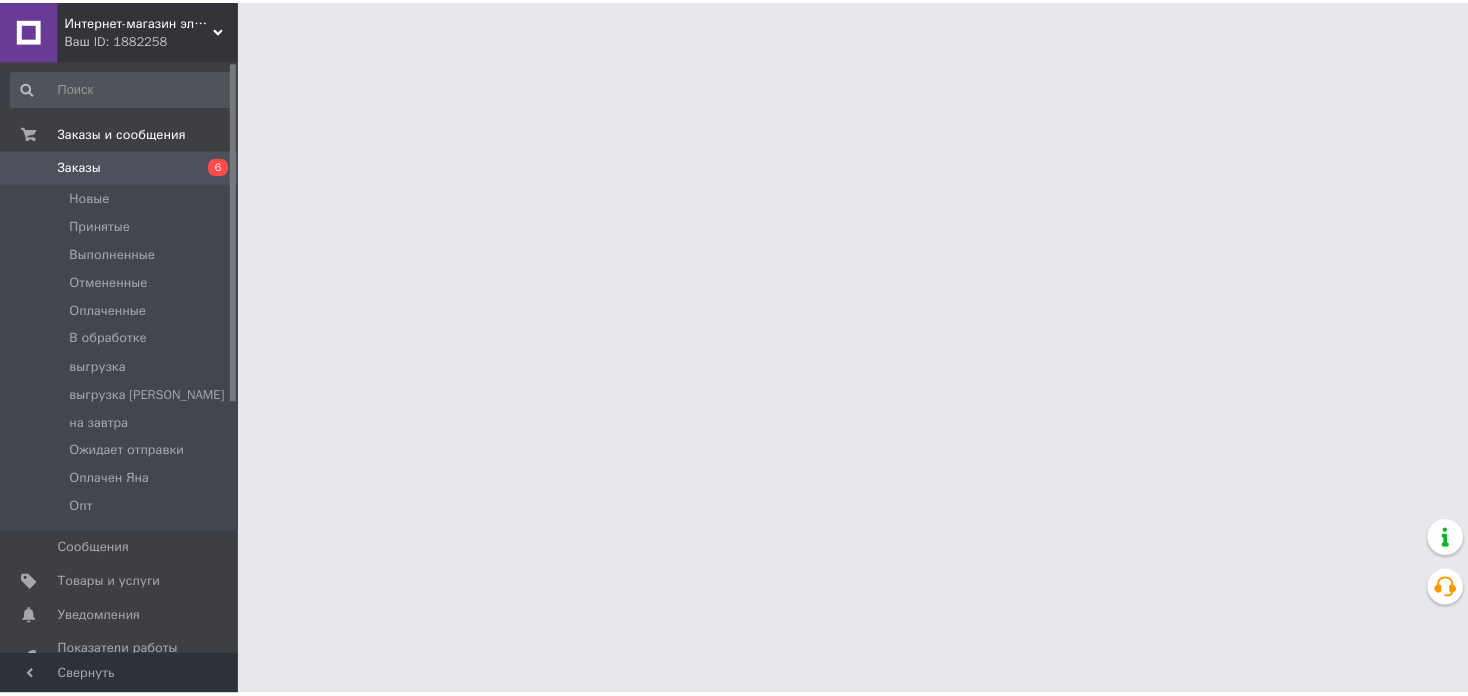 scroll, scrollTop: 0, scrollLeft: 0, axis: both 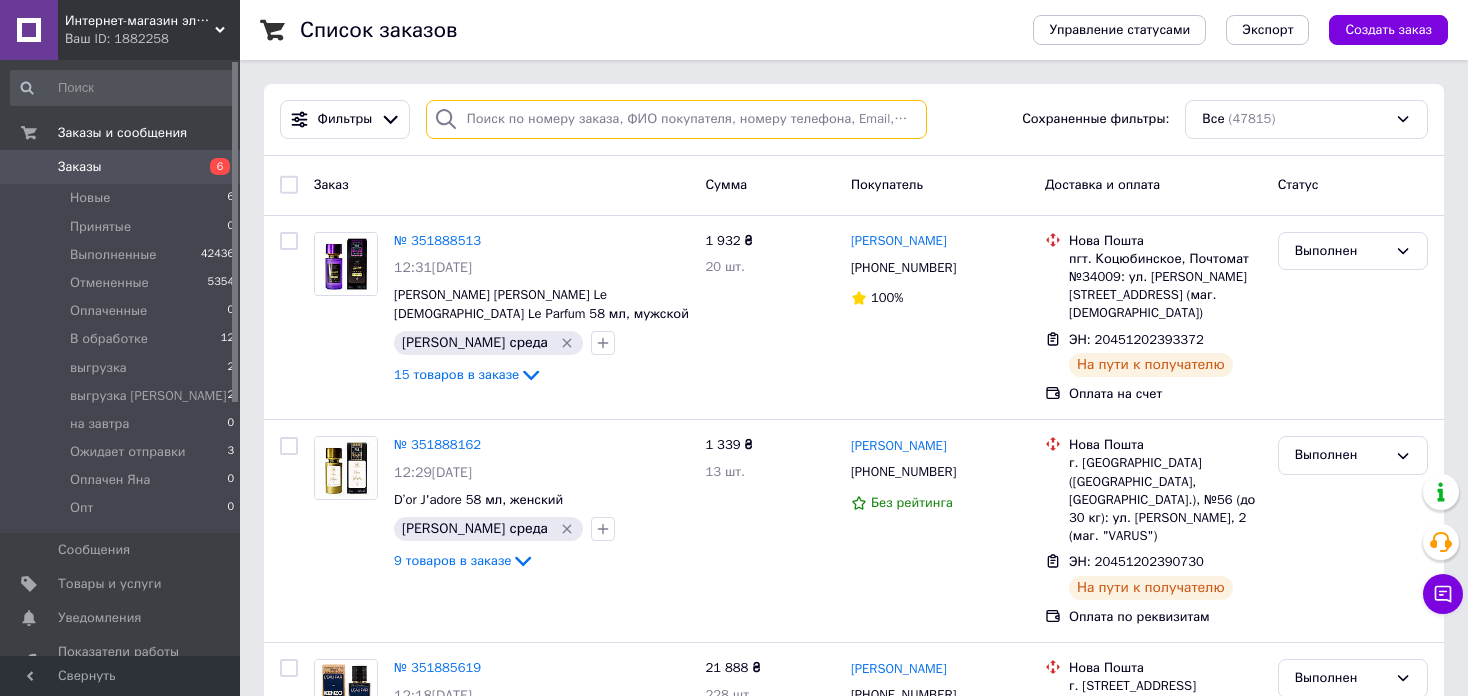 click at bounding box center (676, 119) 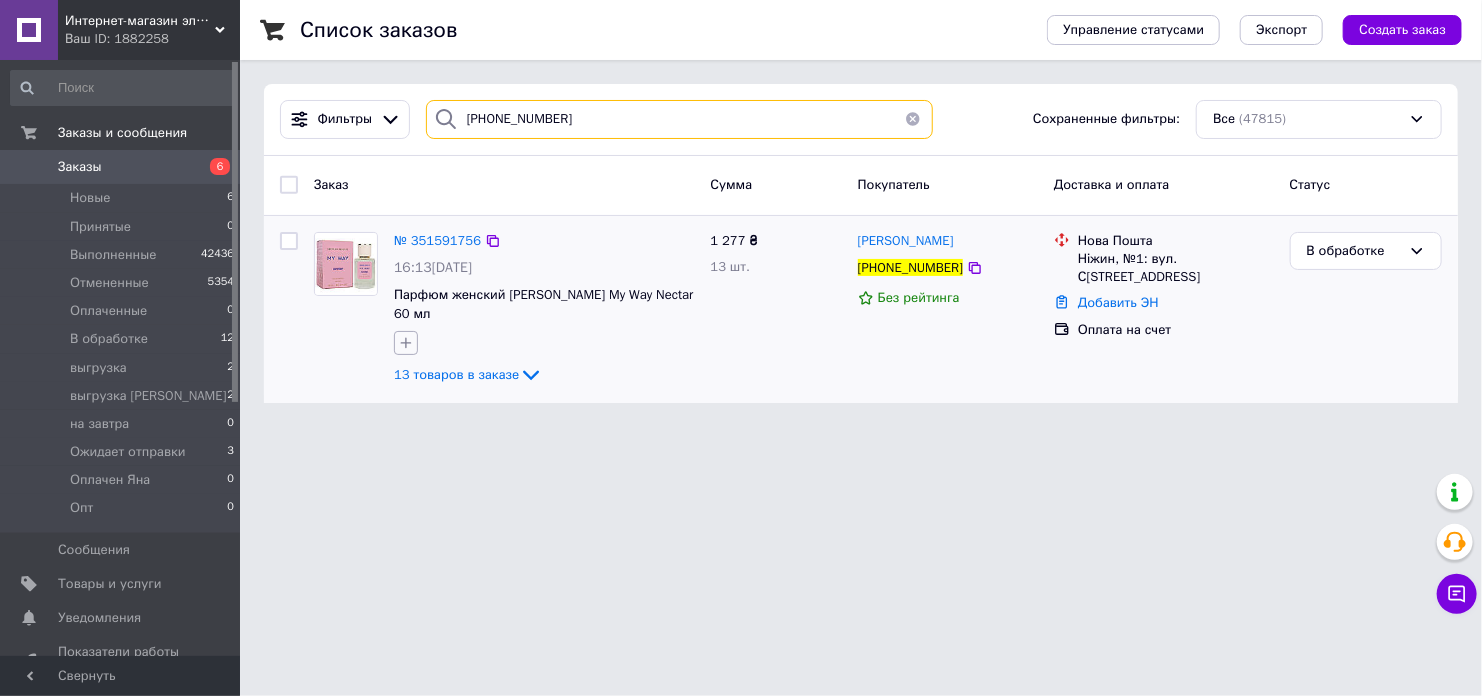 type on "+380932133479" 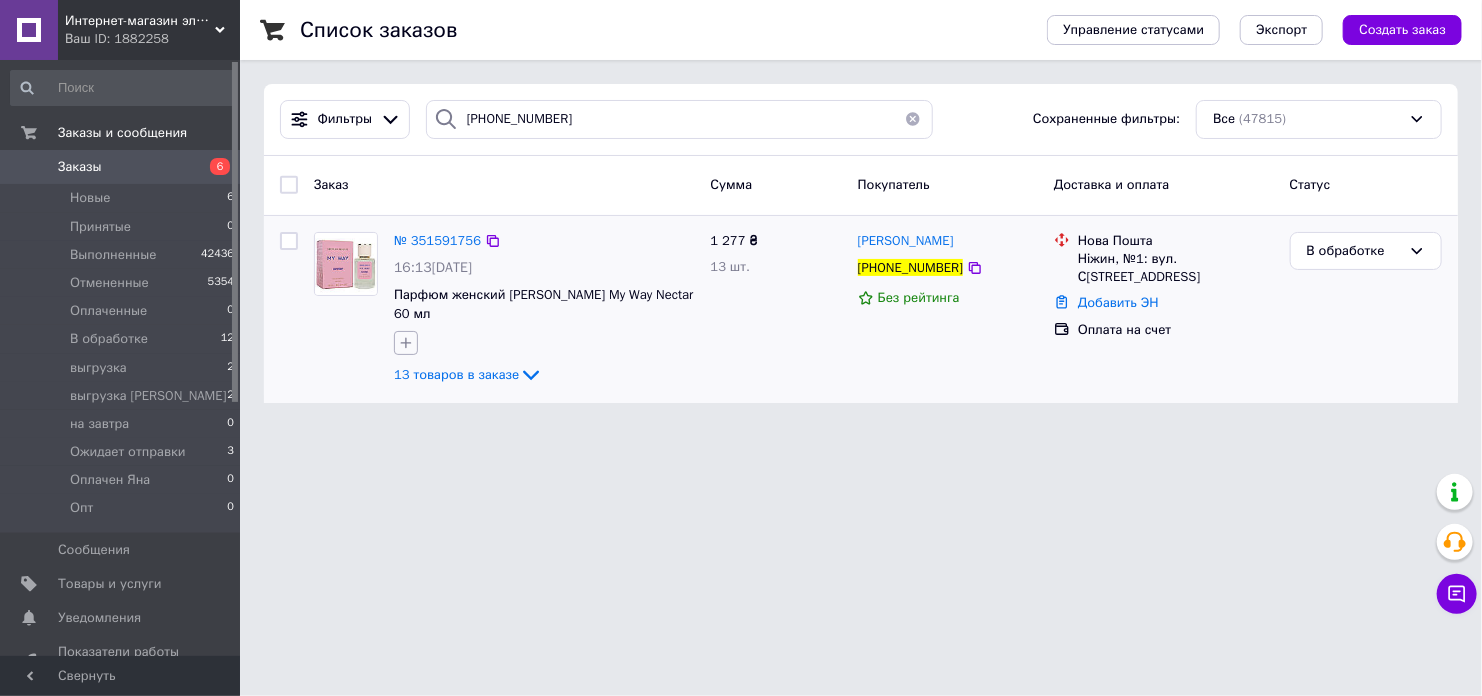 click 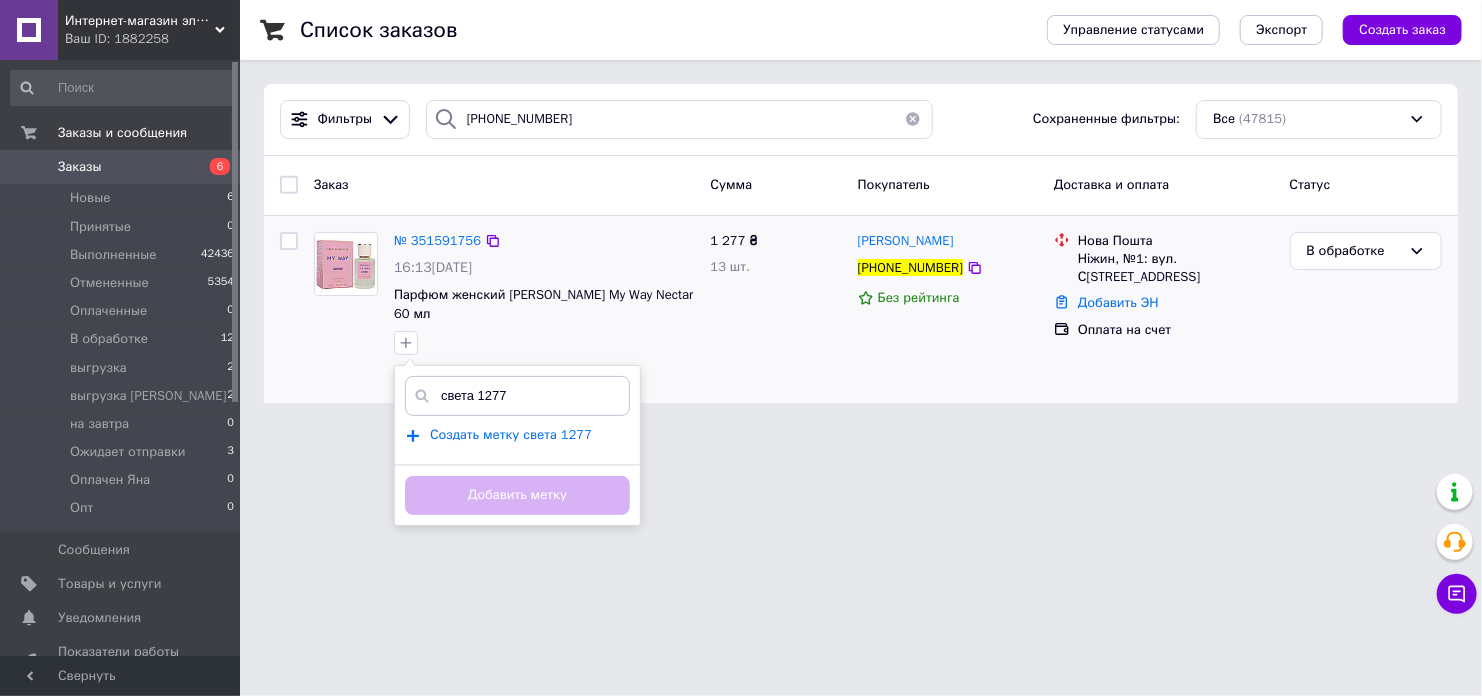 type on "света 1277" 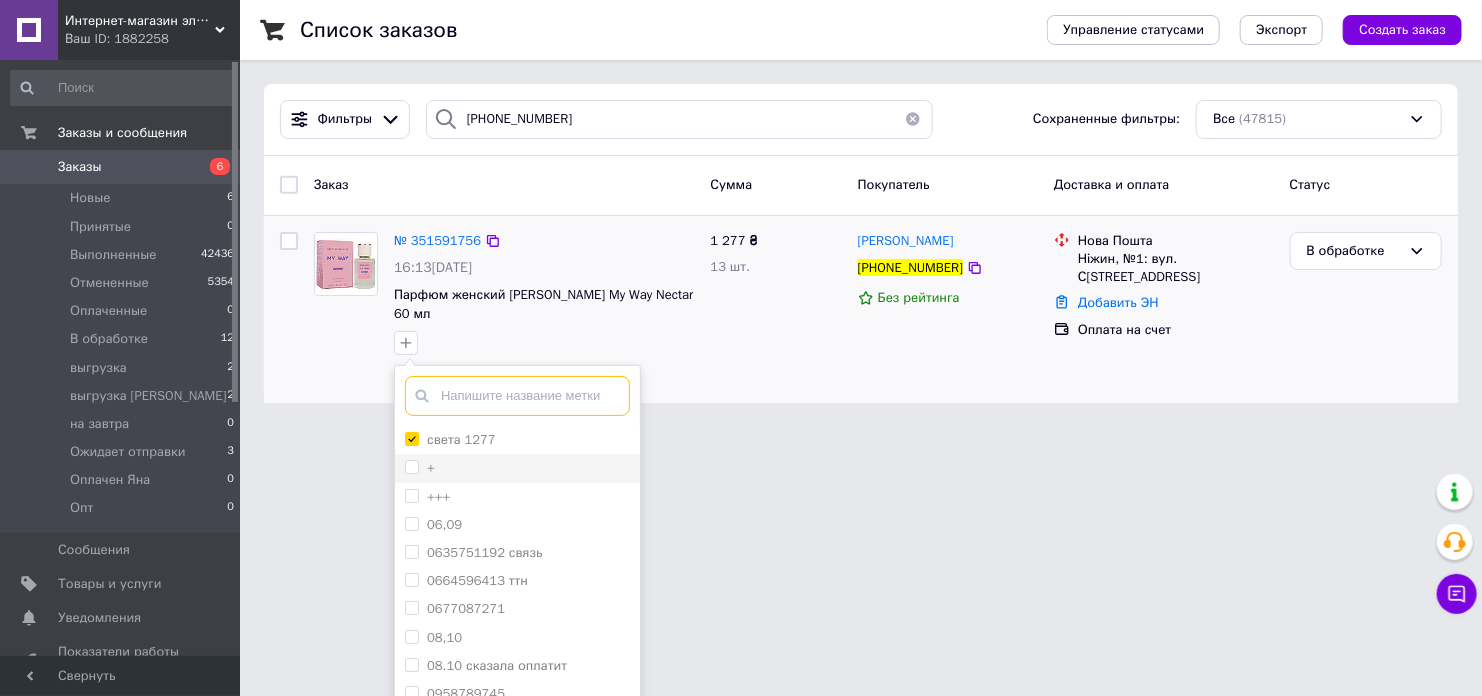 click at bounding box center [517, 396] 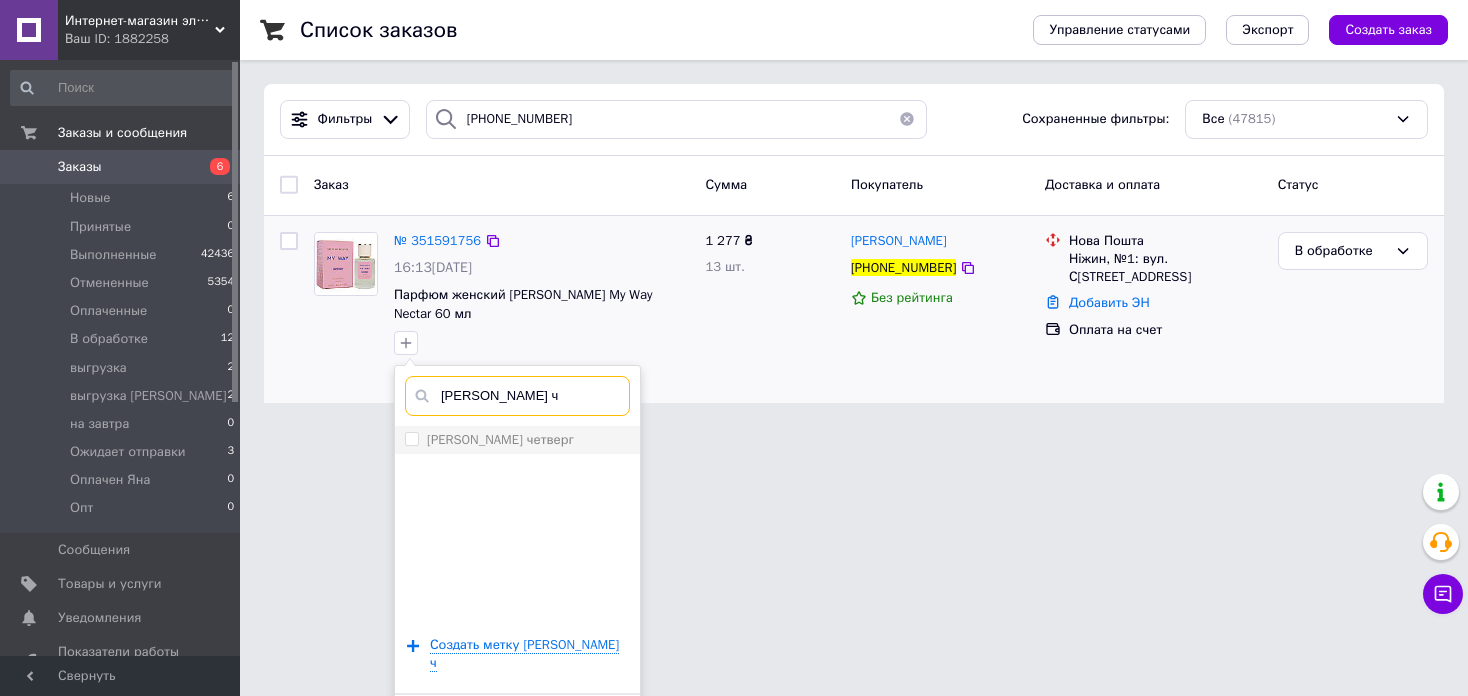 type on "маша ч" 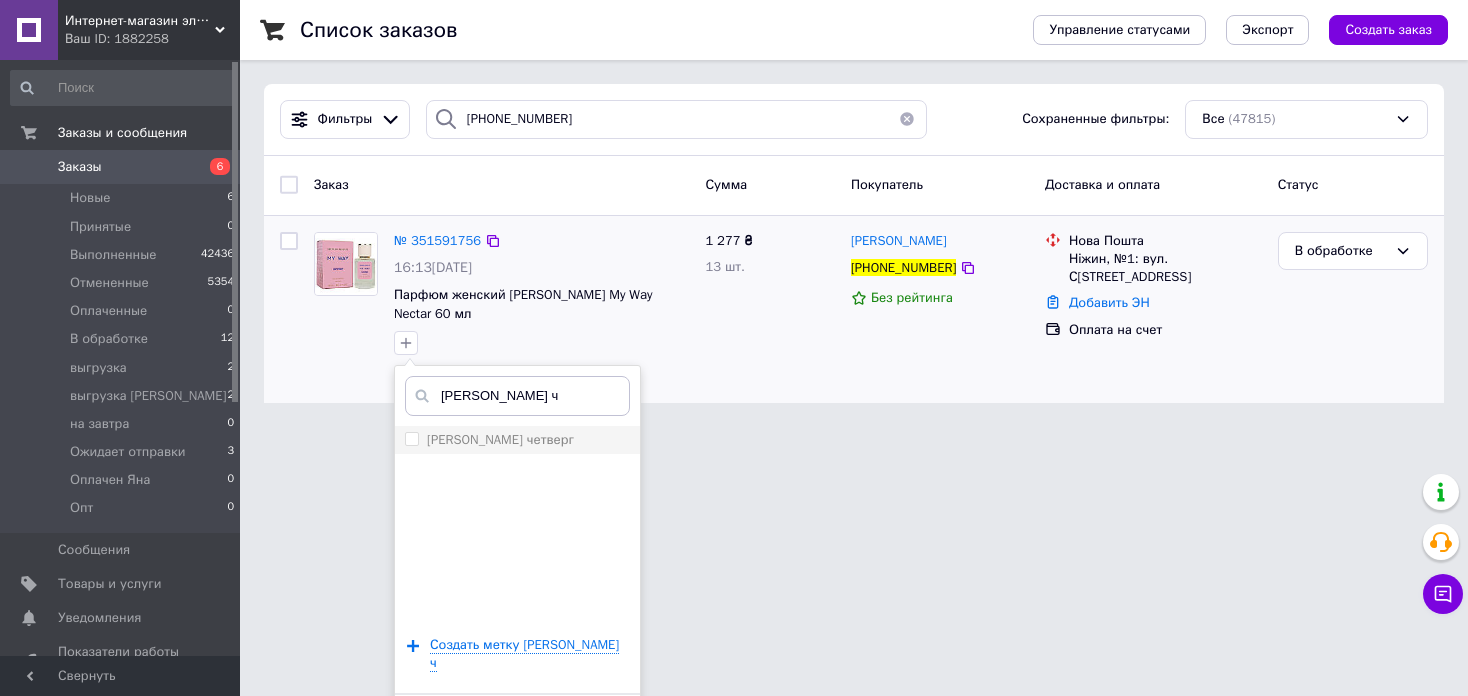 click on "маша четверг" at bounding box center (517, 440) 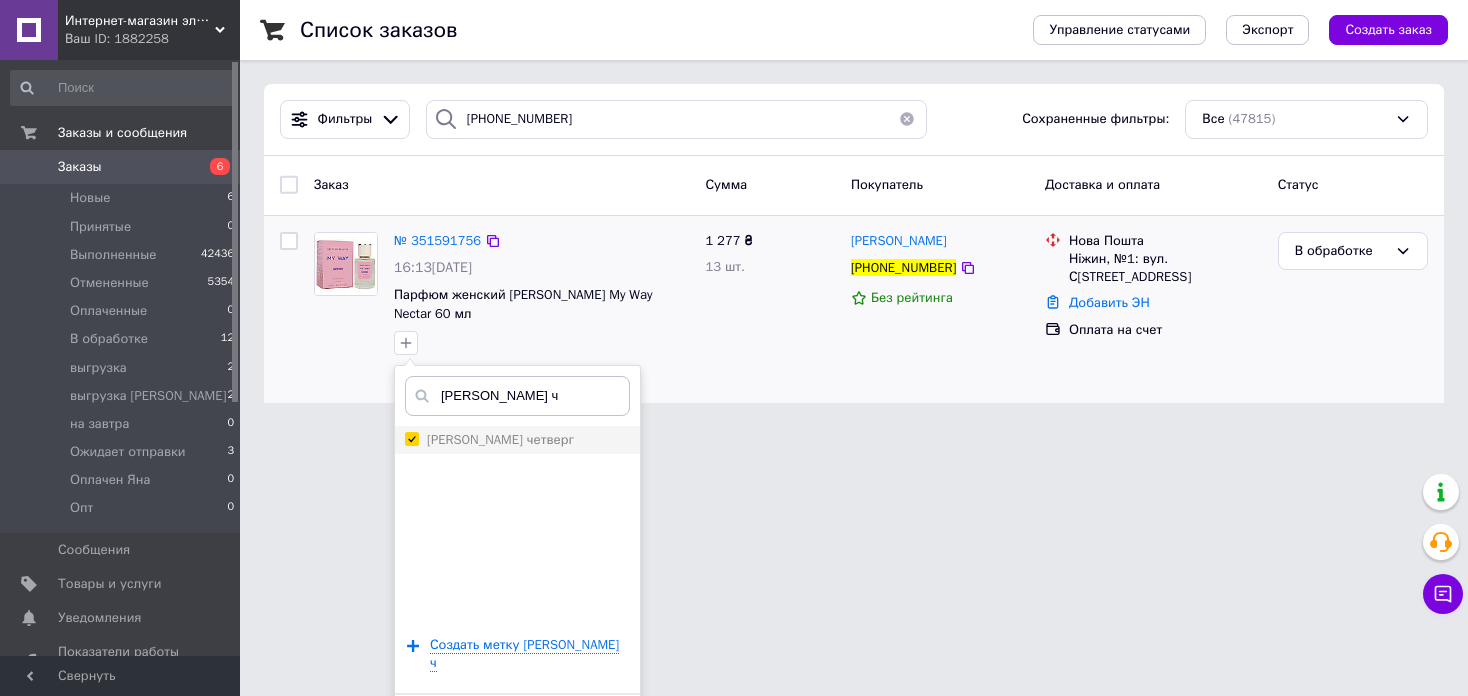 checkbox on "true" 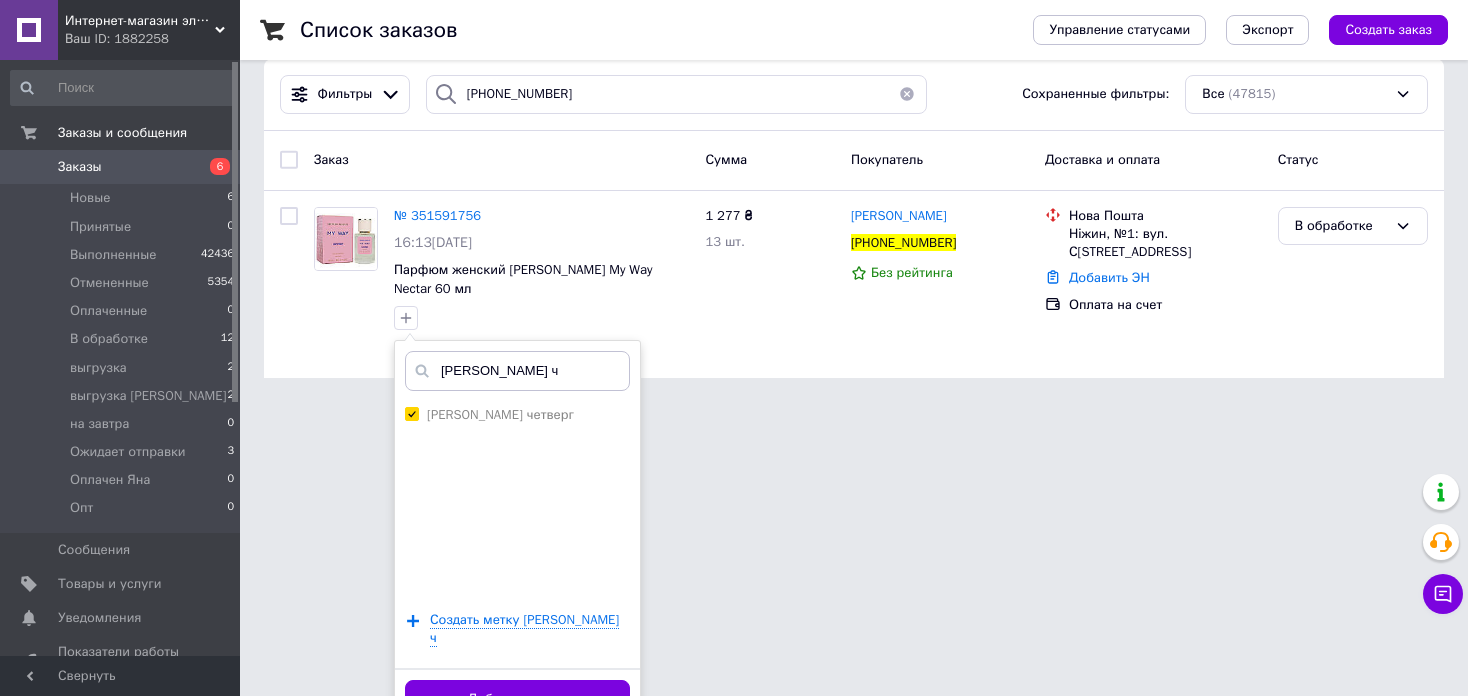 scroll, scrollTop: 38, scrollLeft: 0, axis: vertical 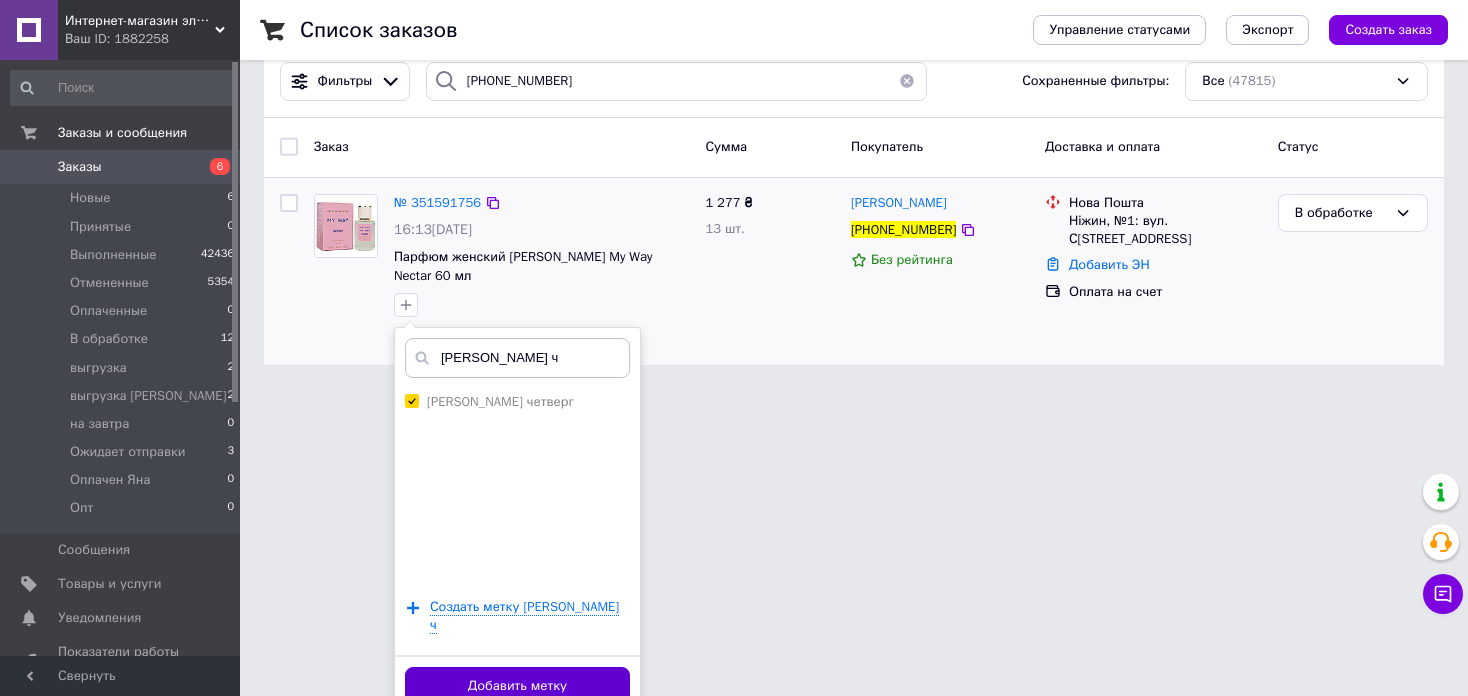 click on "Добавить метку" at bounding box center [517, 686] 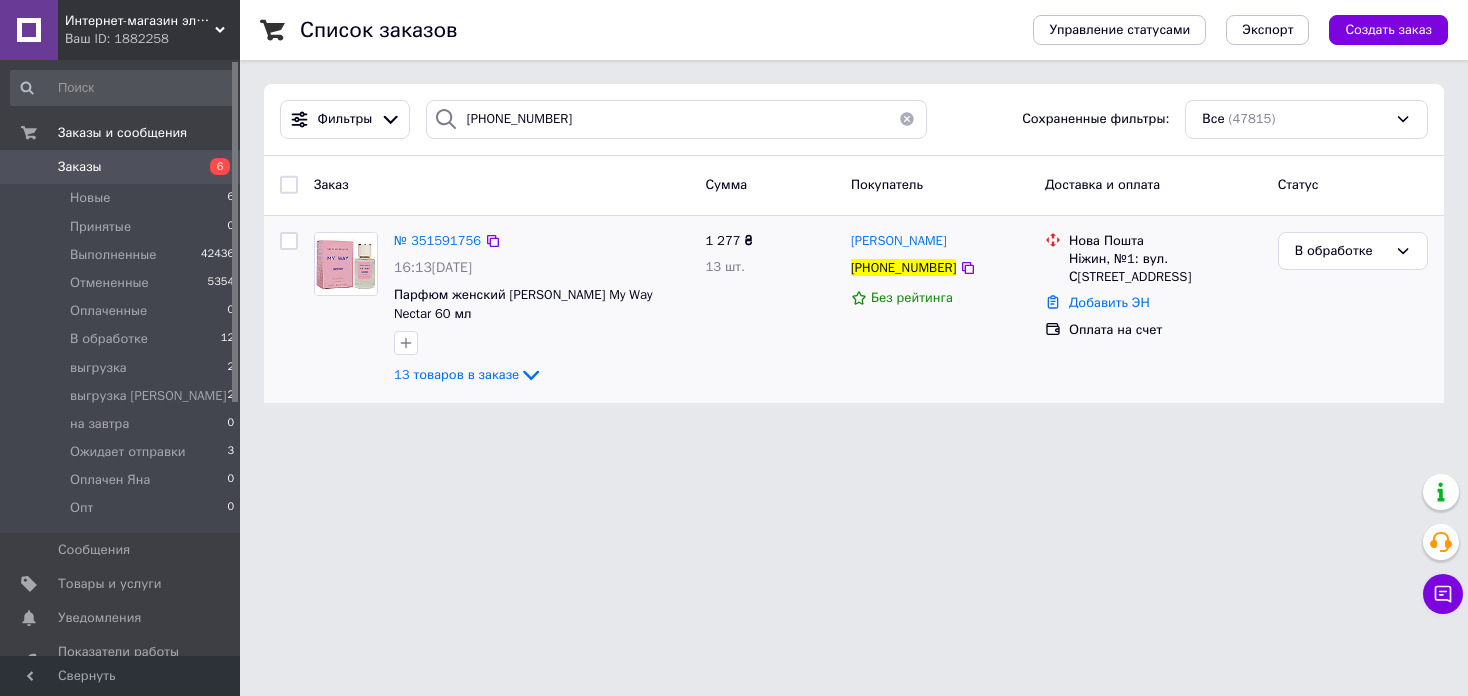 scroll, scrollTop: 0, scrollLeft: 0, axis: both 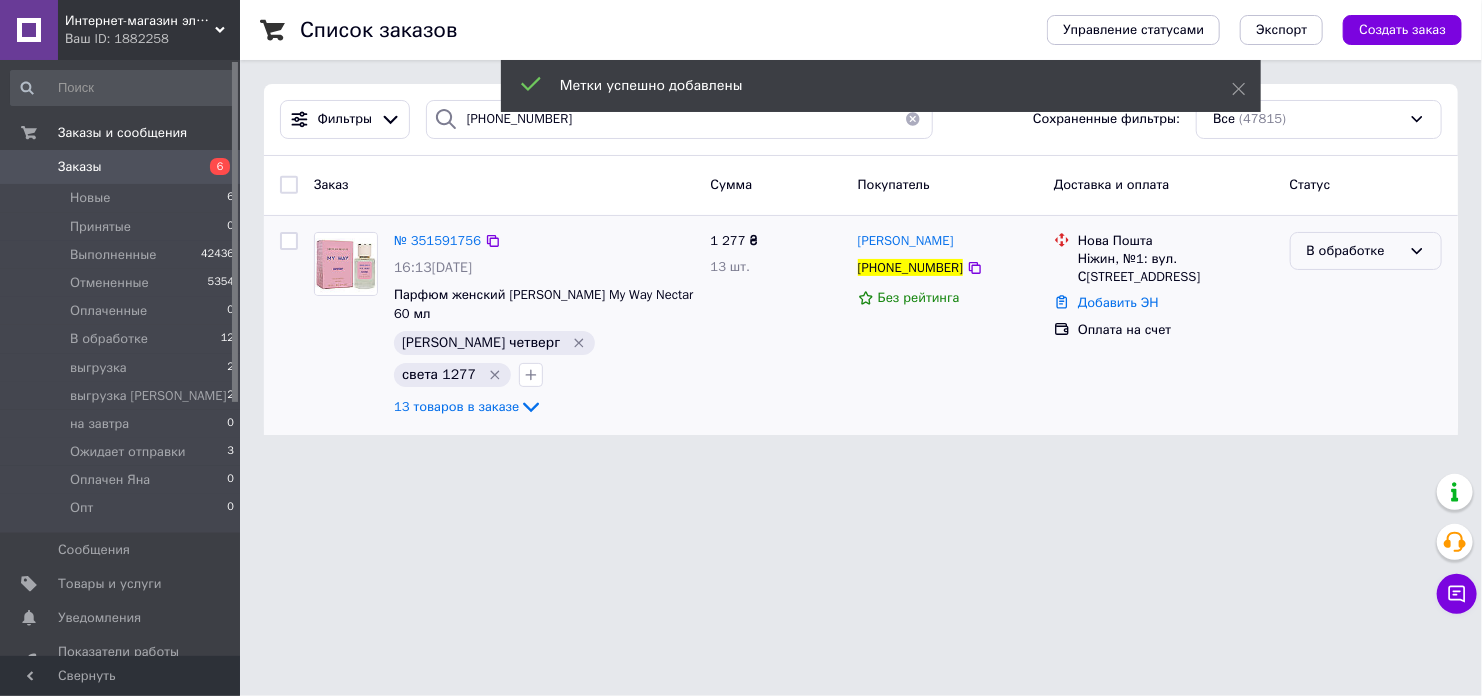 click on "В обработке" at bounding box center [1354, 251] 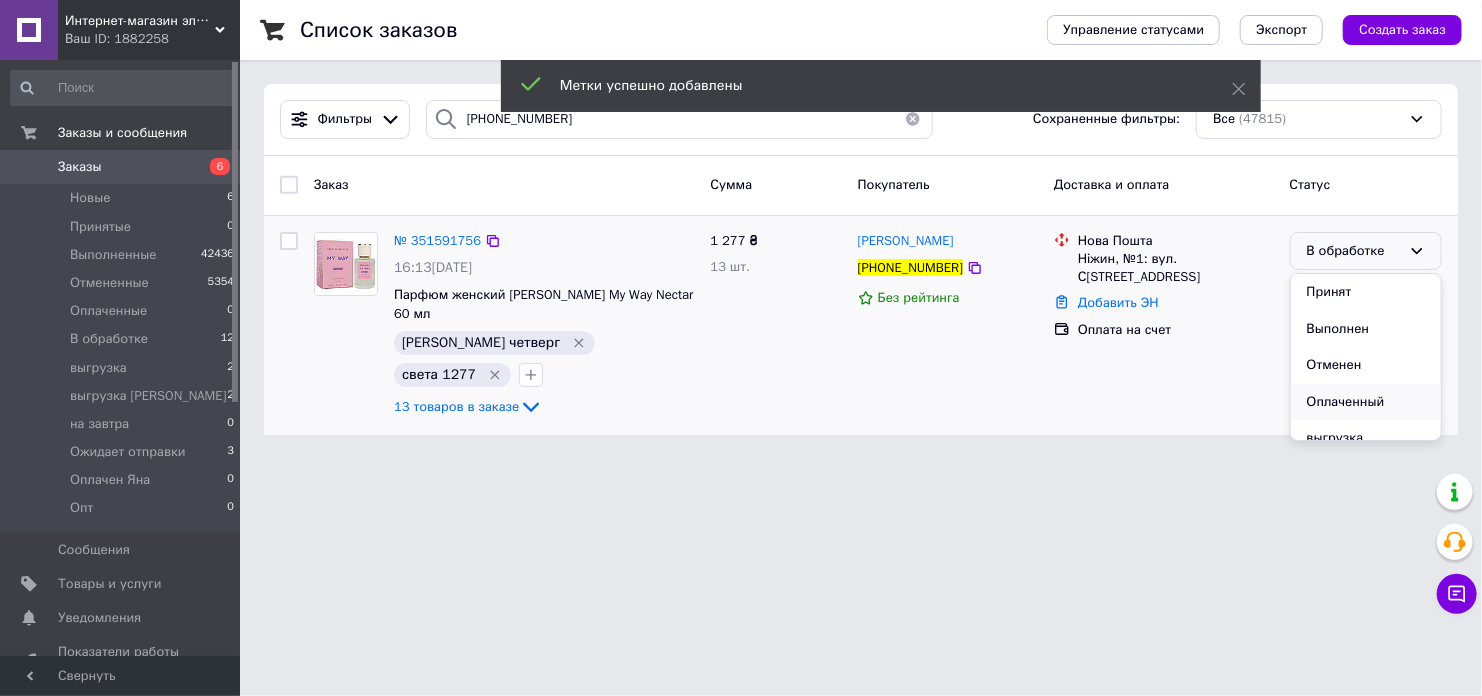 click on "Оплаченный" at bounding box center [1366, 402] 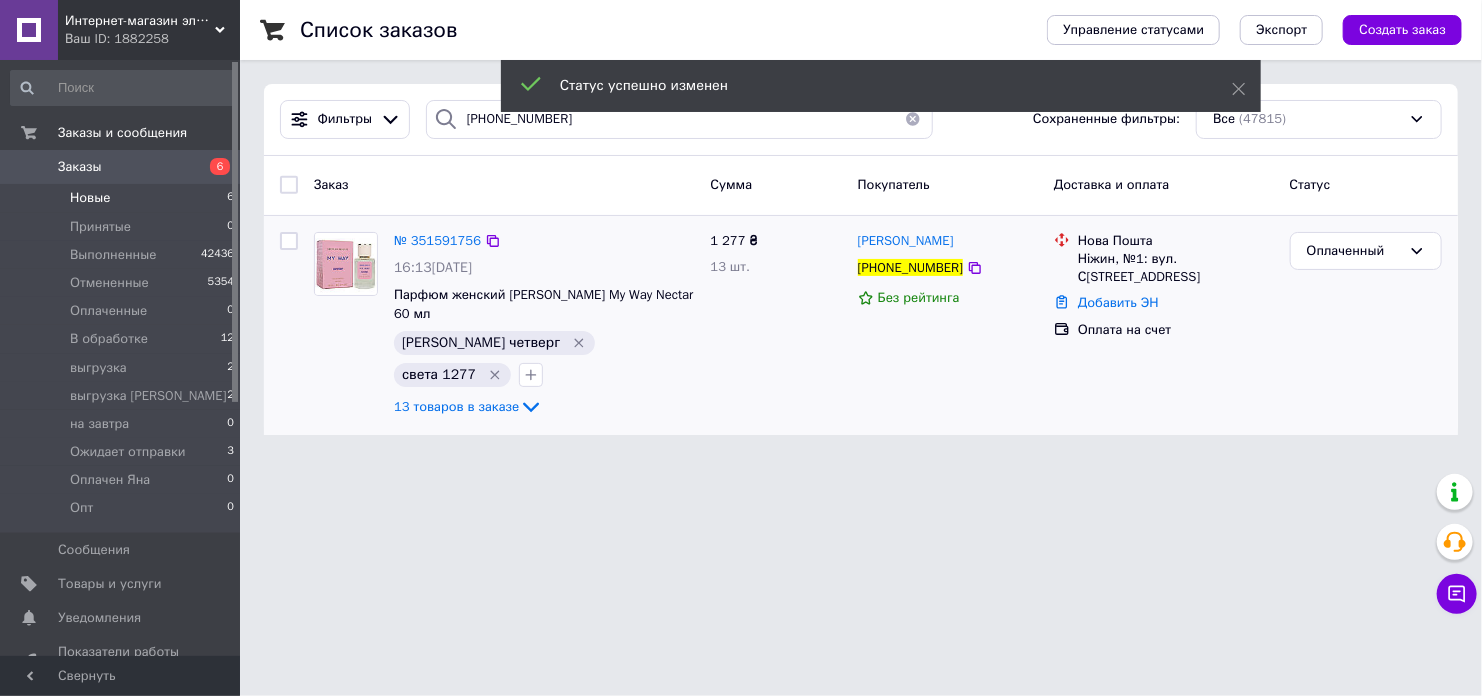 click on "Новые 6" at bounding box center [123, 198] 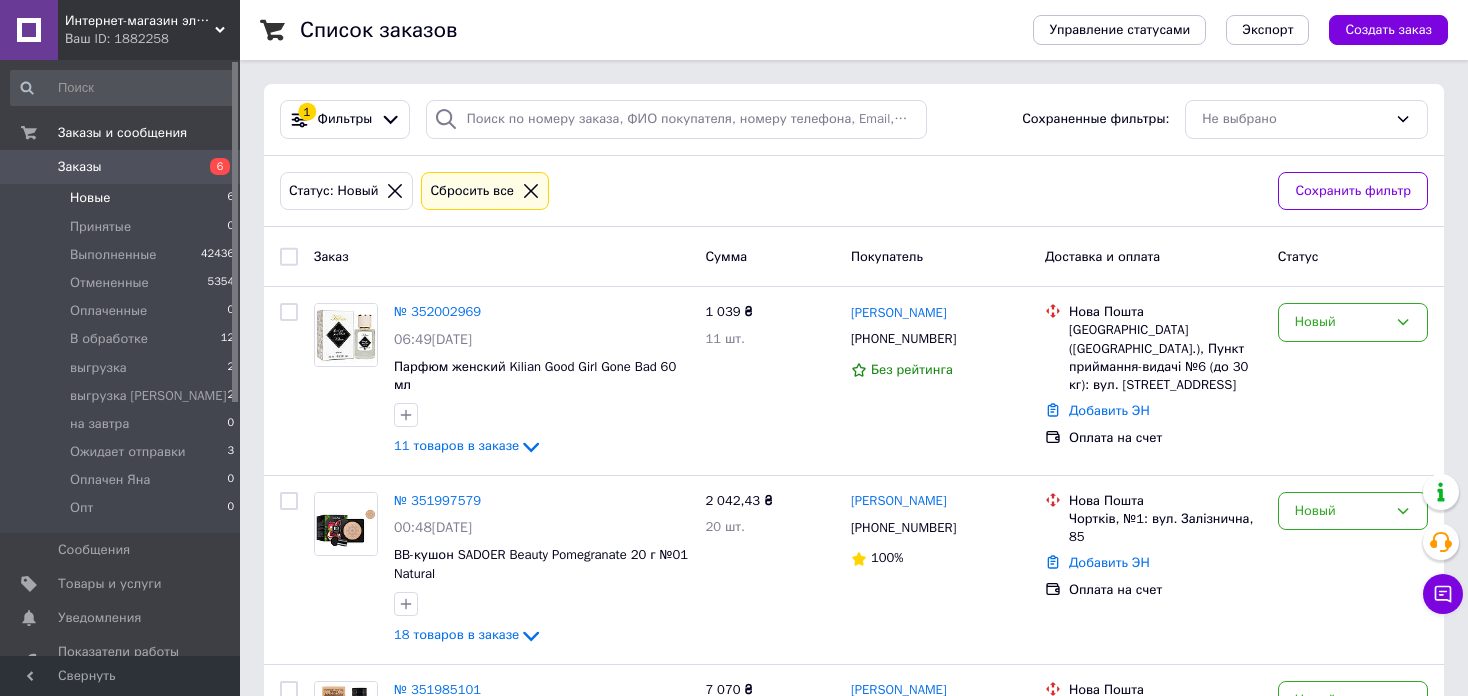 click on "Список заказов Управление статусами Экспорт Создать заказ 1 Фильтры Сохраненные фильтры: Не выбрано Статус: Новый Сбросить все Сохранить фильтр Заказ Сумма Покупатель Доставка и оплата Статус № 352002969 06:49, 10.07.2025 Парфюм женский Kilian Good Girl Gone Bad 60 мл 11 товаров в заказе 1 039 ₴ 11 шт. Людмила Матієнко +380992736639 Без рейтинга Нова Пошта Карлівка (Полтавська обл.), Пункт приймання-видачі №6 (до 30 кг): вул. Полтавська, 156 Добавить ЭН Оплата на счет Новый № 351997579 00:48, 10.07.2025 BB-кушон SADOER Beauty Pomegranate 20 г №01 Natural 18 товаров в заказе 2 042,43 ₴ 20 шт. Оксана Медвідь +380978538447 100% Нова Пошта 70 шт." at bounding box center (854, 724) 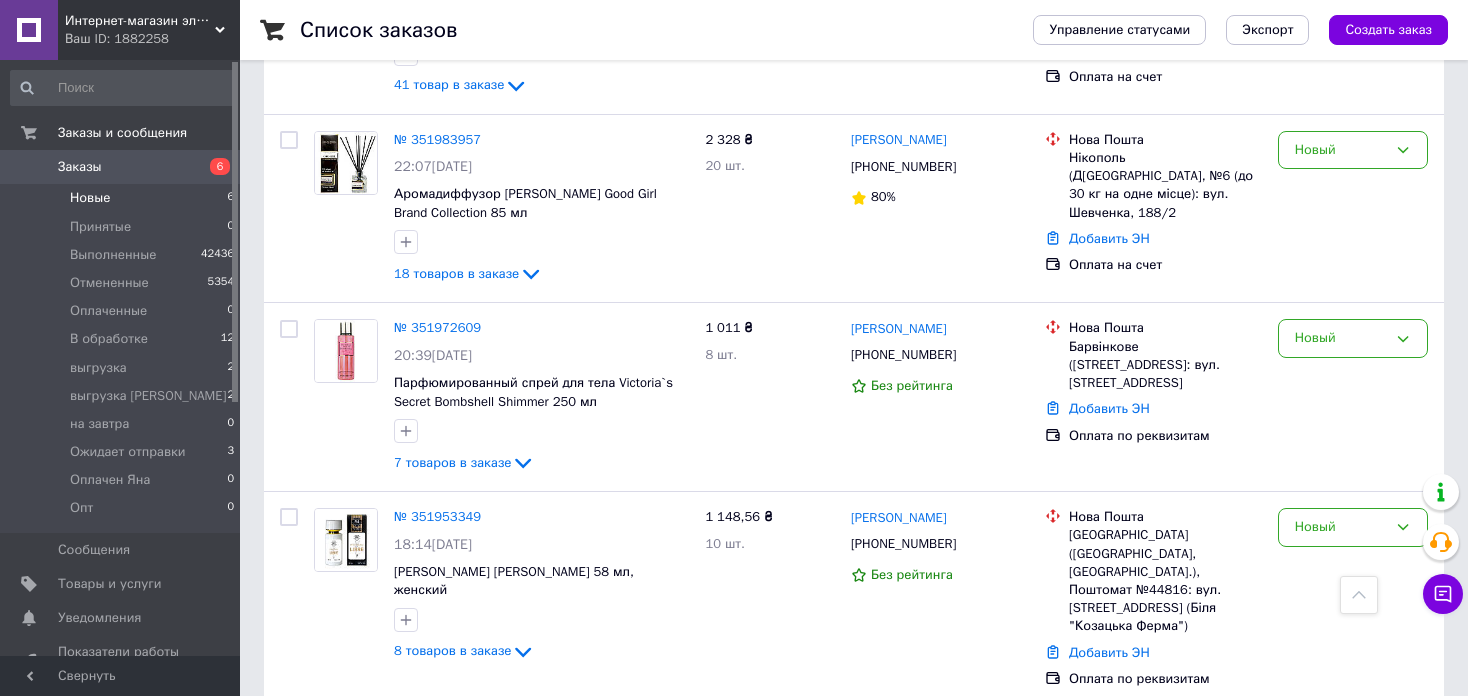 scroll, scrollTop: 732, scrollLeft: 0, axis: vertical 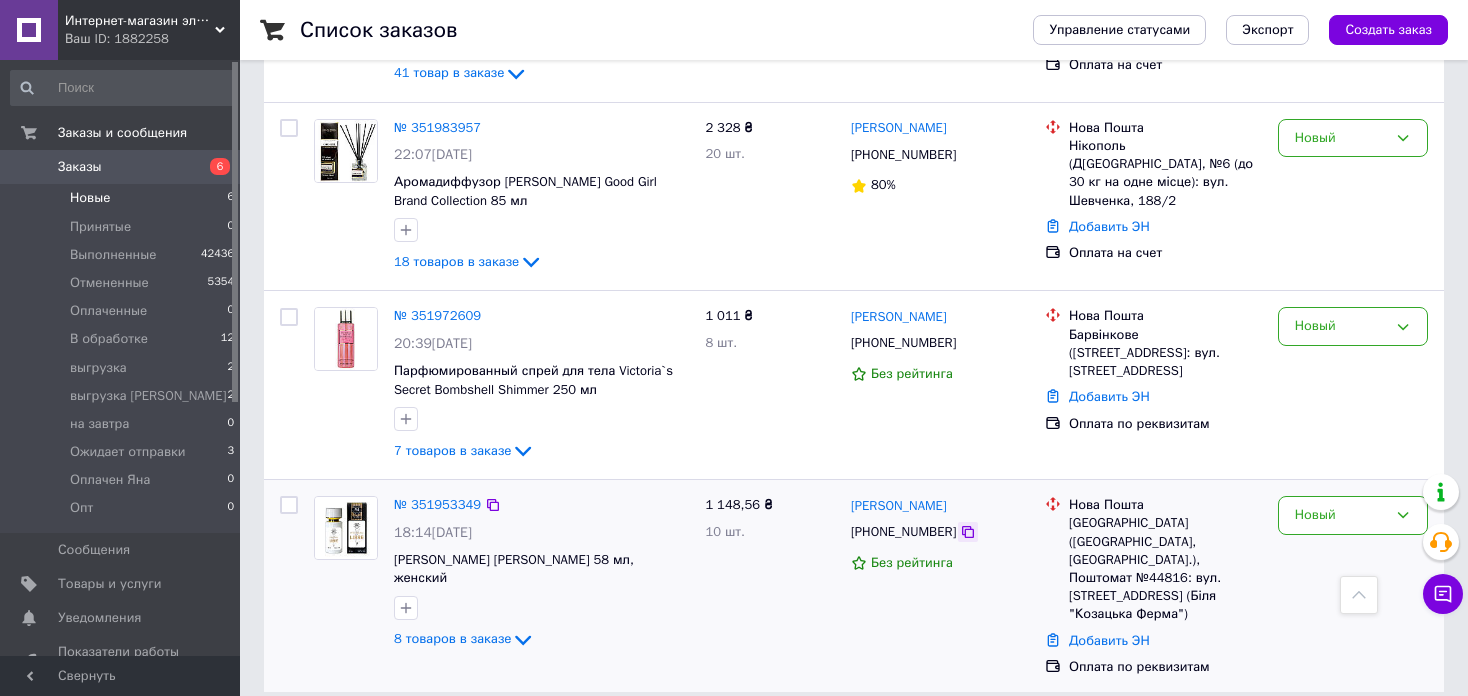 click 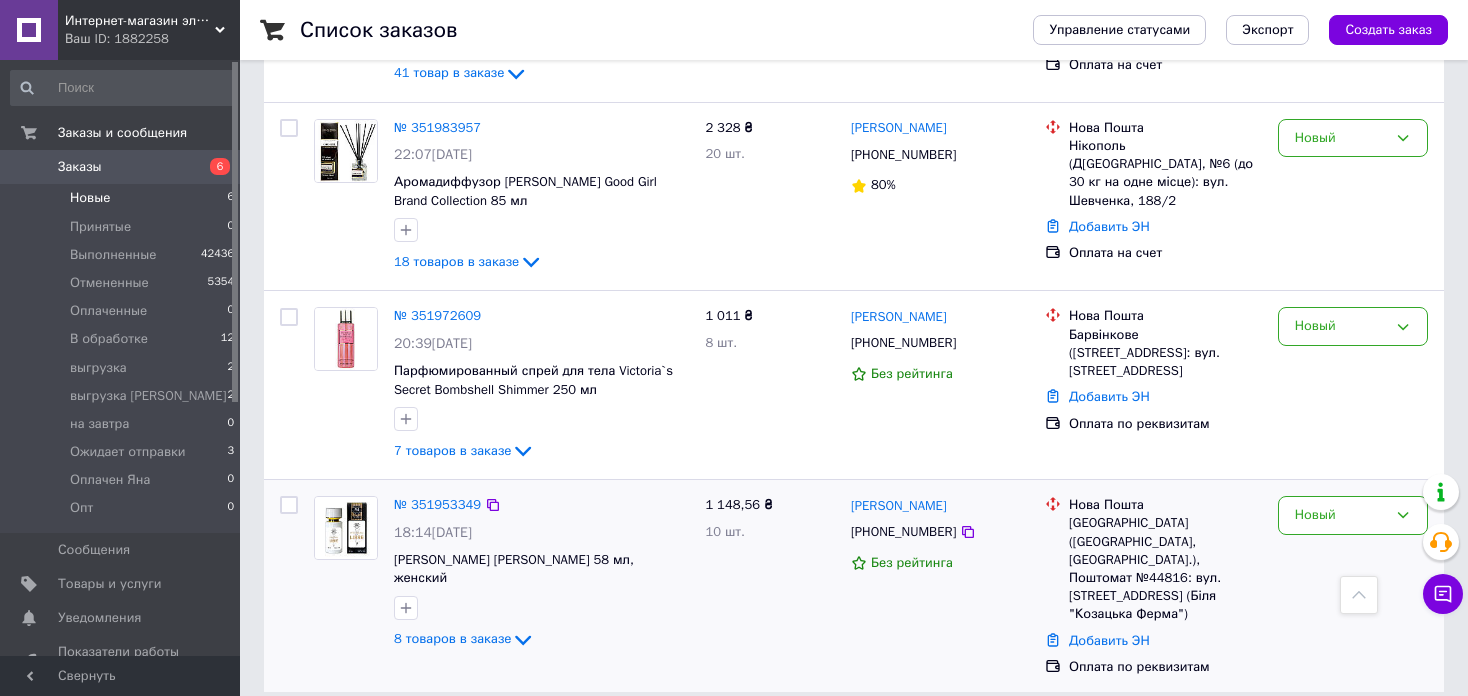 click on "1 148,56 ₴ 10 шт." at bounding box center [770, 586] 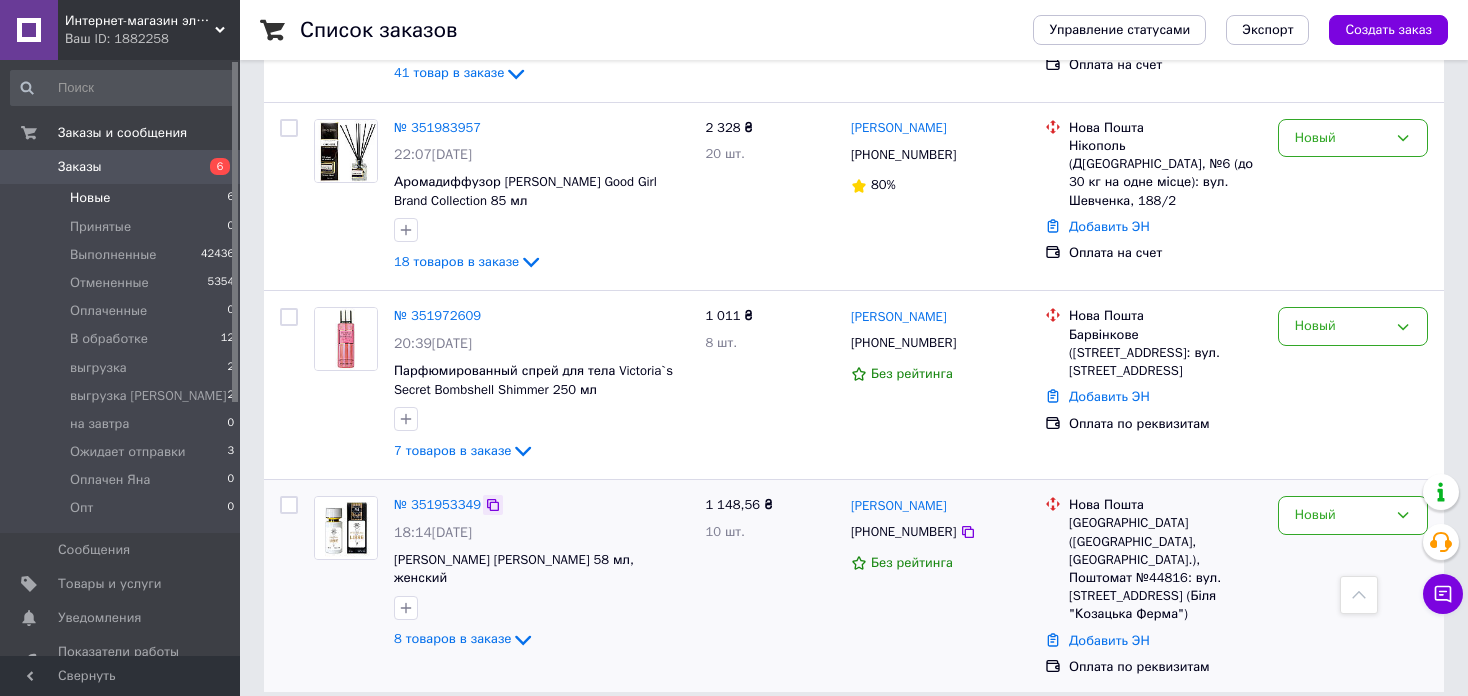 click 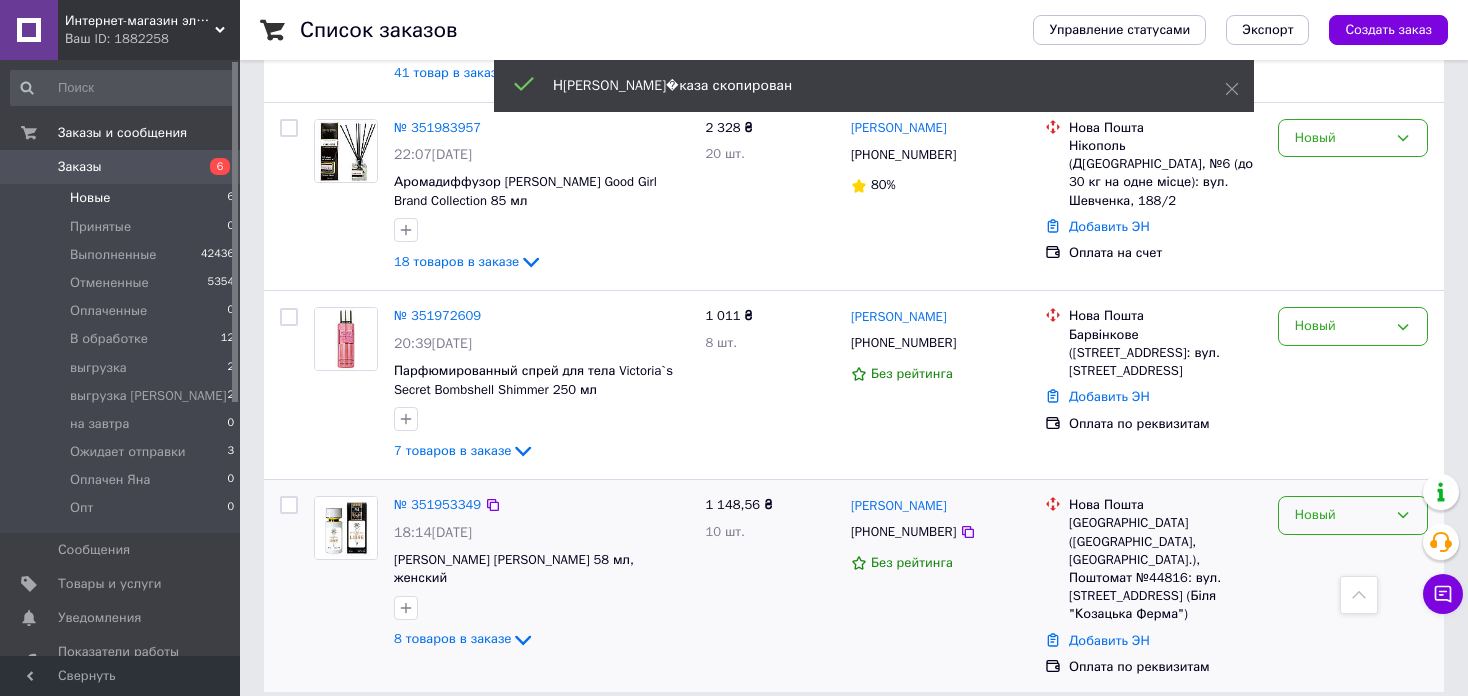 click on "Новый" at bounding box center (1341, 515) 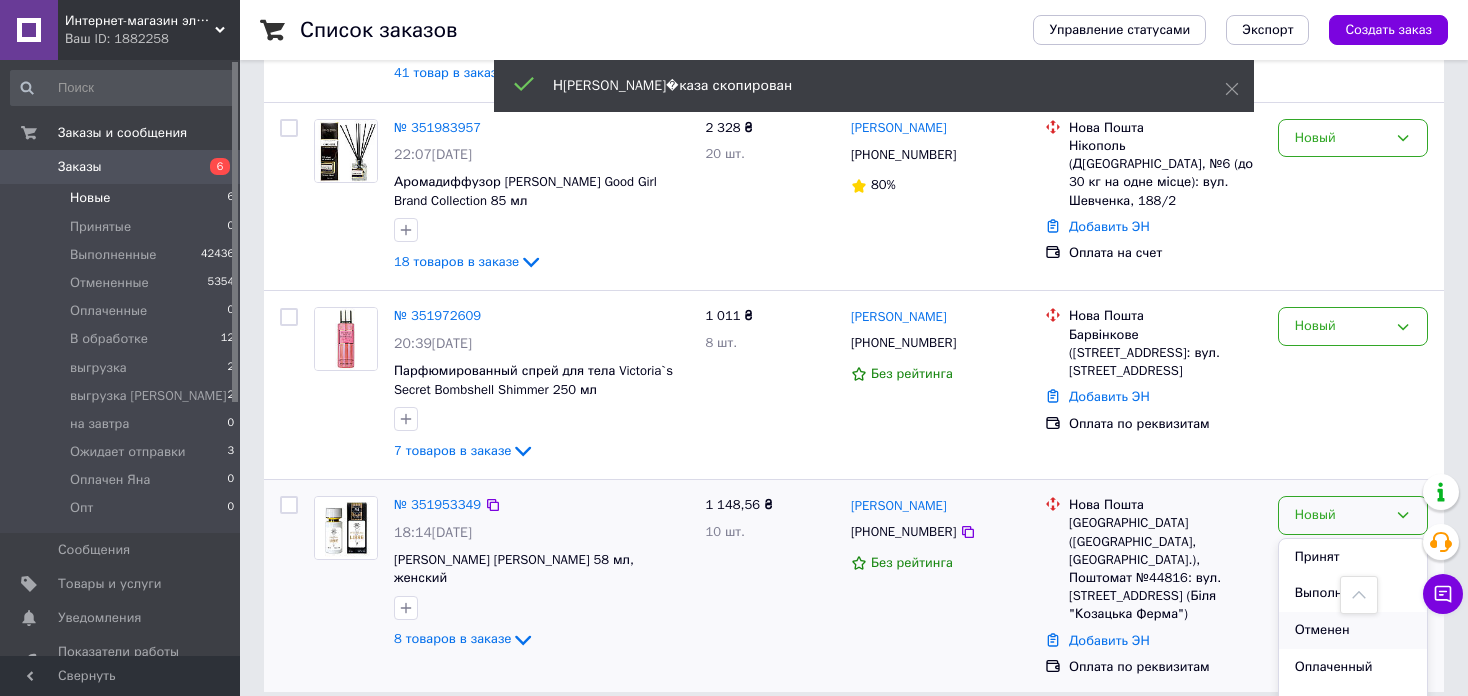 scroll, scrollTop: 100, scrollLeft: 0, axis: vertical 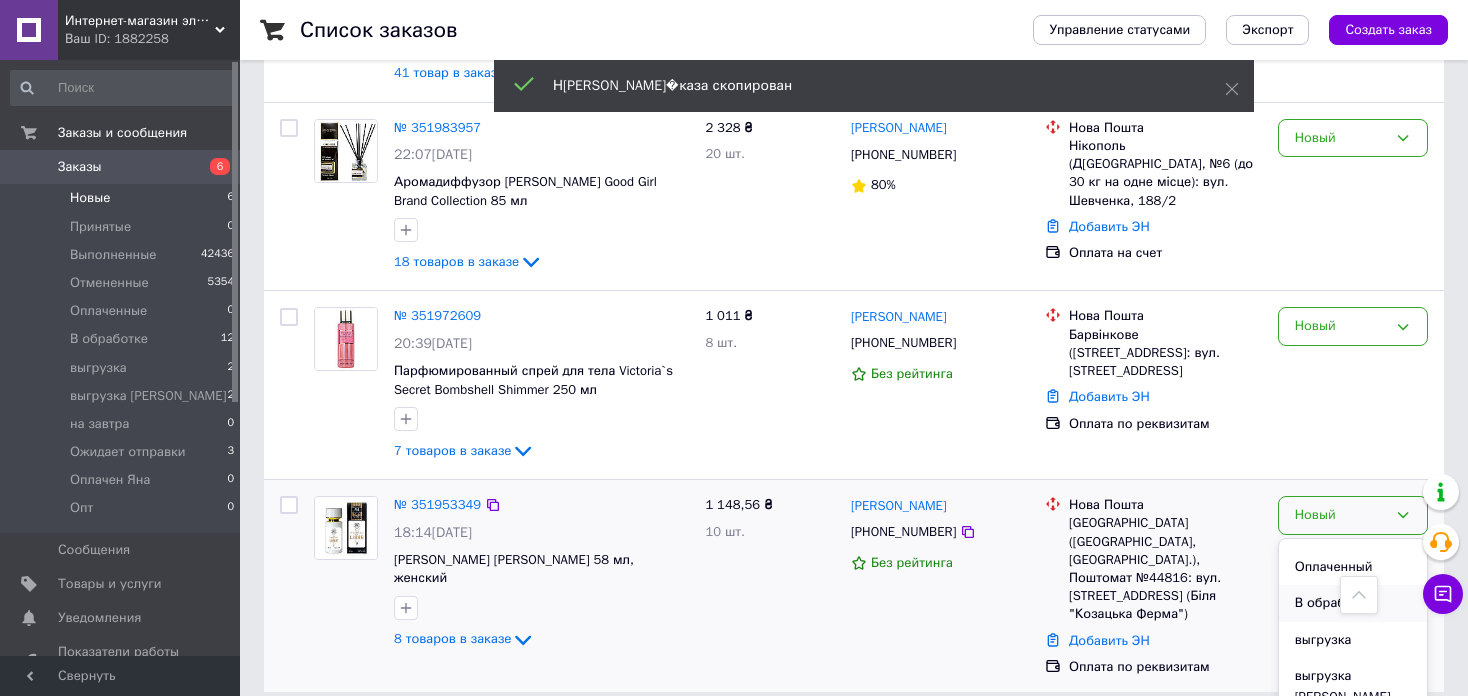 click on "В обработке" at bounding box center (1353, 603) 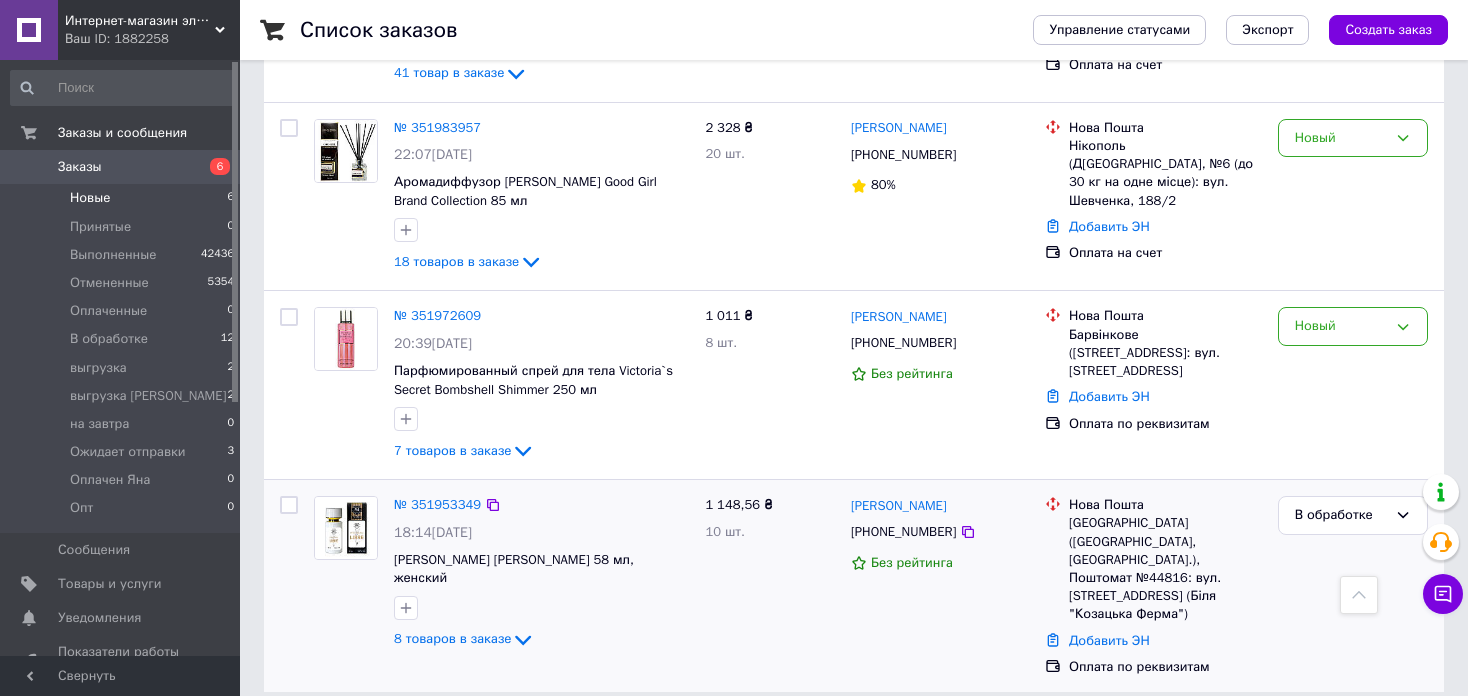 click on "1 148,56 ₴ 10 шт." at bounding box center (770, 586) 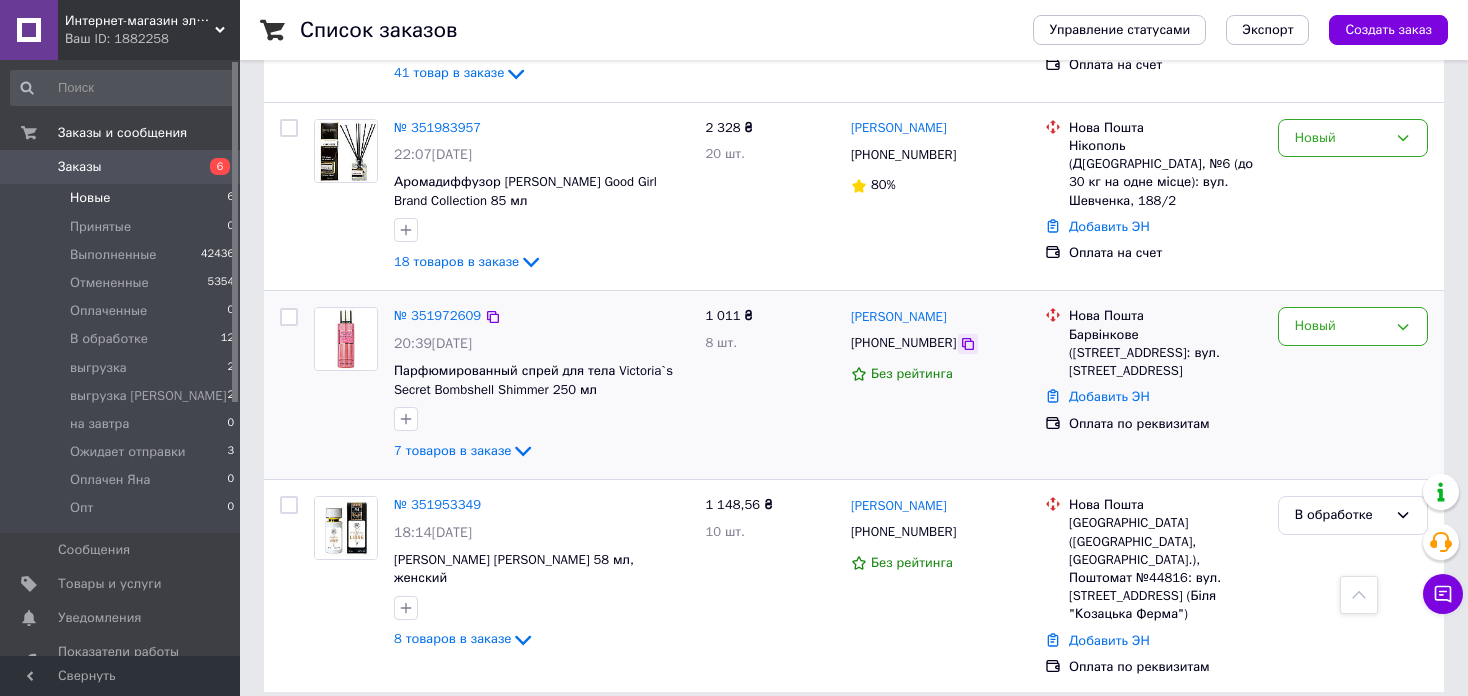 click 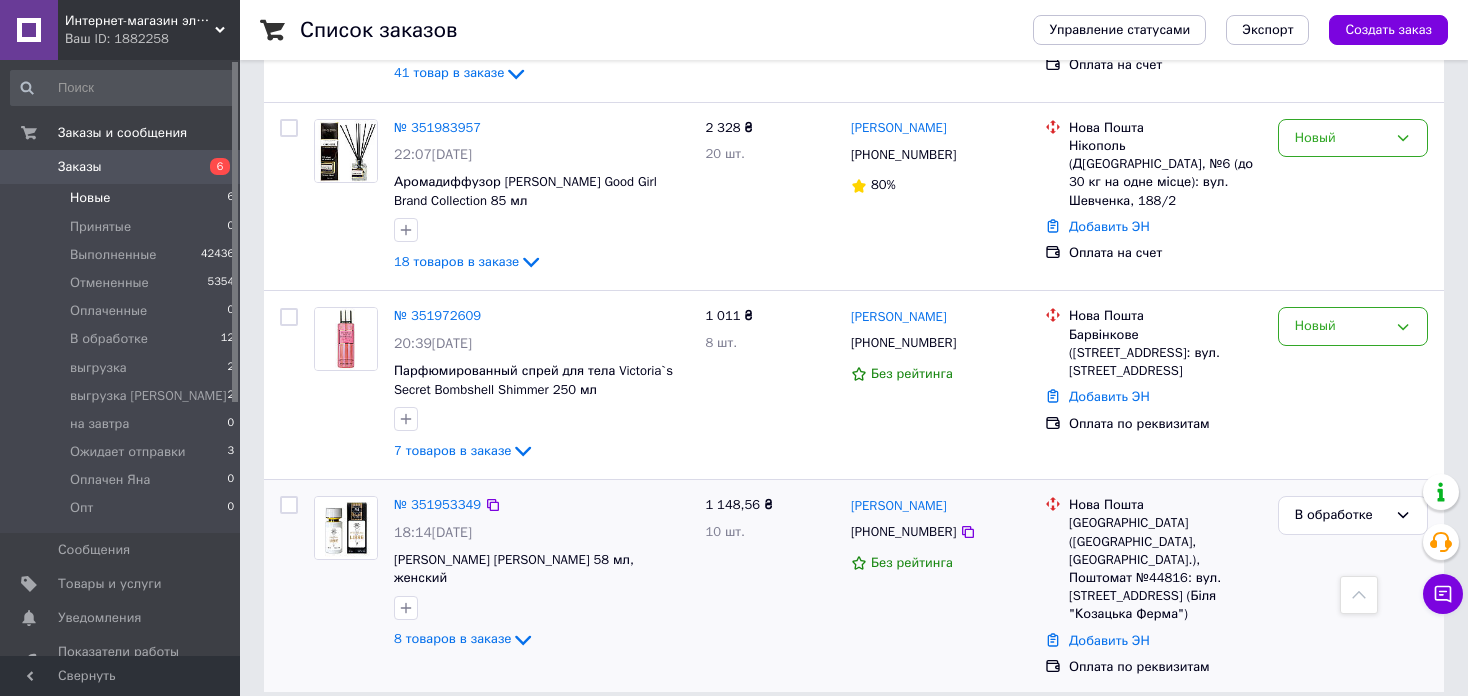 click on "№ 351953349 18:14, 09.07.2025 Yves Saint Laurent Libre 58 мл, женский 8 товаров в заказе" at bounding box center [501, 586] 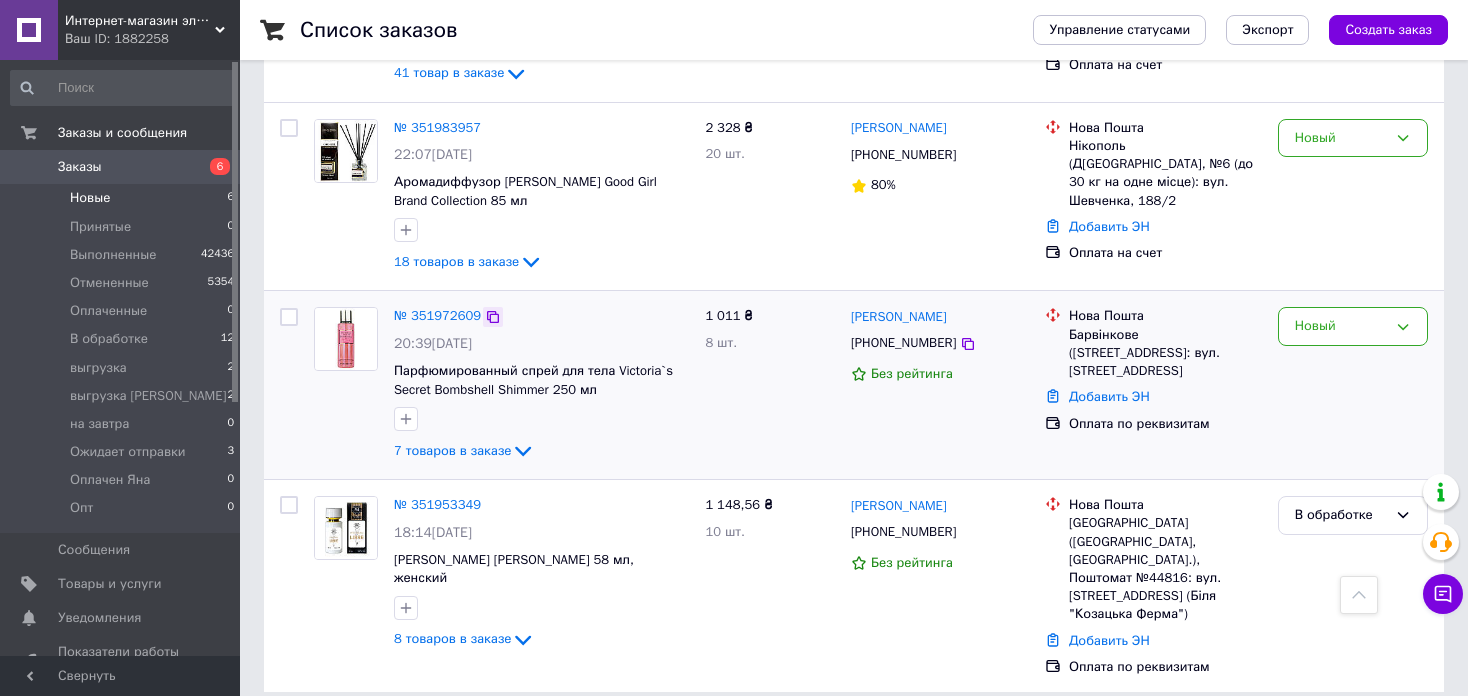 click 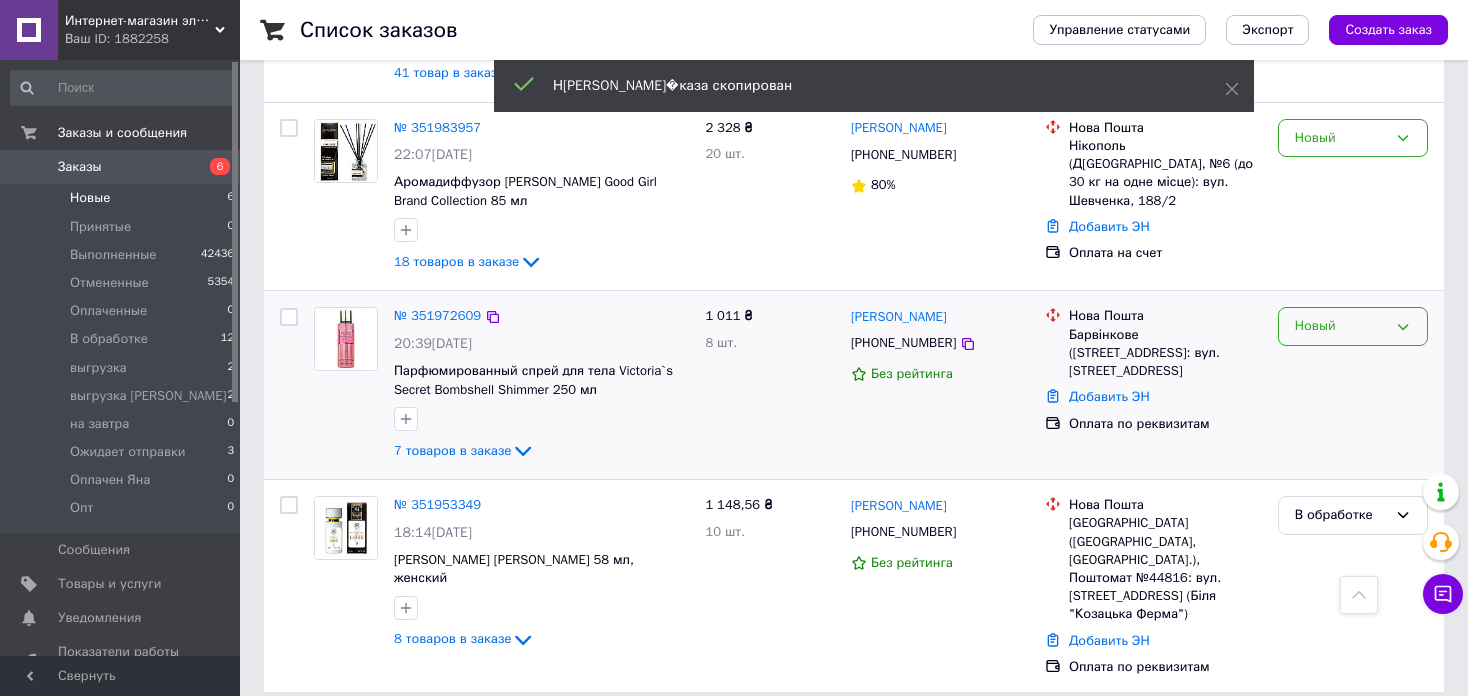 click on "Новый" at bounding box center [1353, 326] 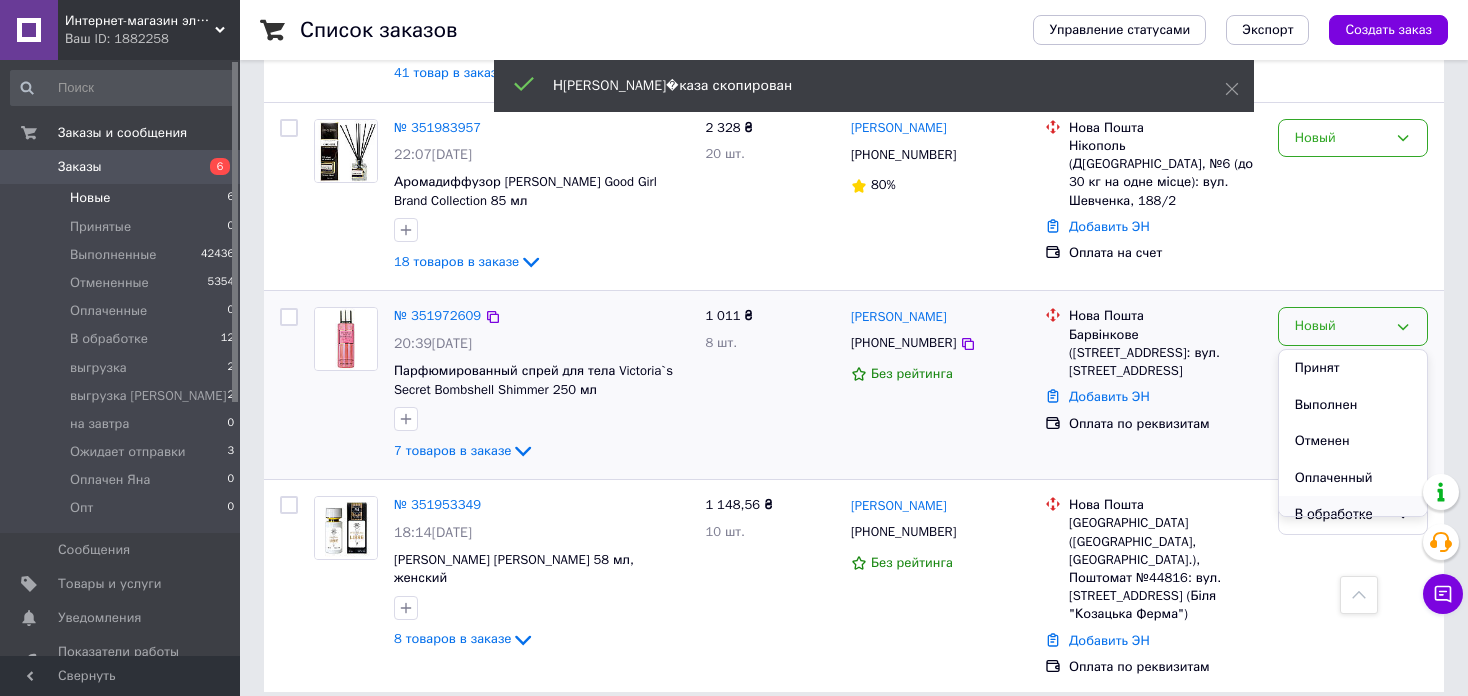 click on "В обработке" at bounding box center (1353, 514) 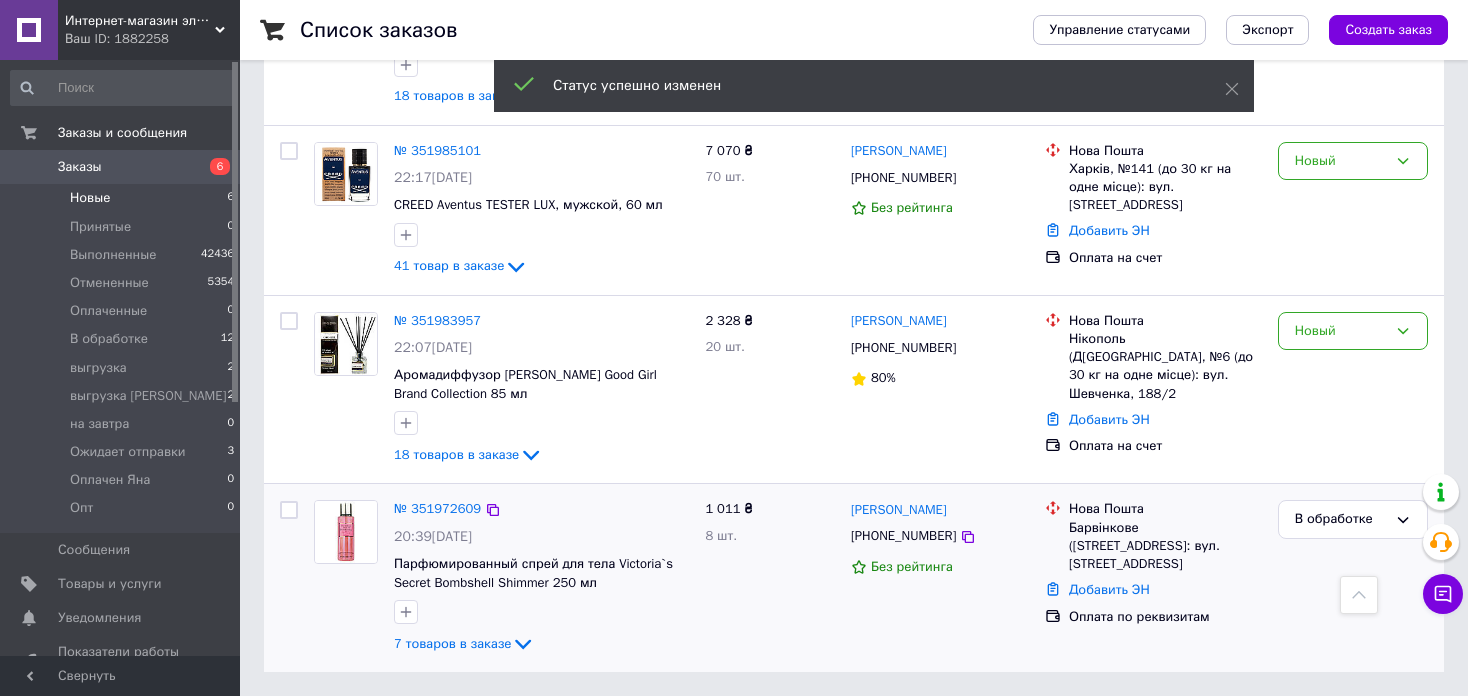 scroll, scrollTop: 537, scrollLeft: 0, axis: vertical 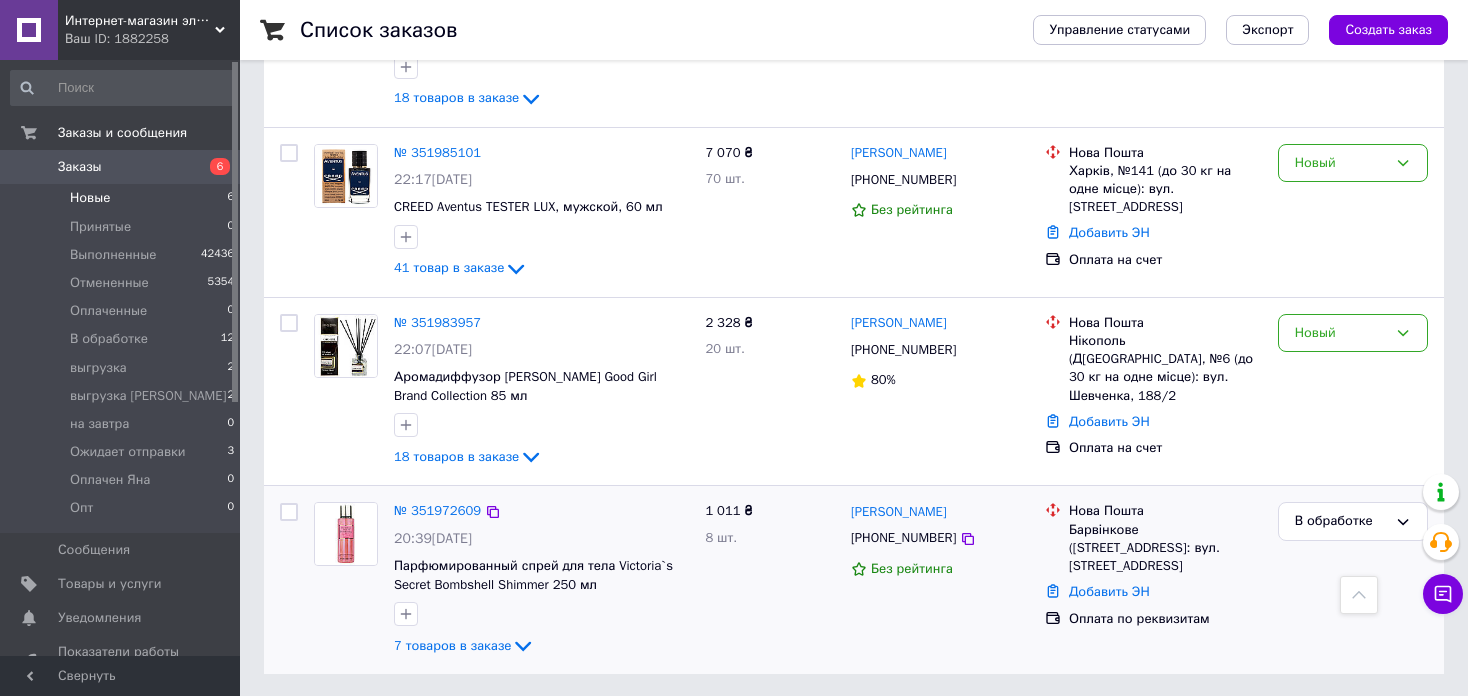 drag, startPoint x: 801, startPoint y: 659, endPoint x: 825, endPoint y: 621, distance: 44.94441 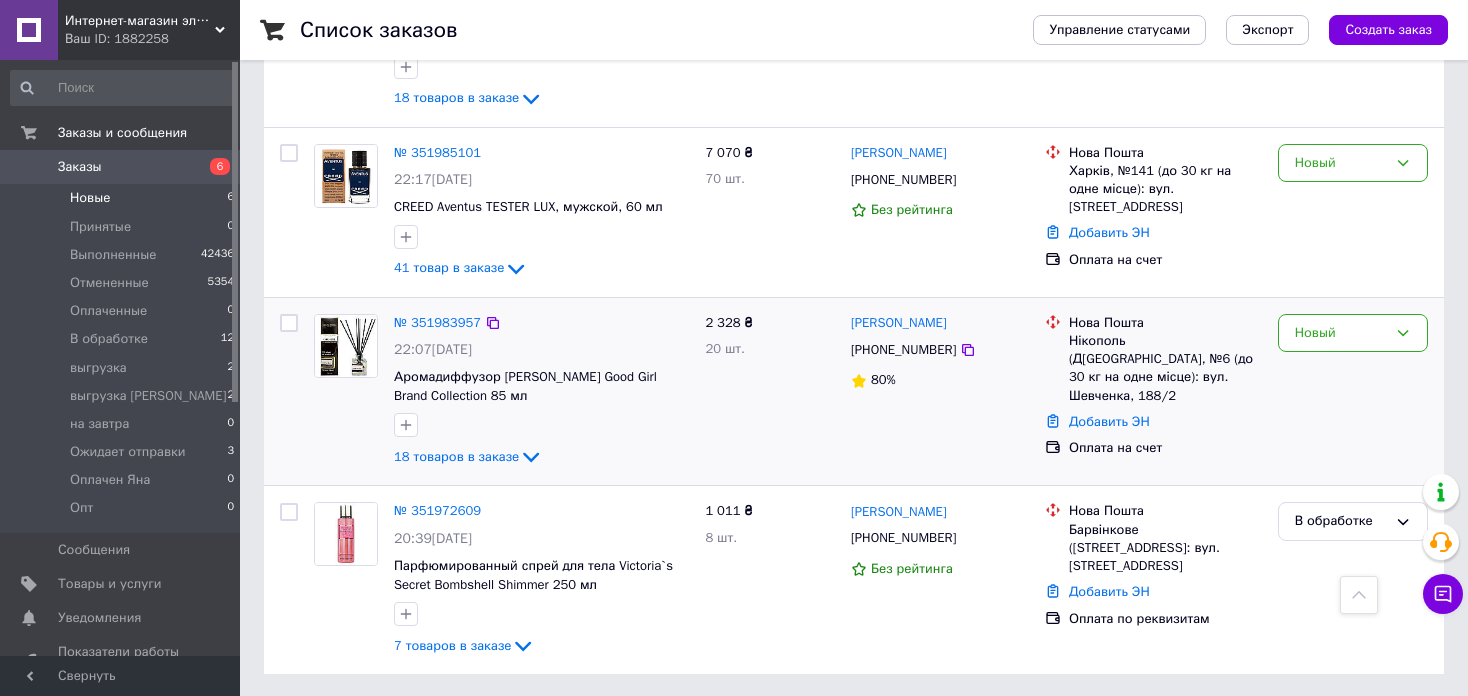 drag, startPoint x: 957, startPoint y: 348, endPoint x: 949, endPoint y: 382, distance: 34.928497 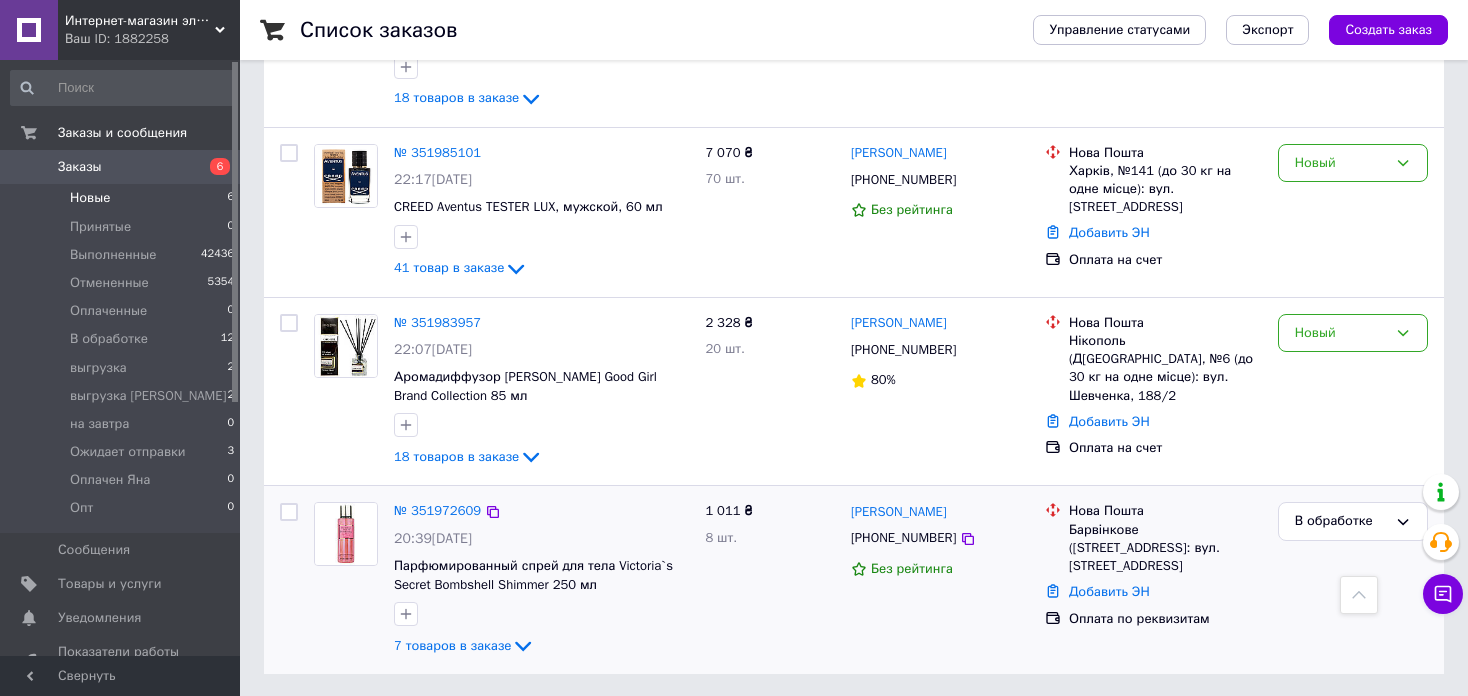 click on "№ 351972609 20:39, 09.07.2025 Парфюмированный спрей для тела Victoria`s Secret Bombshell Shimmer 250 мл 7 товаров в заказе 1 011 ₴ 8 шт. Карина Білицька +380506358776 Без рейтинга Нова Пошта Барвінкове (Харківська обл.), №1: вул. Центральна, 14є Добавить ЭН Оплата по реквизитам В обработке" at bounding box center [854, 580] 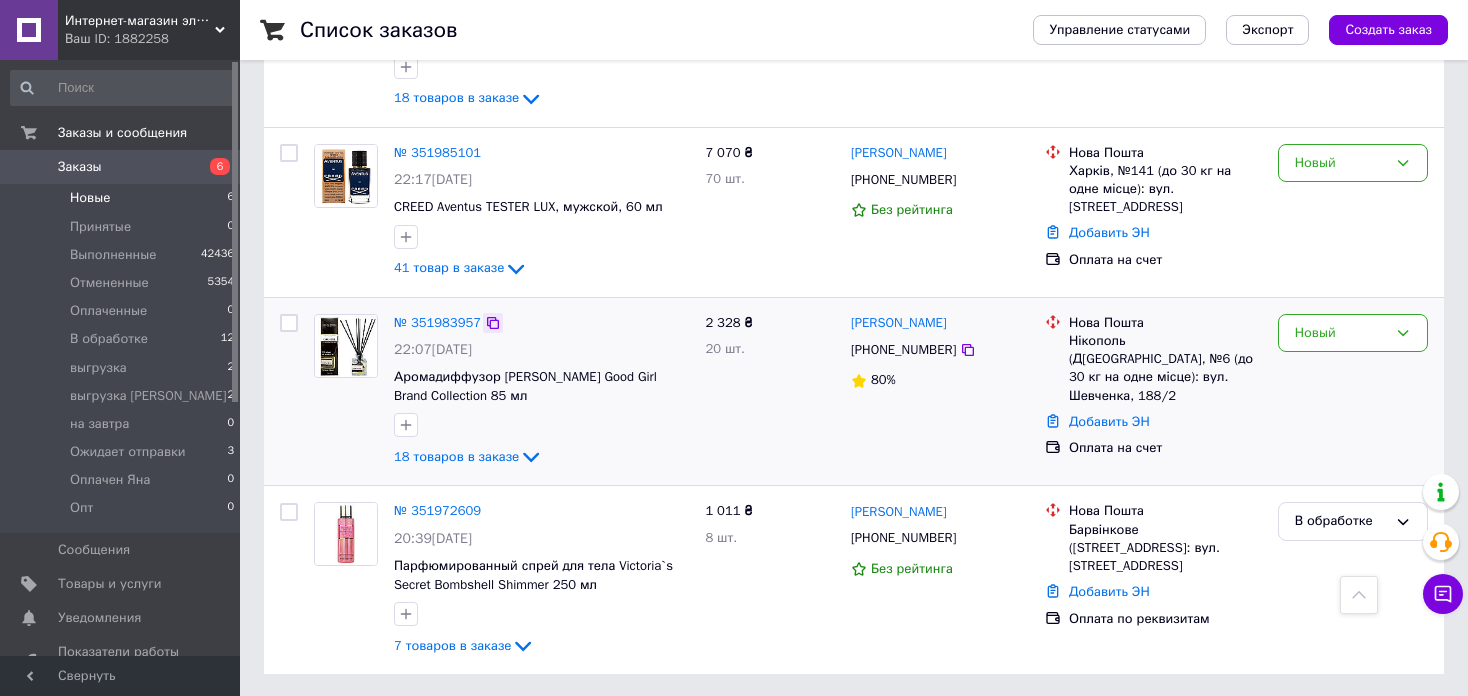 click 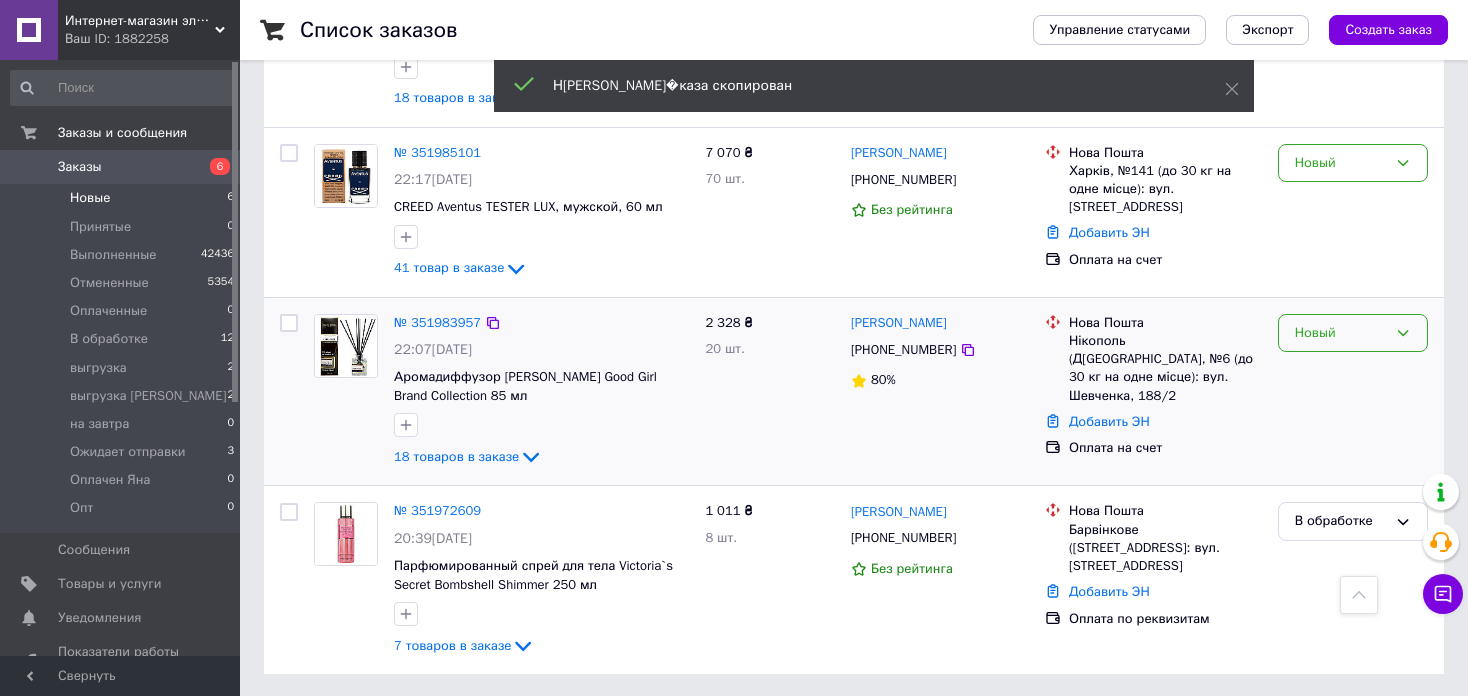 drag, startPoint x: 1375, startPoint y: 332, endPoint x: 1375, endPoint y: 349, distance: 17 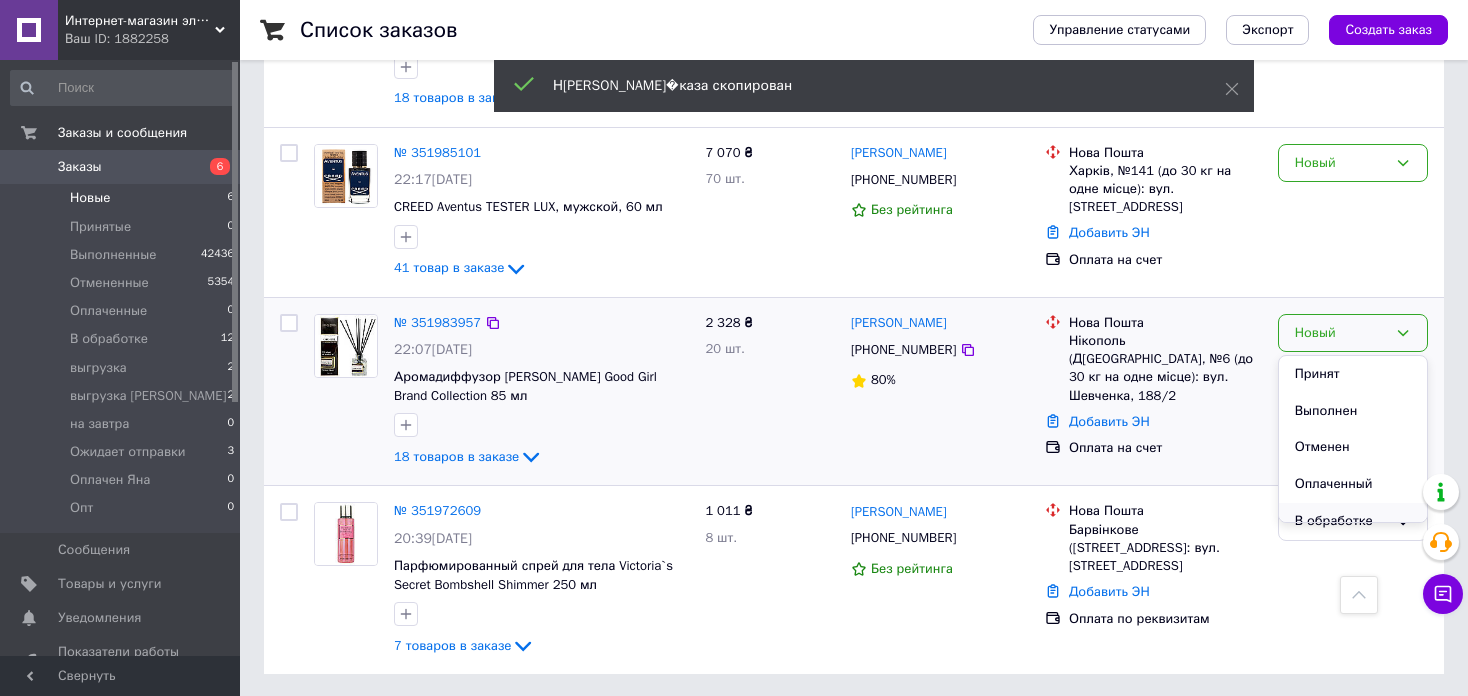 click on "В обработке" at bounding box center (1353, 521) 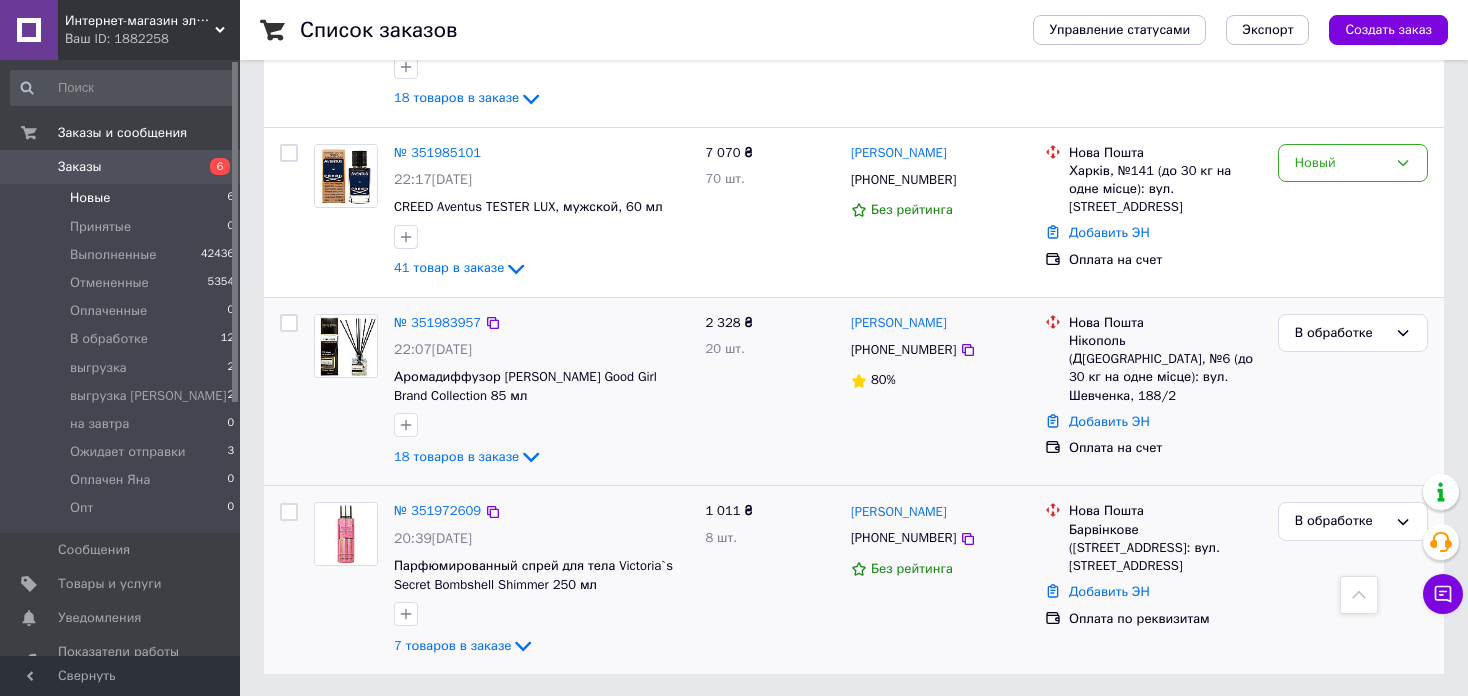 drag, startPoint x: 823, startPoint y: 674, endPoint x: 840, endPoint y: 650, distance: 29.410883 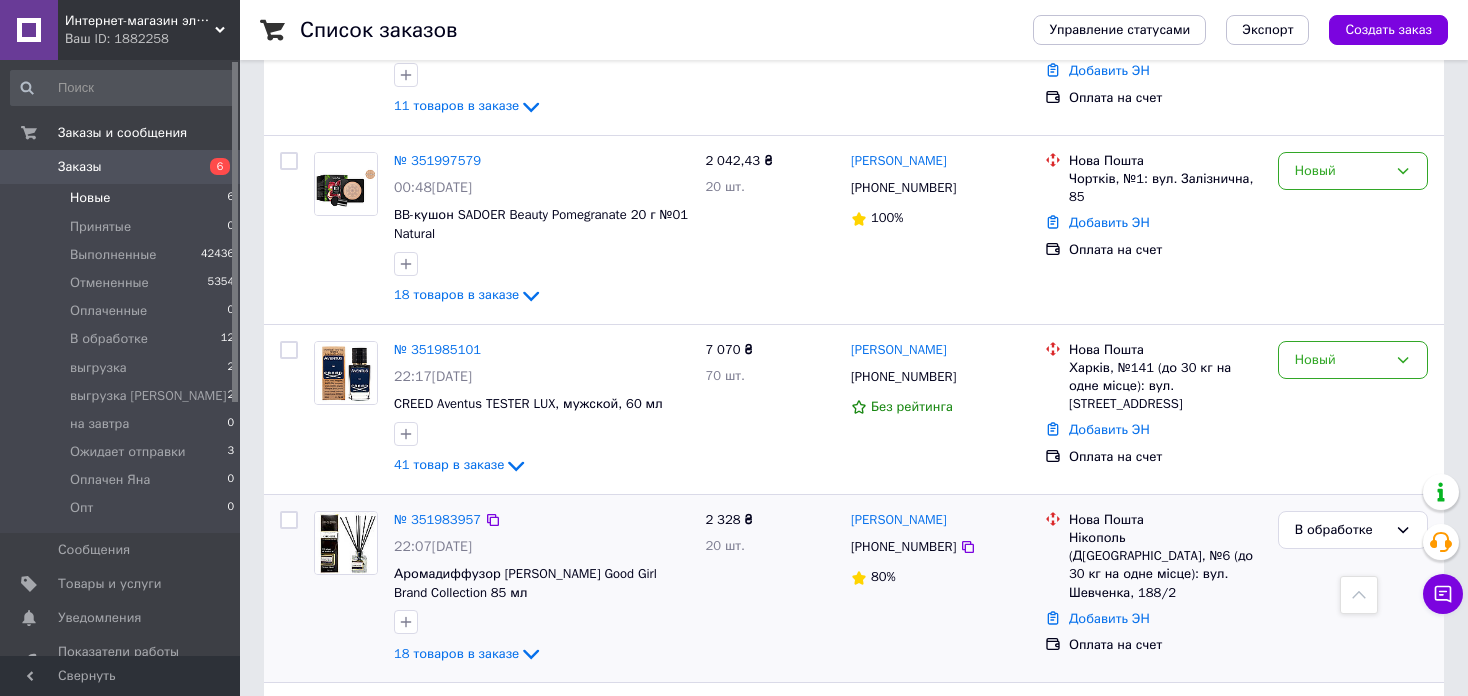 scroll, scrollTop: 337, scrollLeft: 0, axis: vertical 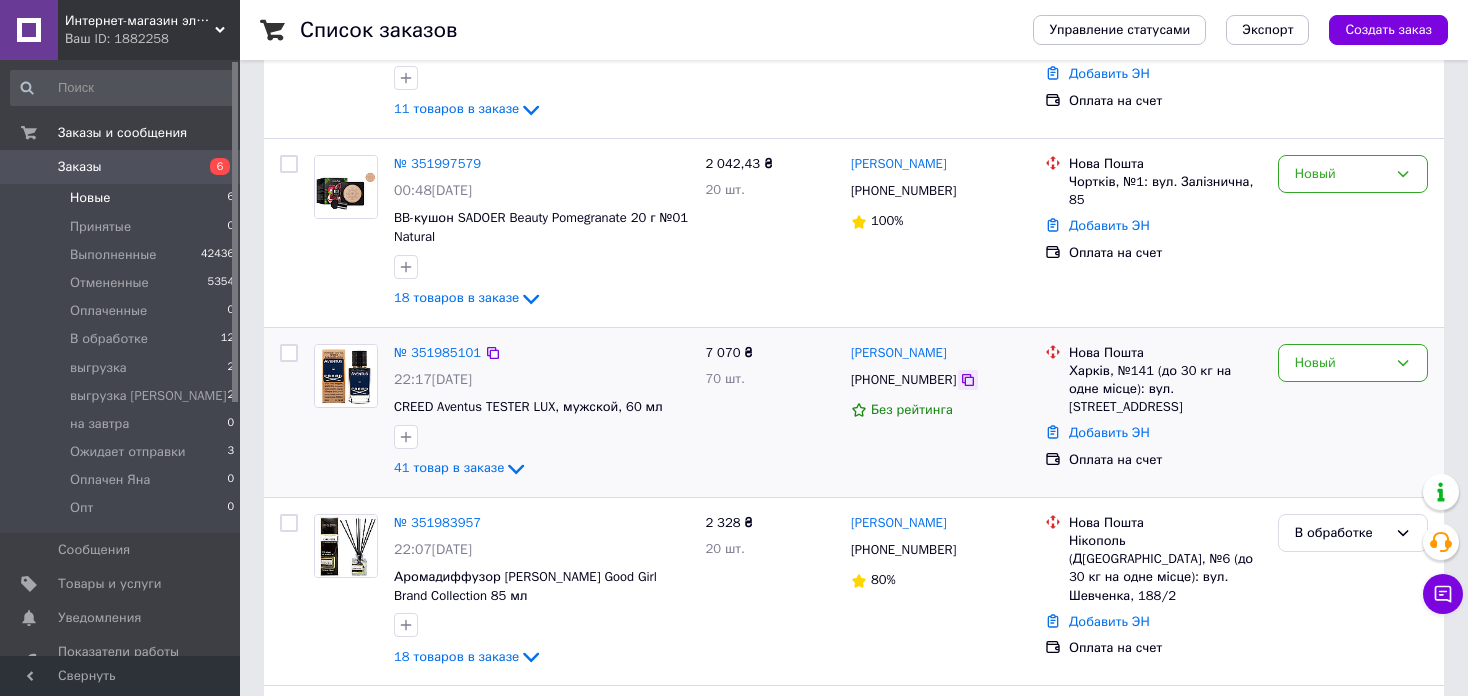 click 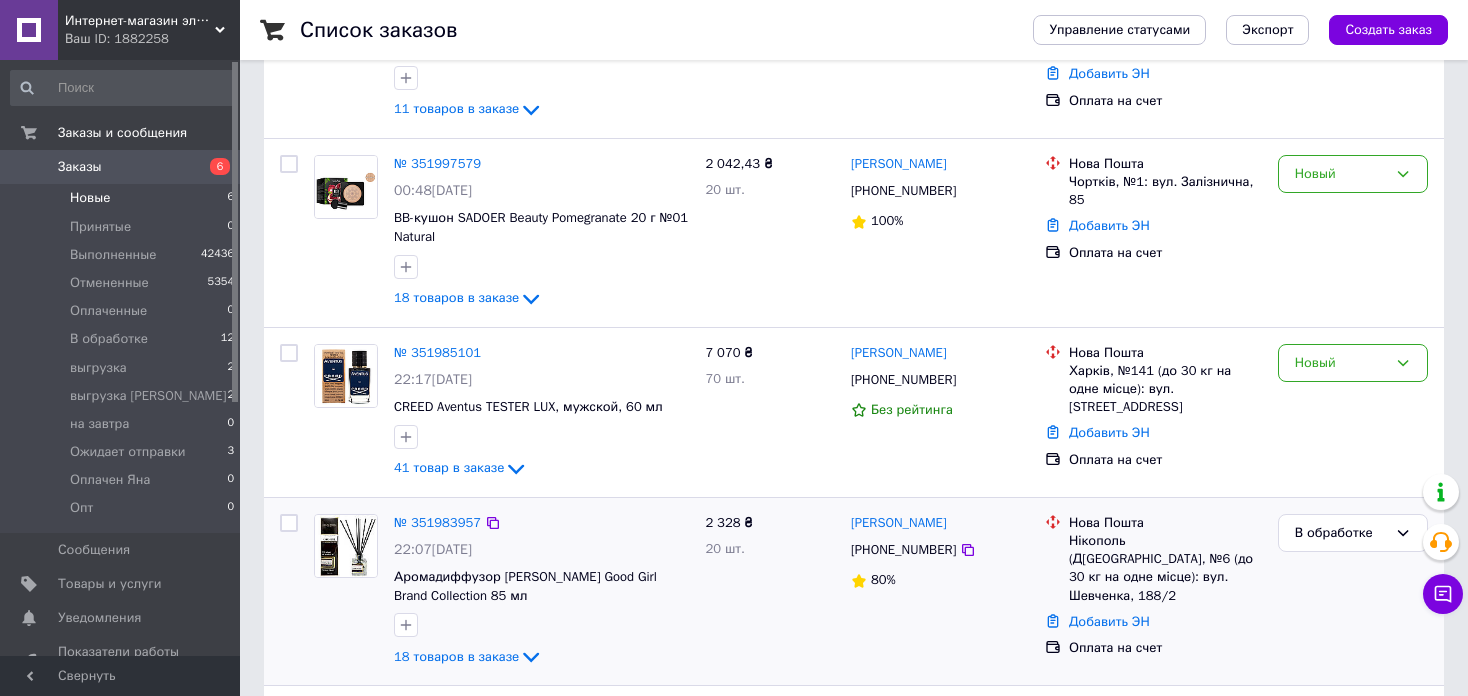 click on "2 328 ₴ 20 шт." at bounding box center (770, 592) 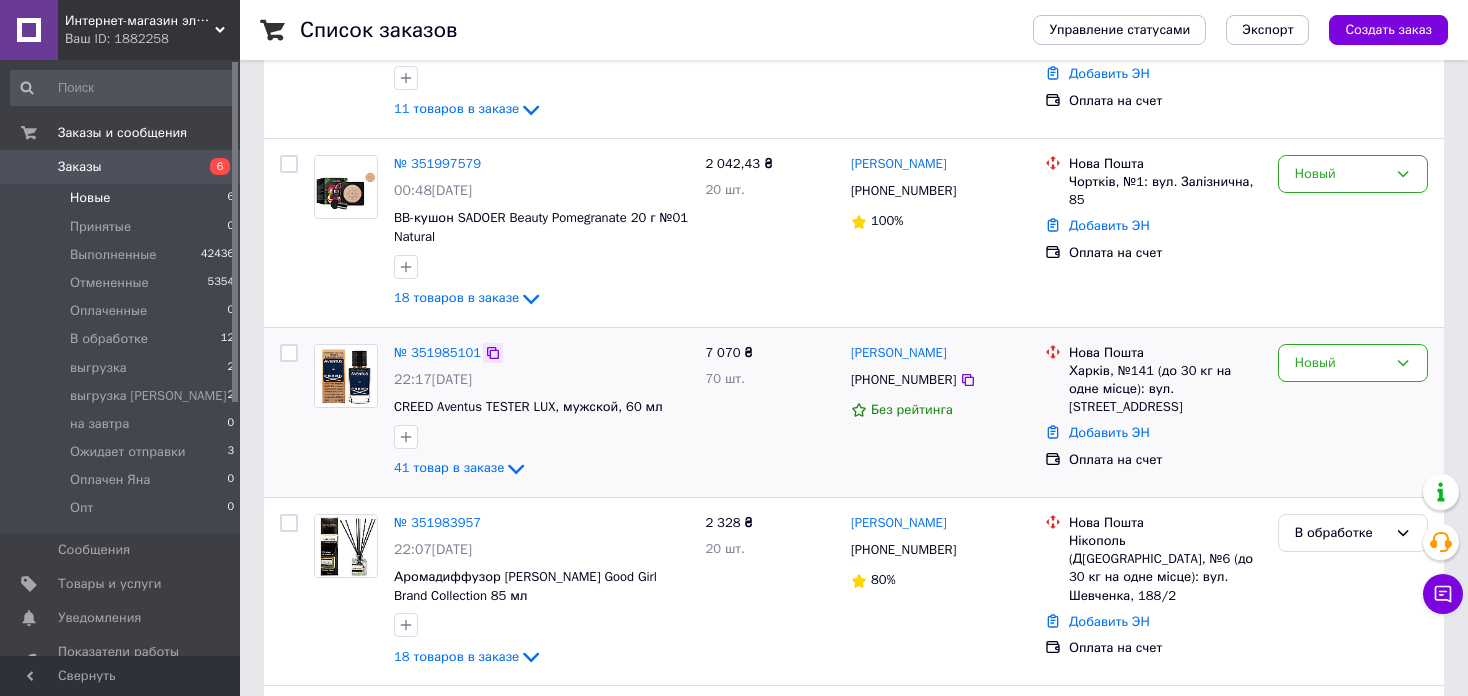 click 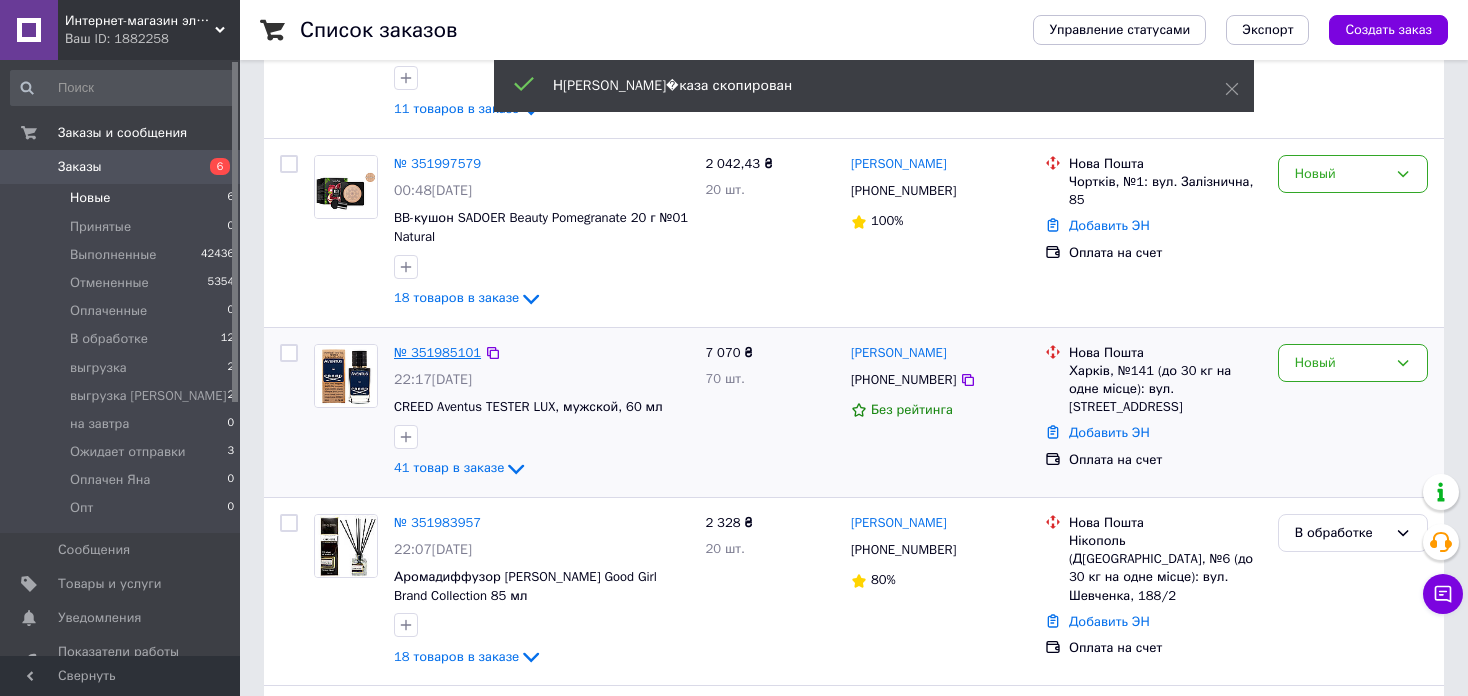 click on "№ 351985101" at bounding box center [437, 352] 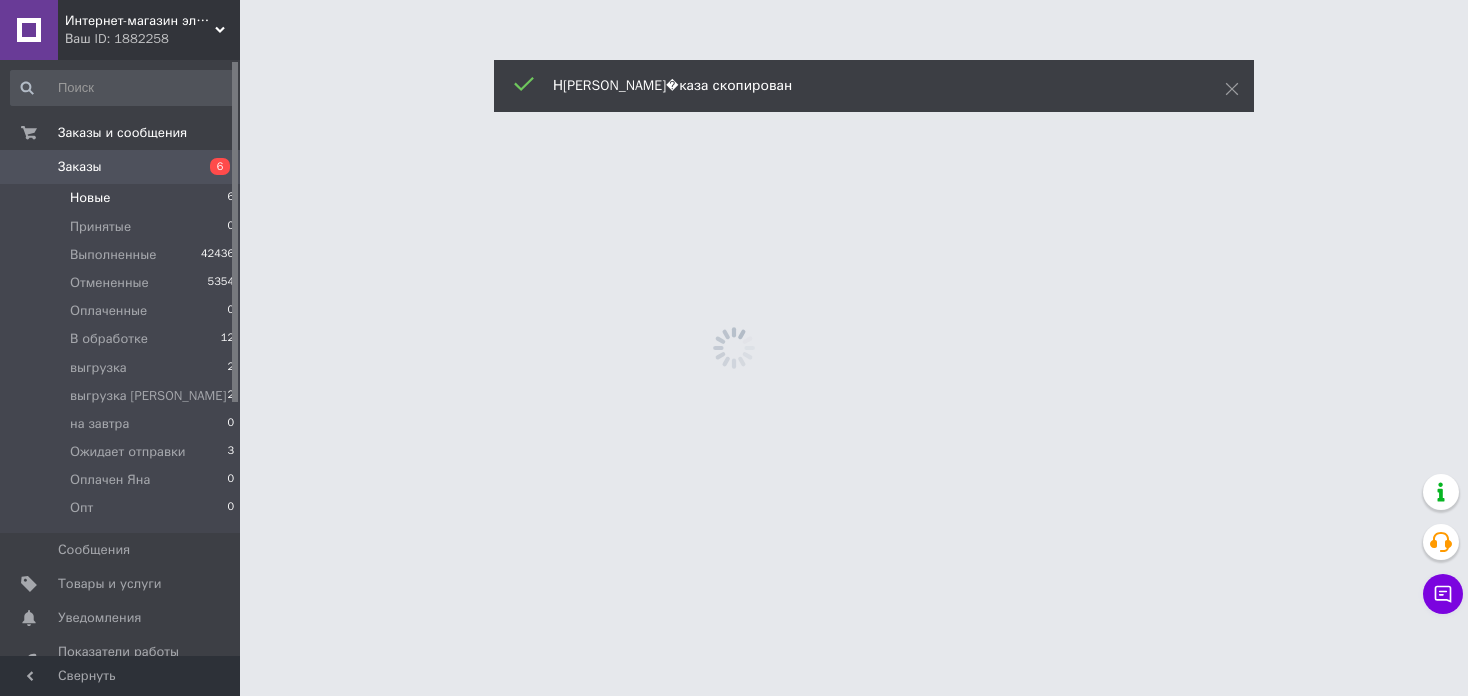 scroll, scrollTop: 0, scrollLeft: 0, axis: both 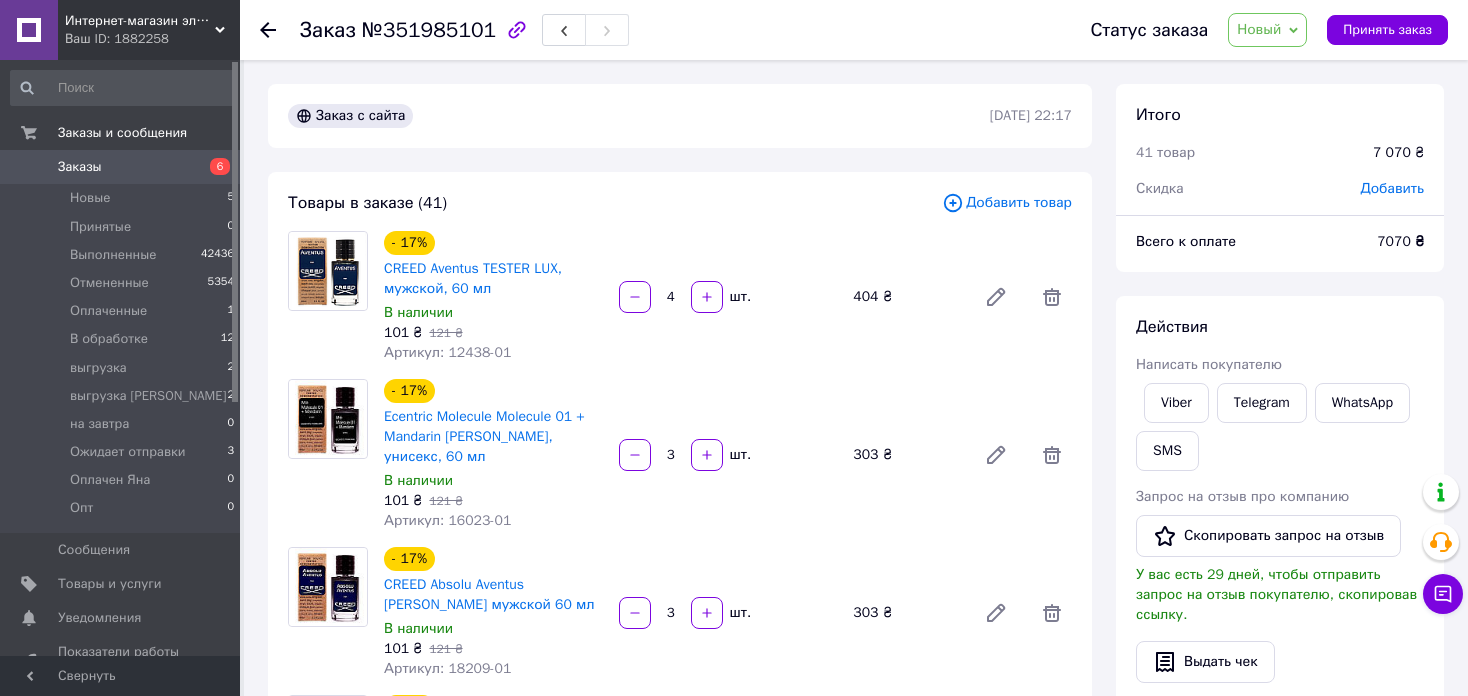 click on "Добавить" at bounding box center [1392, 188] 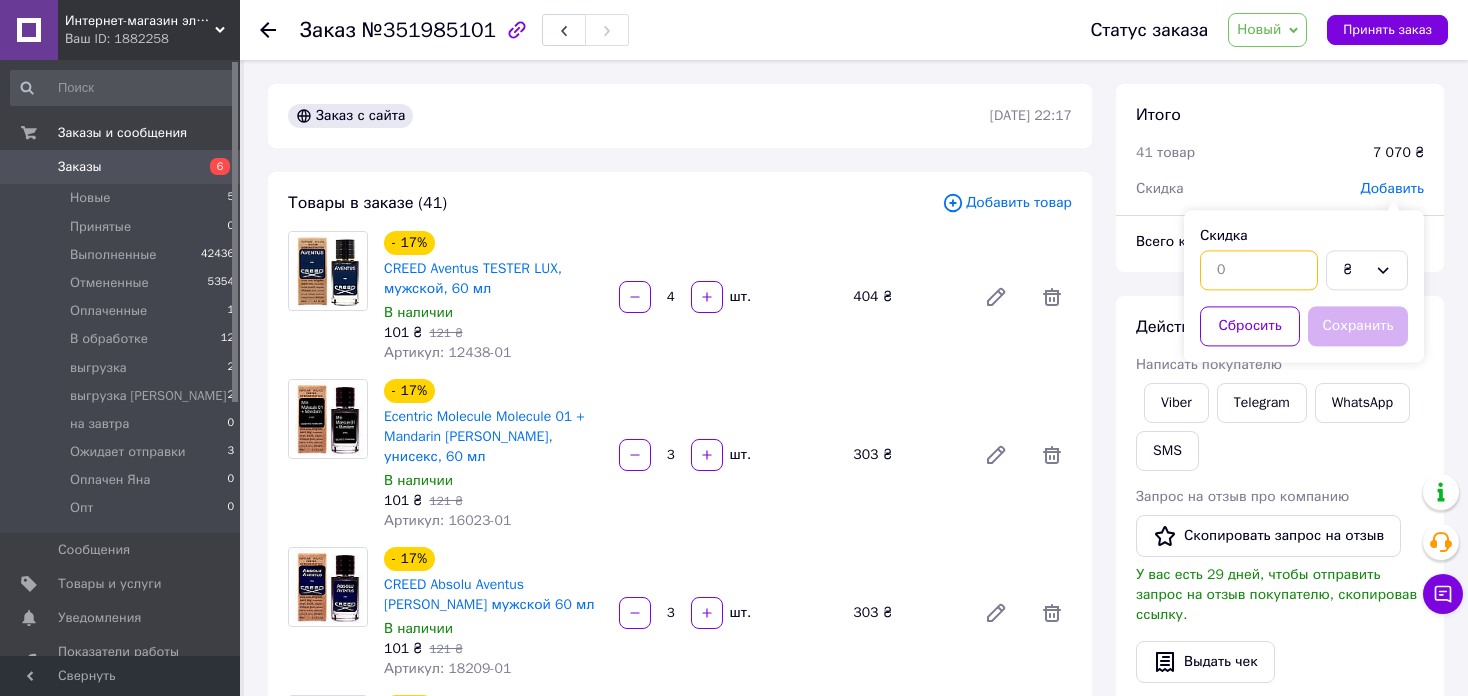 click at bounding box center [1259, 270] 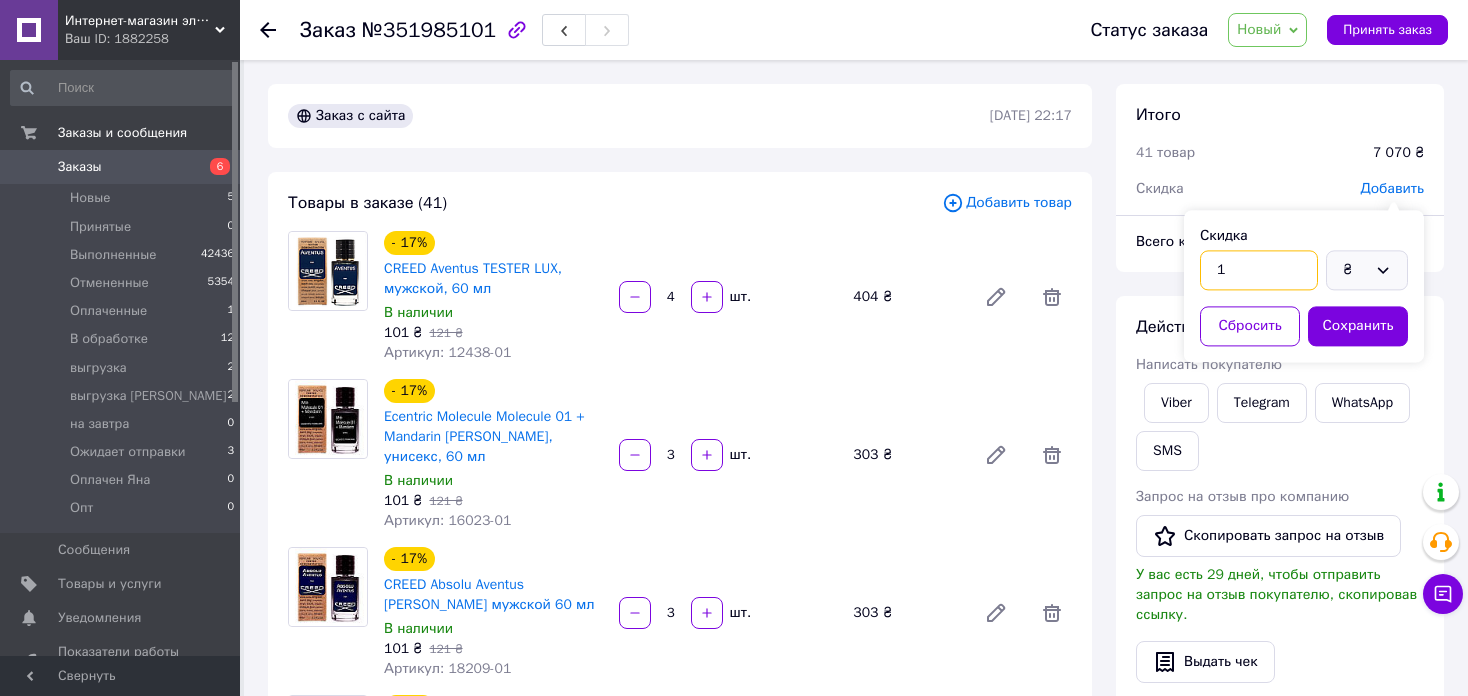 type on "1" 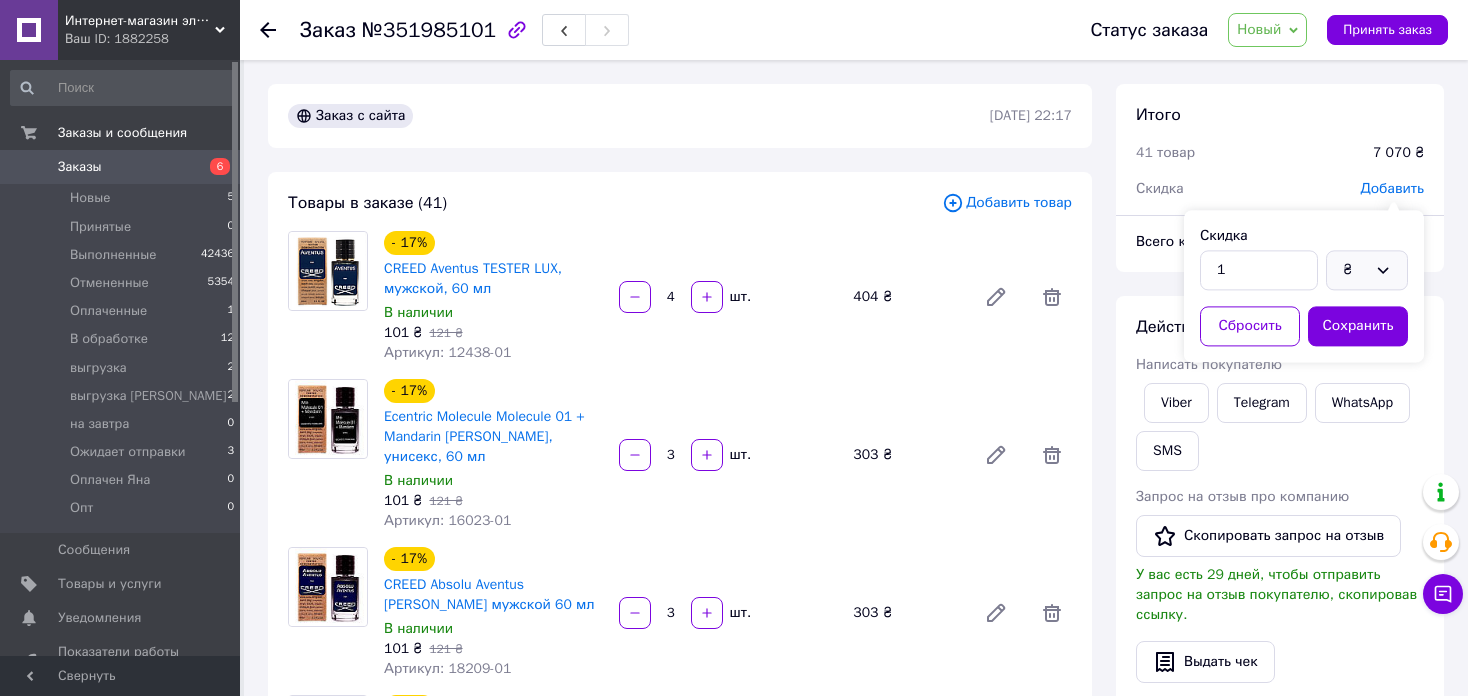 click 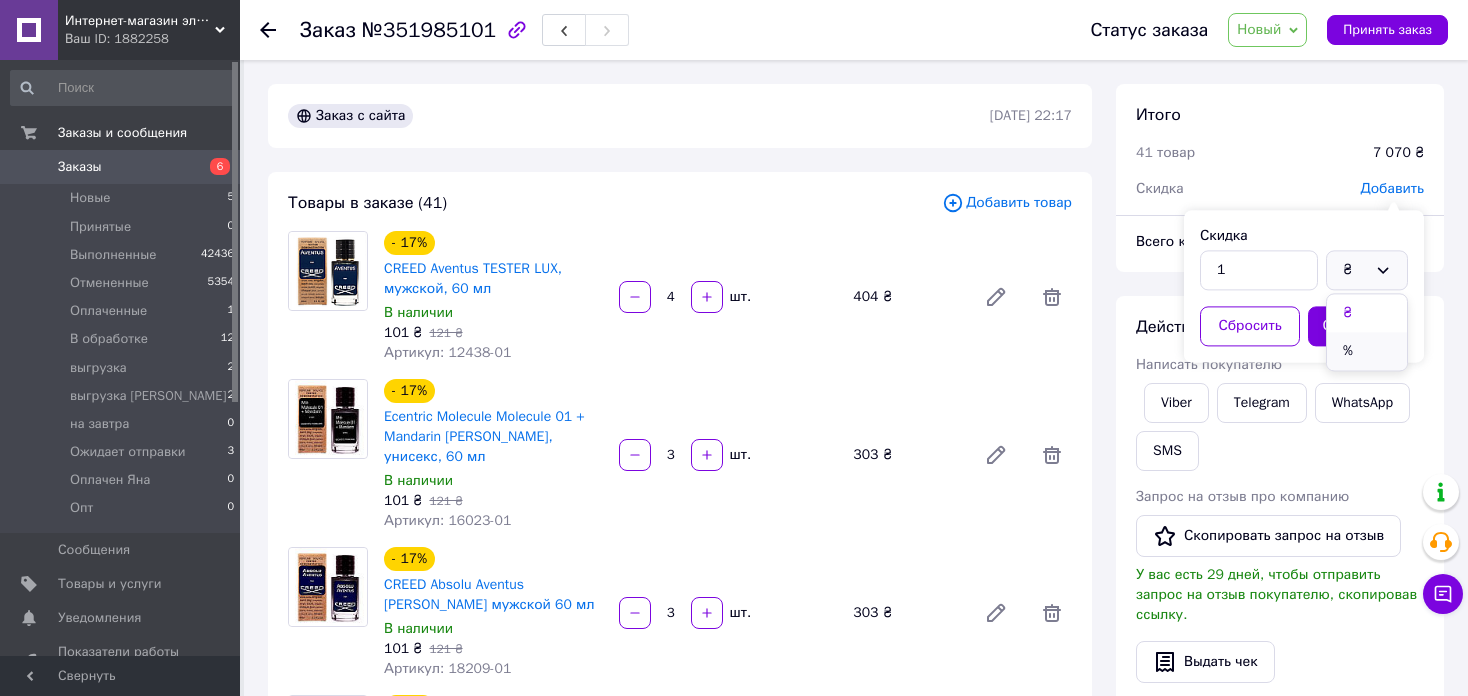 click on "%" at bounding box center (1367, 351) 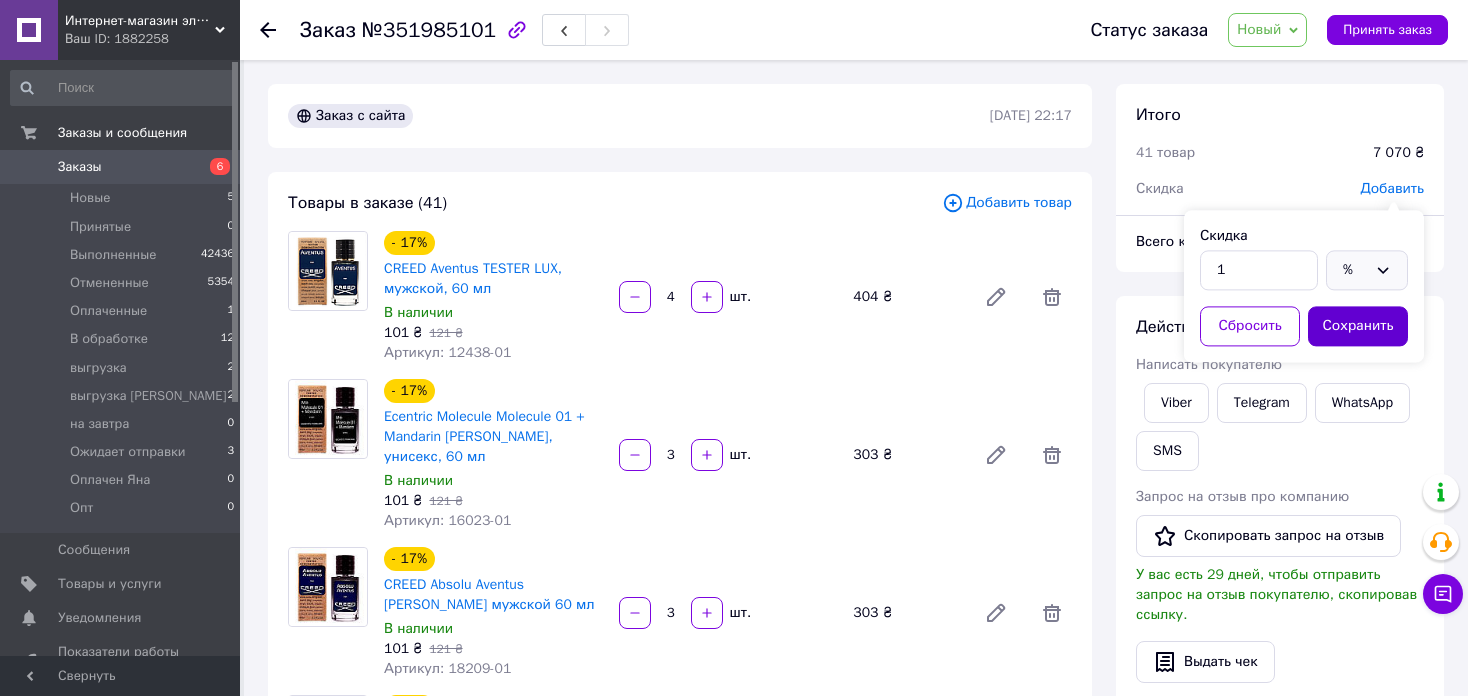 click on "Сохранить" at bounding box center (1358, 326) 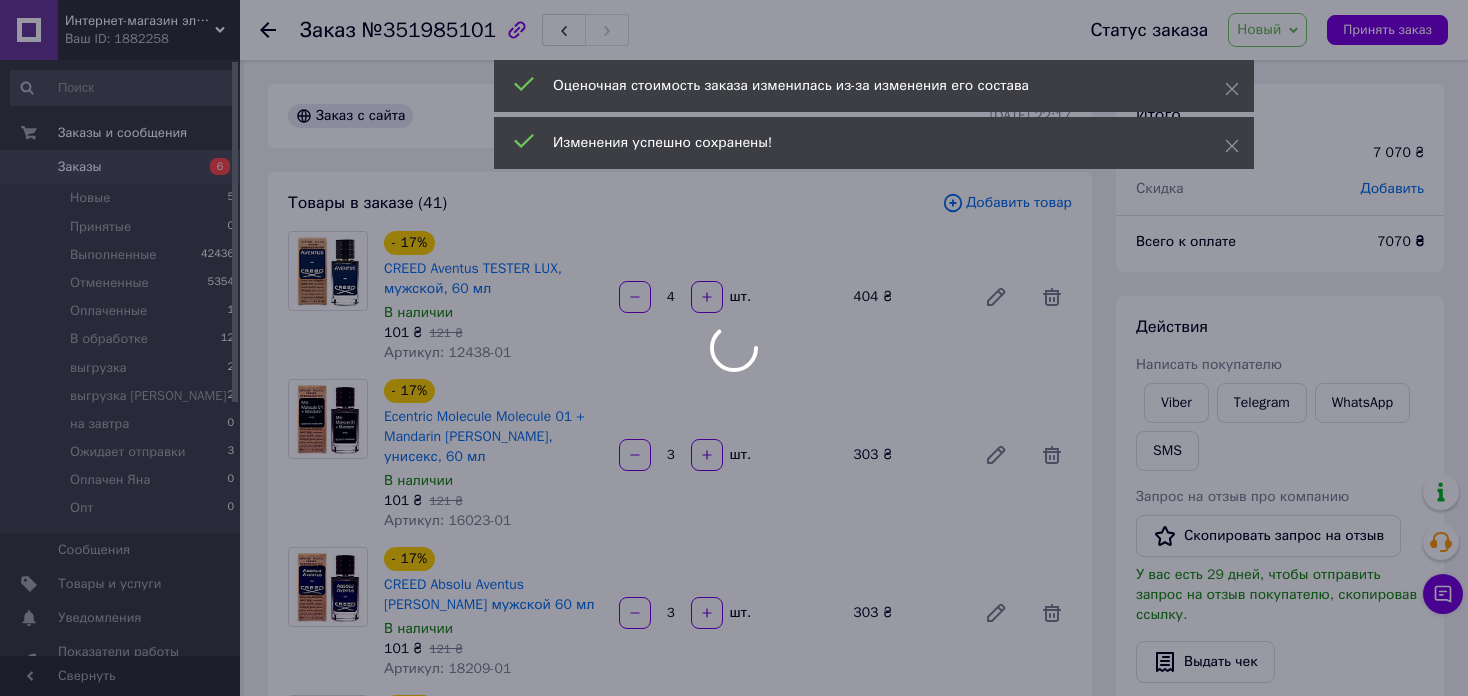 click on "Новый" at bounding box center (1267, 30) 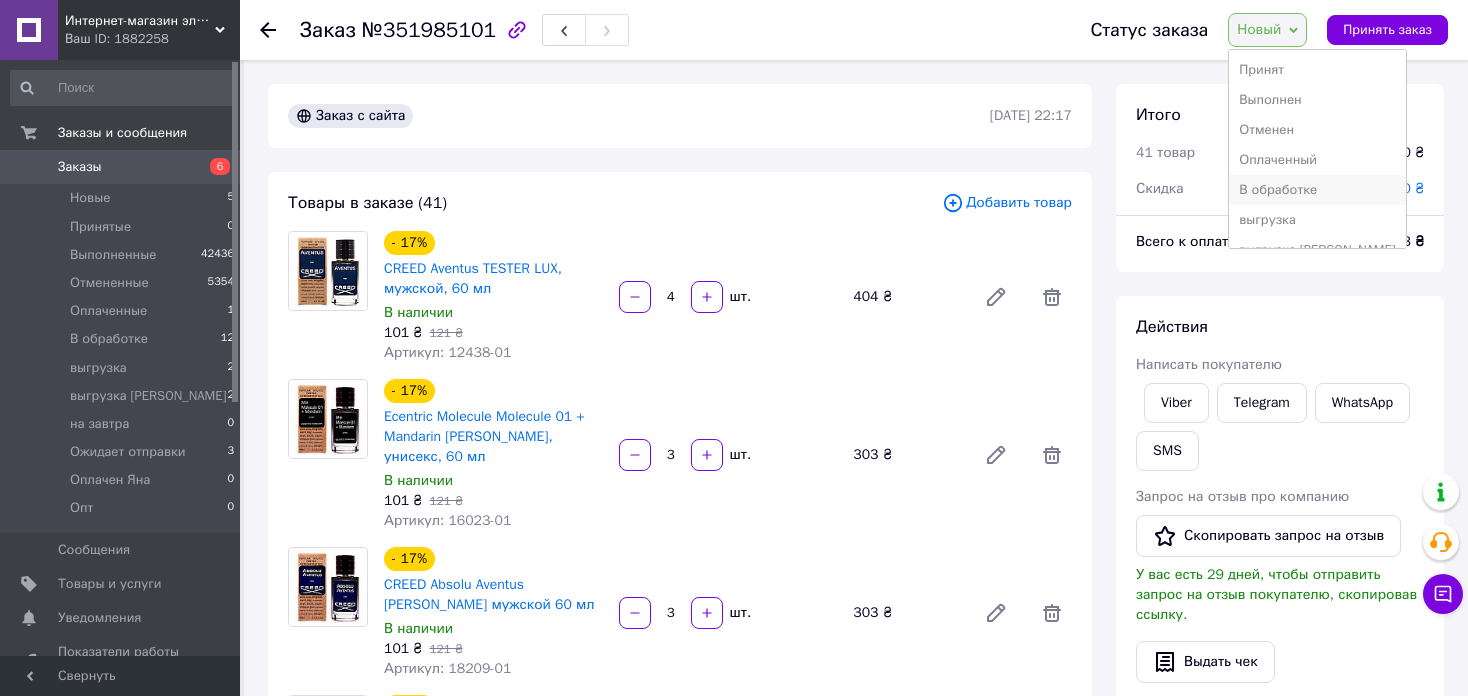 click on "В обработке" at bounding box center (1317, 190) 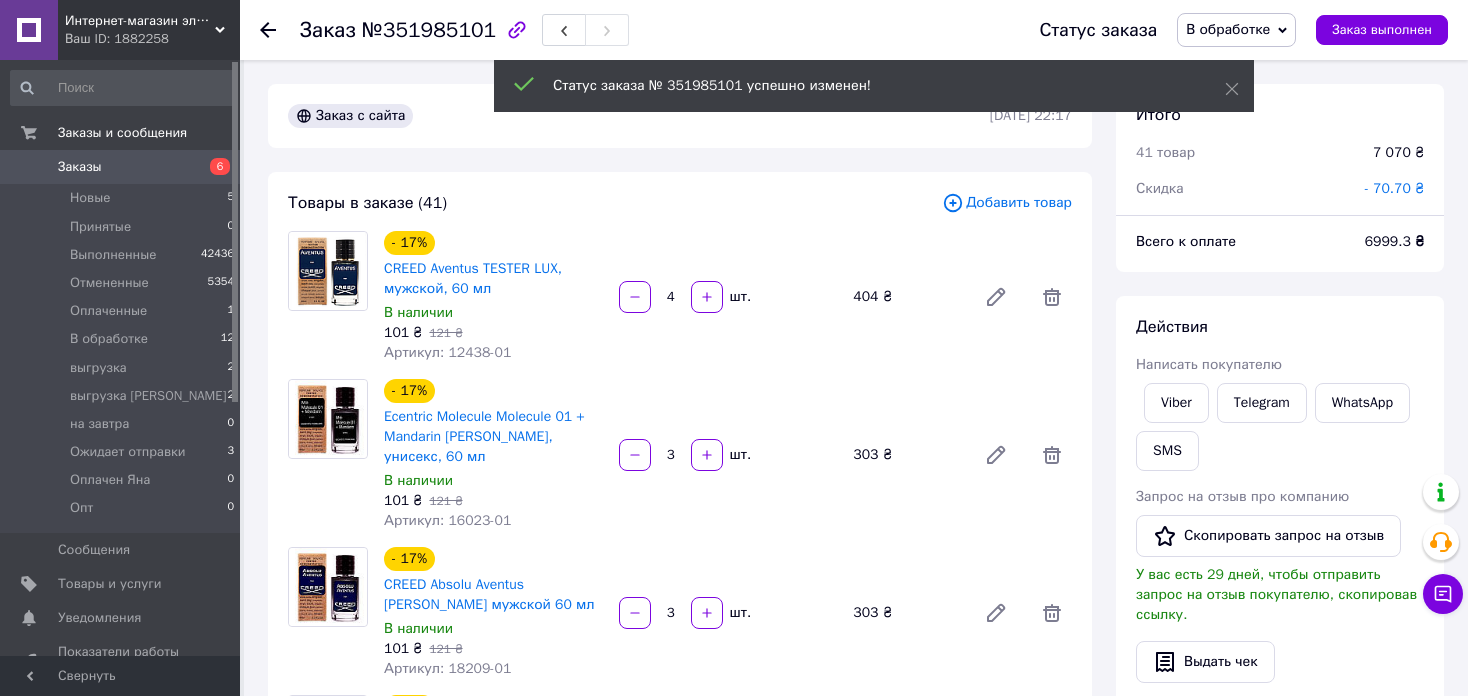 click 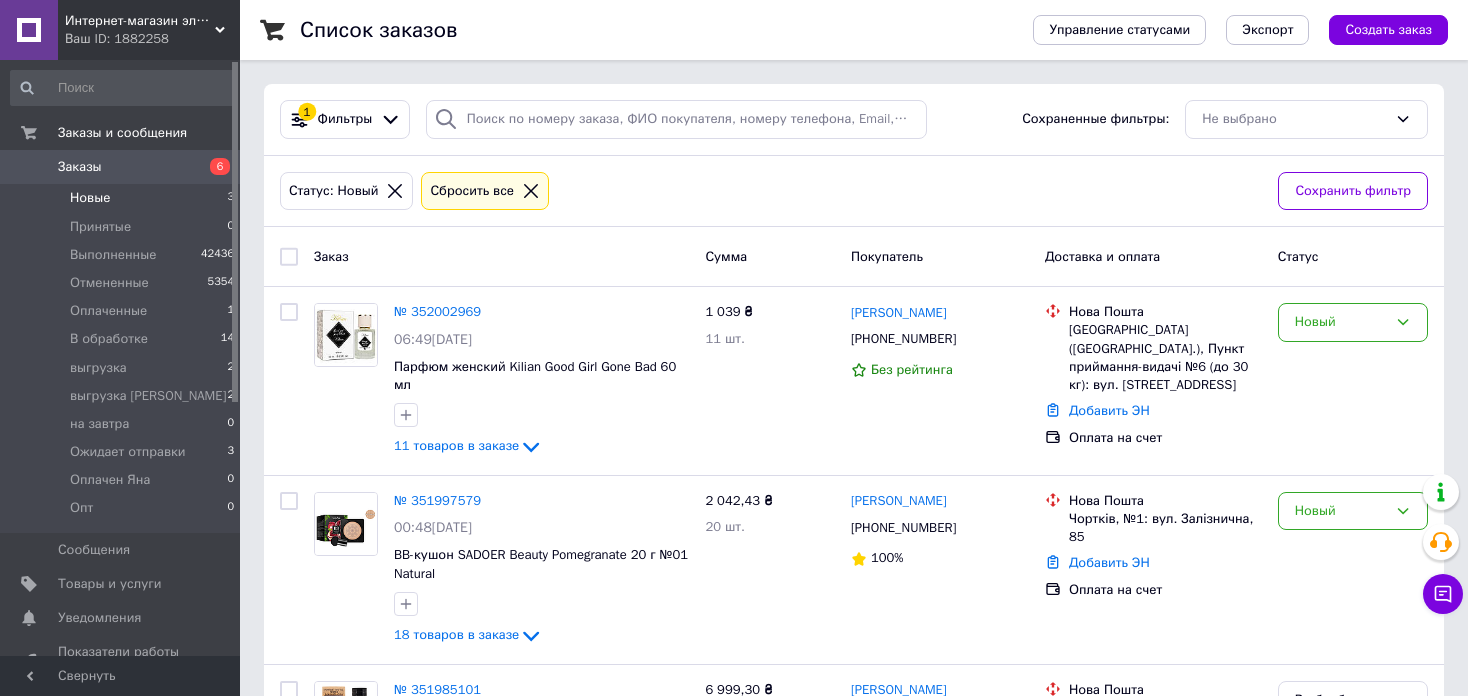 scroll, scrollTop: 160, scrollLeft: 0, axis: vertical 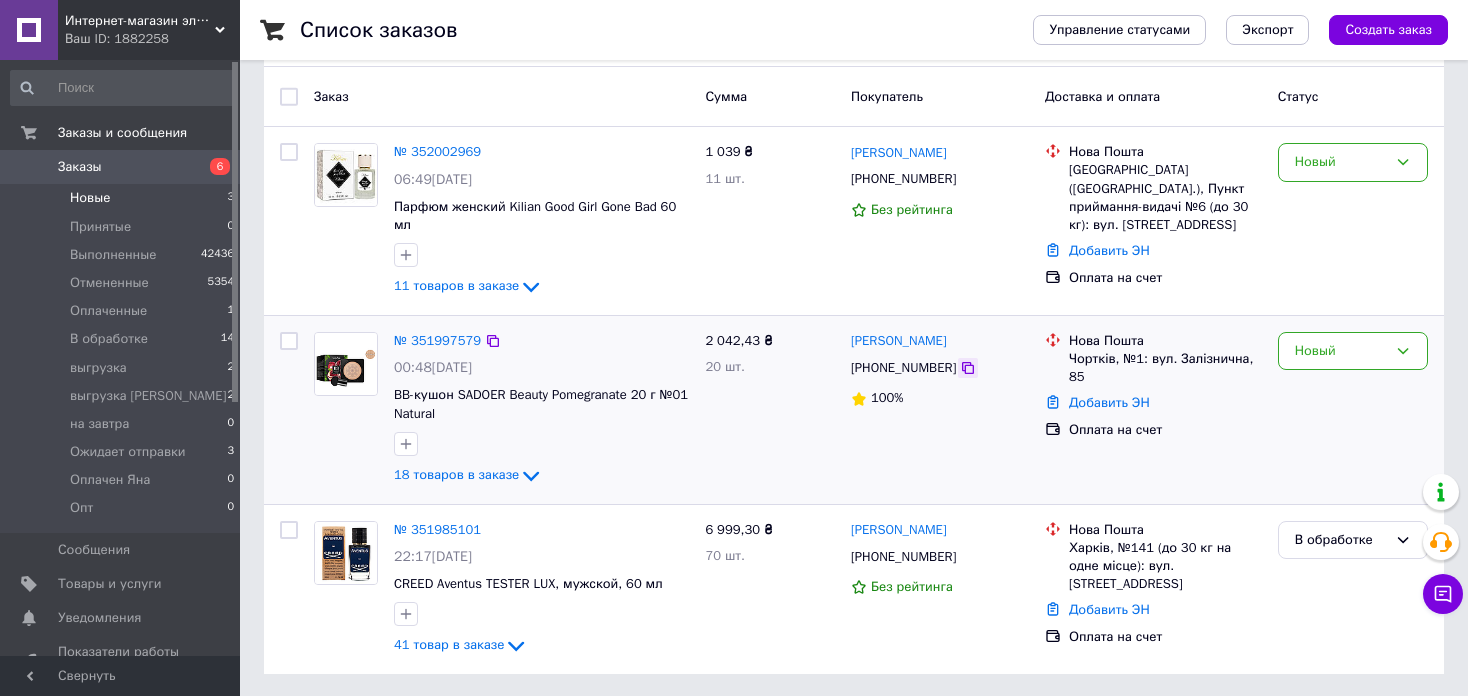 click 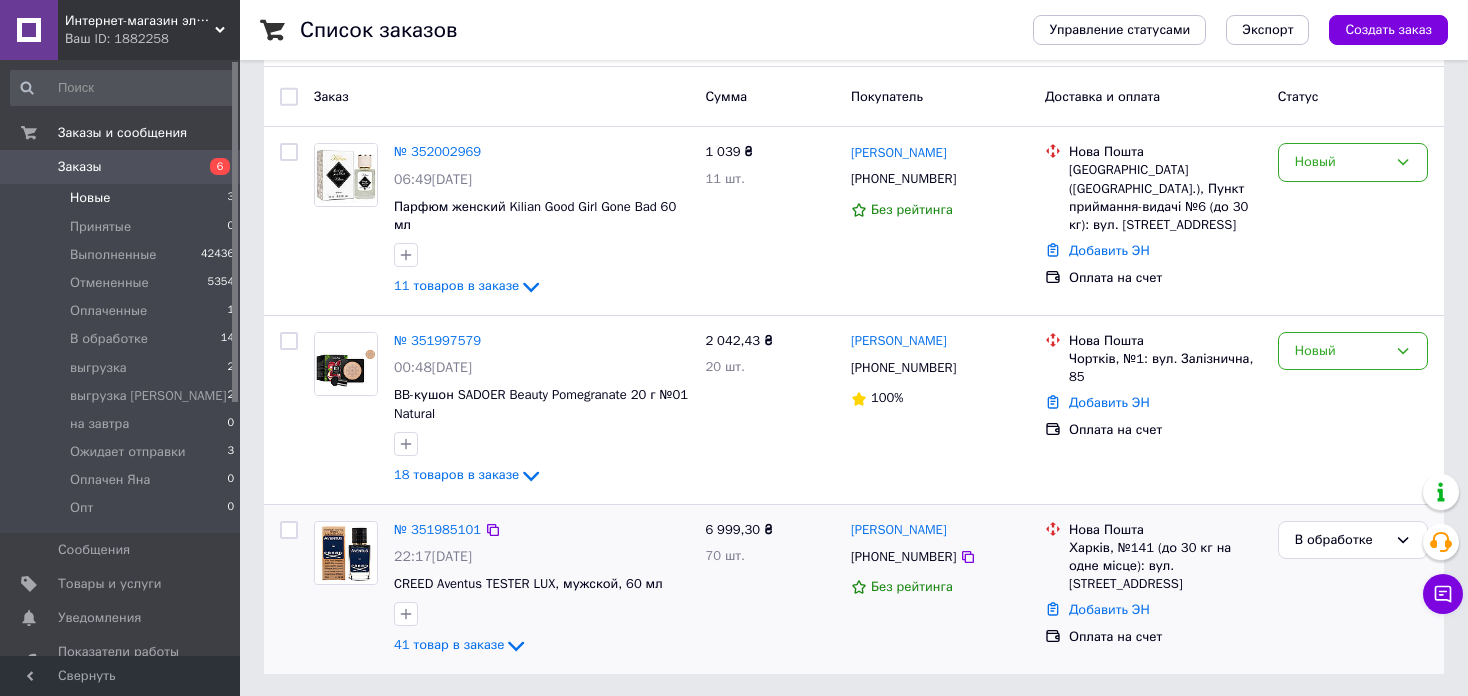 click on "№ 351985101 22:17, 09.07.2025 CREED Aventus TESTER LUX, мужской, 60 мл 41 товар в заказе 6 999,30 ₴ 70 шт. Ольга Яновська +380664238128 Без рейтинга Нова Пошта Харків, №141 (до 30 кг на одне місце): вул. Полтавський Шлях, 56 Добавить ЭН Оплата на счет В обработке" at bounding box center (854, 589) 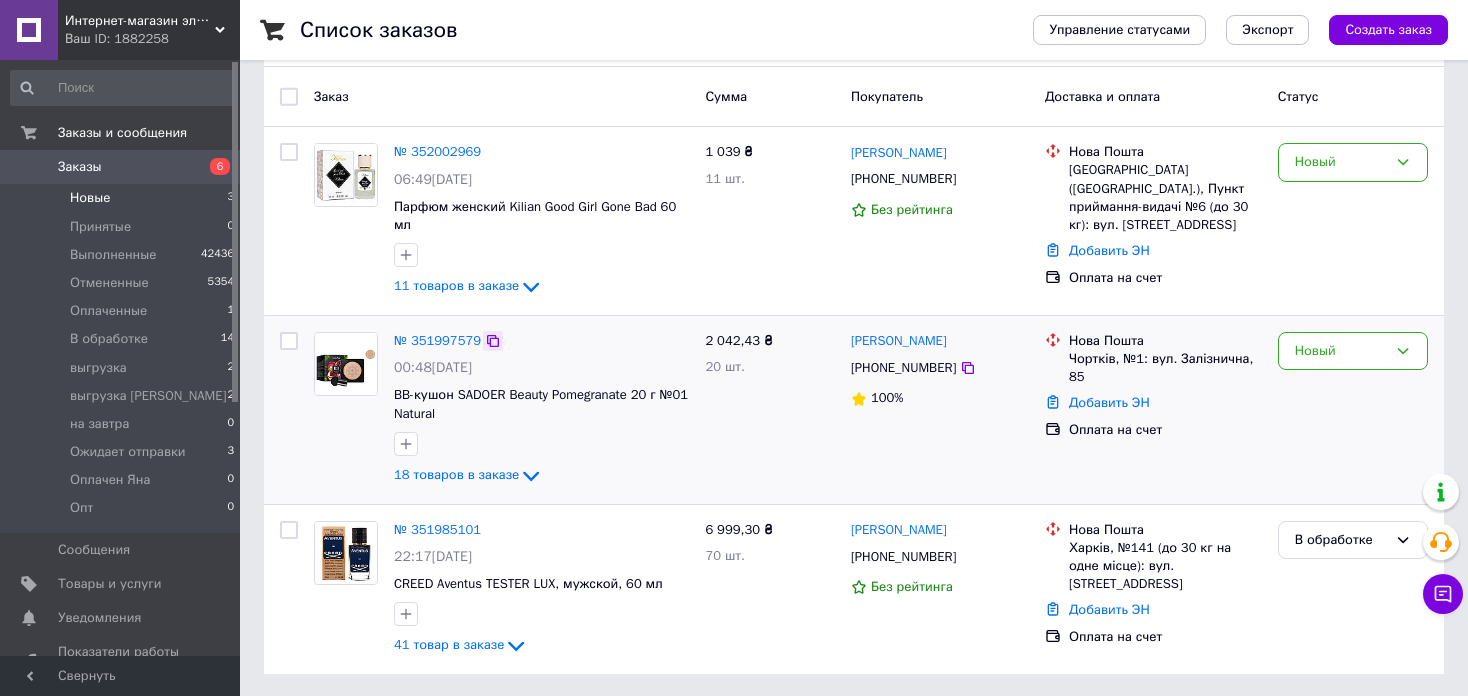 click 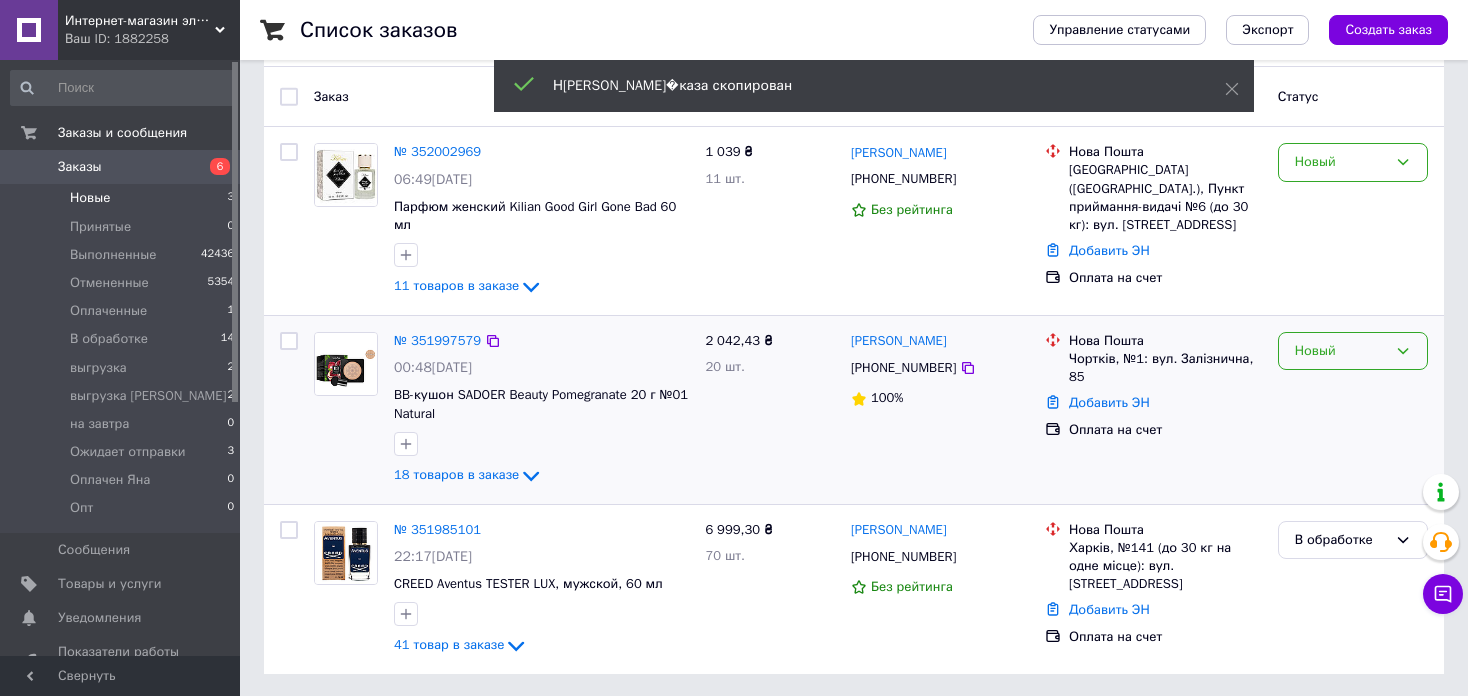 click on "Новый" at bounding box center [1341, 351] 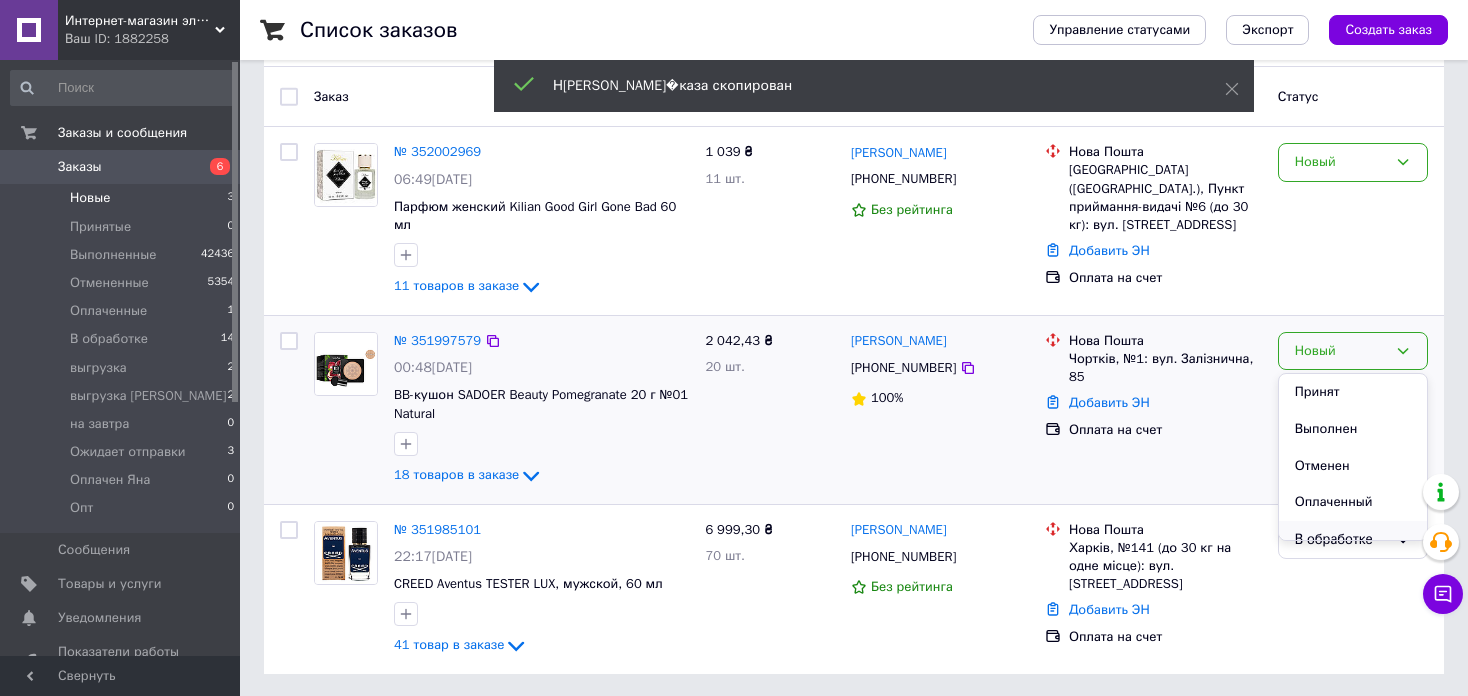 click on "В обработке" at bounding box center [1353, 539] 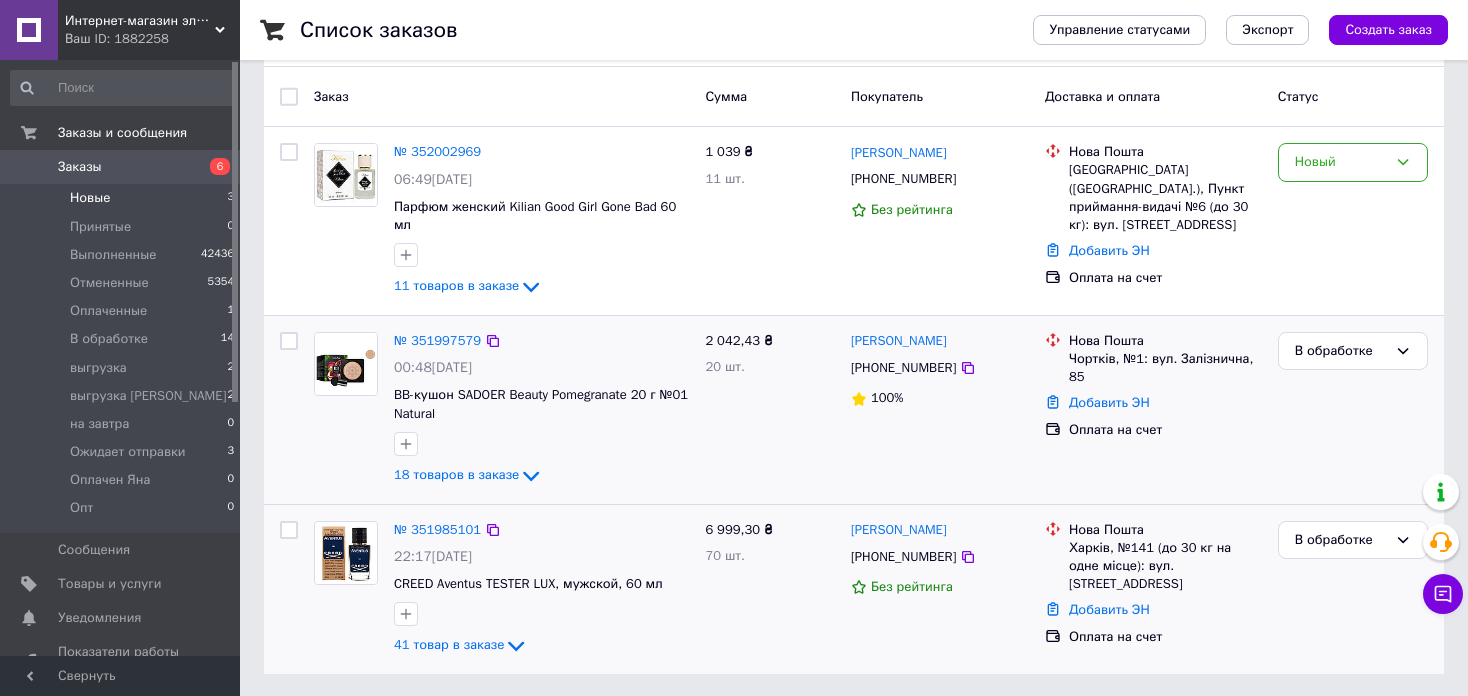 click on "№ 351985101 22:17, 09.07.2025 CREED Aventus TESTER LUX, мужской, 60 мл 41 товар в заказе" at bounding box center [541, 589] 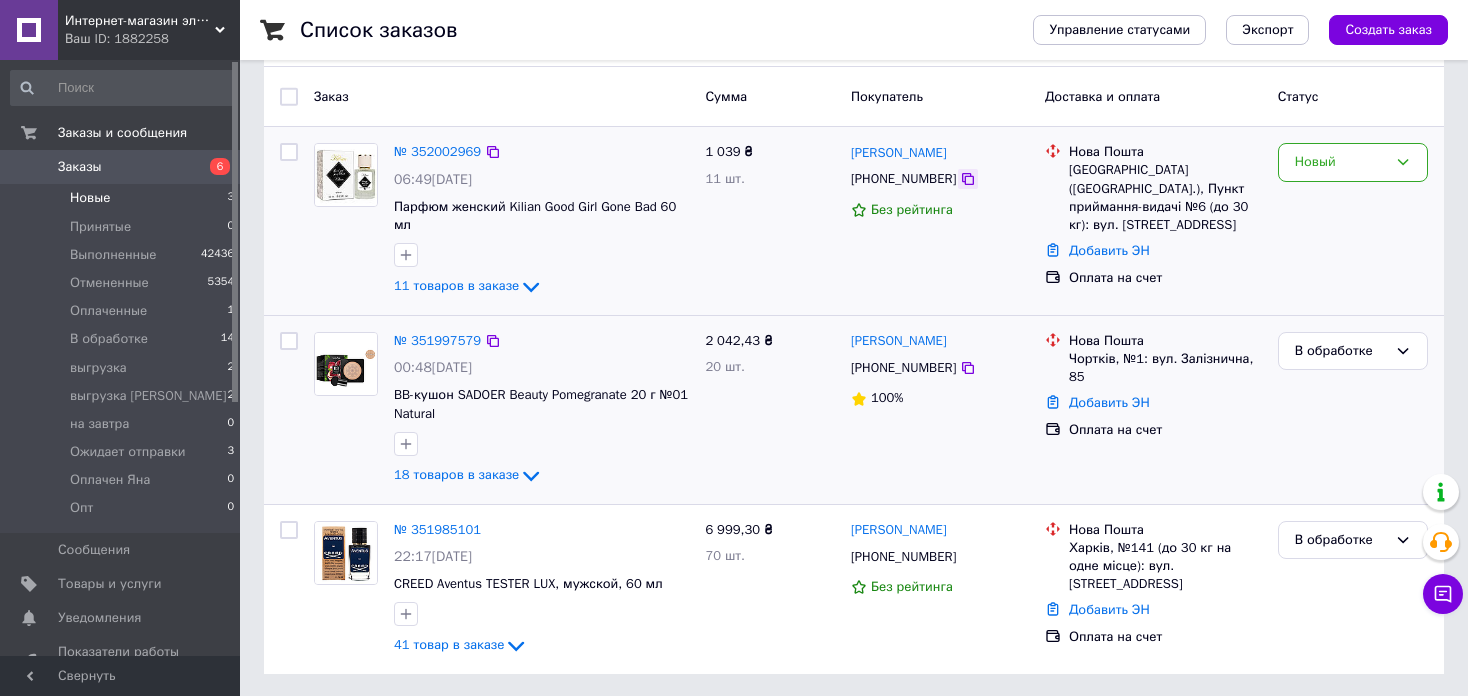 click 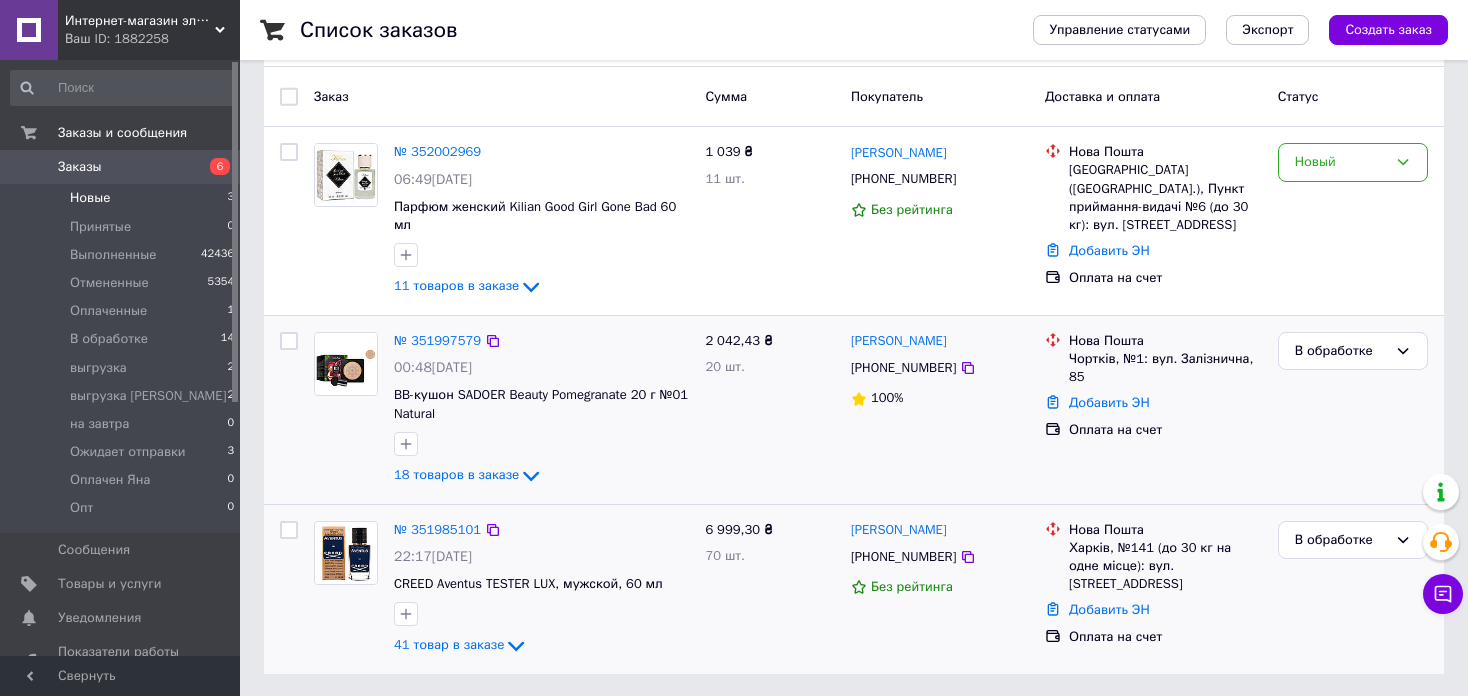 click on "6 999,30 ₴ 70 шт." at bounding box center [770, 589] 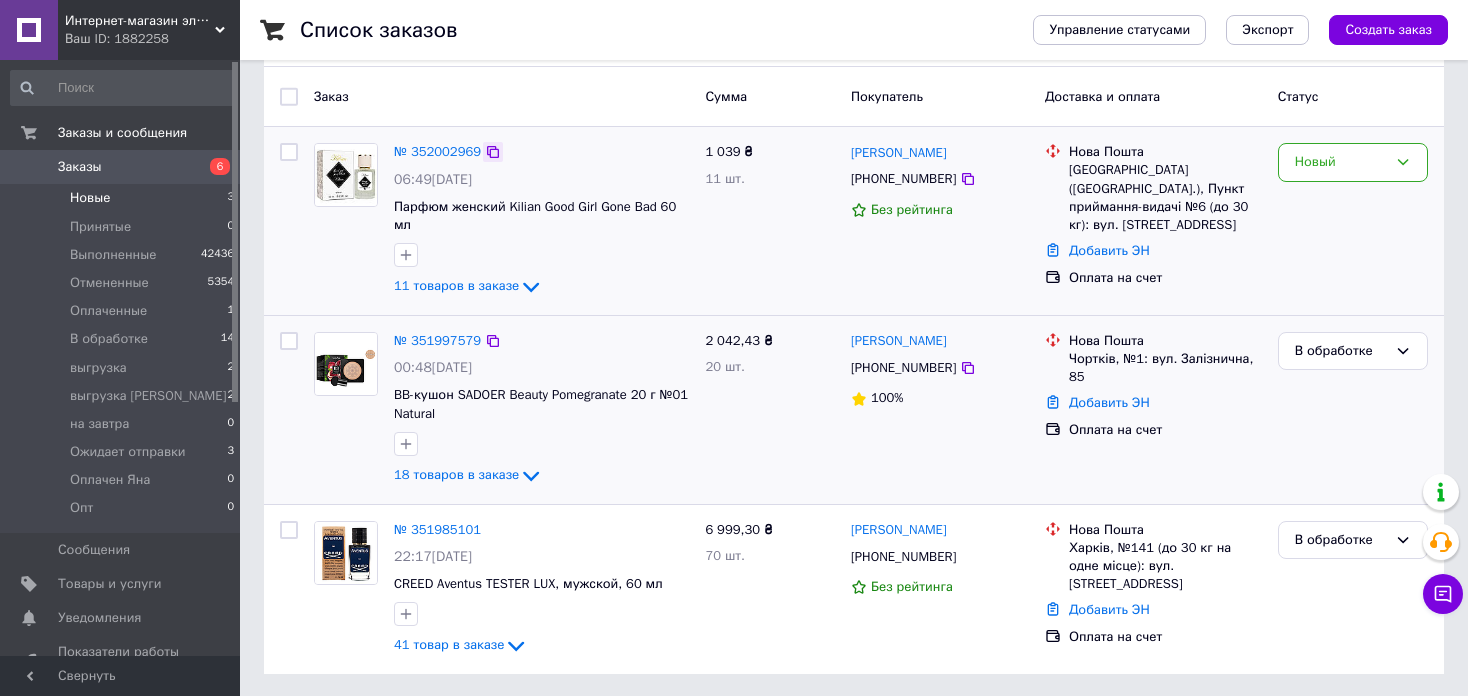 click 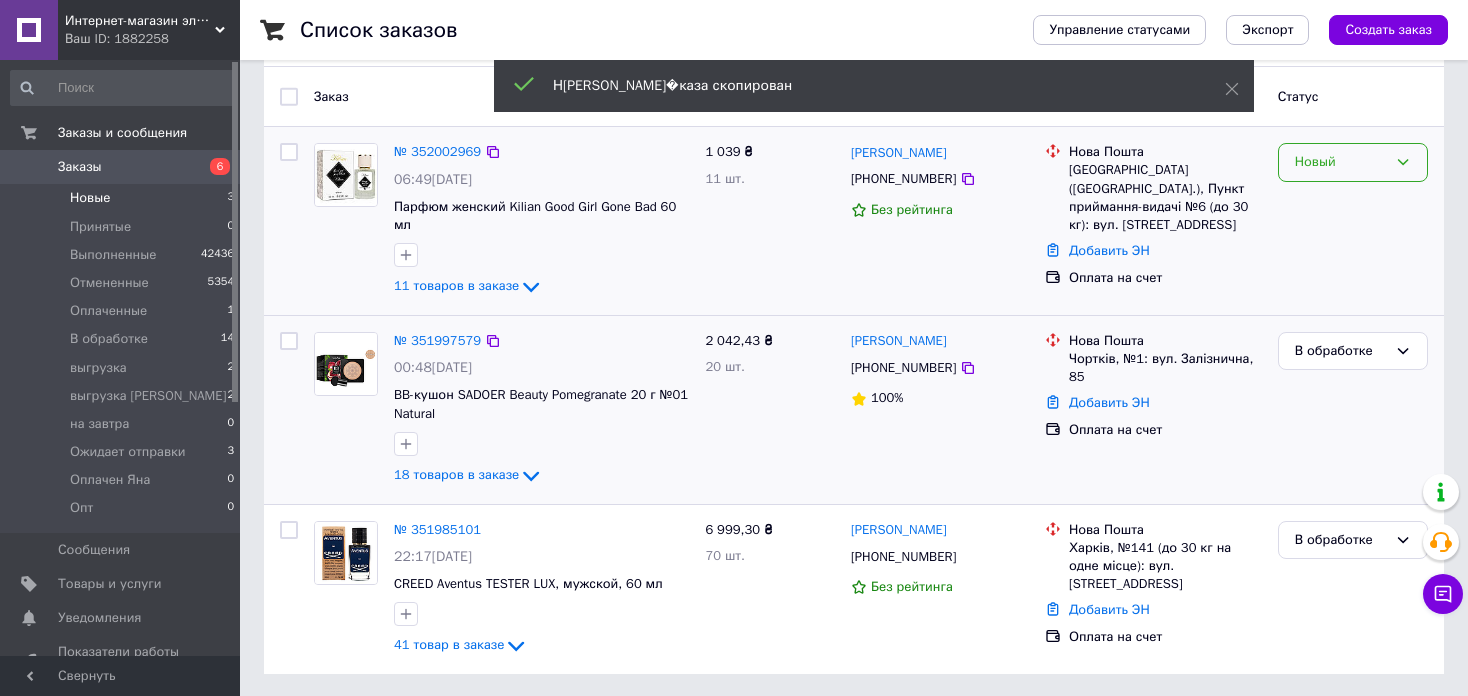 click on "Новый" at bounding box center [1341, 162] 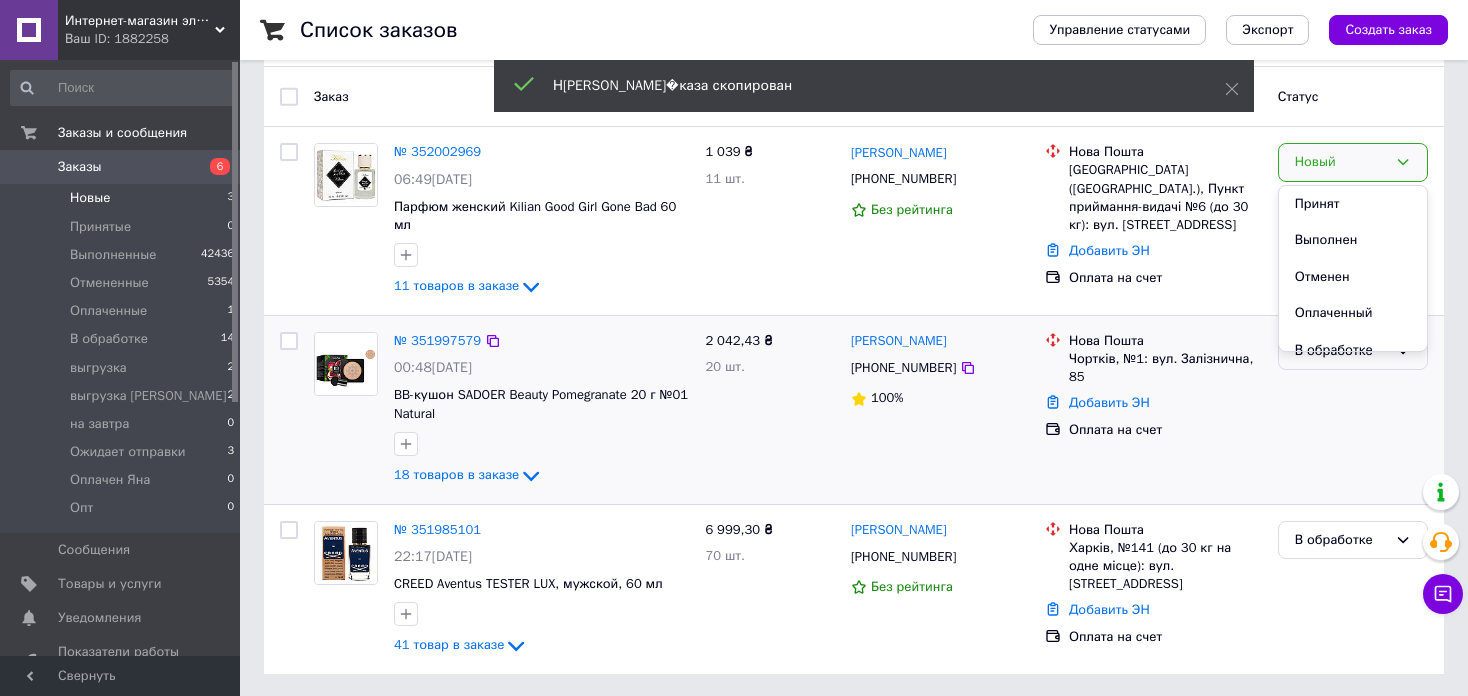 drag, startPoint x: 1359, startPoint y: 341, endPoint x: 1343, endPoint y: 347, distance: 17.088007 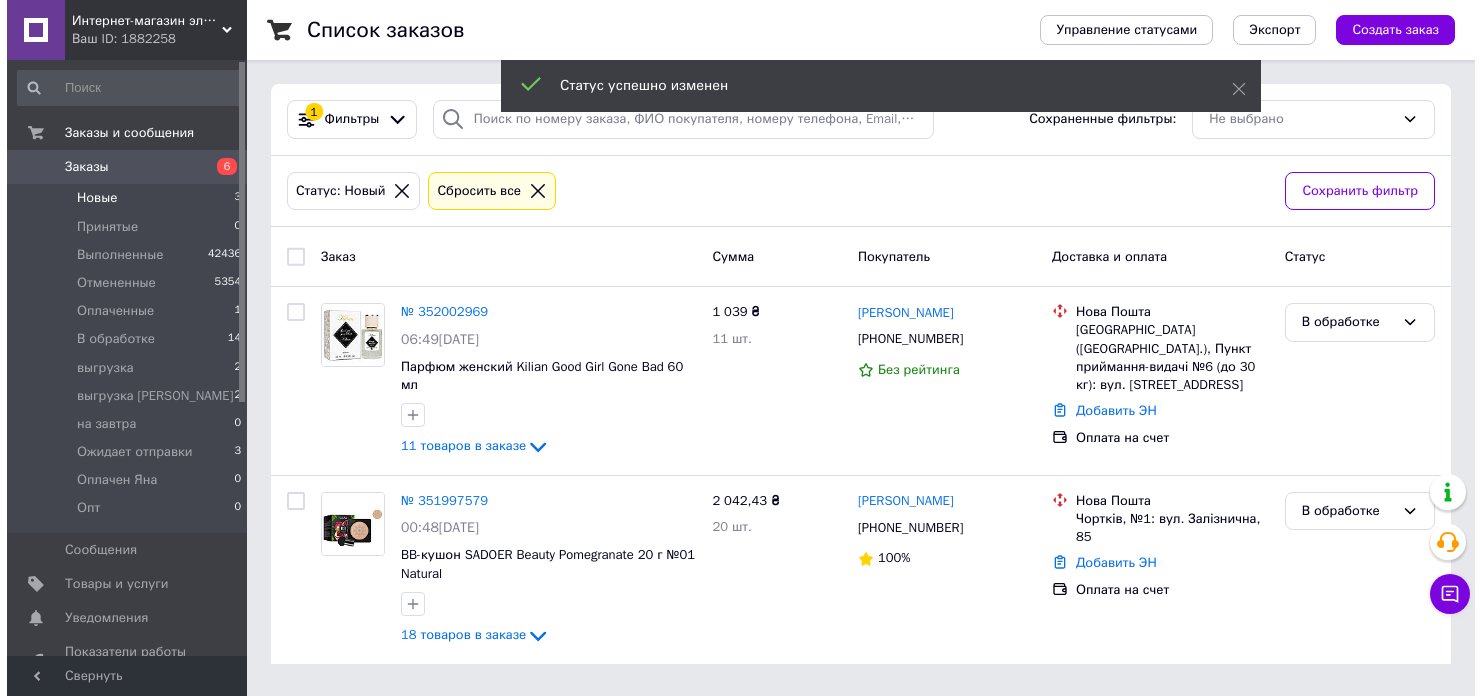 scroll, scrollTop: 0, scrollLeft: 0, axis: both 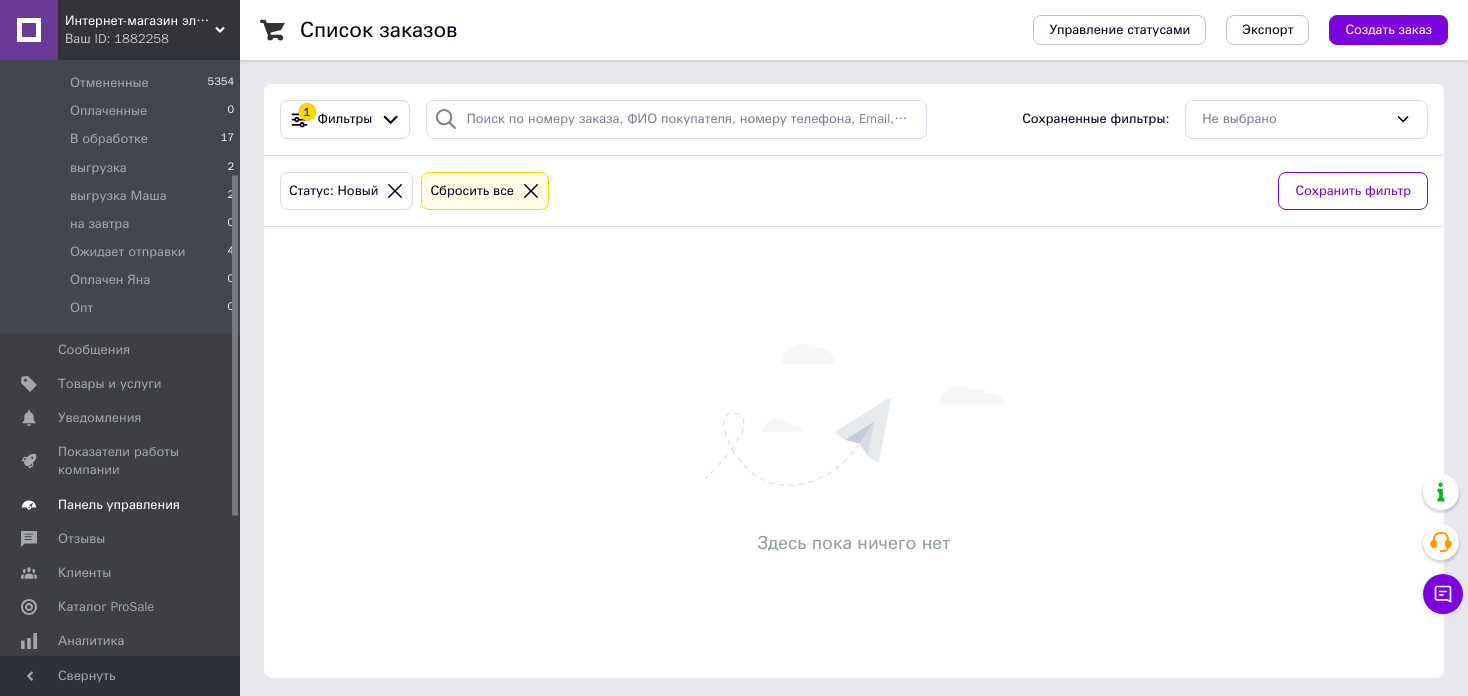 click on "Панель управления" at bounding box center (119, 505) 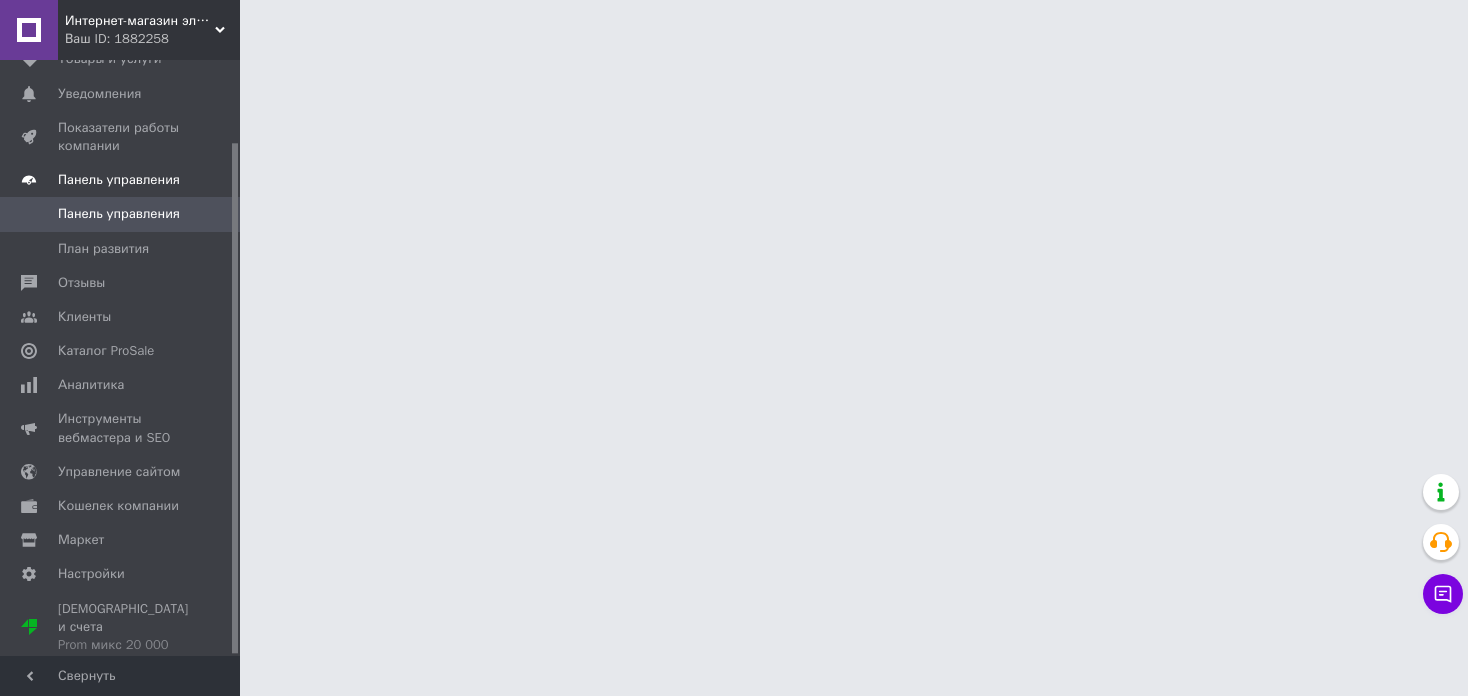 scroll, scrollTop: 95, scrollLeft: 0, axis: vertical 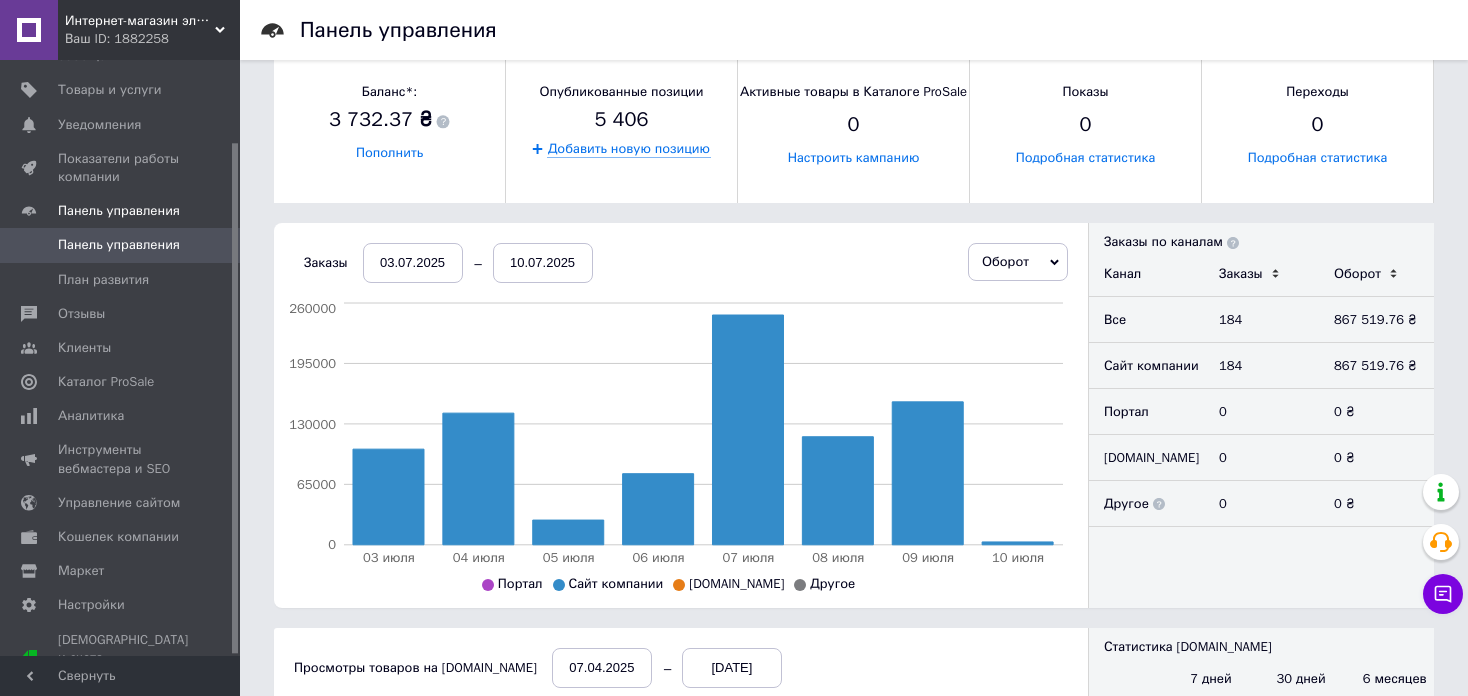 click on "03.07.2025" at bounding box center (413, 263) 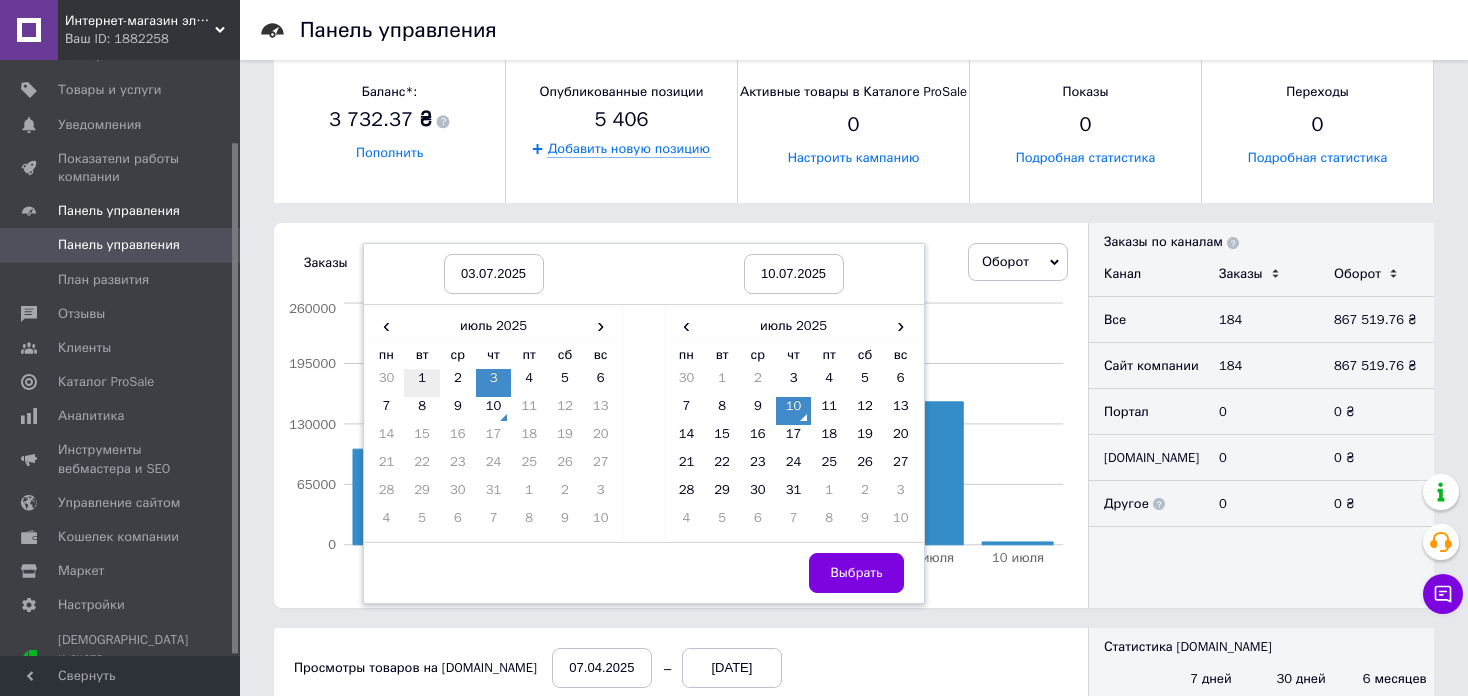 click on "1" at bounding box center (422, 383) 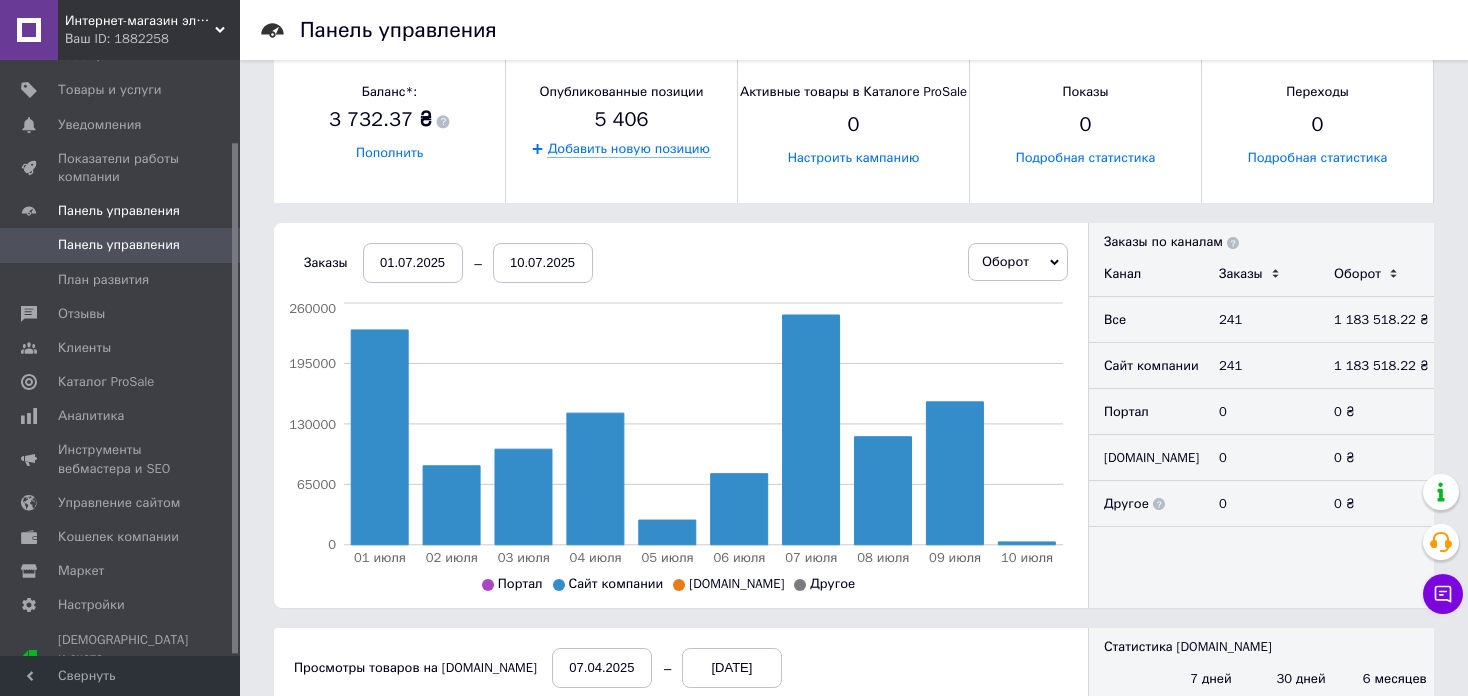 click on "01.07.2025" at bounding box center (413, 263) 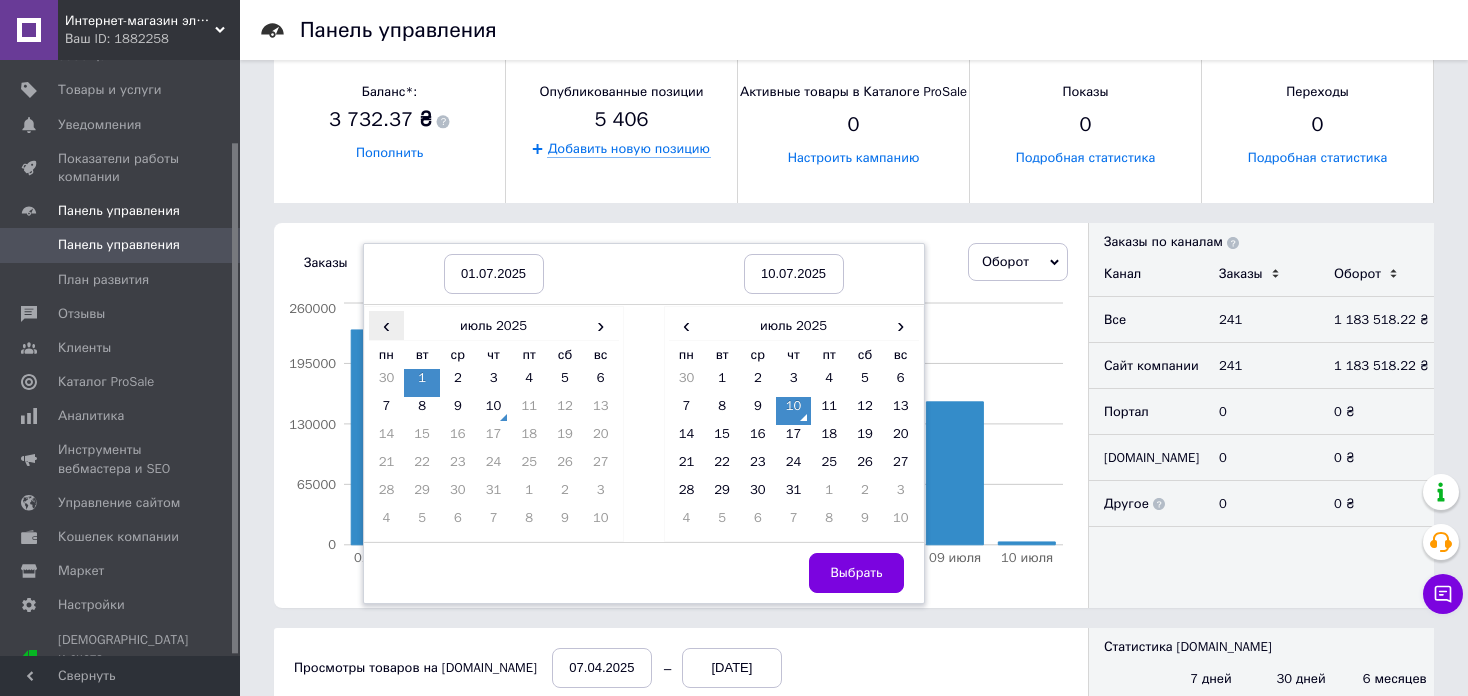 click on "‹" at bounding box center (387, 325) 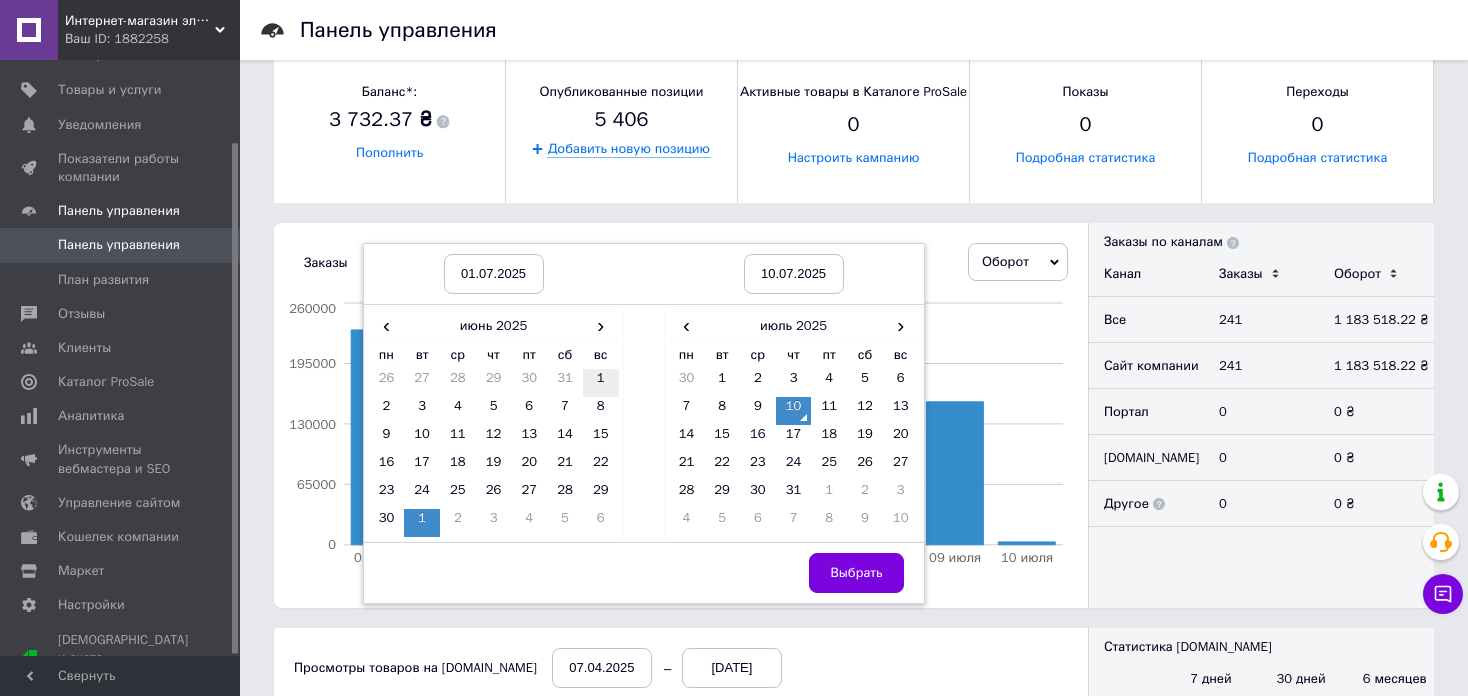 click on "1" at bounding box center (601, 383) 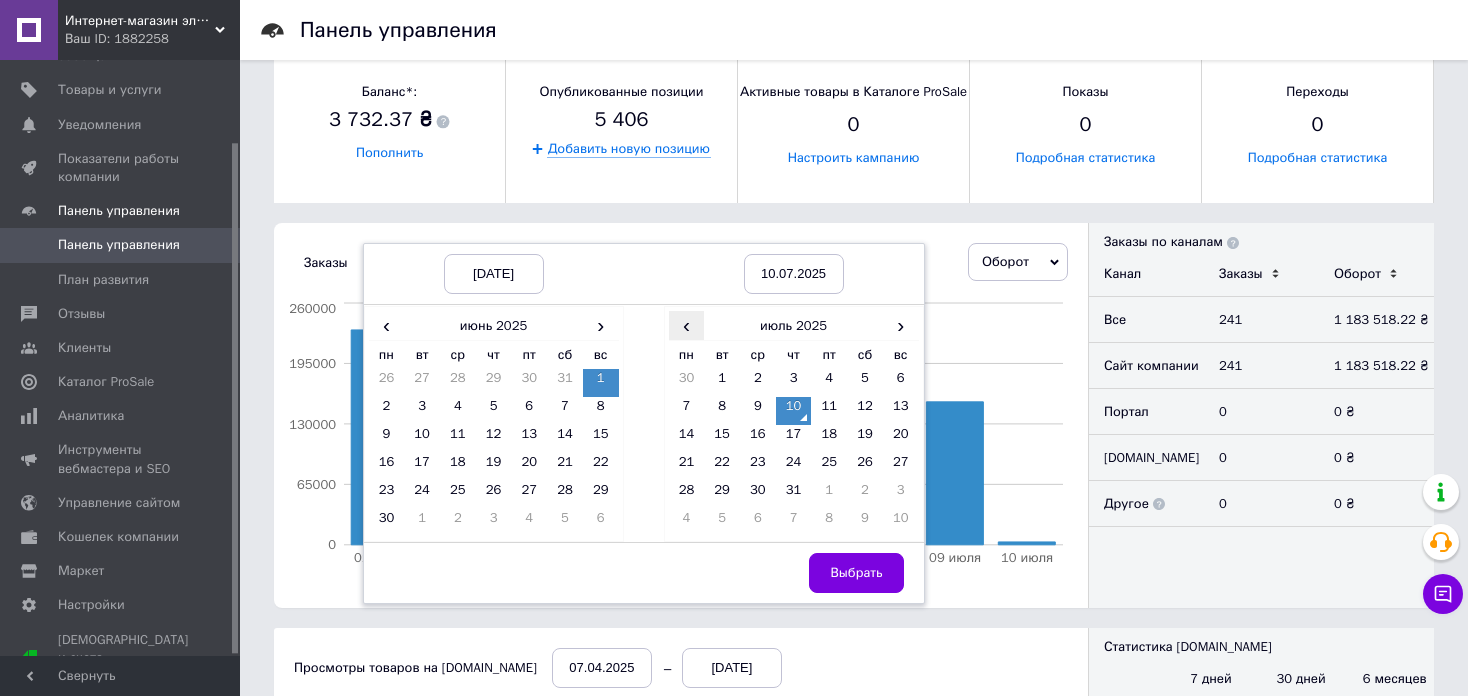 click on "‹" at bounding box center [687, 325] 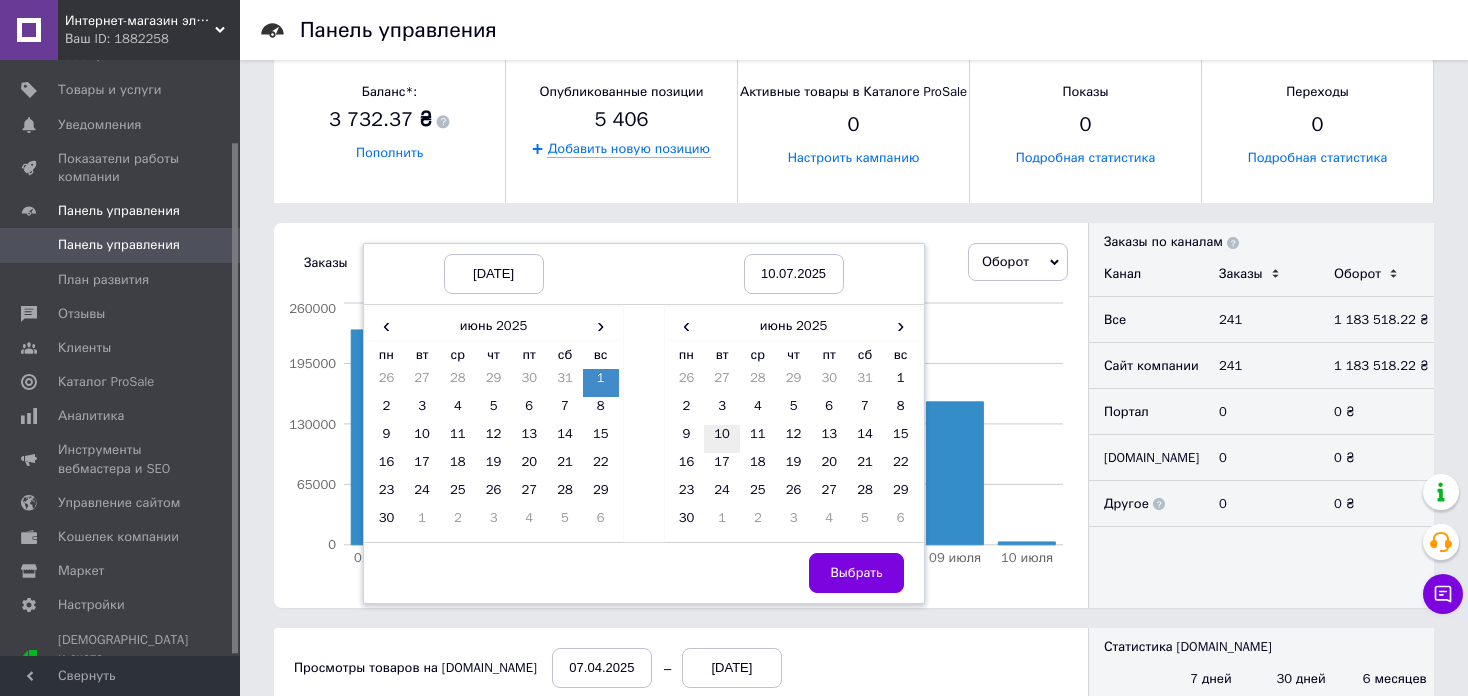 click on "10" at bounding box center [722, 439] 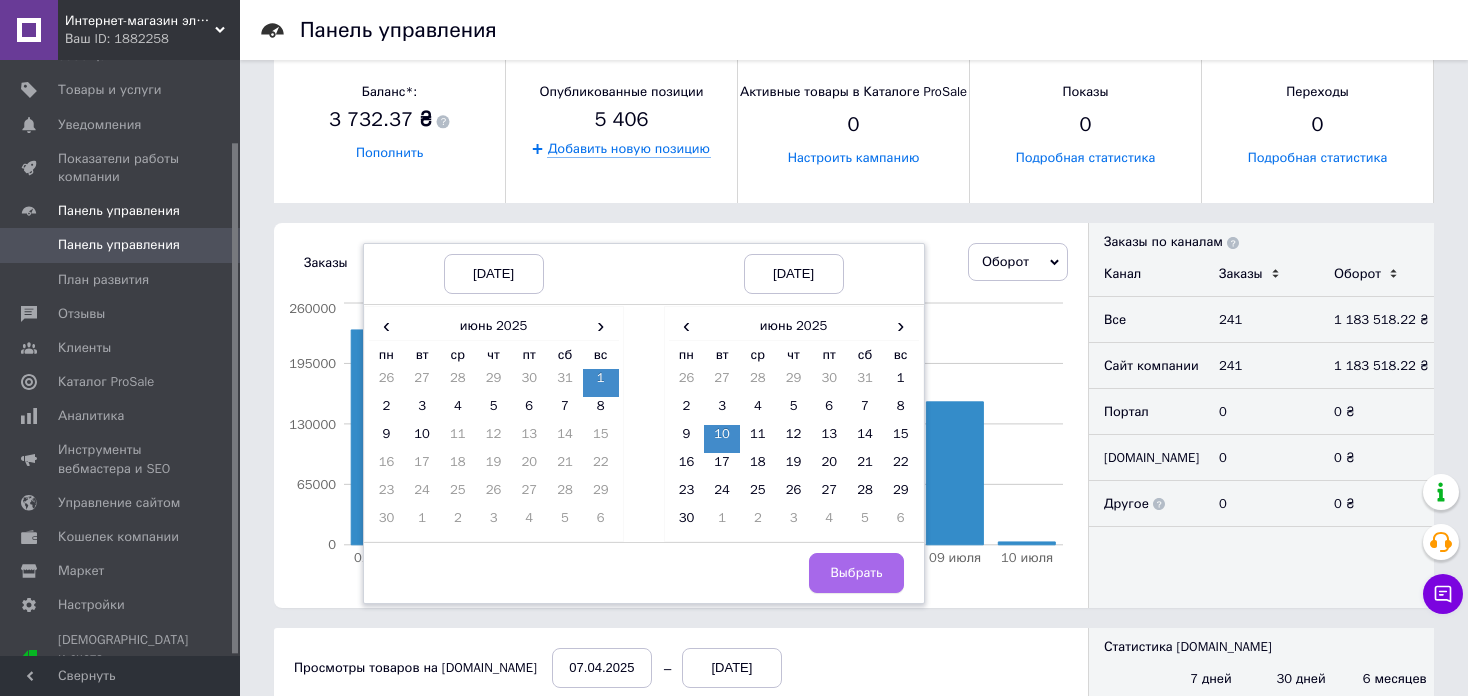 click on "Выбрать" at bounding box center [856, 573] 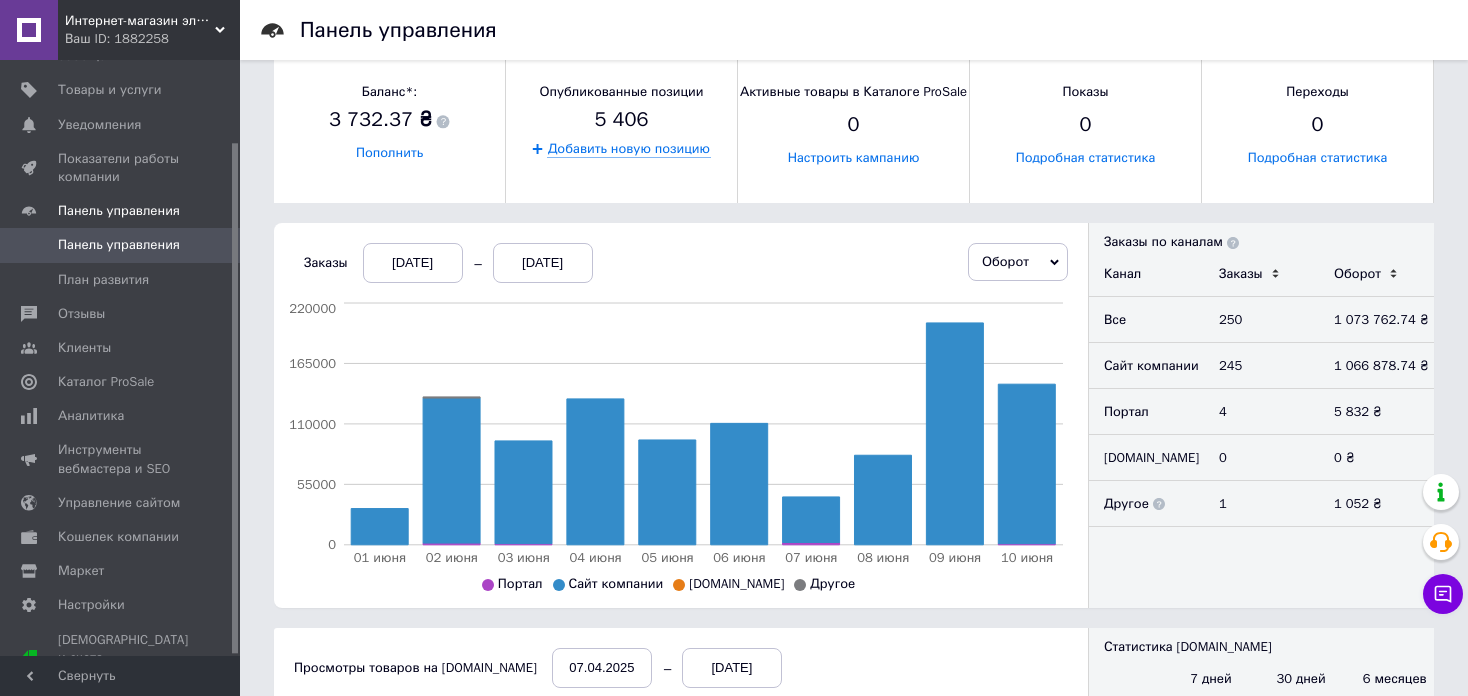click on "01.06.2025" at bounding box center [413, 263] 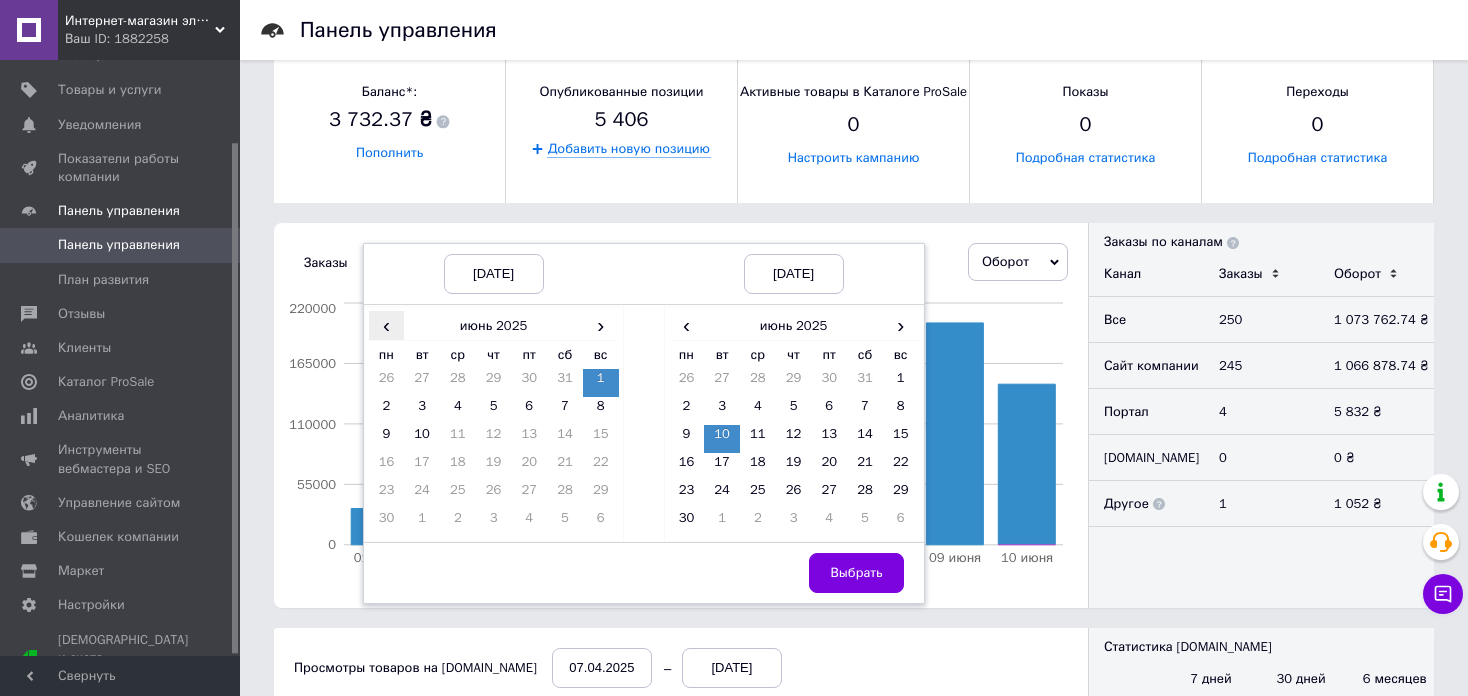 click on "‹" at bounding box center [387, 325] 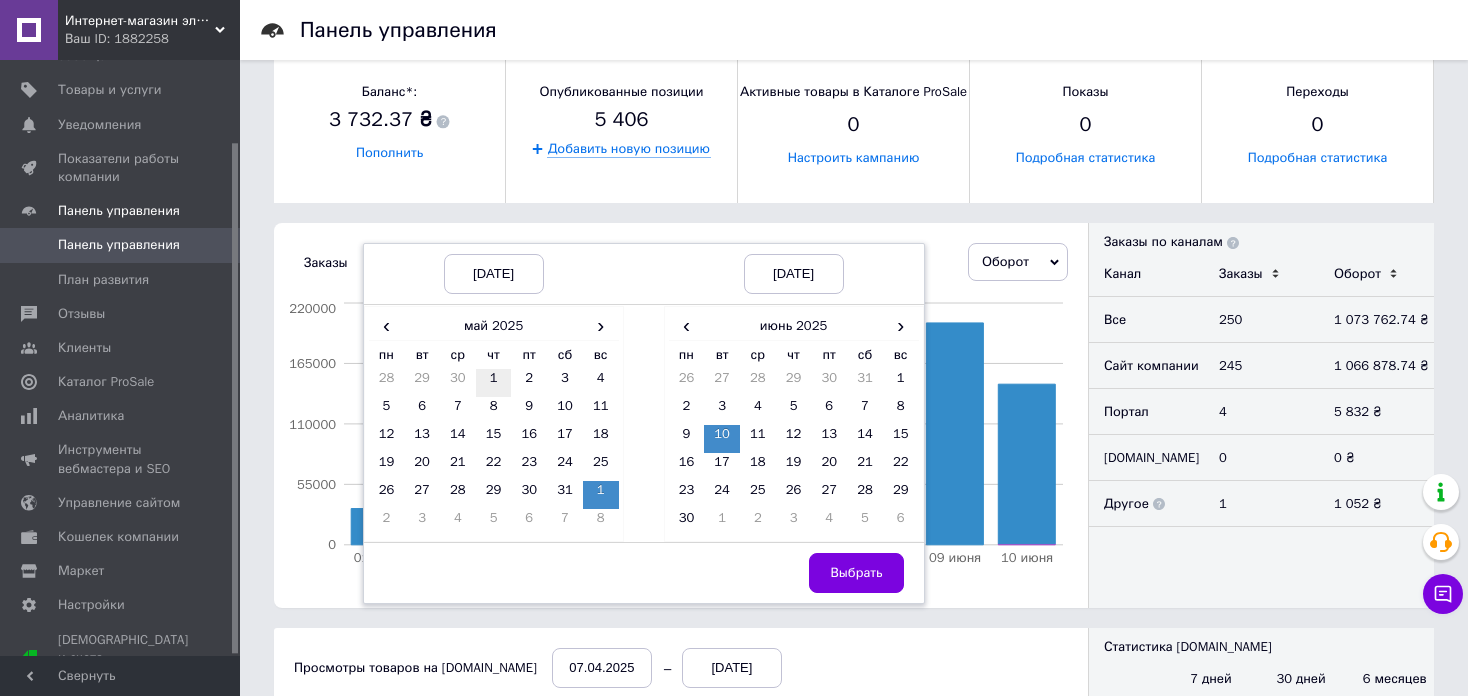 click on "1" at bounding box center (494, 383) 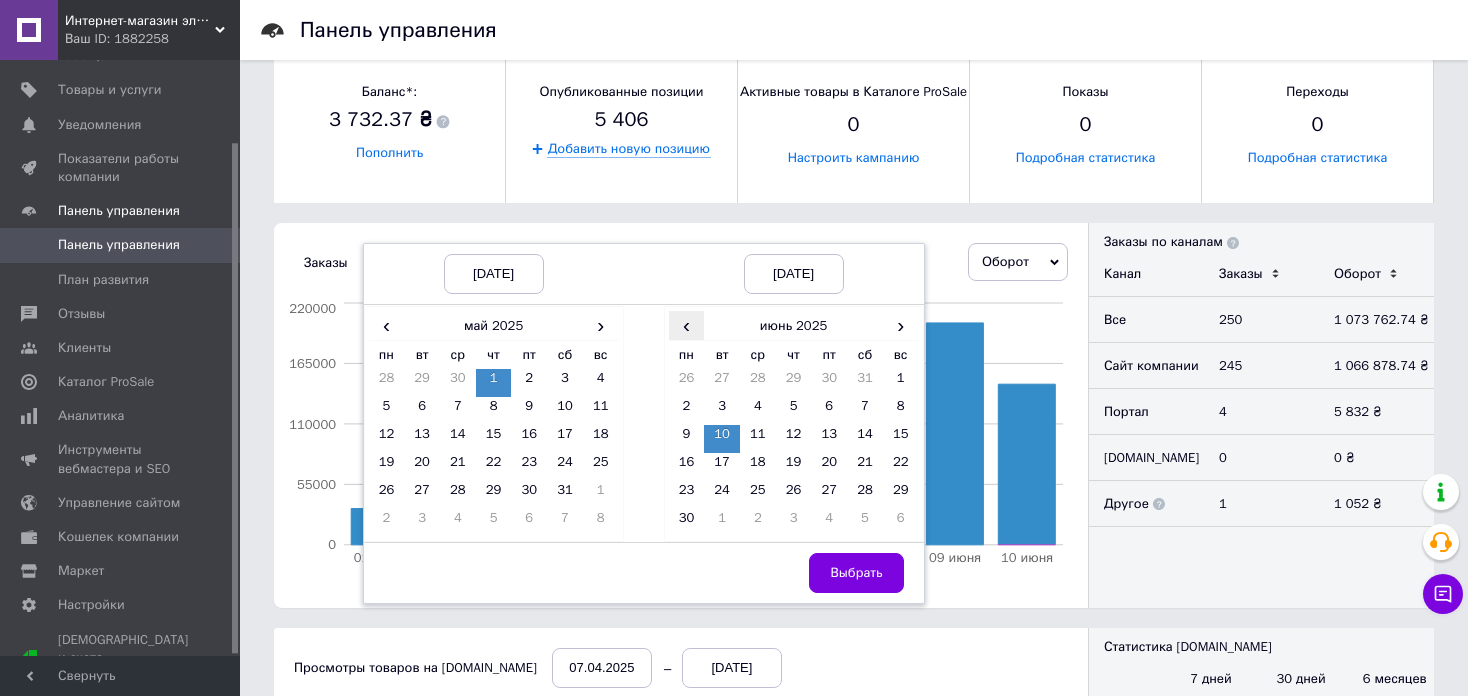 click on "‹" at bounding box center [687, 325] 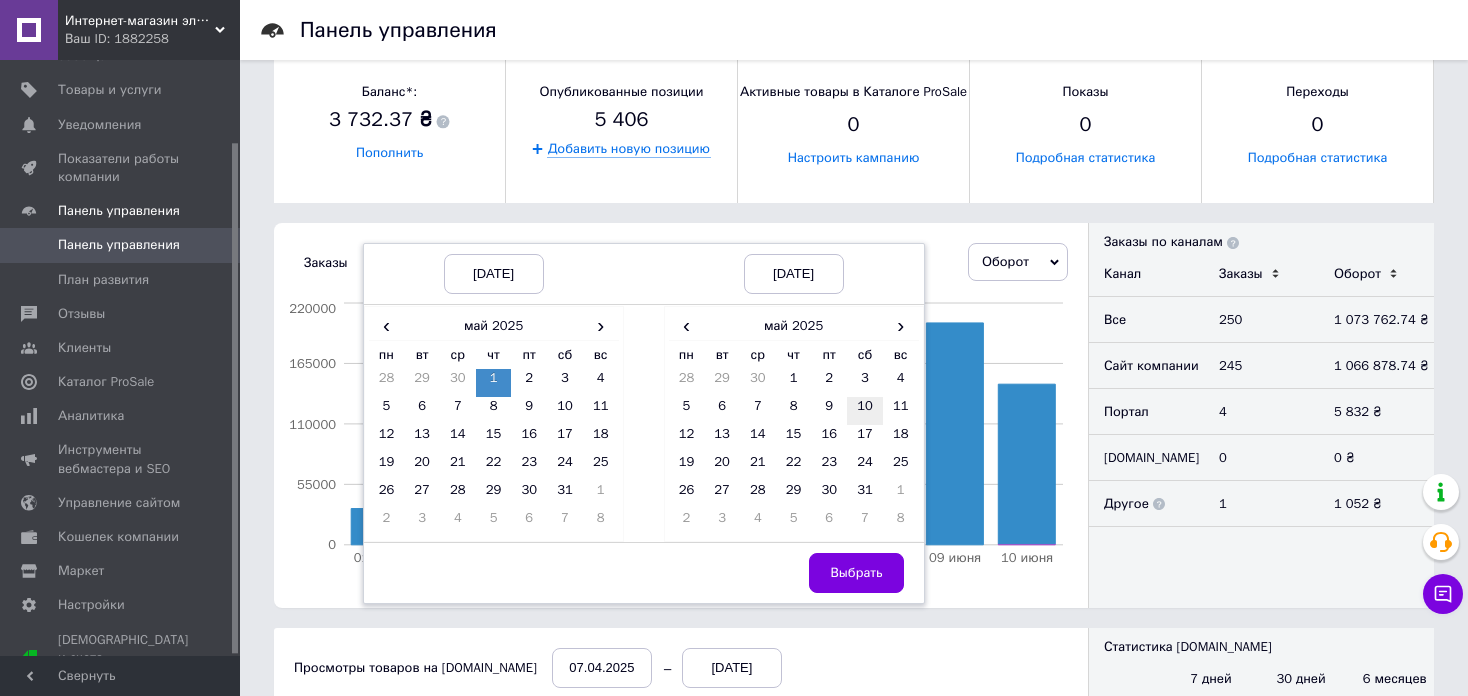 click on "10" at bounding box center [865, 411] 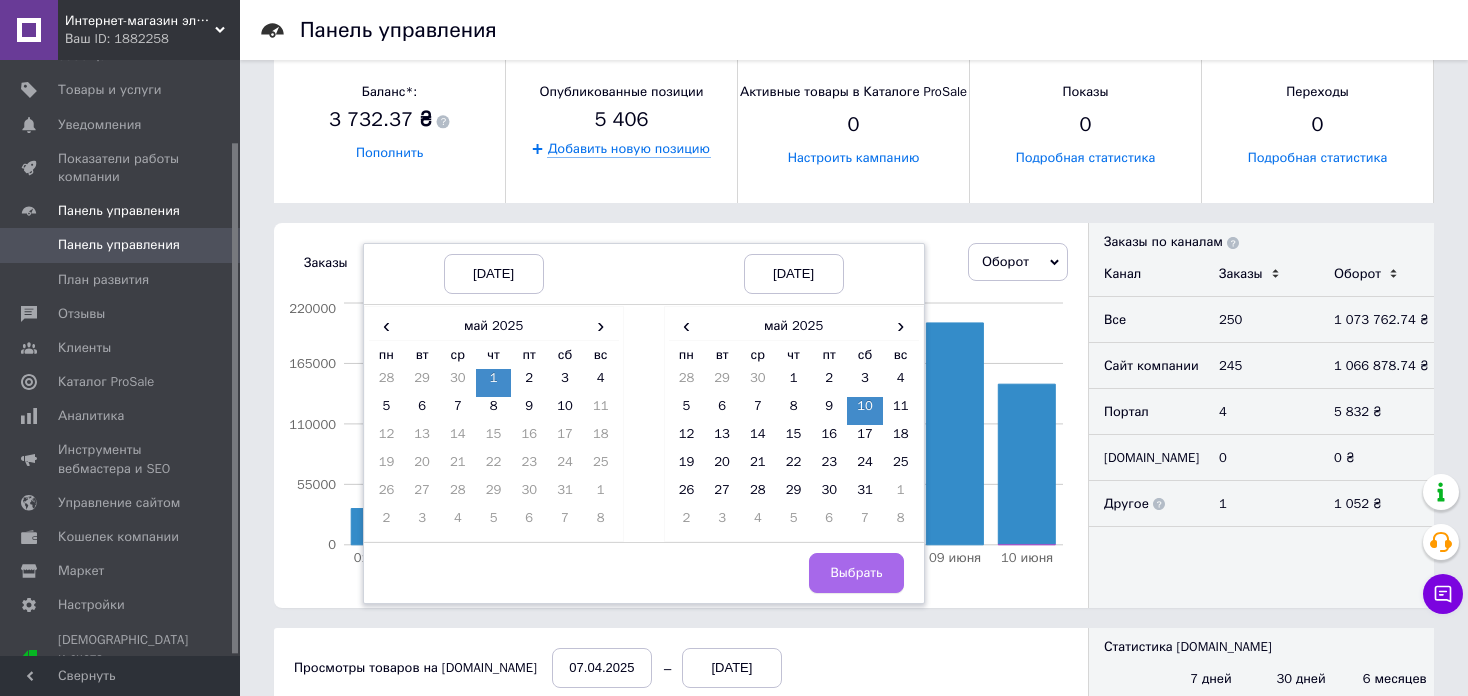 click on "Выбрать" at bounding box center (856, 573) 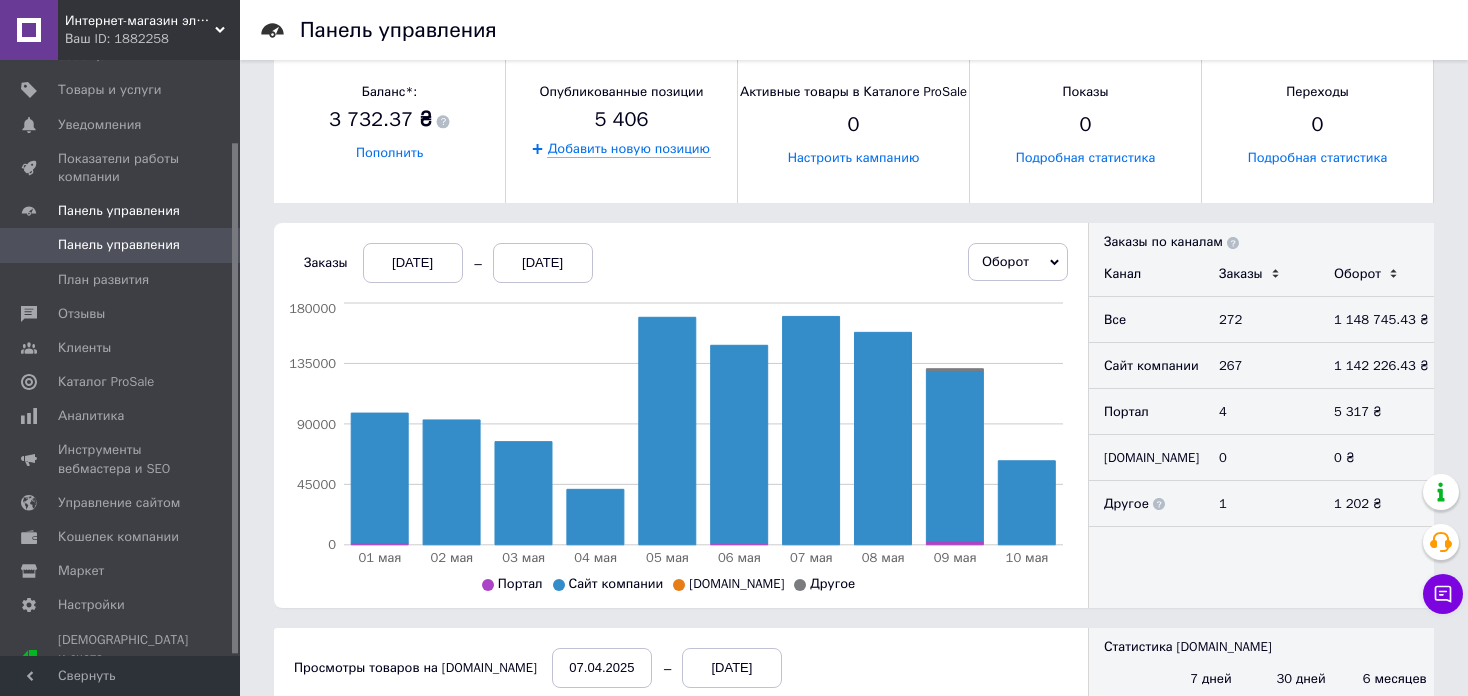 scroll, scrollTop: 0, scrollLeft: 0, axis: both 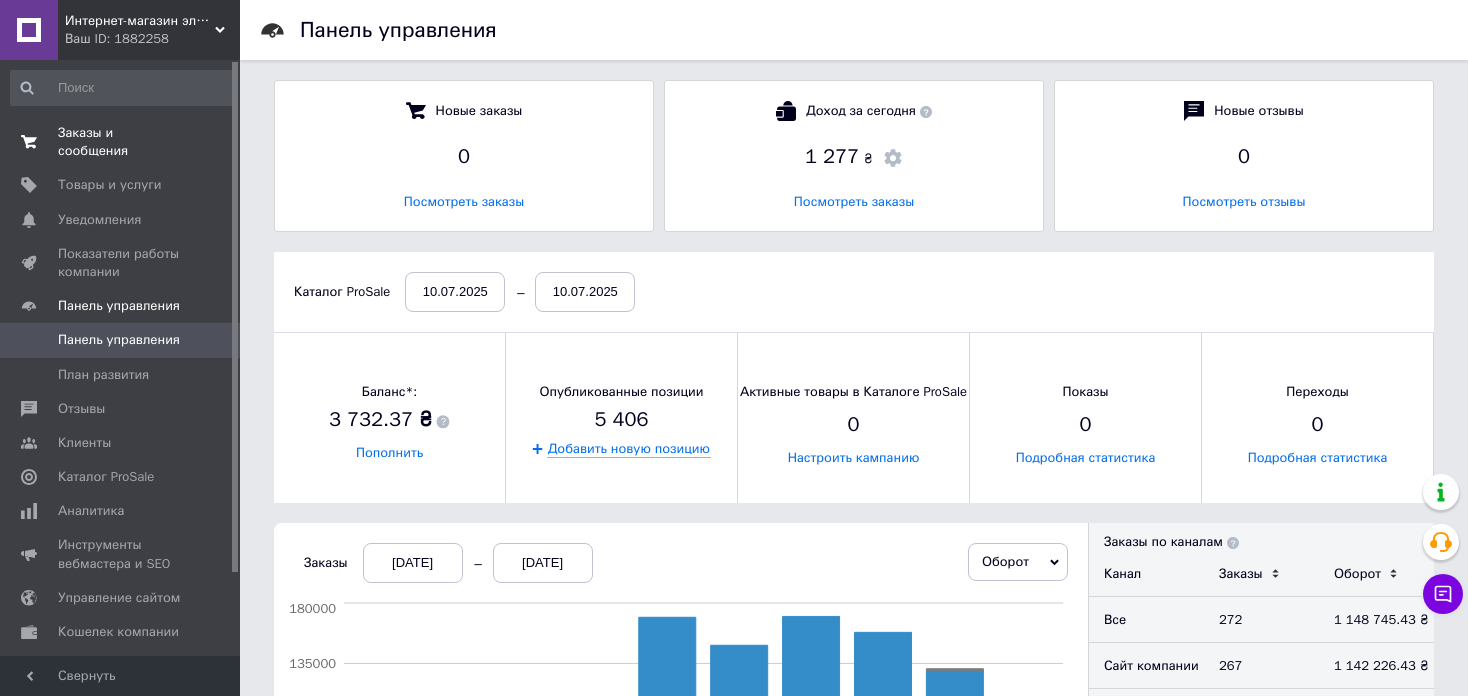 click on "Заказы и сообщения" at bounding box center (121, 142) 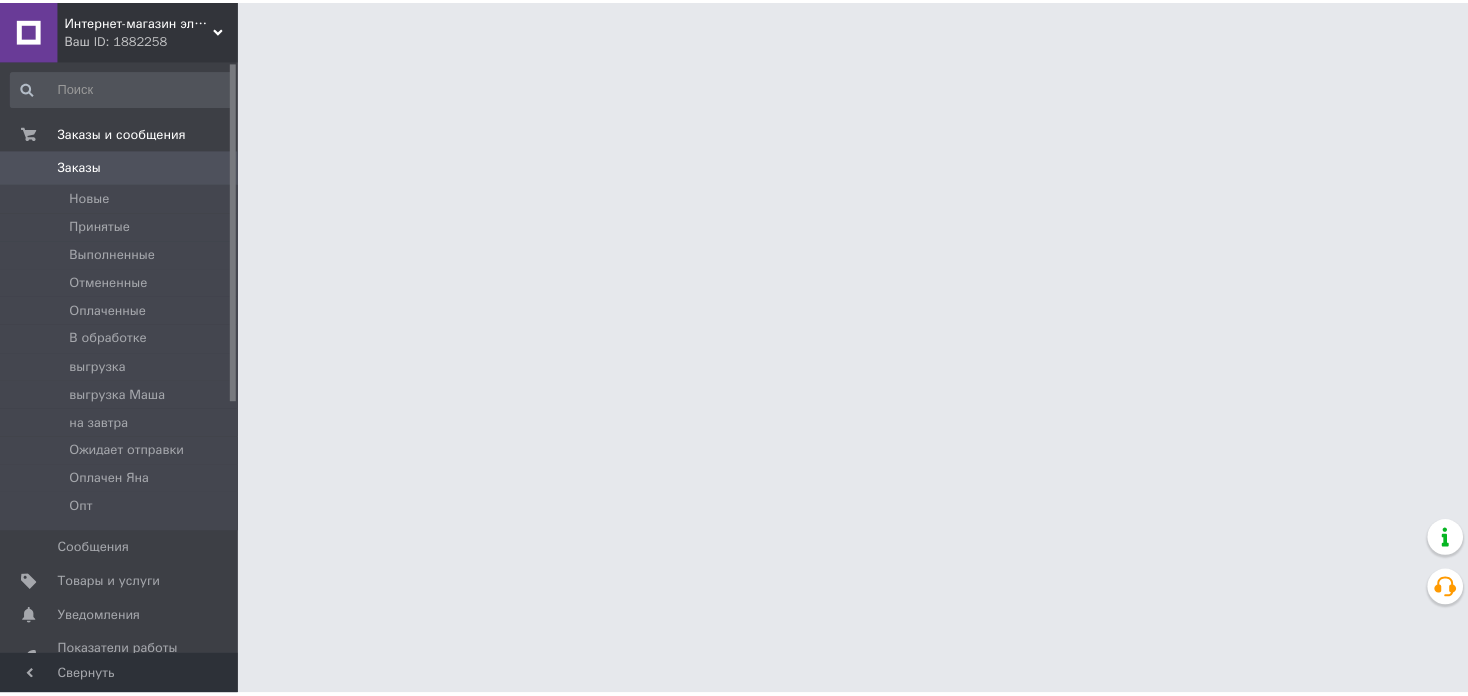scroll, scrollTop: 0, scrollLeft: 0, axis: both 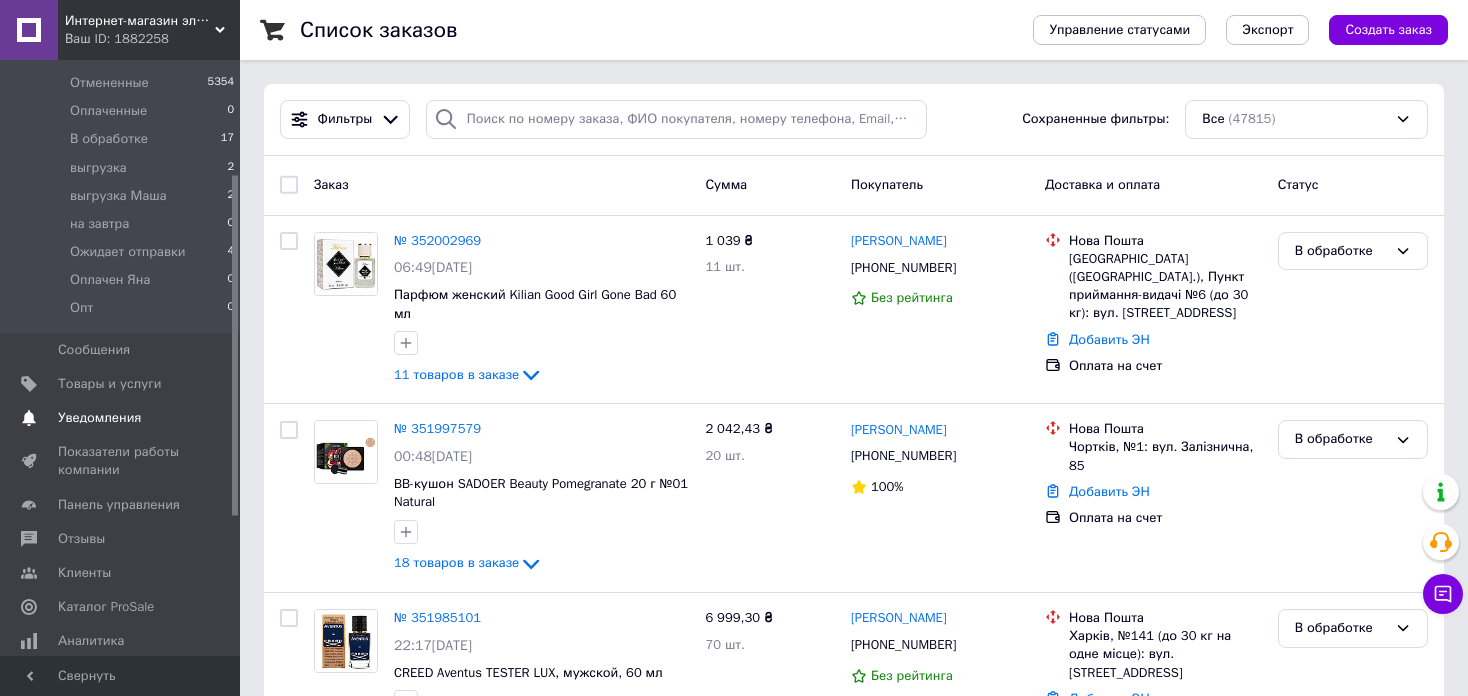 click on "Уведомления" at bounding box center [99, 418] 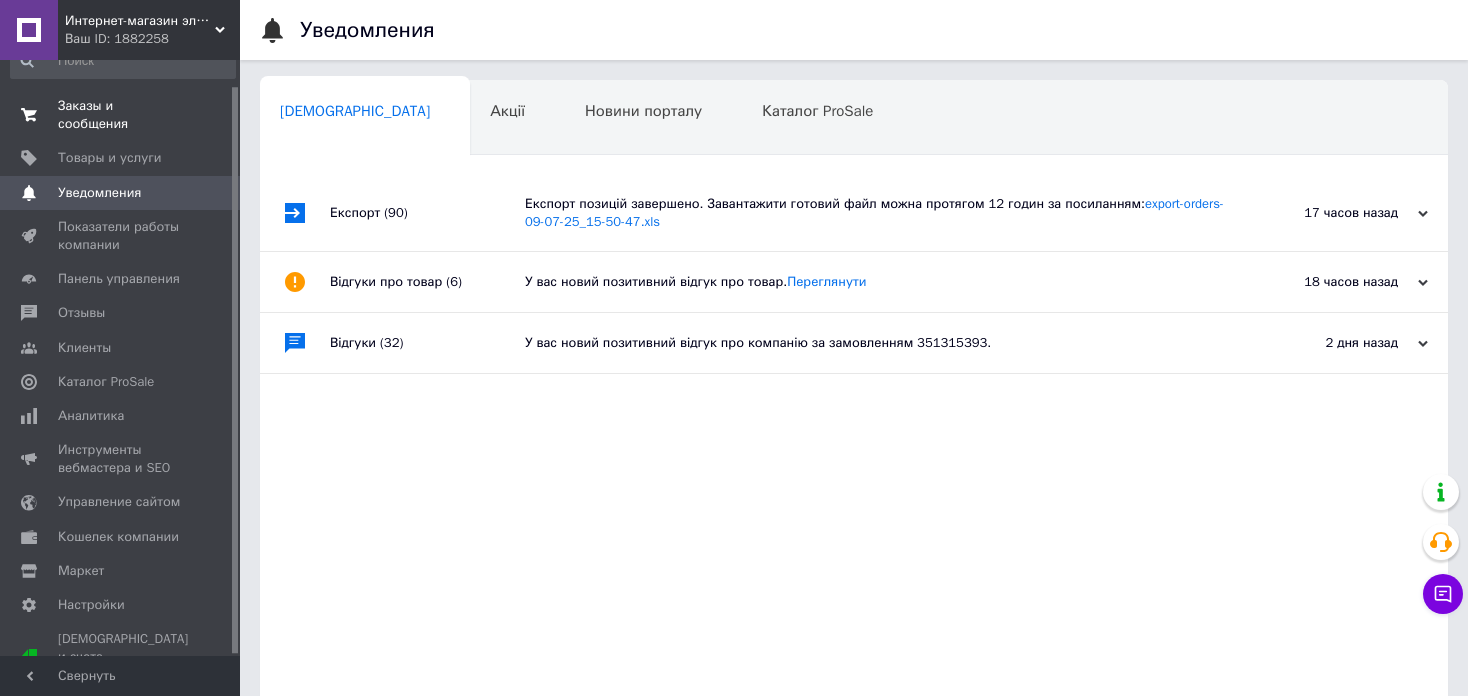 click on "Заказы и сообщения" at bounding box center (121, 115) 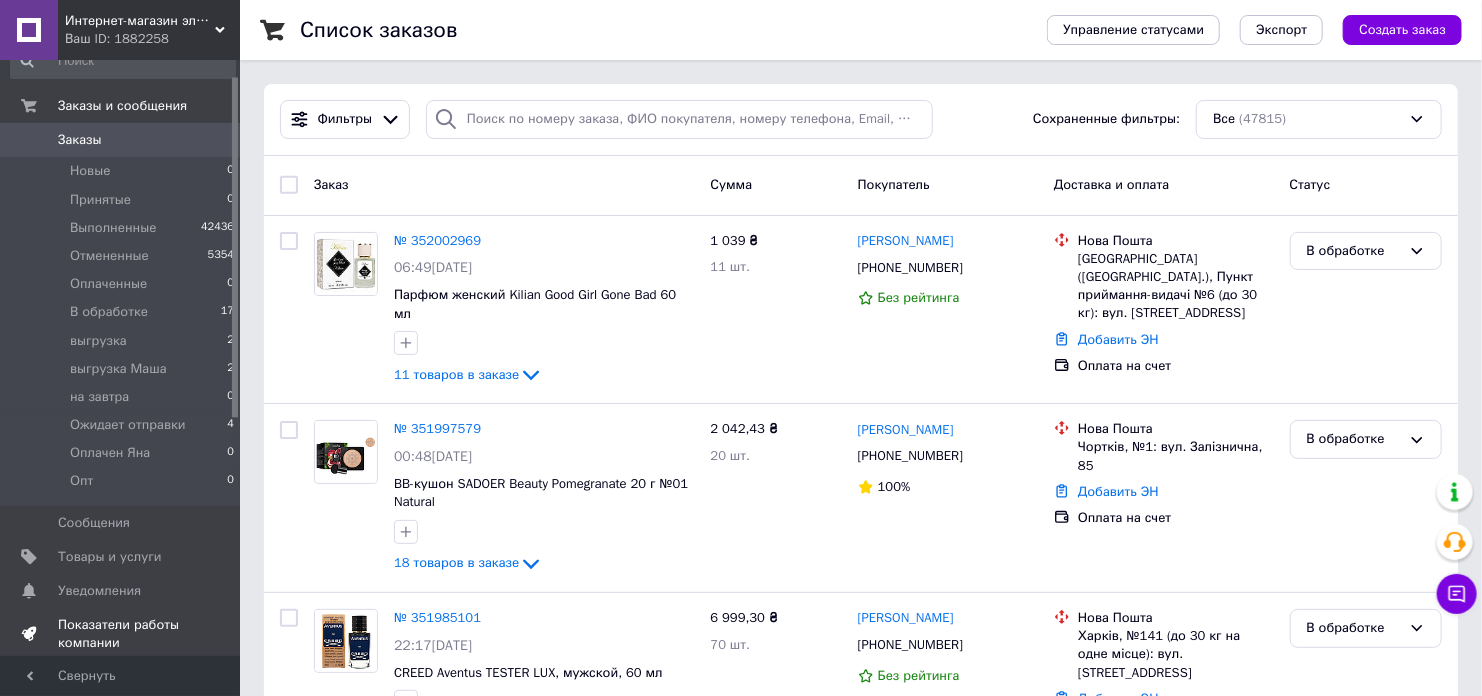 click on "Показатели работы компании" at bounding box center [121, 634] 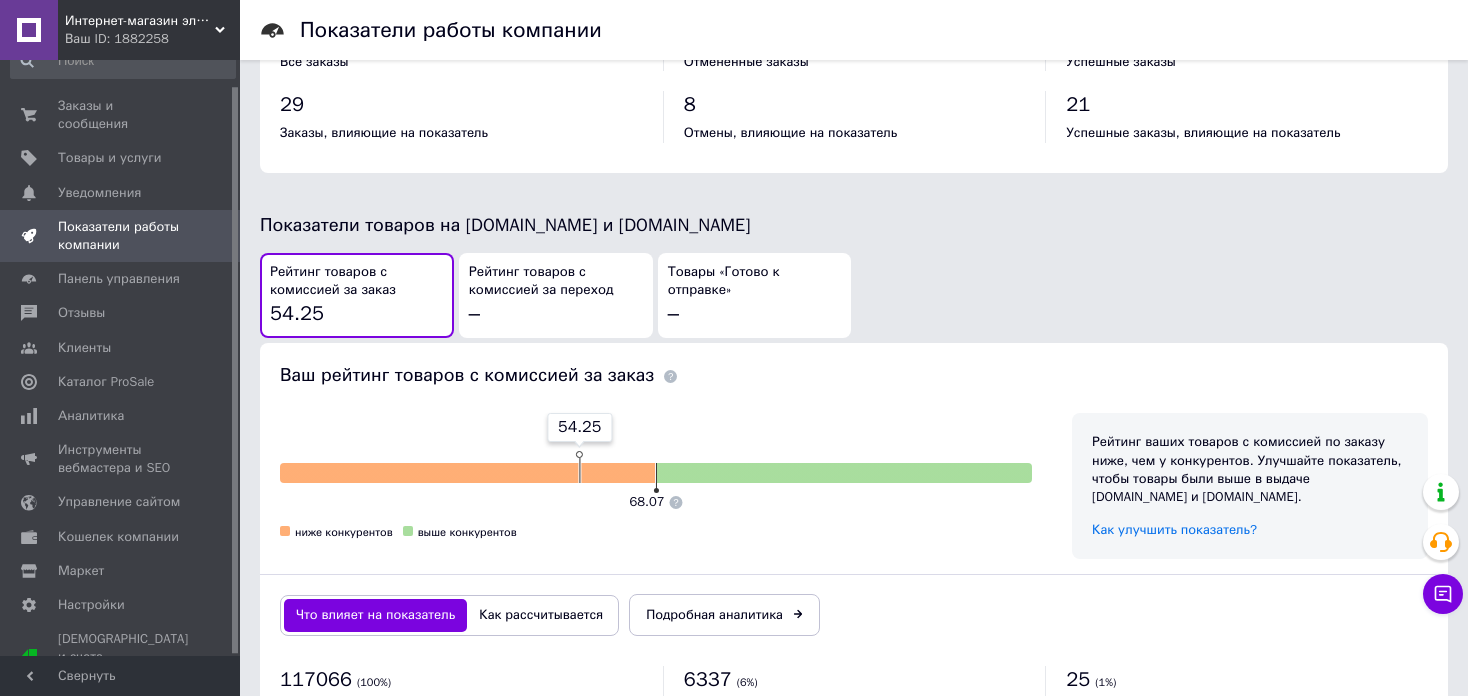 scroll, scrollTop: 1000, scrollLeft: 0, axis: vertical 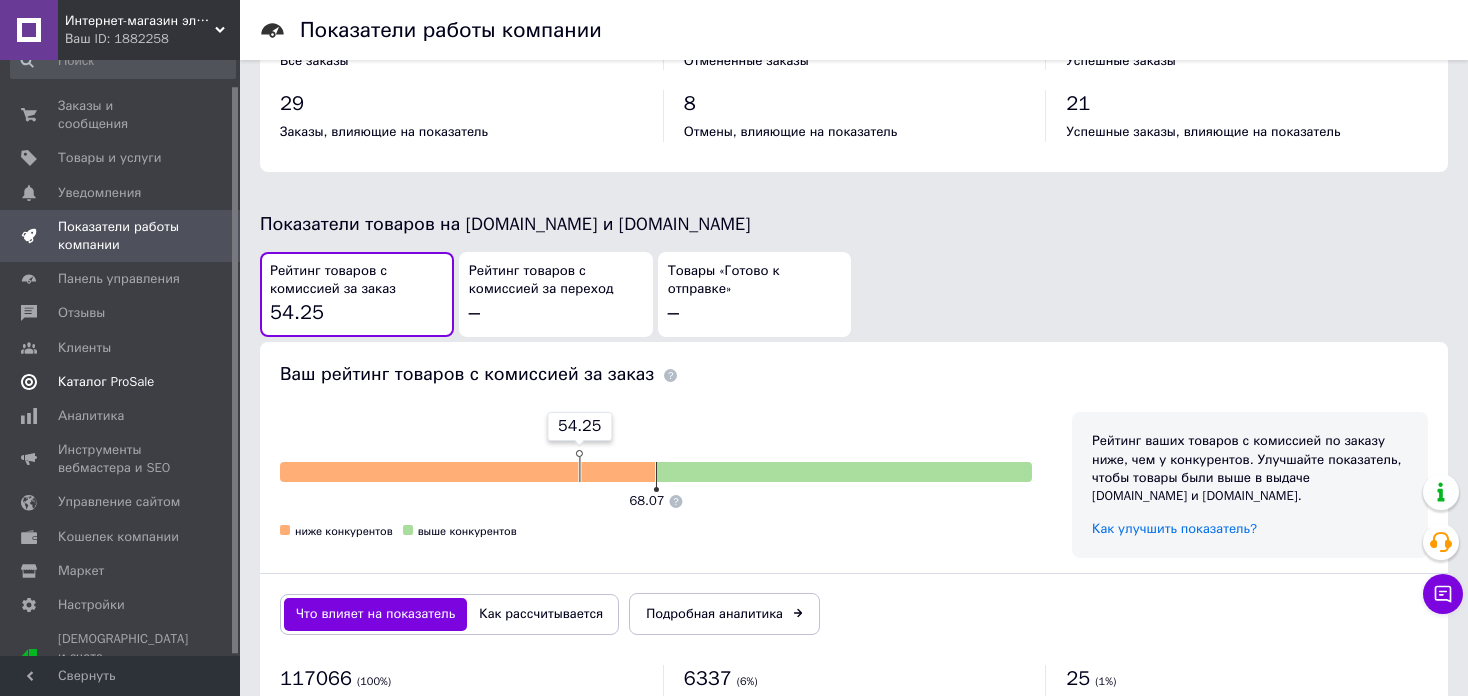 click on "Каталог ProSale" at bounding box center (106, 382) 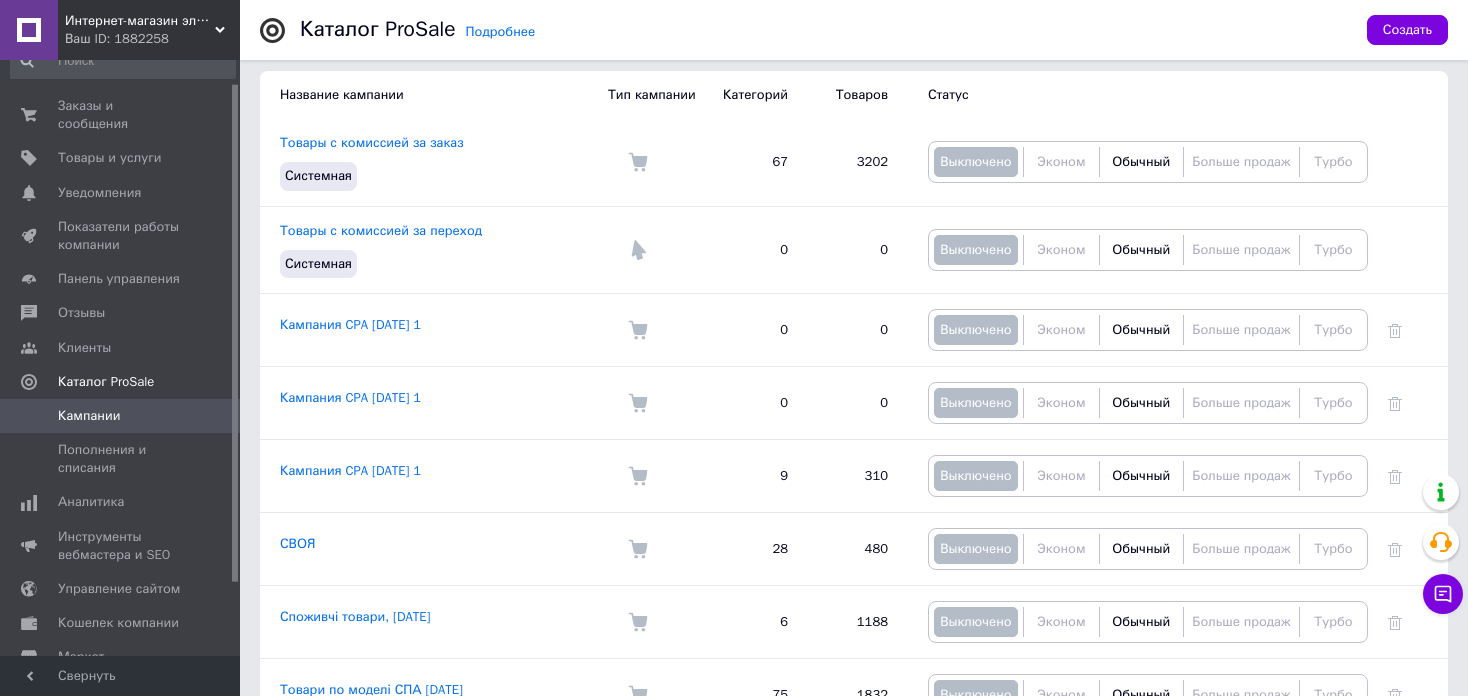 scroll, scrollTop: 200, scrollLeft: 0, axis: vertical 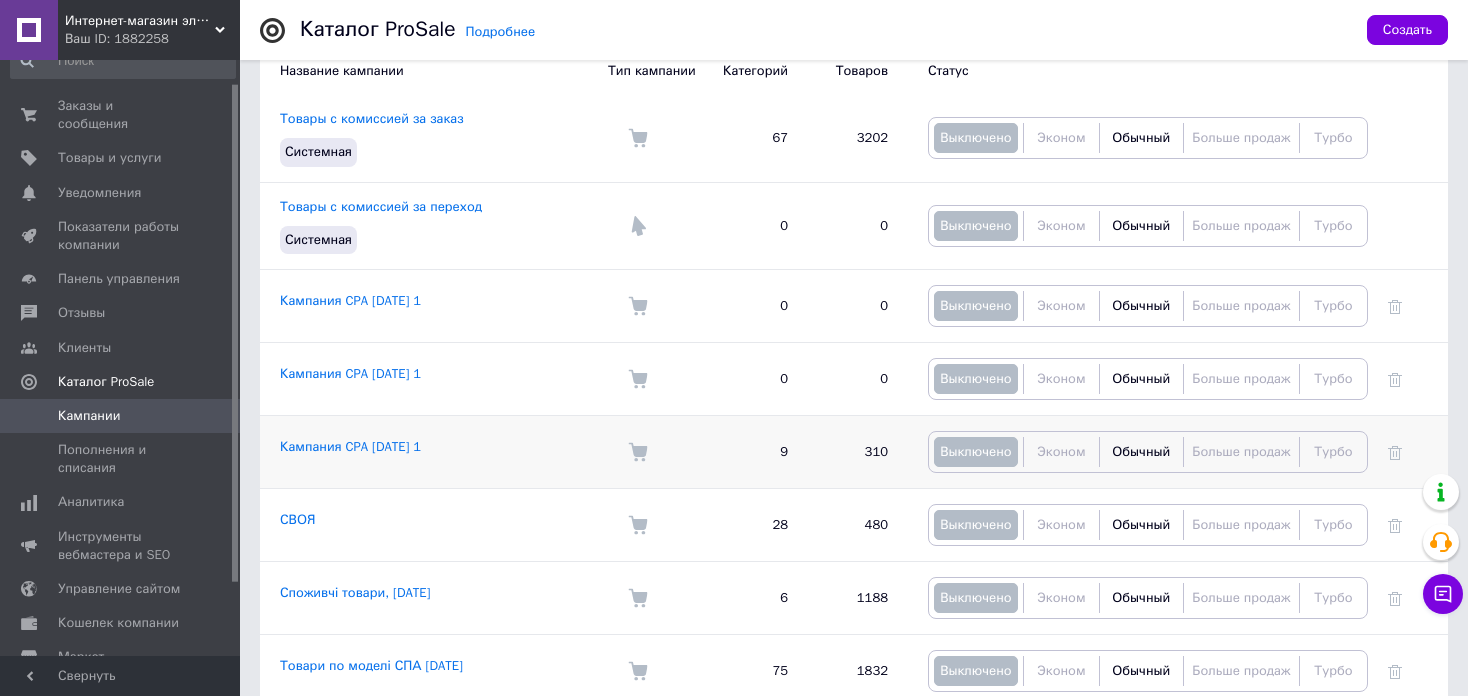 click on "9" at bounding box center [753, 451] 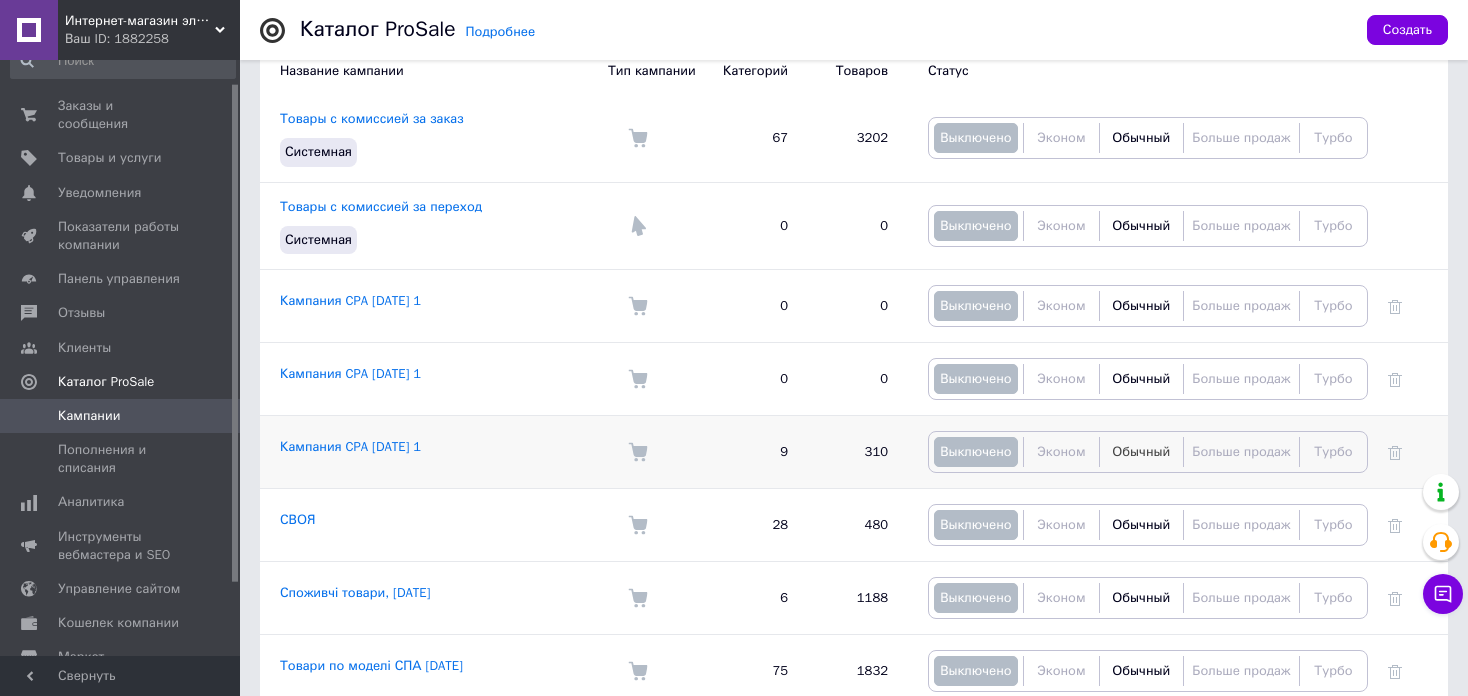 click on "Обычный" at bounding box center [1141, 451] 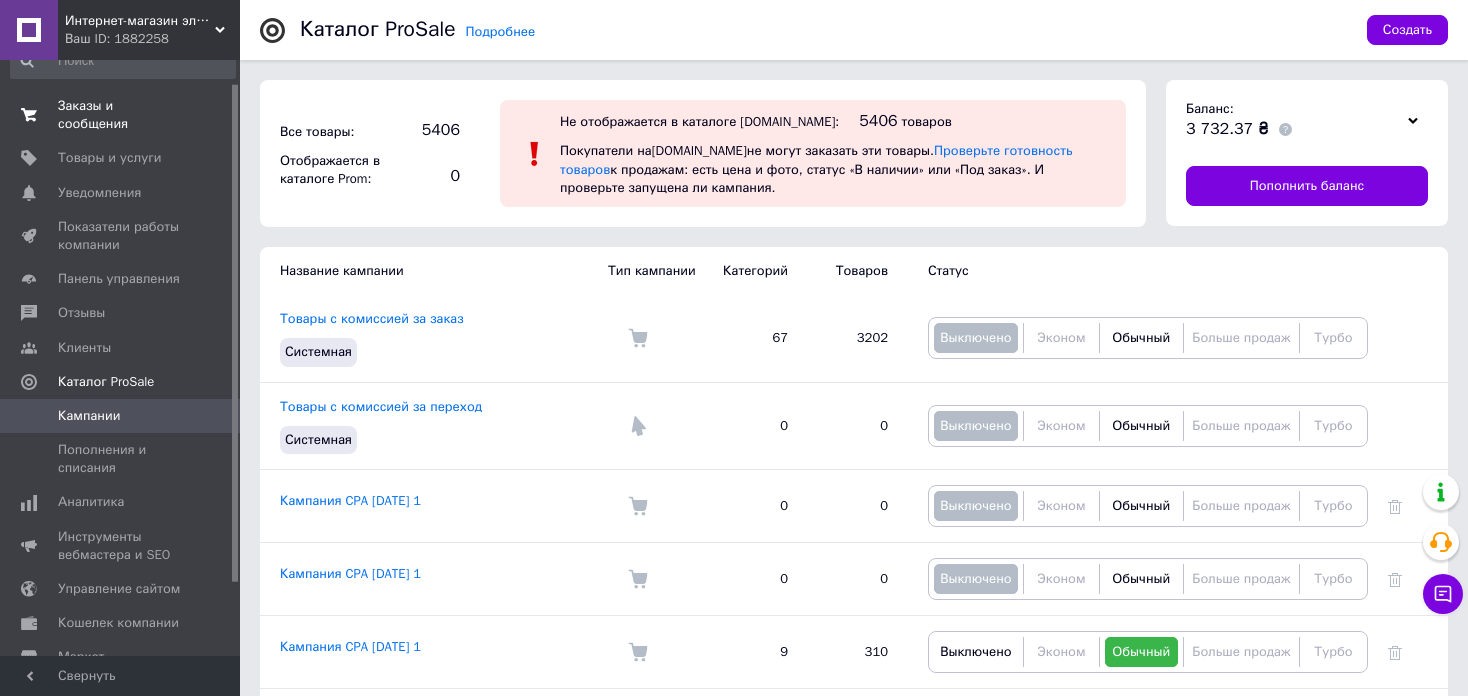 click on "Заказы и сообщения 0 0" at bounding box center [123, 115] 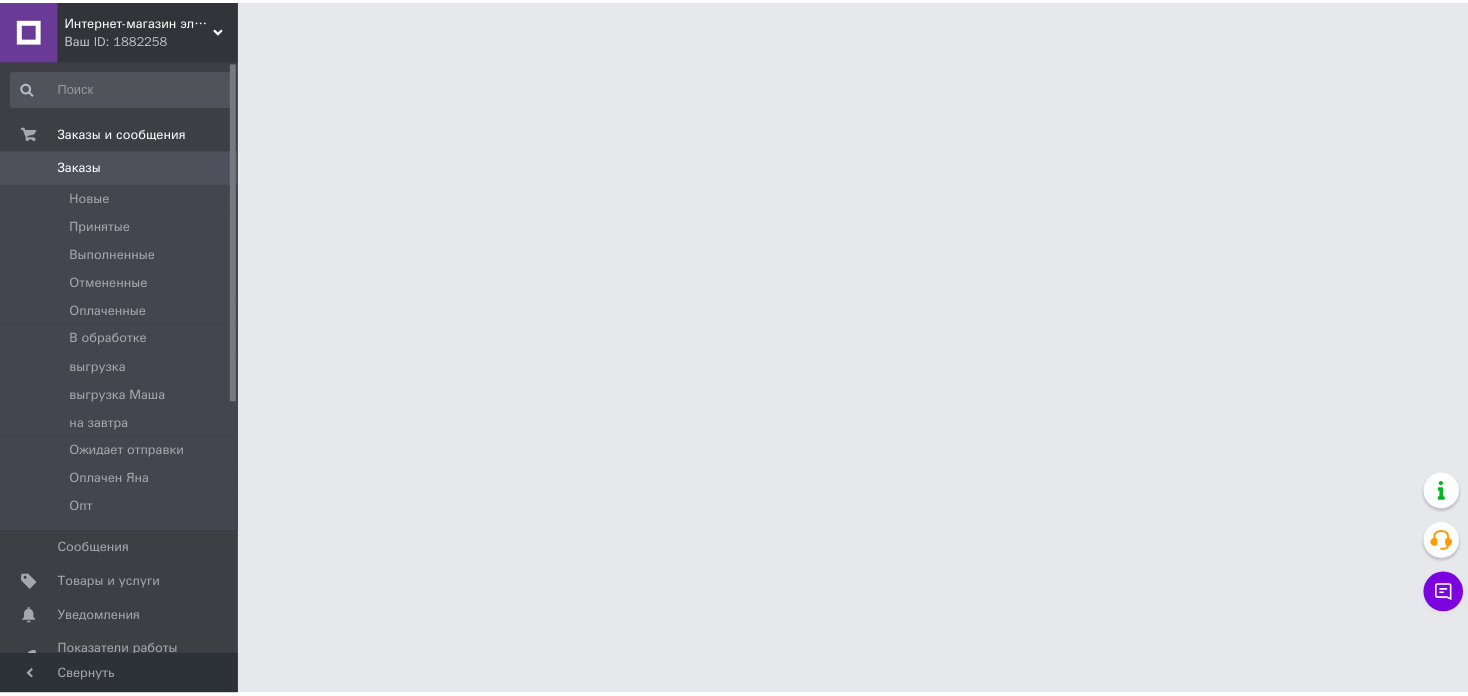 scroll, scrollTop: 0, scrollLeft: 0, axis: both 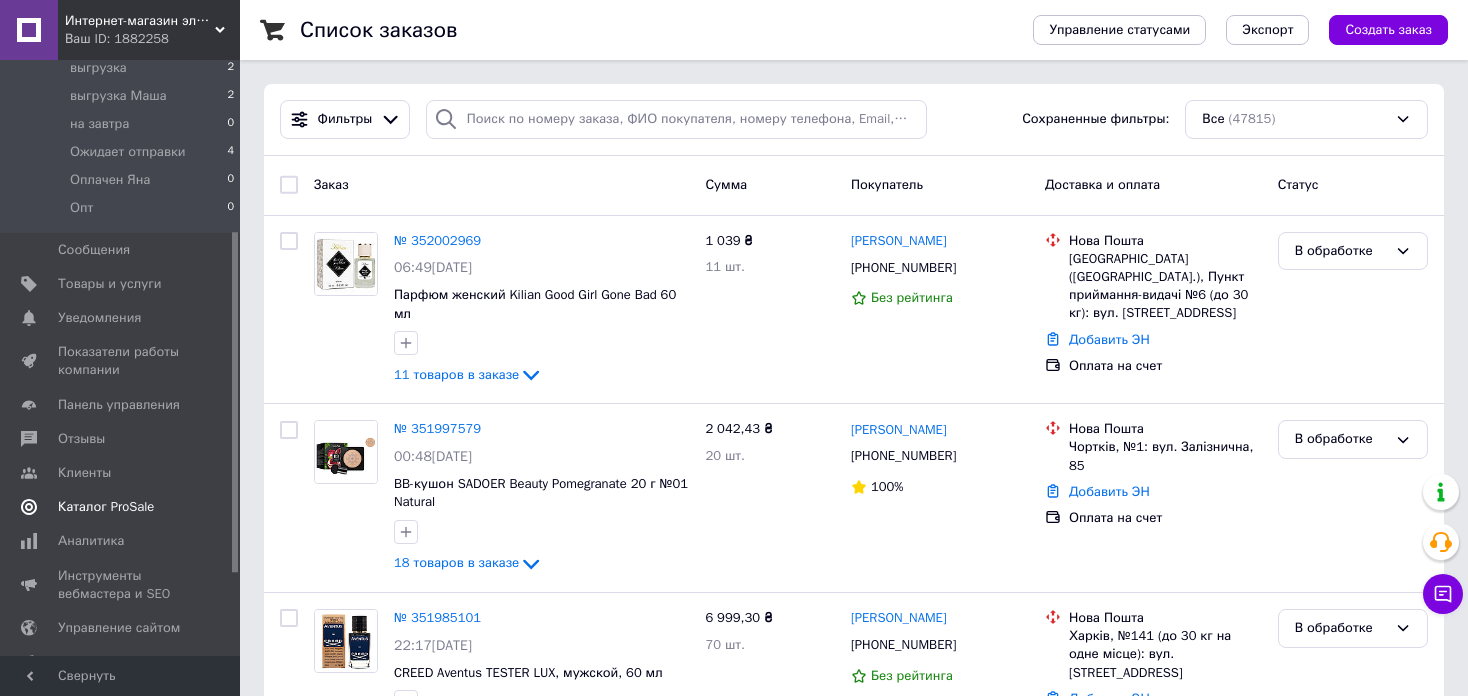click on "Каталог ProSale" at bounding box center [106, 507] 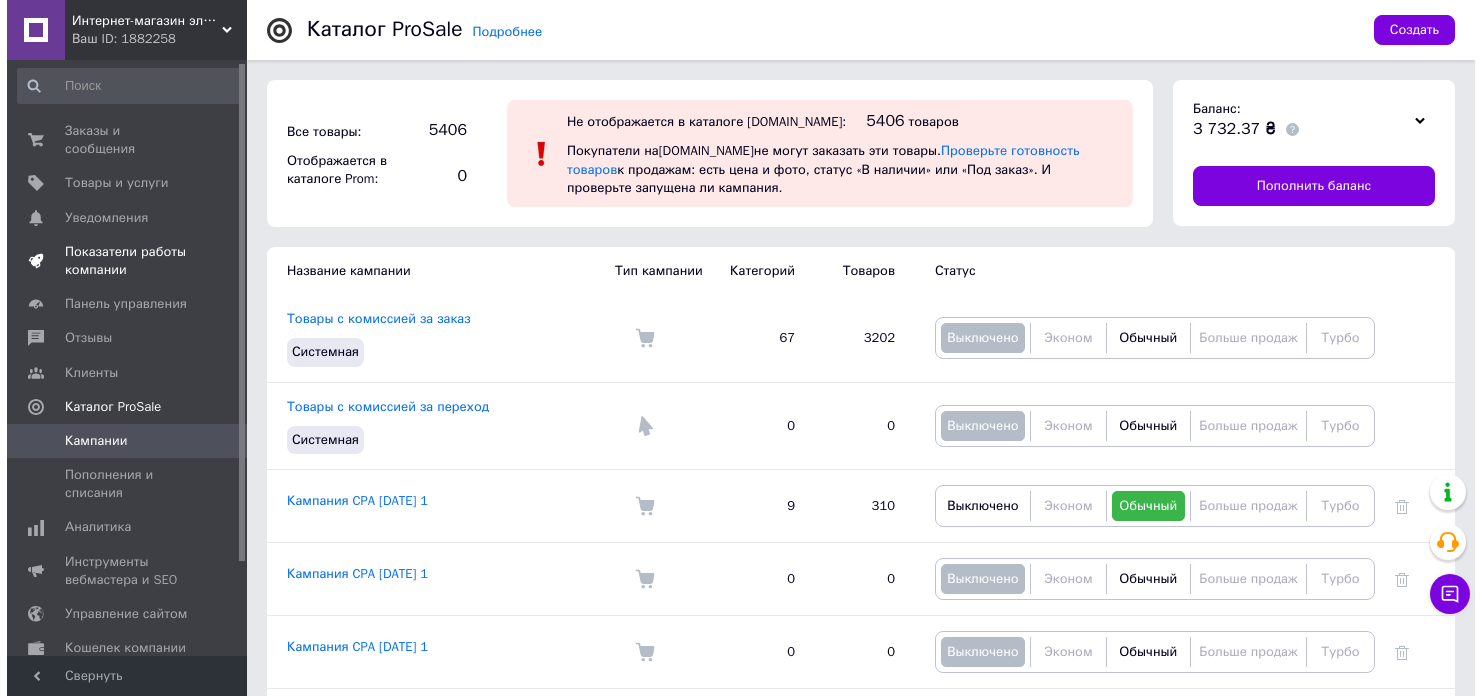 scroll, scrollTop: 0, scrollLeft: 0, axis: both 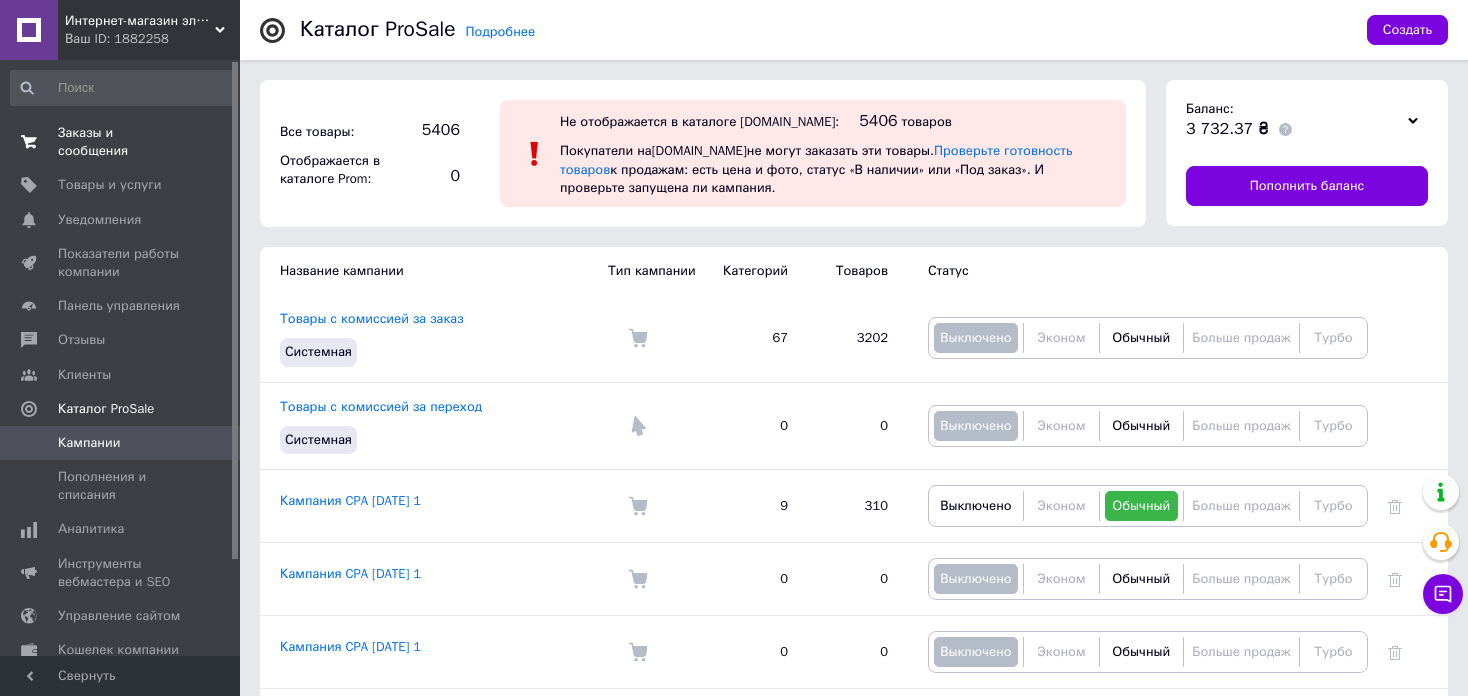 click on "Заказы и сообщения" at bounding box center [121, 142] 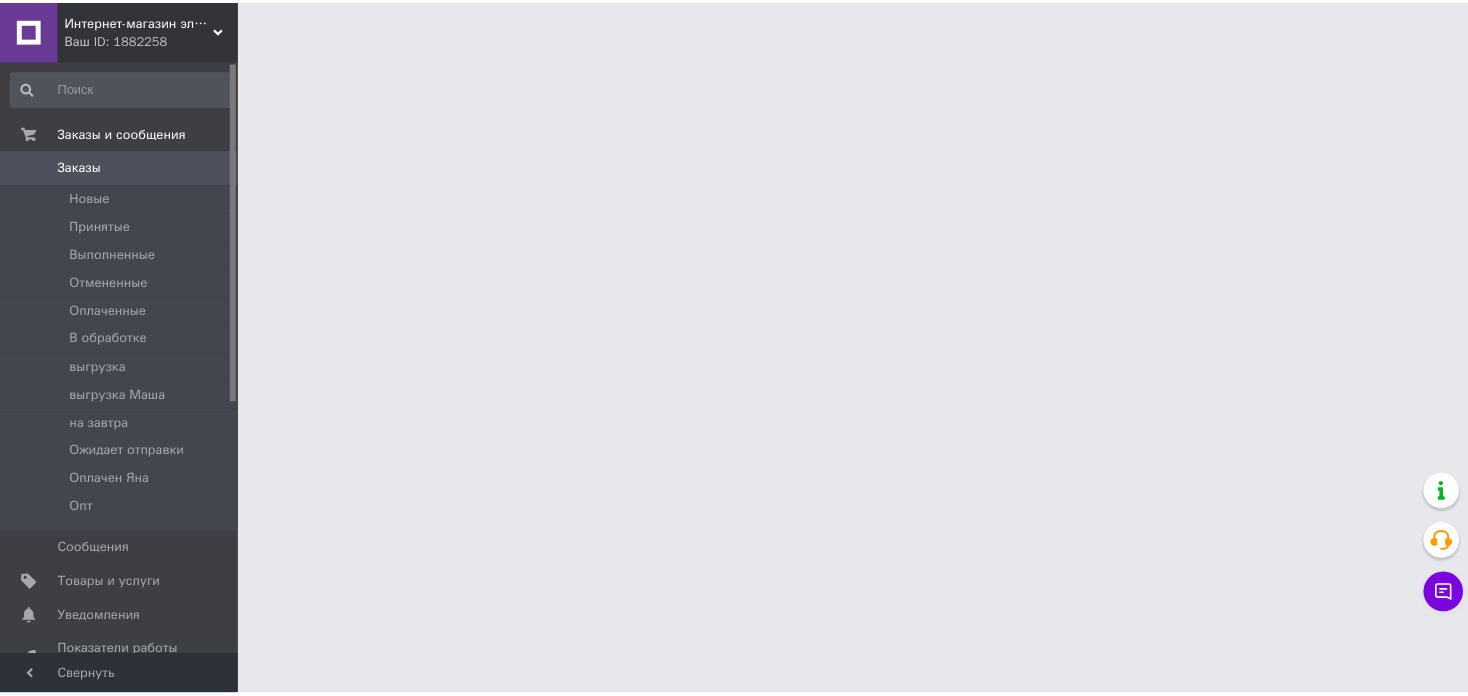 scroll, scrollTop: 0, scrollLeft: 0, axis: both 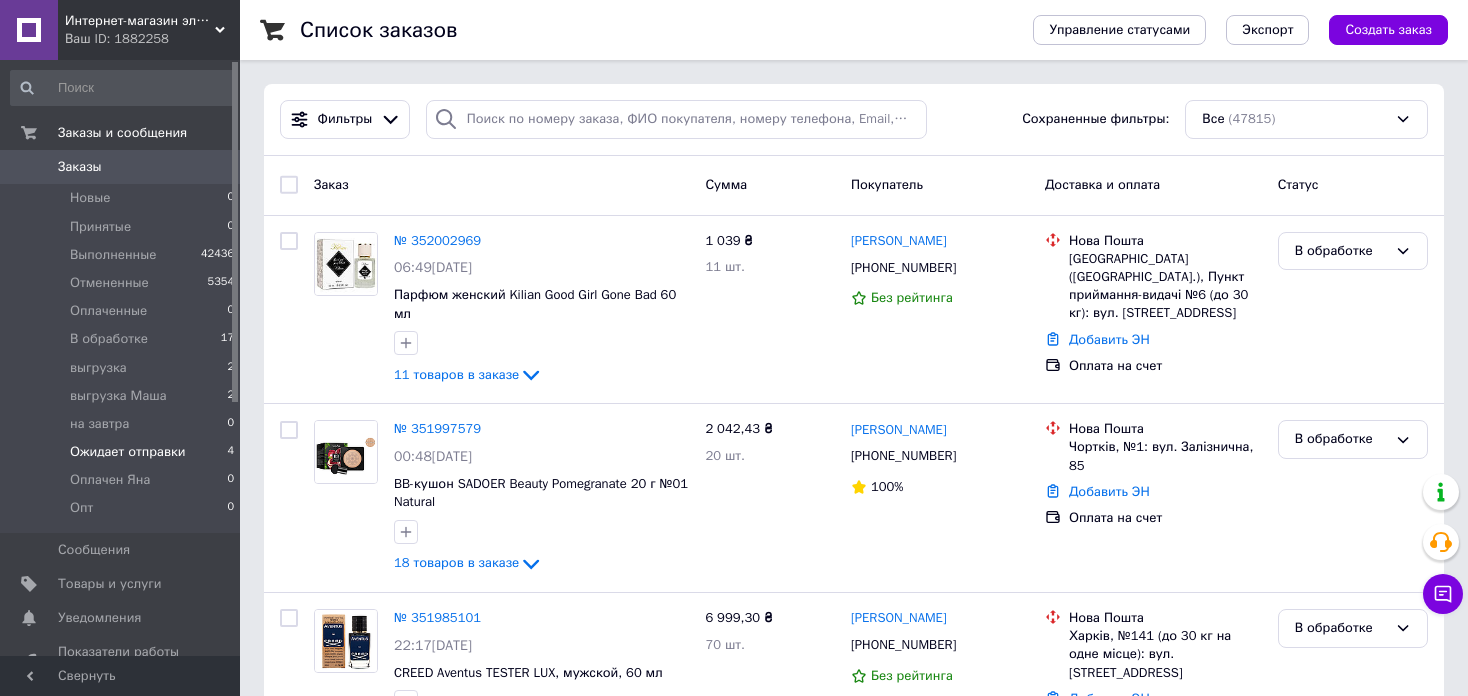 click on "Ожидает отправки" at bounding box center [128, 452] 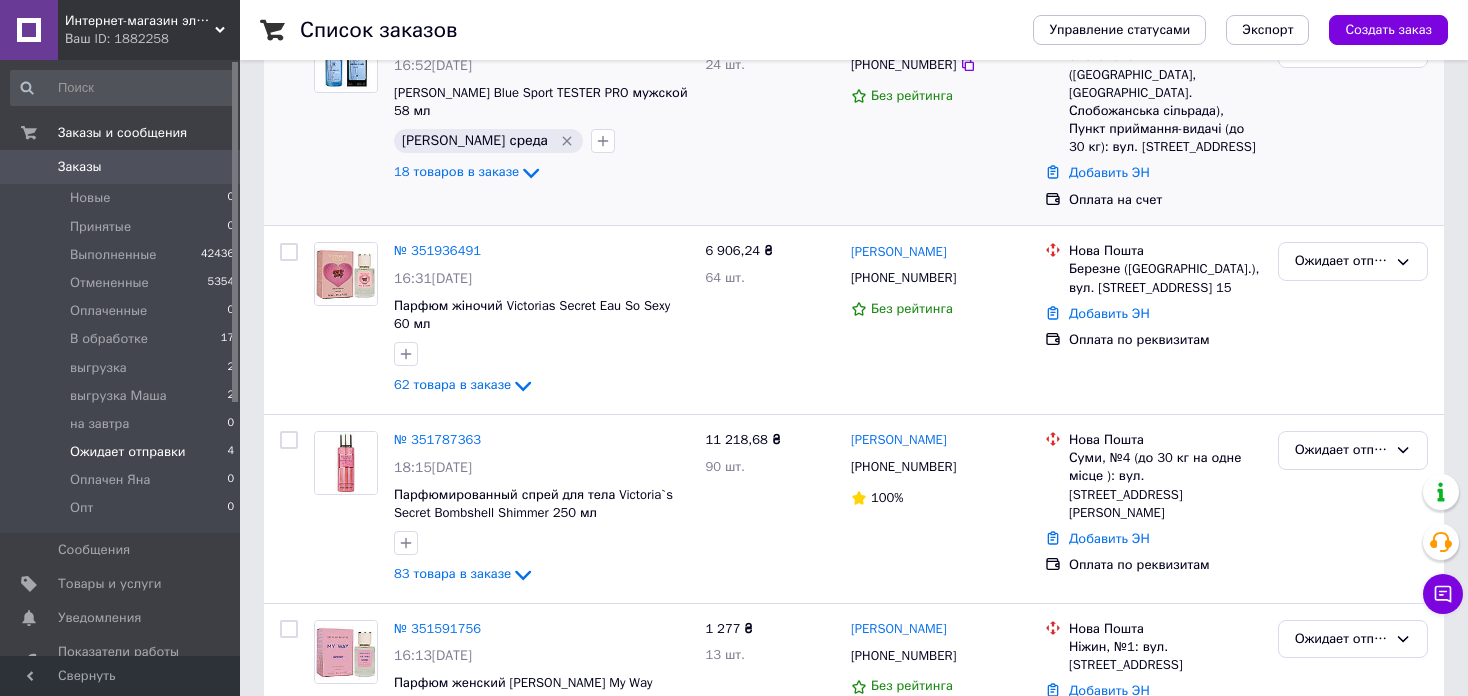 scroll, scrollTop: 373, scrollLeft: 0, axis: vertical 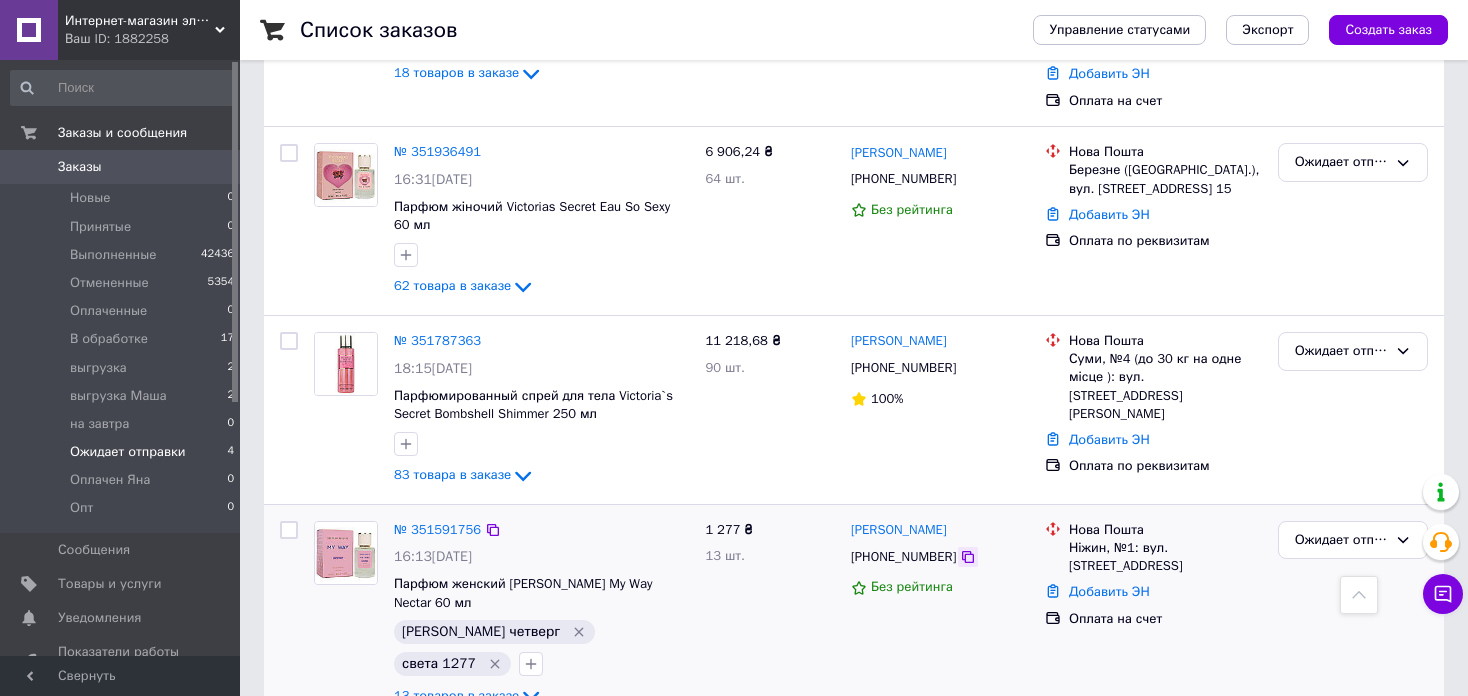 click 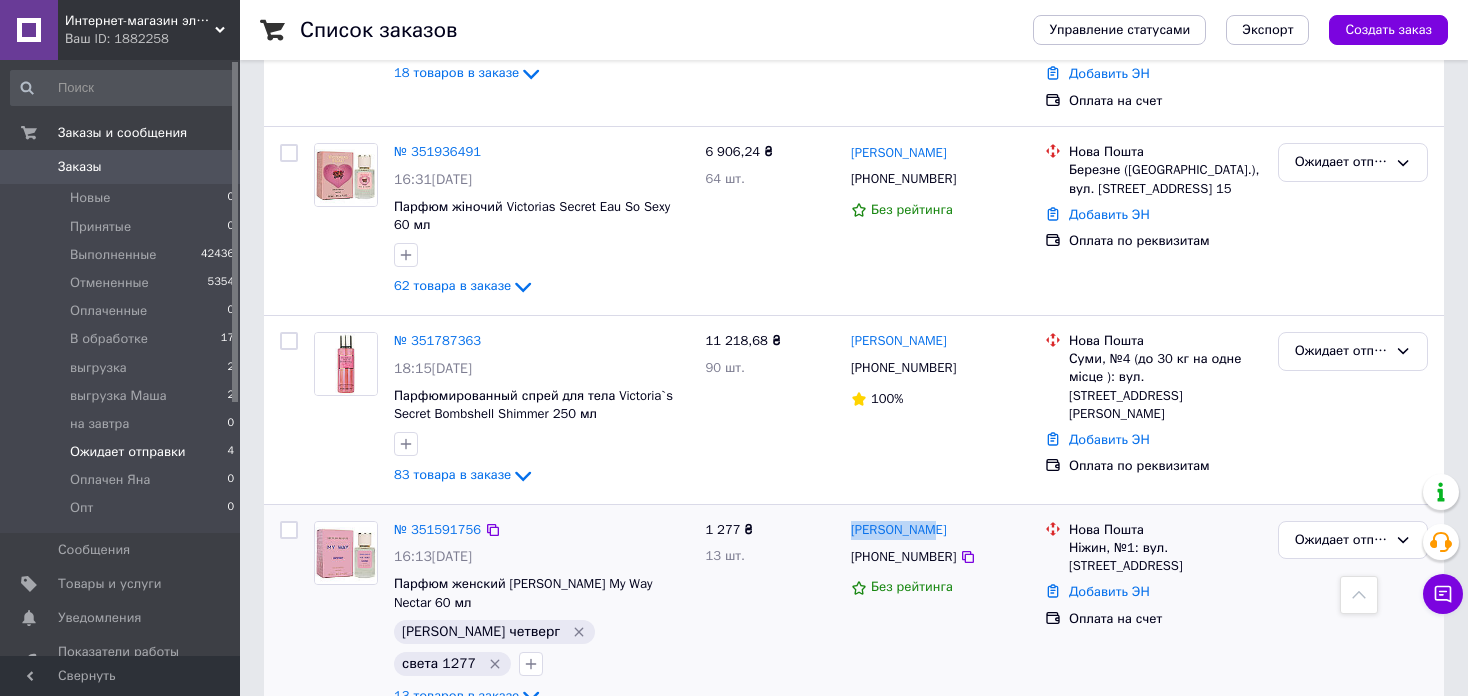 drag, startPoint x: 848, startPoint y: 518, endPoint x: 927, endPoint y: 522, distance: 79.101204 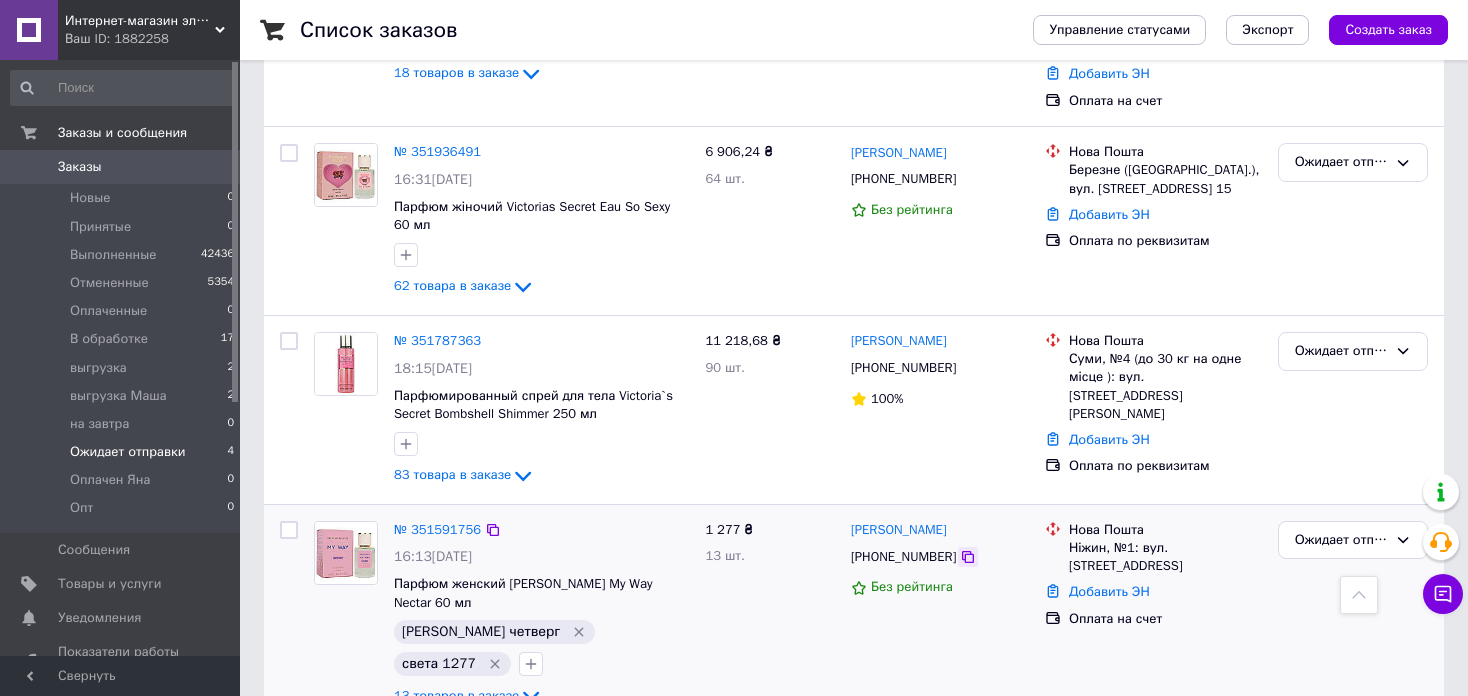 click 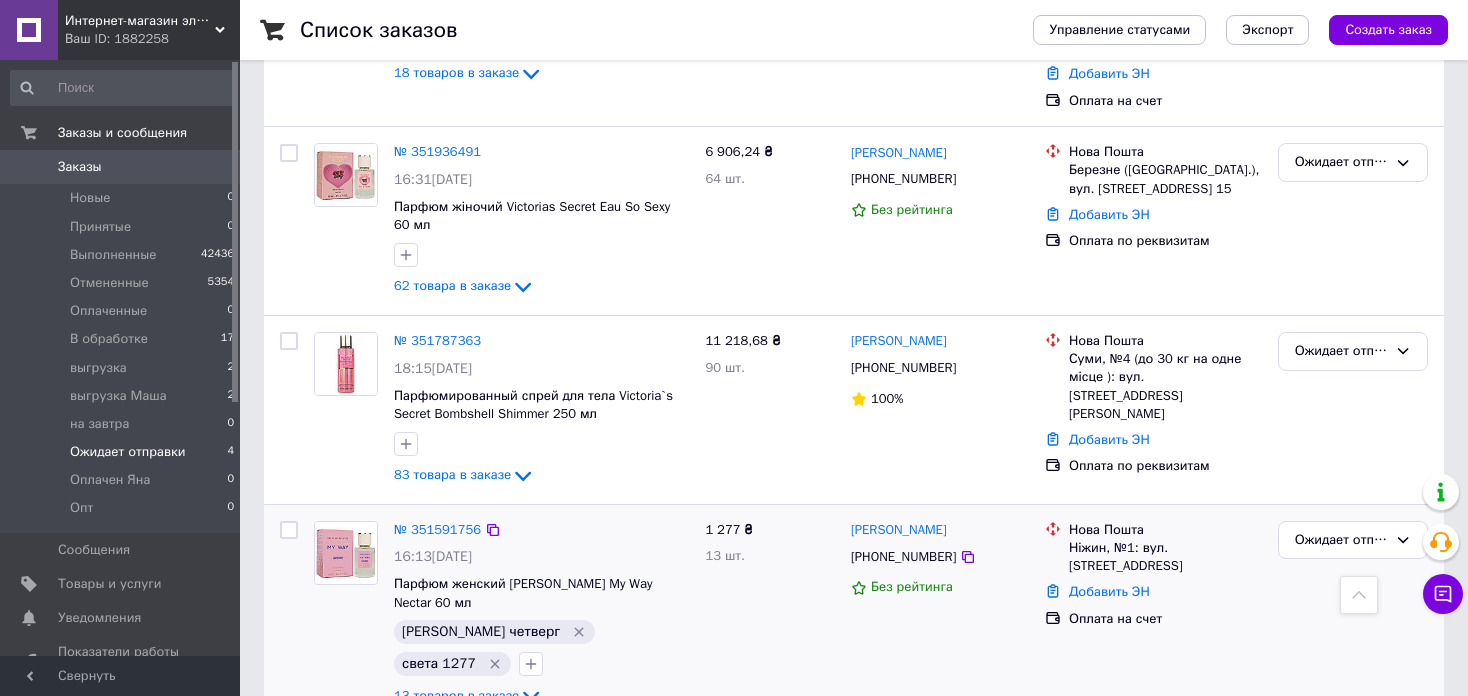 click 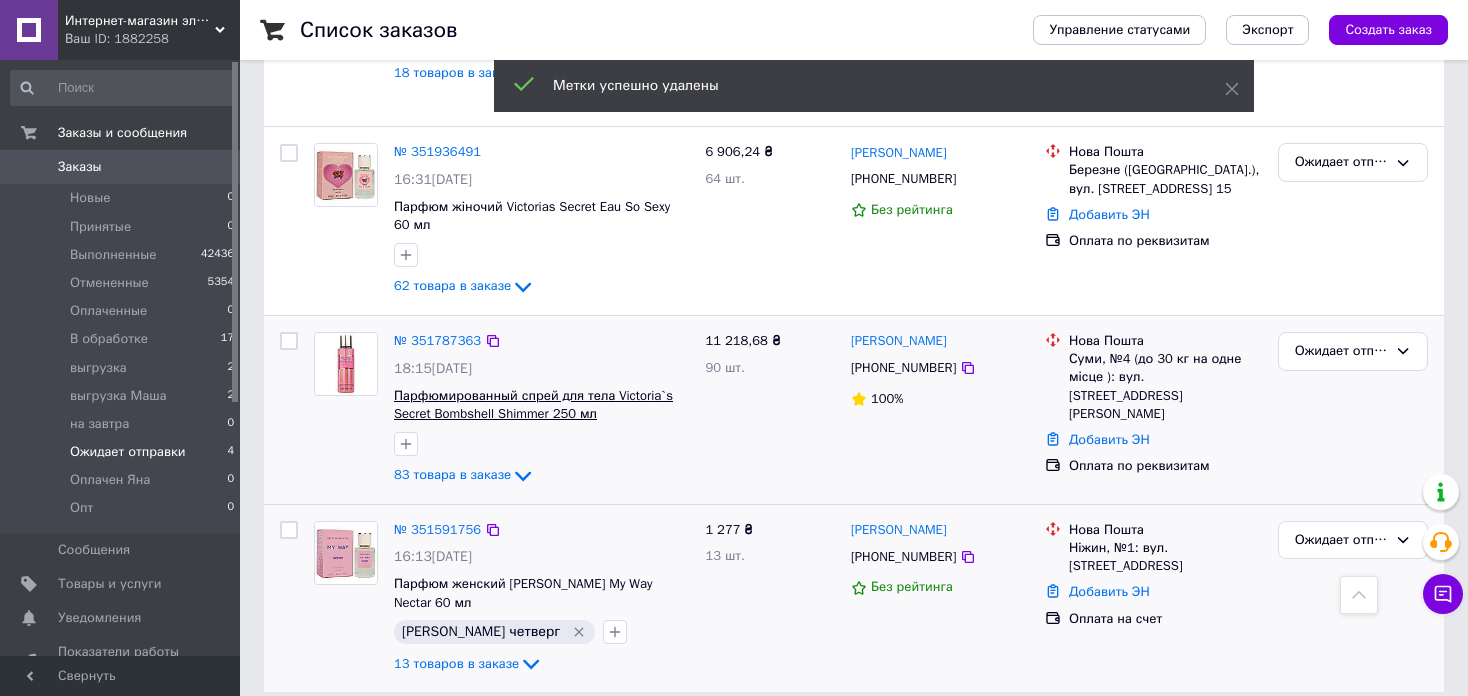 scroll, scrollTop: 0, scrollLeft: 0, axis: both 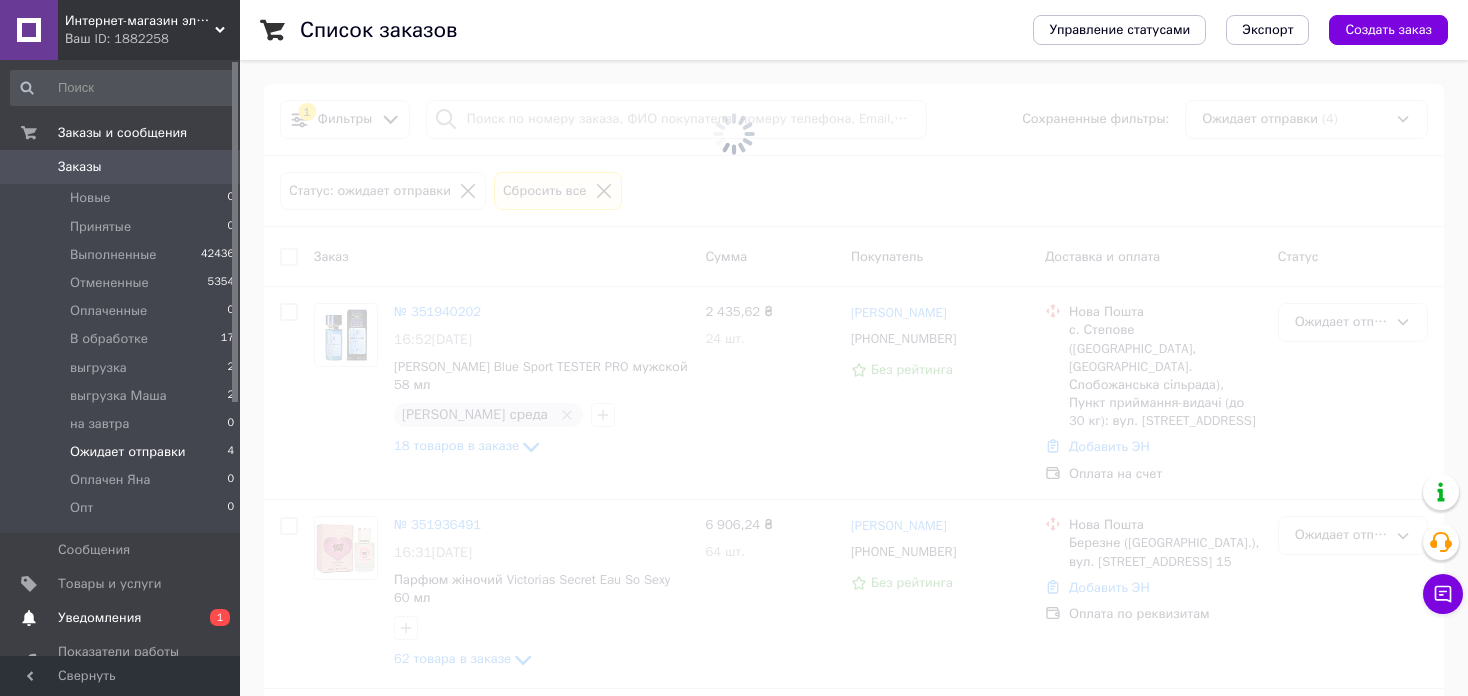 click on "Уведомления" at bounding box center (121, 618) 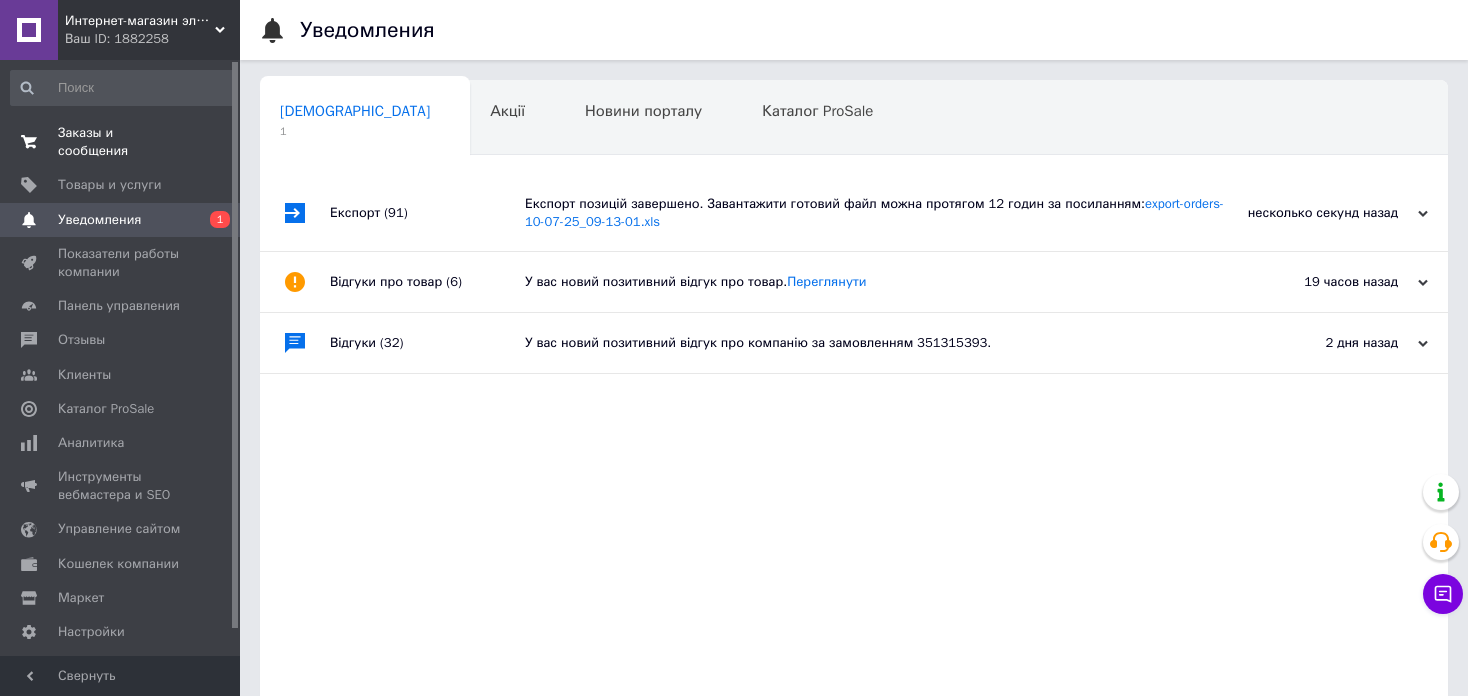 click on "Заказы и сообщения" at bounding box center (121, 142) 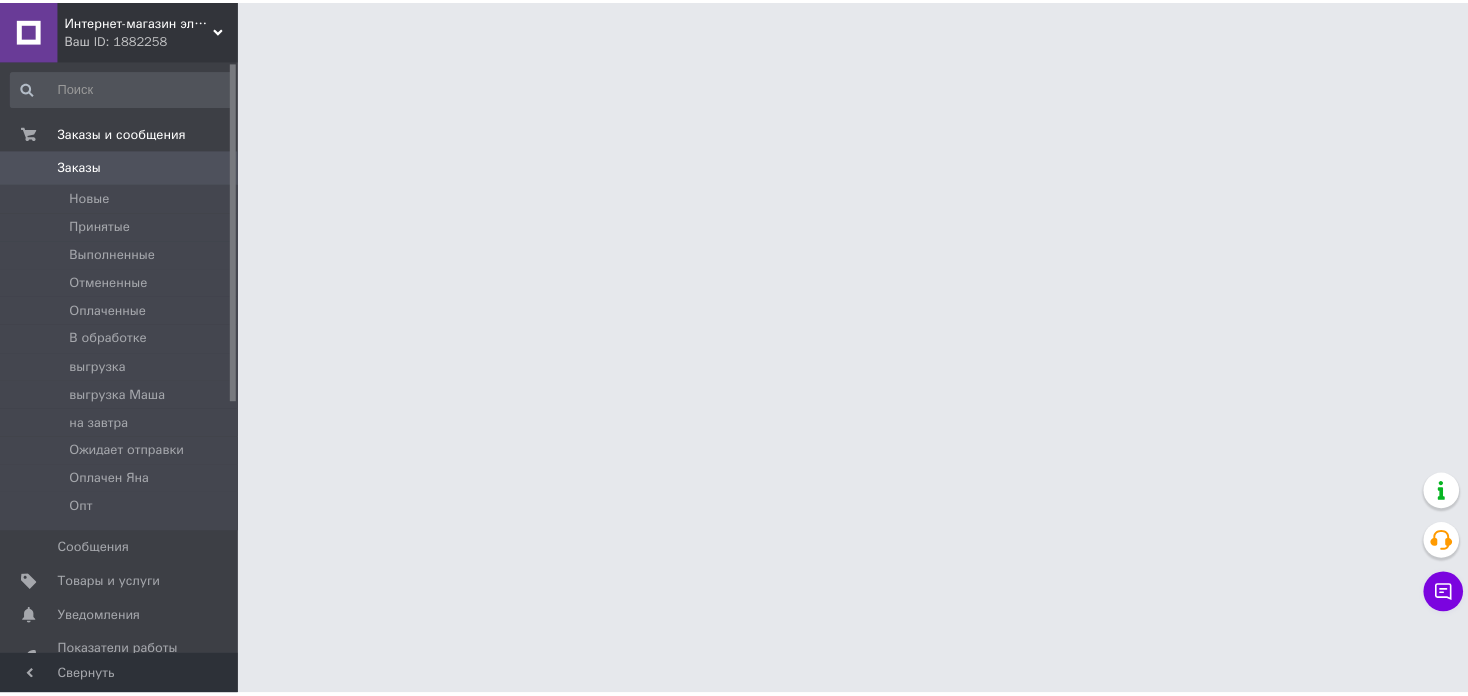 scroll, scrollTop: 0, scrollLeft: 0, axis: both 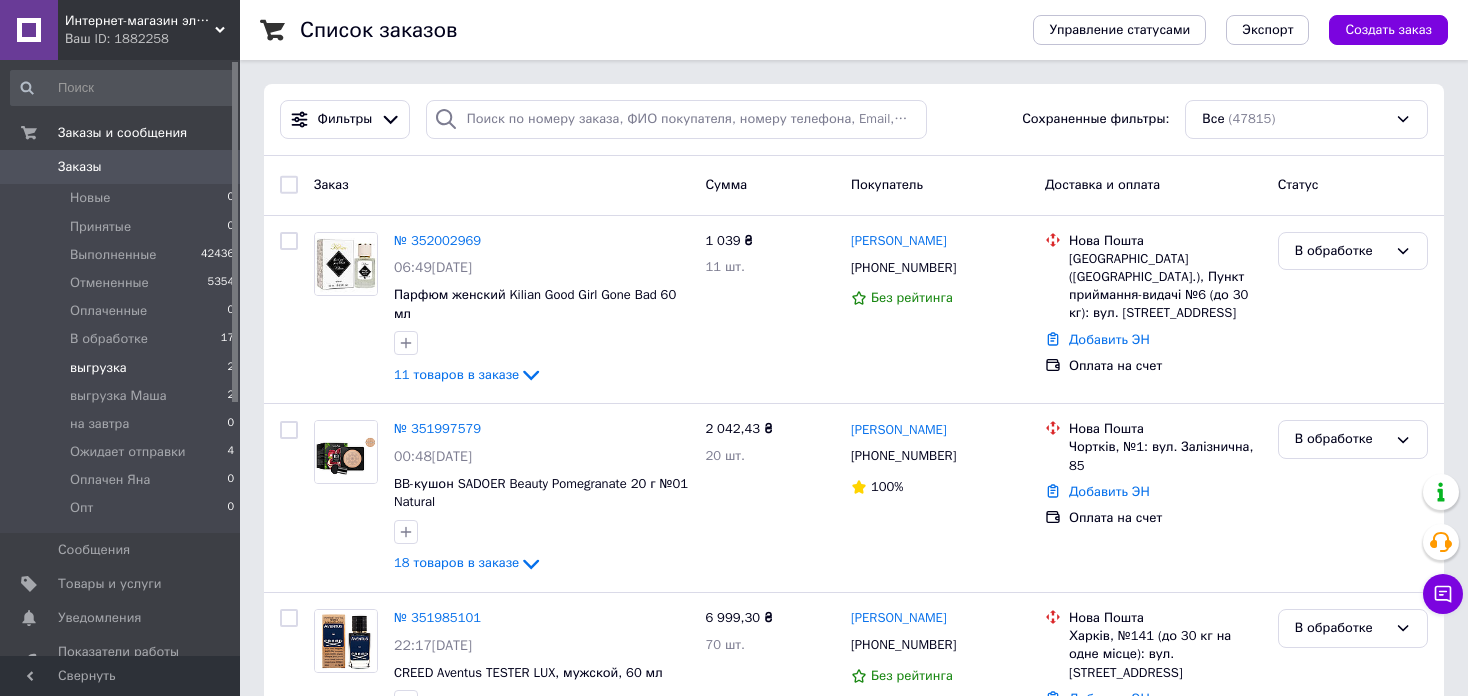 click on "выгрузка 2" at bounding box center (123, 368) 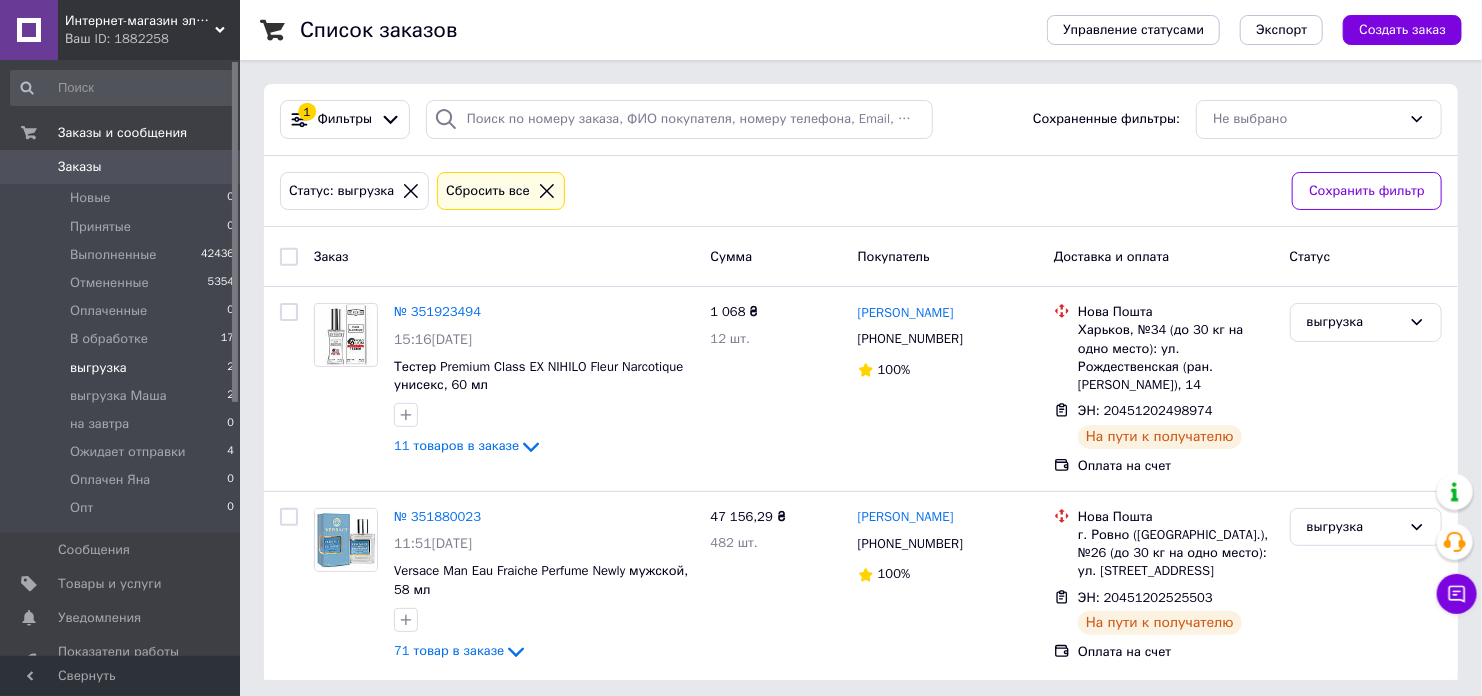 click at bounding box center [289, 257] 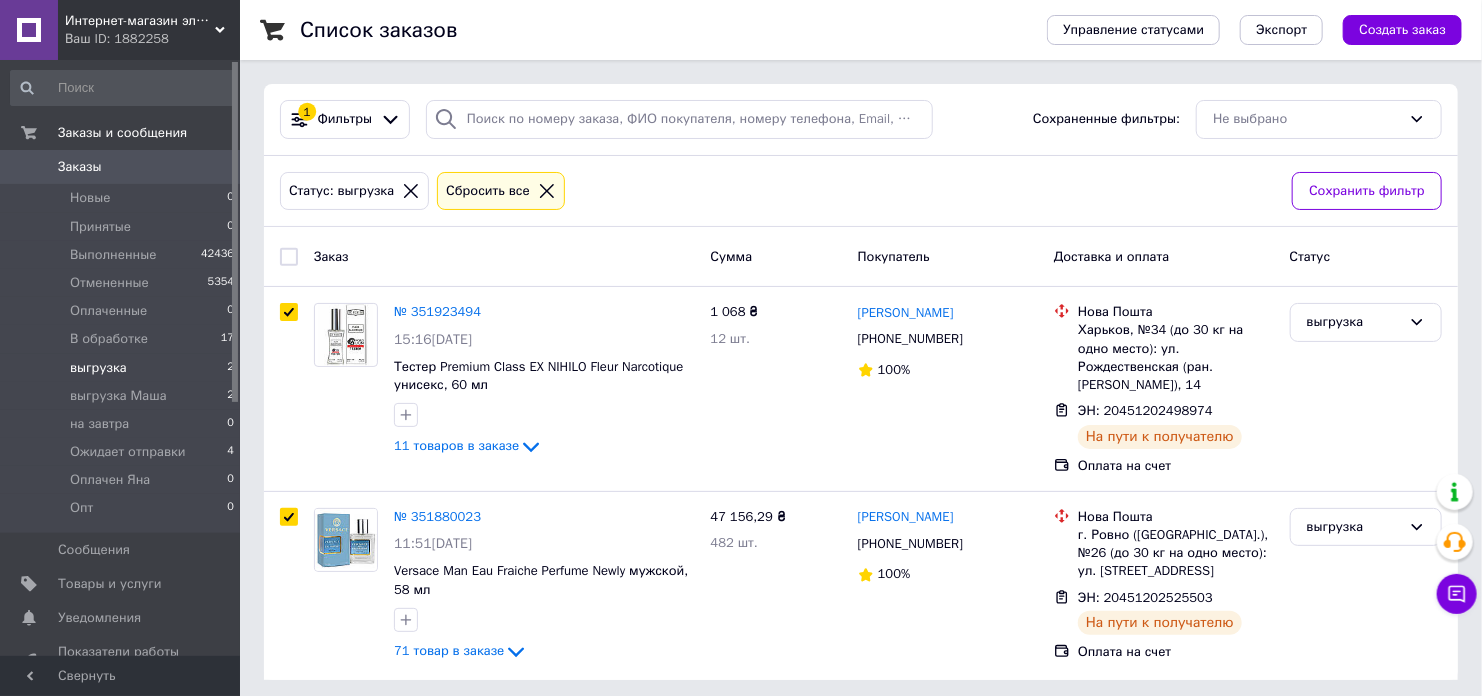 checkbox on "true" 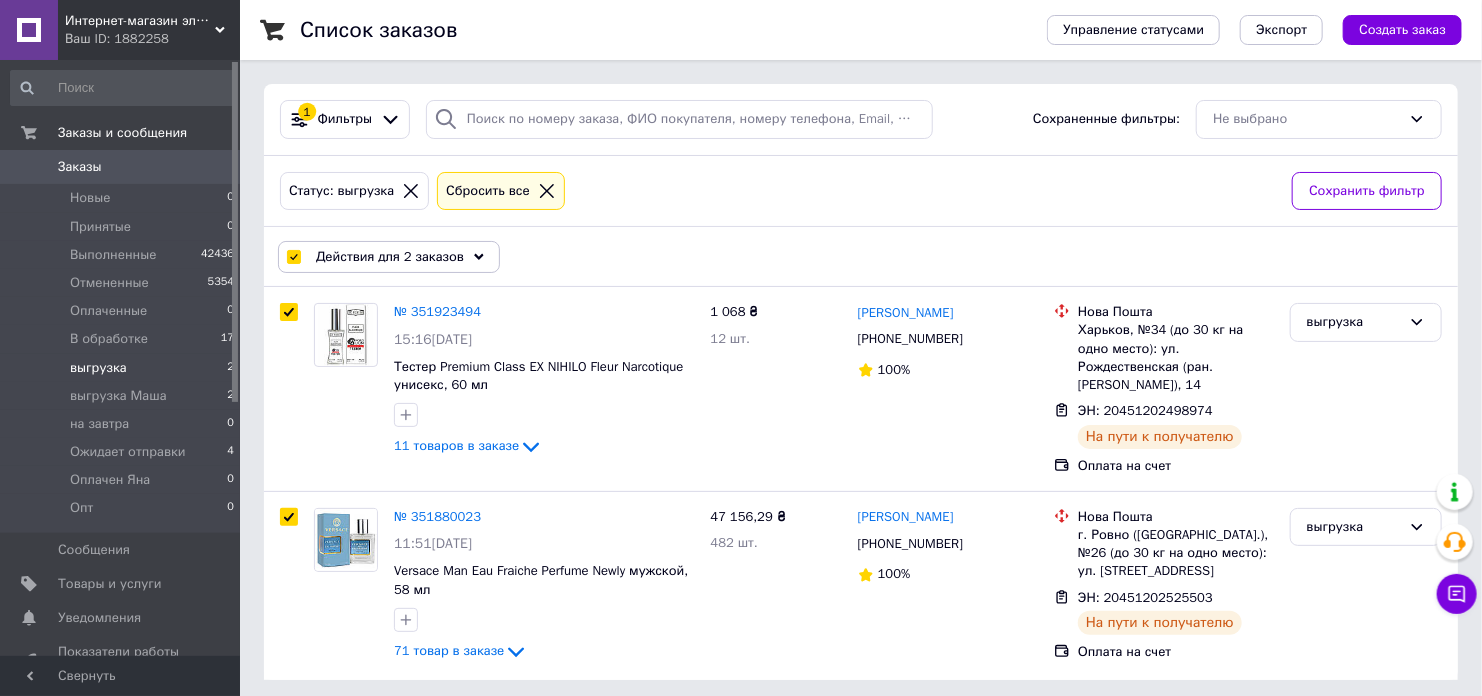 click on "Действия для 2 заказов" at bounding box center [389, 257] 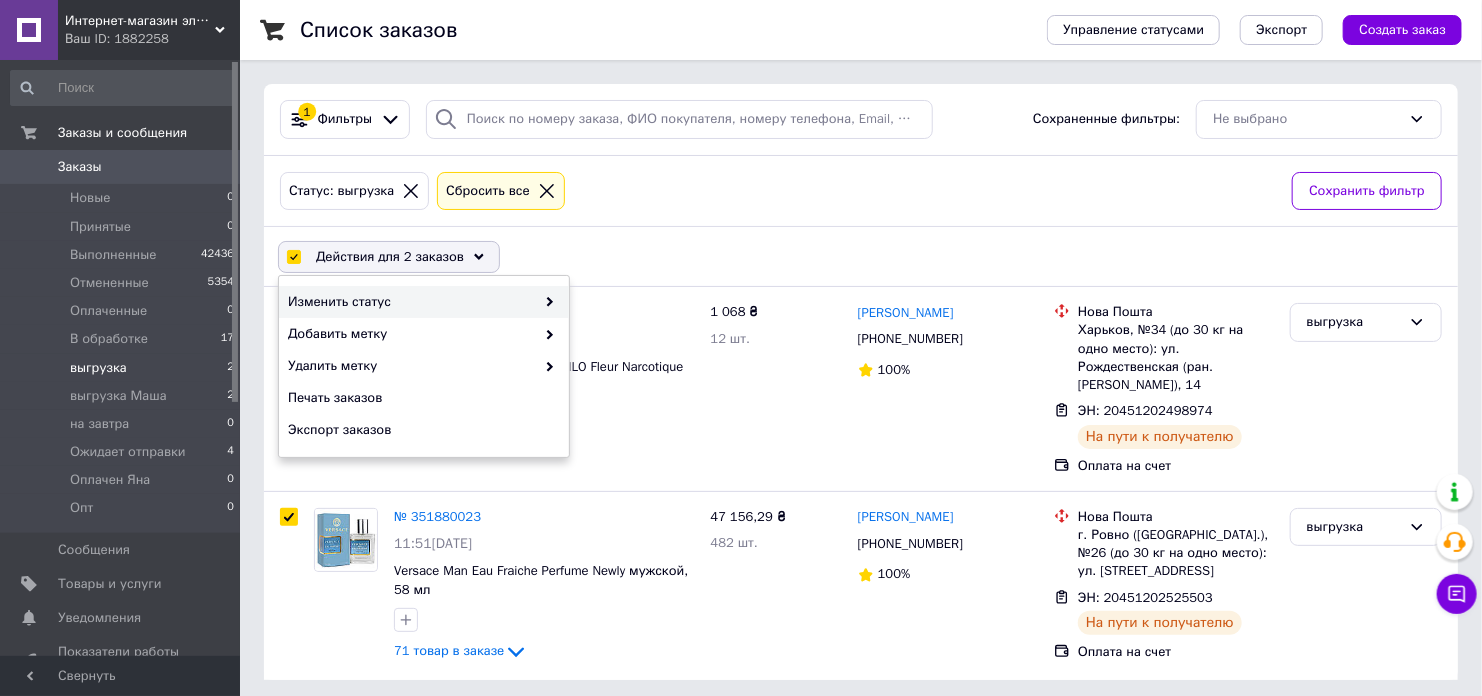 click 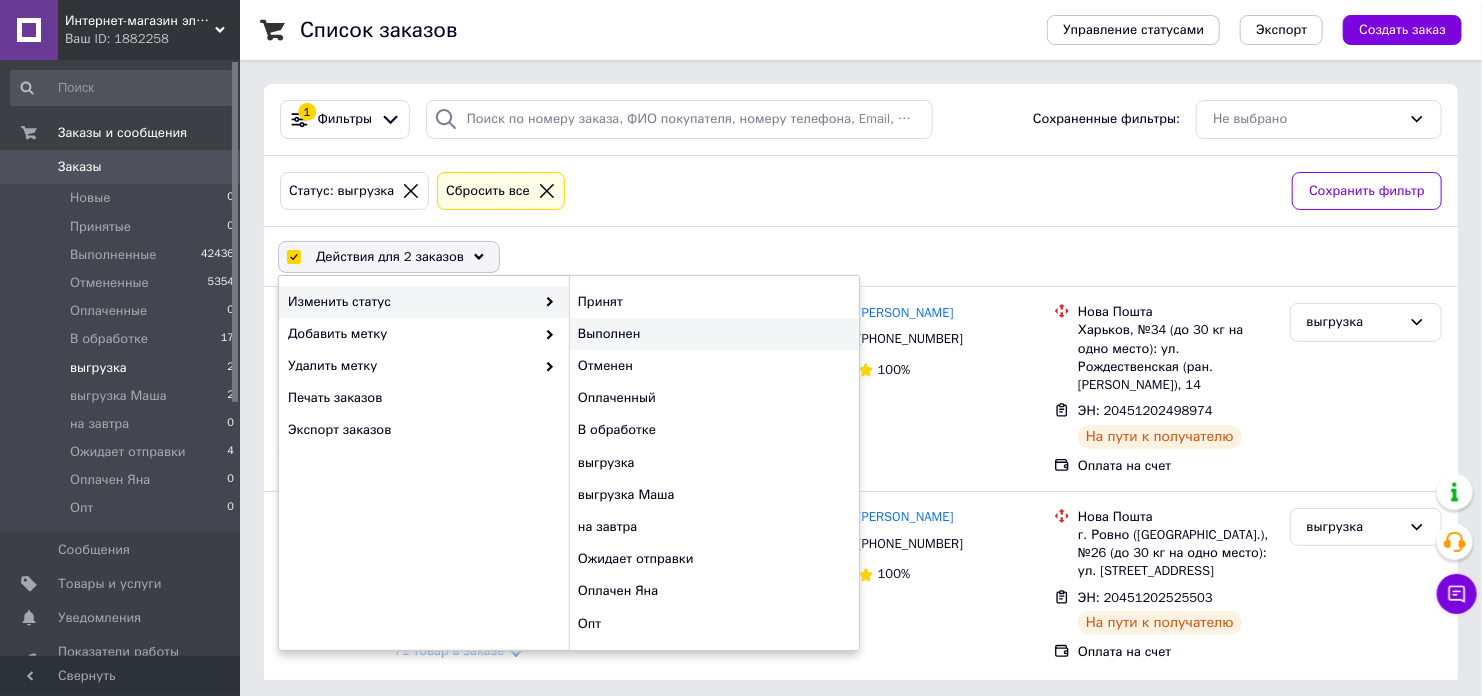 click on "Выполнен" at bounding box center (714, 334) 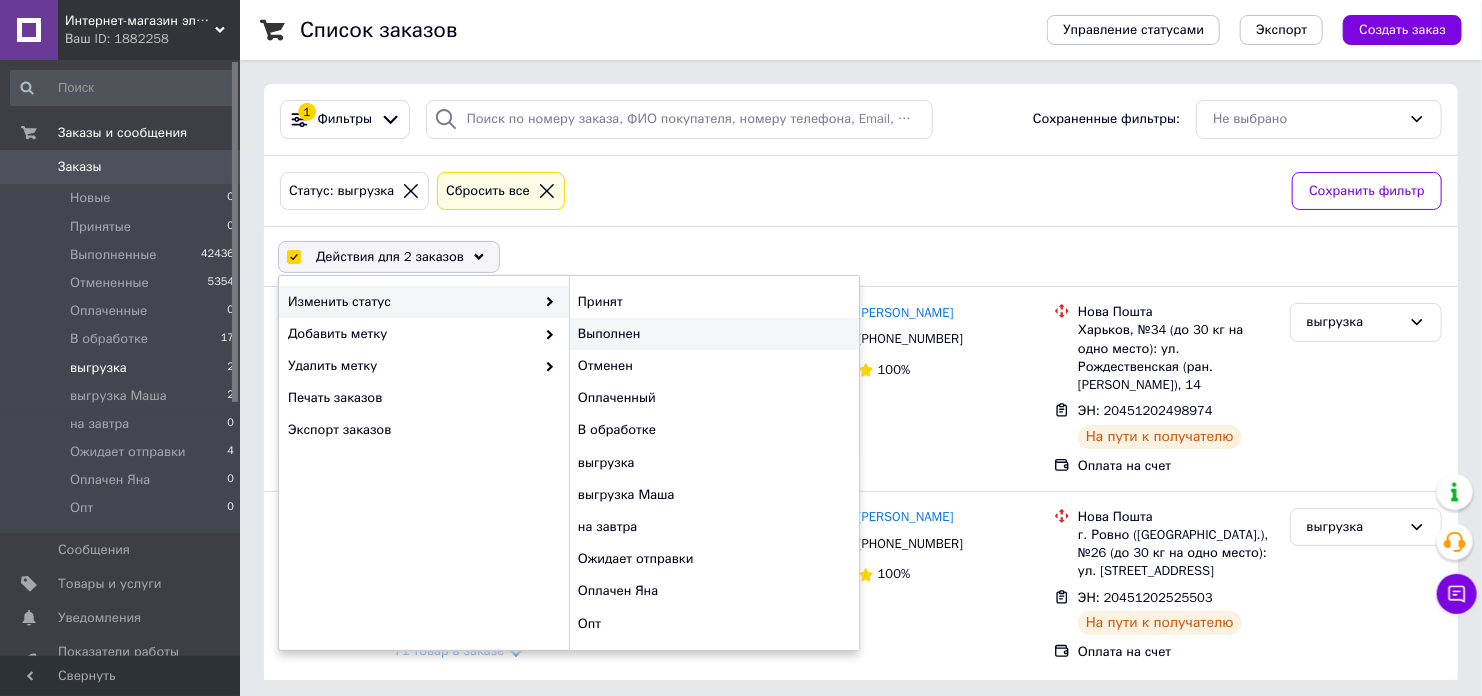checkbox on "false" 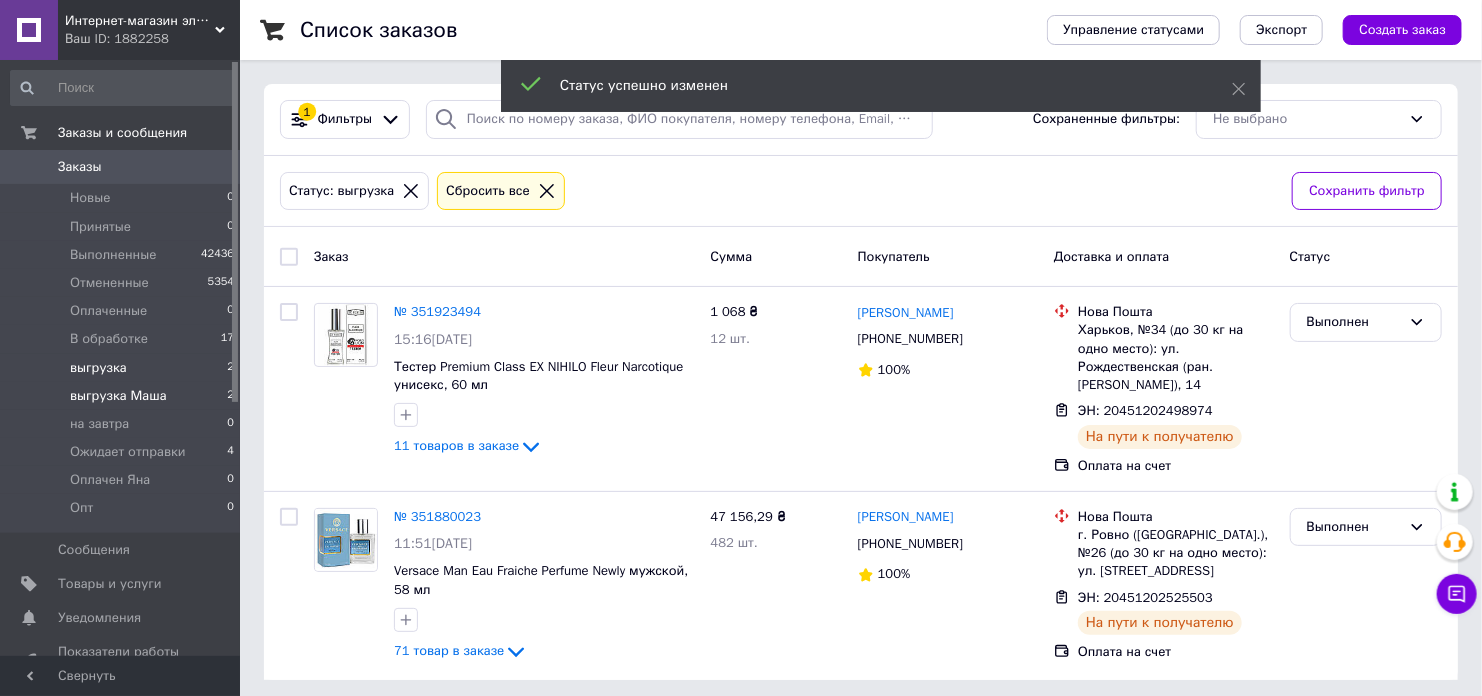 click on "выгрузка Маша 2" at bounding box center (123, 396) 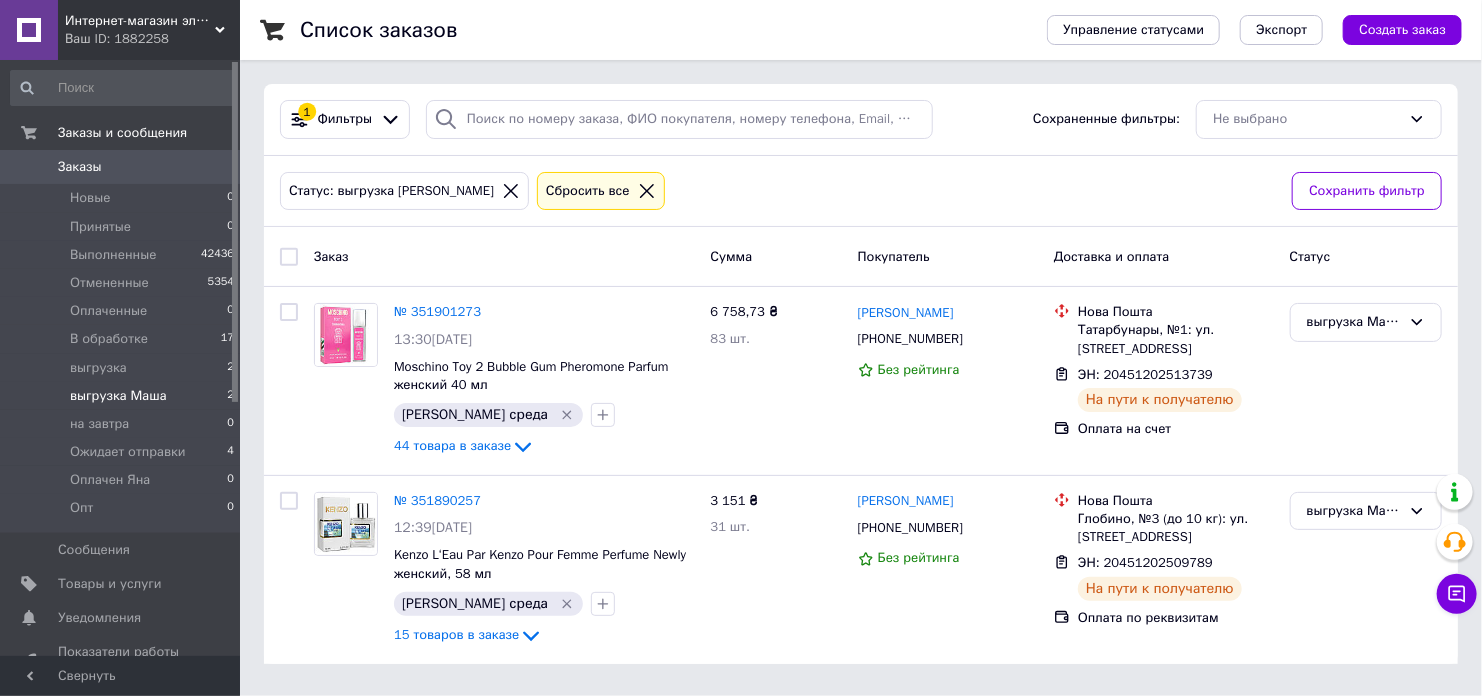 click at bounding box center (289, 257) 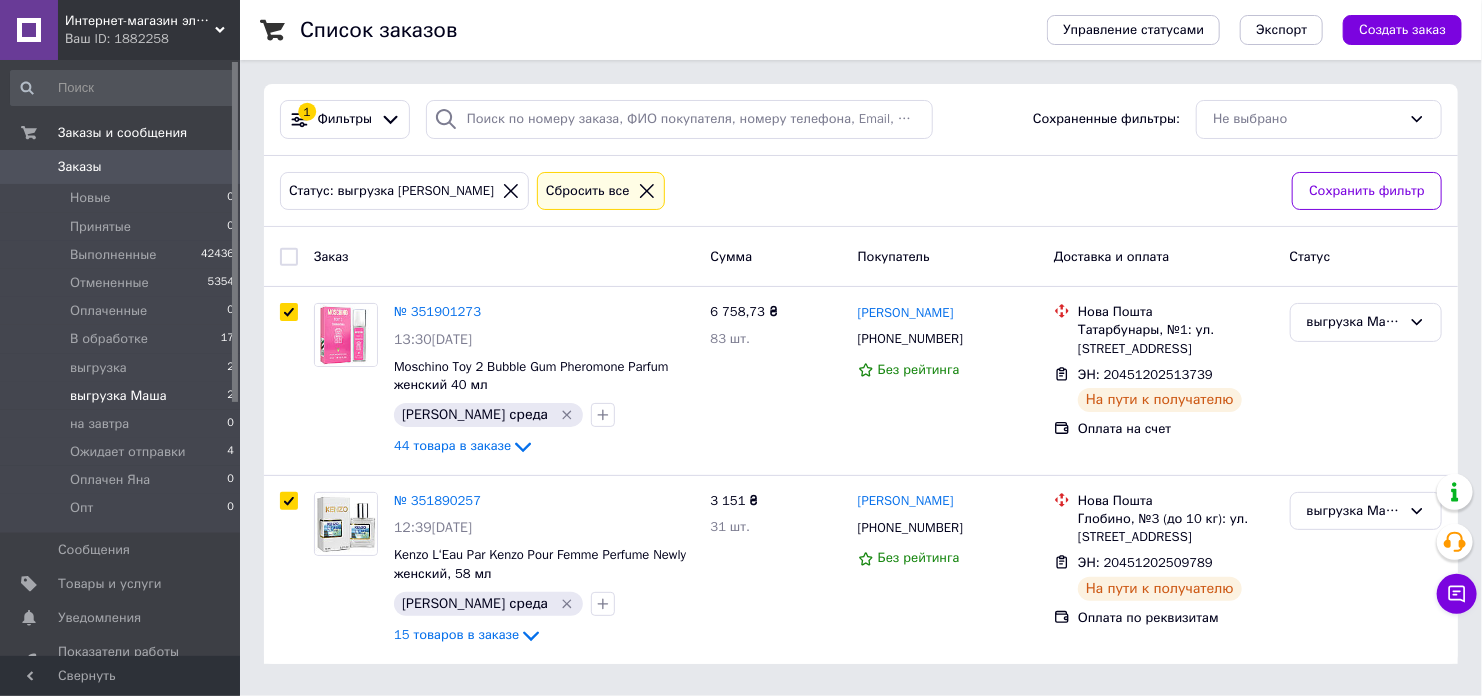 checkbox on "true" 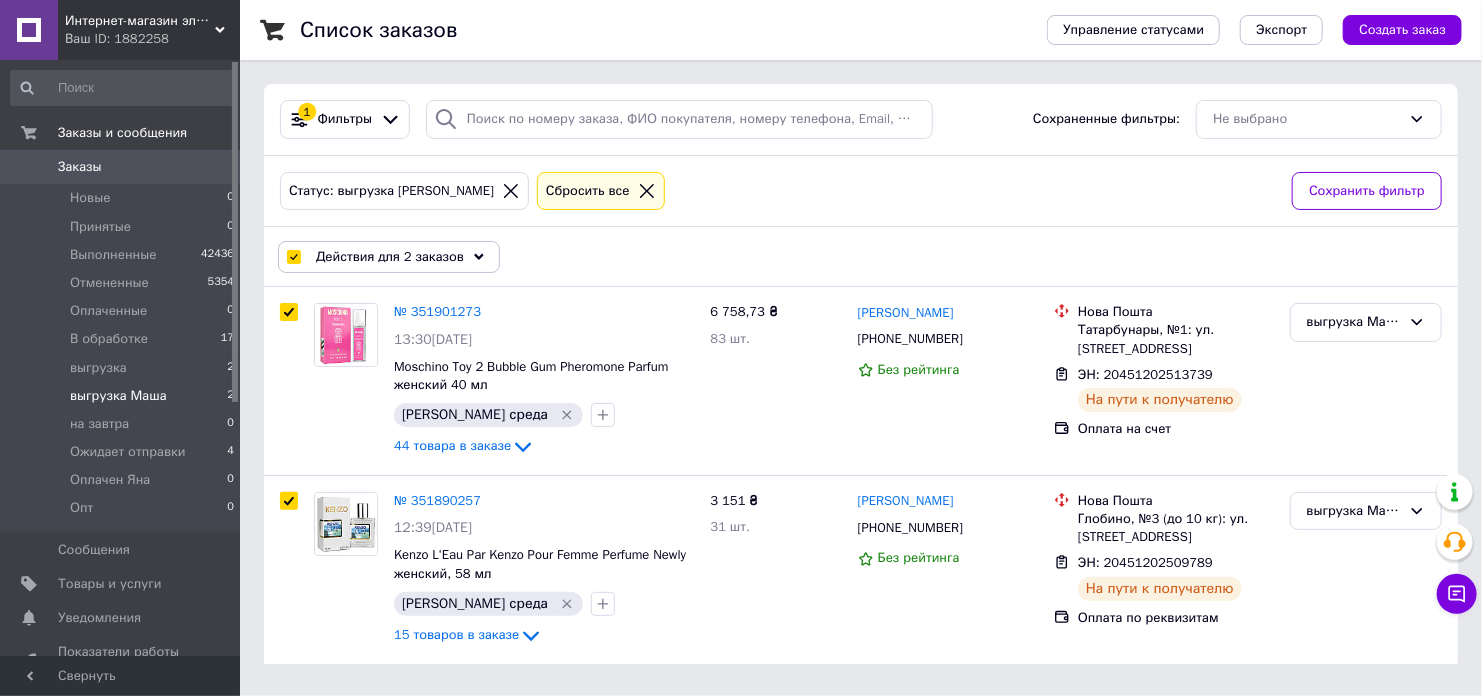 click on "Действия для 2 заказов" at bounding box center (389, 257) 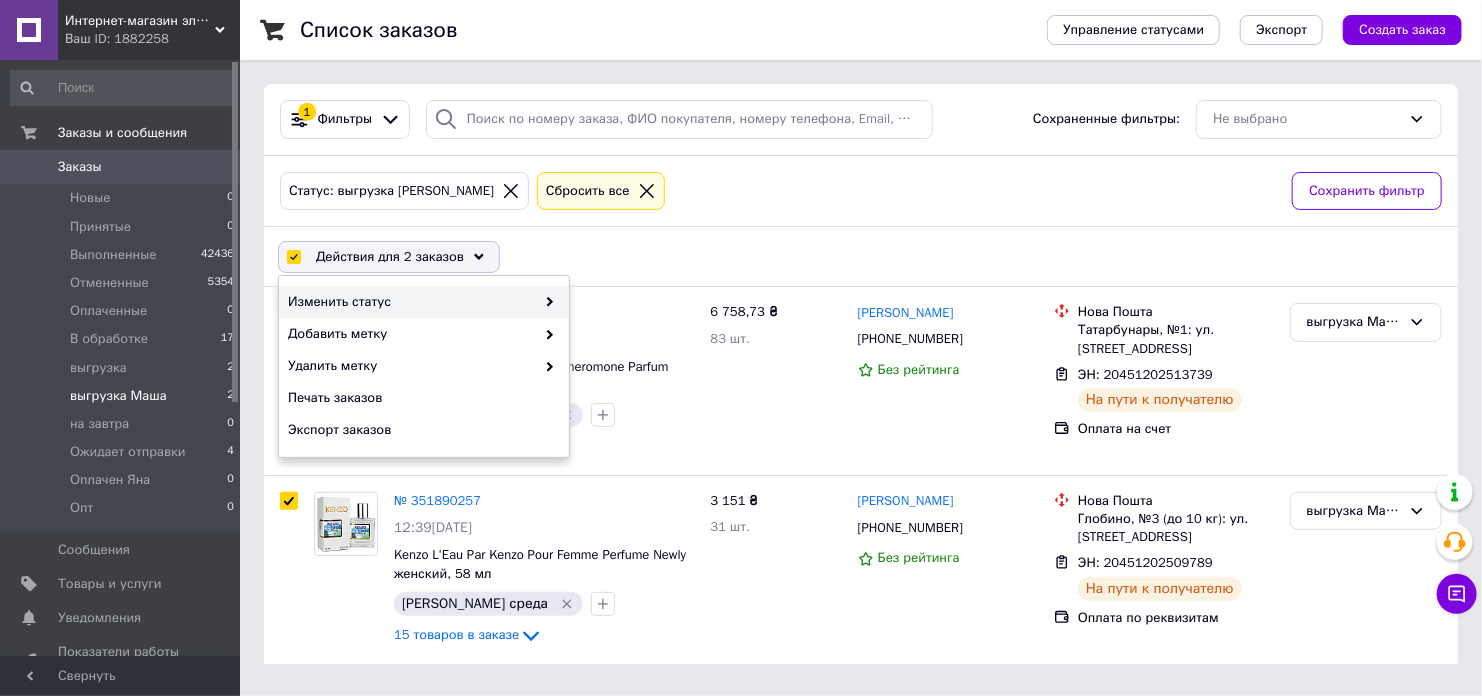 click on "Изменить статус" at bounding box center (424, 302) 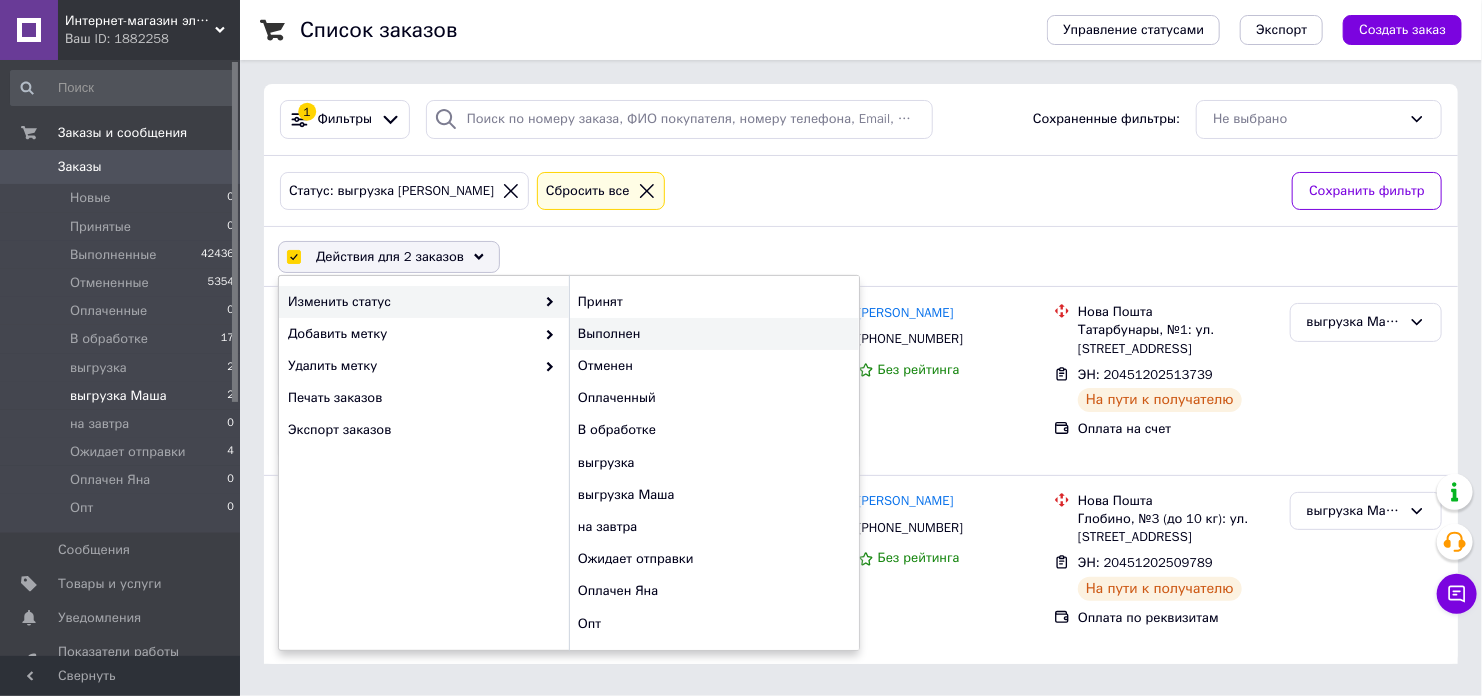 click on "Выполнен" at bounding box center (714, 334) 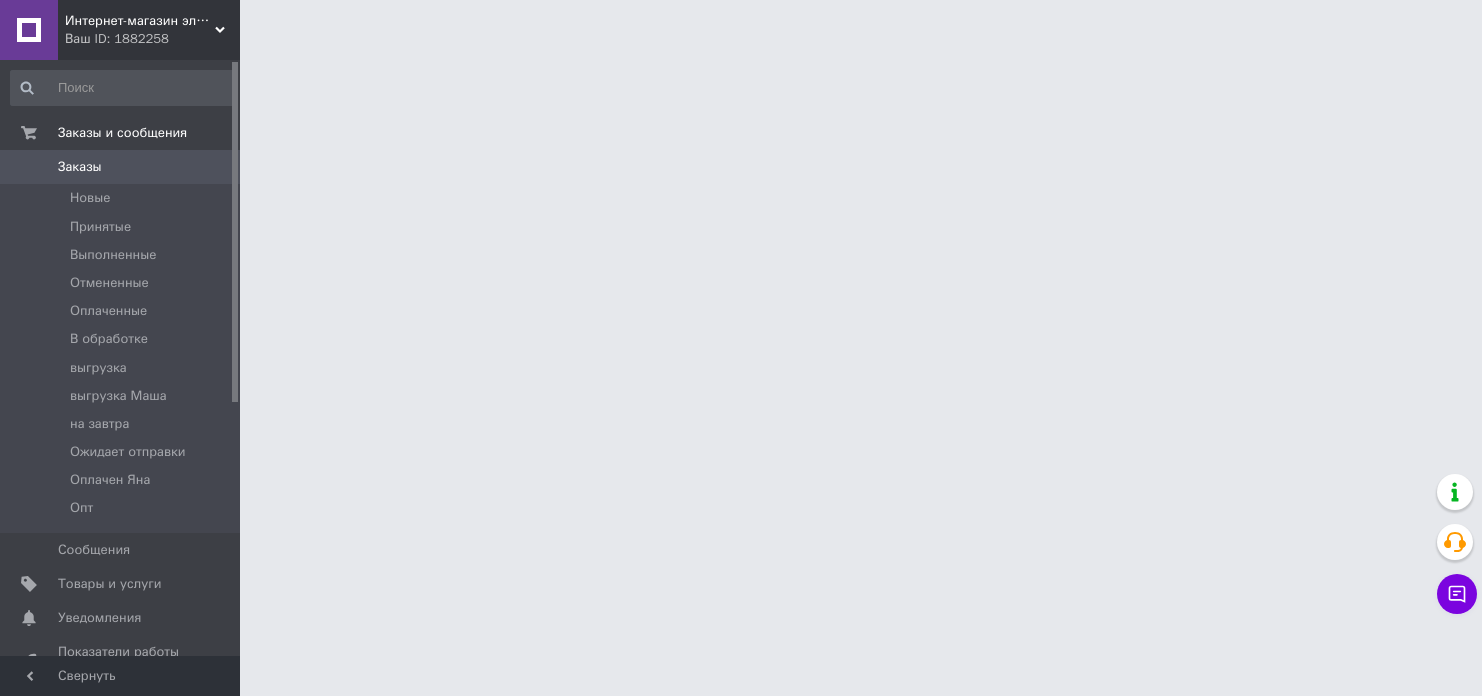 scroll, scrollTop: 0, scrollLeft: 0, axis: both 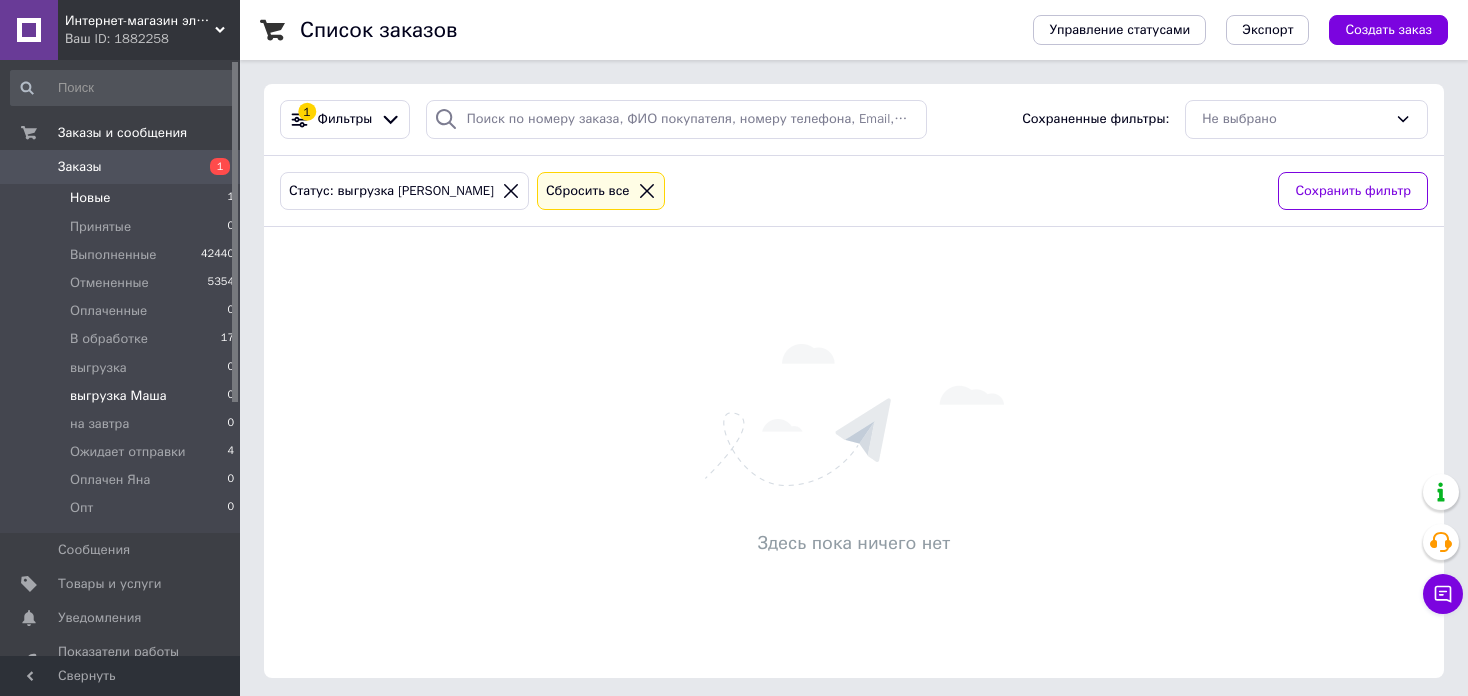 click on "Новые 1" at bounding box center (123, 198) 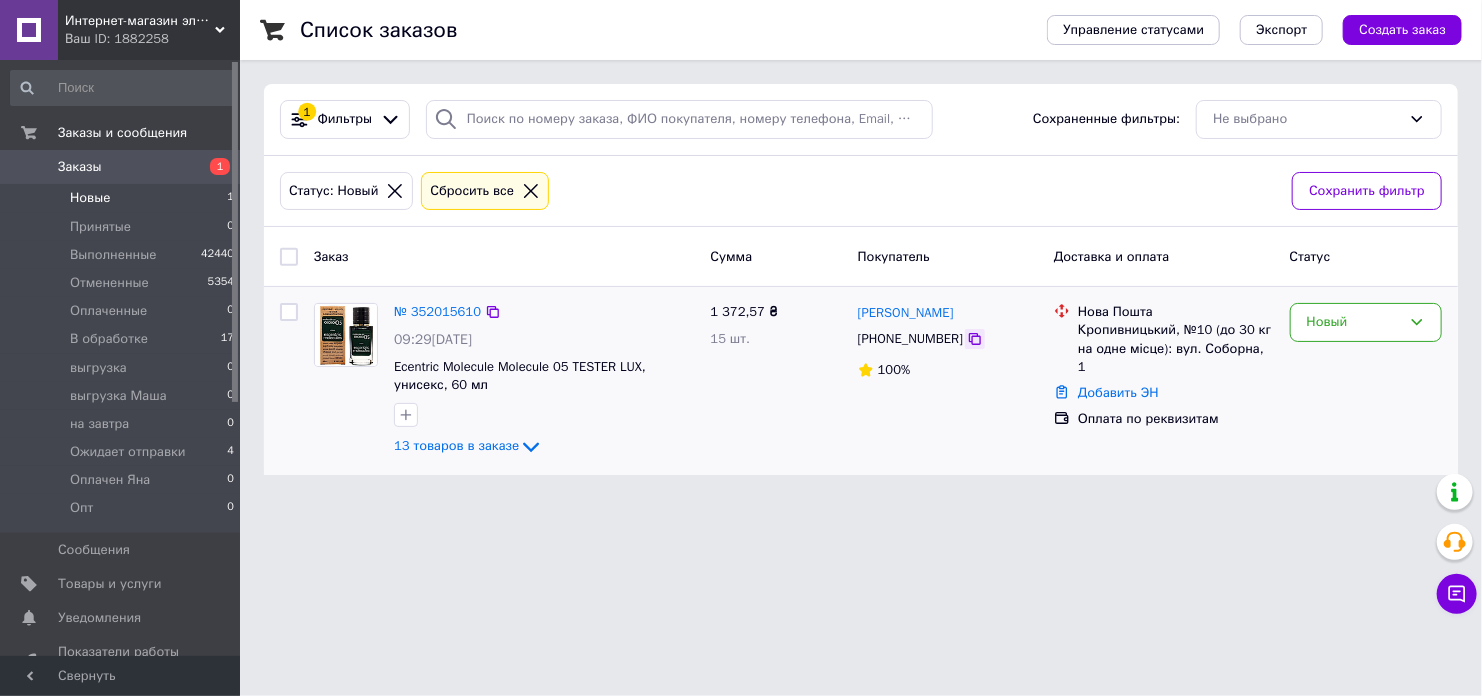 click 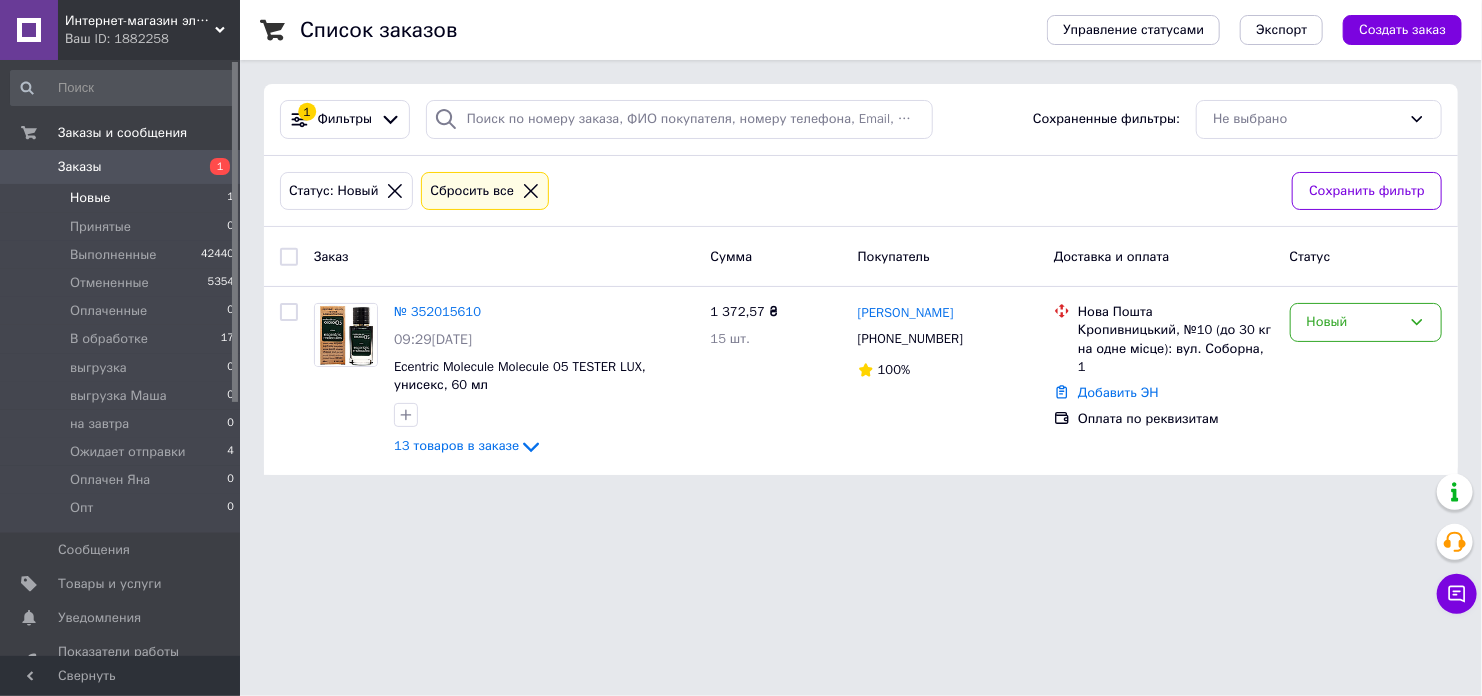 click on "Интернет-магазин элитной парфюмерии и косметики Boro Parfum Ваш ID: 1882258 Сайт Интернет-магазин элитной парфюмерии... Кабинет покупателя Проверить состояние системы Страница на портале Справка Выйти Заказы и сообщения Заказы 1 Новые 1 Принятые 0 Выполненные 42440 Отмененные 5354 Оплаченные 0 В обработке 17 выгрузка 0 выгрузка Маша 0 на завтра 0 Ожидает отправки 4 Оплачен Яна 0 Опт 0 Сообщения 0 Товары и услуги Уведомления 0 0 Показатели работы компании Панель управления Отзывы Клиенты Каталог ProSale Аналитика Маркет 1 Заказ" at bounding box center [741, 249] 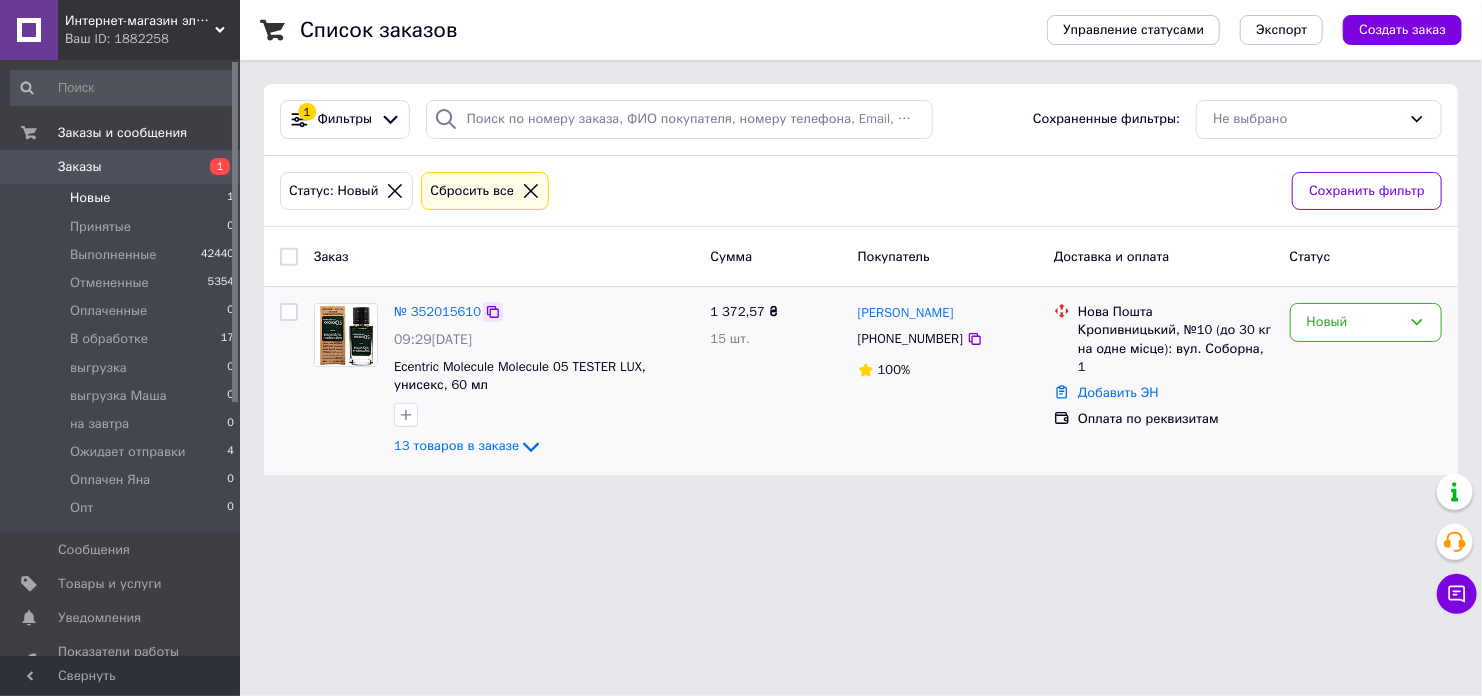 click 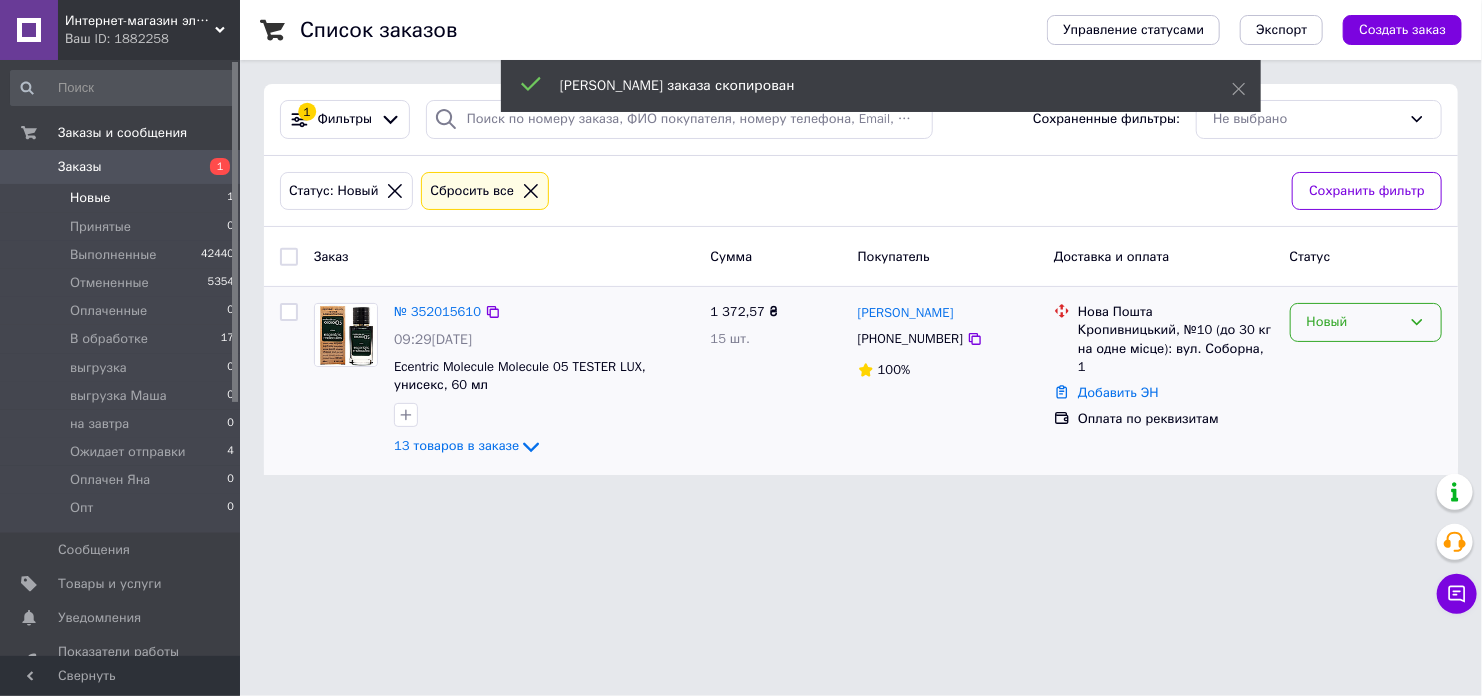 click on "Новый" at bounding box center [1354, 322] 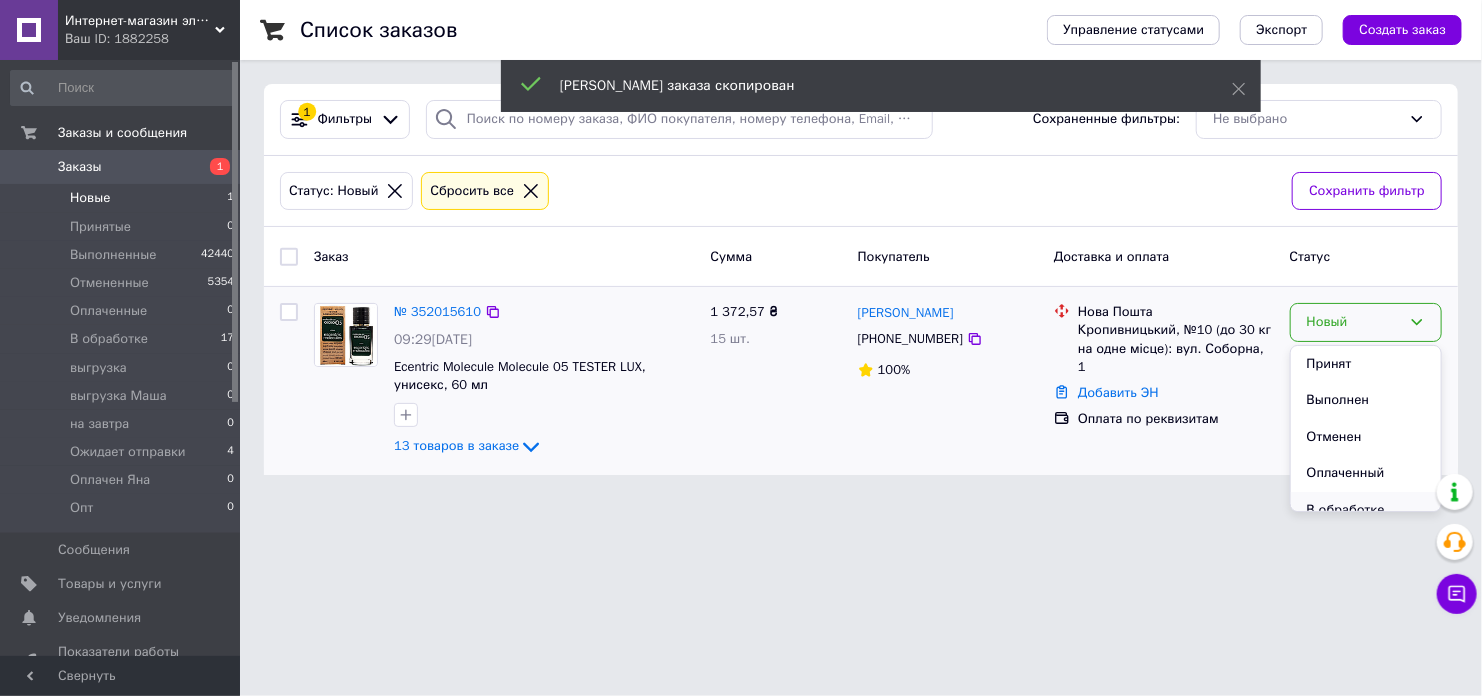 click on "В обработке" at bounding box center [1366, 510] 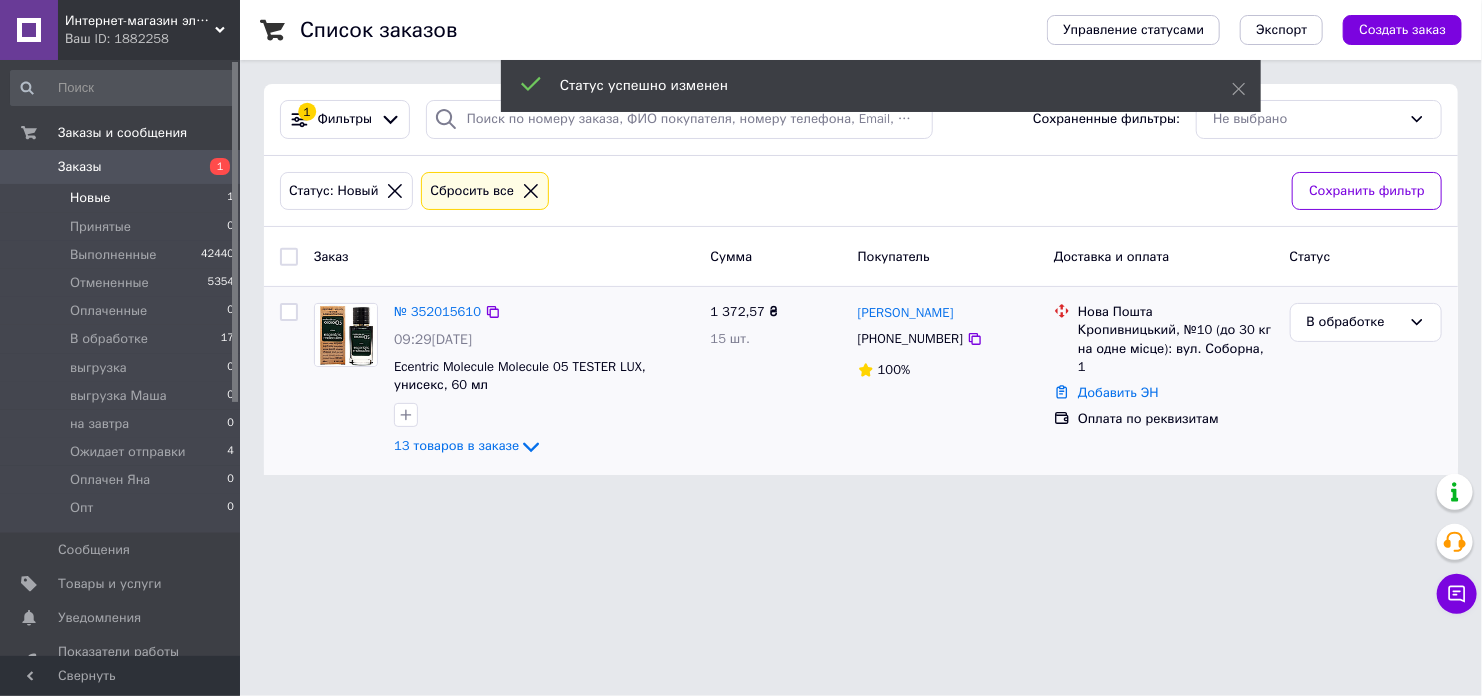 click on "Интернет-магазин элитной парфюмерии и косметики Boro Parfum Ваш ID: 1882258 Сайт Интернет-магазин элитной парфюмерии... Кабинет покупателя Проверить состояние системы Страница на портале Справка Выйти Заказы и сообщения Заказы 1 Новые 1 Принятые 0 Выполненные 42440 Отмененные 5354 Оплаченные 0 В обработке 17 выгрузка 0 выгрузка Маша 0 на завтра 0 Ожидает отправки 4 Оплачен Яна 0 Опт 0 Сообщения 0 Товары и услуги Уведомления 0 0 Показатели работы компании Панель управления Отзывы Клиенты Каталог ProSale Аналитика Маркет 1 Заказ" at bounding box center (741, 249) 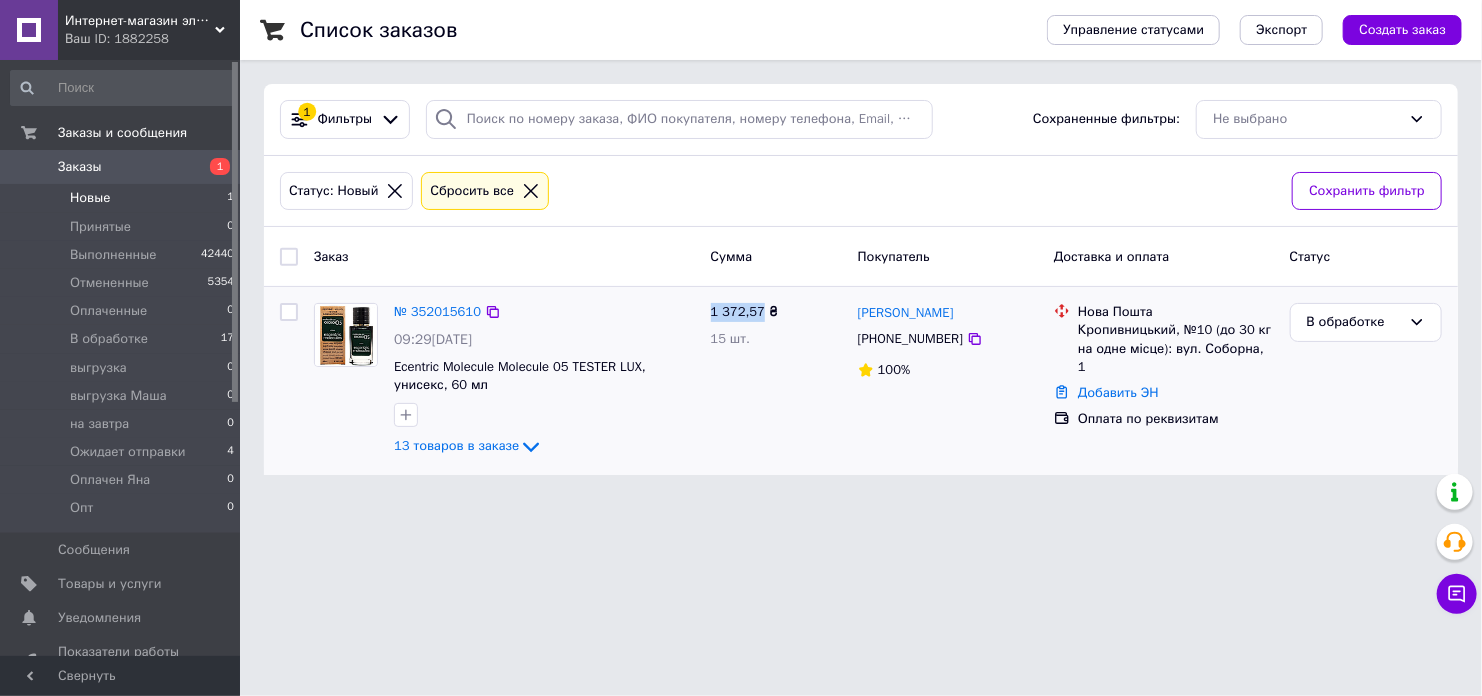 drag, startPoint x: 762, startPoint y: 311, endPoint x: 711, endPoint y: 306, distance: 51.24451 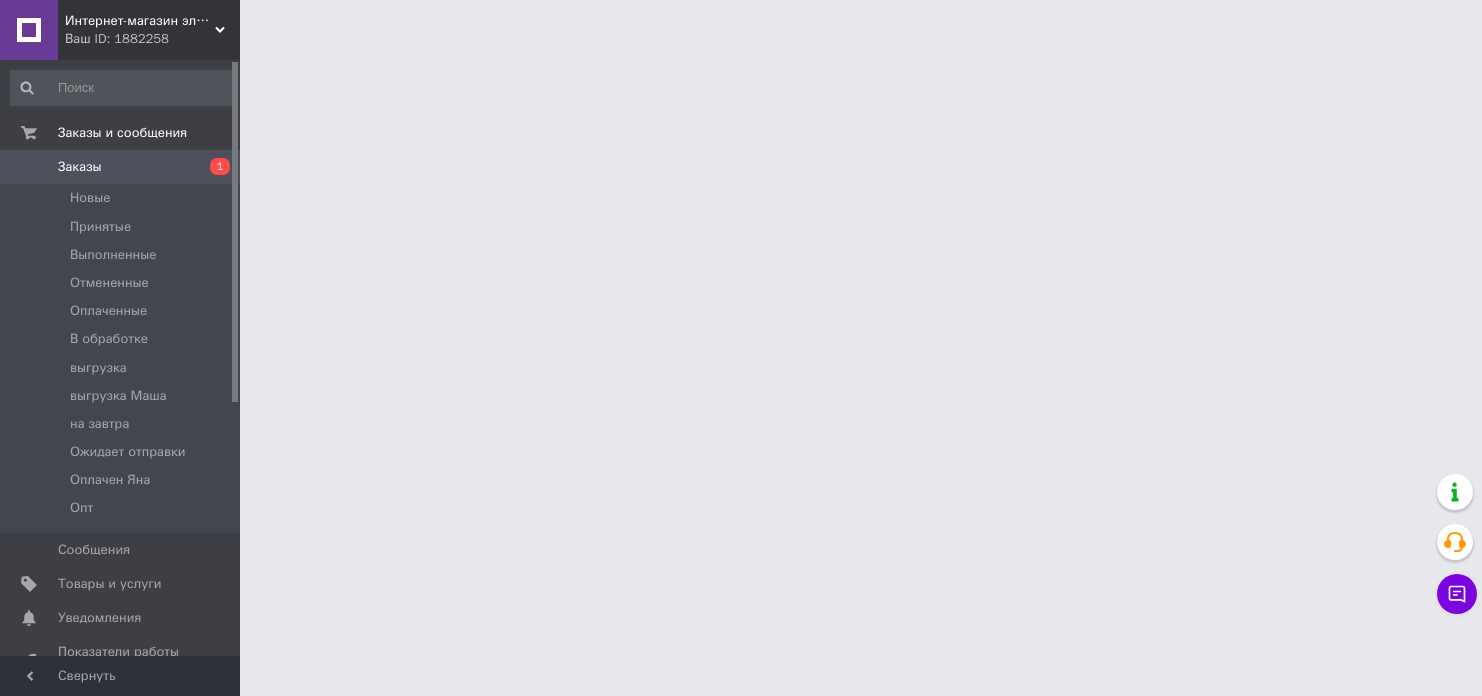 scroll, scrollTop: 0, scrollLeft: 0, axis: both 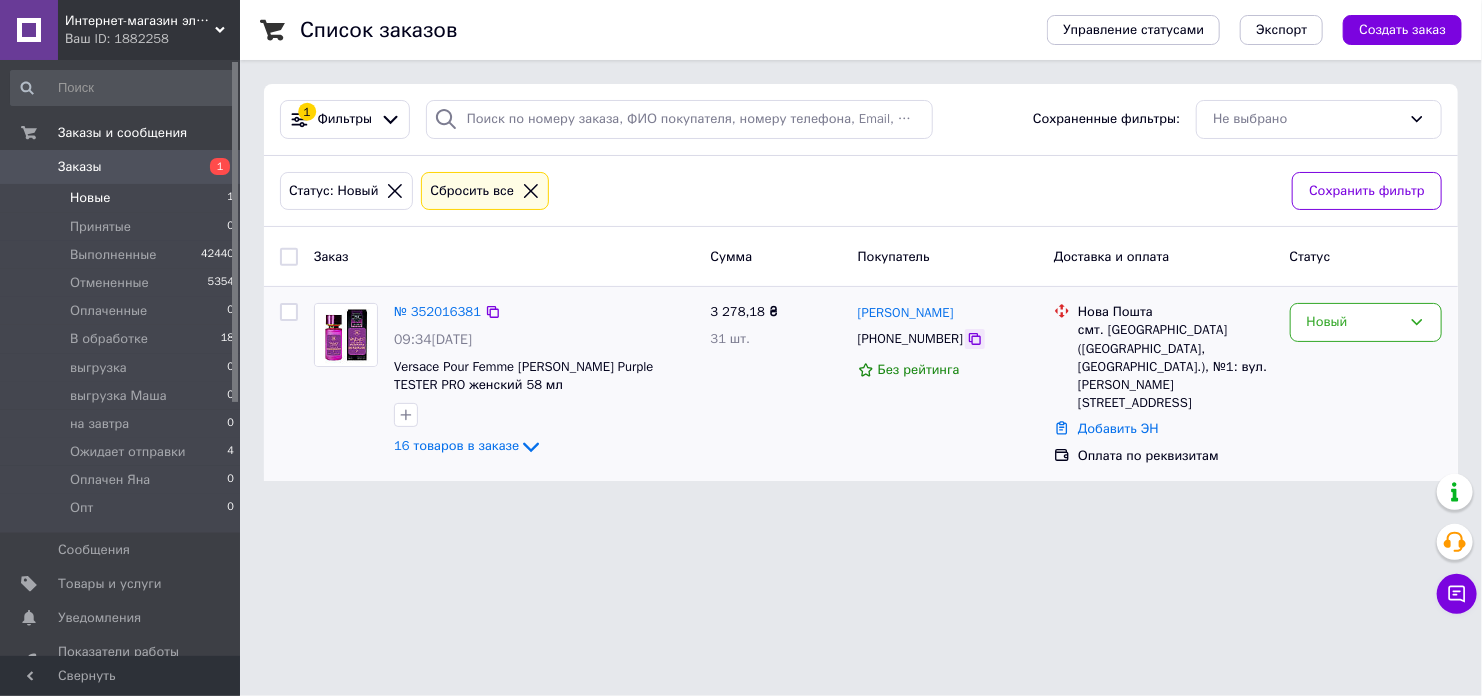 click 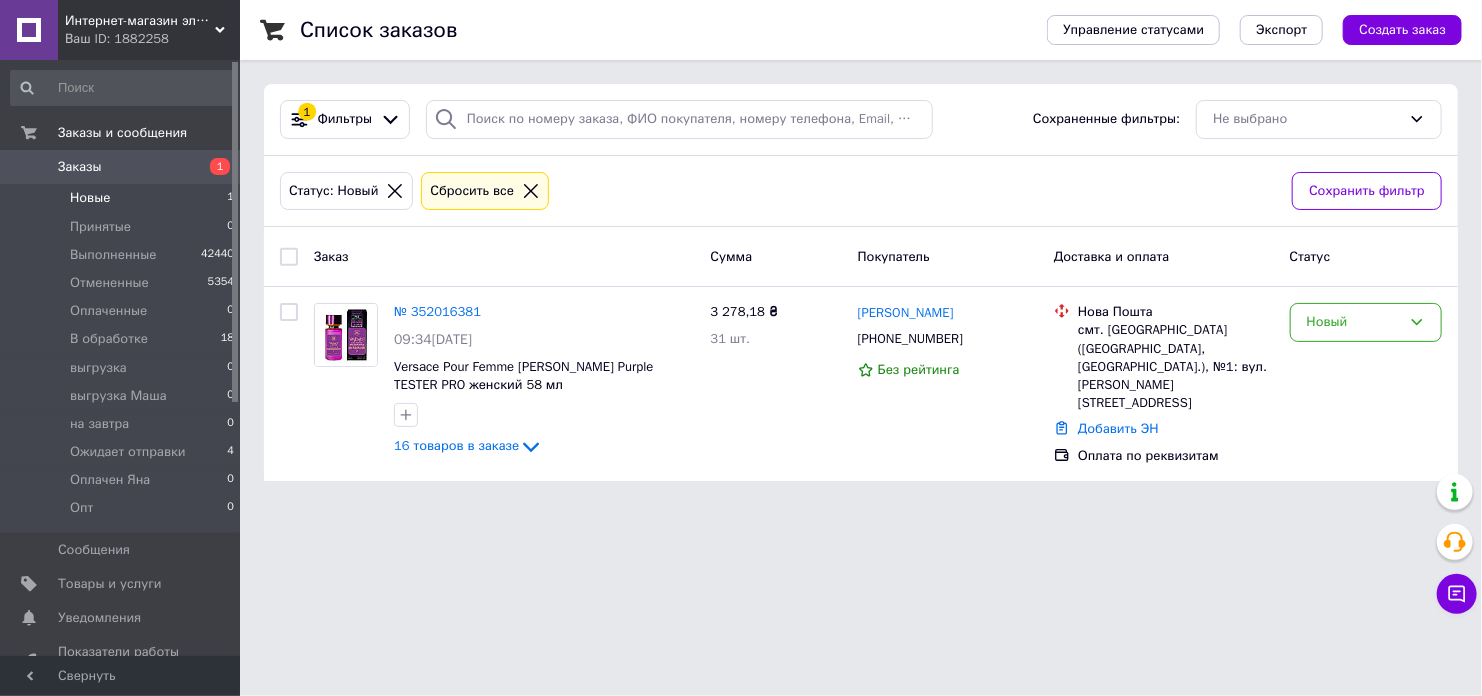 click on "Интернет-магазин элитной парфюмерии и косметики Boro Parfum Ваш ID: 1882258 Сайт Интернет-магазин элитной парфюмерии... Кабинет покупателя Проверить состояние системы Страница на портале Справка Выйти Заказы и сообщения Заказы 1 Новые 1 Принятые 0 Выполненные 42440 Отмененные 5354 Оплаченные 0 В обработке 18 выгрузка 0 выгрузка Маша 0 на завтра 0 Ожидает отправки 4 Оплачен Яна 0 Опт 0 Сообщения 0 Товары и услуги Уведомления 0 0 Показатели работы компании Панель управления Отзывы Клиенты Каталог ProSale Аналитика Маркет 1 Заказ" at bounding box center [741, 252] 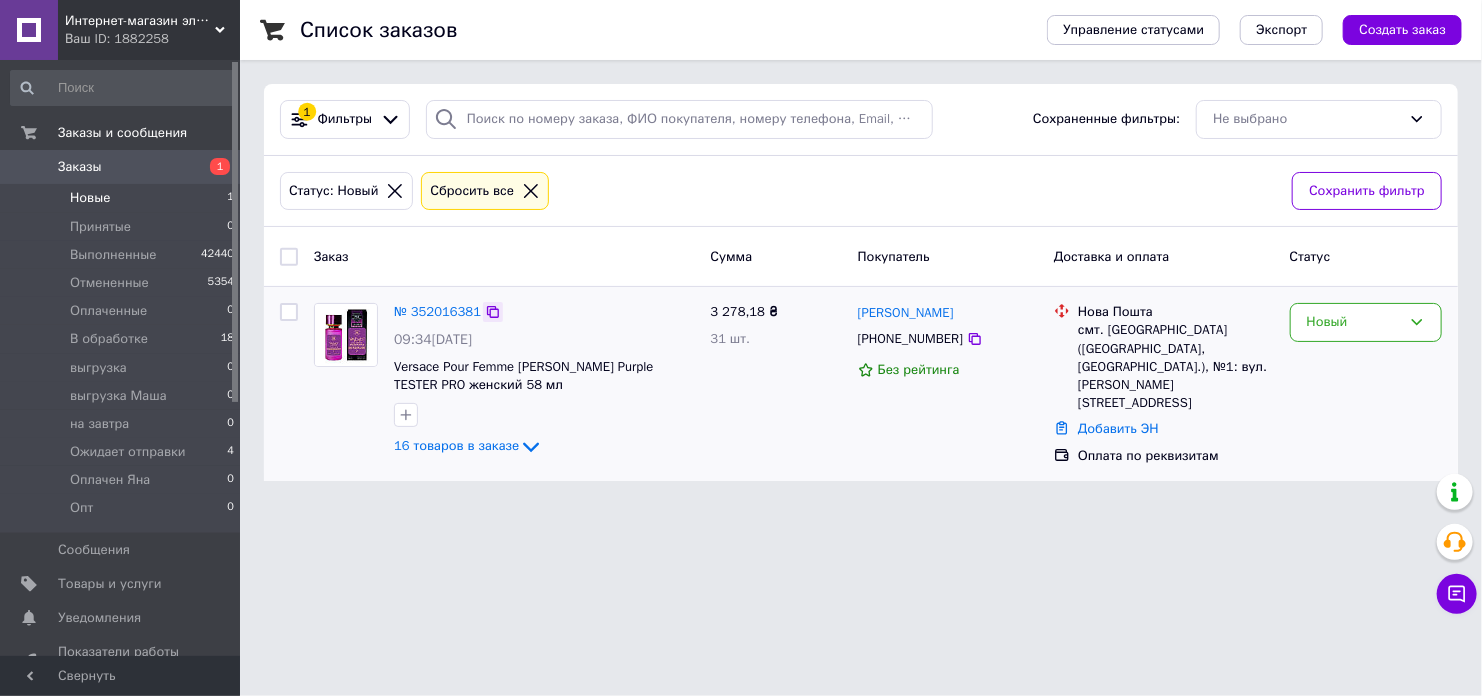 click 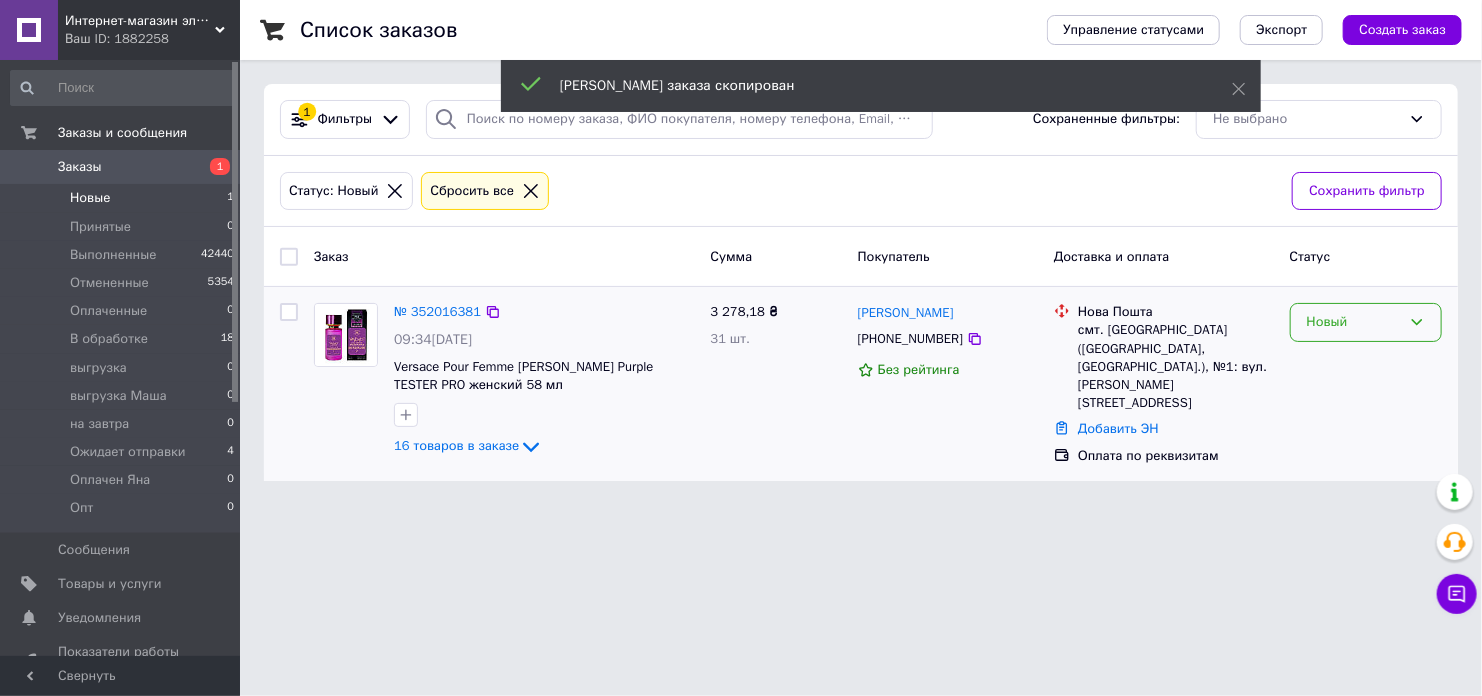 click on "Новый" at bounding box center [1354, 322] 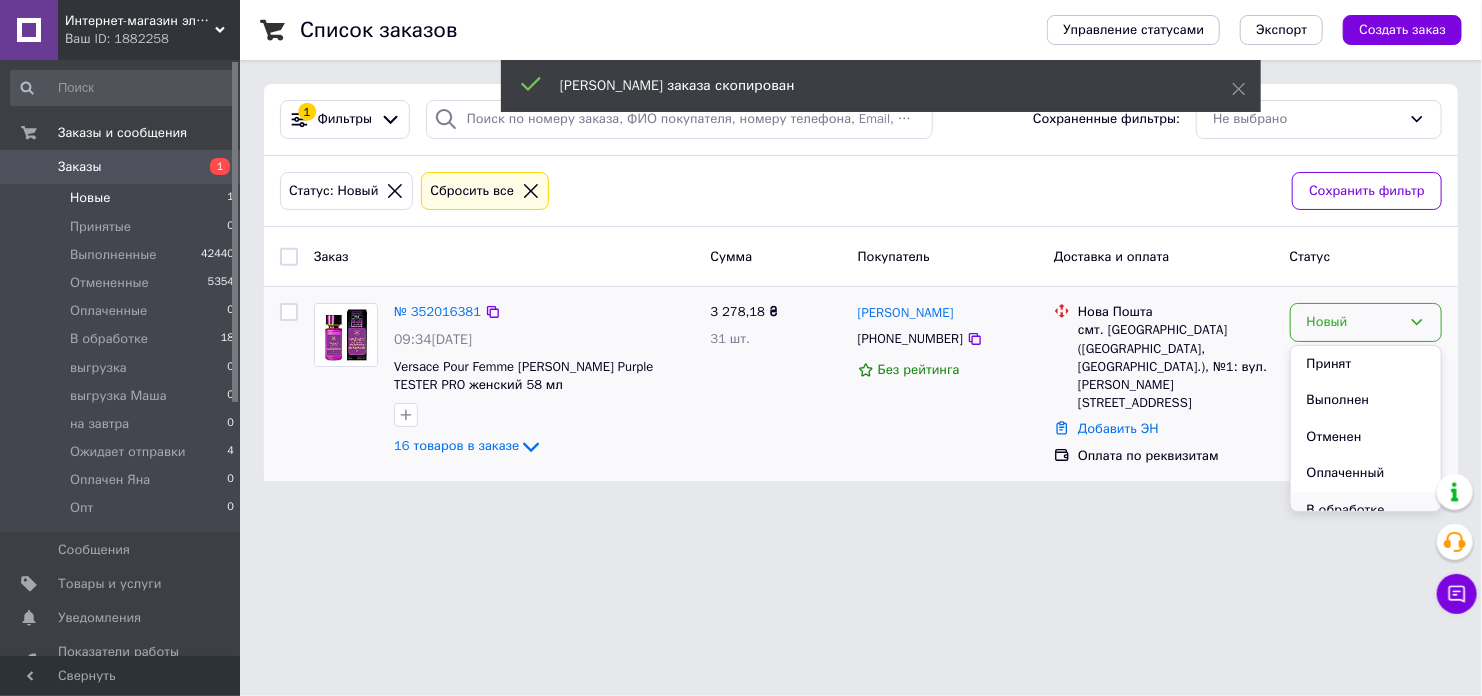 click on "В обработке" at bounding box center (1366, 510) 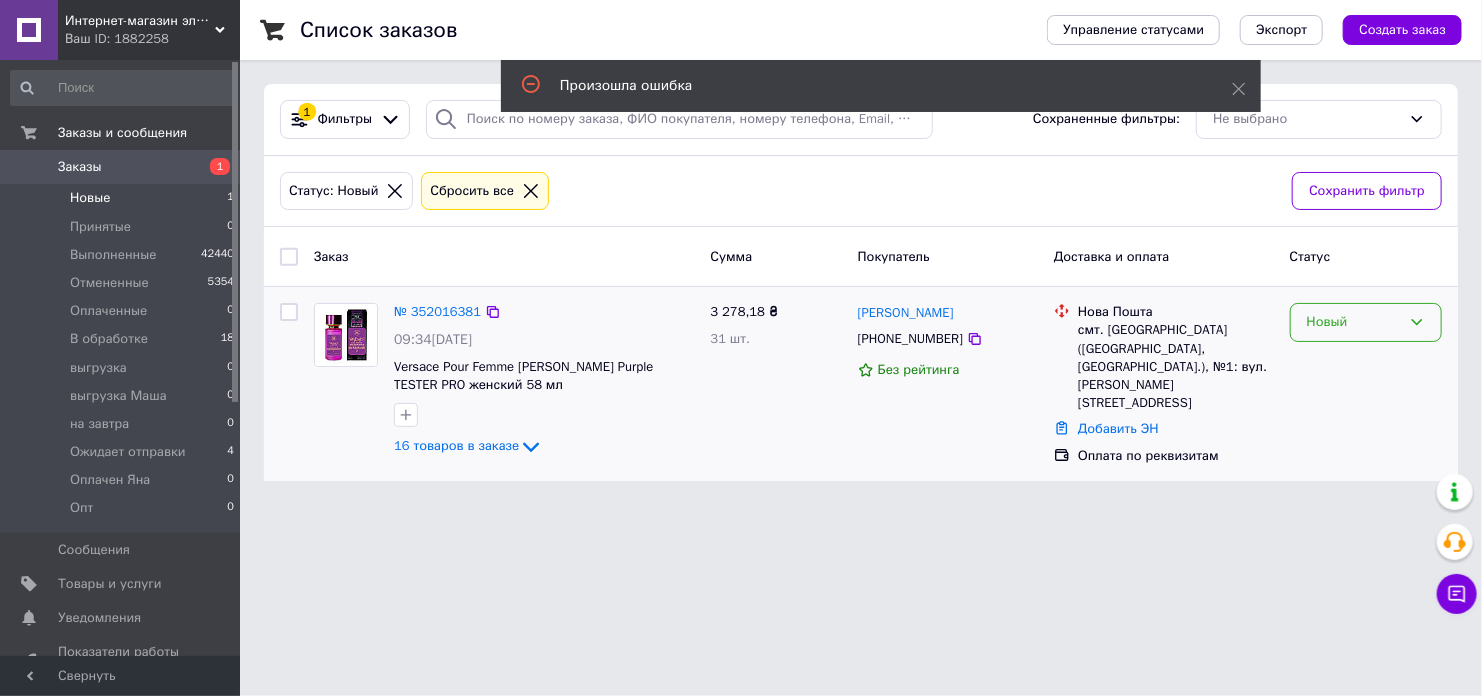 drag, startPoint x: 1400, startPoint y: 317, endPoint x: 1400, endPoint y: 334, distance: 17 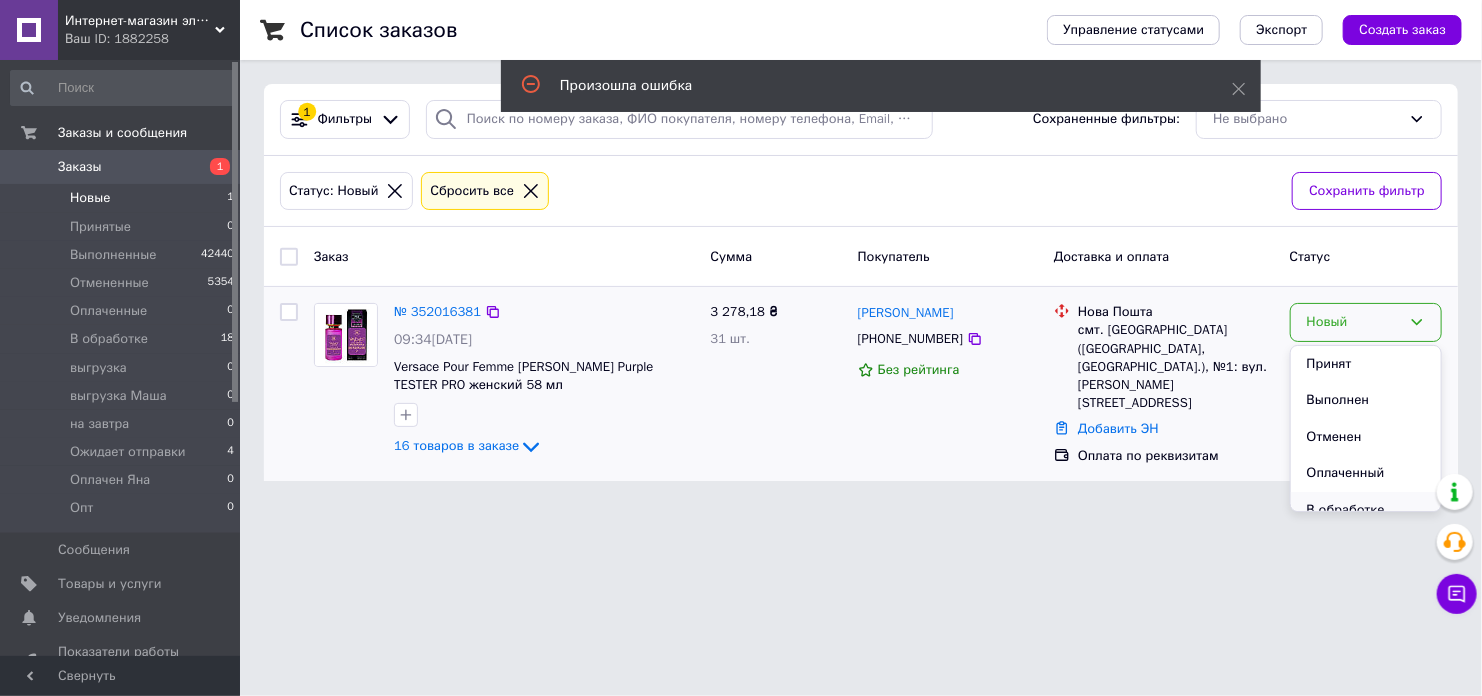 click on "В обработке" at bounding box center (1366, 510) 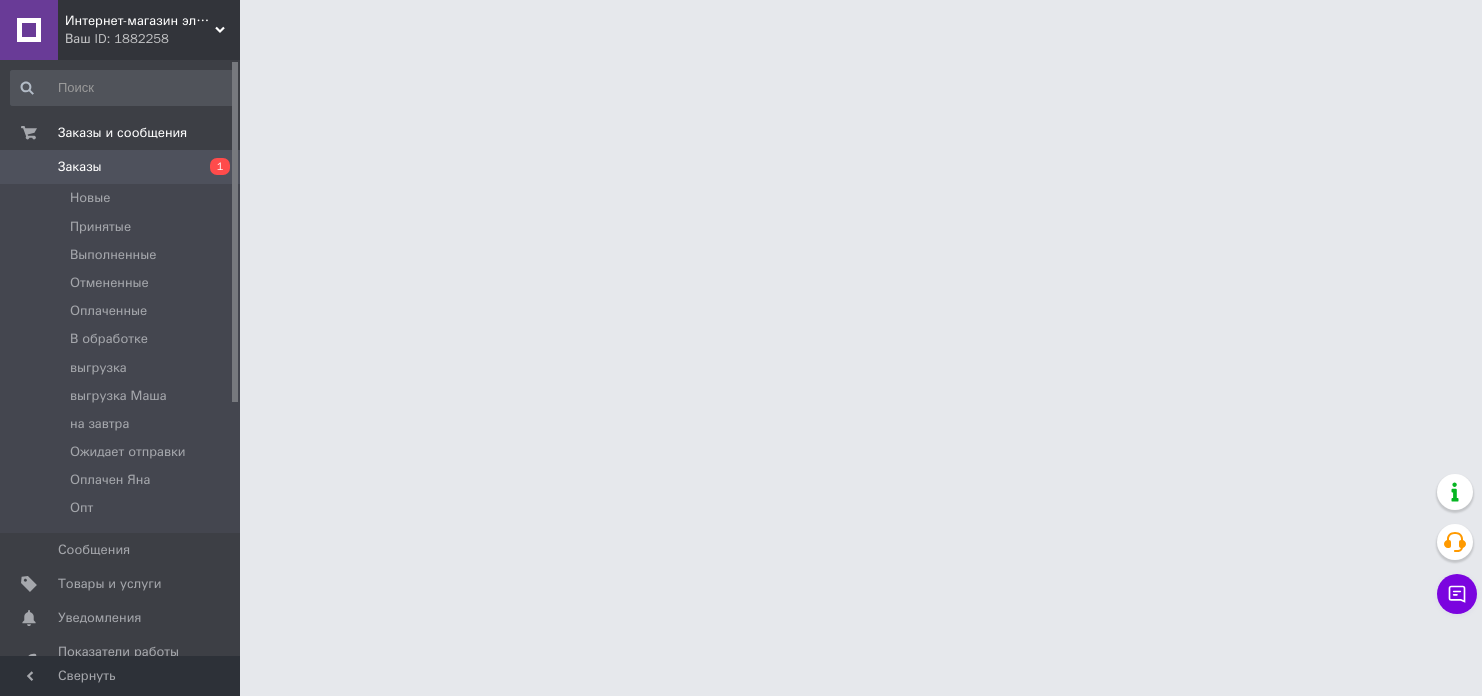 scroll, scrollTop: 0, scrollLeft: 0, axis: both 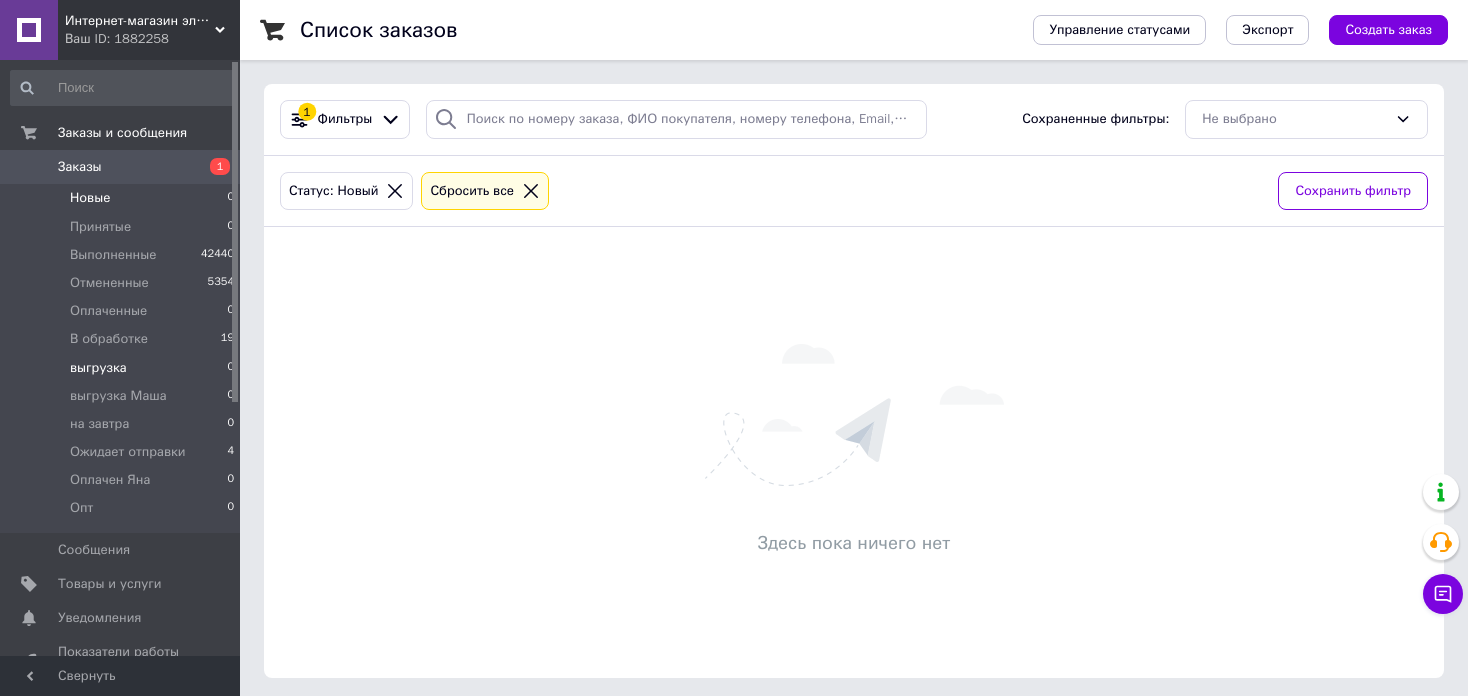 click on "выгрузка 0" at bounding box center [123, 368] 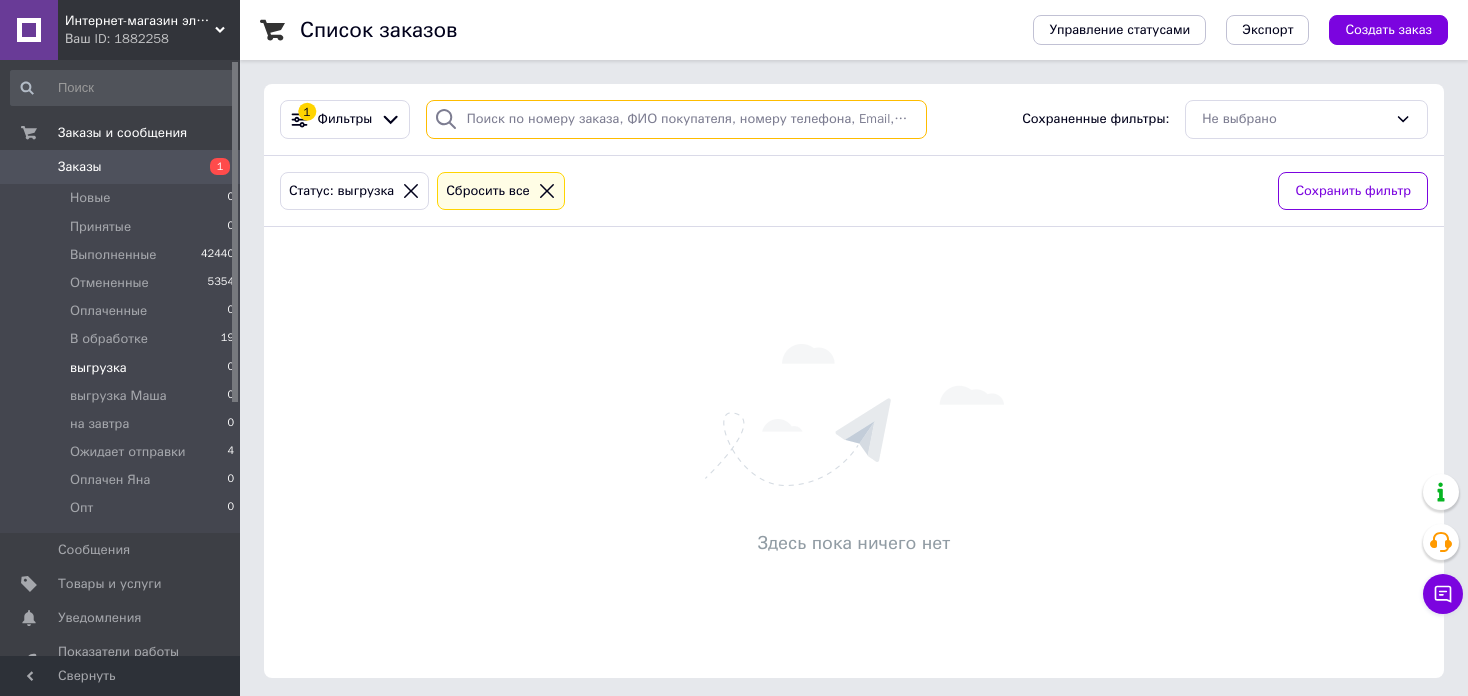 click at bounding box center [676, 119] 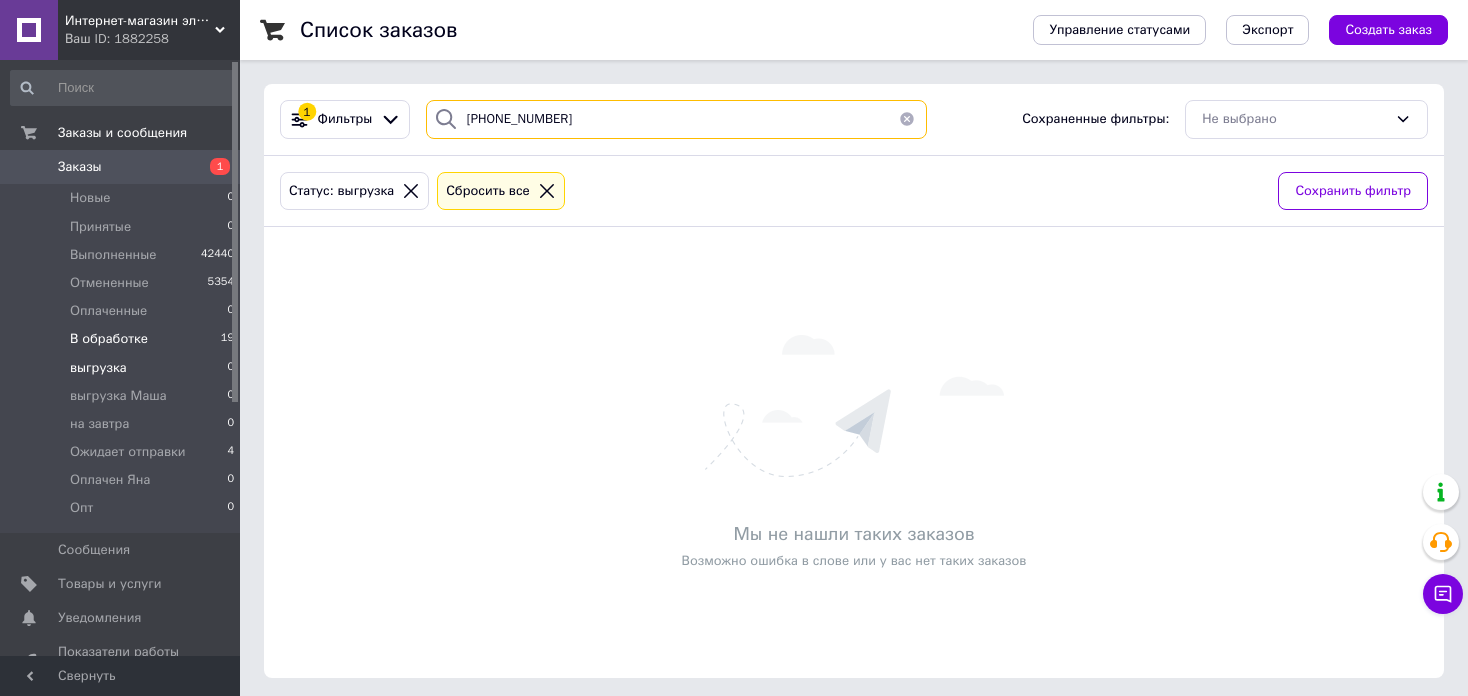 type on "[PHONE_NUMBER]" 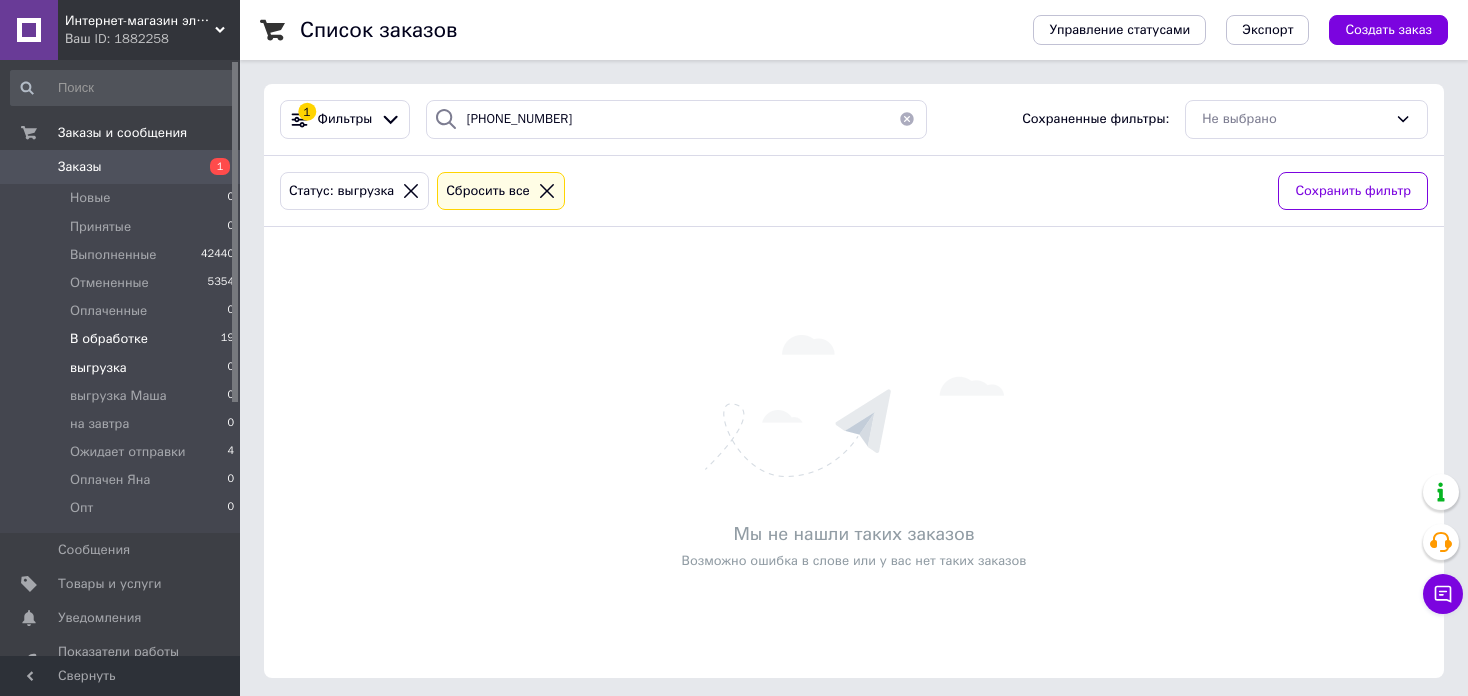 click on "В обработке 19" at bounding box center [123, 339] 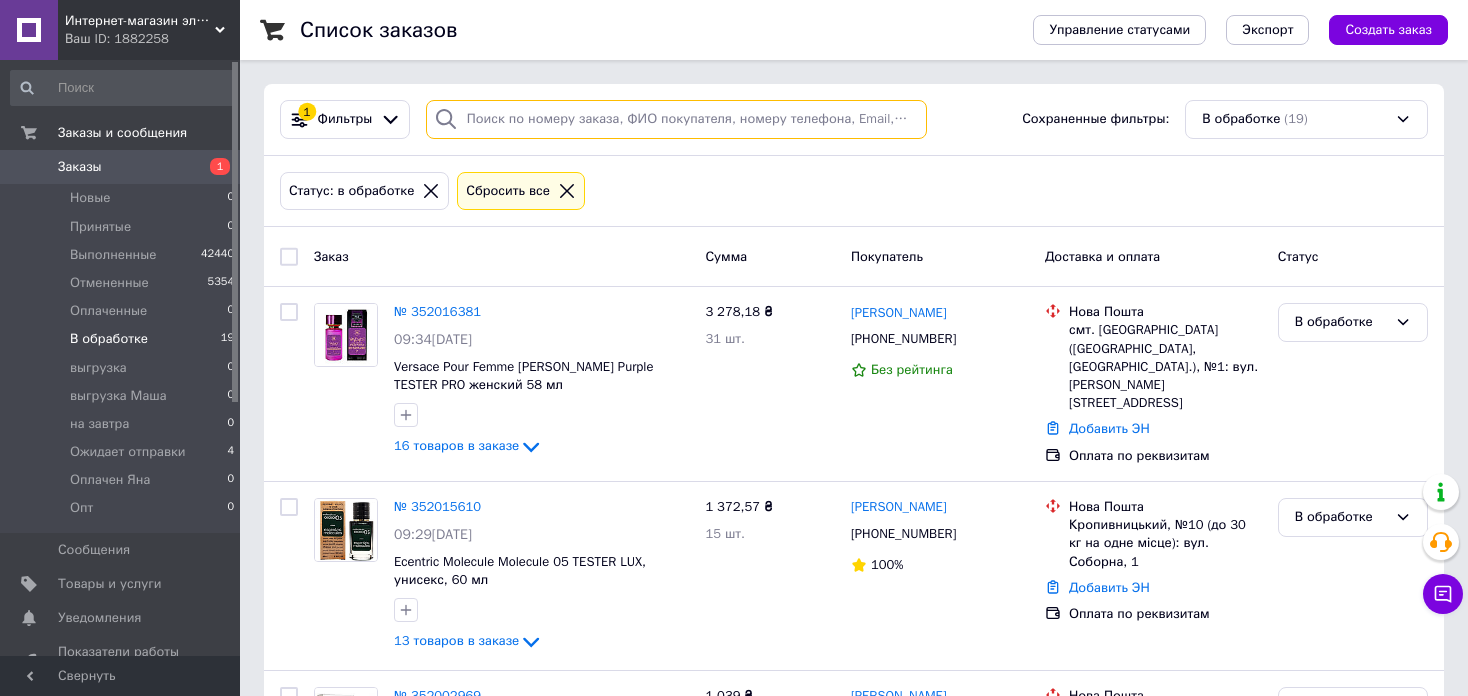 click at bounding box center (676, 119) 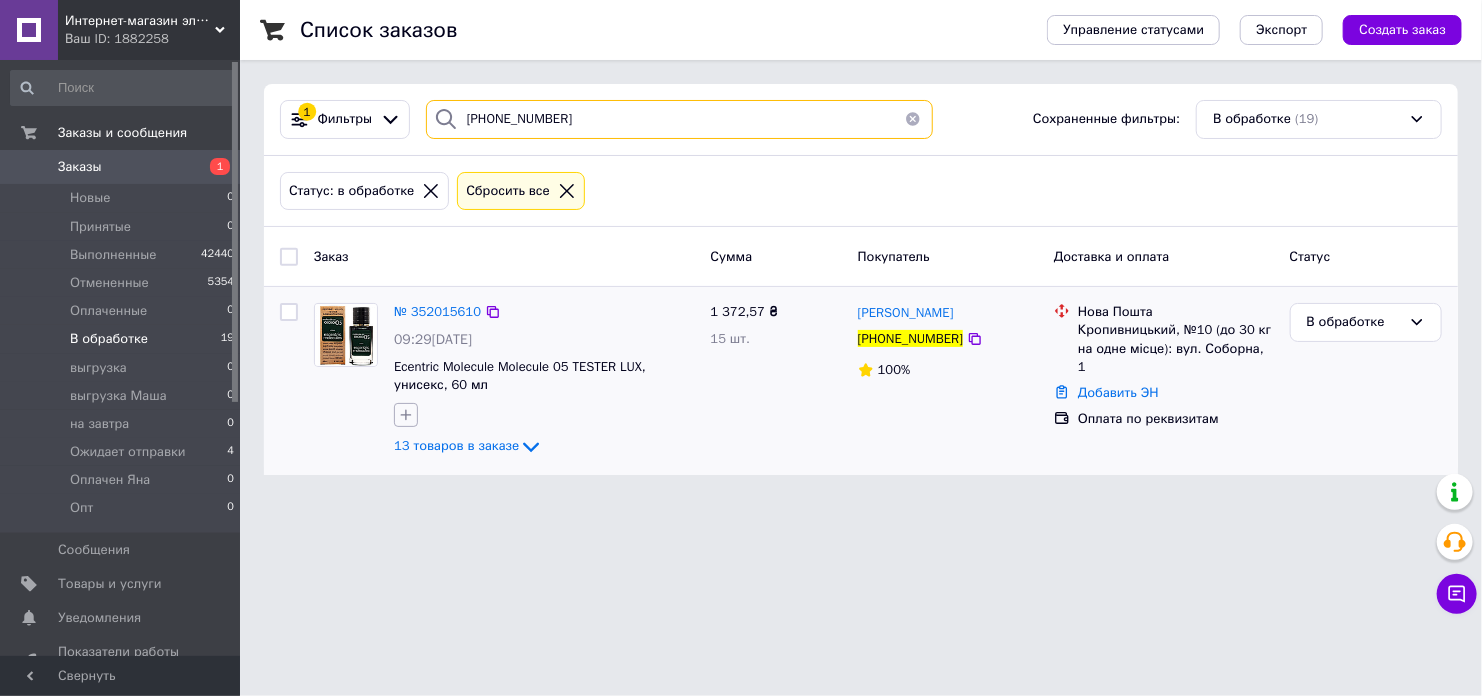 type on "+380667100328" 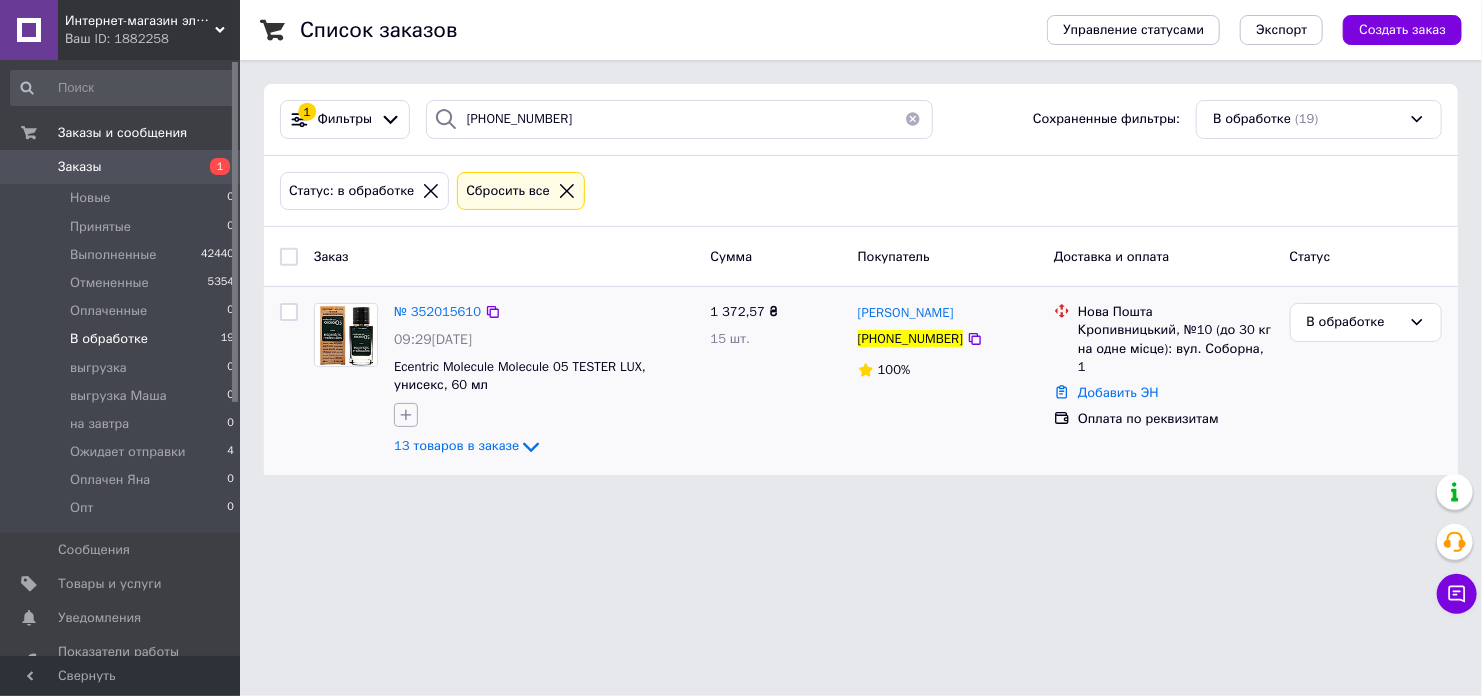 click 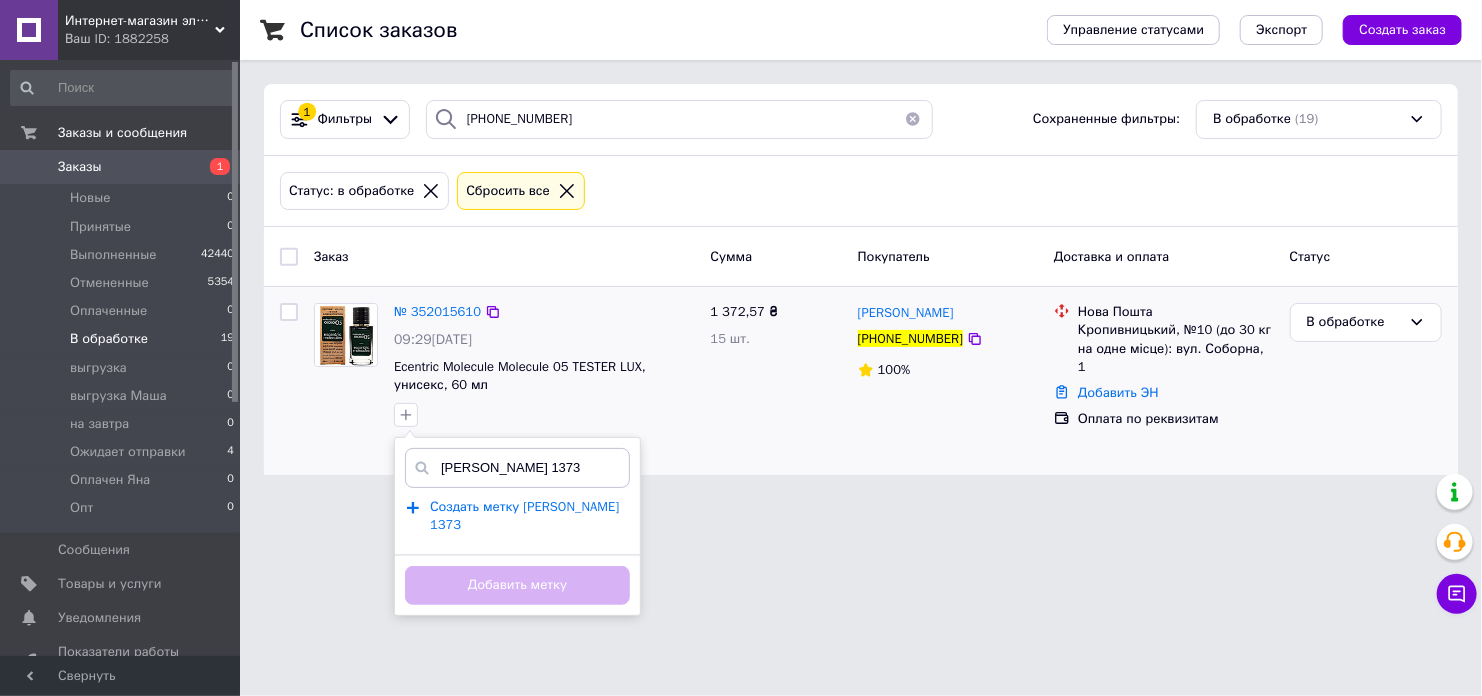 type on "олег 1373" 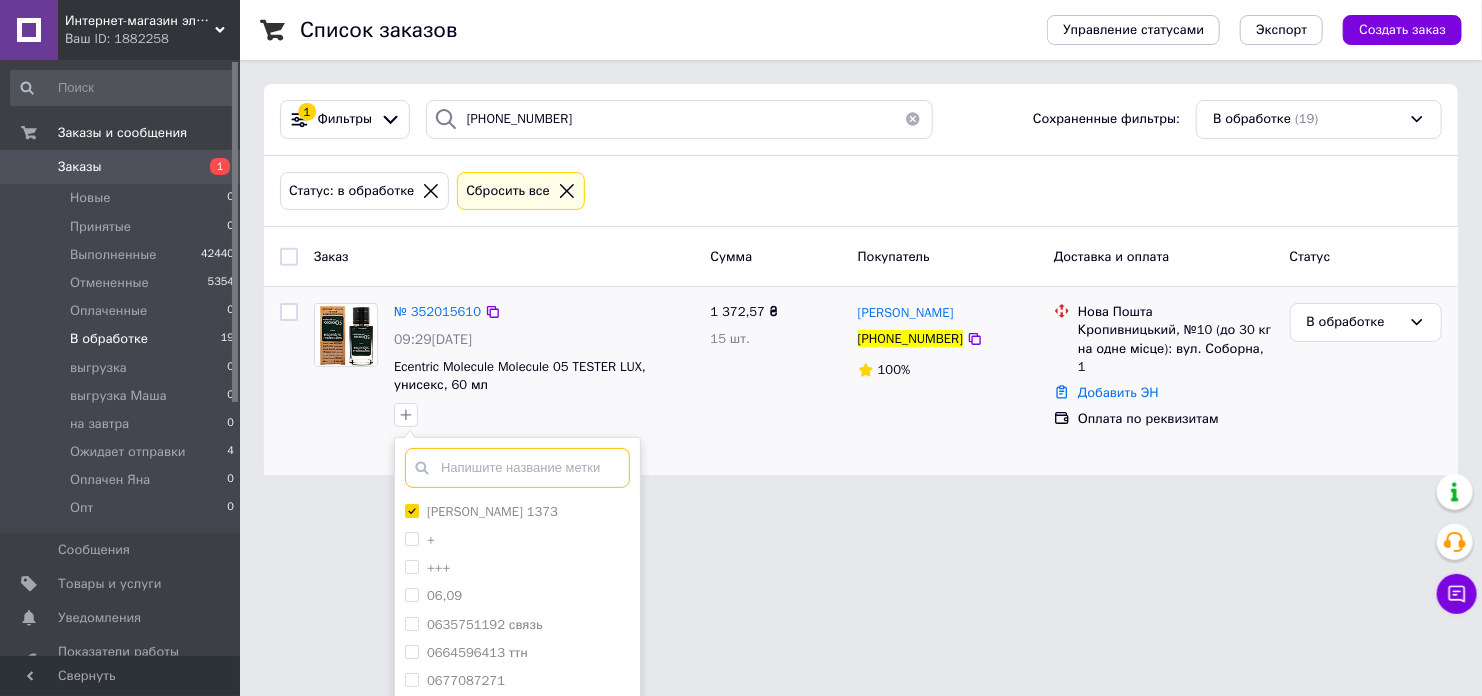 click at bounding box center (517, 468) 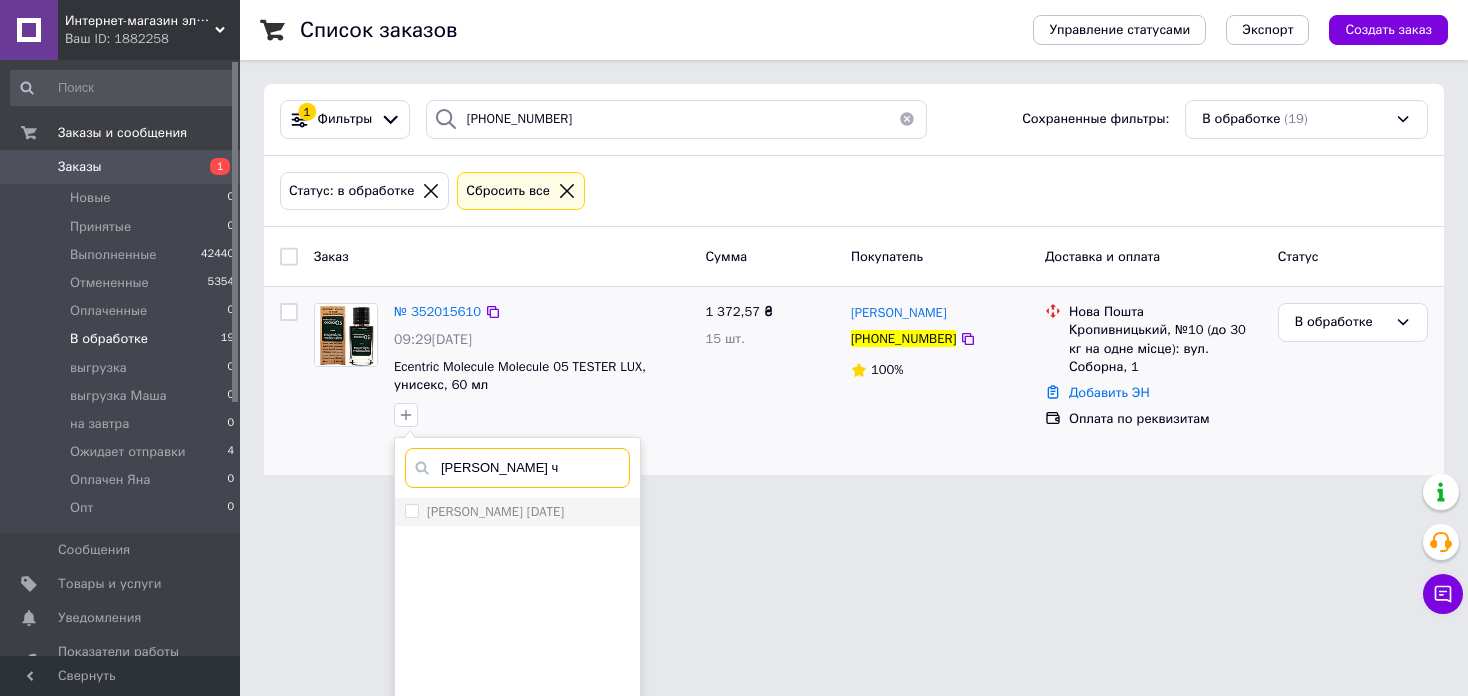 type on "маша ч" 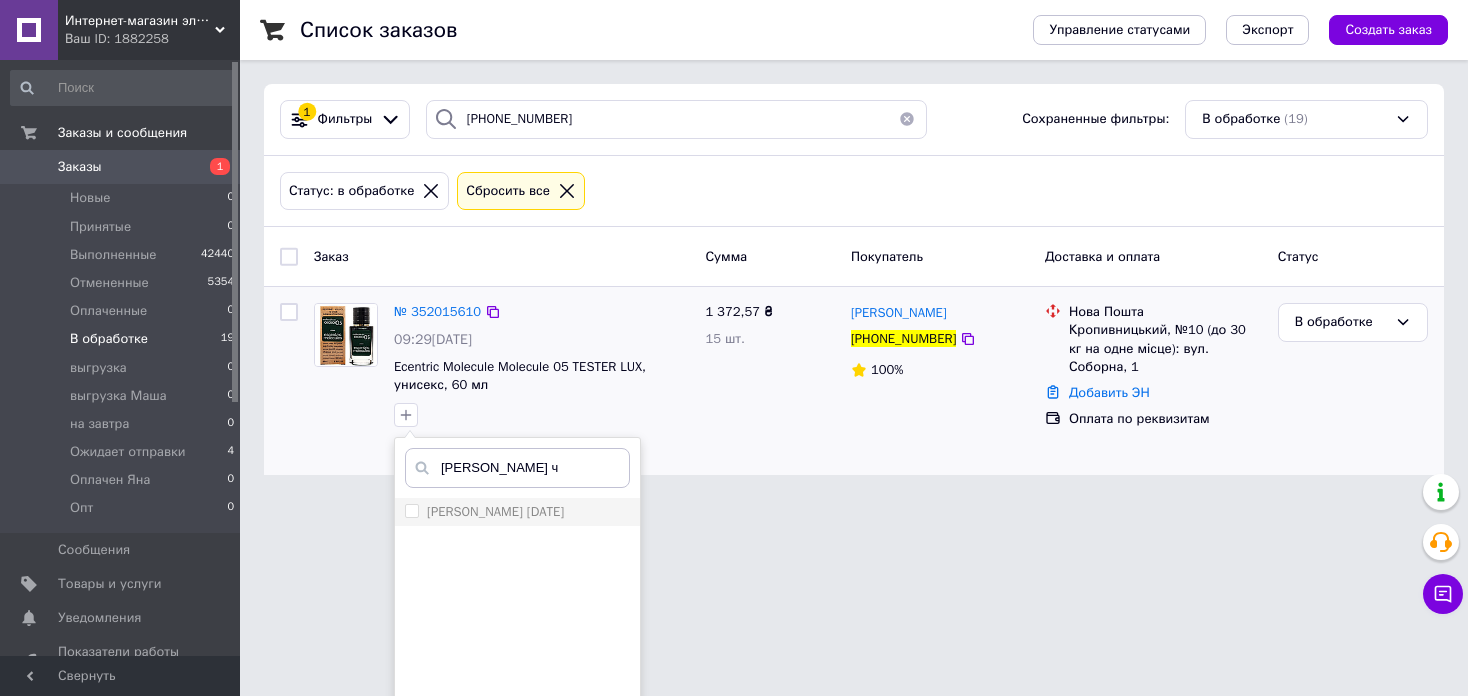 click on "[PERSON_NAME] [DATE]" at bounding box center (517, 512) 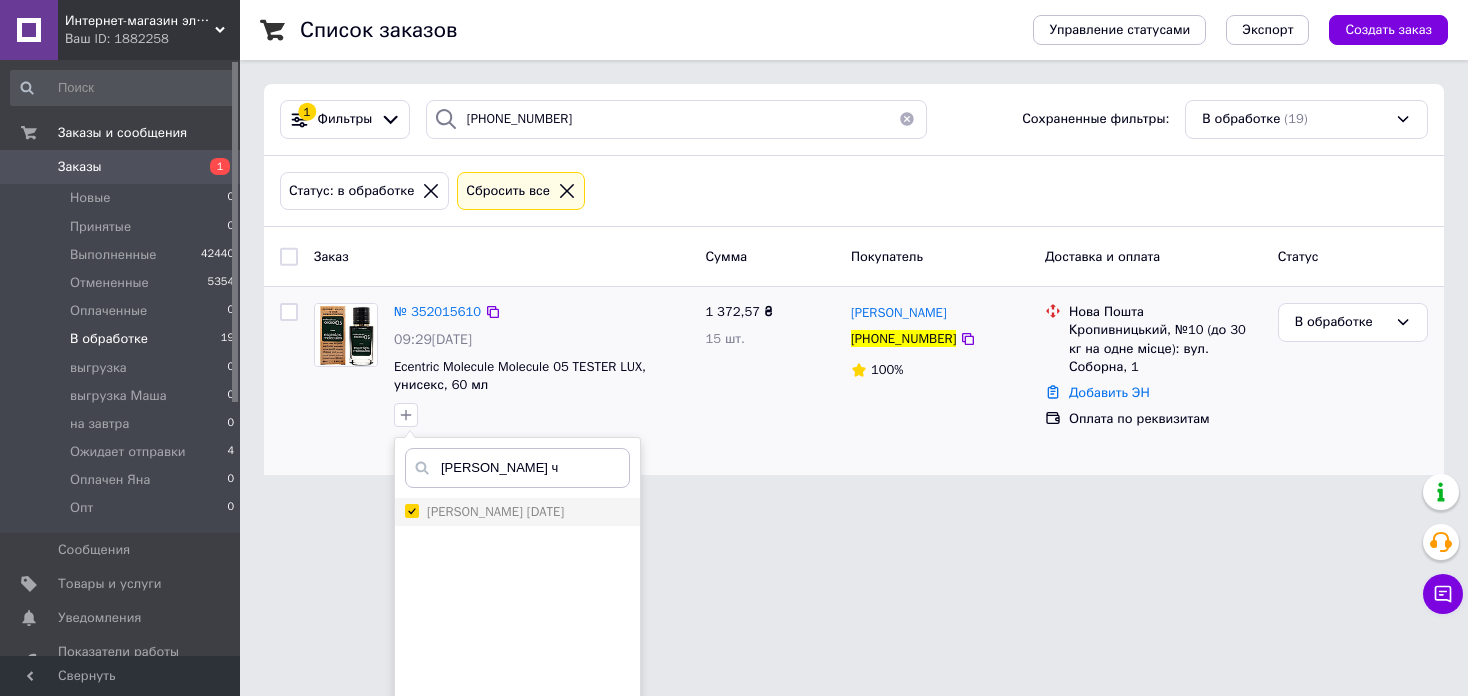 checkbox on "true" 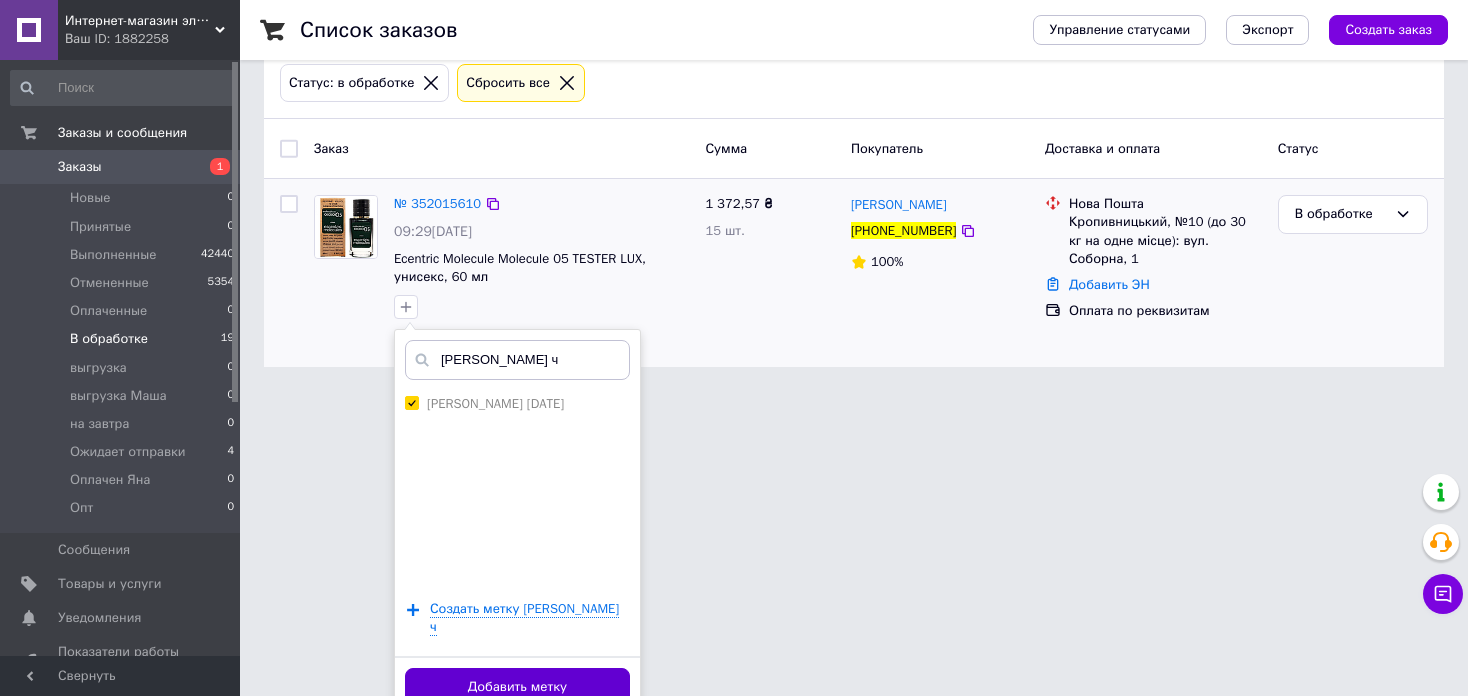 scroll, scrollTop: 109, scrollLeft: 0, axis: vertical 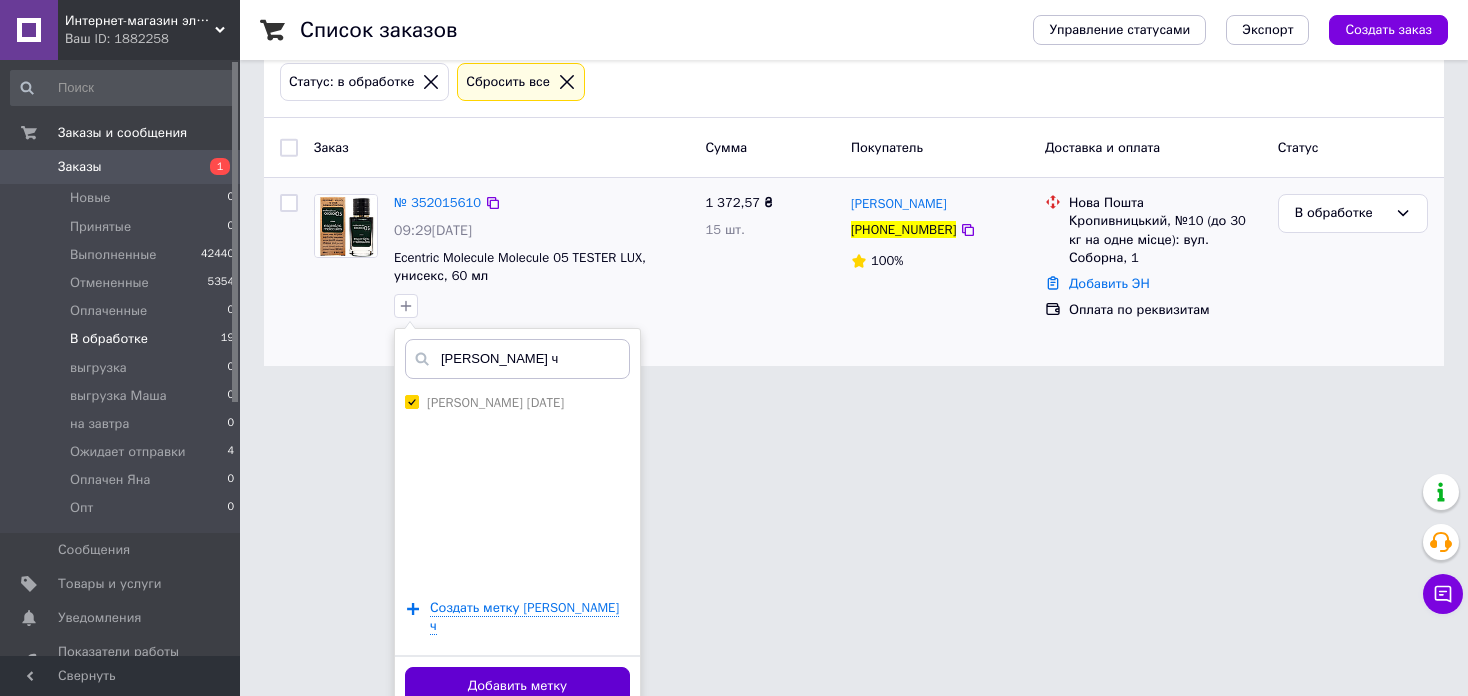click on "Добавить метку" at bounding box center [517, 686] 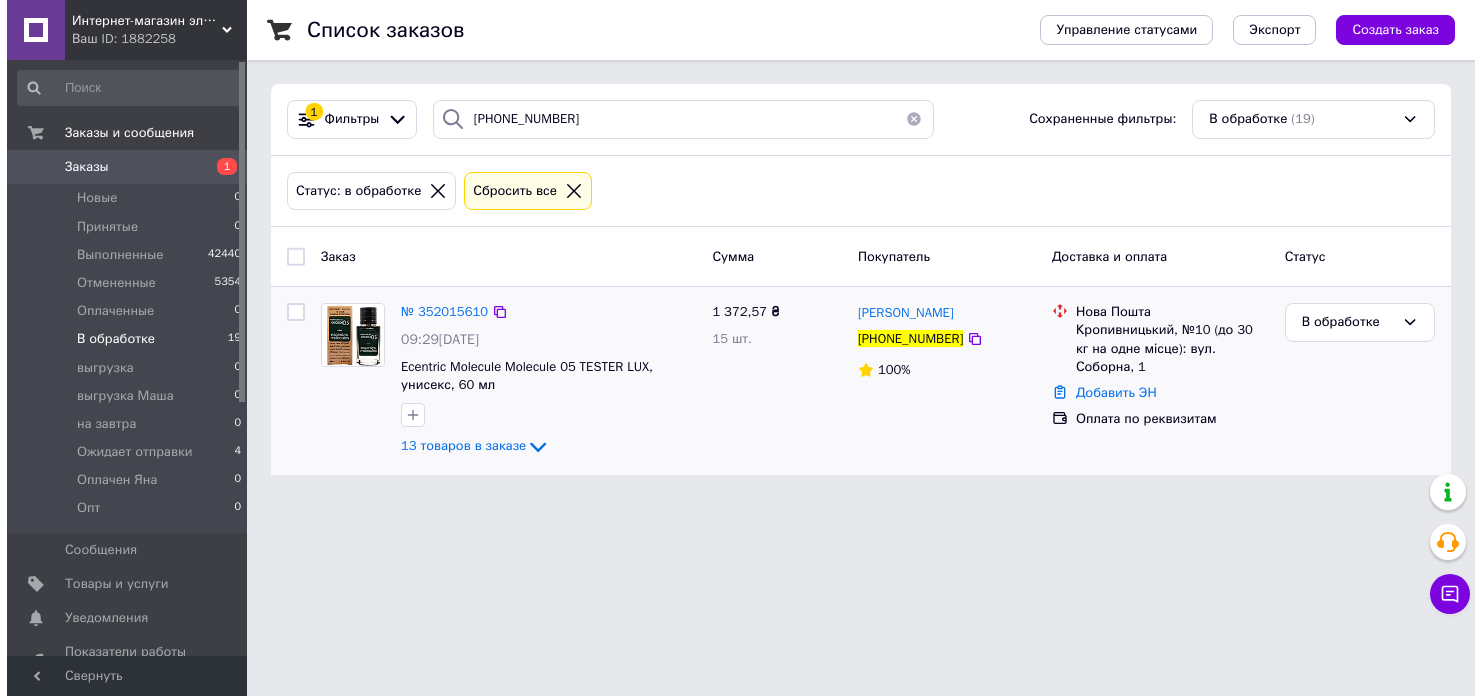 scroll, scrollTop: 0, scrollLeft: 0, axis: both 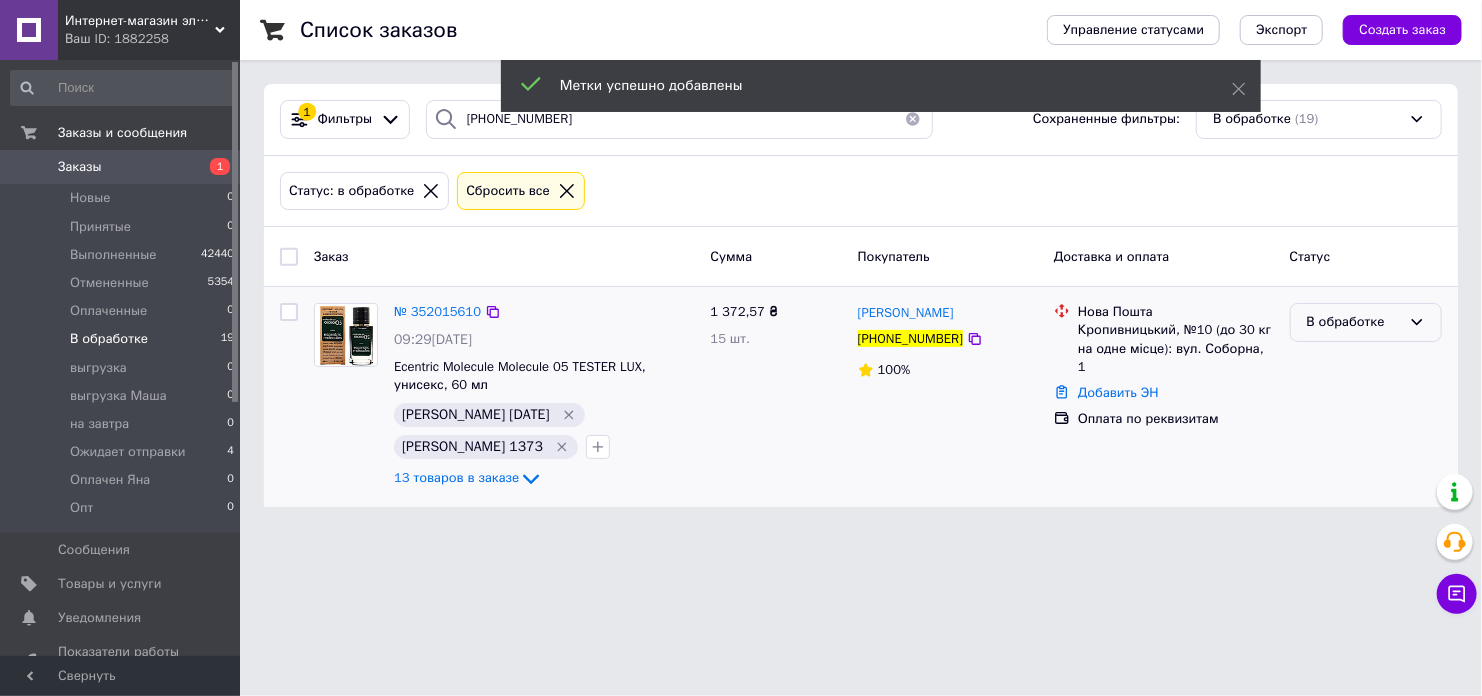 click on "В обработке" at bounding box center (1354, 322) 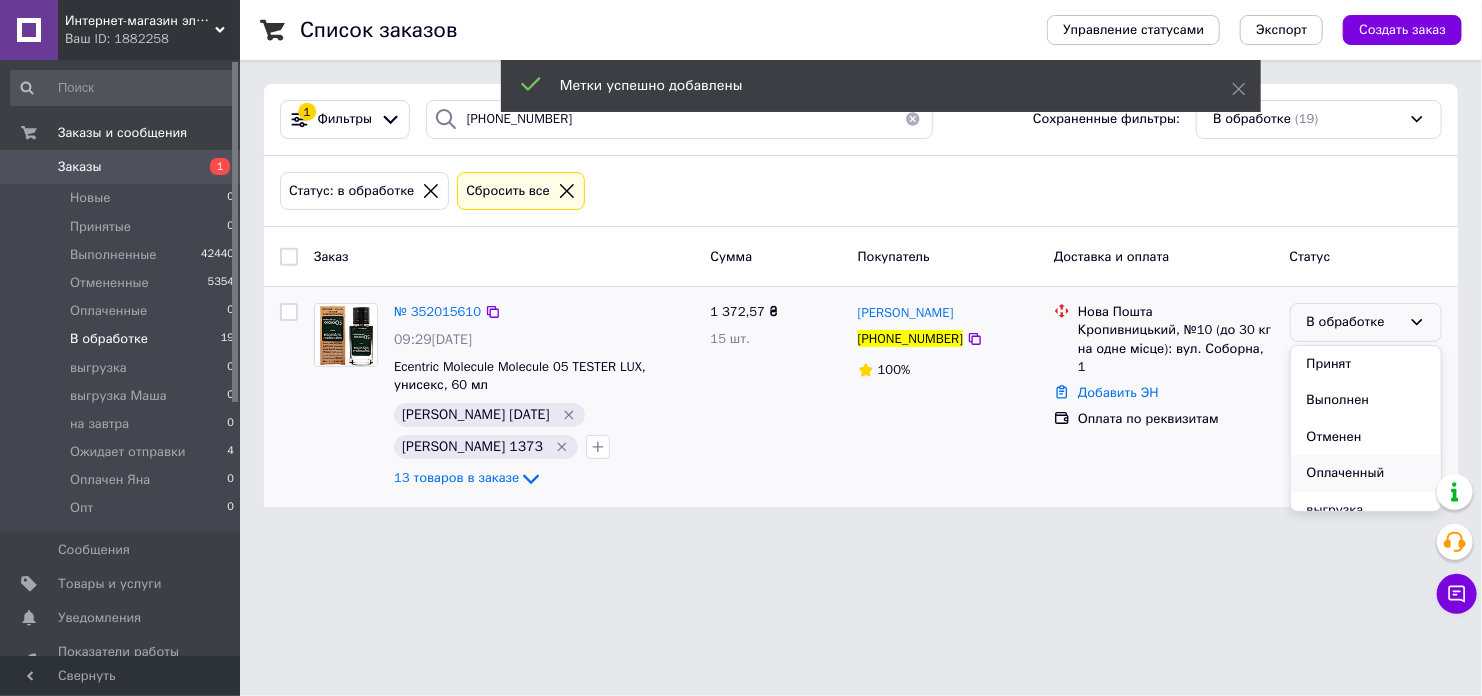 click on "Оплаченный" at bounding box center (1366, 473) 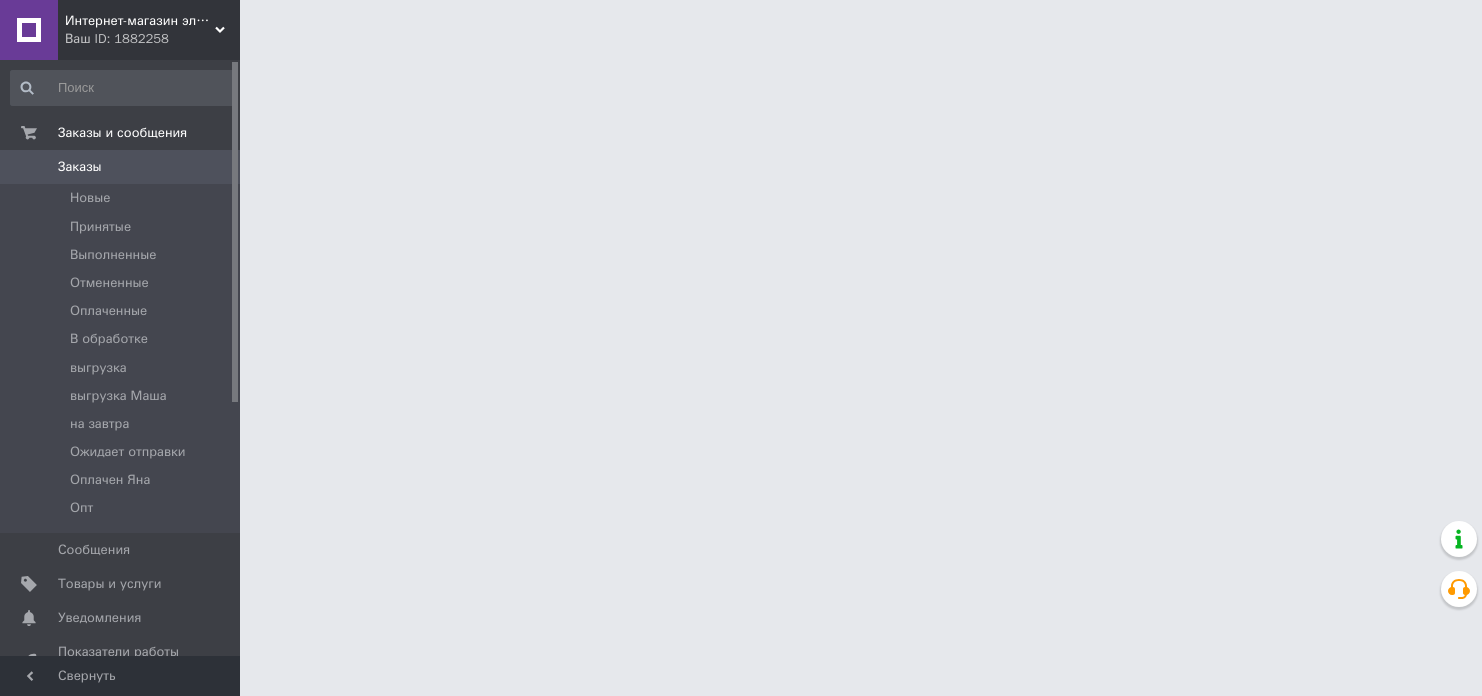 scroll, scrollTop: 0, scrollLeft: 0, axis: both 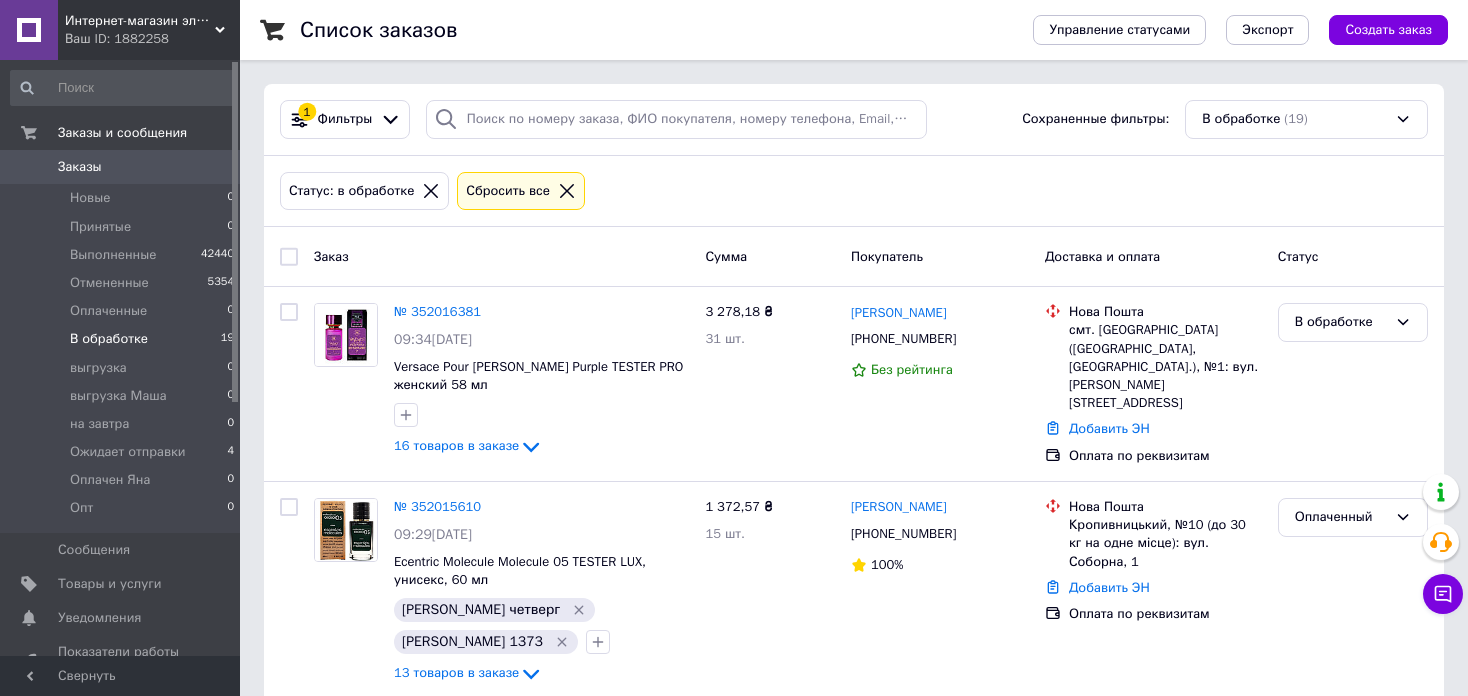 drag, startPoint x: 1453, startPoint y: 222, endPoint x: 1385, endPoint y: 221, distance: 68.007355 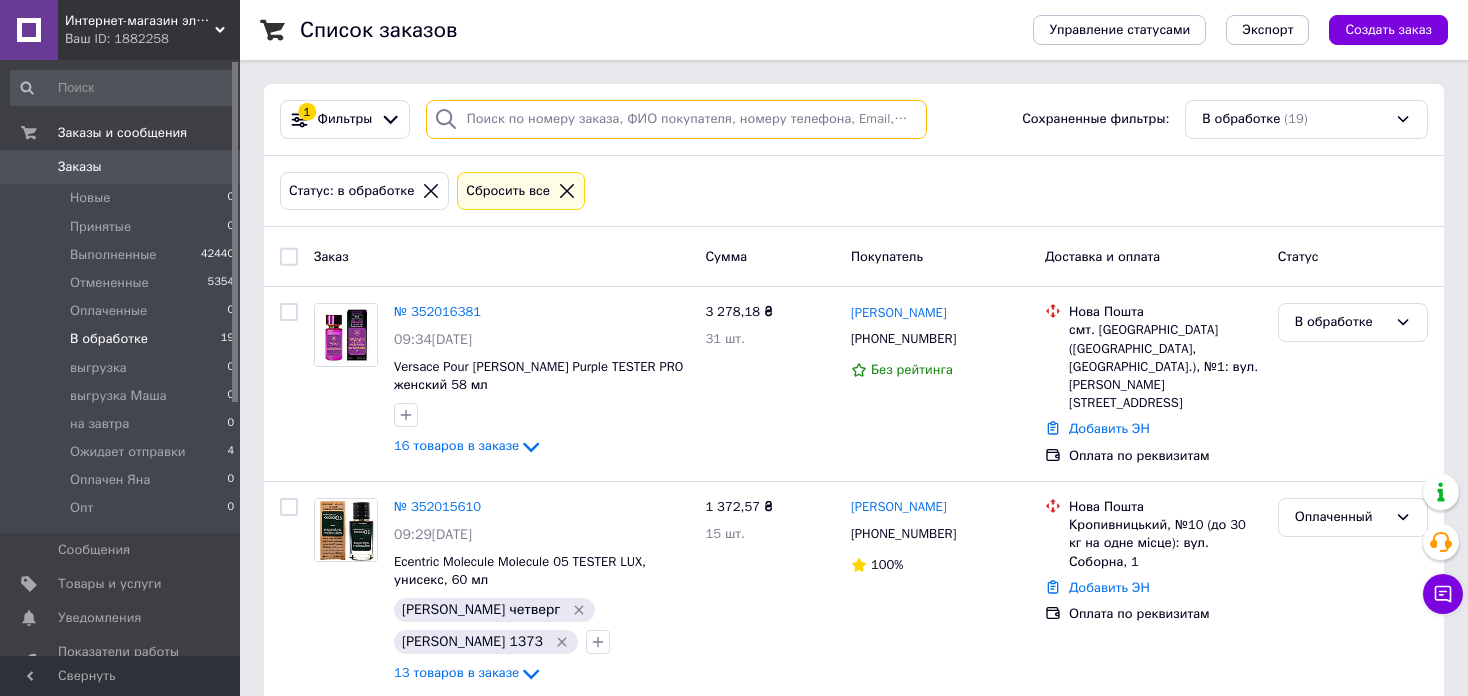 click at bounding box center (676, 119) 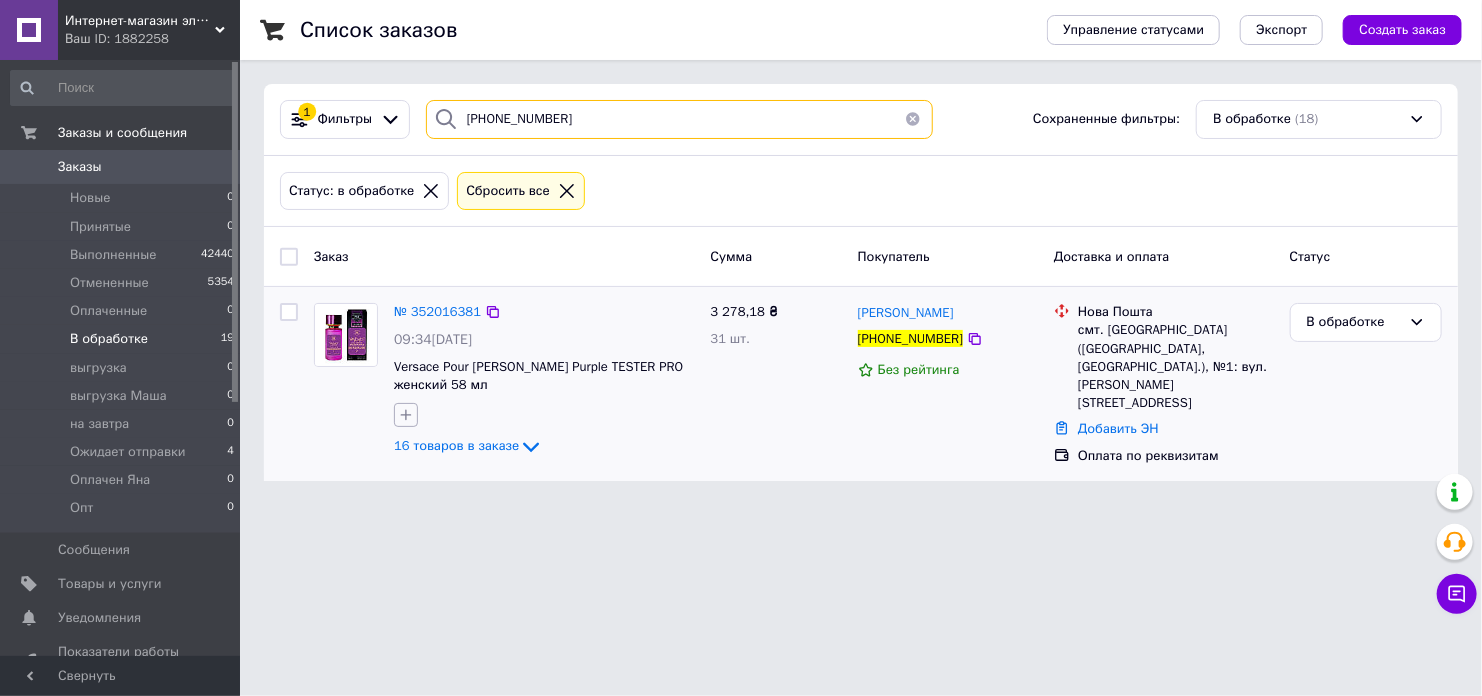 type on "[PHONE_NUMBER]" 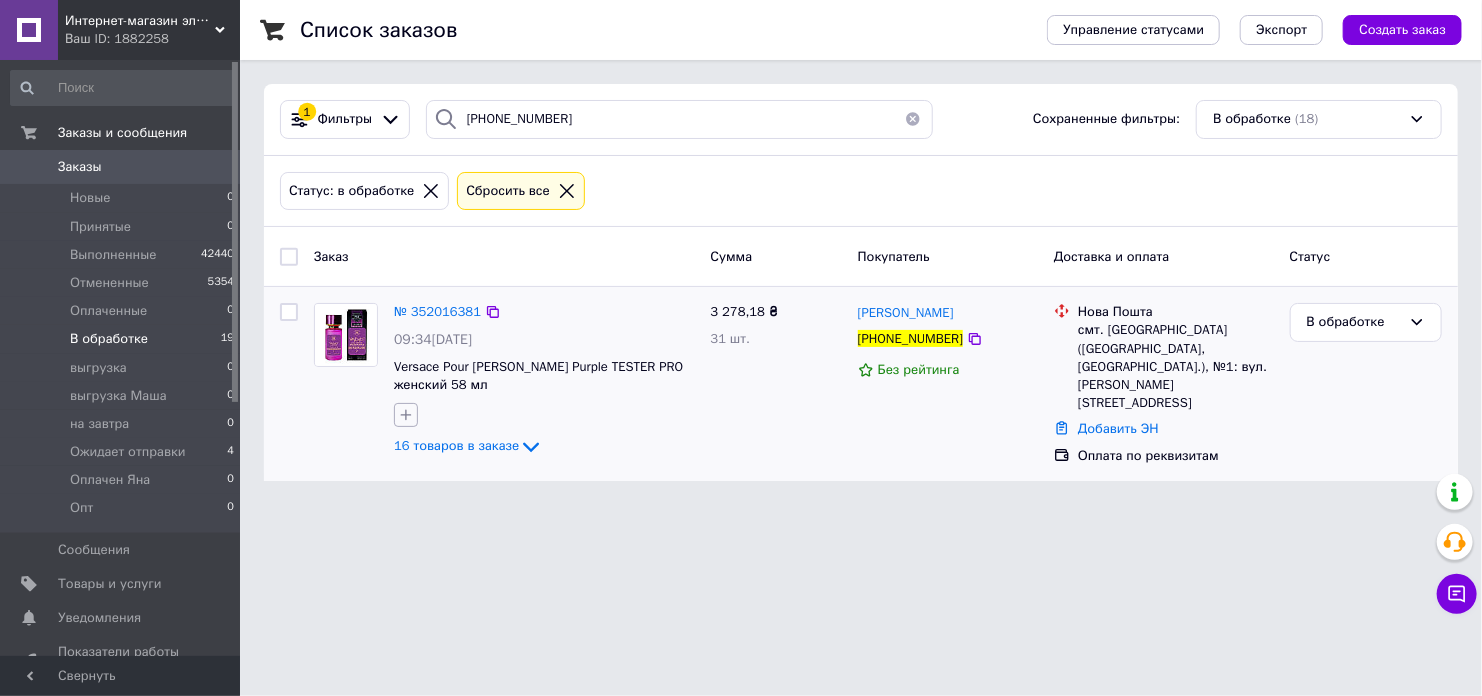 click 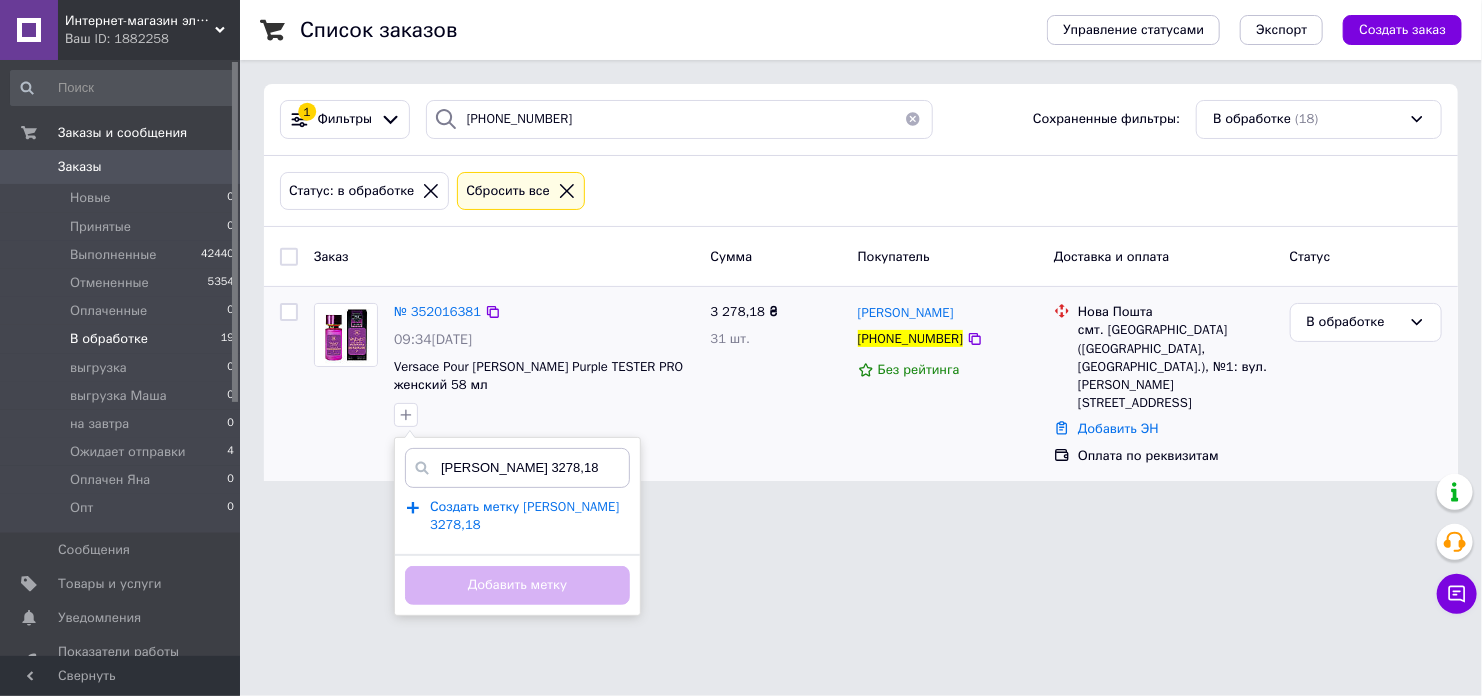 type on "[PERSON_NAME] 3278,18" 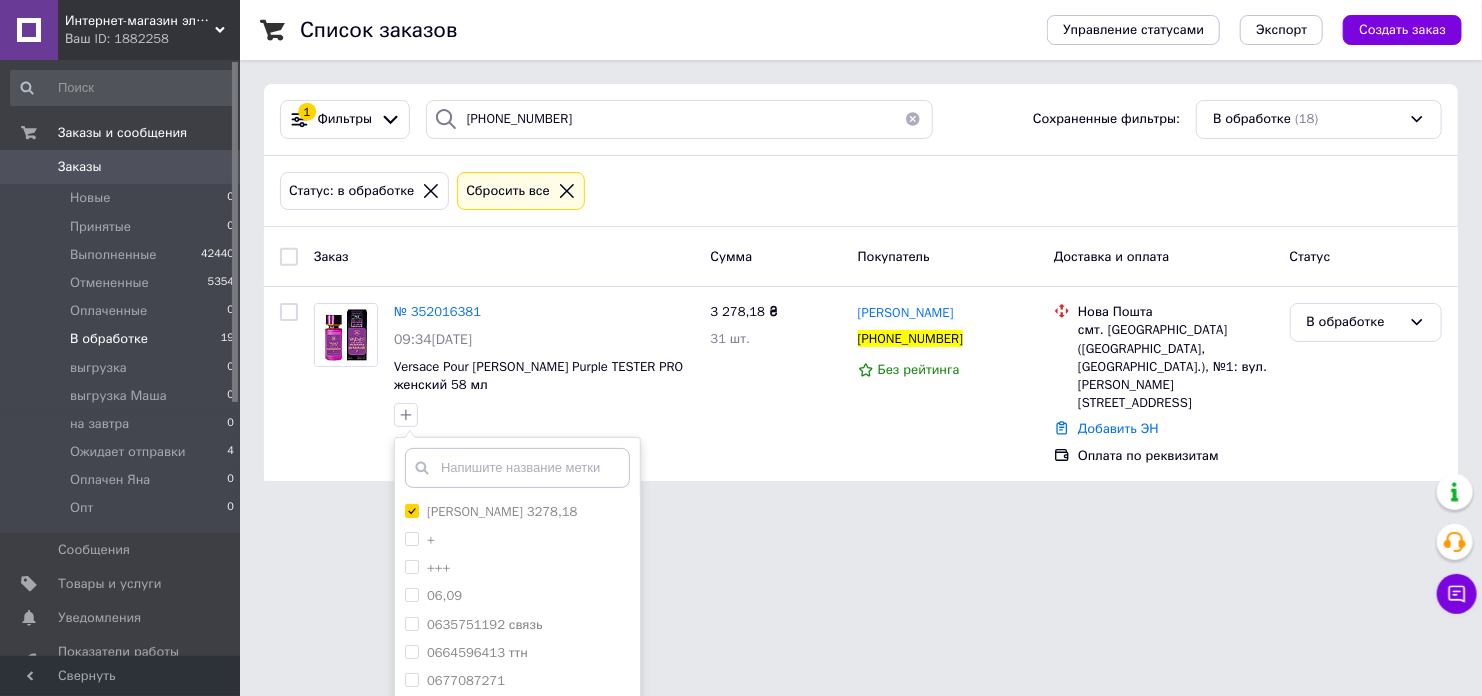 click on "Добавить метку" at bounding box center [517, 834] 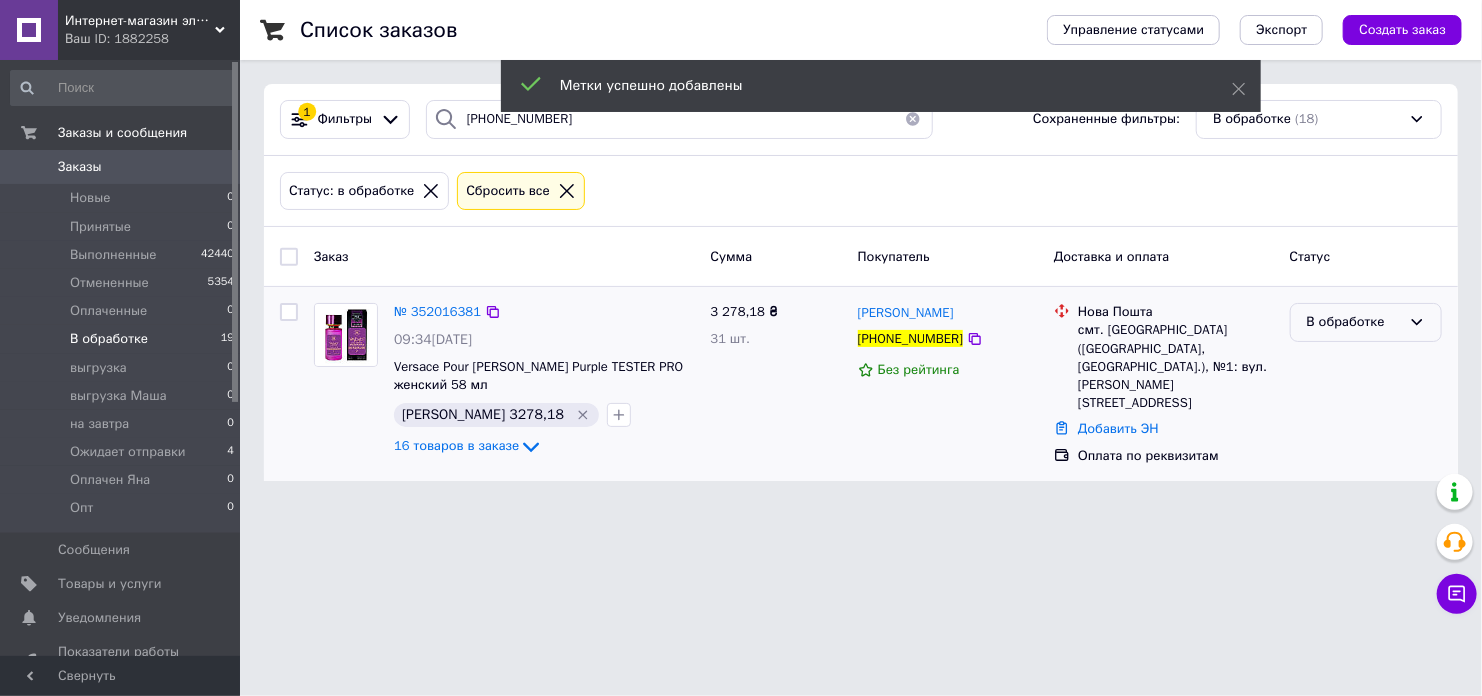 click on "В обработке" at bounding box center [1366, 322] 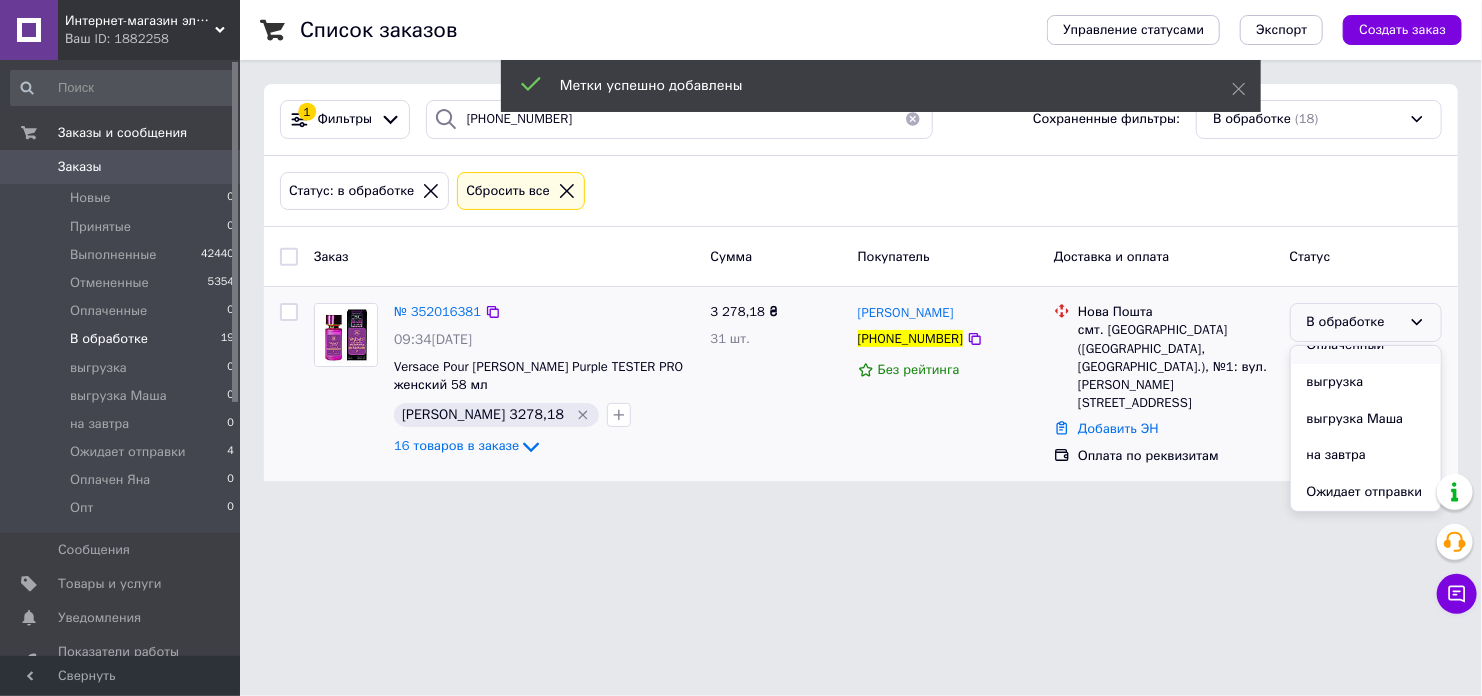 scroll, scrollTop: 200, scrollLeft: 0, axis: vertical 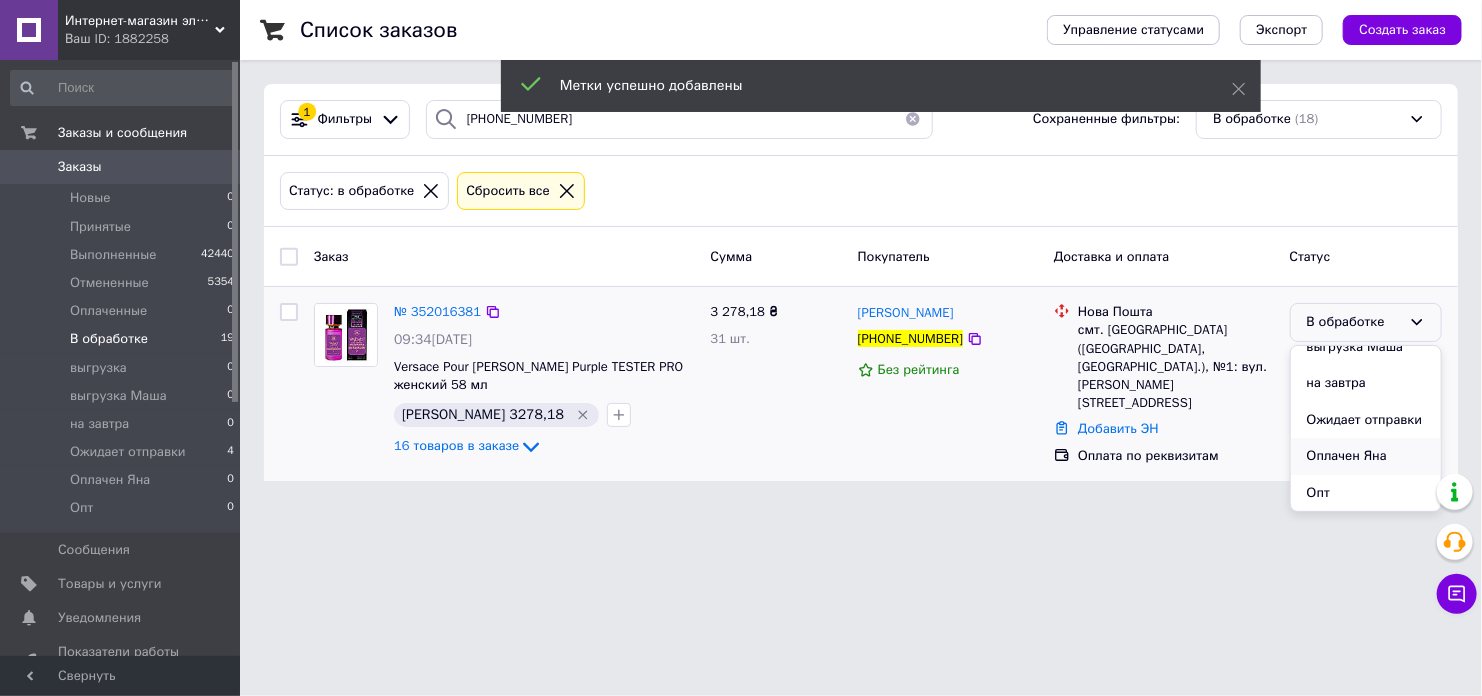 click on "Оплачен Яна" at bounding box center [1366, 456] 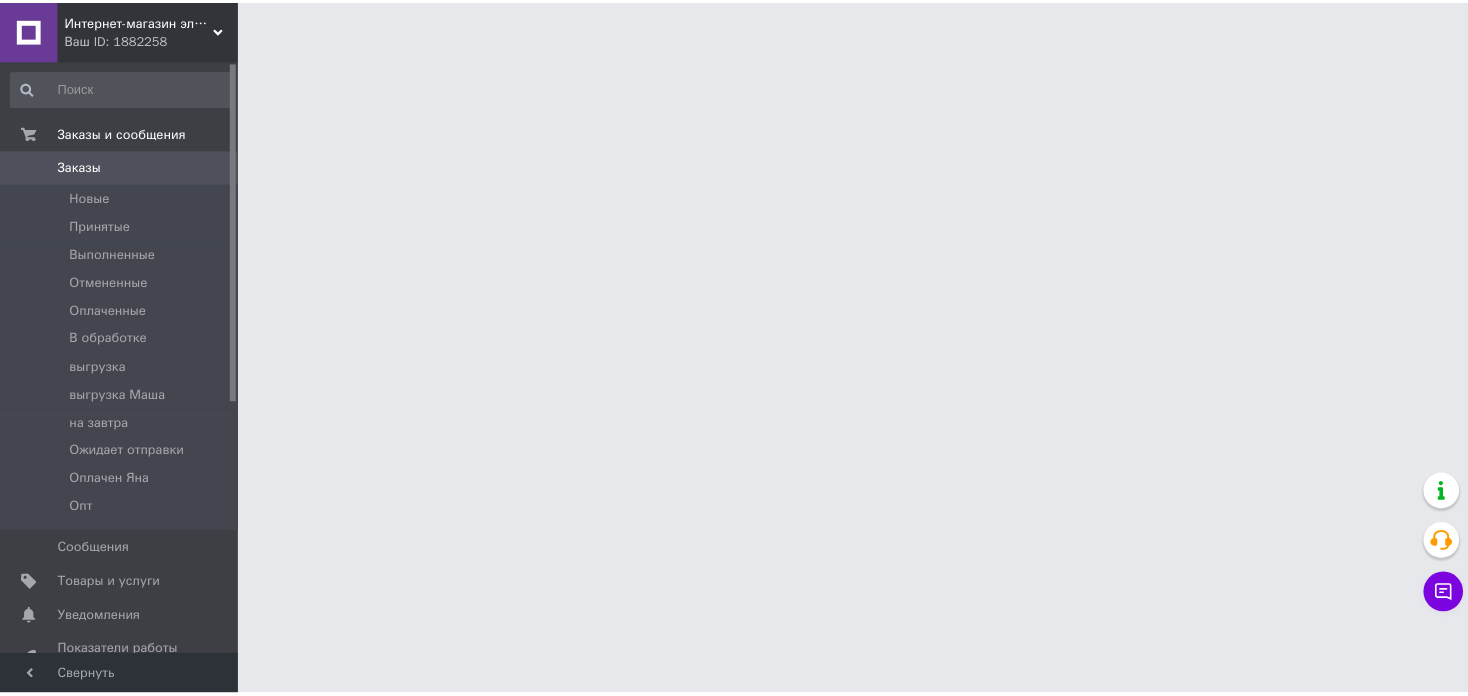 scroll, scrollTop: 0, scrollLeft: 0, axis: both 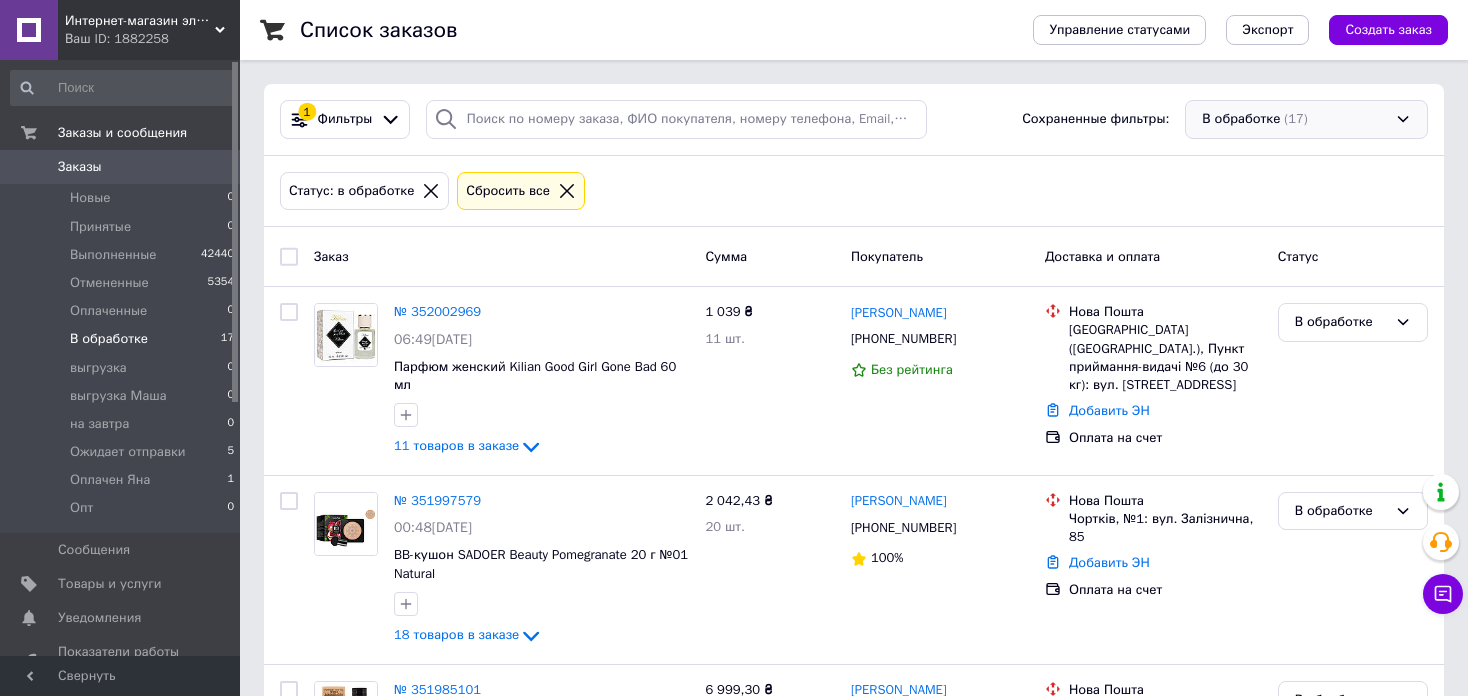 drag, startPoint x: 1439, startPoint y: 124, endPoint x: 1409, endPoint y: 121, distance: 30.149628 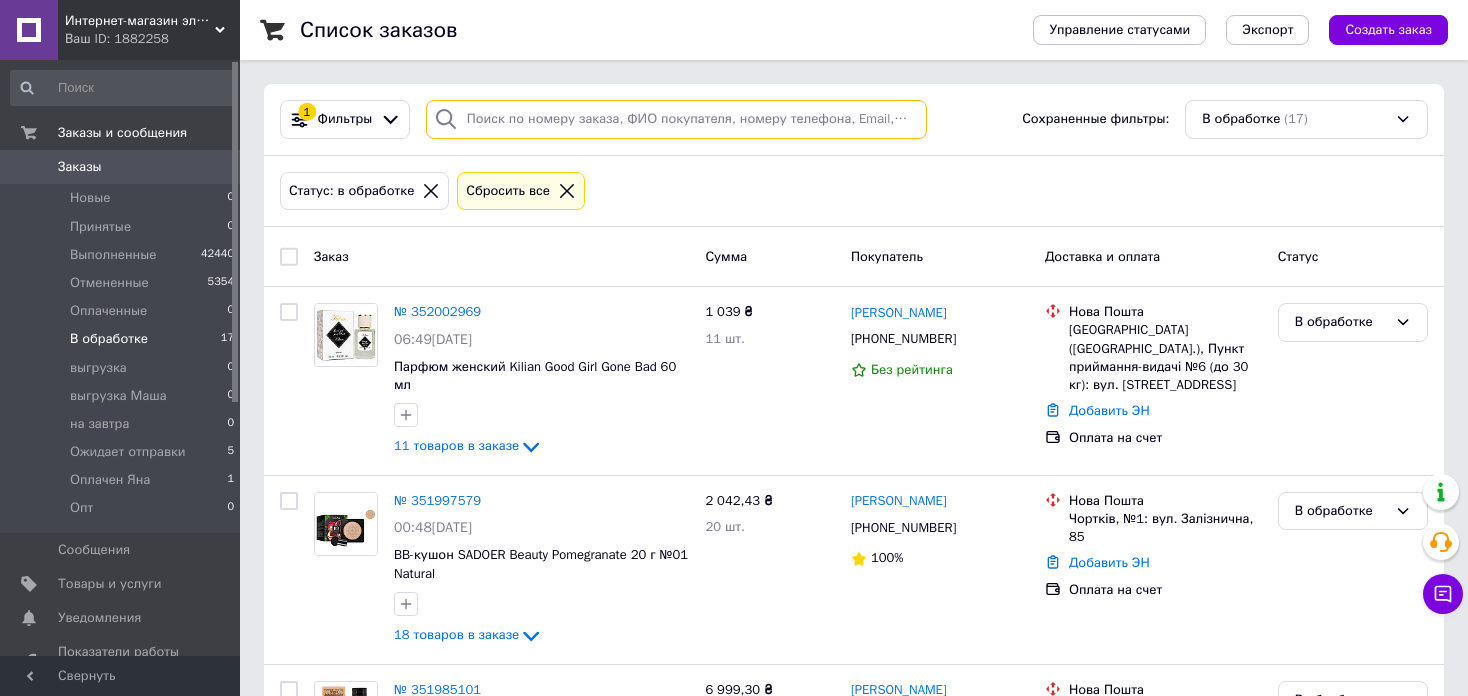 click at bounding box center (676, 119) 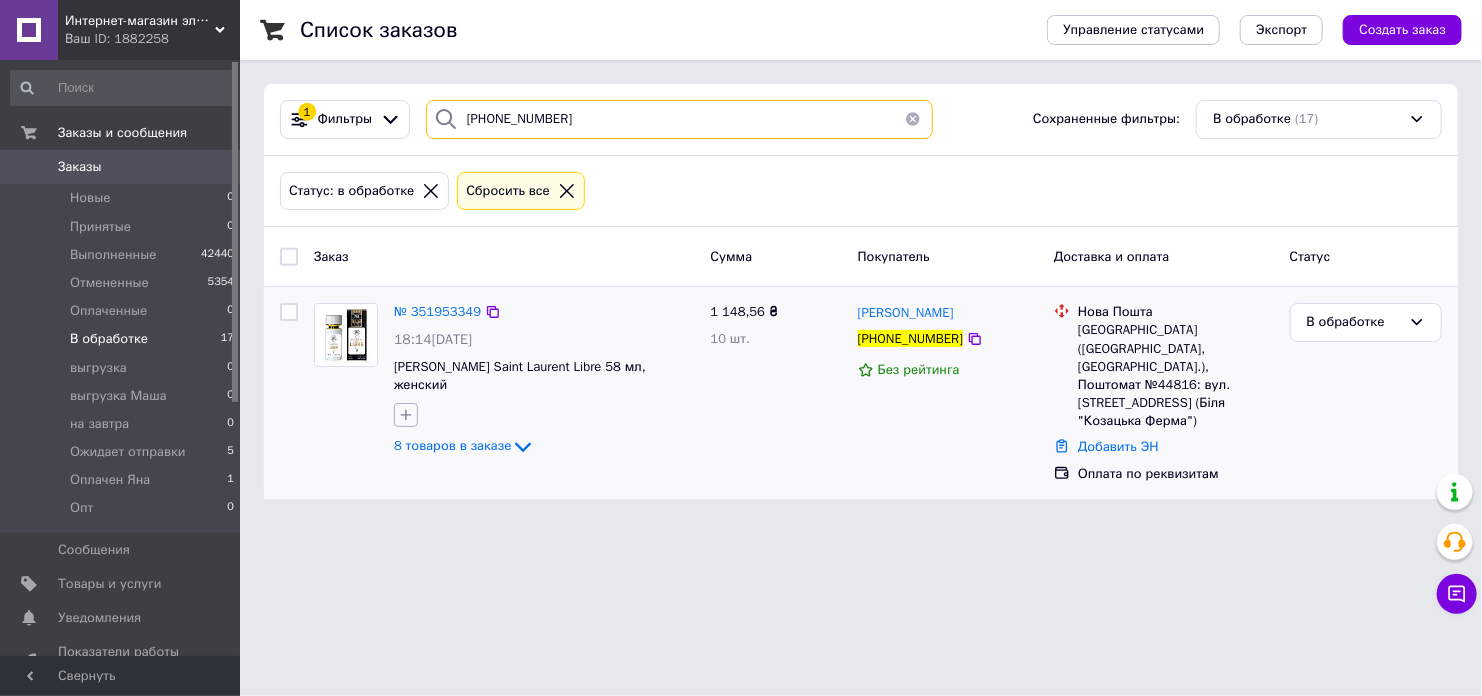 type on "[PHONE_NUMBER]" 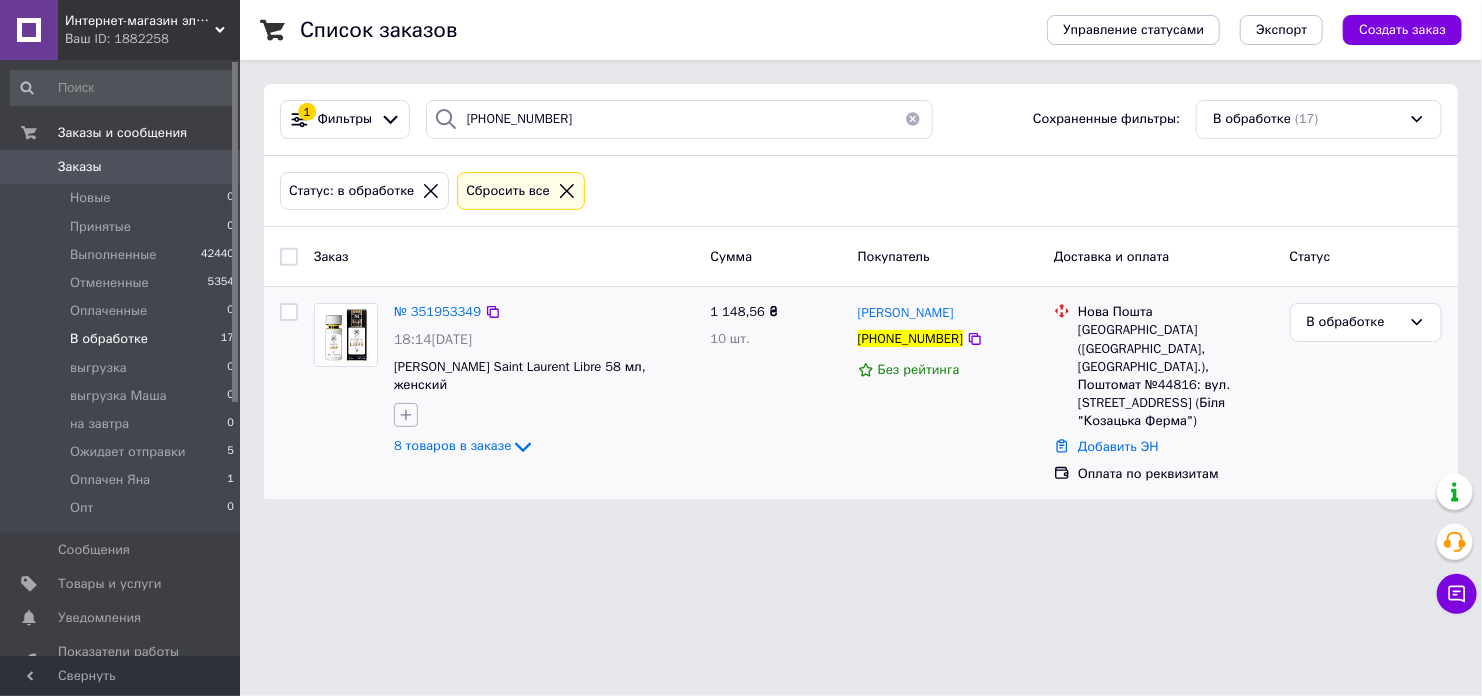 click 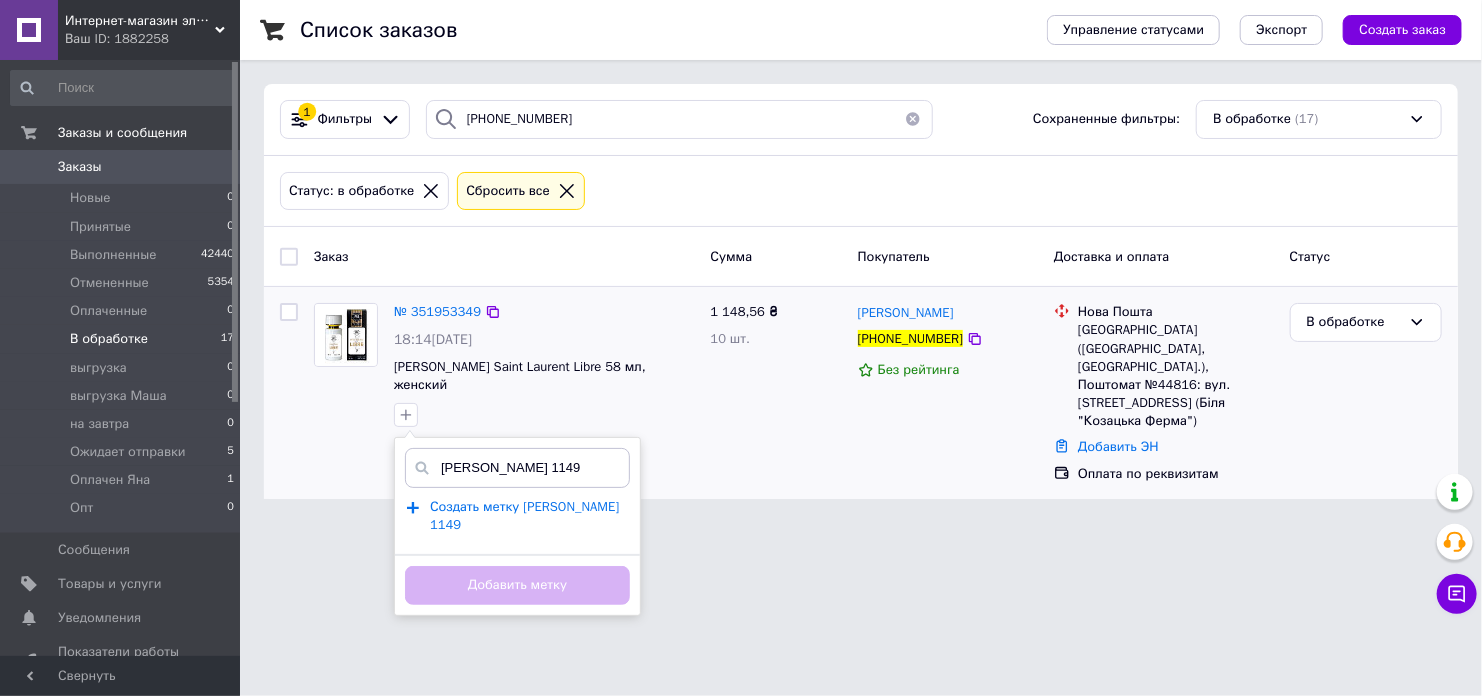 type on "[PERSON_NAME] 1149" 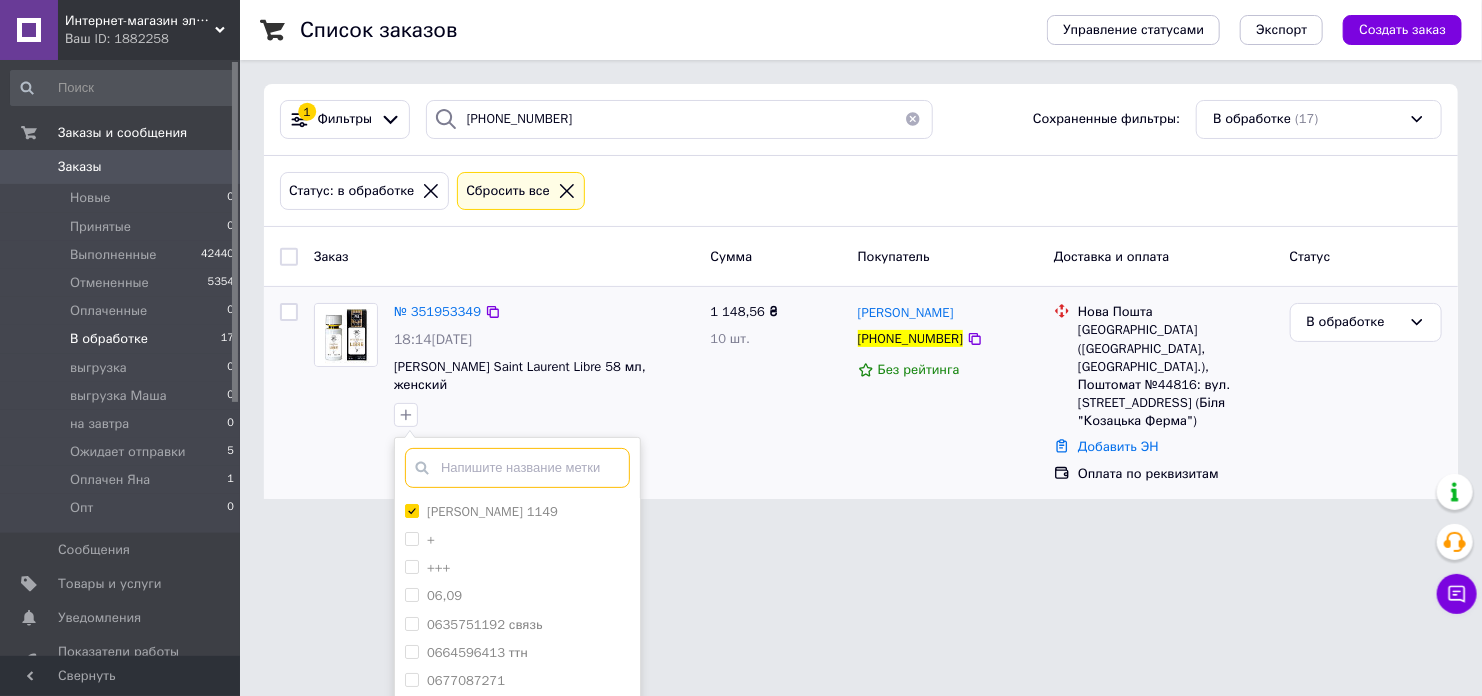 click at bounding box center (517, 468) 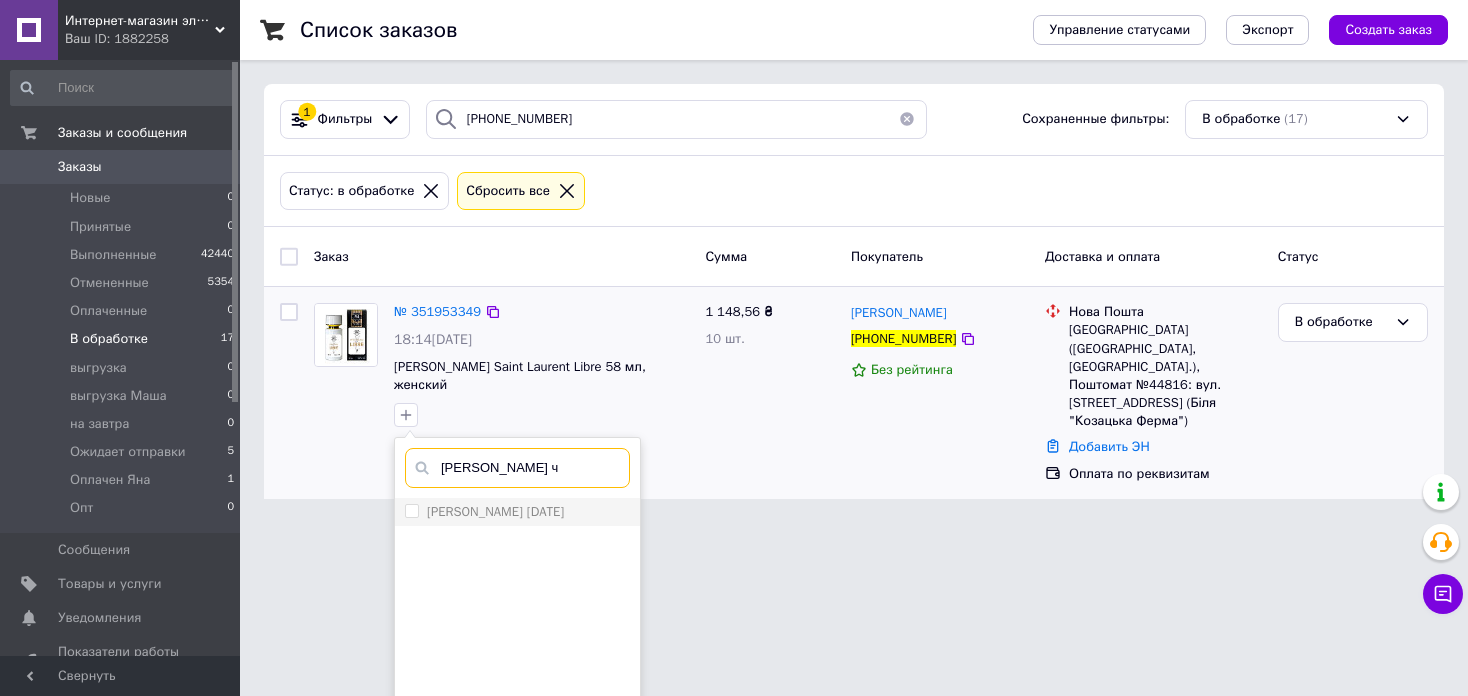 type on "маша ч" 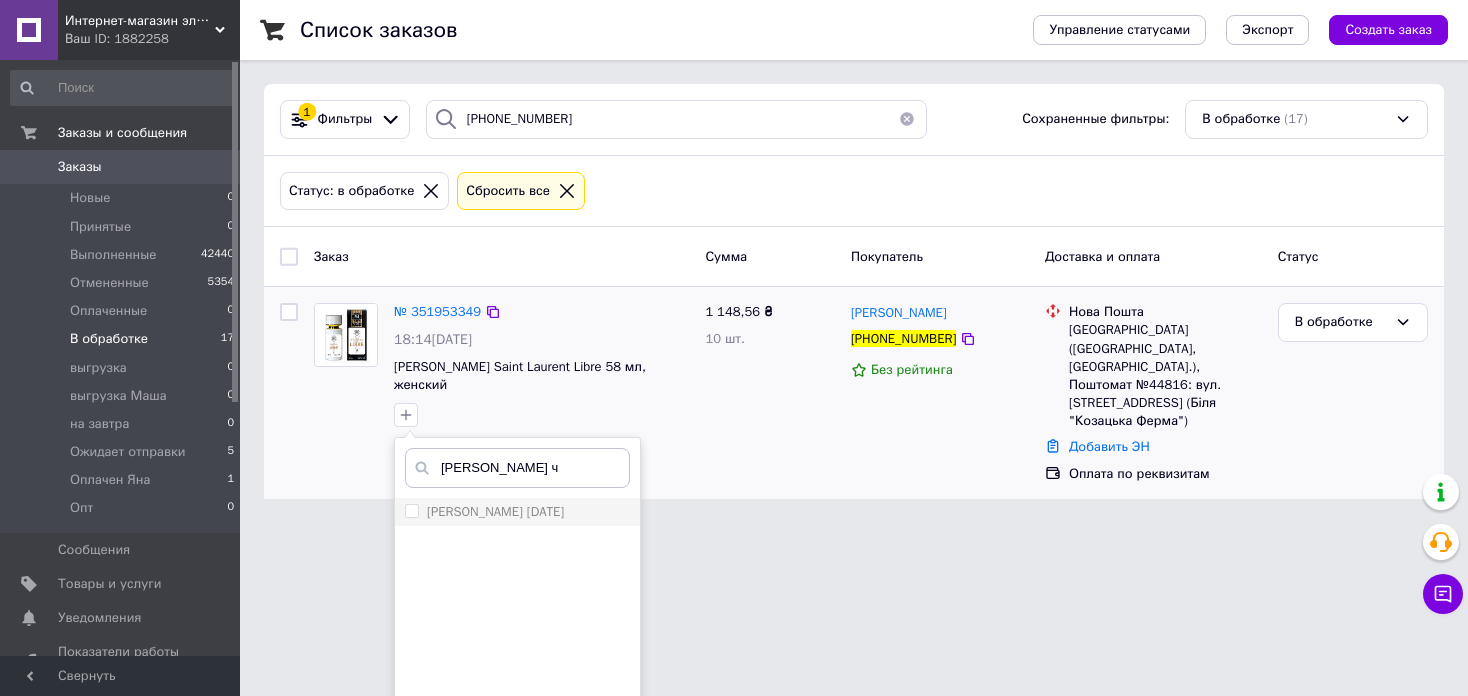 click on "маша четверг" at bounding box center (517, 512) 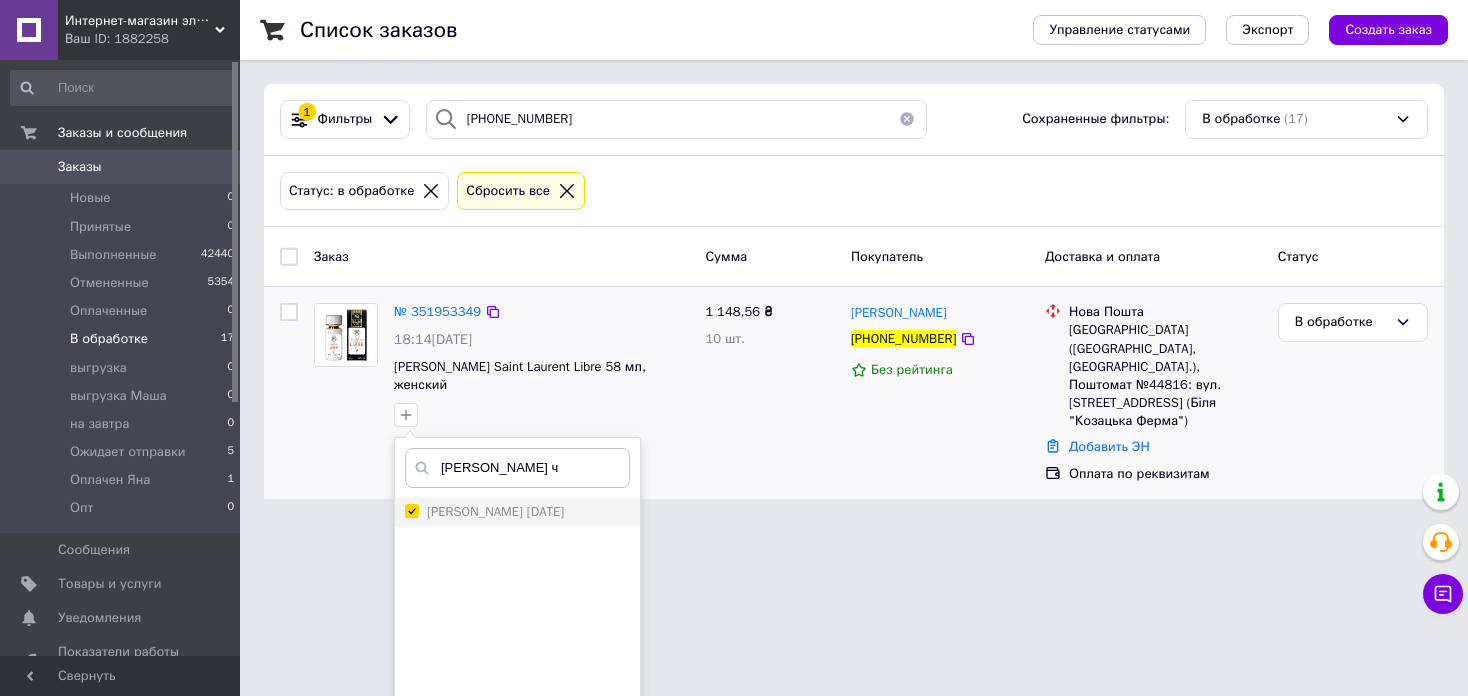 checkbox on "true" 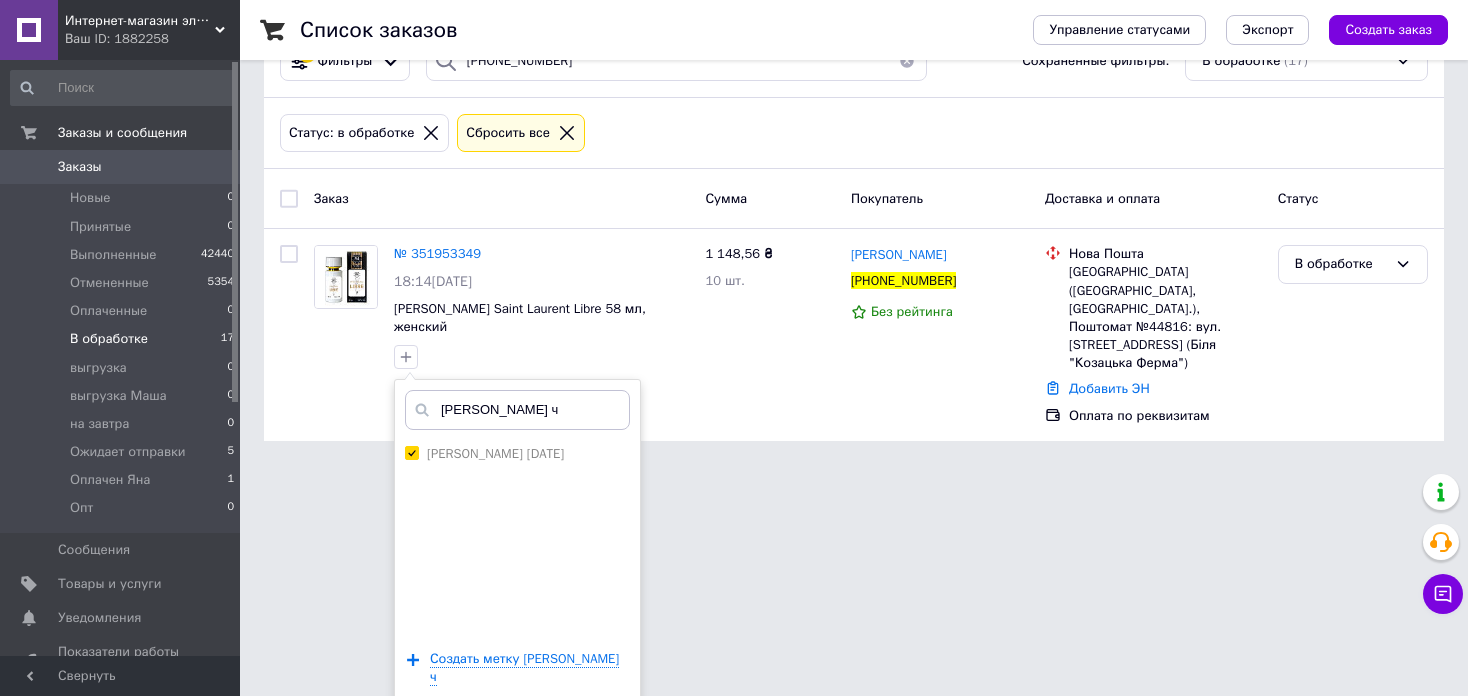 scroll, scrollTop: 90, scrollLeft: 0, axis: vertical 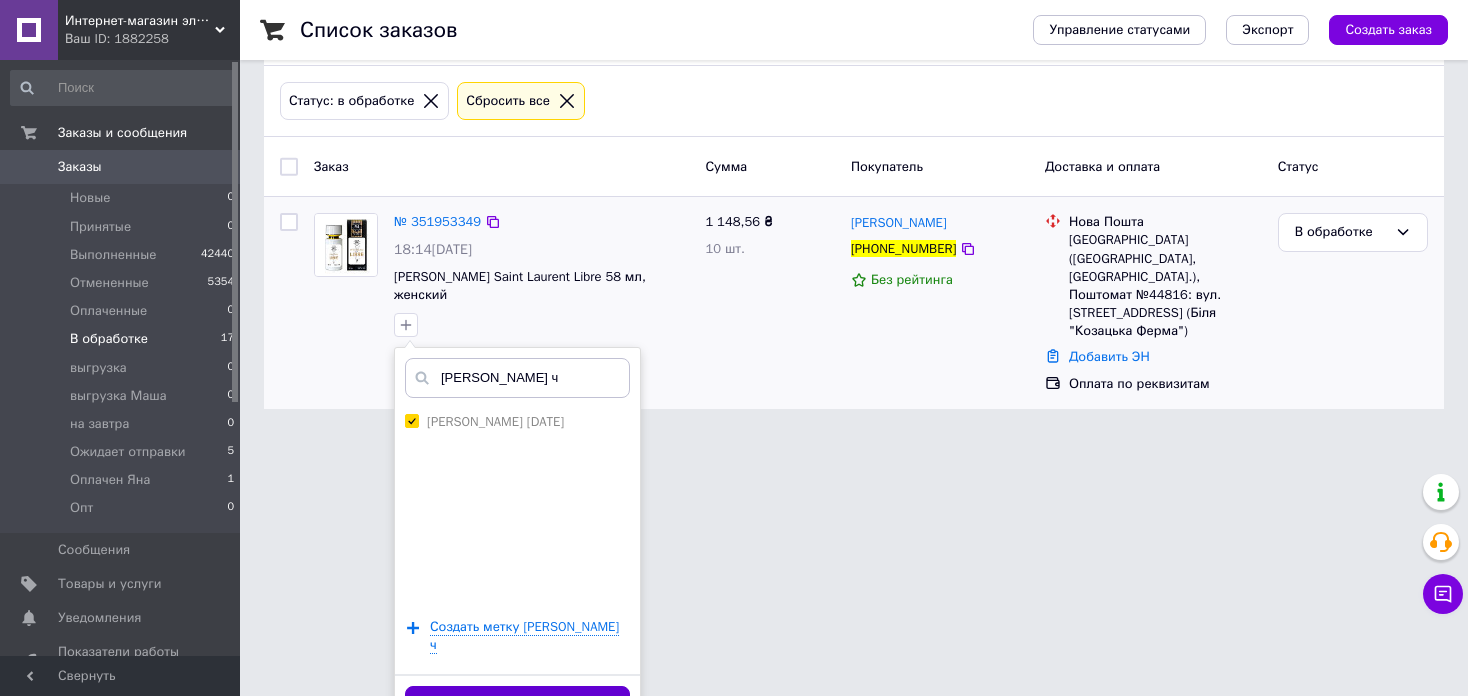 click on "Добавить метку" at bounding box center (517, 705) 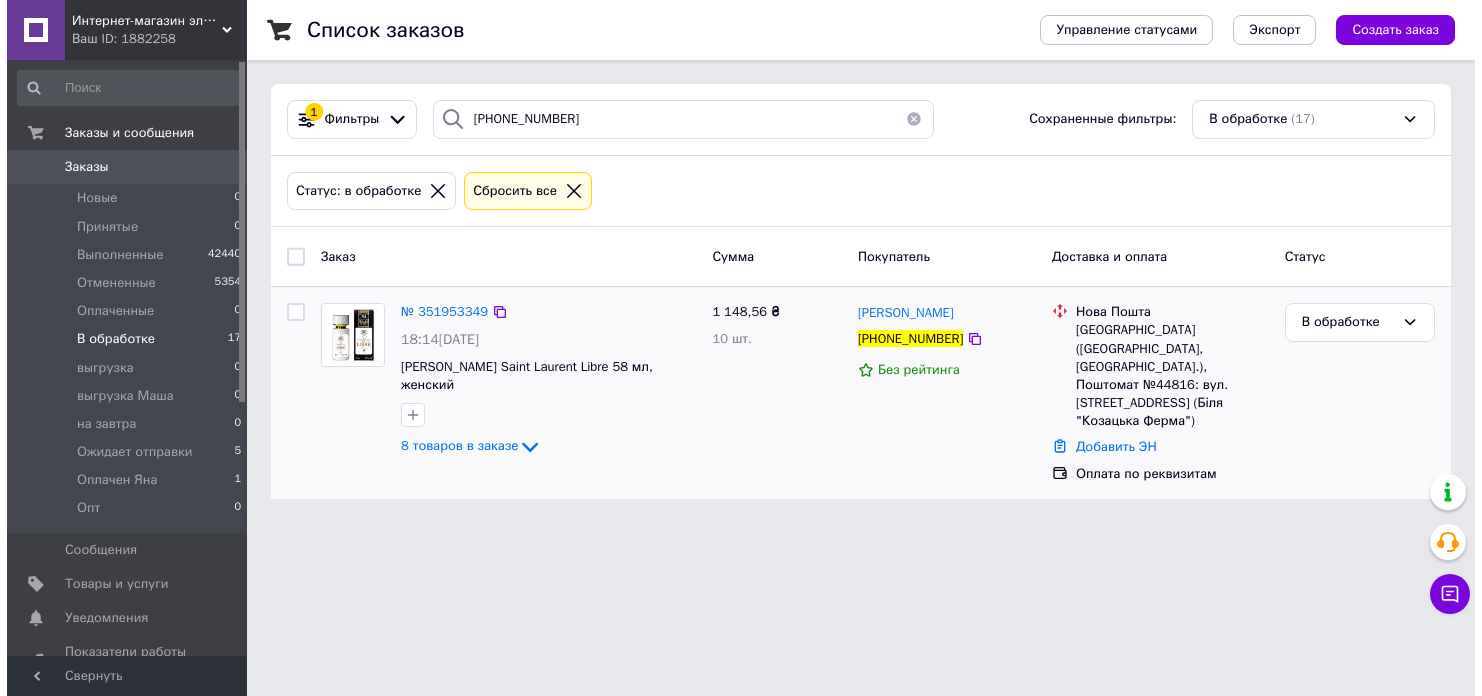 scroll, scrollTop: 0, scrollLeft: 0, axis: both 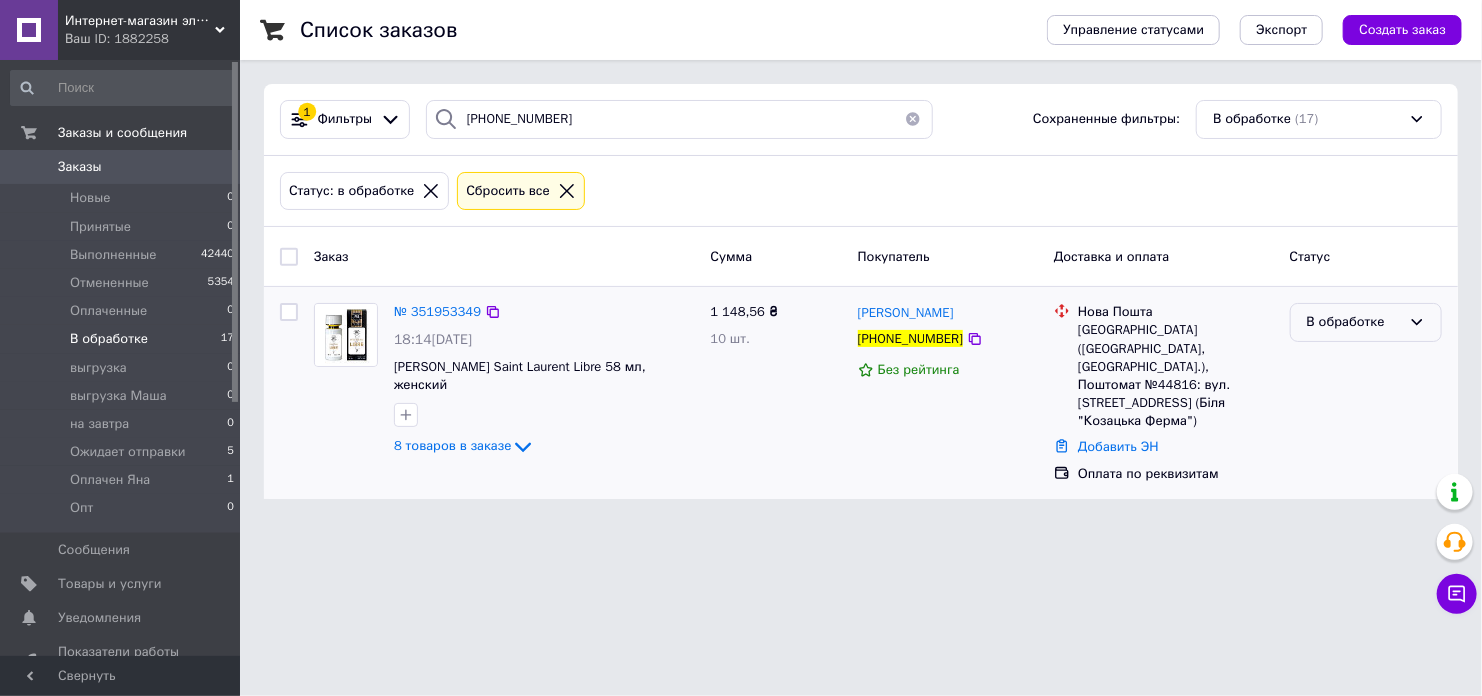 click on "В обработке" at bounding box center [1354, 322] 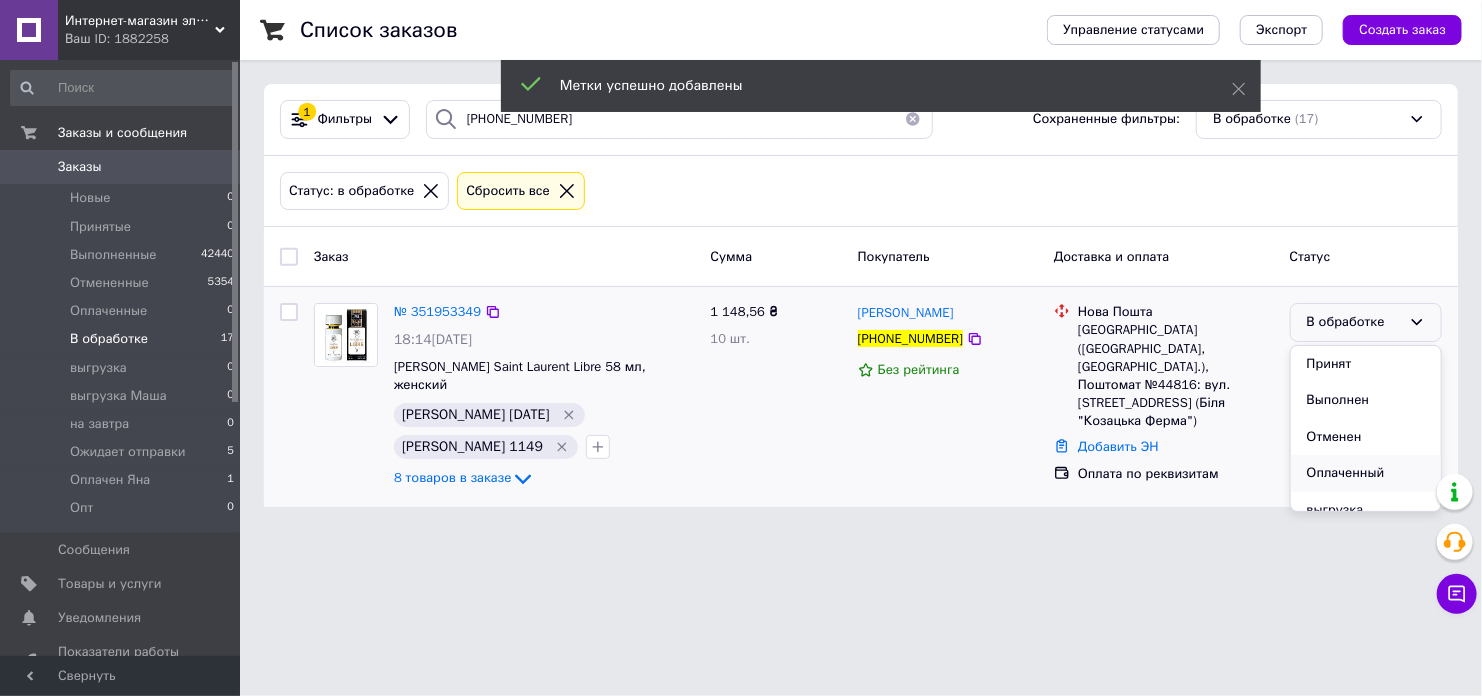 click on "Оплаченный" at bounding box center (1366, 473) 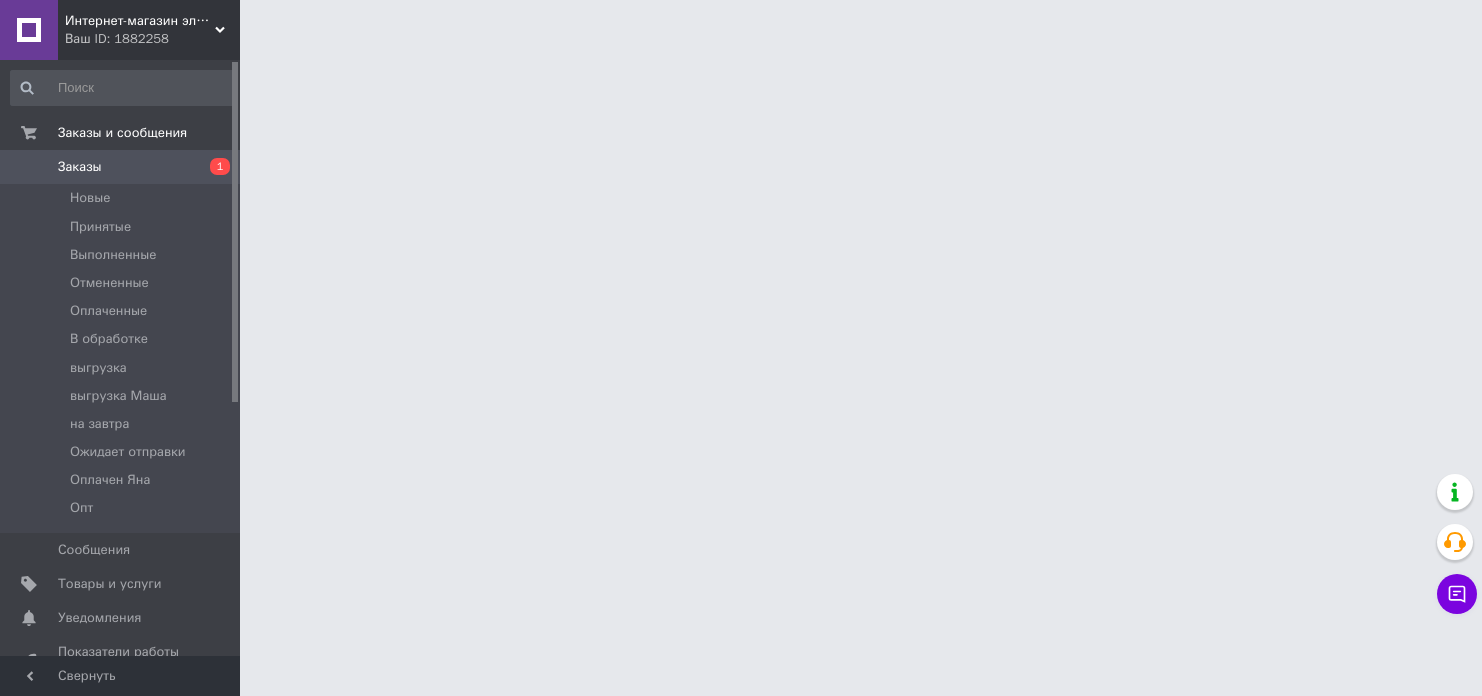 scroll, scrollTop: 0, scrollLeft: 0, axis: both 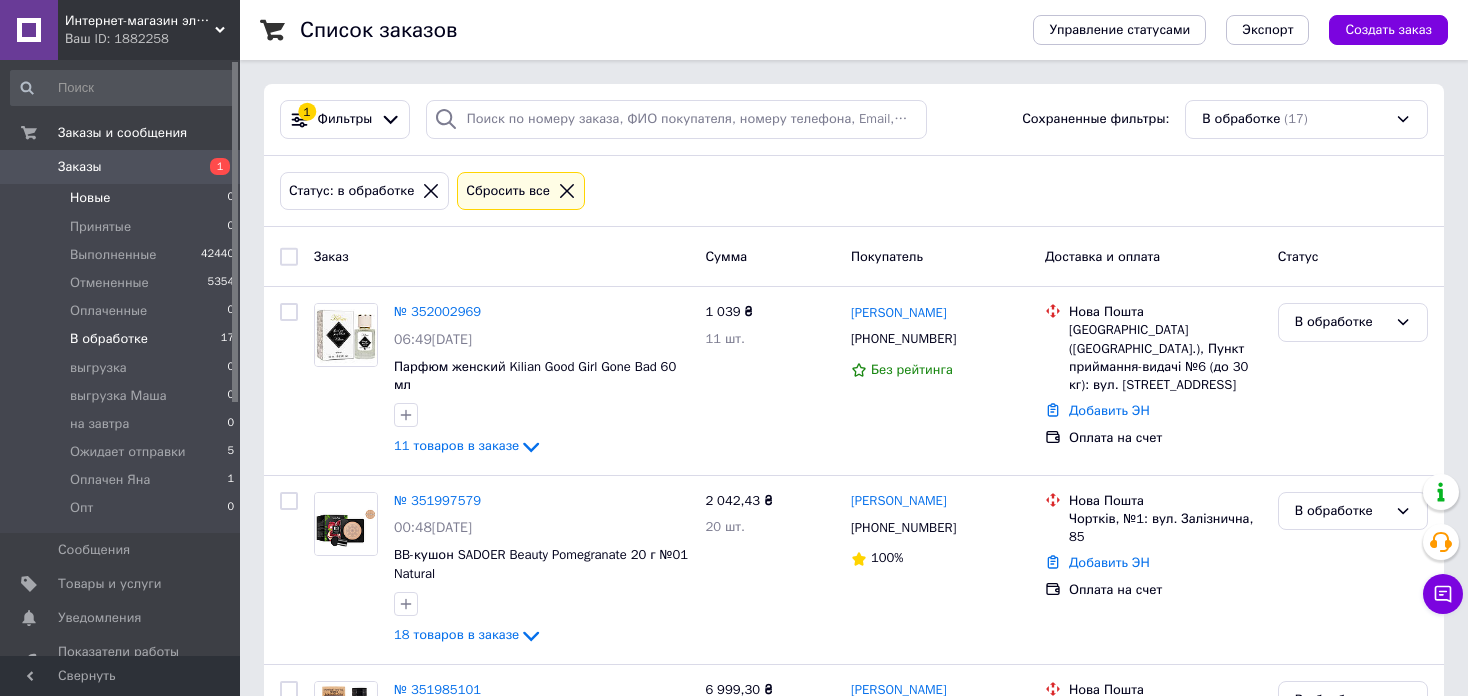 click on "Новые 0" at bounding box center [123, 198] 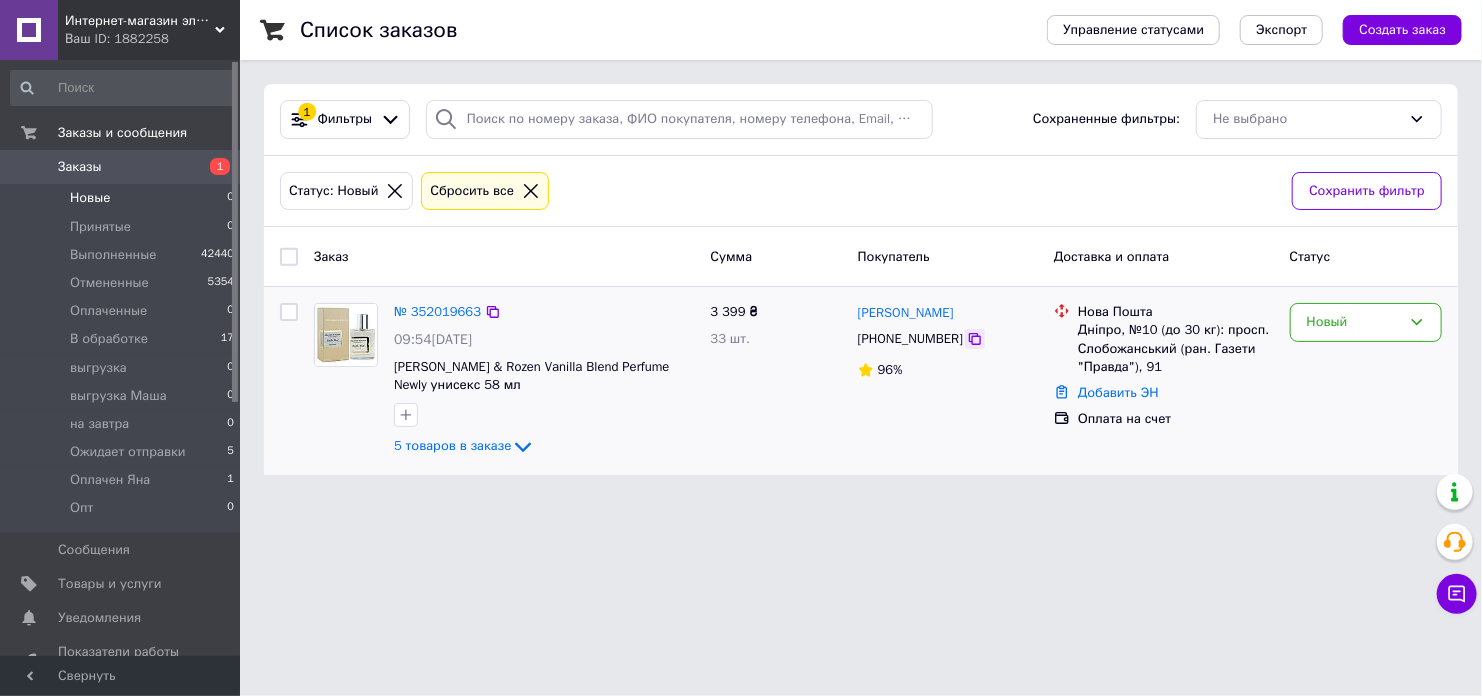 click 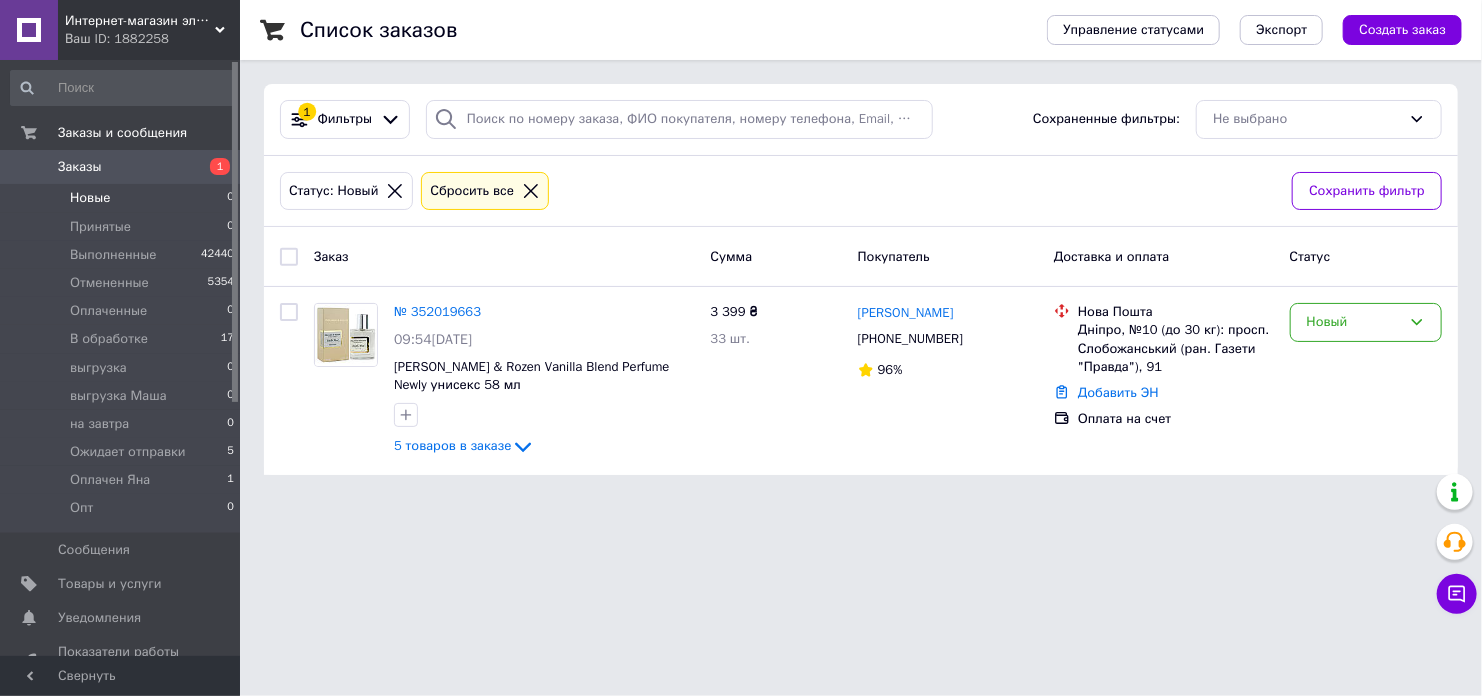click on "Интернет-магазин элитной парфюмерии и косметики Boro Parfum Ваш ID: 1882258 Сайт Интернет-магазин элитной парфюмерии... Кабинет покупателя Проверить состояние системы Страница на портале Справка Выйти Заказы и сообщения Заказы 1 Новые 0 Принятые 0 Выполненные 42440 Отмененные 5354 Оплаченные 0 В обработке 17 выгрузка 0 выгрузка [PERSON_NAME] 0 на [DATE] 0 Ожидает отправки 5 Оплачен [PERSON_NAME] 1 Опт 0 Сообщения 0 Товары и услуги Уведомления 0 0 Показатели работы компании Панель управления Отзывы Клиенты Каталог ProSale Аналитика Маркет 1 Заказ" at bounding box center (741, 249) 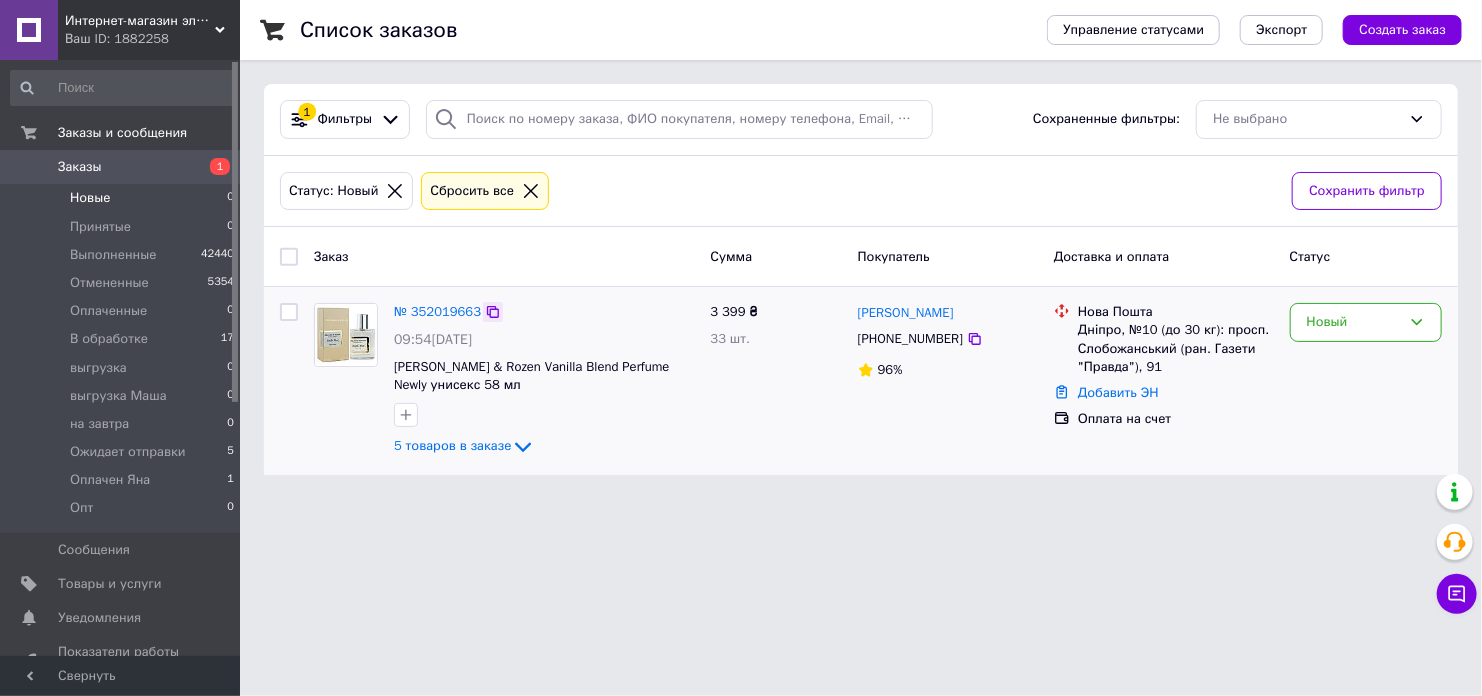 click 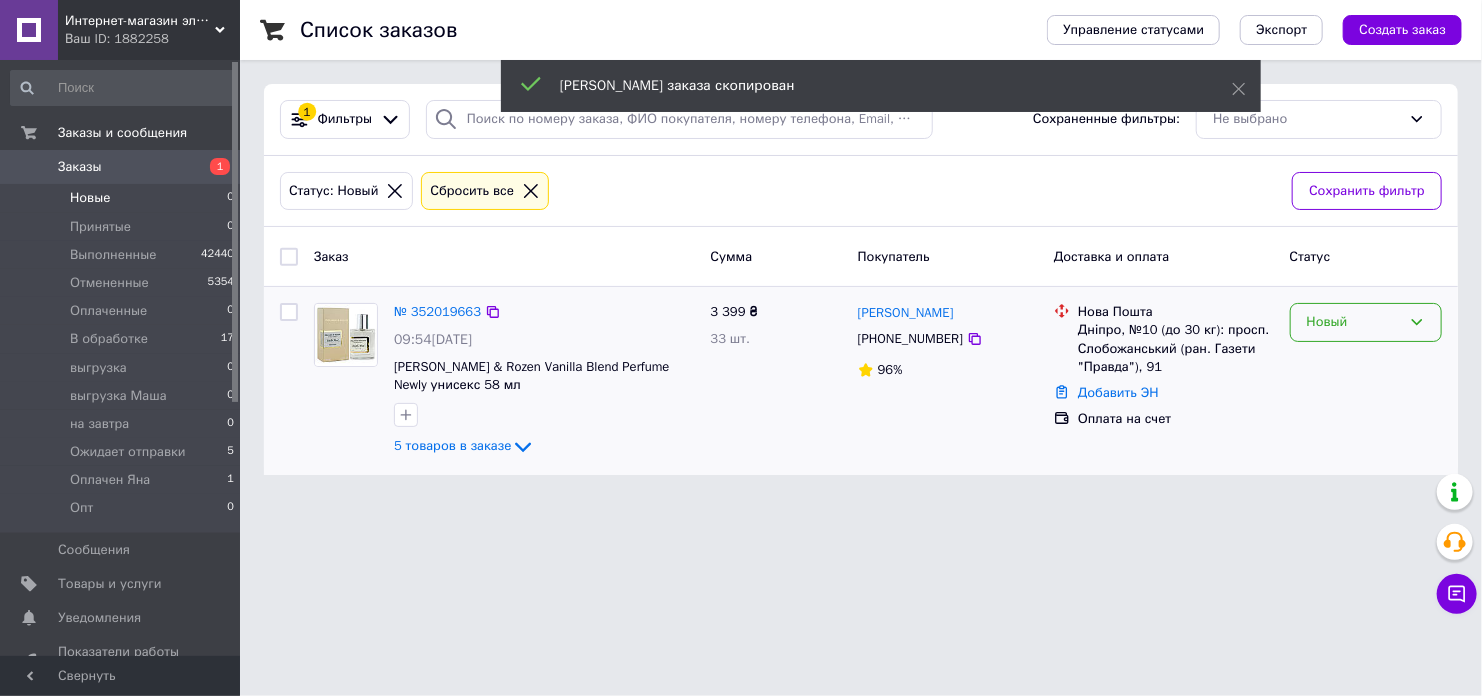 click on "Новый" at bounding box center [1366, 322] 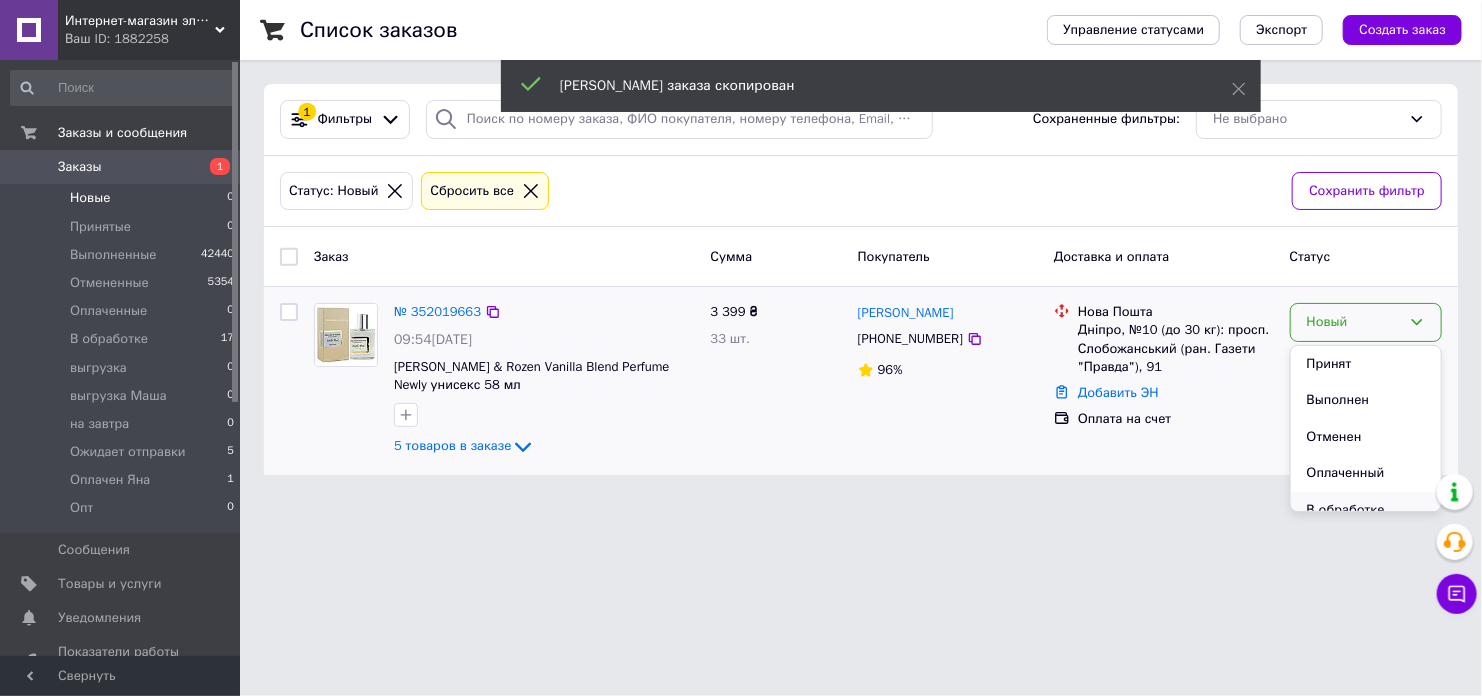 click on "В обработке" at bounding box center (1366, 510) 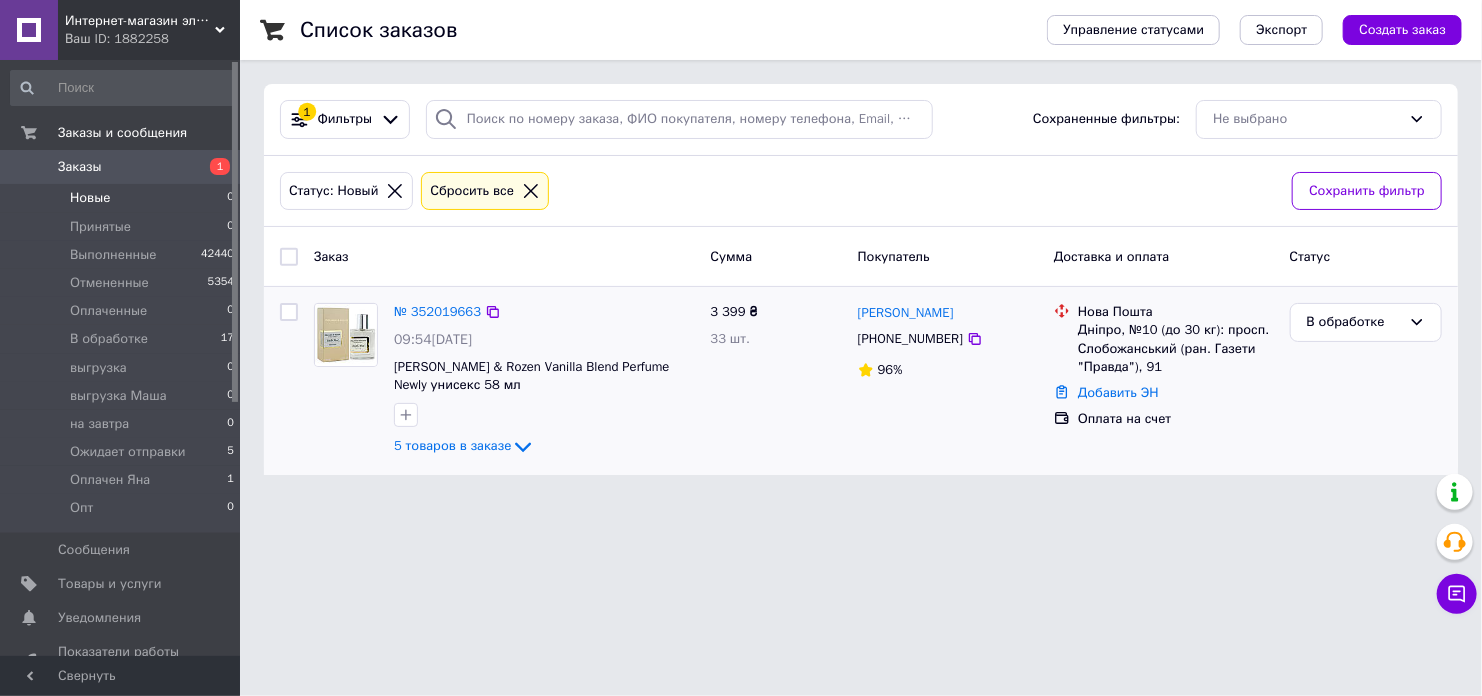 click on "Интернет-магазин элитной парфюмерии и косметики Boro Parfum Ваш ID: 1882258 Сайт Интернет-магазин элитной парфюмерии... Кабинет покупателя Проверить состояние системы Страница на портале Справка Выйти Заказы и сообщения Заказы 1 Новые 0 Принятые 0 Выполненные 42440 Отмененные 5354 Оплаченные 0 В обработке 17 выгрузка 0 выгрузка [PERSON_NAME] 0 на [DATE] 0 Ожидает отправки 5 Оплачен [PERSON_NAME] 1 Опт 0 Сообщения 0 Товары и услуги Уведомления 0 0 Показатели работы компании Панель управления Отзывы Клиенты Каталог ProSale Аналитика Маркет 1 Заказ" at bounding box center [741, 249] 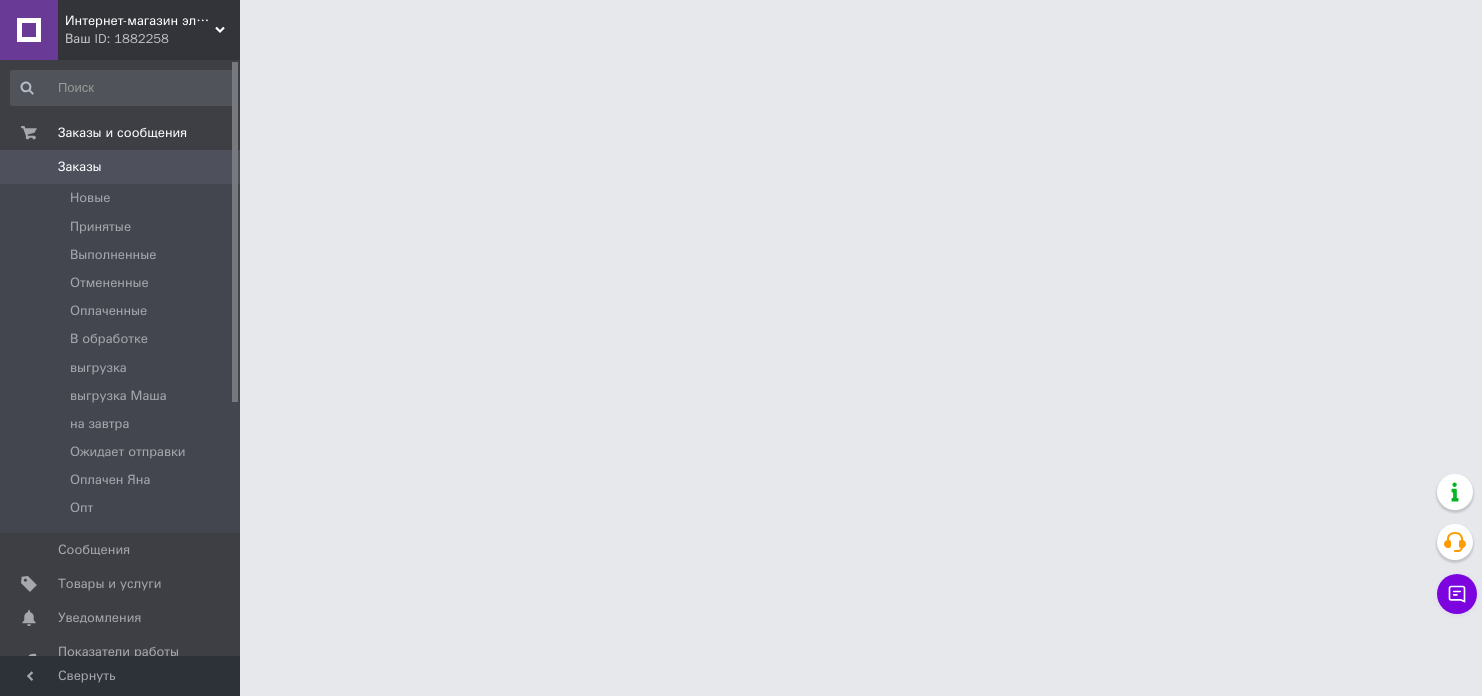 scroll, scrollTop: 0, scrollLeft: 0, axis: both 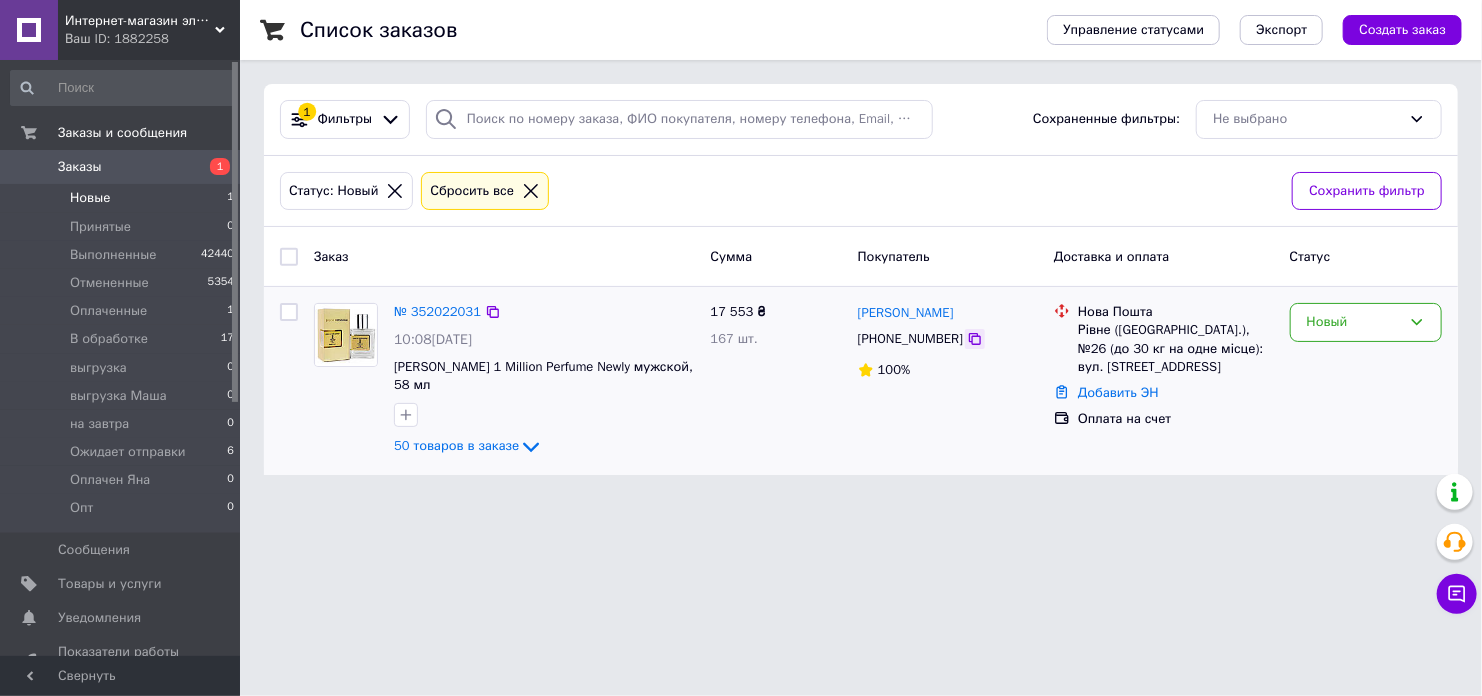 click 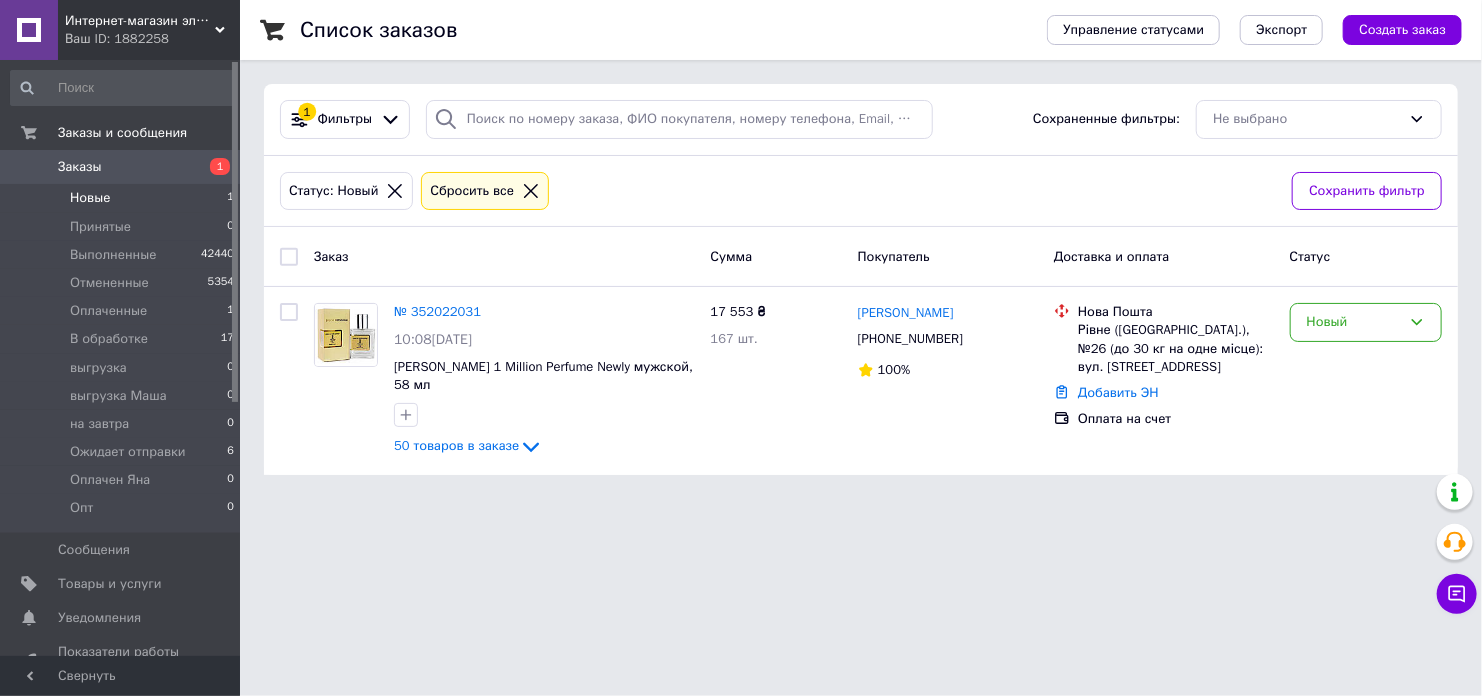 click on "Интернет-магазин элитной парфюмерии и косметики Boro Parfum Ваш ID: 1882258 Сайт Интернет-магазин элитной парфюмерии... Кабинет покупателя Проверить состояние системы Страница на портале Справка Выйти Заказы и сообщения Заказы 1 Новые 1 Принятые 0 Выполненные 42440 Отмененные 5354 Оплаченные 1 В обработке 17 выгрузка 0 выгрузка [PERSON_NAME] 0 на [DATE] 0 Ожидает отправки 6 Оплачен [PERSON_NAME] 0 Опт 0 Сообщения 0 Товары и услуги Уведомления 0 0 Показатели работы компании Панель управления Отзывы Клиенты Каталог ProSale Аналитика Маркет 1 Заказ" at bounding box center [741, 249] 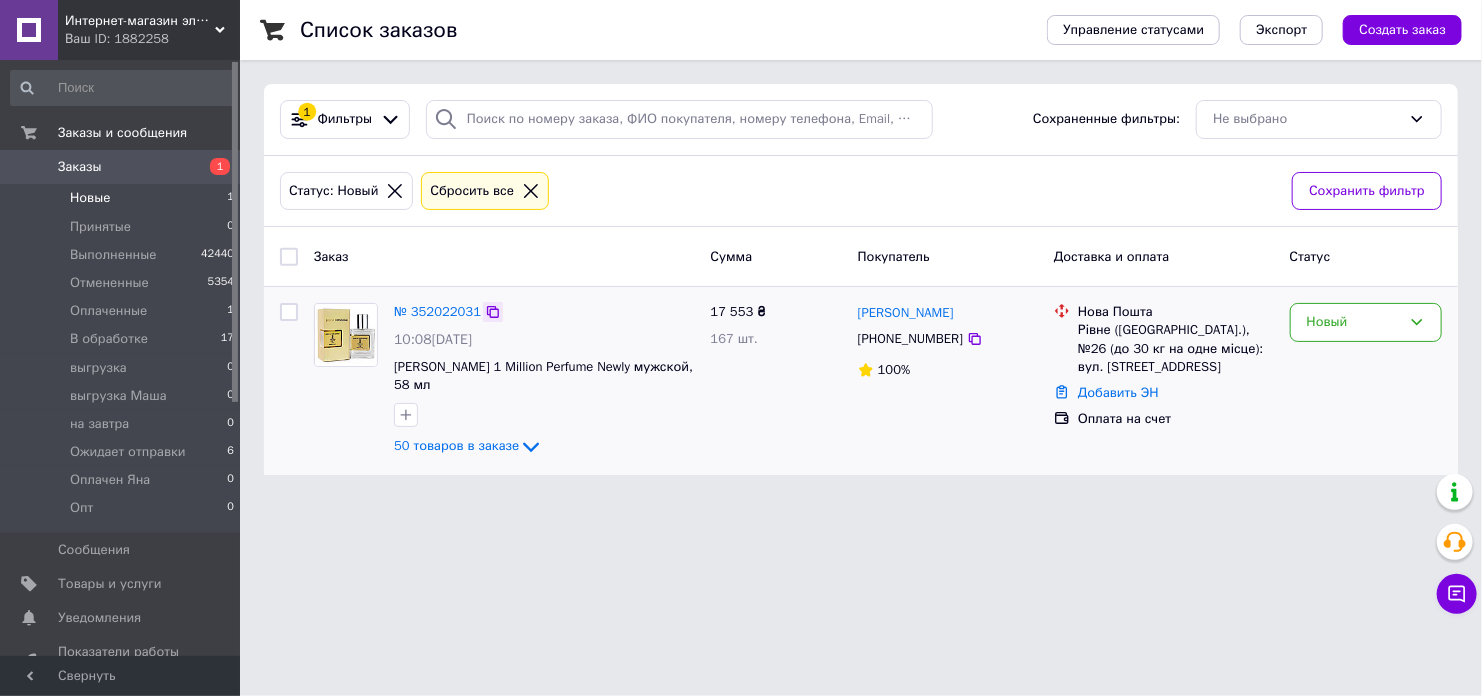 click 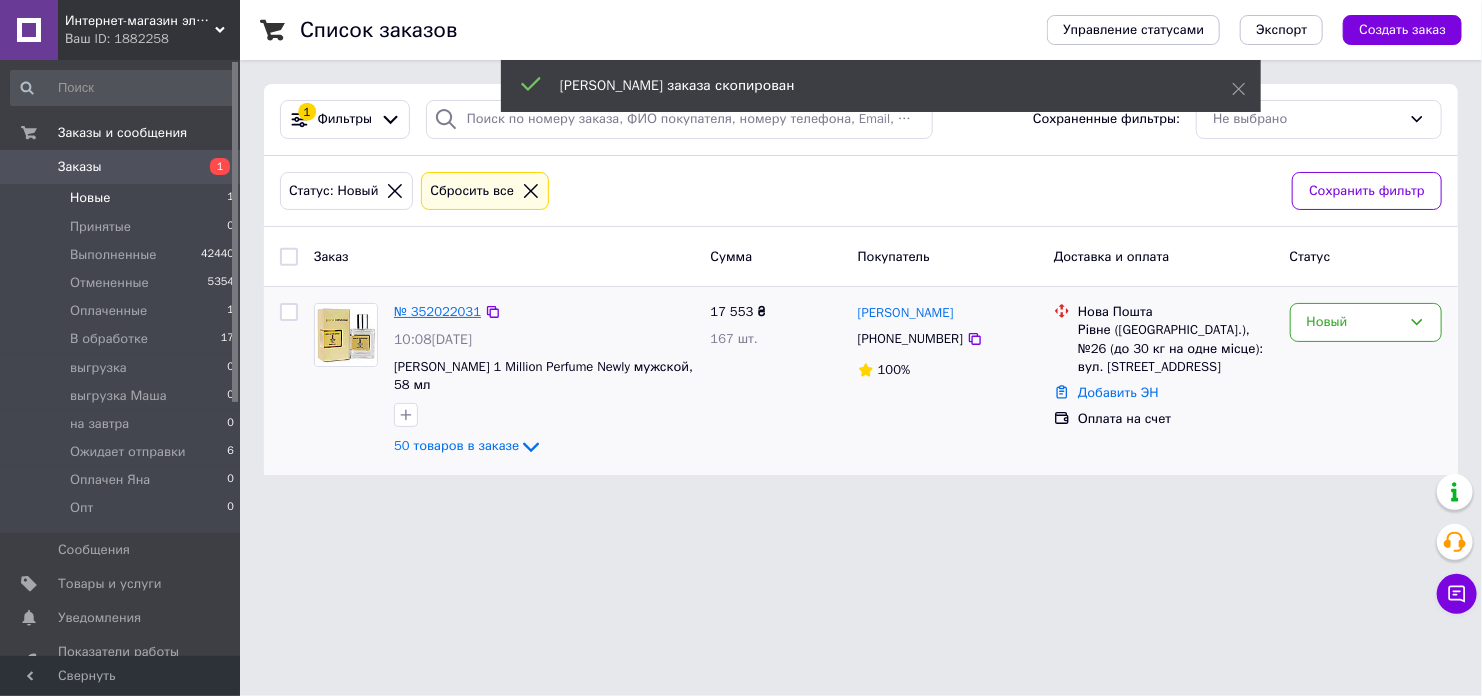 click on "№ 352022031" at bounding box center [437, 311] 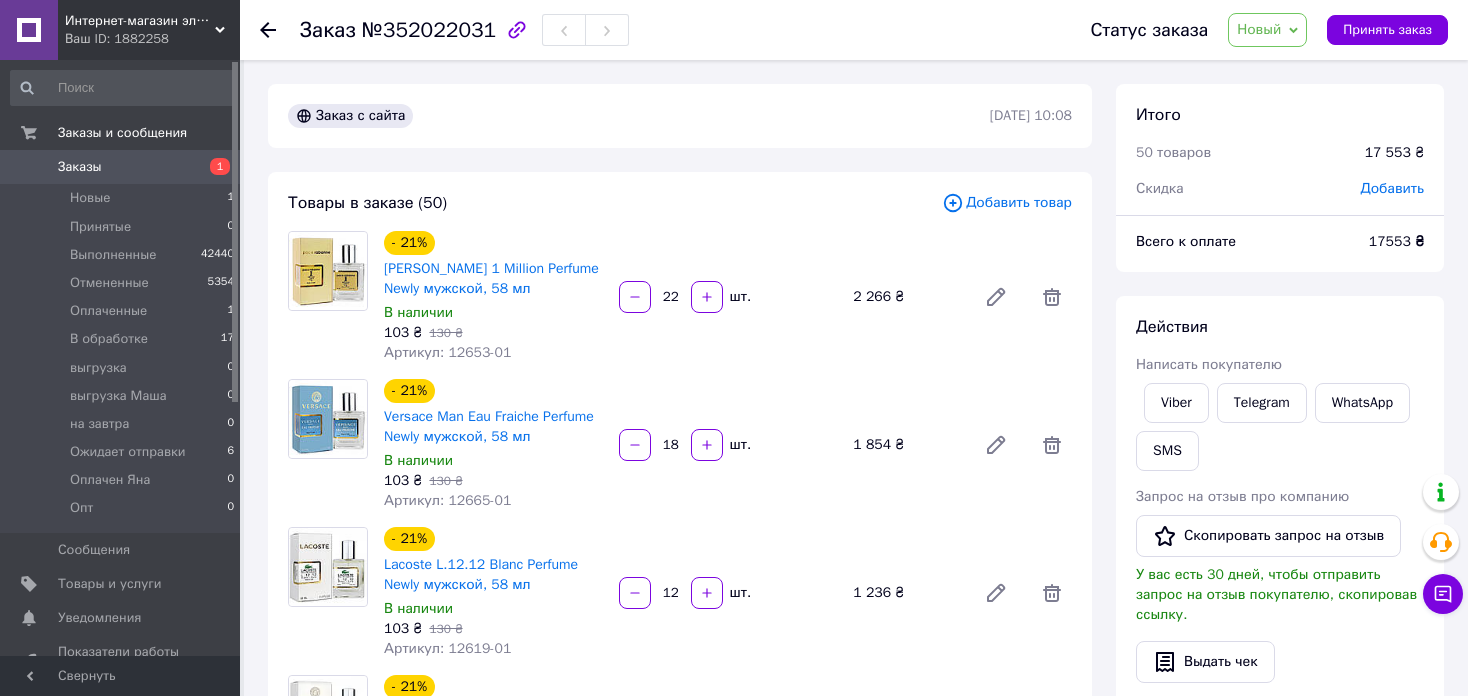 click on "Добавить" at bounding box center [1392, 188] 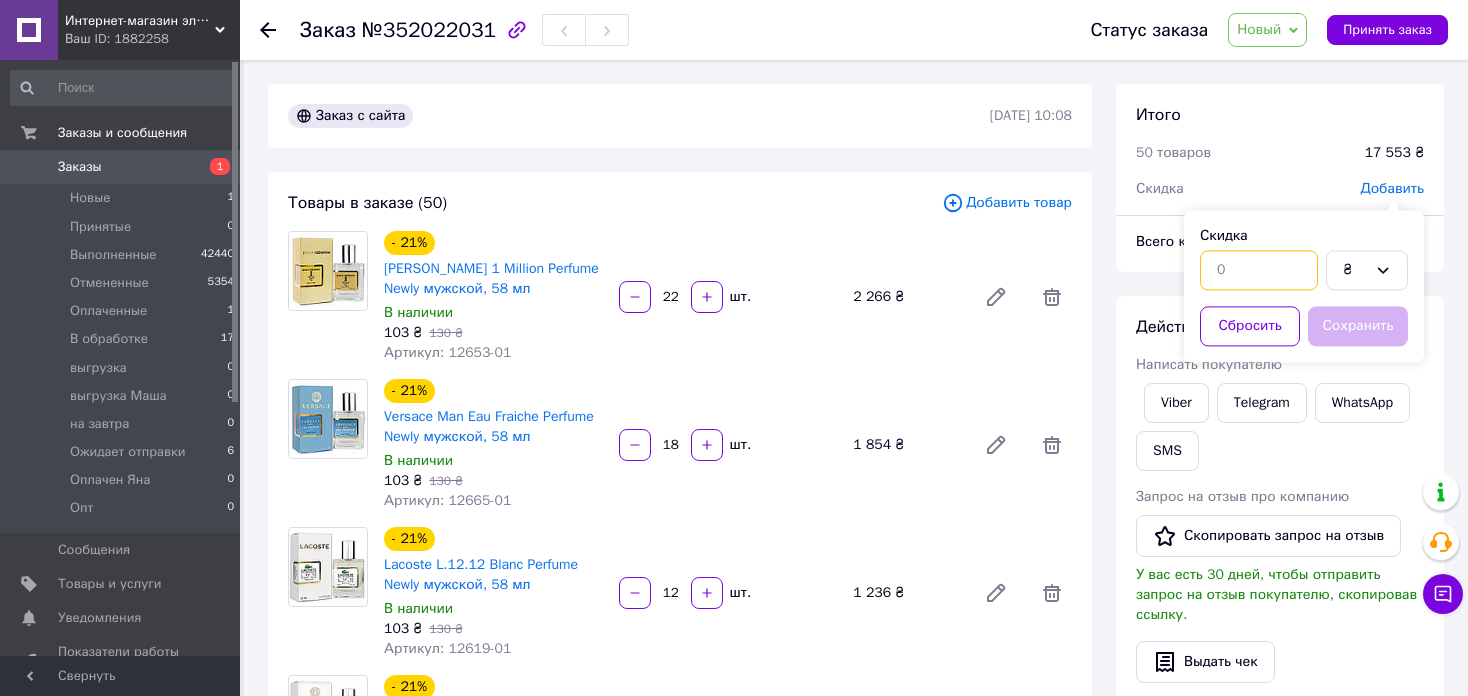 click at bounding box center [1259, 270] 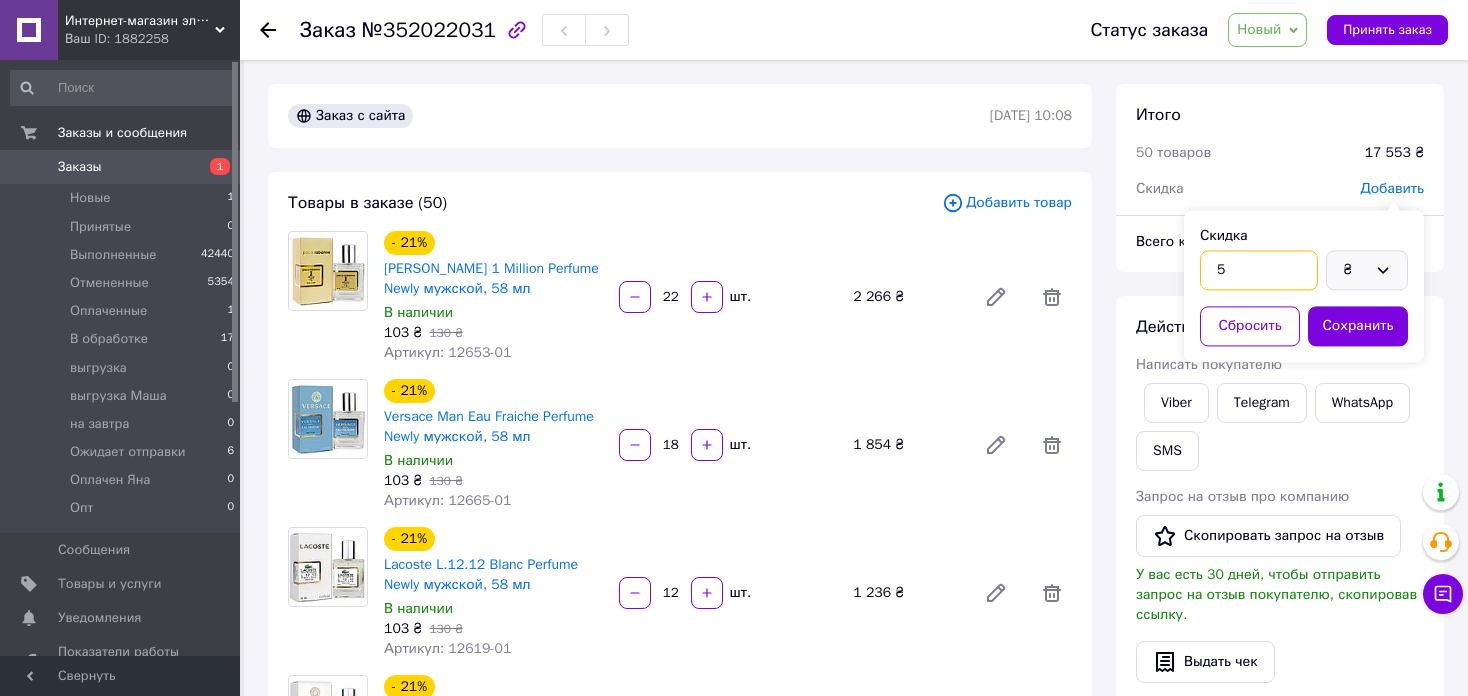 type on "5" 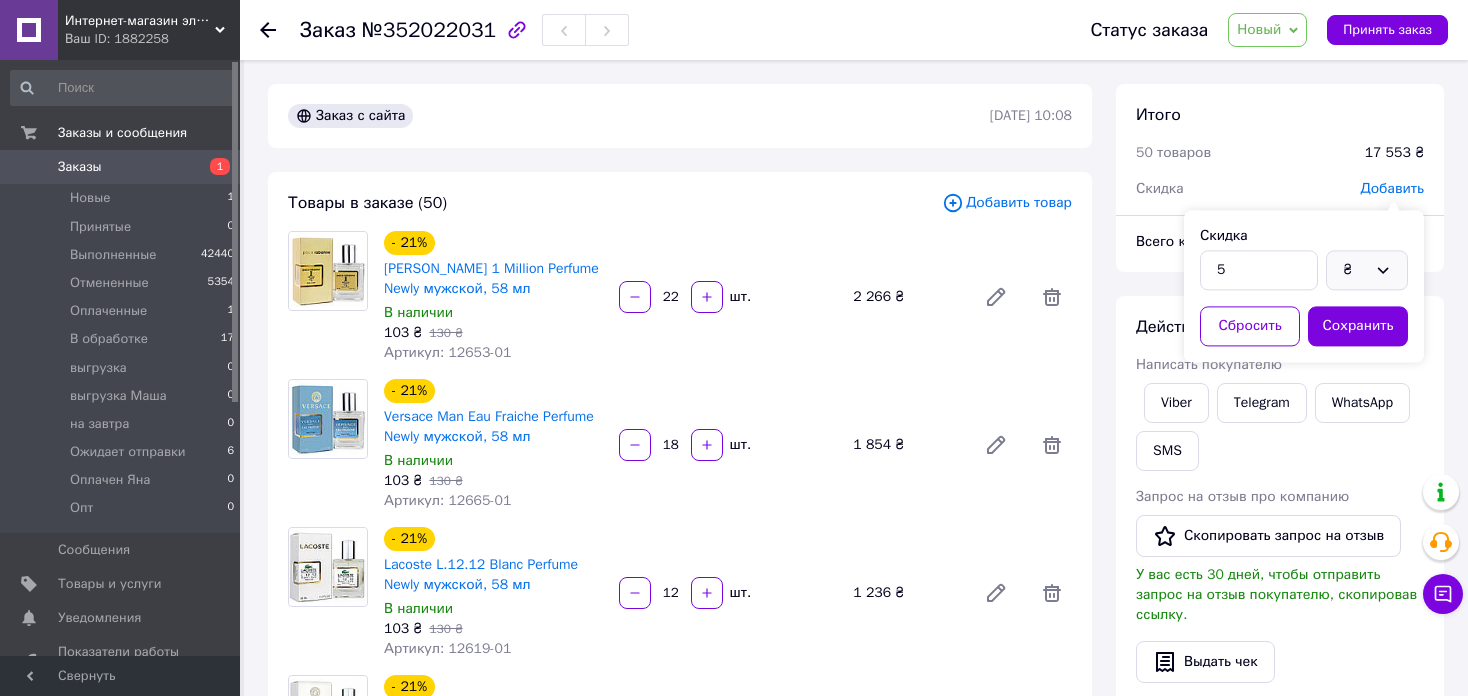 click 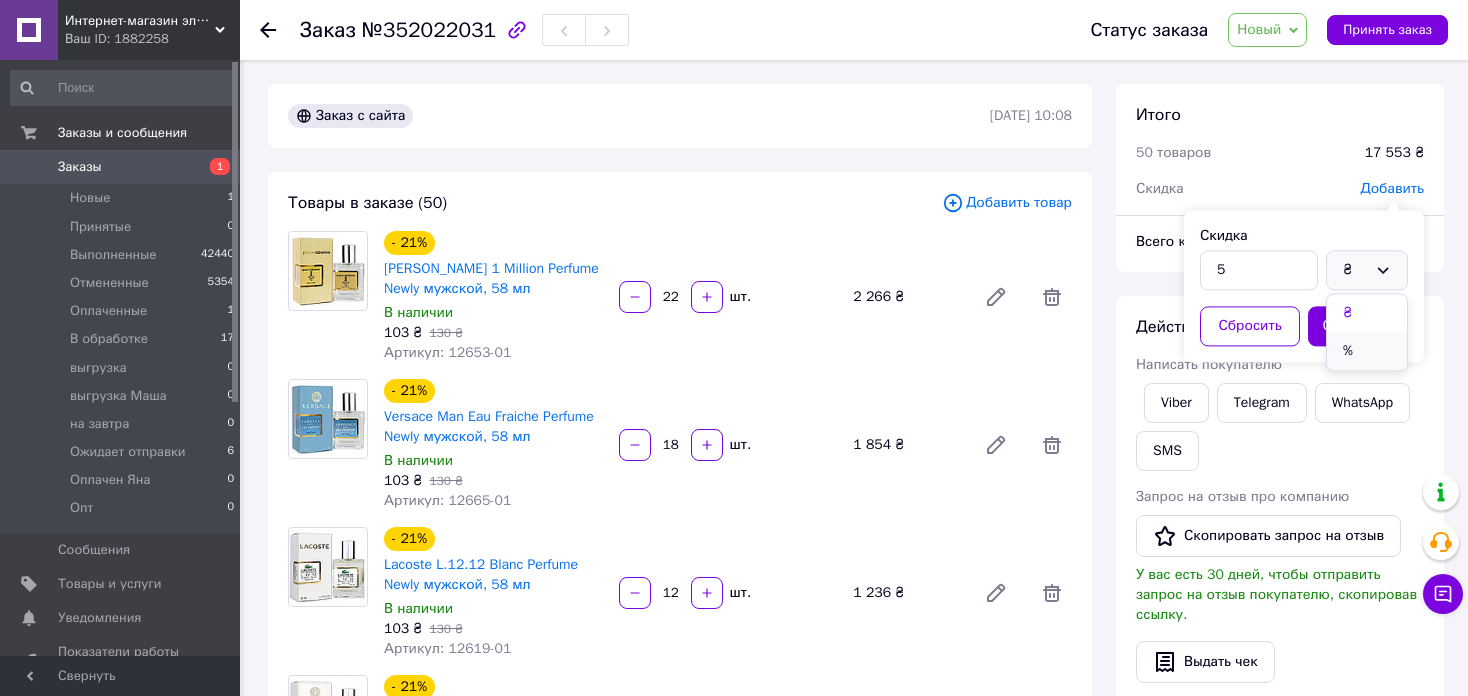 click on "%" at bounding box center [1367, 351] 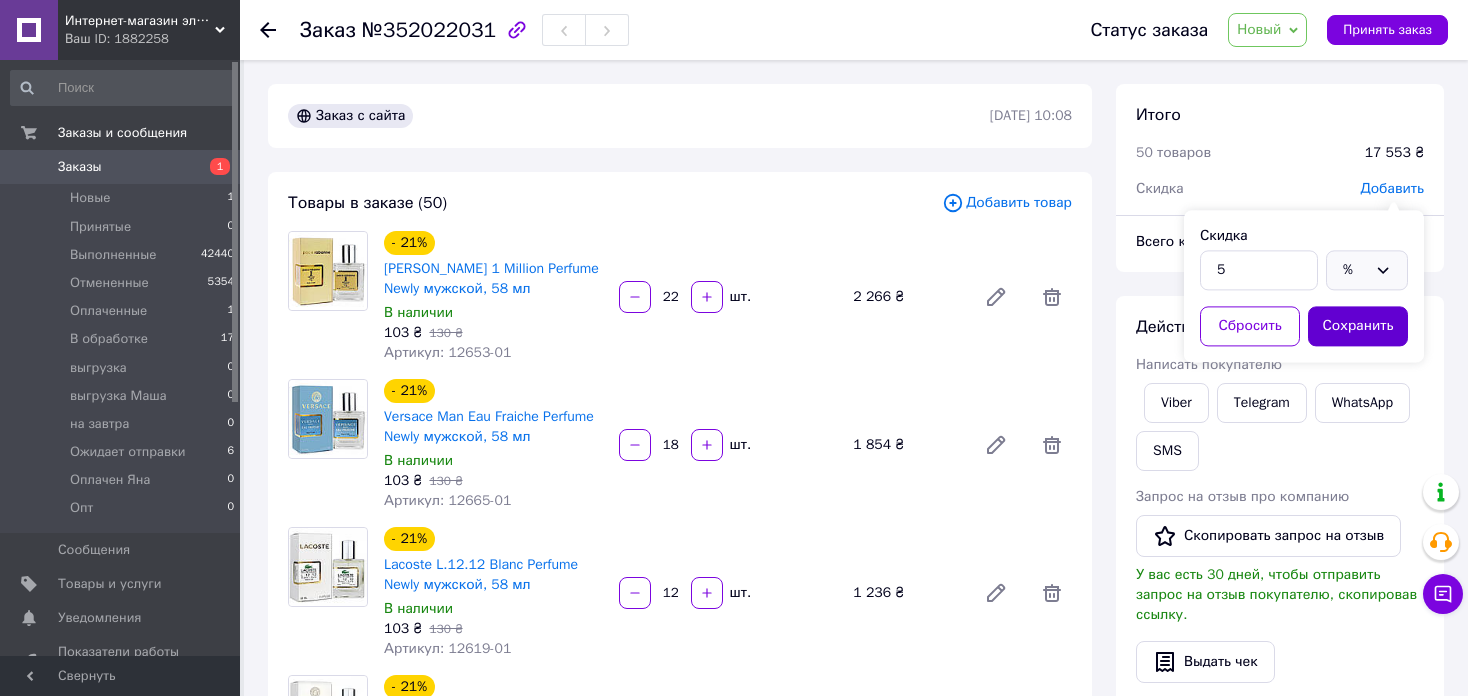 click on "Сохранить" at bounding box center [1358, 326] 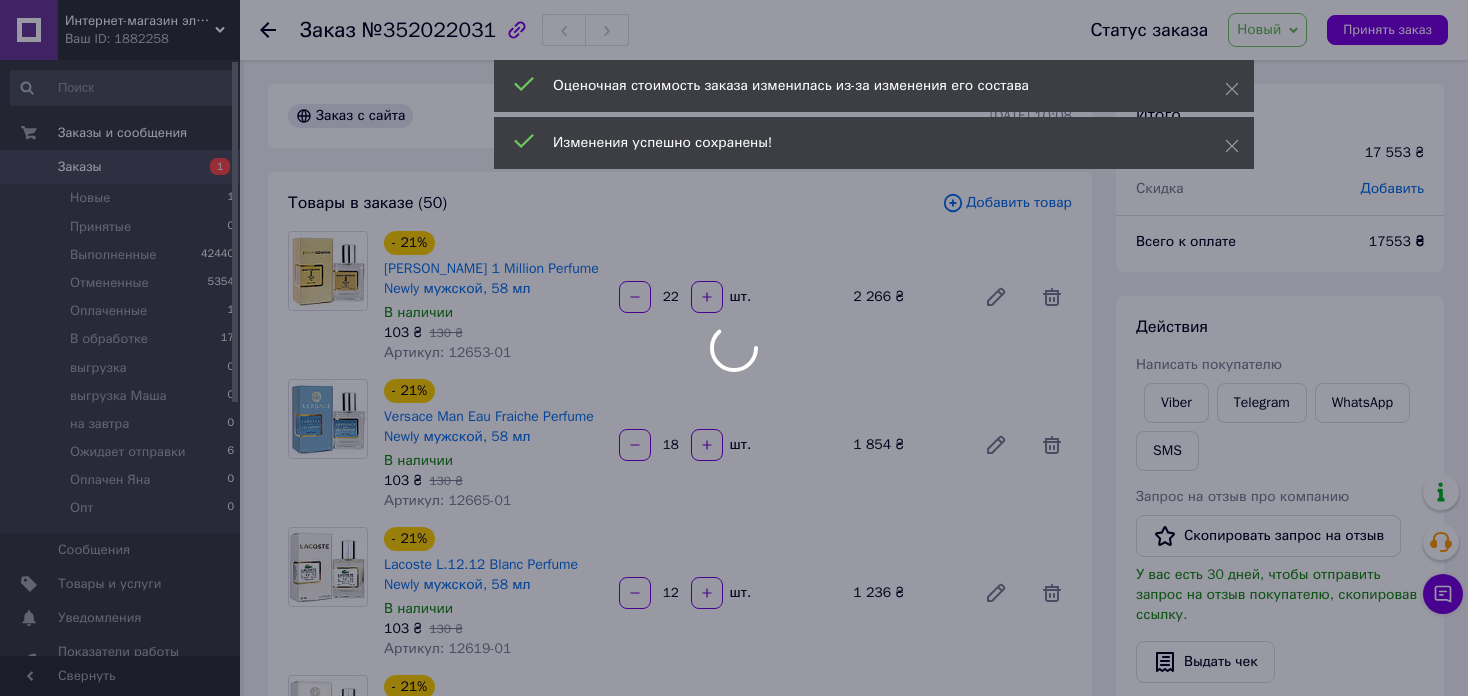 click at bounding box center (734, 348) 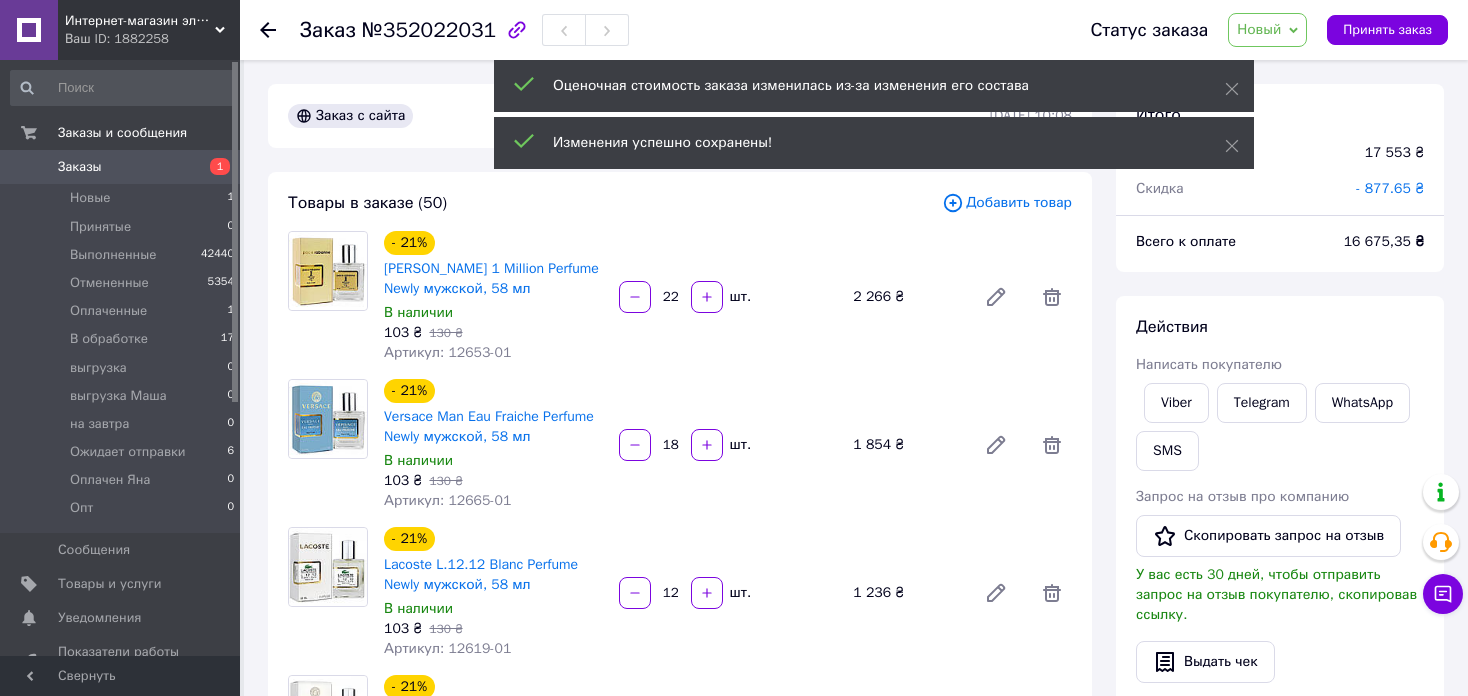 click on "Новый" at bounding box center [1267, 30] 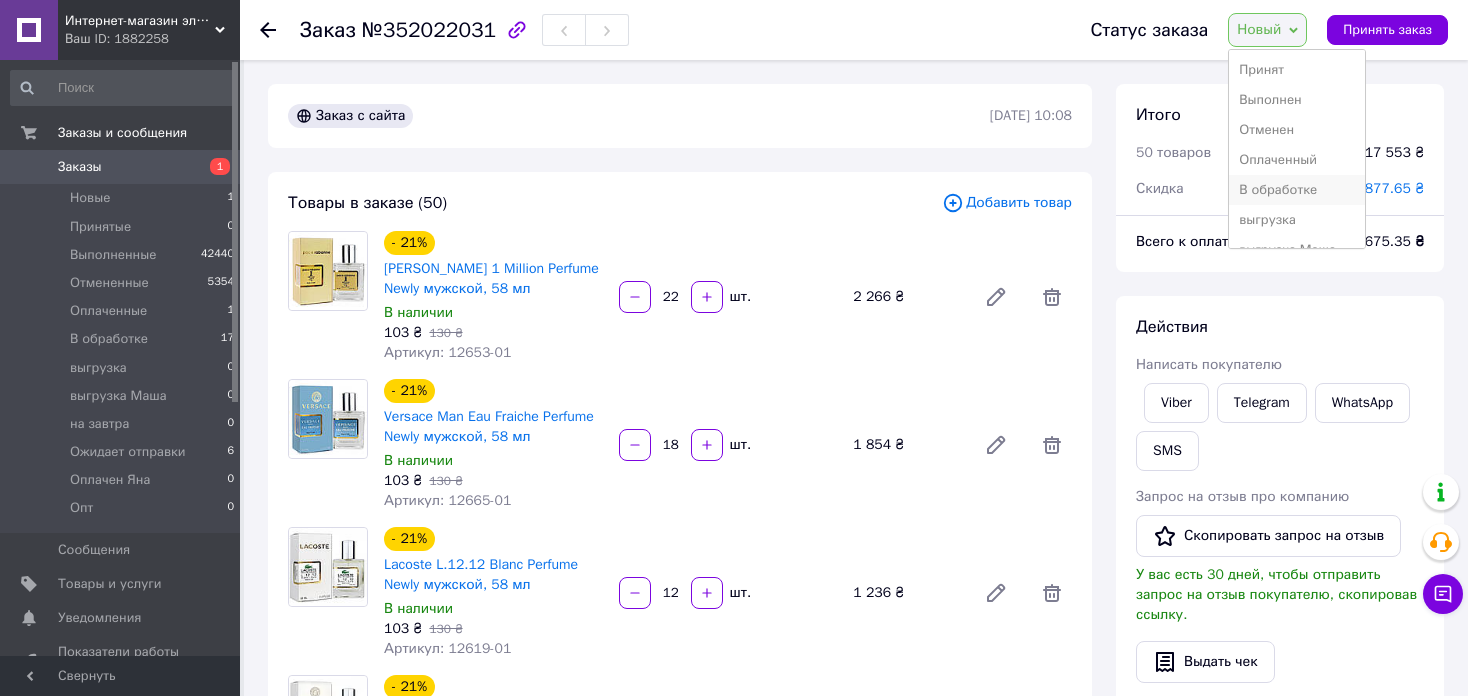 click on "В обработке" at bounding box center (1297, 190) 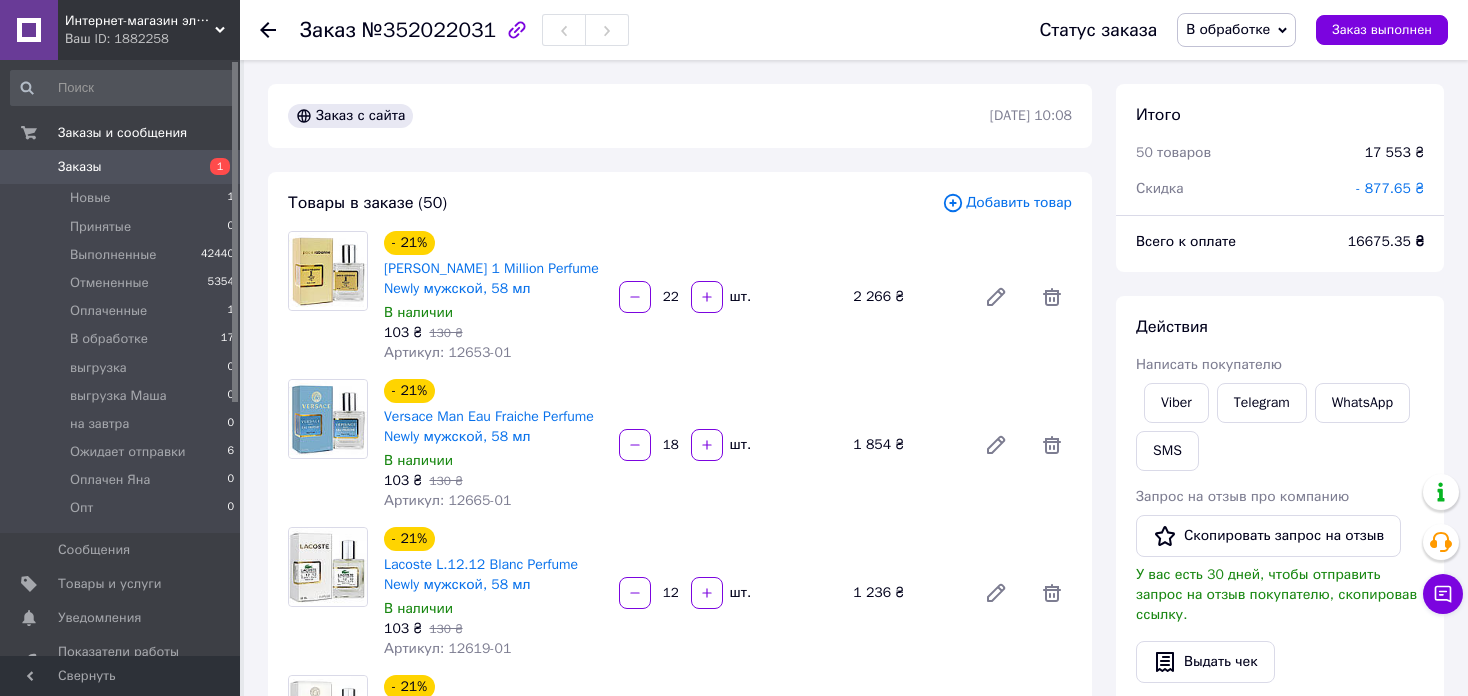 click on "Итого 50 товаров 17 553 ₴ Скидка - 877.65 ₴ Всего к оплате 16675.35 ₴ Действия Написать покупателю Viber Telegram WhatsApp SMS Запрос на отзыв про компанию   Скопировать запрос на отзыв У вас есть 30 дней, чтобы отправить запрос на отзыв покупателю, скопировав ссылку.   Выдать чек   Скачать PDF   Печать PDF   Дублировать заказ Метки Личные заметки, которые видите только вы. По ним можно фильтровать заказы Примечания Осталось 300 символов Очистить Сохранить" at bounding box center (1280, 4425) 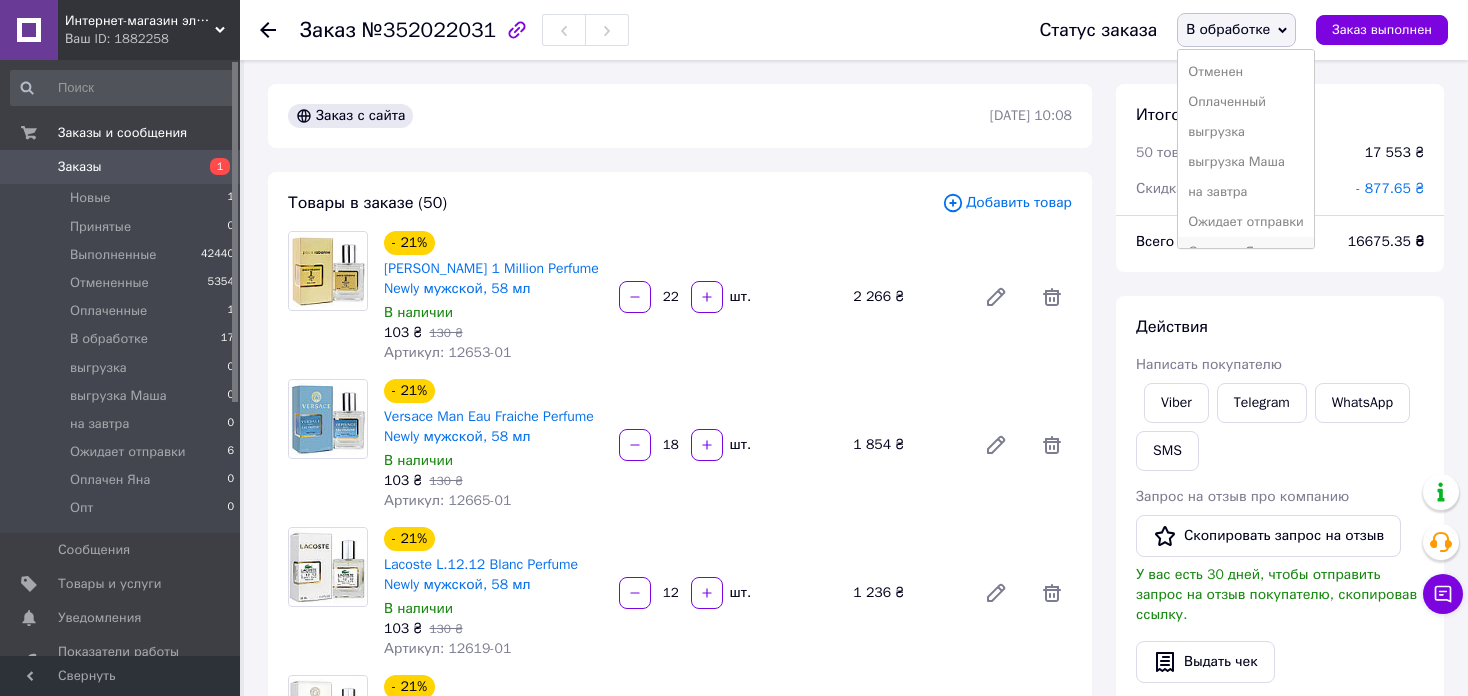 scroll, scrollTop: 112, scrollLeft: 0, axis: vertical 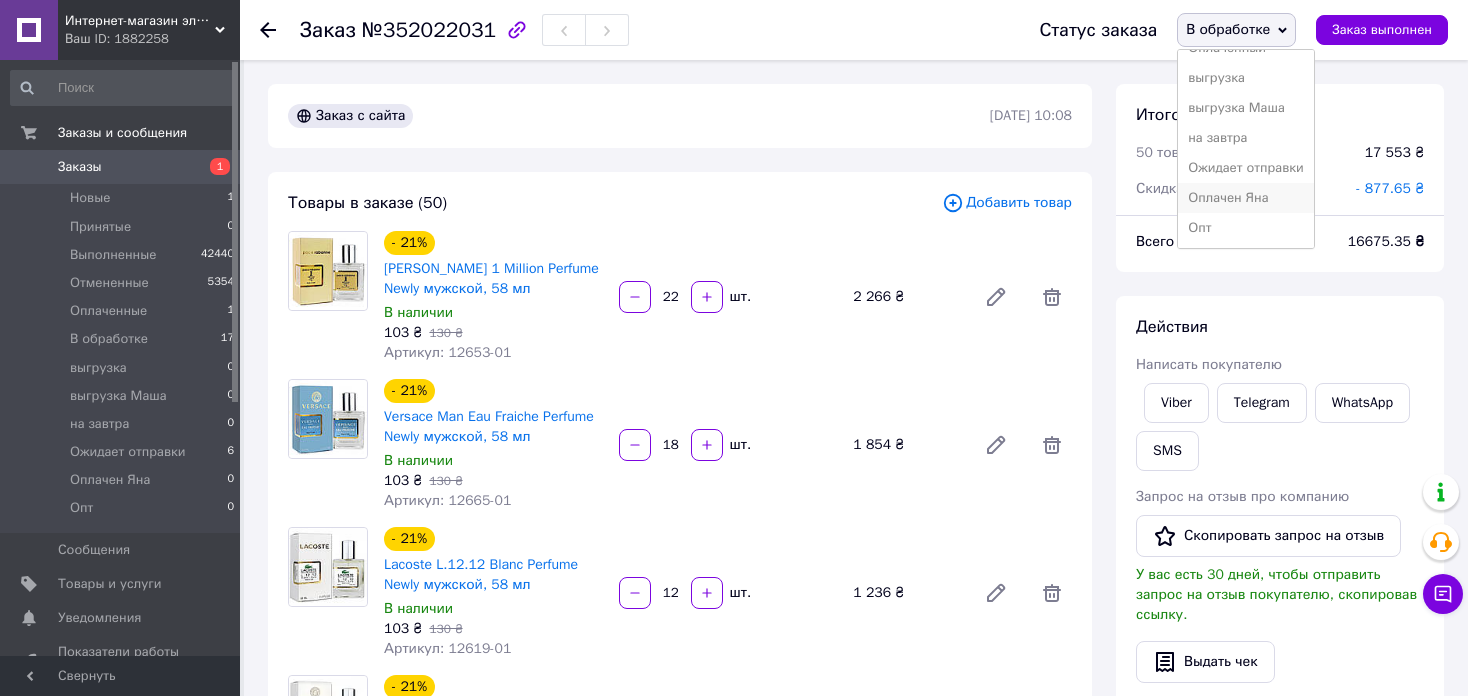click on "Оплачен Яна" at bounding box center (1246, 198) 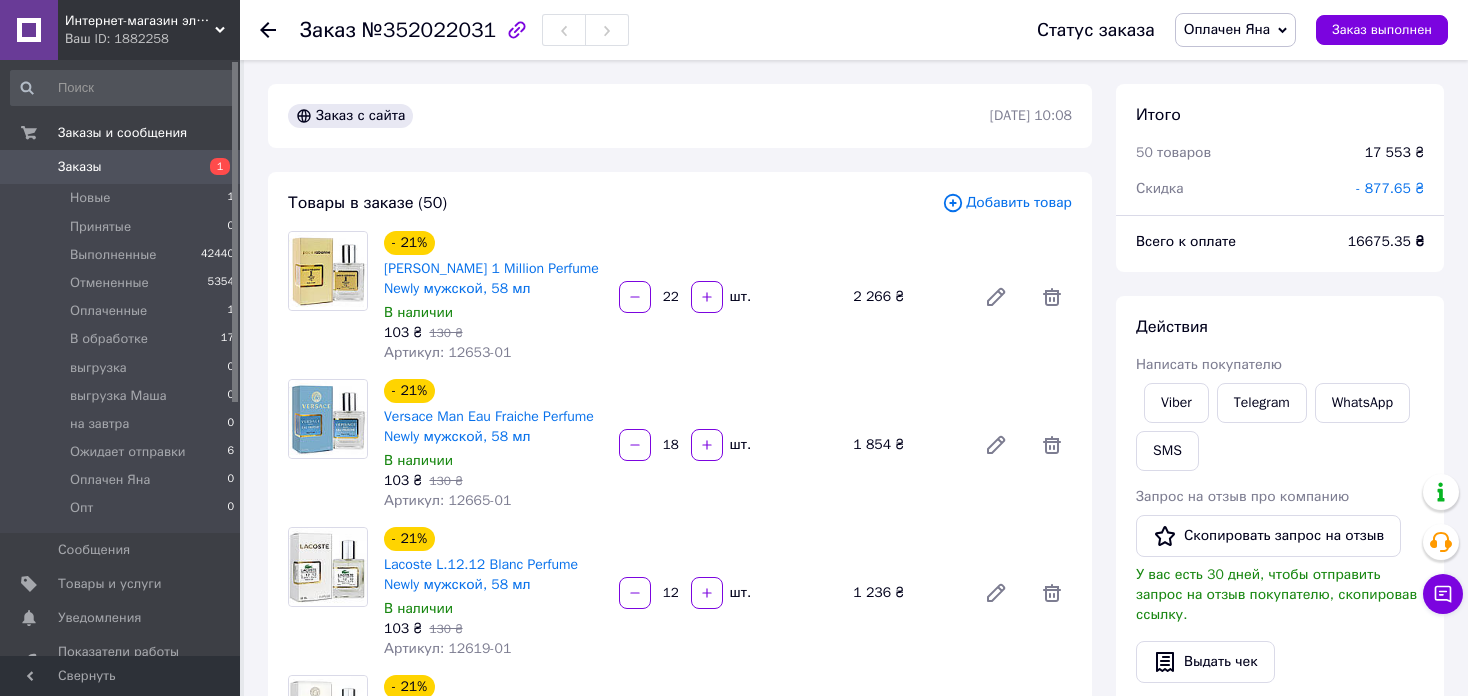 click 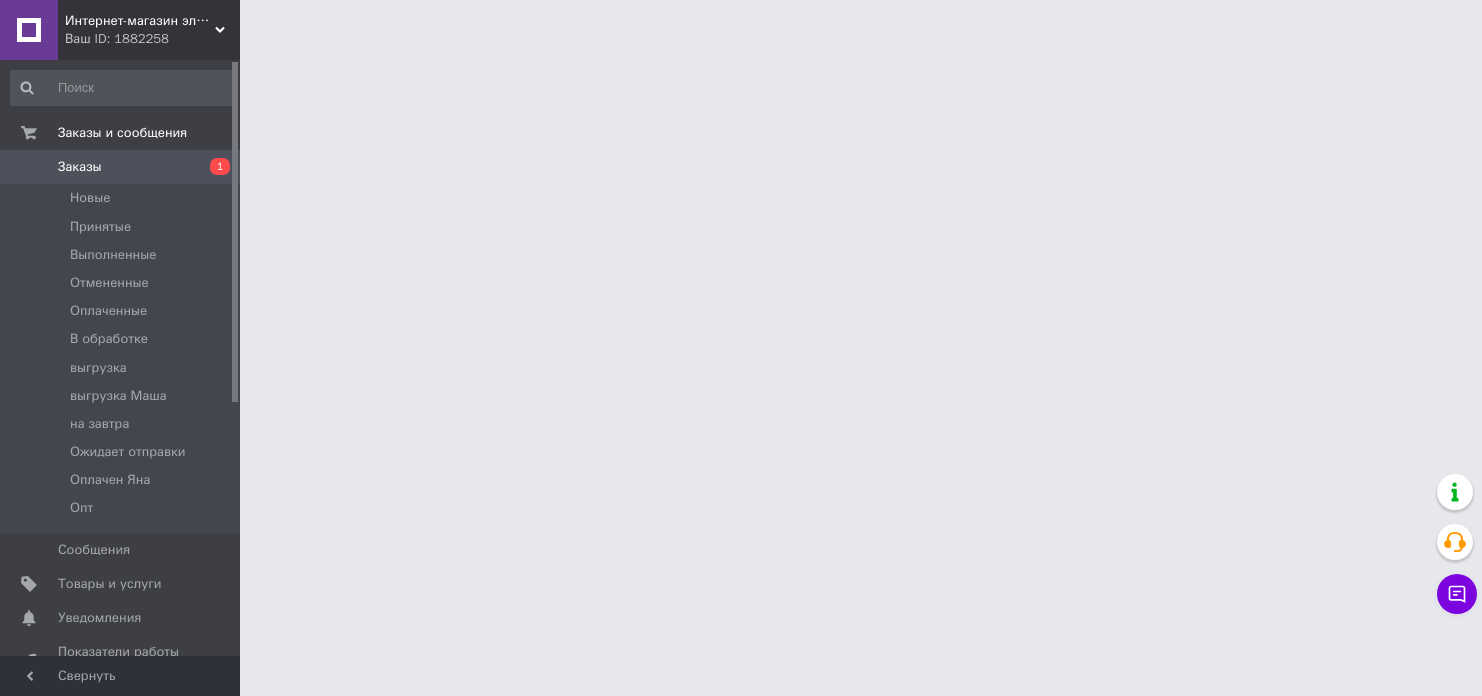 scroll, scrollTop: 0, scrollLeft: 0, axis: both 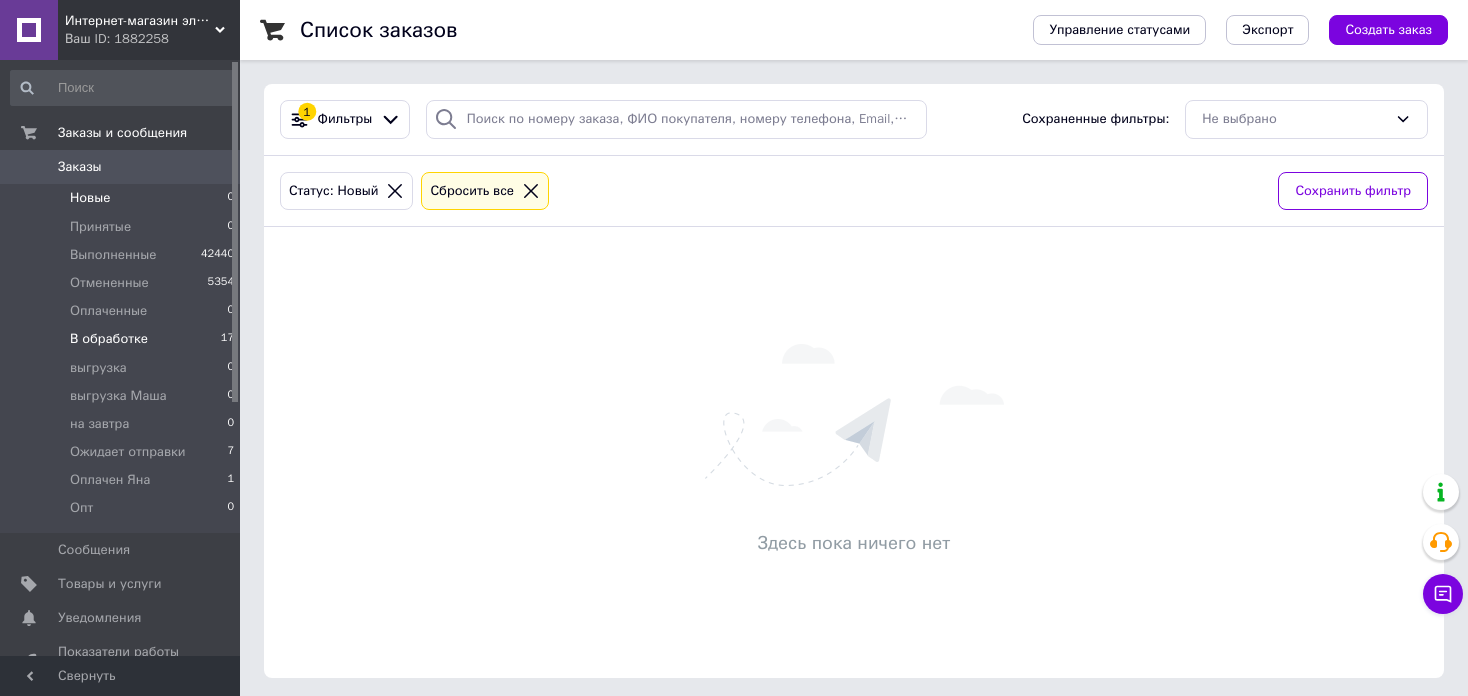 click on "В обработке 17" at bounding box center [123, 339] 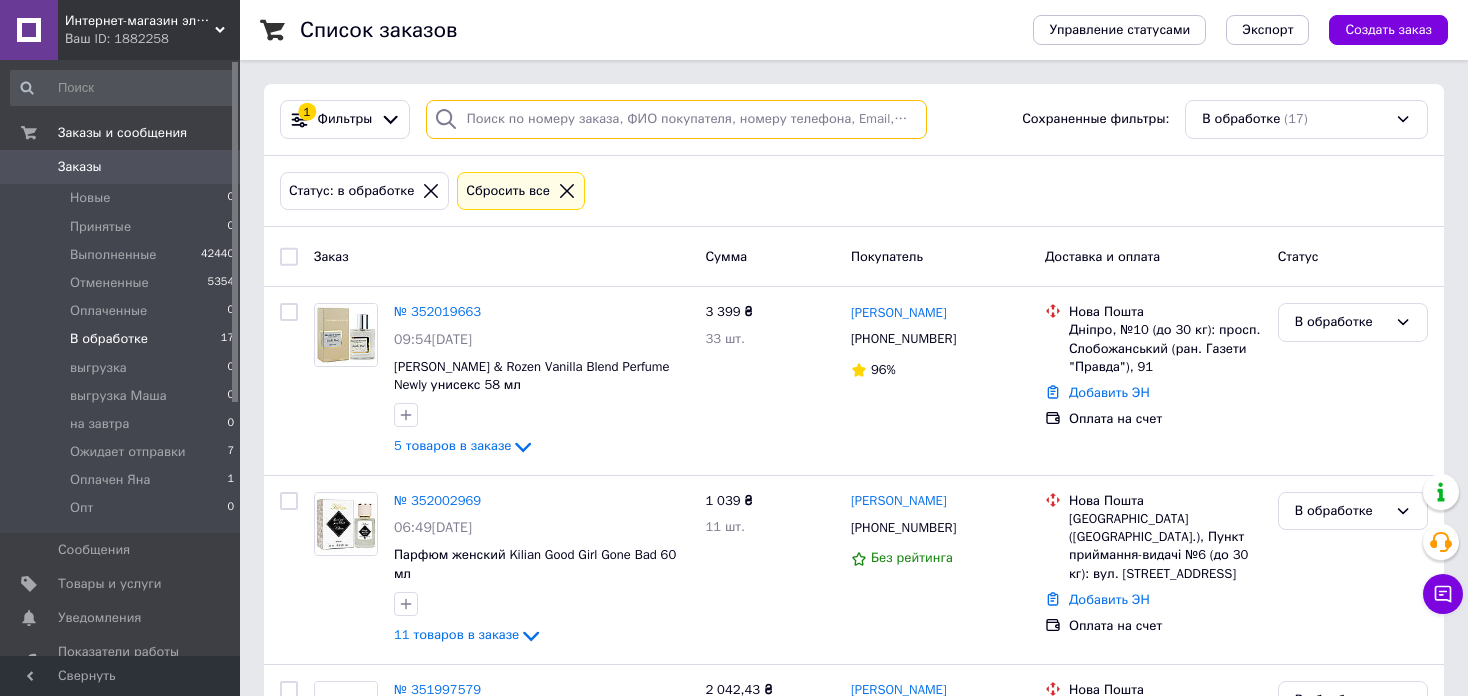 click at bounding box center [676, 119] 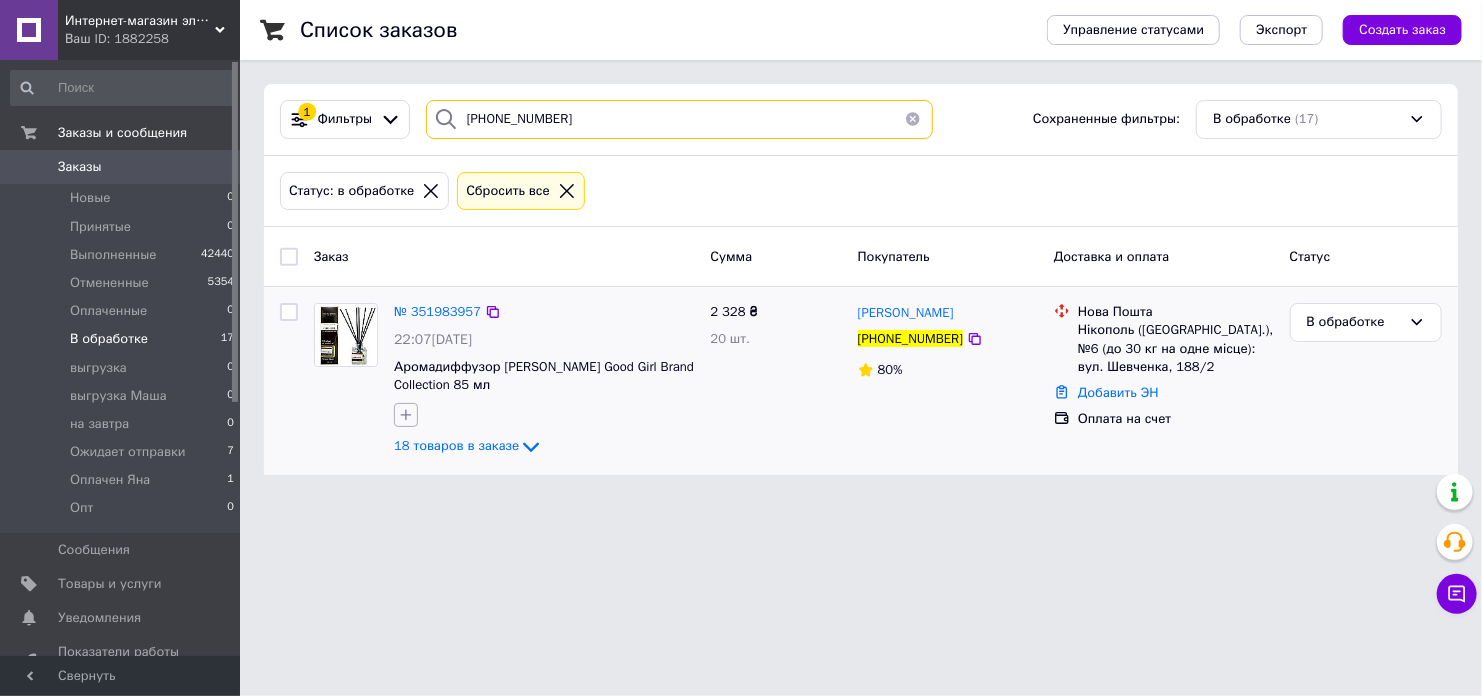 type on "[PHONE_NUMBER]" 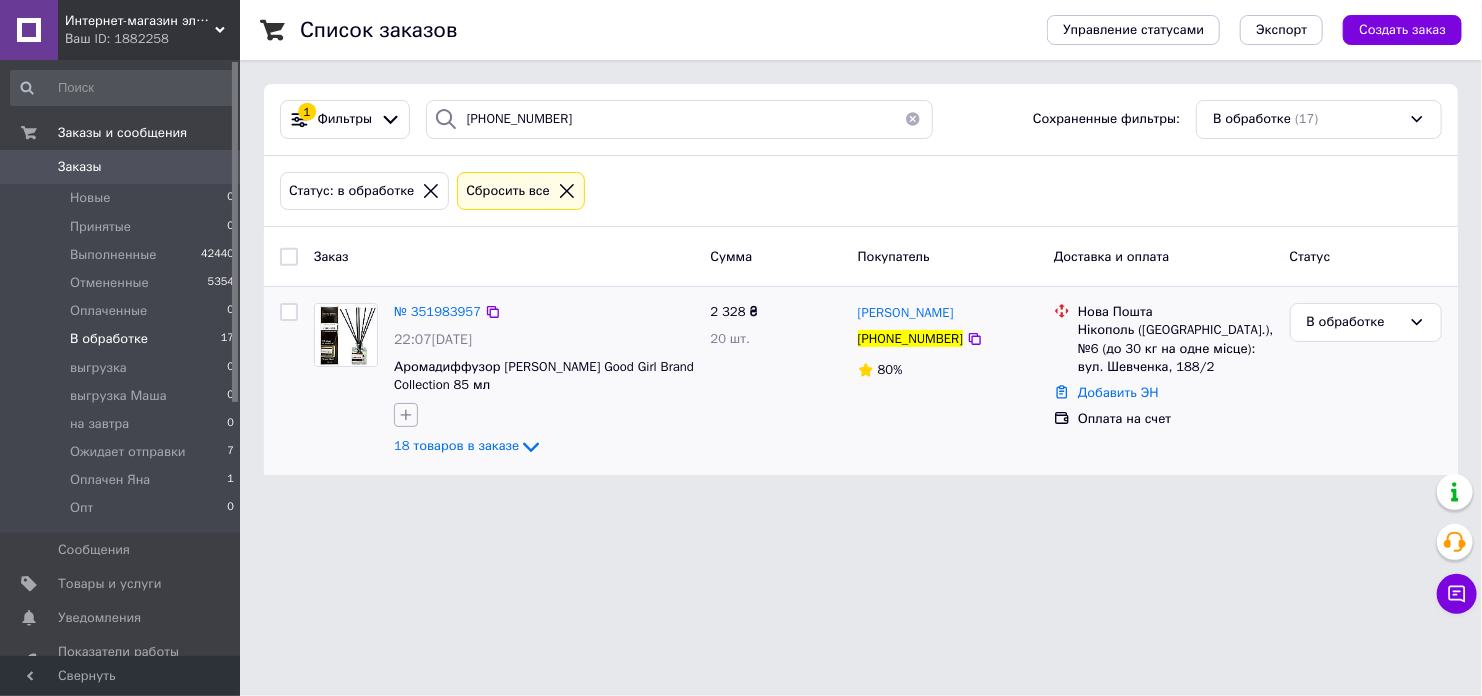 click 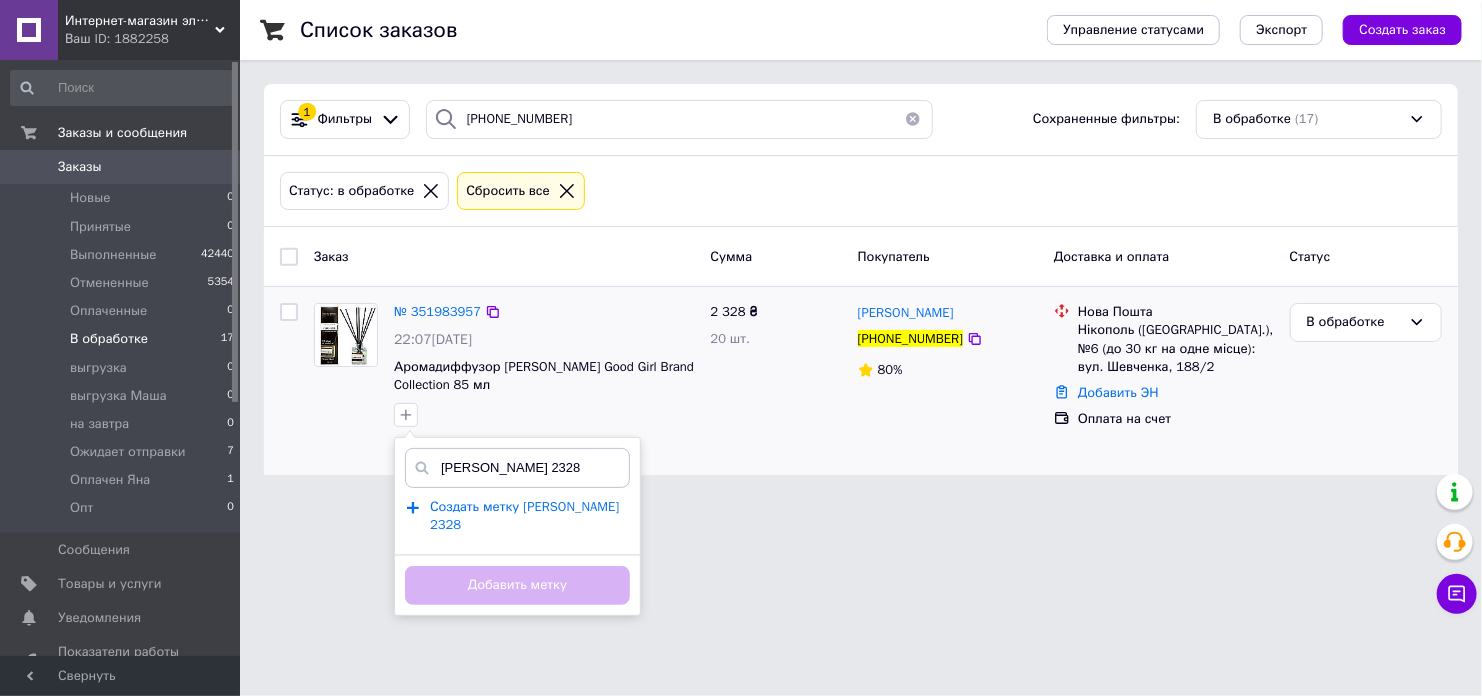 type on "[PERSON_NAME] 2328" 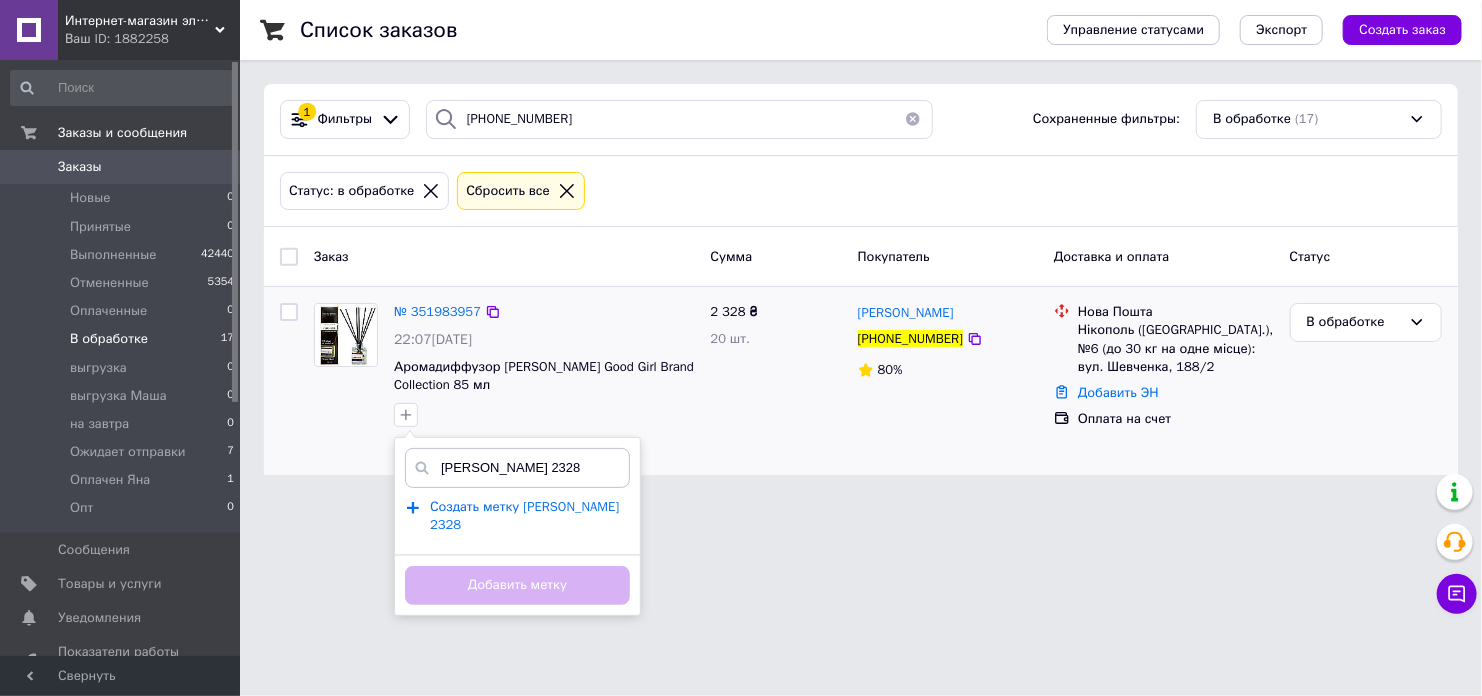 type 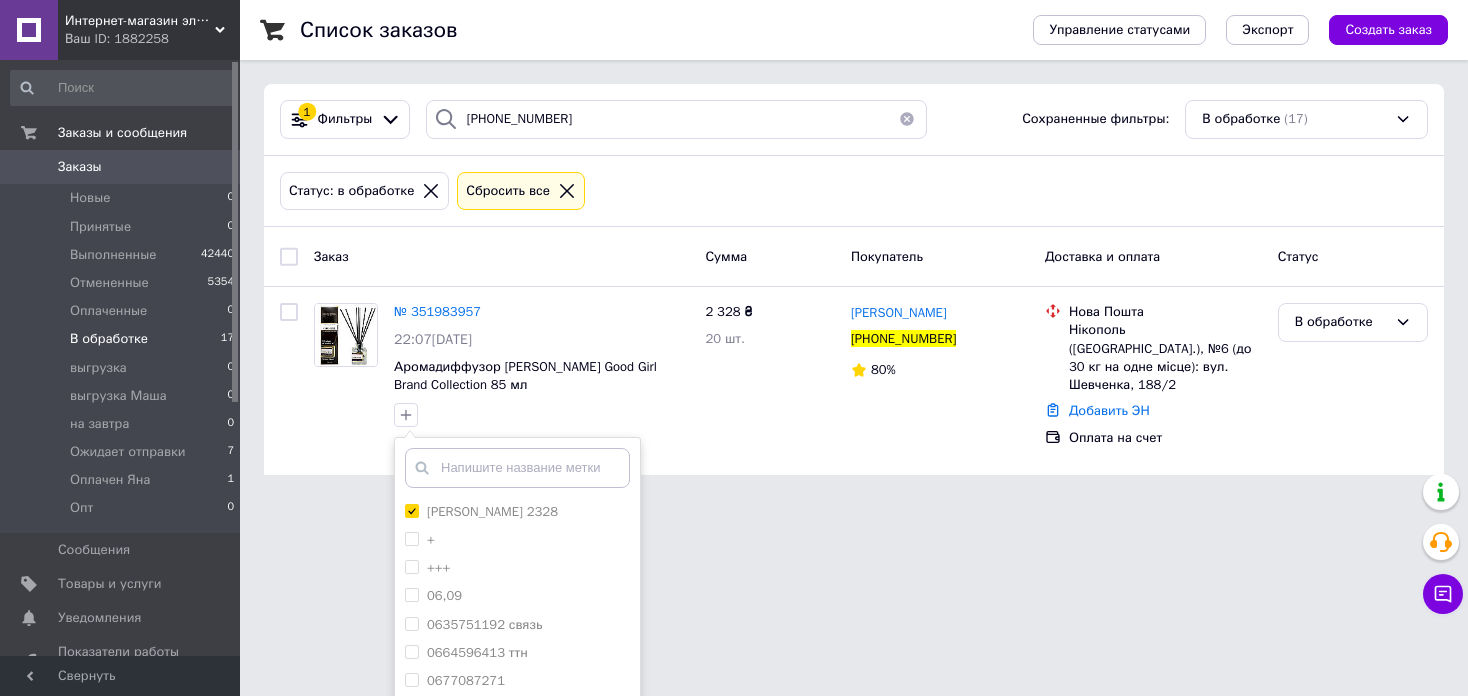 scroll, scrollTop: 166, scrollLeft: 0, axis: vertical 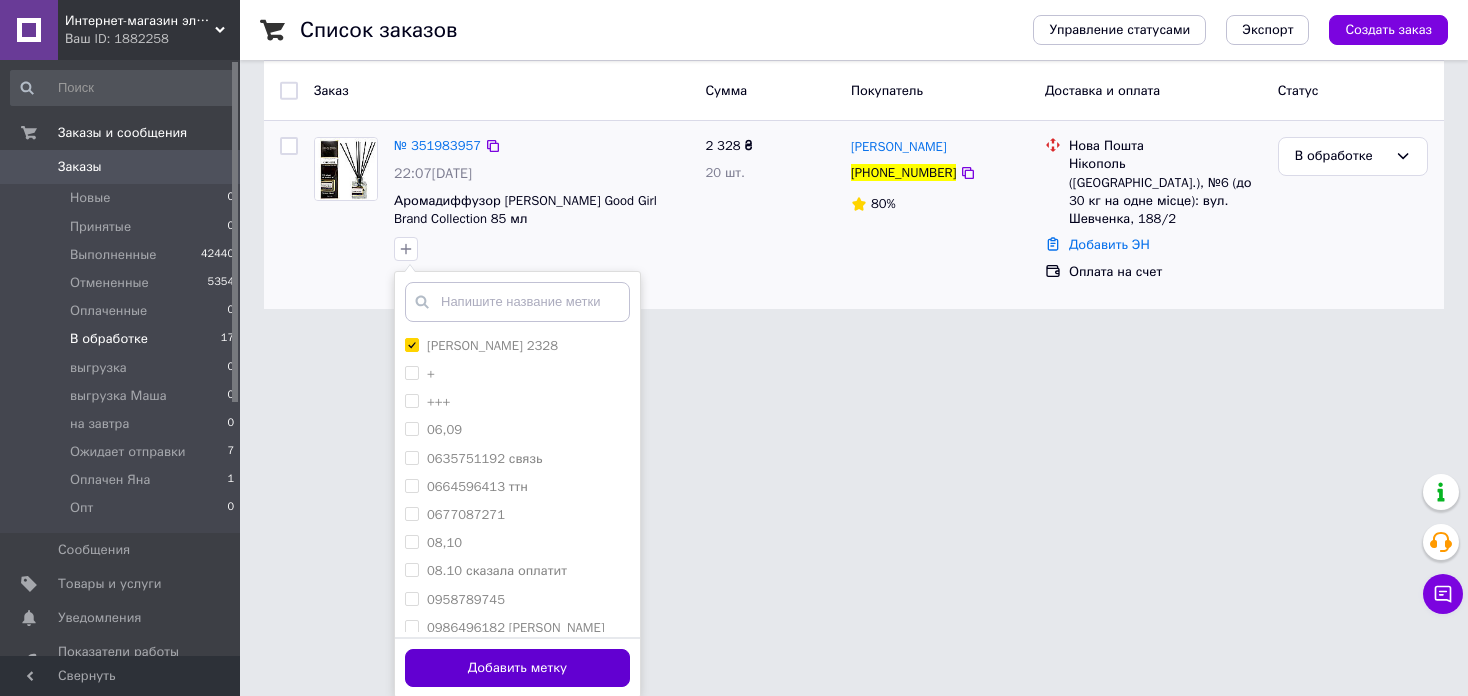 click on "Добавить метку" at bounding box center [517, 668] 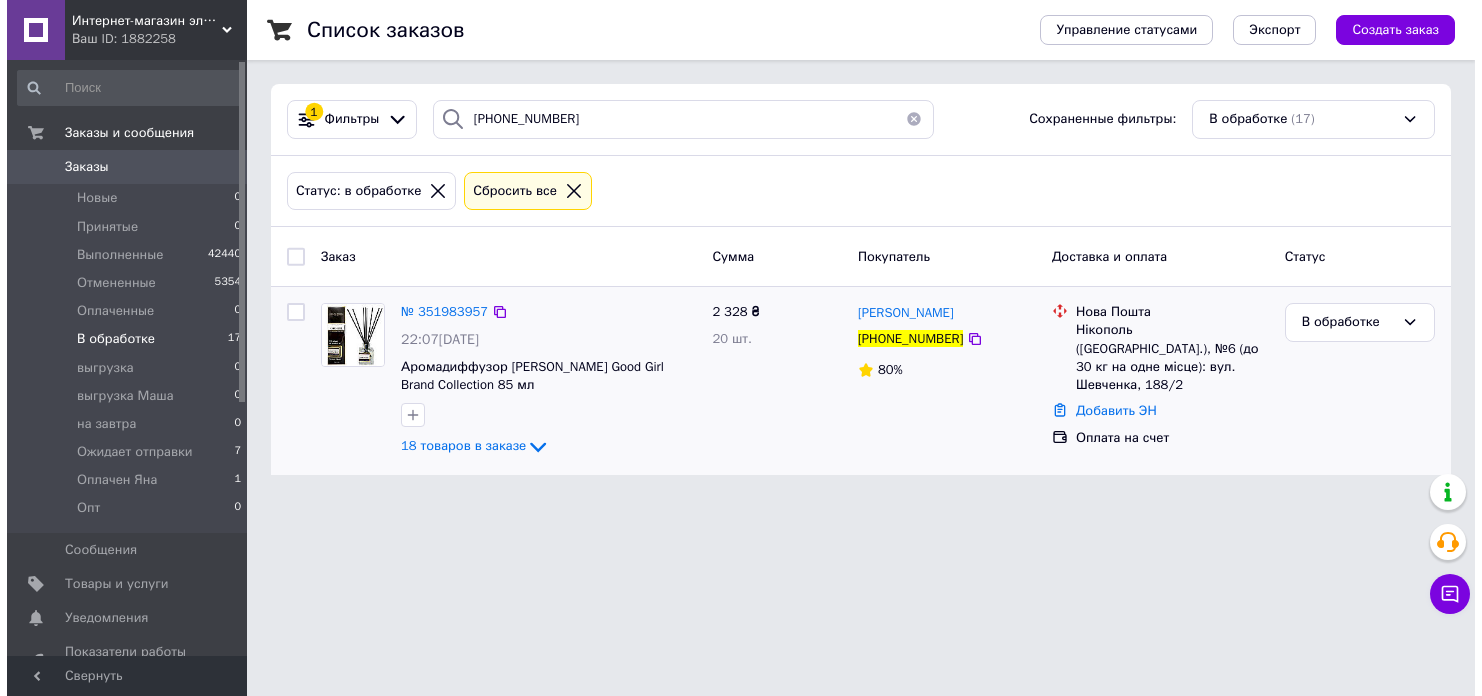 scroll, scrollTop: 0, scrollLeft: 0, axis: both 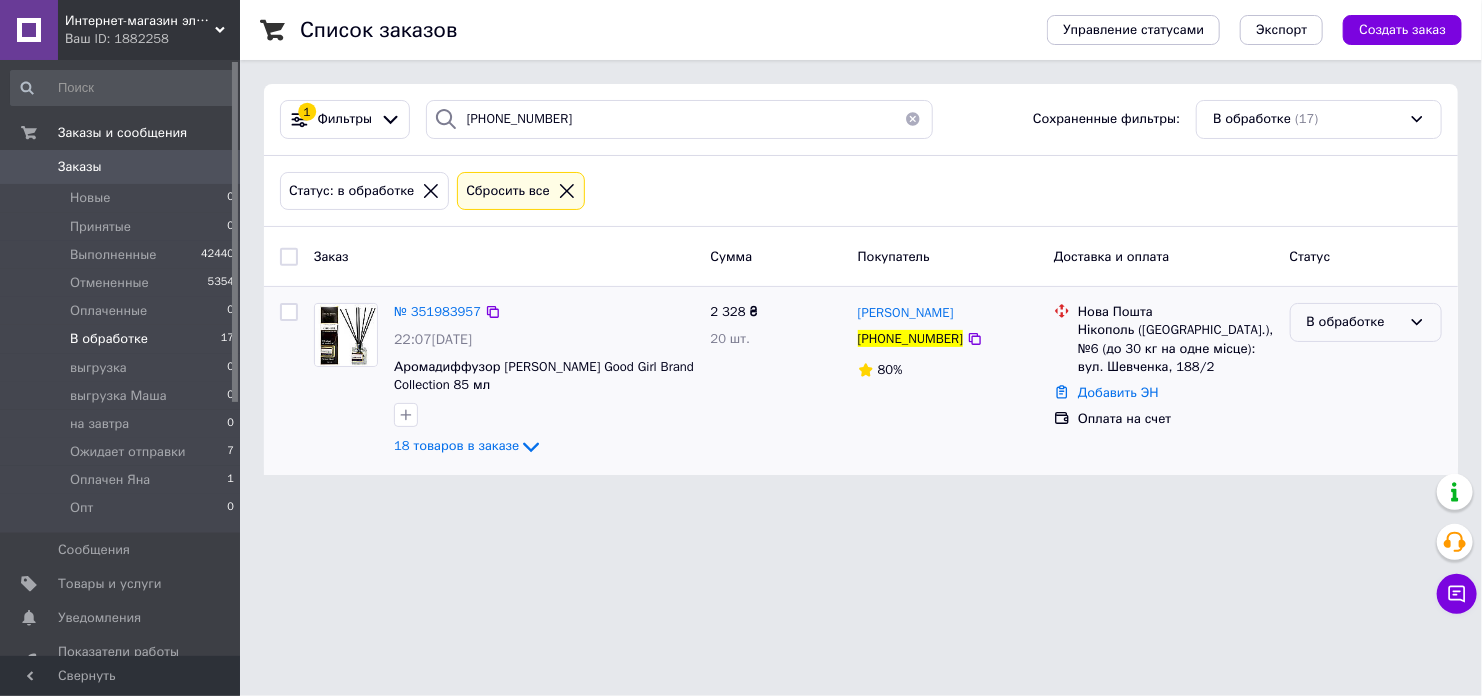 click on "В обработке" at bounding box center [1366, 322] 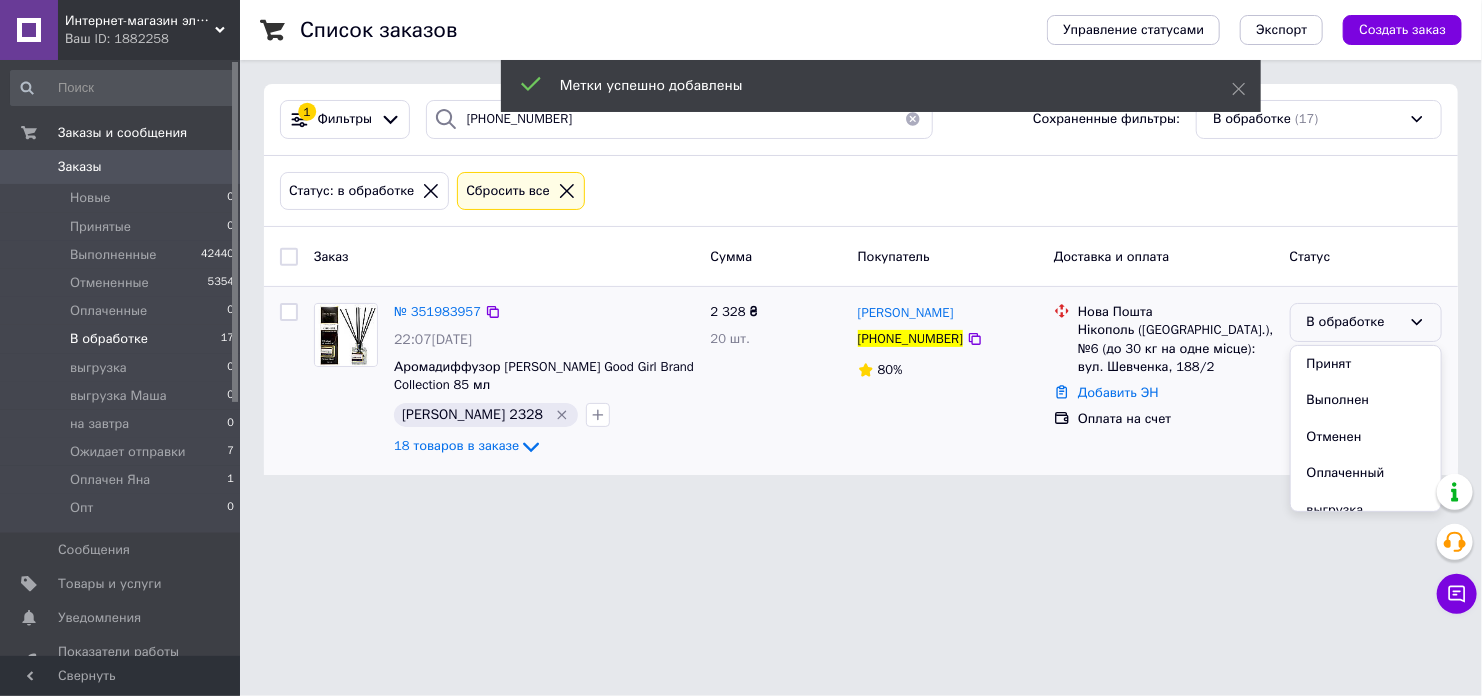 scroll, scrollTop: 200, scrollLeft: 0, axis: vertical 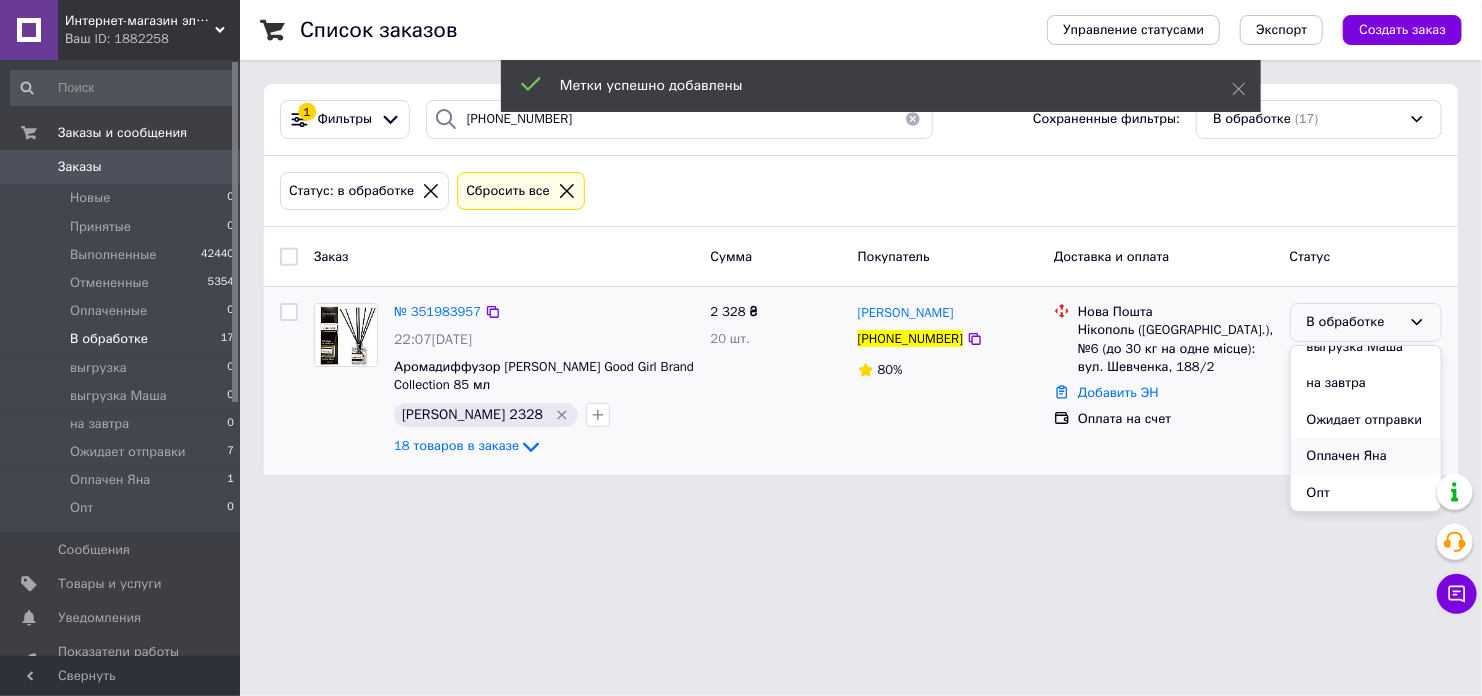 click on "Оплачен Яна" at bounding box center (1366, 456) 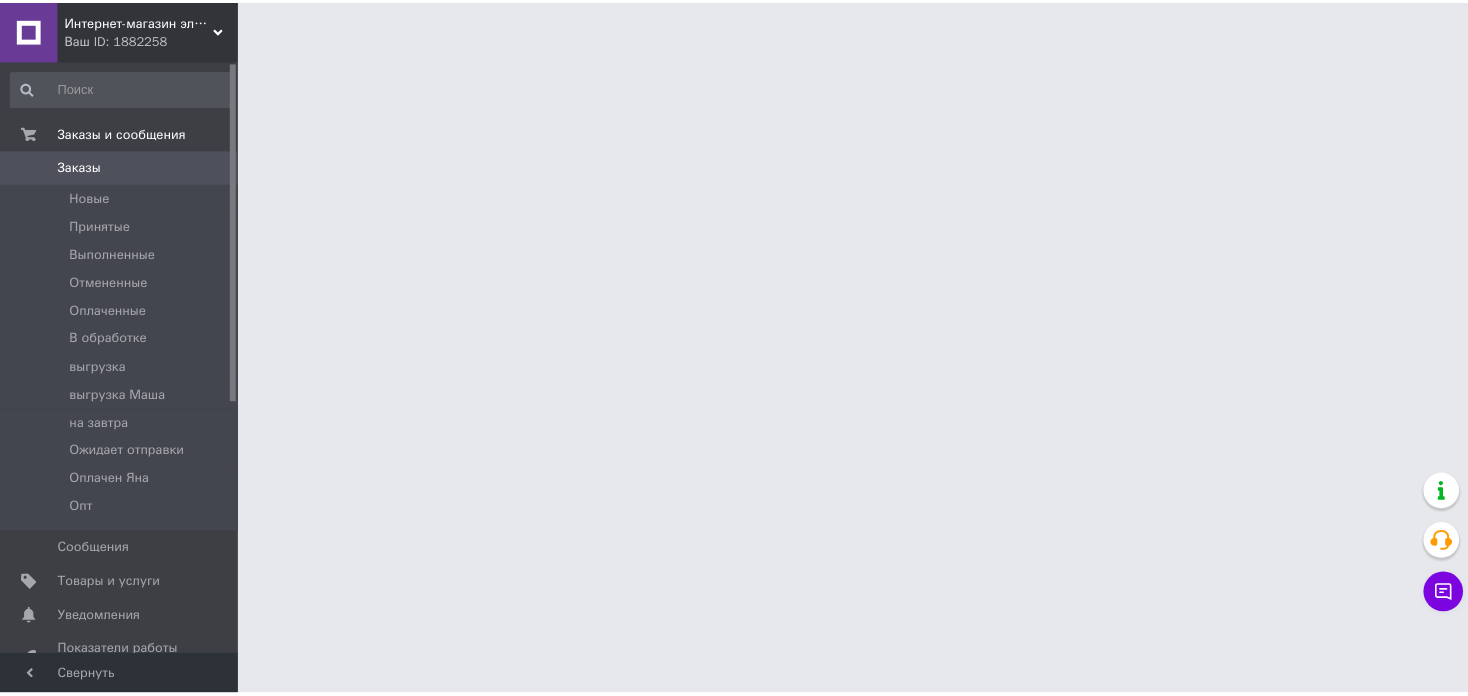 scroll, scrollTop: 0, scrollLeft: 0, axis: both 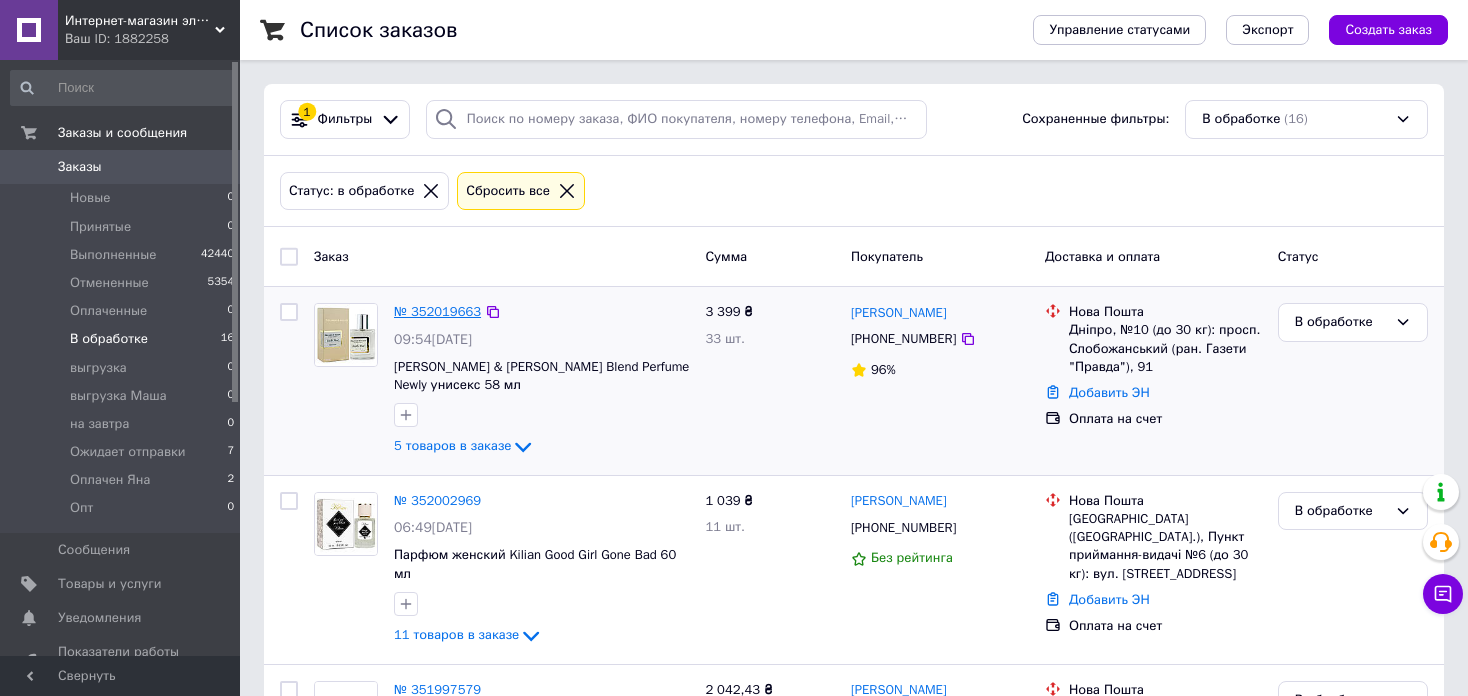click on "№ 352019663" at bounding box center (437, 311) 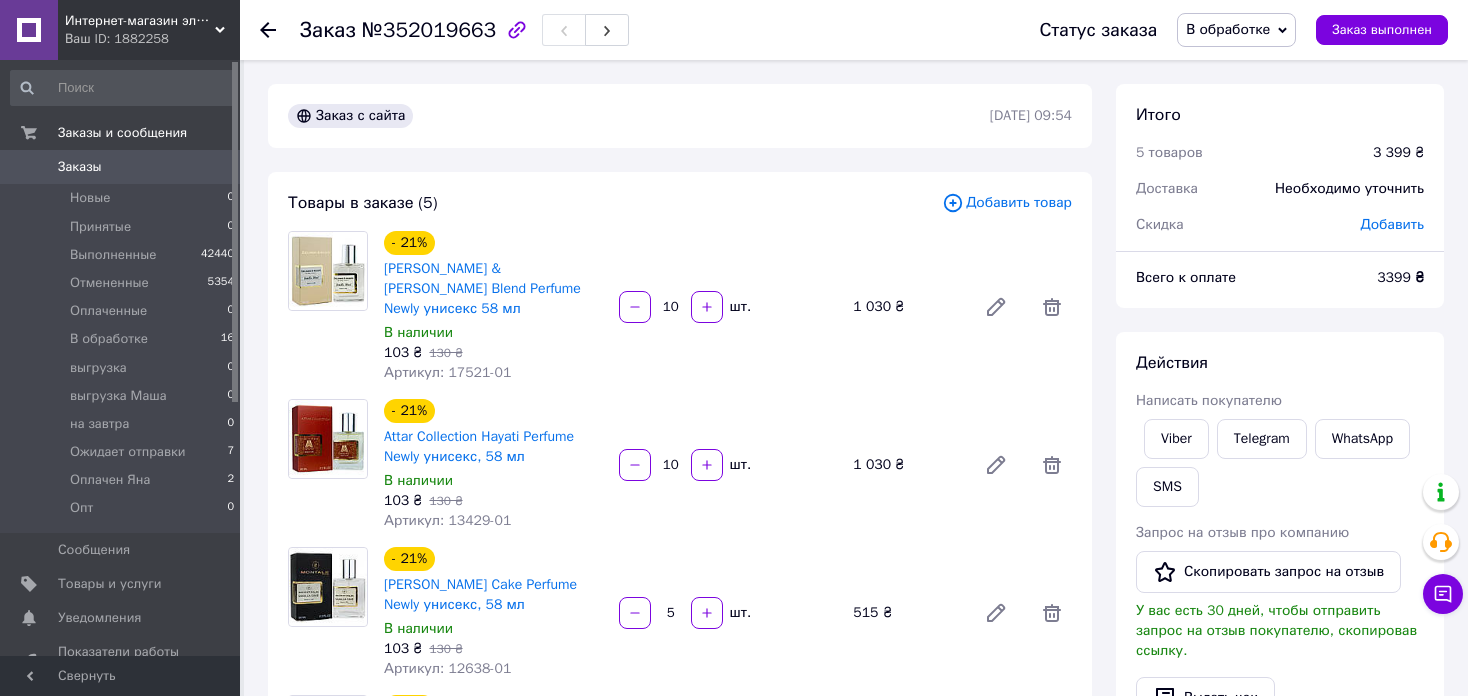 click on "Итого 5 товаров 3 399 ₴ Доставка Необходимо уточнить Скидка Добавить Всего к оплате 3399 ₴ Действия Написать покупателю Viber Telegram WhatsApp SMS Запрос на отзыв про компанию   Скопировать запрос на отзыв У вас есть 30 дней, чтобы отправить запрос на отзыв покупателю, скопировав ссылку.   Выдать чек   Скачать PDF   Печать PDF   Дублировать заказ Метки Личные заметки, которые видите только вы. По ним можно фильтровать заказы Примечания Осталось 300 символов Очистить Сохранить" at bounding box center (1280, 951) 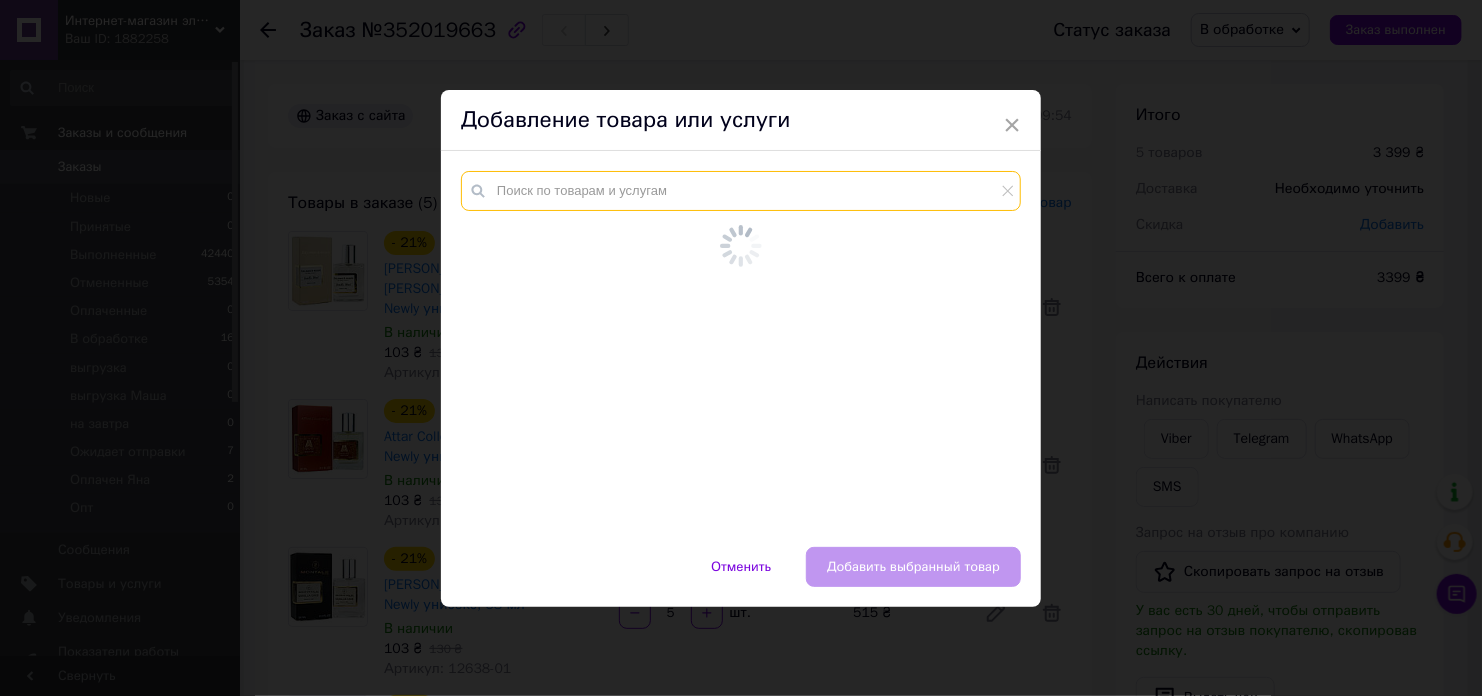 click at bounding box center [741, 191] 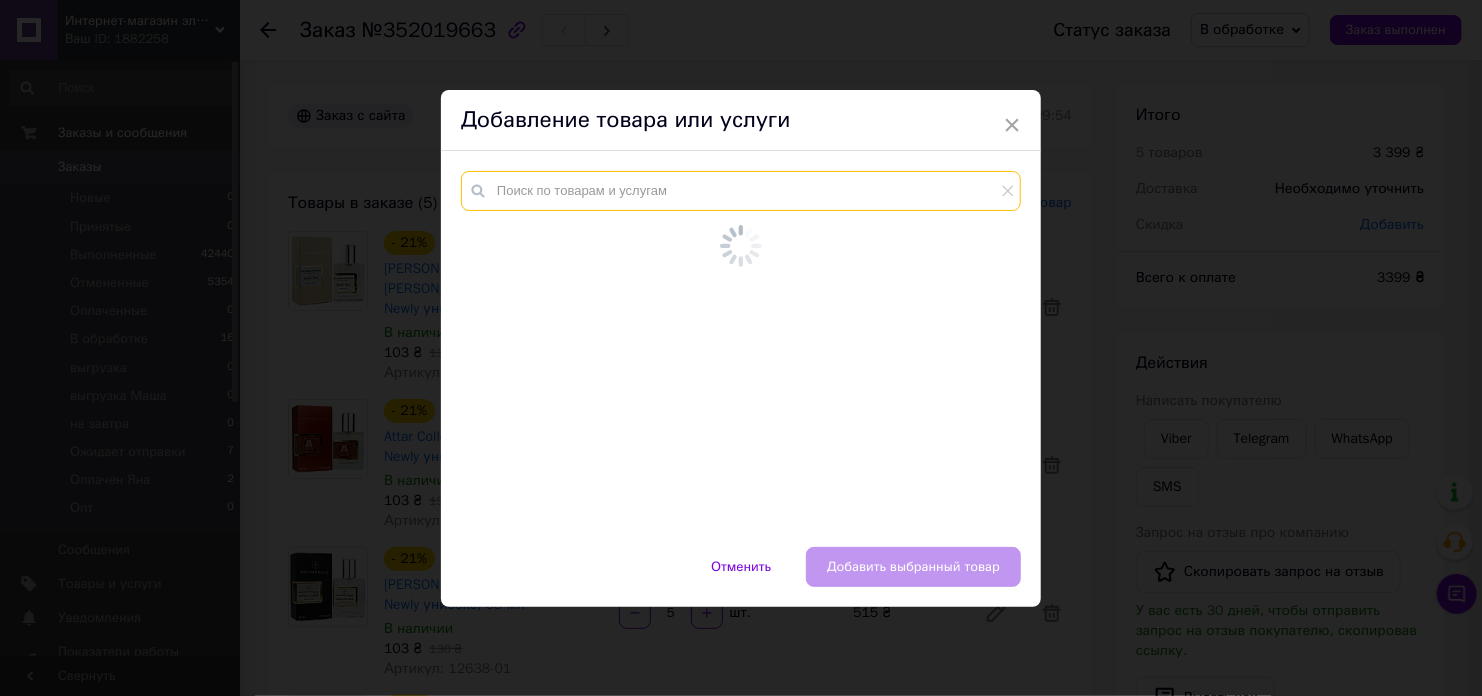 paste on "17815" 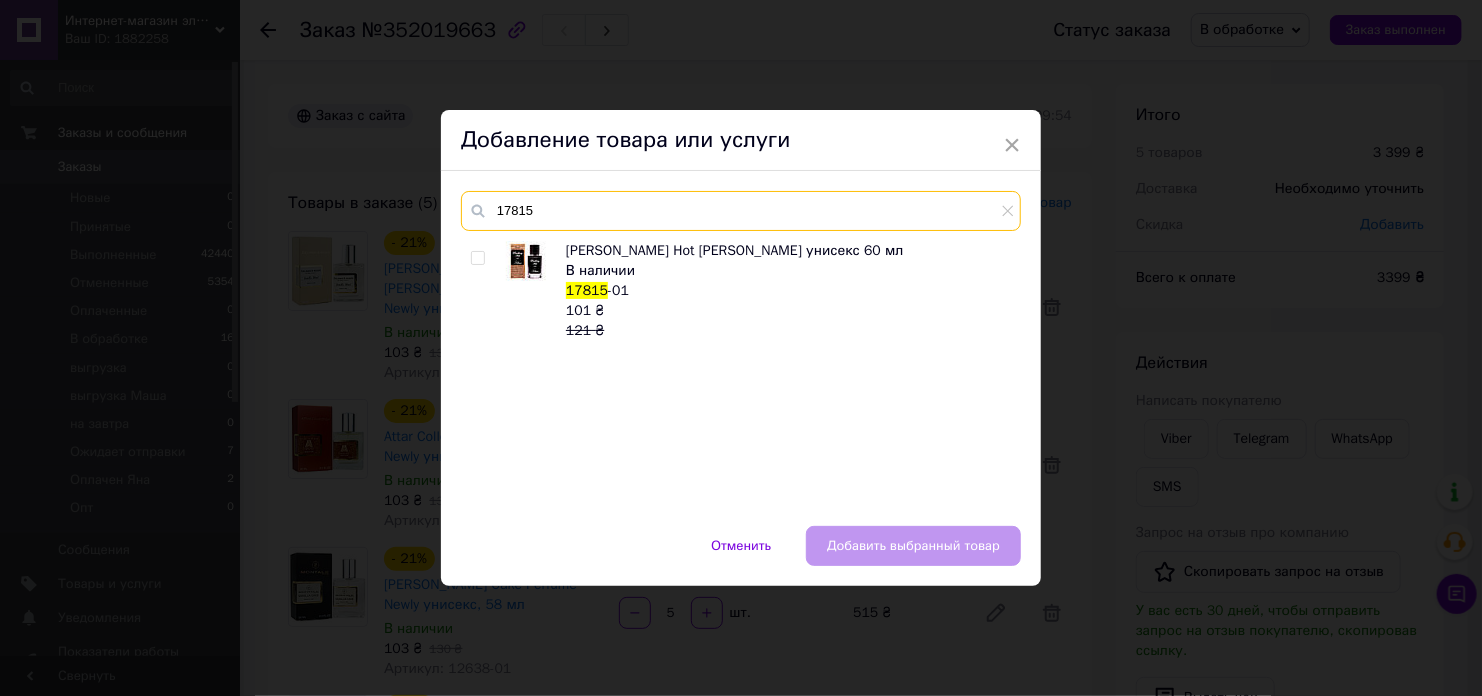 type on "17815" 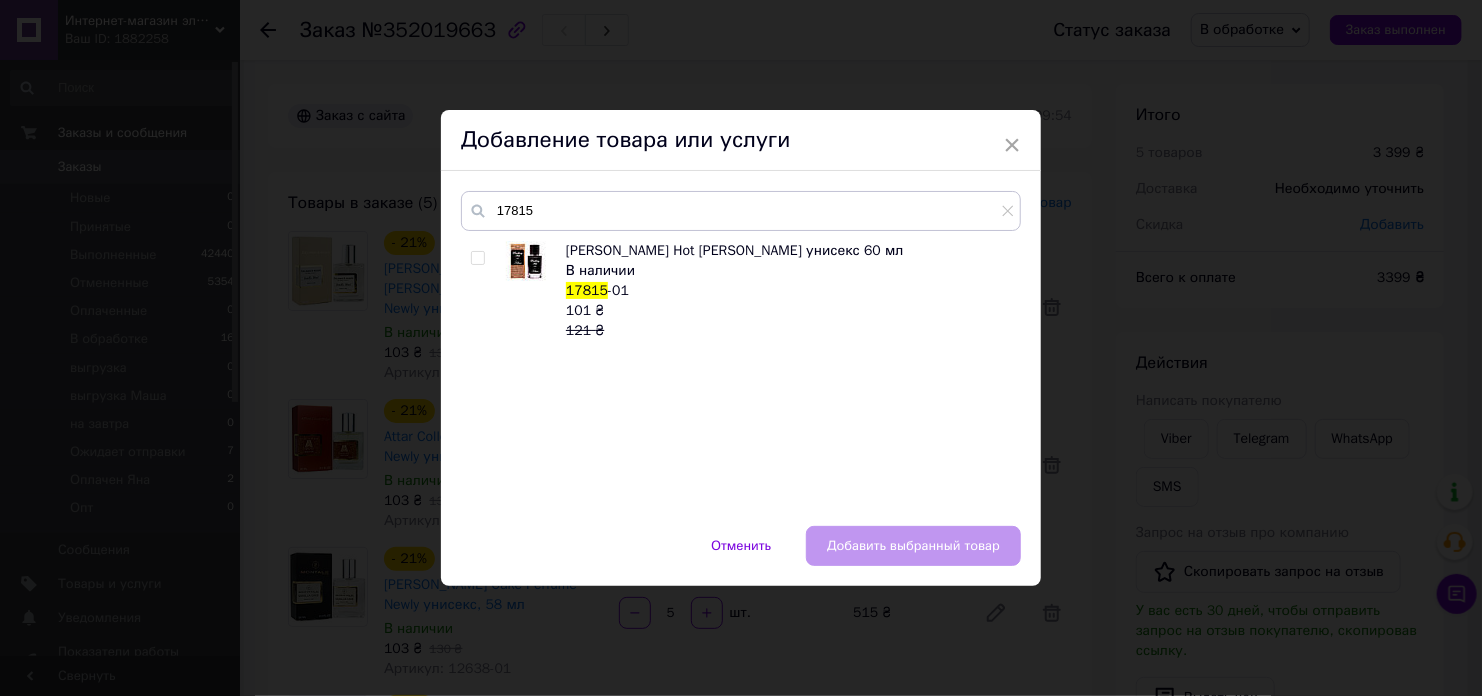 click at bounding box center (477, 258) 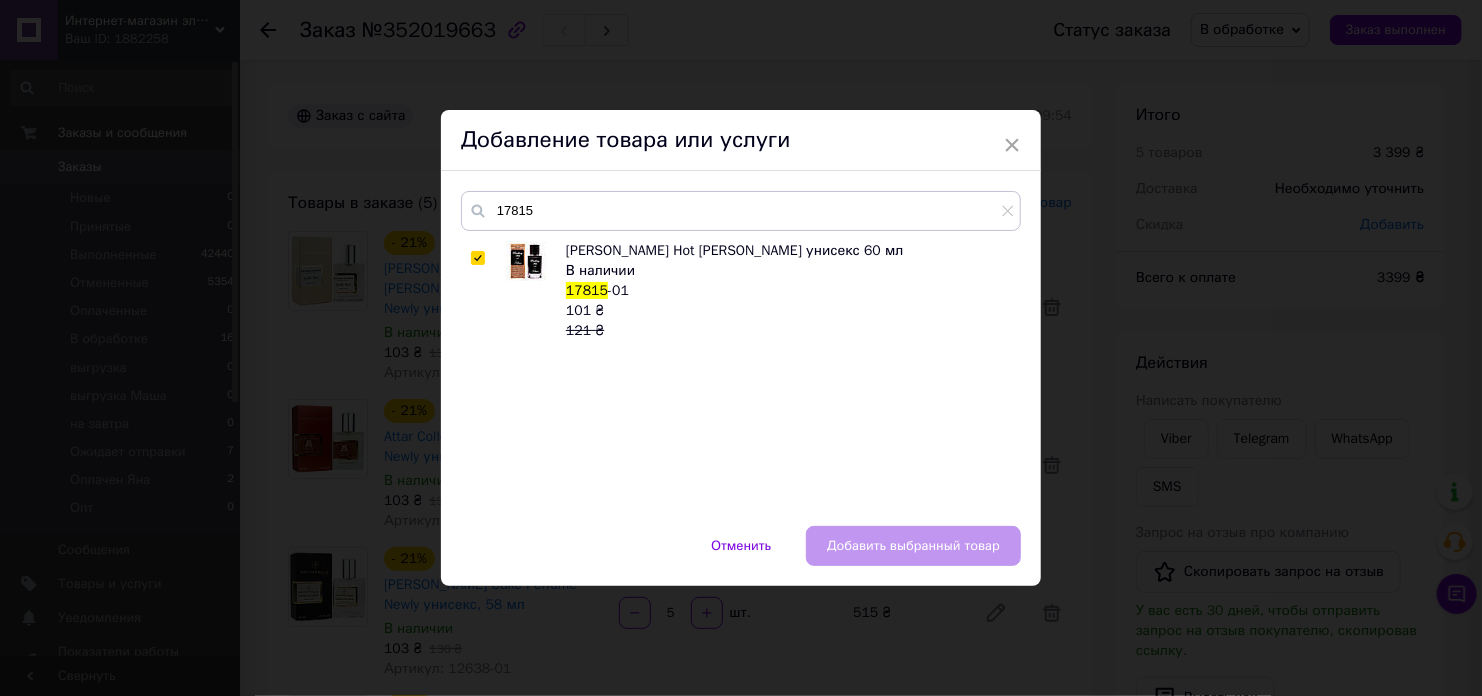 checkbox on "true" 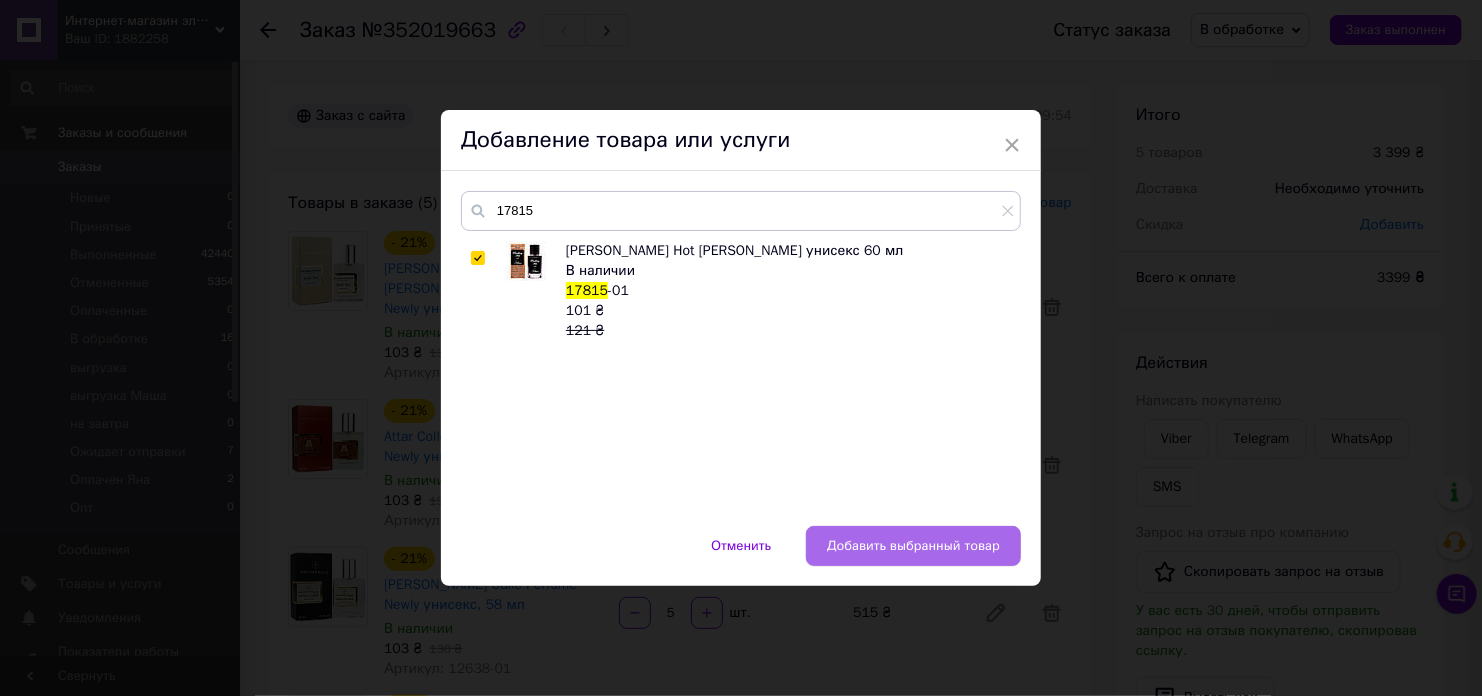click on "Добавить выбранный товар" at bounding box center (913, 546) 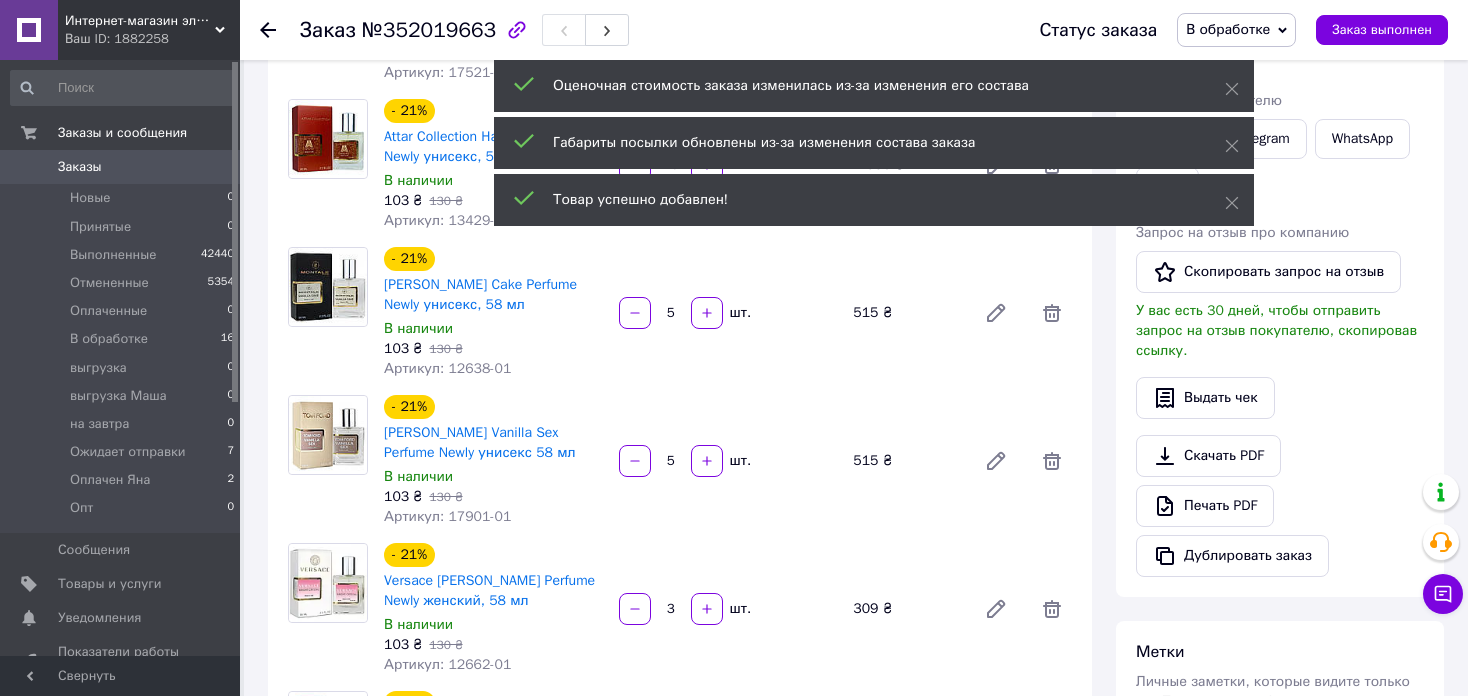 scroll, scrollTop: 600, scrollLeft: 0, axis: vertical 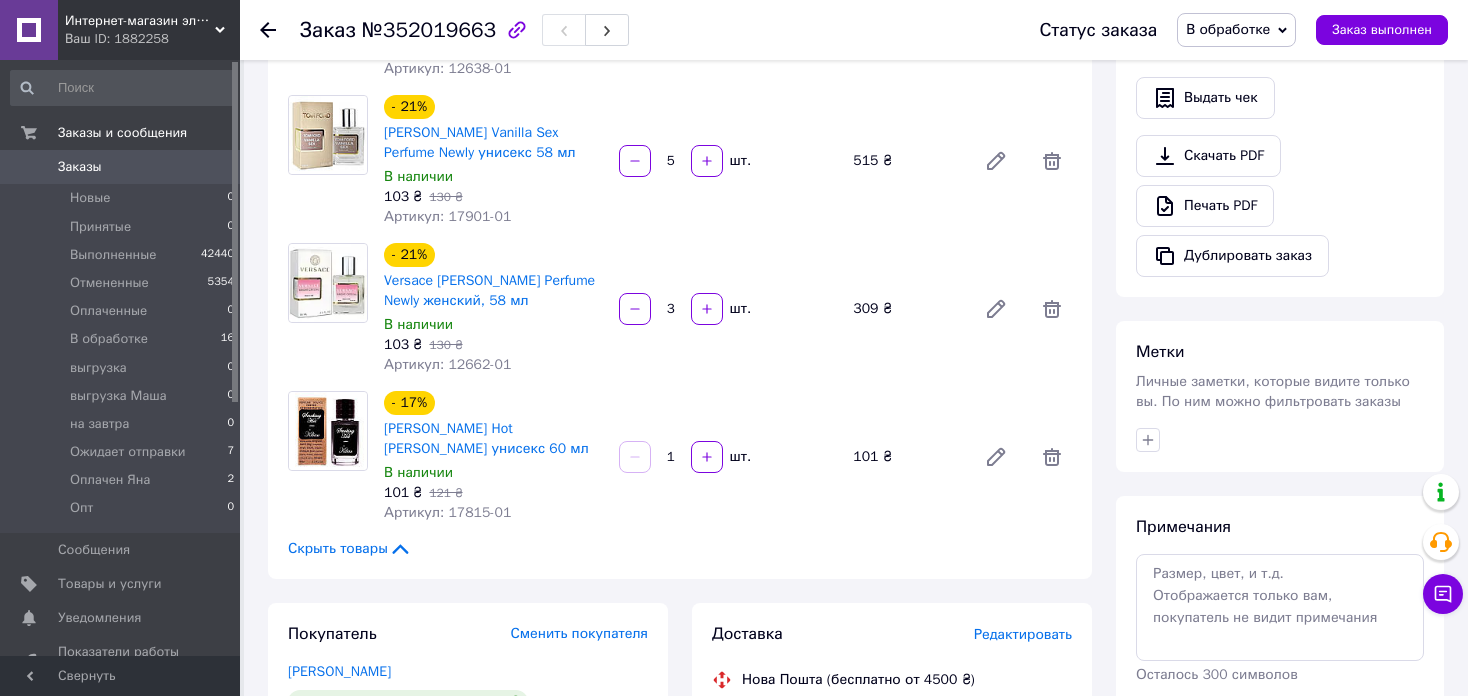drag, startPoint x: 682, startPoint y: 440, endPoint x: 660, endPoint y: 441, distance: 22.022715 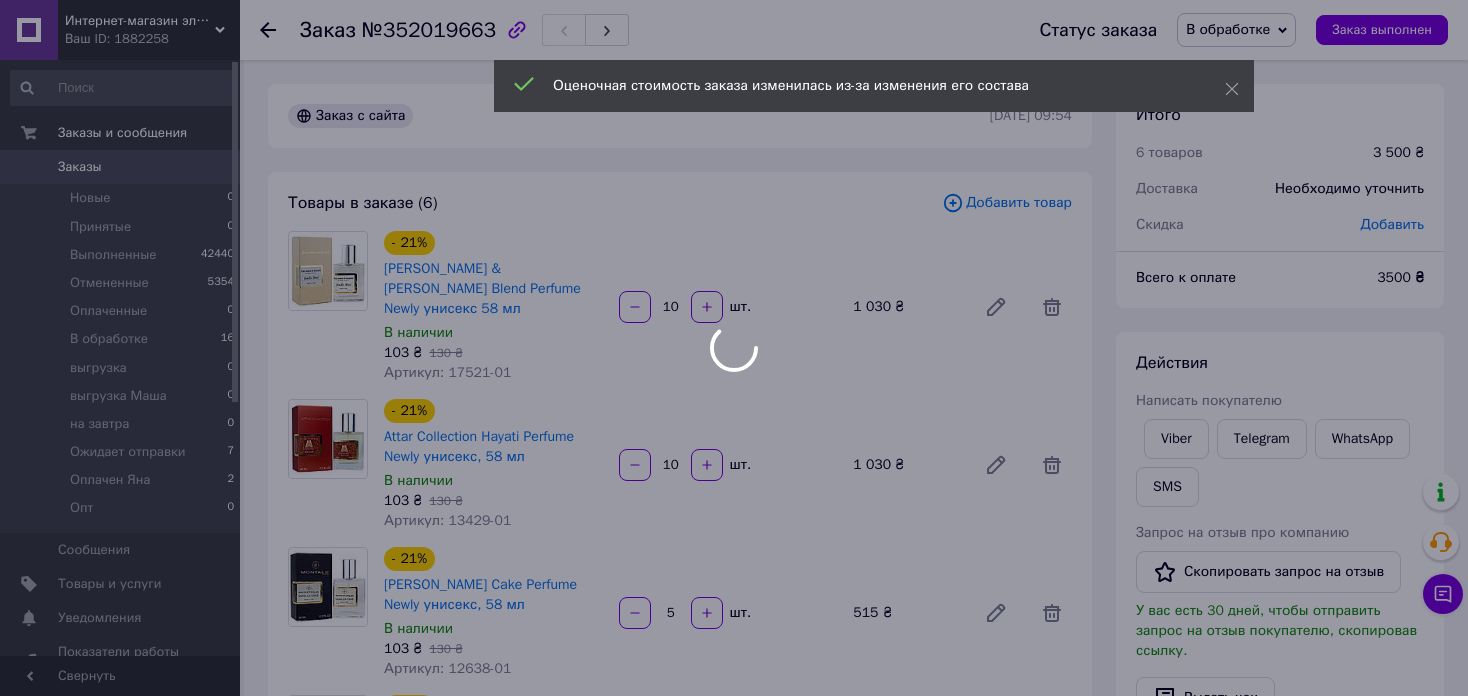 scroll, scrollTop: 0, scrollLeft: 0, axis: both 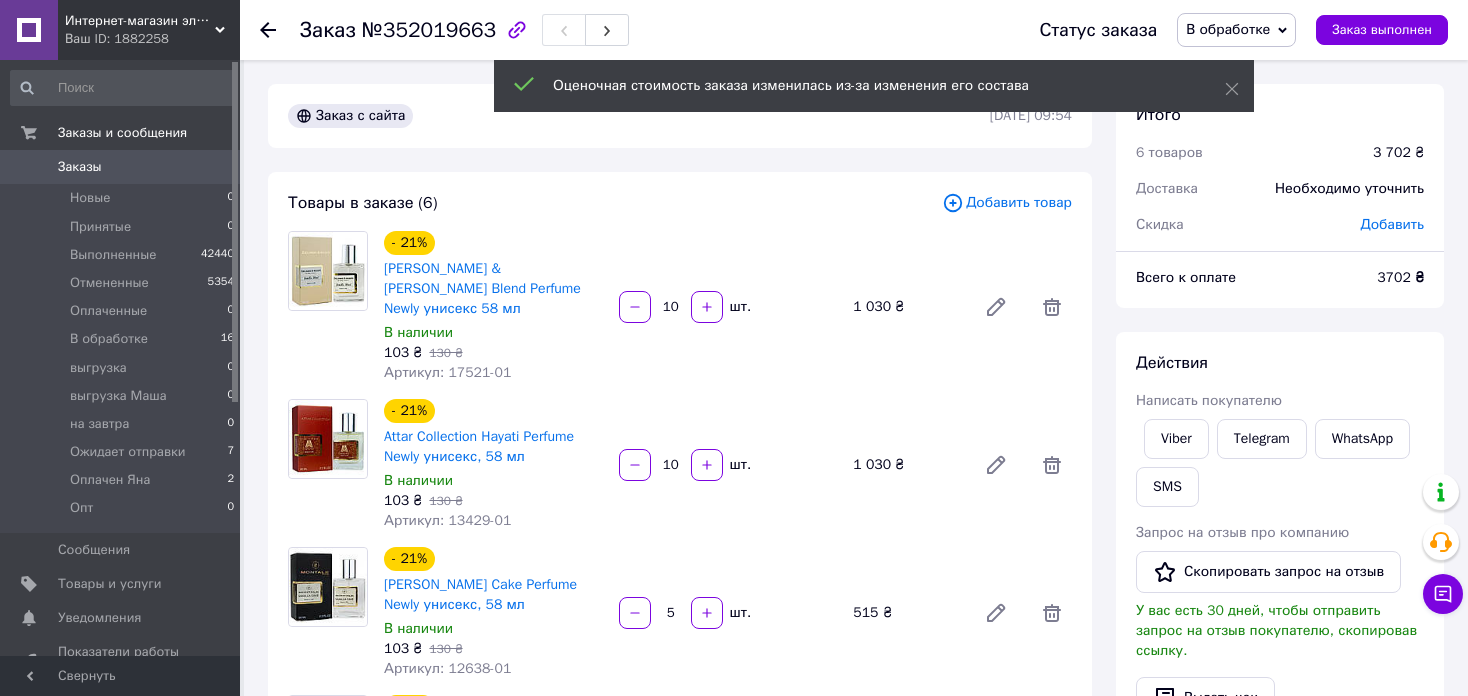 type on "3" 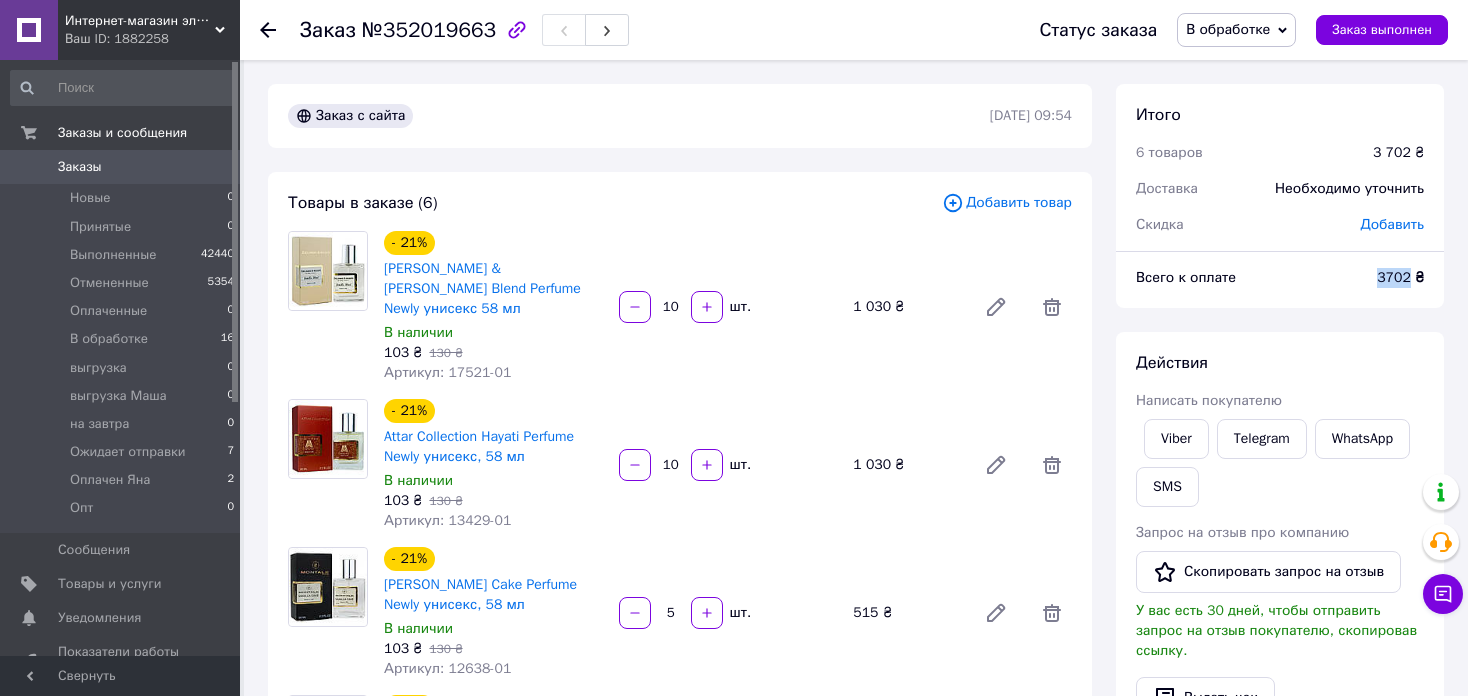 drag, startPoint x: 1411, startPoint y: 277, endPoint x: 1379, endPoint y: 281, distance: 32.24903 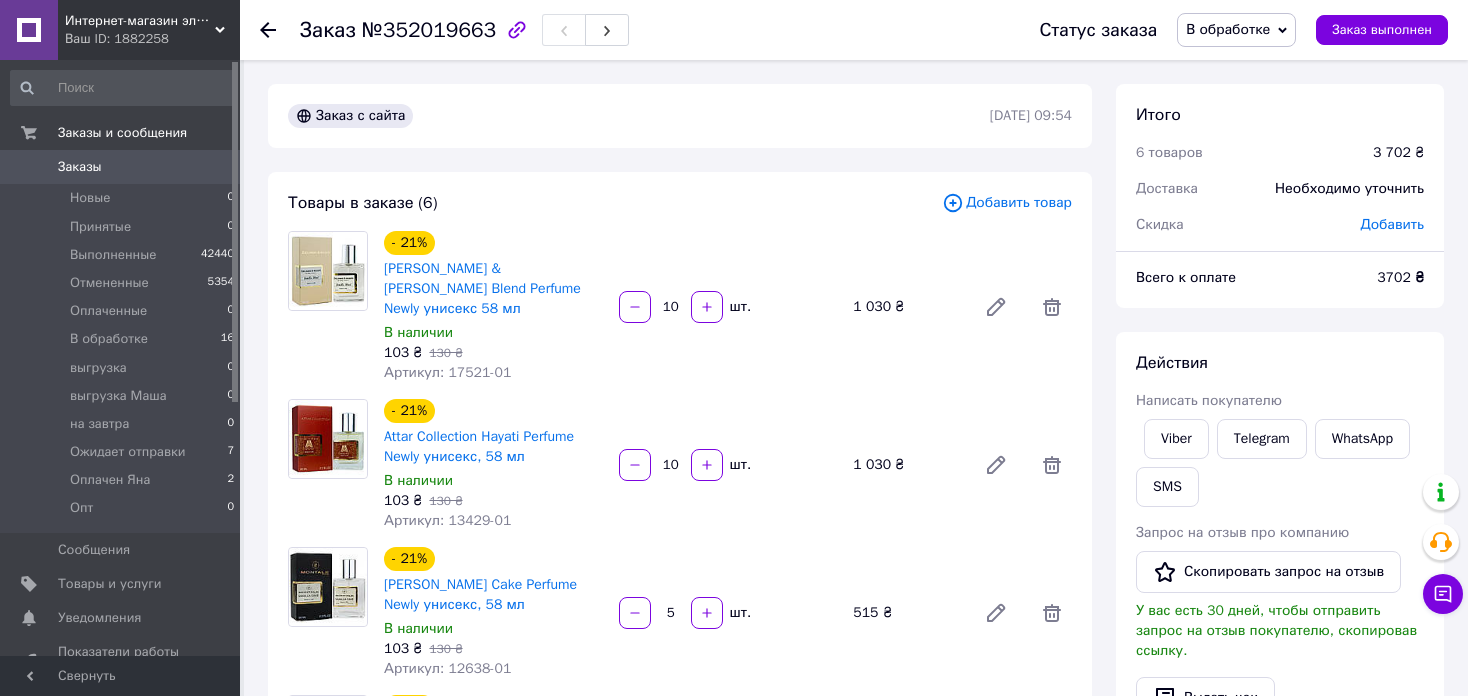 click on "Действия Написать покупателю Viber Telegram WhatsApp SMS Запрос на отзыв про компанию   Скопировать запрос на отзыв У вас есть 30 дней, чтобы отправить запрос на отзыв покупателю, скопировав ссылку.   Выдать чек   Скачать PDF   Печать PDF   Дублировать заказ" at bounding box center [1280, 614] 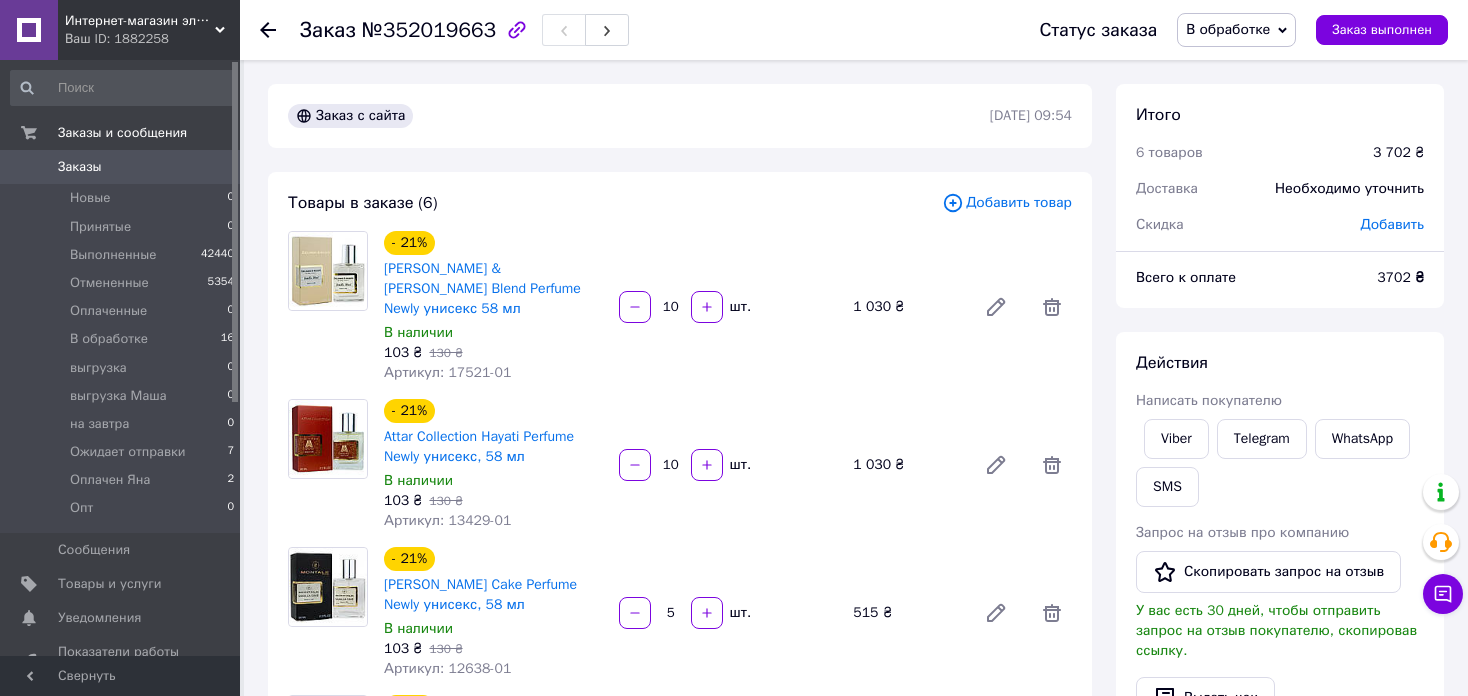 click 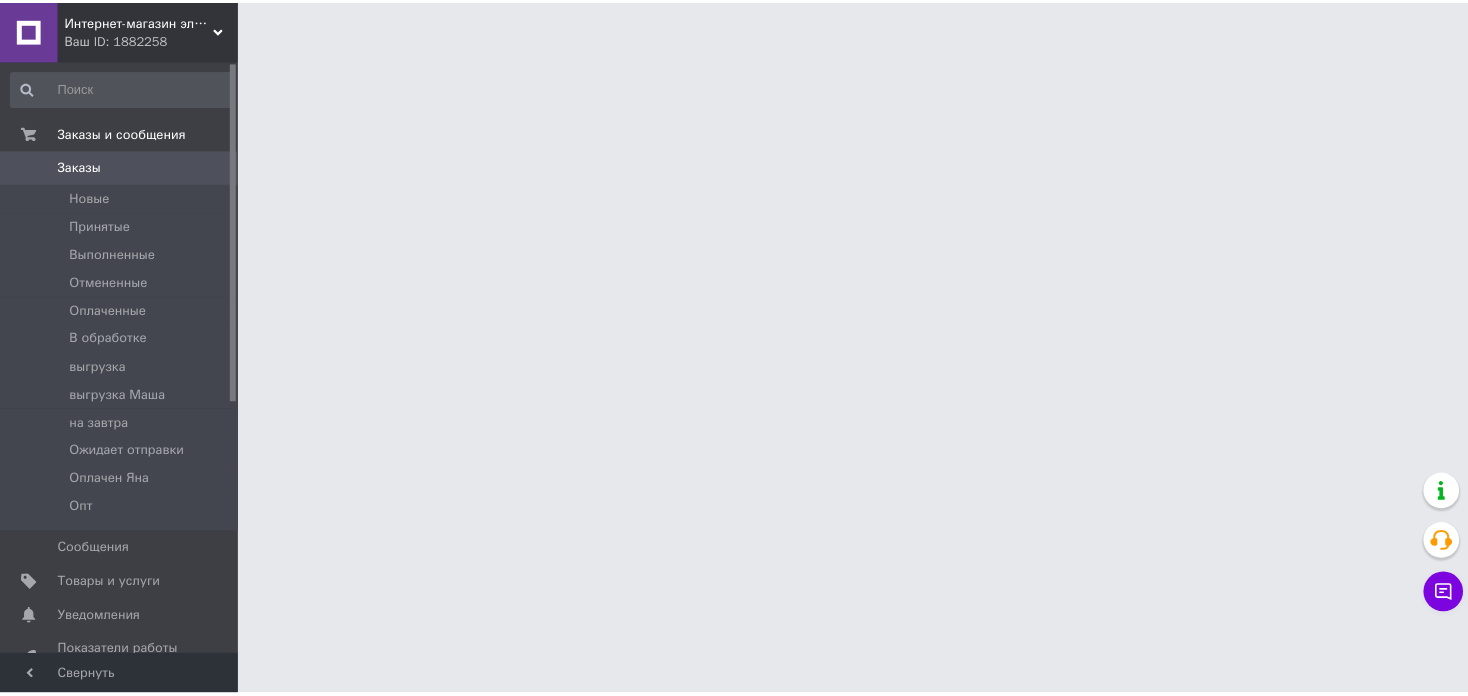 scroll, scrollTop: 0, scrollLeft: 0, axis: both 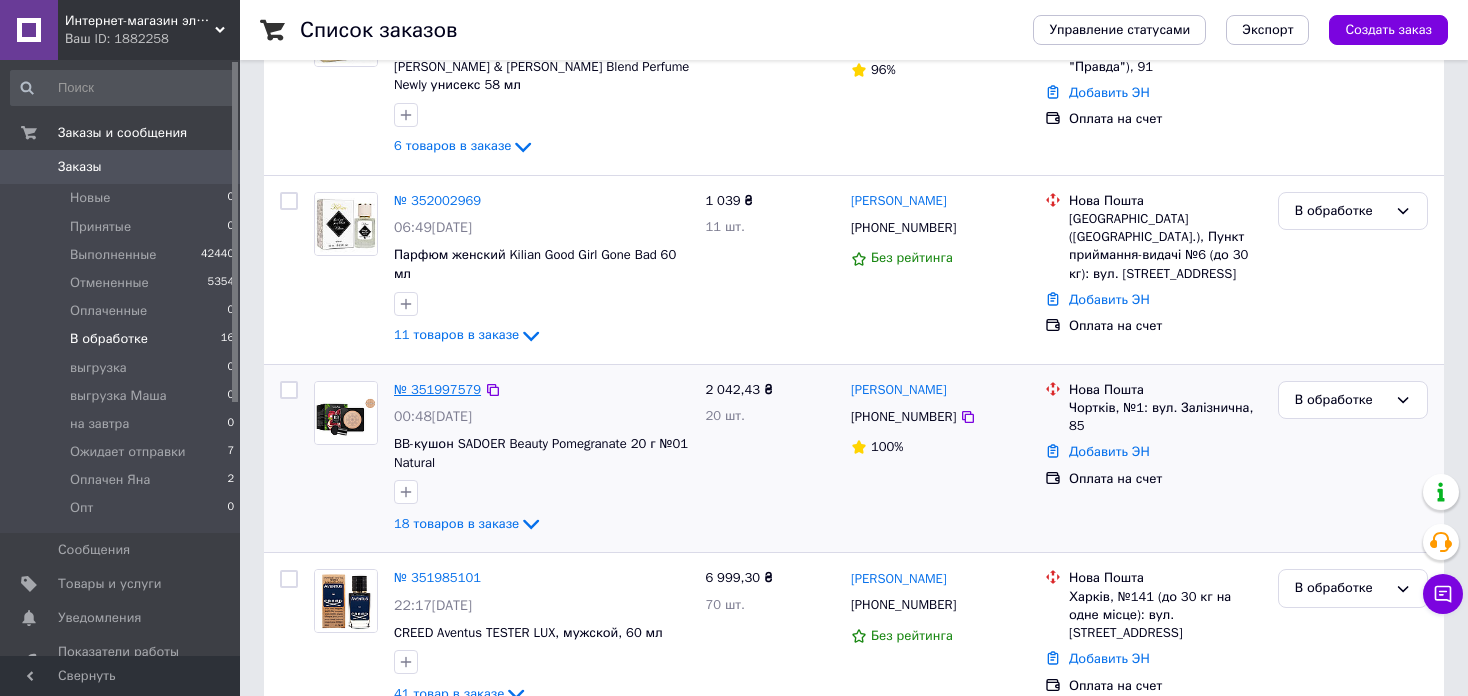 click on "№ 351997579" at bounding box center (437, 389) 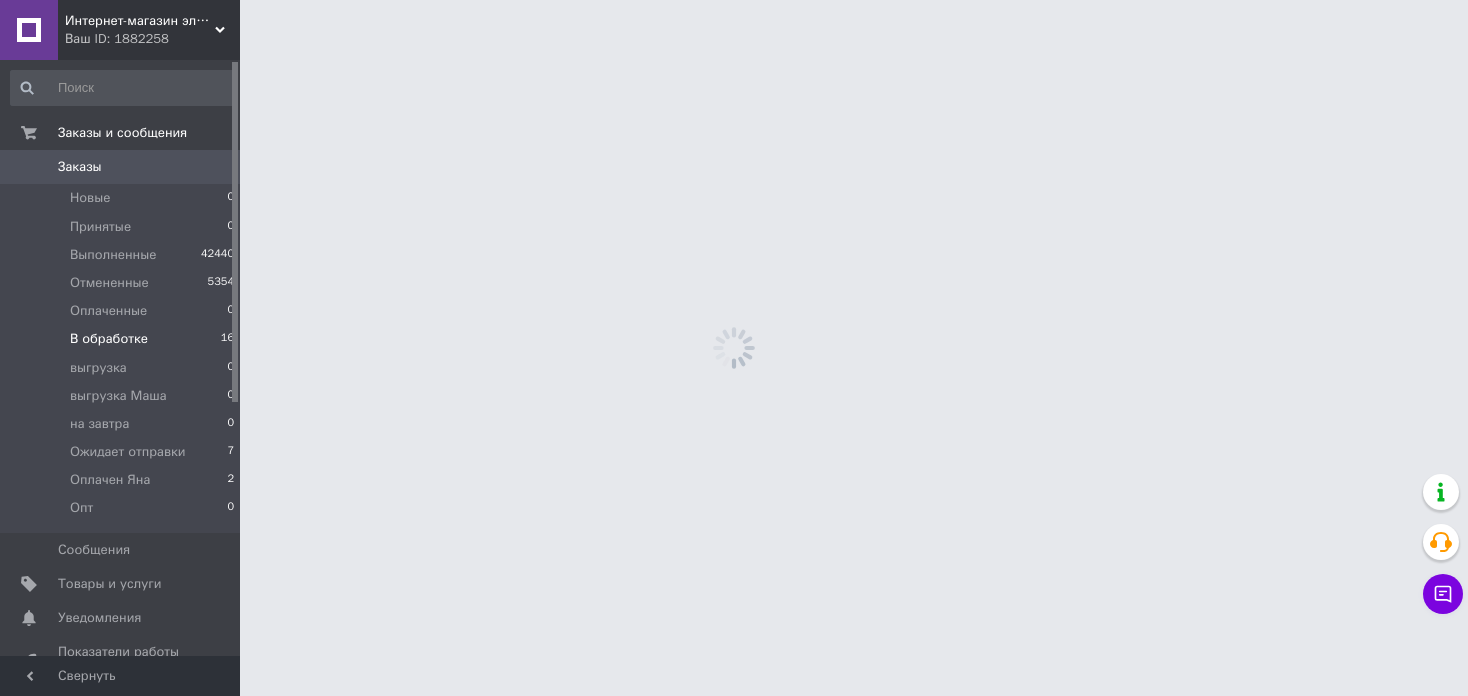 scroll, scrollTop: 0, scrollLeft: 0, axis: both 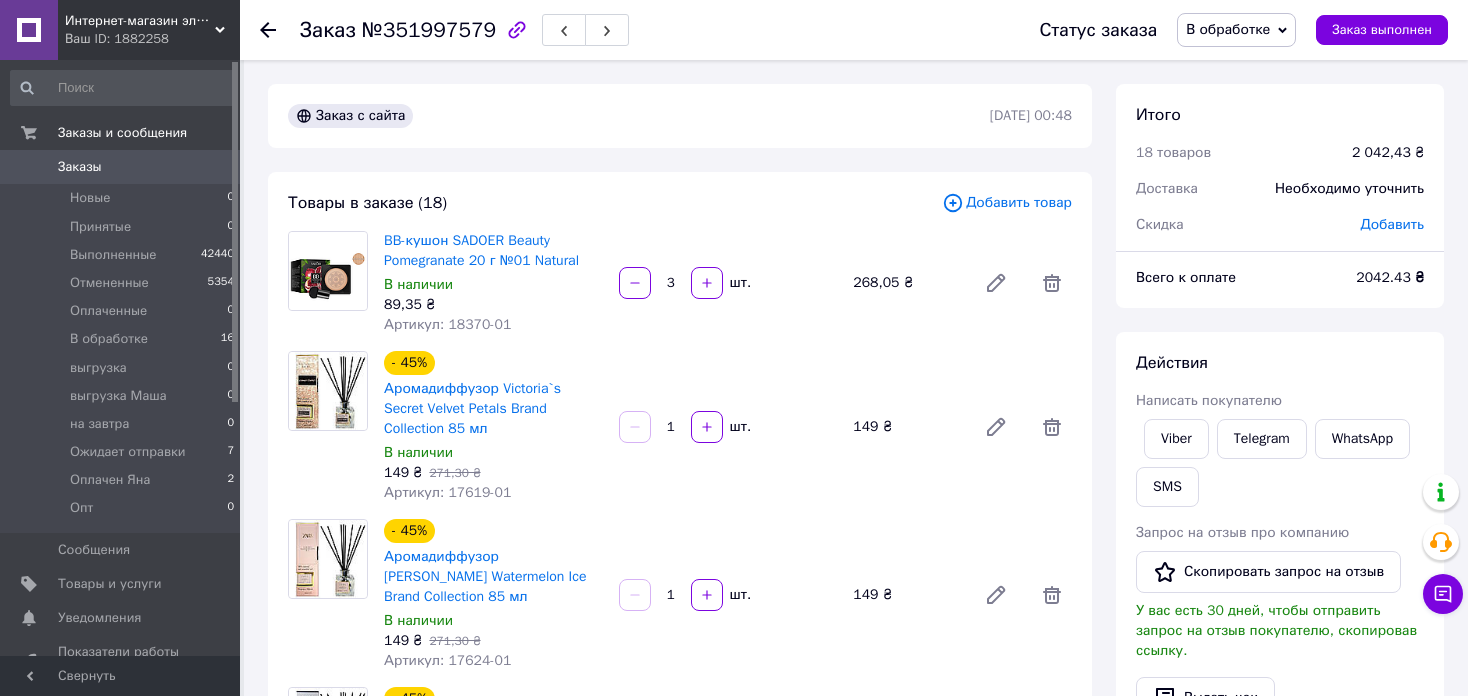 click on "Заказ №351997579 Статус заказа В обработке Принят Выполнен Отменен Оплаченный выгрузка выгрузка Маша на завтра Ожидает отправки Оплачен Яна Опт Заказ выполнен Заказ с сайта 10.07.2025 | 00:48 Товары в заказе (18) Добавить товар BB-кушон SADOER Beauty Pomegranate 20 г №01 Natural В наличии 89,35 ₴ Артикул: 18370-01 3   шт. 268,05 ₴ - 45% Аромадиффузор Victoria`s Secret Velvet Petals Brand Collection 85 мл В наличии 149 ₴   271,30 ₴ Артикул: 17619-01 1   шт. 149 ₴ - 45% Аромадиффузор Zara Cherry Watermelon Ice Brand Collection 85 мл В наличии 149 ₴   271,30 ₴ Артикул: 17624-01 1   шт. 149 ₴ - 45% Аромадиффузор Dolce&Gabana 3 L'Imperatrice Brand Collection 85 мл В наличии 149 ₴   271,30 ₴ 1   шт. 149 ₴" at bounding box center [856, 1965] 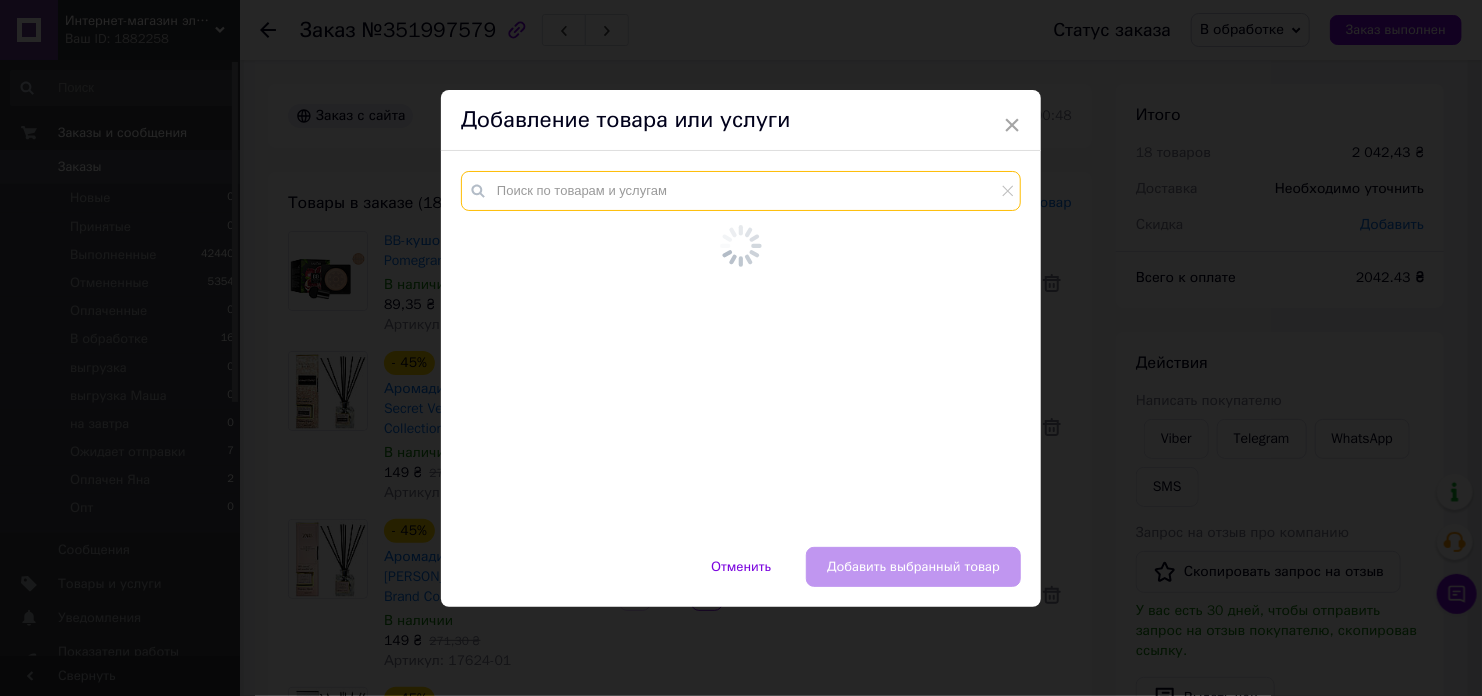 click at bounding box center [741, 191] 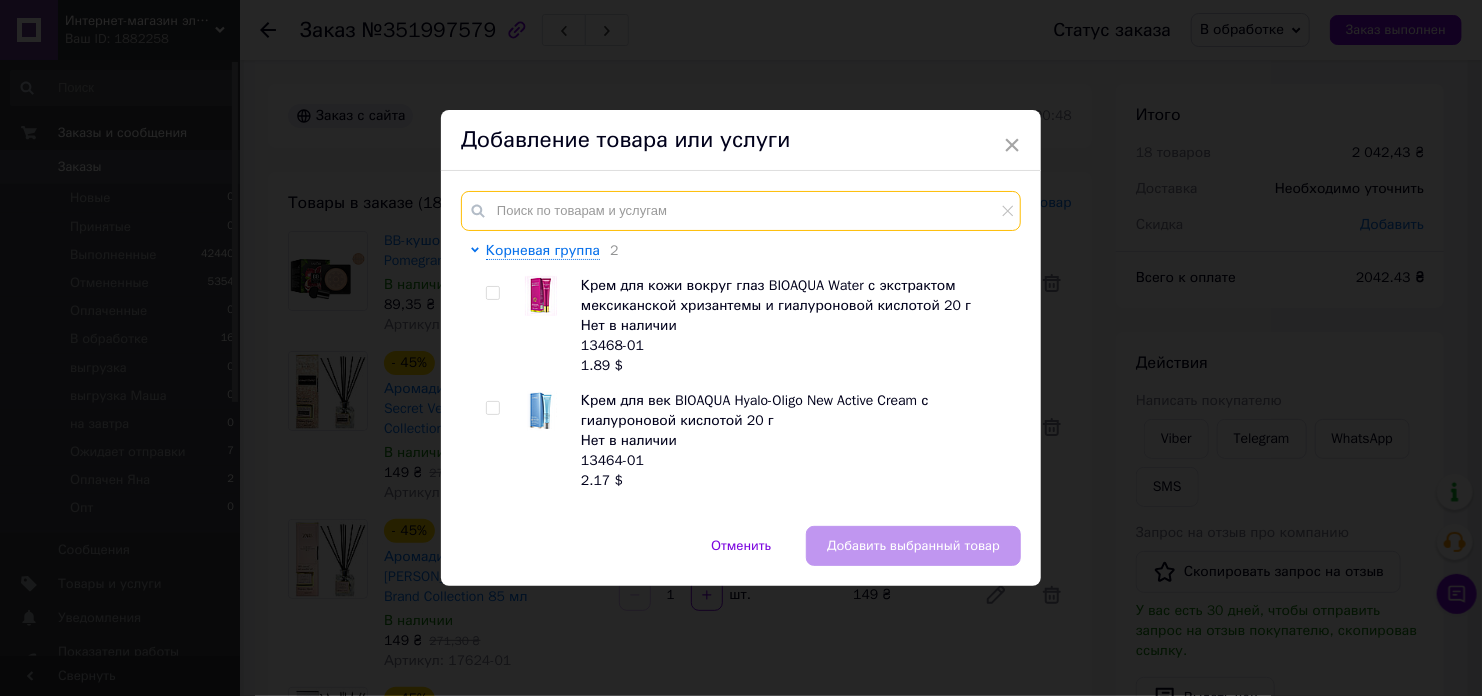 paste on "10737" 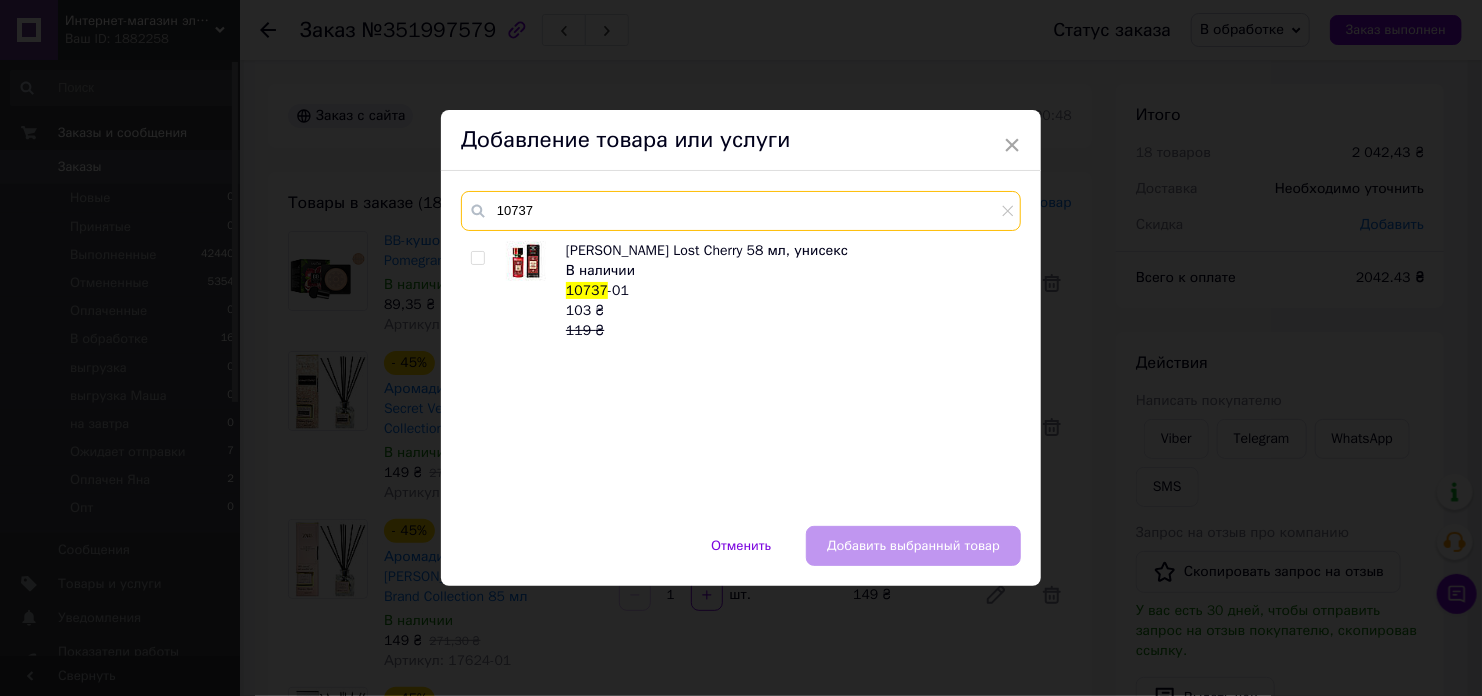 type on "10737" 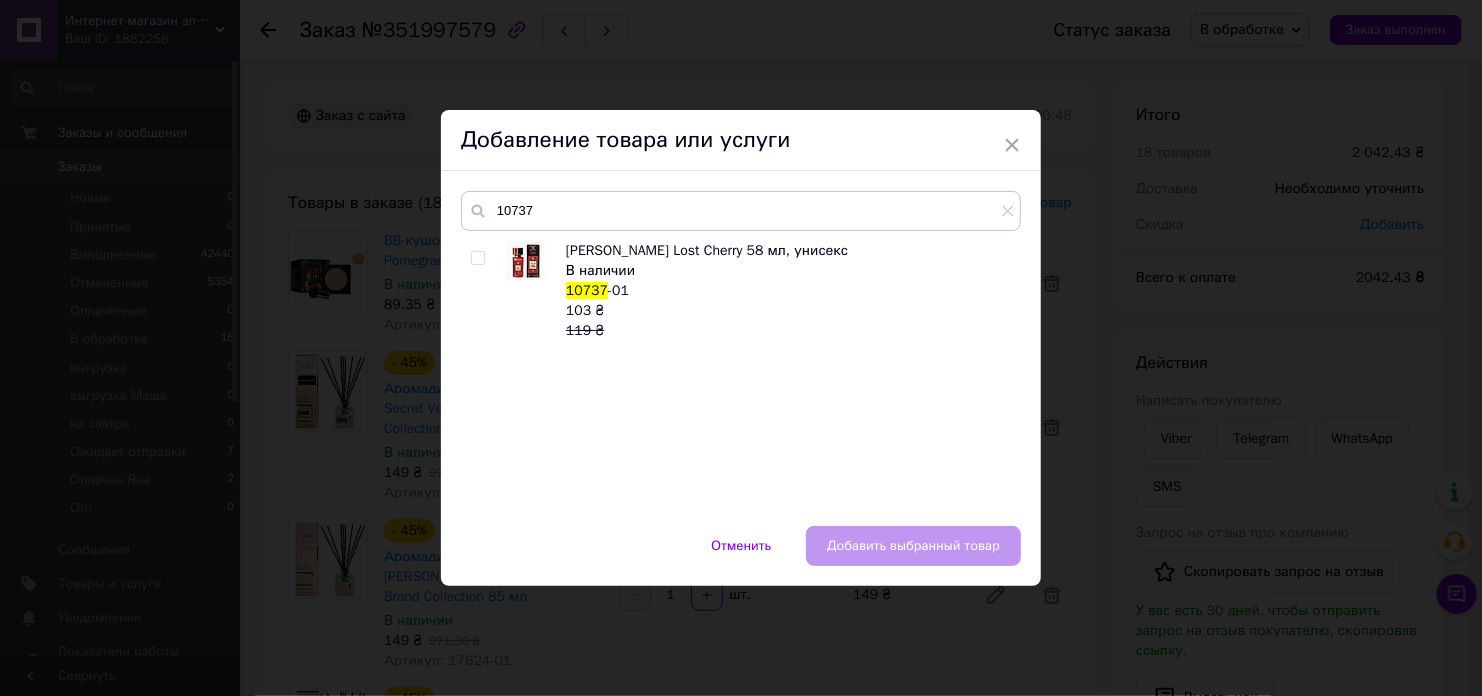drag, startPoint x: 474, startPoint y: 258, endPoint x: 715, endPoint y: 389, distance: 274.30276 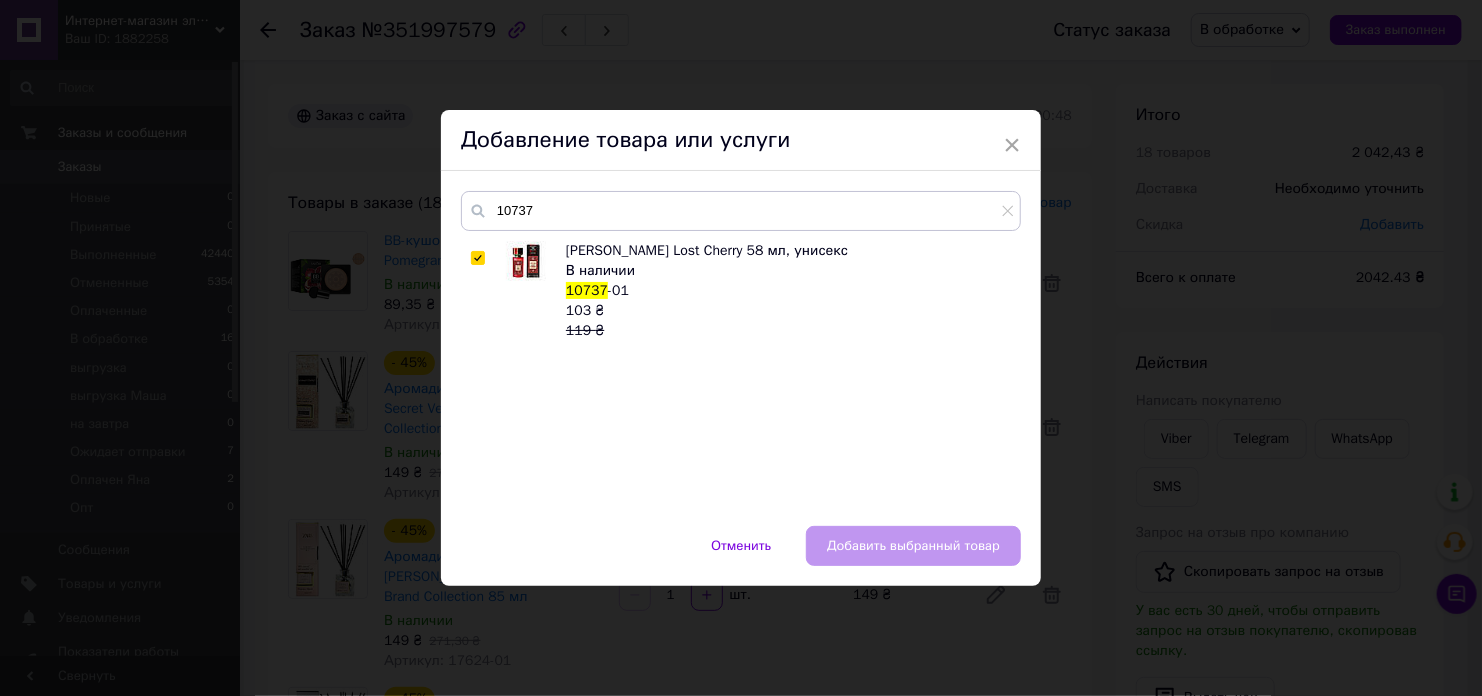 checkbox on "true" 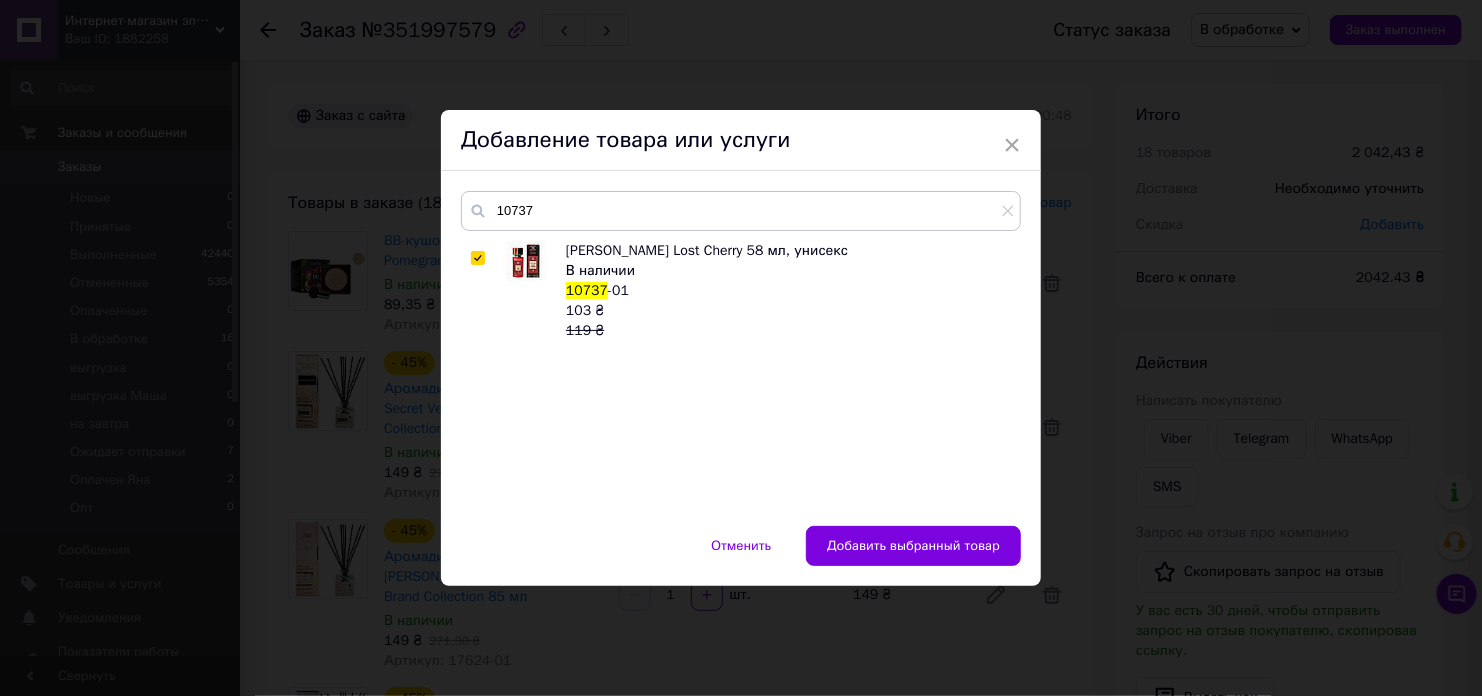 click on "Добавить выбранный товар" at bounding box center (913, 546) 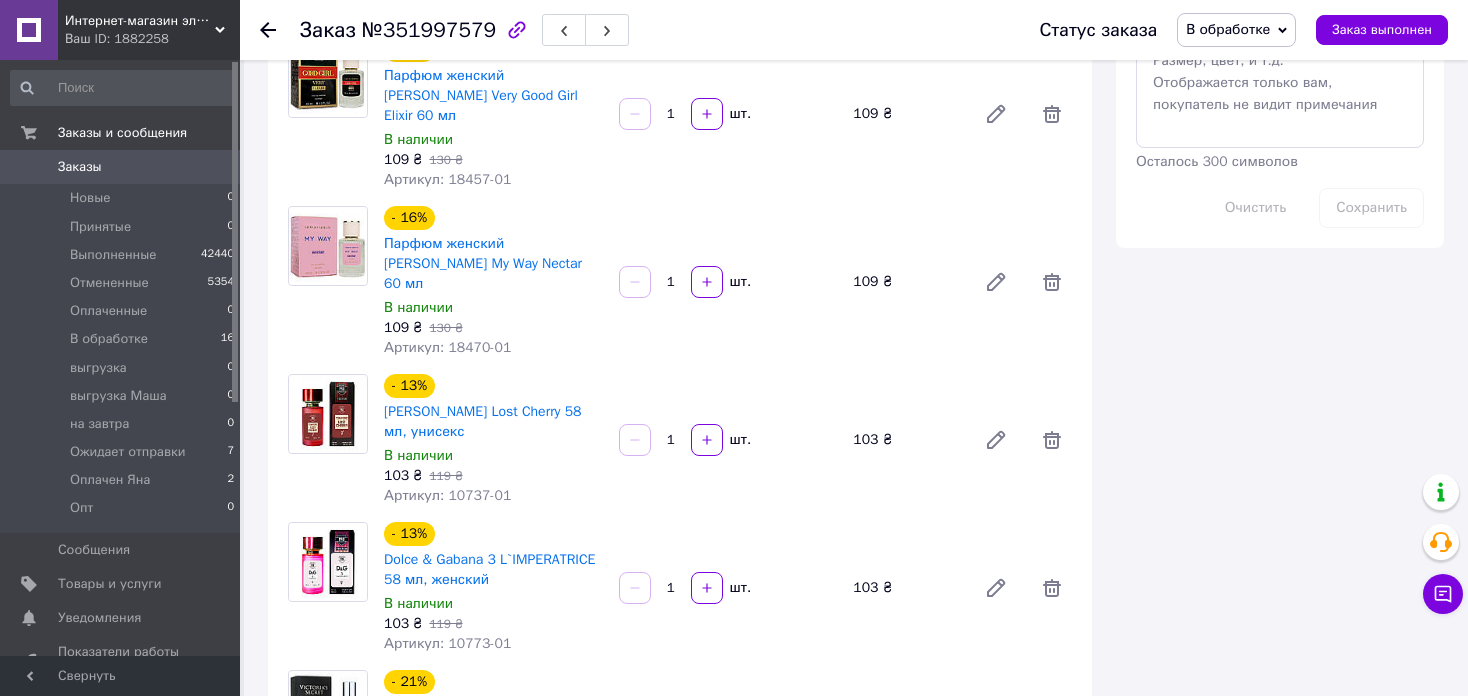 scroll, scrollTop: 1100, scrollLeft: 0, axis: vertical 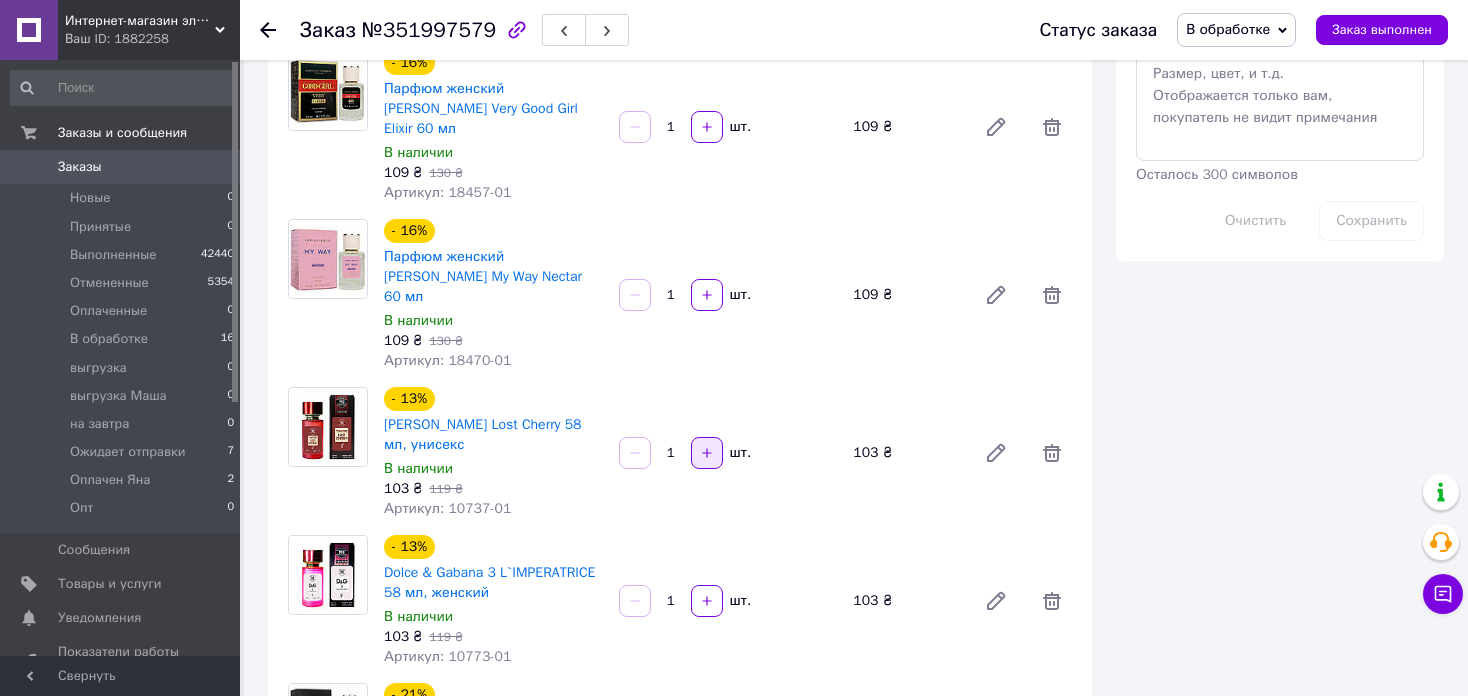 click 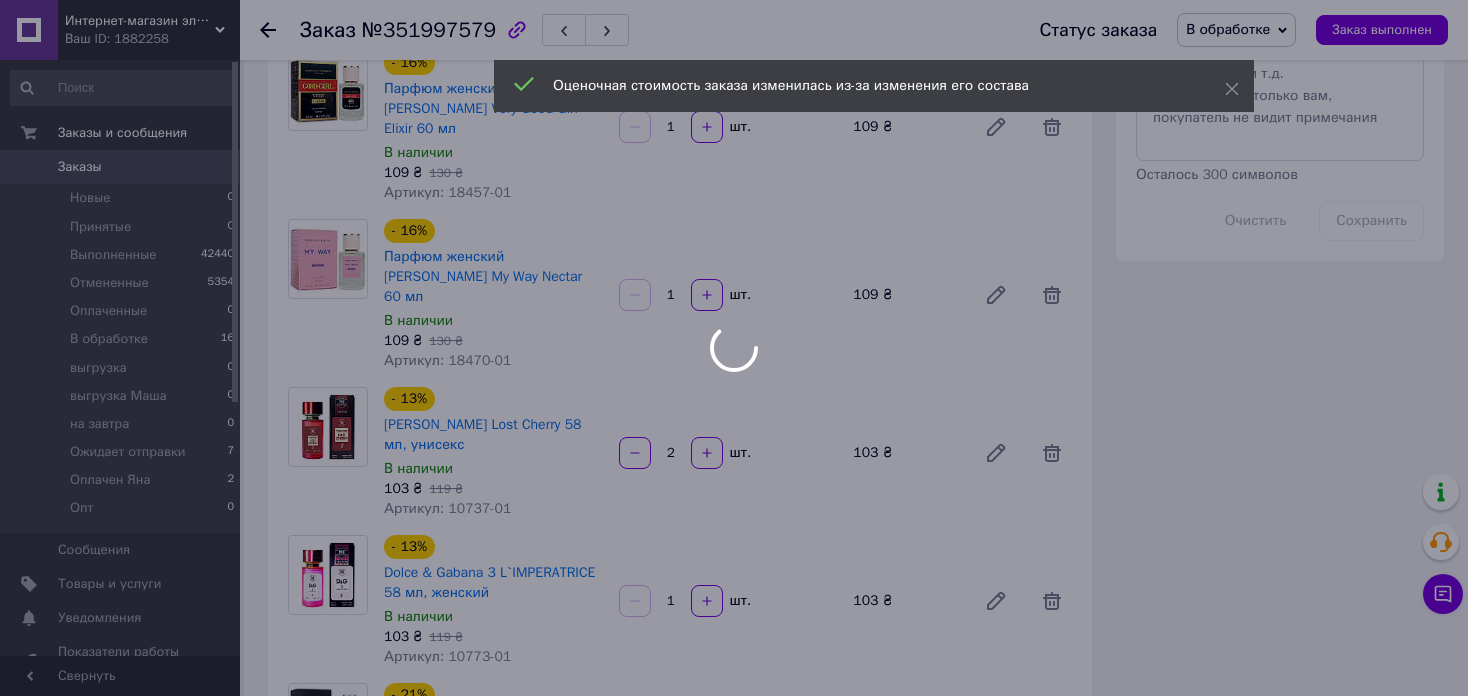 scroll, scrollTop: 0, scrollLeft: 0, axis: both 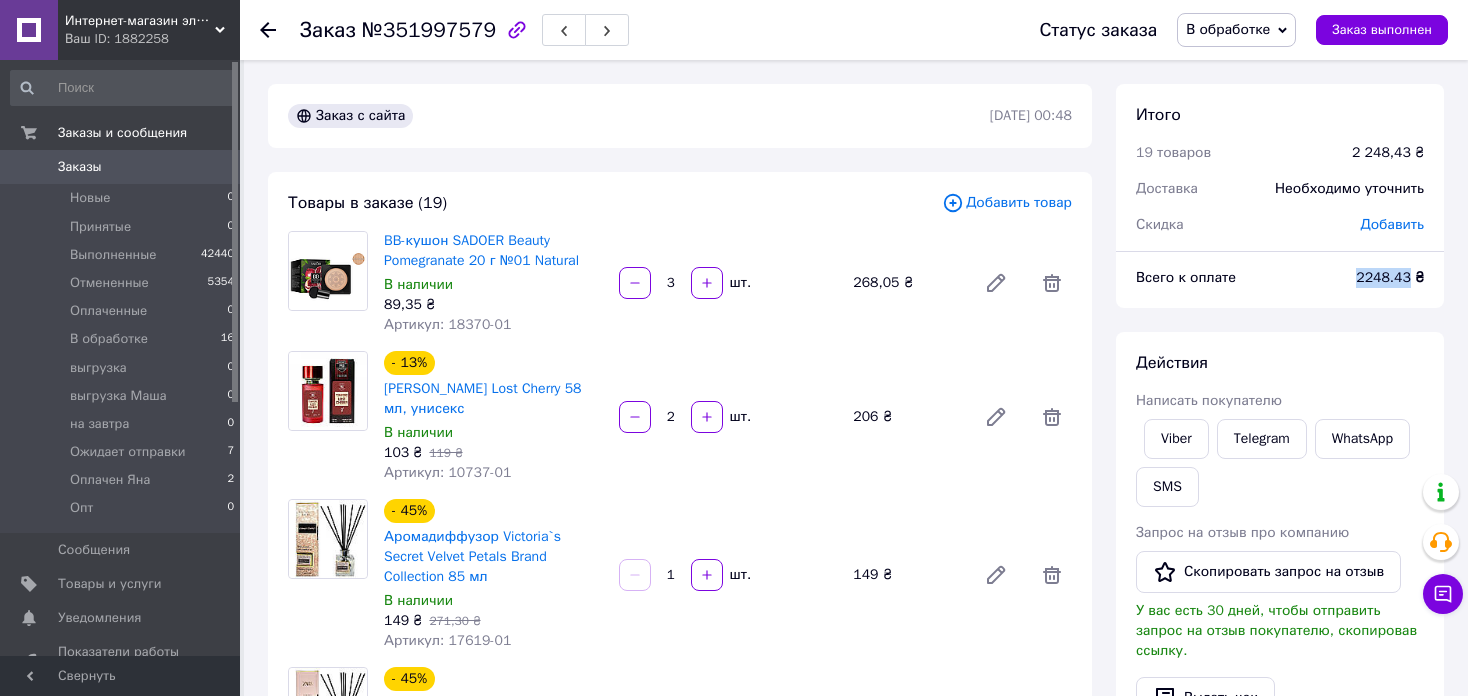 drag, startPoint x: 1414, startPoint y: 277, endPoint x: 1359, endPoint y: 280, distance: 55.081757 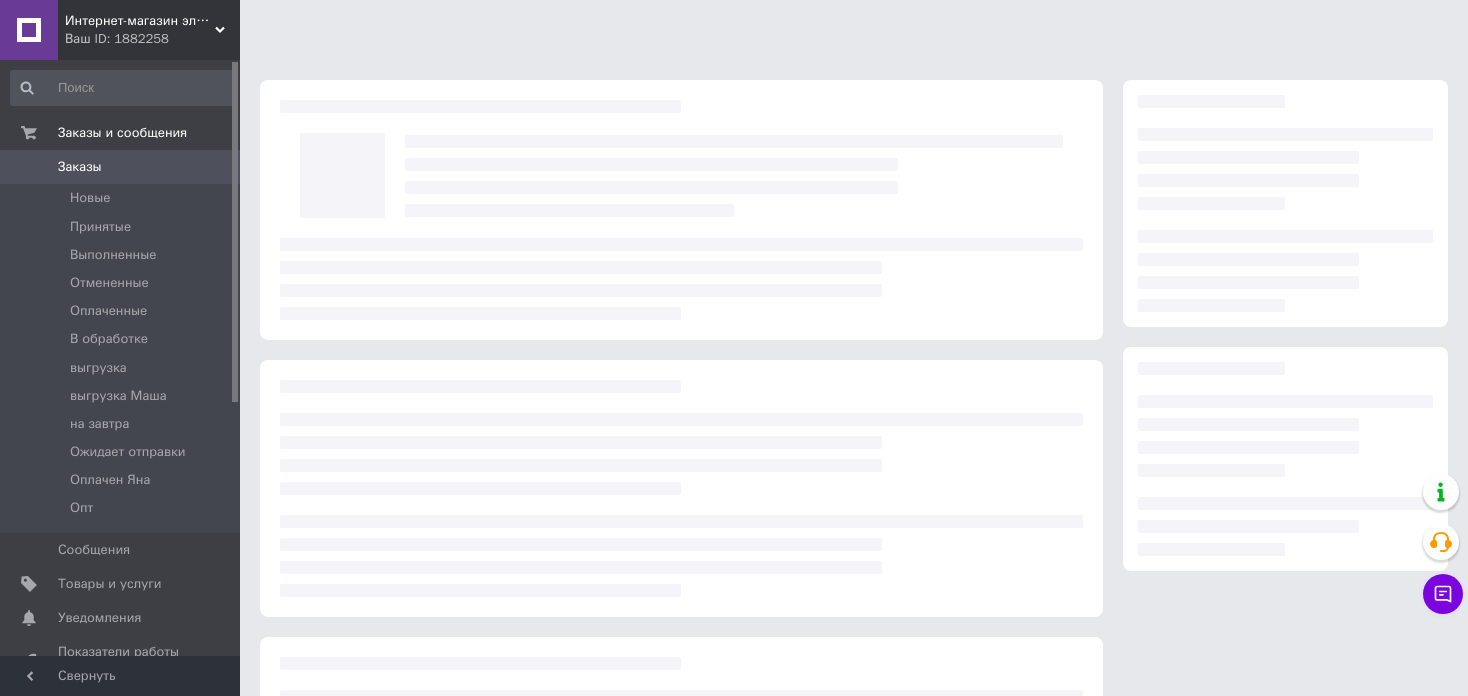 scroll, scrollTop: 0, scrollLeft: 0, axis: both 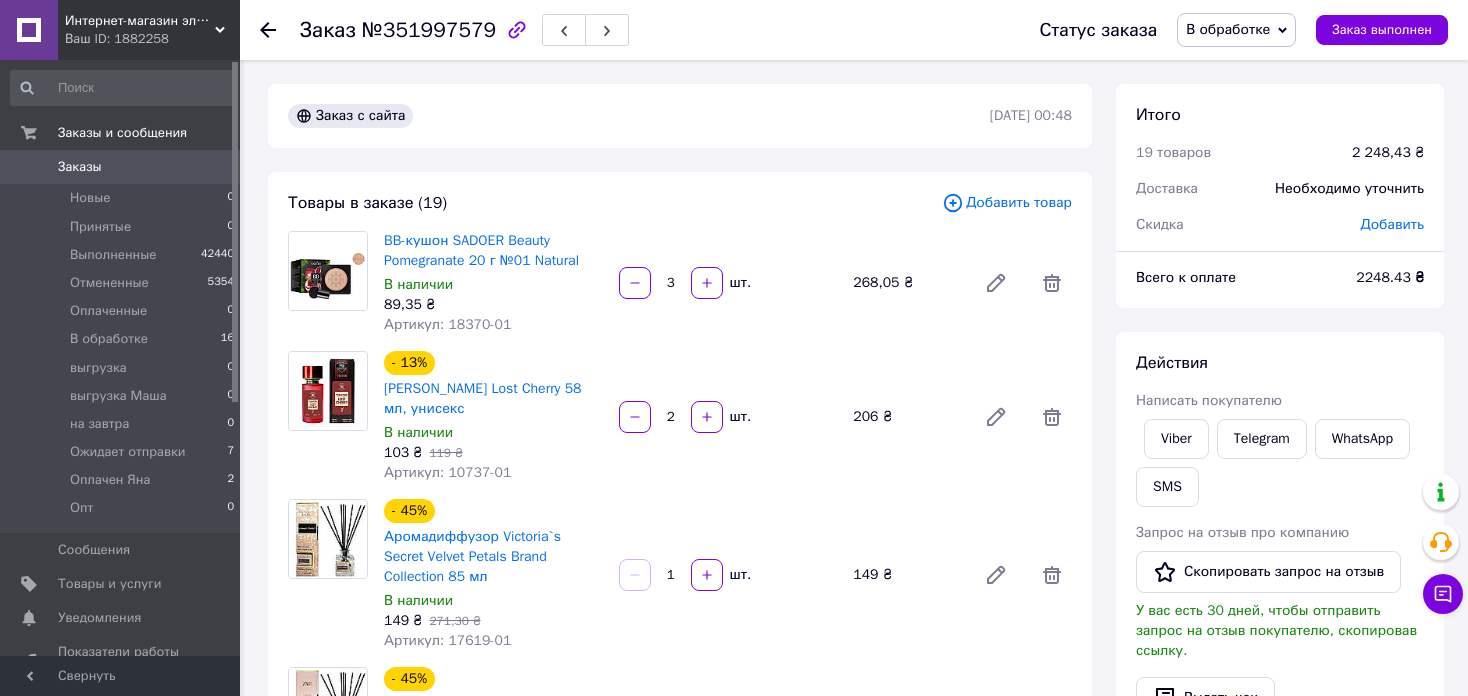 click 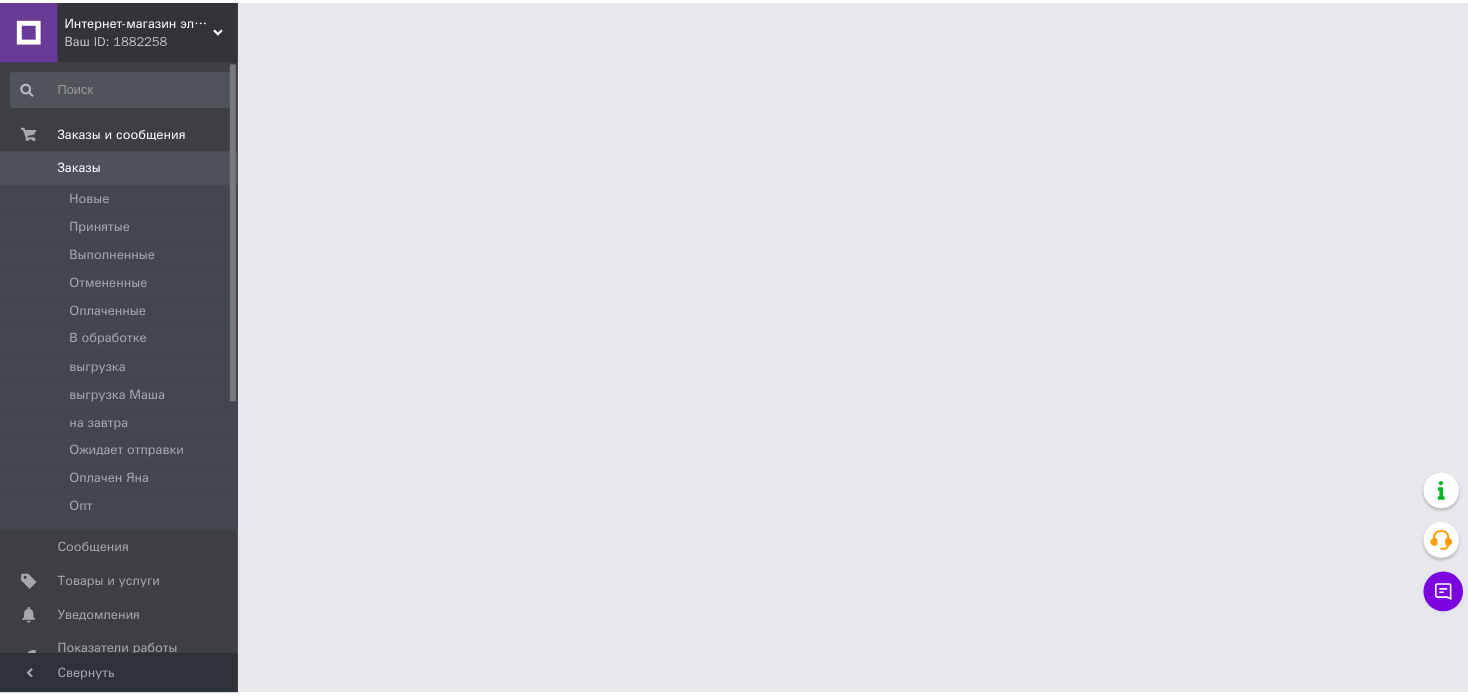 scroll, scrollTop: 0, scrollLeft: 0, axis: both 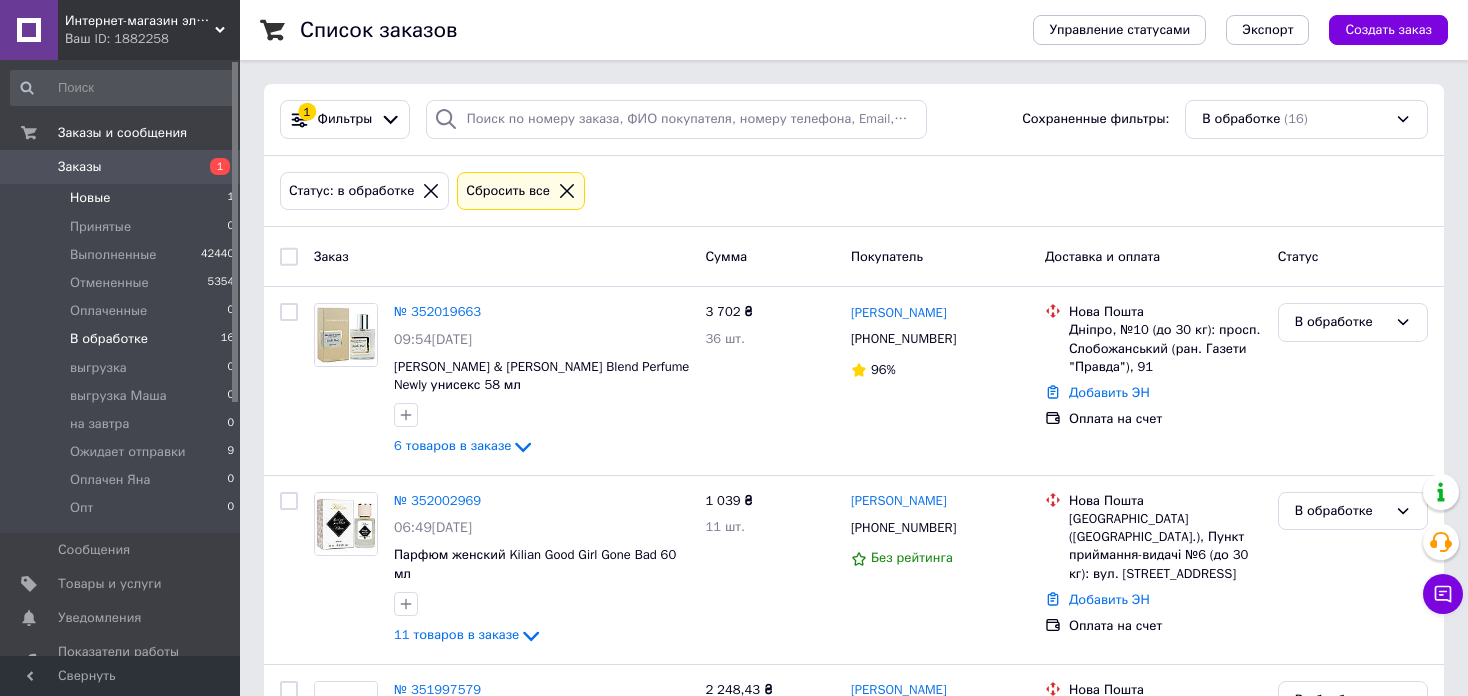 click on "Новые 1" at bounding box center (123, 198) 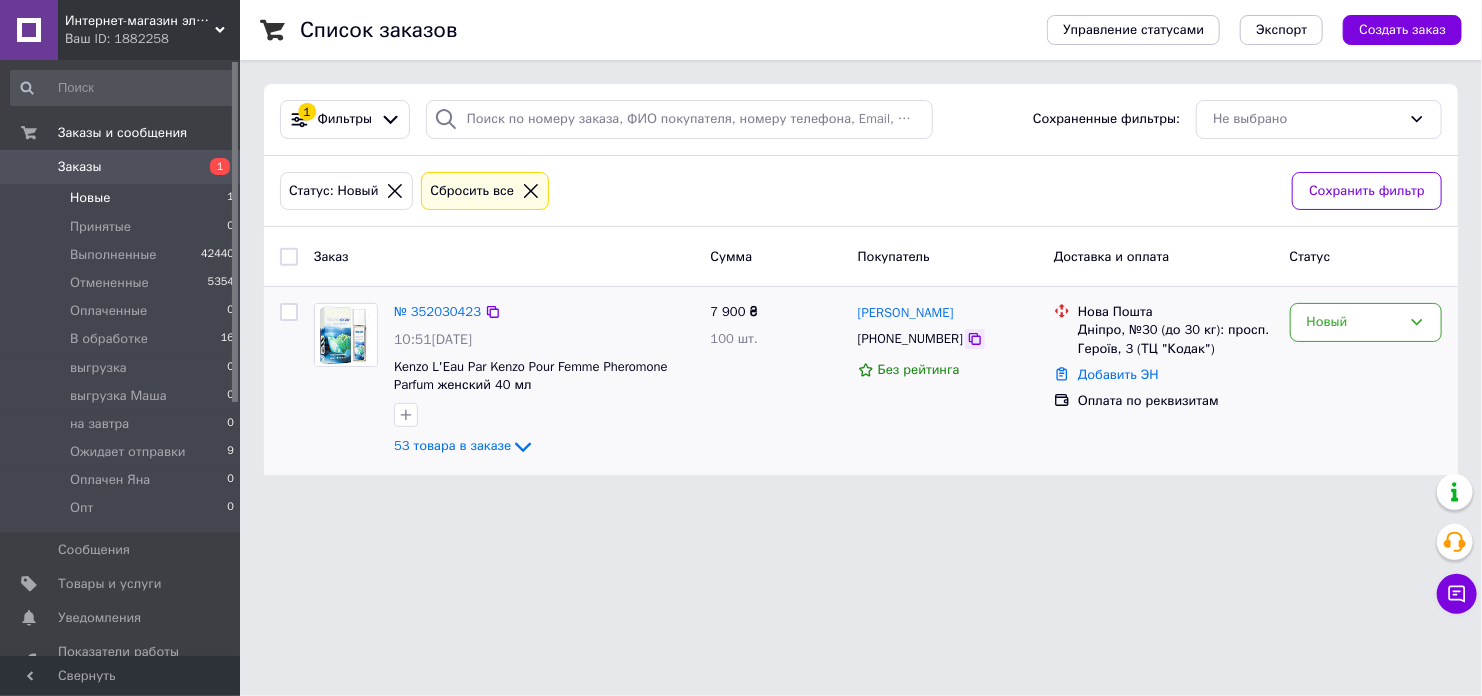 click 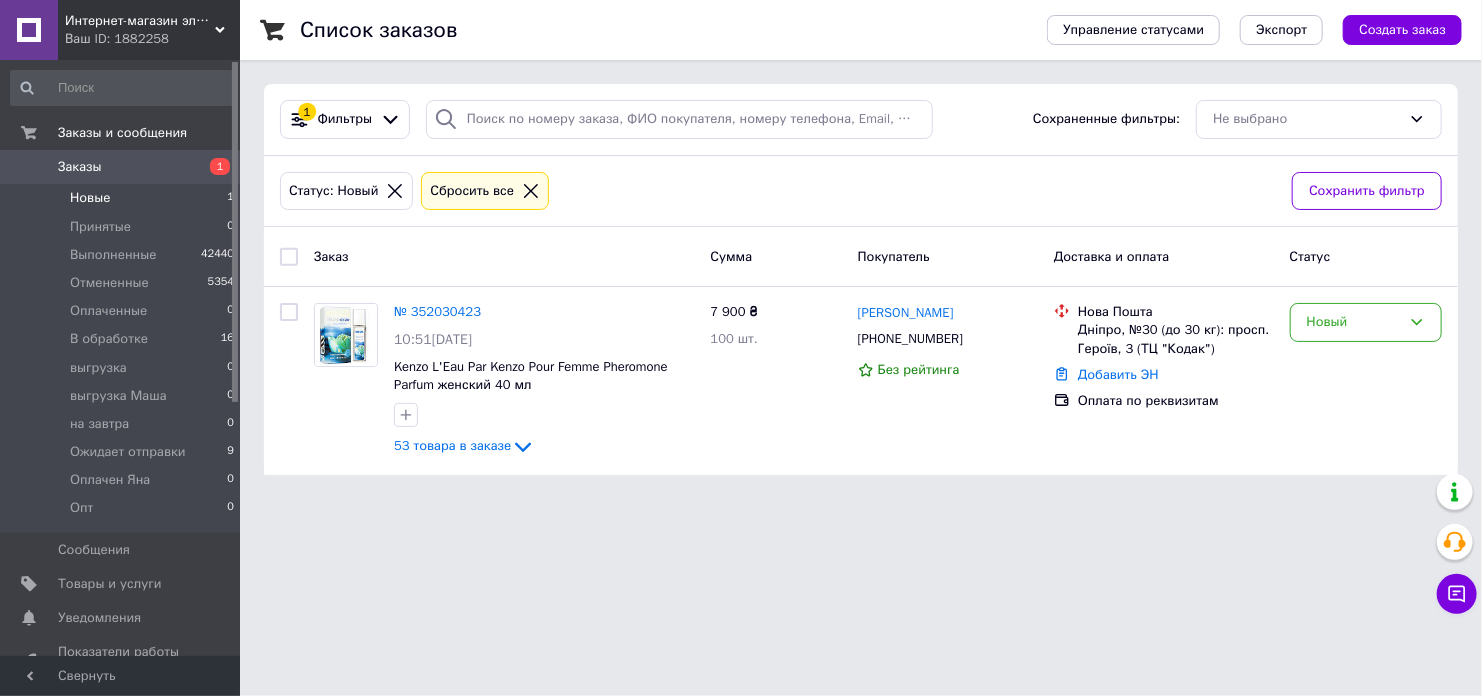click on "Интернет-магазин элитной парфюмерии и косметики [PERSON_NAME] Parfum Ваш ID: 1882258 Сайт Интернет-магазин элитной парфюмерии... Кабинет покупателя Проверить состояние системы Страница на портале Справка Выйти Заказы и сообщения Заказы 1 Новые 1 Принятые 0 Выполненные 42440 Отмененные 5354 Оплаченные 0 В обработке 16 выгрузка 0 выгрузка [PERSON_NAME] 0 на завтра 0 Ожидает отправки 9 Оплачен Яна 0 Опт 0 Сообщения 0 Товары и услуги Уведомления 0 0 Показатели работы компании Панель управления Отзывы Клиенты Каталог ProSale Аналитика Маркет 1 Заказ" at bounding box center [741, 249] 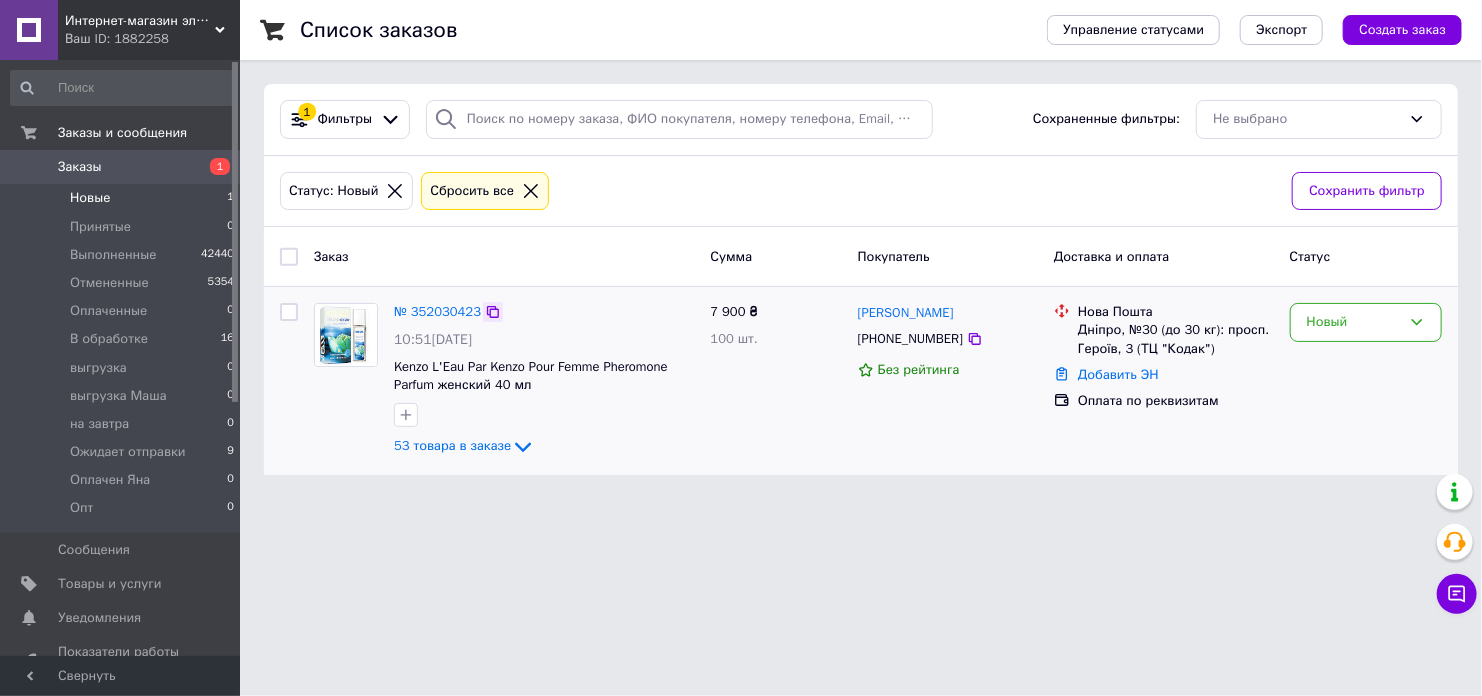click 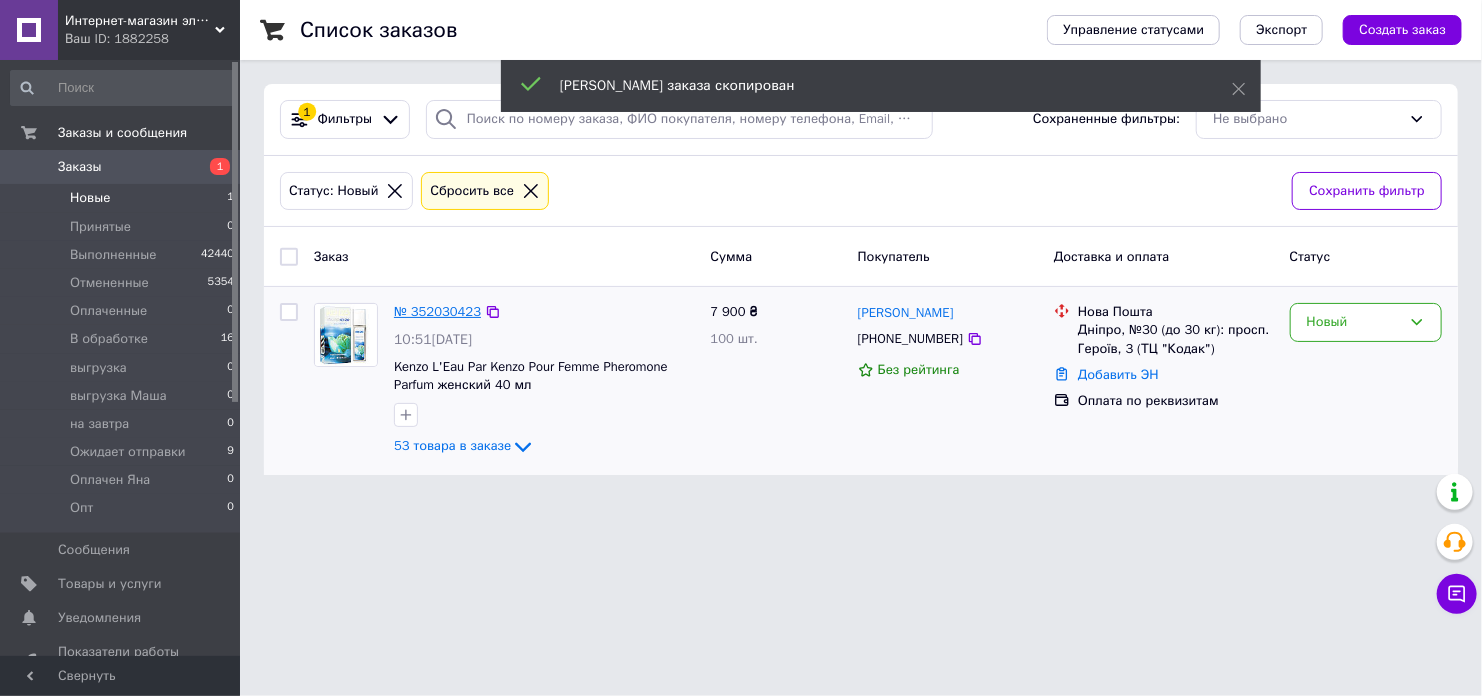 click on "№ 352030423" at bounding box center (437, 311) 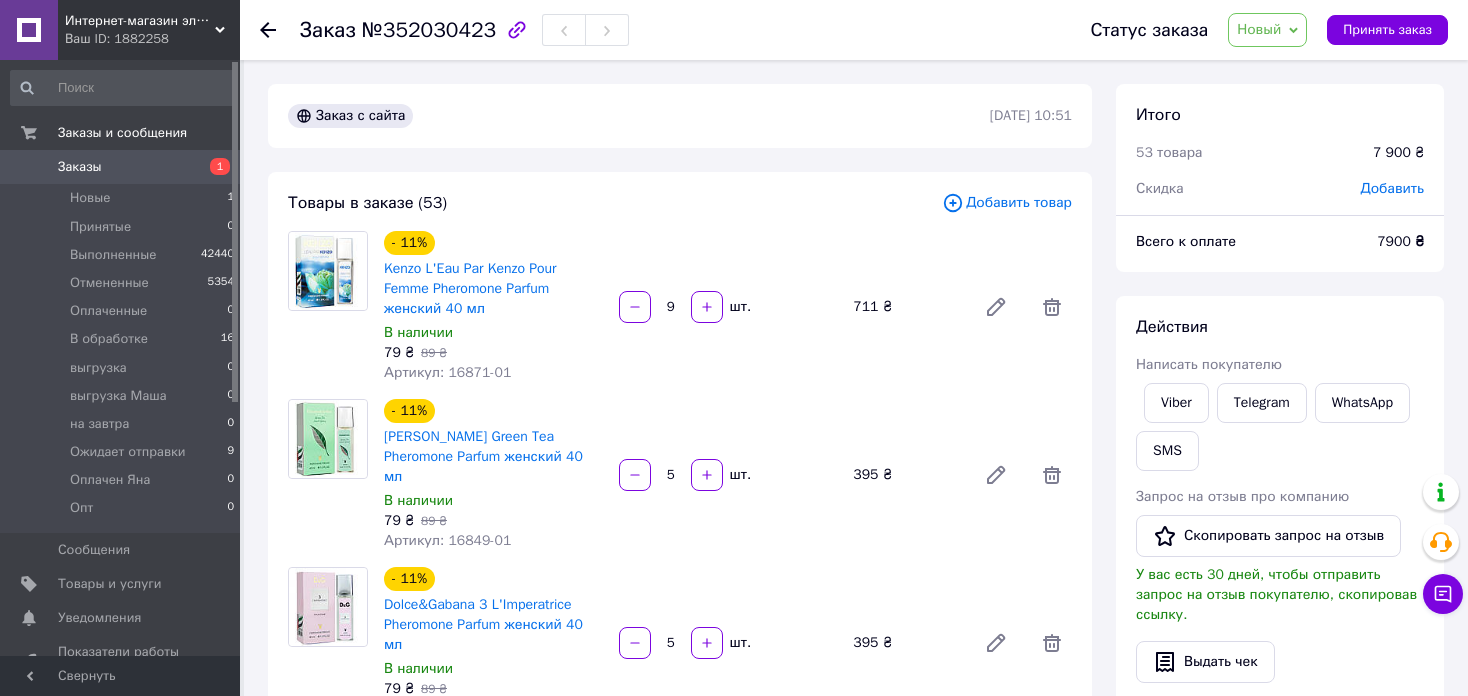 drag, startPoint x: 1419, startPoint y: 189, endPoint x: 1411, endPoint y: 197, distance: 11.313708 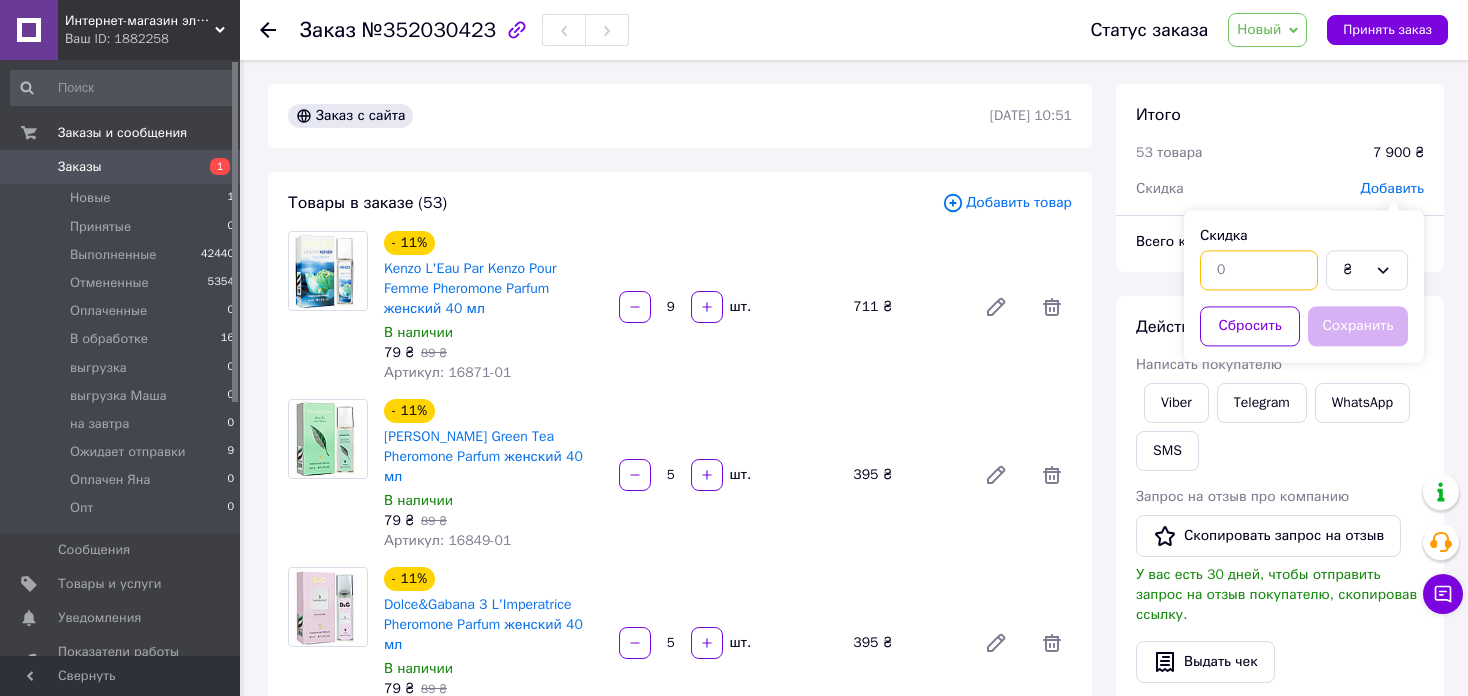click at bounding box center (1259, 270) 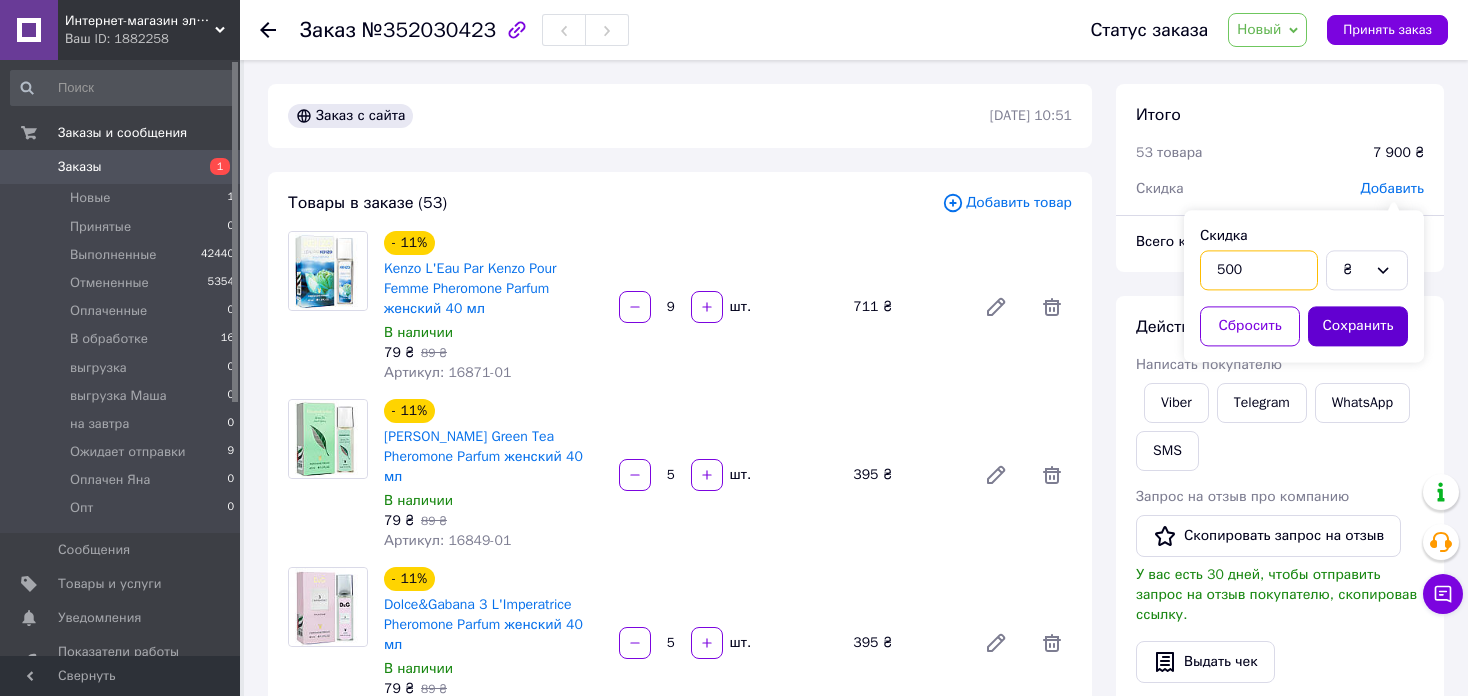 type on "500" 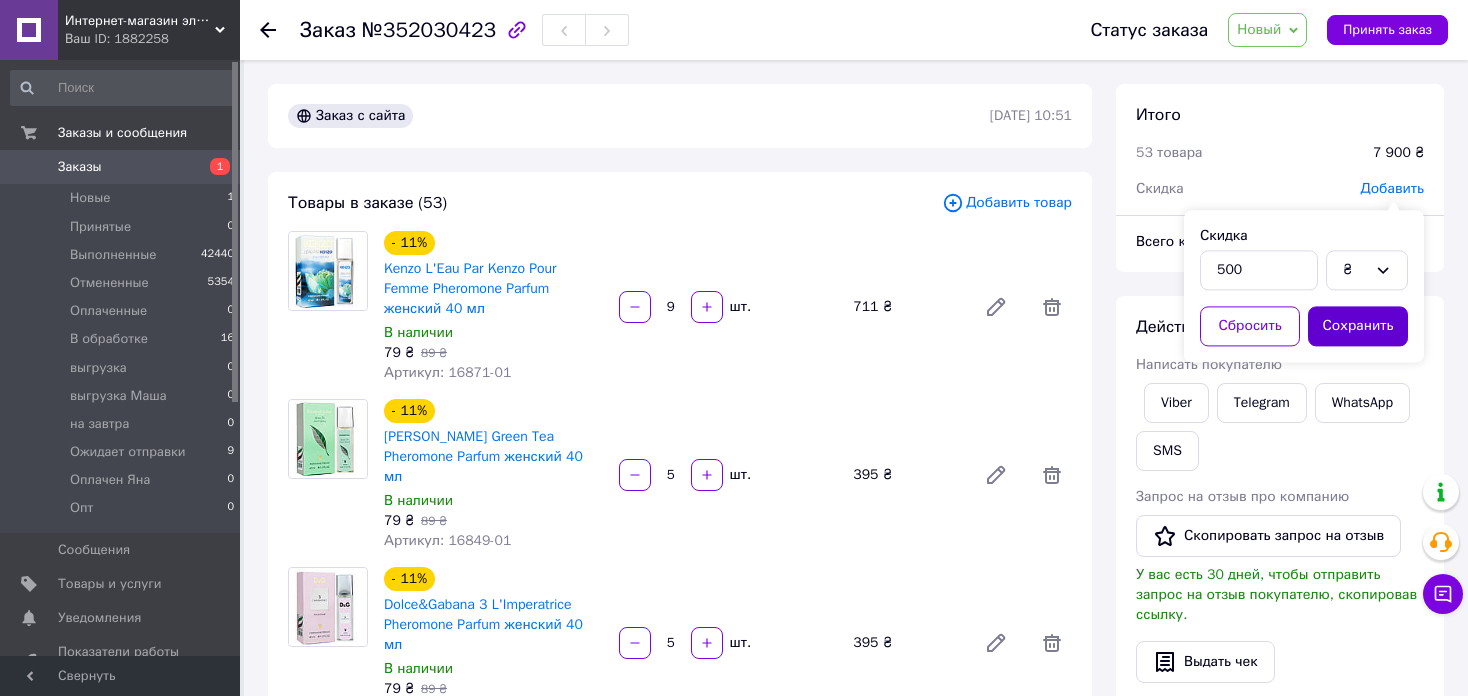 click on "Сохранить" at bounding box center (1358, 326) 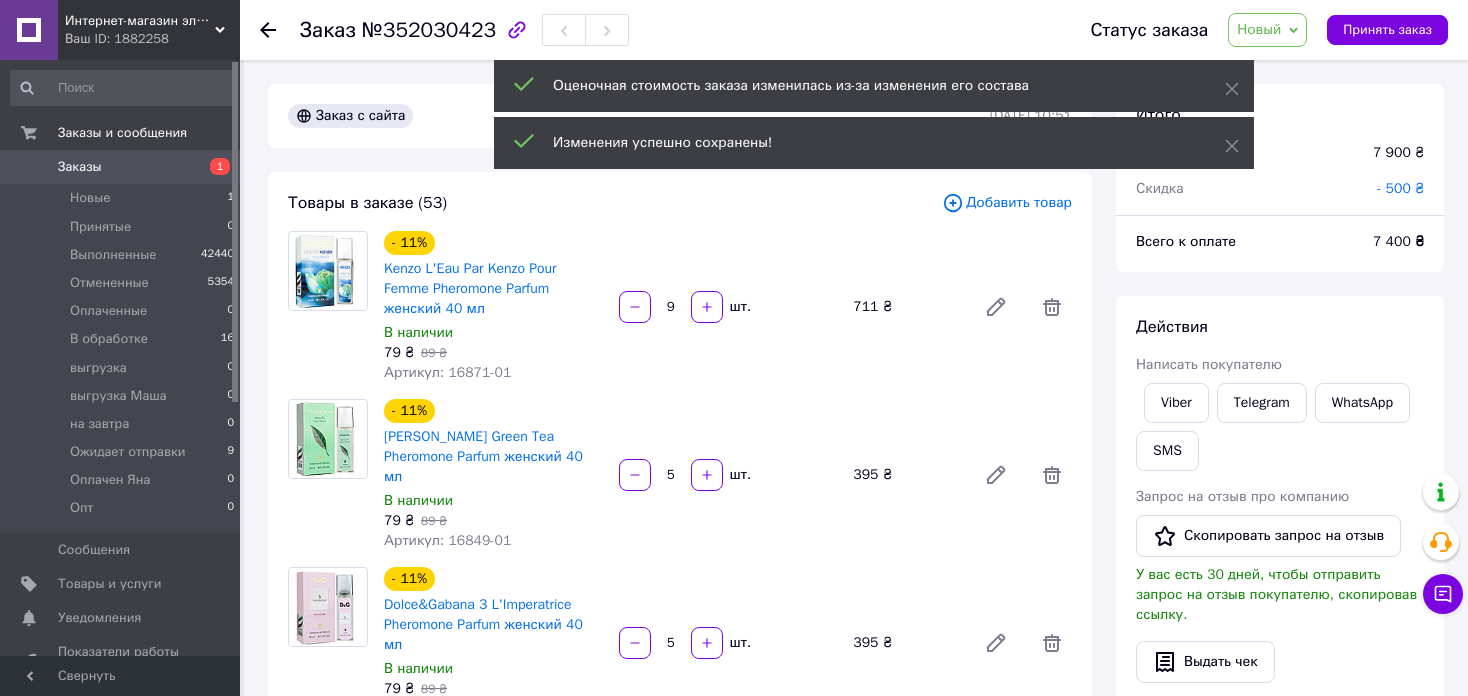 click on "Новый" at bounding box center (1259, 29) 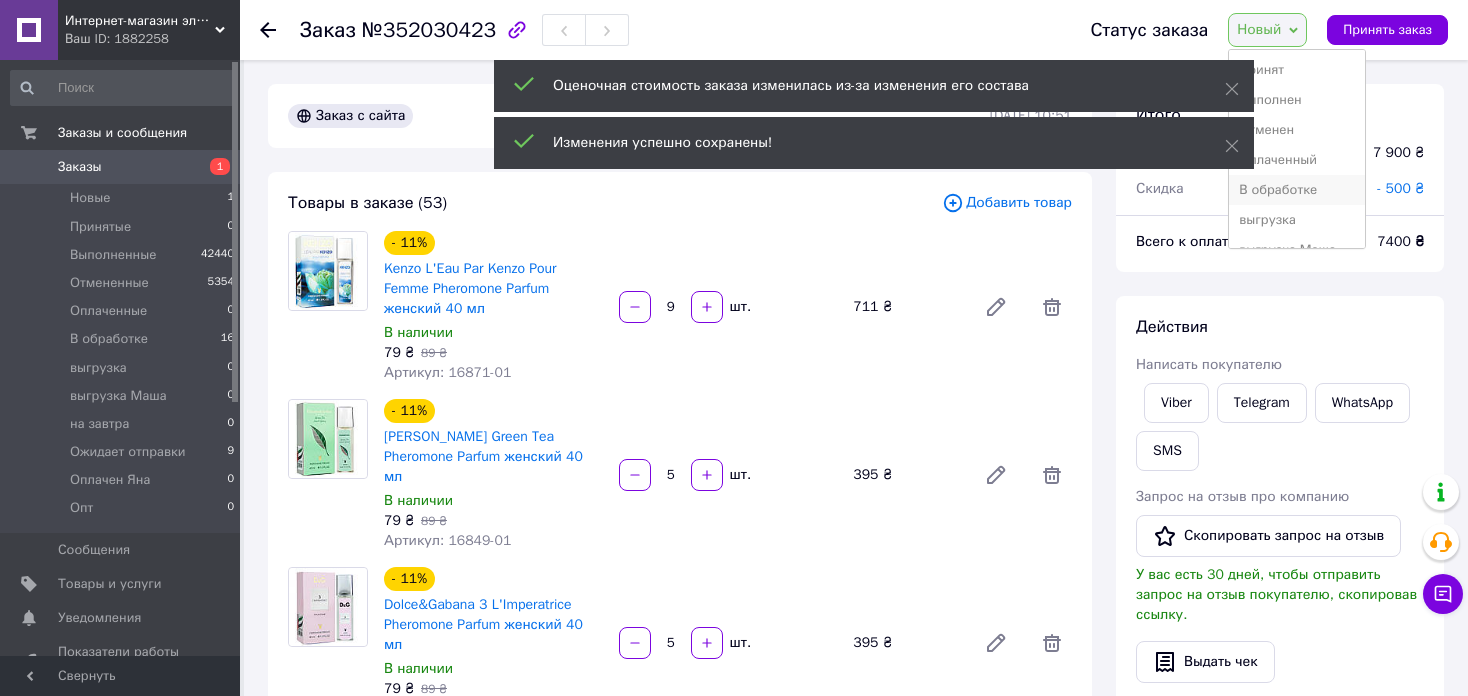 click on "В обработке" at bounding box center [1297, 190] 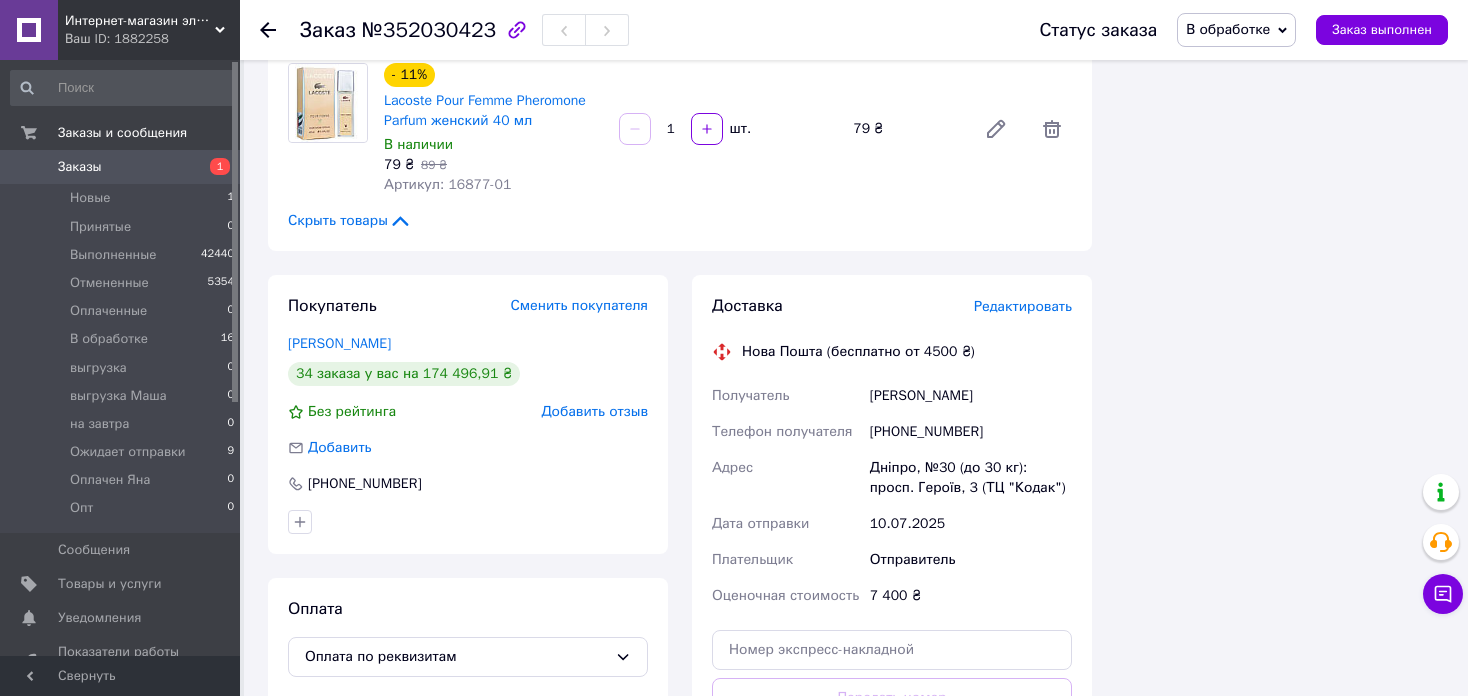 scroll, scrollTop: 8574, scrollLeft: 0, axis: vertical 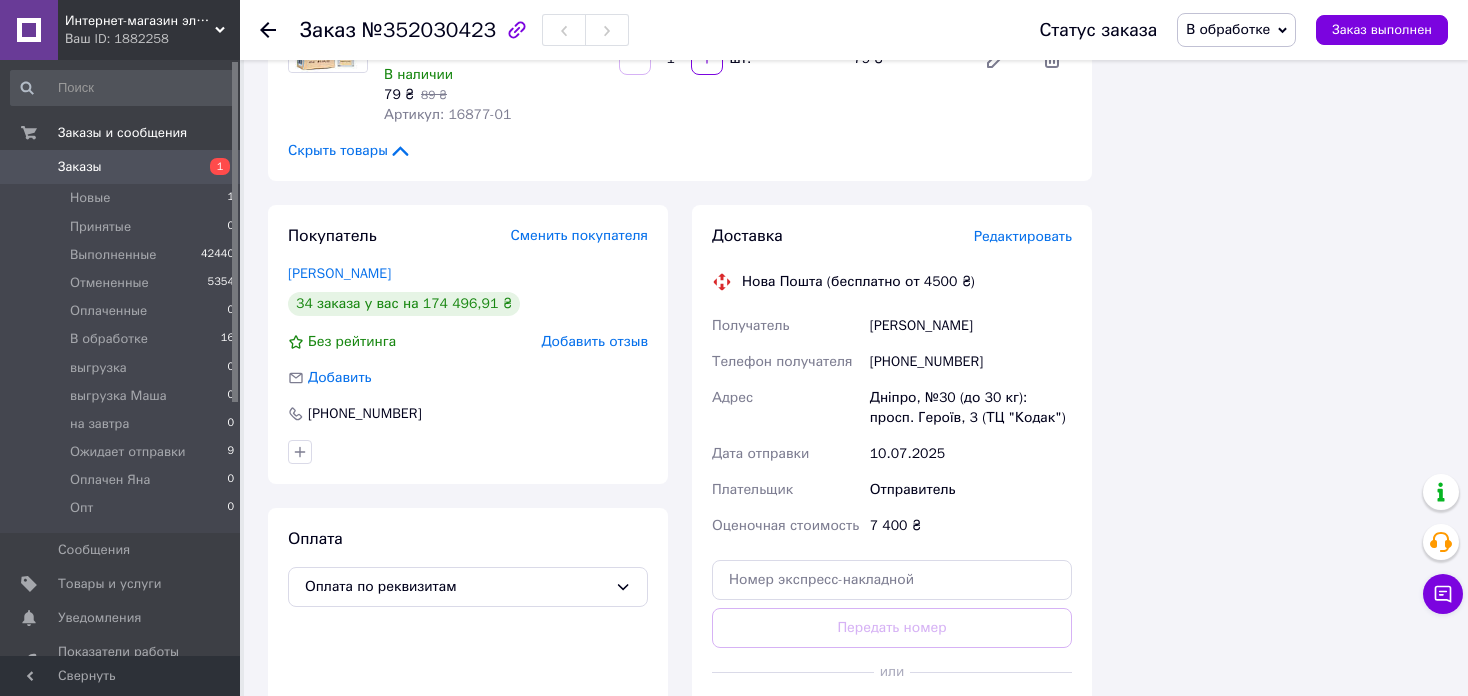 click 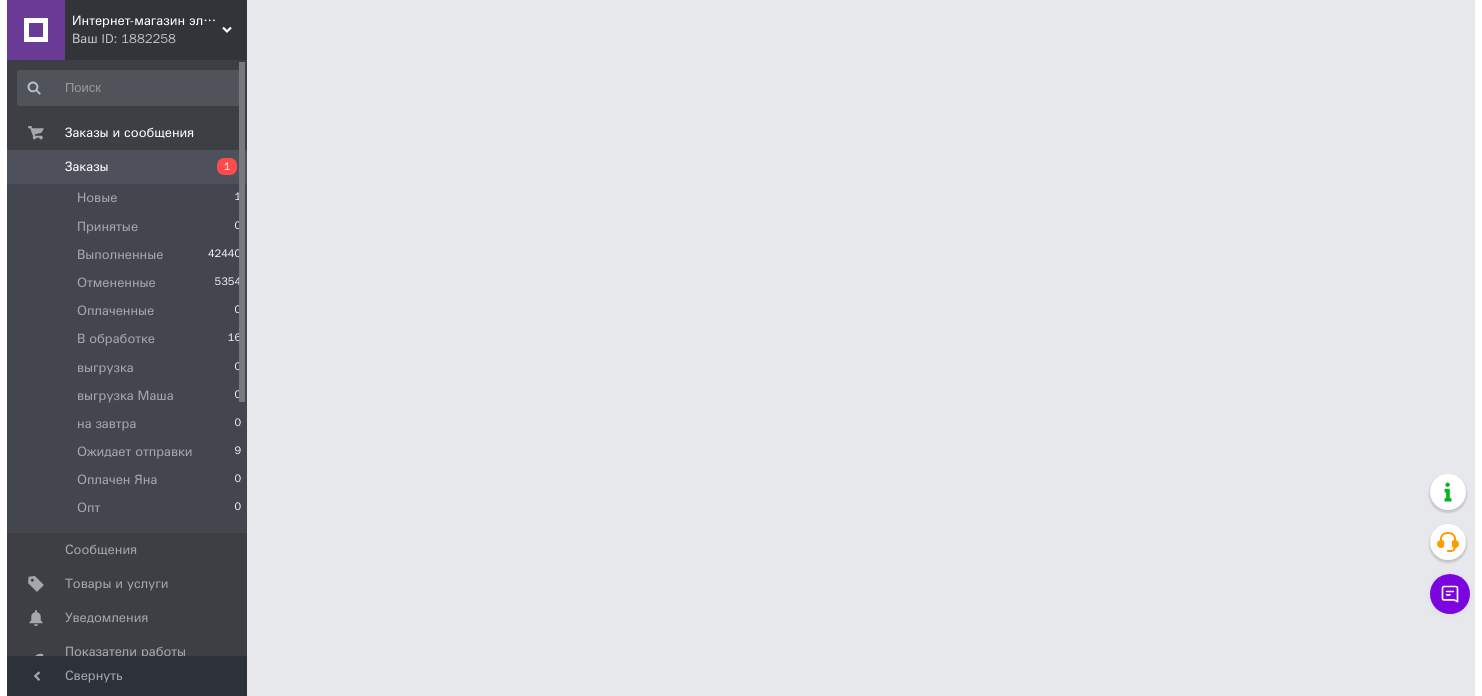 scroll, scrollTop: 0, scrollLeft: 0, axis: both 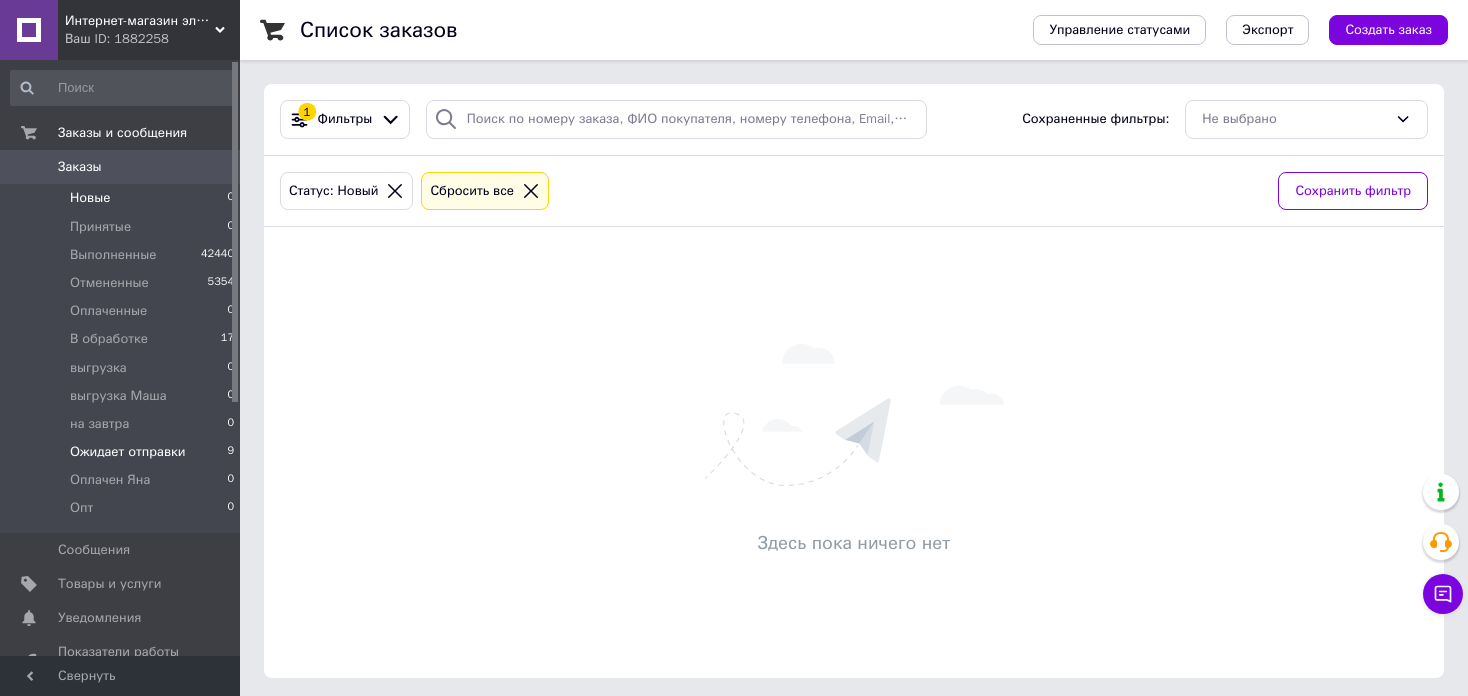 click on "Ожидает отправки 9" at bounding box center (123, 452) 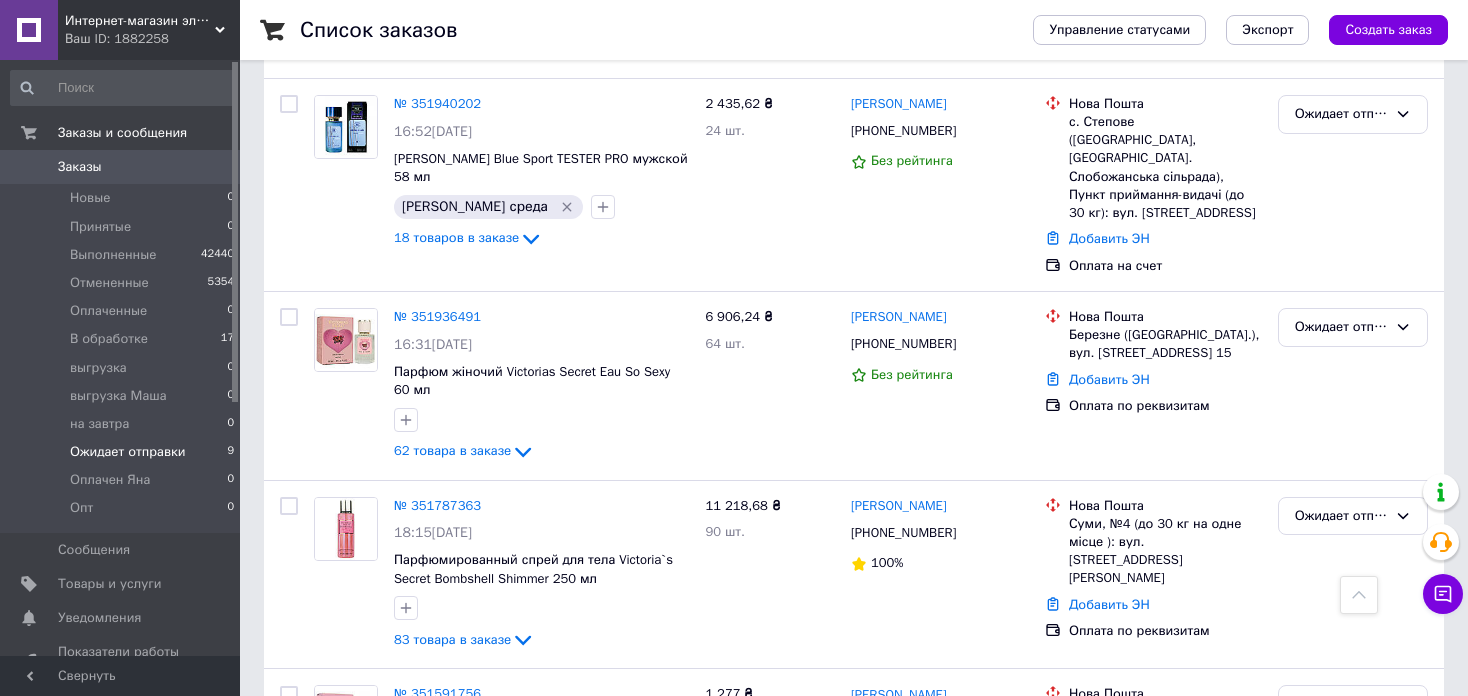 scroll, scrollTop: 1322, scrollLeft: 0, axis: vertical 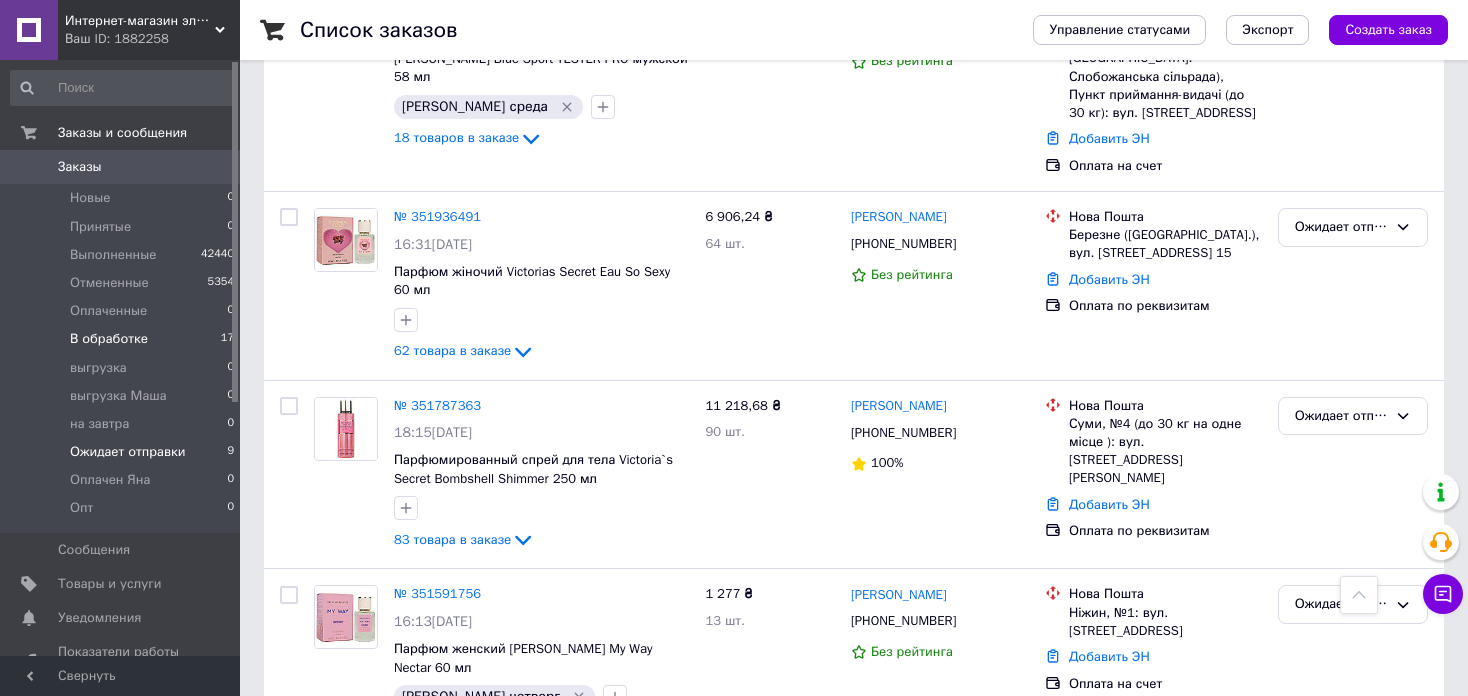 click on "В обработке 17" at bounding box center [123, 339] 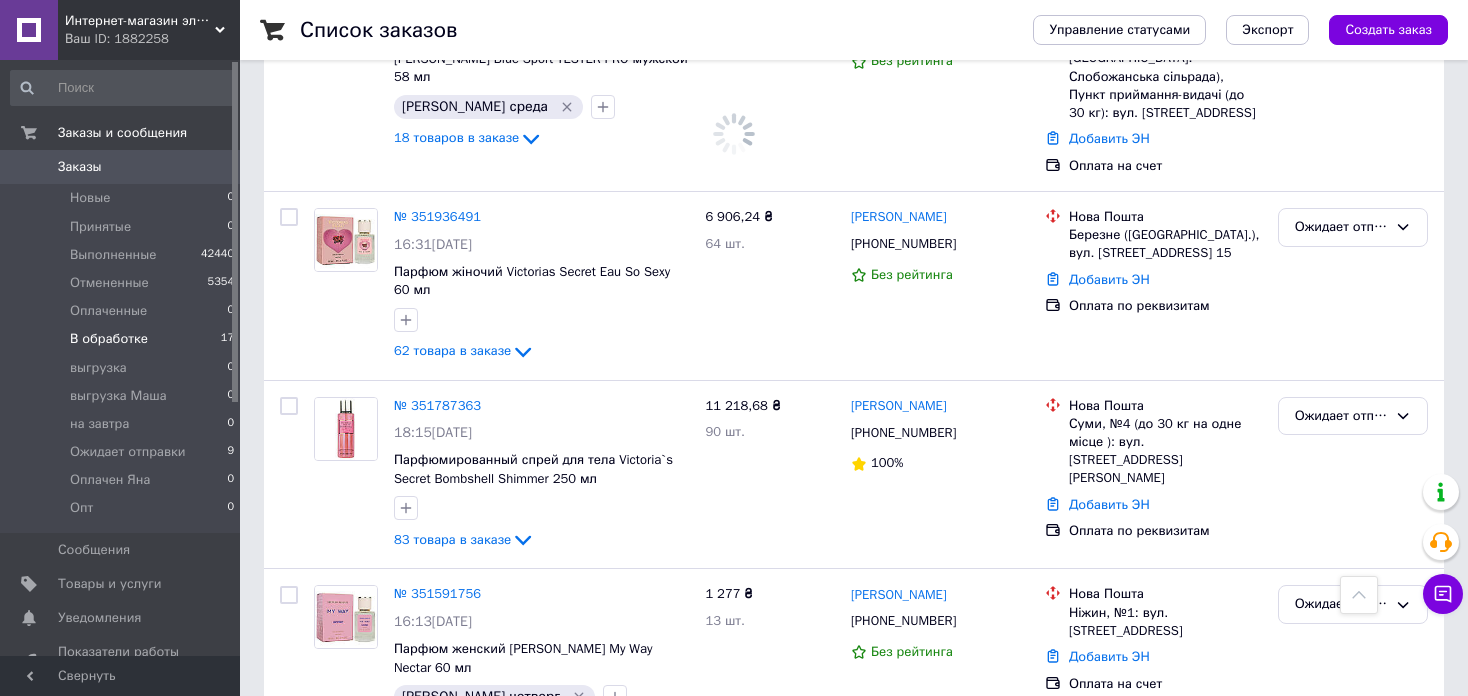 click on "В обработке" at bounding box center [109, 339] 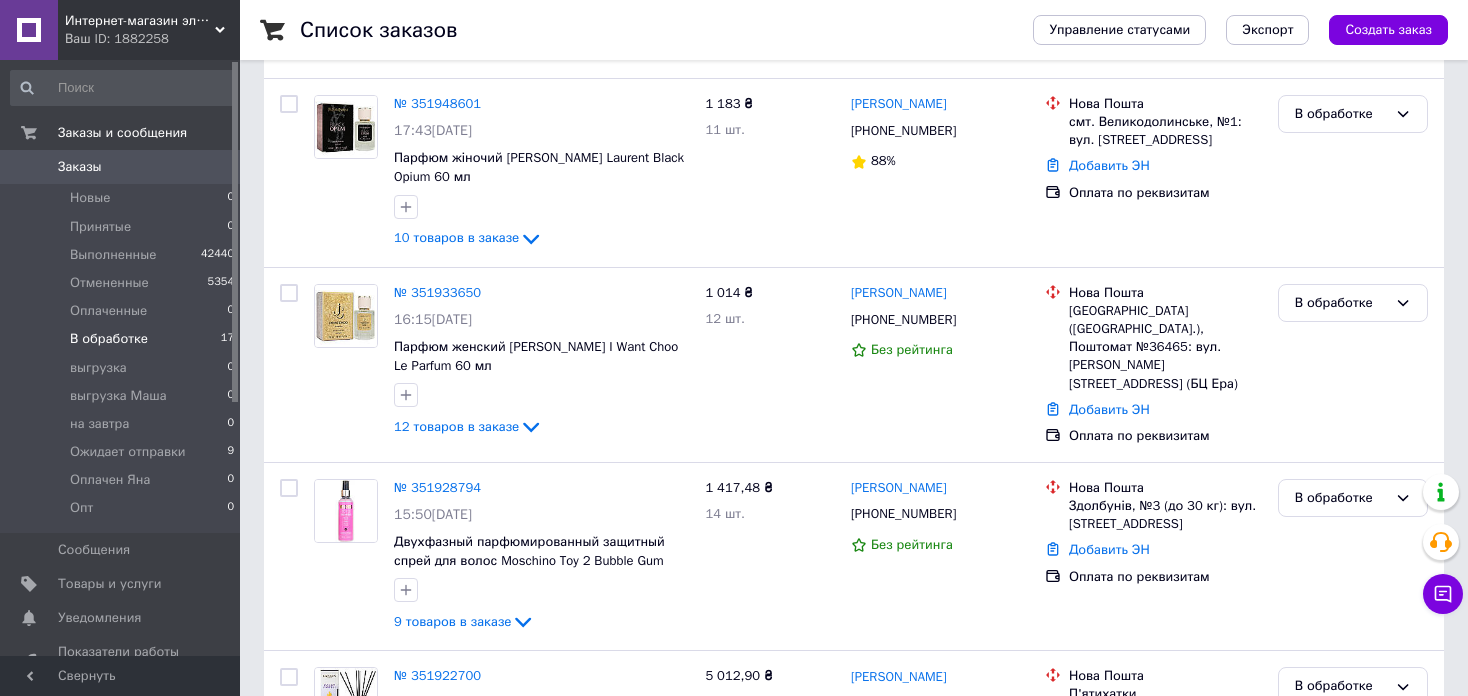scroll, scrollTop: 0, scrollLeft: 0, axis: both 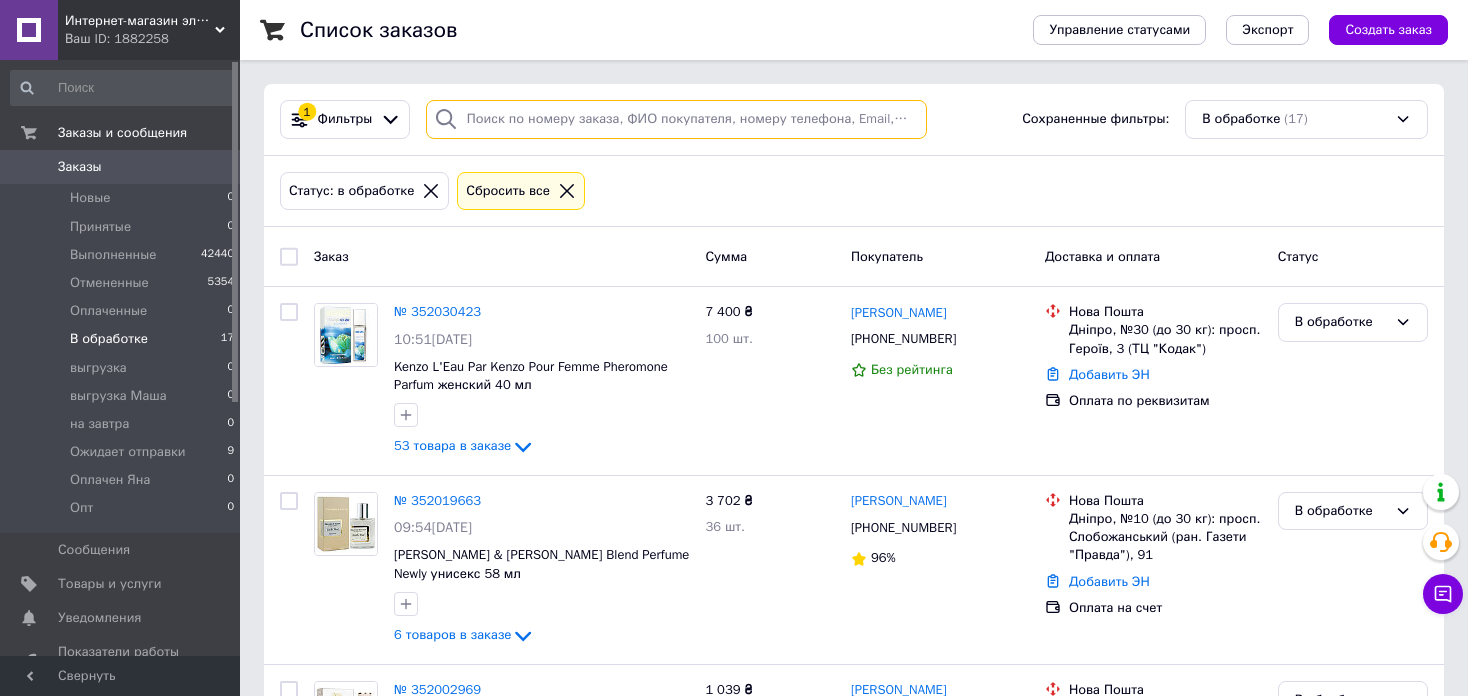 click at bounding box center [676, 119] 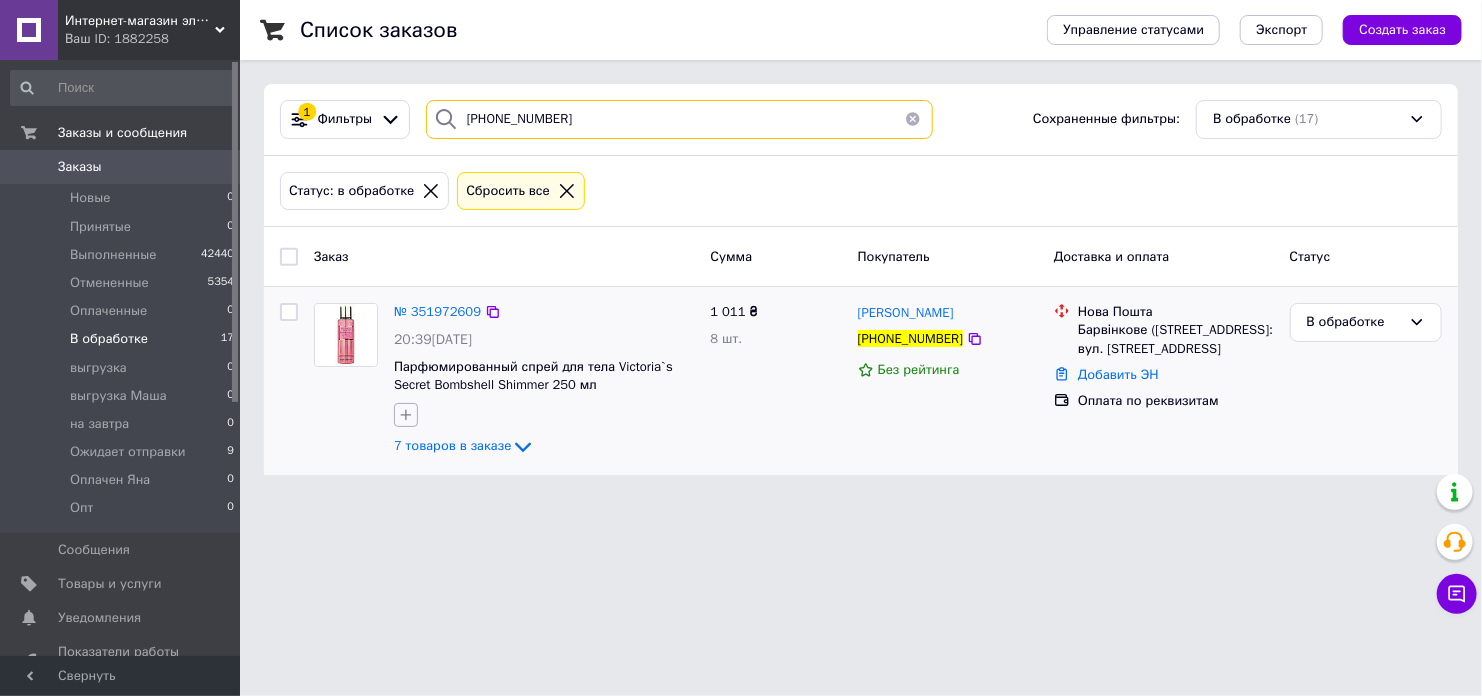 type on "+380506358776" 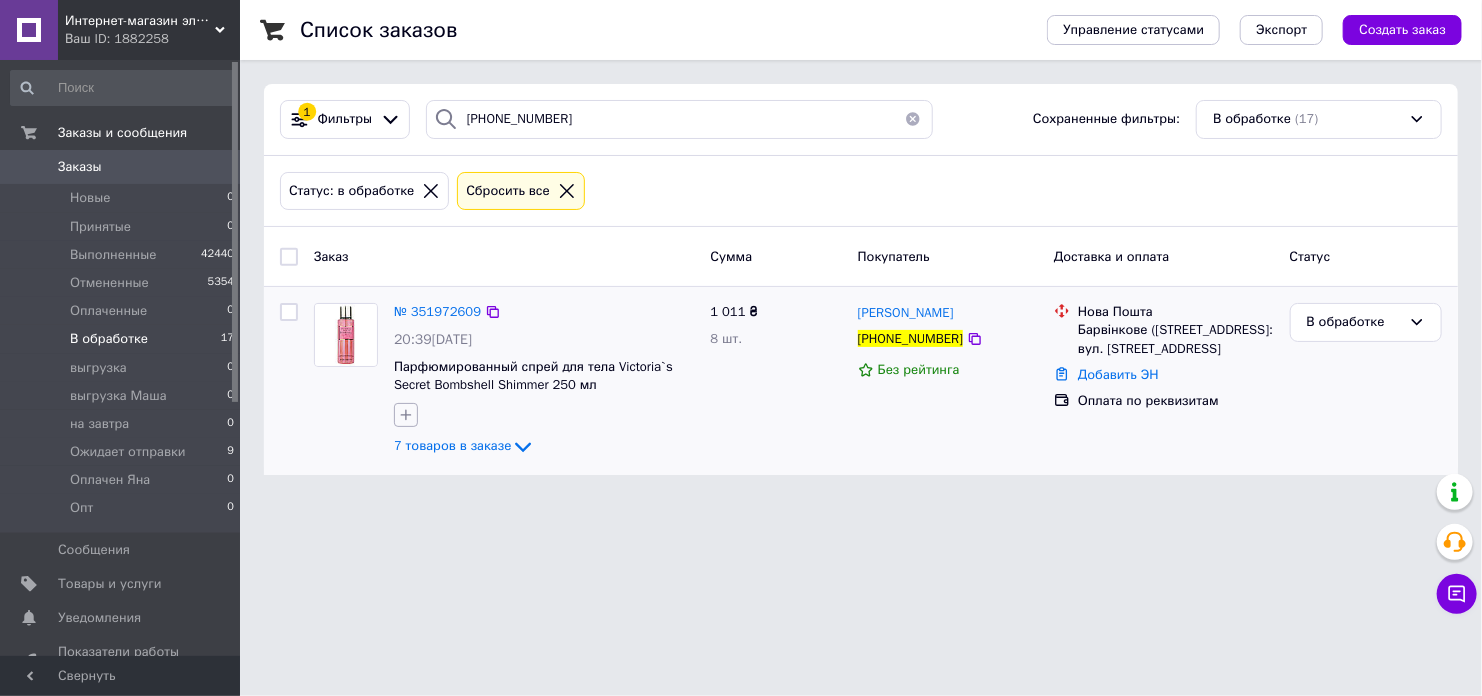 click 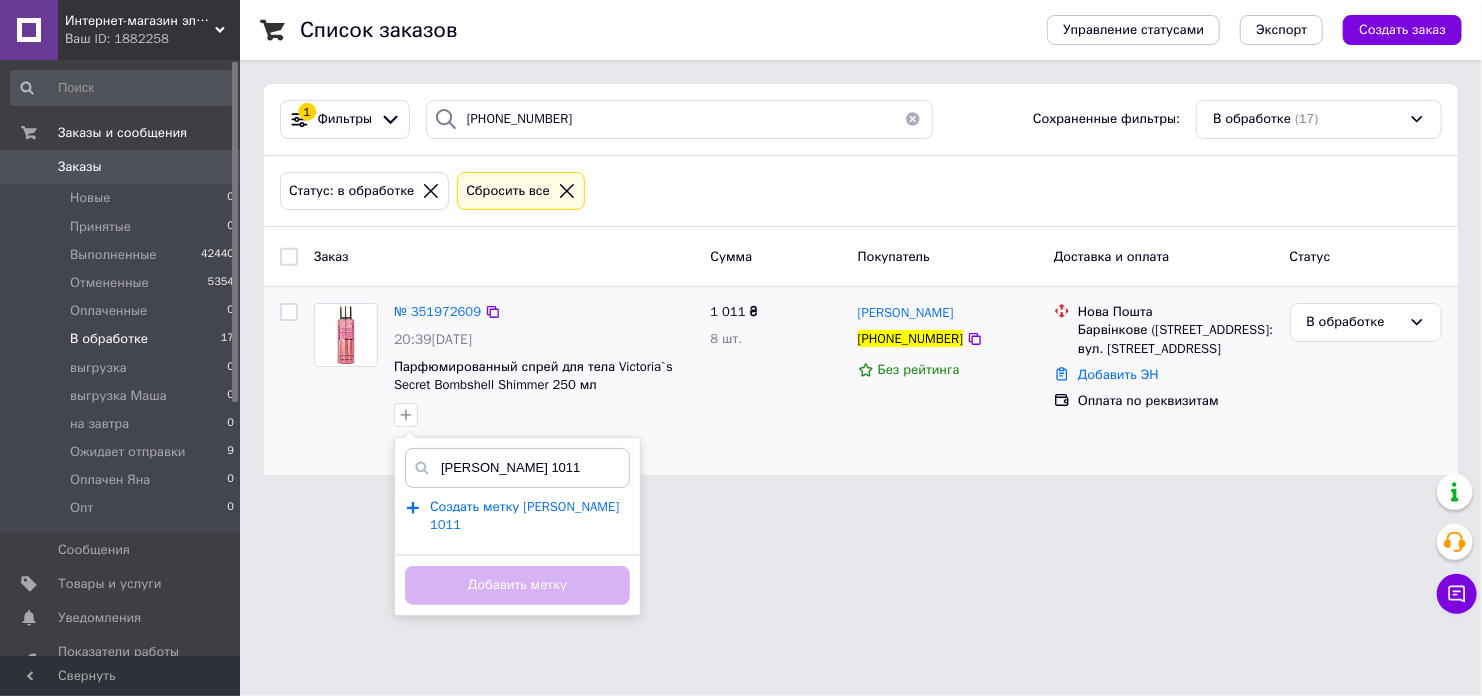 type on "олег 1011" 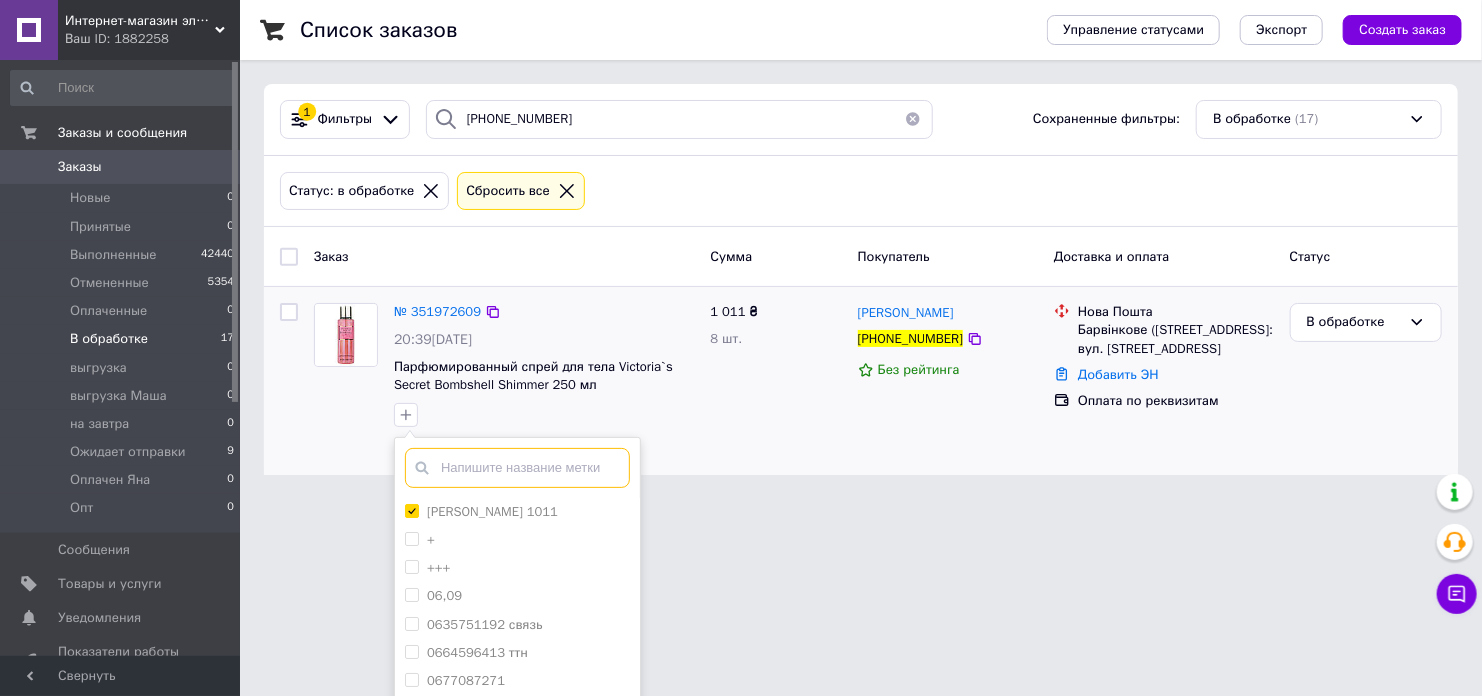 click at bounding box center [517, 468] 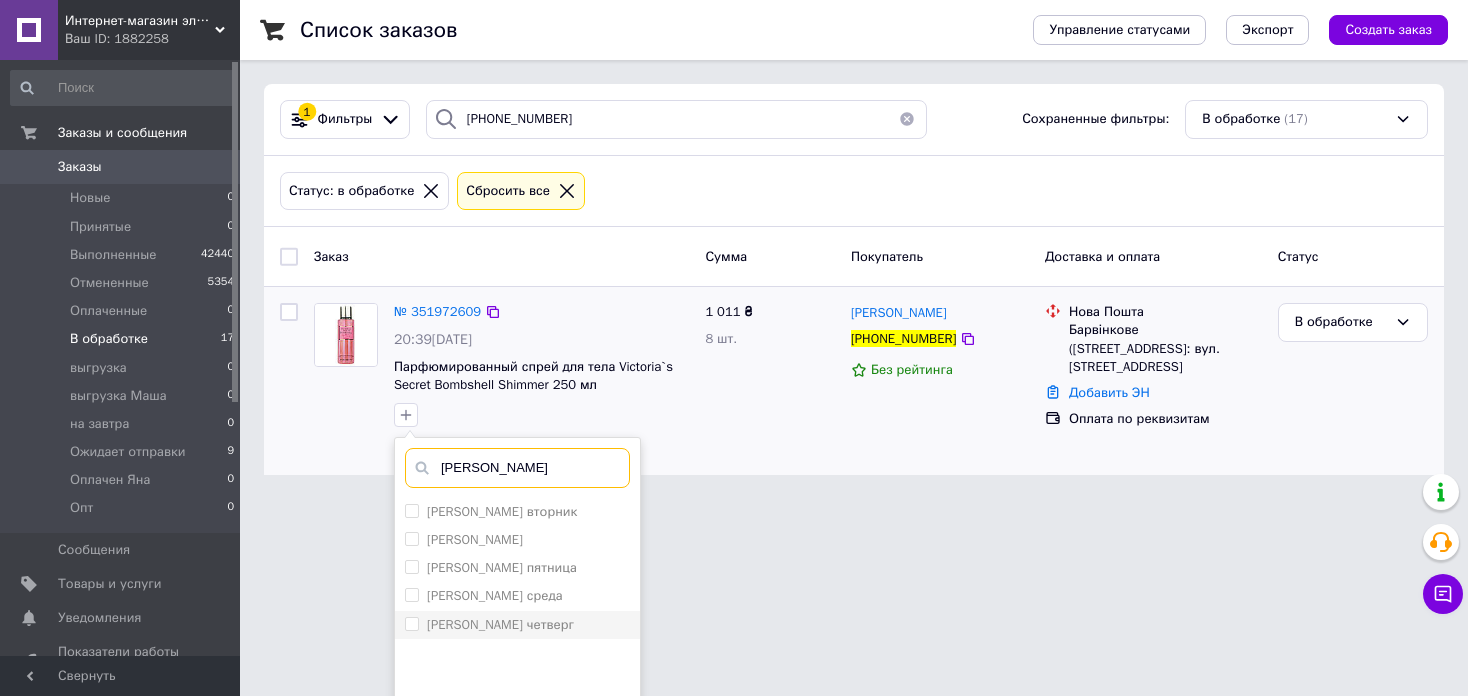 type on "маша" 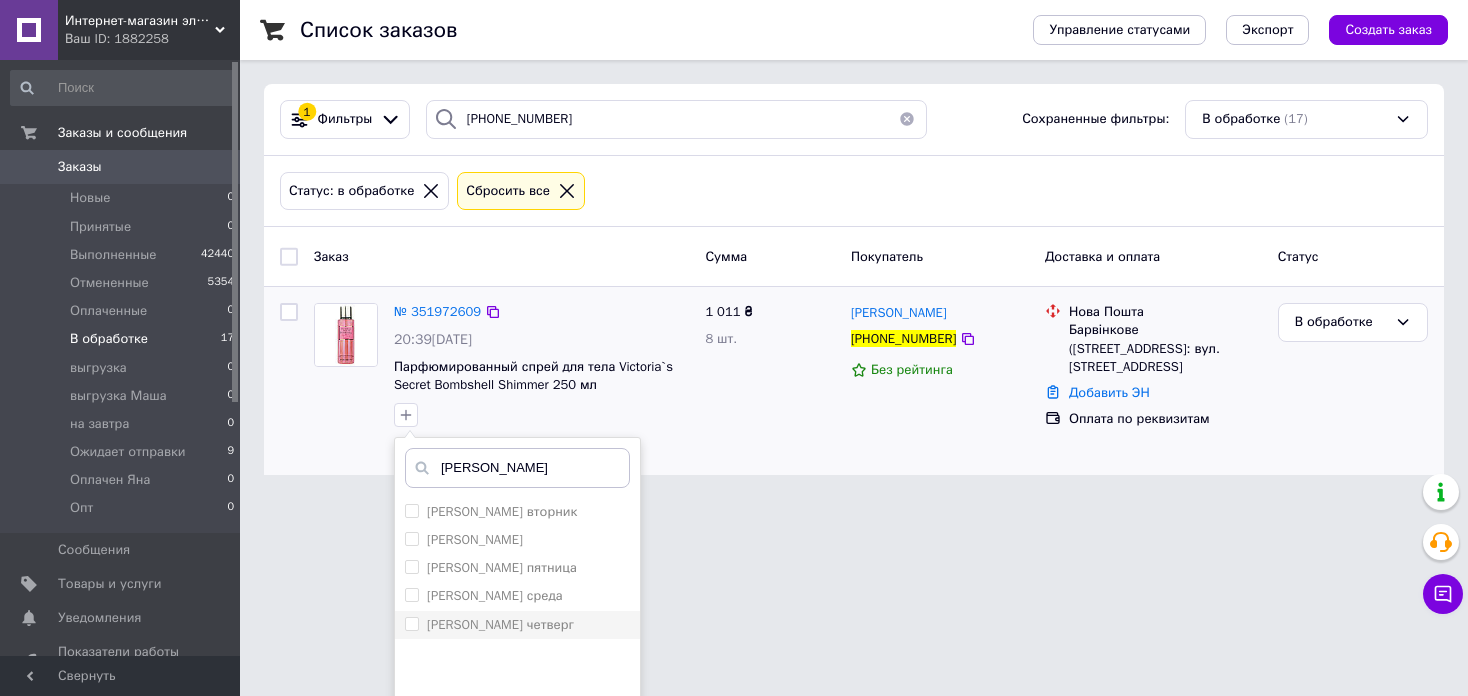 click on "[PERSON_NAME] четверг" at bounding box center [517, 625] 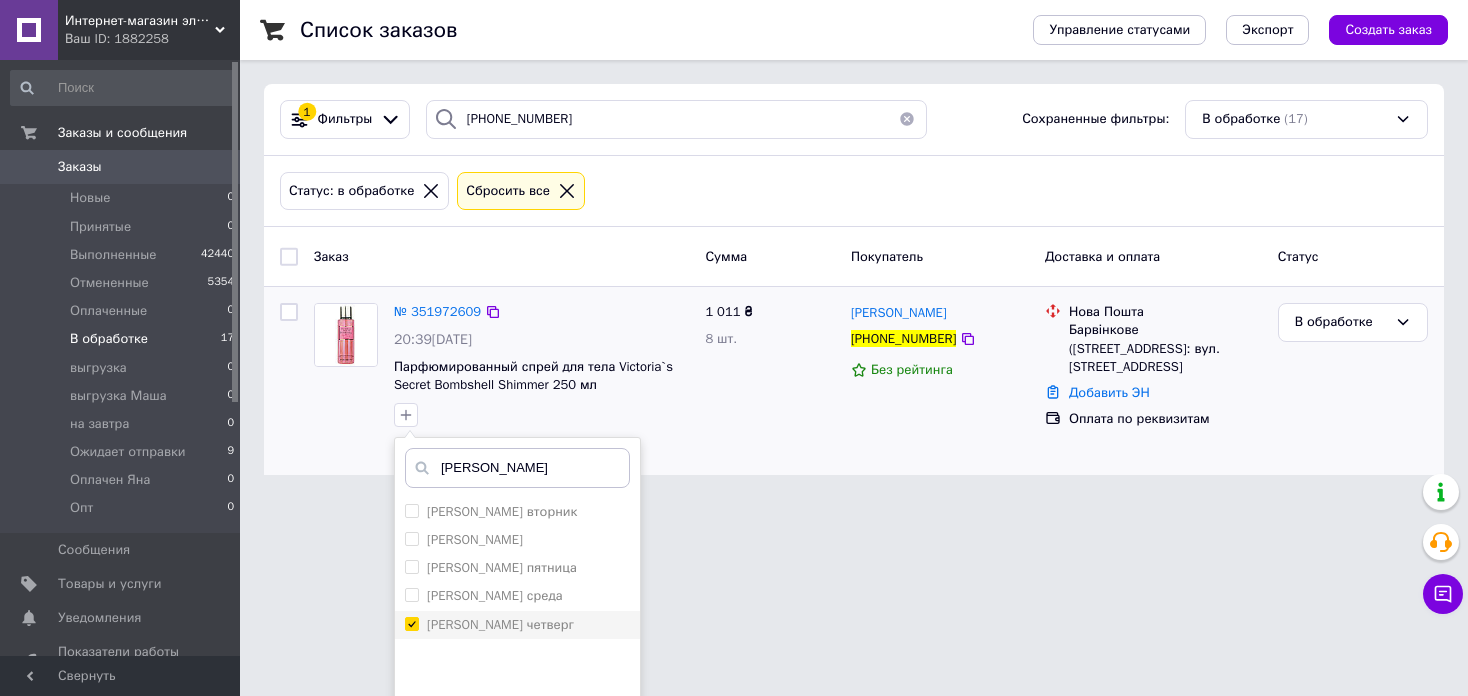 checkbox on "true" 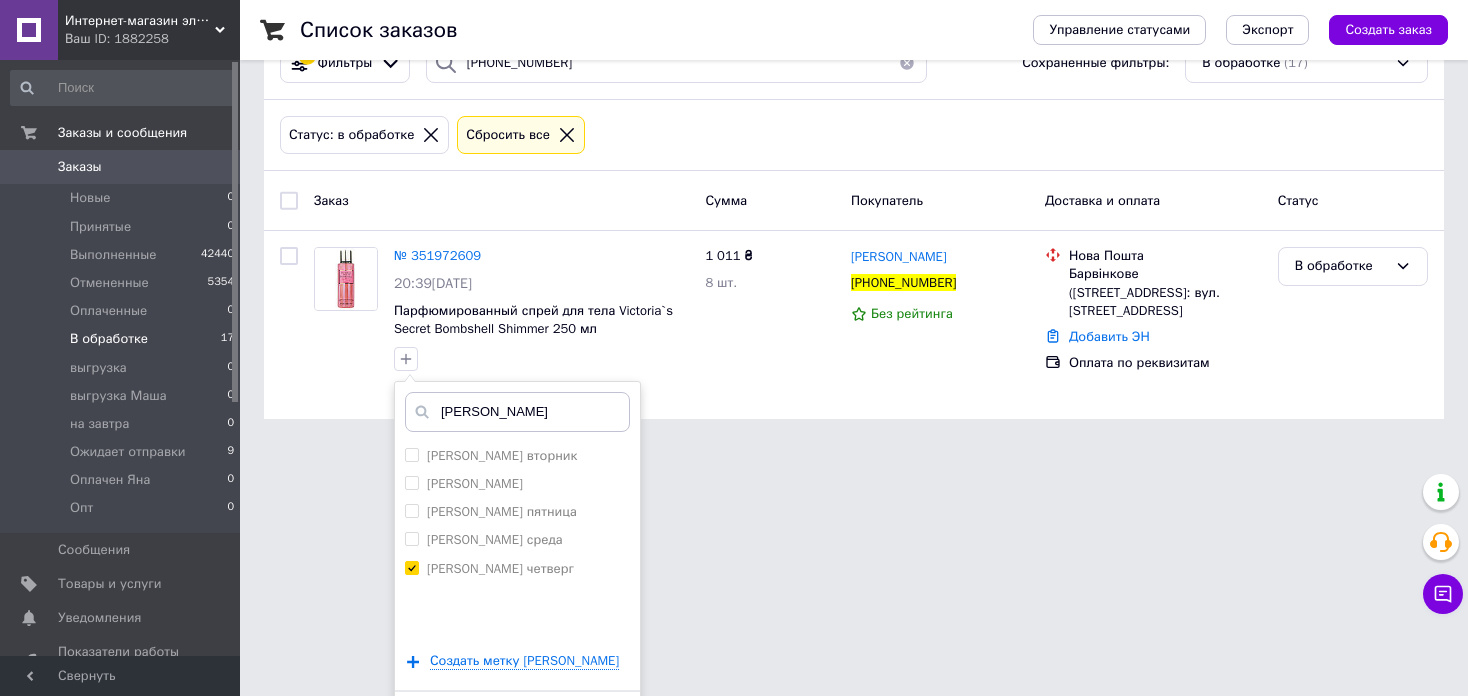 scroll, scrollTop: 109, scrollLeft: 0, axis: vertical 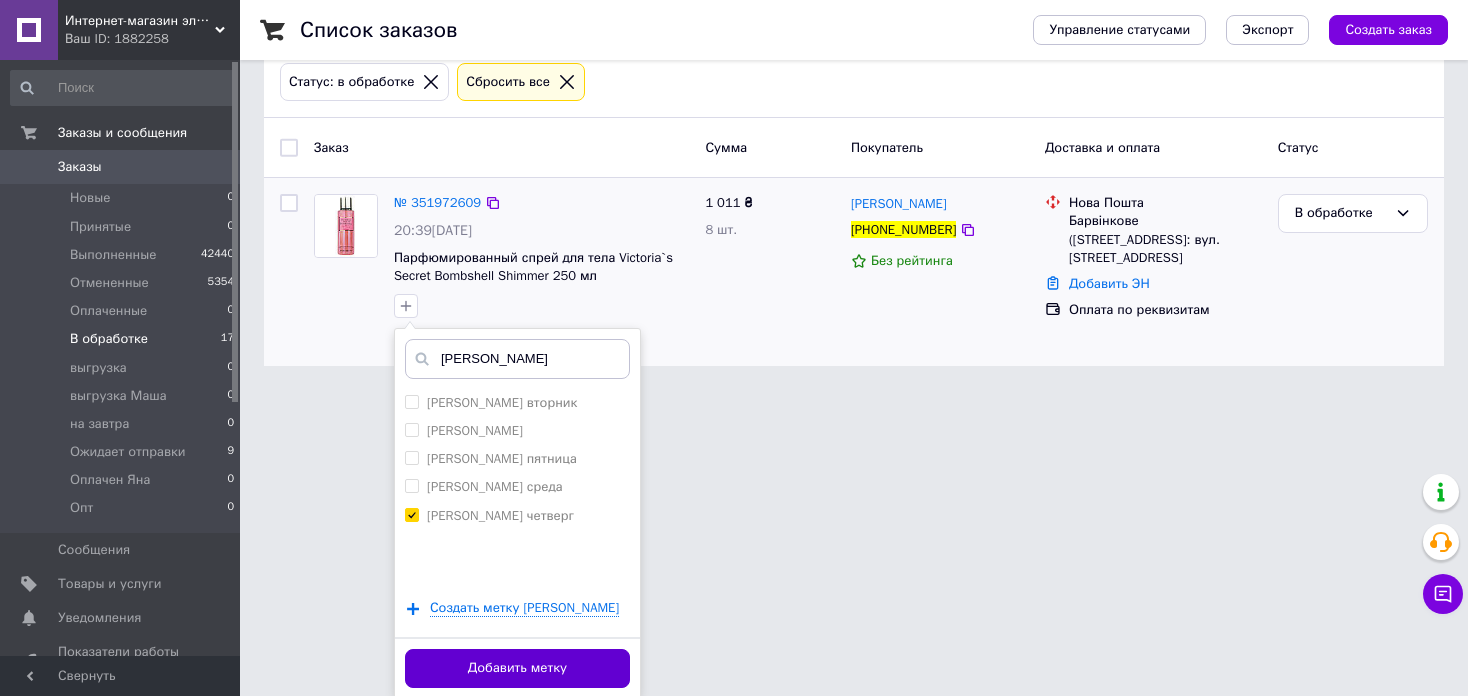 click on "Добавить метку" at bounding box center (517, 668) 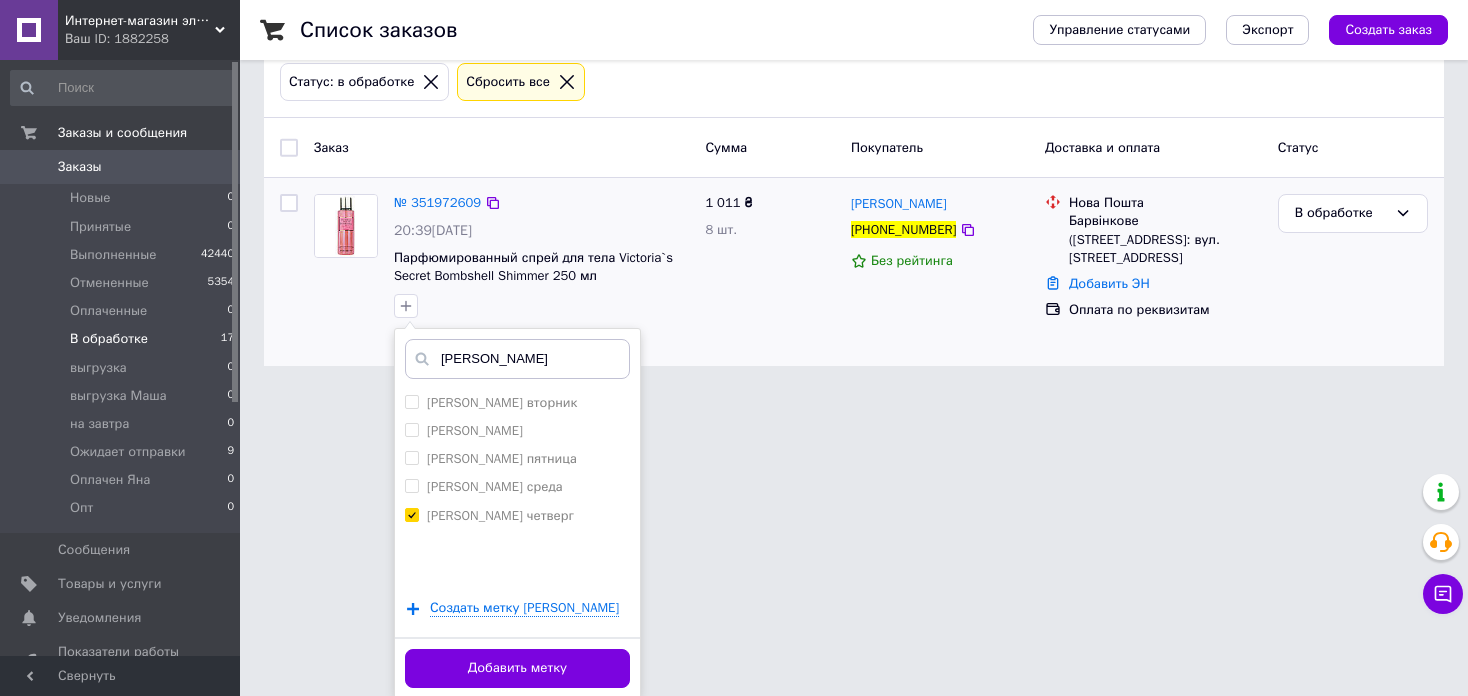 scroll, scrollTop: 0, scrollLeft: 0, axis: both 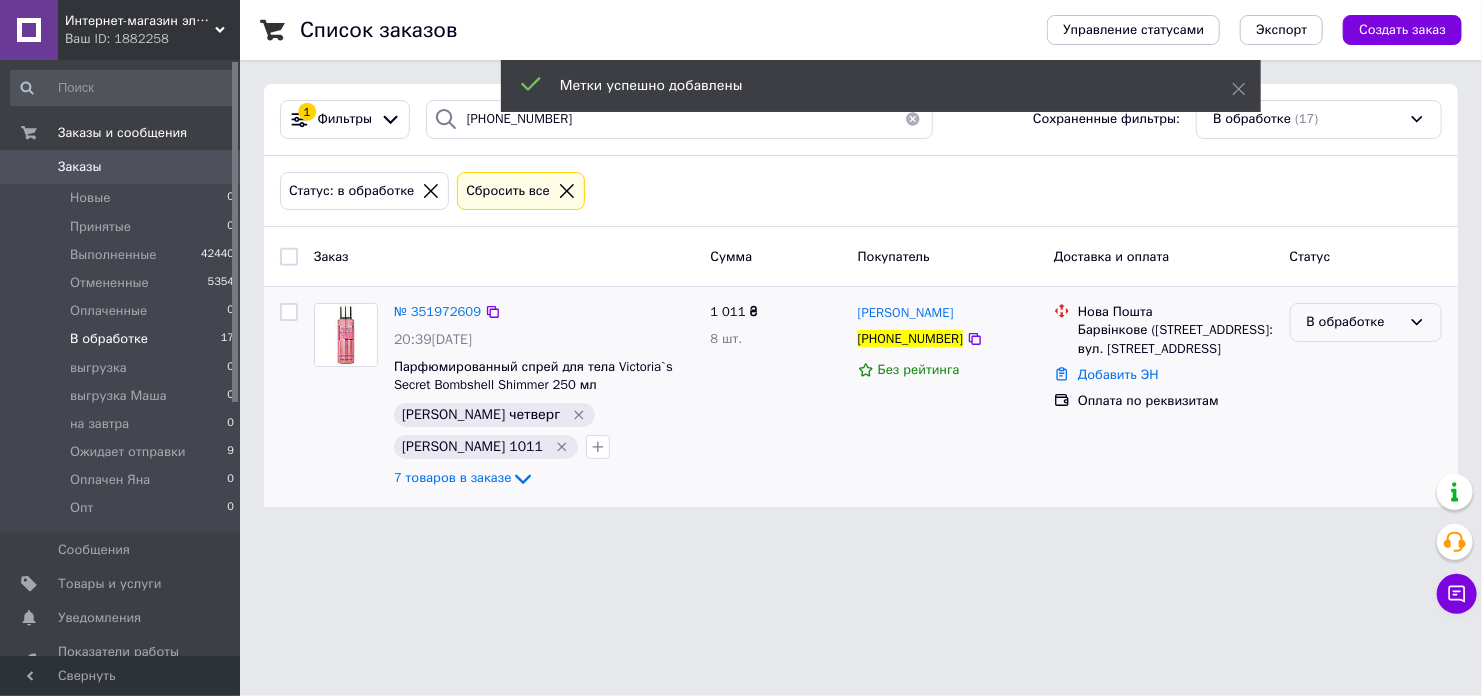 click on "В обработке" at bounding box center [1366, 322] 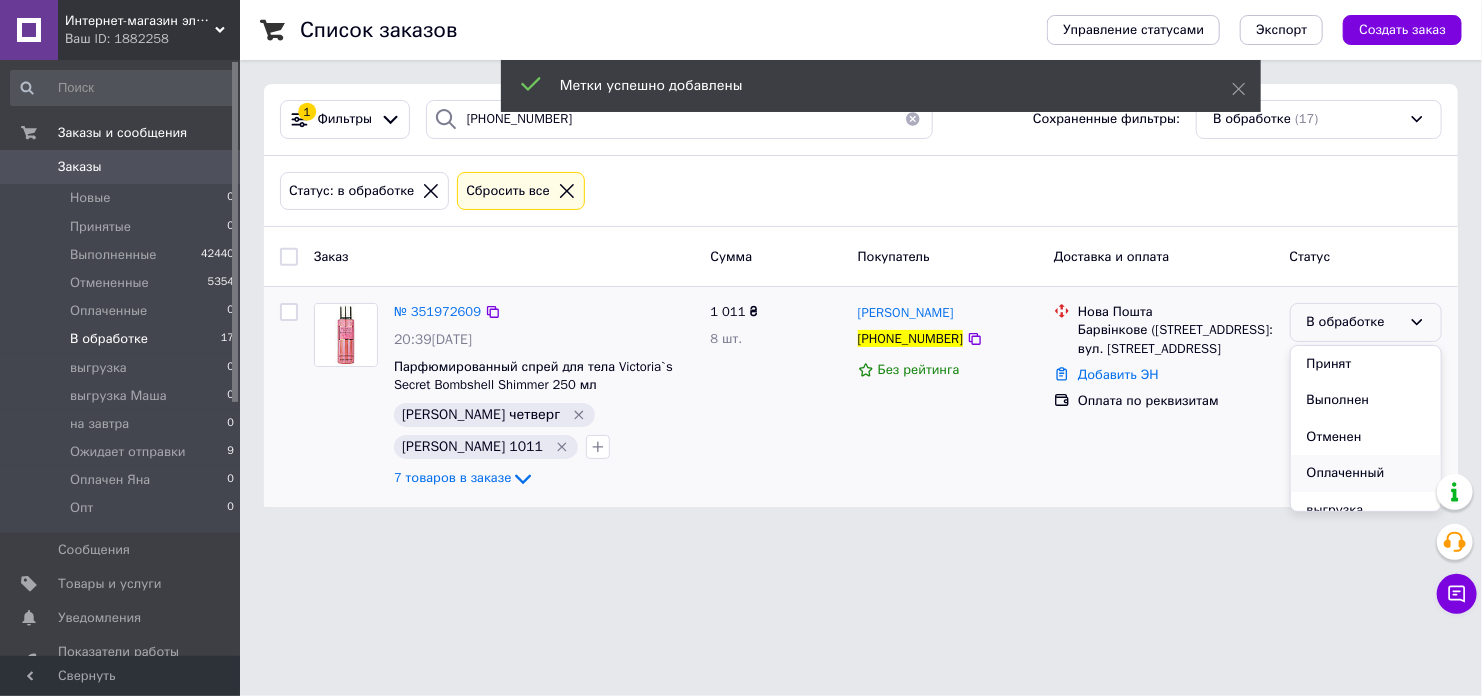 click on "Оплаченный" at bounding box center [1366, 473] 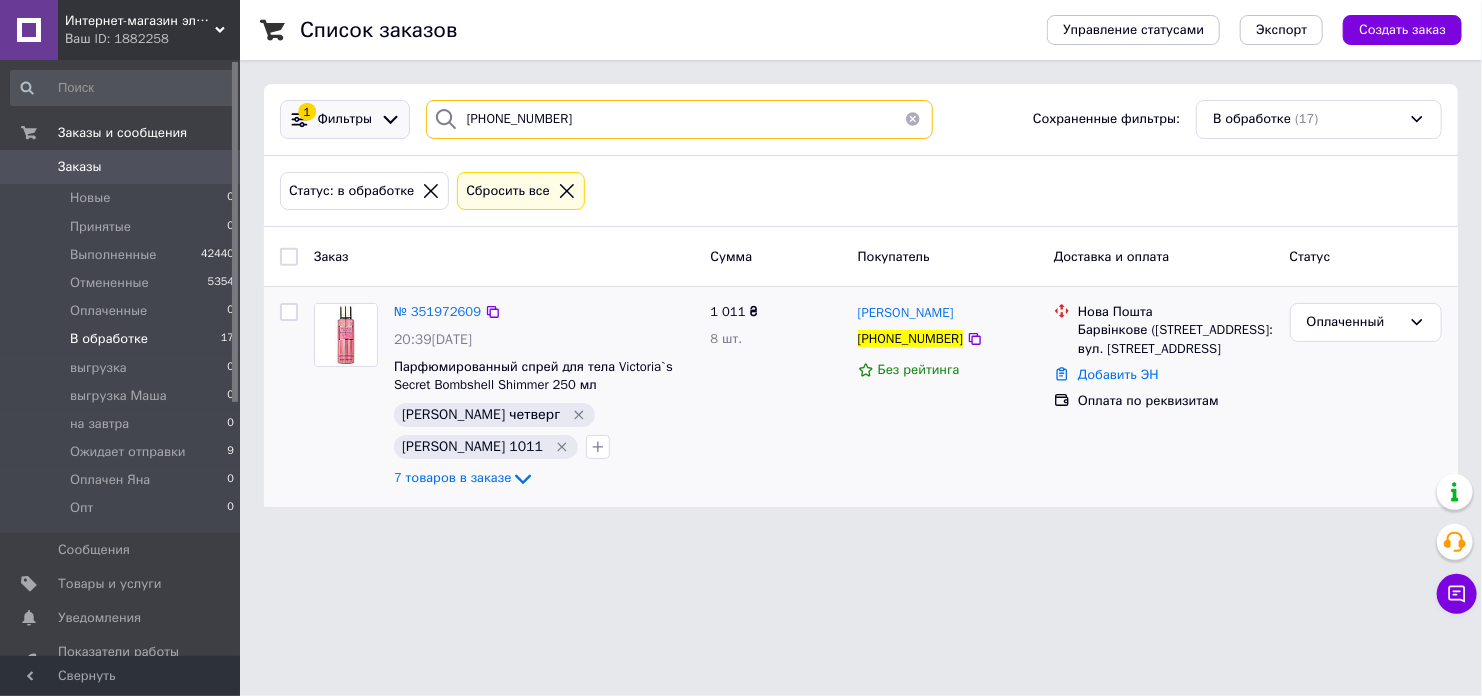 drag, startPoint x: 583, startPoint y: 113, endPoint x: 343, endPoint y: 114, distance: 240.00209 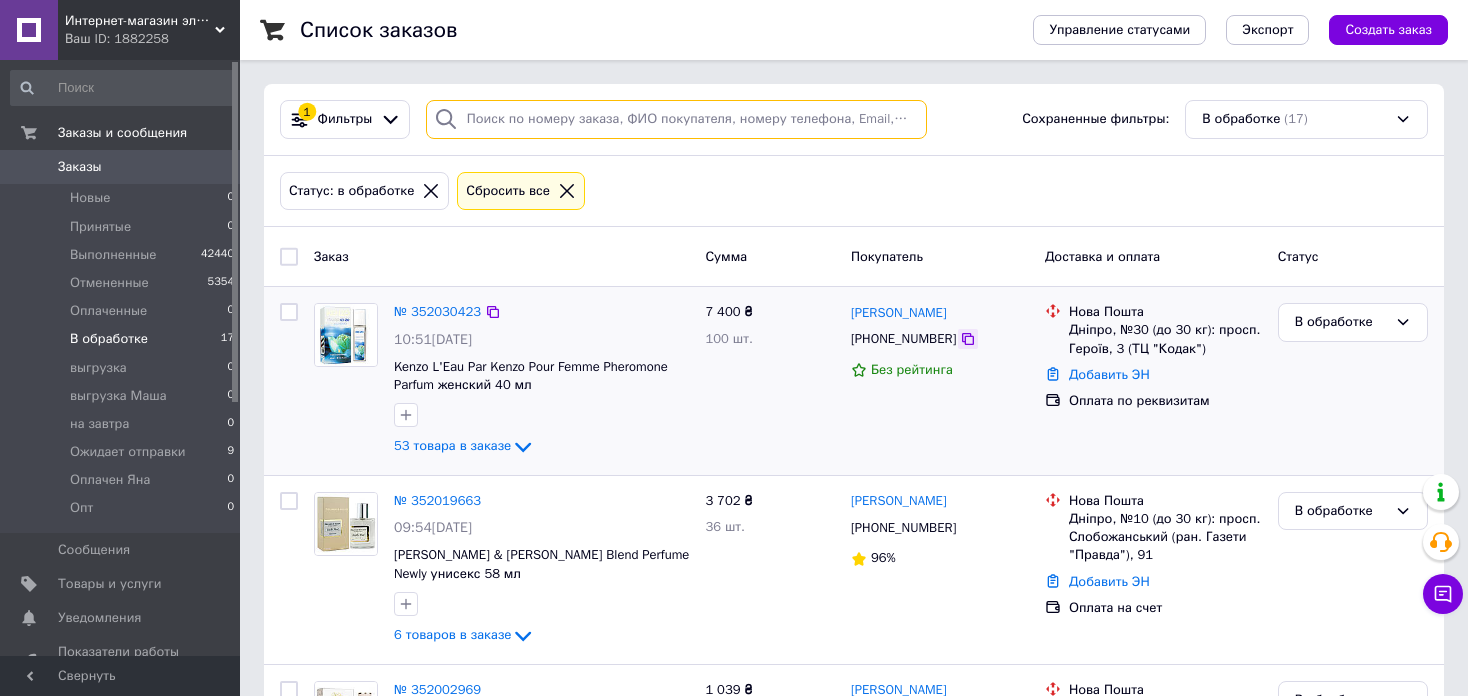 type 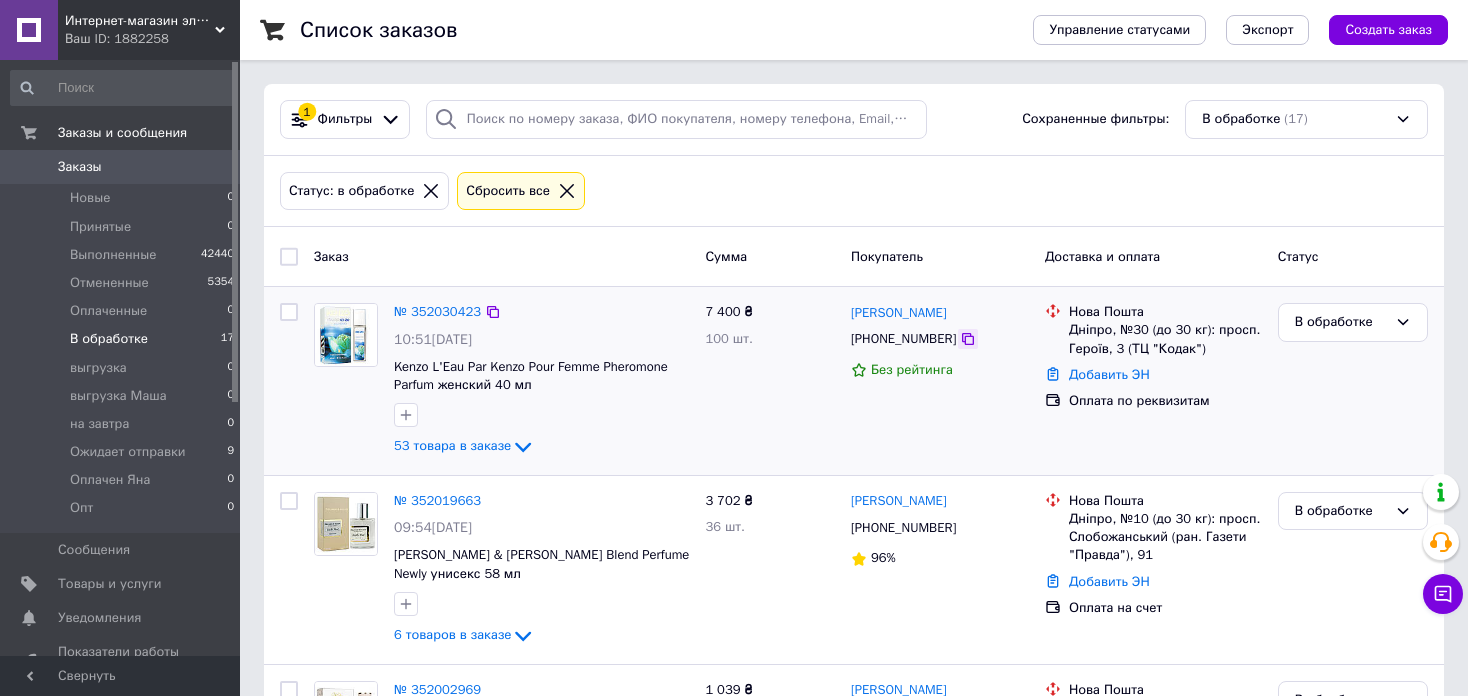 click 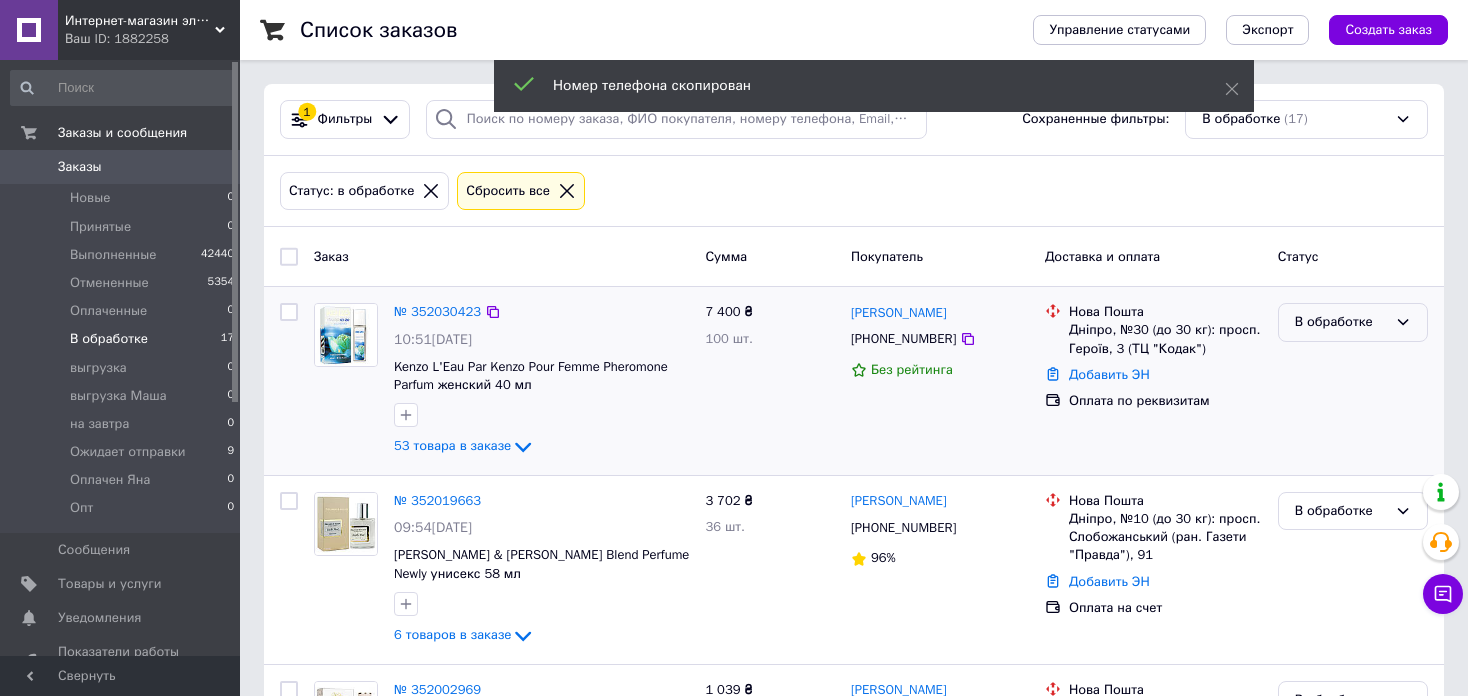 click on "В обработке" at bounding box center (1341, 322) 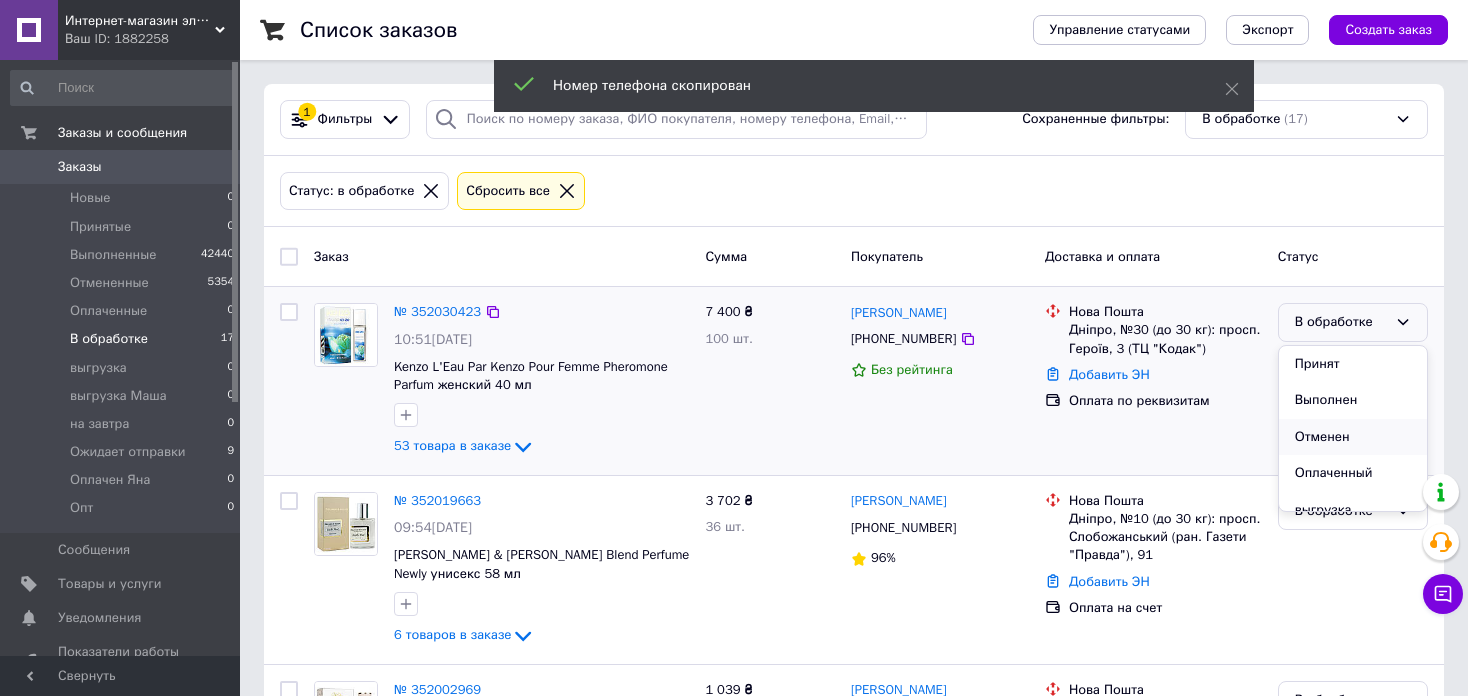 scroll, scrollTop: 220, scrollLeft: 0, axis: vertical 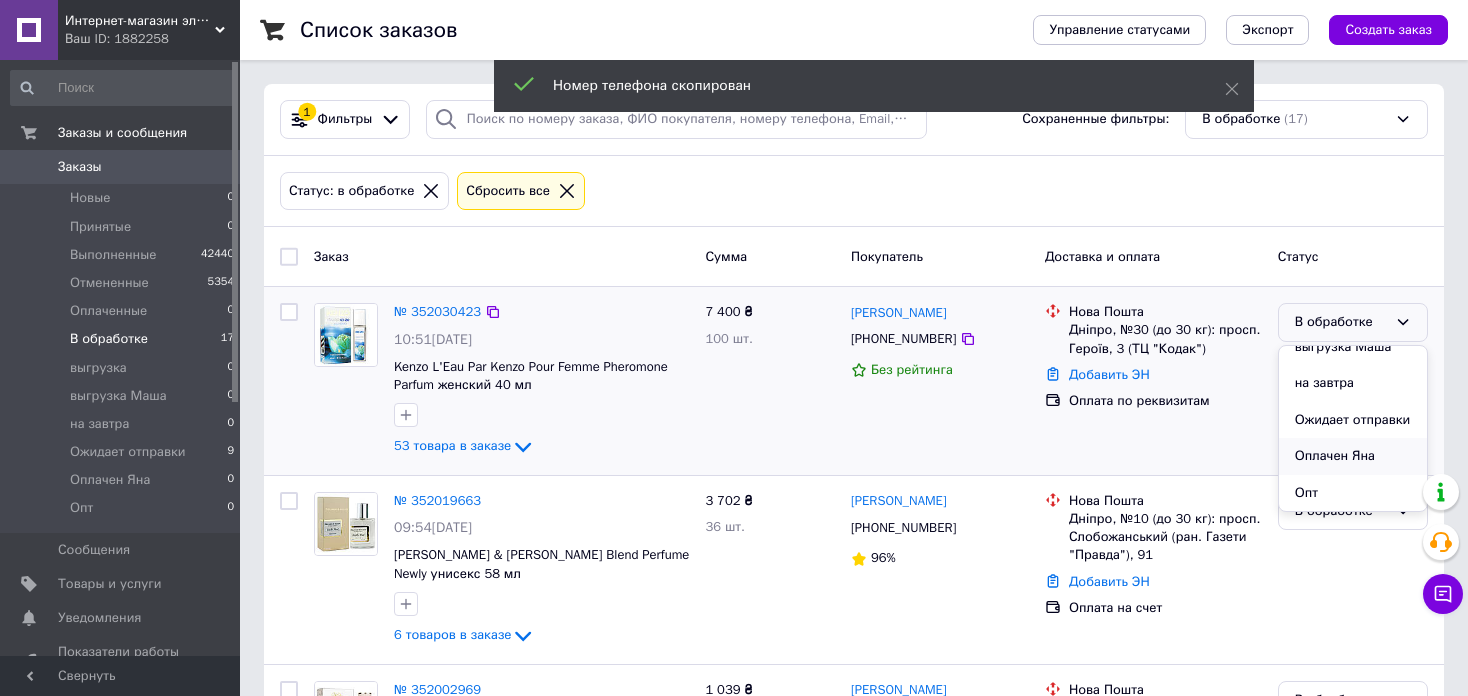click on "Оплачен Яна" at bounding box center (1353, 456) 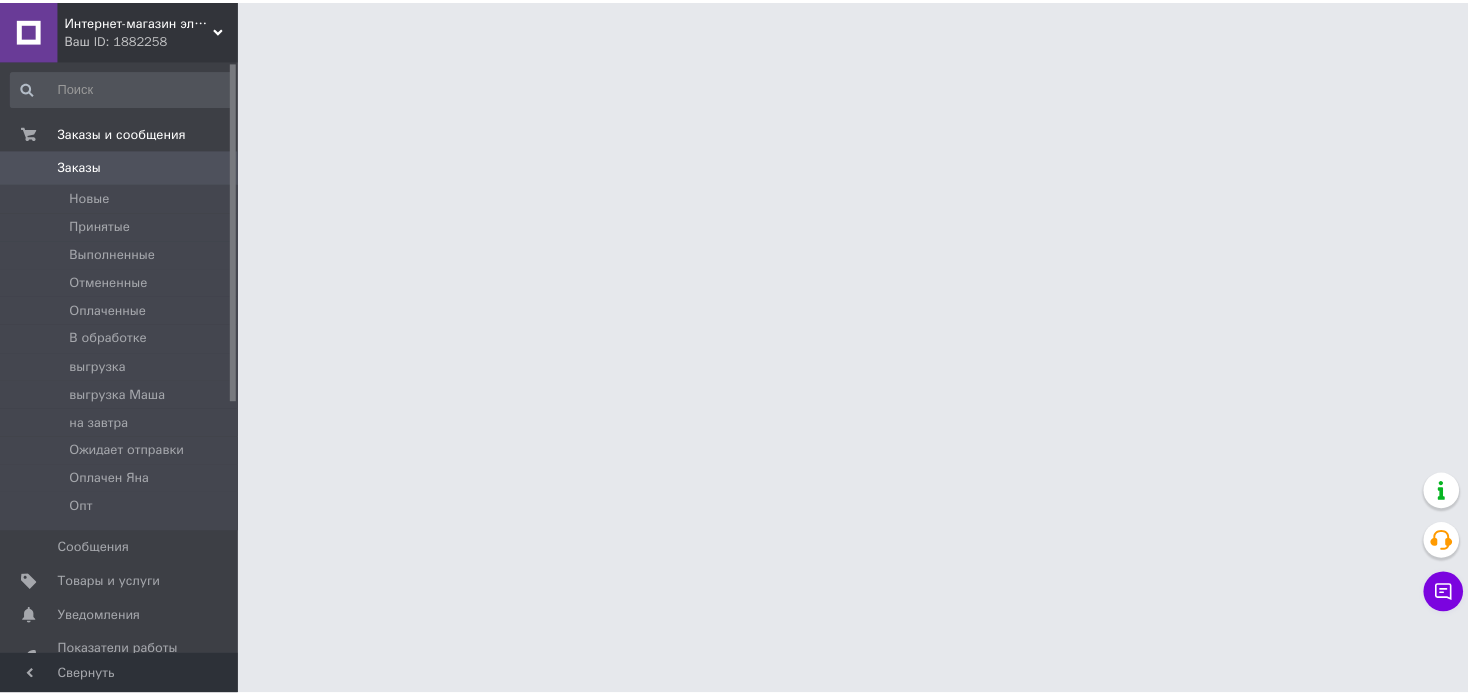 scroll, scrollTop: 0, scrollLeft: 0, axis: both 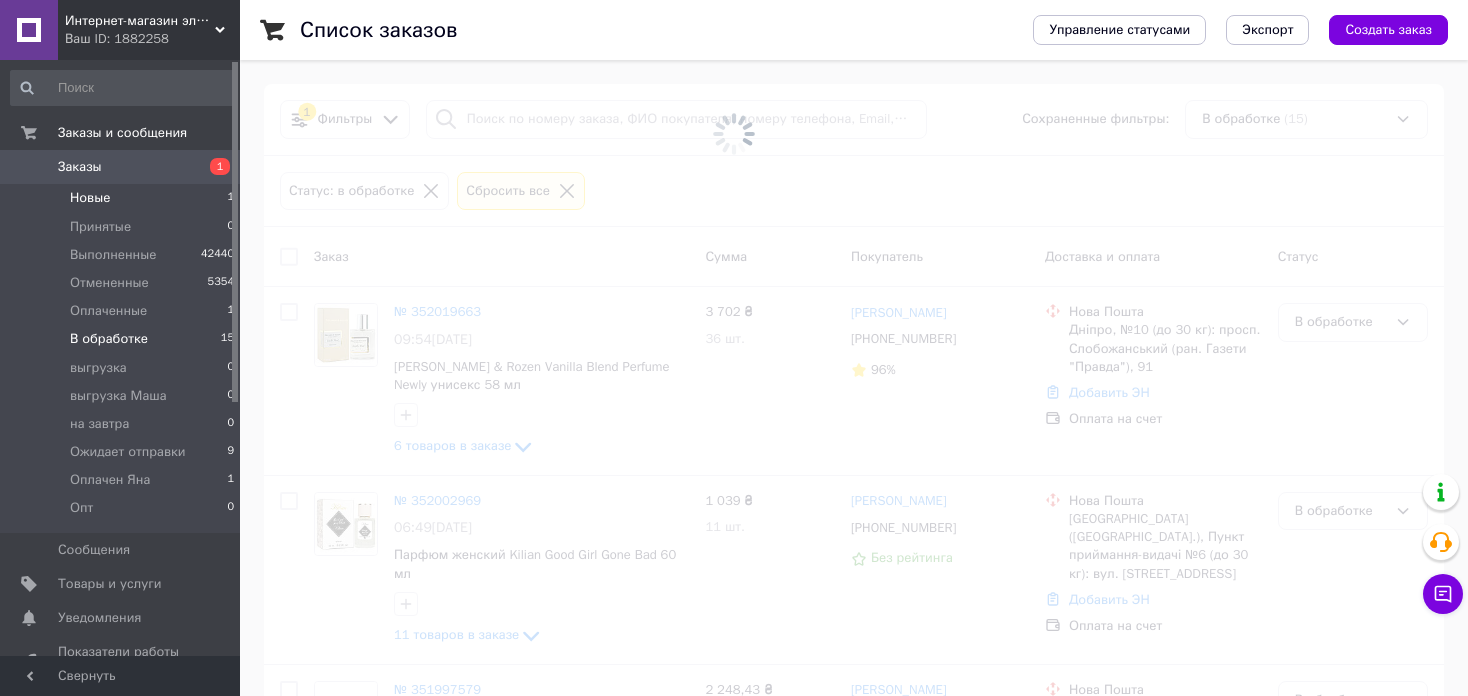 click on "Новые 1" at bounding box center (123, 198) 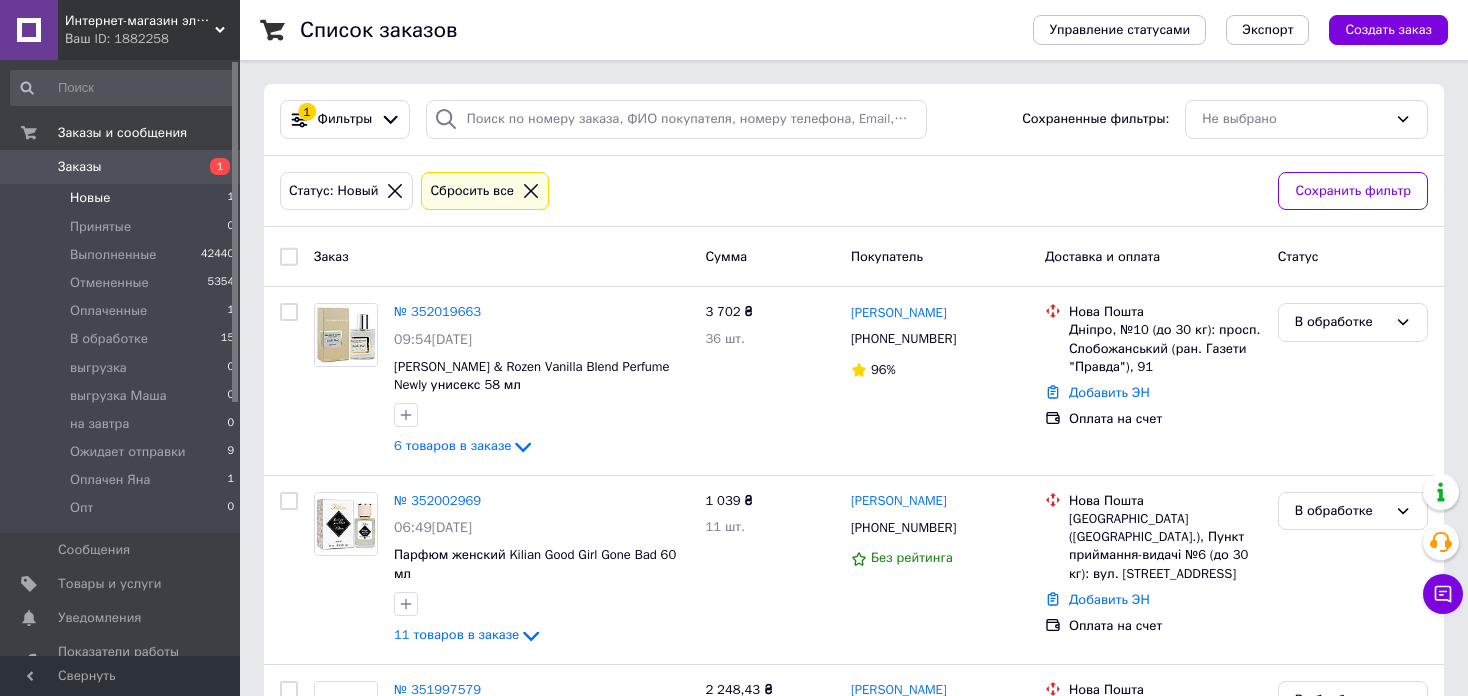 click on "Новые 1" at bounding box center [123, 198] 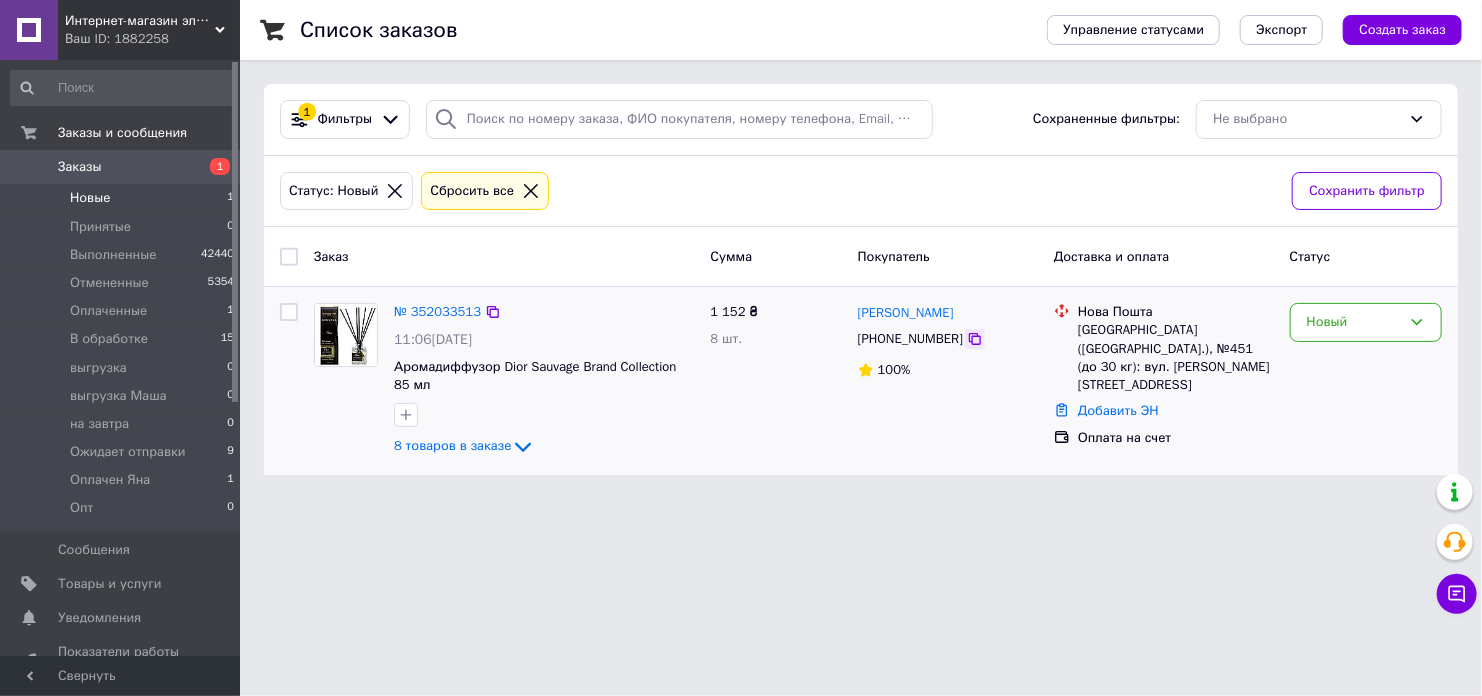 click 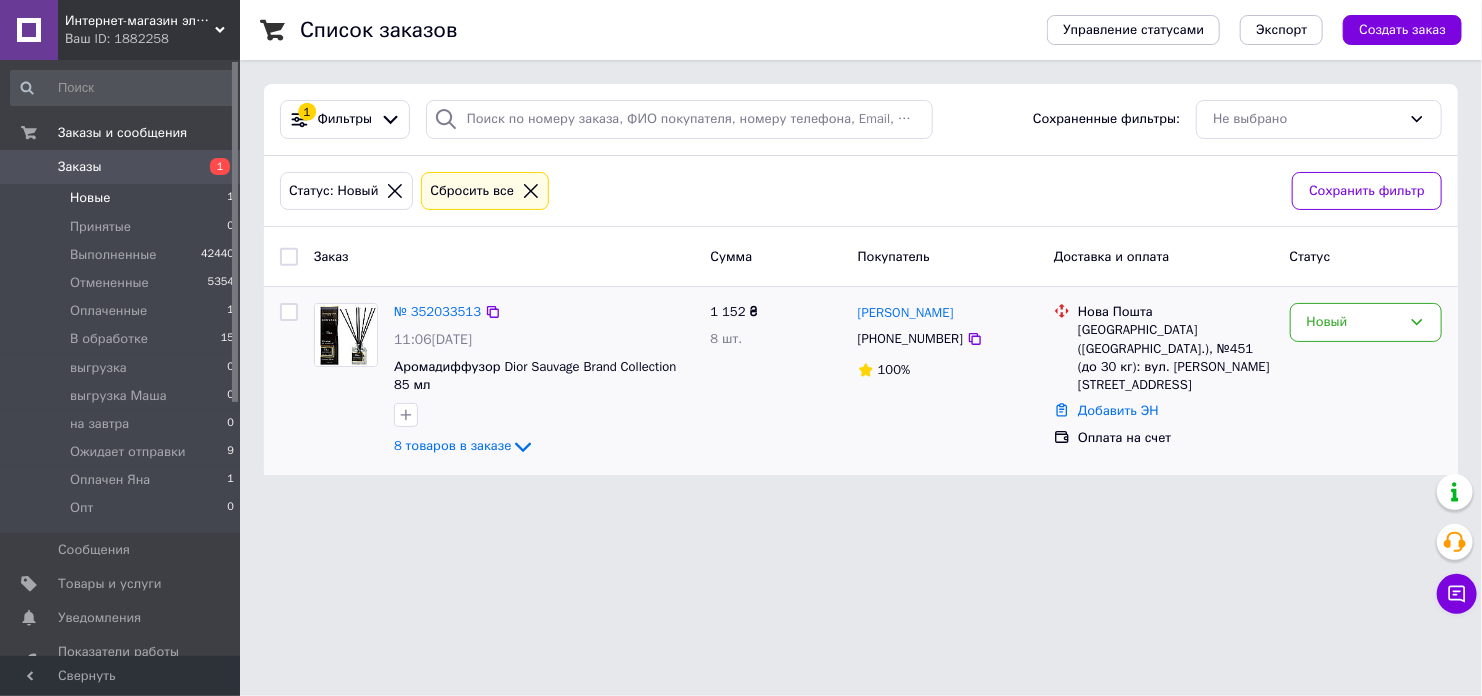 drag, startPoint x: 762, startPoint y: 655, endPoint x: 668, endPoint y: 465, distance: 211.98112 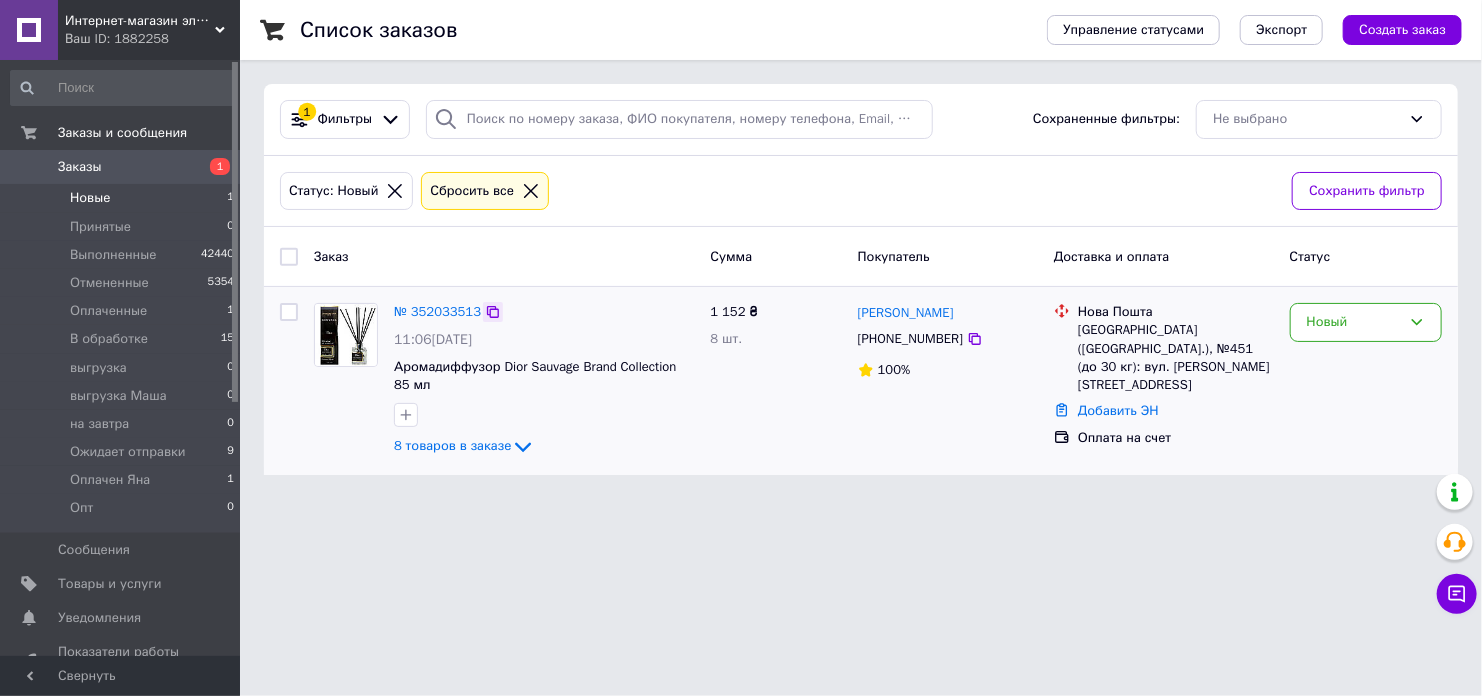 click 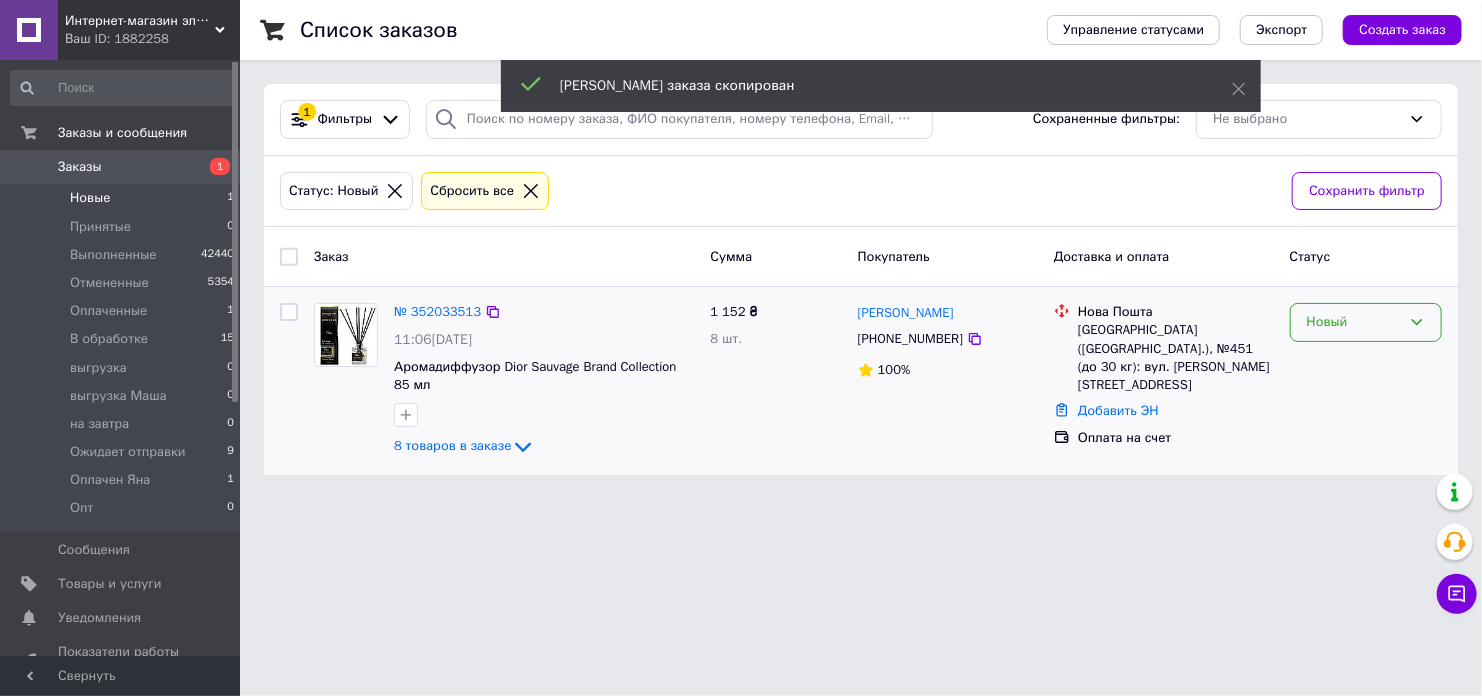 click on "Новый" at bounding box center [1354, 322] 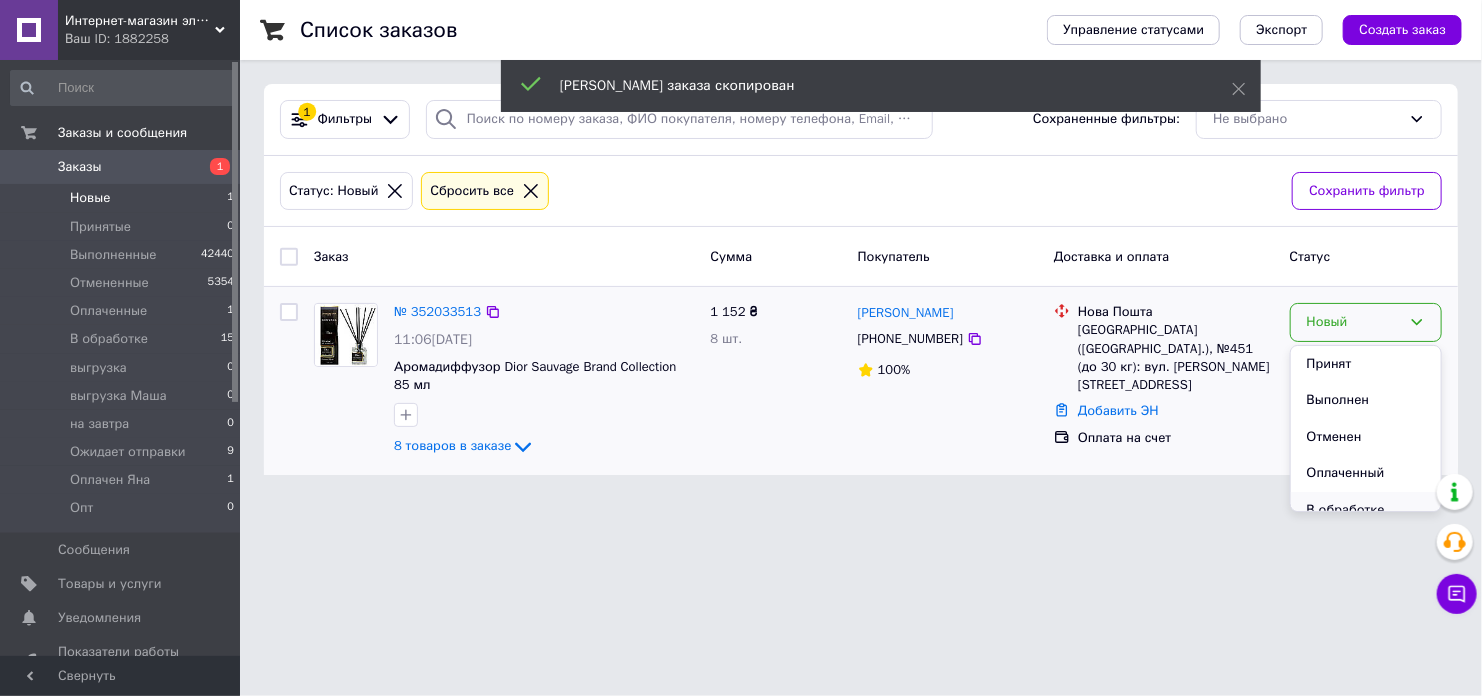 click on "В обработке" at bounding box center [1366, 510] 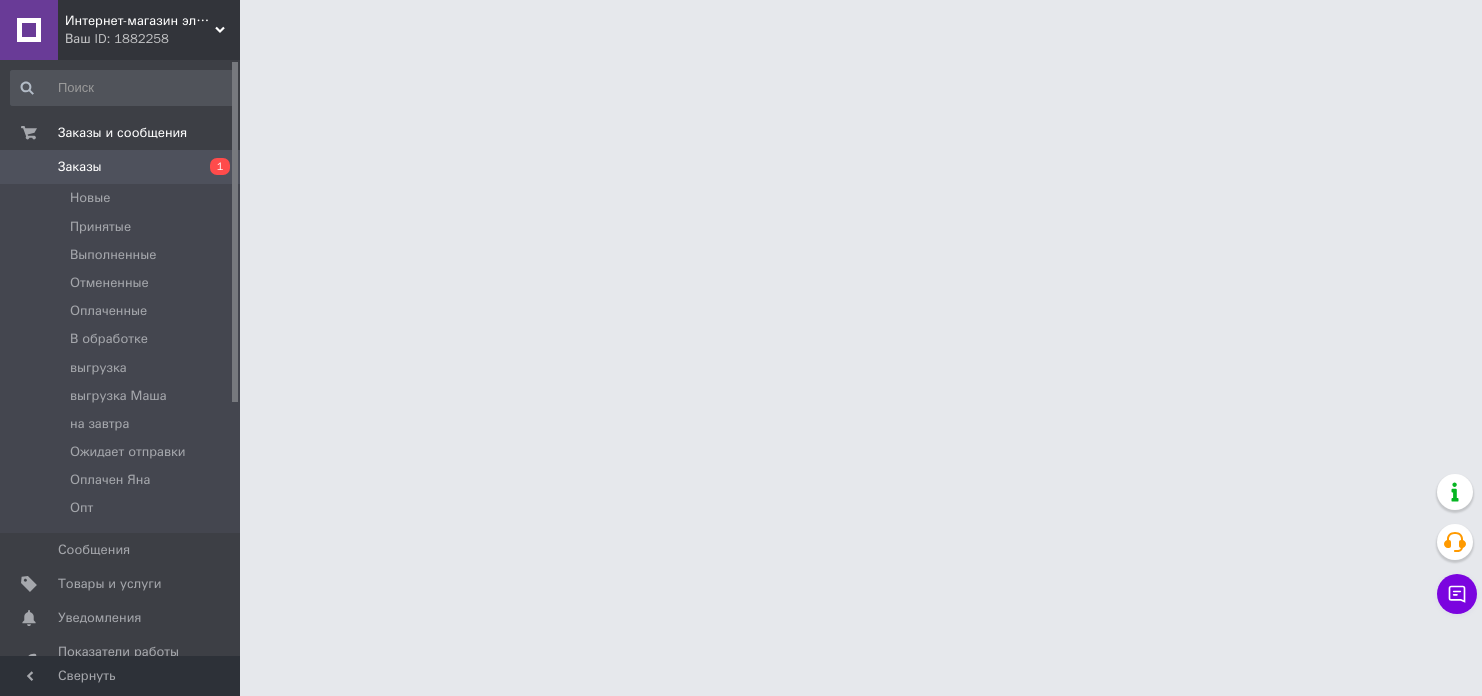scroll, scrollTop: 0, scrollLeft: 0, axis: both 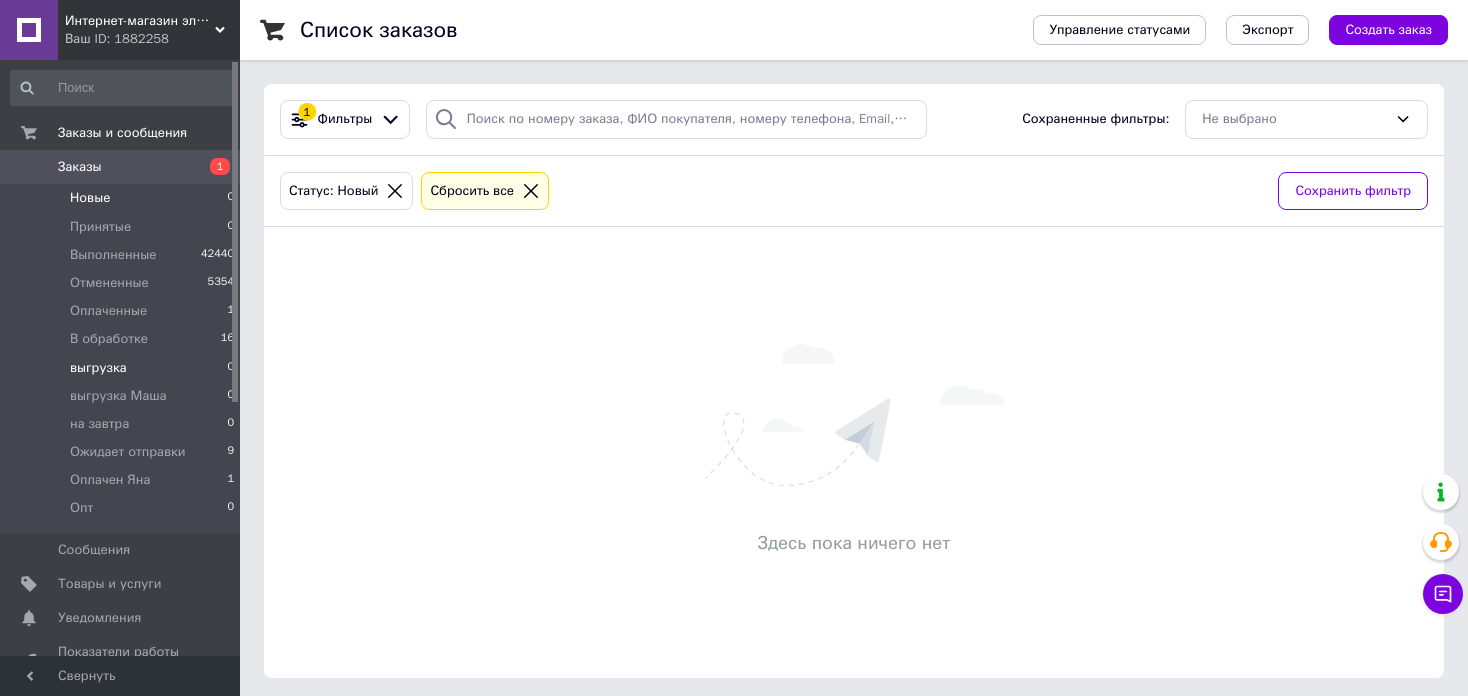 drag, startPoint x: 177, startPoint y: 334, endPoint x: 206, endPoint y: 373, distance: 48.60041 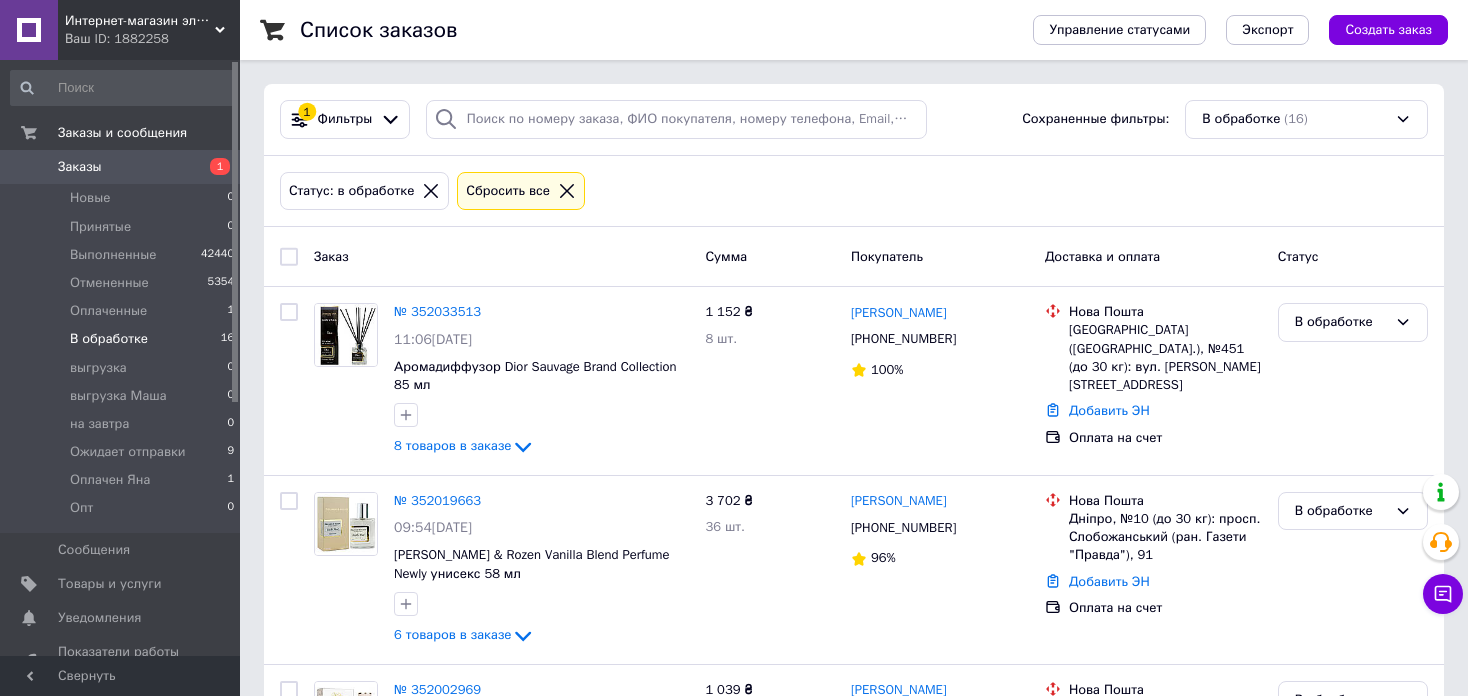 drag, startPoint x: 1447, startPoint y: 165, endPoint x: 1071, endPoint y: 165, distance: 376 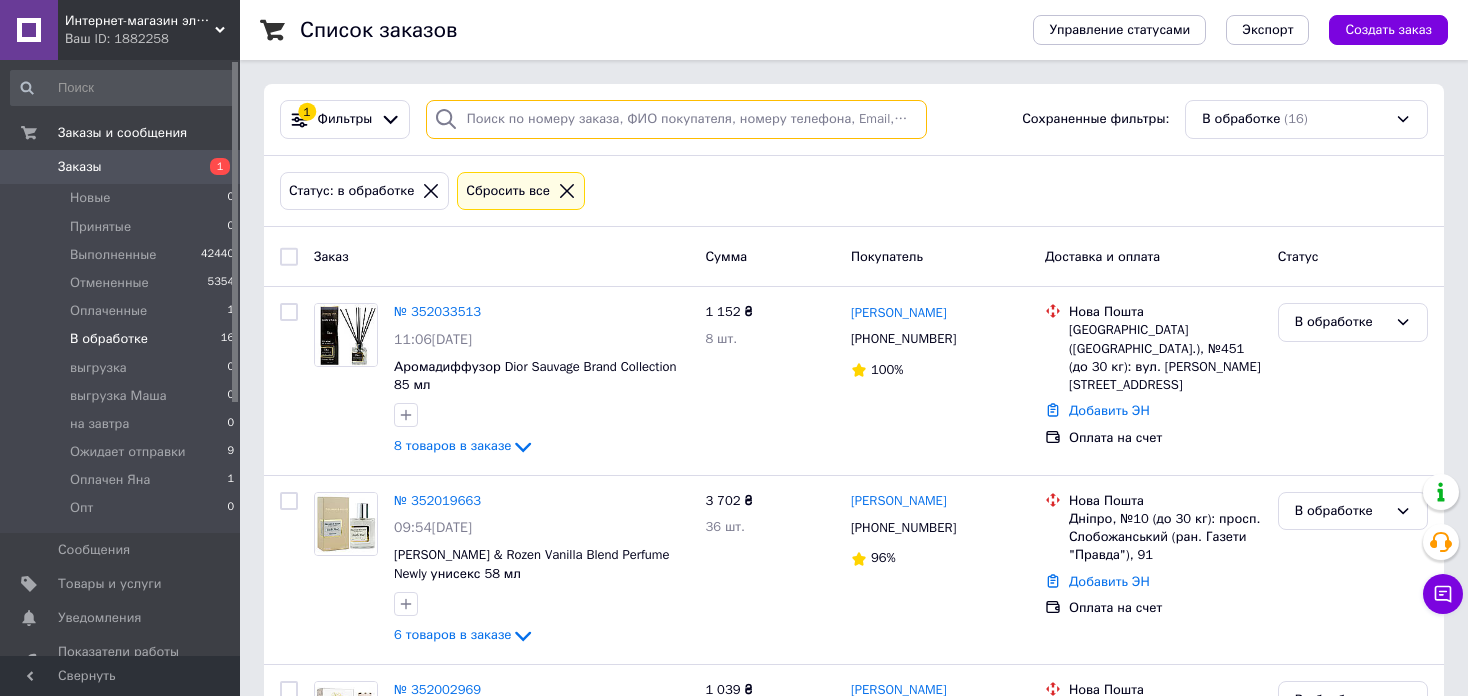 click at bounding box center [676, 119] 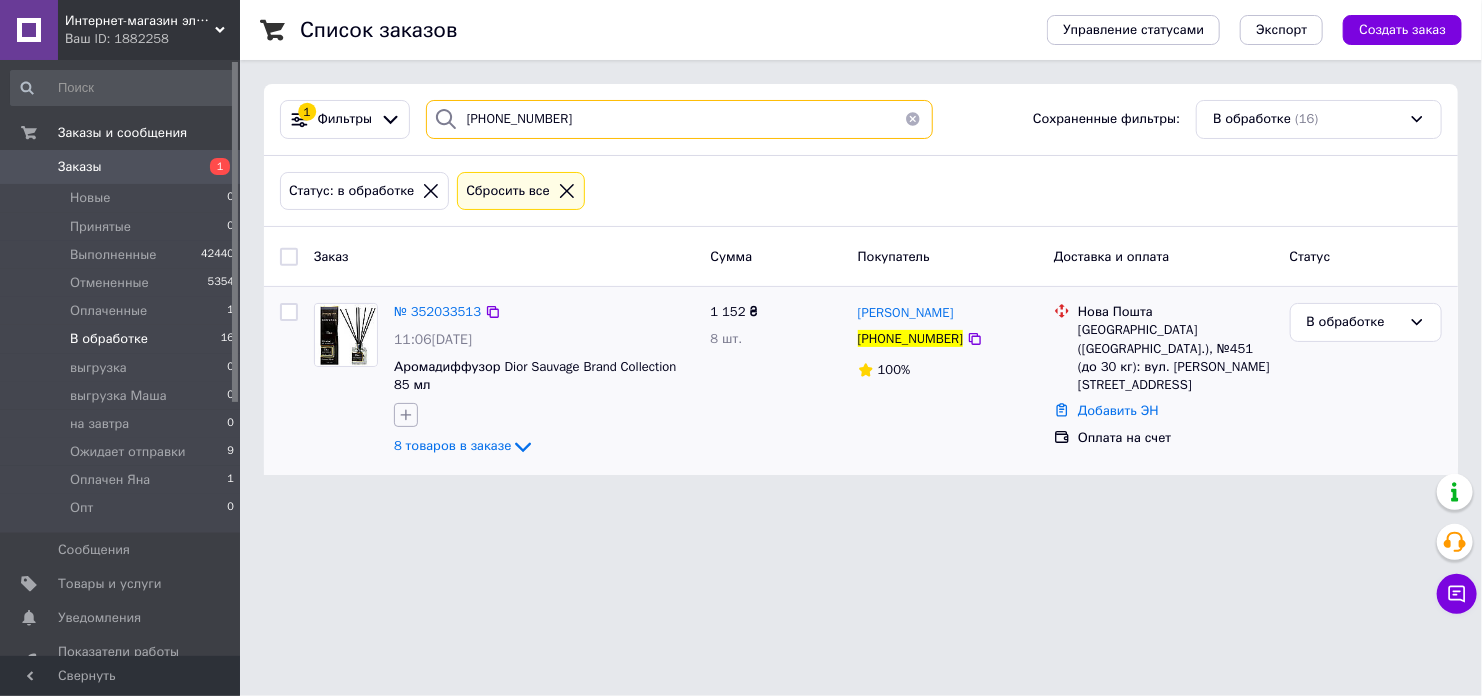 type on "+380672206343" 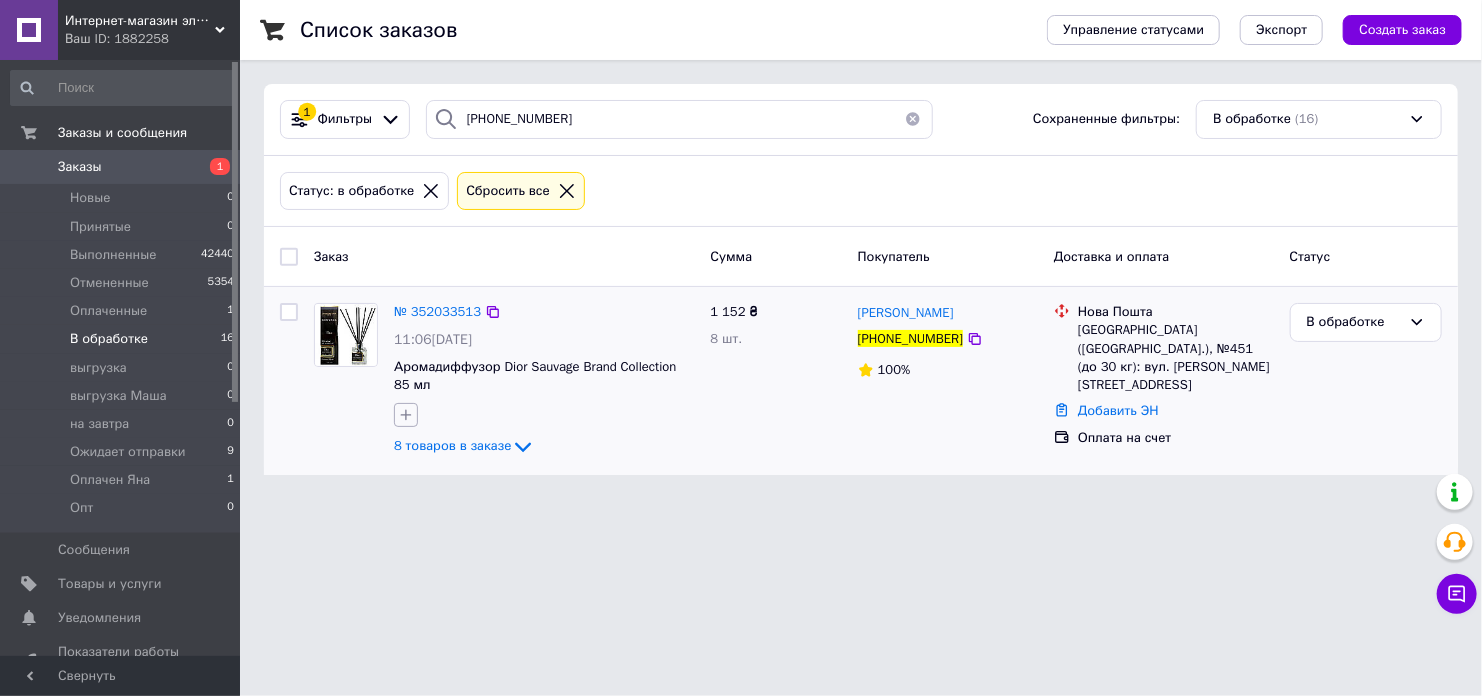 click 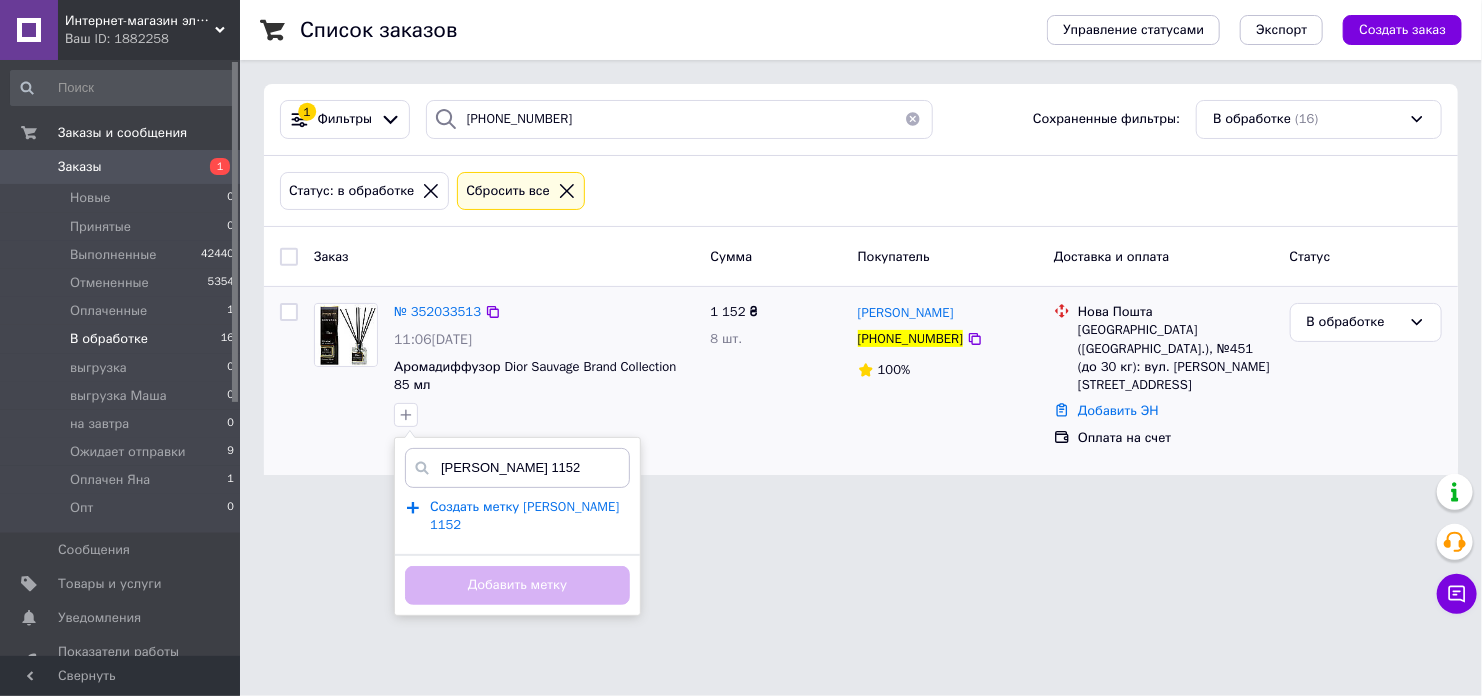 type on "олег 1152" 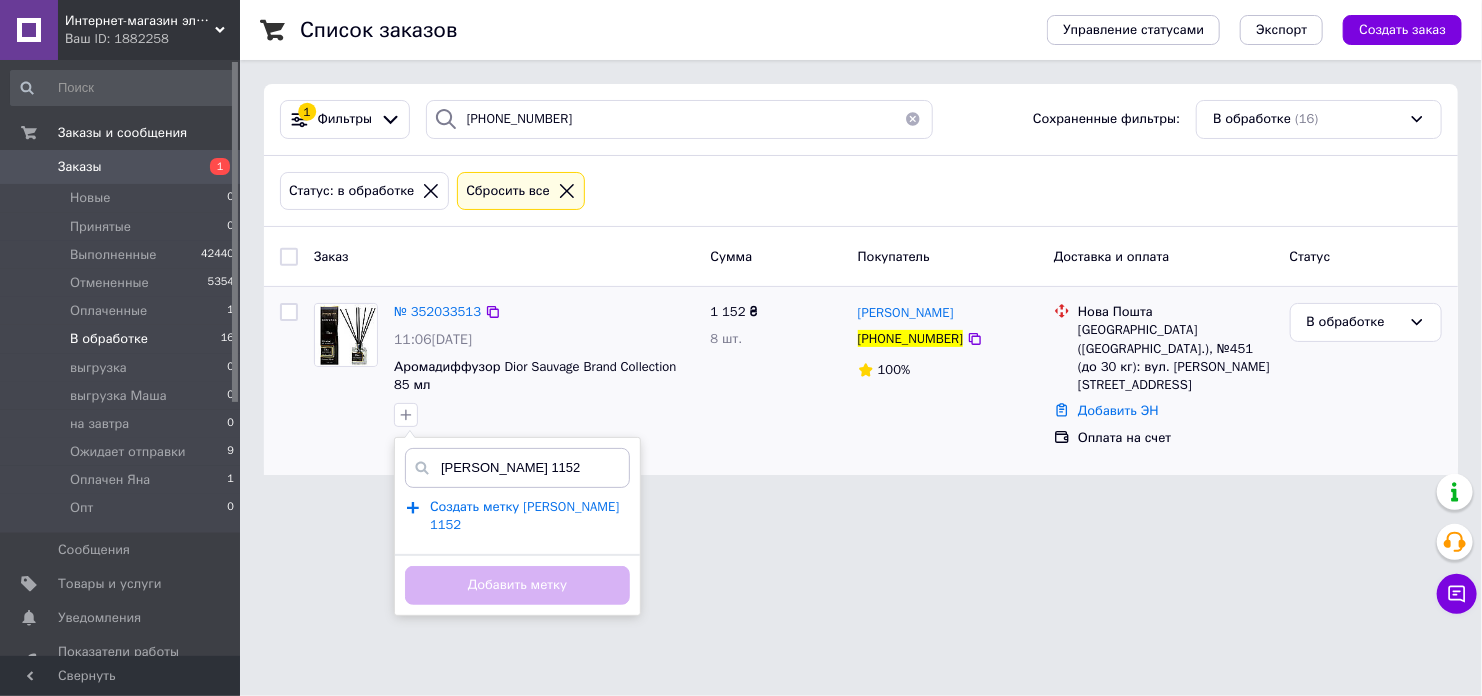 type 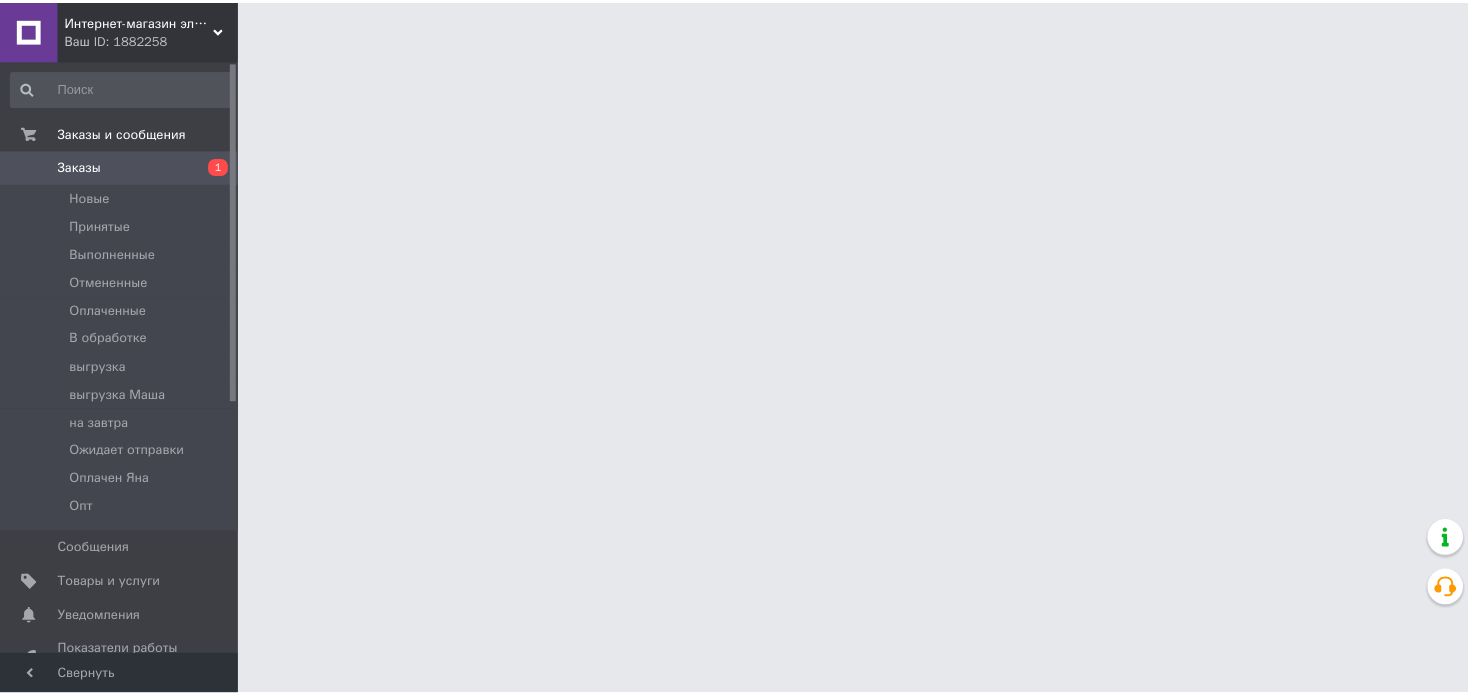 scroll, scrollTop: 0, scrollLeft: 0, axis: both 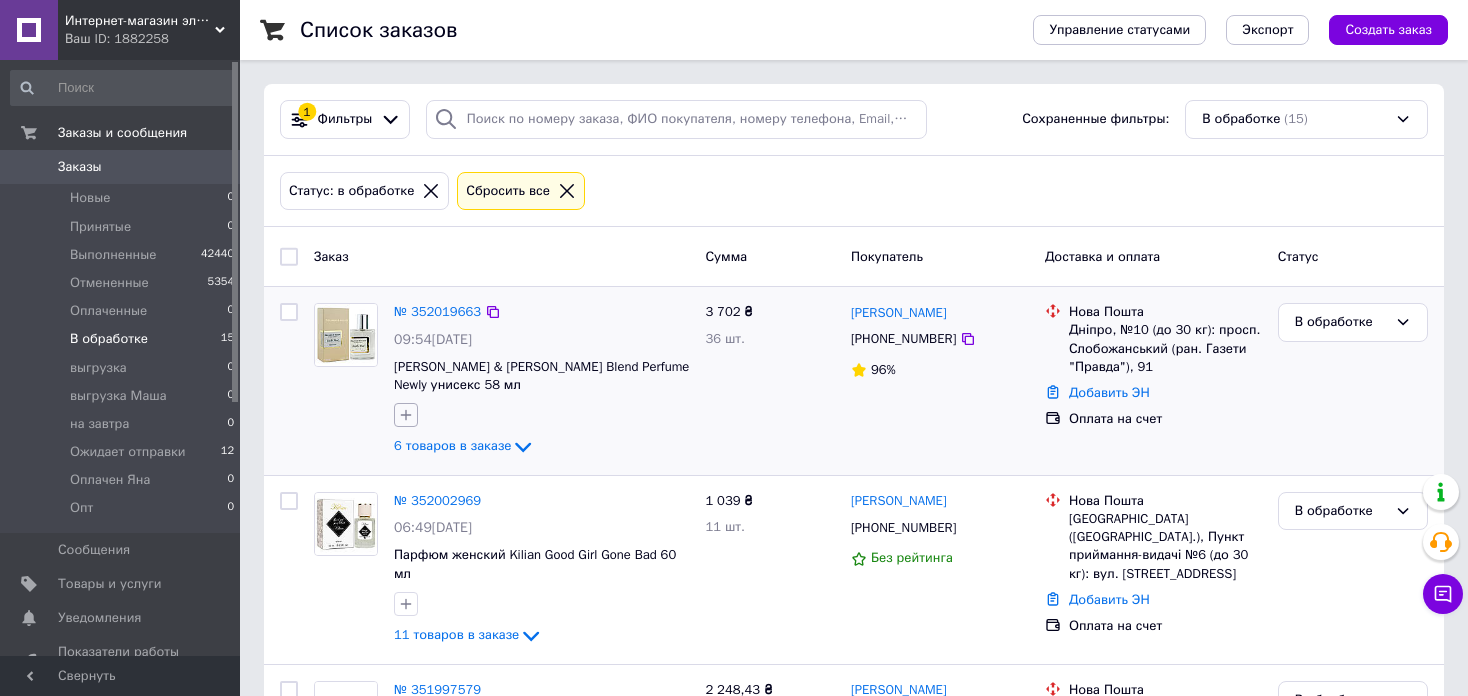 click 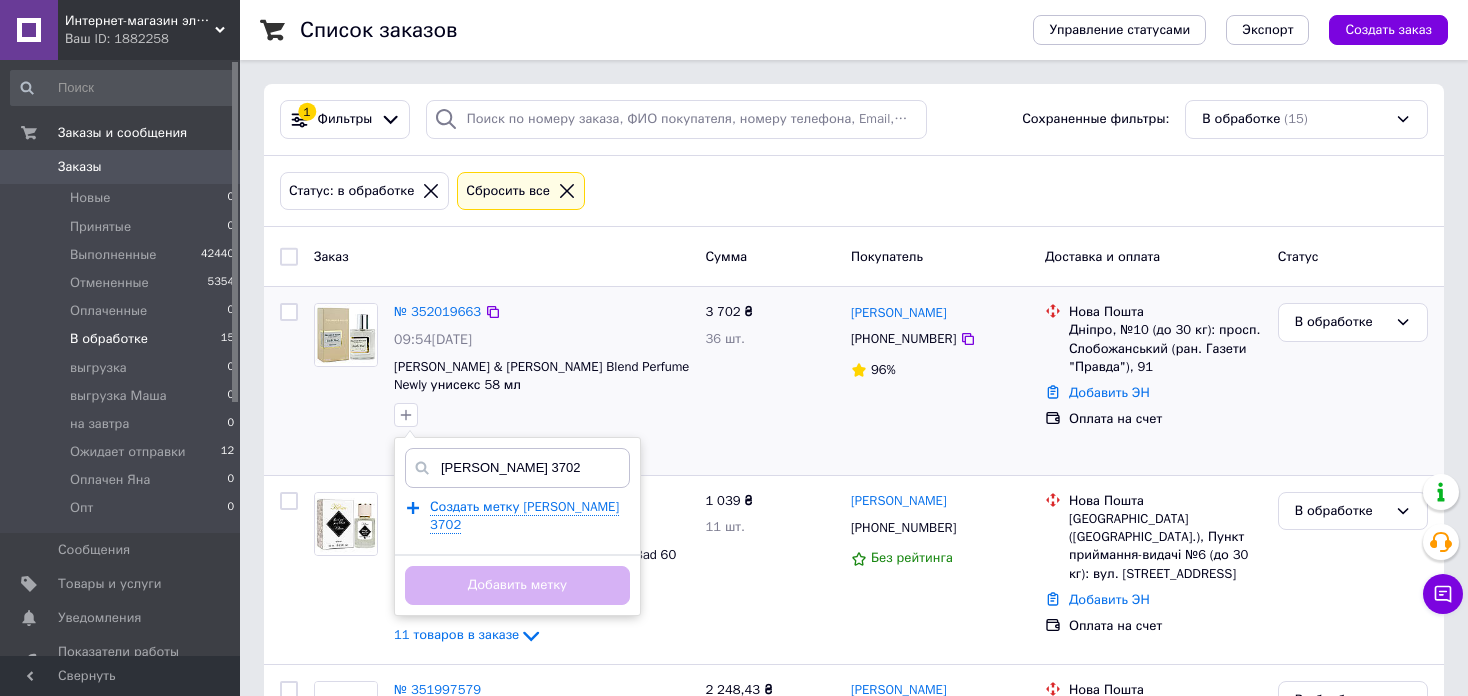 type on "[PERSON_NAME] 3702" 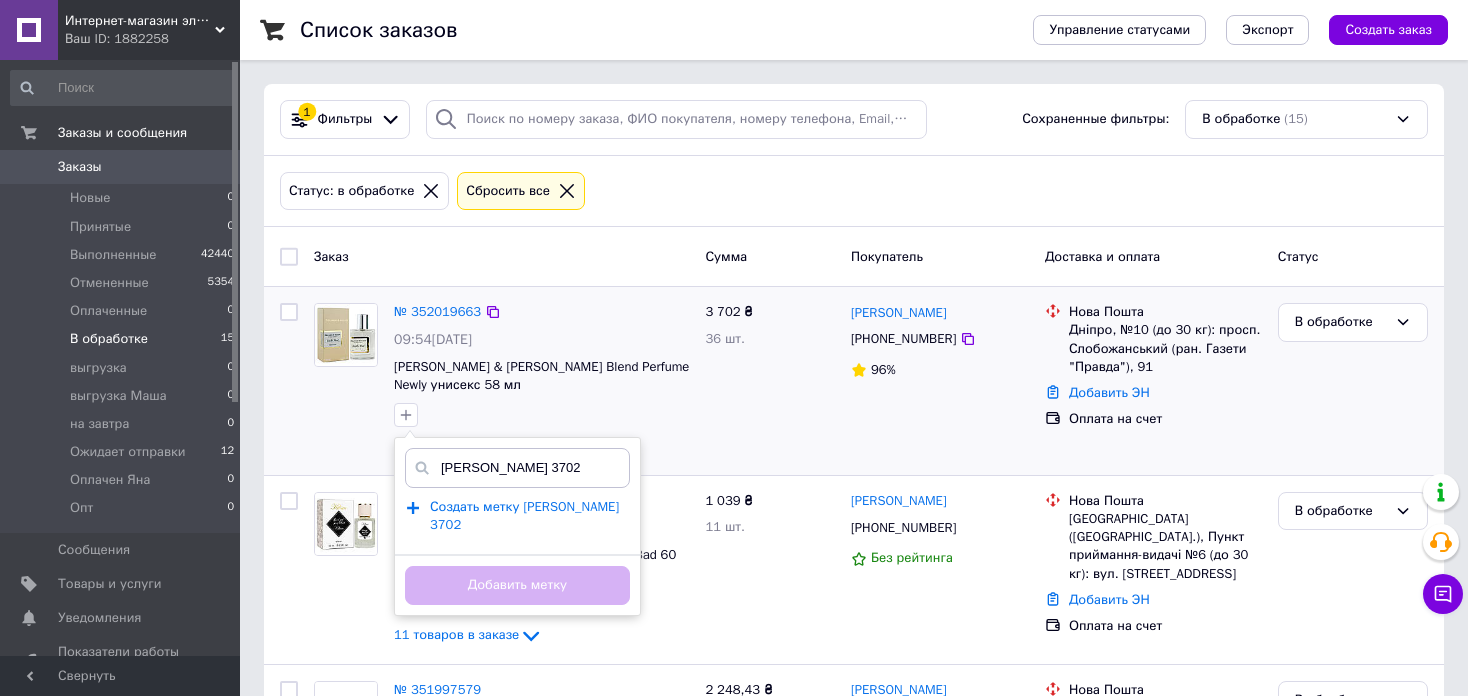 click on "Создать метку   олег 3702" at bounding box center (524, 516) 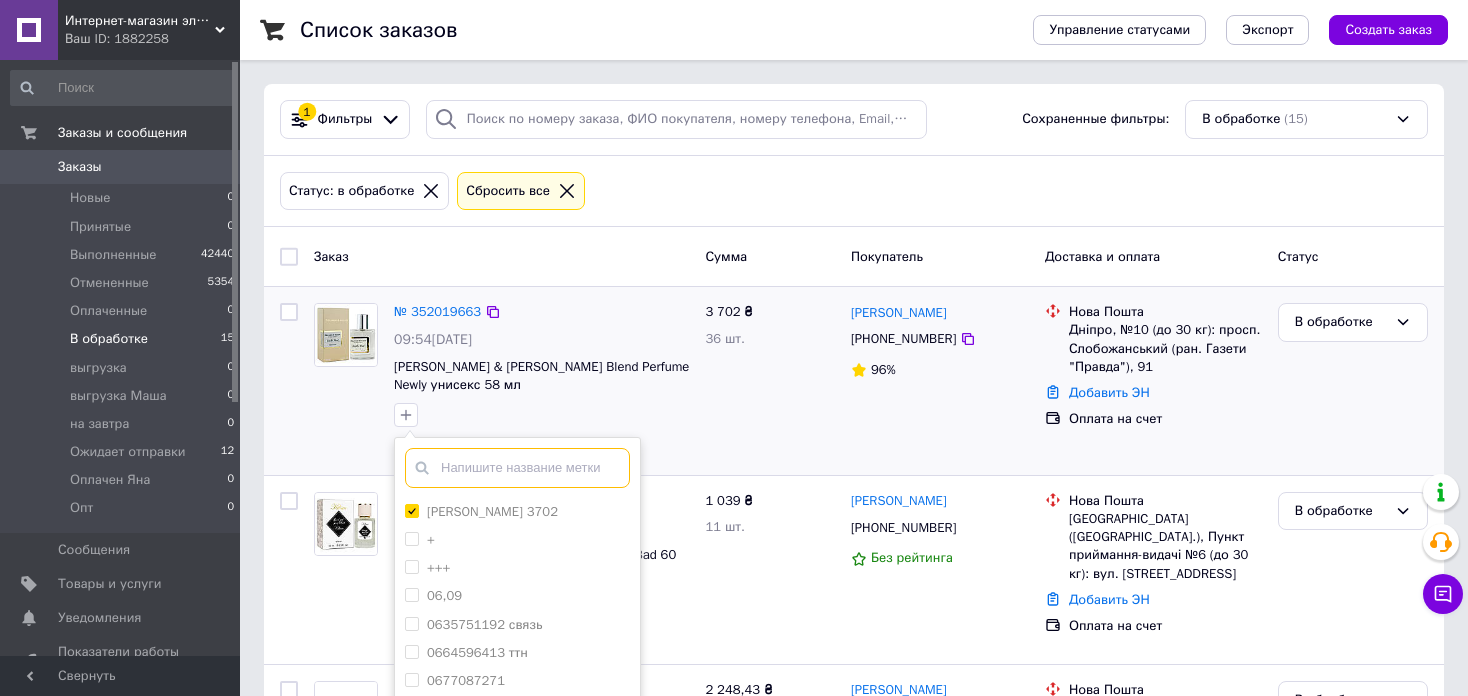 click at bounding box center (517, 468) 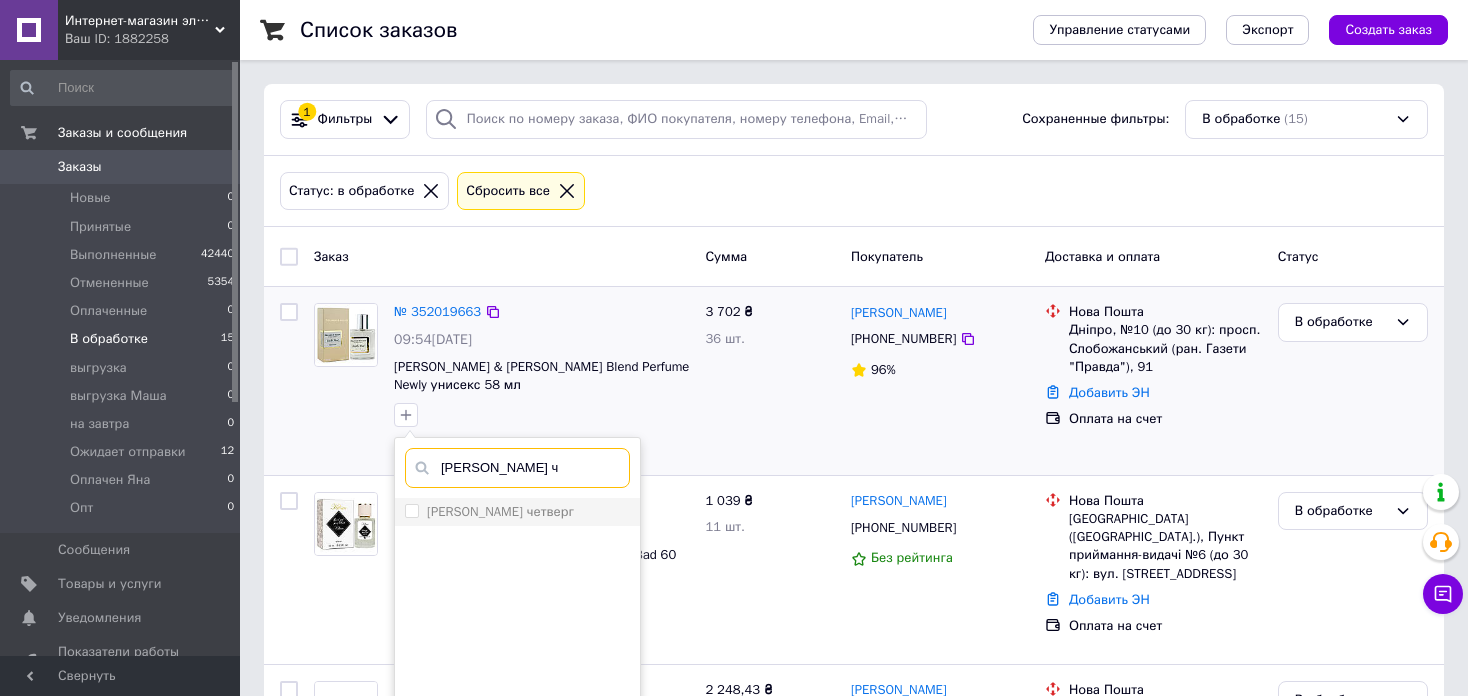 type on "маша ч" 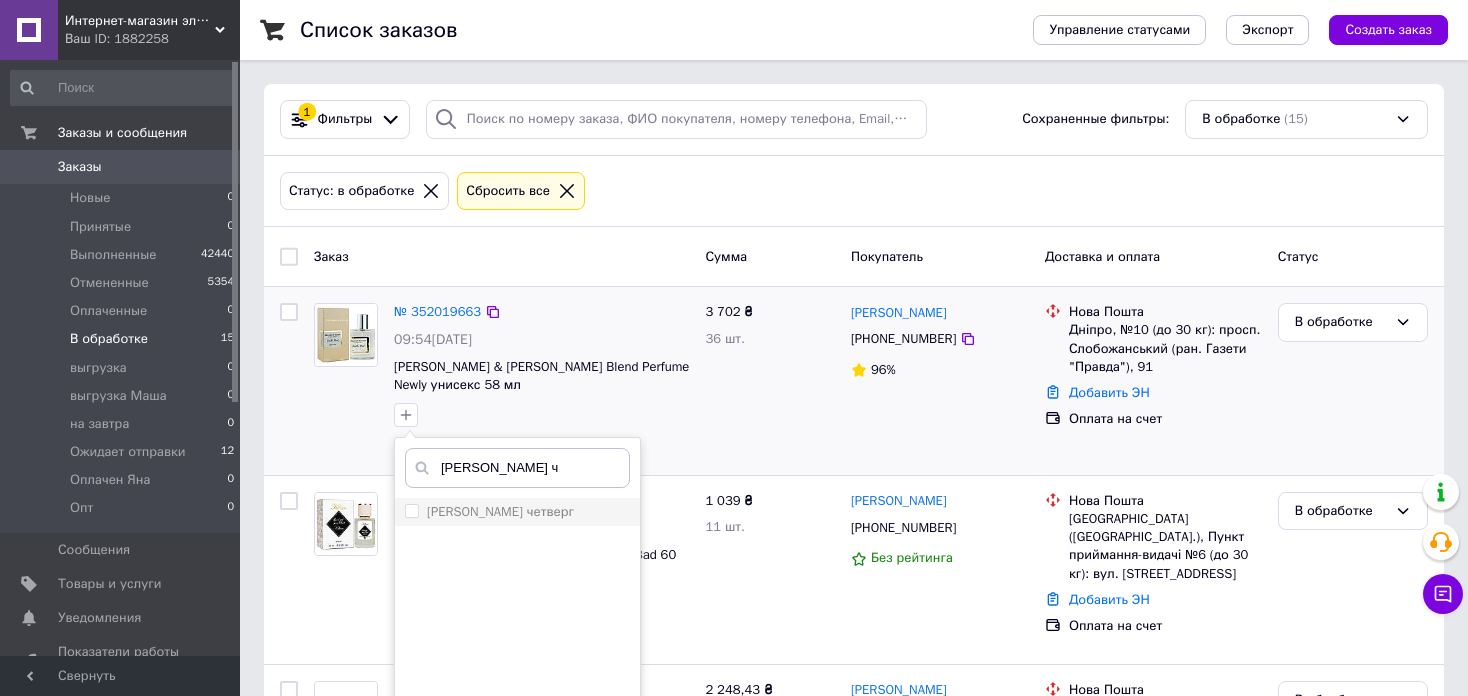 click on "[PERSON_NAME] четверг" at bounding box center [517, 512] 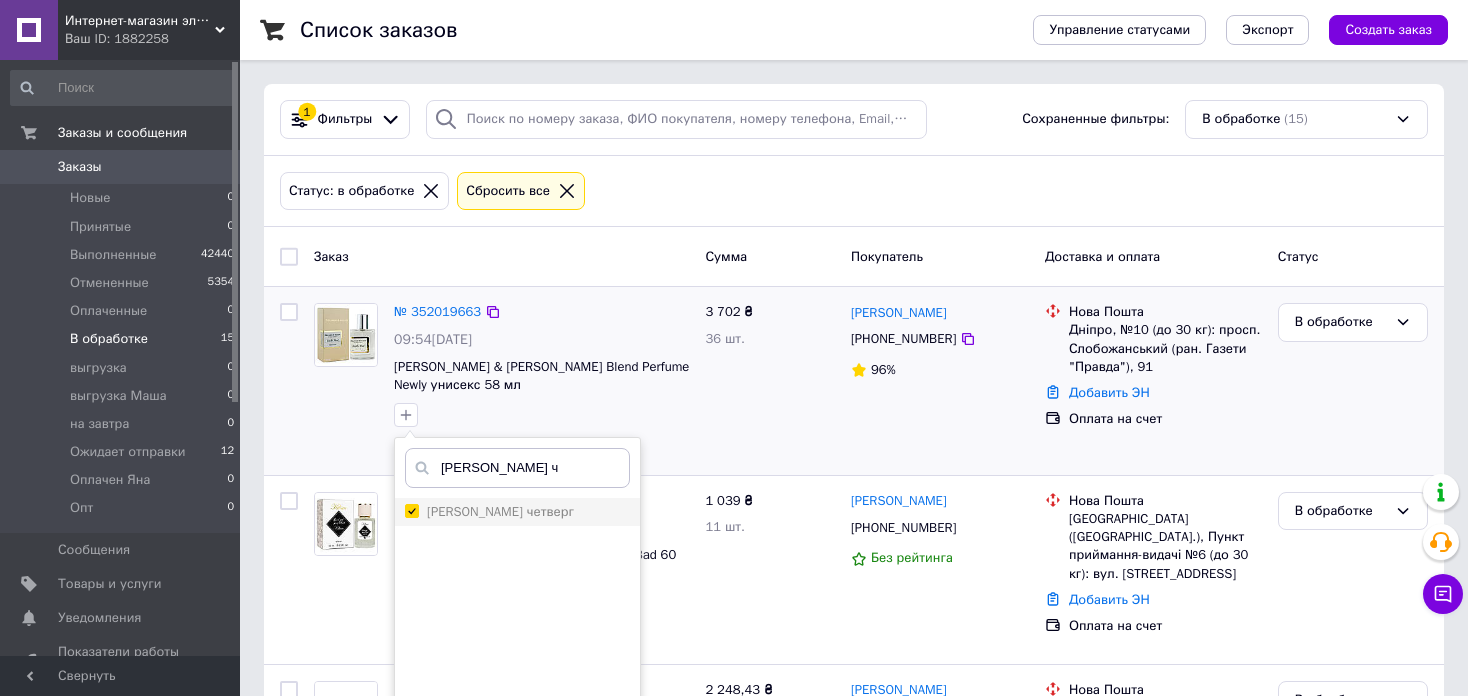 checkbox on "true" 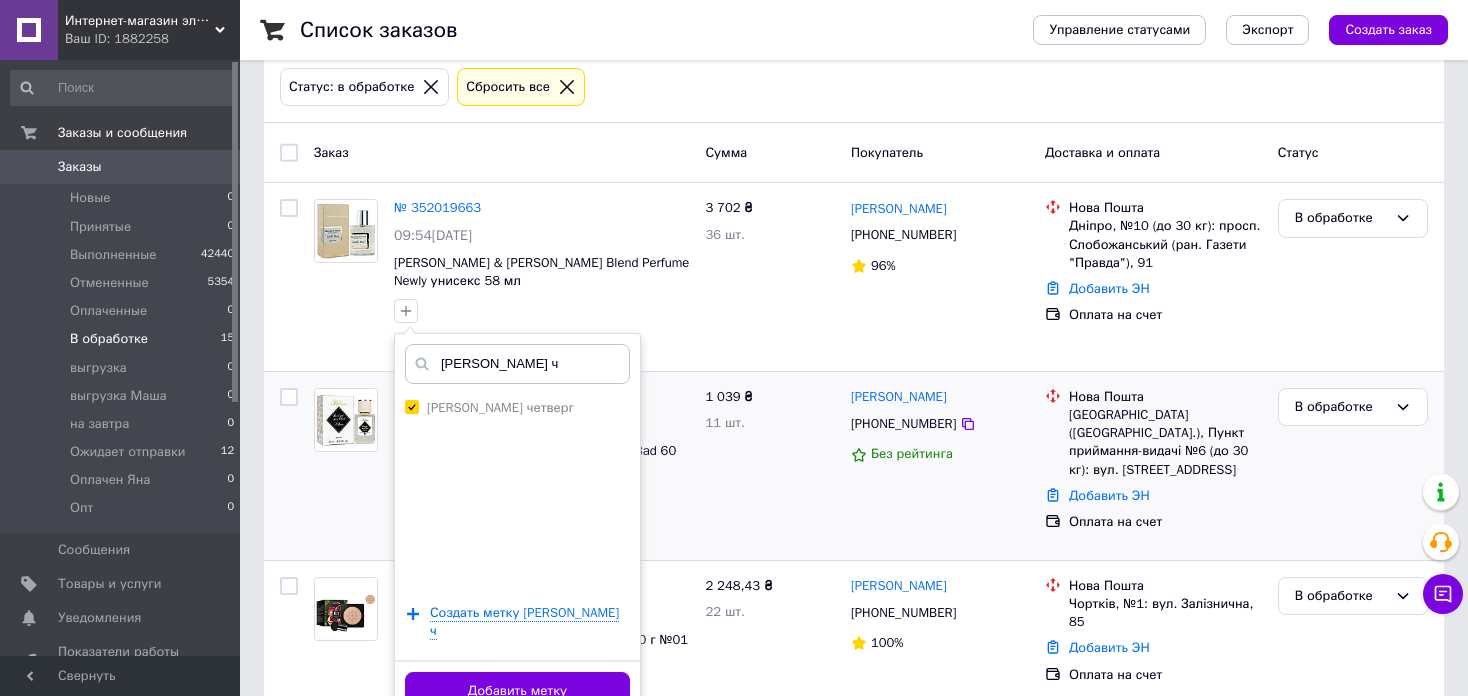scroll, scrollTop: 200, scrollLeft: 0, axis: vertical 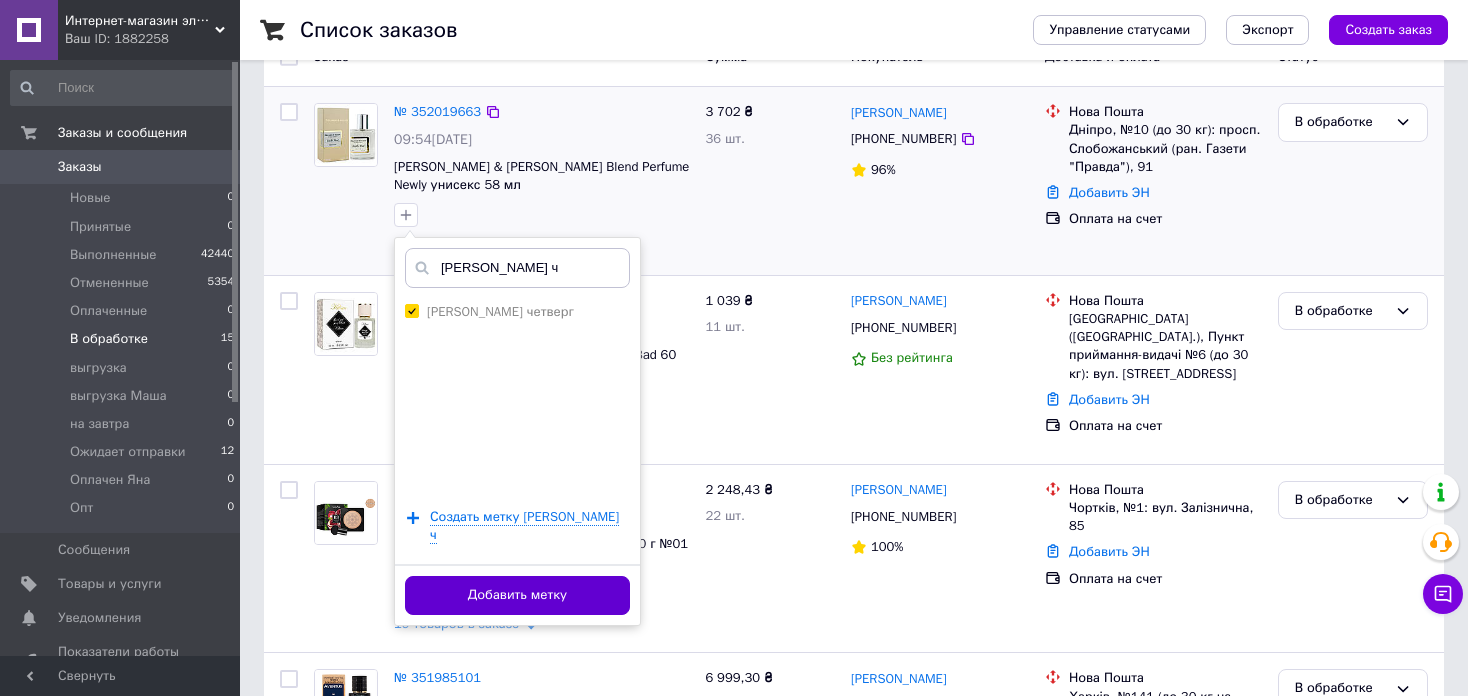click on "Добавить метку" at bounding box center (517, 595) 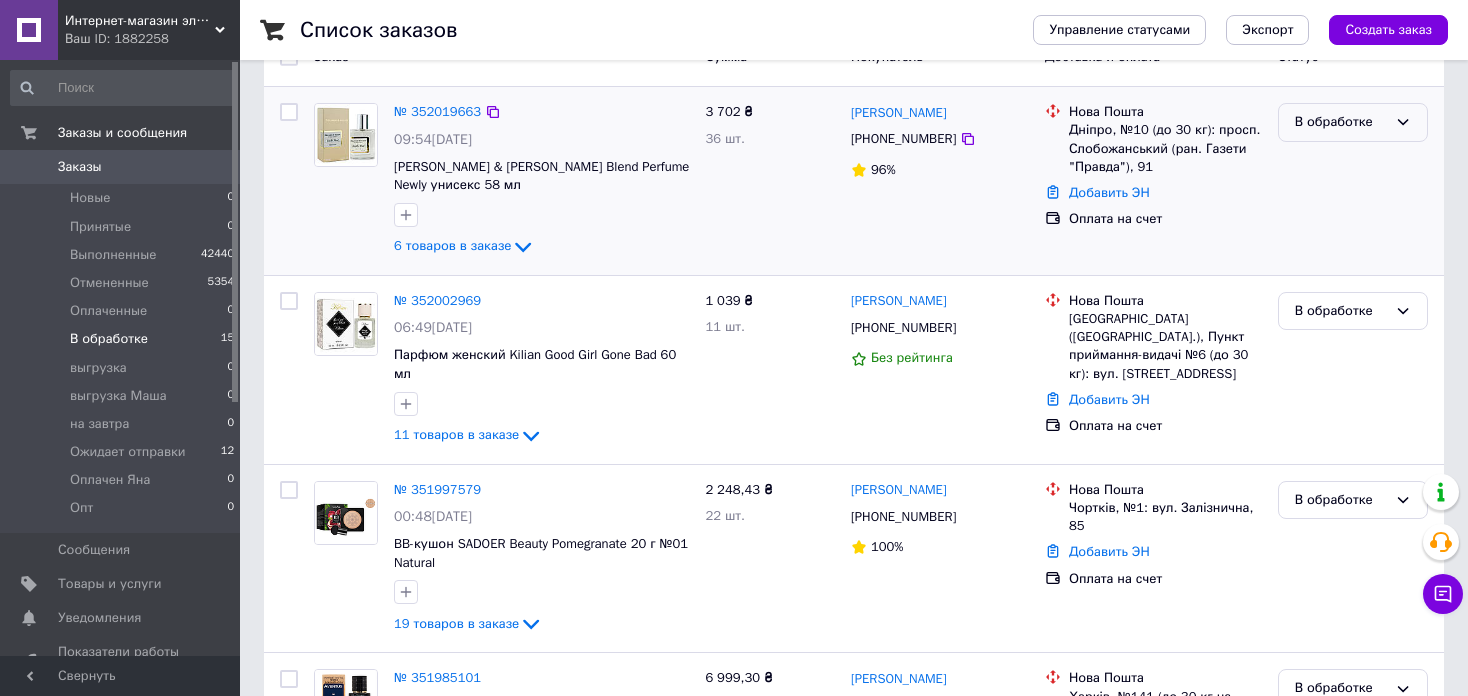 drag, startPoint x: 1352, startPoint y: 120, endPoint x: 1351, endPoint y: 134, distance: 14.035668 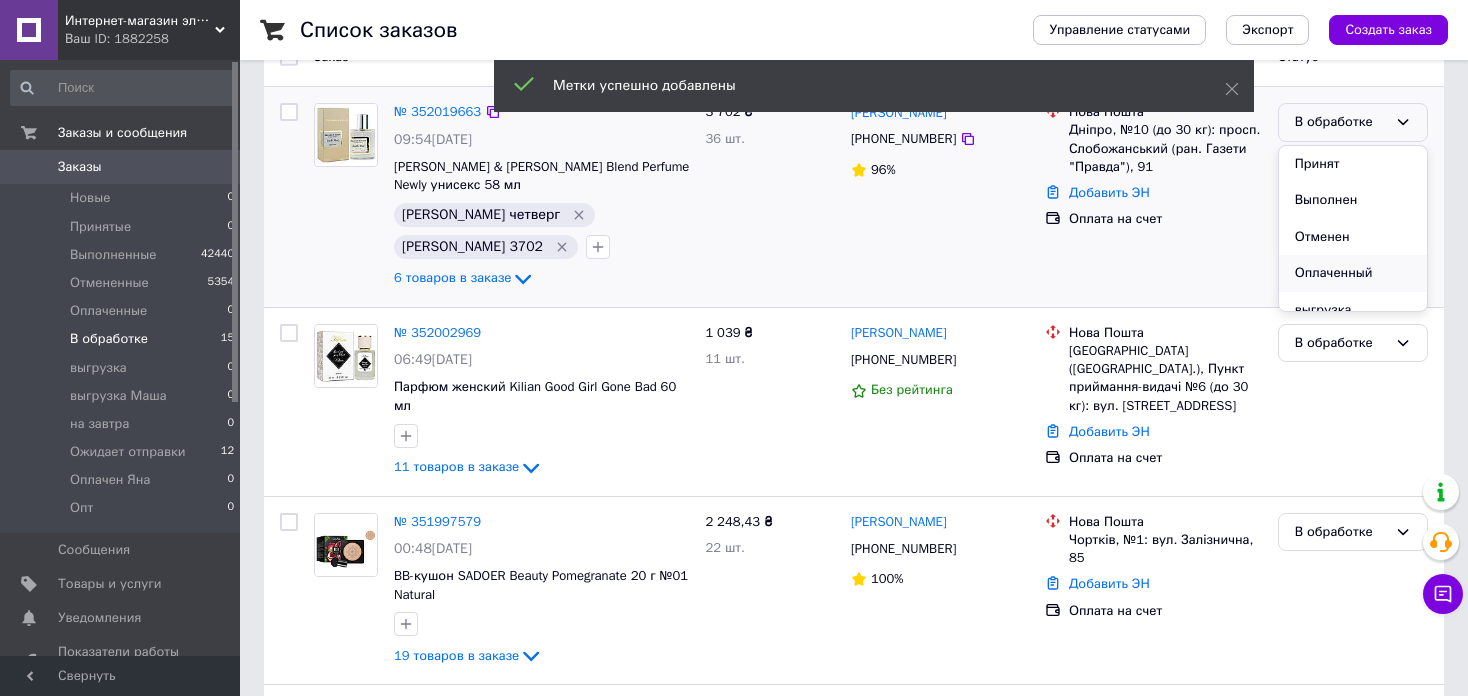 click on "Оплаченный" at bounding box center (1353, 273) 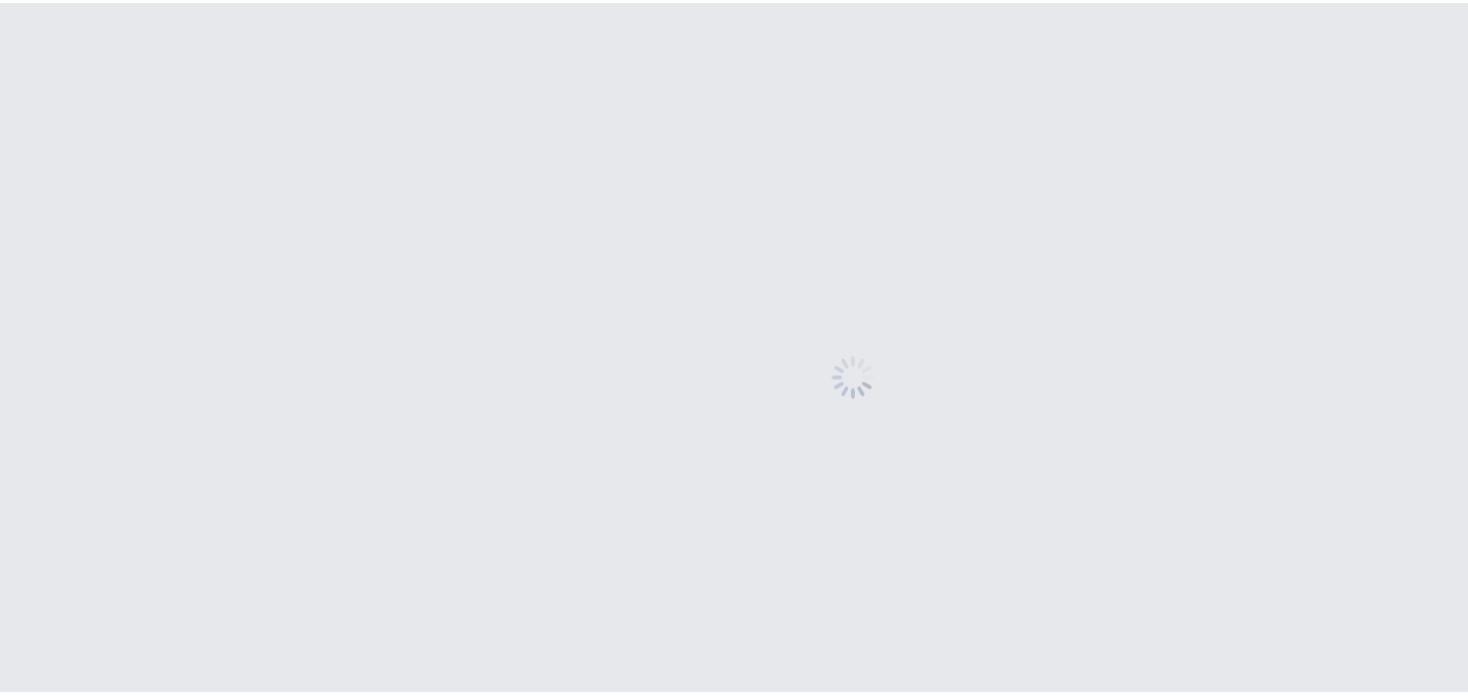 scroll, scrollTop: 0, scrollLeft: 0, axis: both 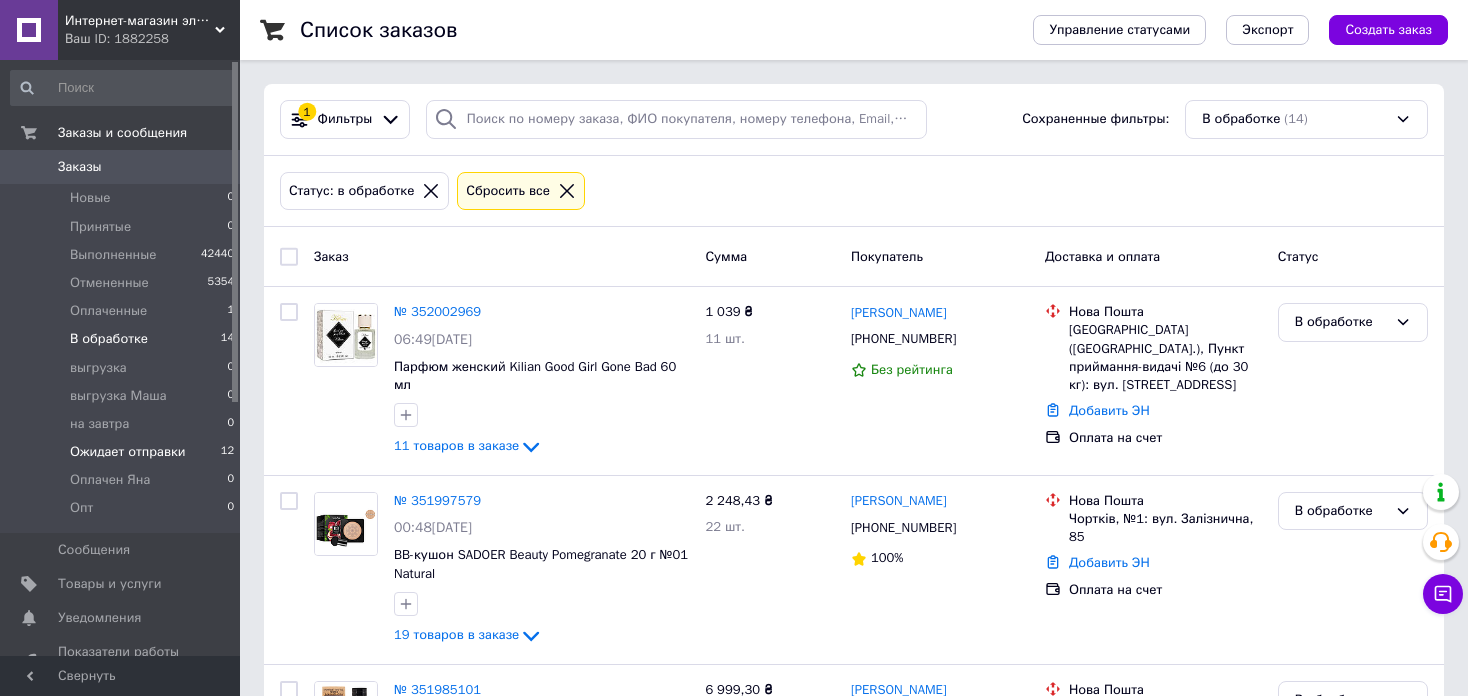 click on "Ожидает отправки 12" at bounding box center (123, 452) 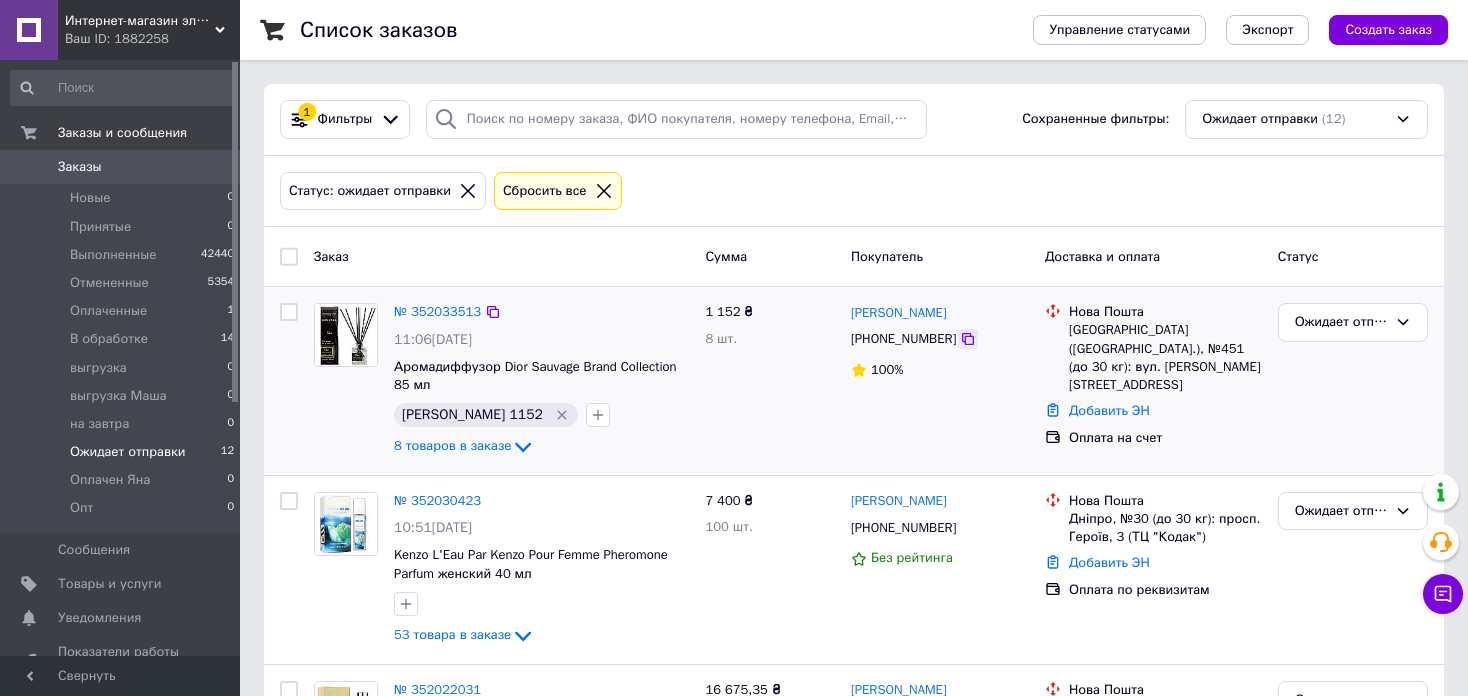 click 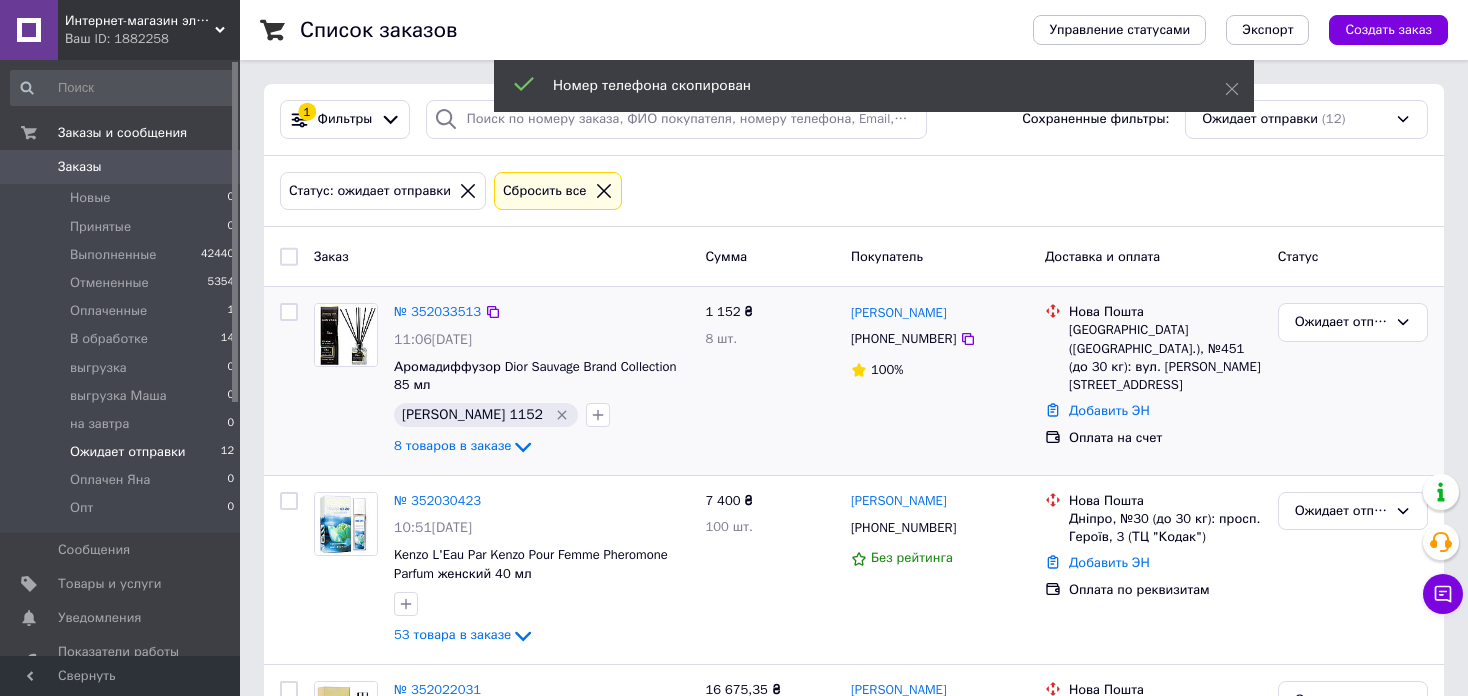 click 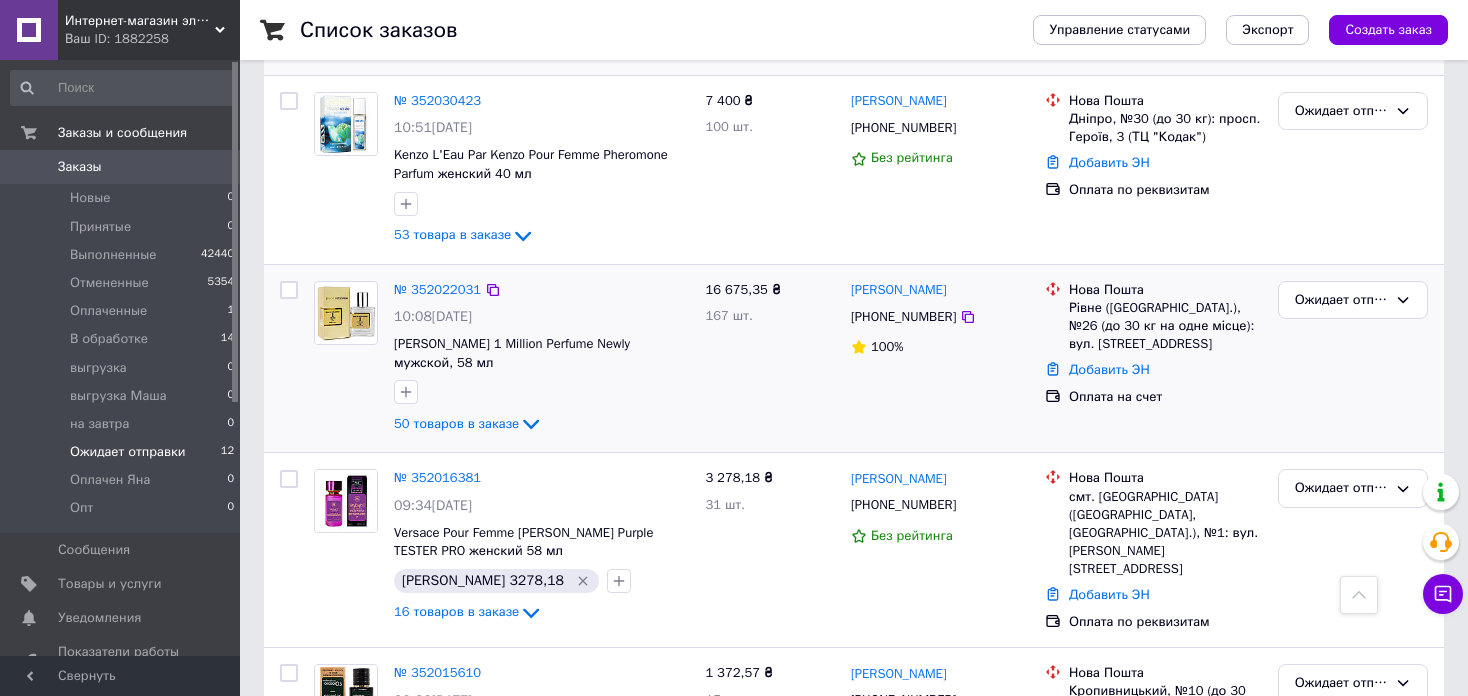 scroll, scrollTop: 600, scrollLeft: 0, axis: vertical 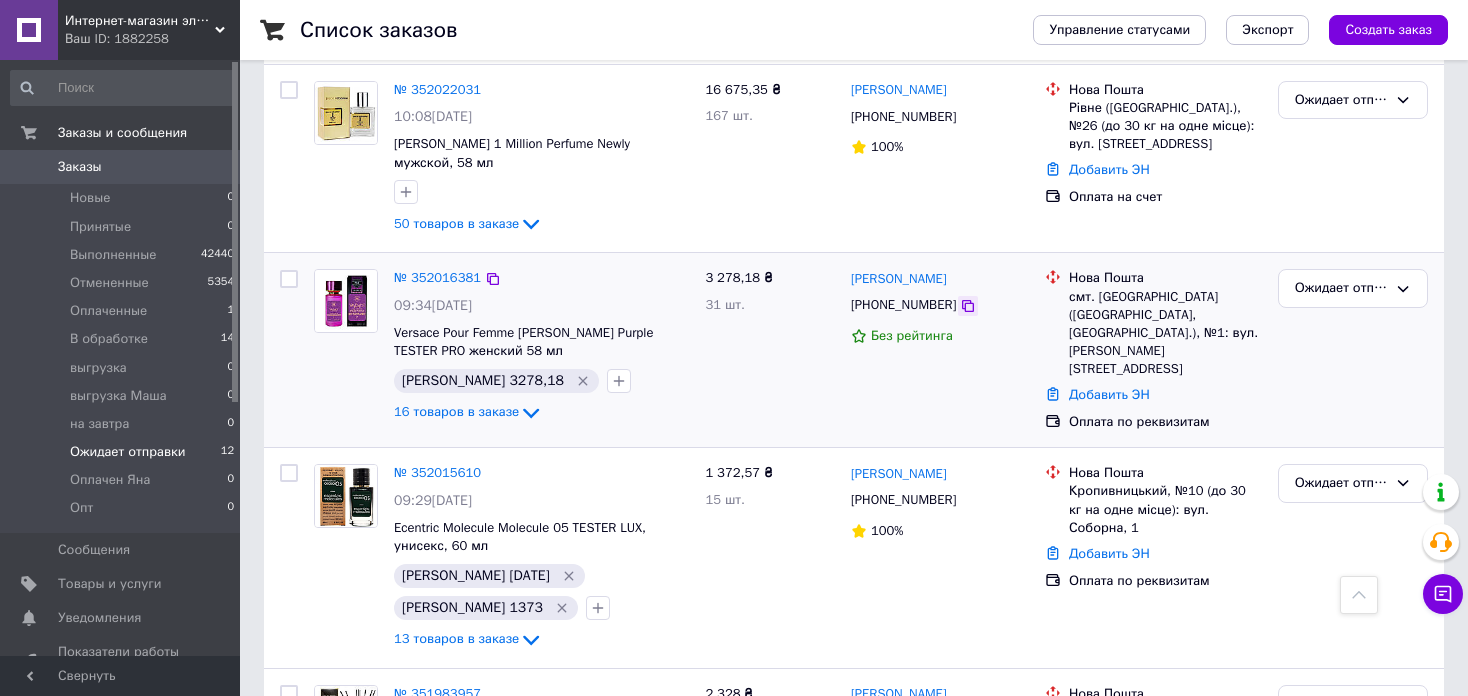 click 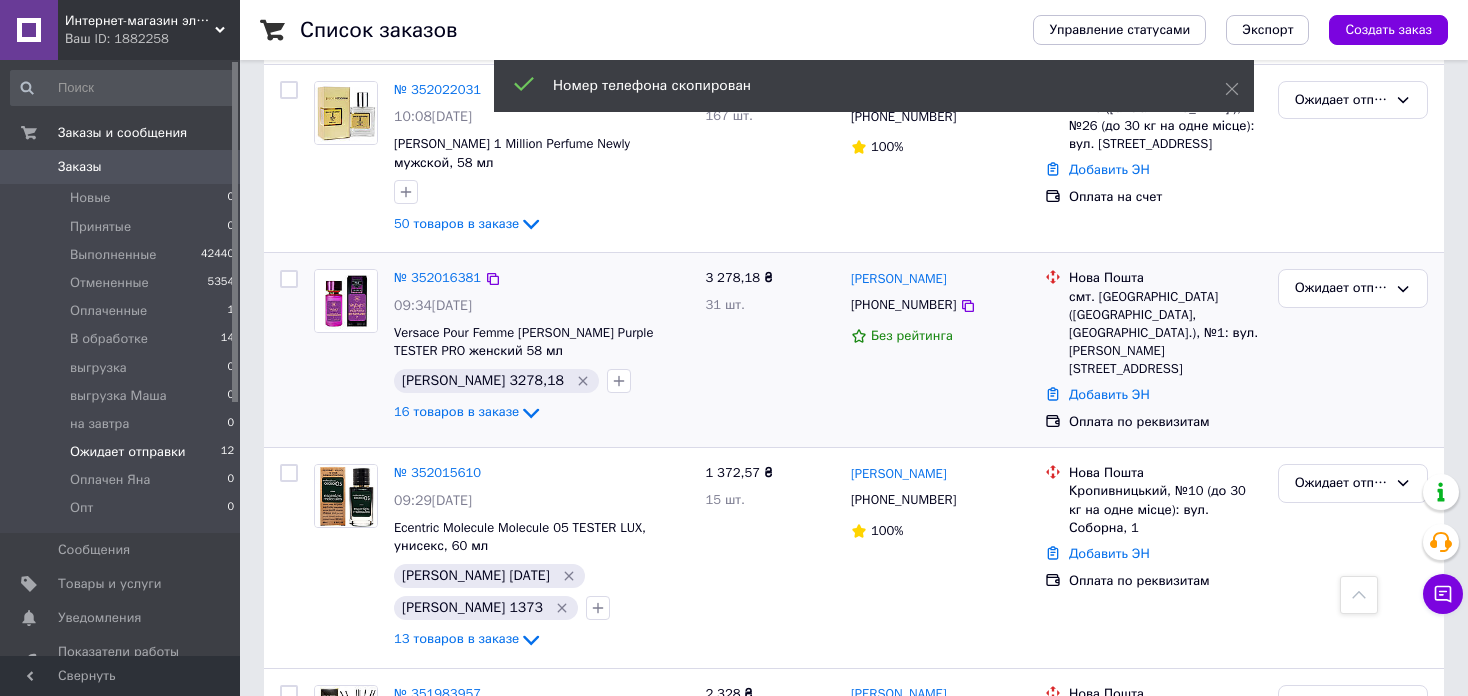 click 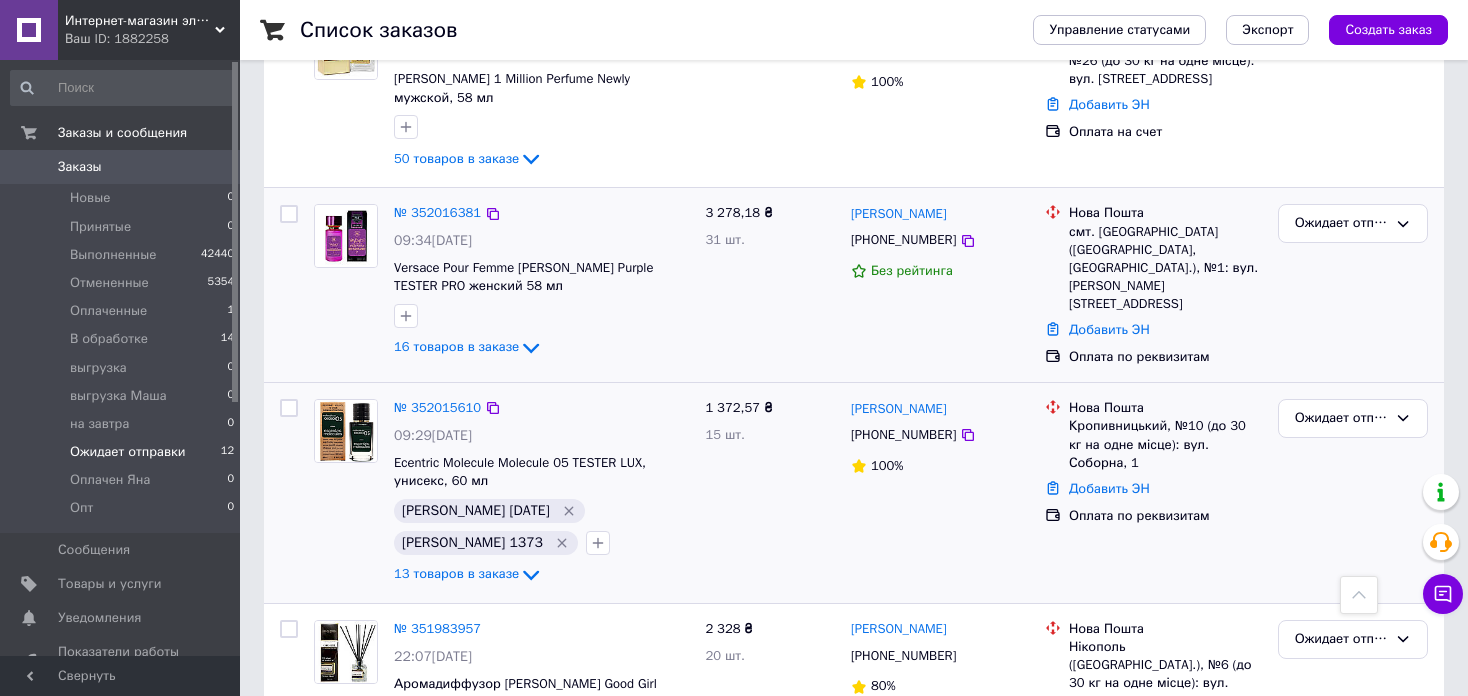 scroll, scrollTop: 700, scrollLeft: 0, axis: vertical 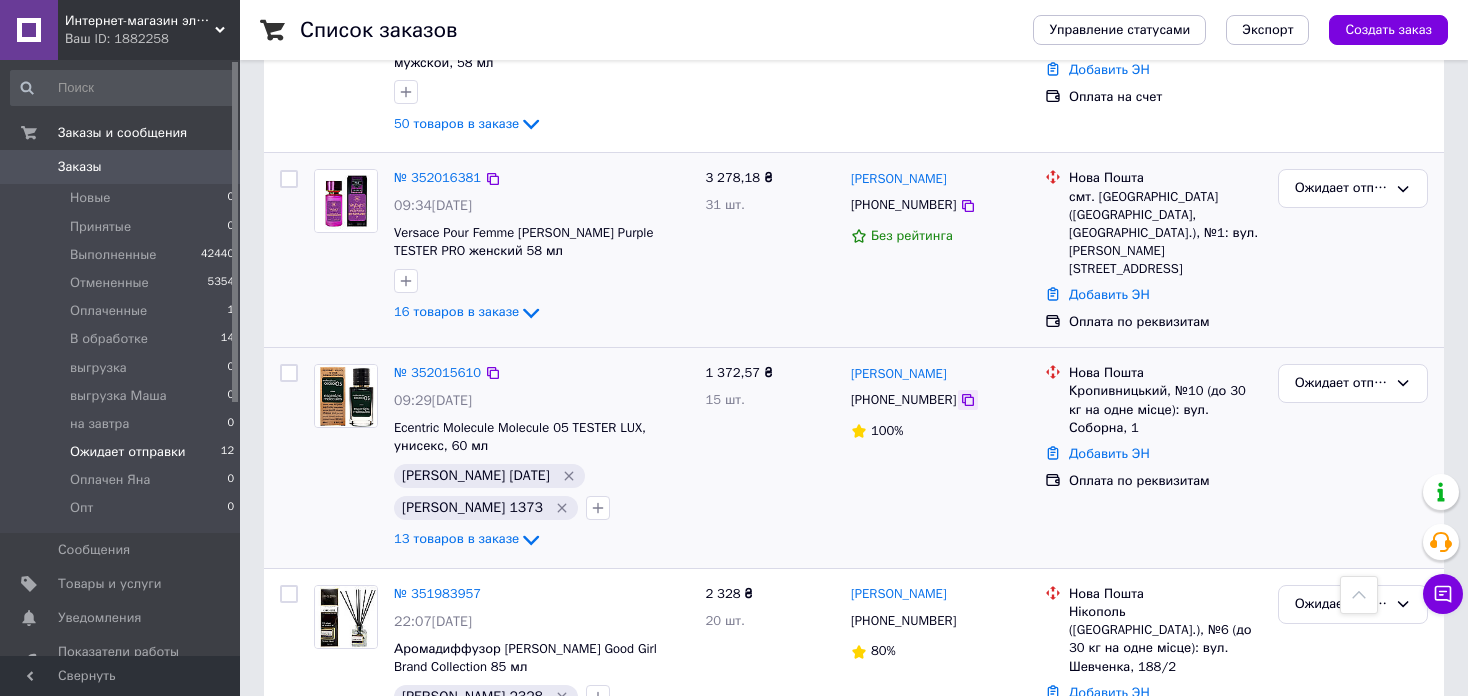 click 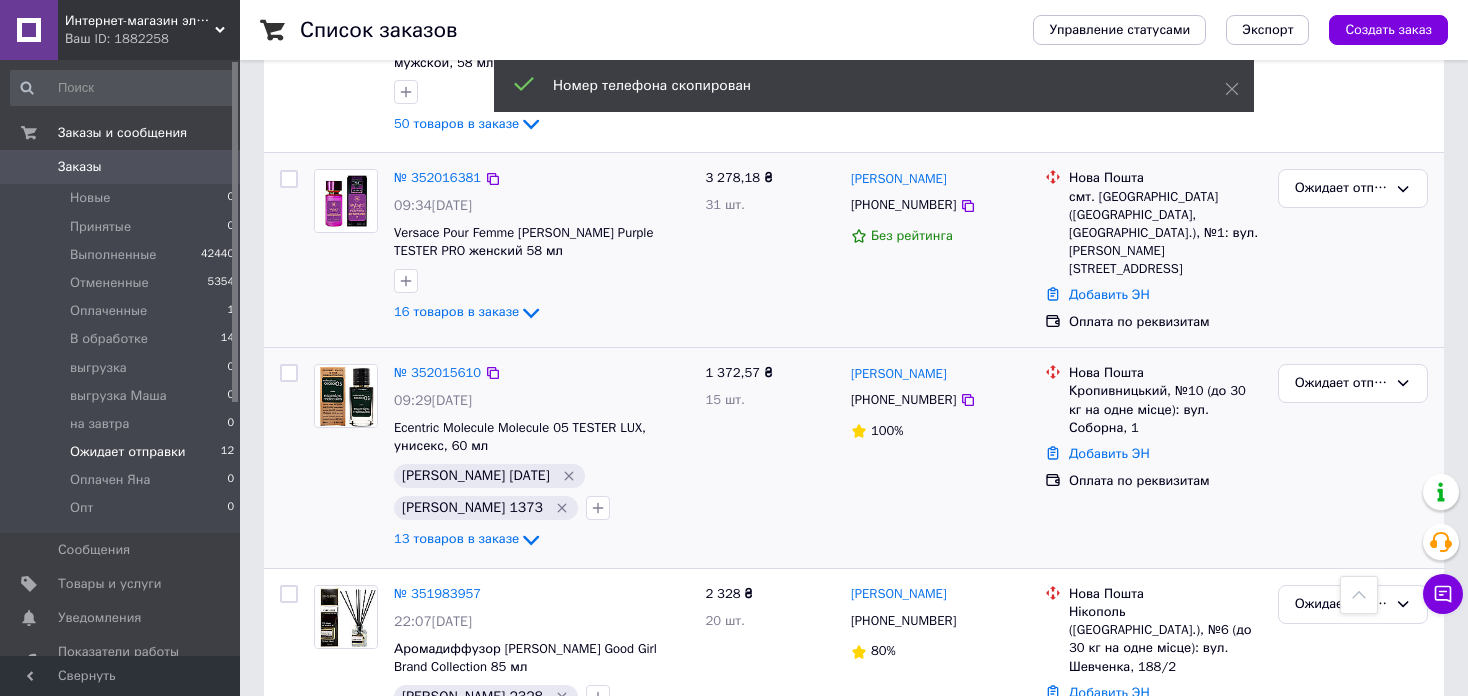 click 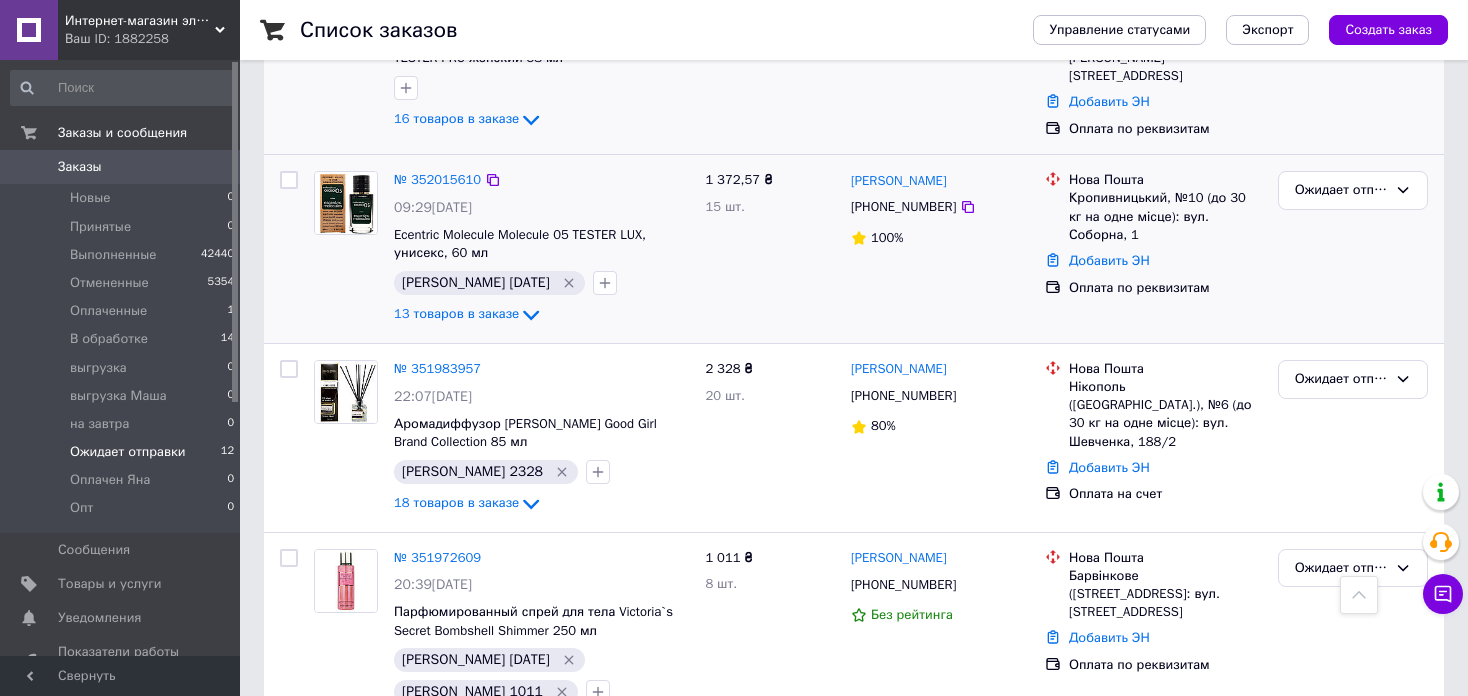 scroll, scrollTop: 900, scrollLeft: 0, axis: vertical 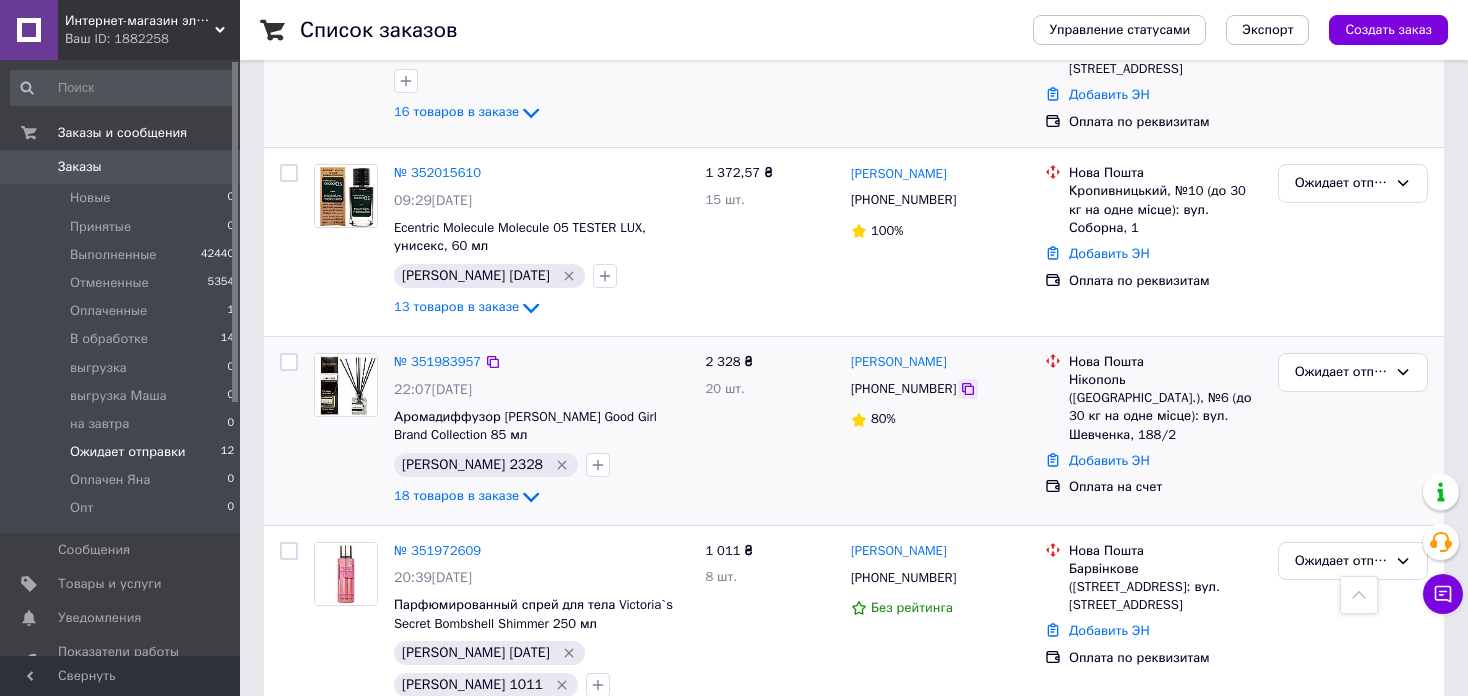 click 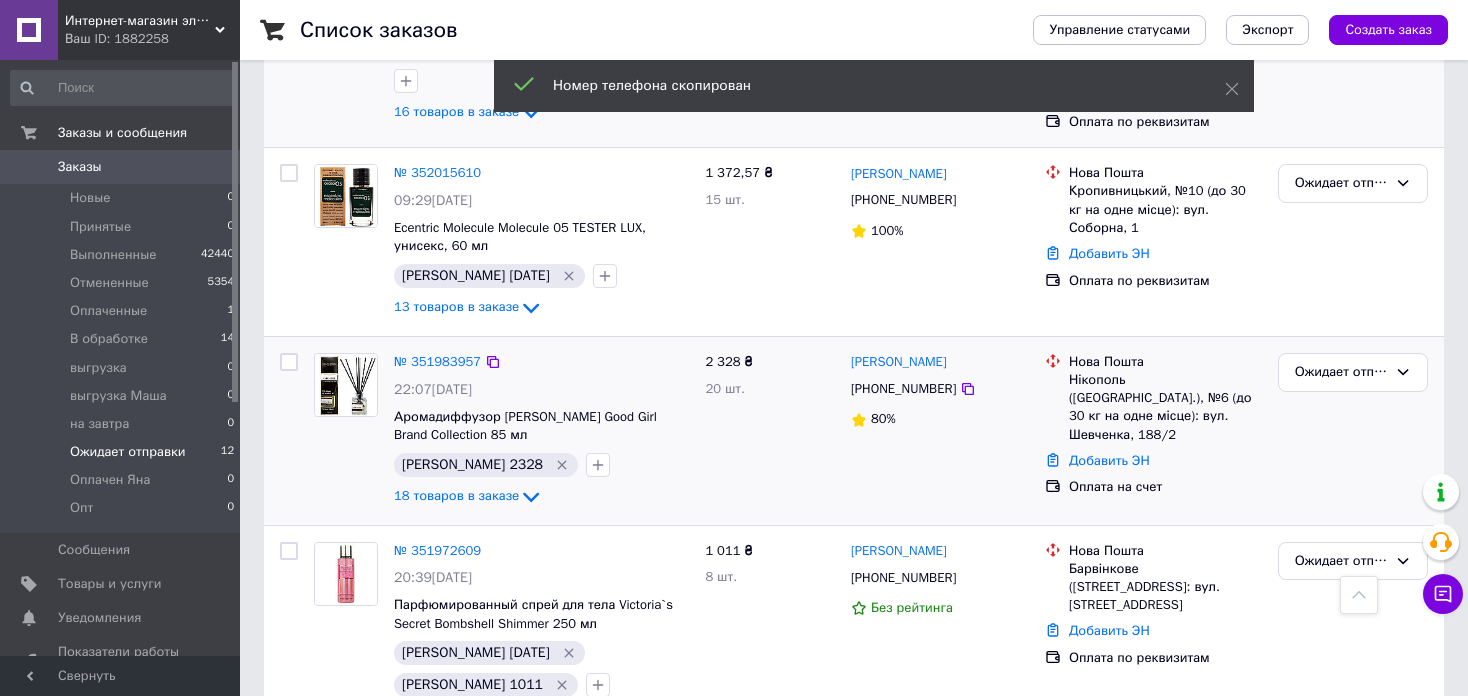 click 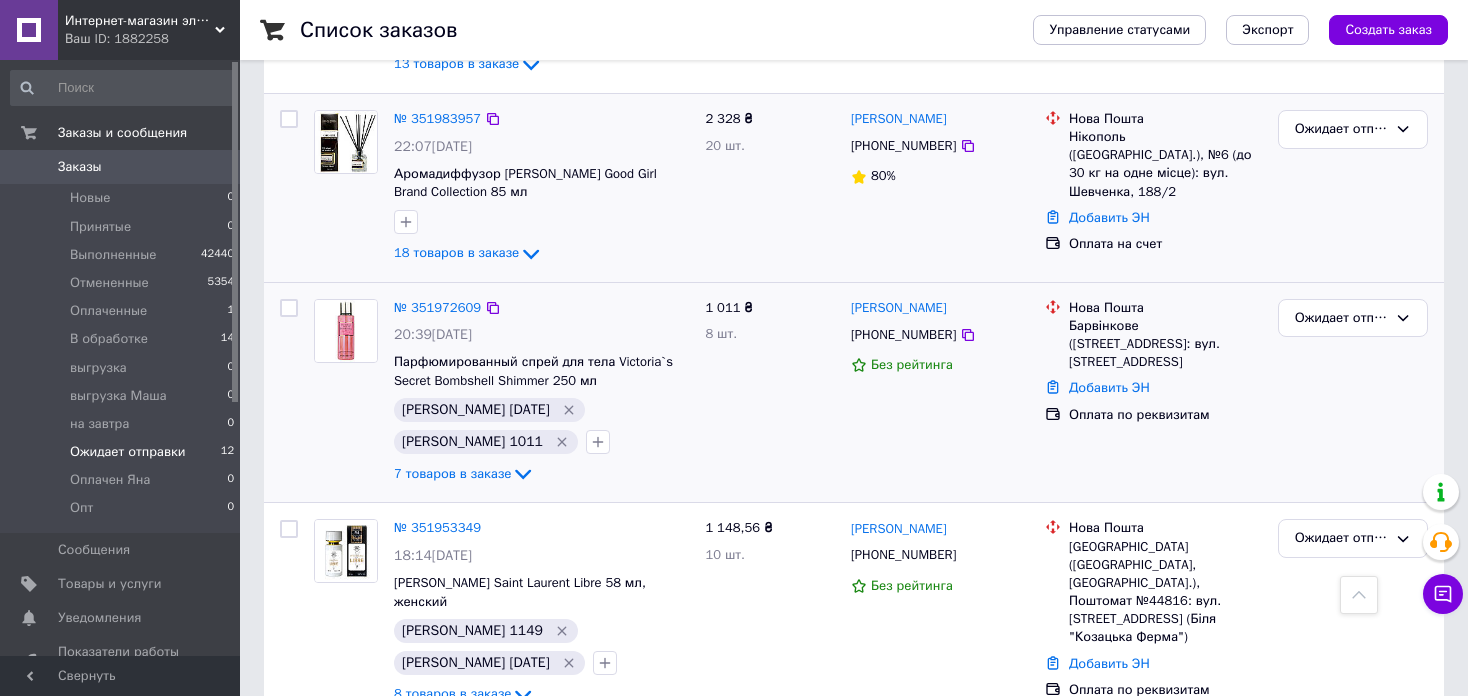 scroll, scrollTop: 1200, scrollLeft: 0, axis: vertical 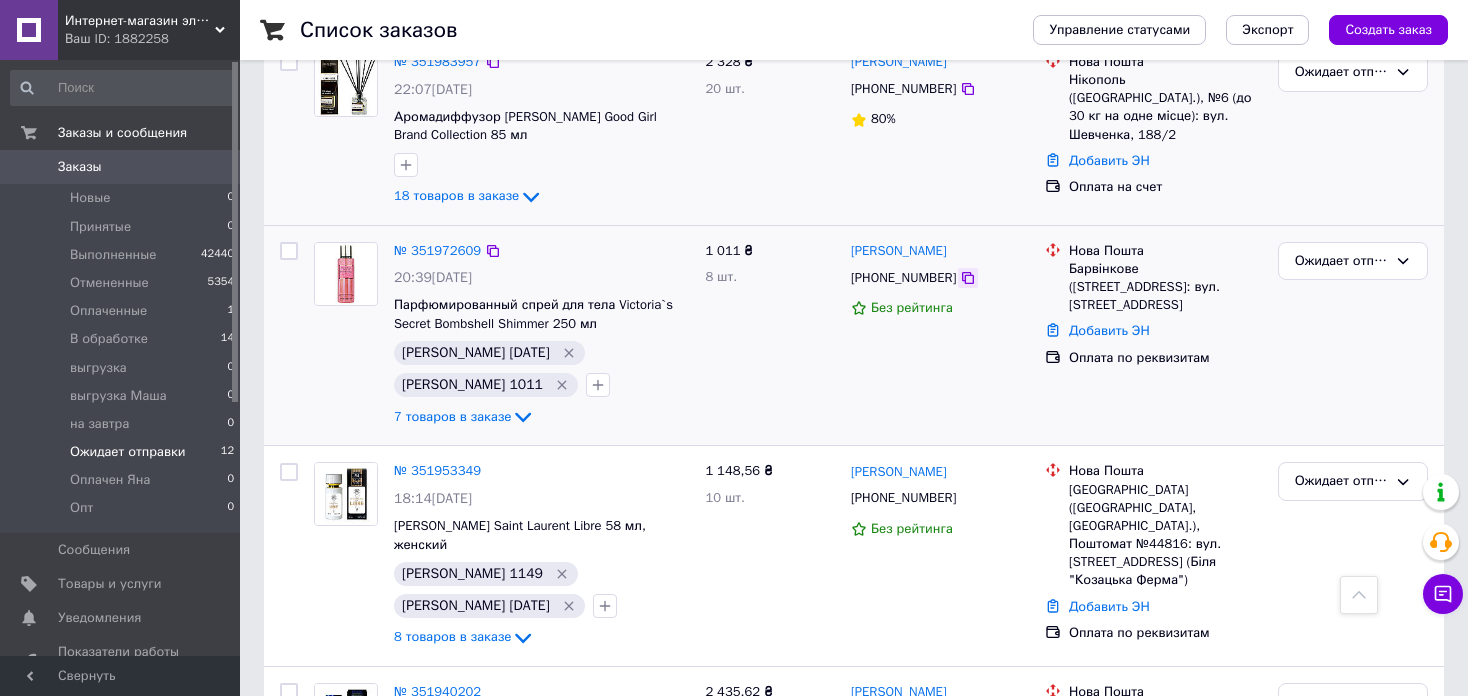 click 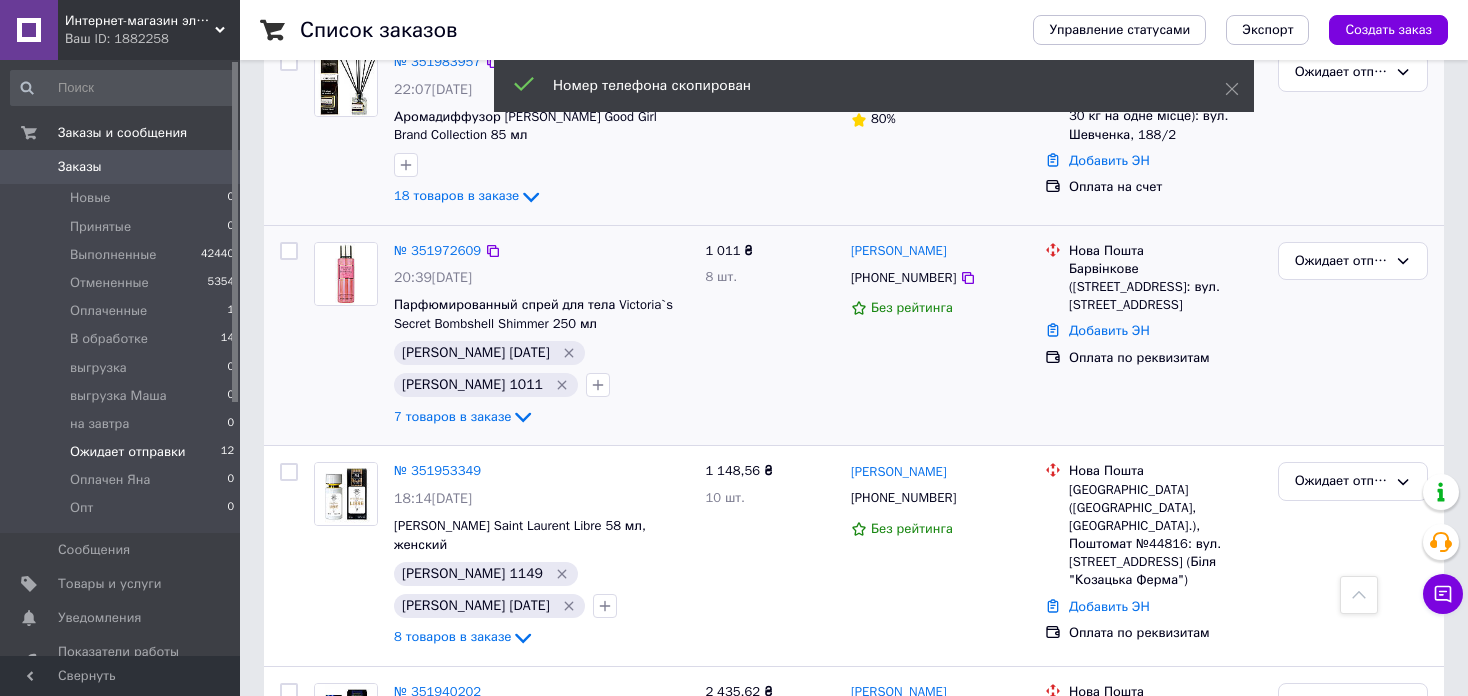 click 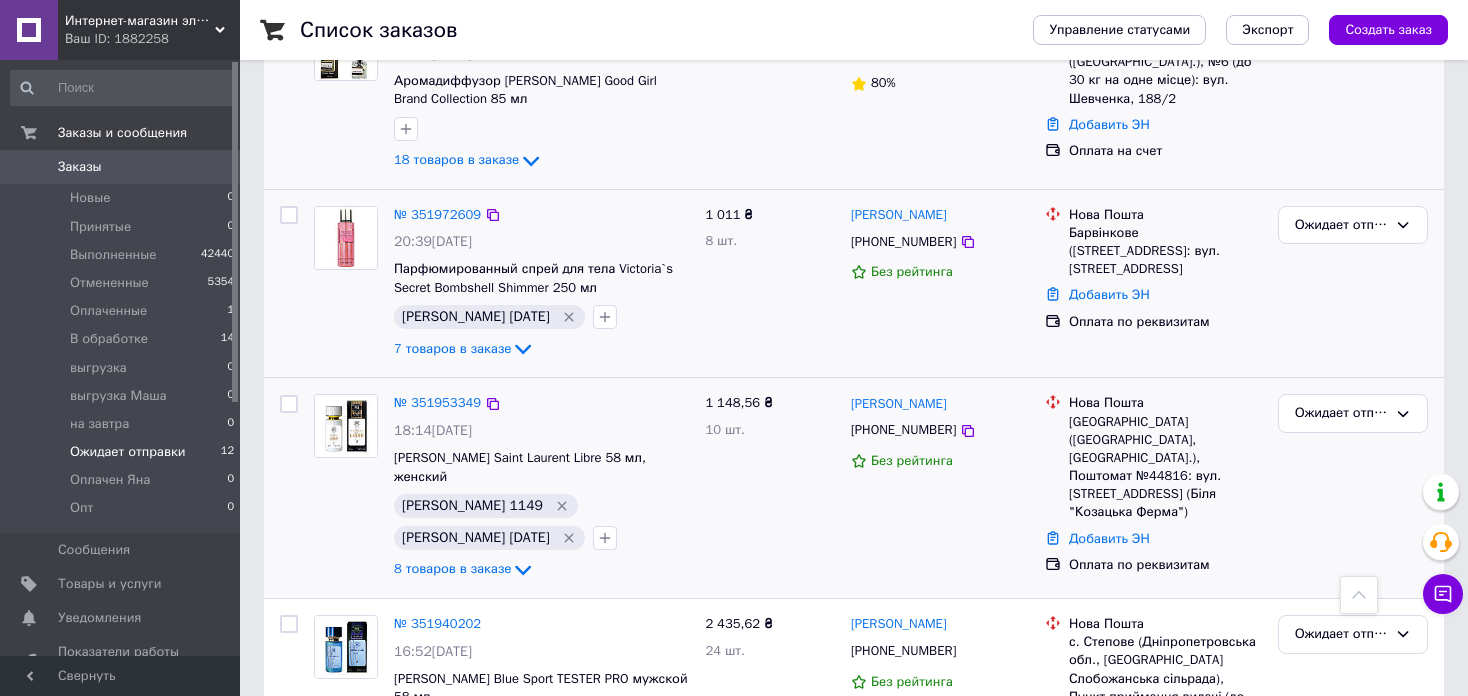 scroll, scrollTop: 1300, scrollLeft: 0, axis: vertical 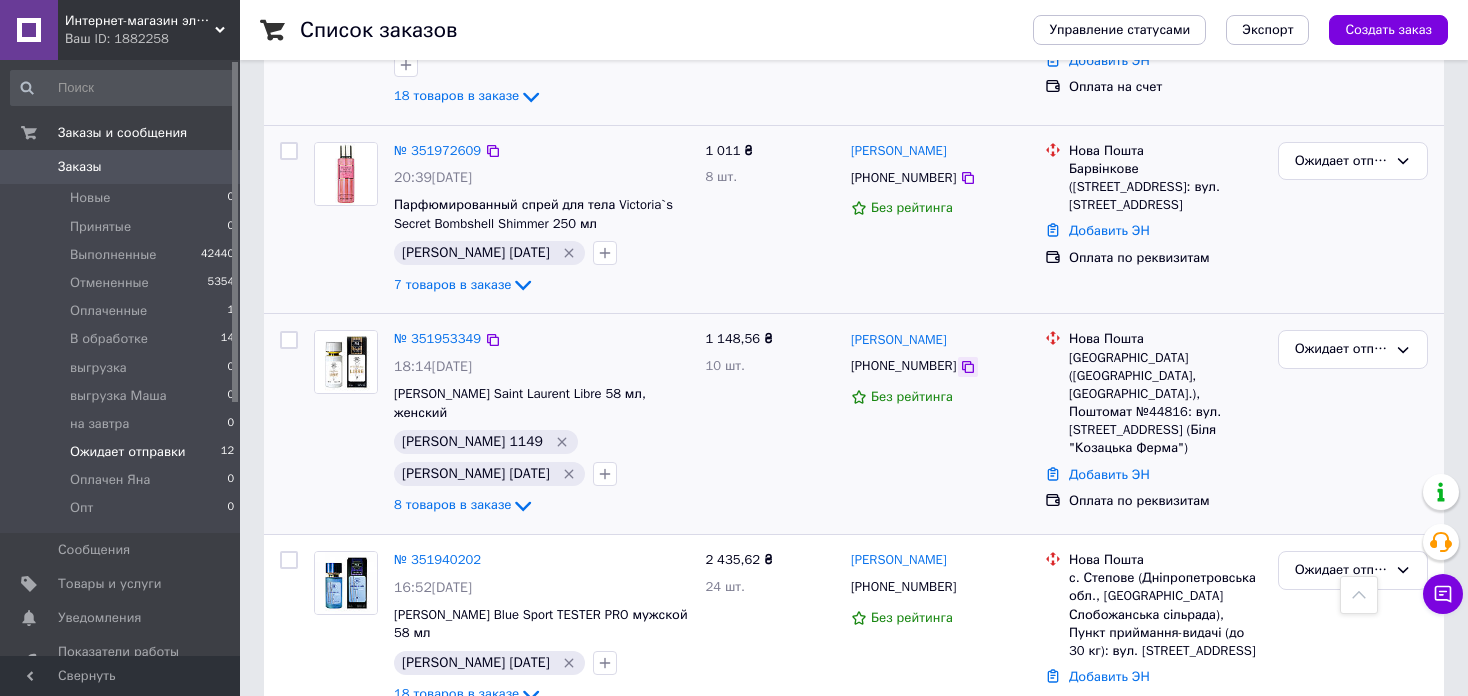 click 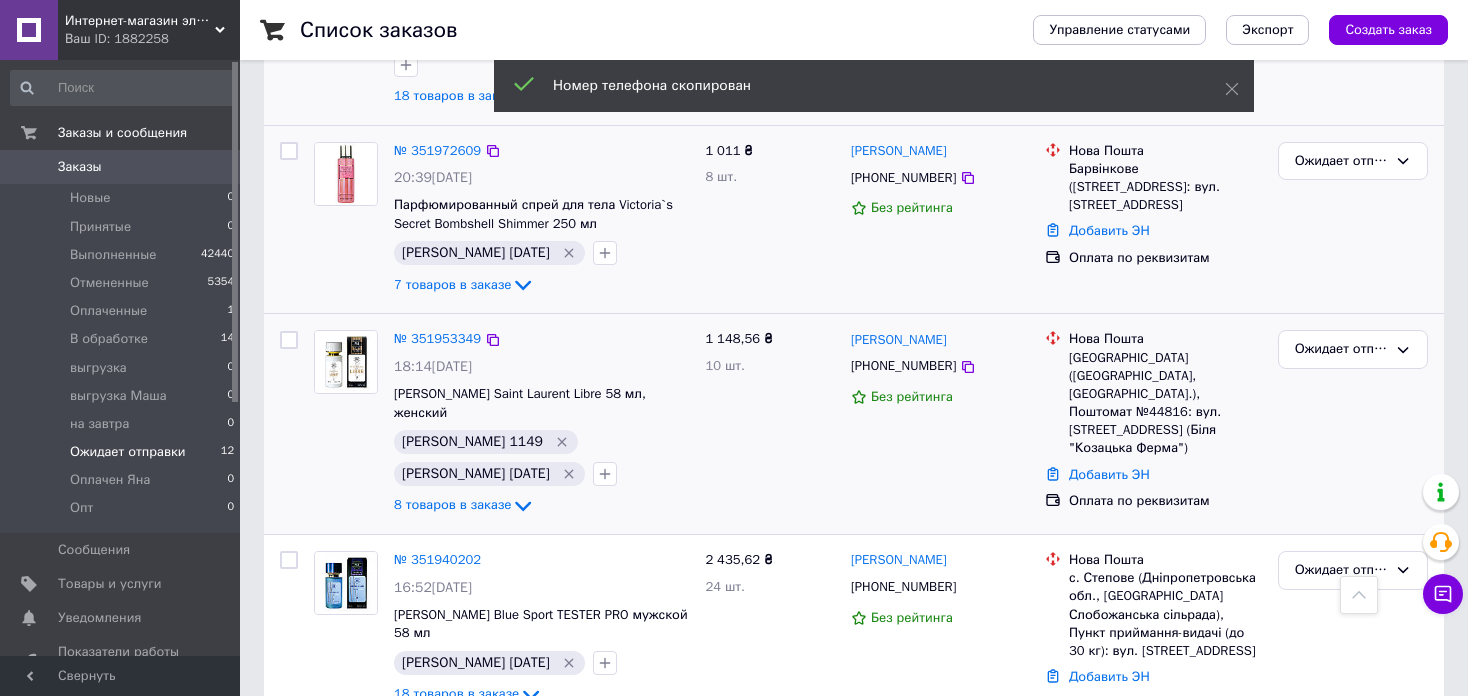 click 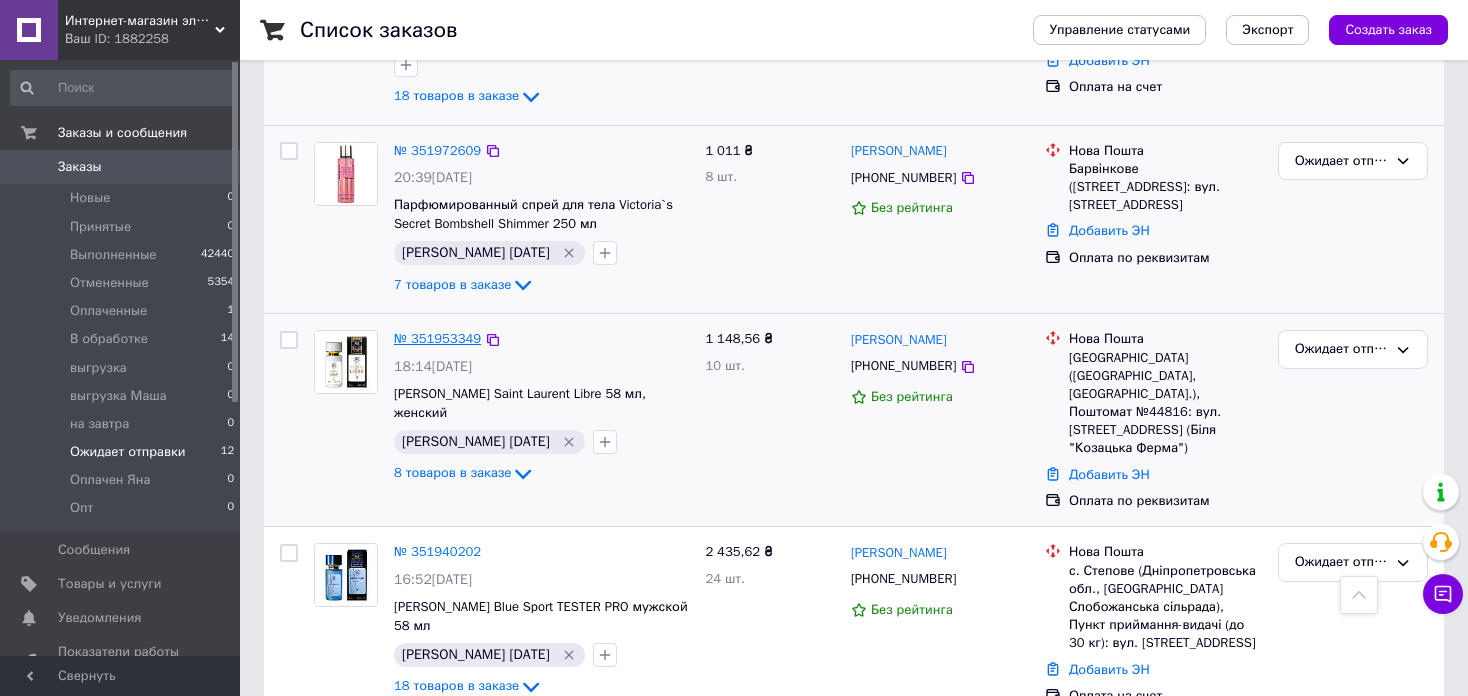 click on "№ 351953349" at bounding box center [437, 338] 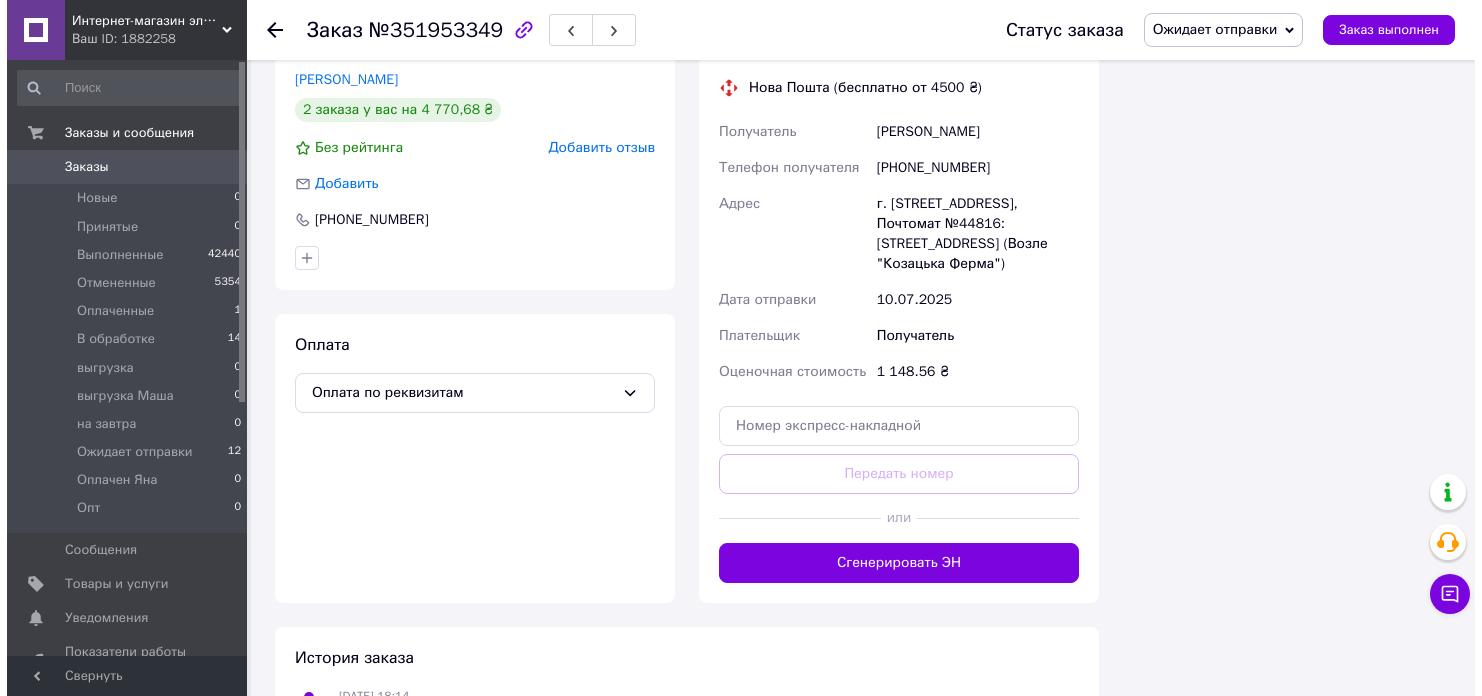 scroll, scrollTop: 1508, scrollLeft: 0, axis: vertical 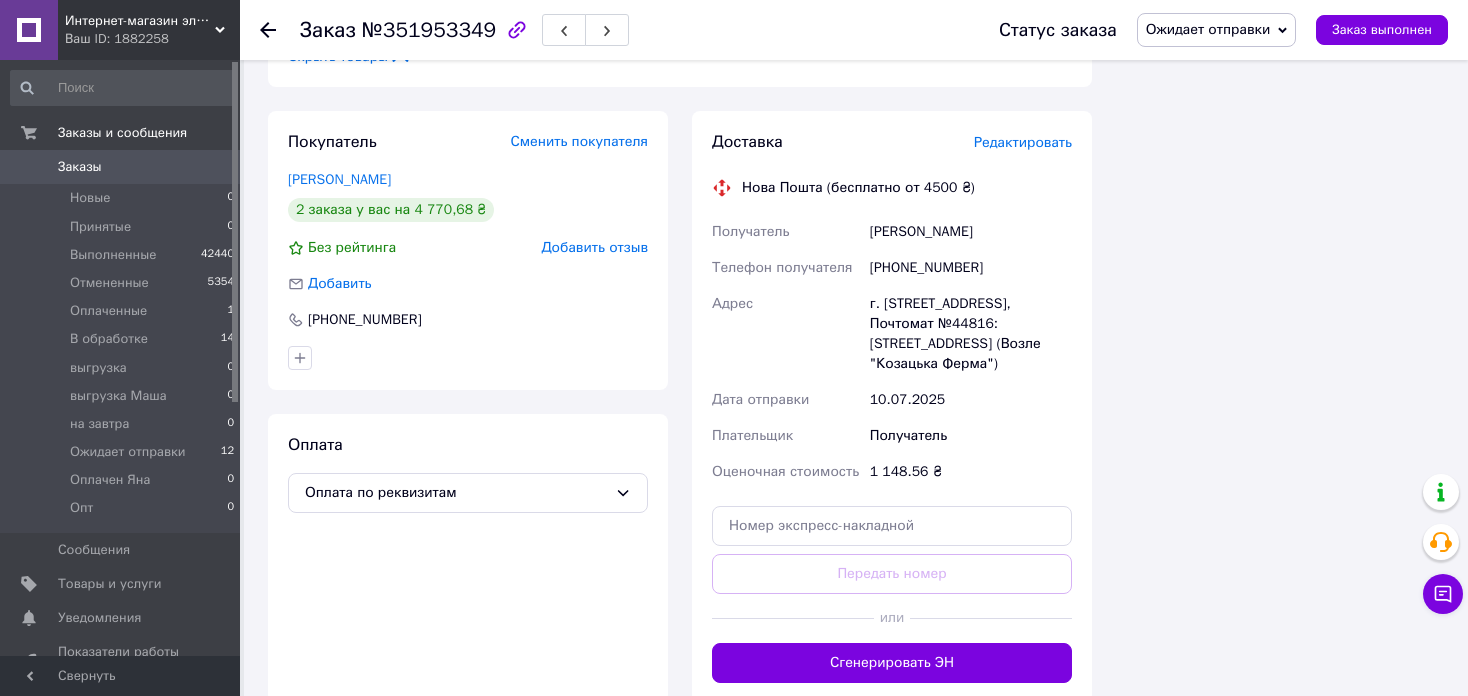 click on "Редактировать" at bounding box center (1023, 142) 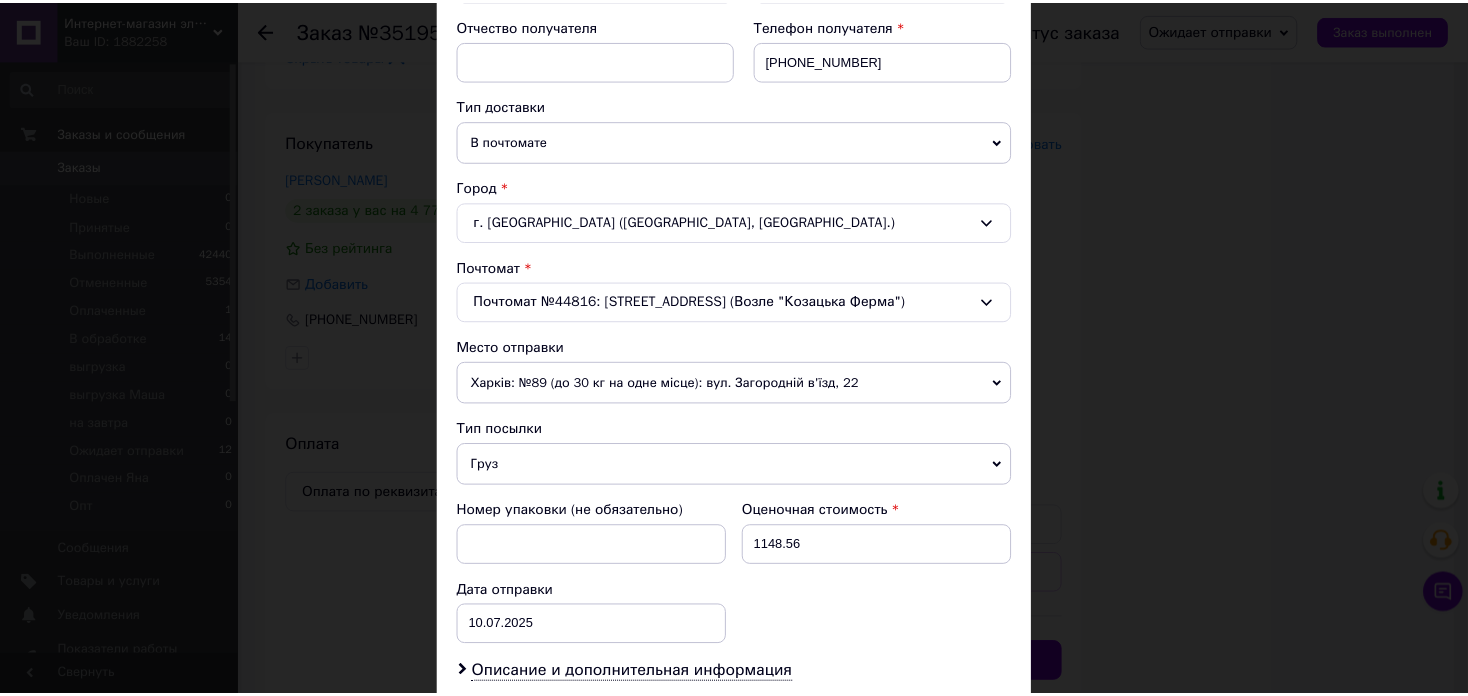 scroll, scrollTop: 662, scrollLeft: 0, axis: vertical 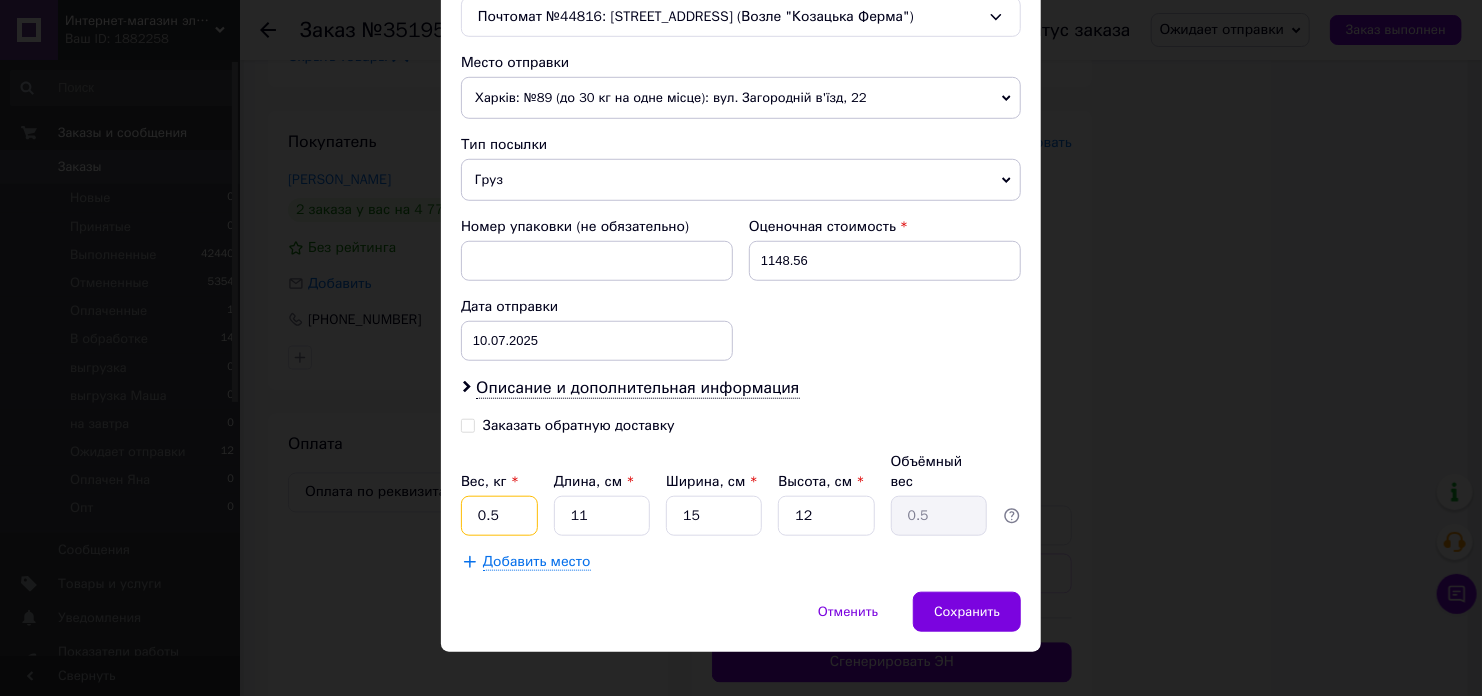 click on "0.5" at bounding box center (499, 516) 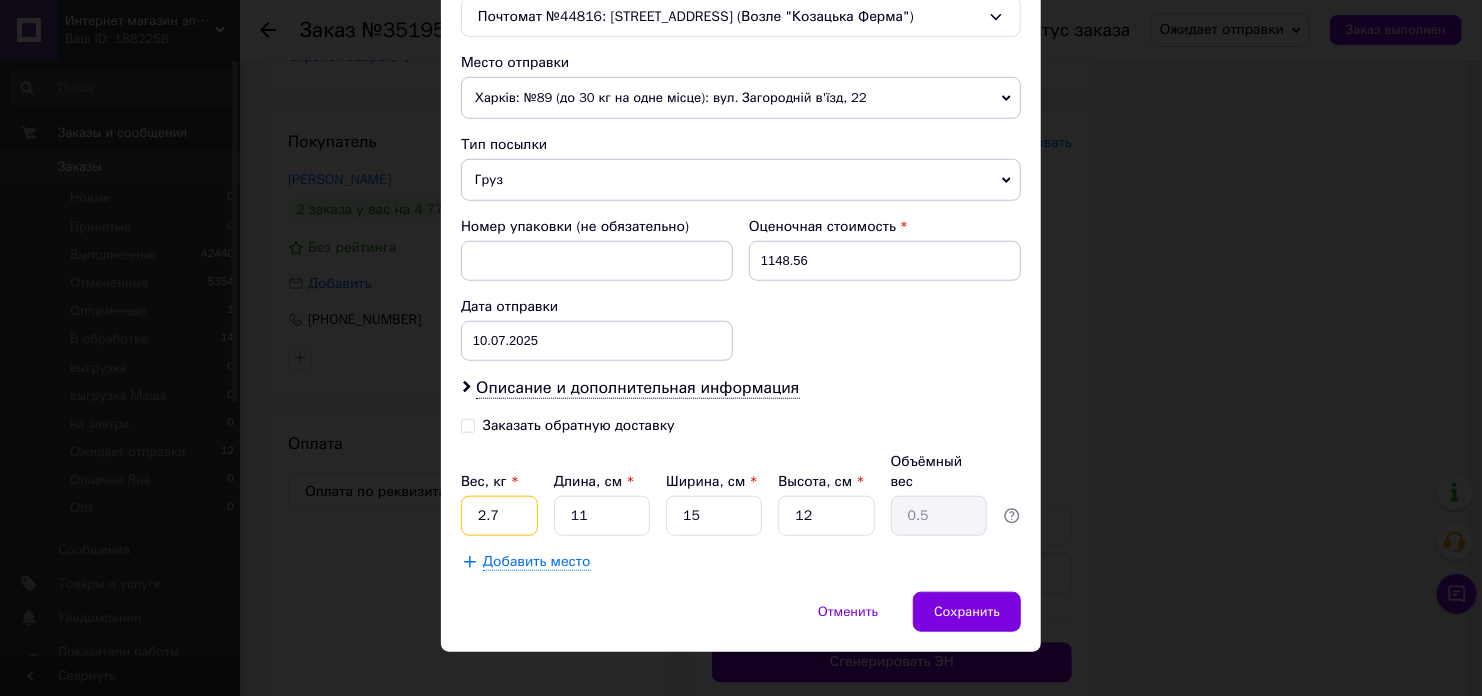 type on "2.7" 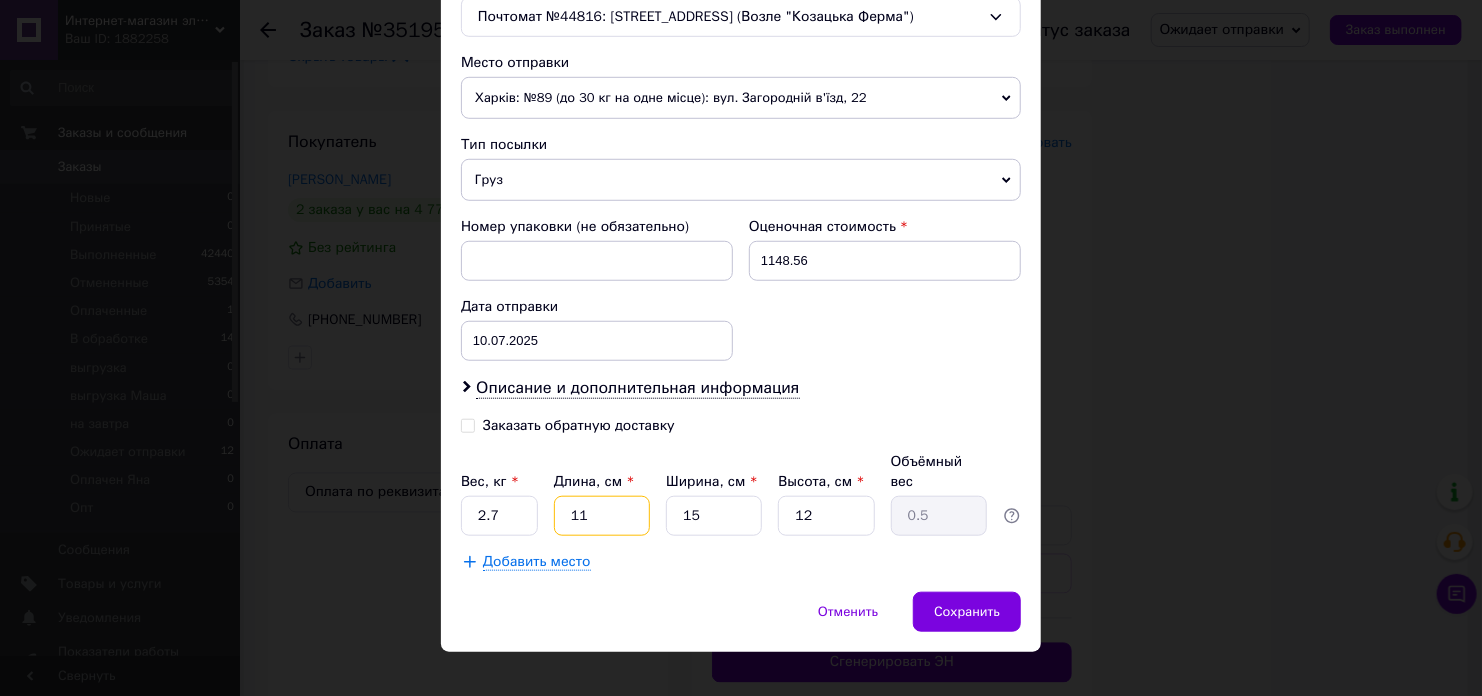 type on "2" 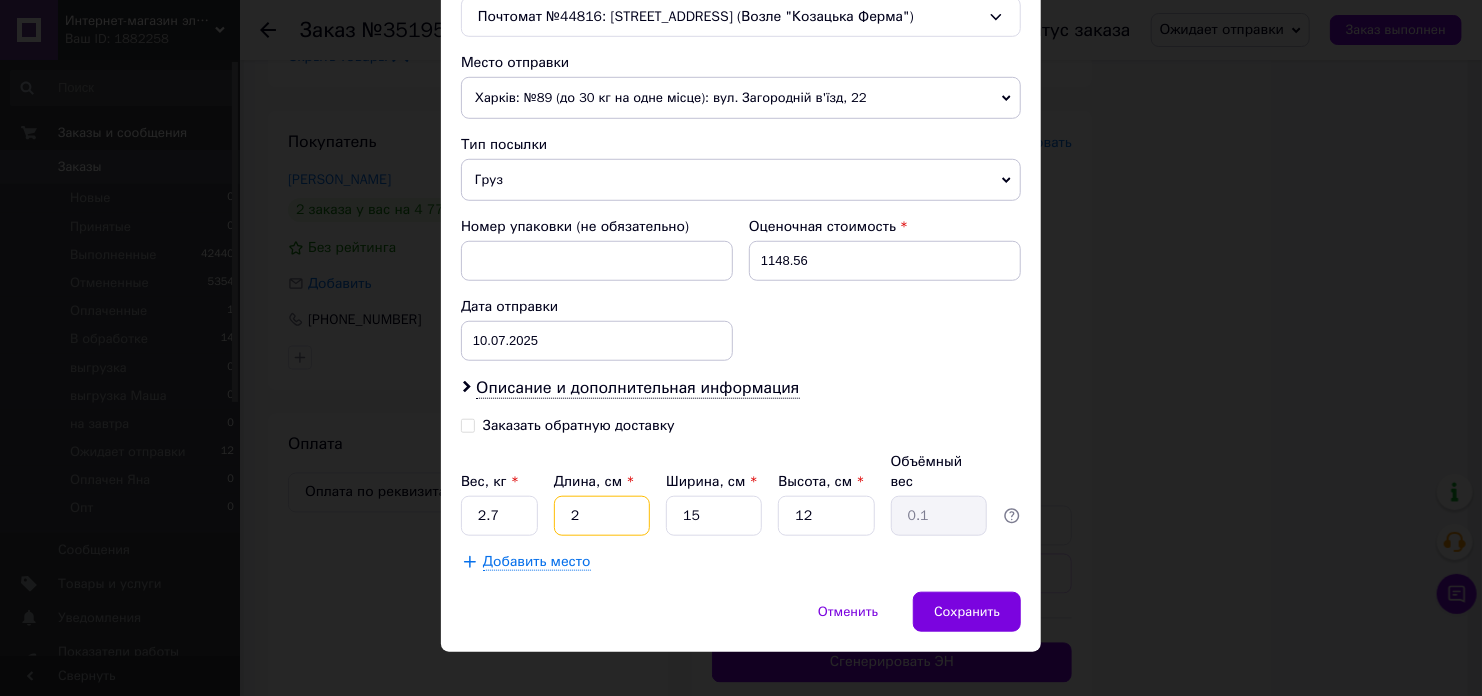 type on "26" 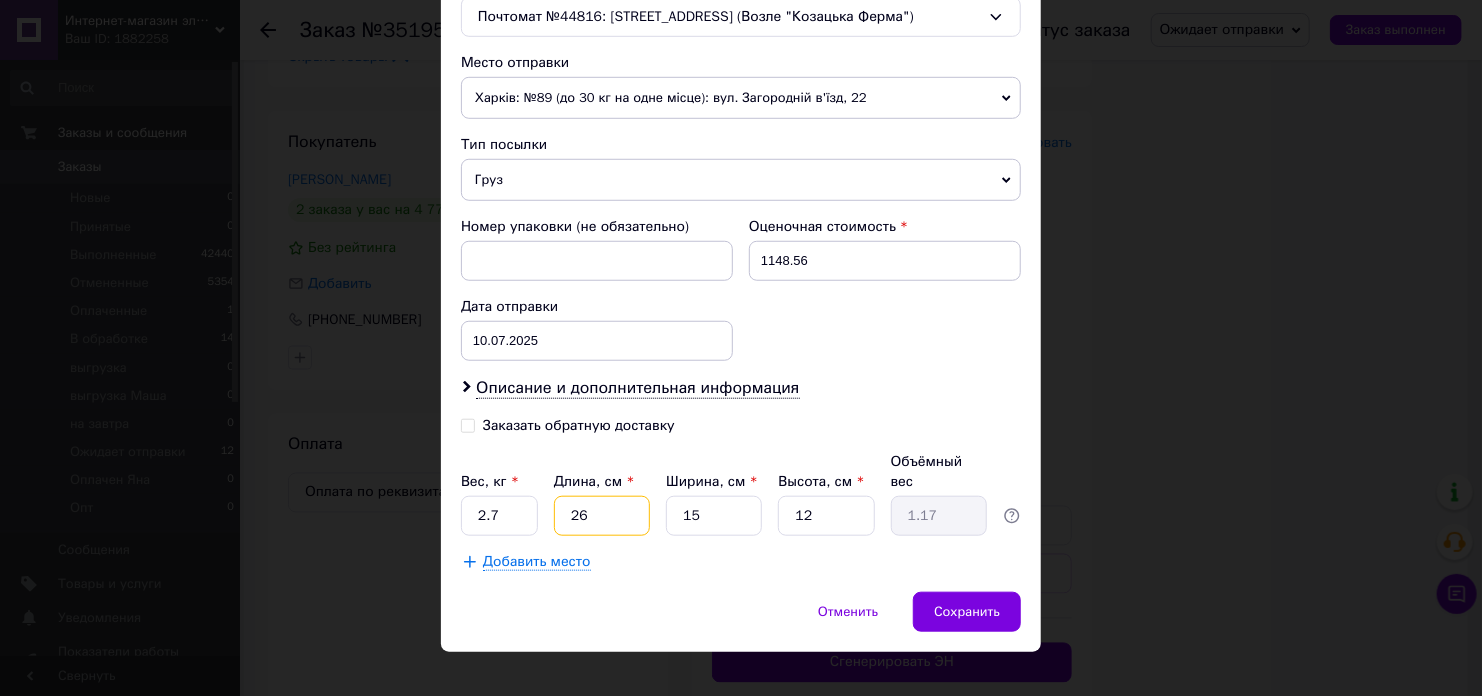 type on "26" 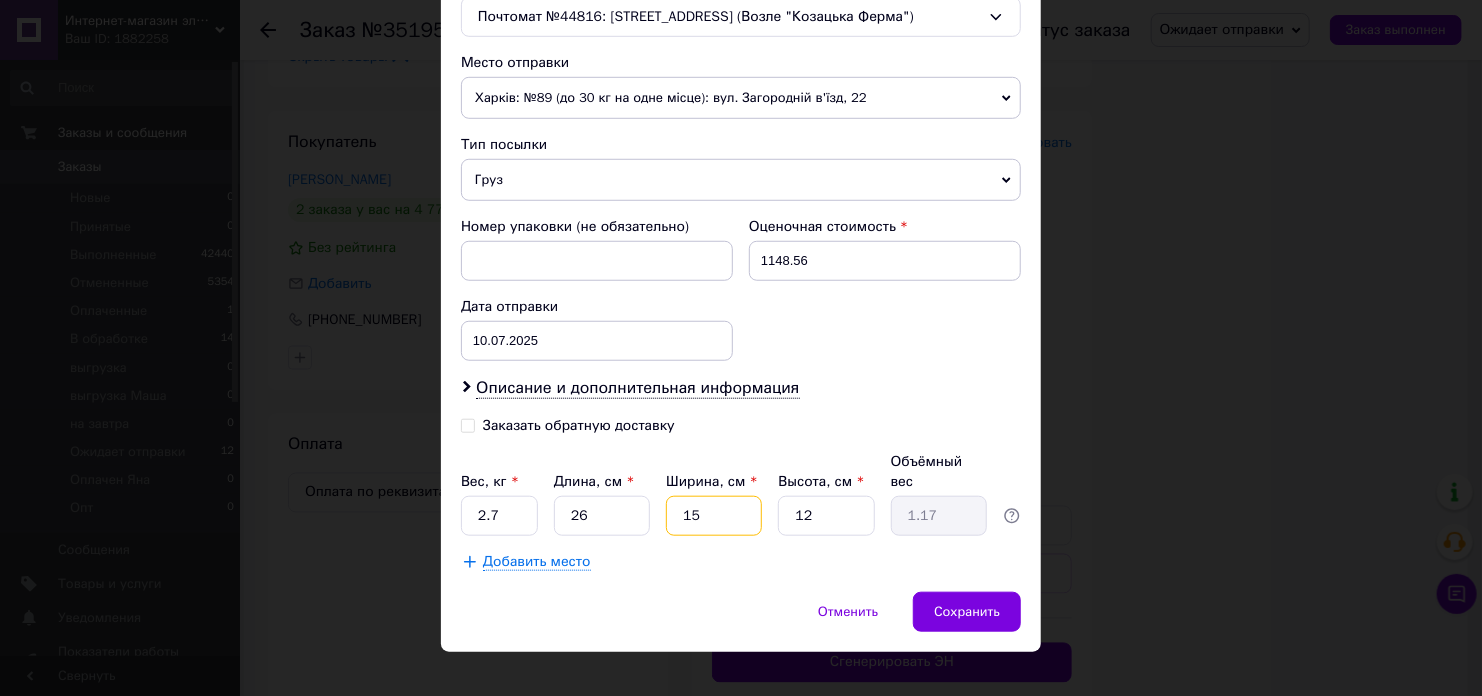 type on "2" 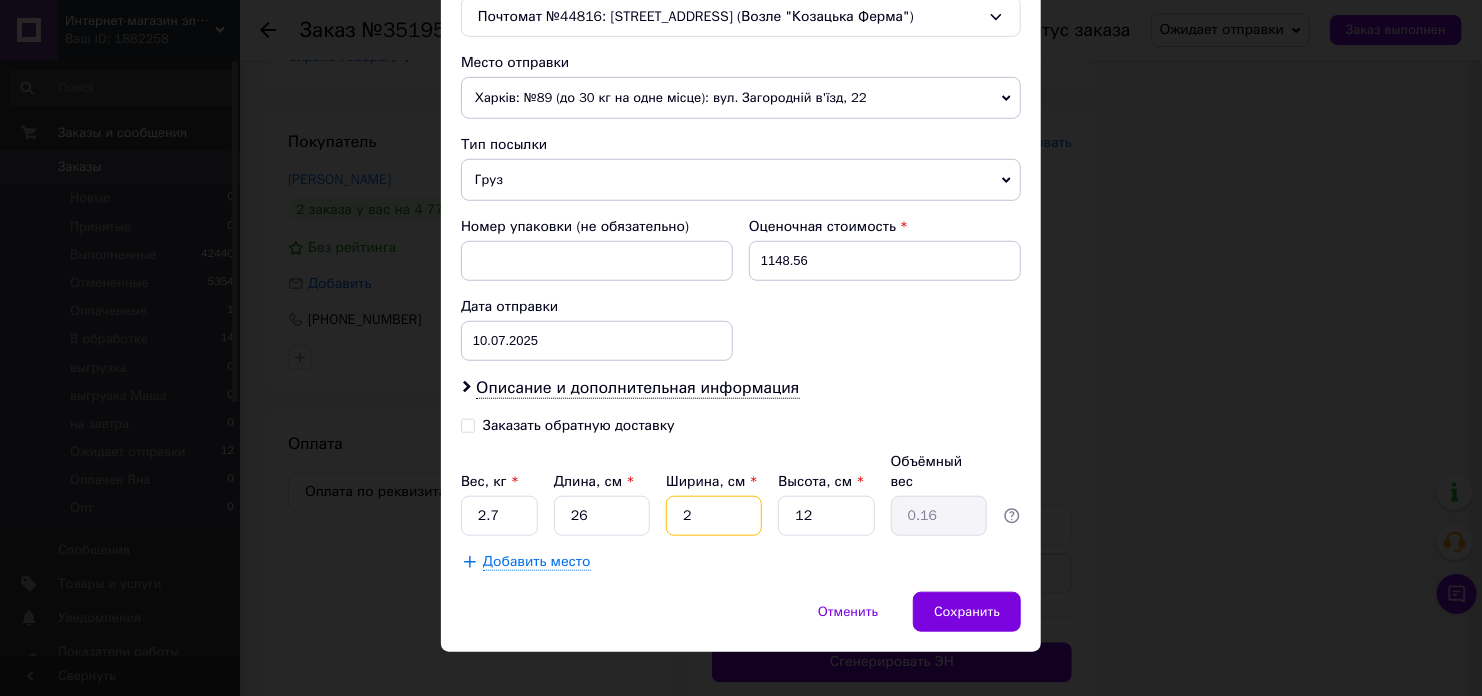 type on "22" 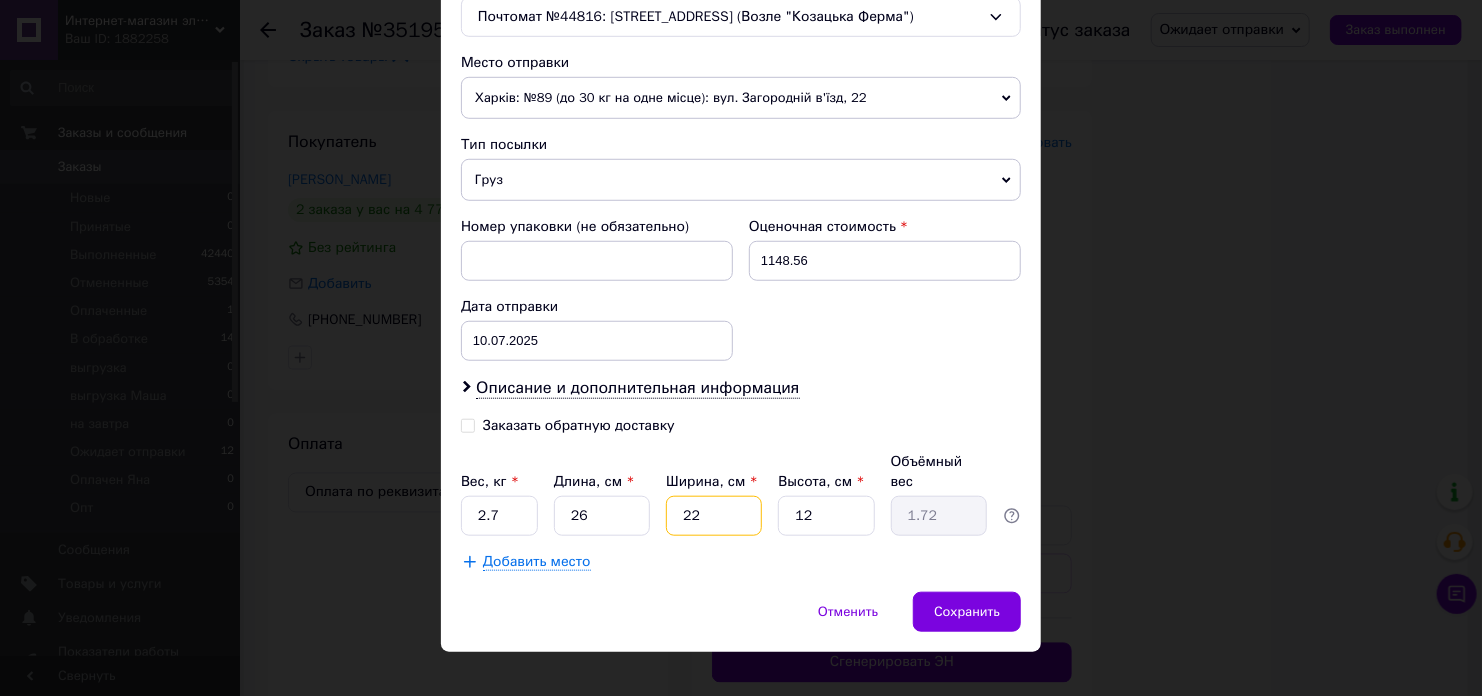type on "22" 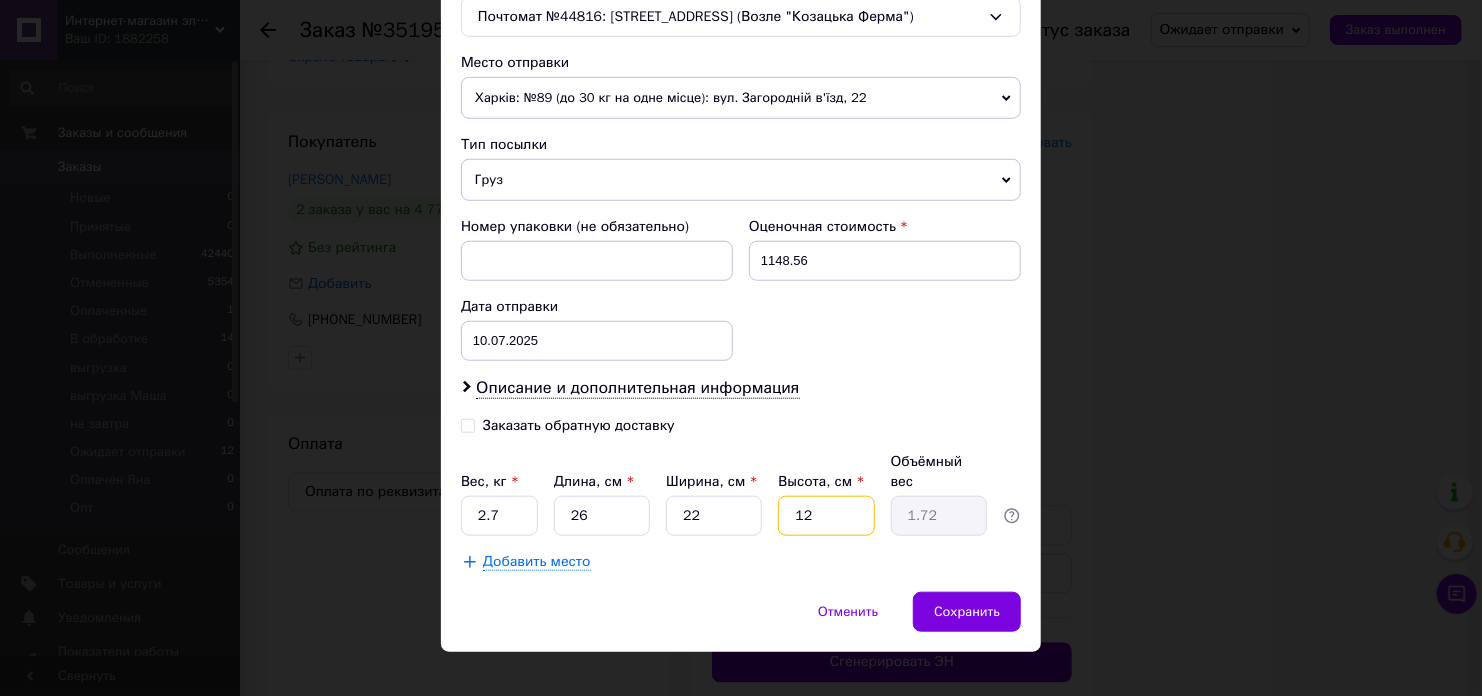 type on "1" 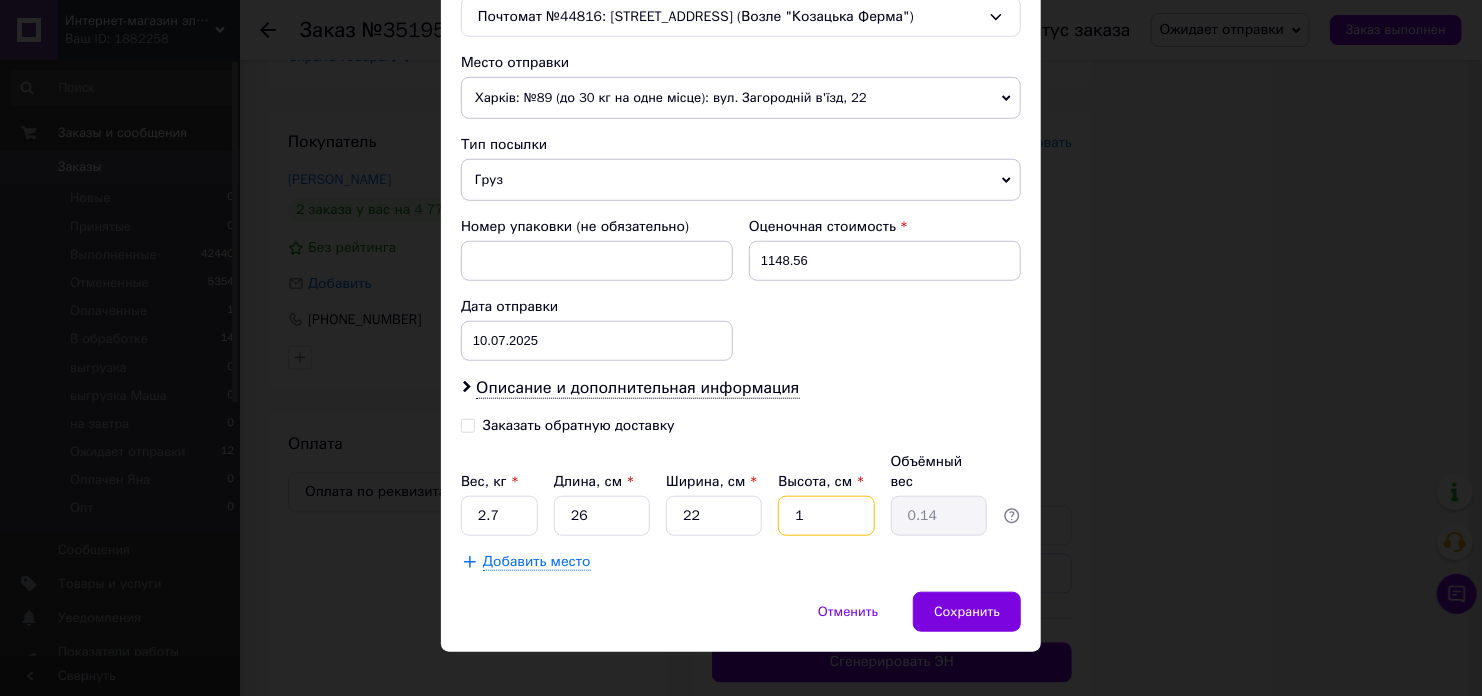 type on "16" 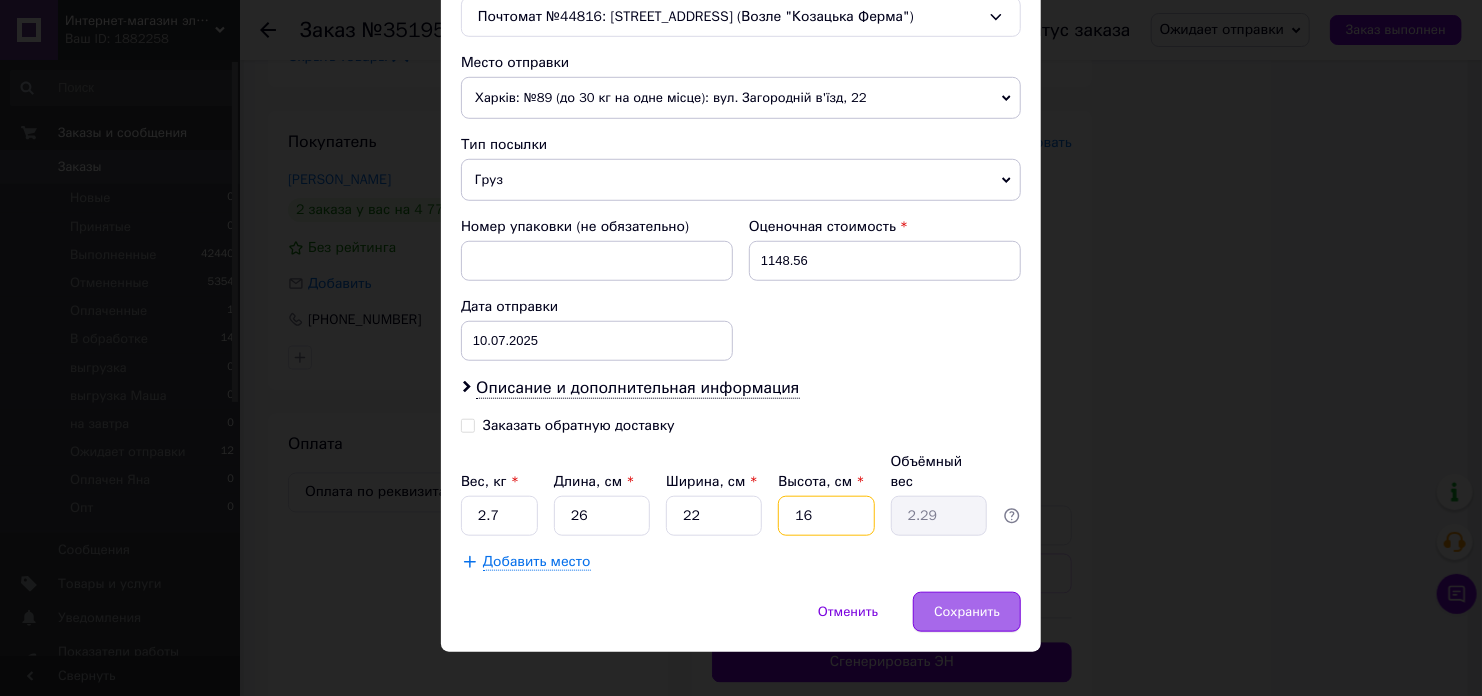 type on "16" 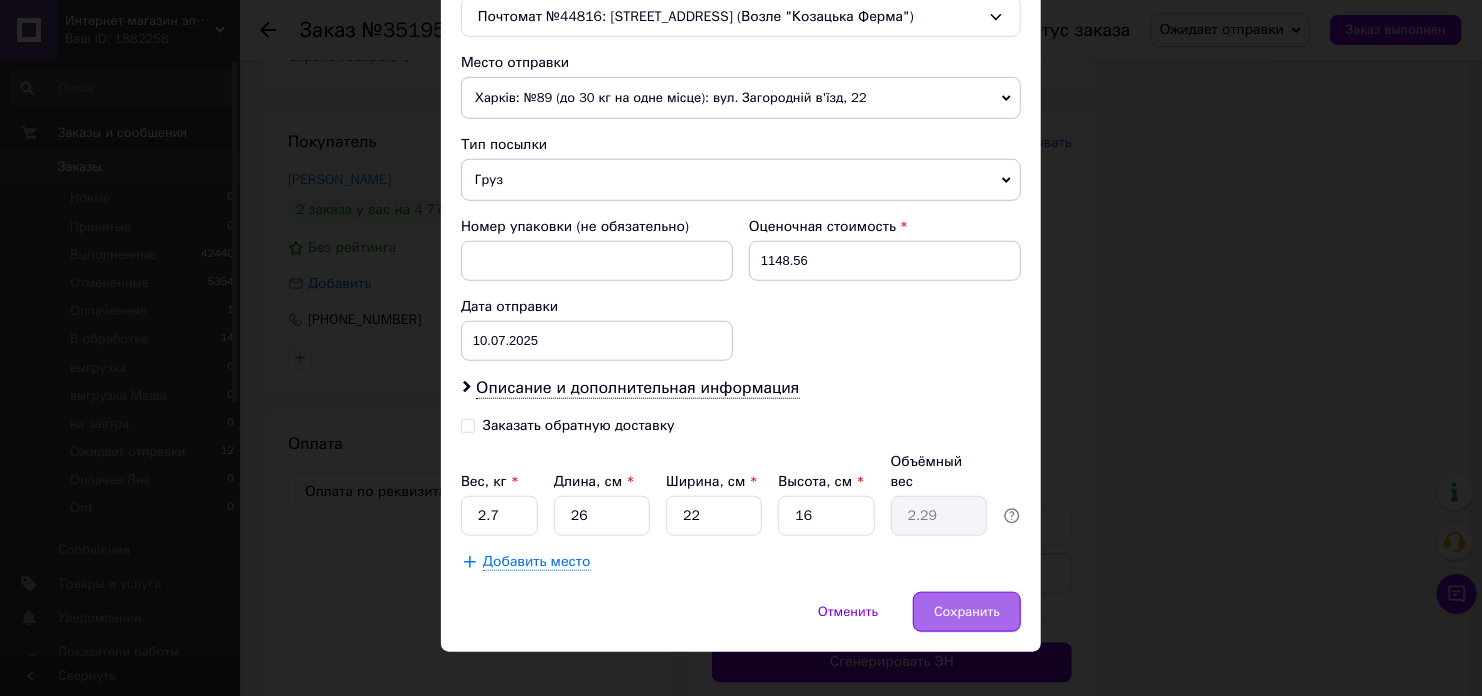 click on "Сохранить" at bounding box center (967, 612) 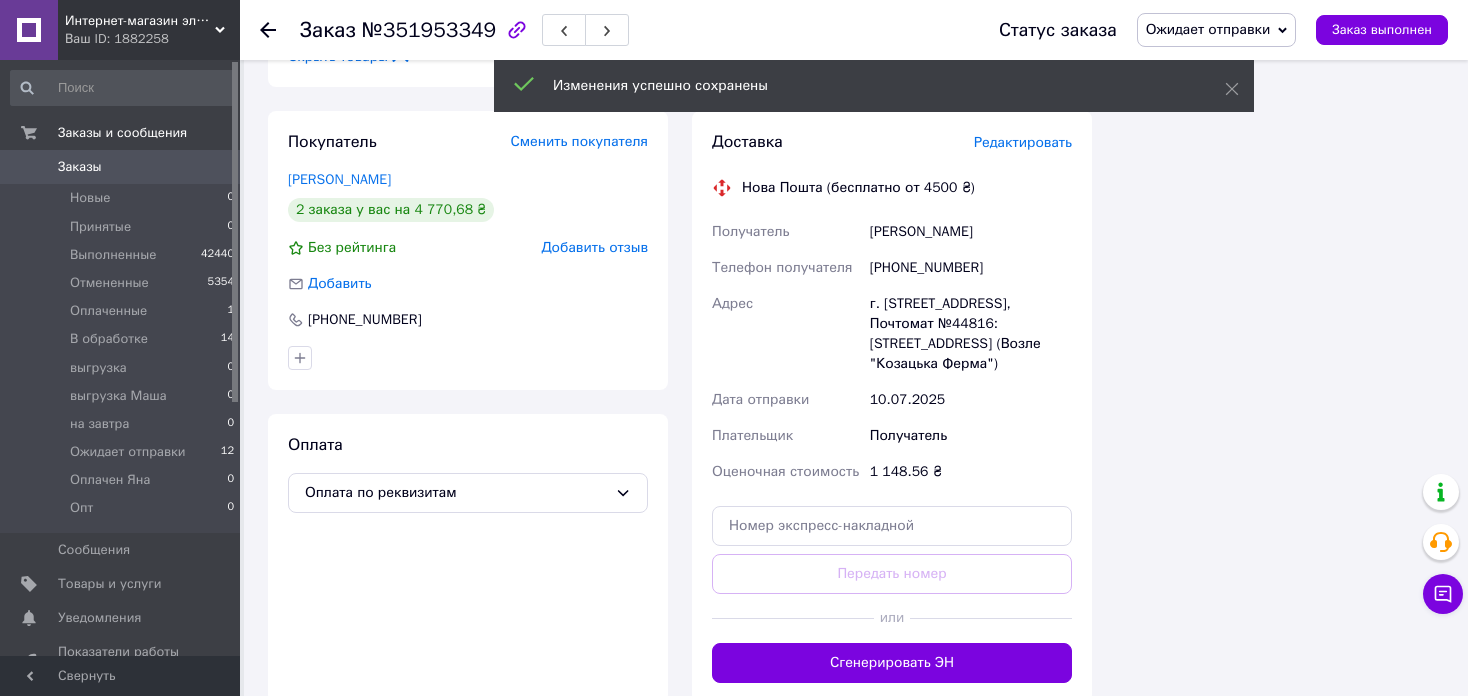 drag, startPoint x: 1015, startPoint y: 658, endPoint x: 1018, endPoint y: 641, distance: 17.262676 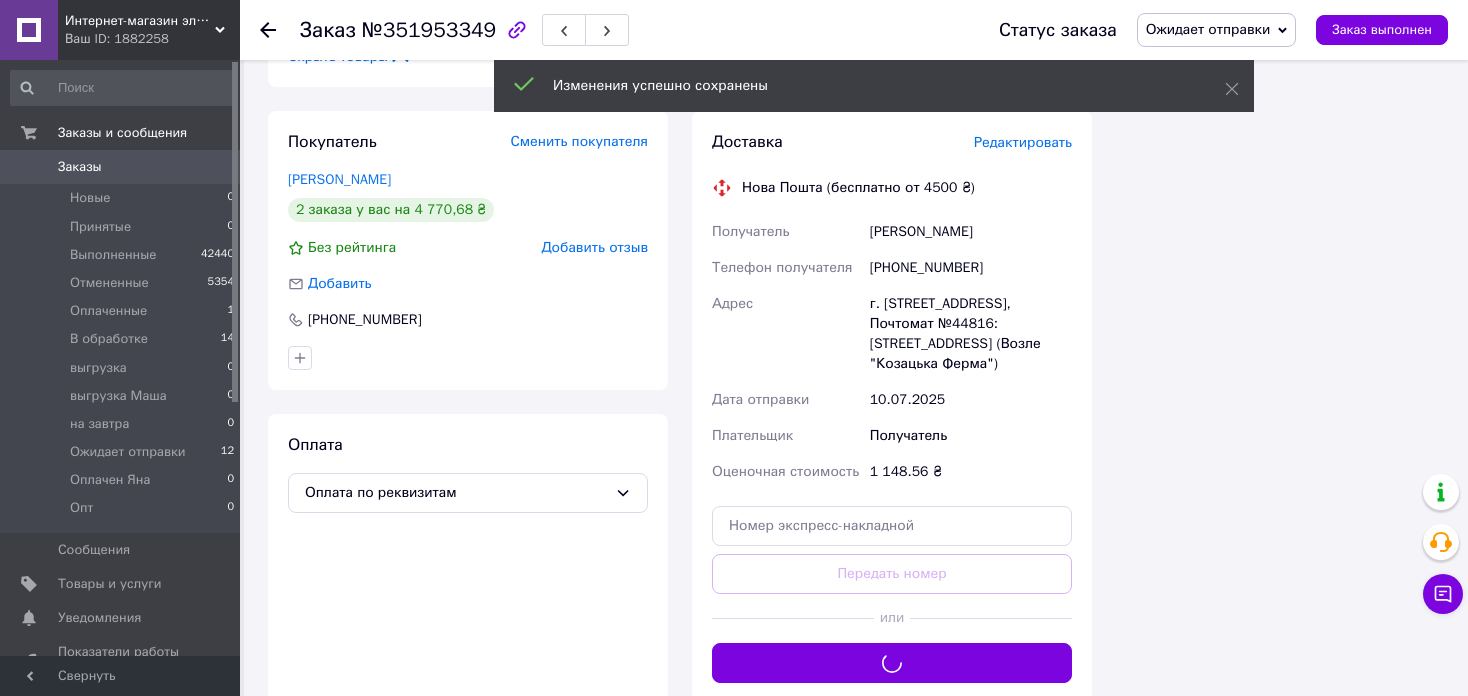 click on "Ожидает отправки" at bounding box center (1208, 29) 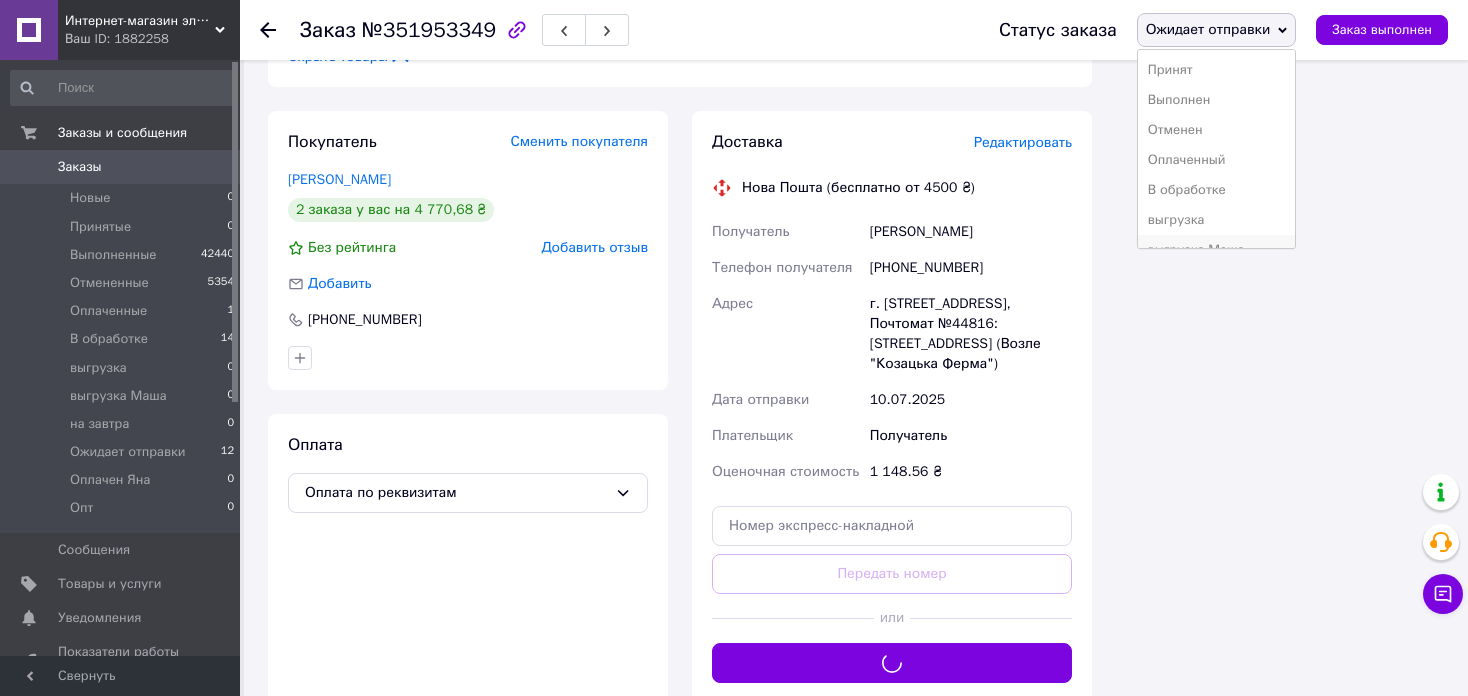 click on "выгрузка Маша" at bounding box center [1217, 250] 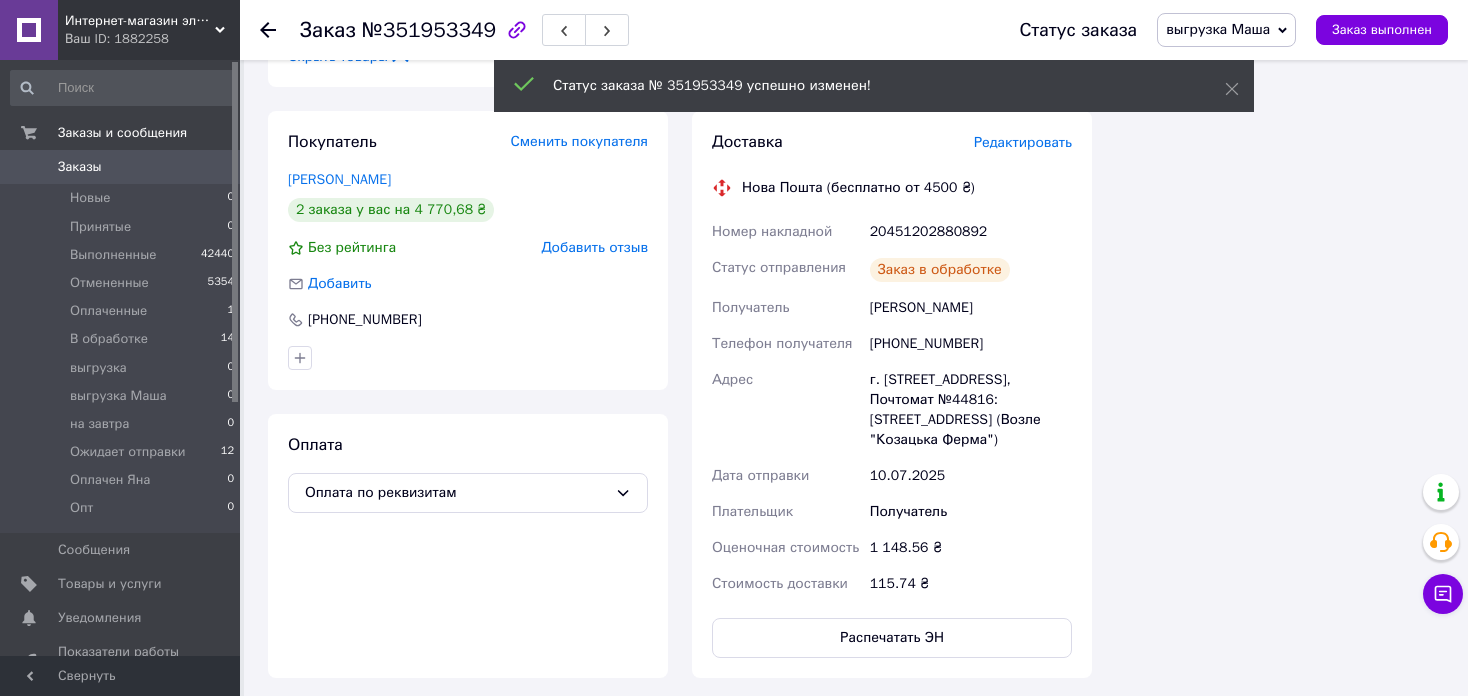 click on "В обработке" at bounding box center (109, 339) 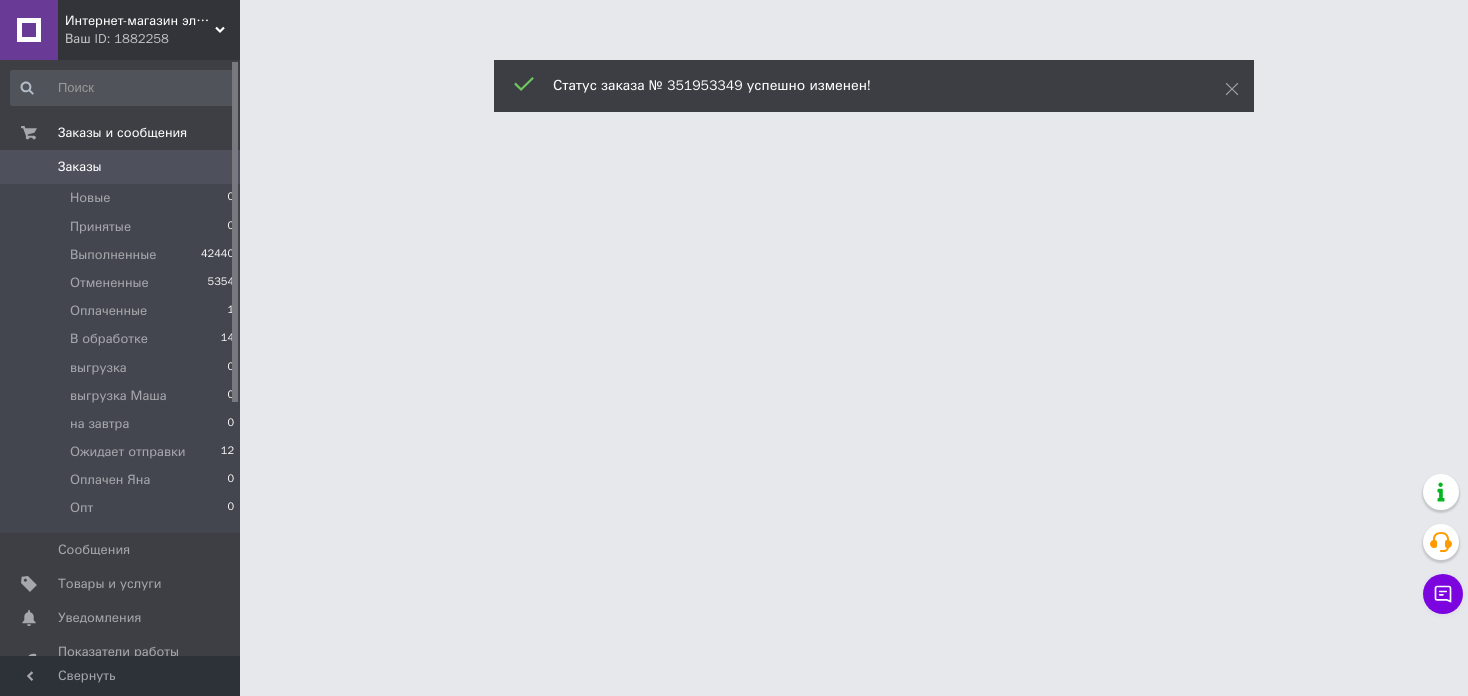 scroll, scrollTop: 0, scrollLeft: 0, axis: both 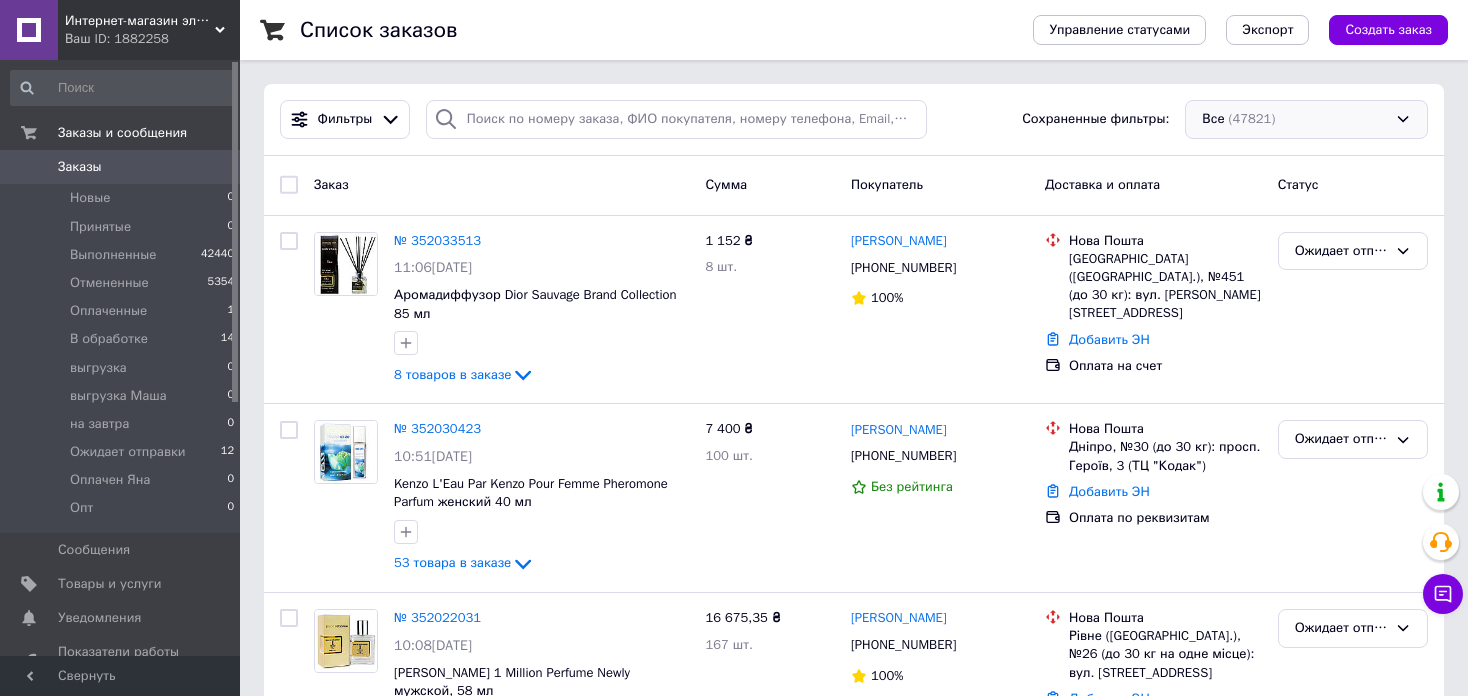 drag, startPoint x: 1456, startPoint y: 113, endPoint x: 1287, endPoint y: 121, distance: 169.18924 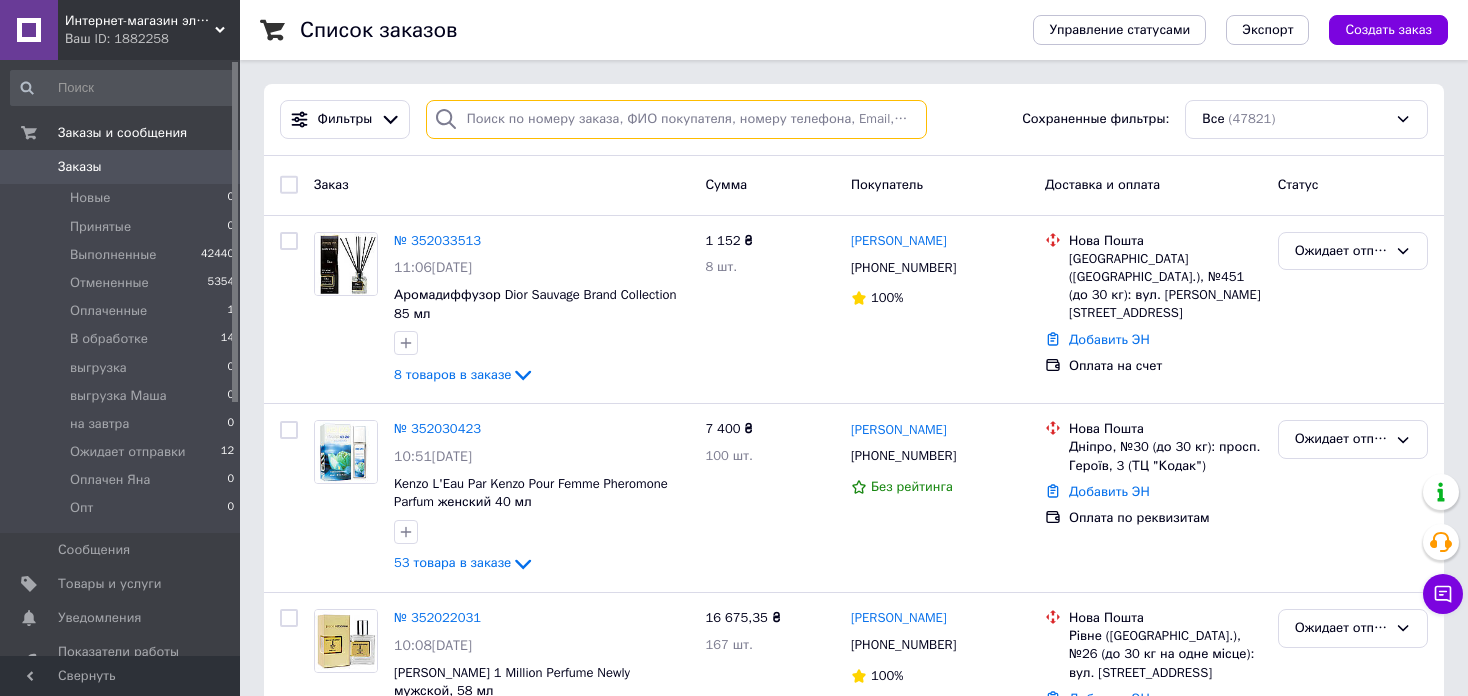 click at bounding box center [676, 119] 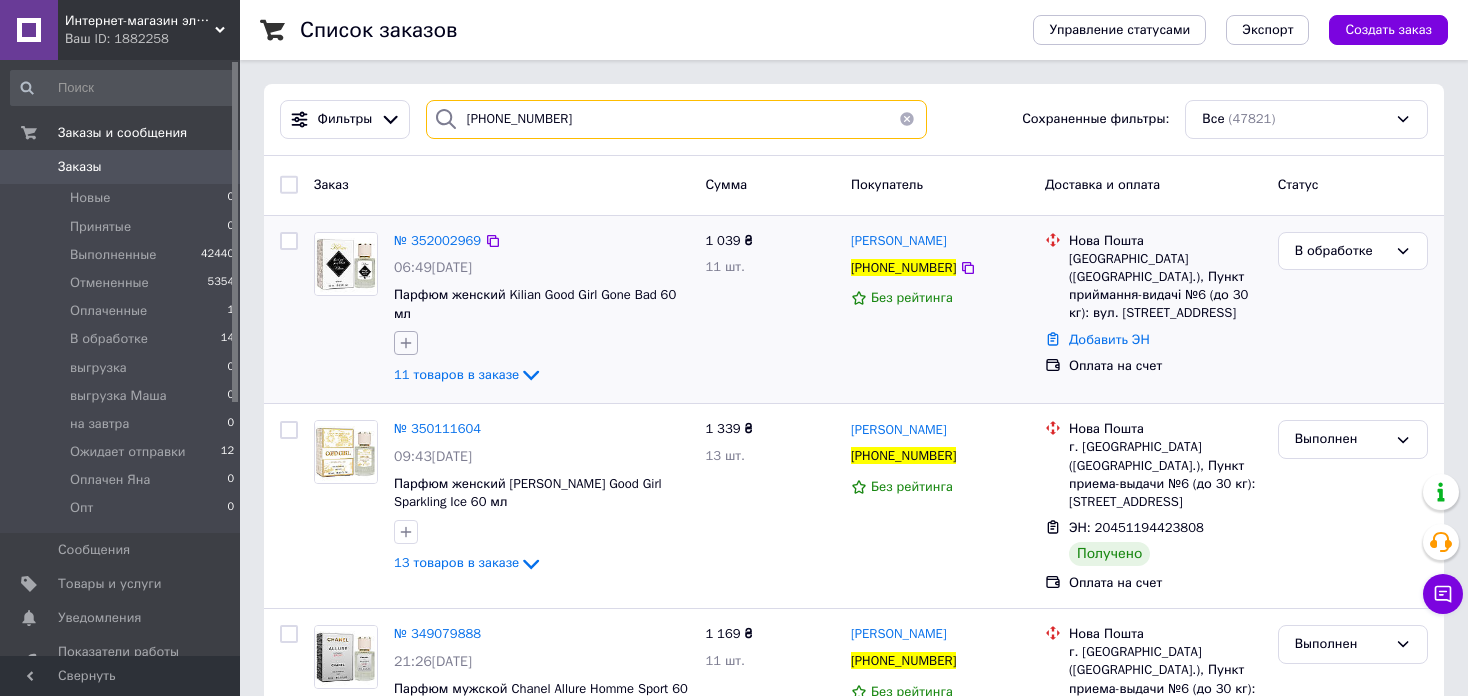 type on "[PHONE_NUMBER]" 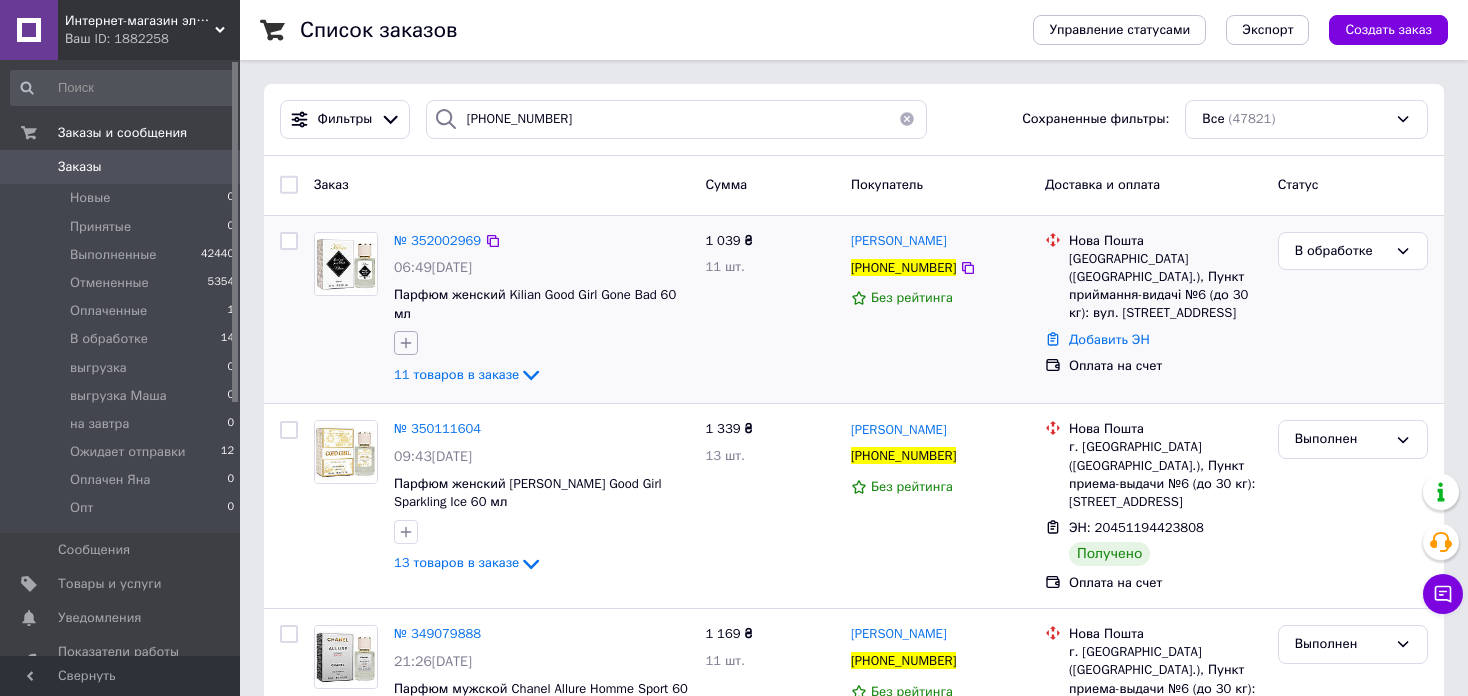 click 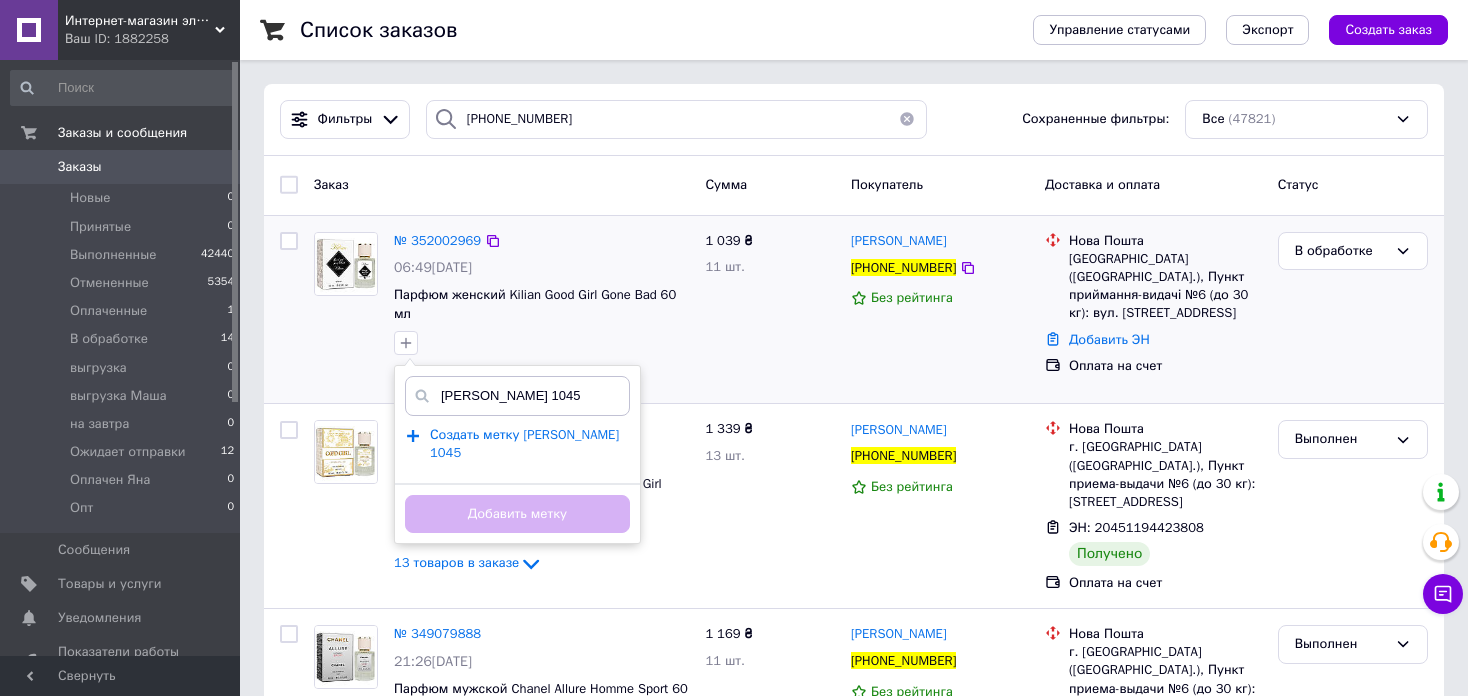 type on "[PERSON_NAME] 1045" 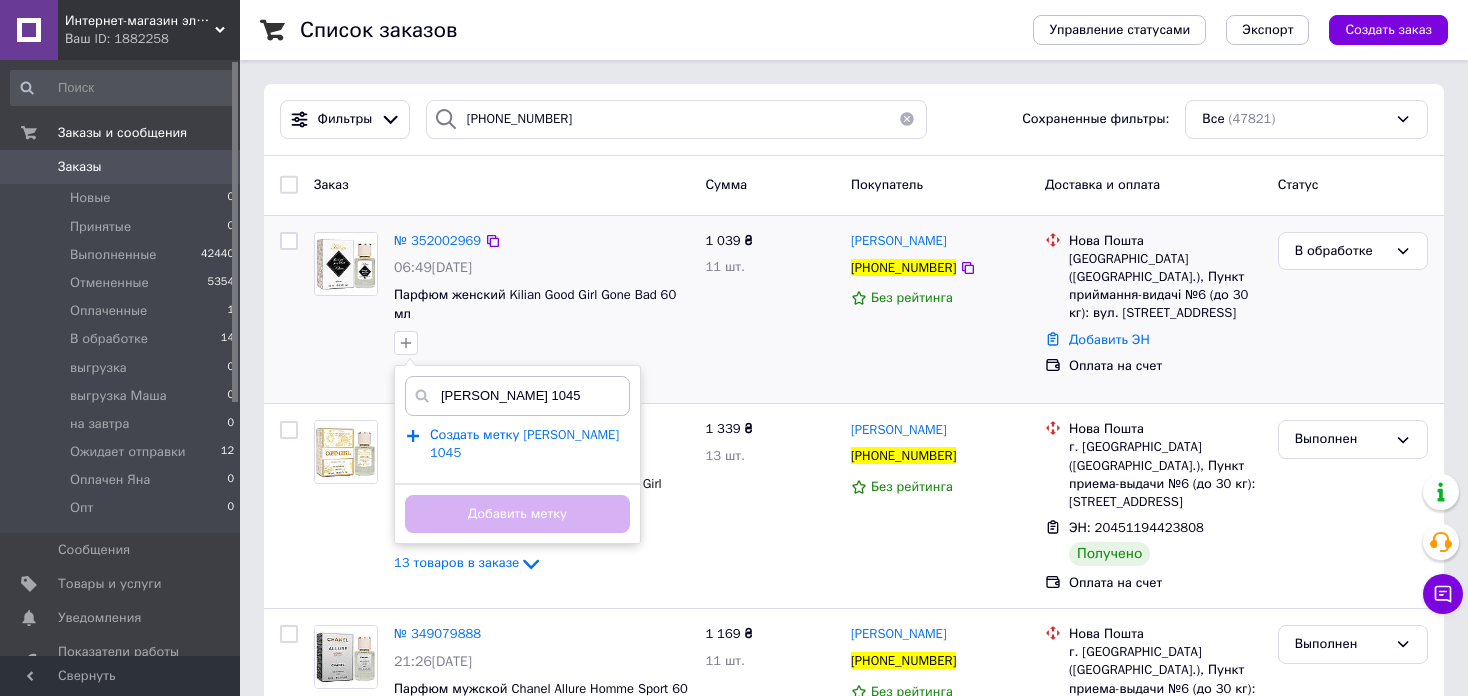 type 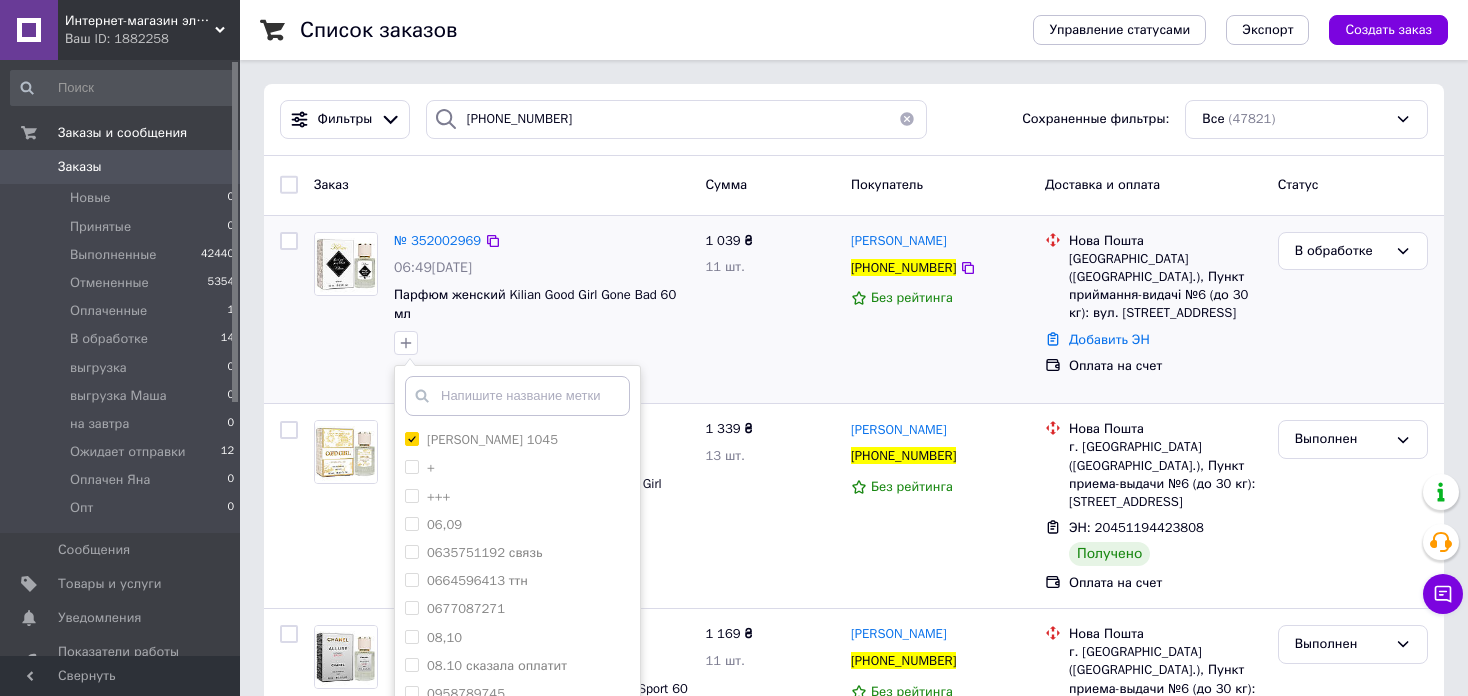 click on "Добавить метку" at bounding box center [517, 762] 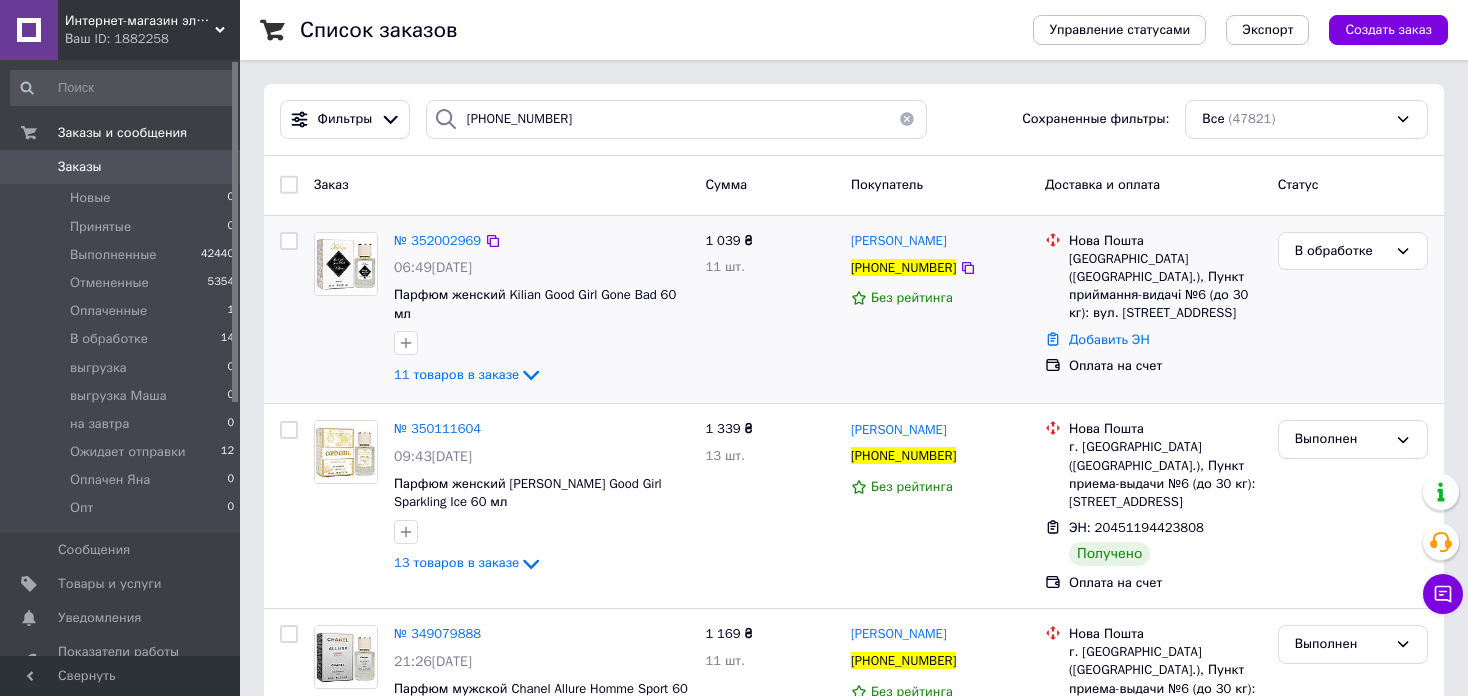 scroll, scrollTop: 100, scrollLeft: 0, axis: vertical 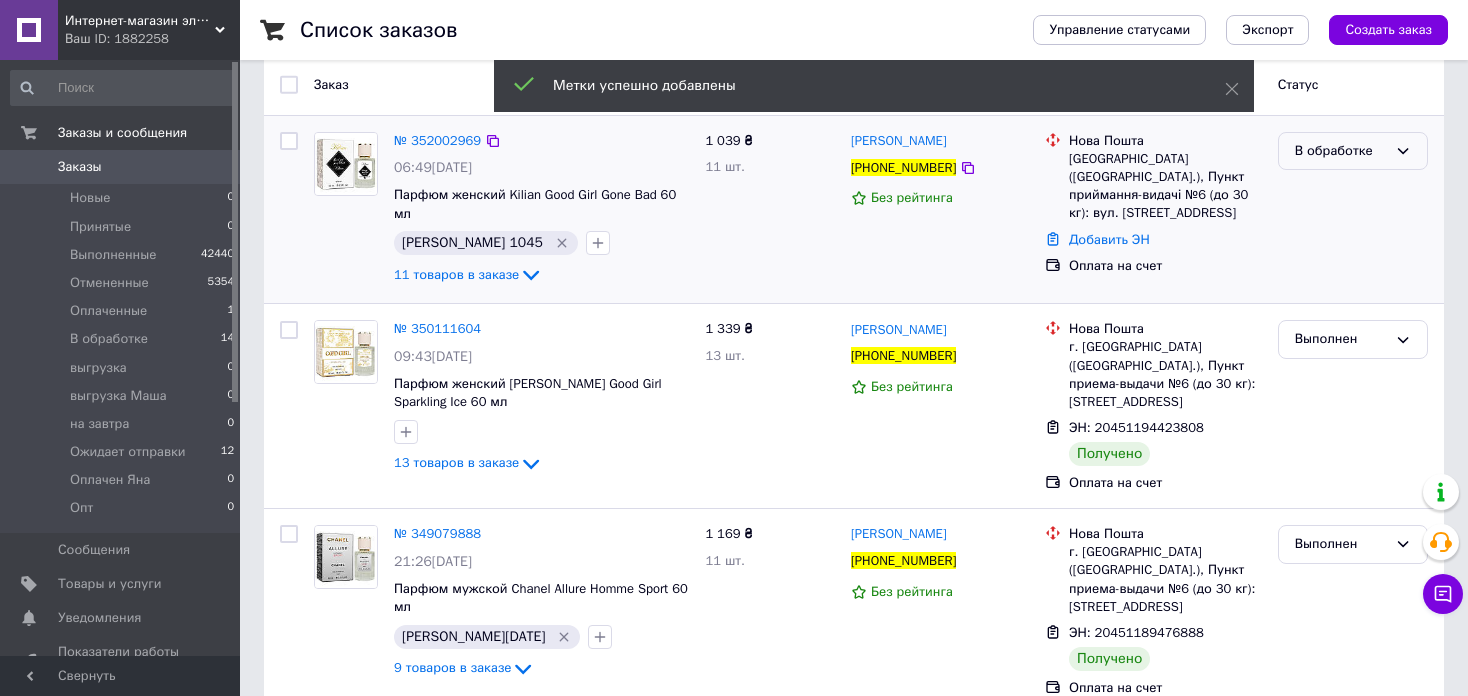 click on "В обработке" at bounding box center (1353, 151) 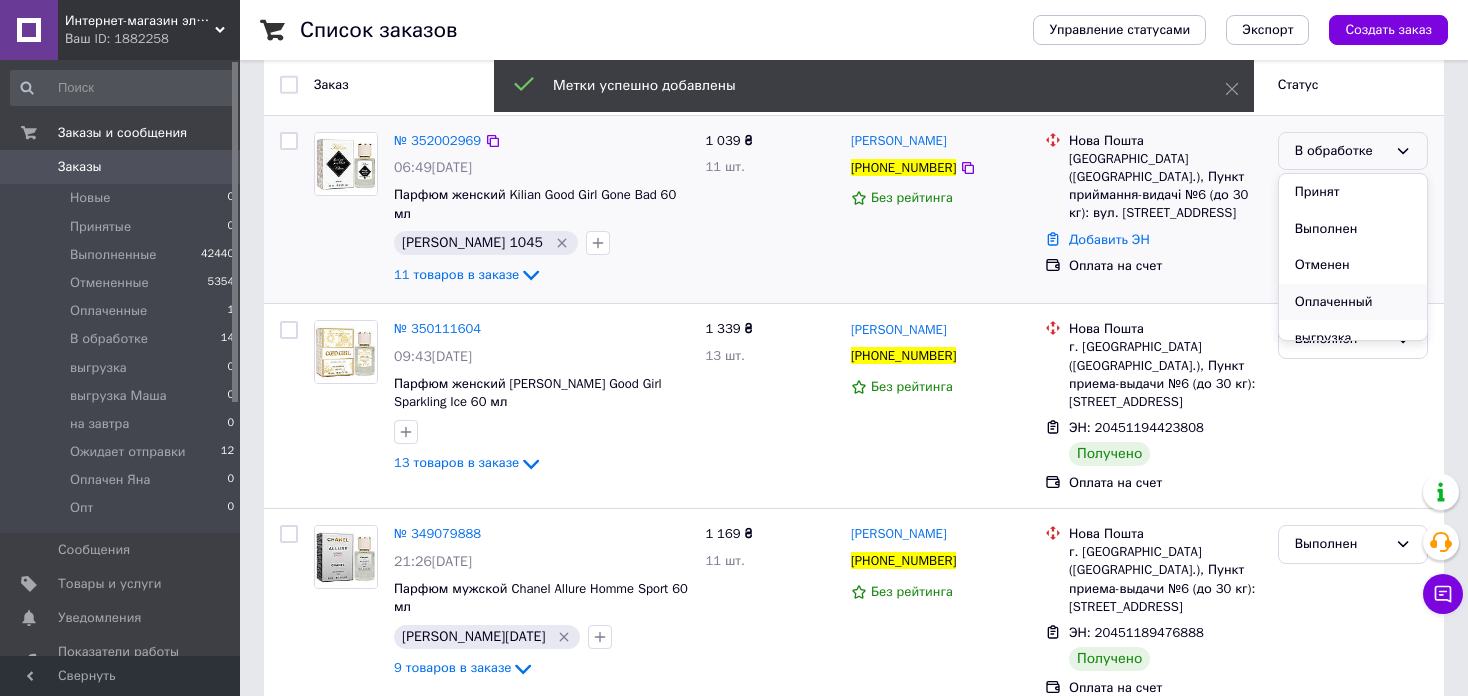 scroll, scrollTop: 220, scrollLeft: 0, axis: vertical 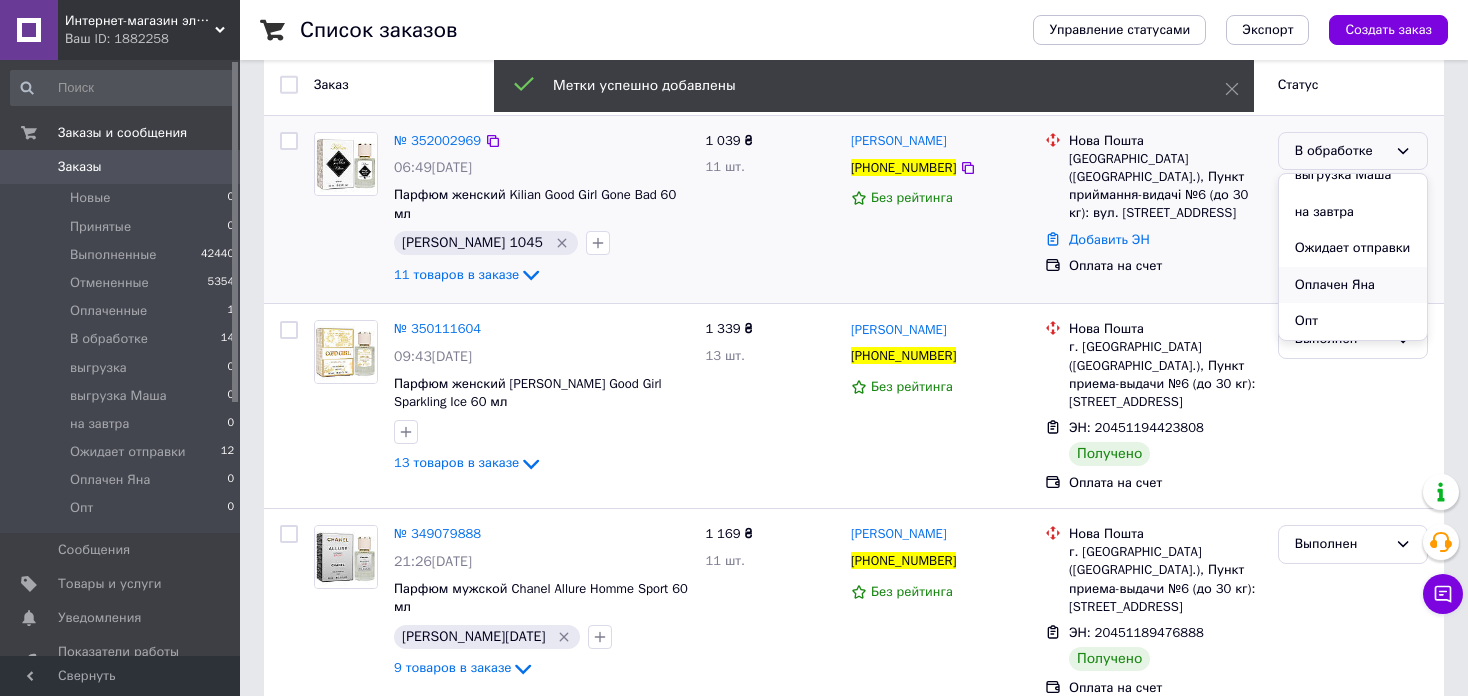 click on "Оплачен Яна" at bounding box center [1353, 285] 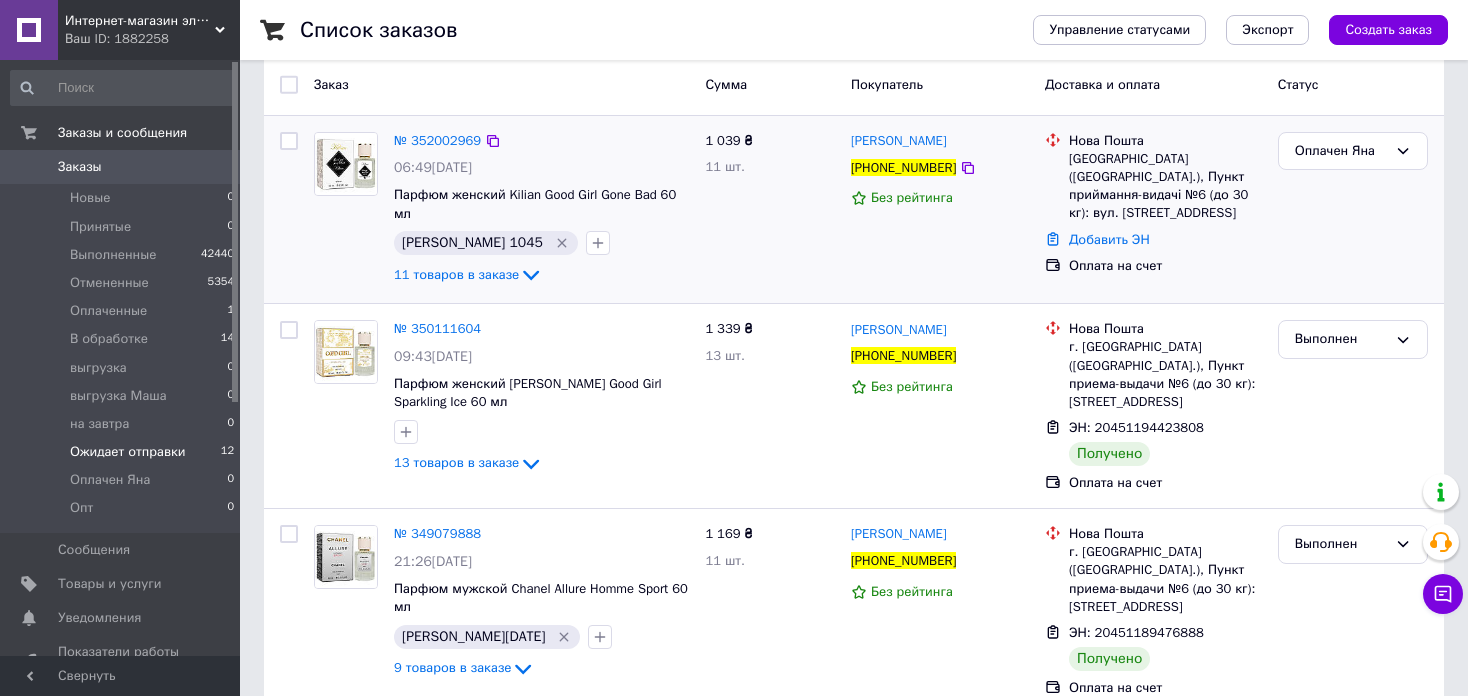 click on "Ожидает отправки 12" at bounding box center [123, 452] 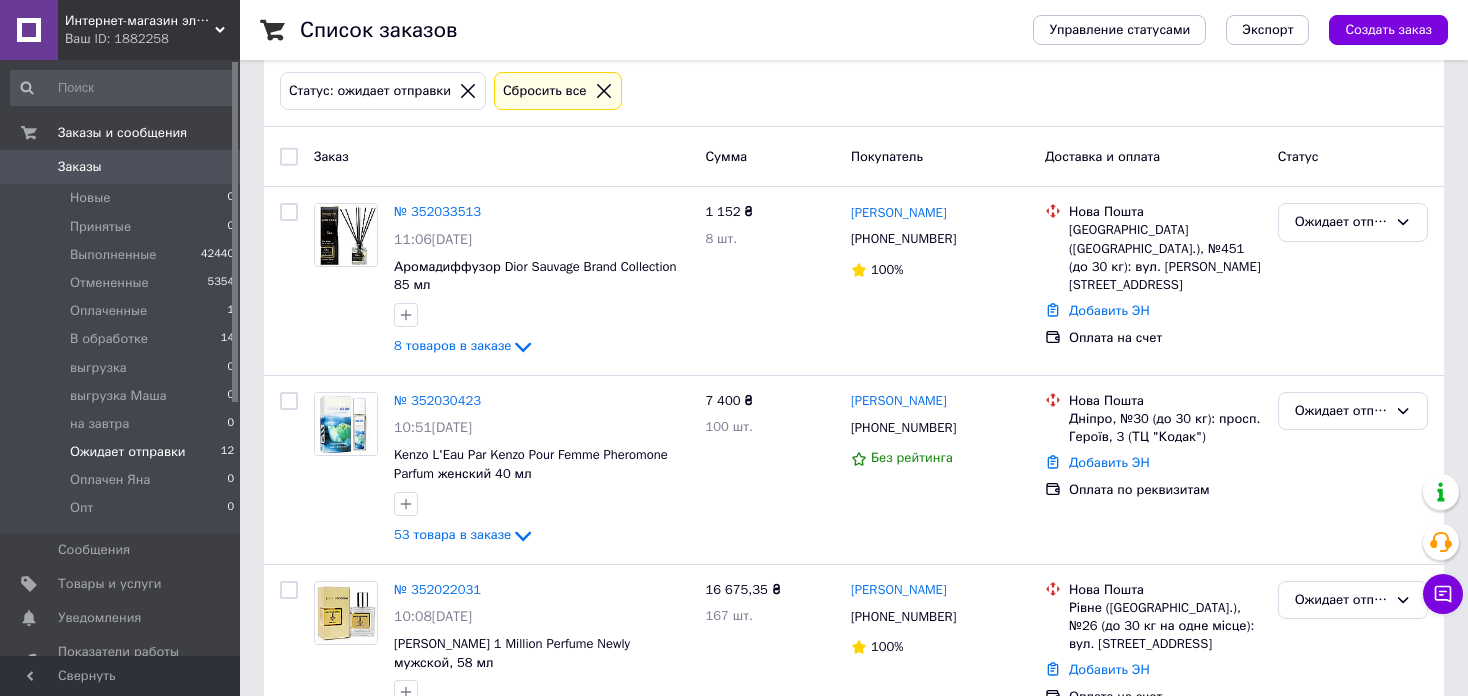 scroll, scrollTop: 0, scrollLeft: 0, axis: both 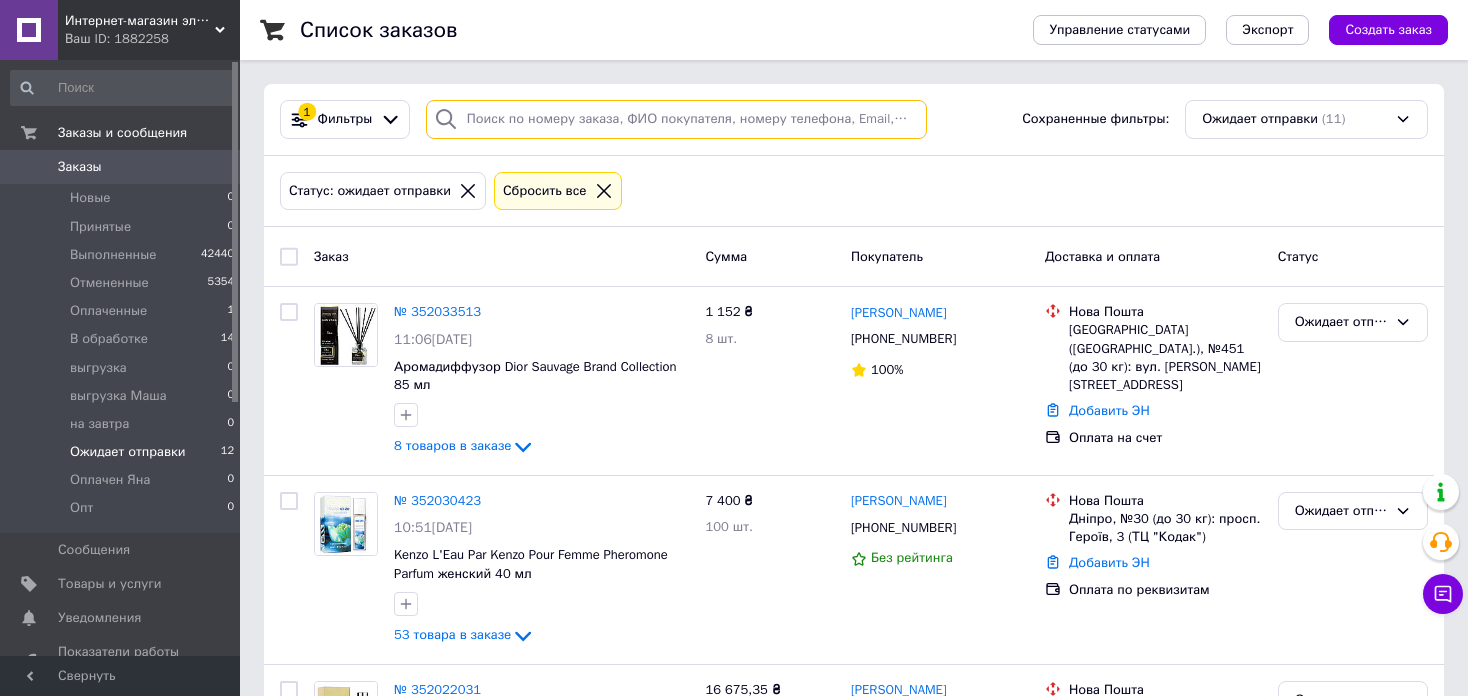 click at bounding box center [676, 119] 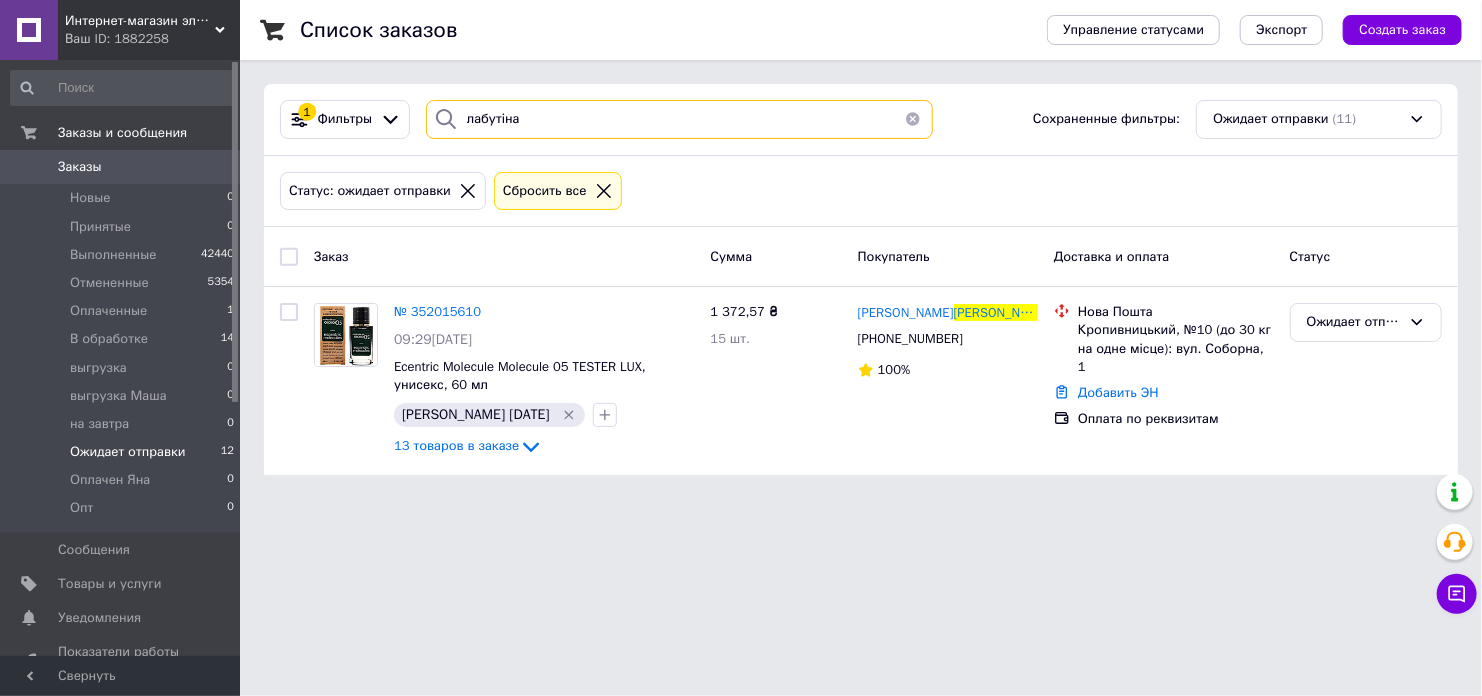 type on "лабутіна" 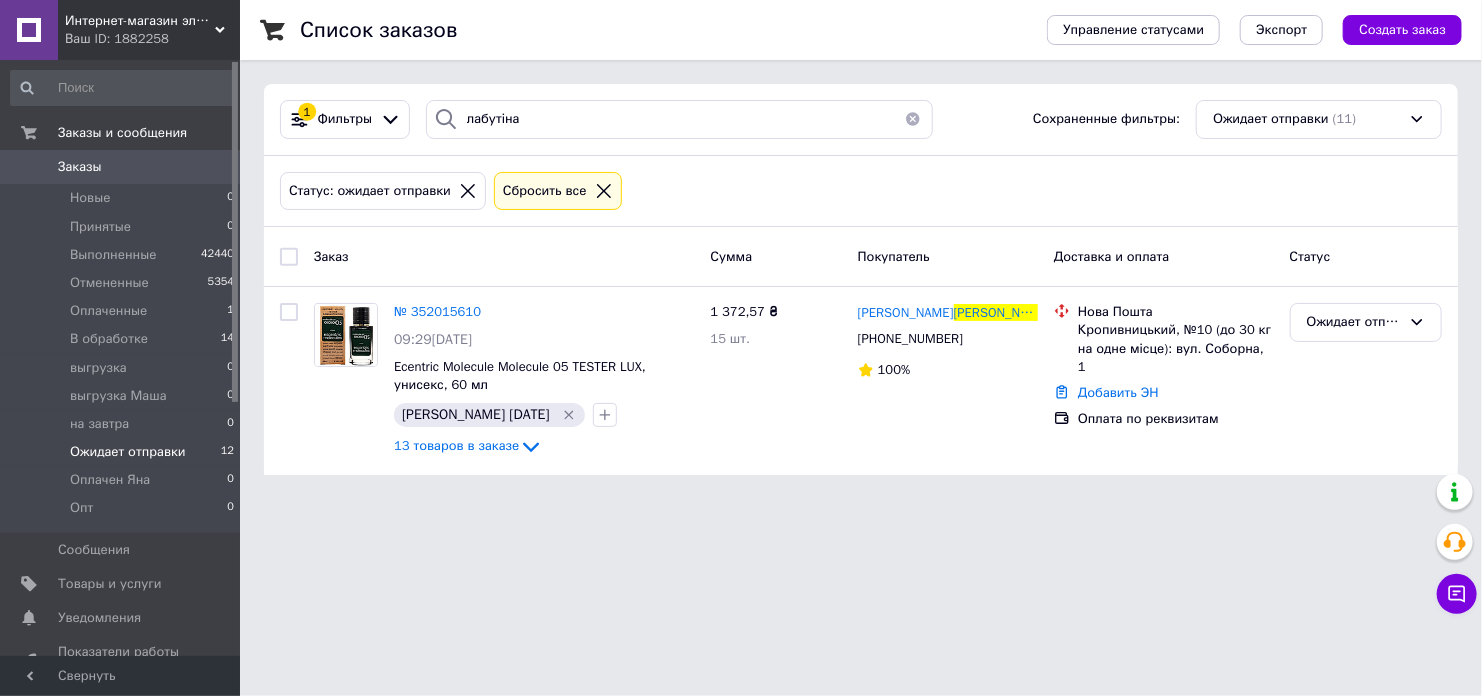 click on "№ 352015610" at bounding box center (437, 311) 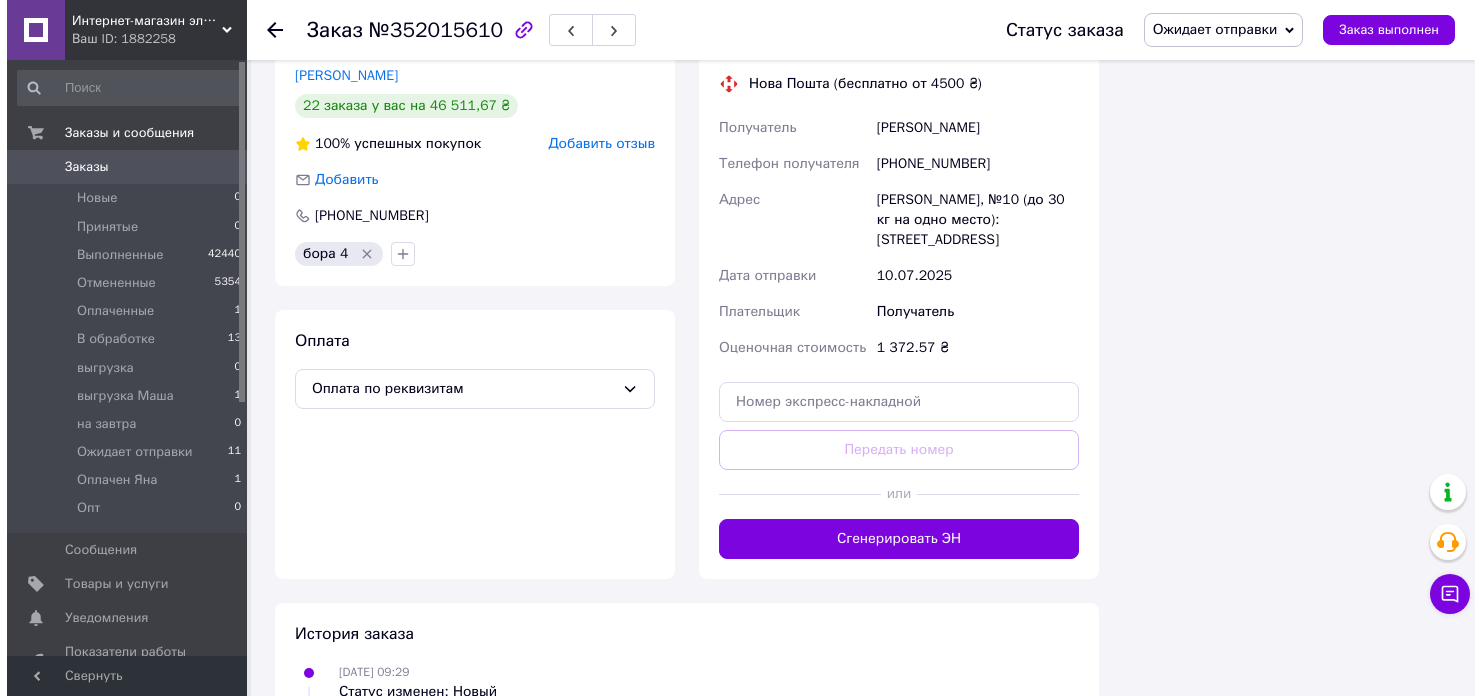 scroll, scrollTop: 2200, scrollLeft: 0, axis: vertical 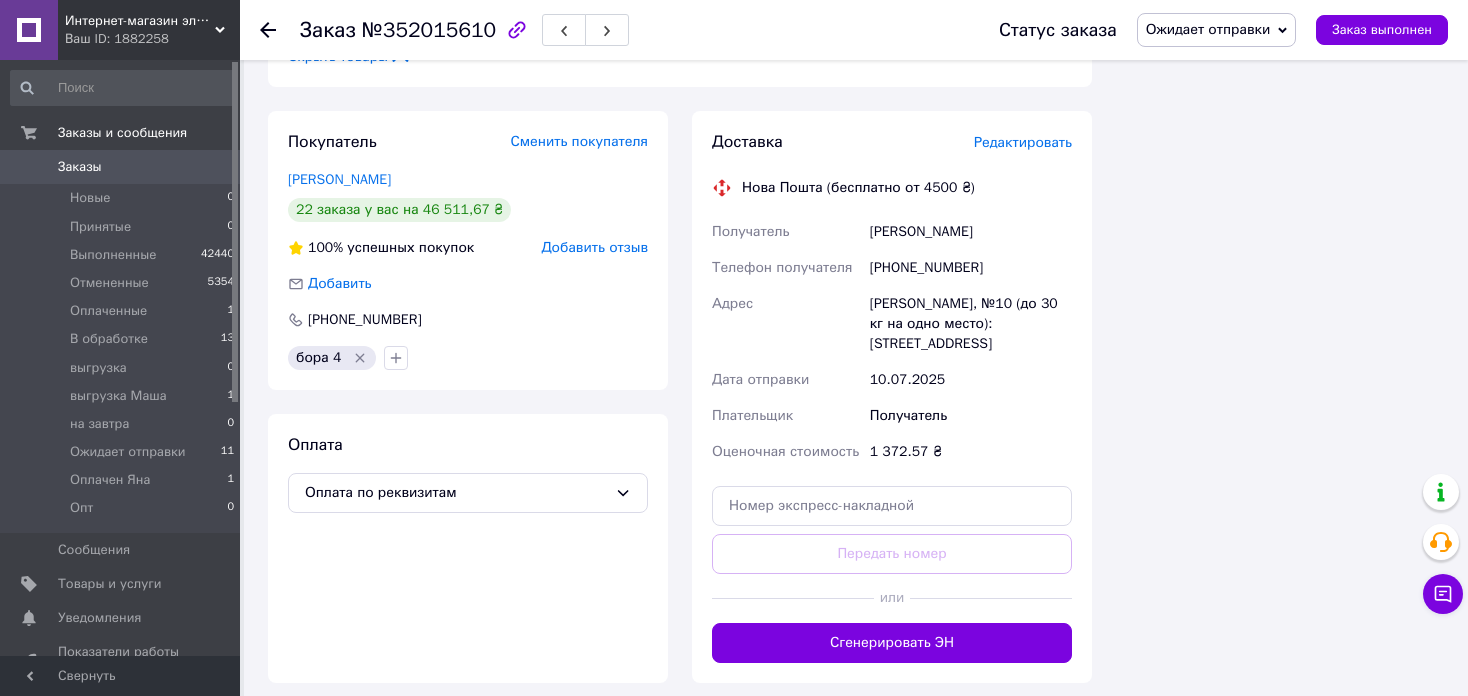 click on "Редактировать" at bounding box center [1023, 142] 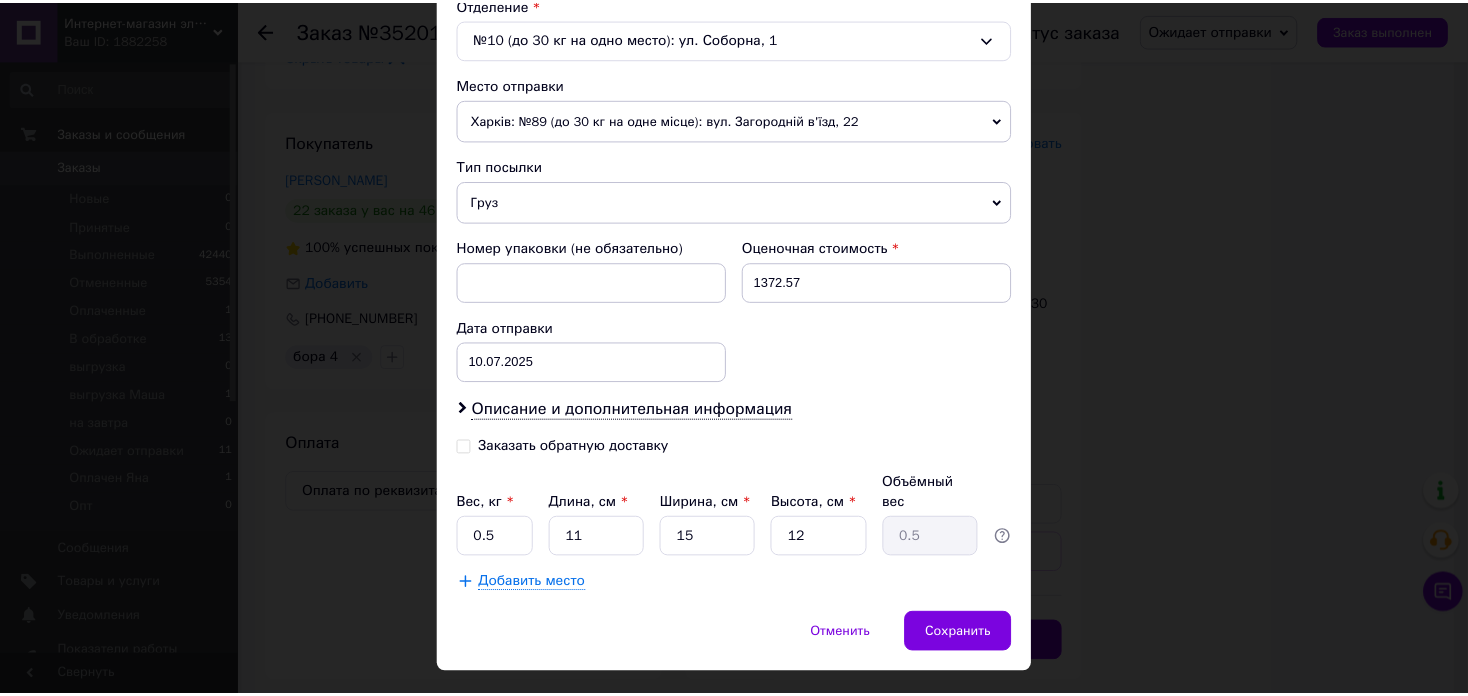 scroll, scrollTop: 662, scrollLeft: 0, axis: vertical 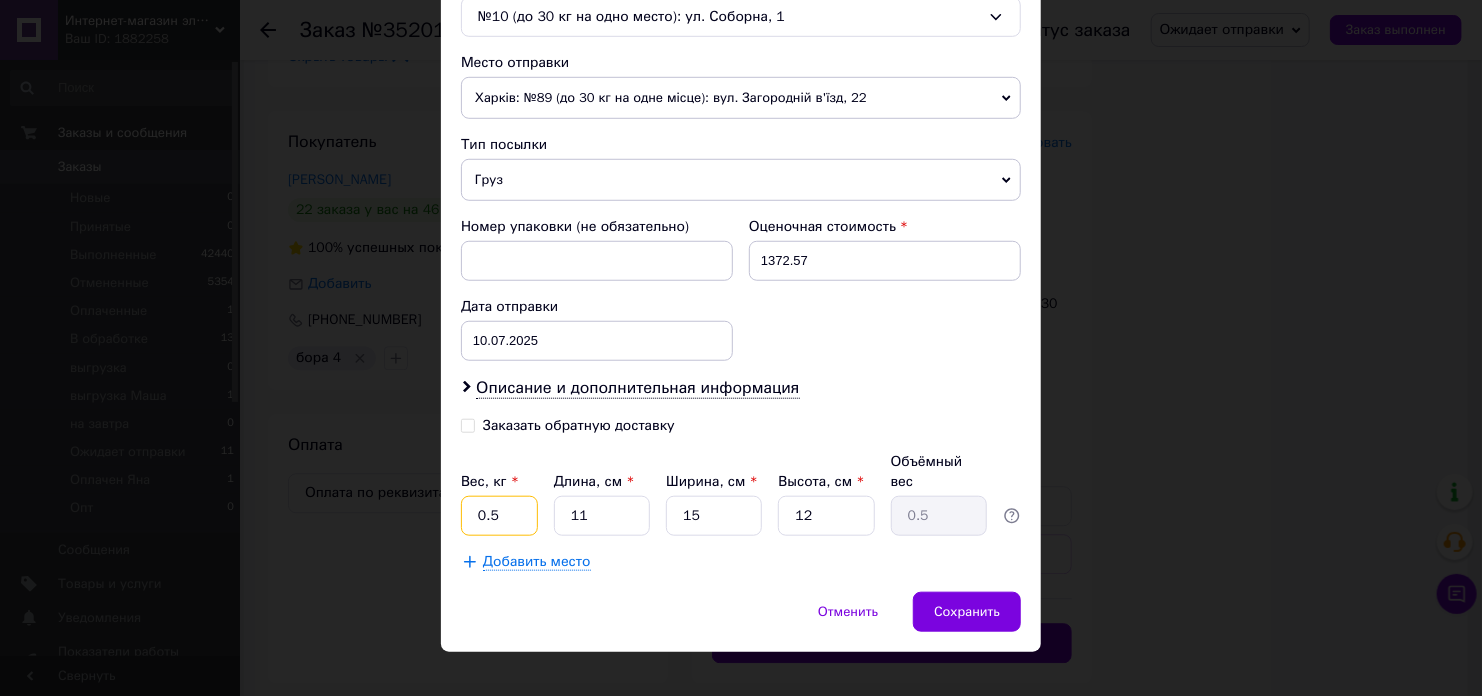 click on "0.5" at bounding box center (499, 516) 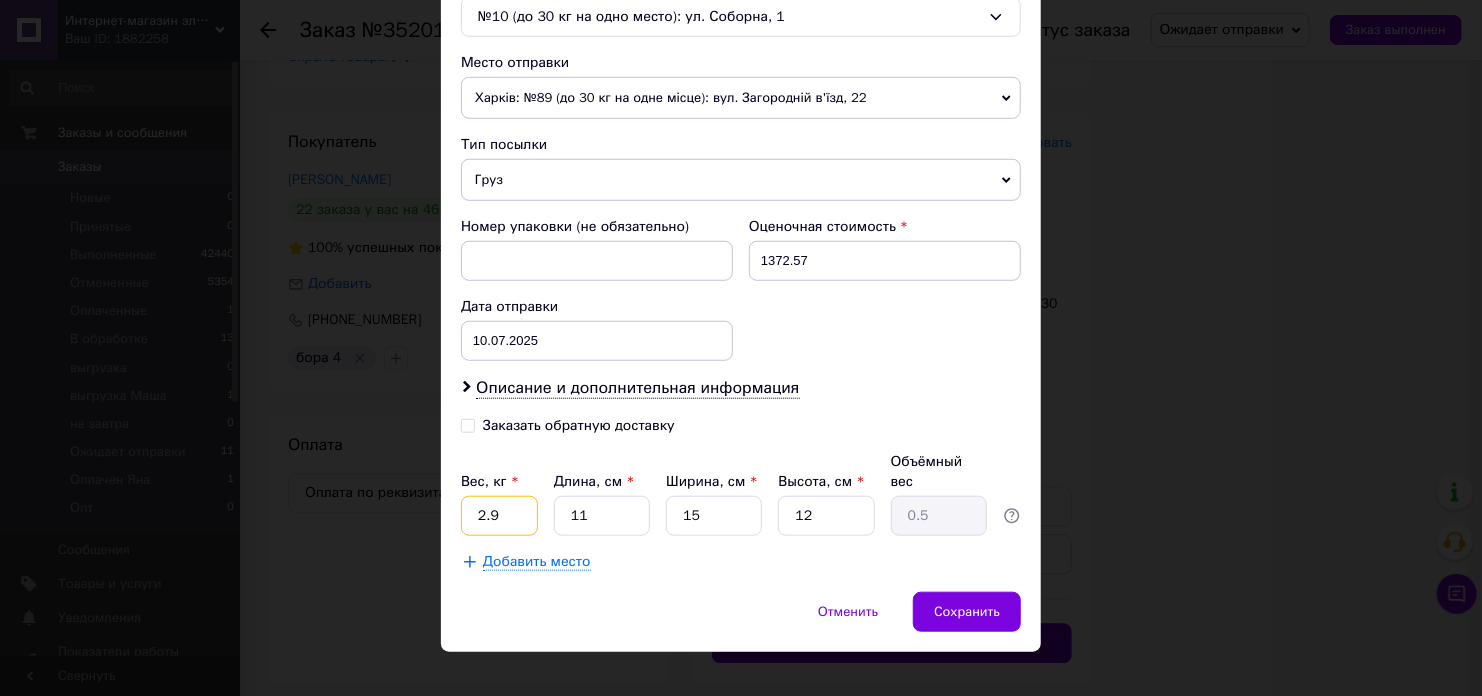 type on "2.9" 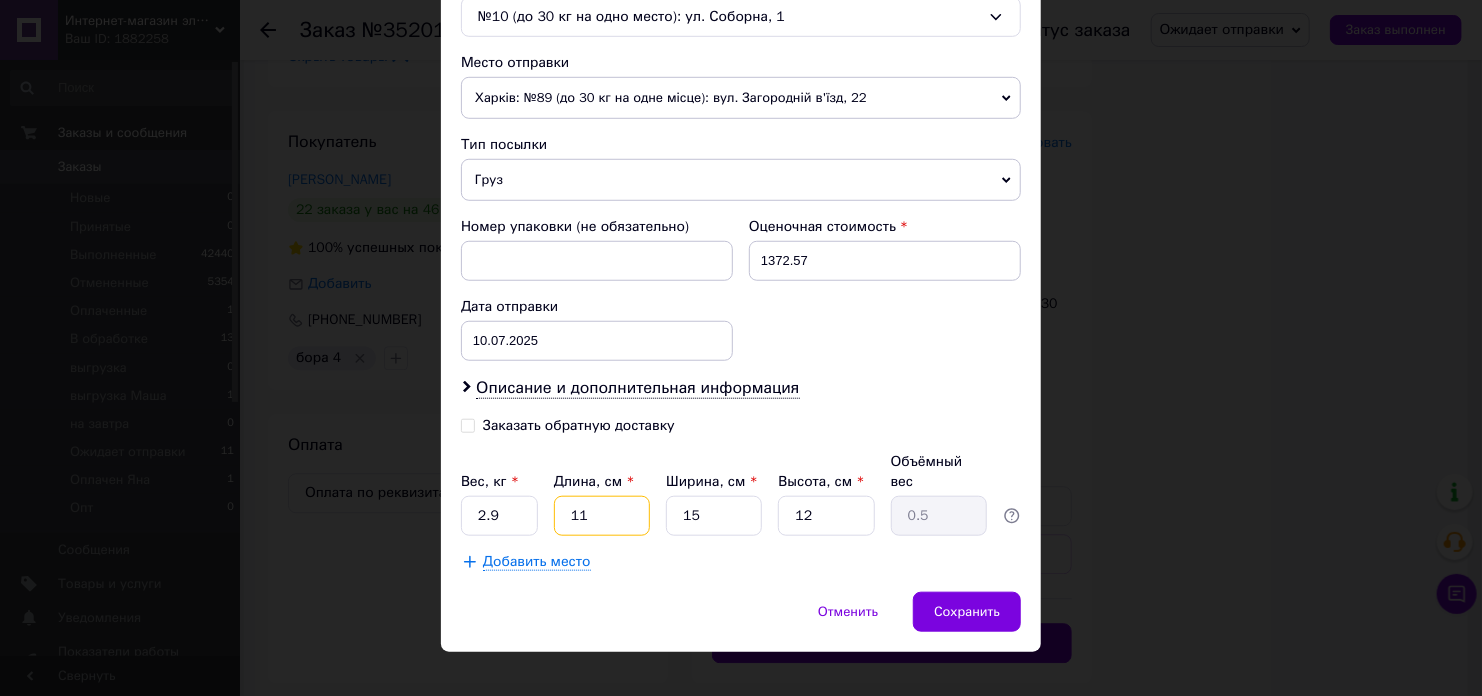 type on "2" 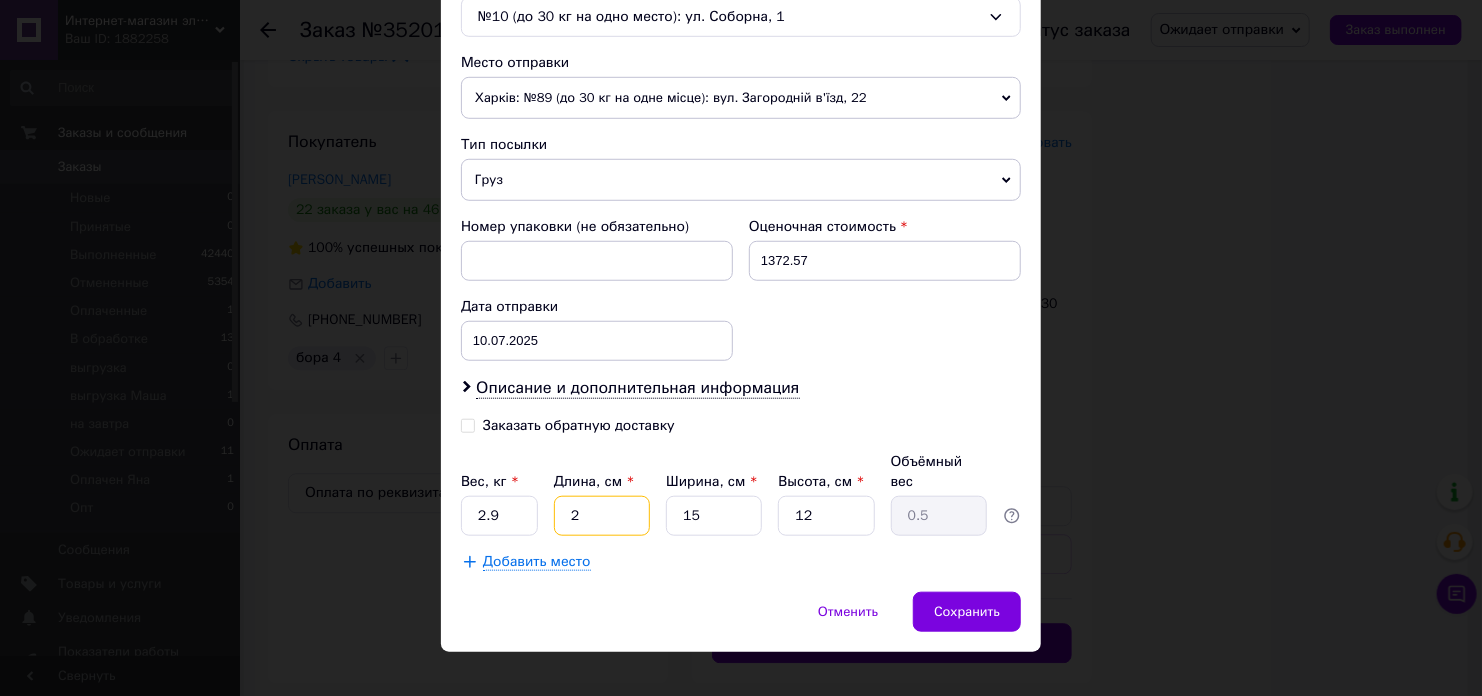 type on "0.1" 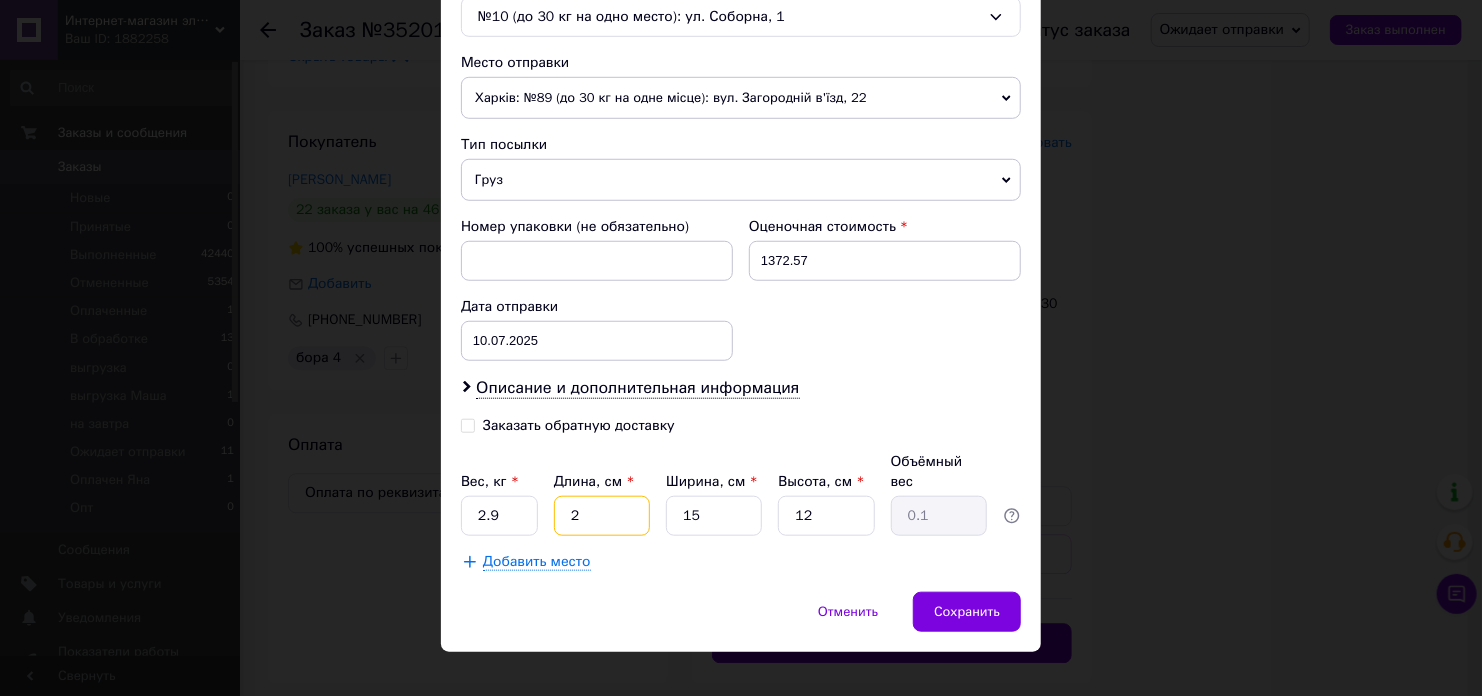 type on "22" 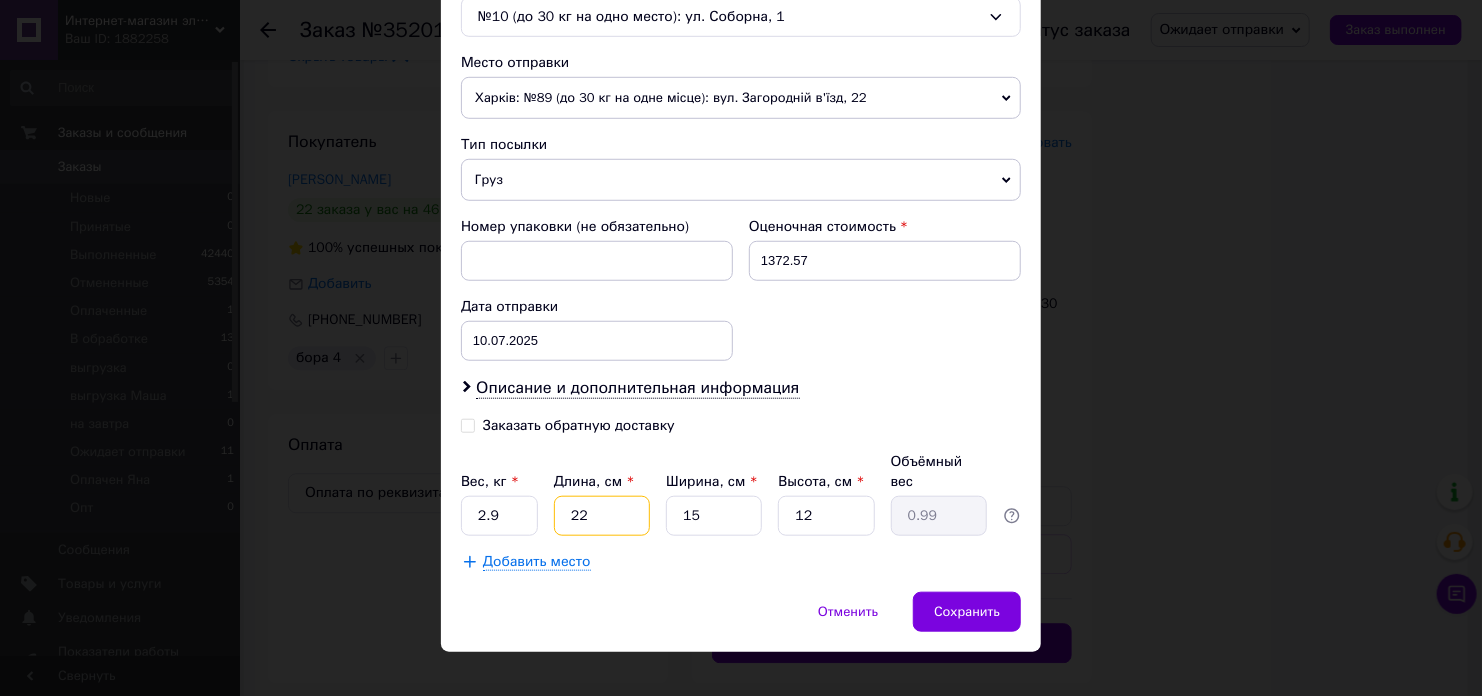type on "22" 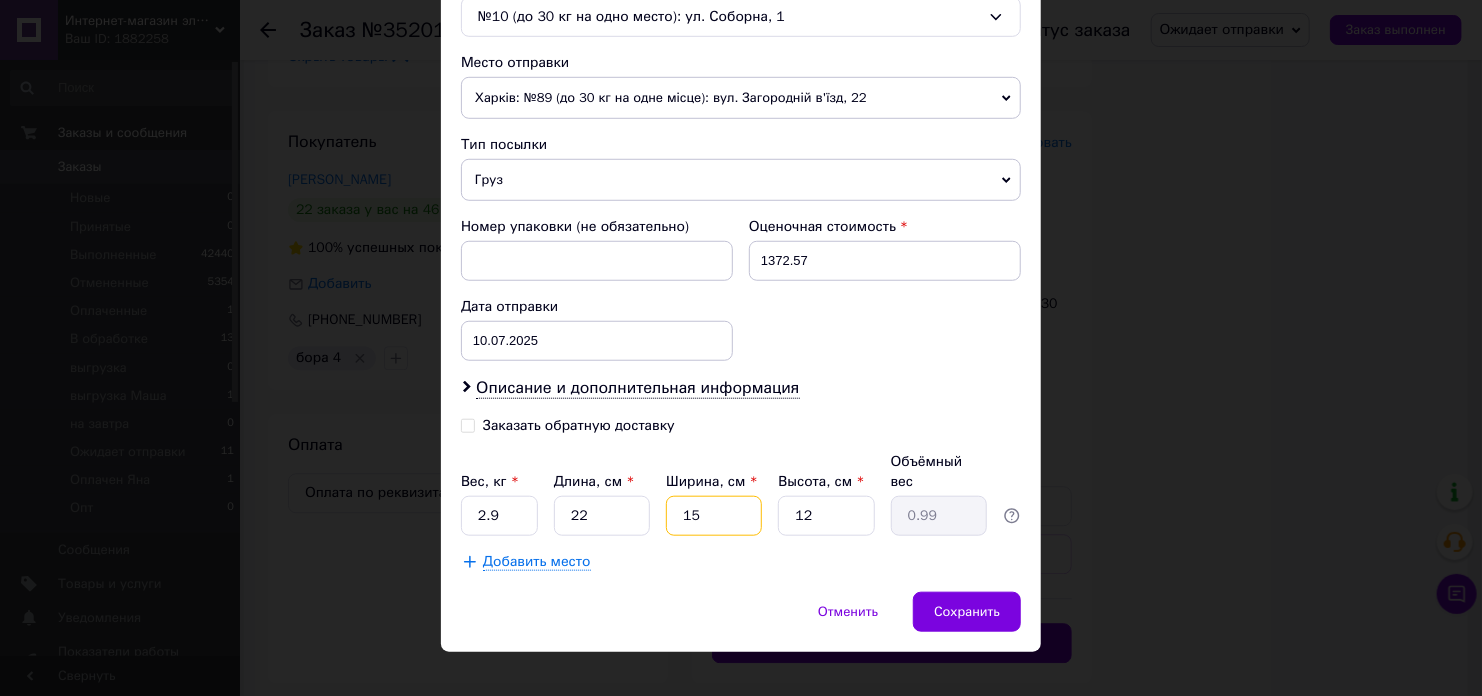 type on "1" 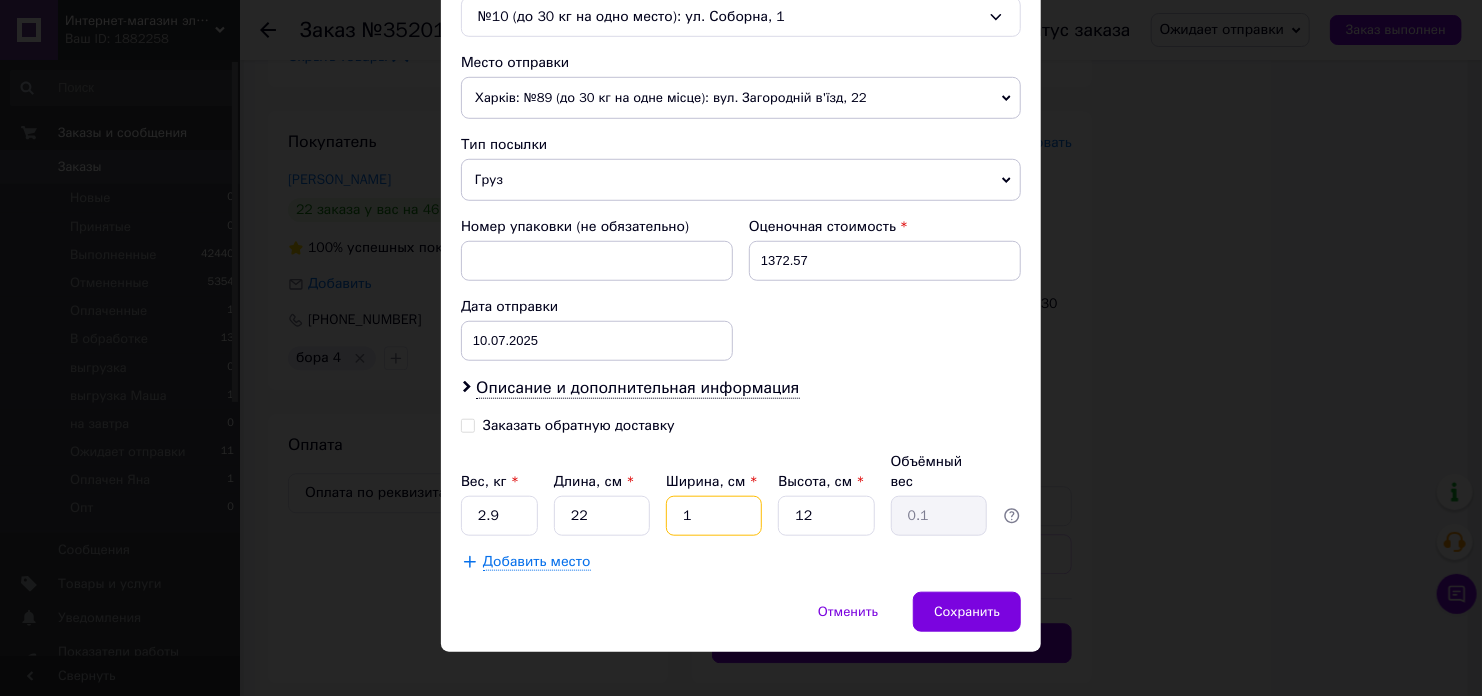 type on "17" 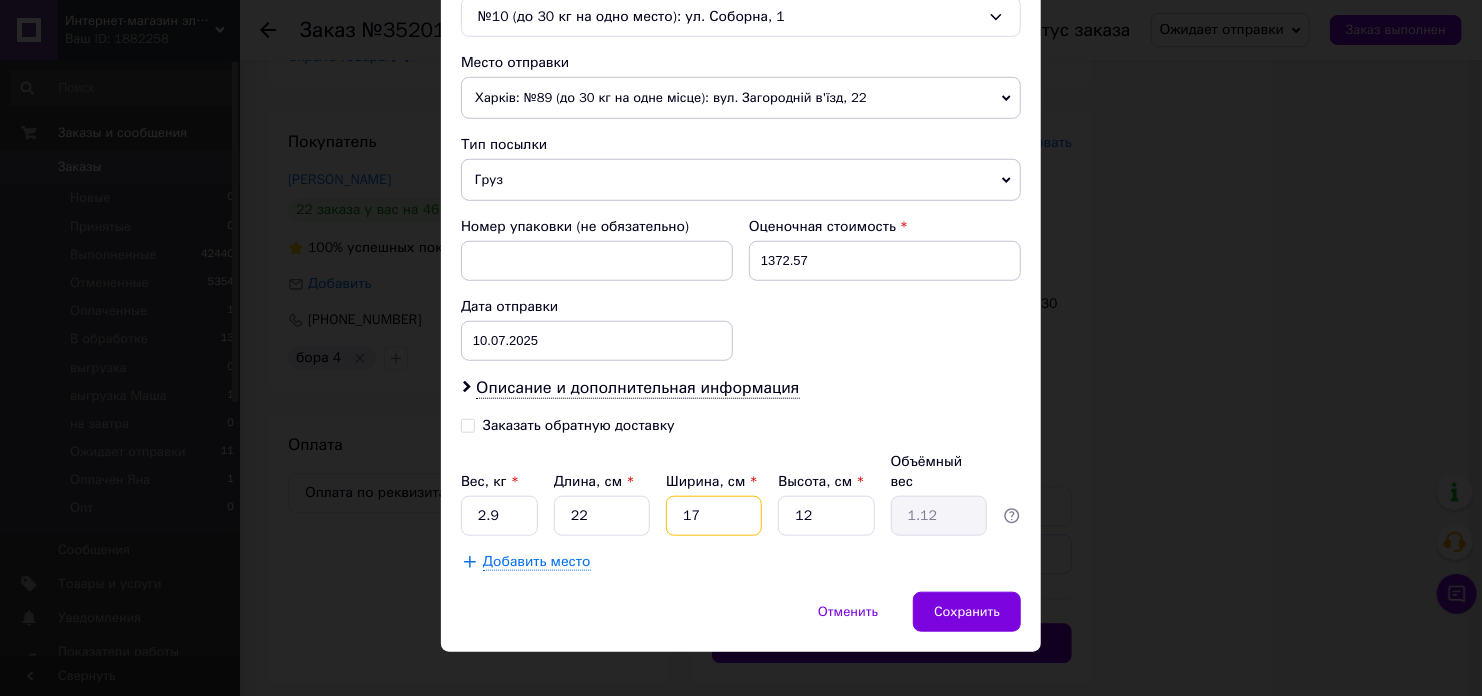 type on "17" 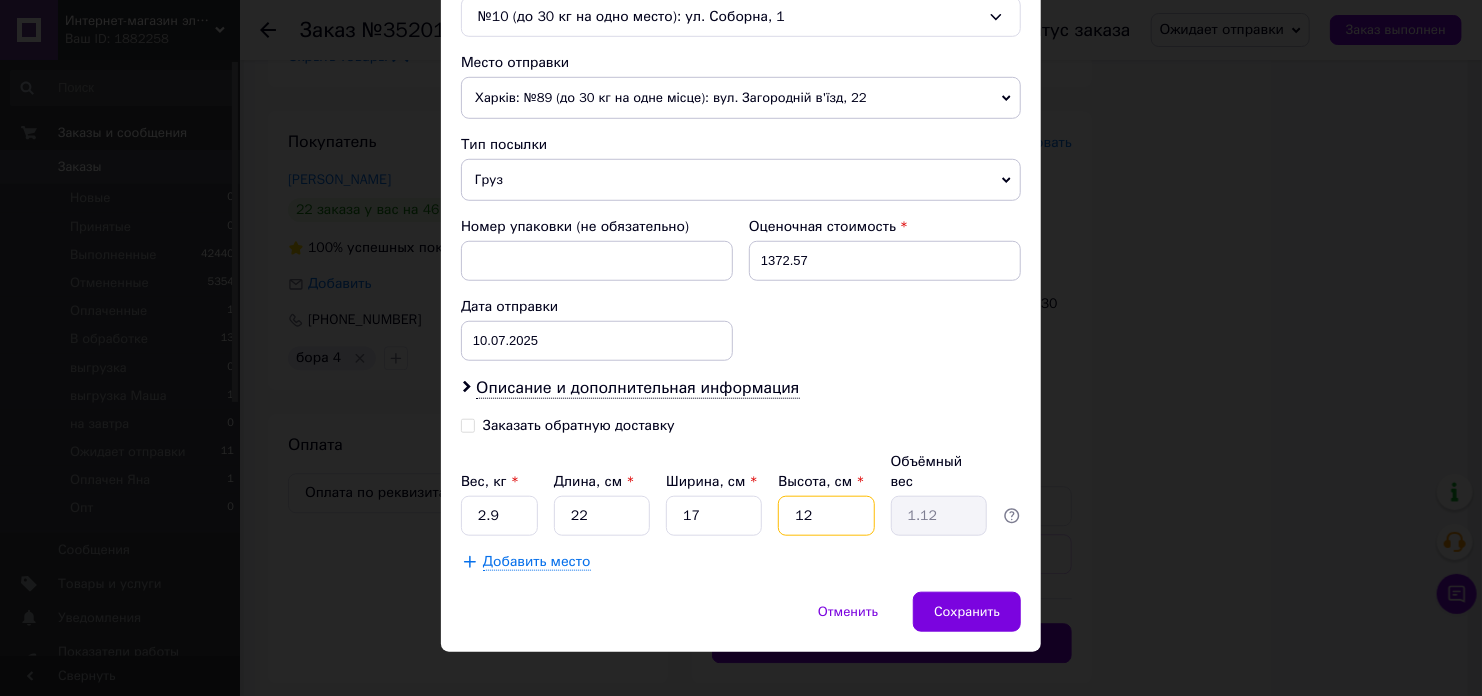 type on "1" 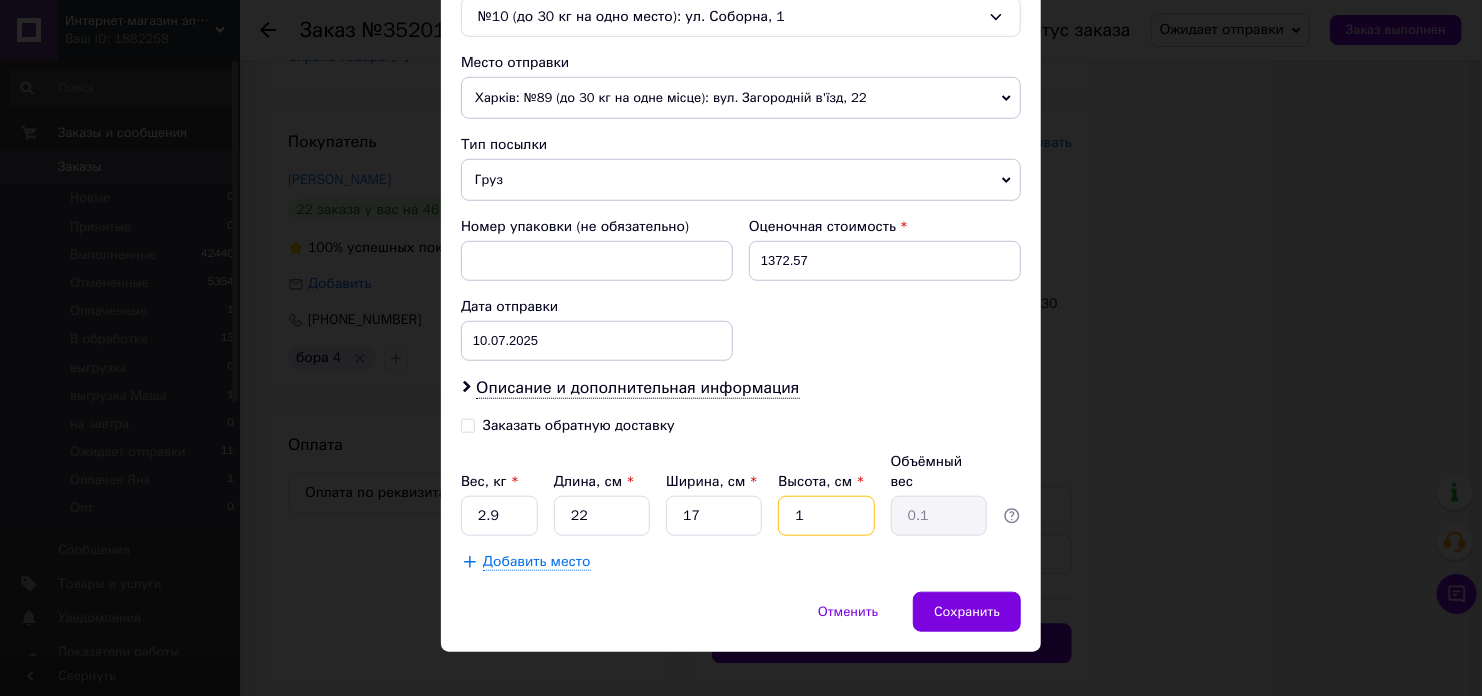 type on "14" 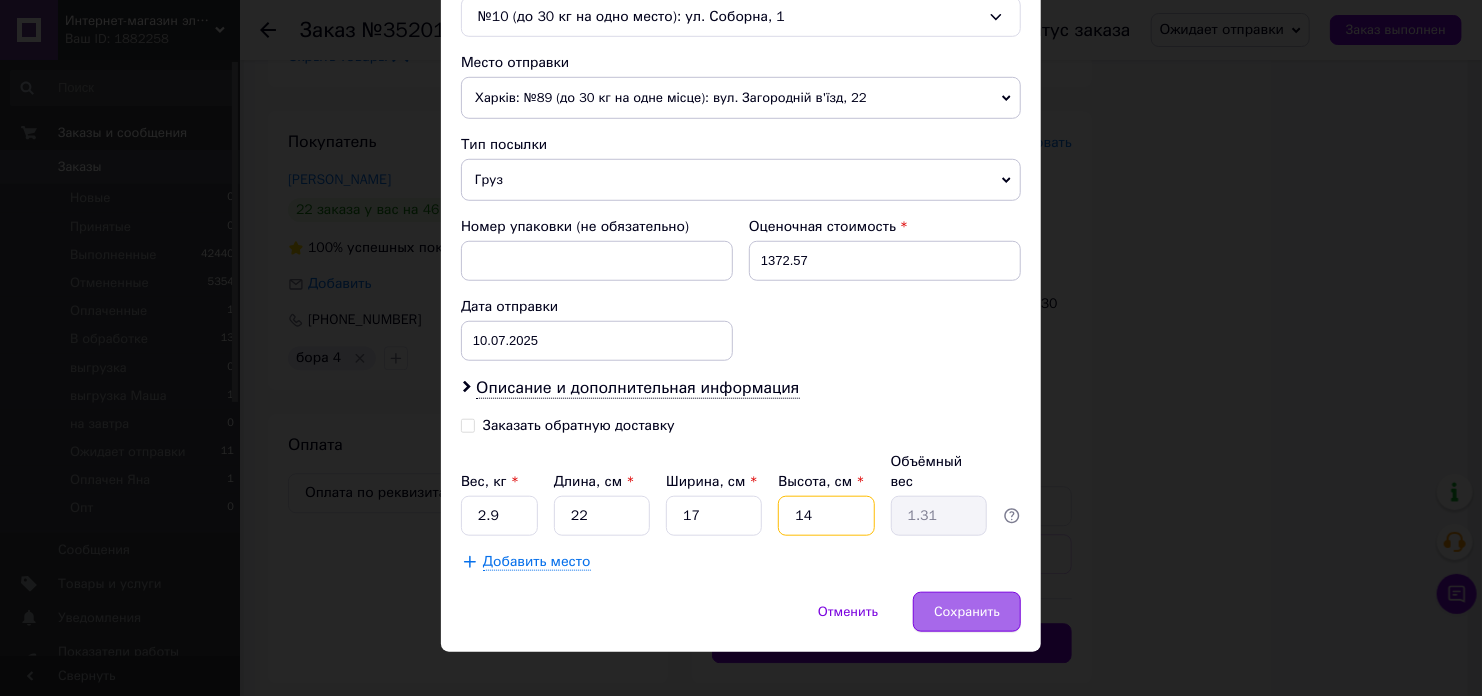 type on "14" 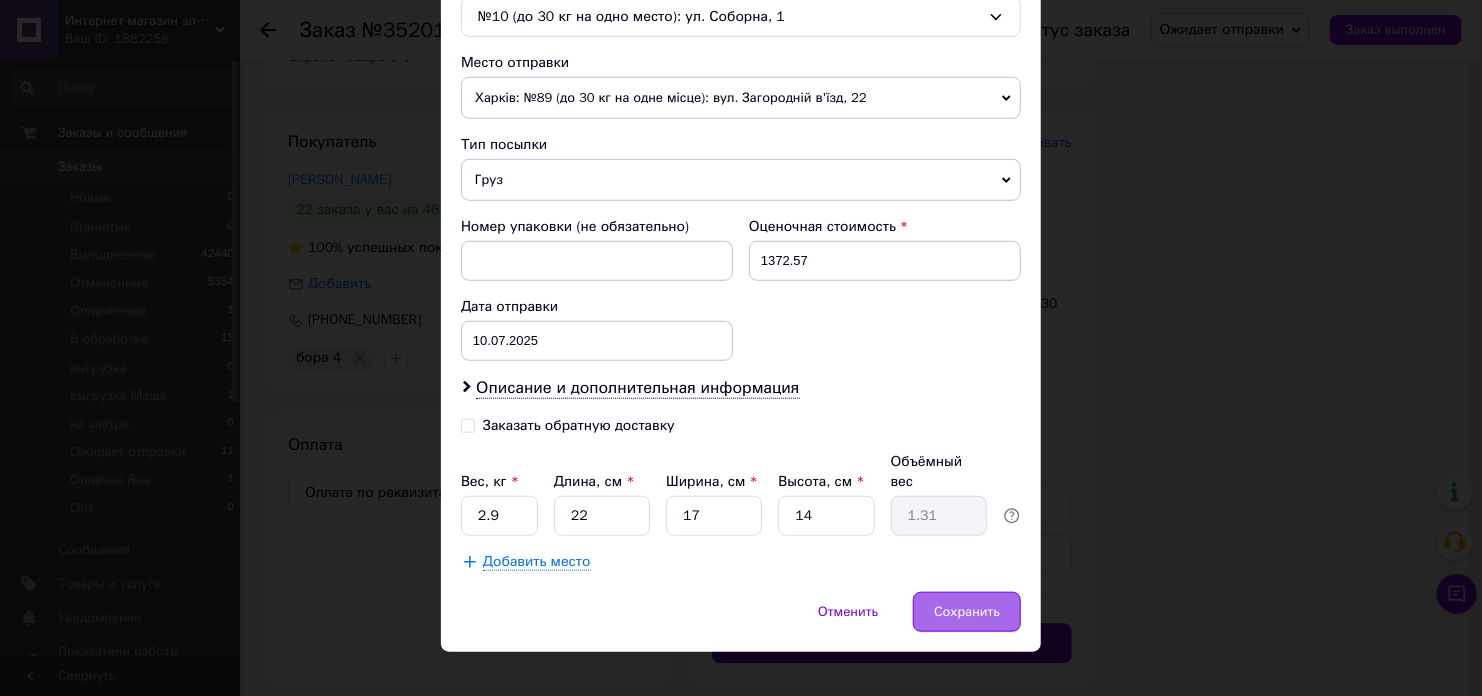 click on "Сохранить" at bounding box center (967, 612) 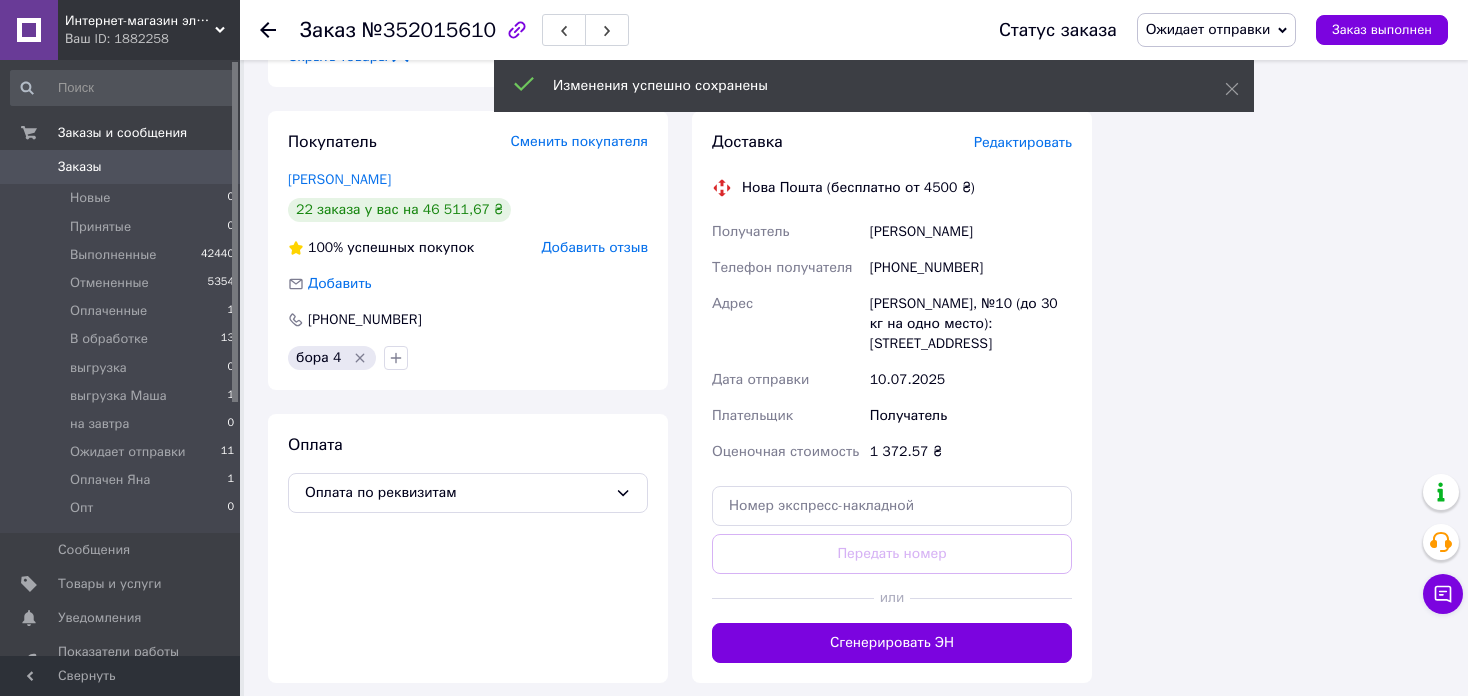 click on "Сгенерировать ЭН" at bounding box center (892, 643) 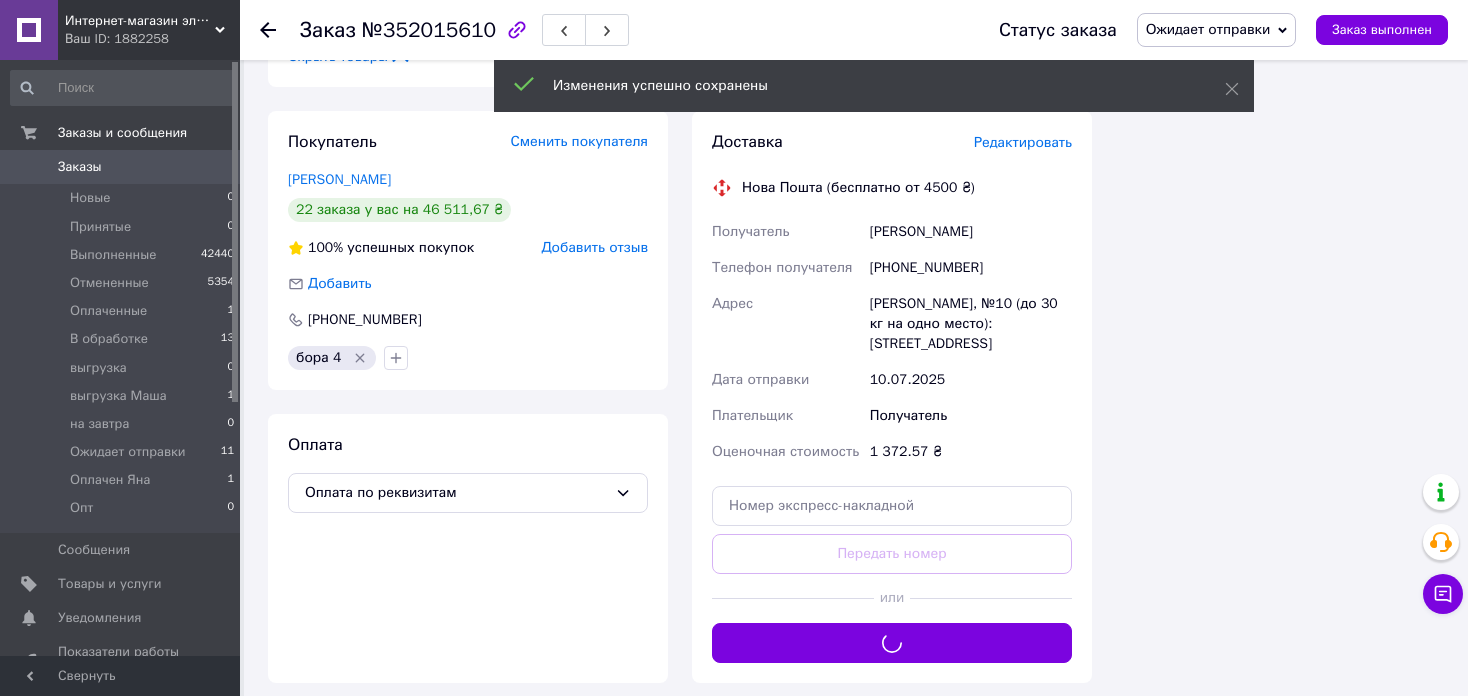click 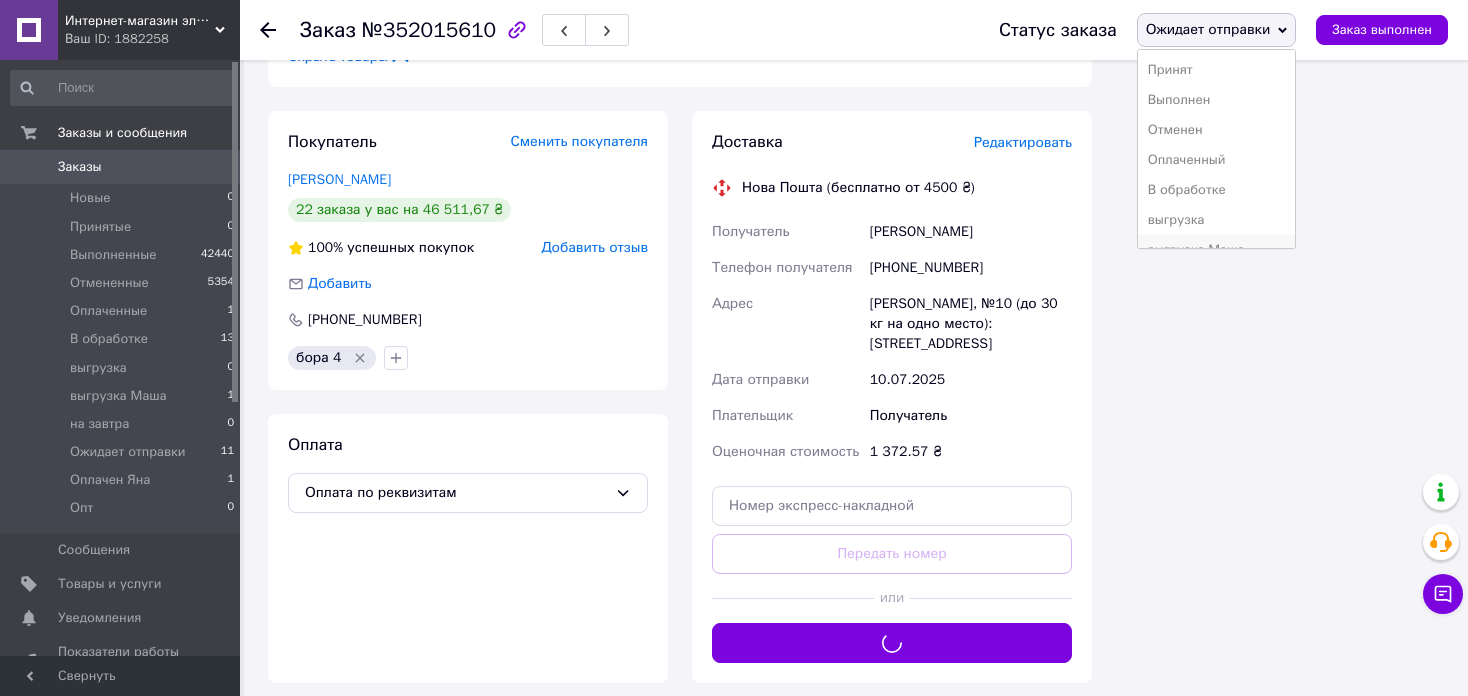 click on "выгрузка Маша" at bounding box center (1217, 250) 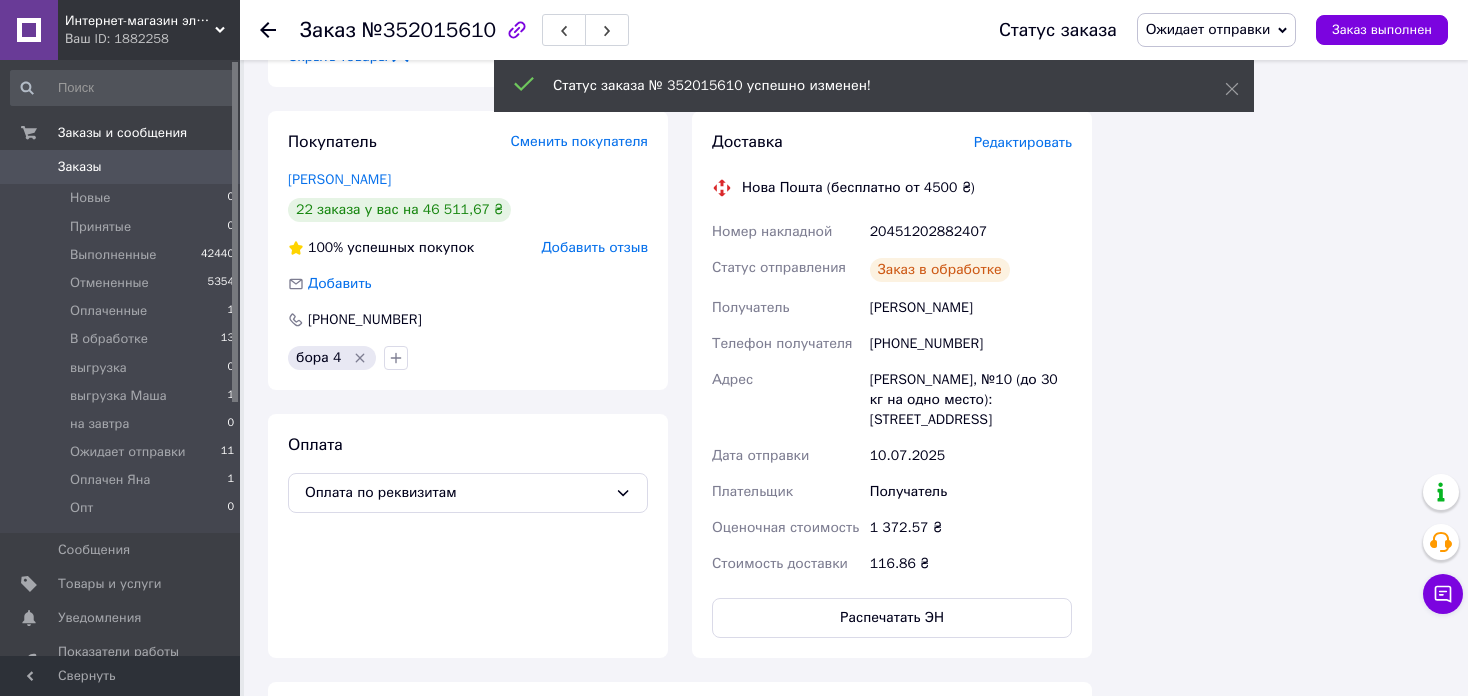 click 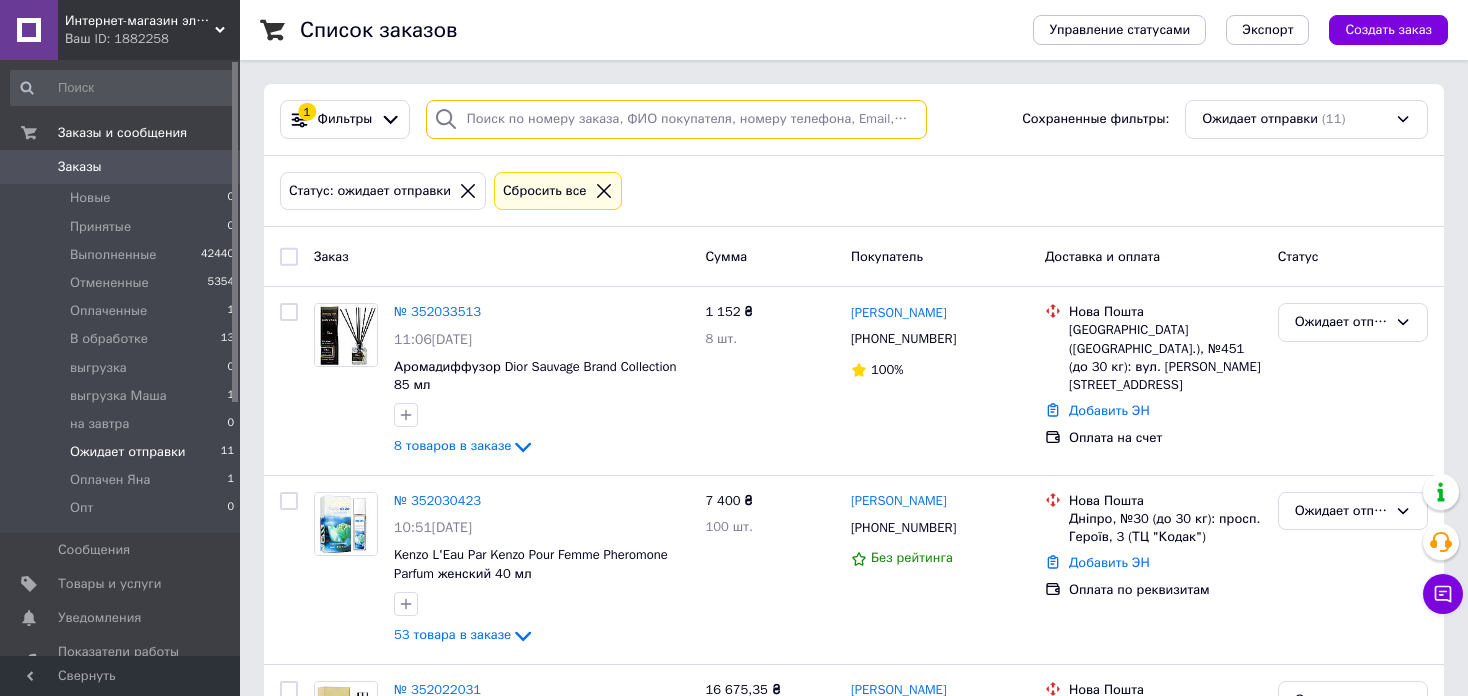 click at bounding box center (676, 119) 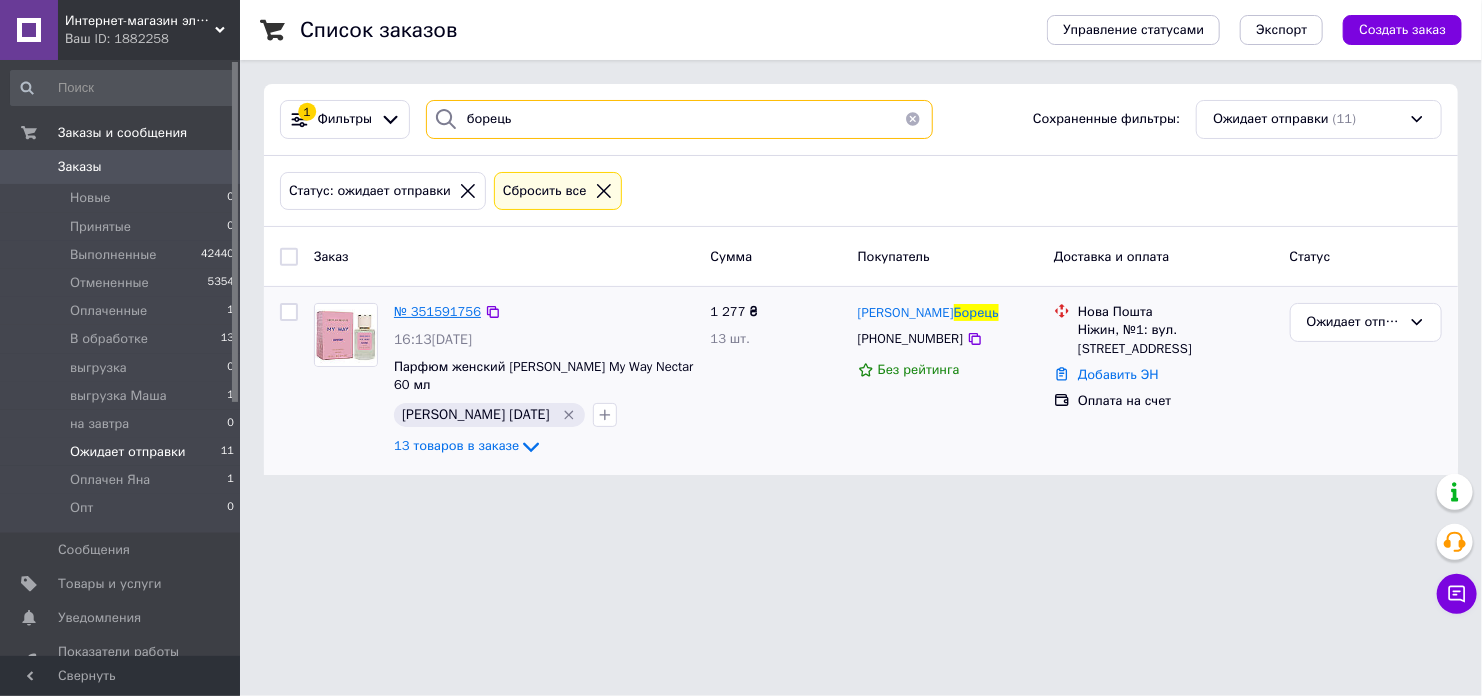 type on "борець" 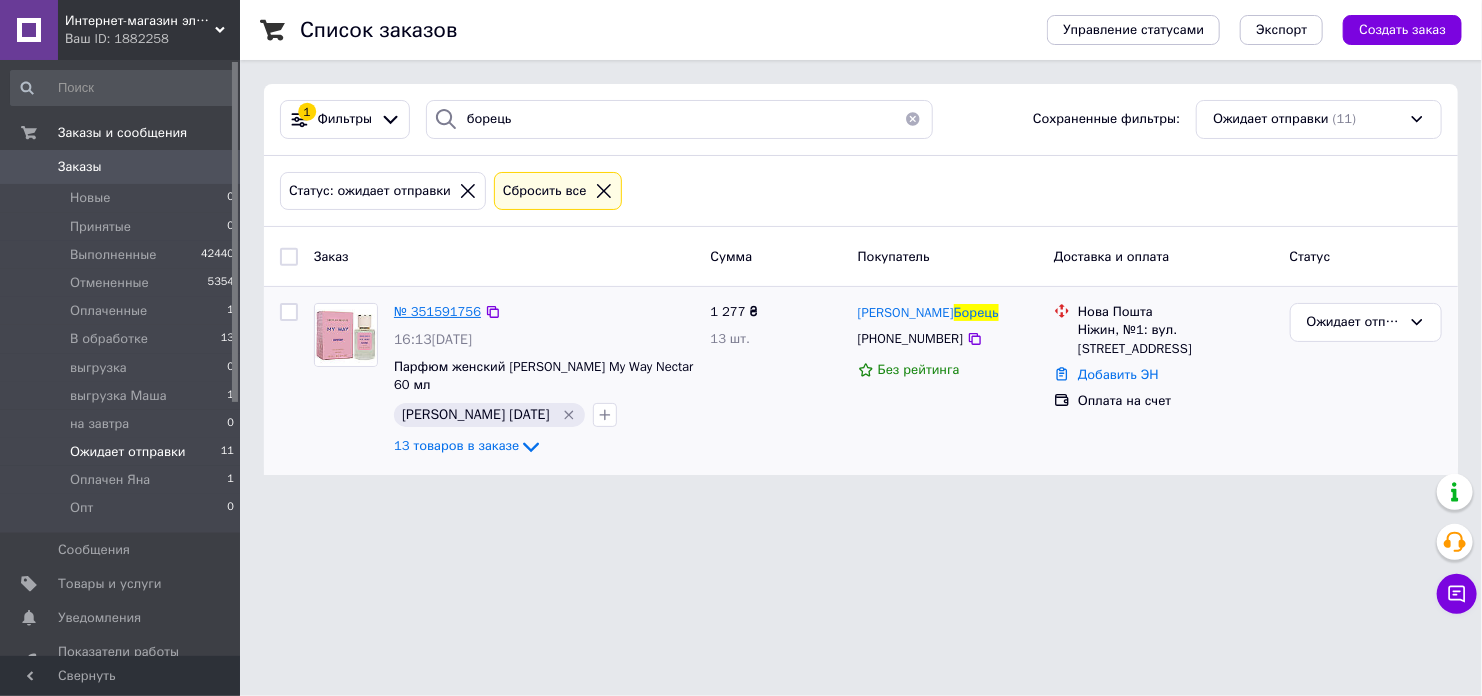 click on "№ 351591756" at bounding box center [437, 311] 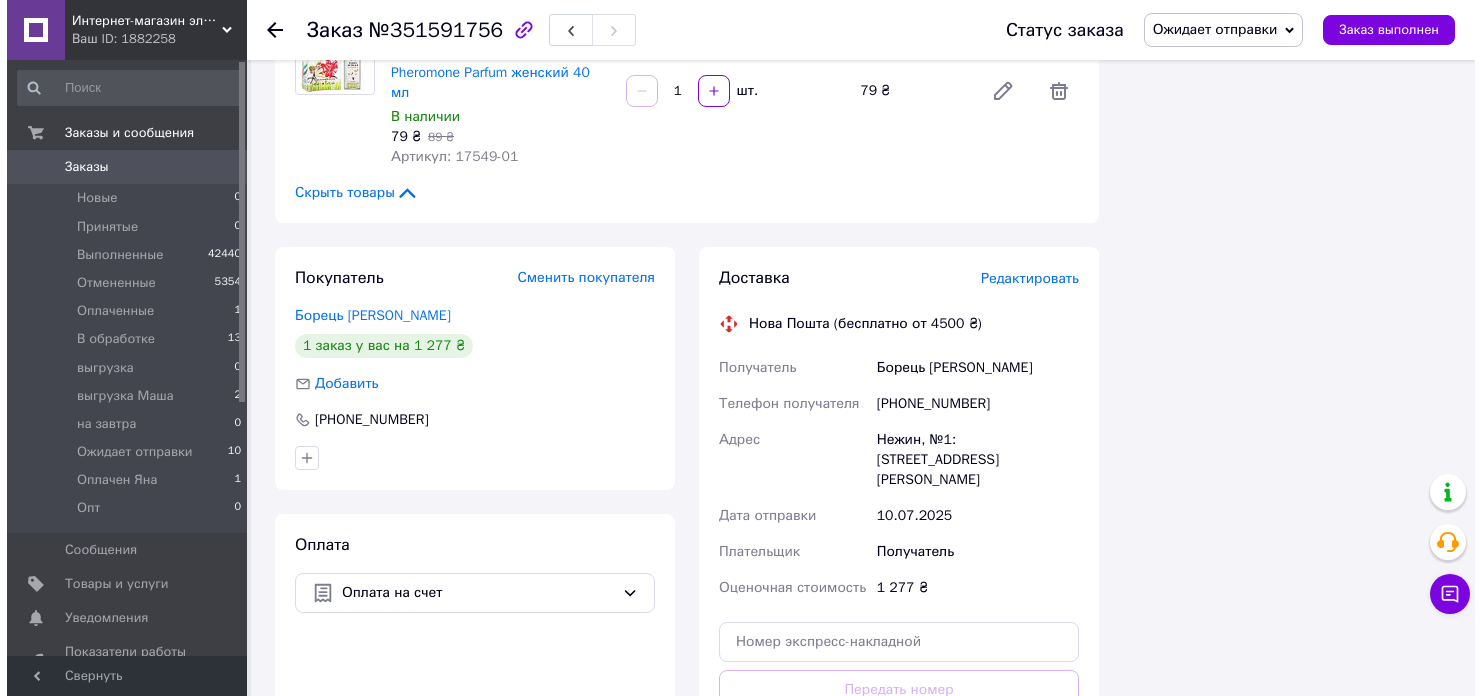 scroll, scrollTop: 2212, scrollLeft: 0, axis: vertical 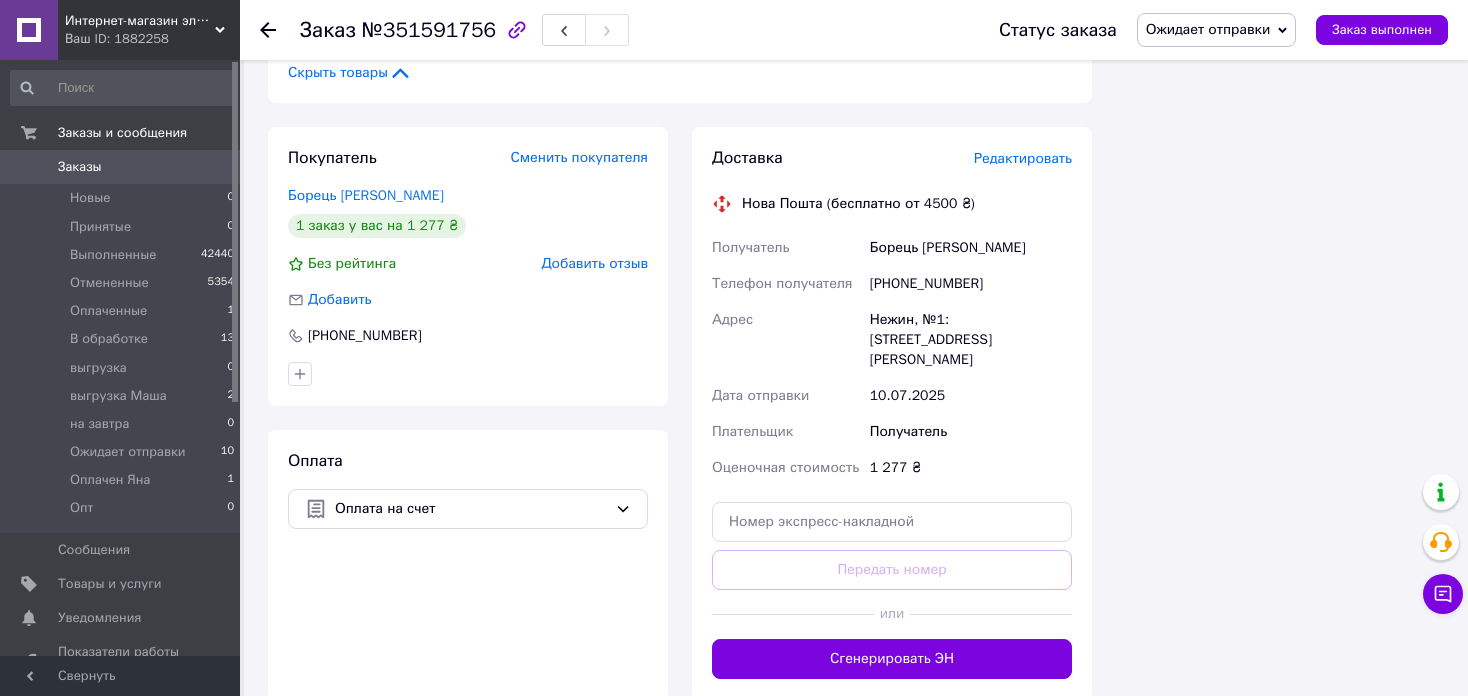 click on "Редактировать" at bounding box center (1023, 158) 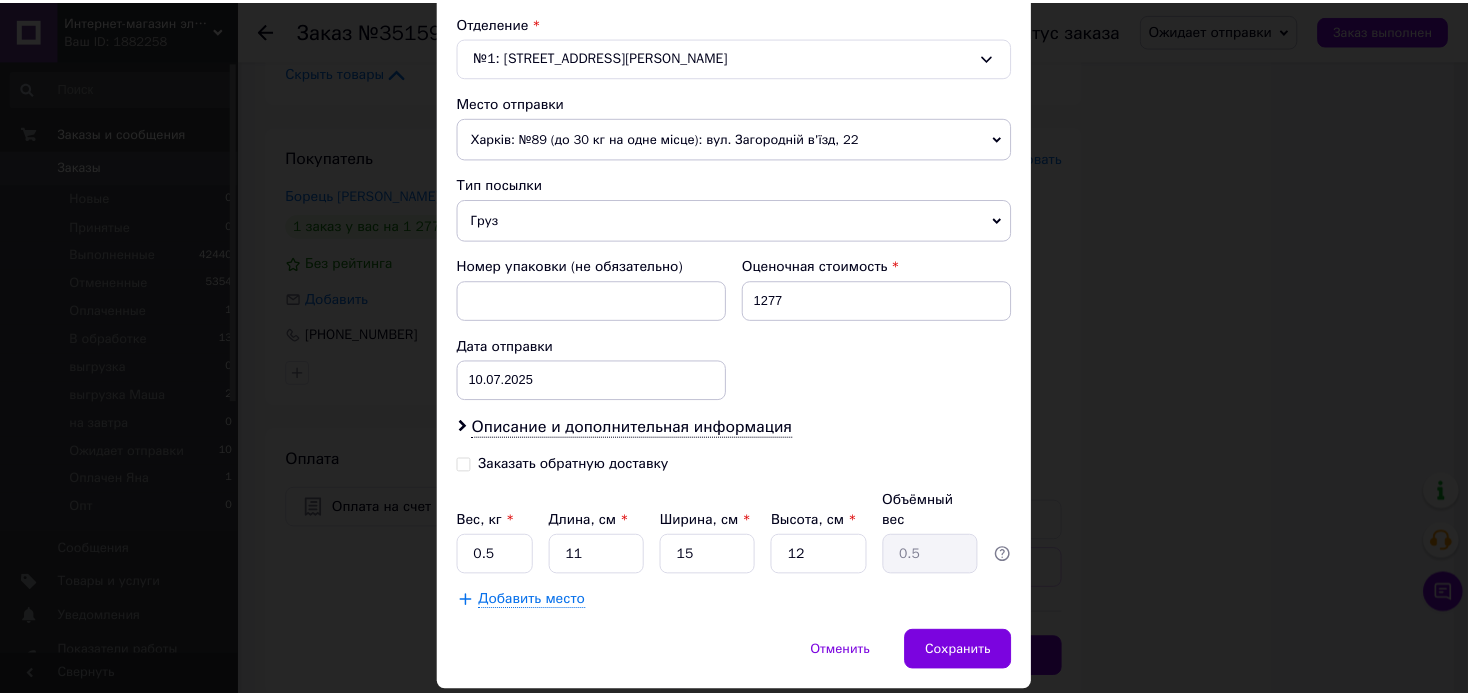scroll, scrollTop: 662, scrollLeft: 0, axis: vertical 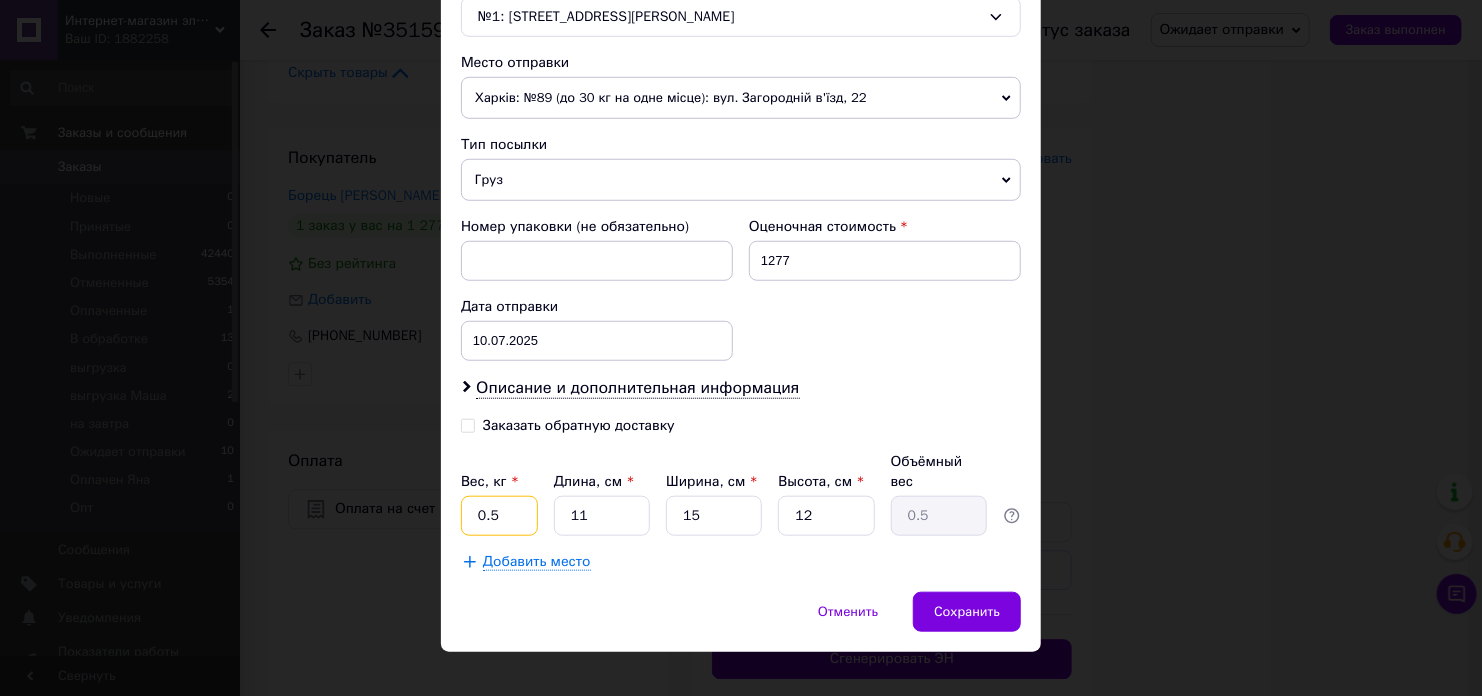 click on "0.5" at bounding box center [499, 516] 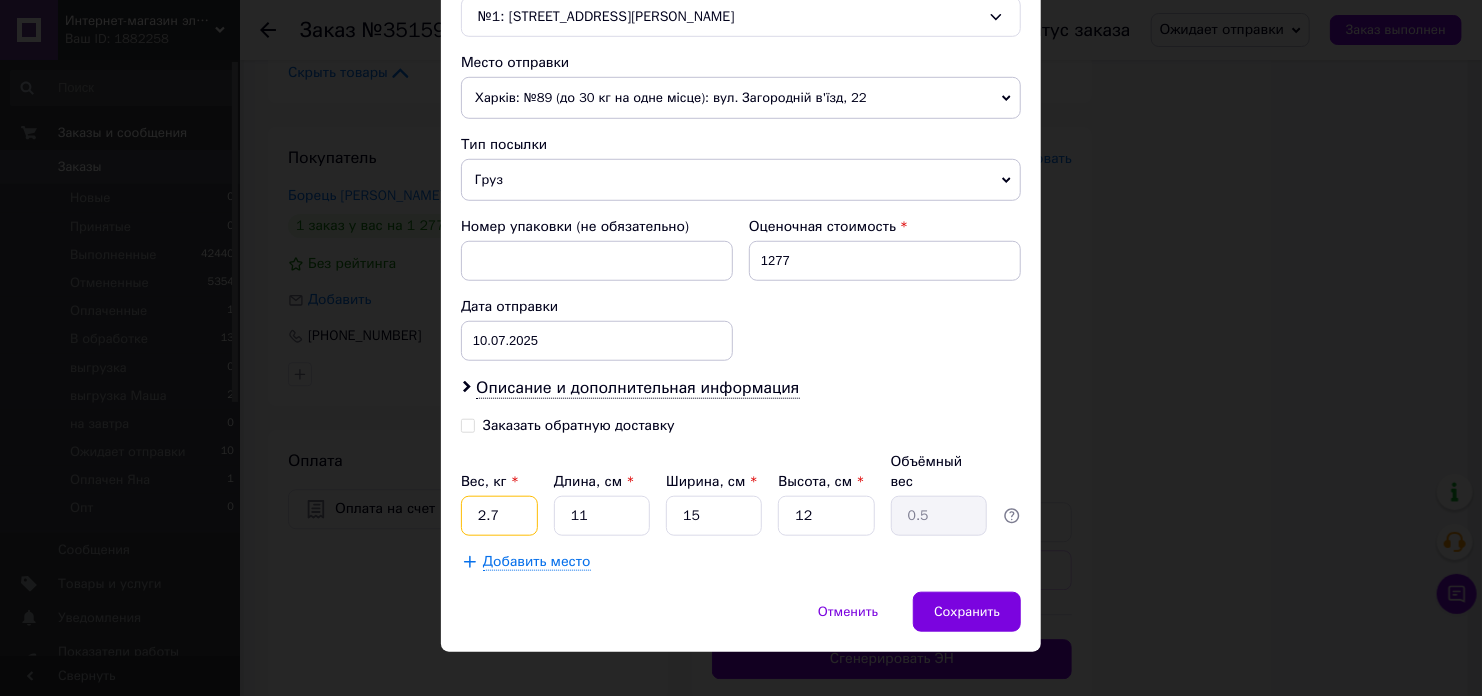 type on "2.7" 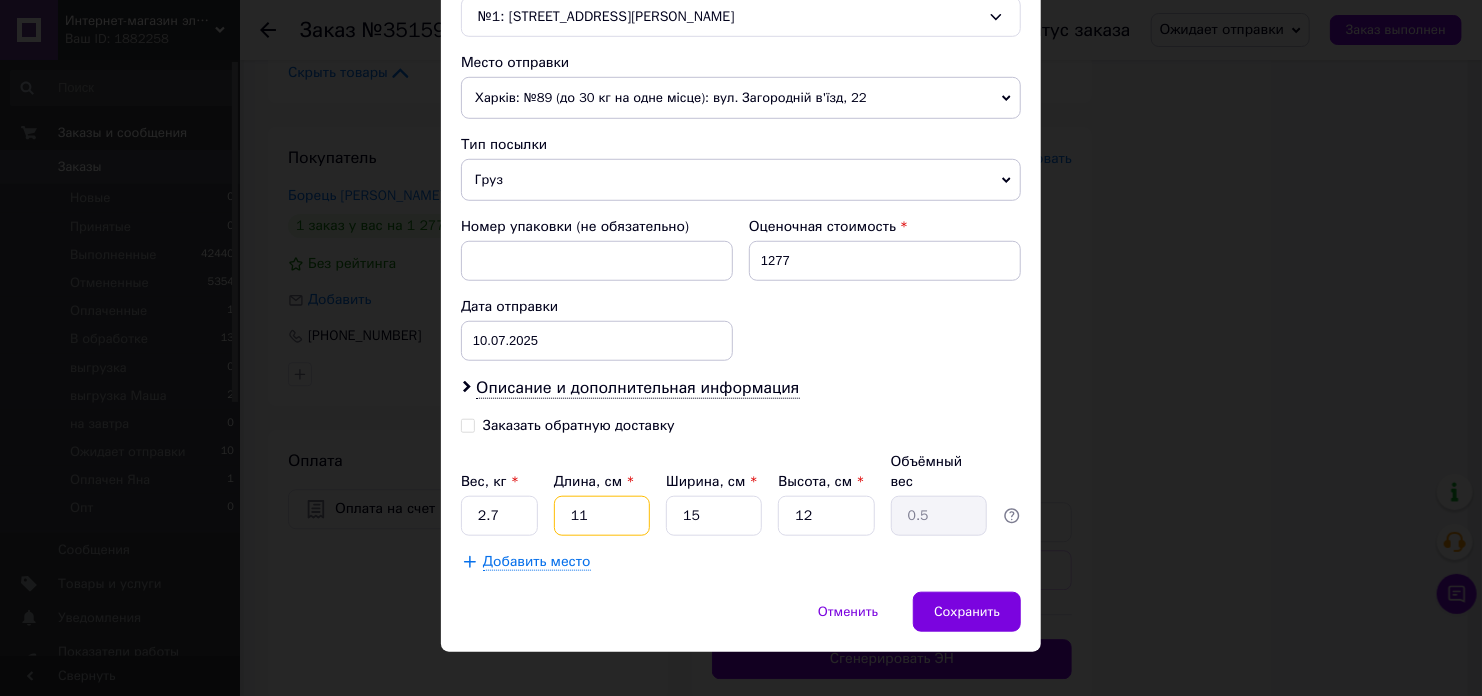 type on "2" 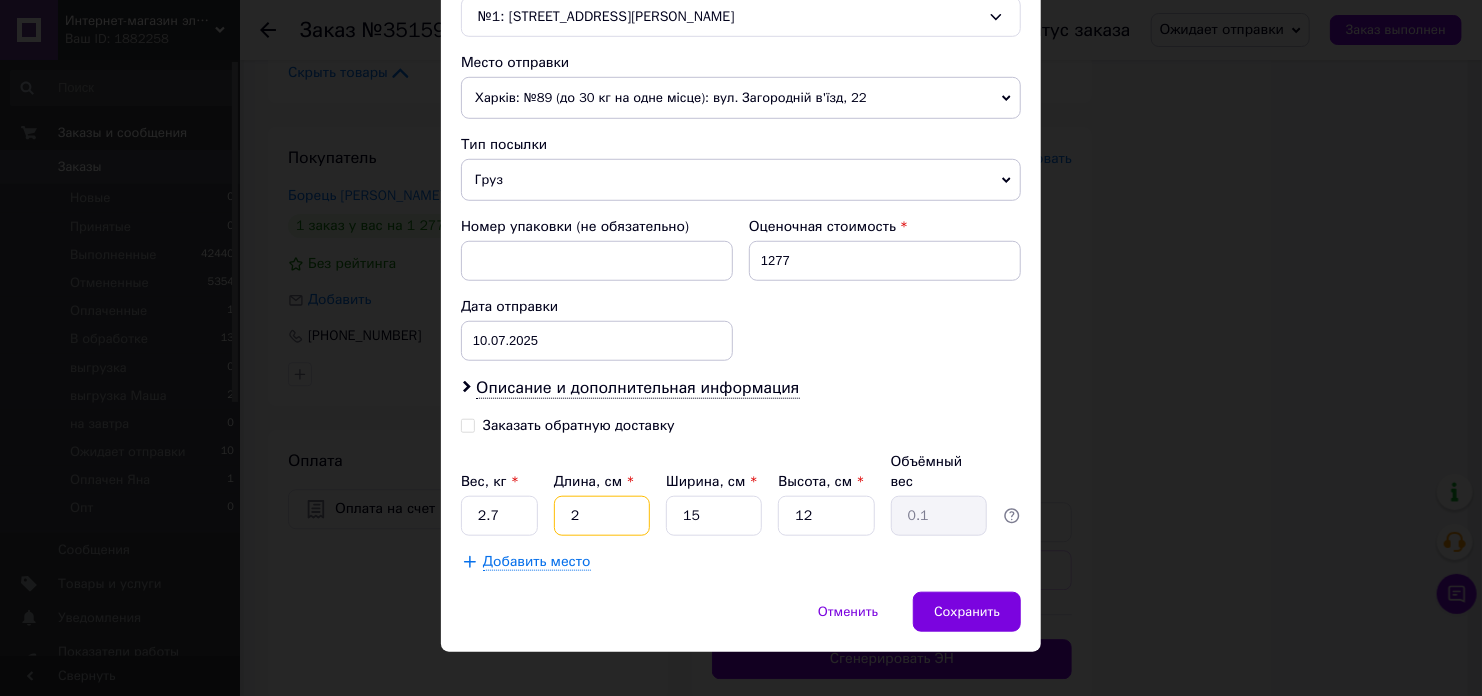 type on "26" 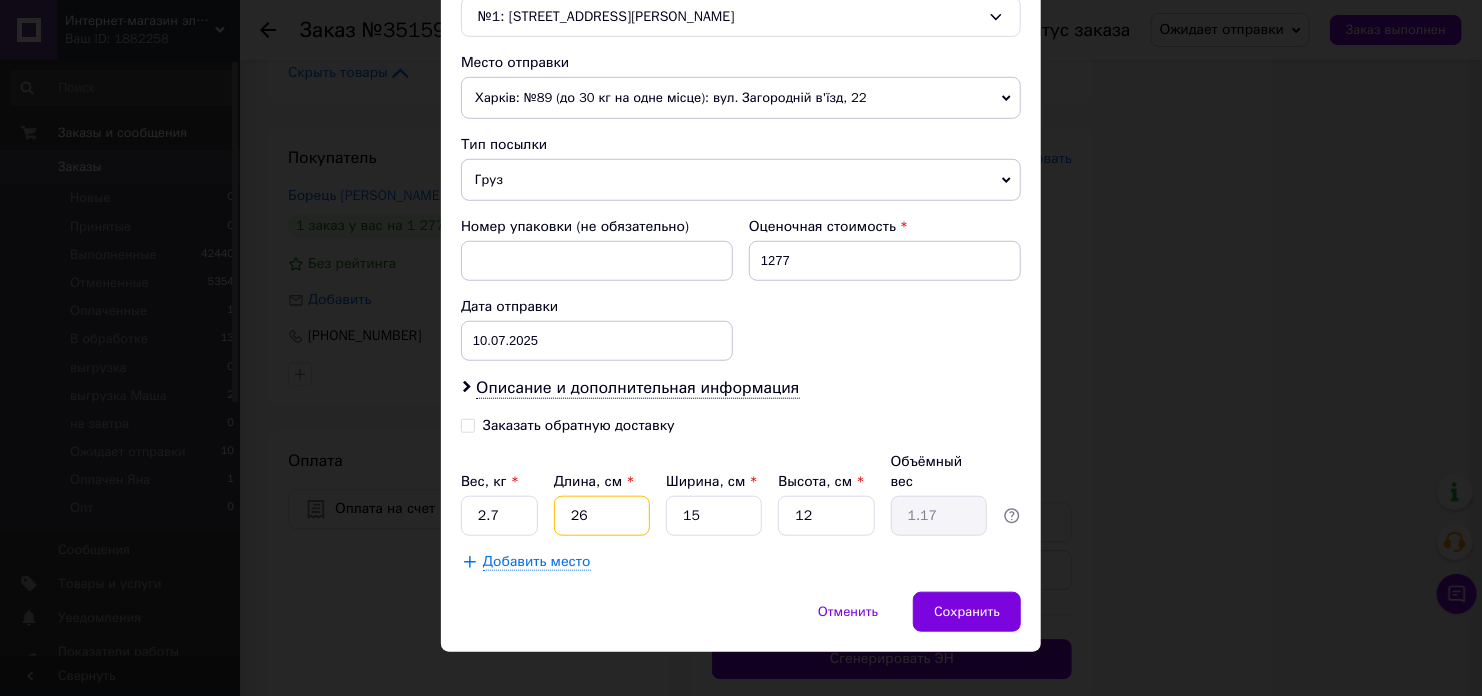 type on "26" 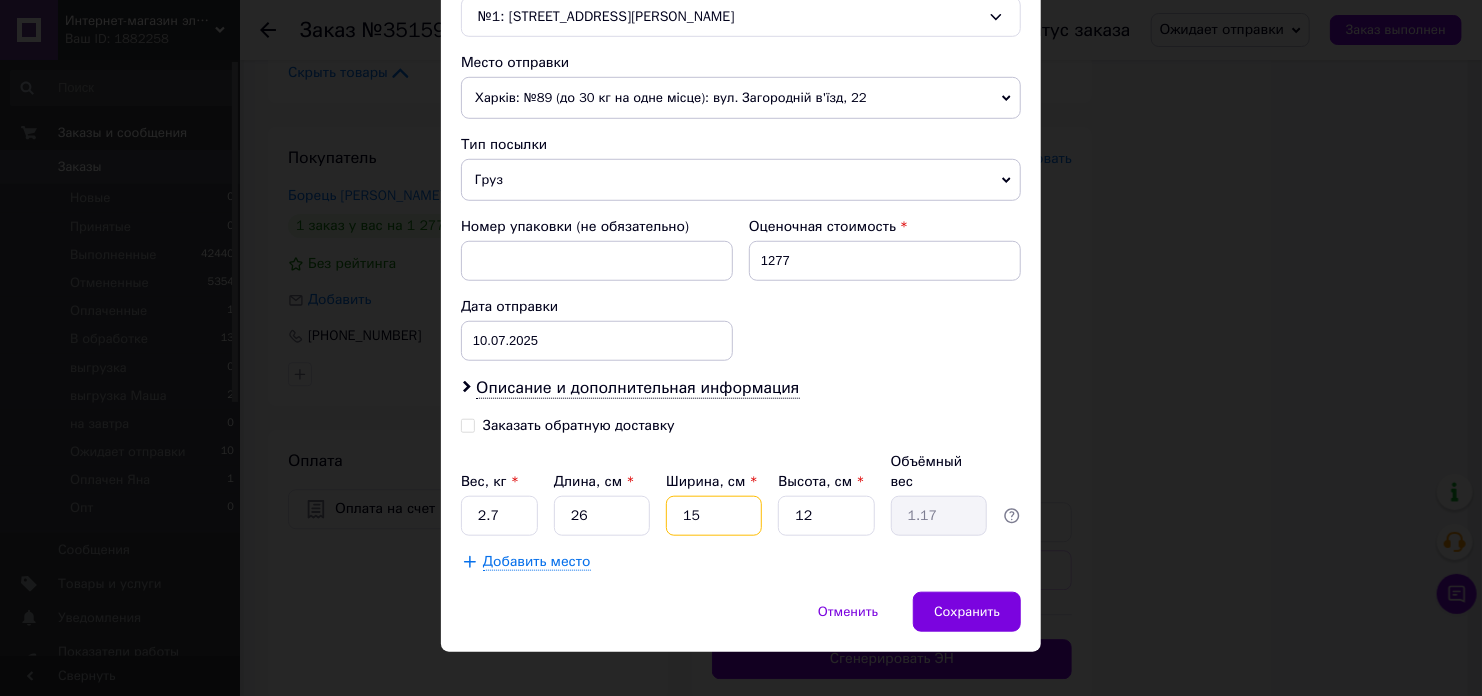 type on "2" 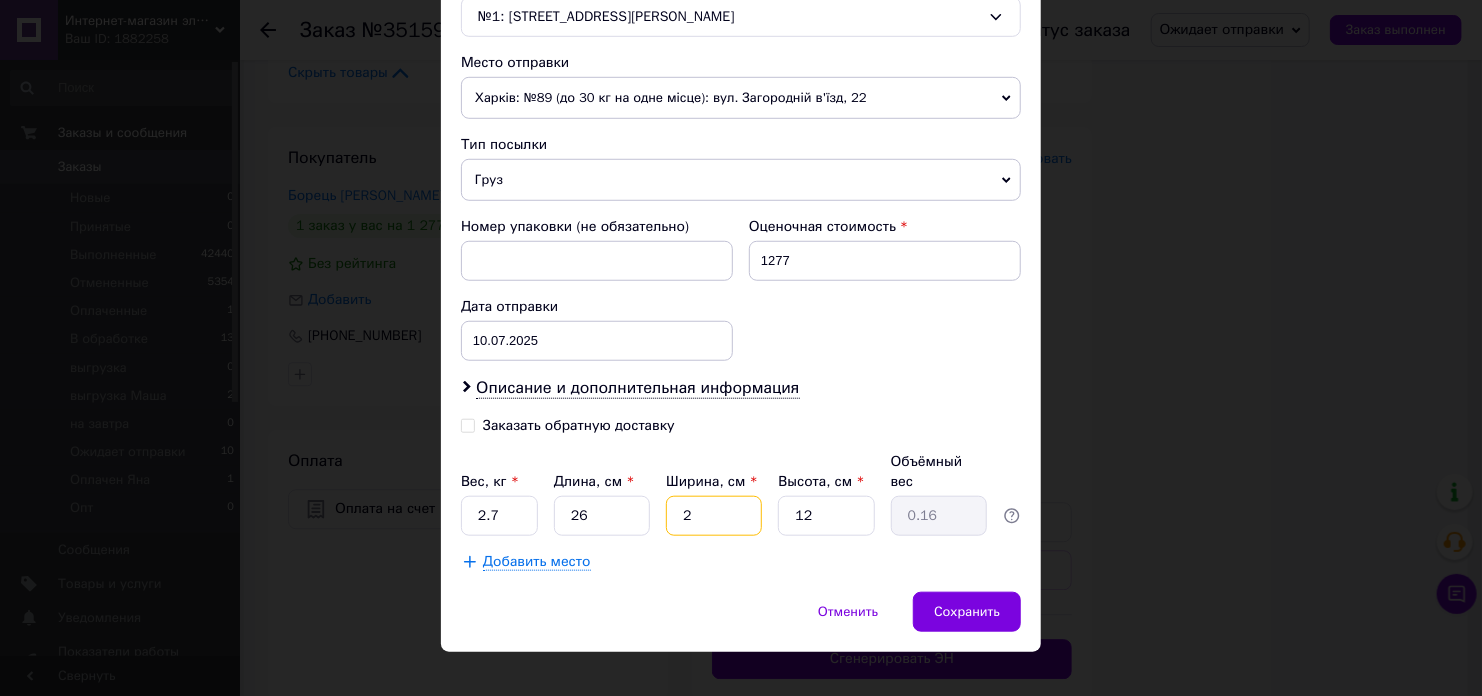 type on "22" 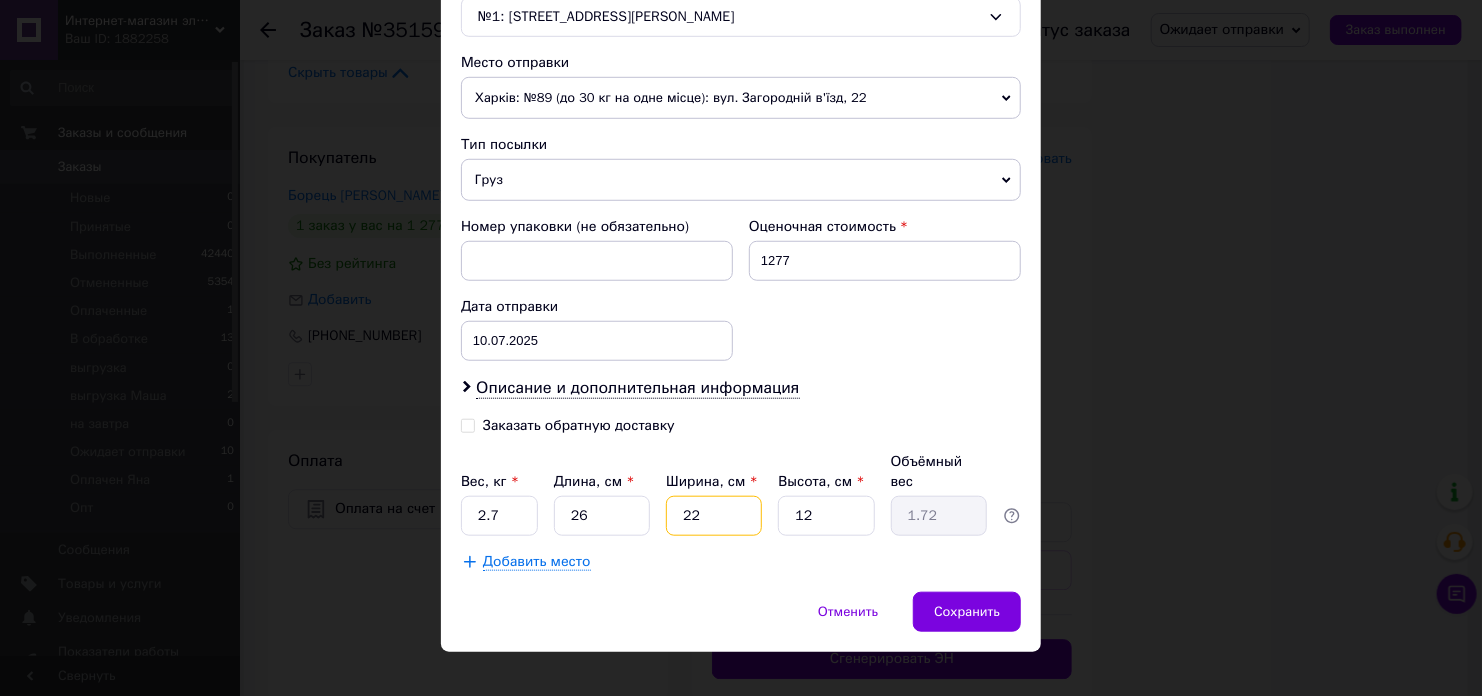 type on "22" 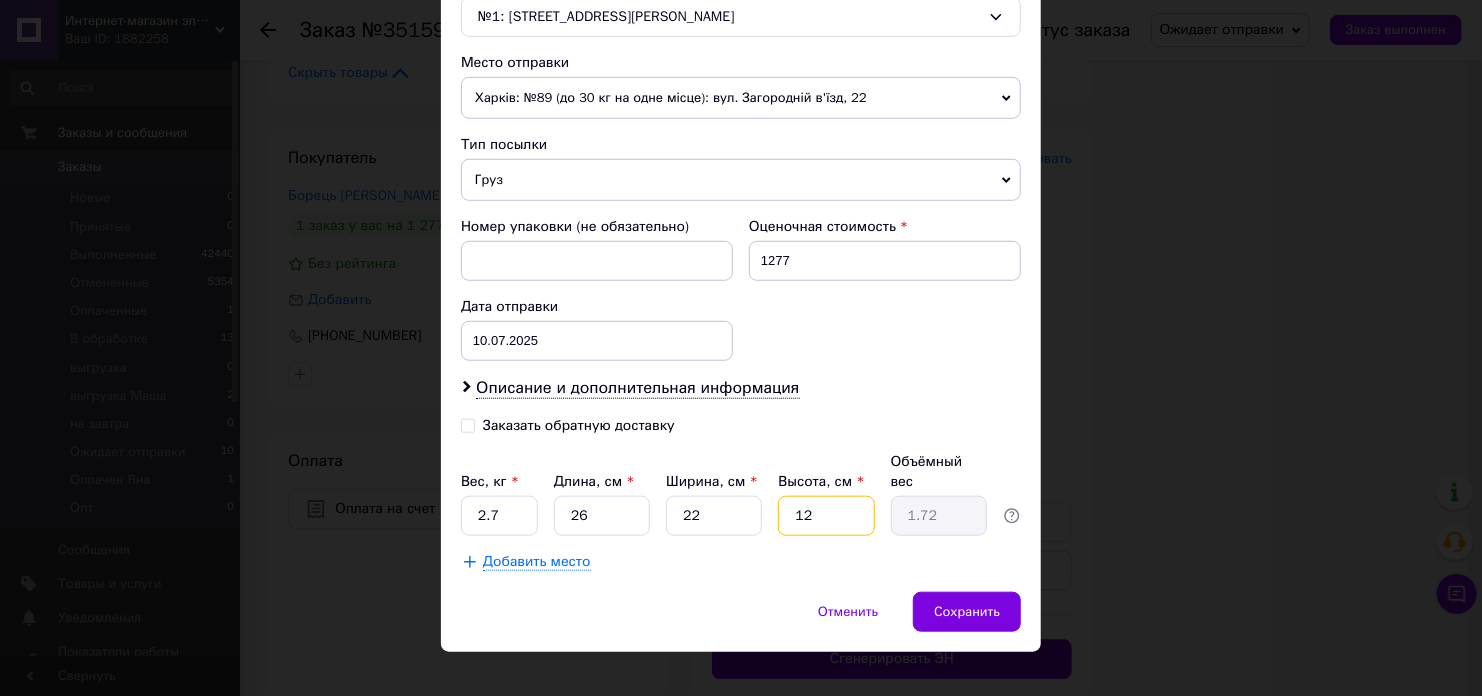 type on "1" 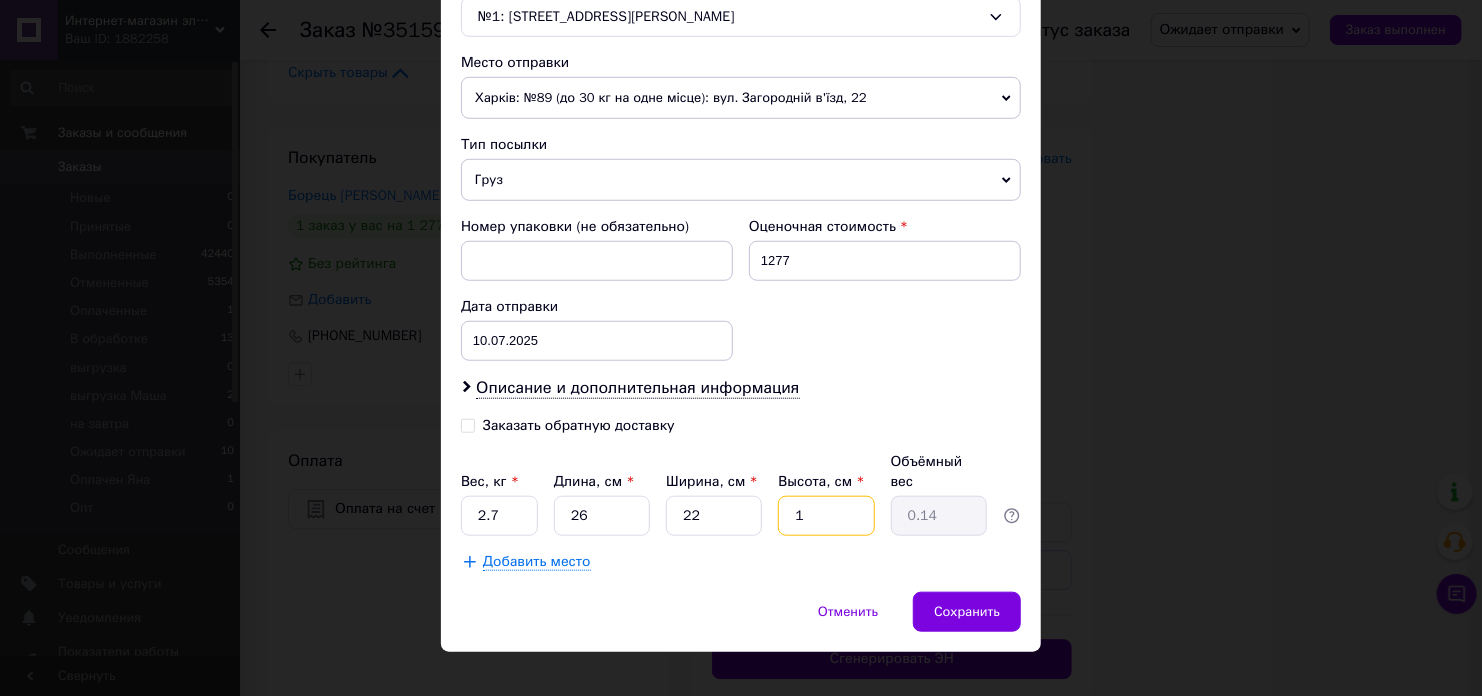 type on "14" 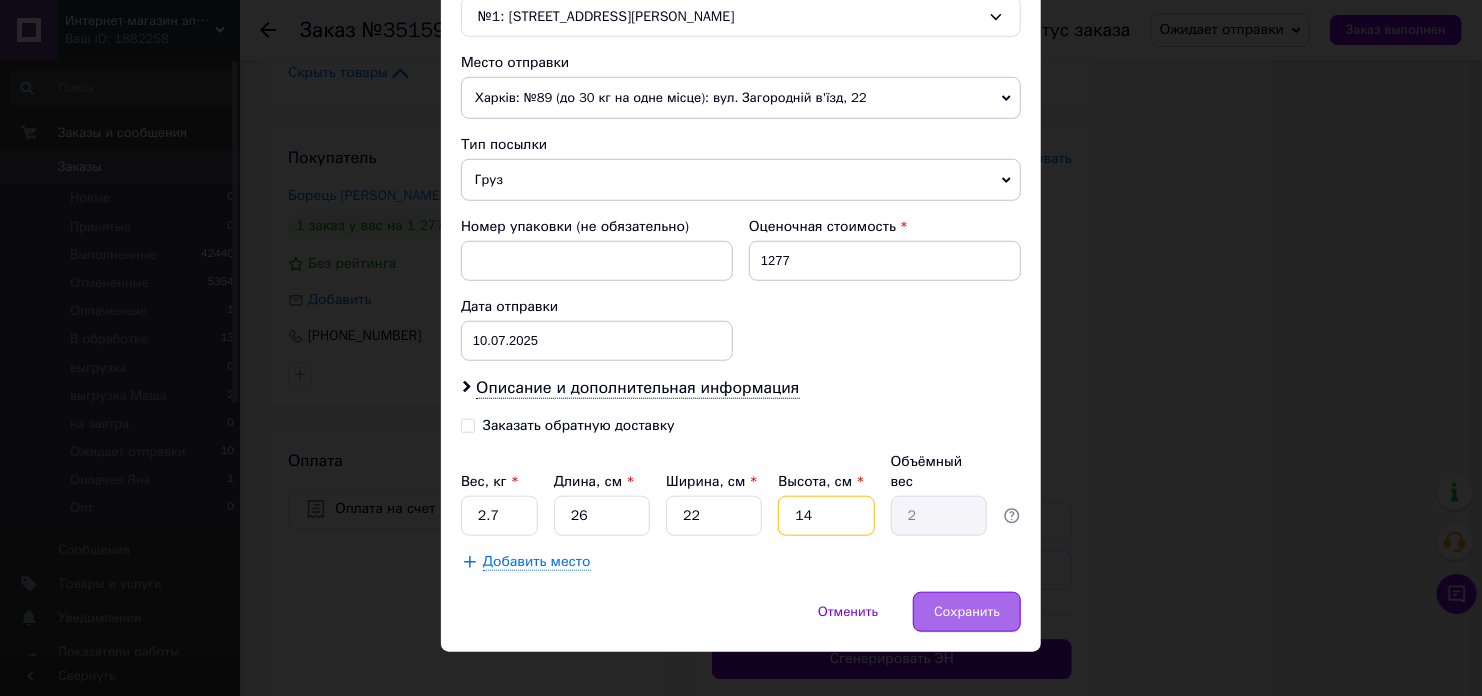 type on "14" 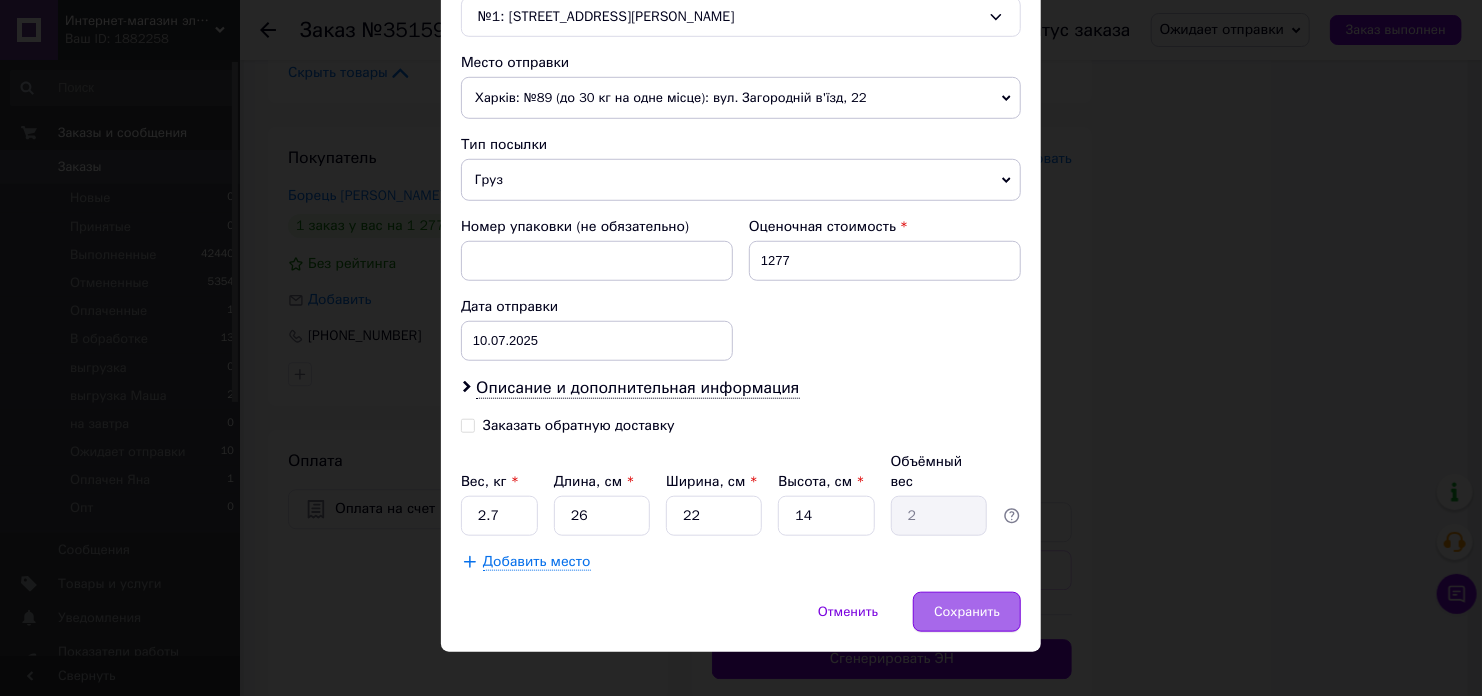 click on "Сохранить" at bounding box center [967, 612] 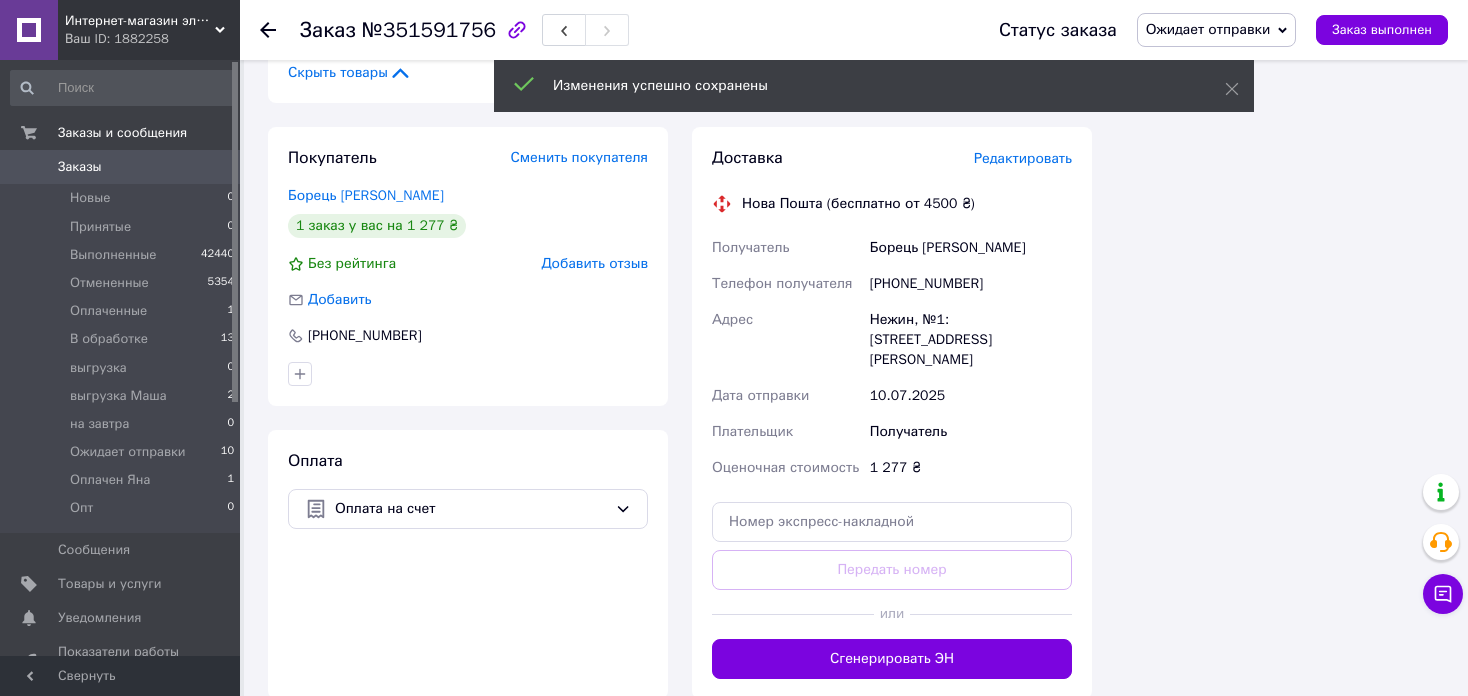 click on "Сгенерировать ЭН" at bounding box center (892, 659) 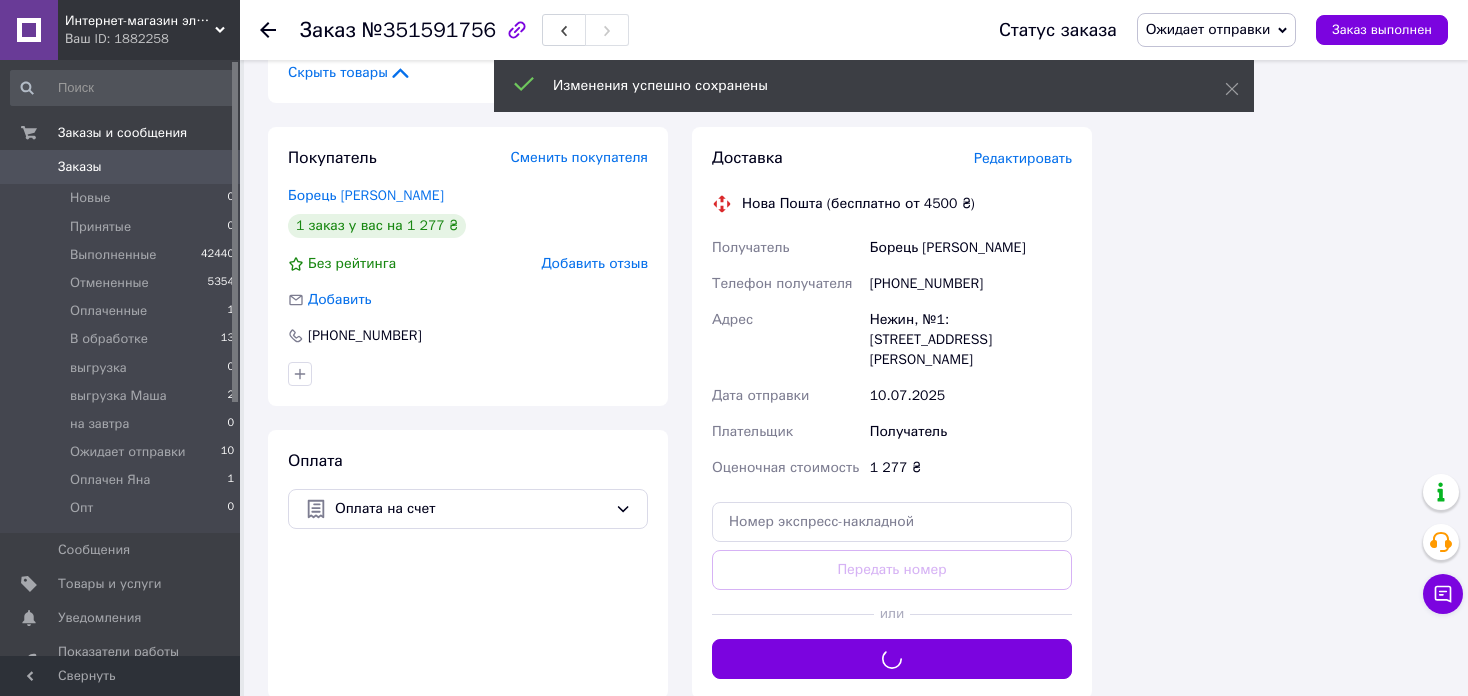 click on "Ожидает отправки" at bounding box center [1208, 29] 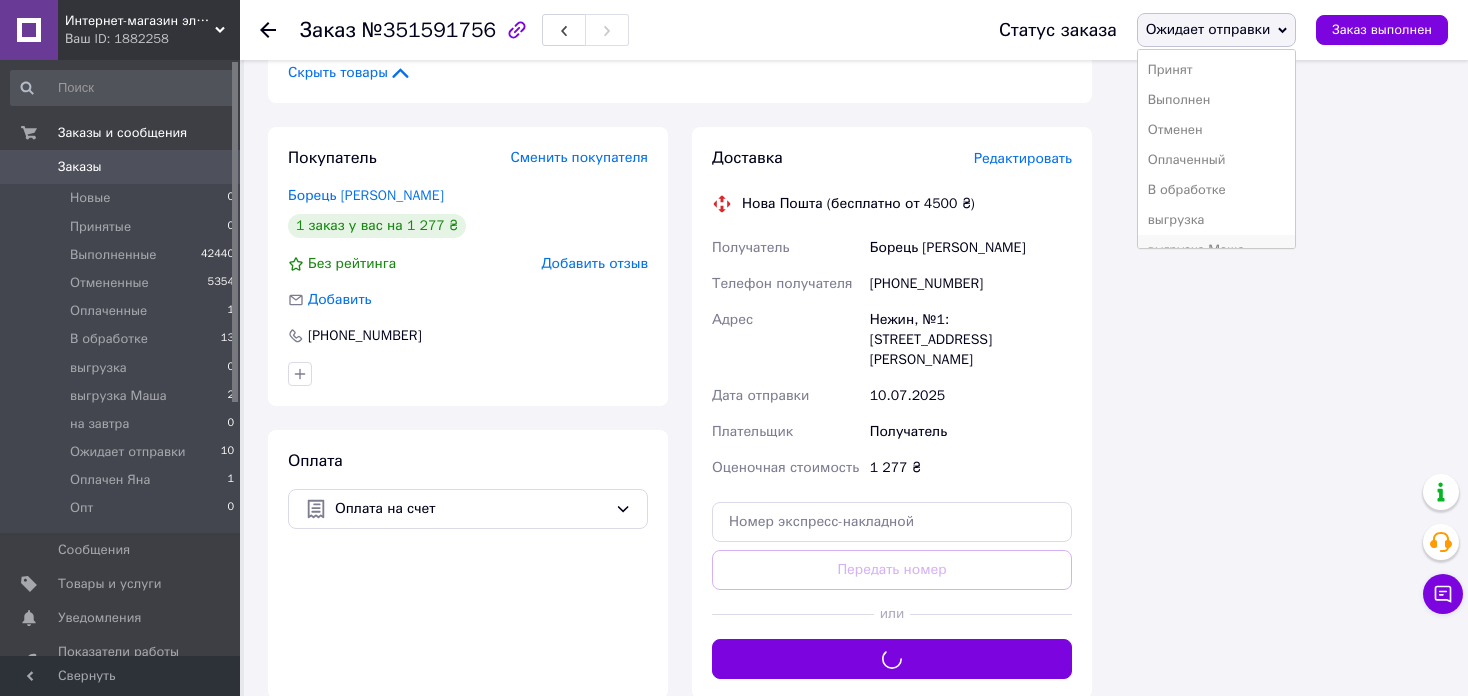 click on "выгрузка Маша" at bounding box center (1217, 250) 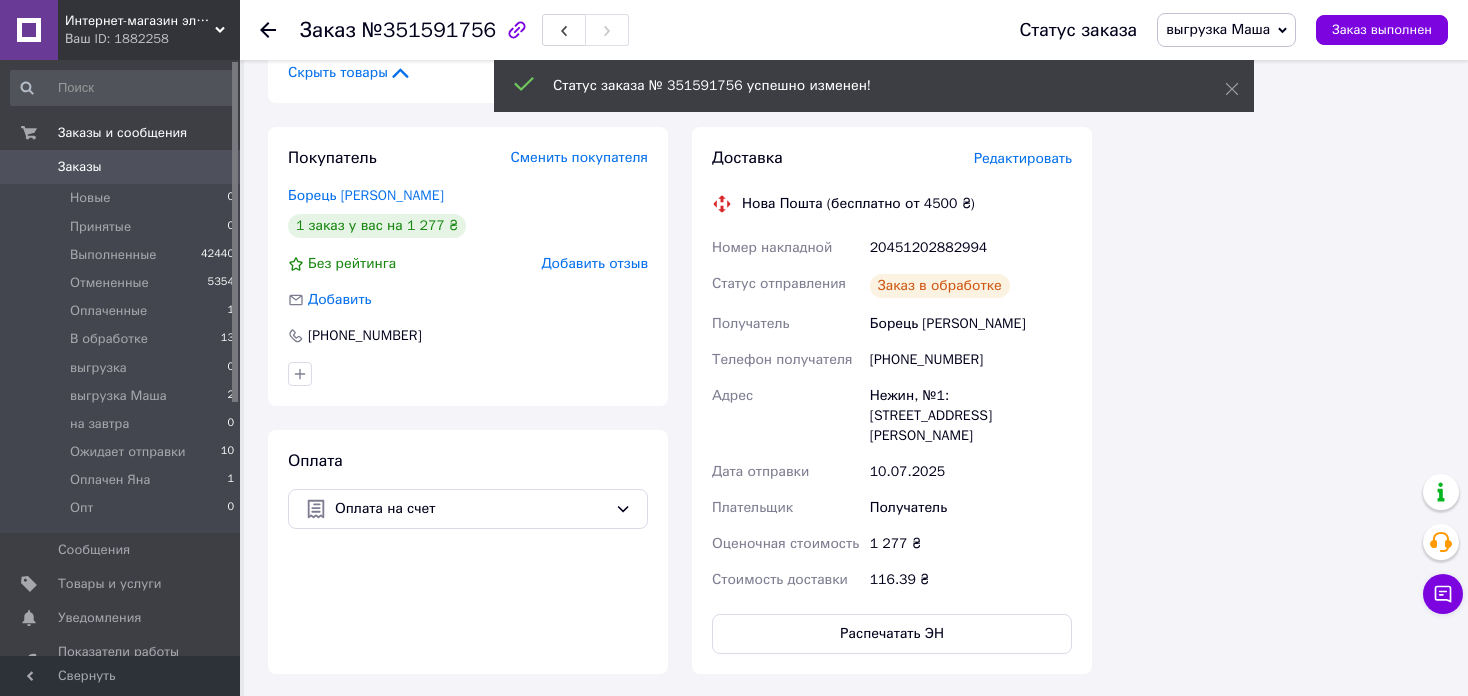 click 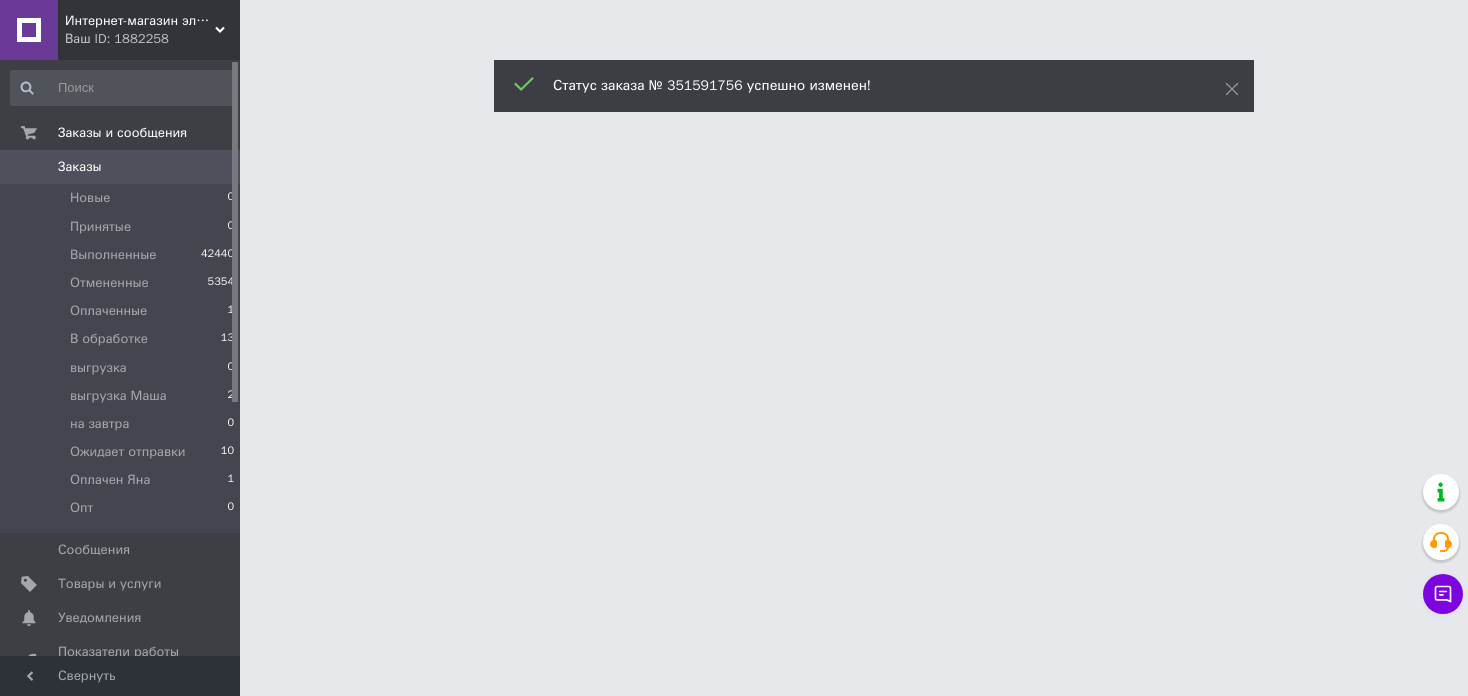 scroll, scrollTop: 0, scrollLeft: 0, axis: both 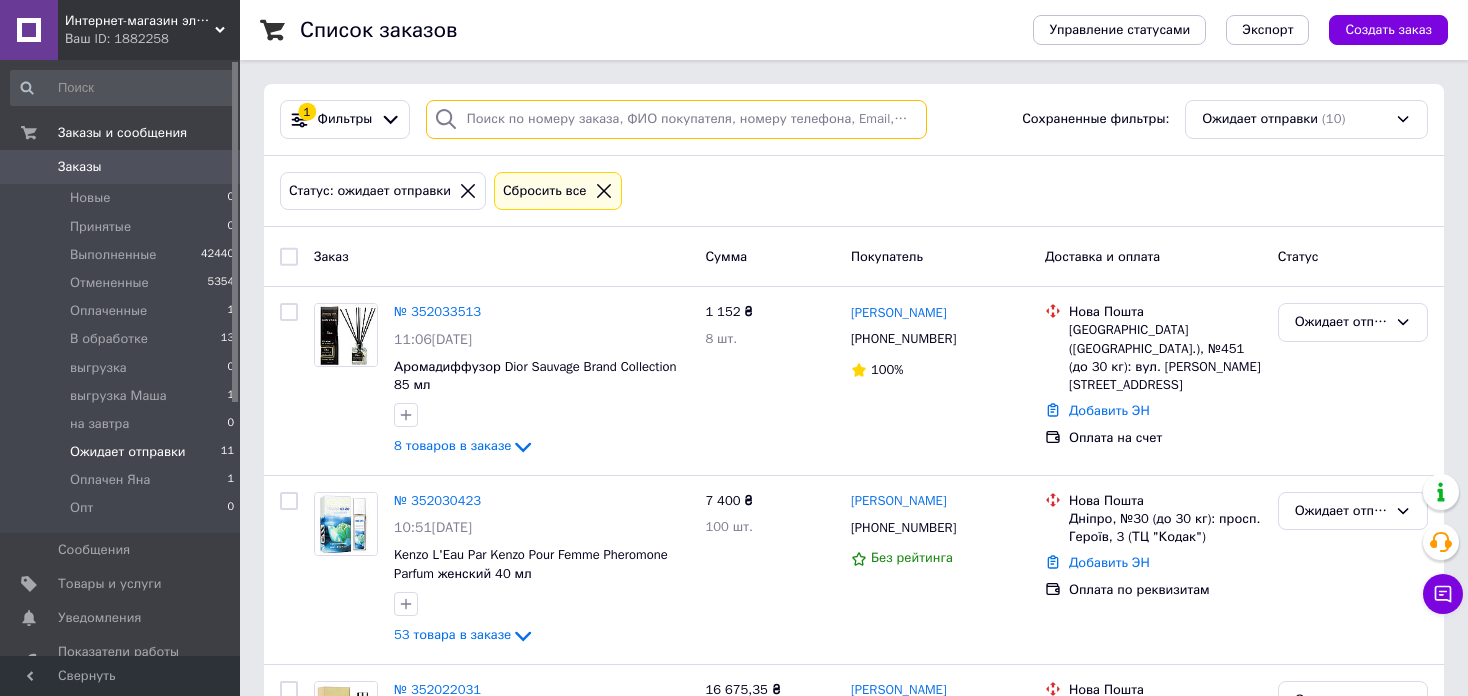 click at bounding box center (676, 119) 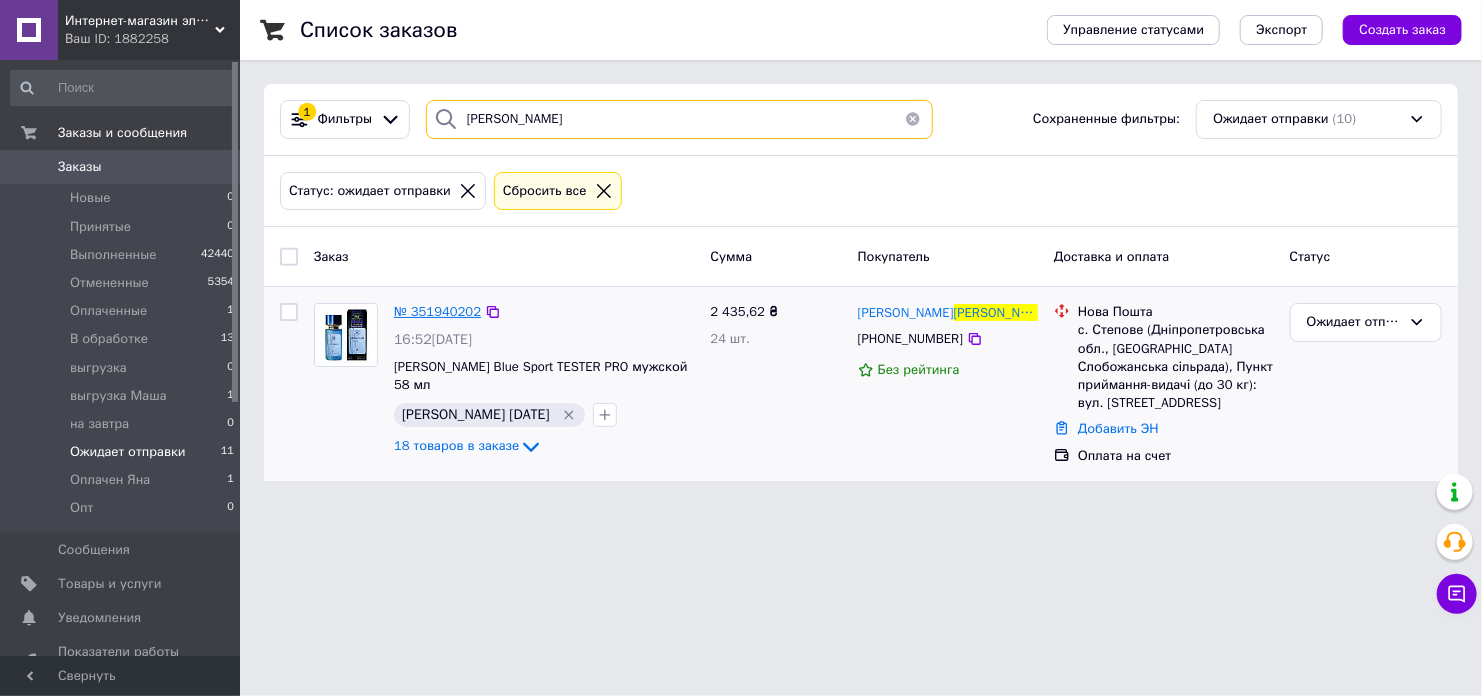 type on "фроликова" 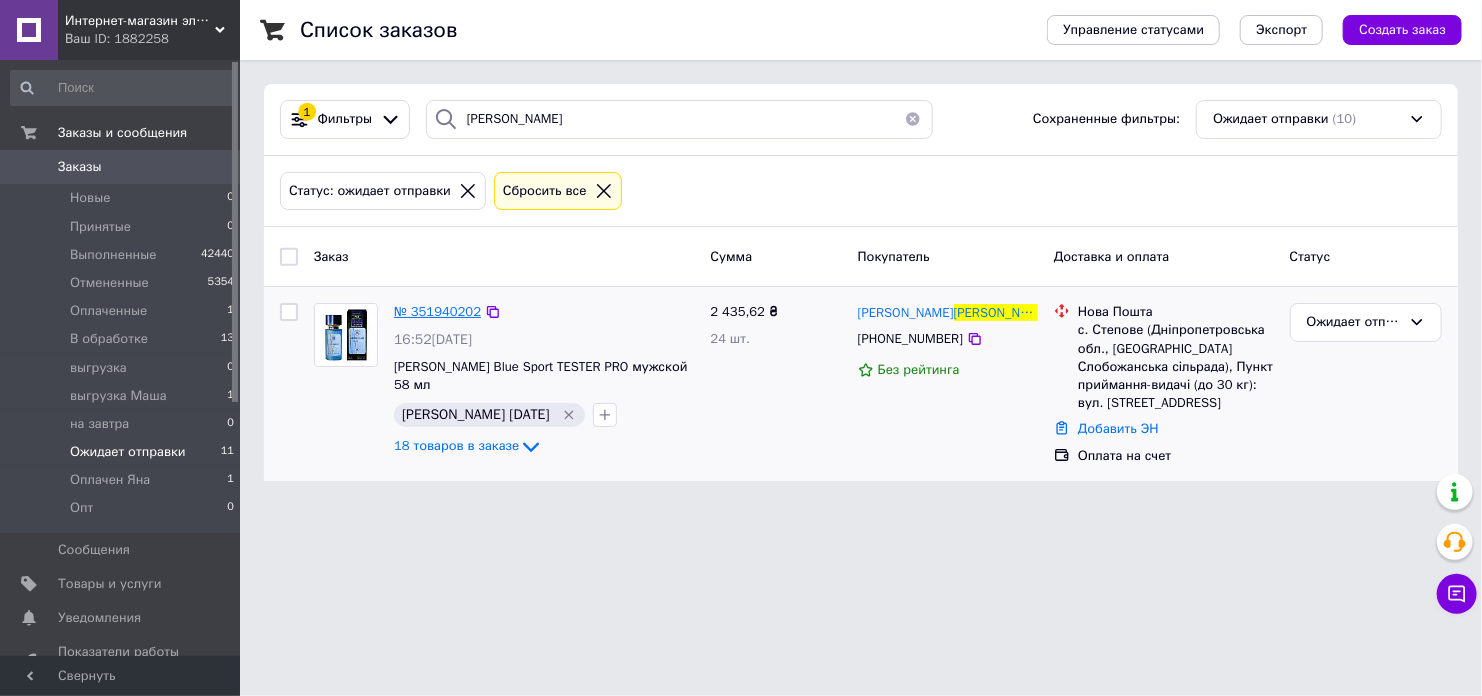 click on "№ 351940202" at bounding box center (437, 311) 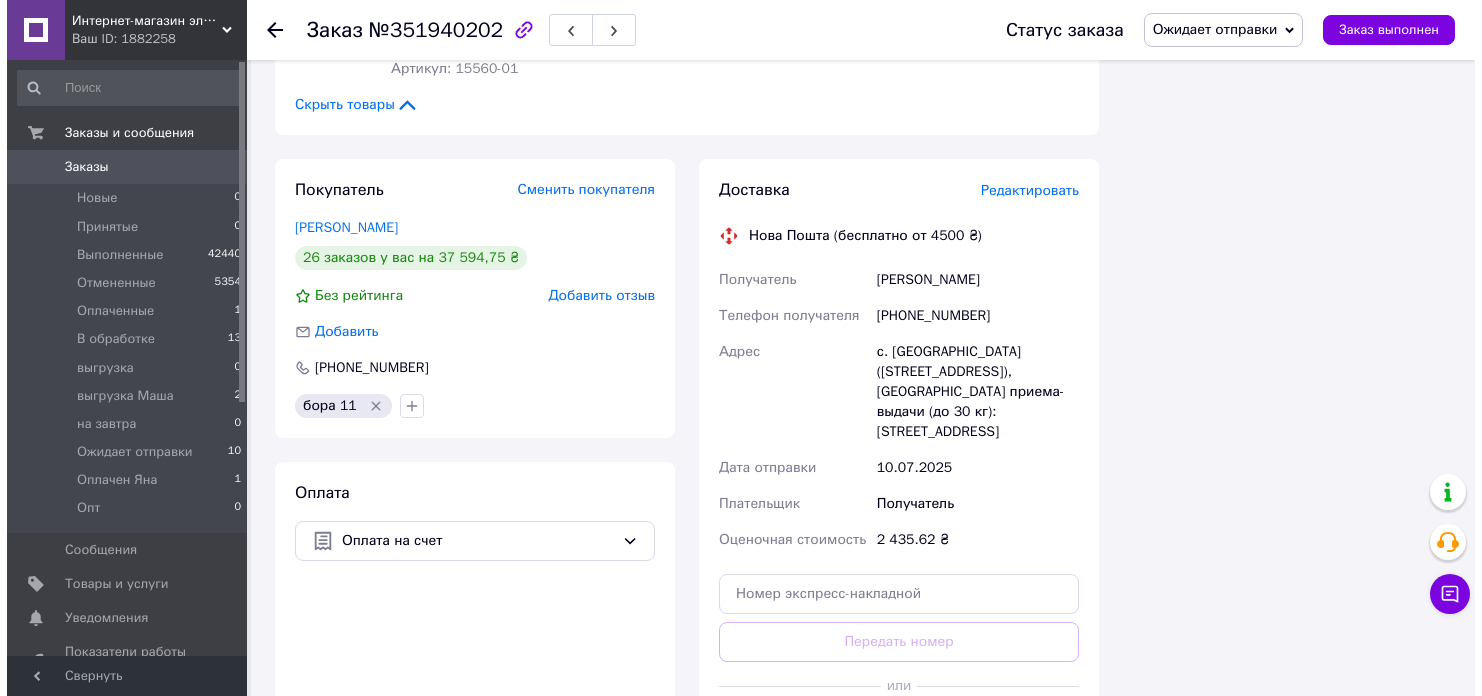 scroll, scrollTop: 2967, scrollLeft: 0, axis: vertical 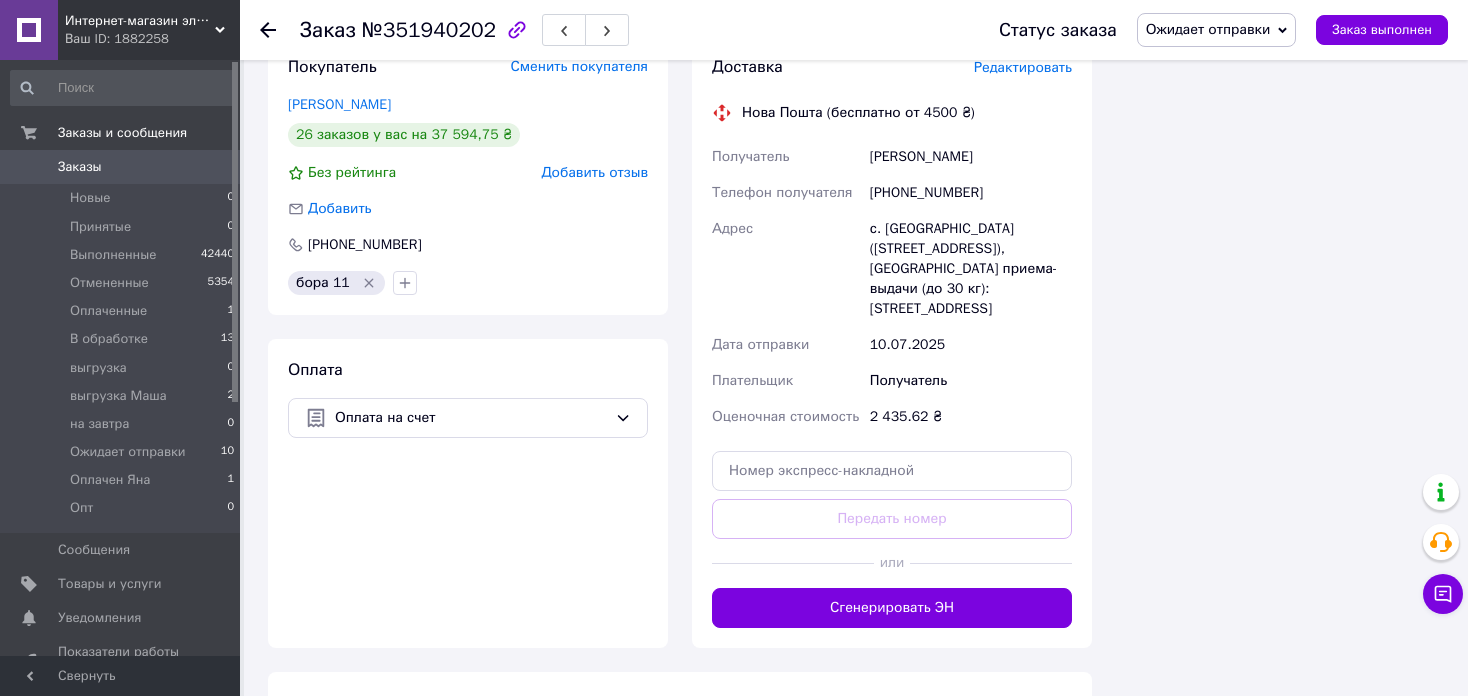 click on "Редактировать" at bounding box center [1023, 67] 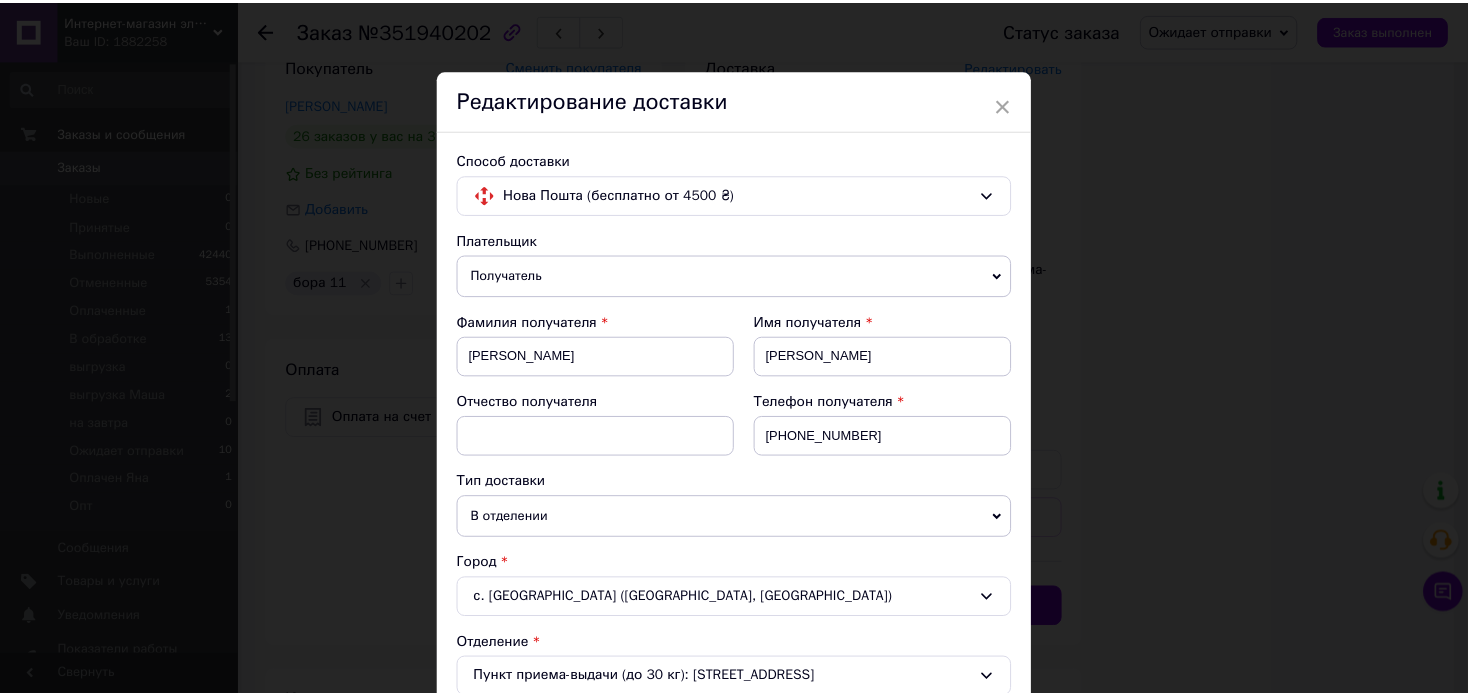 scroll, scrollTop: 684, scrollLeft: 0, axis: vertical 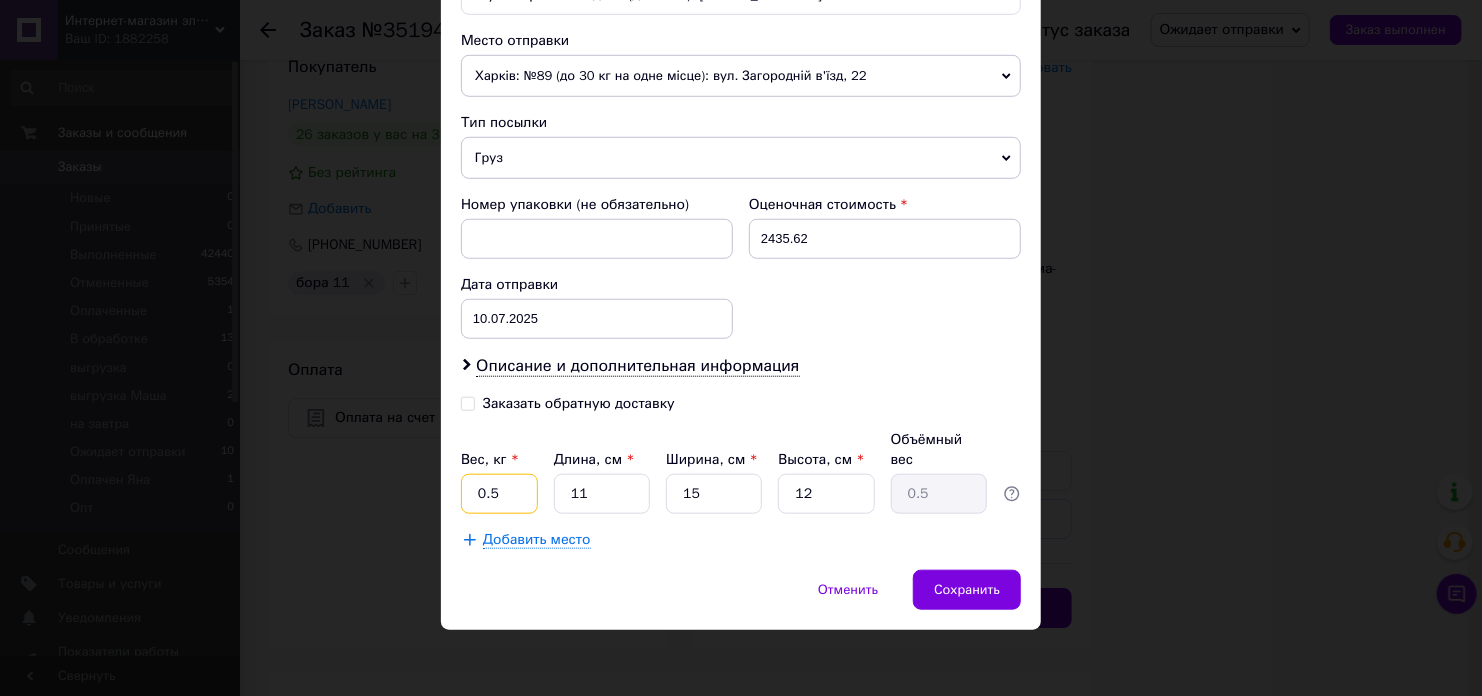 click on "0.5" at bounding box center (499, 494) 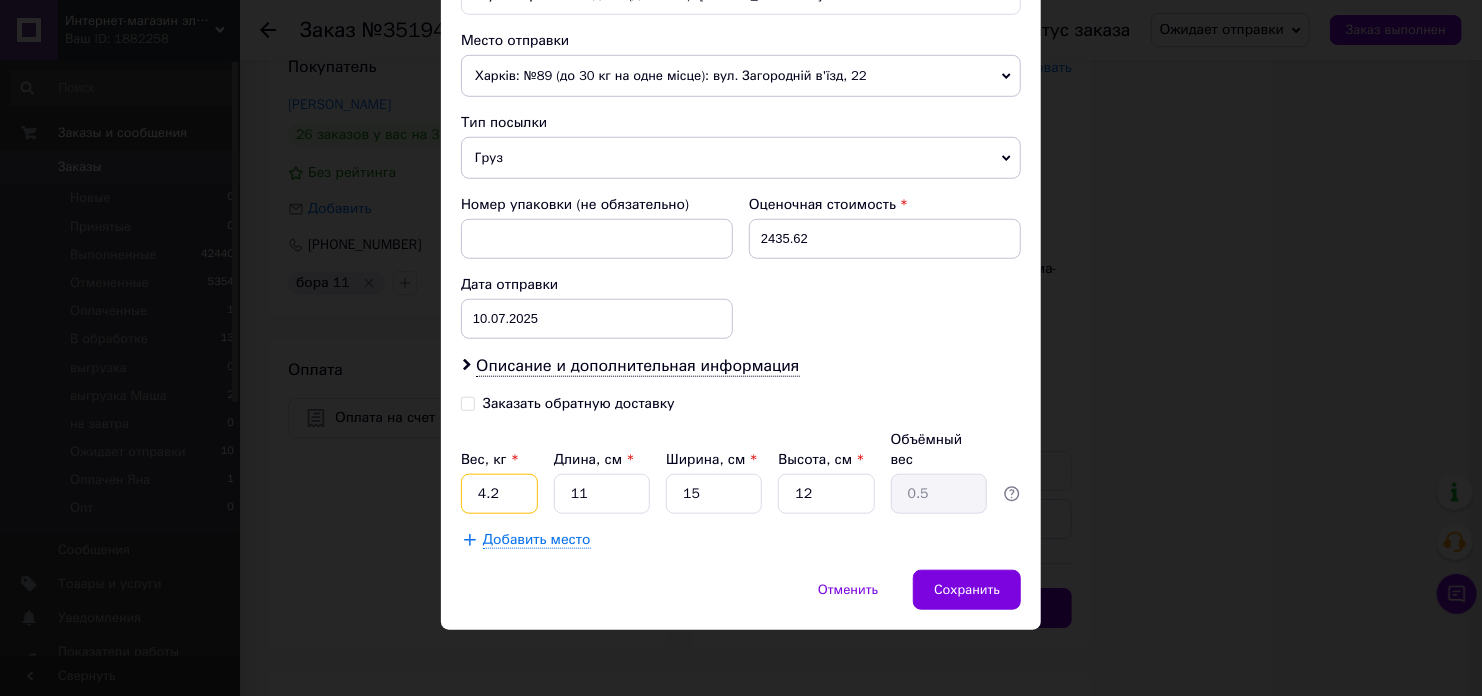type on "4.2" 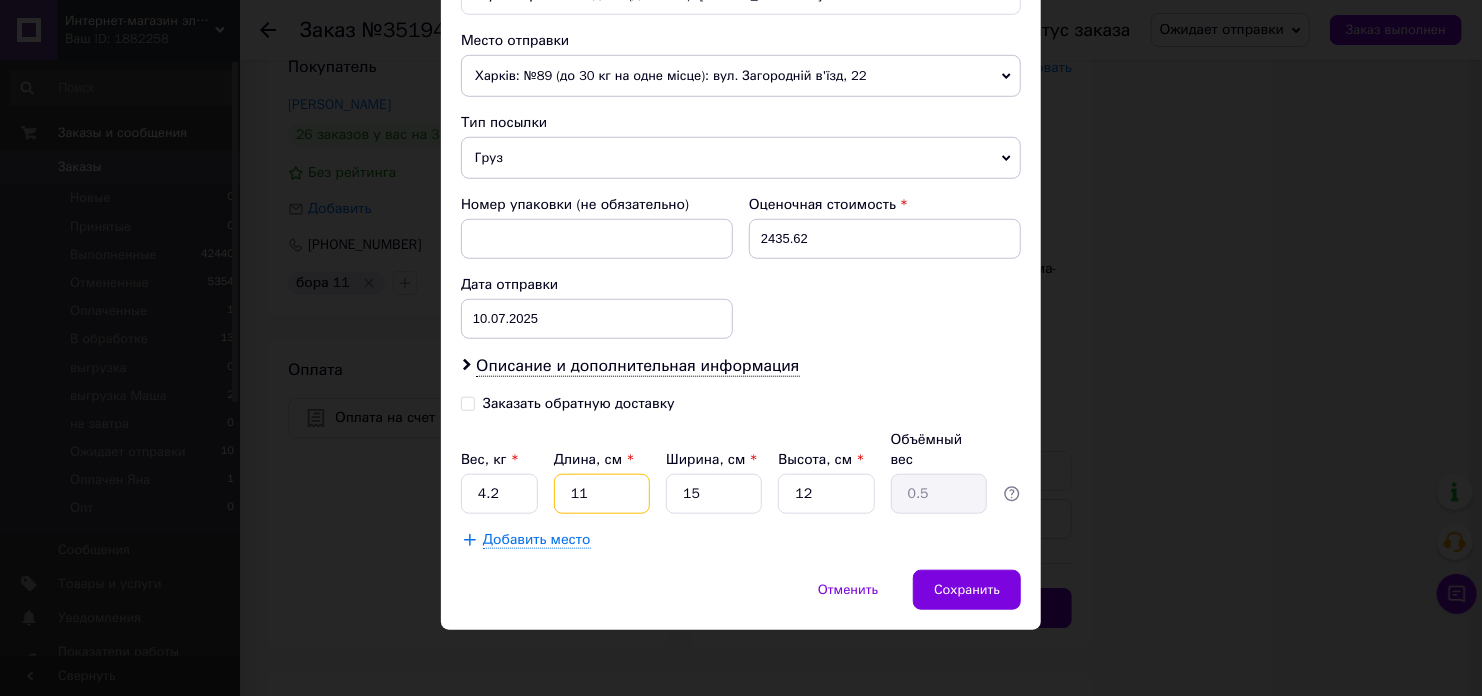 type on "2" 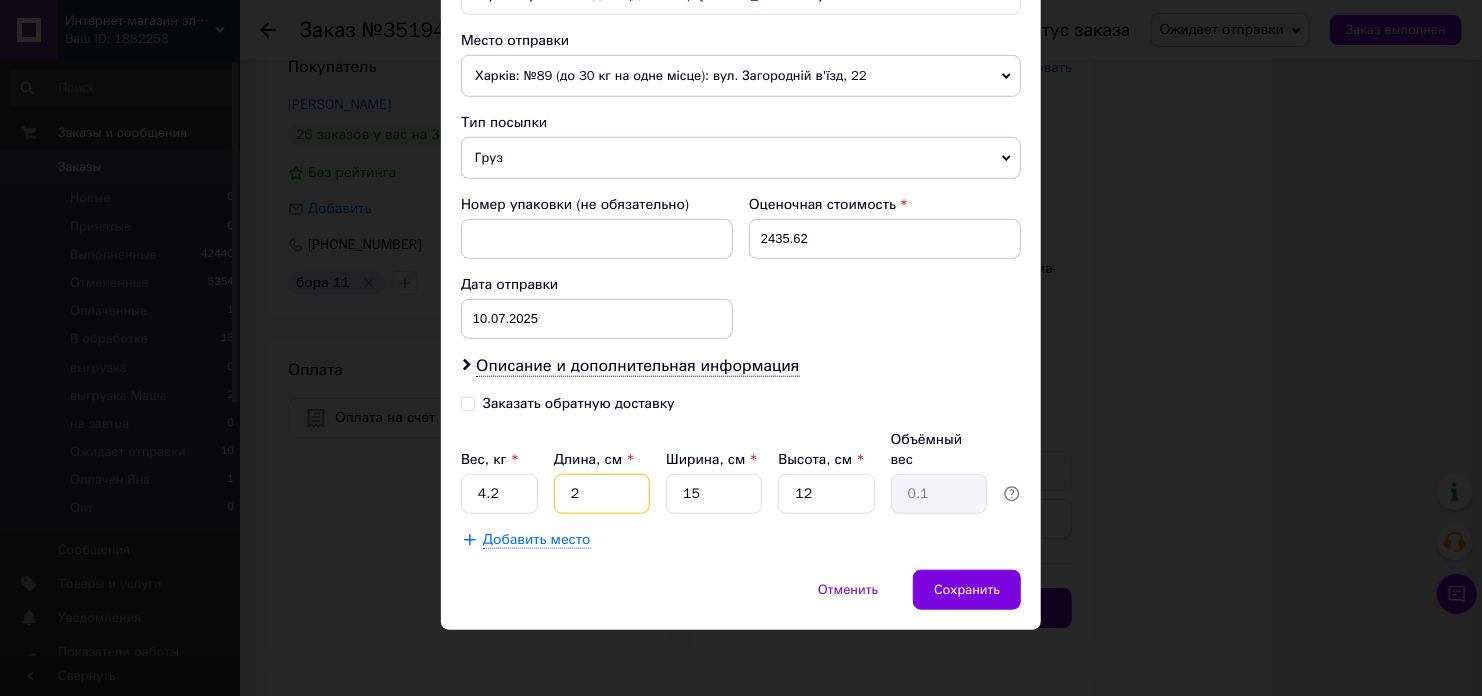type on "22" 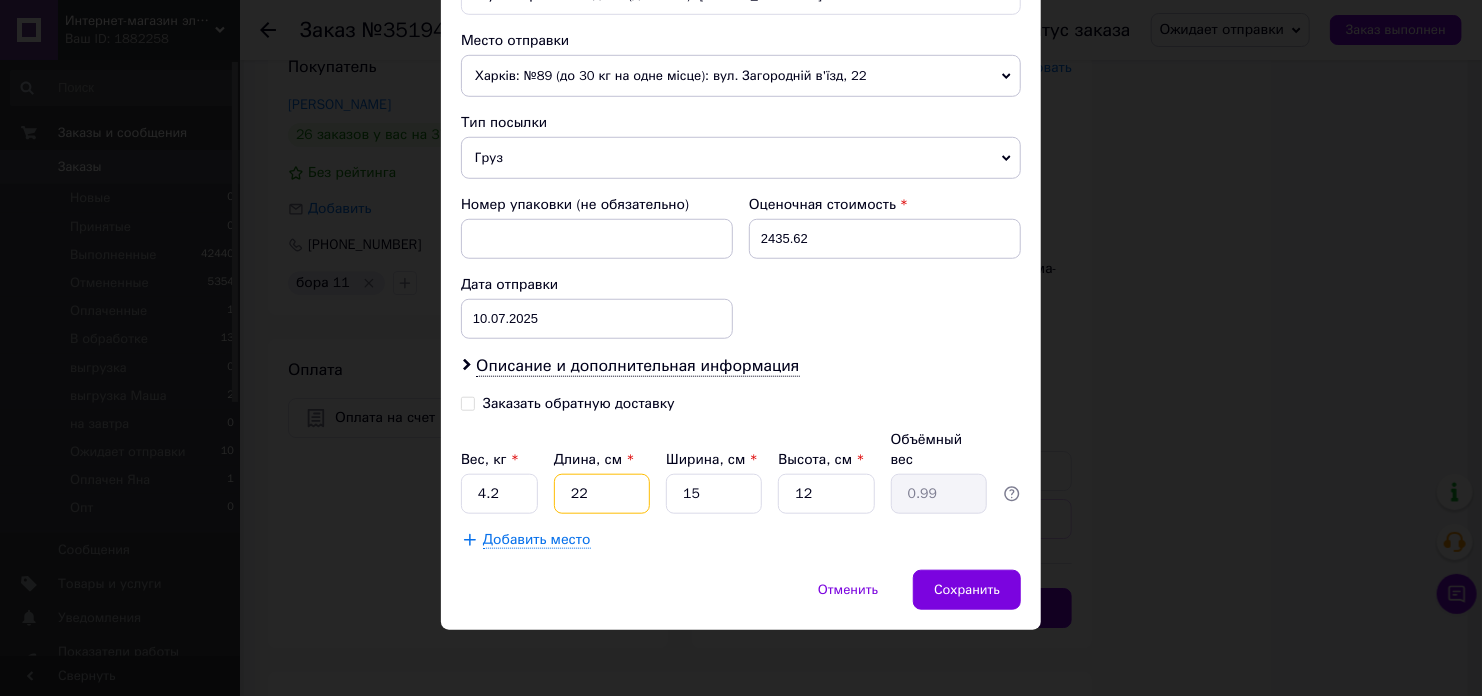 type on "22" 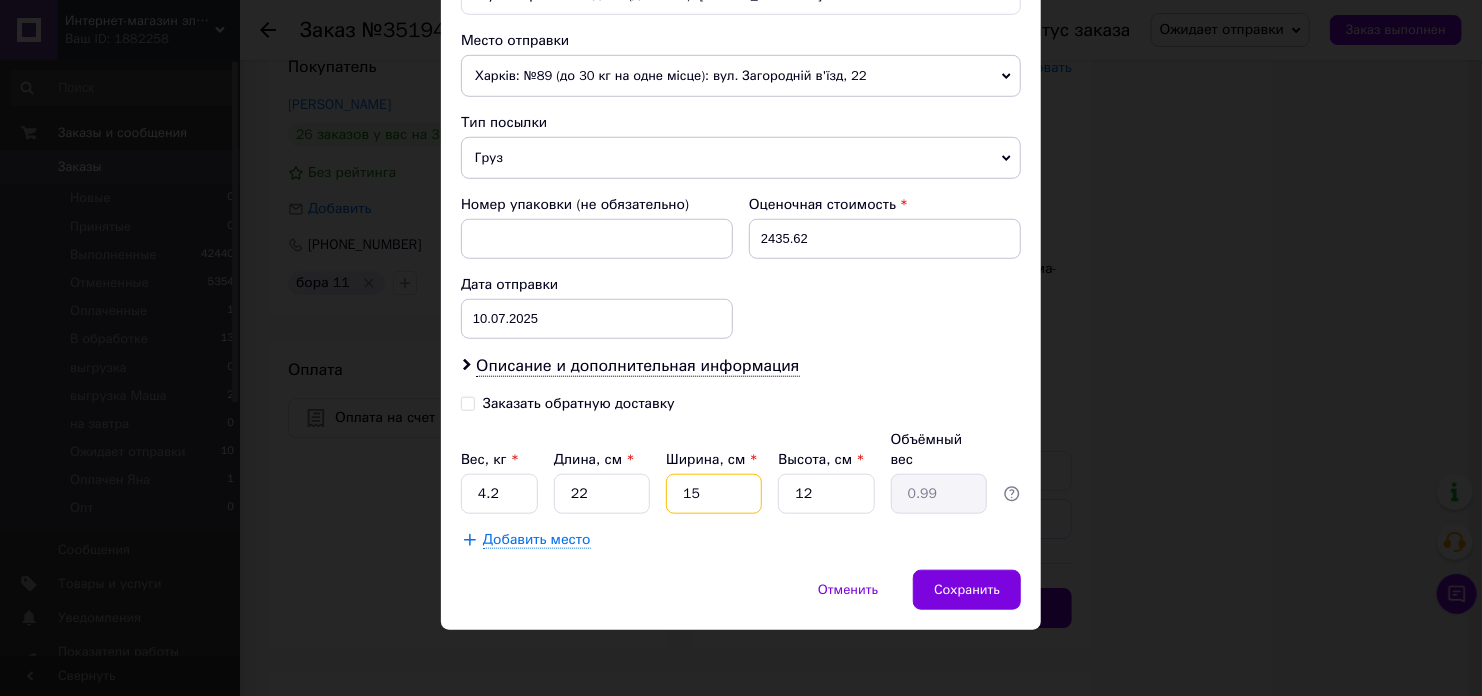 type on "1" 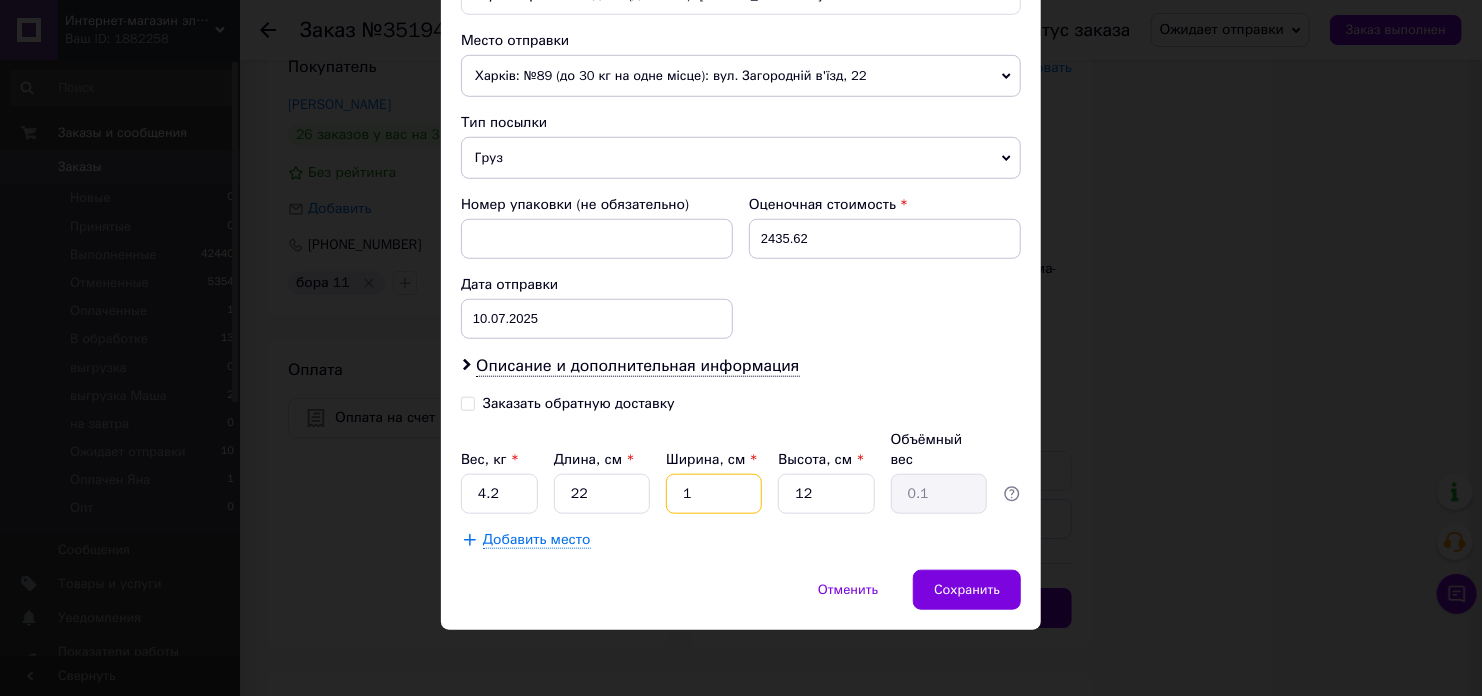 type on "17" 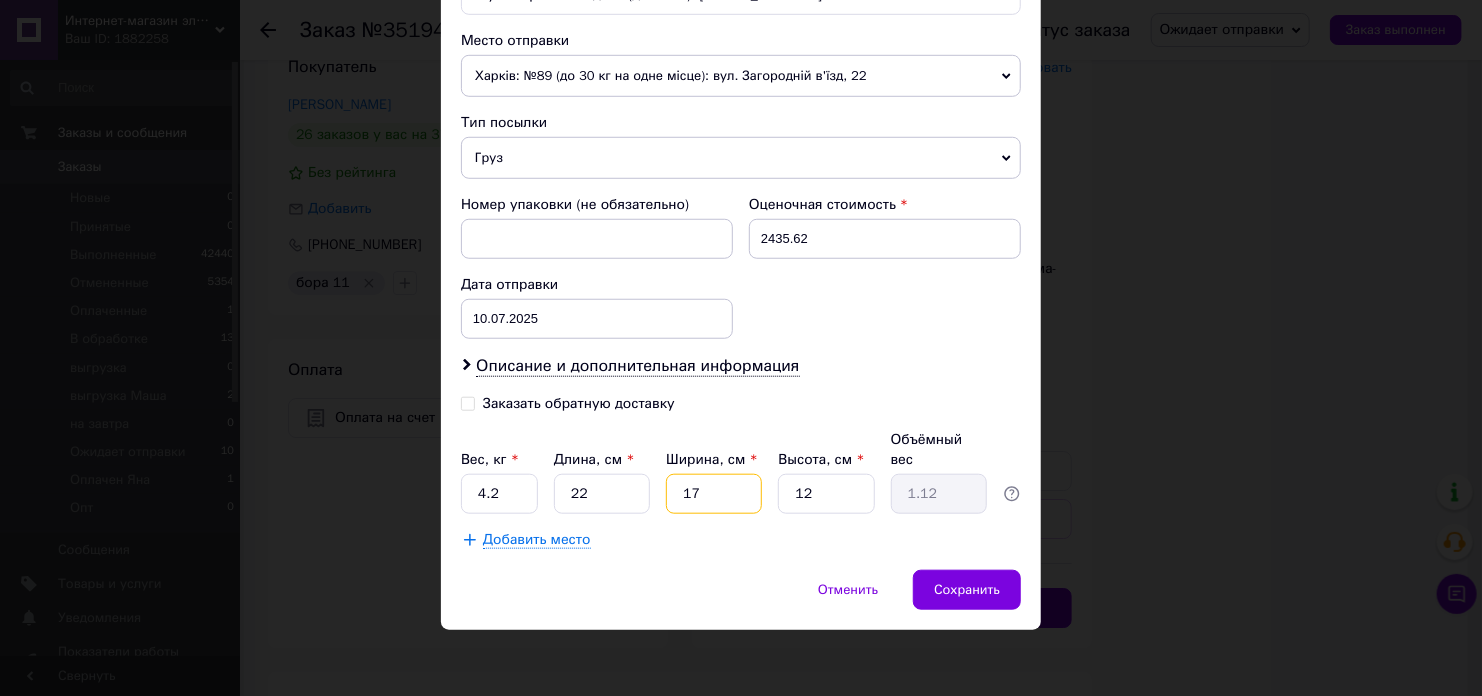 type on "17" 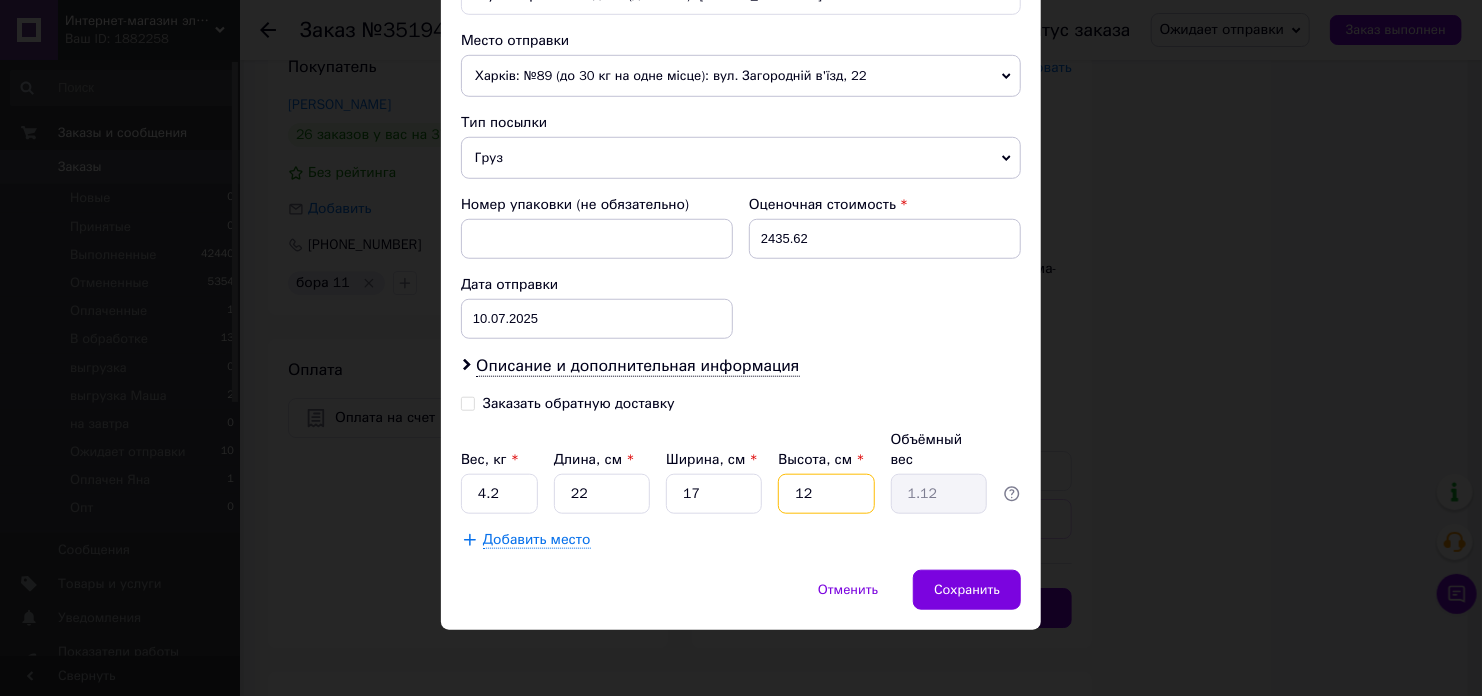 type on "2" 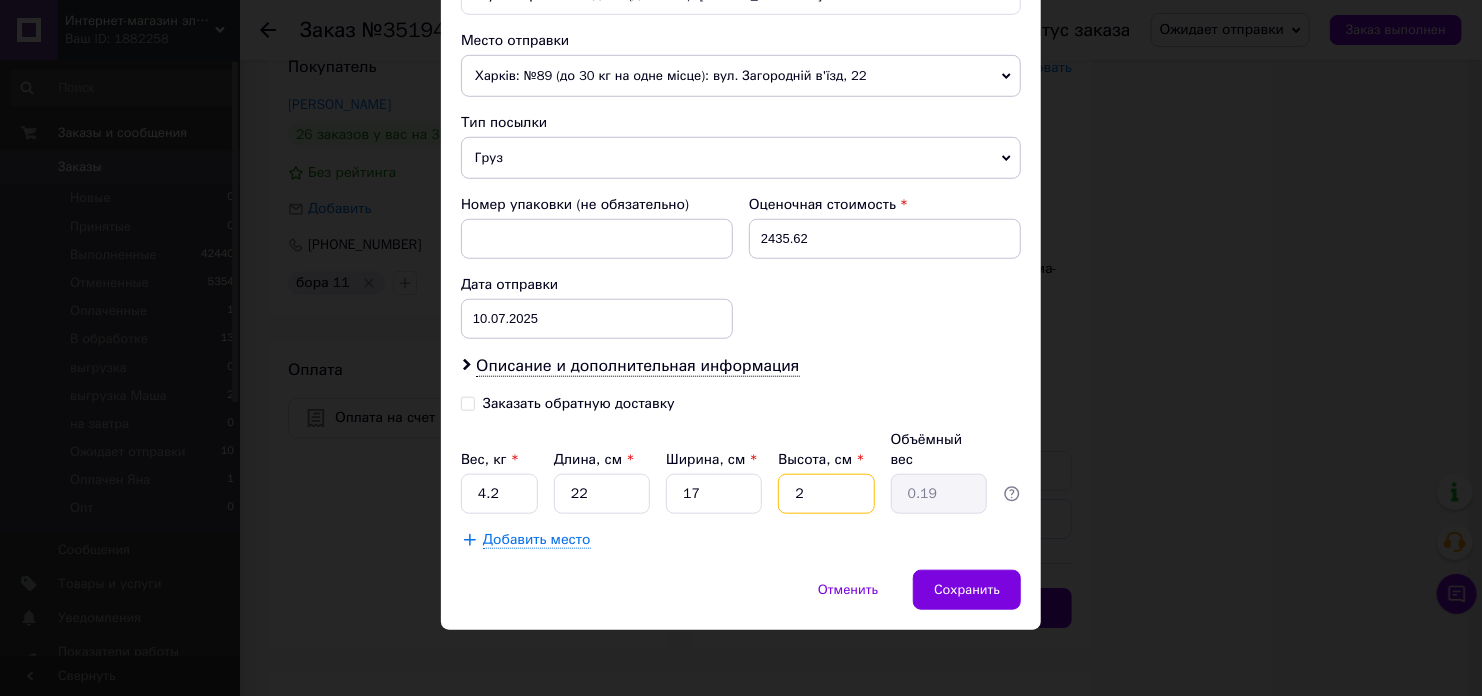 type on "22" 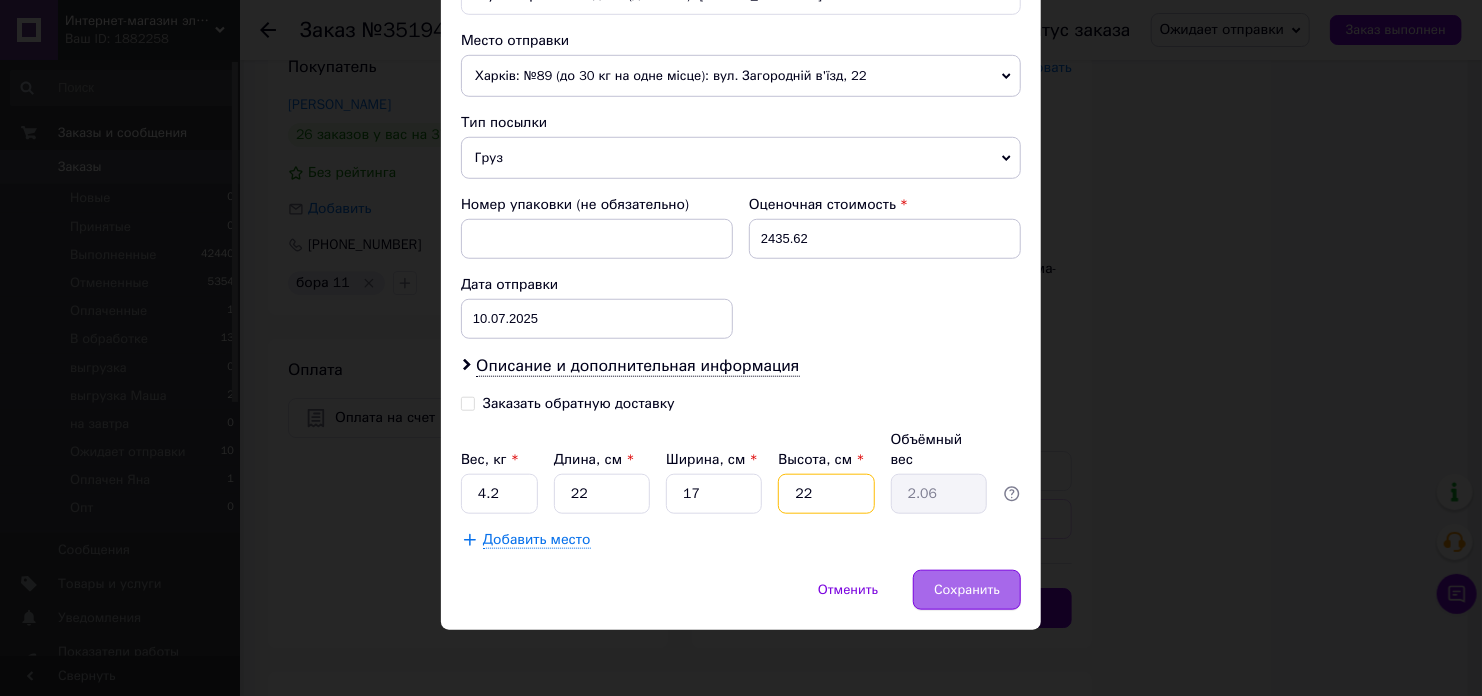 type on "22" 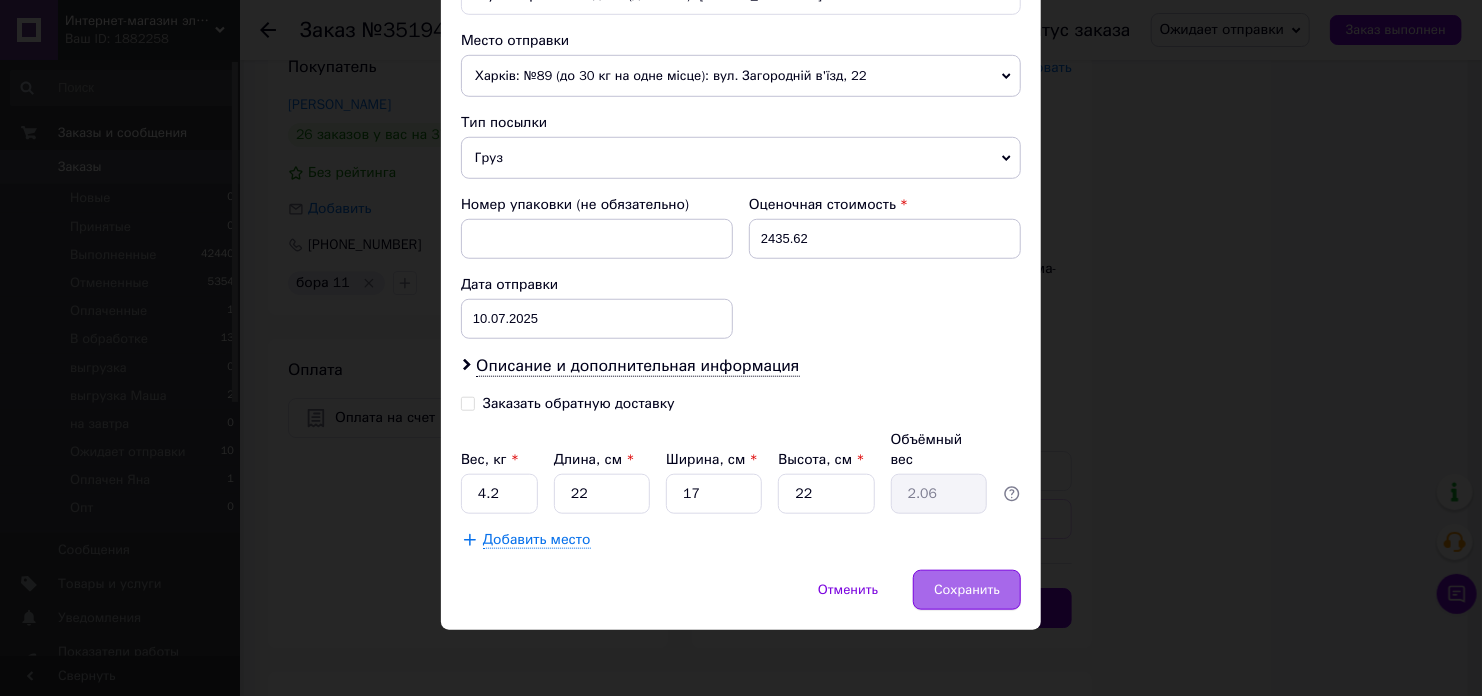 click on "Сохранить" at bounding box center (967, 590) 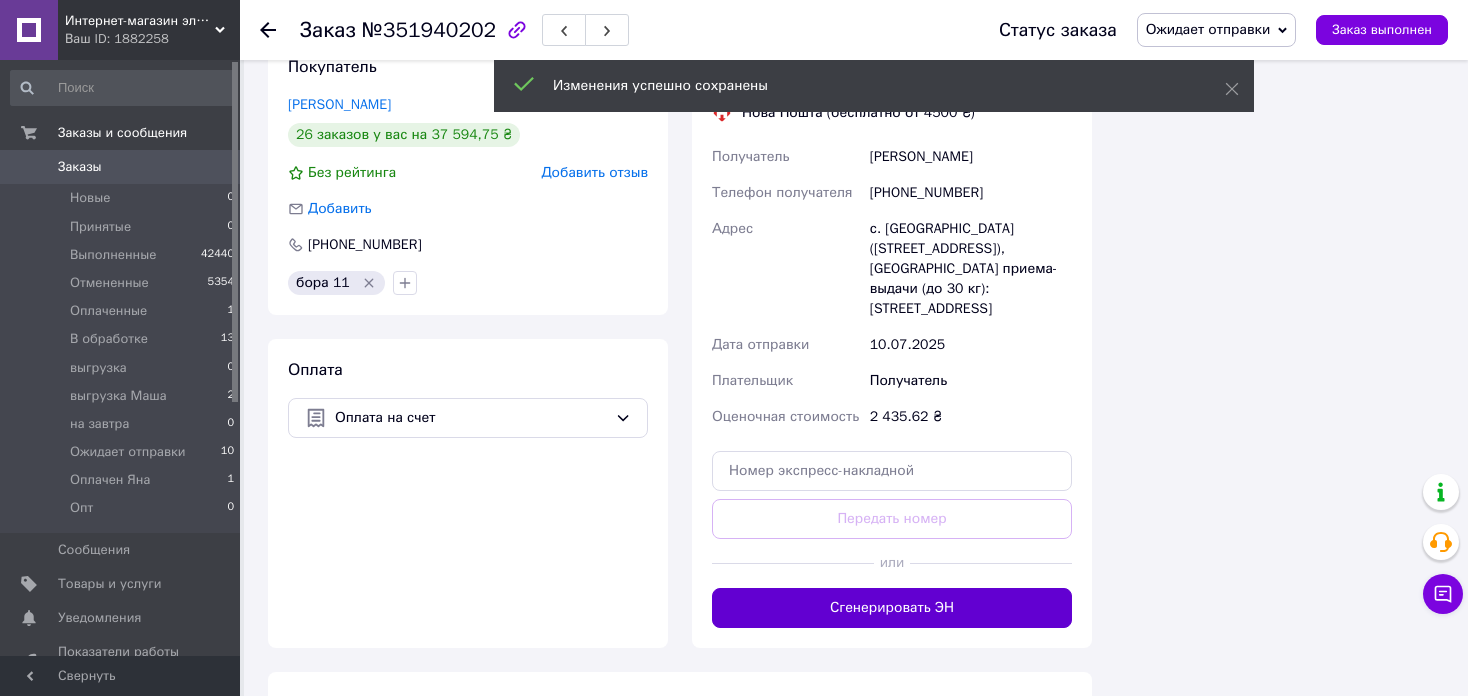 click on "Сгенерировать ЭН" at bounding box center (892, 608) 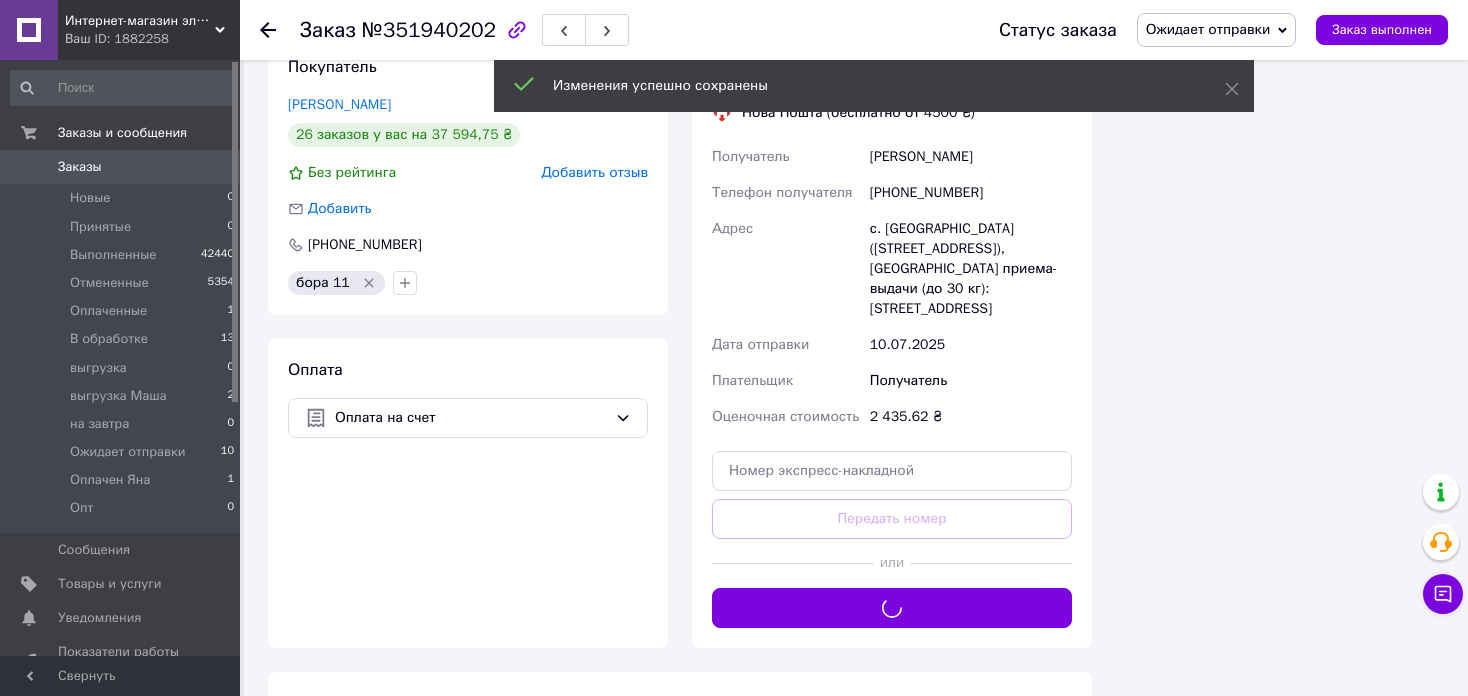 click on "Ожидает отправки" at bounding box center (1208, 29) 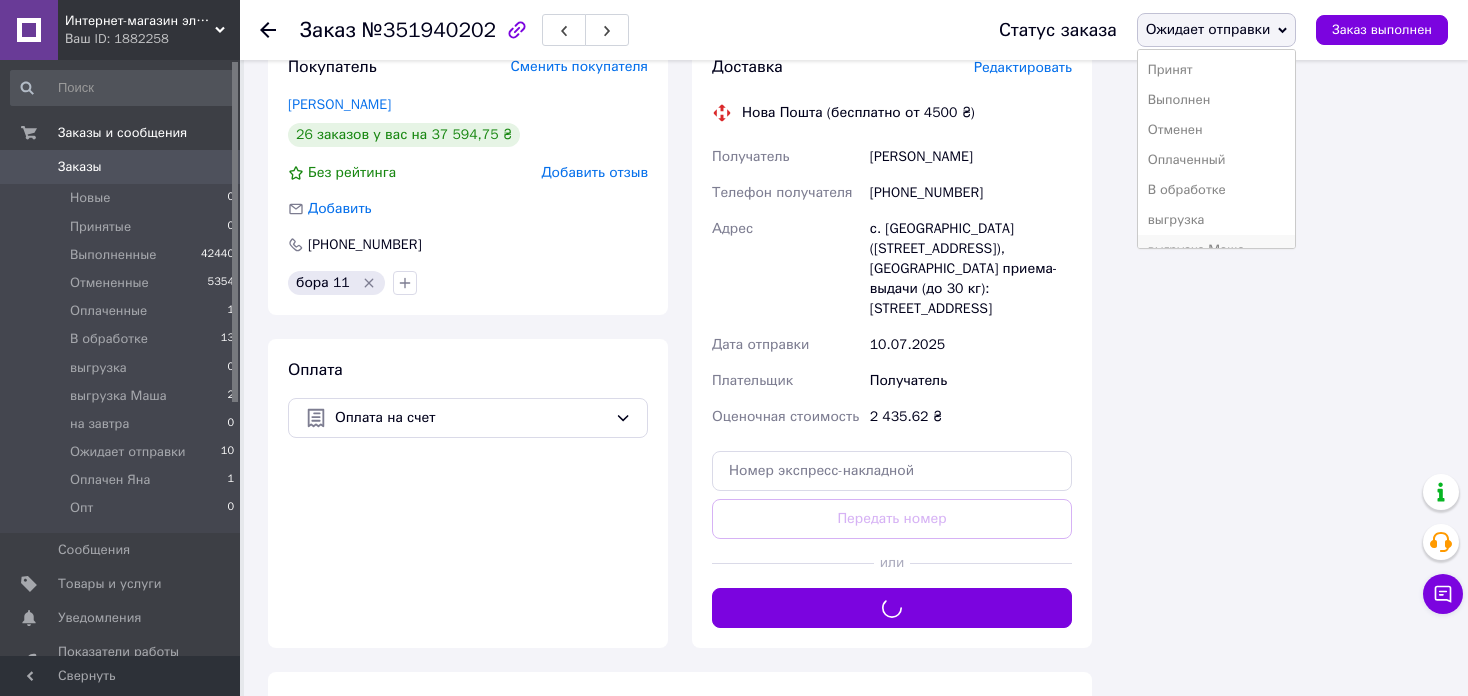 click on "выгрузка Маша" at bounding box center [1217, 250] 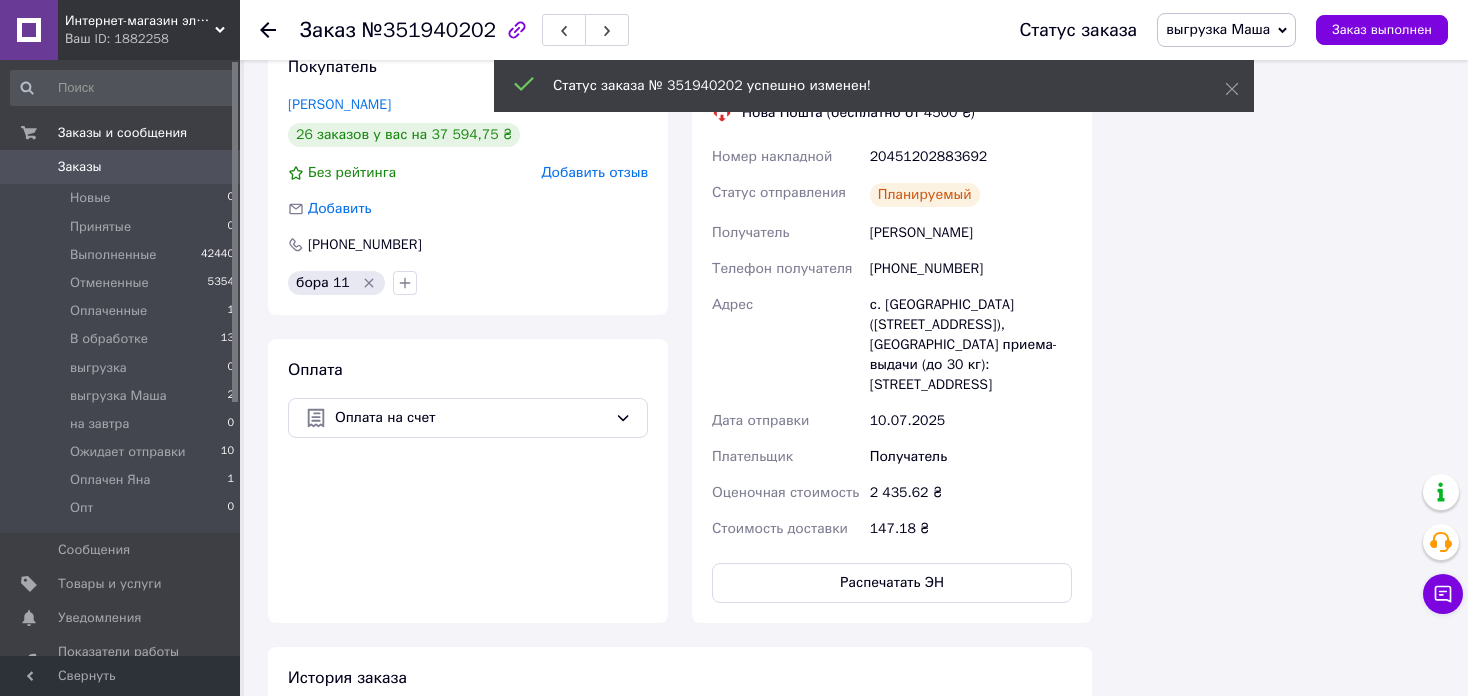 click 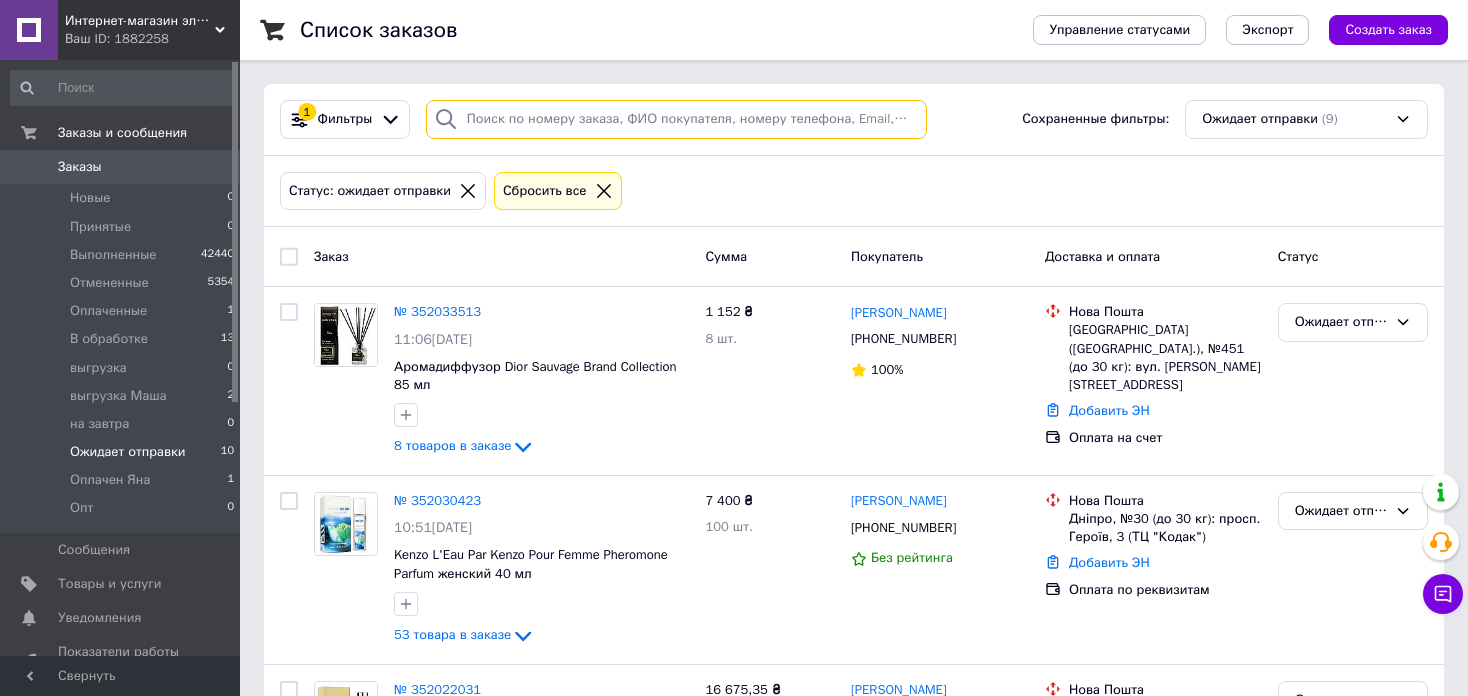 click at bounding box center (676, 119) 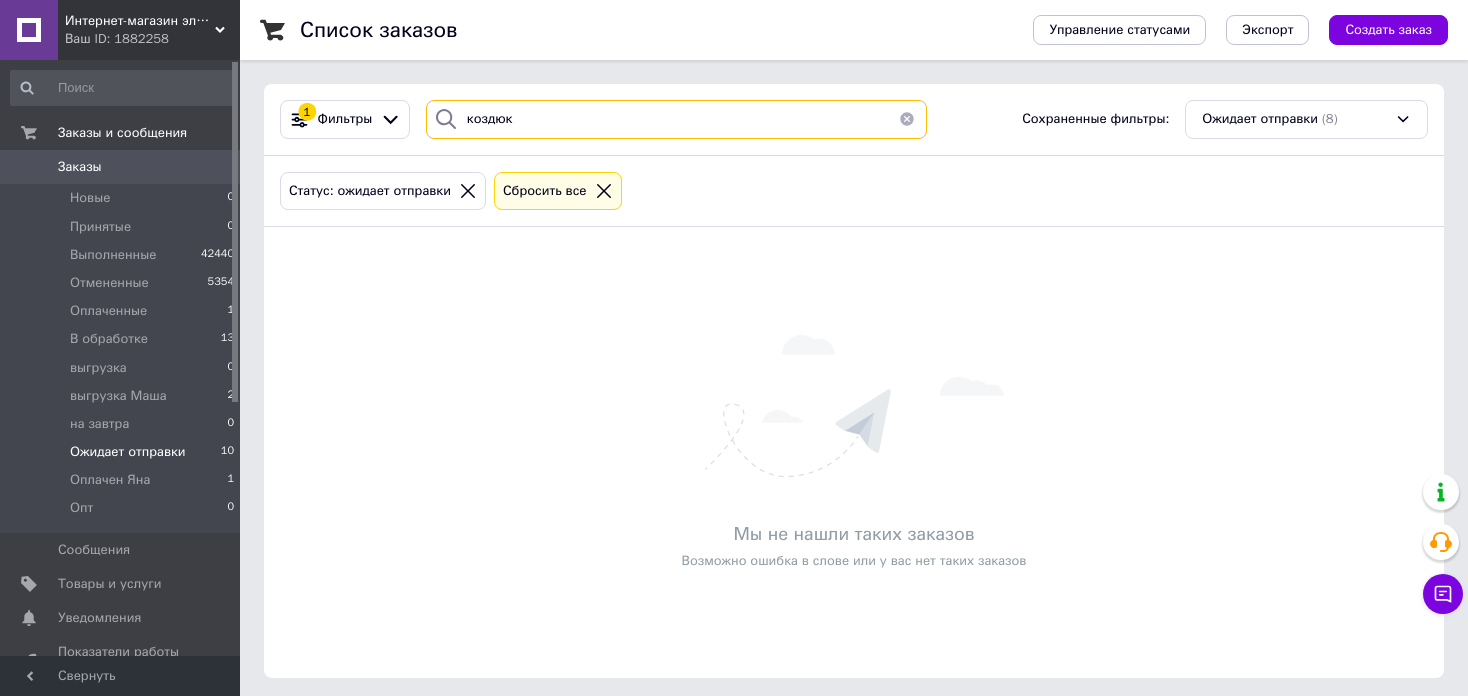 drag, startPoint x: 494, startPoint y: 120, endPoint x: 483, endPoint y: 120, distance: 11 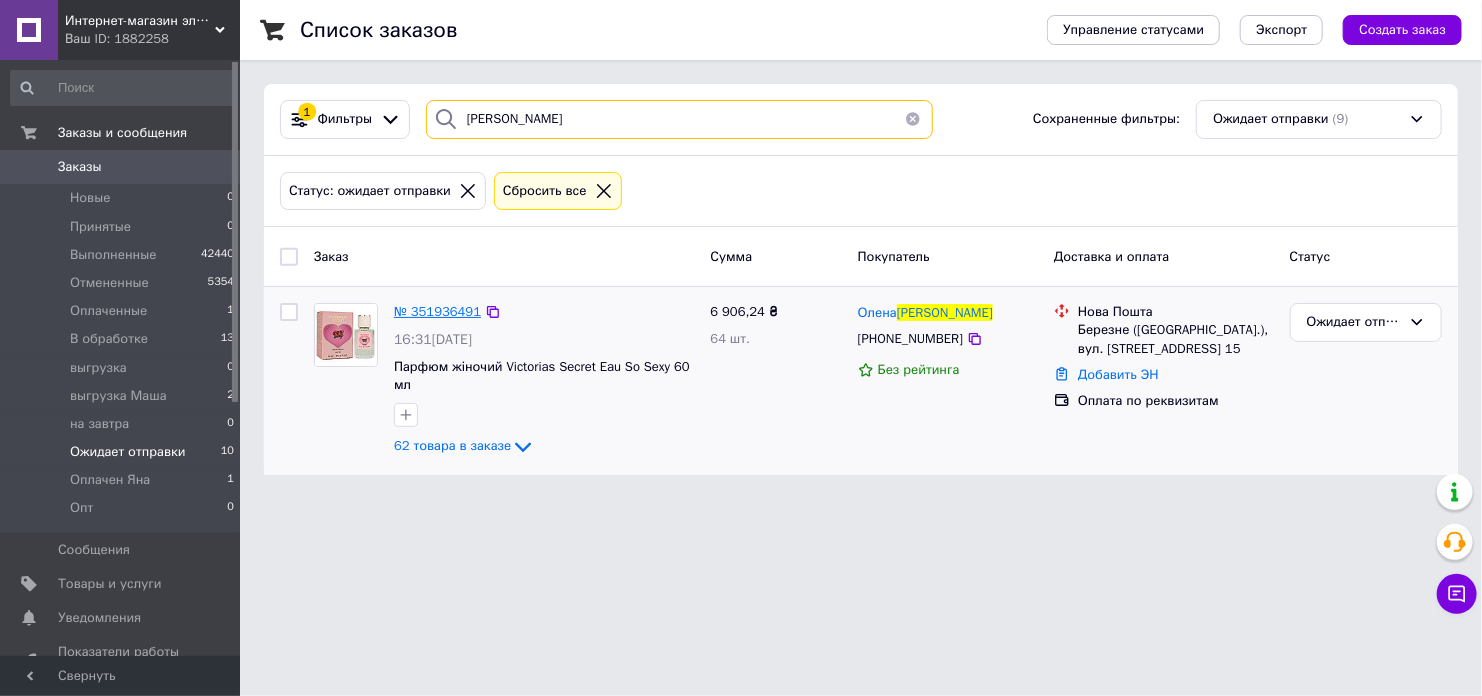 type on "козлюк" 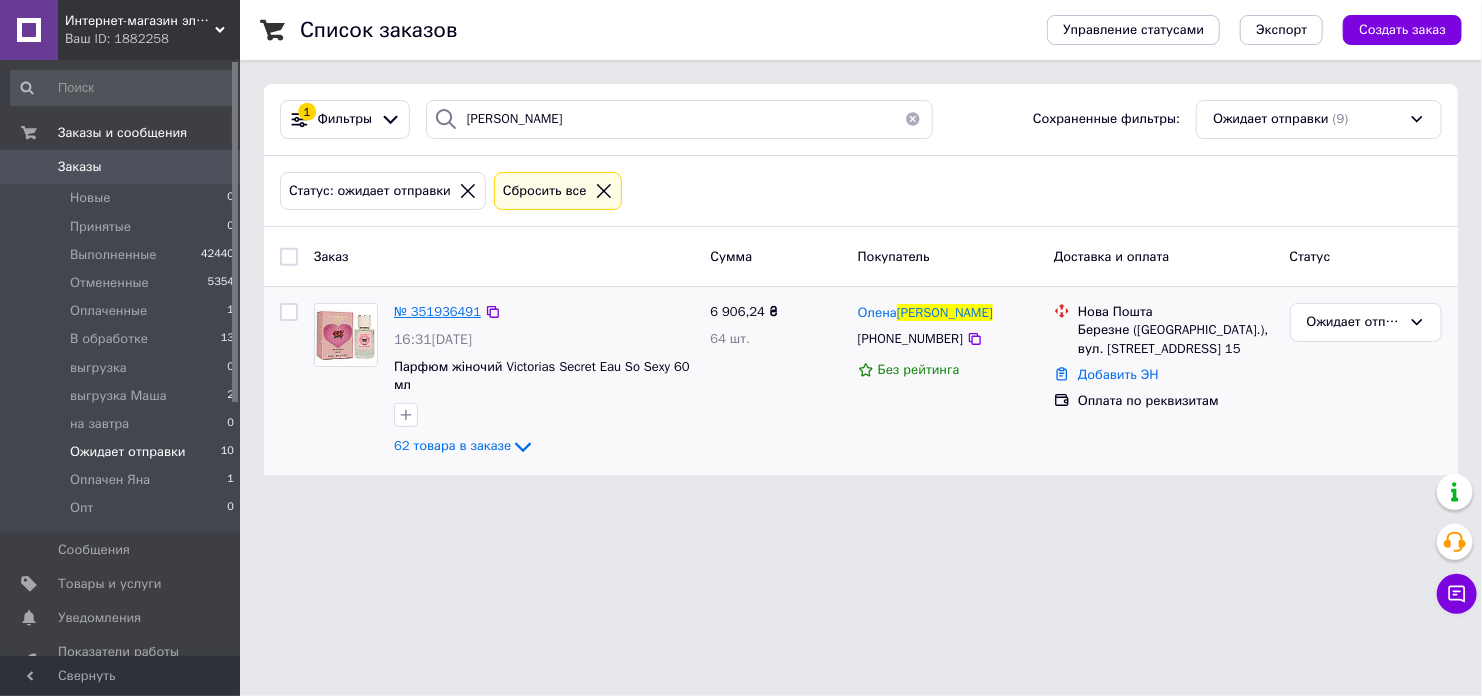 click on "№ 351936491" at bounding box center (437, 311) 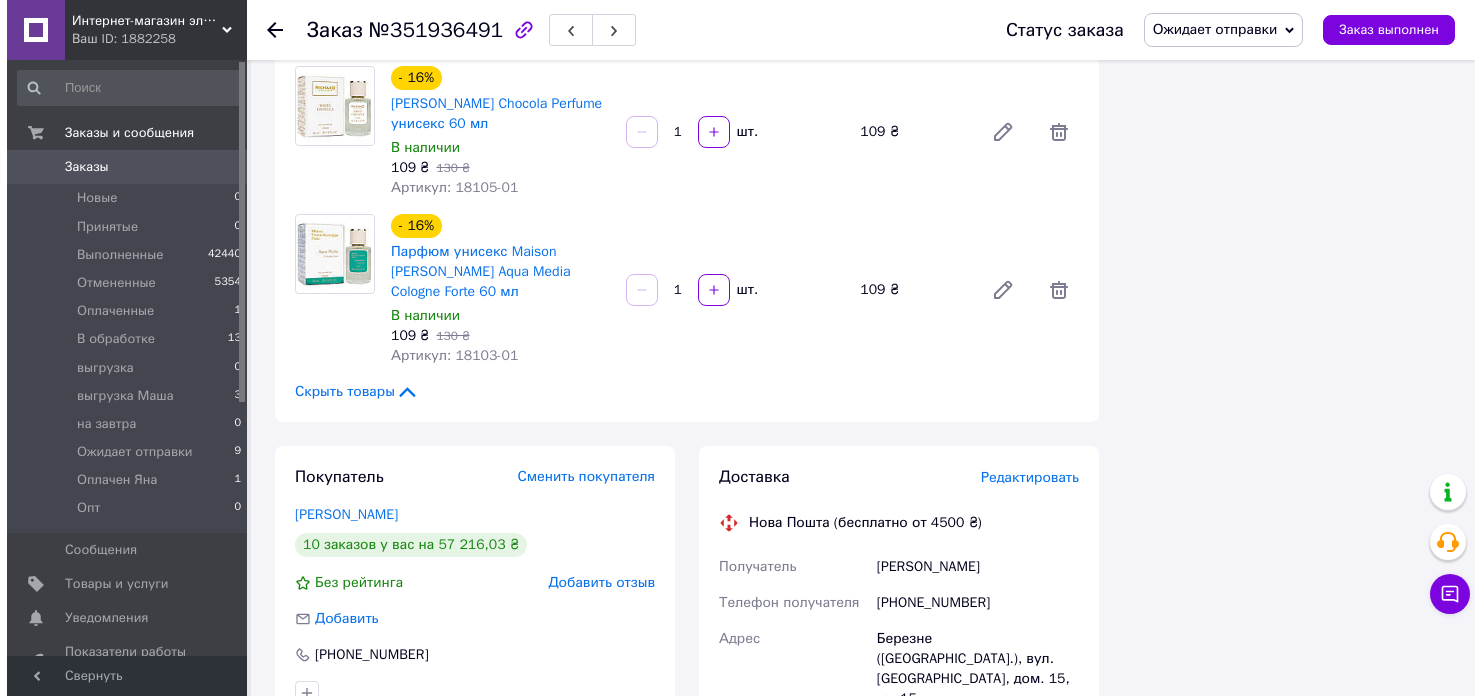 scroll, scrollTop: 9494, scrollLeft: 0, axis: vertical 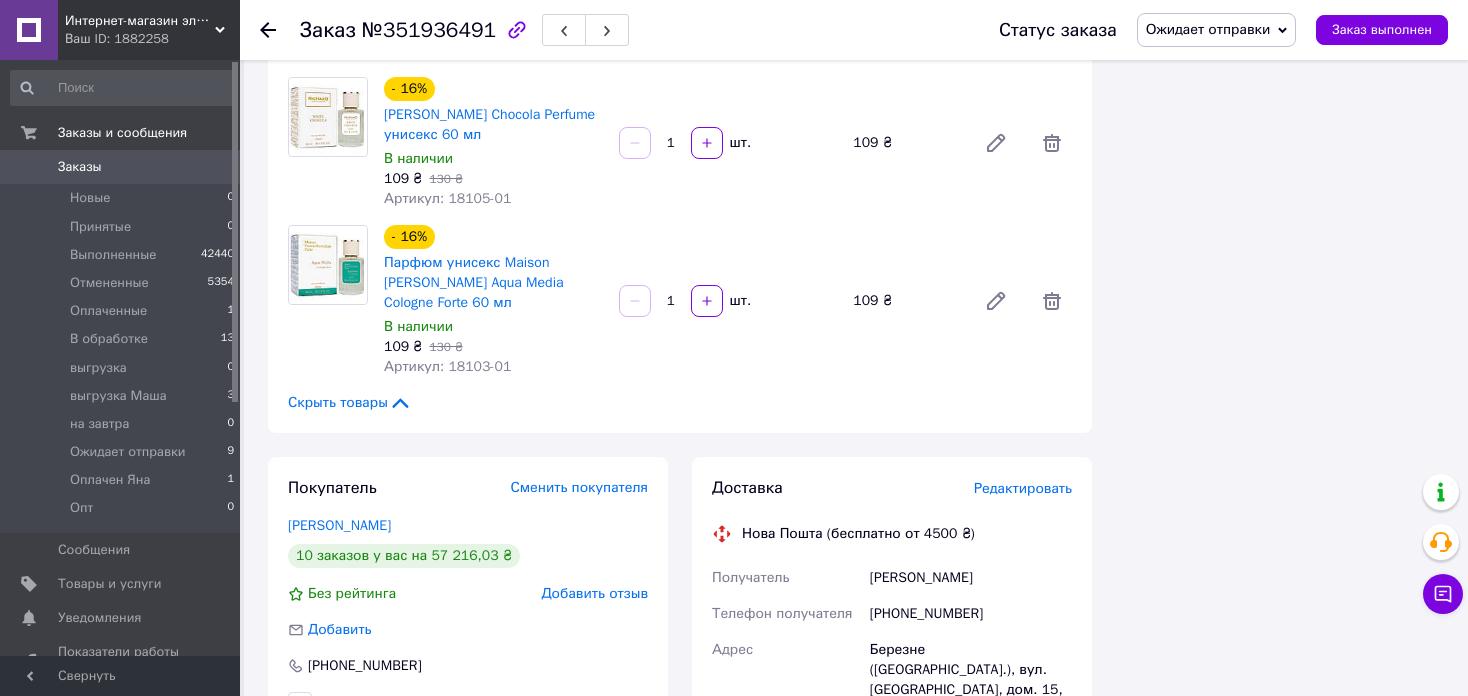 click on "Редактировать" at bounding box center (1023, 488) 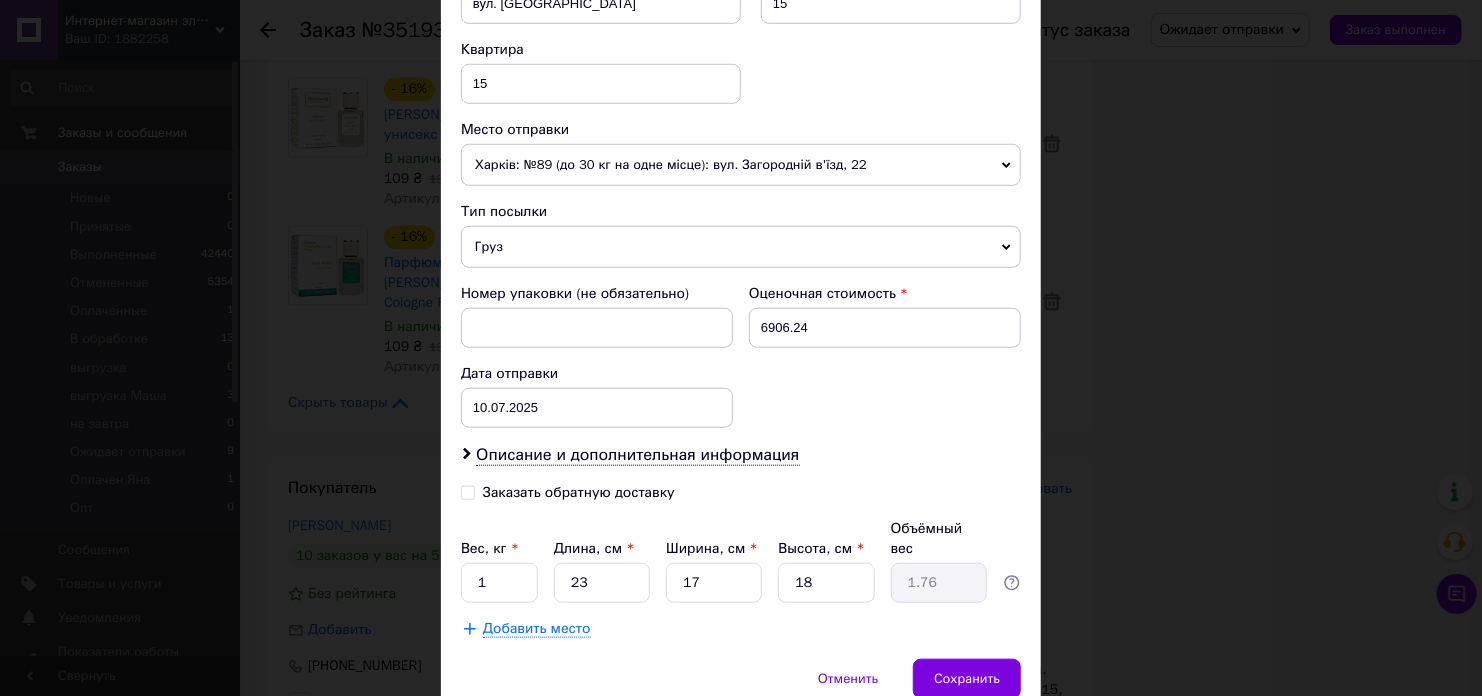 scroll, scrollTop: 742, scrollLeft: 0, axis: vertical 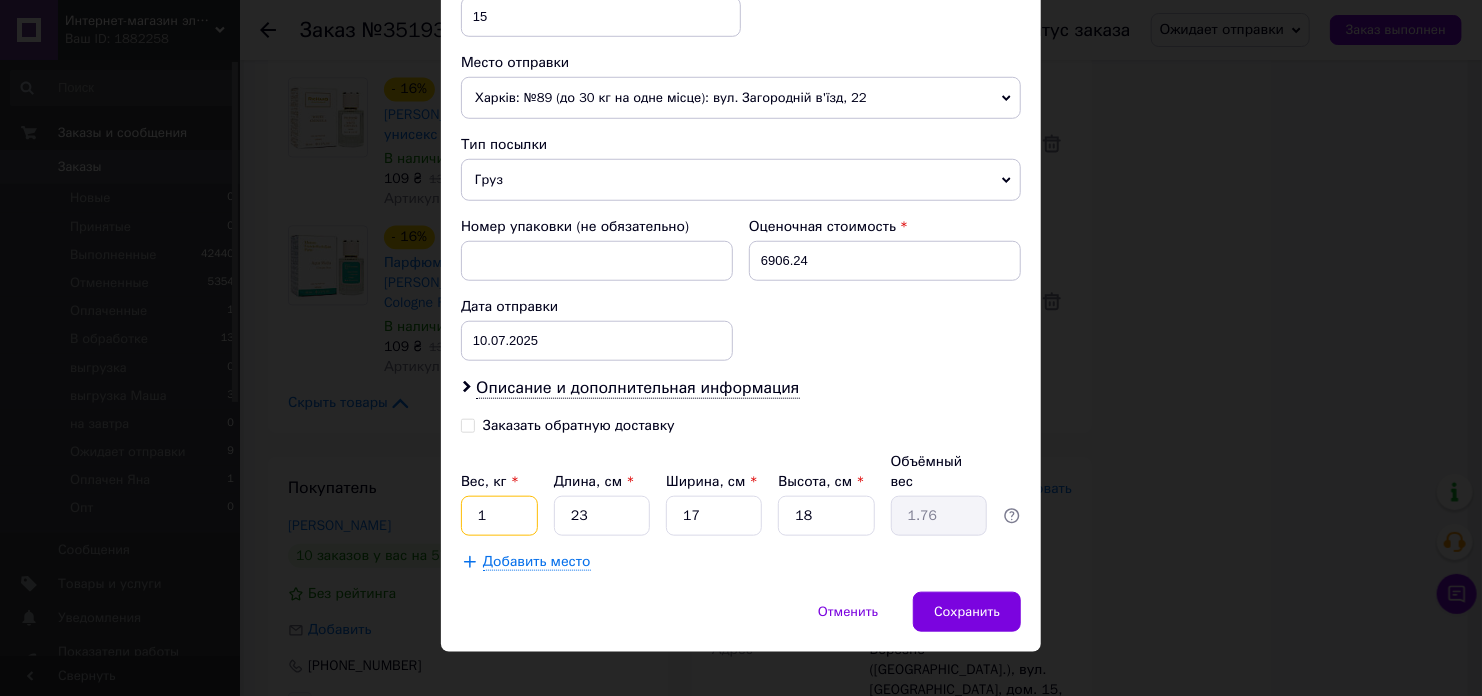 click on "1" at bounding box center [499, 516] 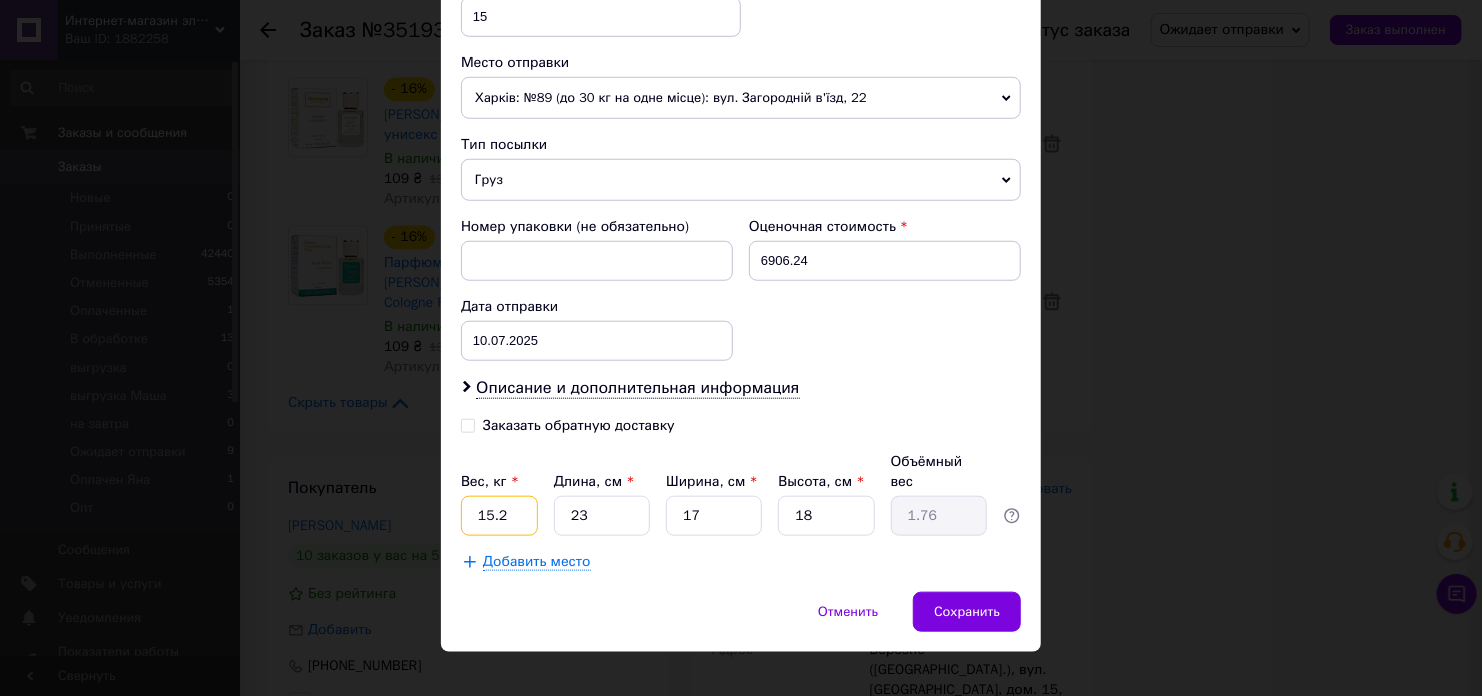 type on "15.2" 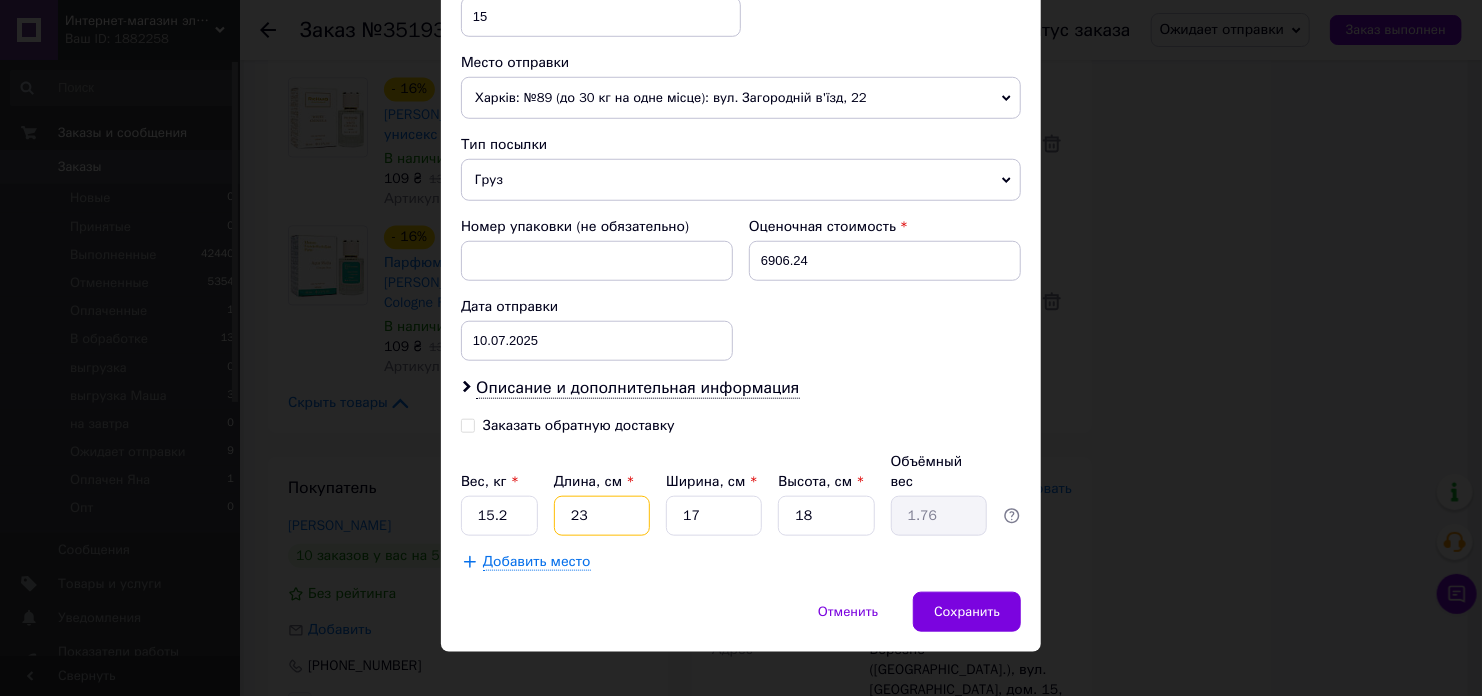 type on "4" 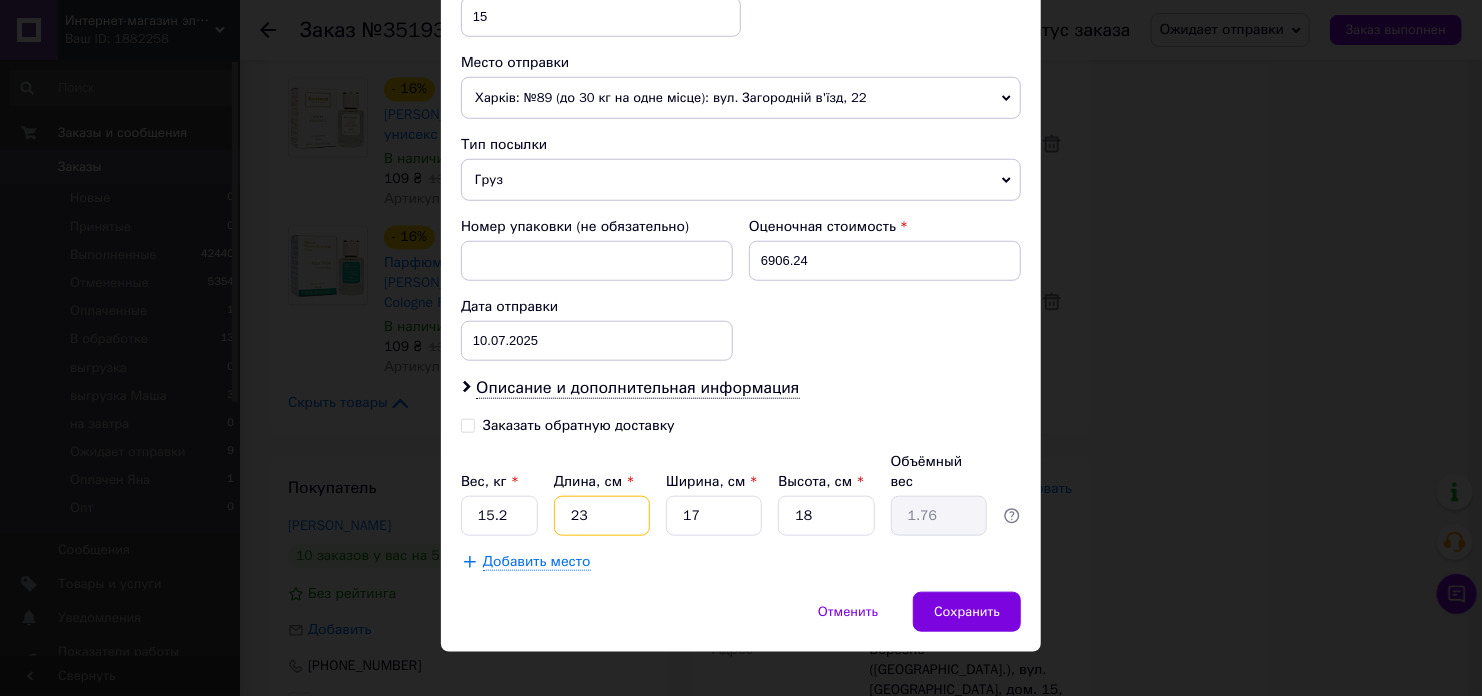 type on "0.31" 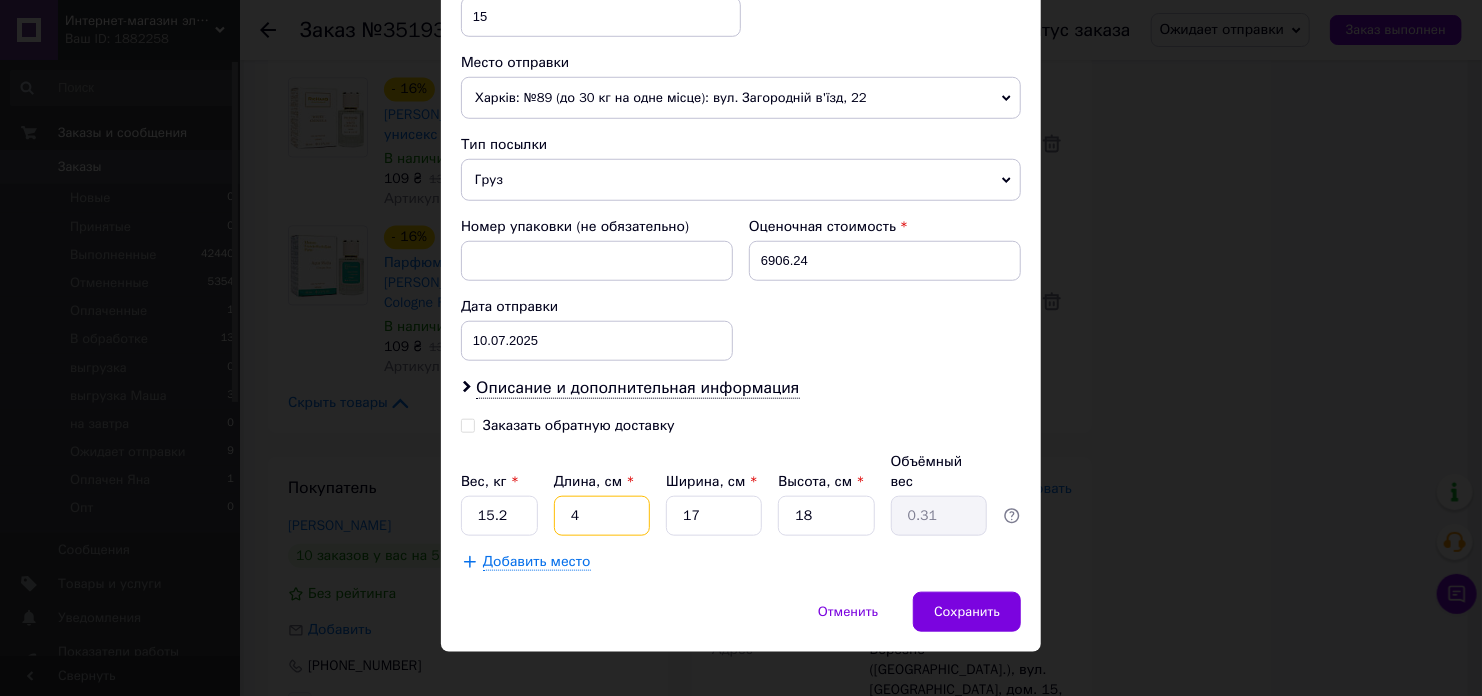 type on "45" 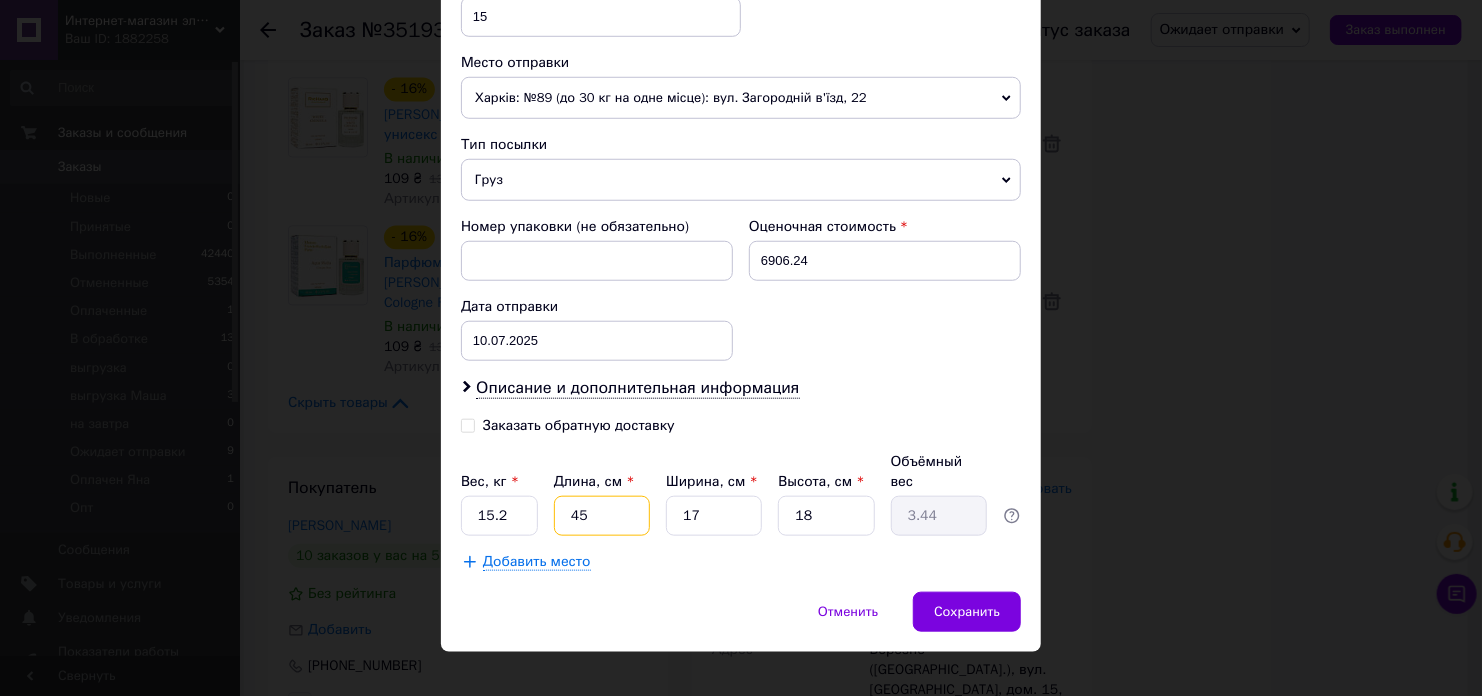 type on "45" 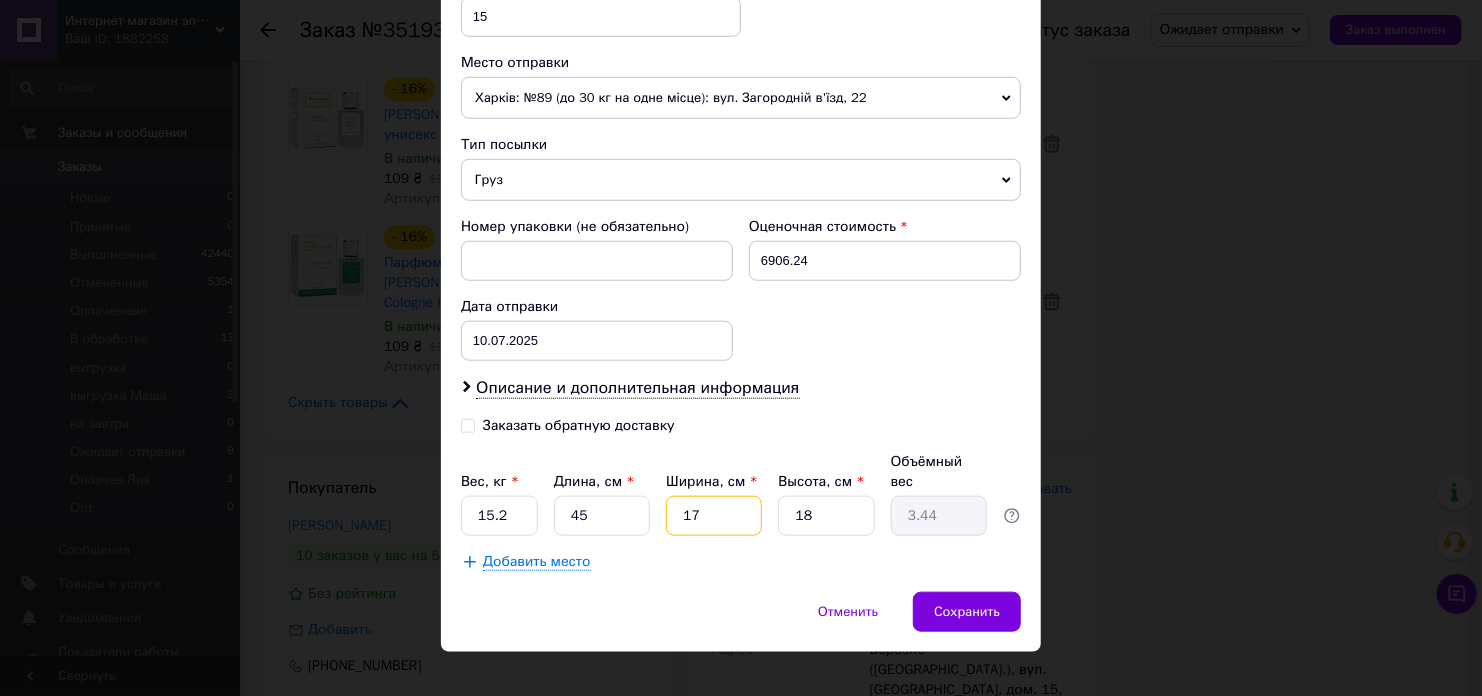 type on "3" 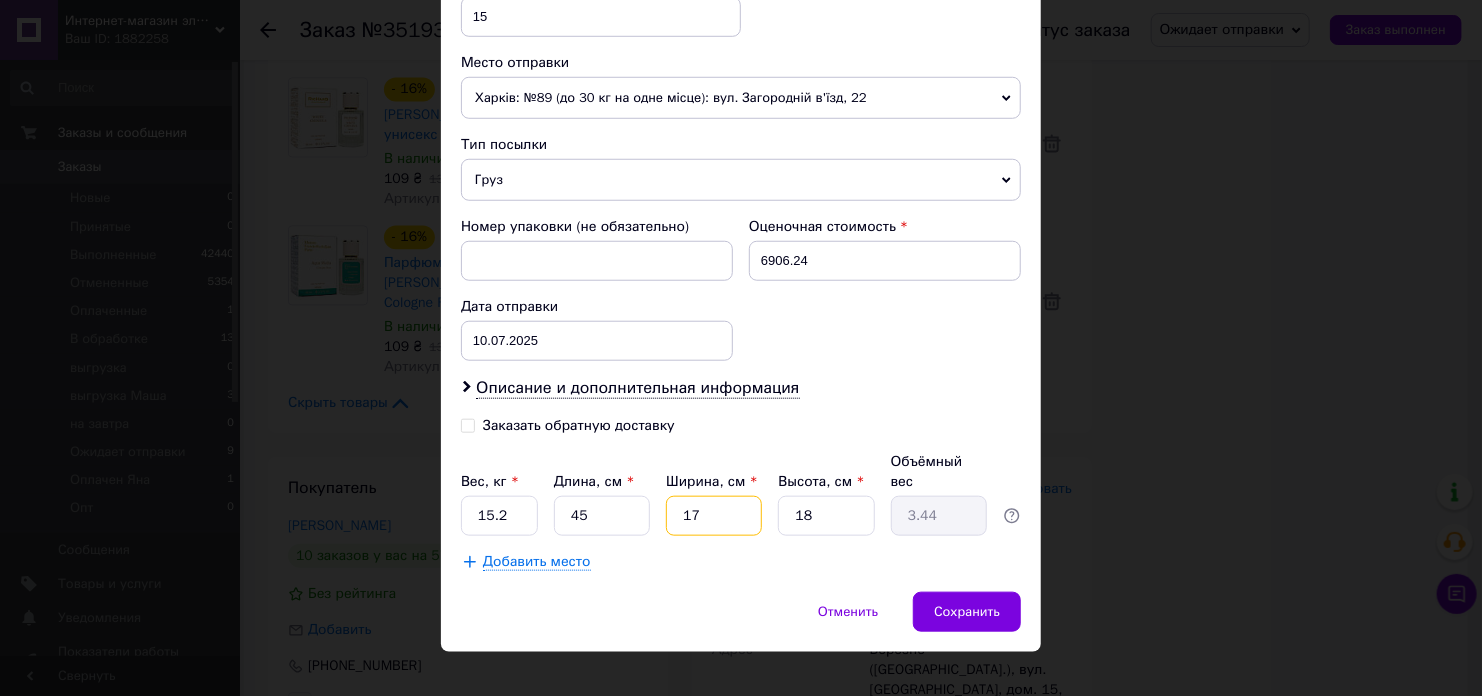 type on "0.61" 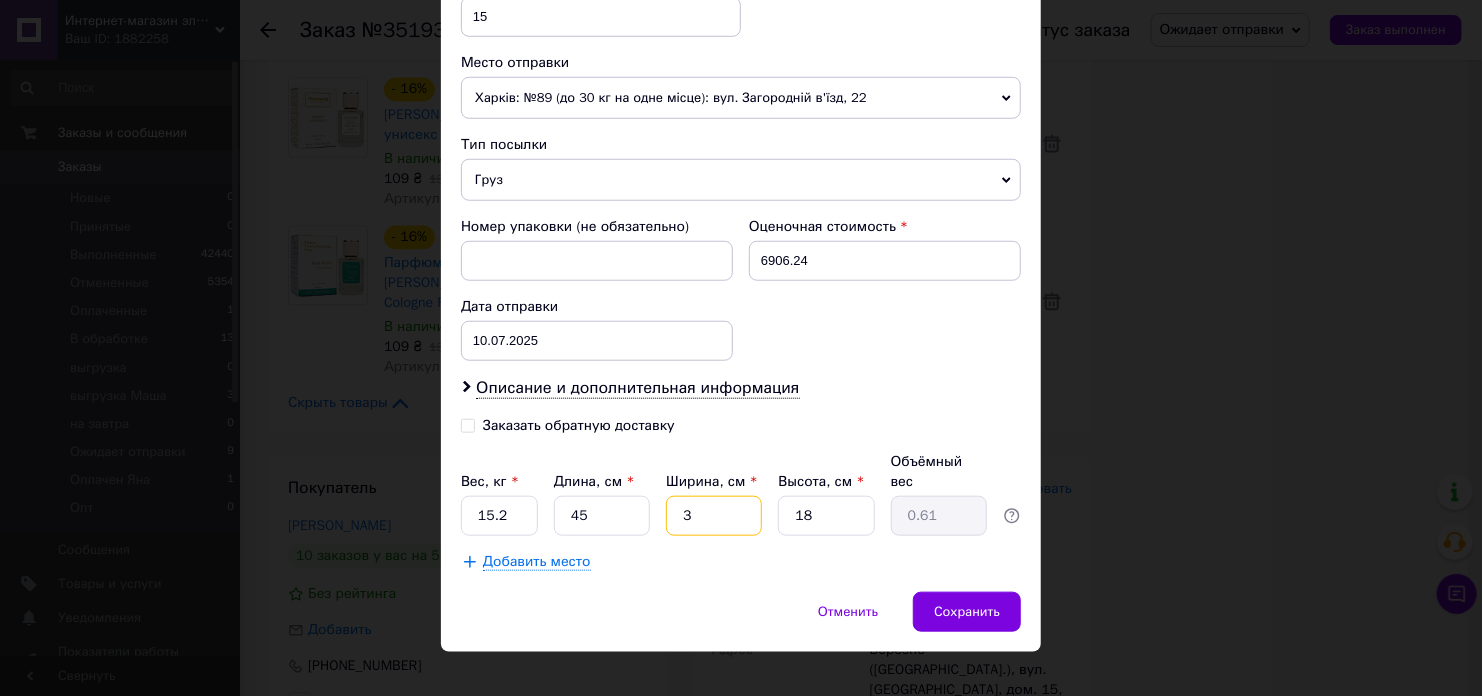 type on "35" 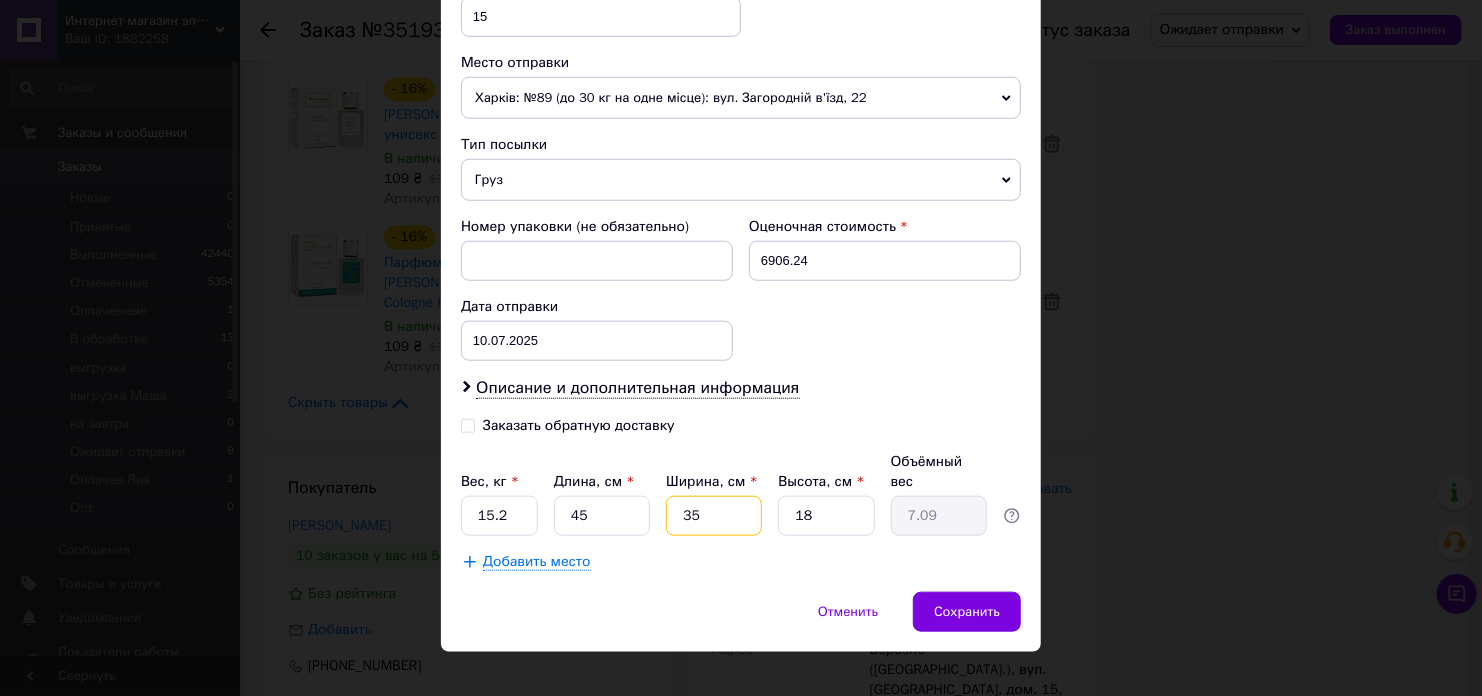 type on "35" 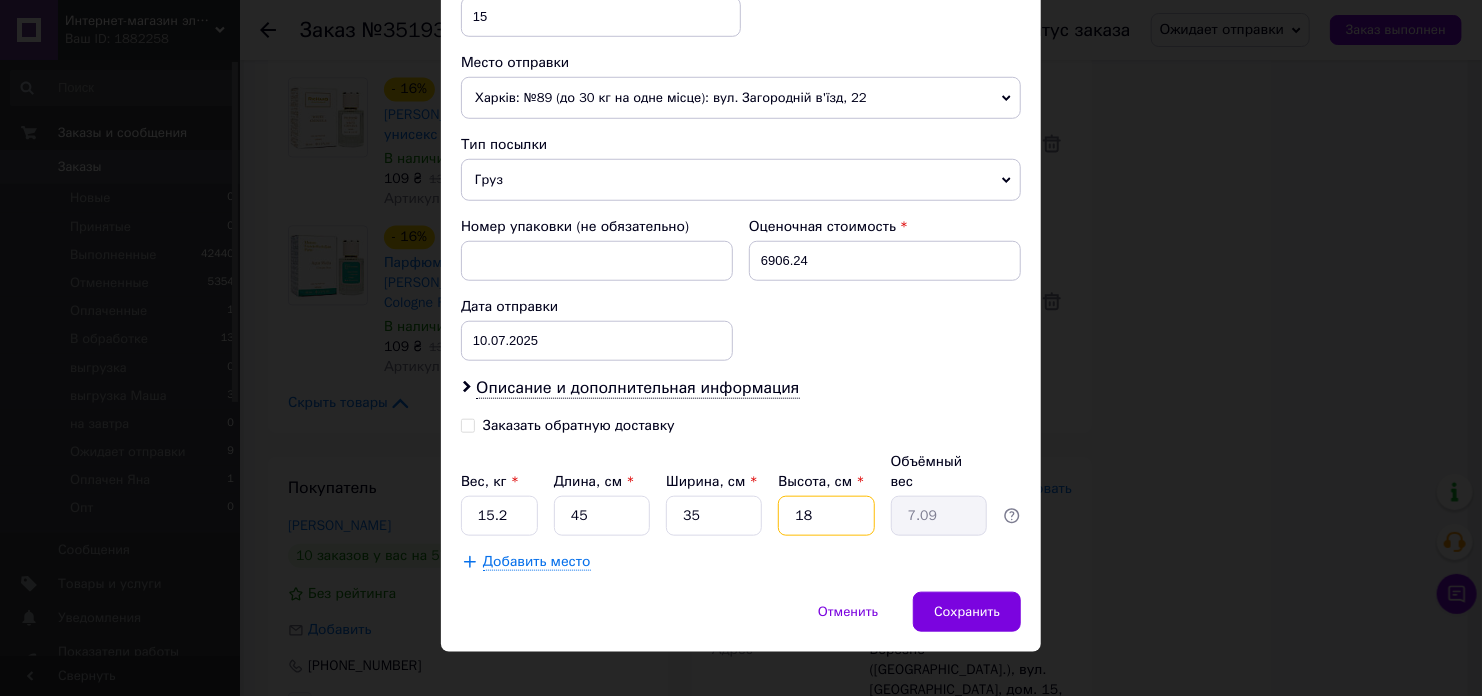 type on "2" 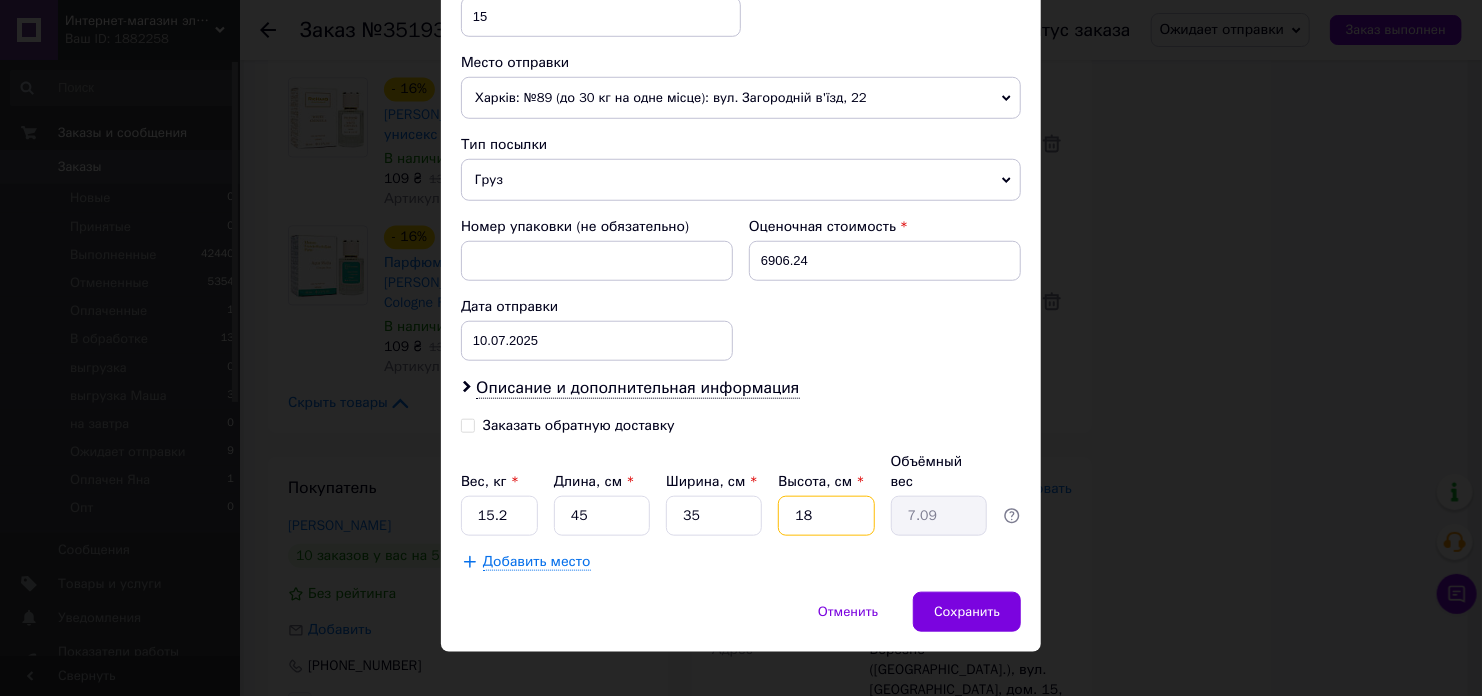 type on "0.79" 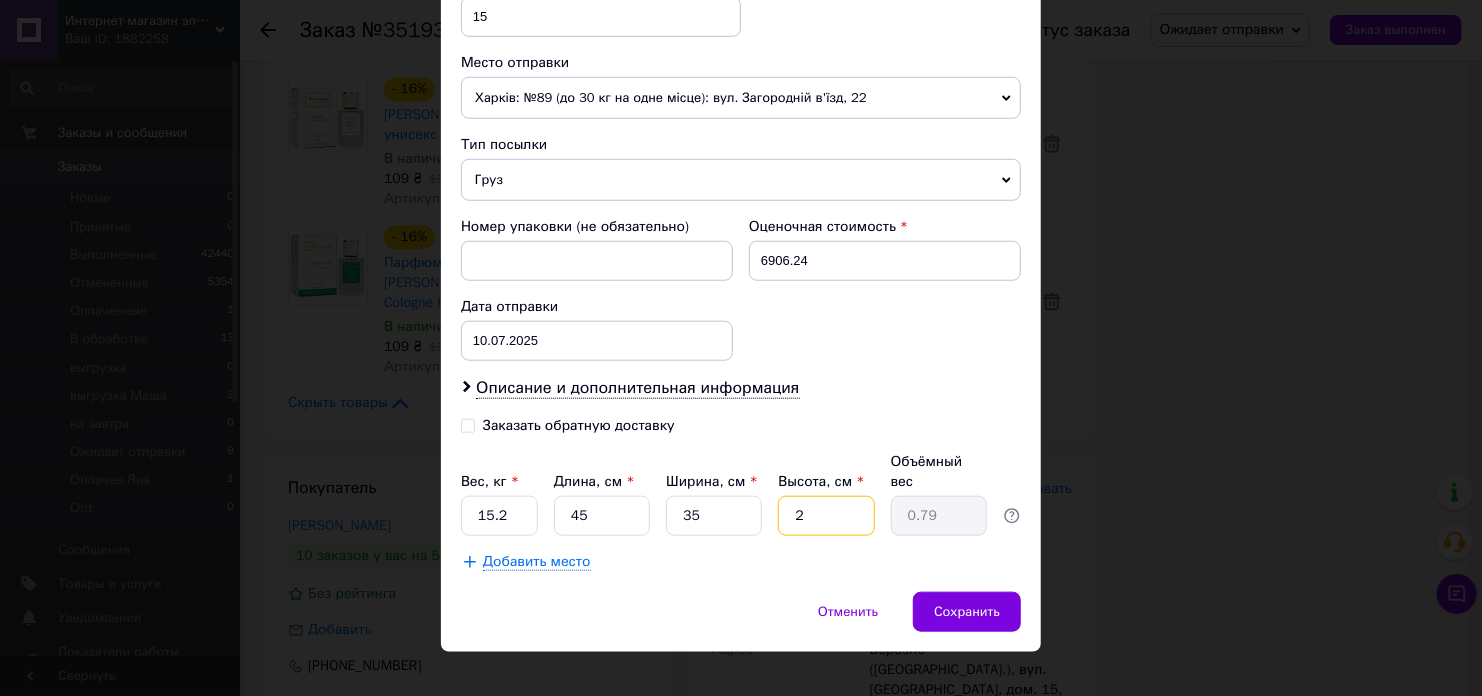 type on "21" 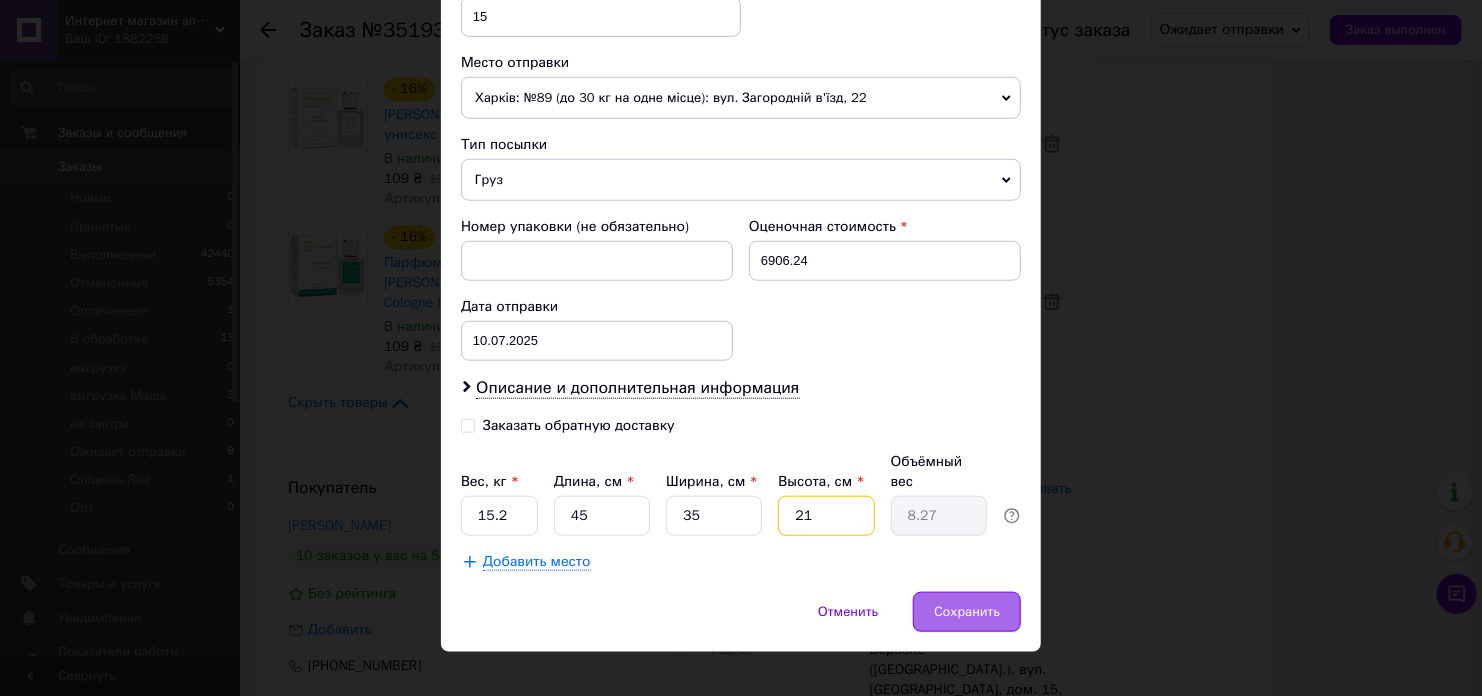 type on "21" 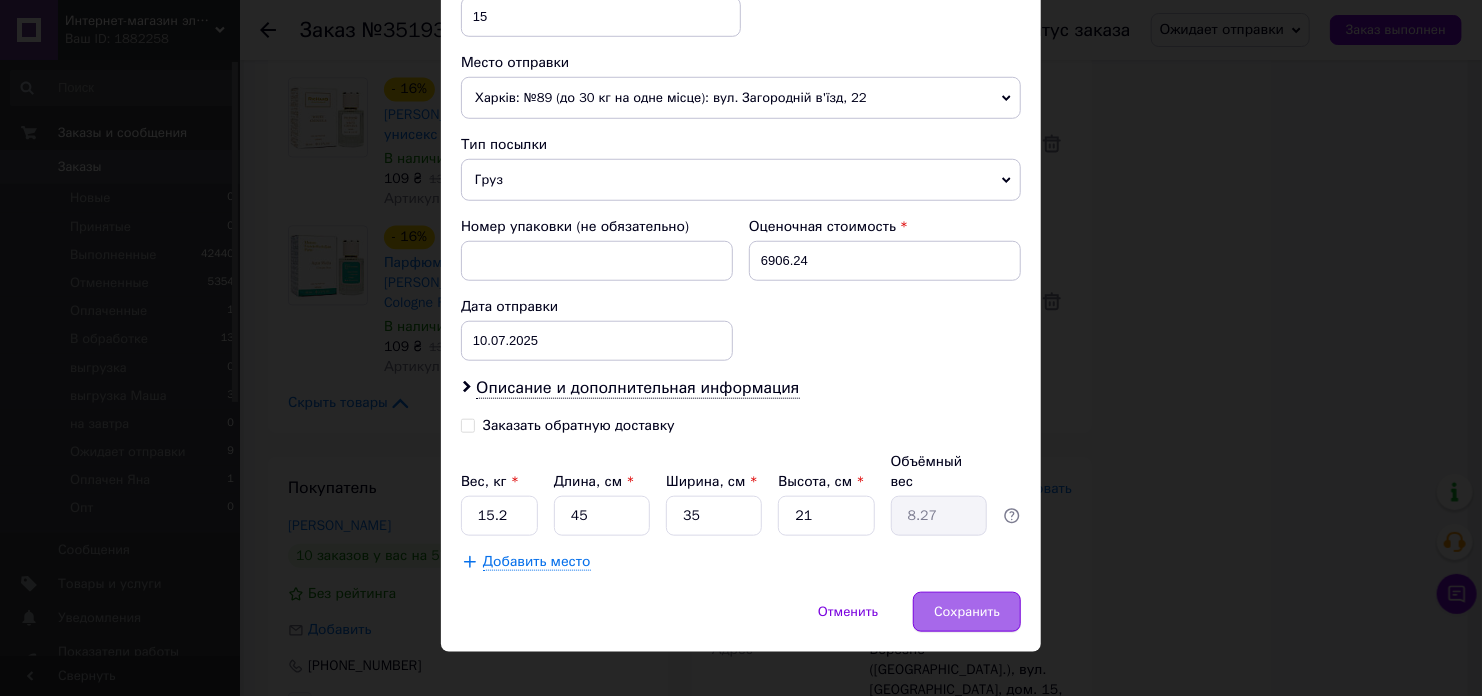 click on "Сохранить" at bounding box center [967, 612] 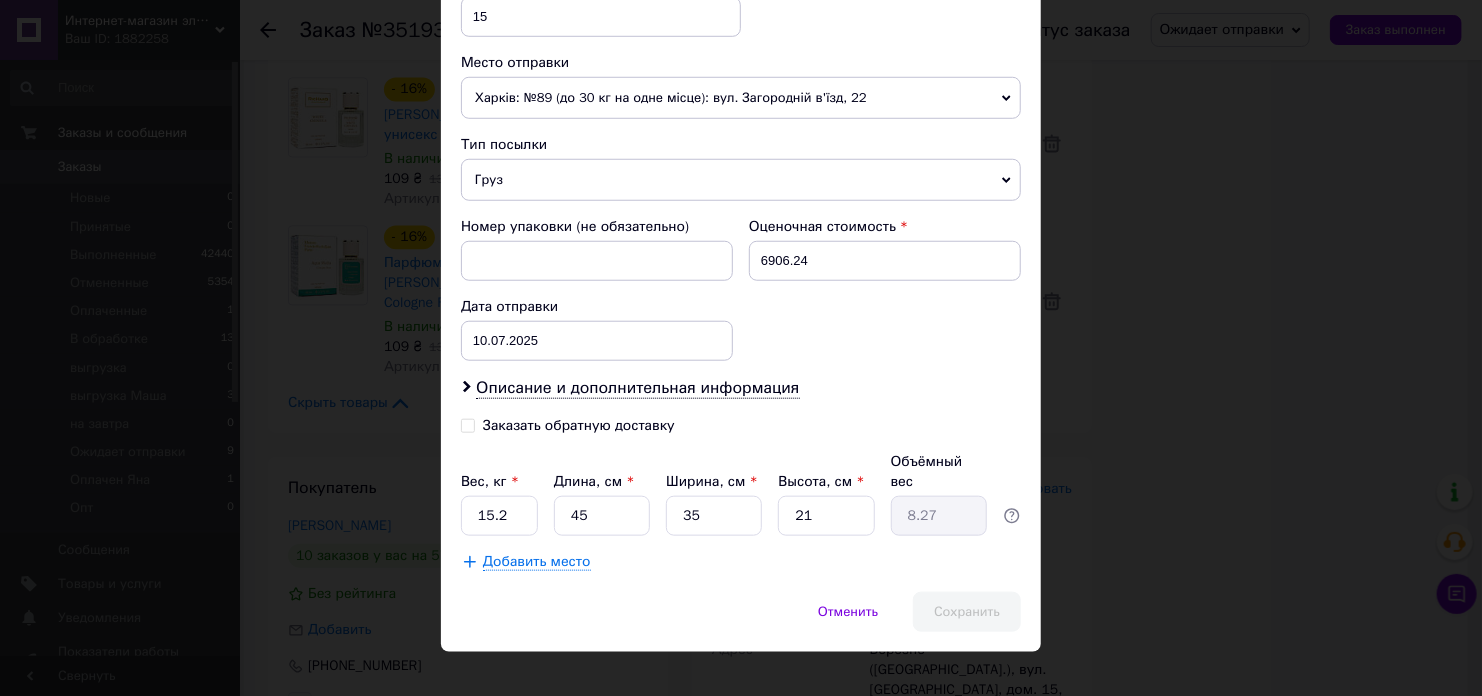 scroll, scrollTop: 87, scrollLeft: 0, axis: vertical 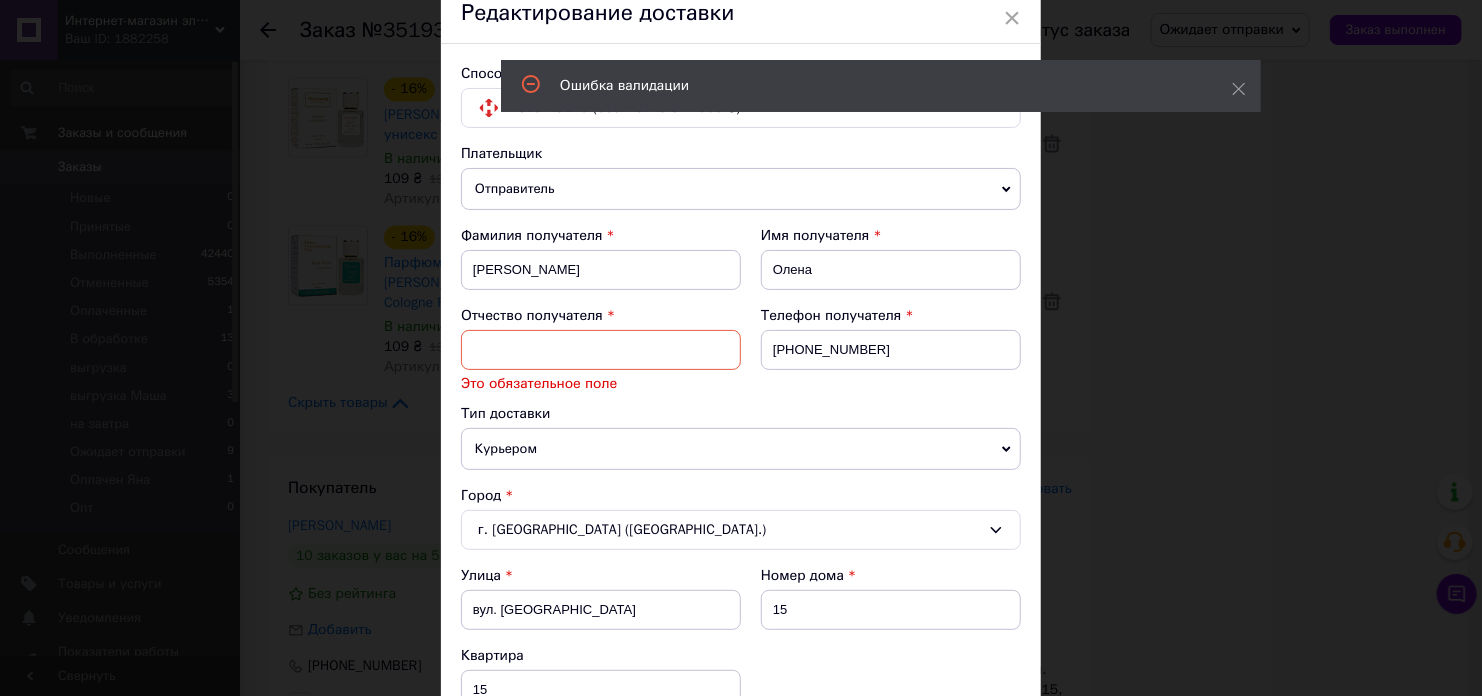 click at bounding box center [601, 350] 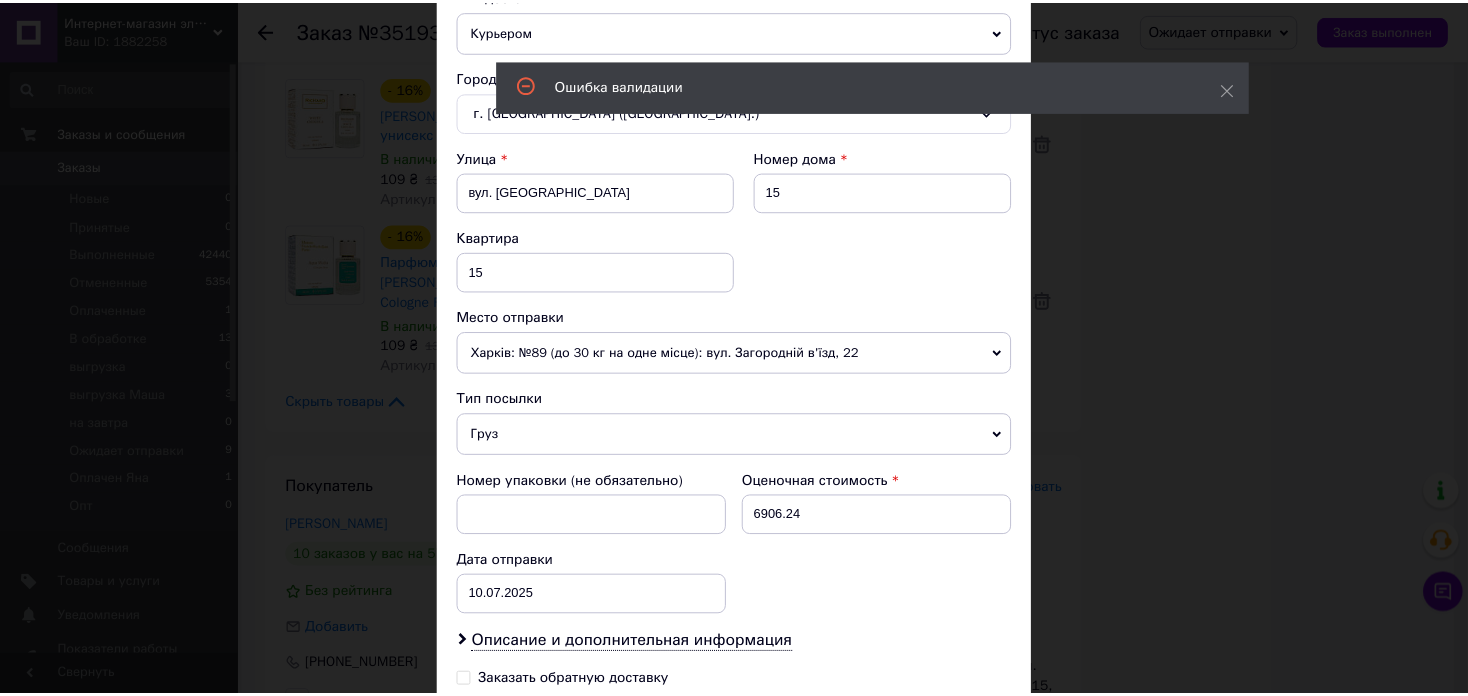 scroll, scrollTop: 742, scrollLeft: 0, axis: vertical 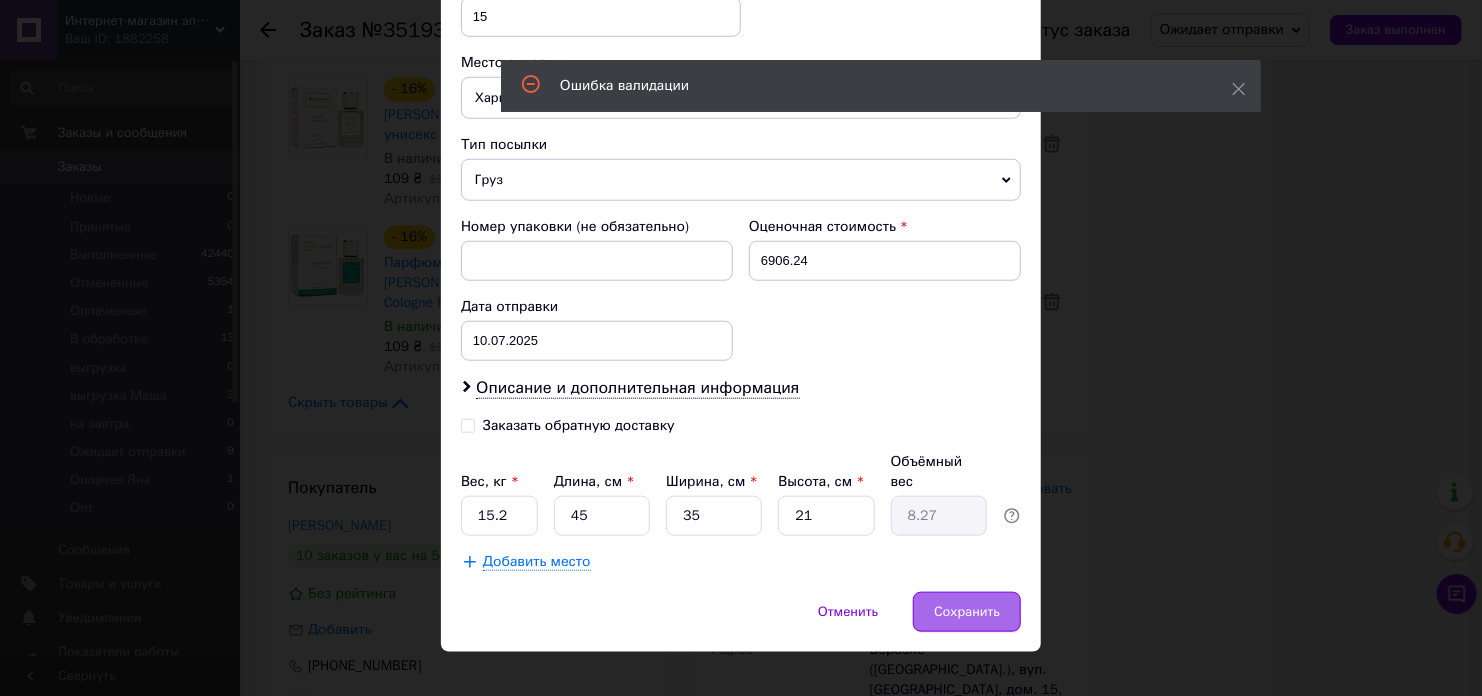 click on "Сохранить" at bounding box center (967, 612) 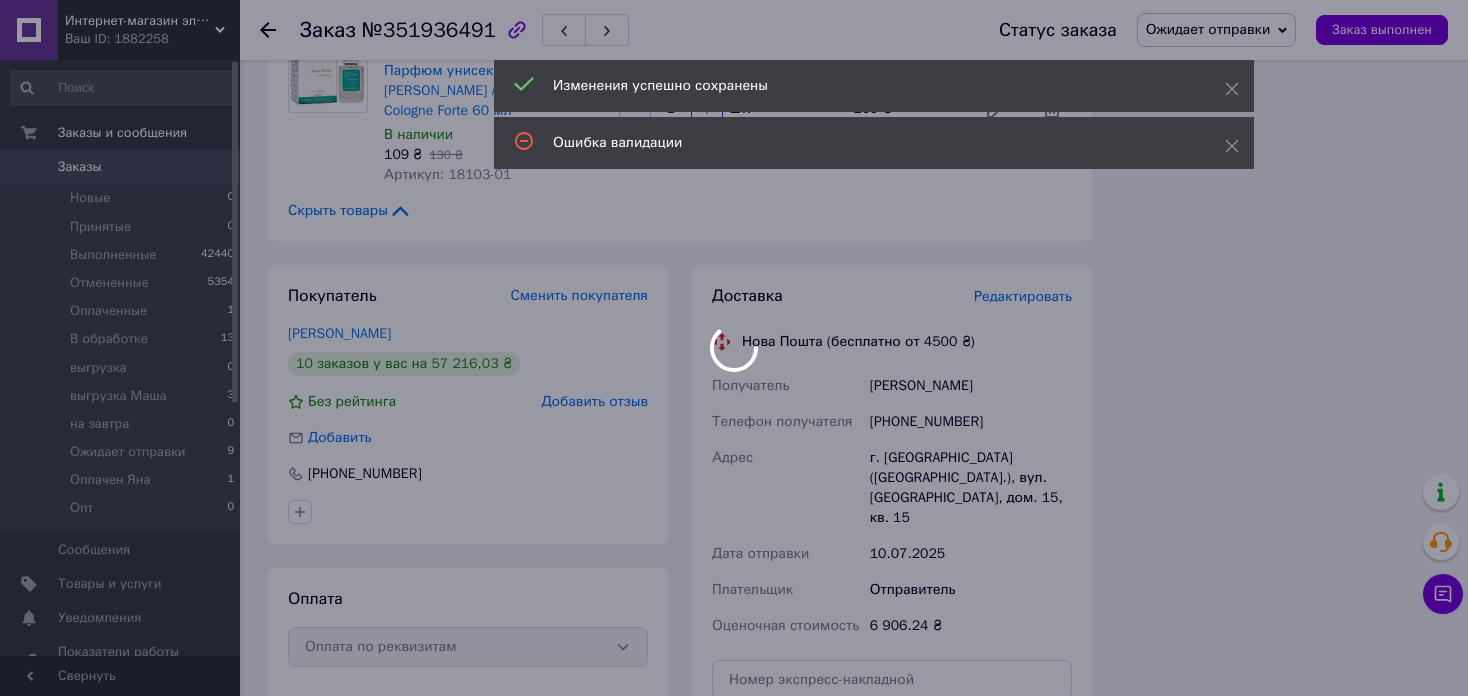 scroll, scrollTop: 9694, scrollLeft: 0, axis: vertical 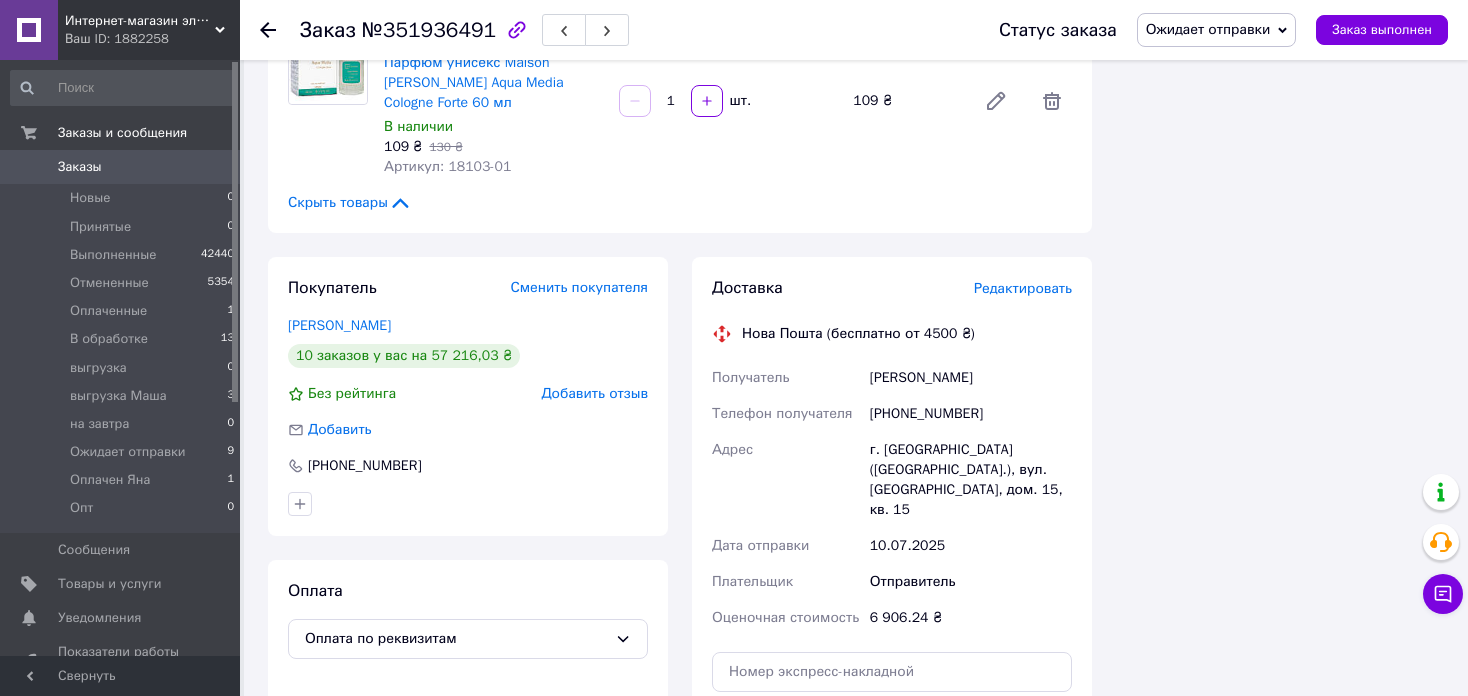 click on "Сгенерировать ЭН" at bounding box center [892, 809] 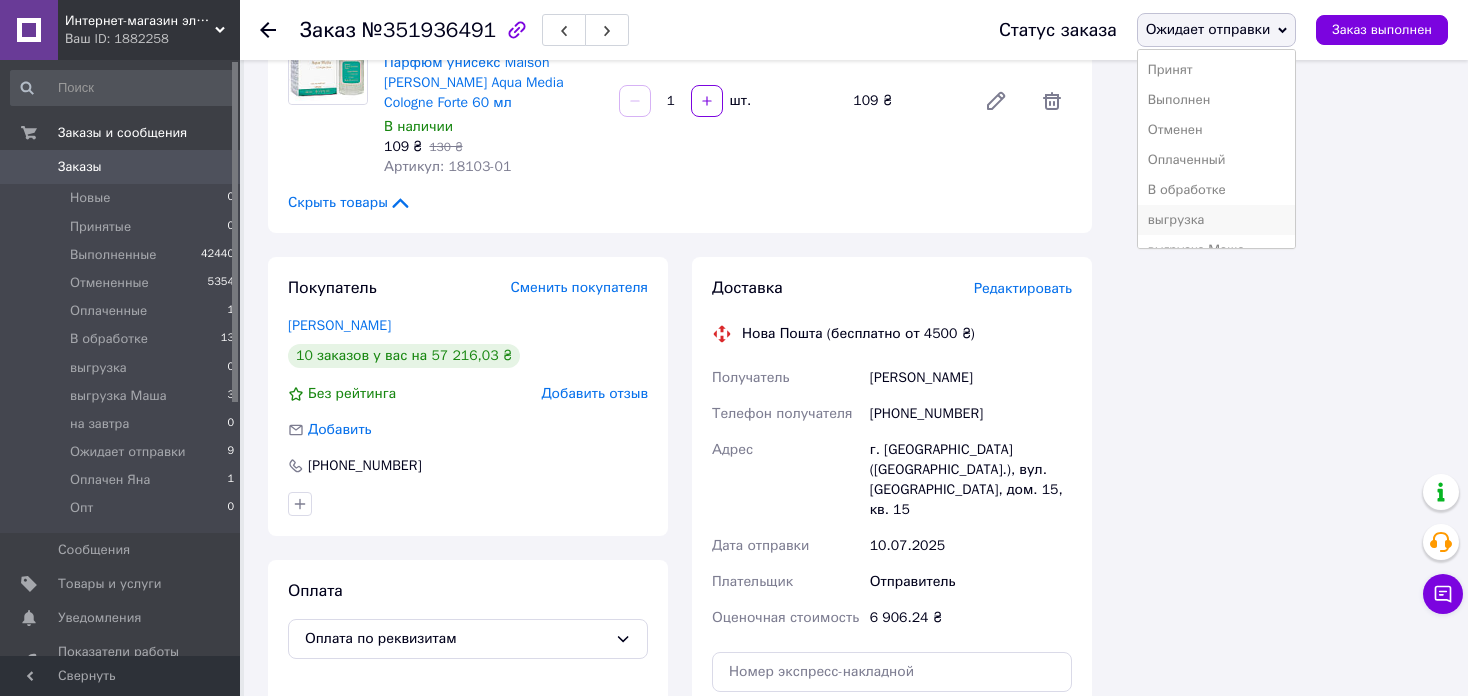 click on "выгрузка" at bounding box center [1217, 220] 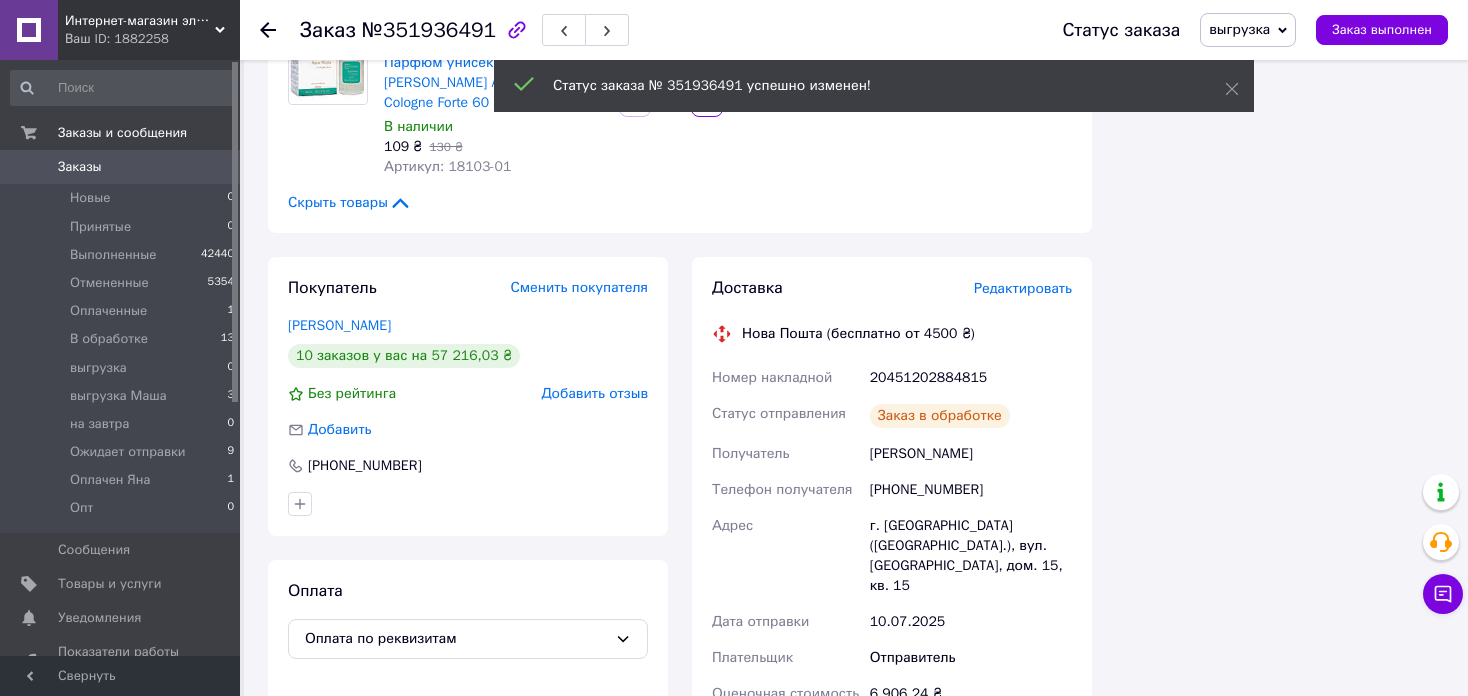 click 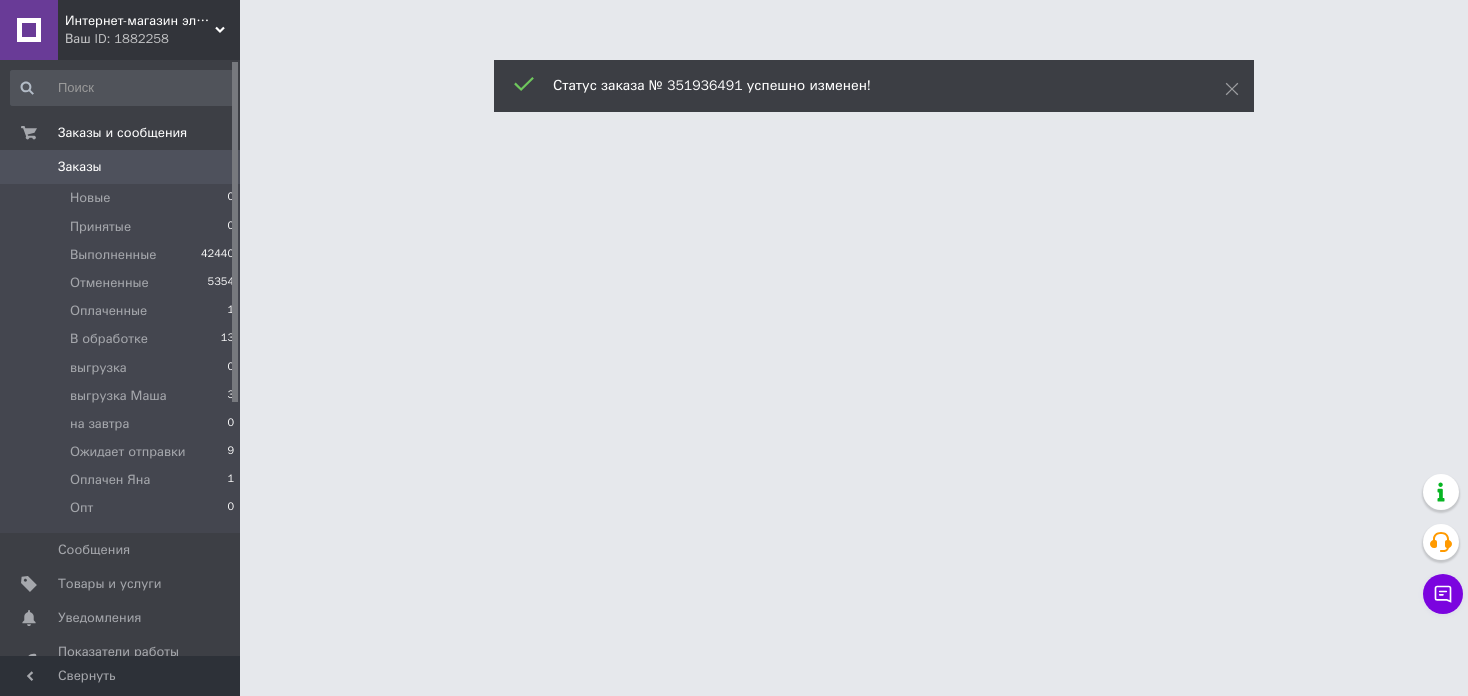 scroll, scrollTop: 0, scrollLeft: 0, axis: both 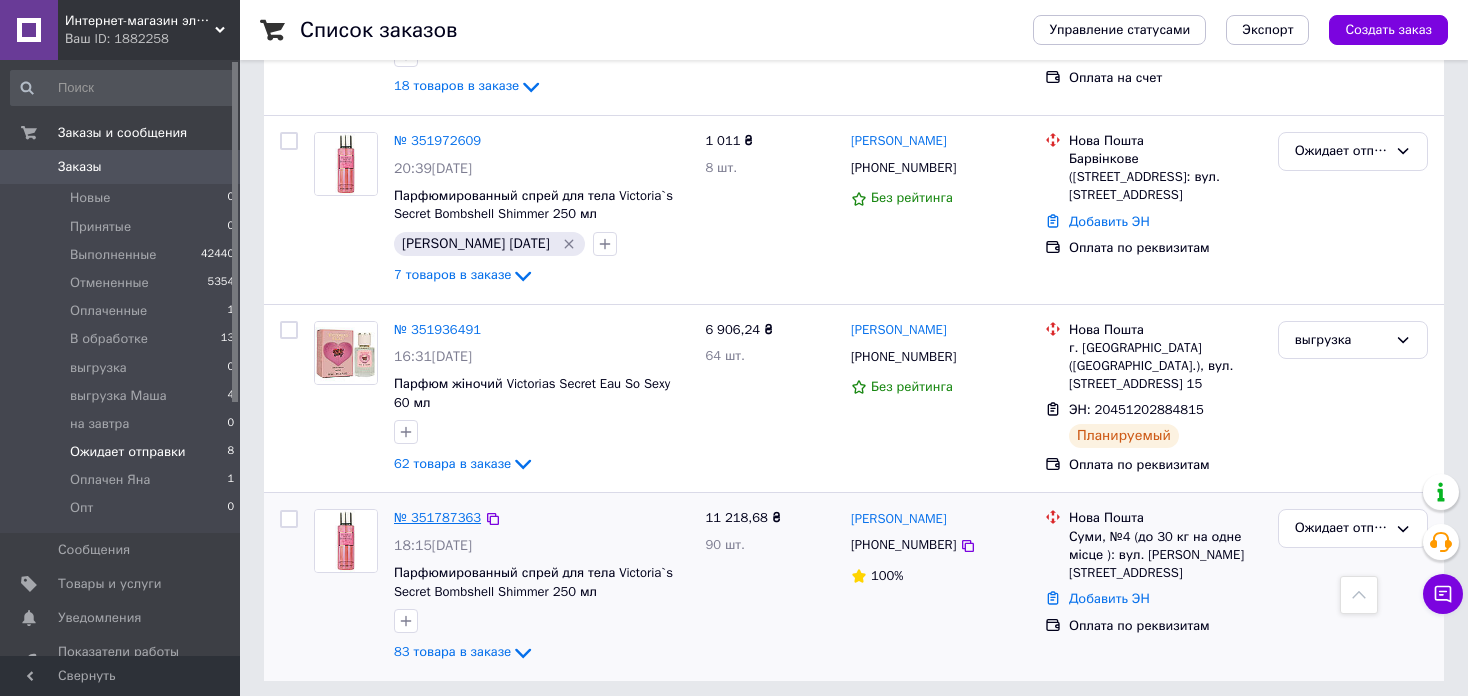 click on "№ 351787363" at bounding box center (437, 517) 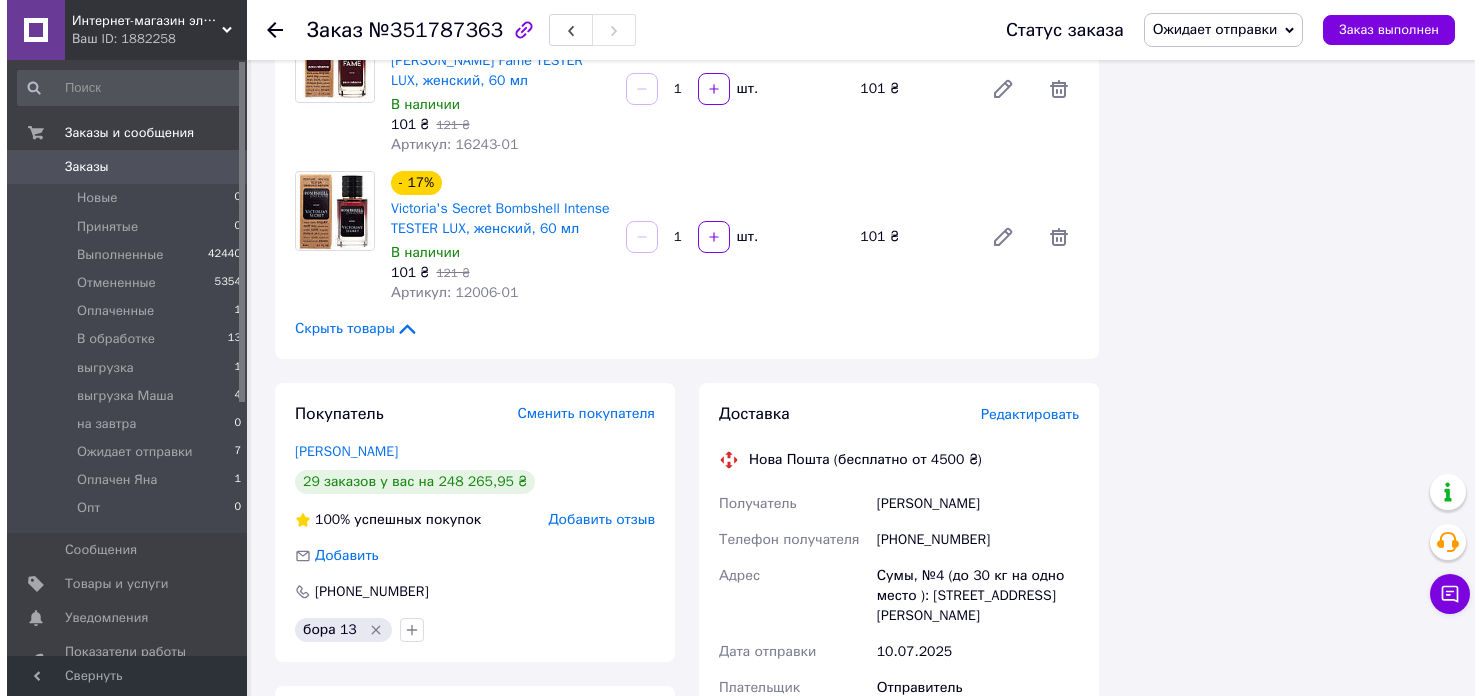 scroll, scrollTop: 12960, scrollLeft: 0, axis: vertical 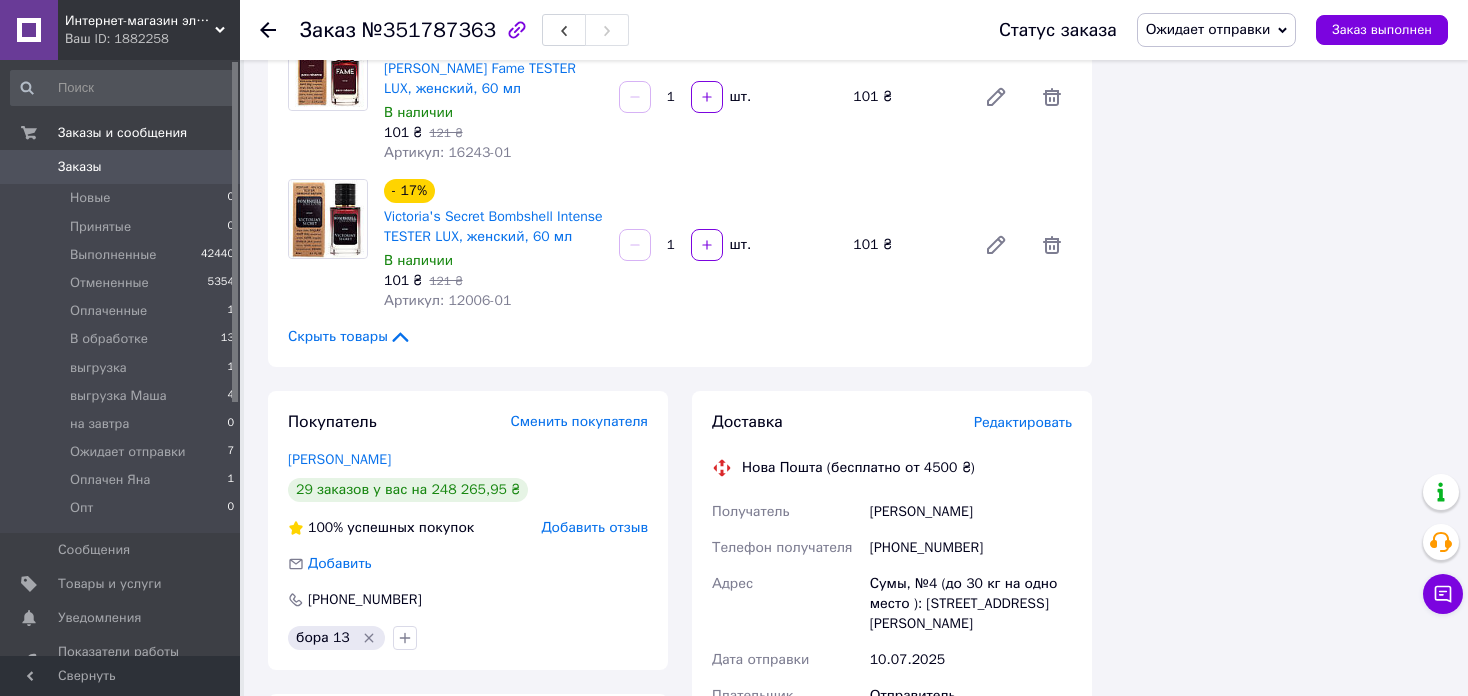 click on "Редактировать" at bounding box center (1023, 422) 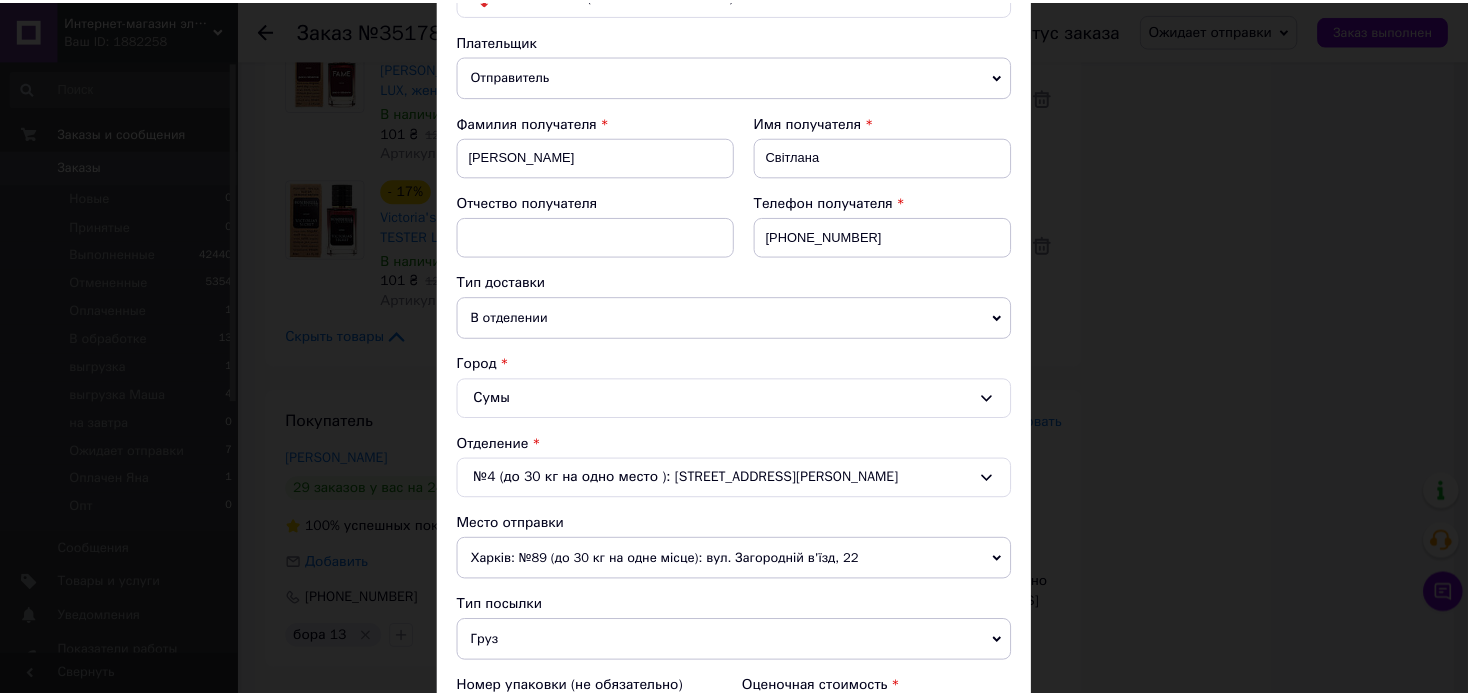 scroll, scrollTop: 662, scrollLeft: 0, axis: vertical 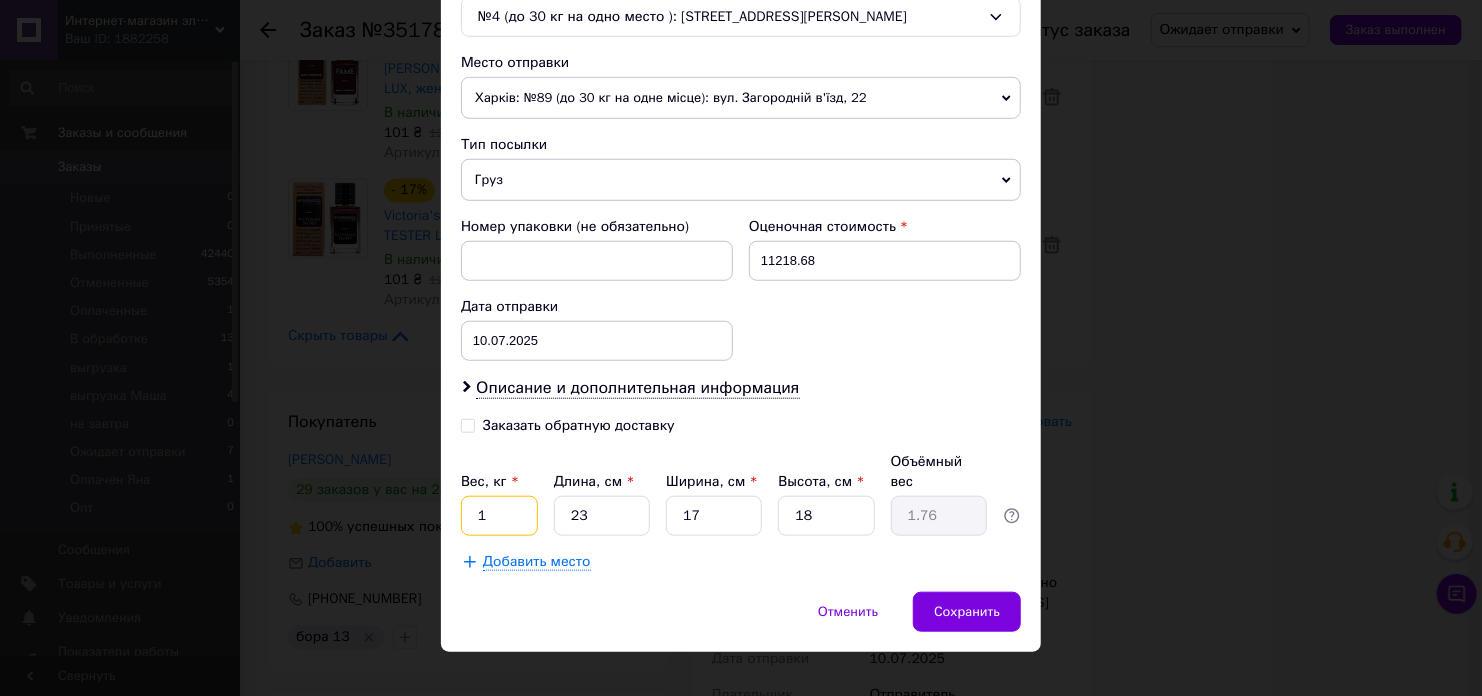 click on "1" at bounding box center [499, 516] 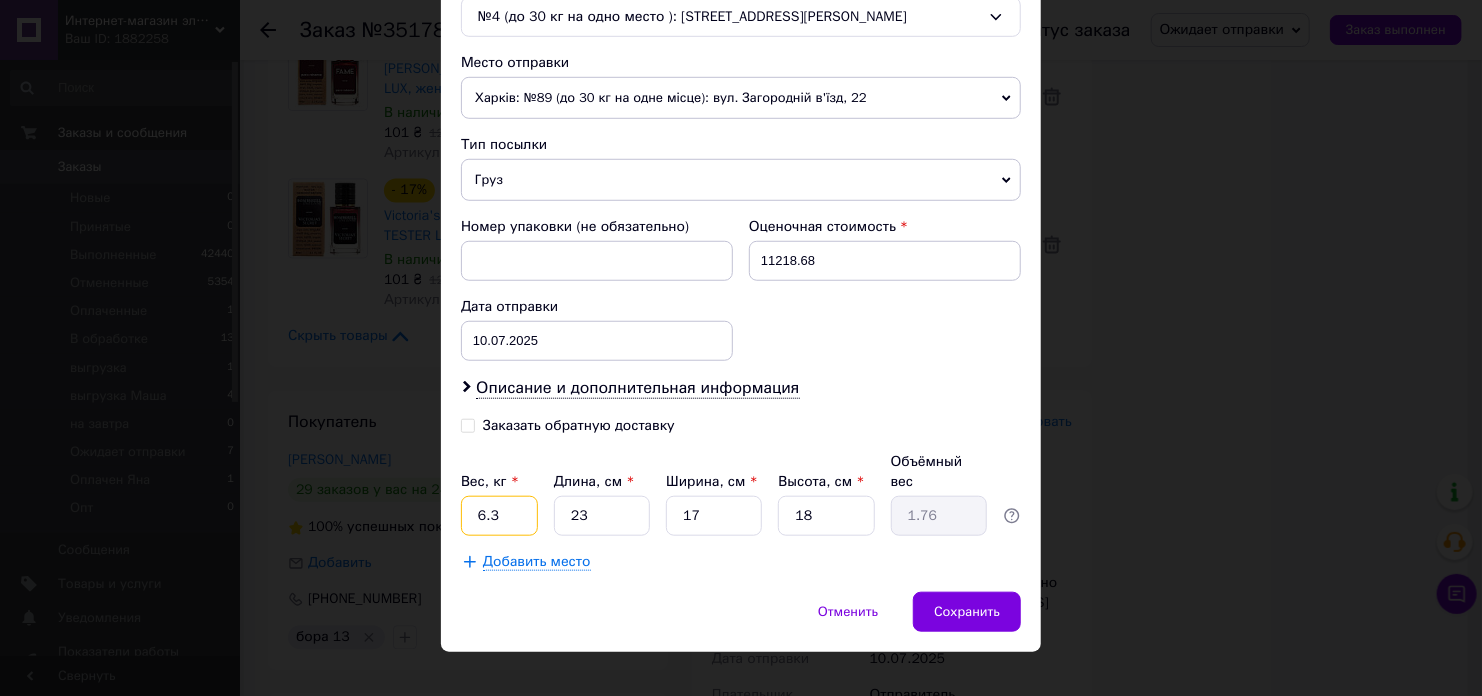type on "6.3" 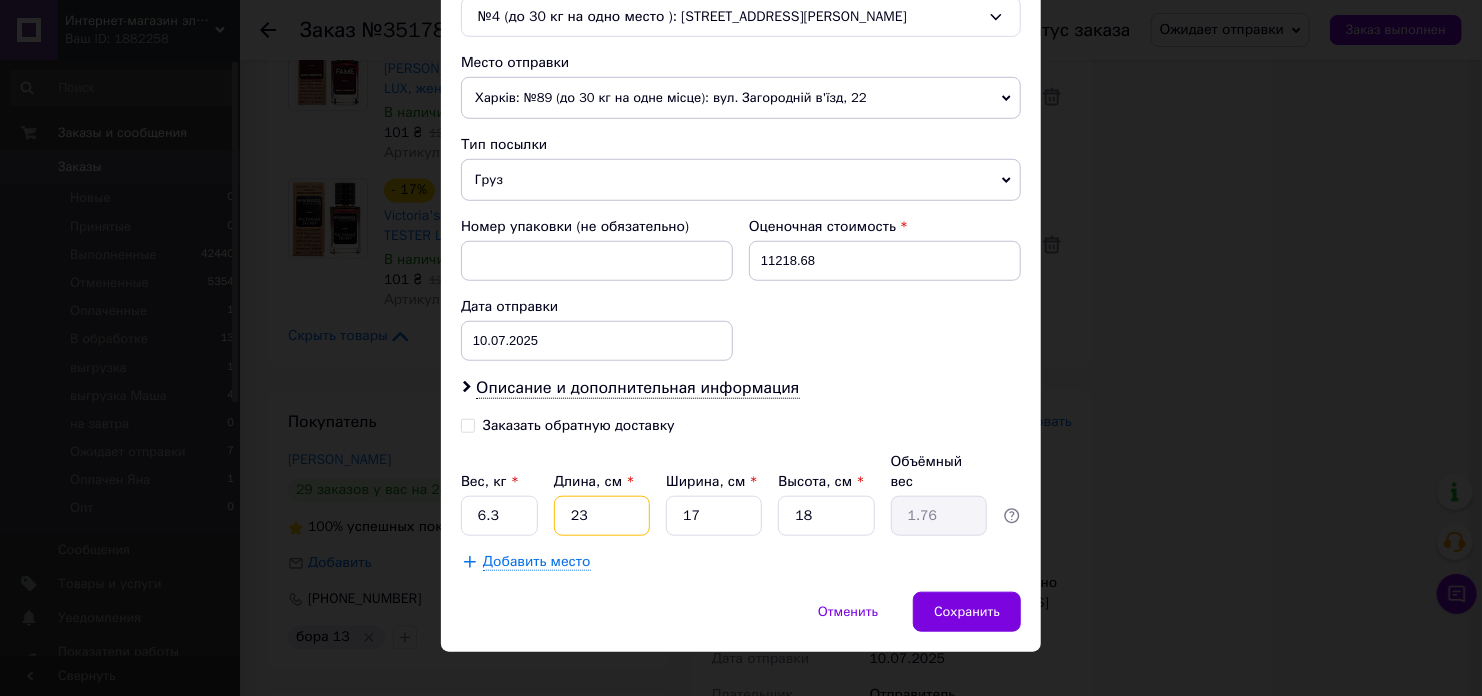 type on "3" 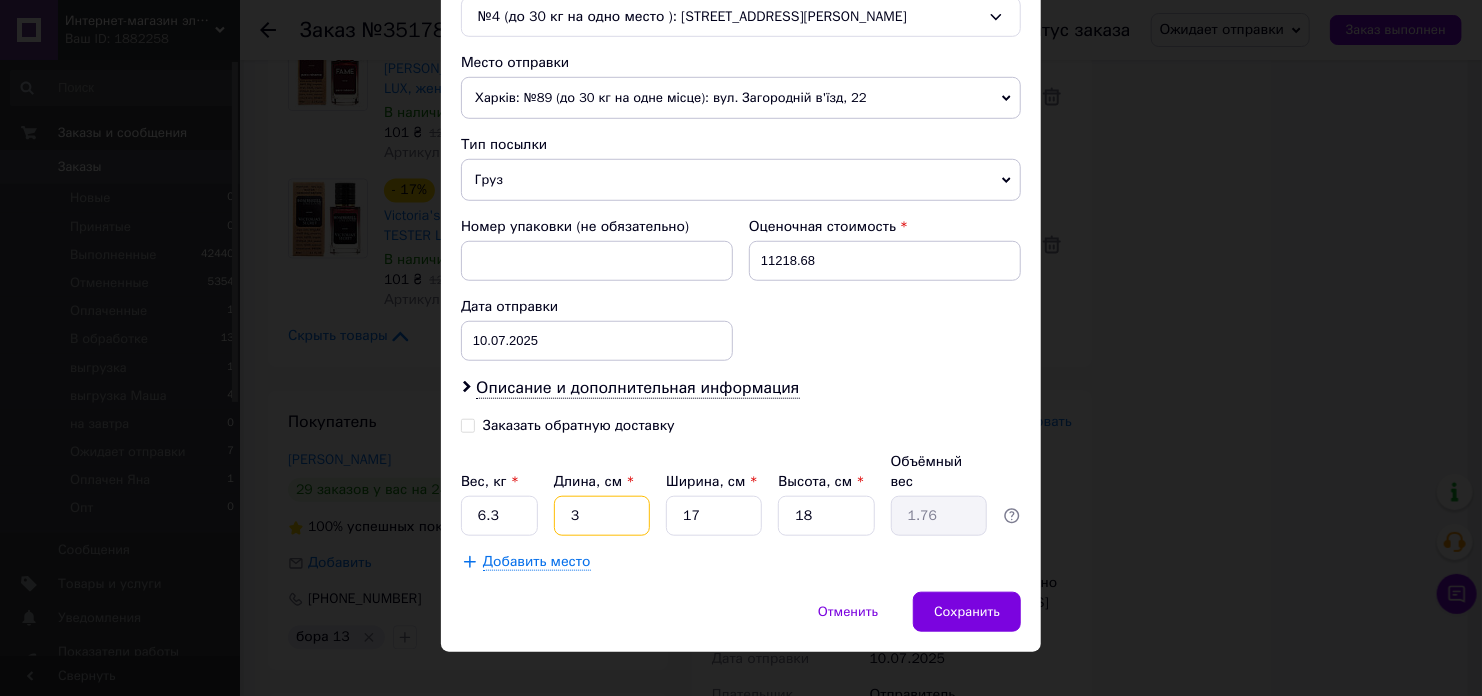type on "0.23" 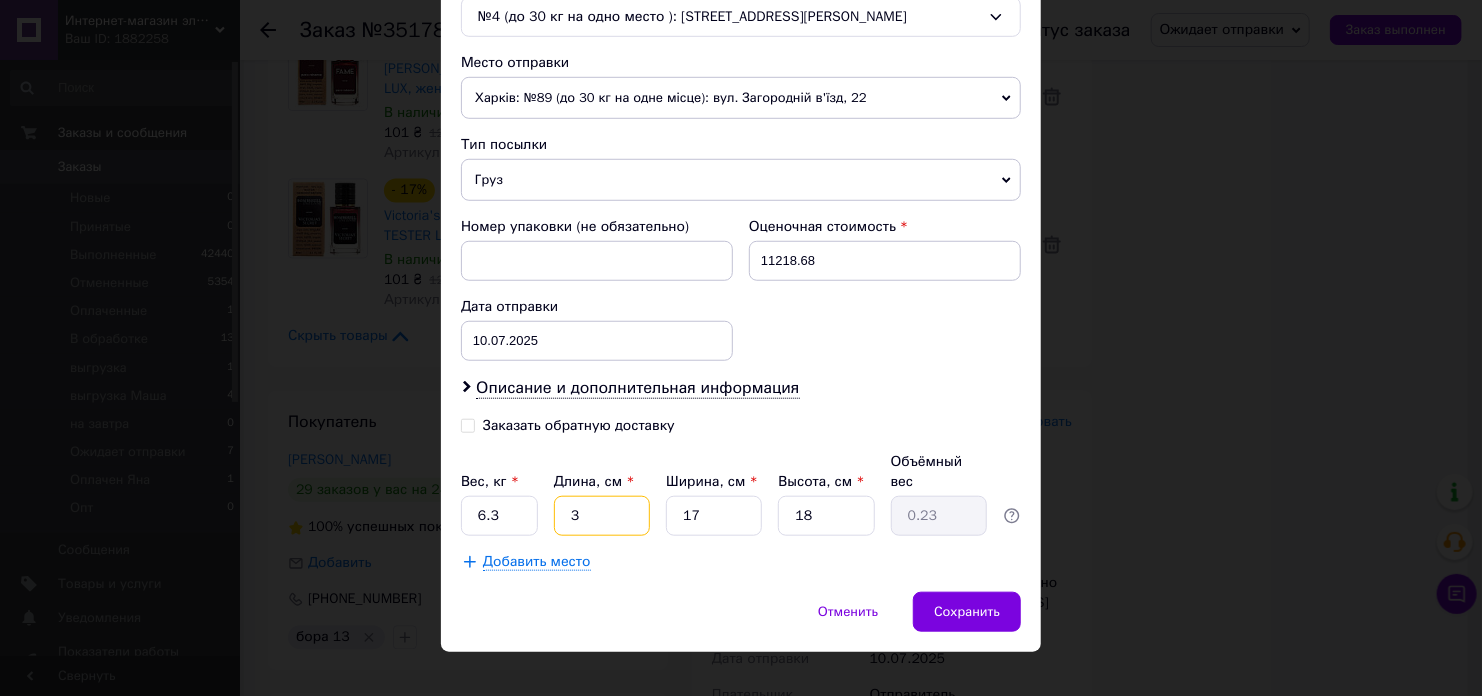 type on "30" 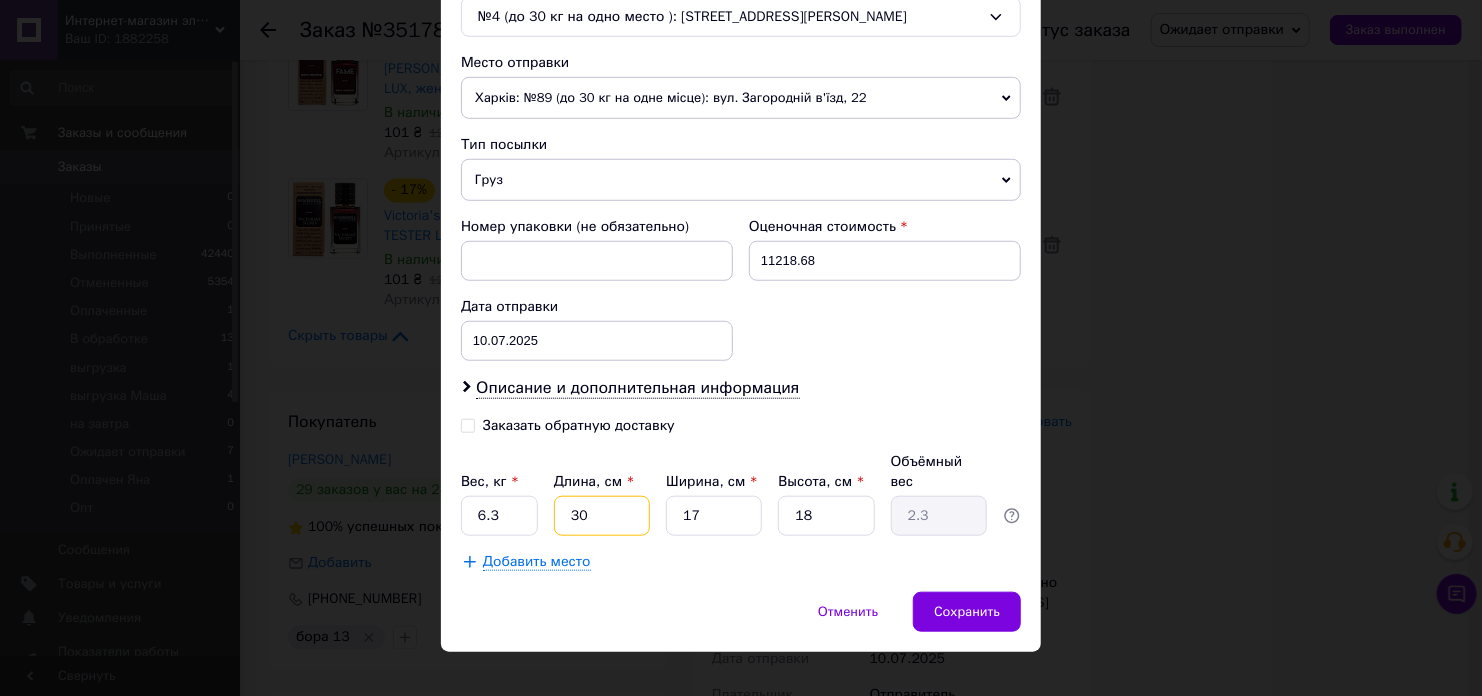 type on "30" 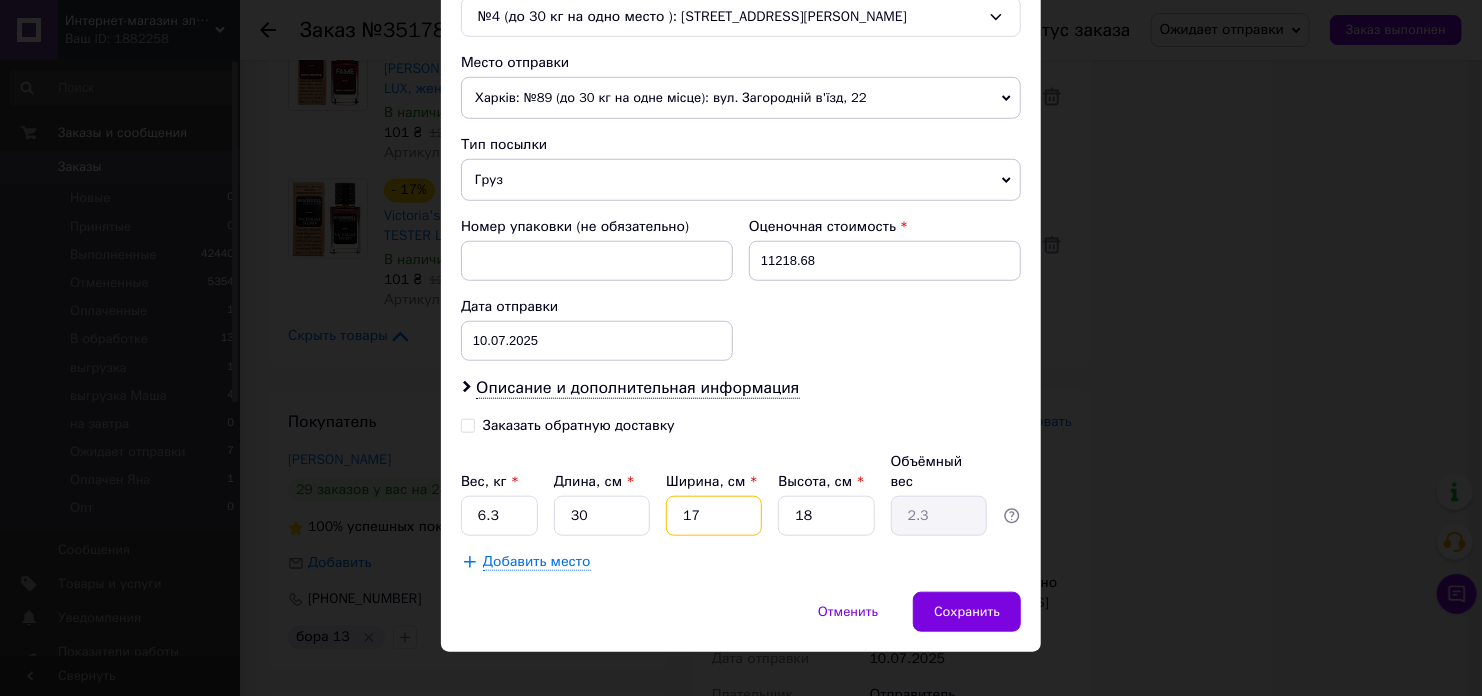 type on "2" 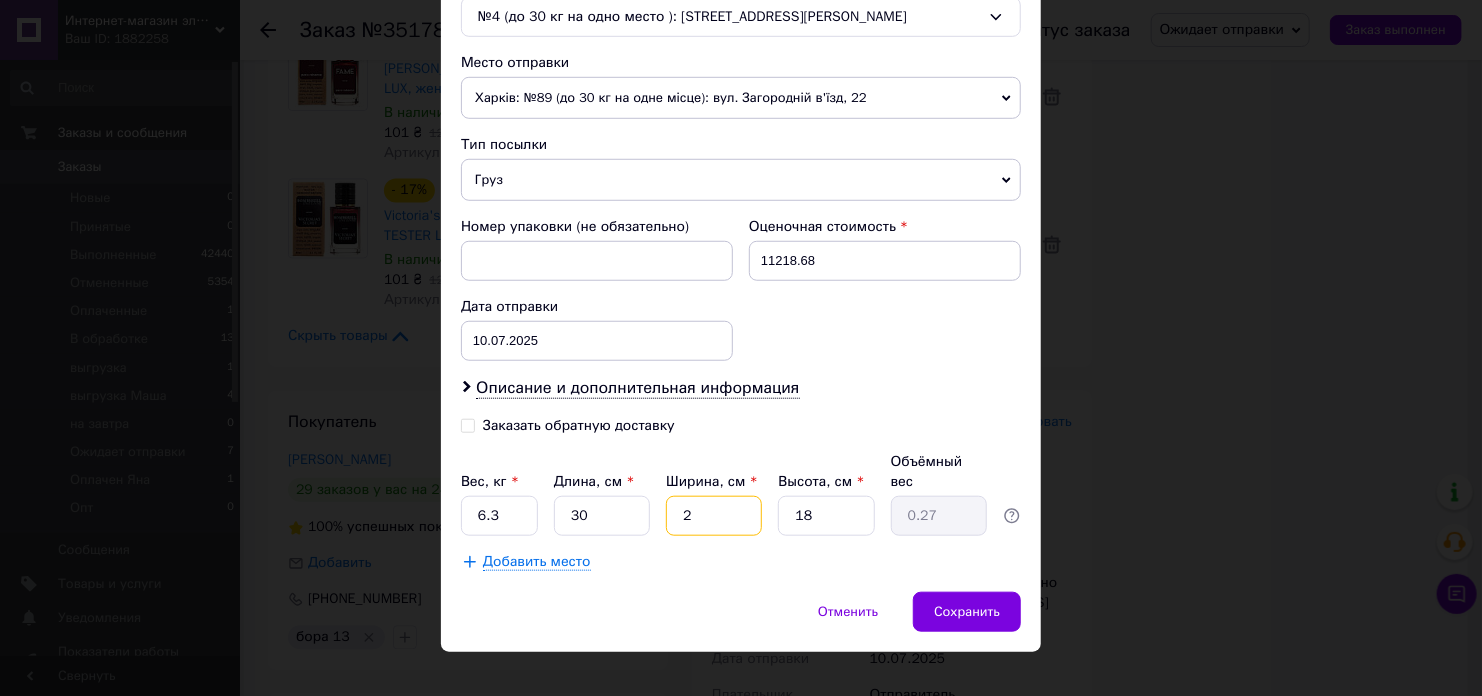 type on "27" 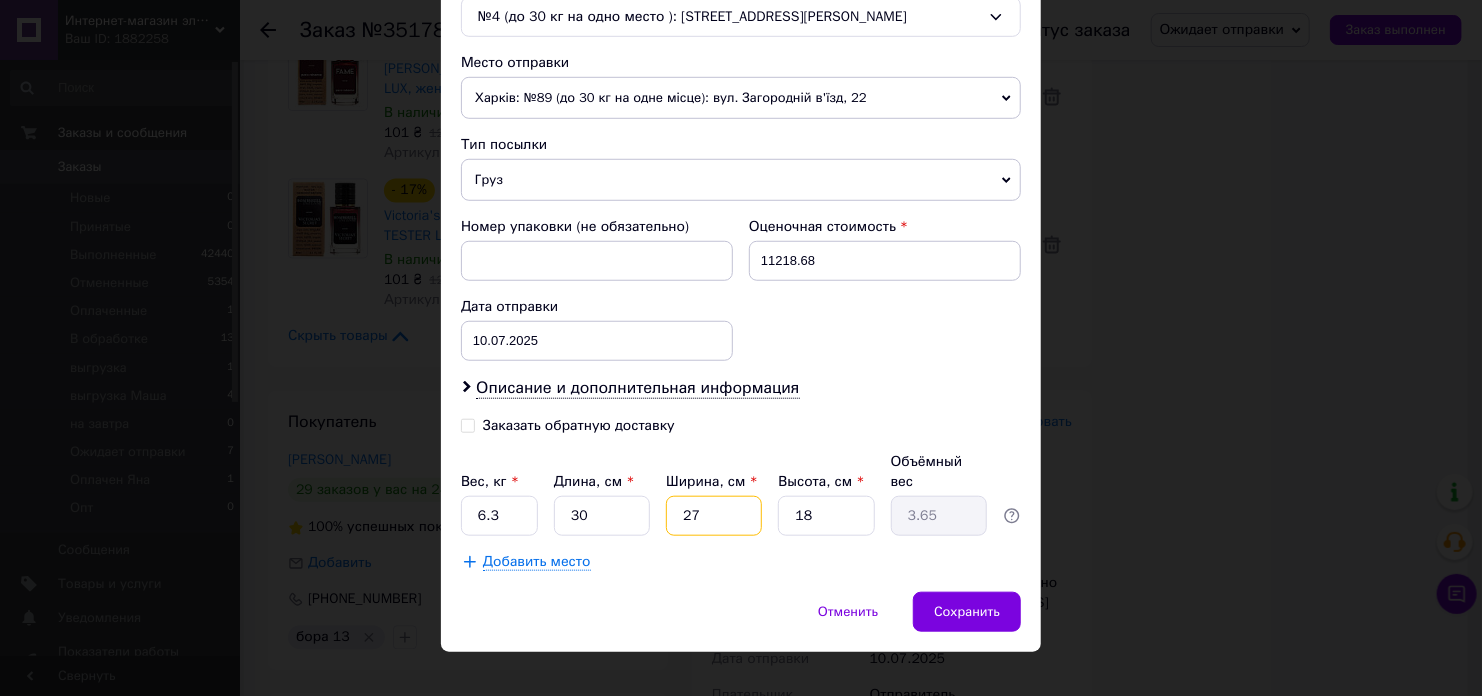 type on "27" 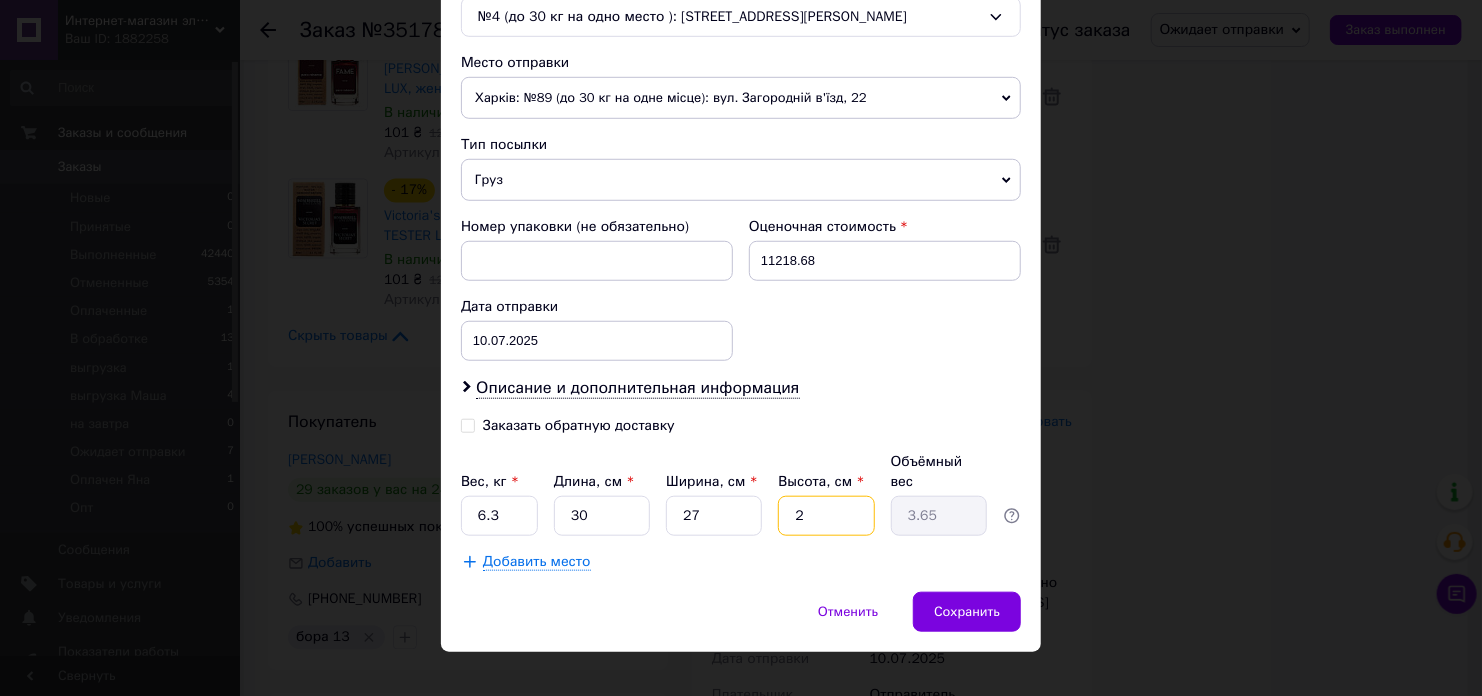 type on "2" 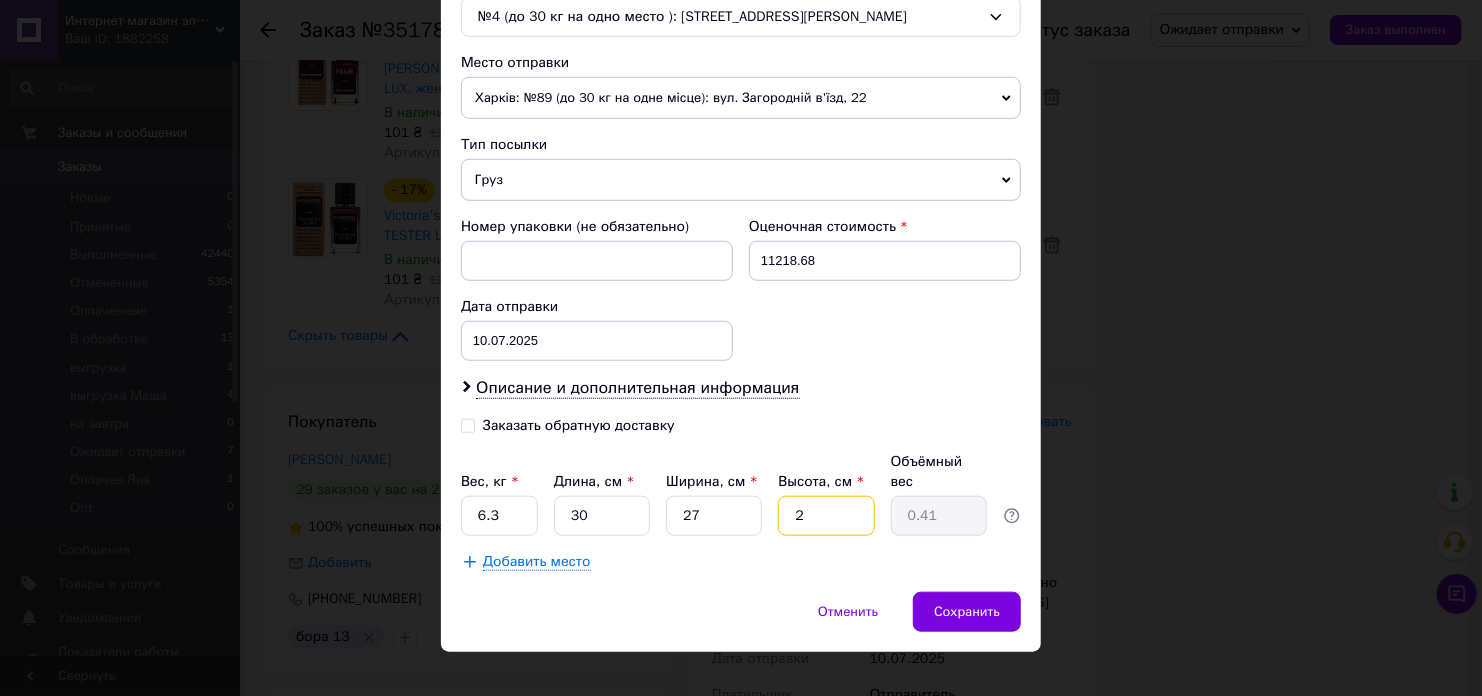 type on "23" 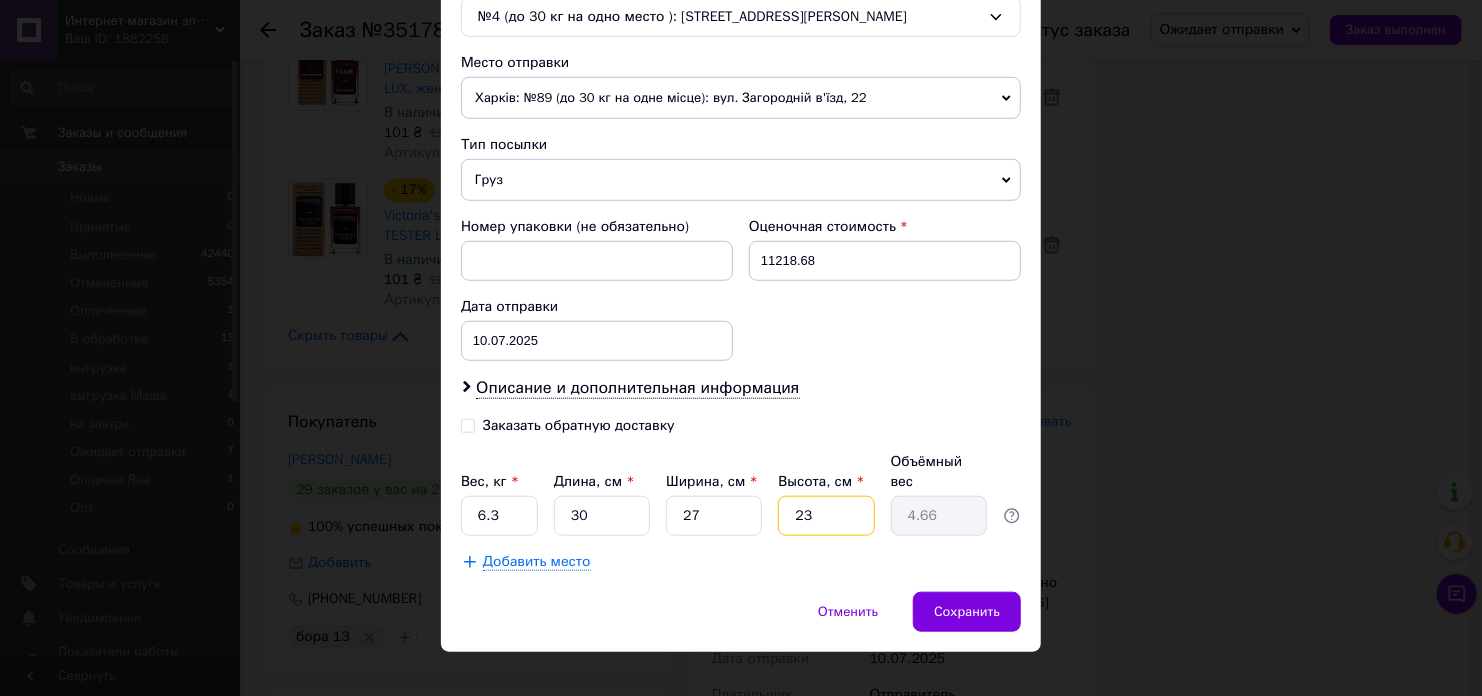 type on "23" 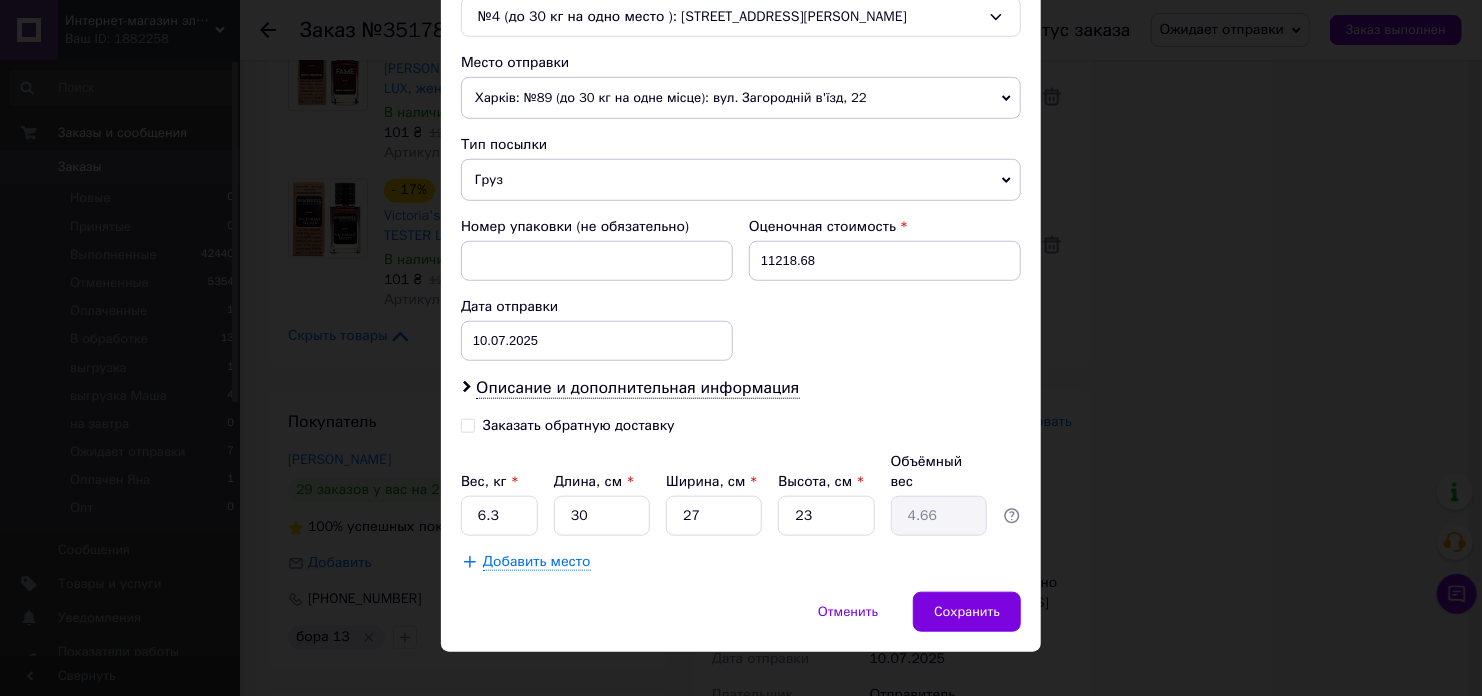 click on "Добавить место" at bounding box center (537, 562) 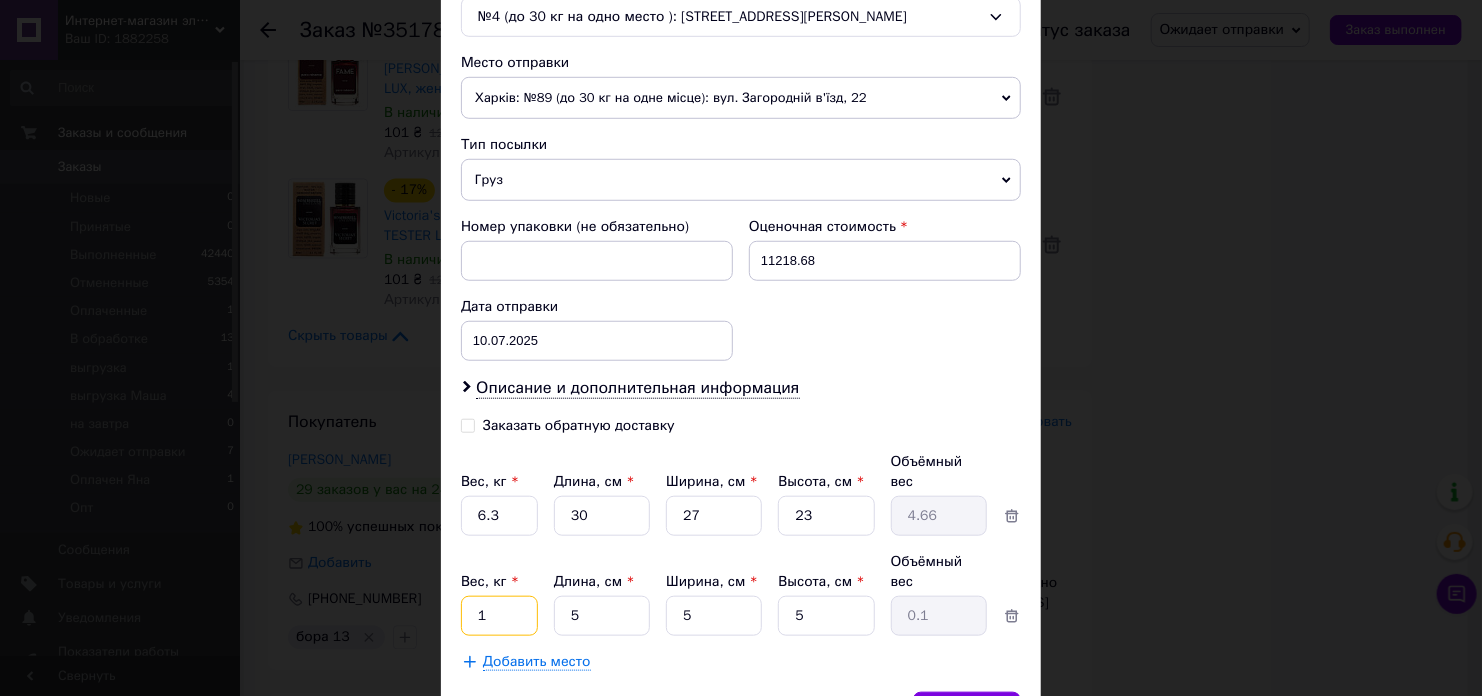 click on "1" at bounding box center [499, 516] 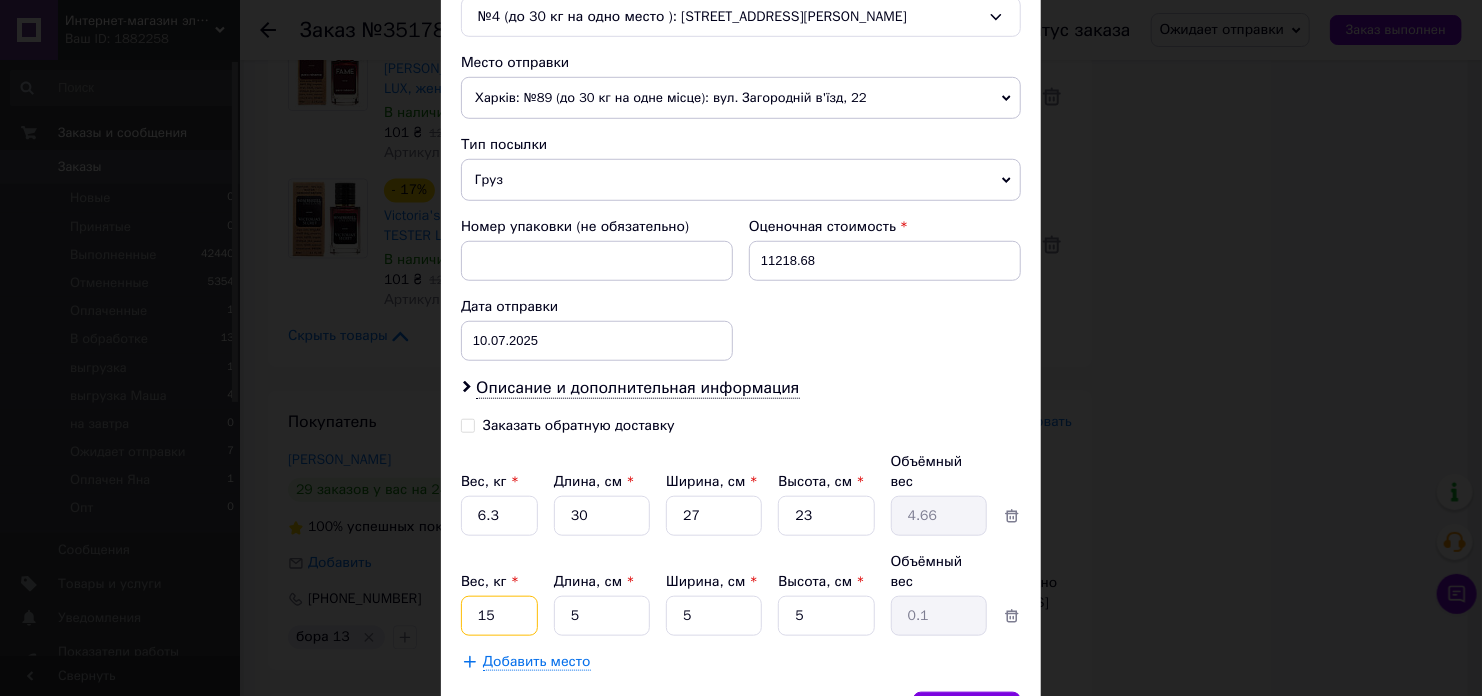 type on "15" 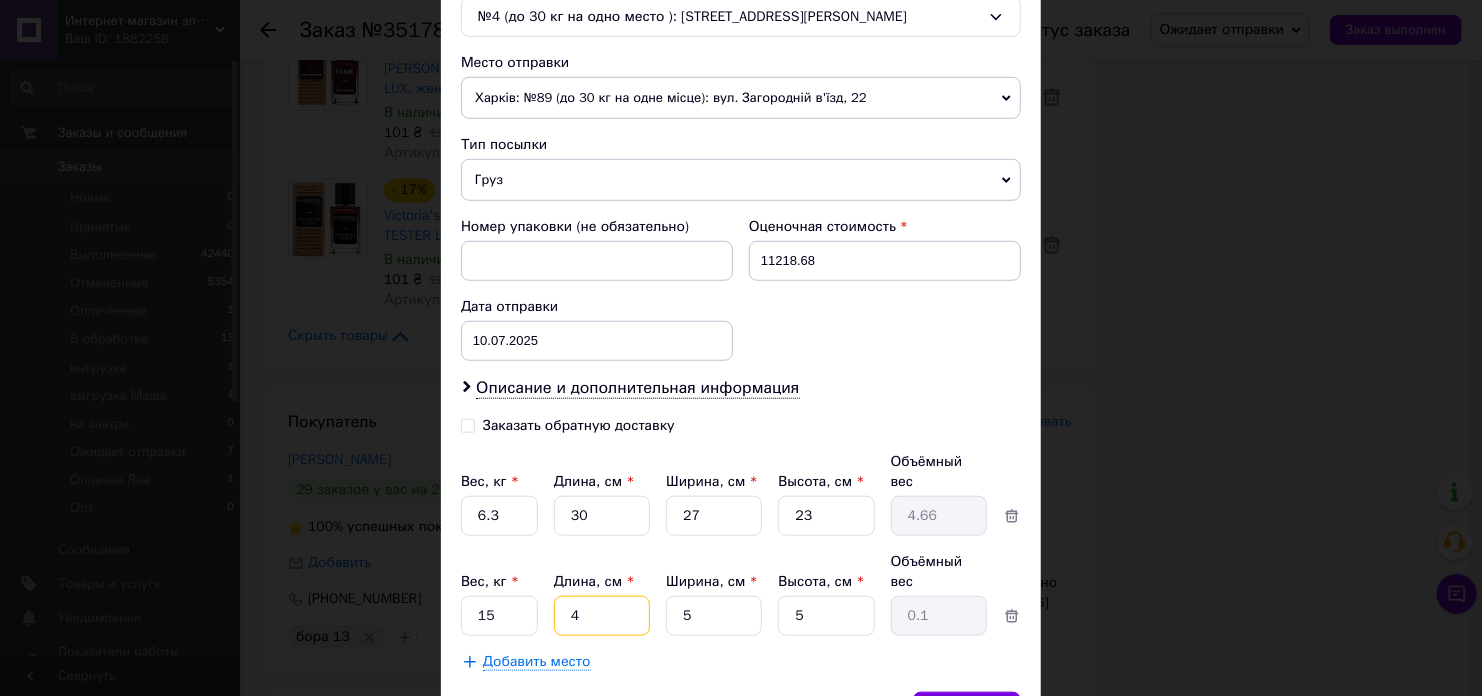 type on "40" 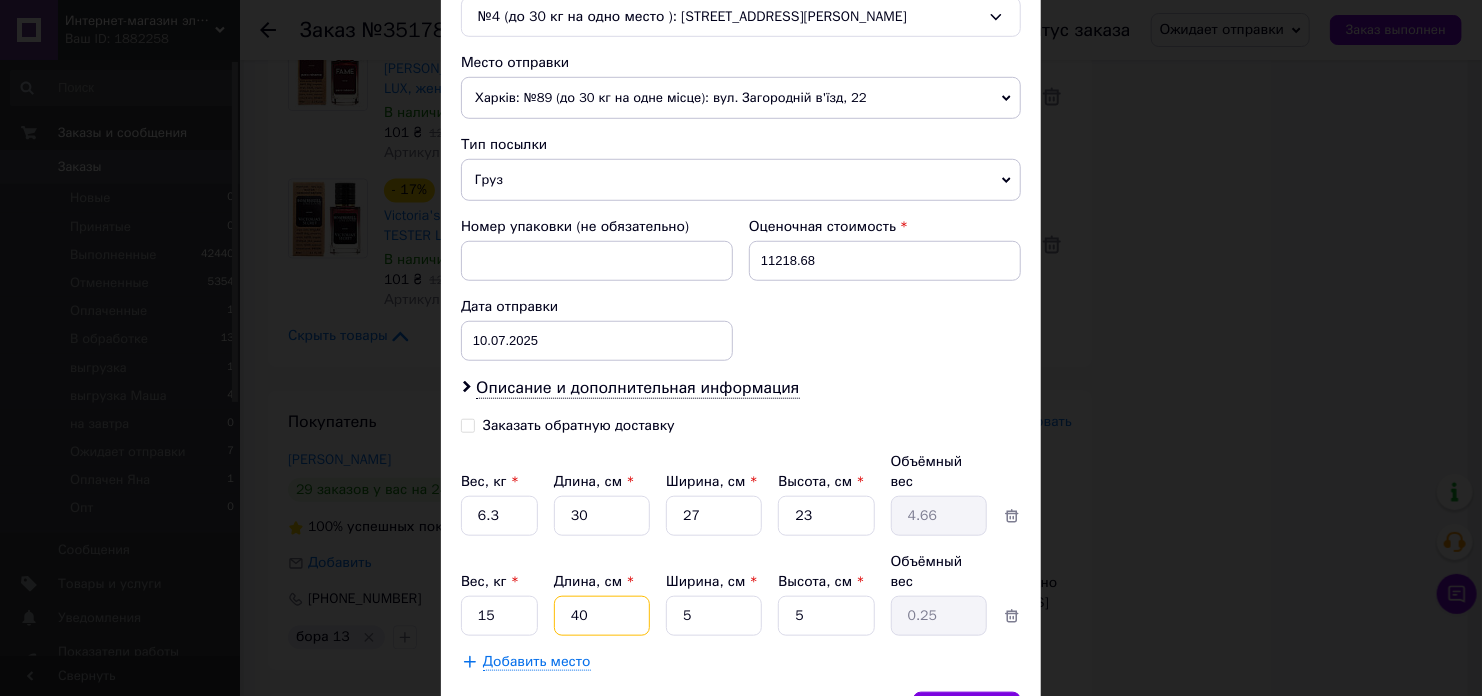 type on "40" 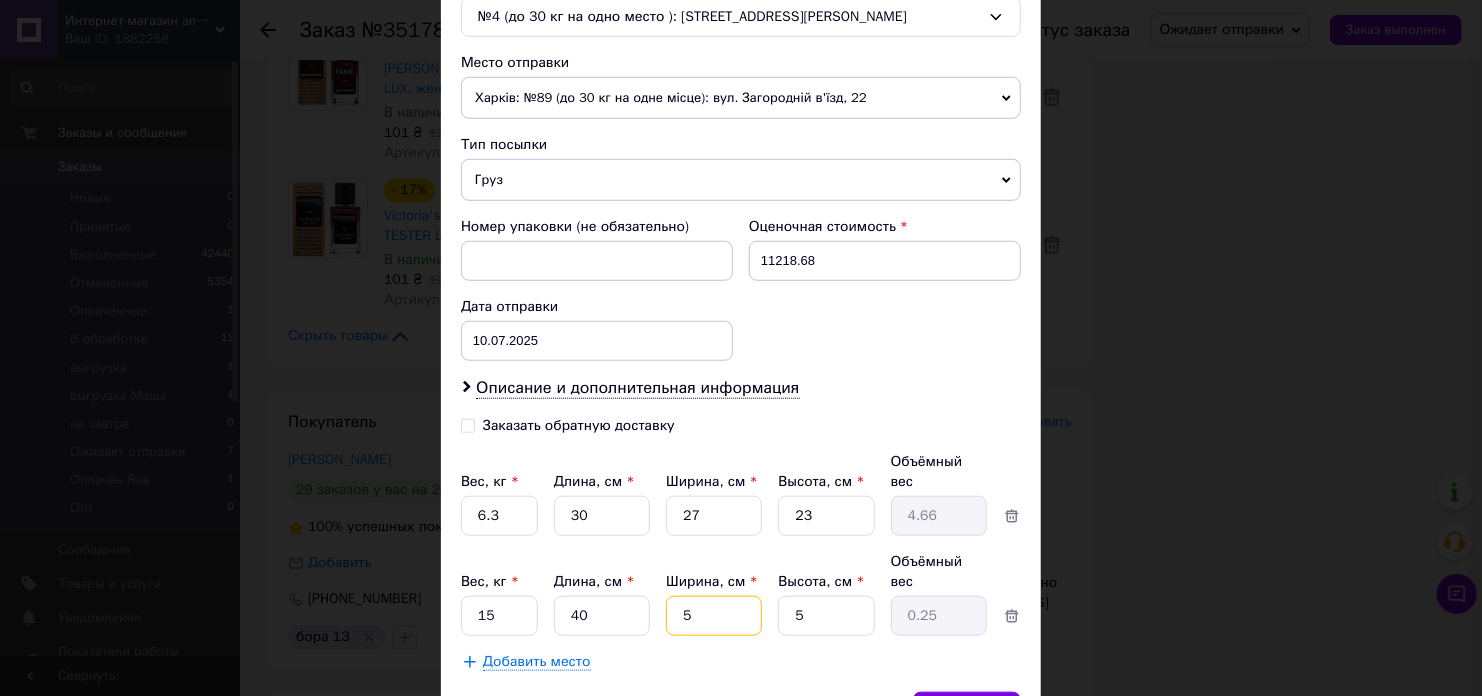 type on "3" 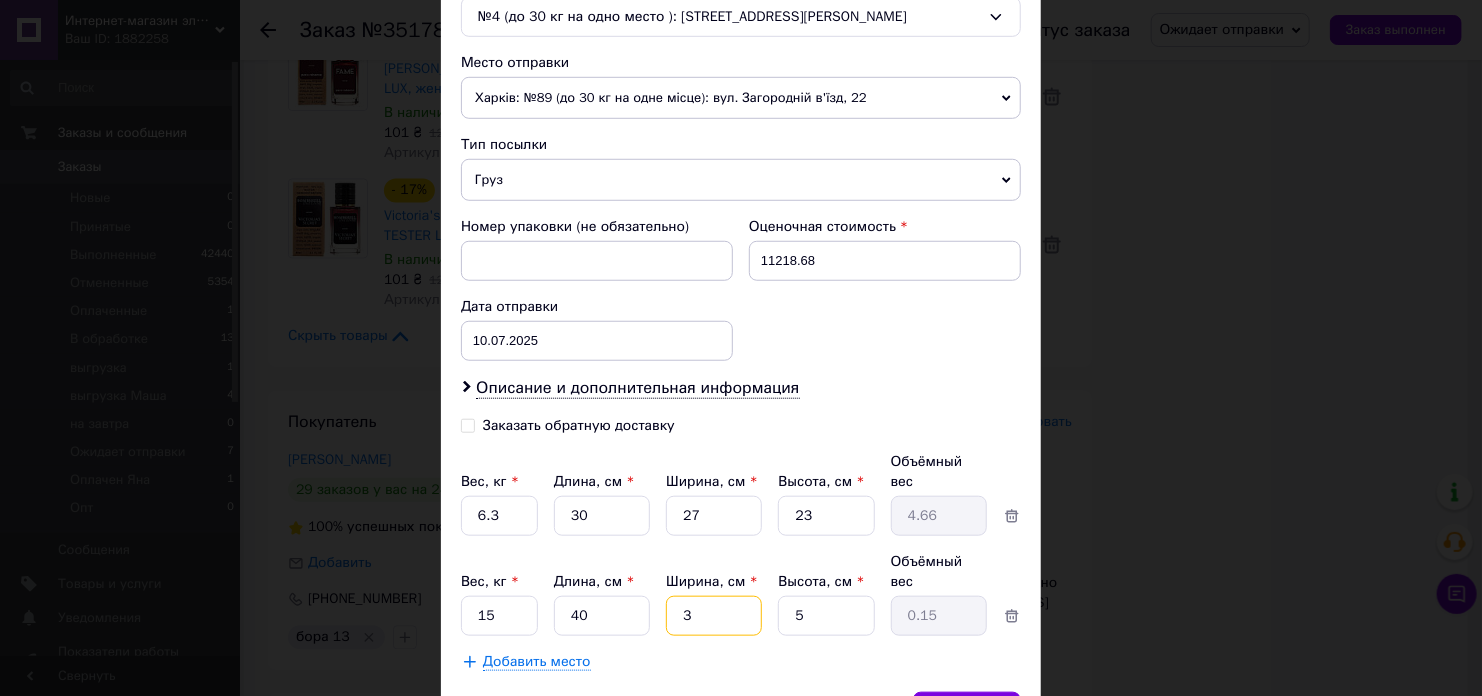 type on "30" 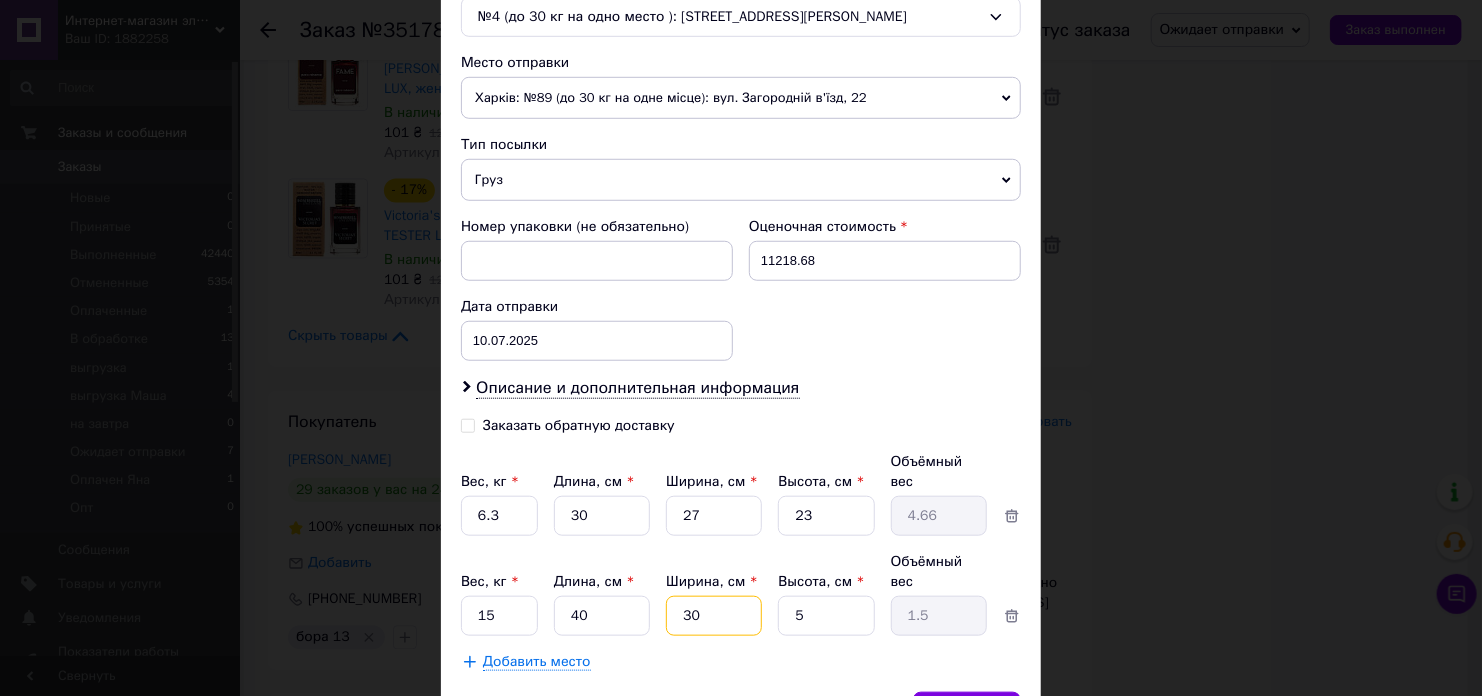 type on "30" 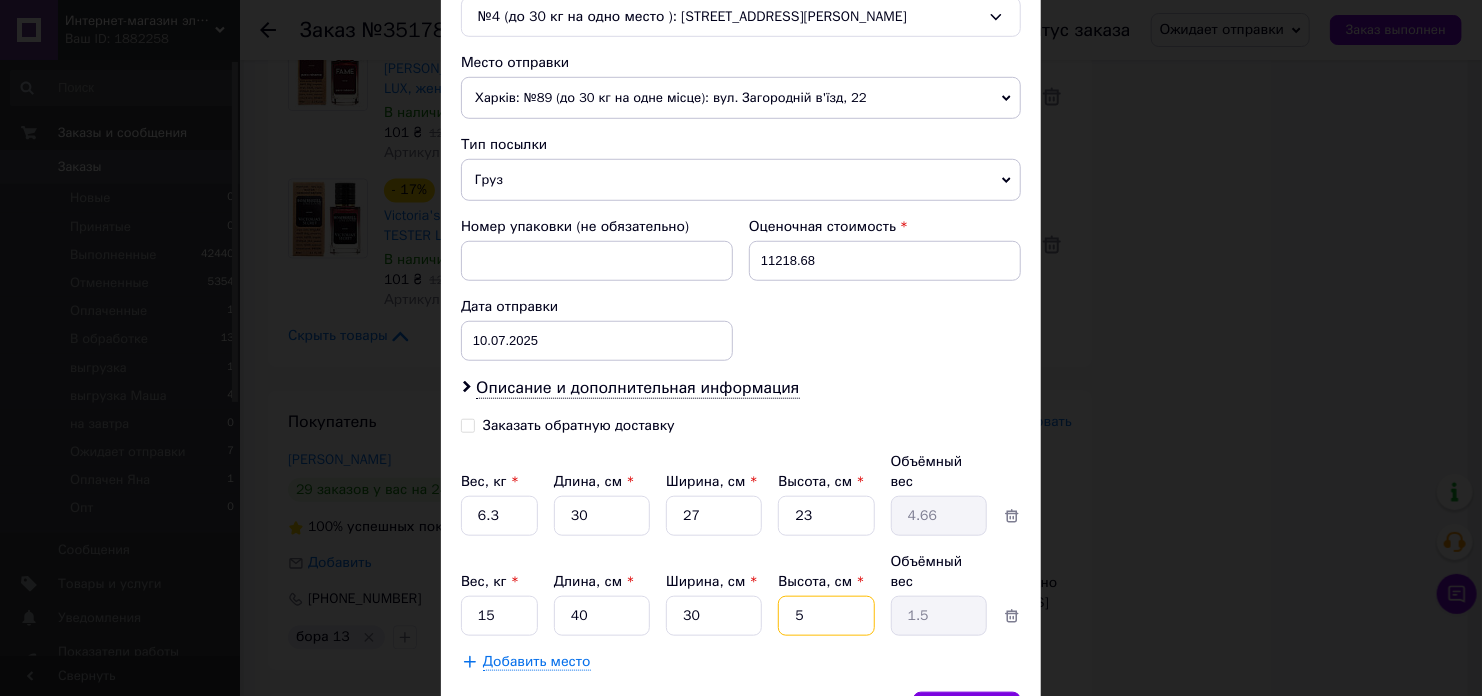 type on "3" 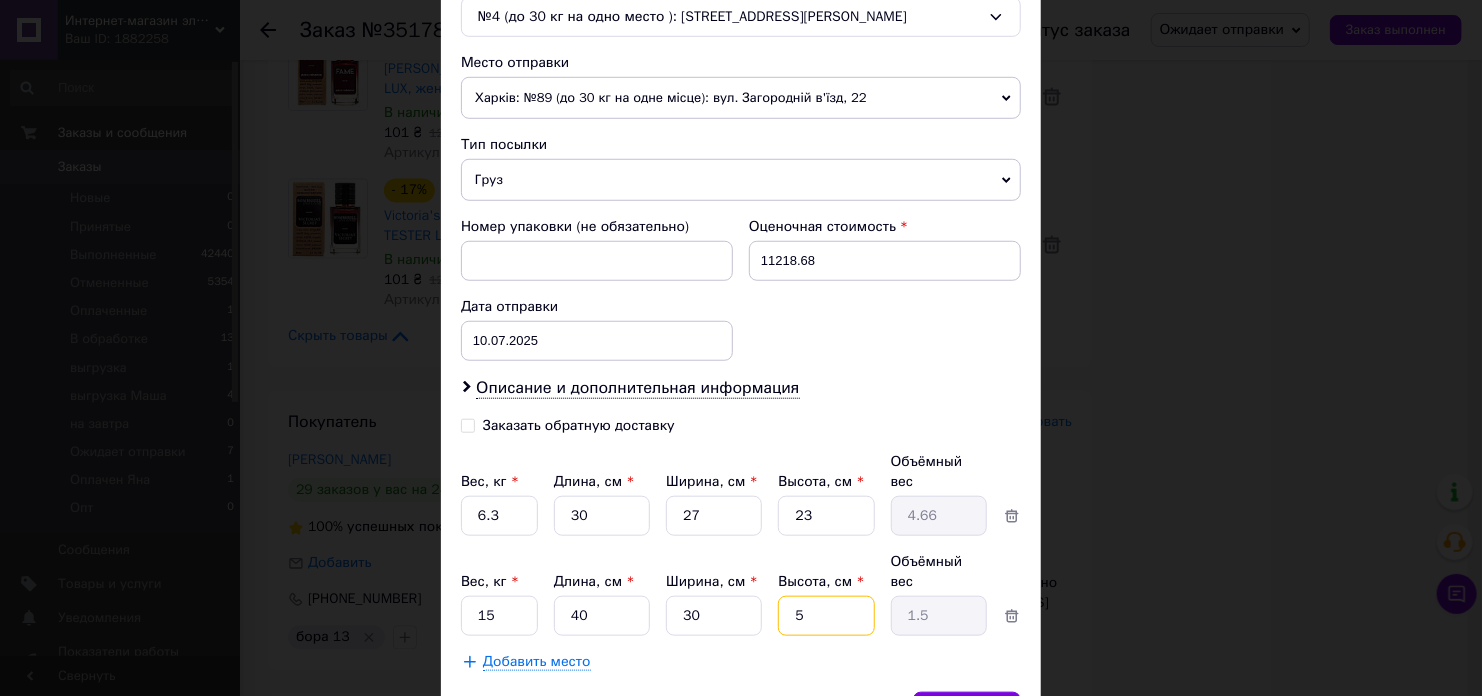 type on "0.9" 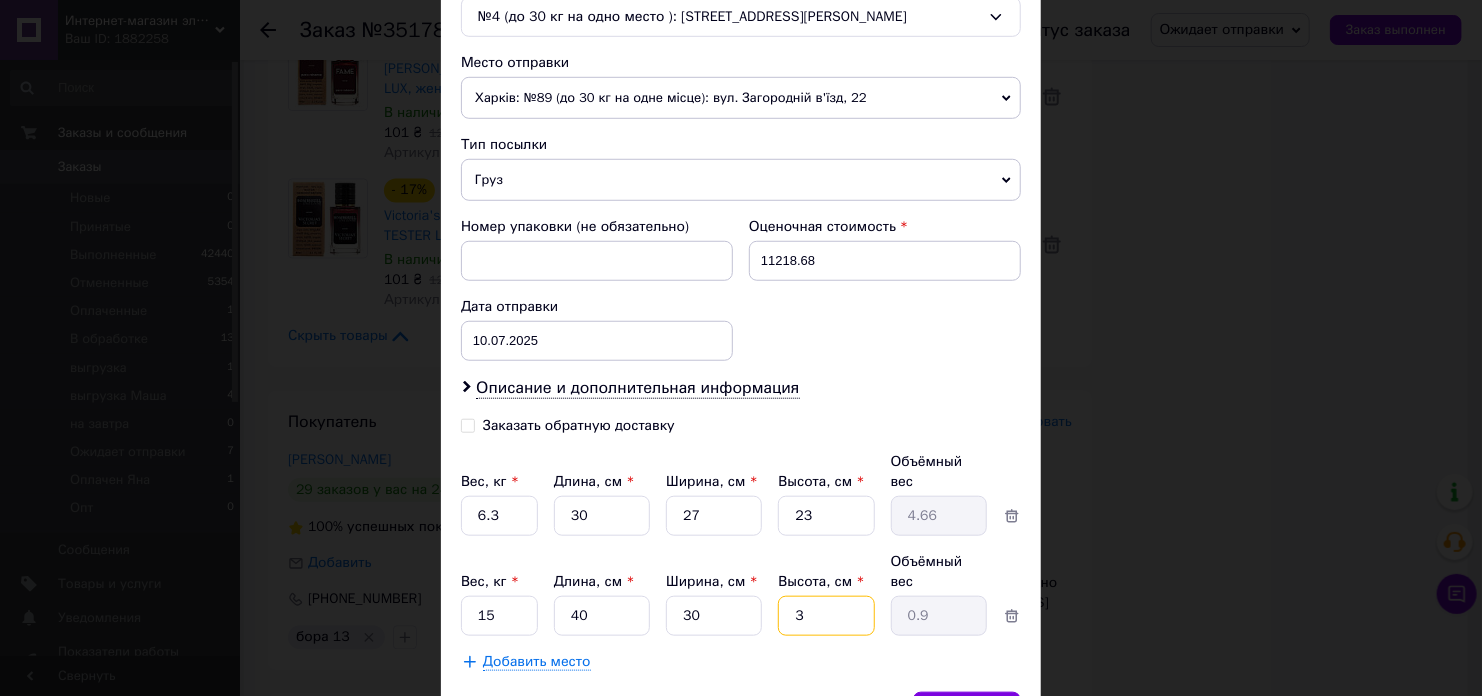 type on "3" 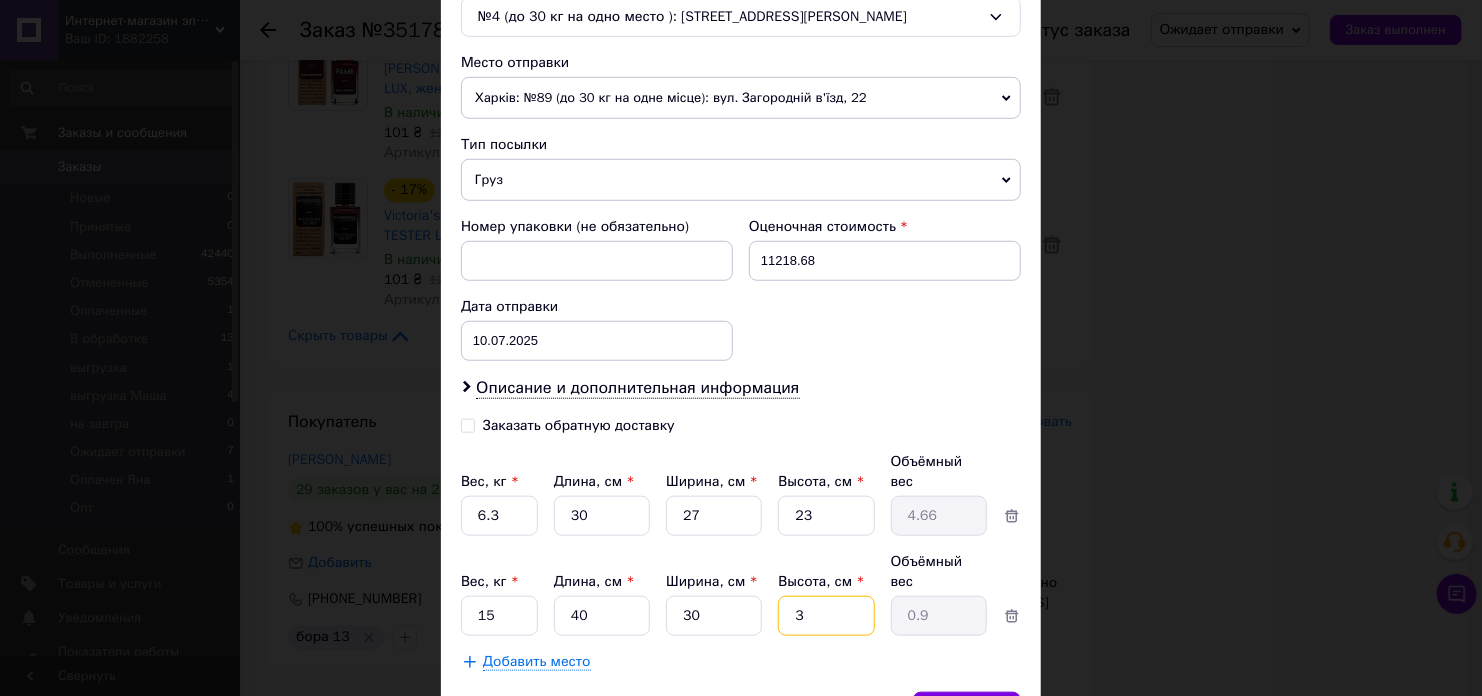 type 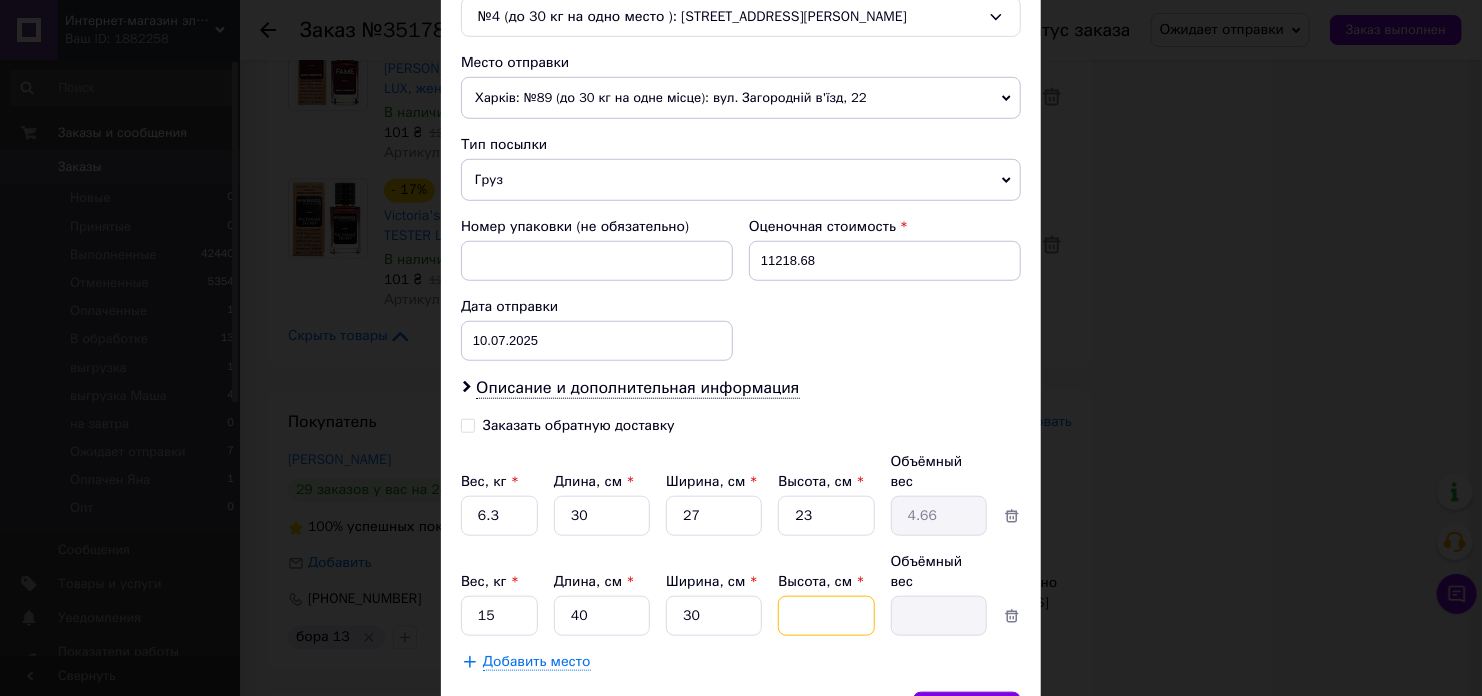 type on "2" 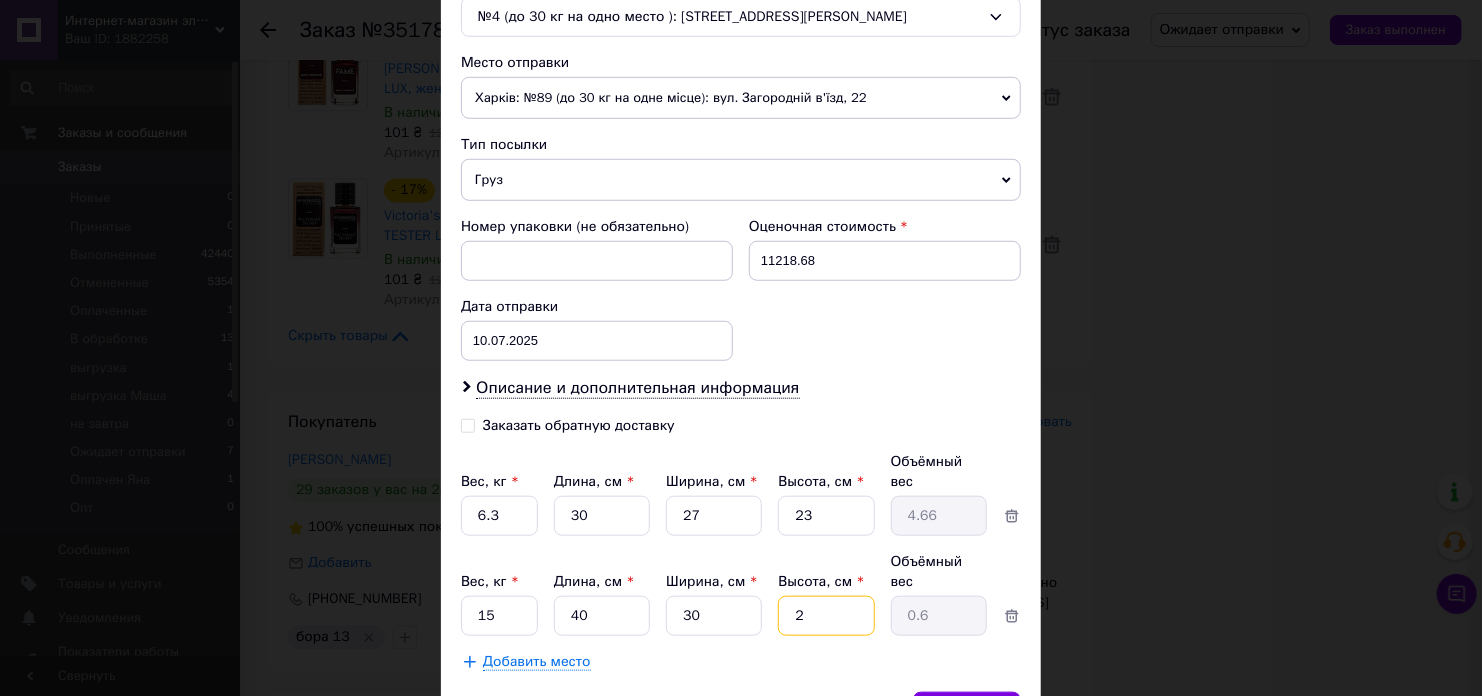 type on "24" 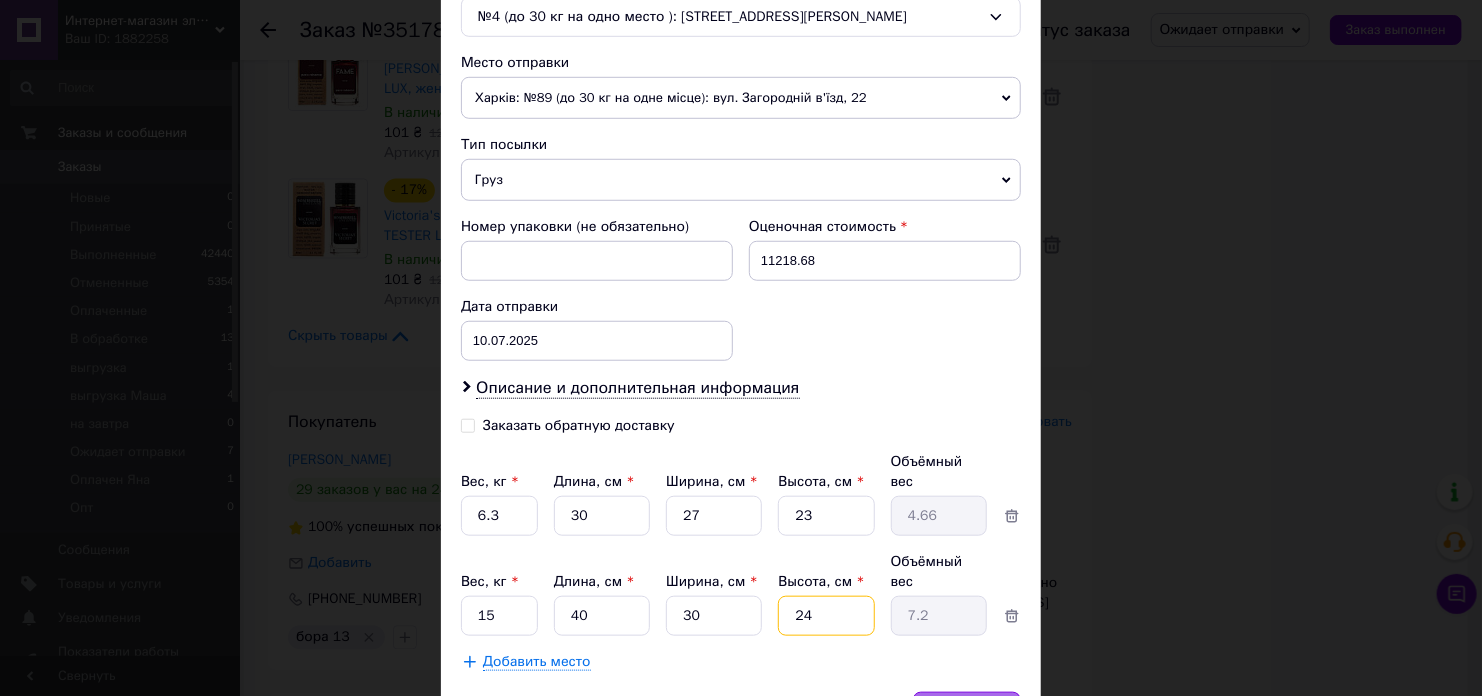 type on "24" 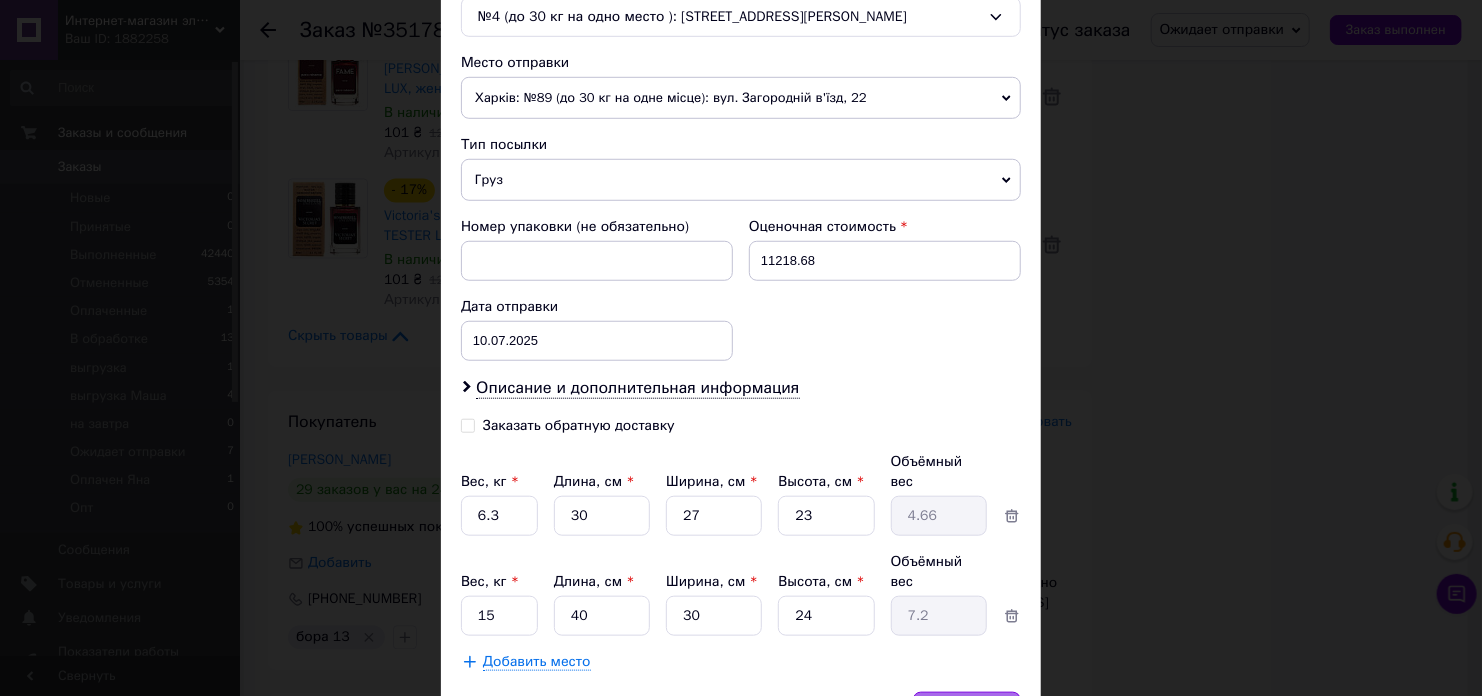 click on "Сохранить" at bounding box center [967, 712] 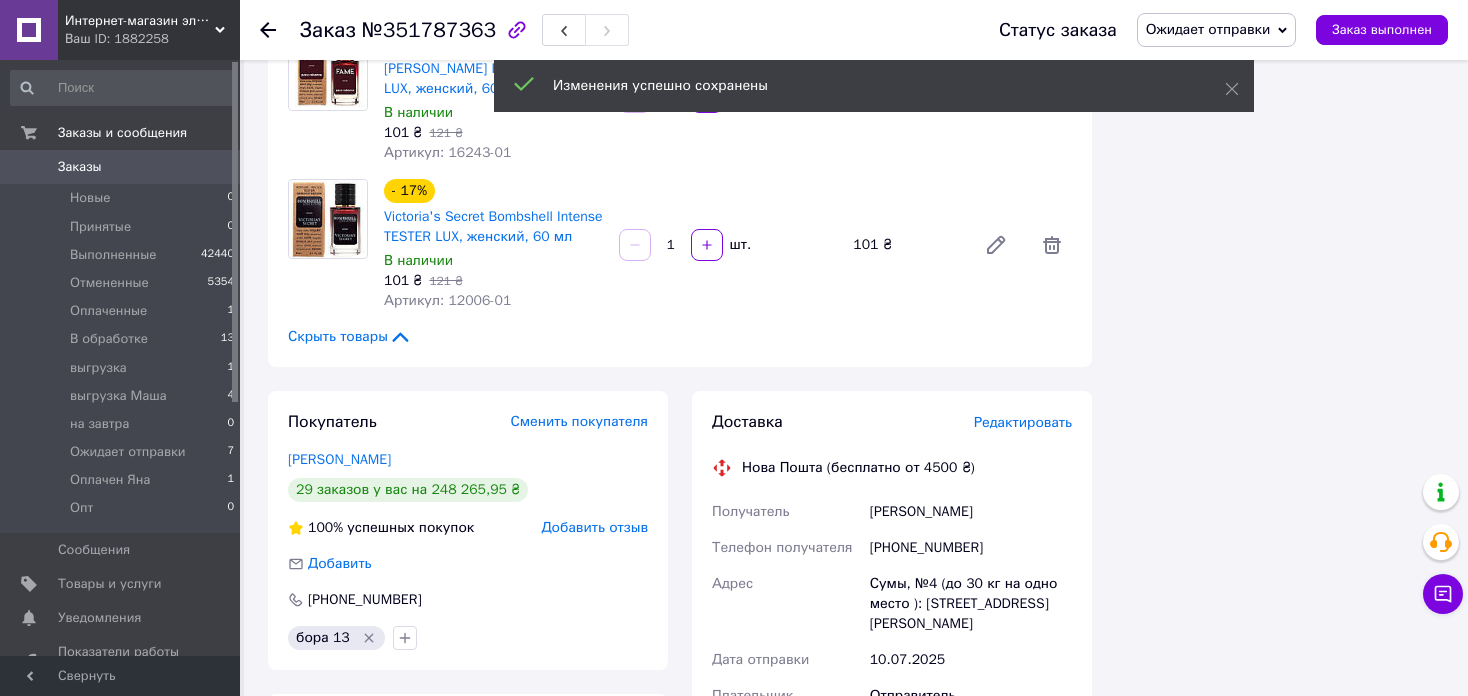 scroll, scrollTop: 13160, scrollLeft: 0, axis: vertical 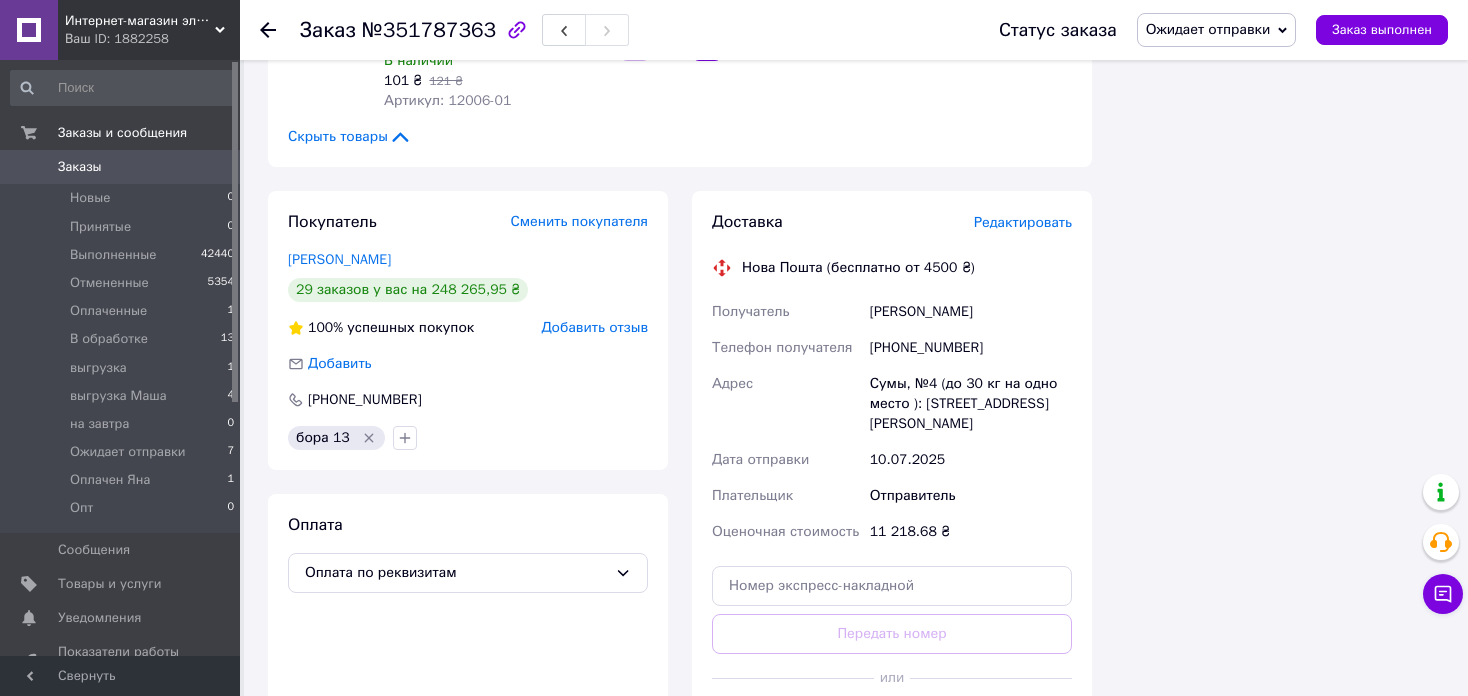 click on "Сгенерировать ЭН" at bounding box center (892, 723) 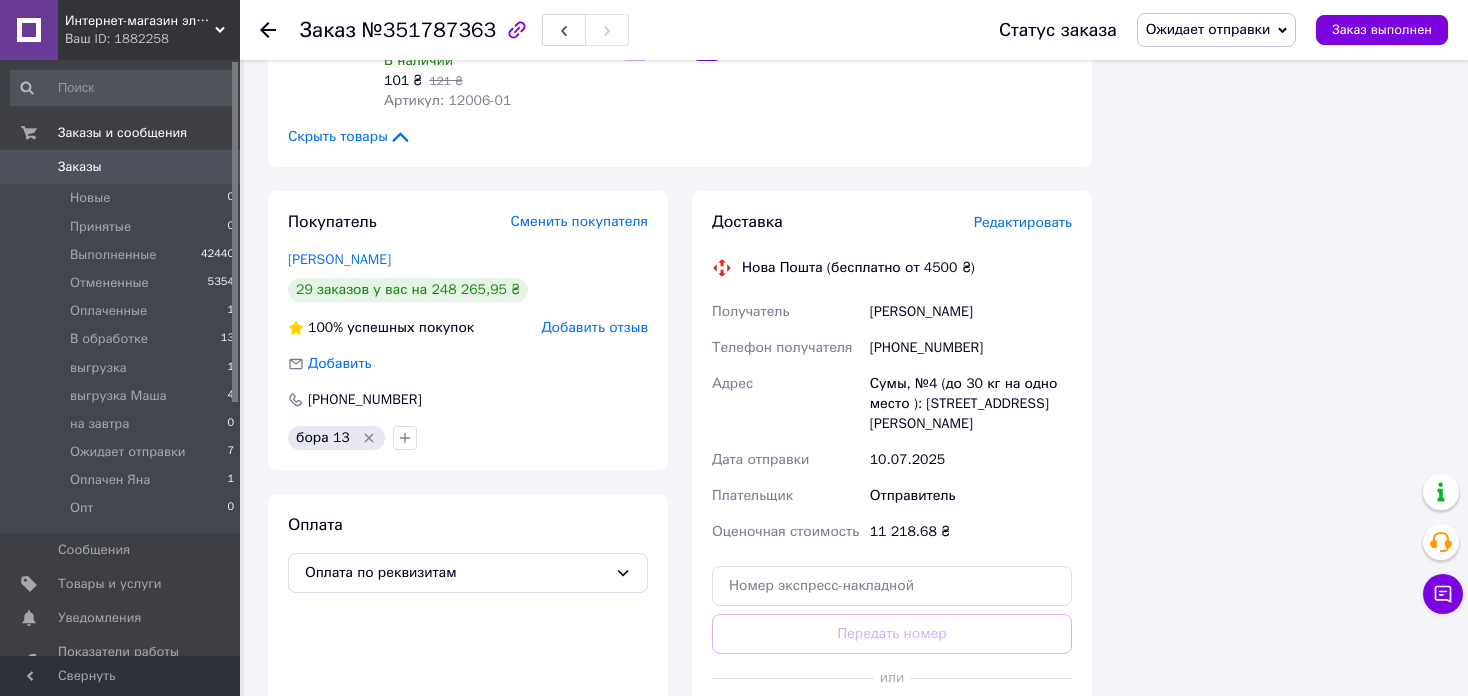 click on "Ожидает отправки" at bounding box center [1217, 30] 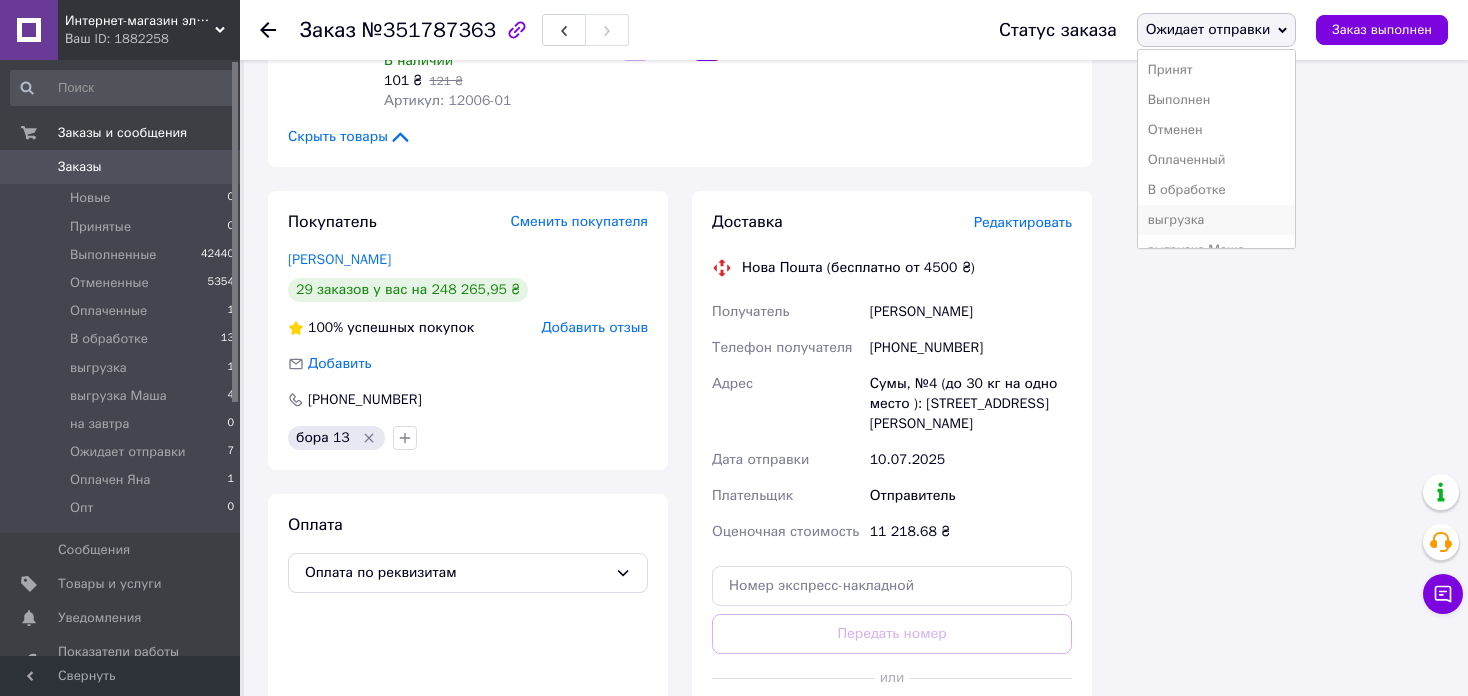 click on "выгрузка" at bounding box center (1217, 220) 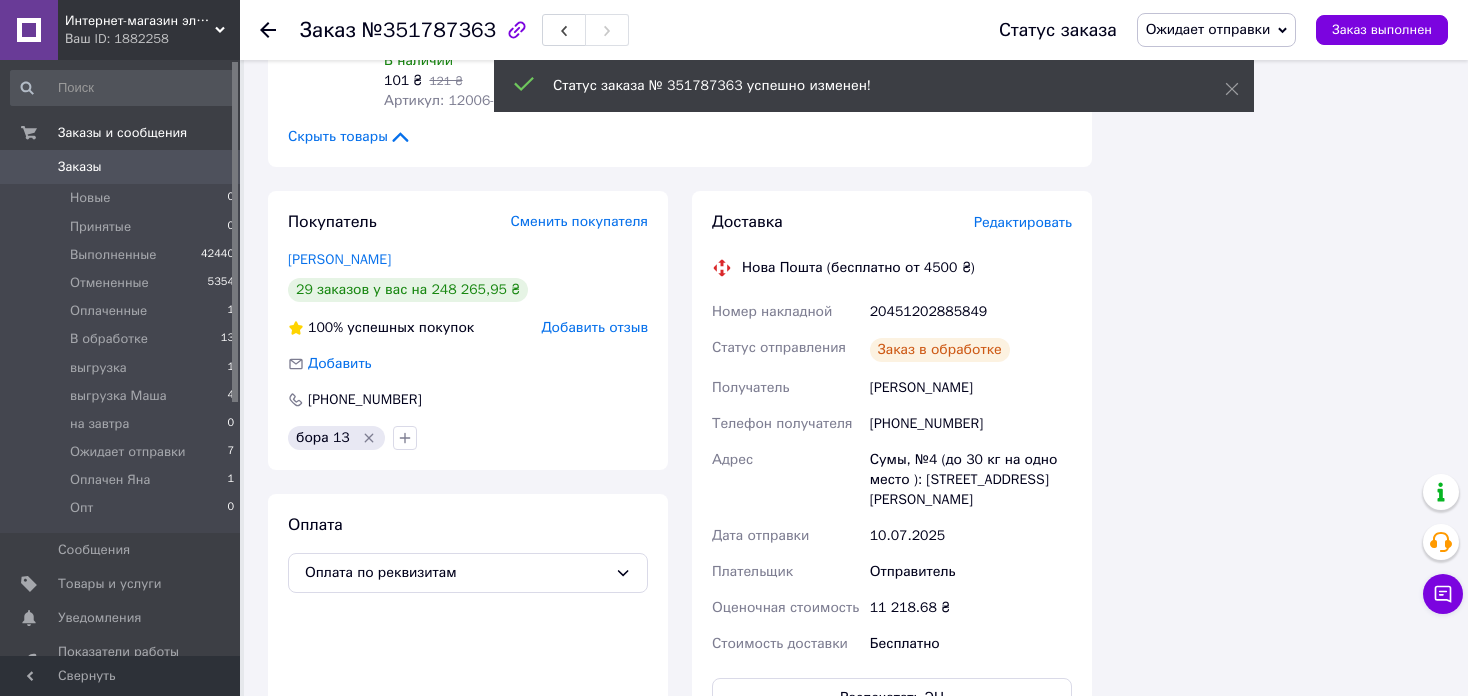 click 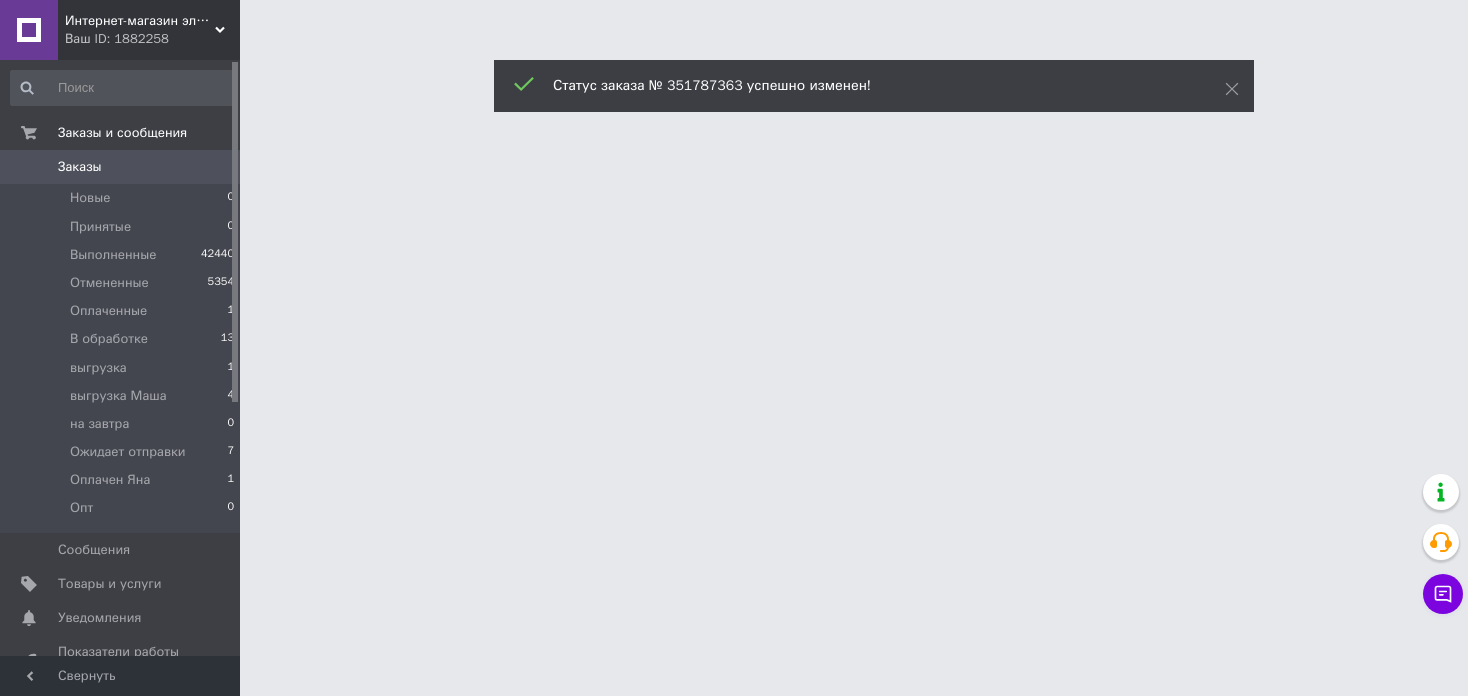 scroll, scrollTop: 0, scrollLeft: 0, axis: both 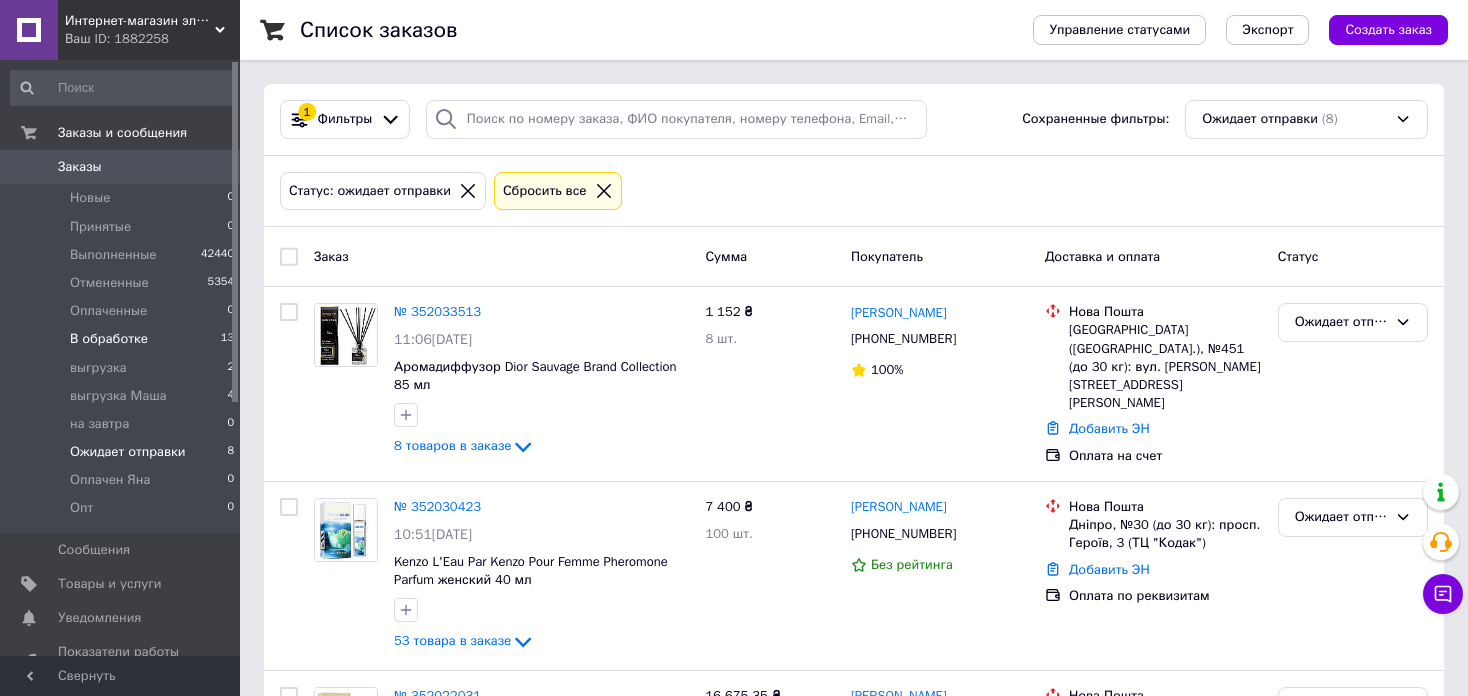click on "В обработке 13" at bounding box center (123, 339) 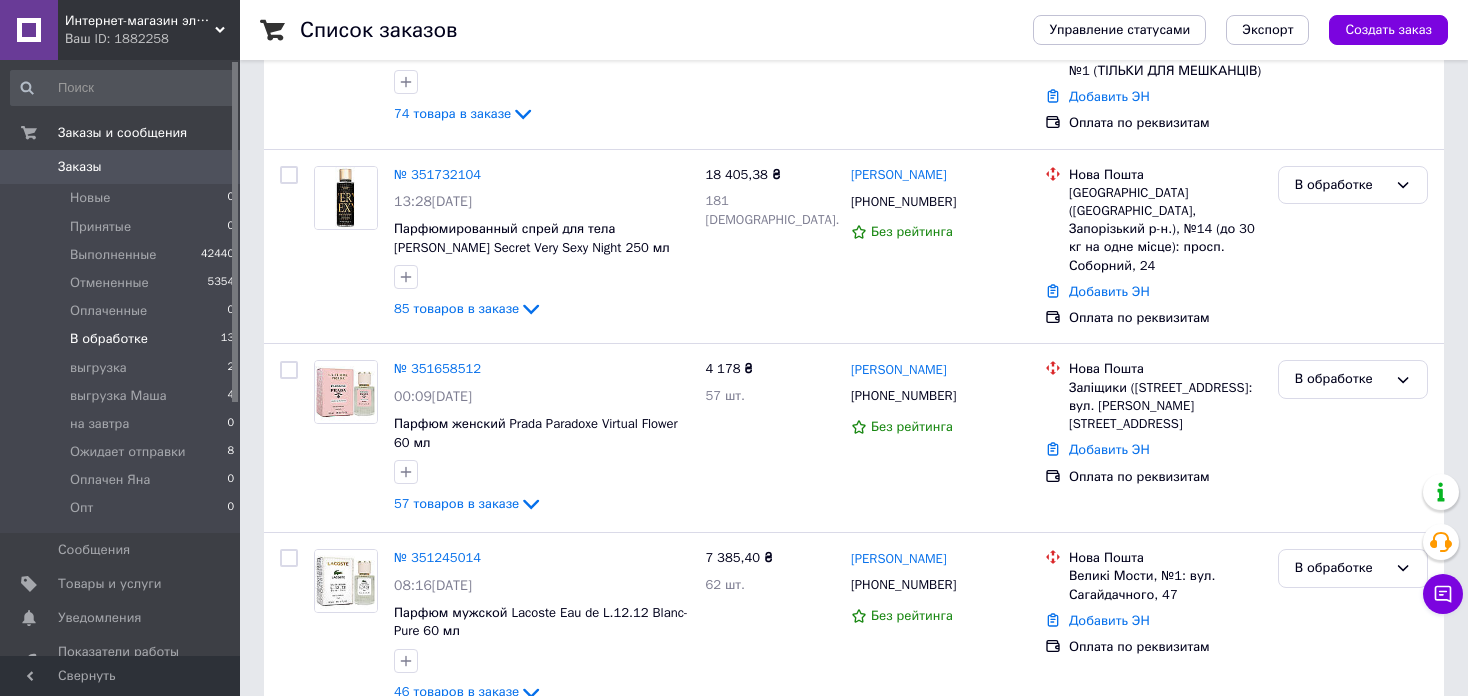 scroll, scrollTop: 2033, scrollLeft: 0, axis: vertical 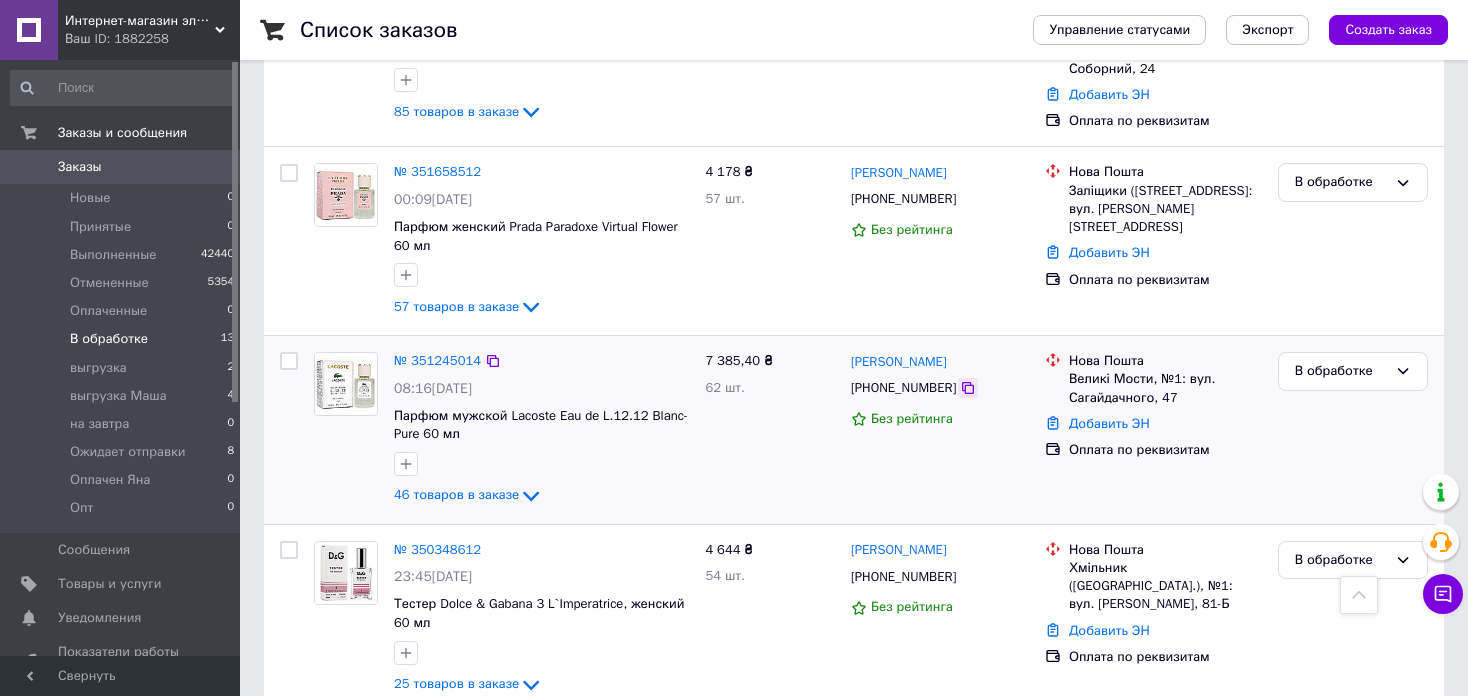 click 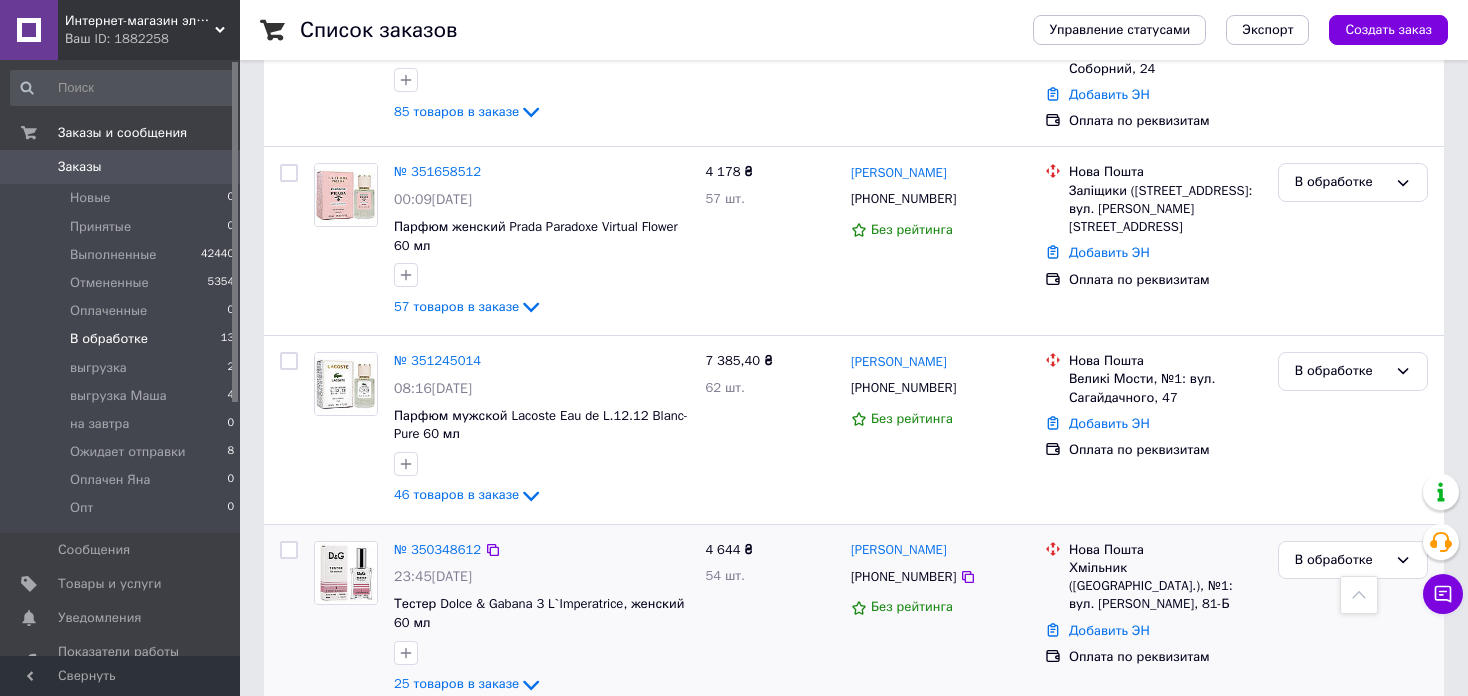 click on "[PERSON_NAME] [PHONE_NUMBER] Без рейтинга" at bounding box center [940, 619] 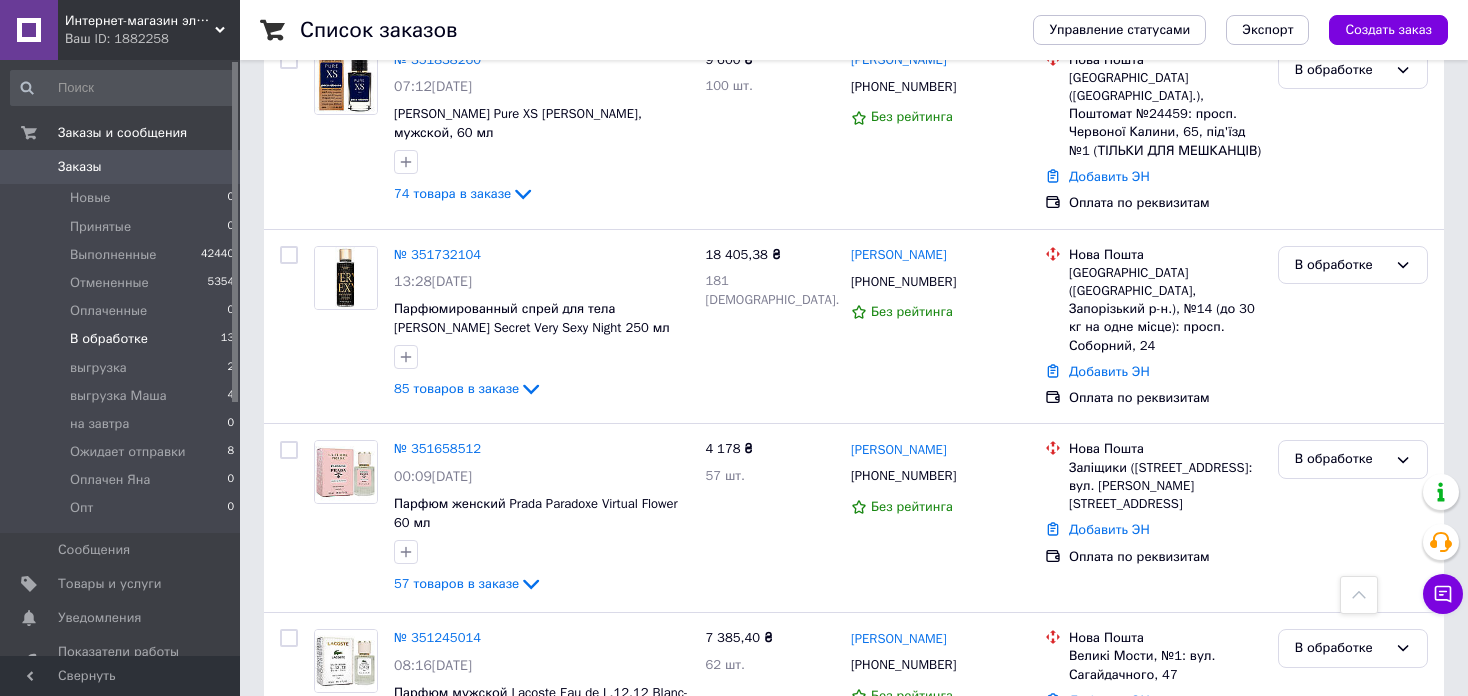 scroll, scrollTop: 1733, scrollLeft: 0, axis: vertical 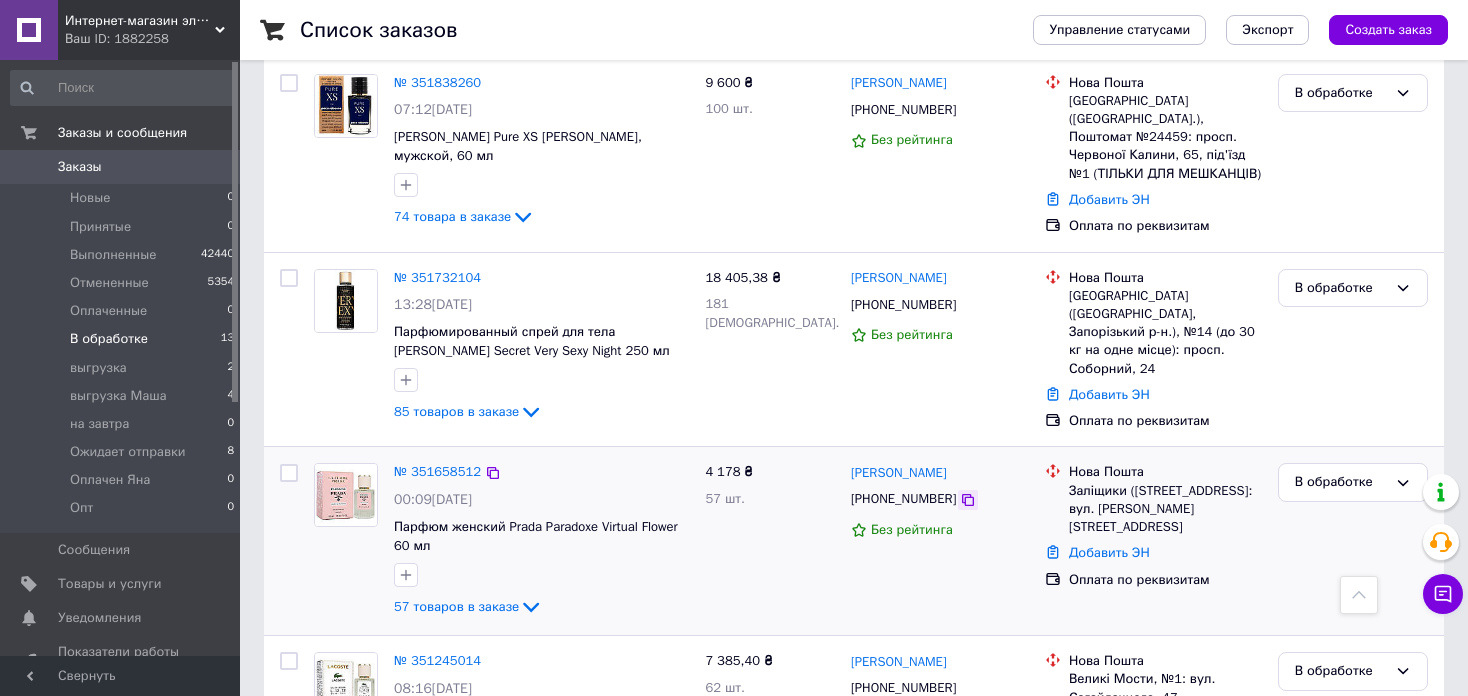 click 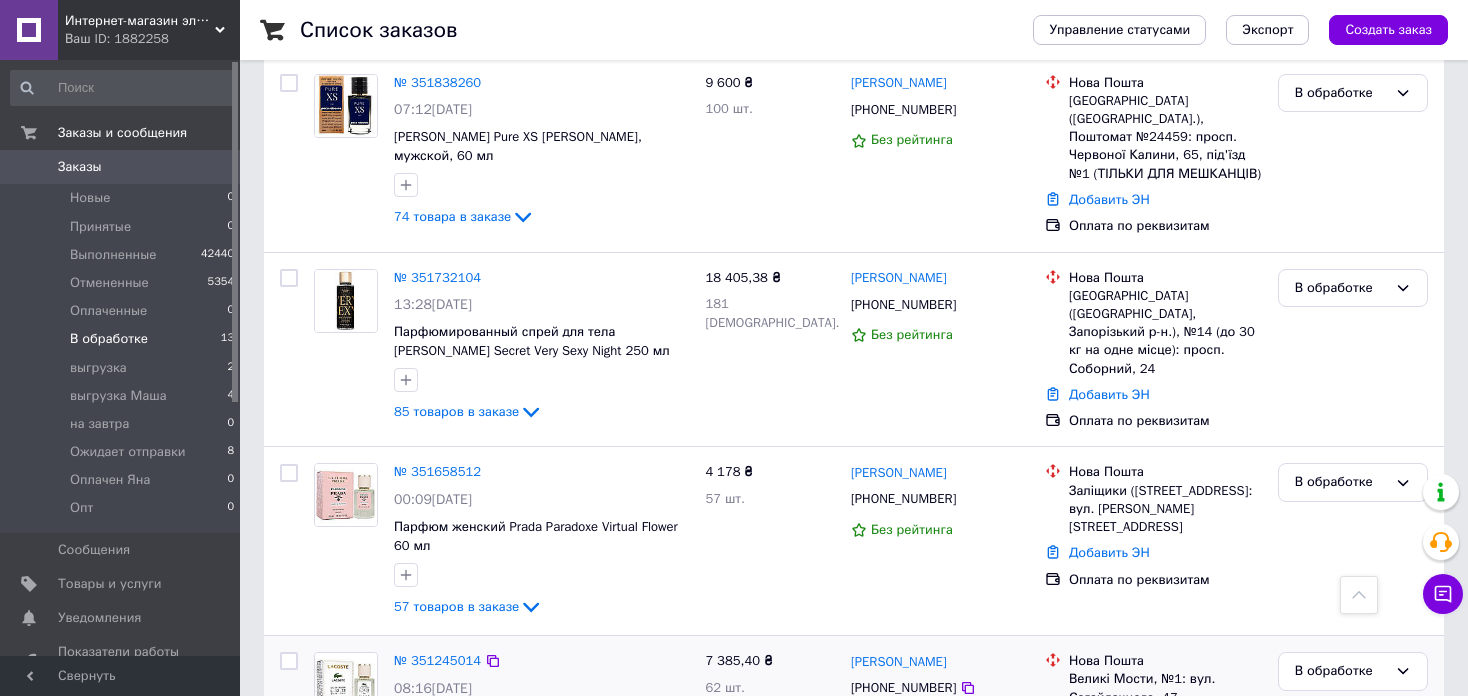 click on "Без рейтинга" at bounding box center (940, 719) 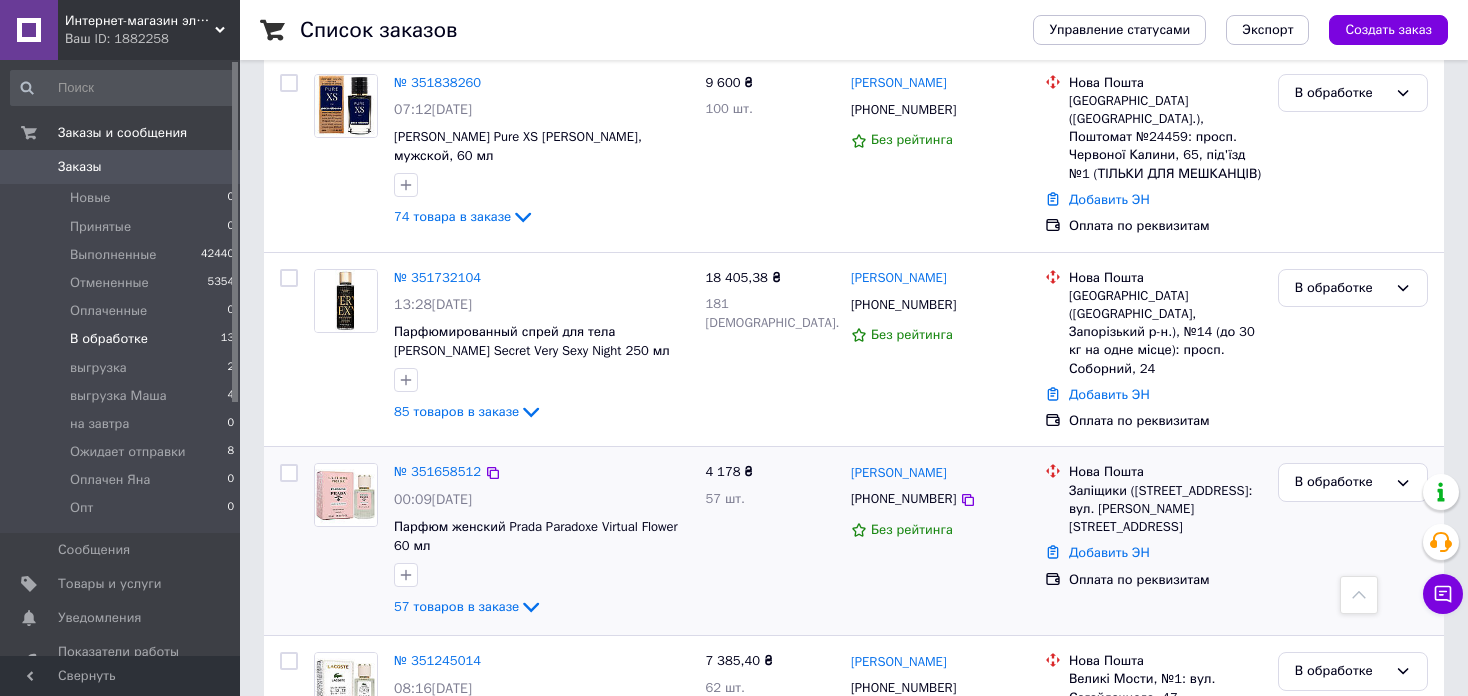 scroll, scrollTop: 1533, scrollLeft: 0, axis: vertical 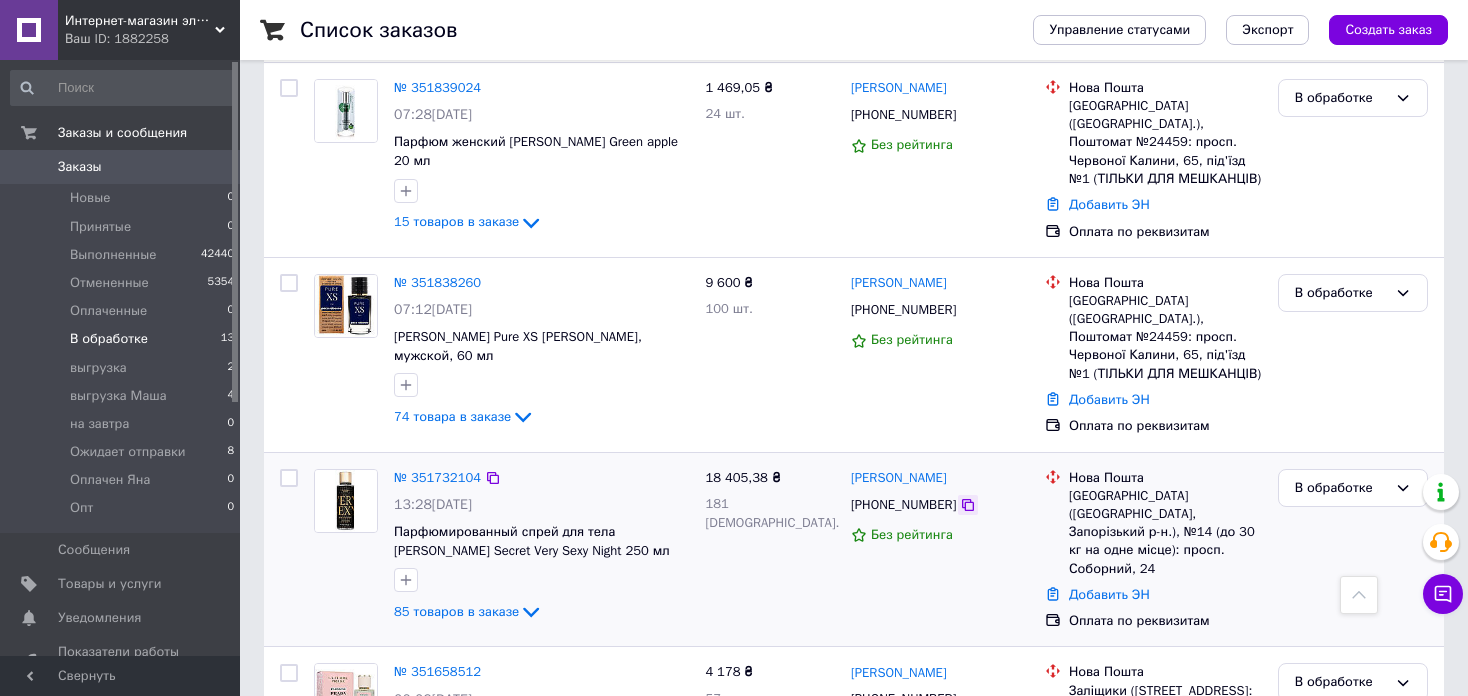 click 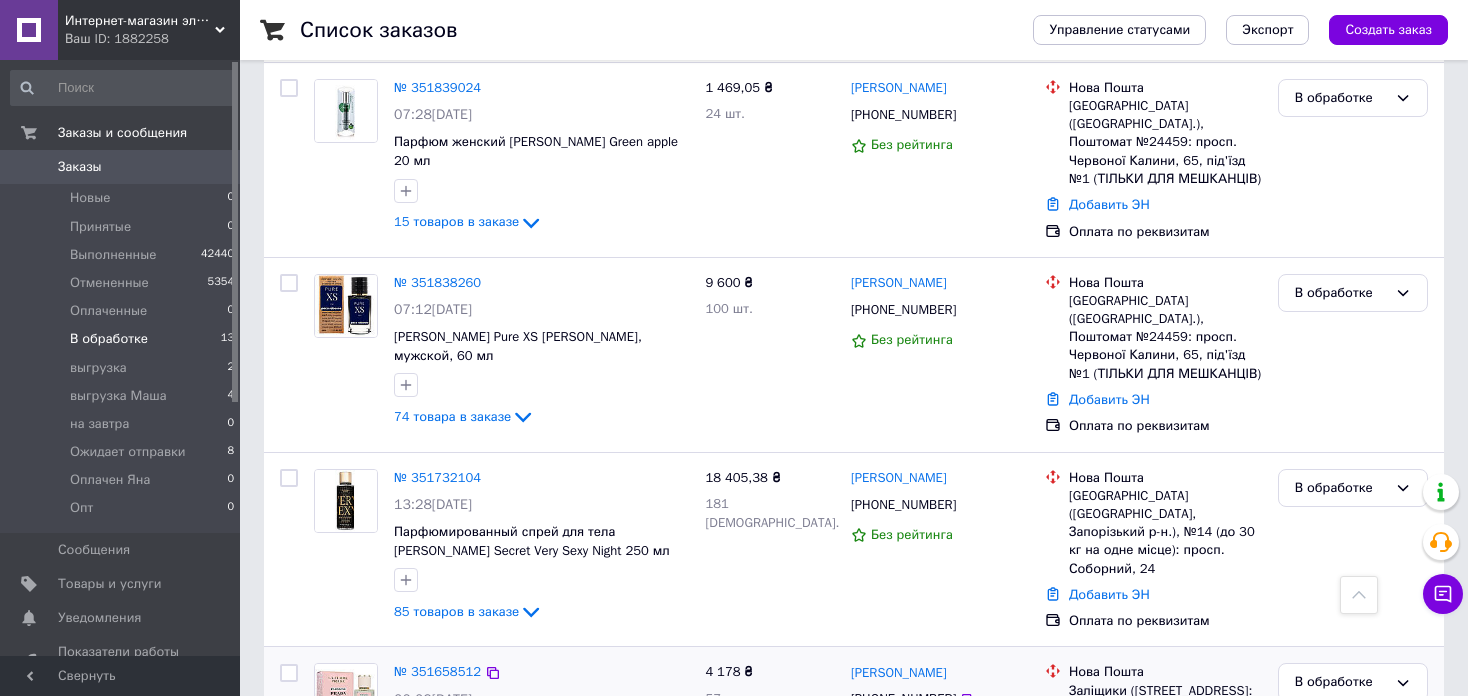 click on "[PHONE_NUMBER]" at bounding box center (940, 699) 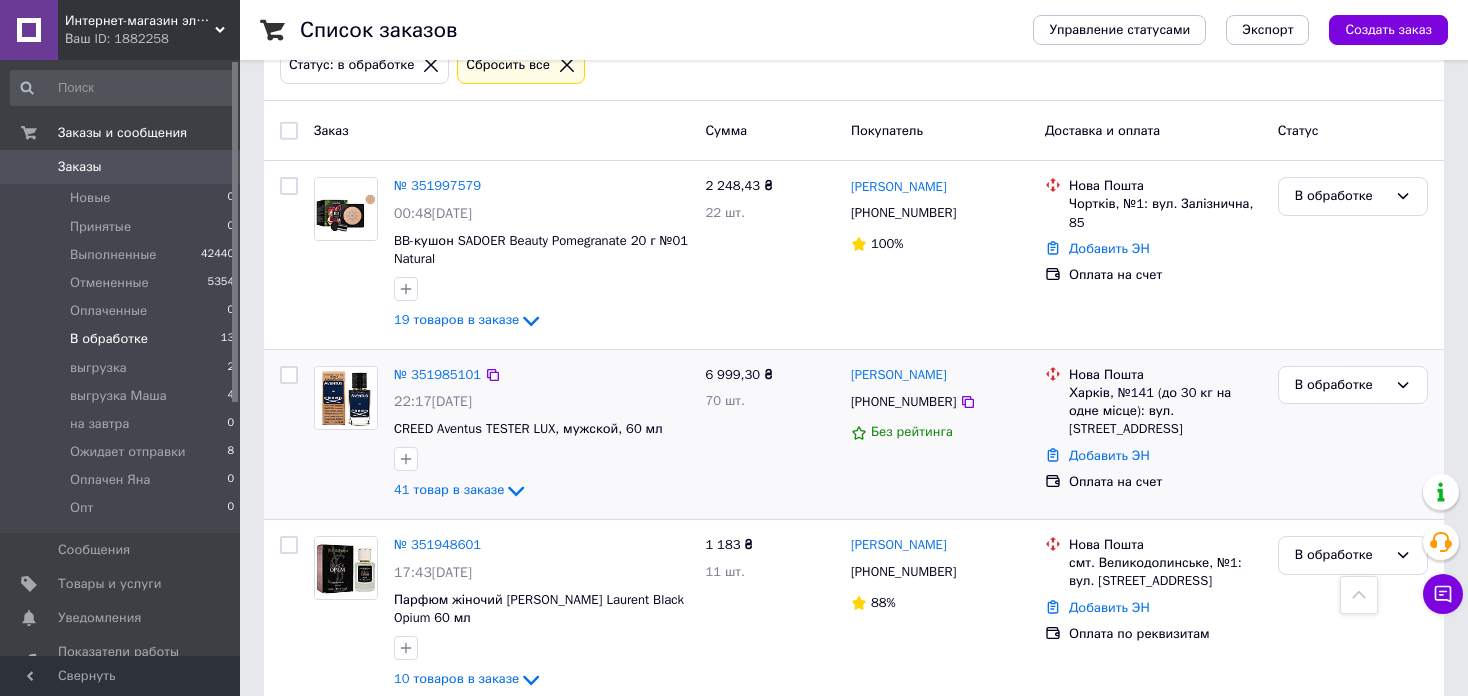 scroll, scrollTop: 0, scrollLeft: 0, axis: both 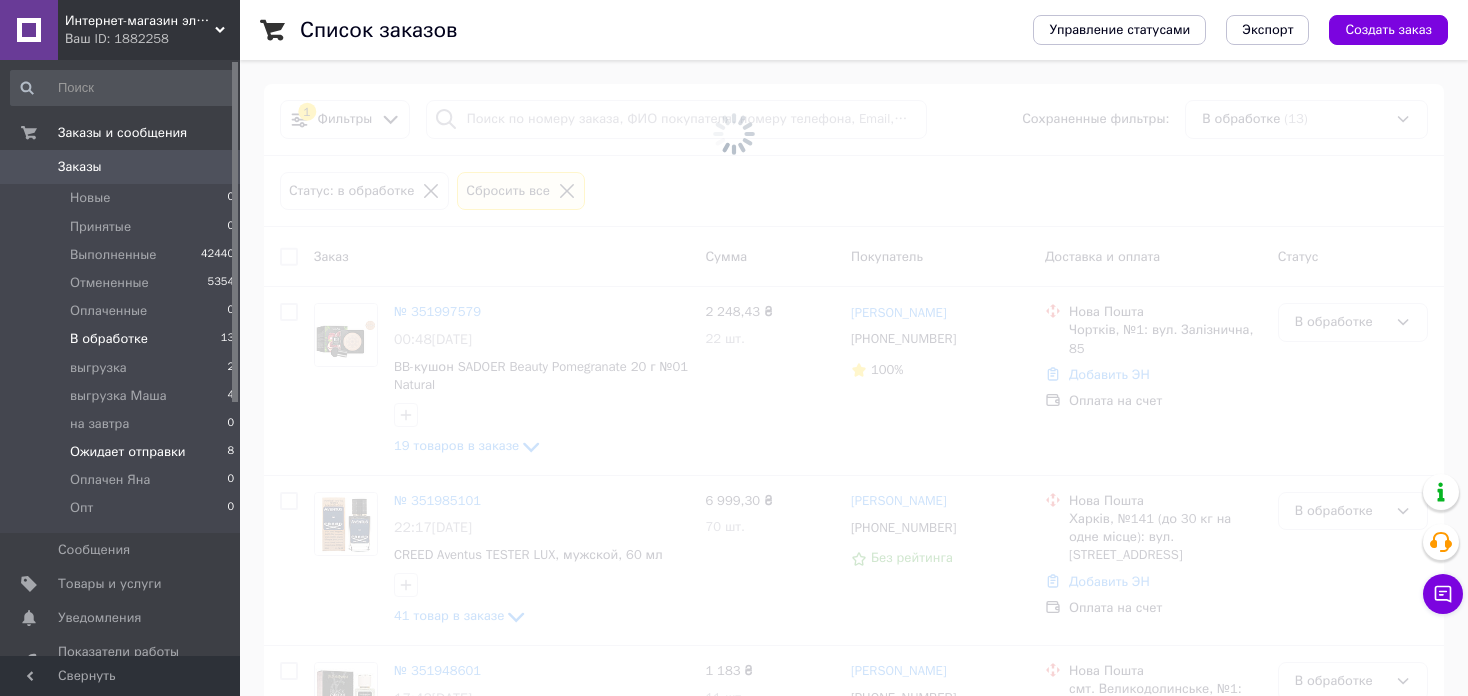click on "Ожидает отправки 8" at bounding box center [123, 452] 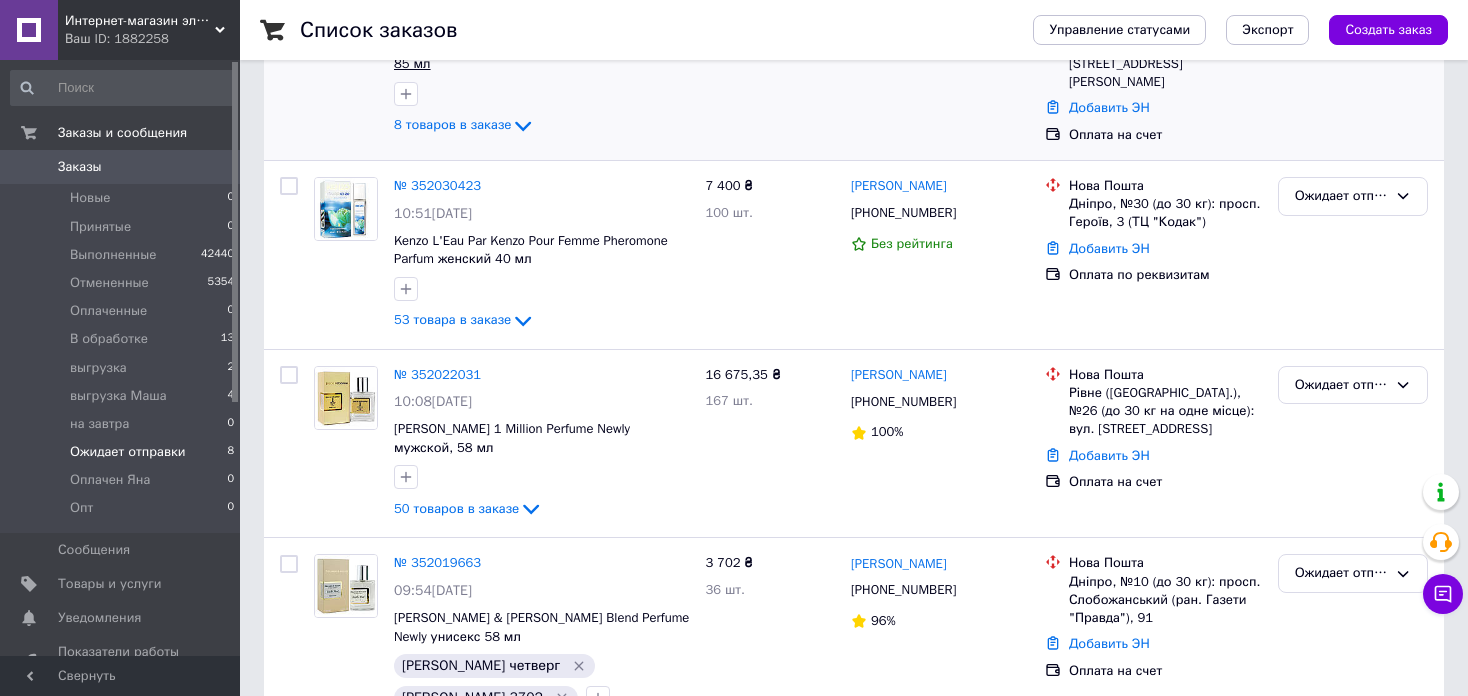 scroll, scrollTop: 0, scrollLeft: 0, axis: both 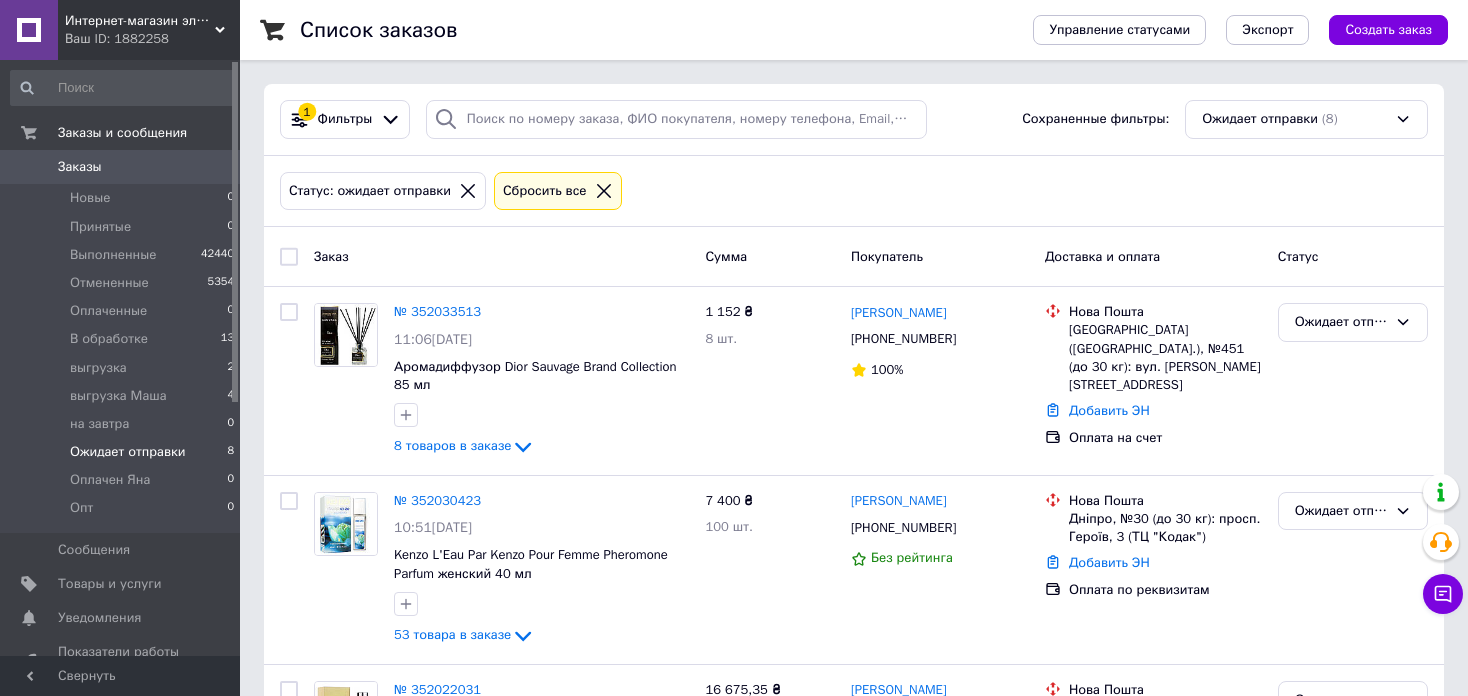click on "Ожидает отправки" at bounding box center [128, 452] 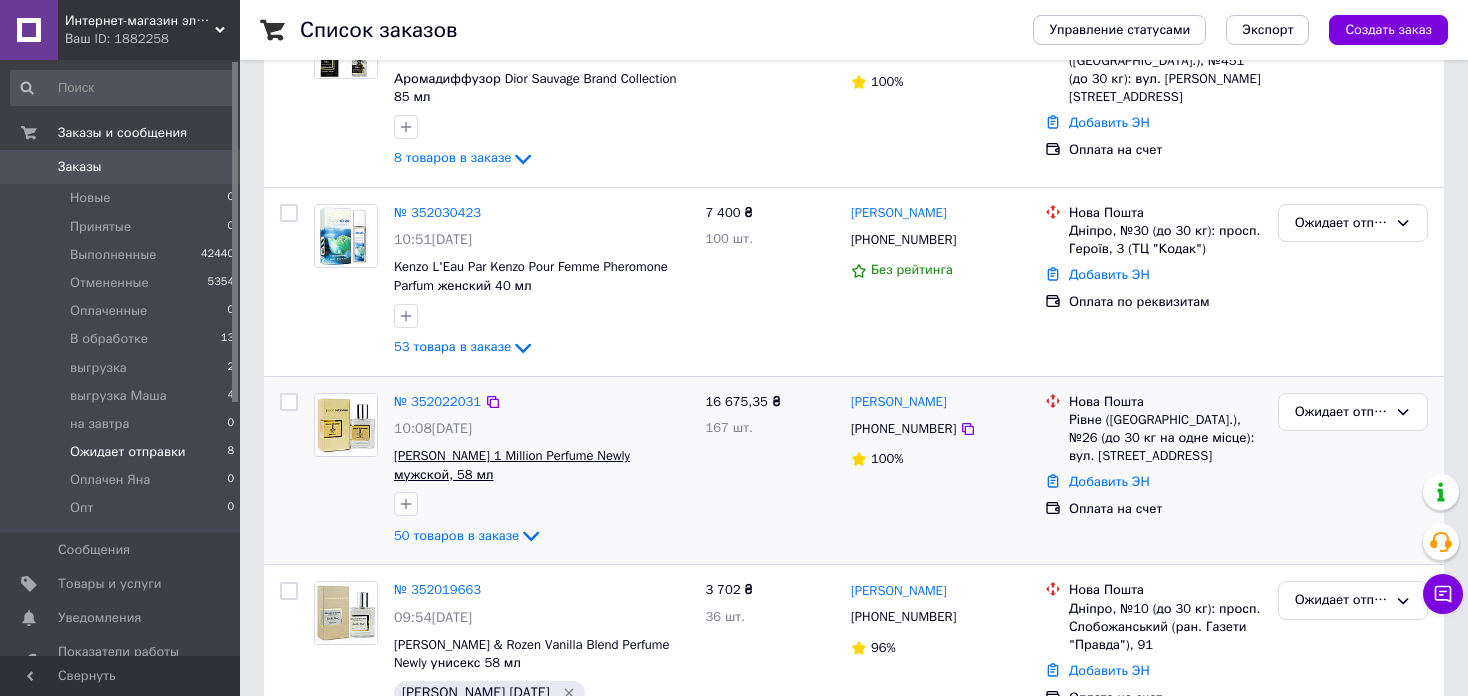 scroll, scrollTop: 300, scrollLeft: 0, axis: vertical 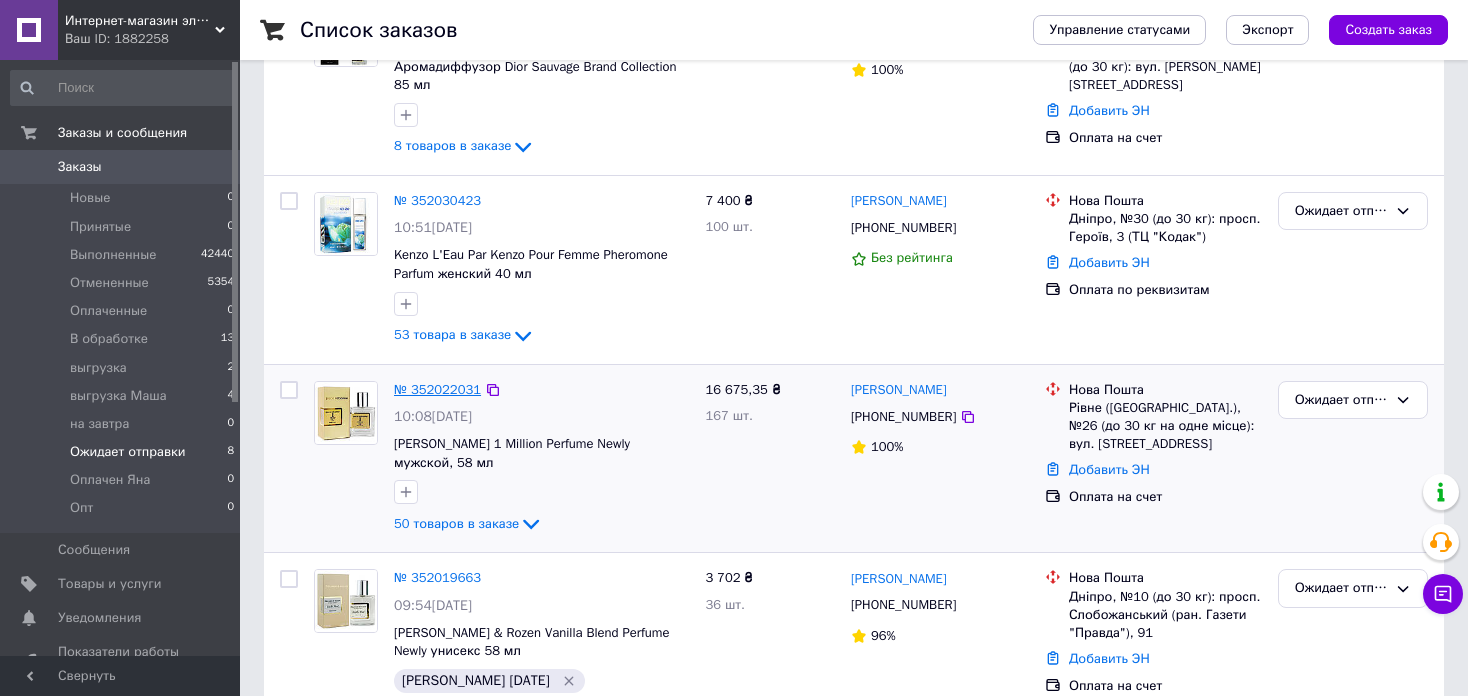 click on "№ 352022031" at bounding box center [437, 389] 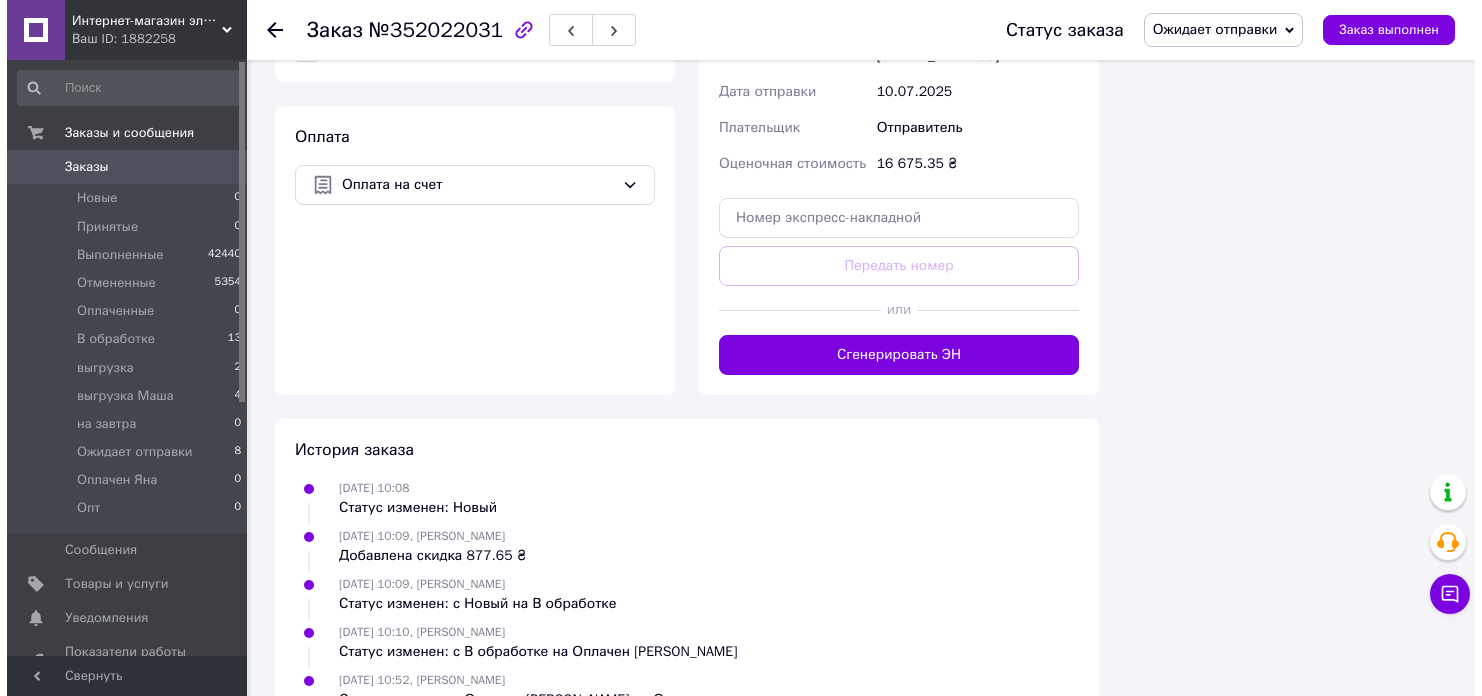 scroll, scrollTop: 7852, scrollLeft: 0, axis: vertical 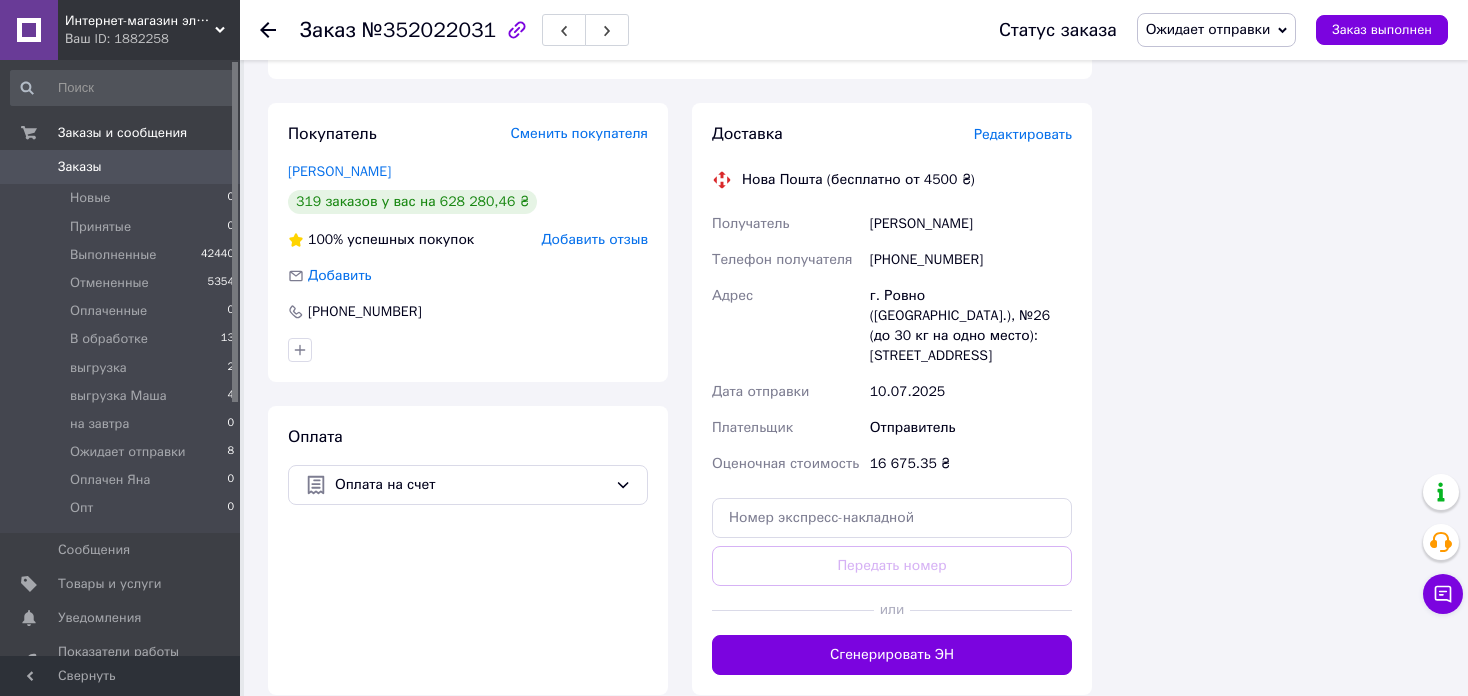 click on "Редактировать" at bounding box center (1023, 134) 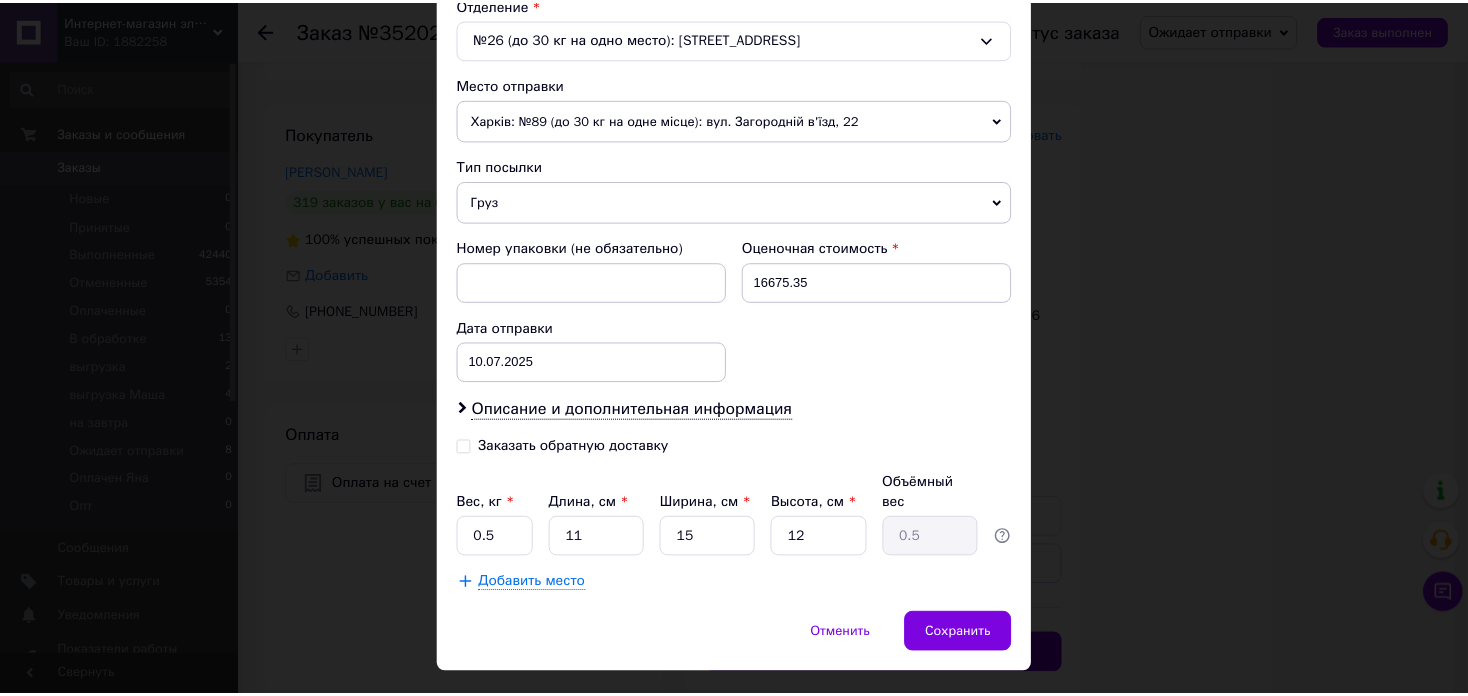 scroll, scrollTop: 662, scrollLeft: 0, axis: vertical 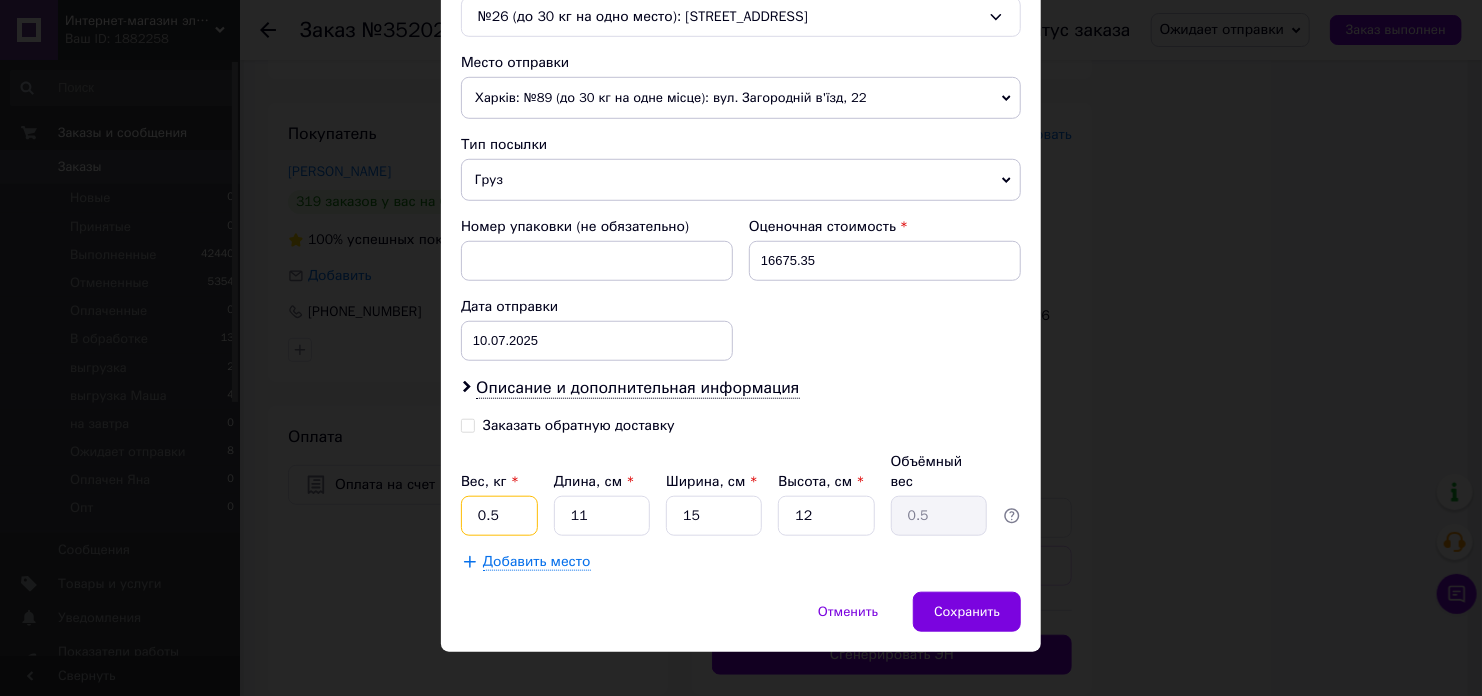 click on "0.5" at bounding box center (499, 516) 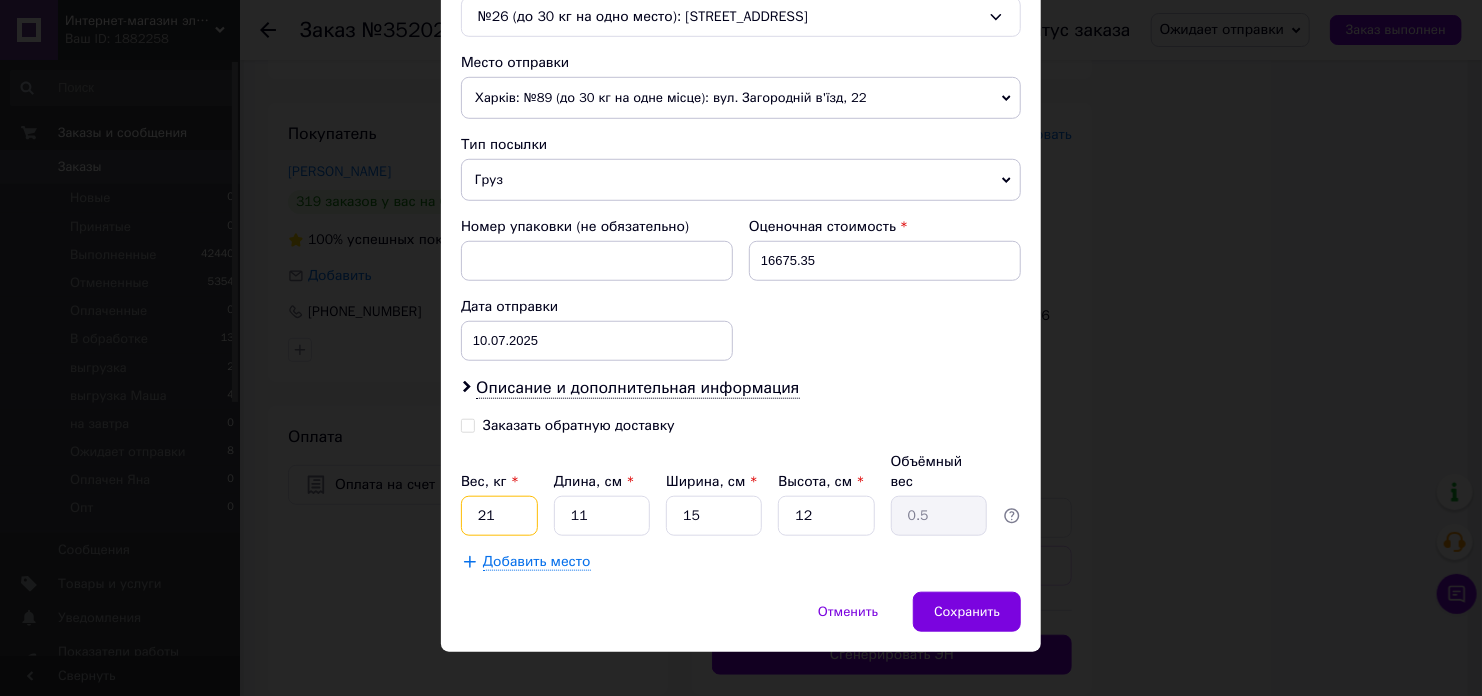 type on "21" 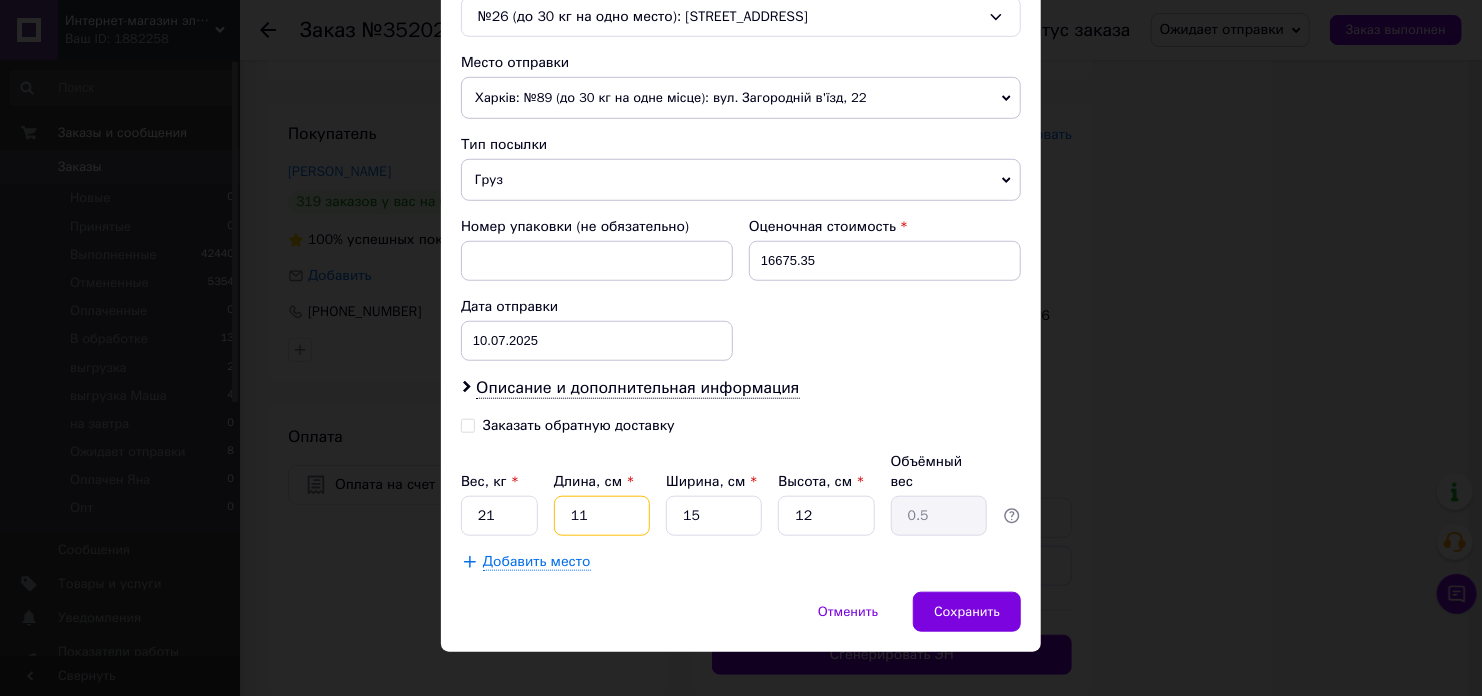 type on "4" 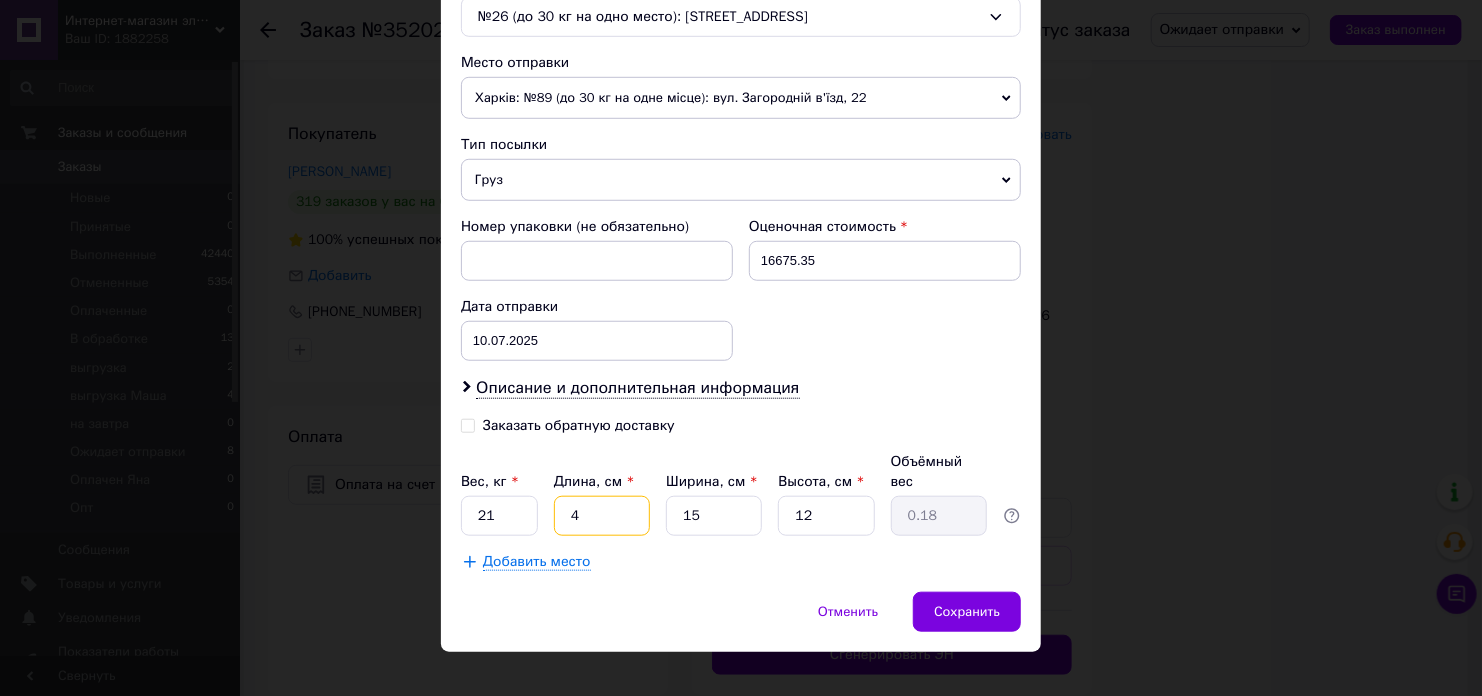 type on "40" 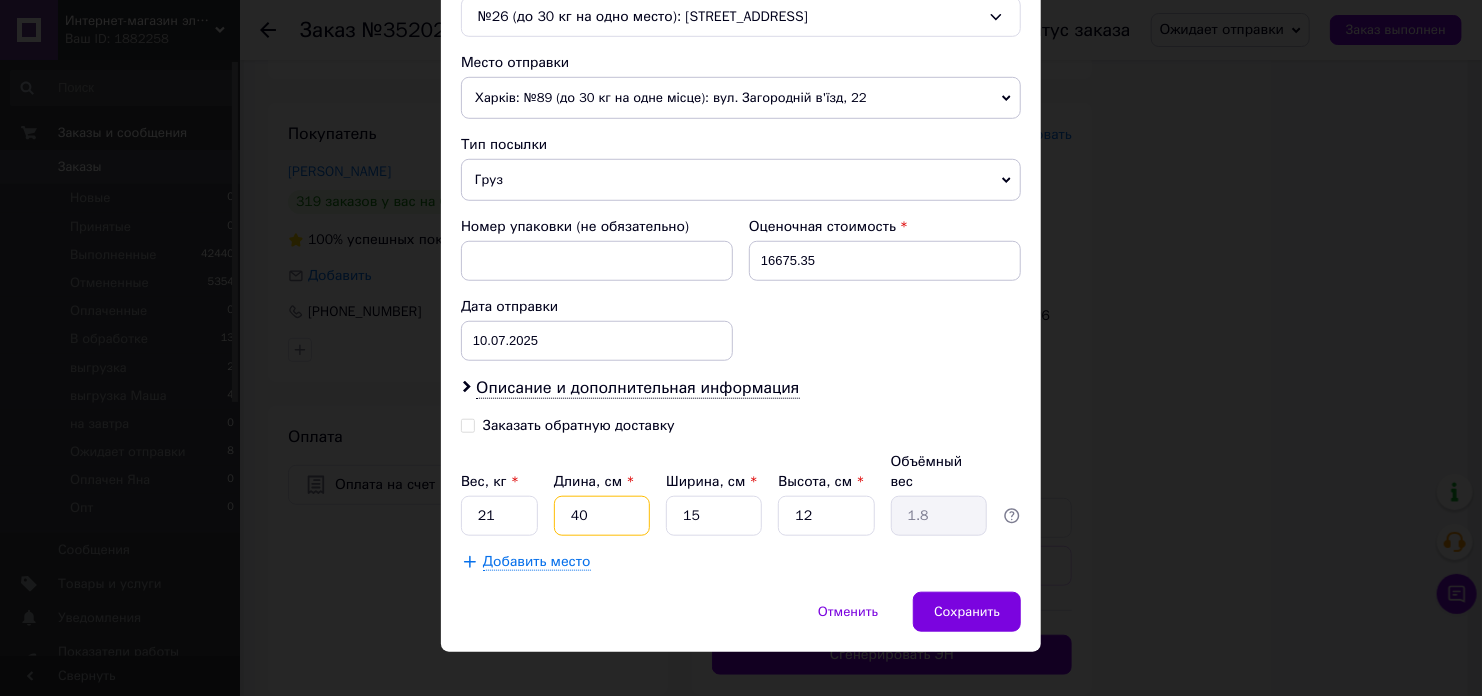 type on "40" 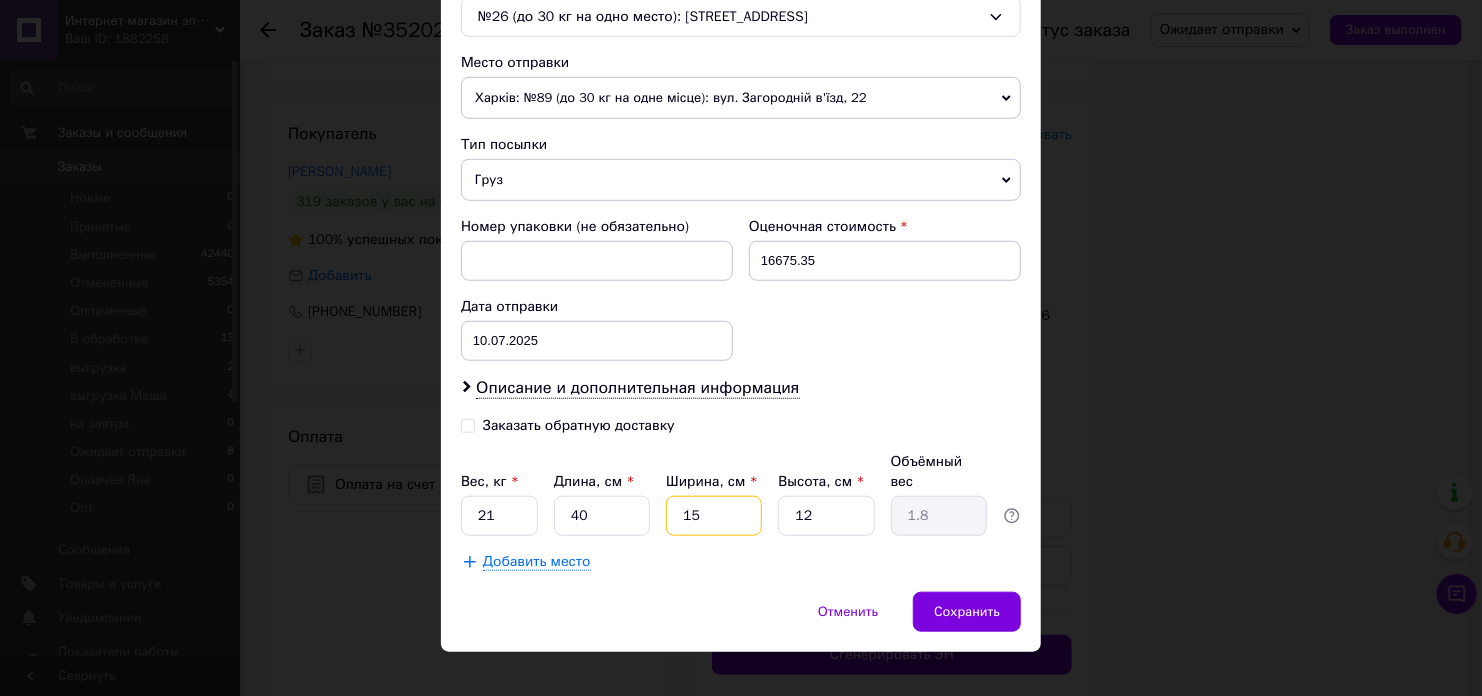 type on "3" 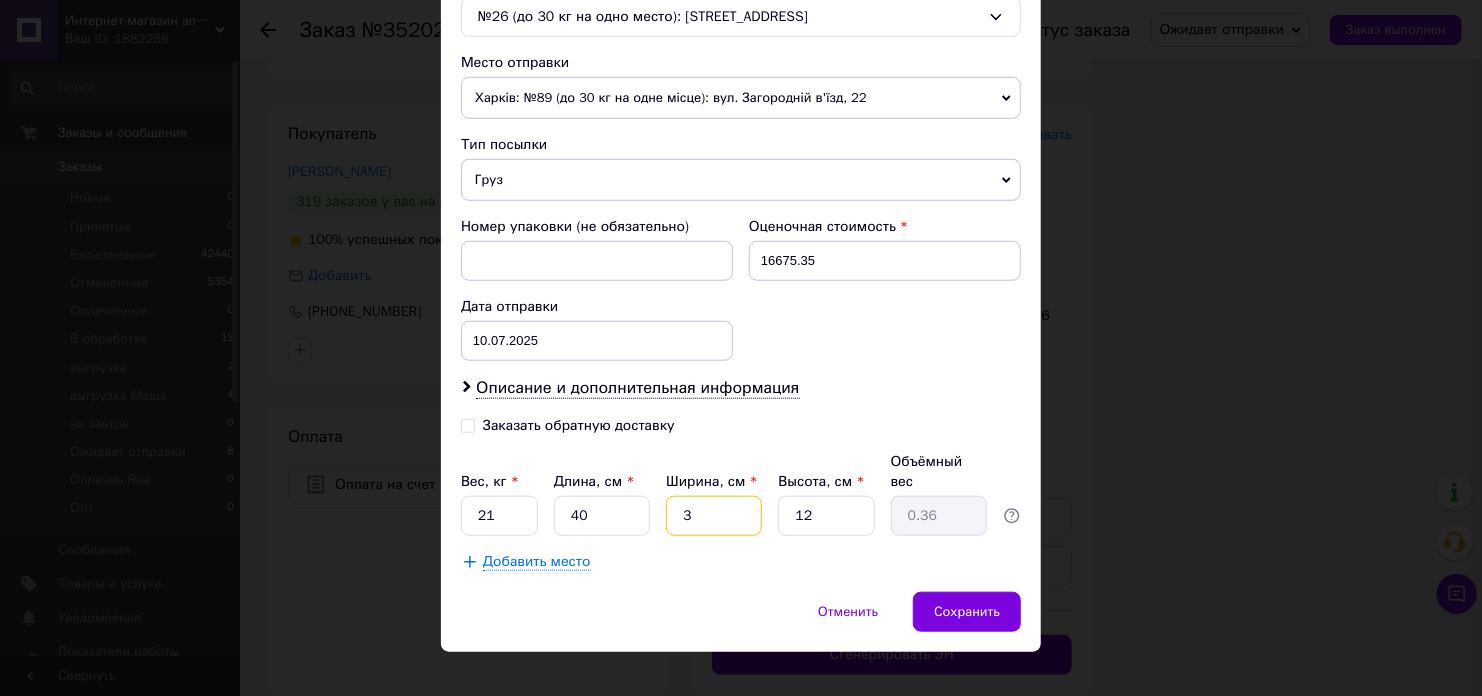 type on "30" 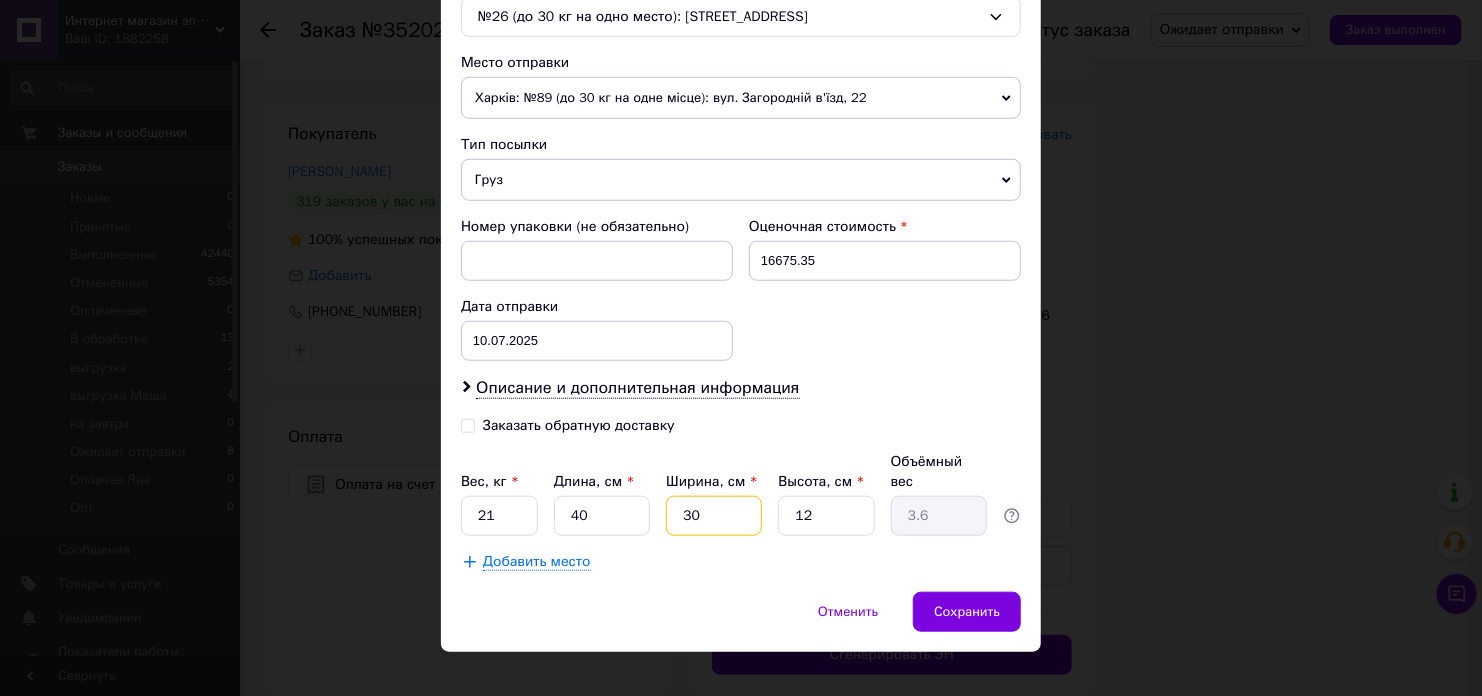 type on "30" 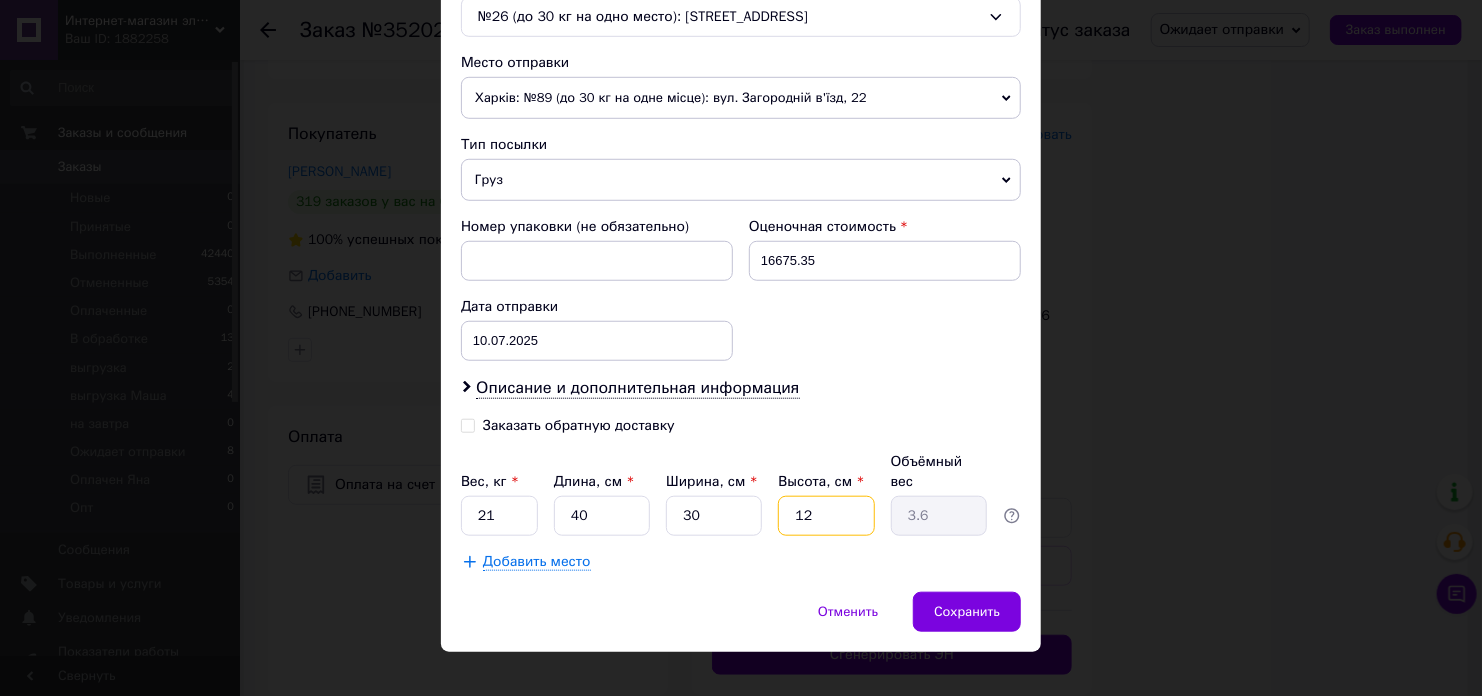 type on "2" 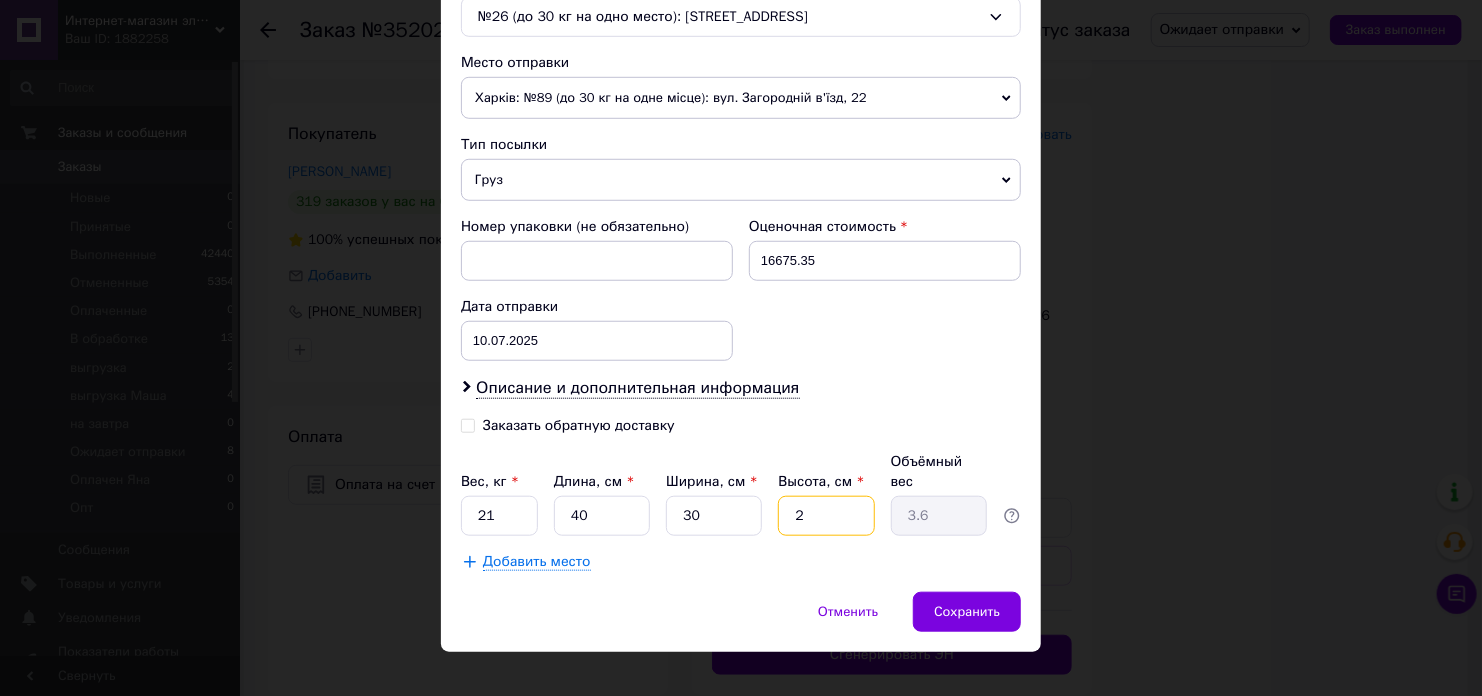 type on "0.6" 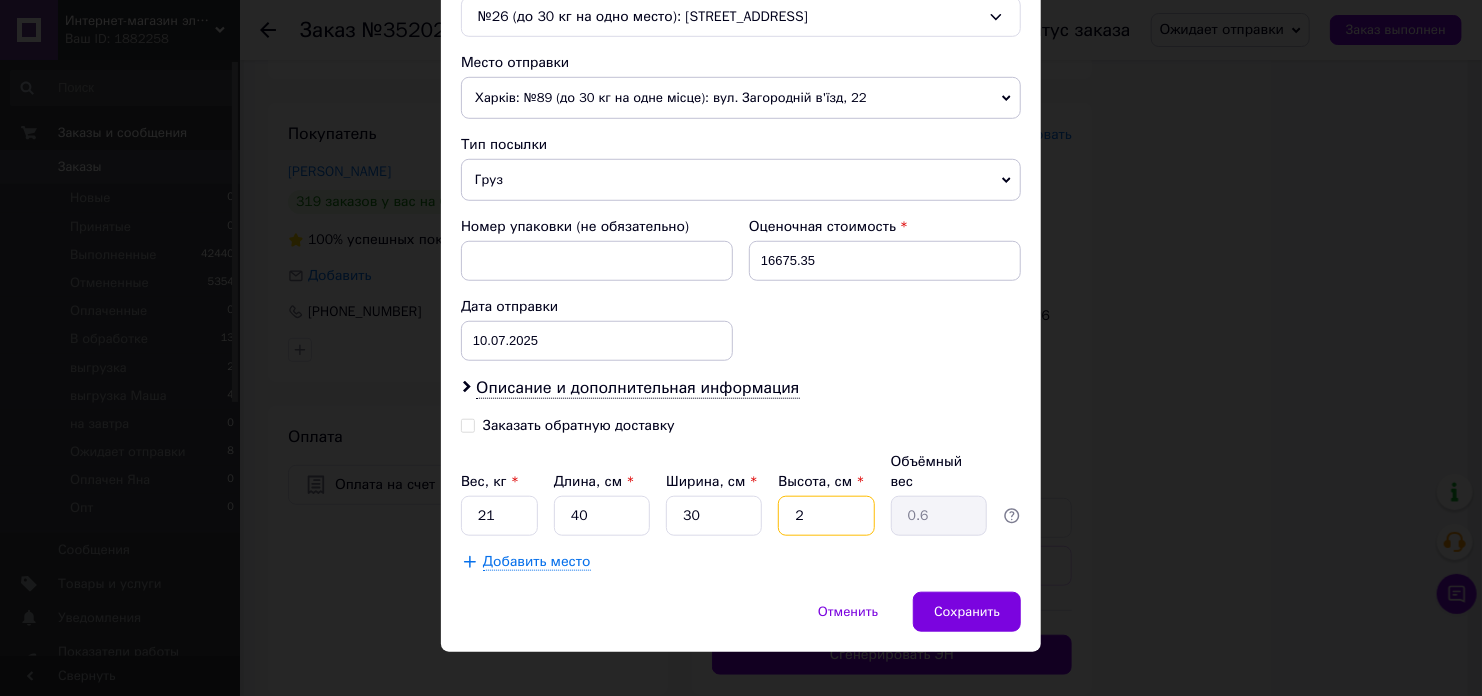 type on "24" 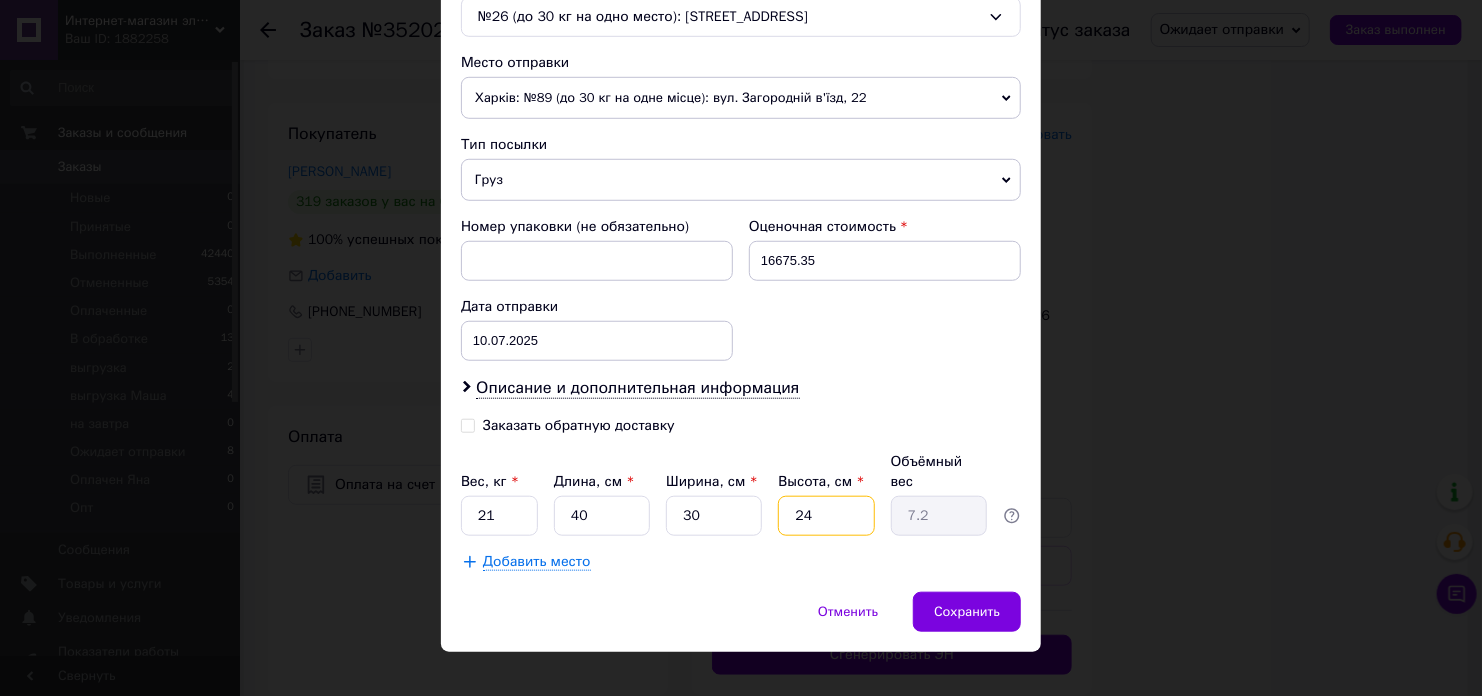 type on "24" 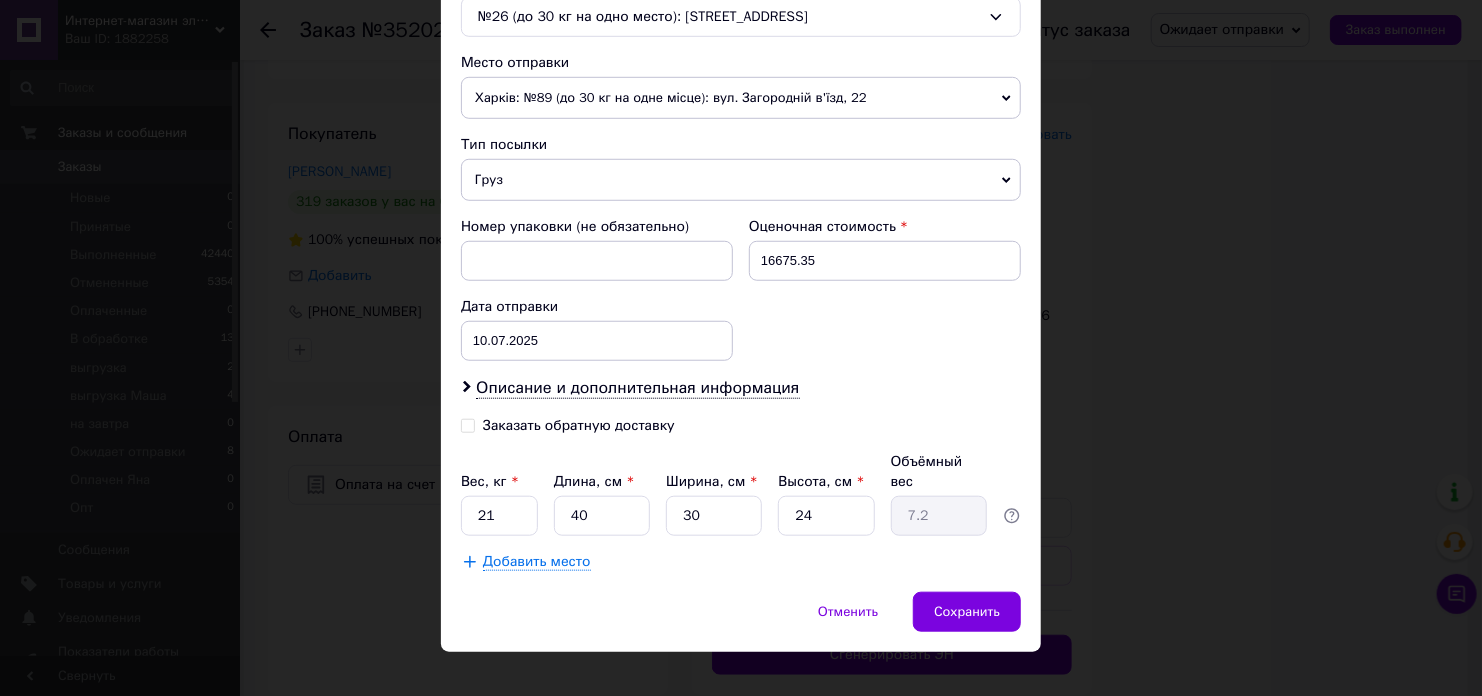 click on "Добавить место" at bounding box center [537, 562] 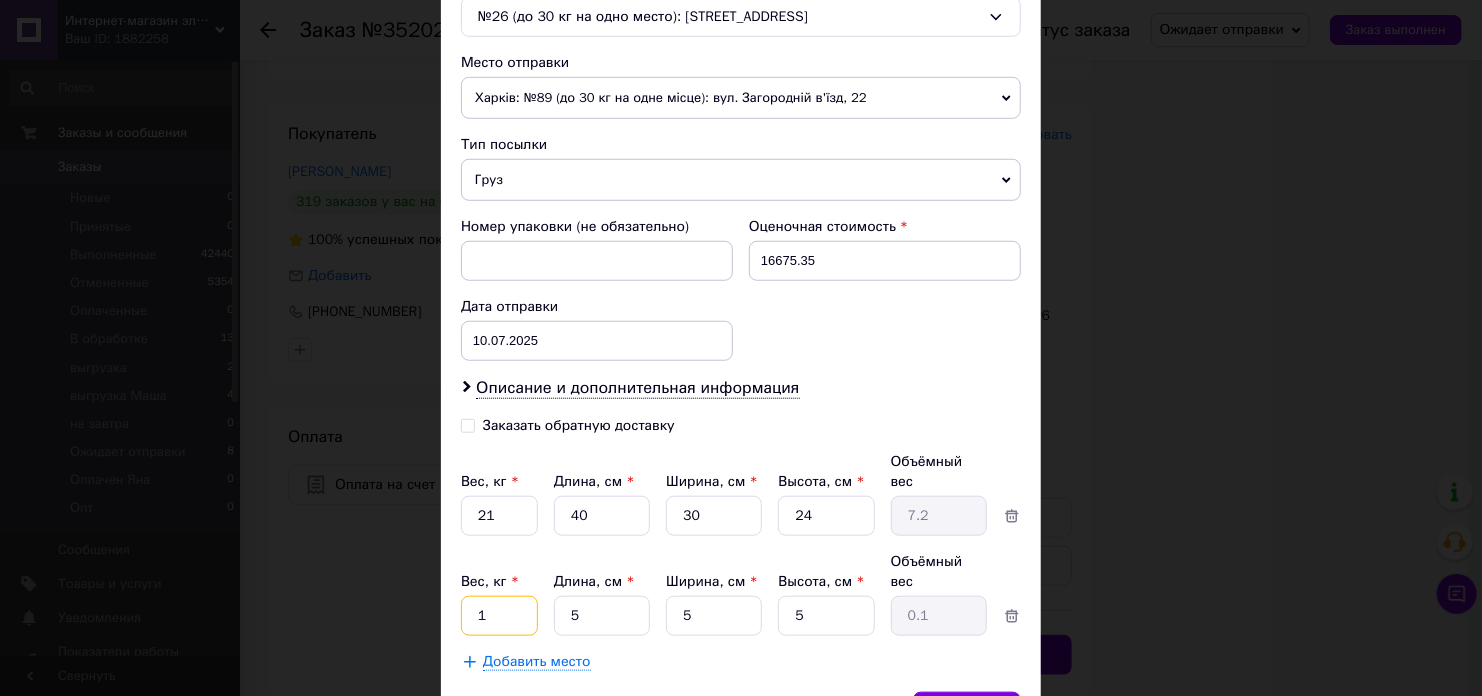 click on "1" at bounding box center [499, 516] 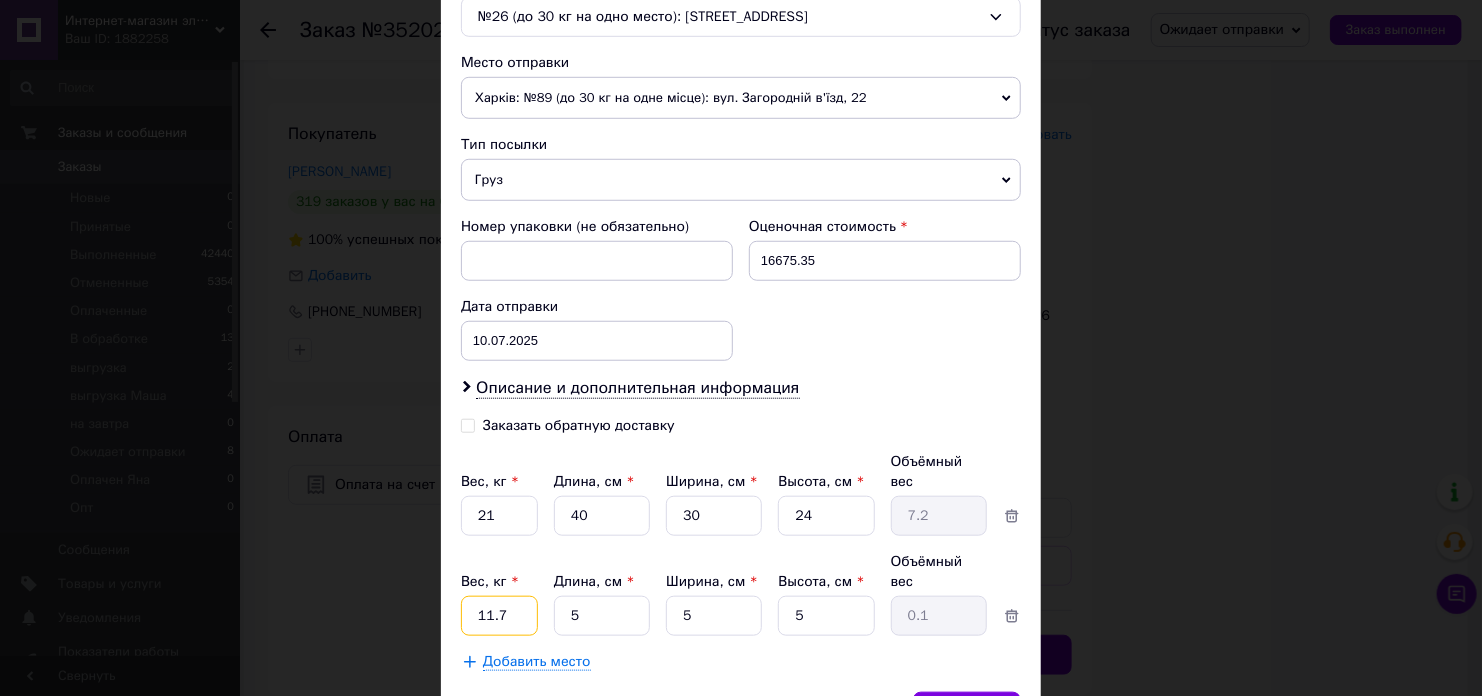 type on "11.7" 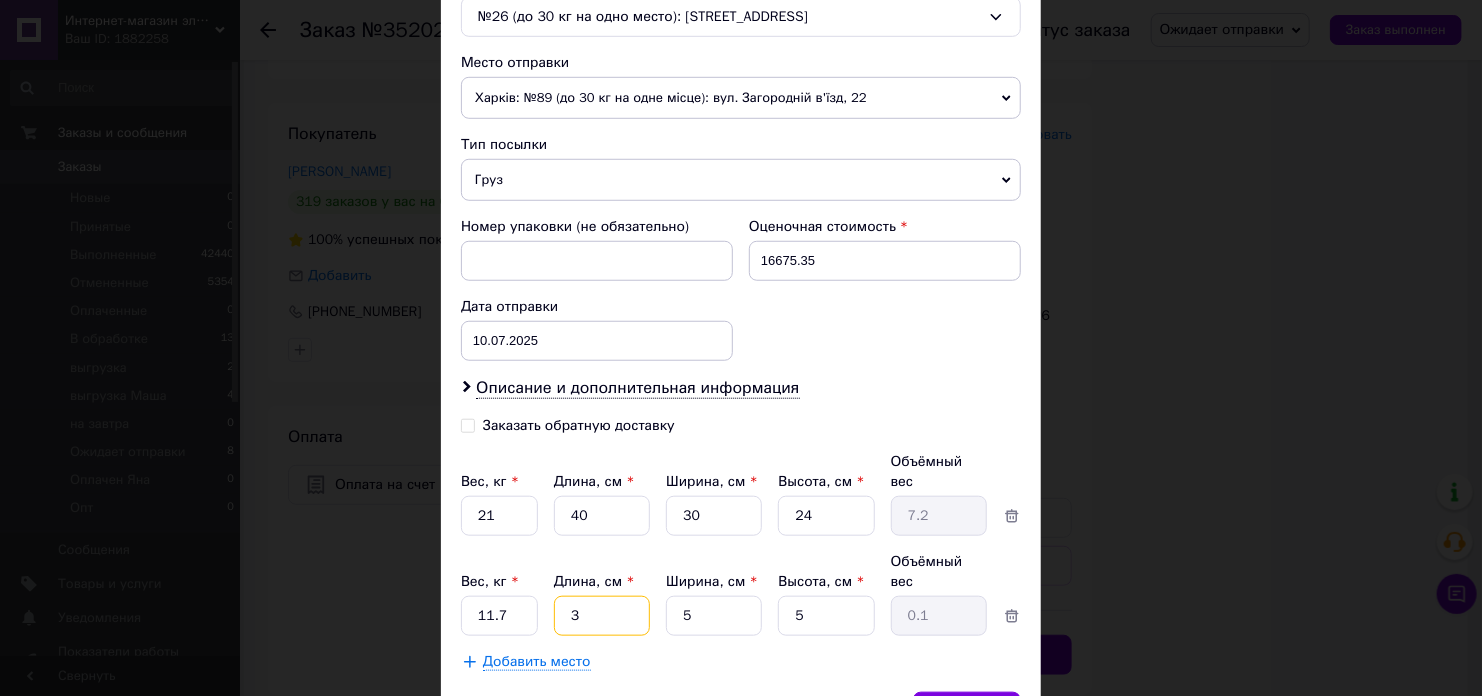 type on "30" 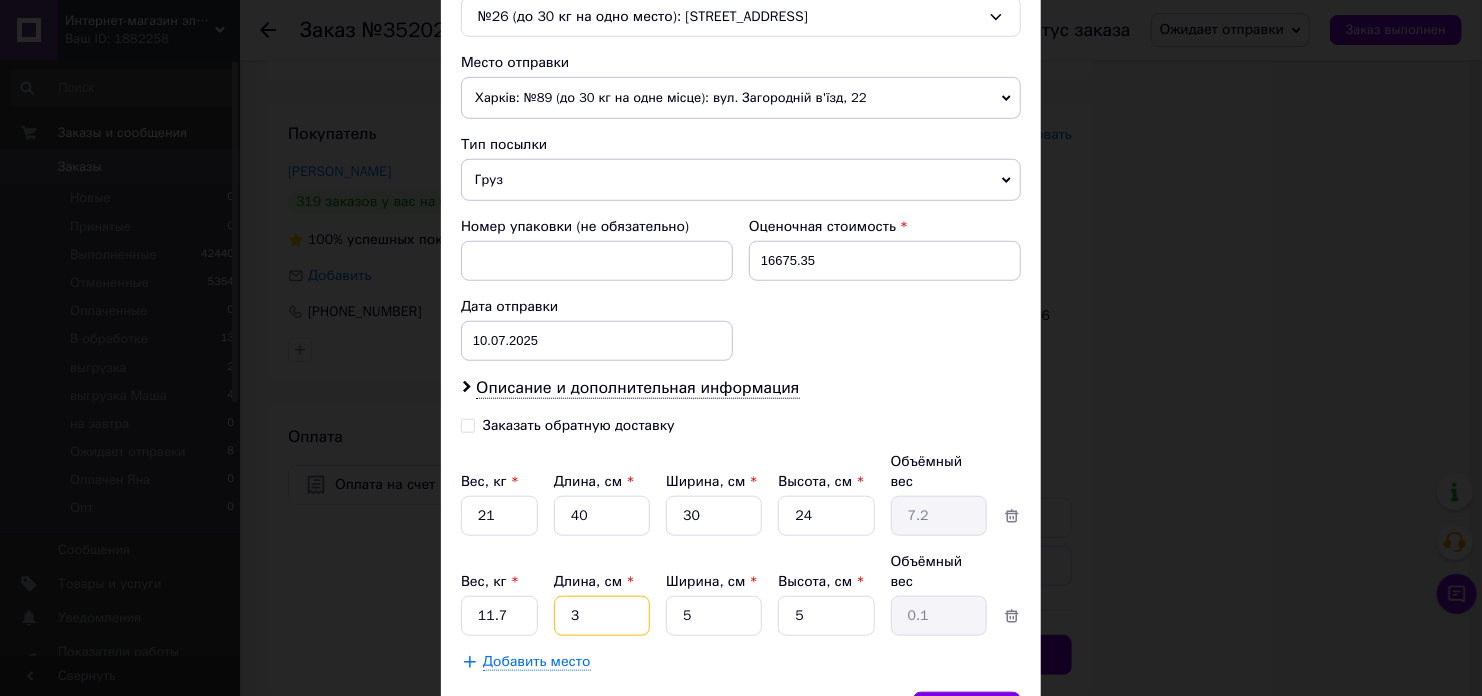 type on "0.19" 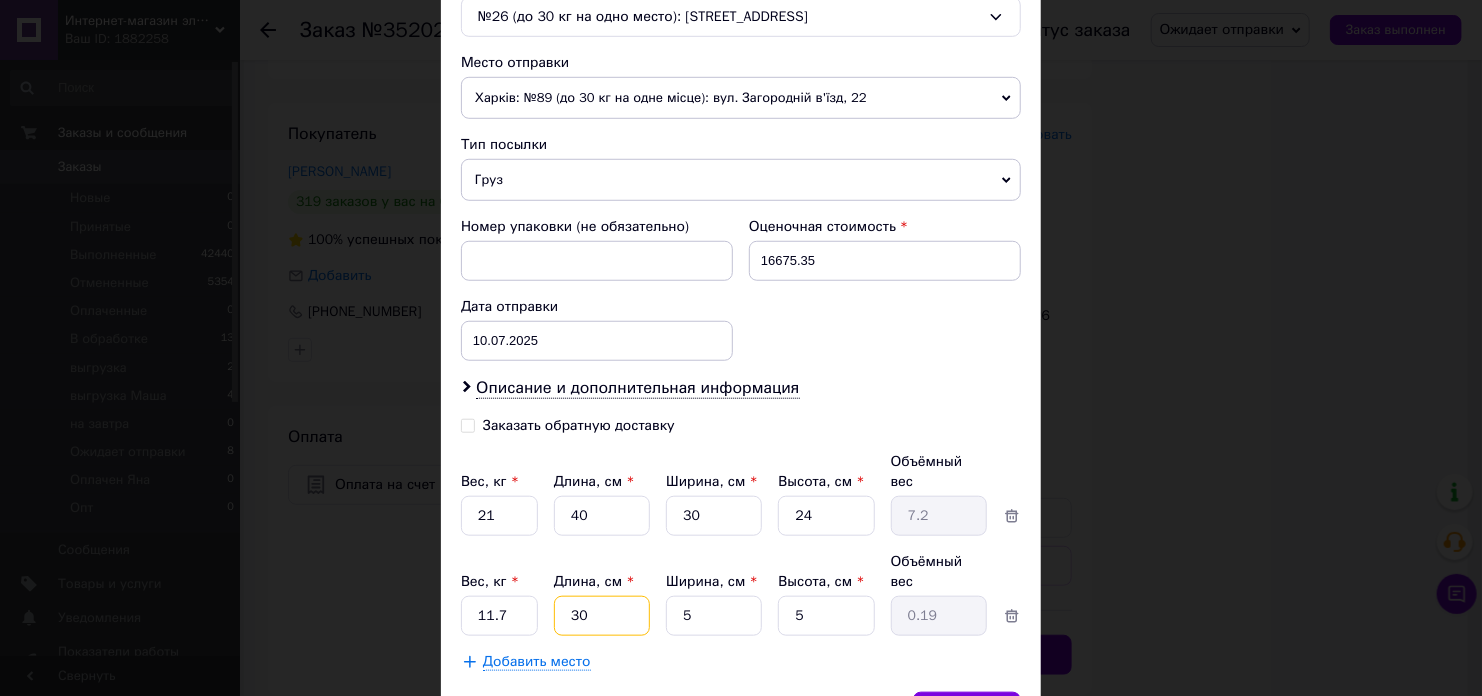 type on "30" 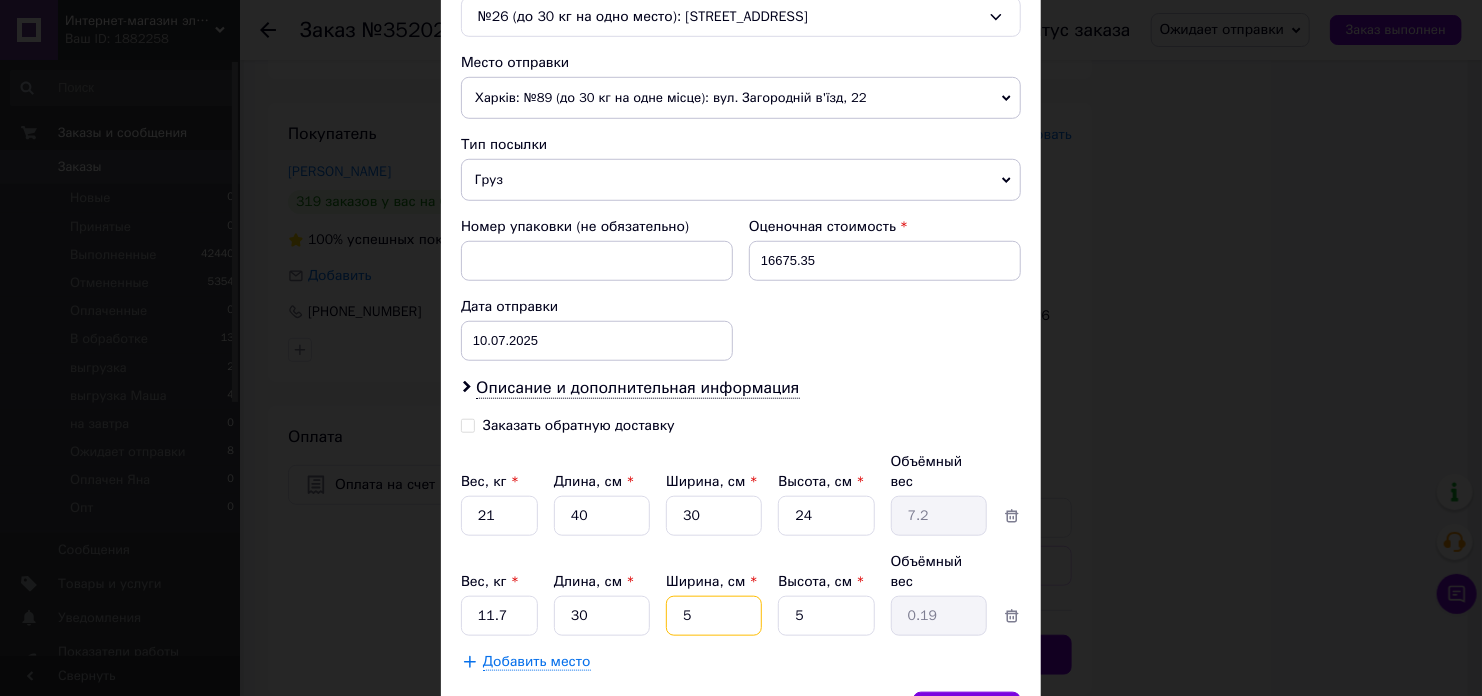 type on "2" 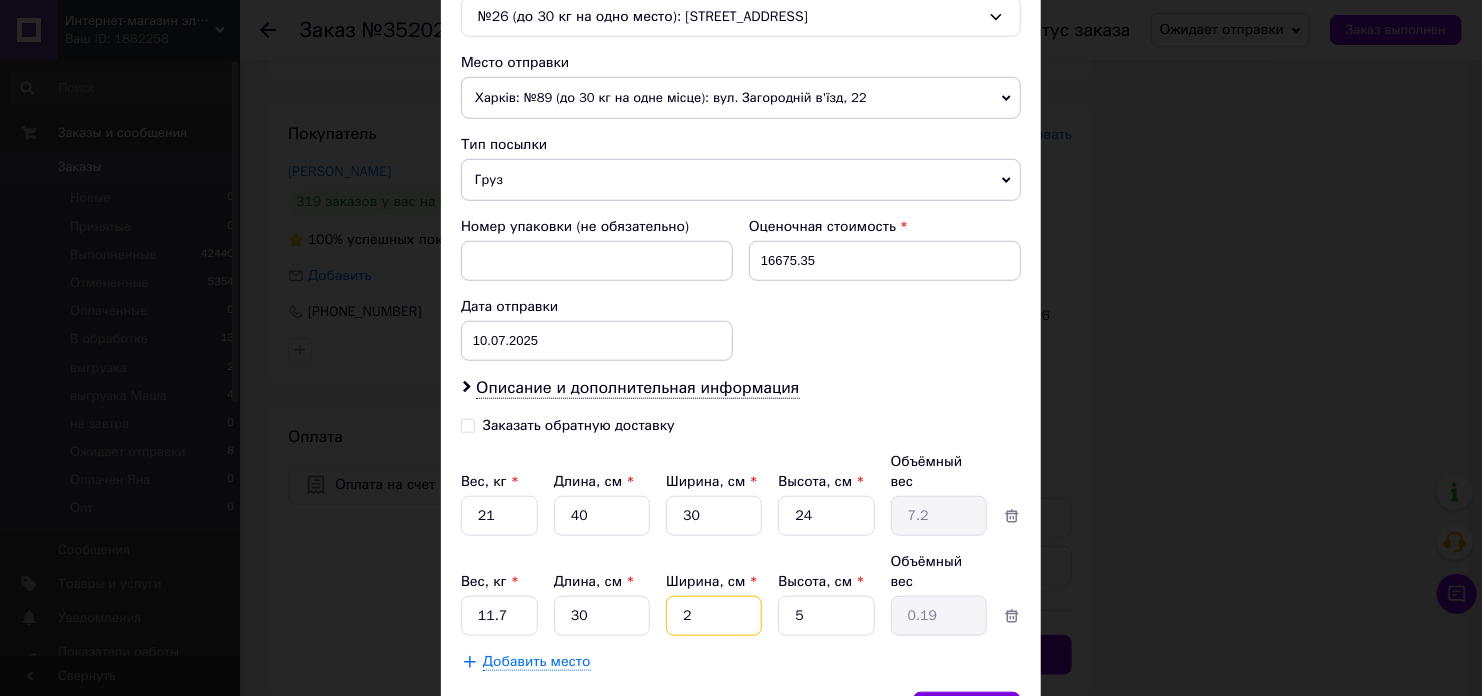 type on "0.1" 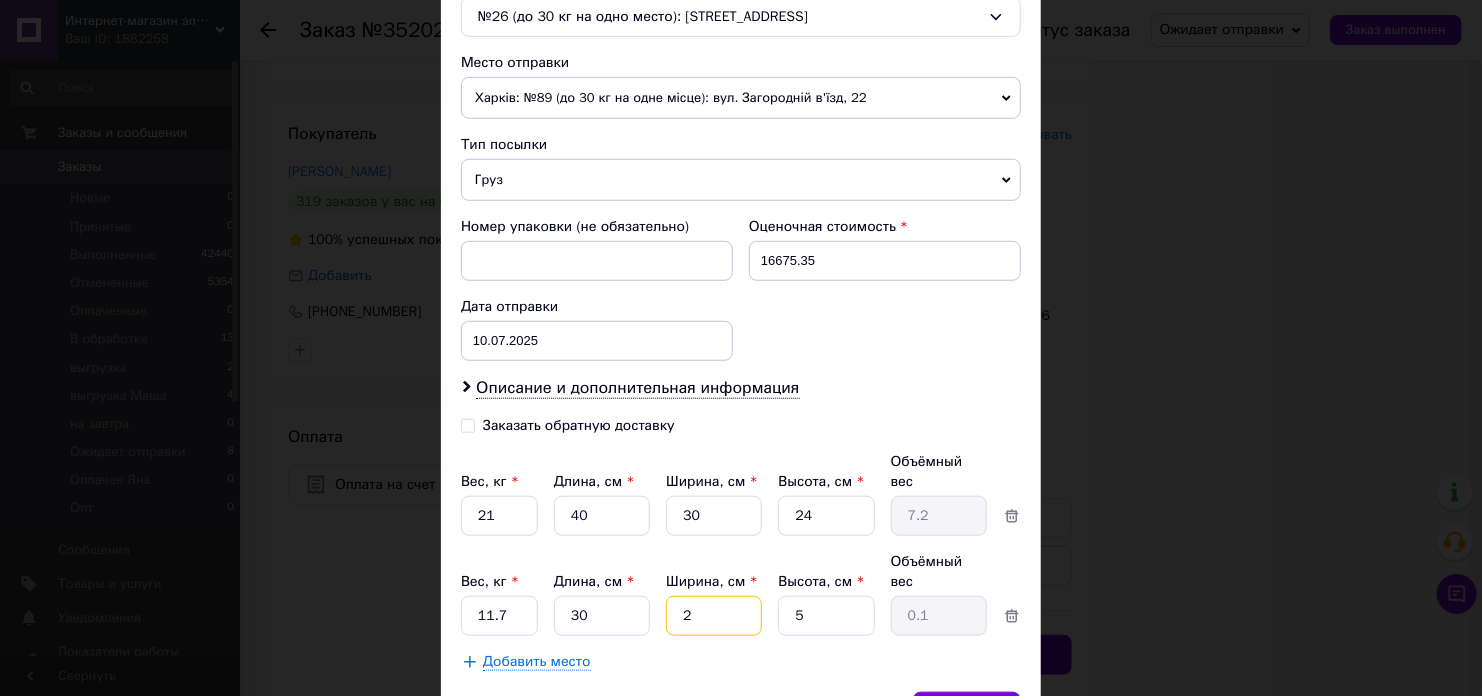 type on "27" 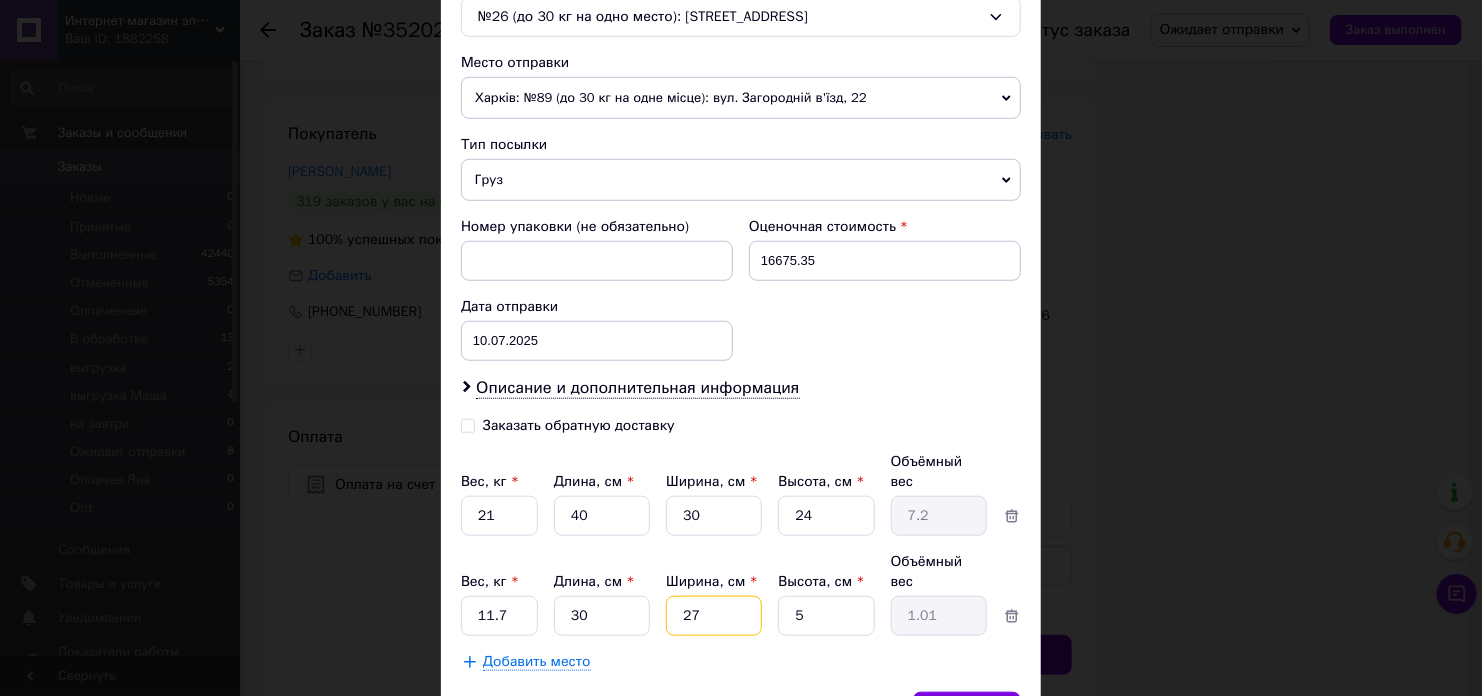 type on "27" 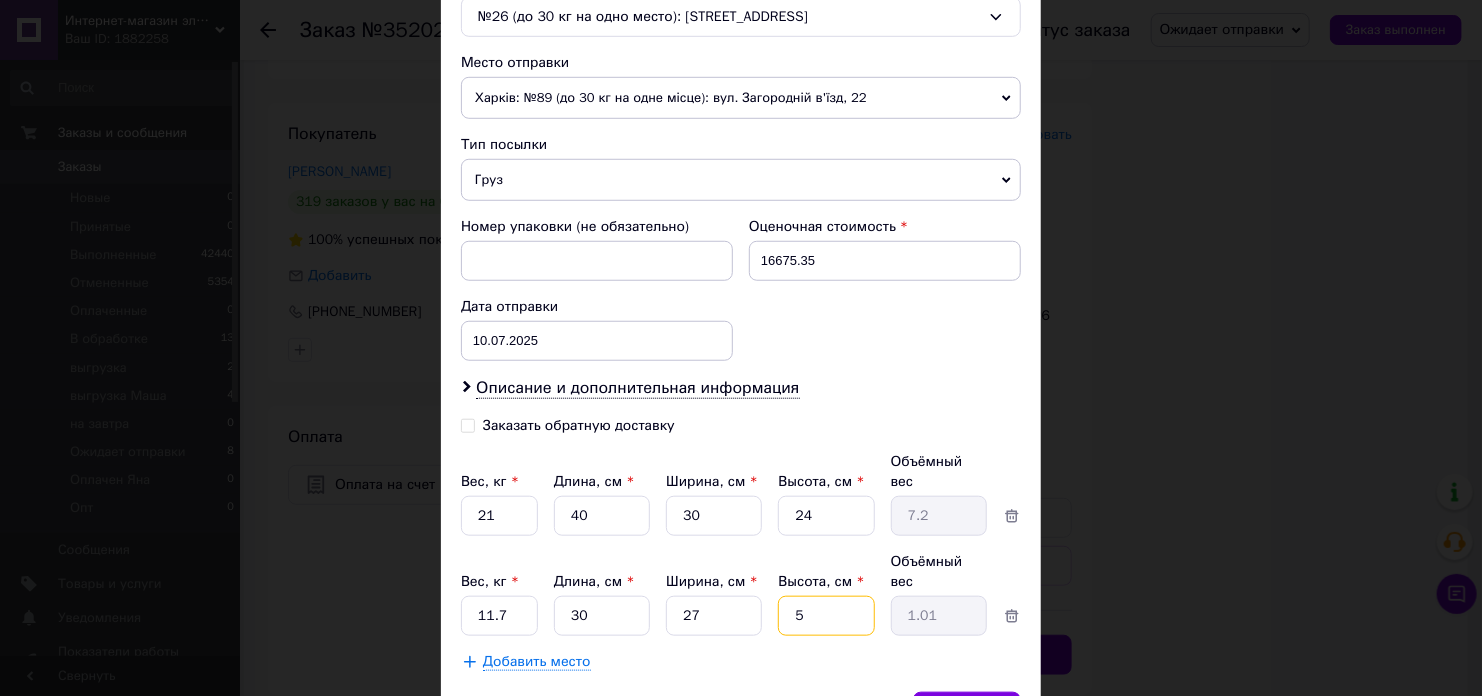 type on "1" 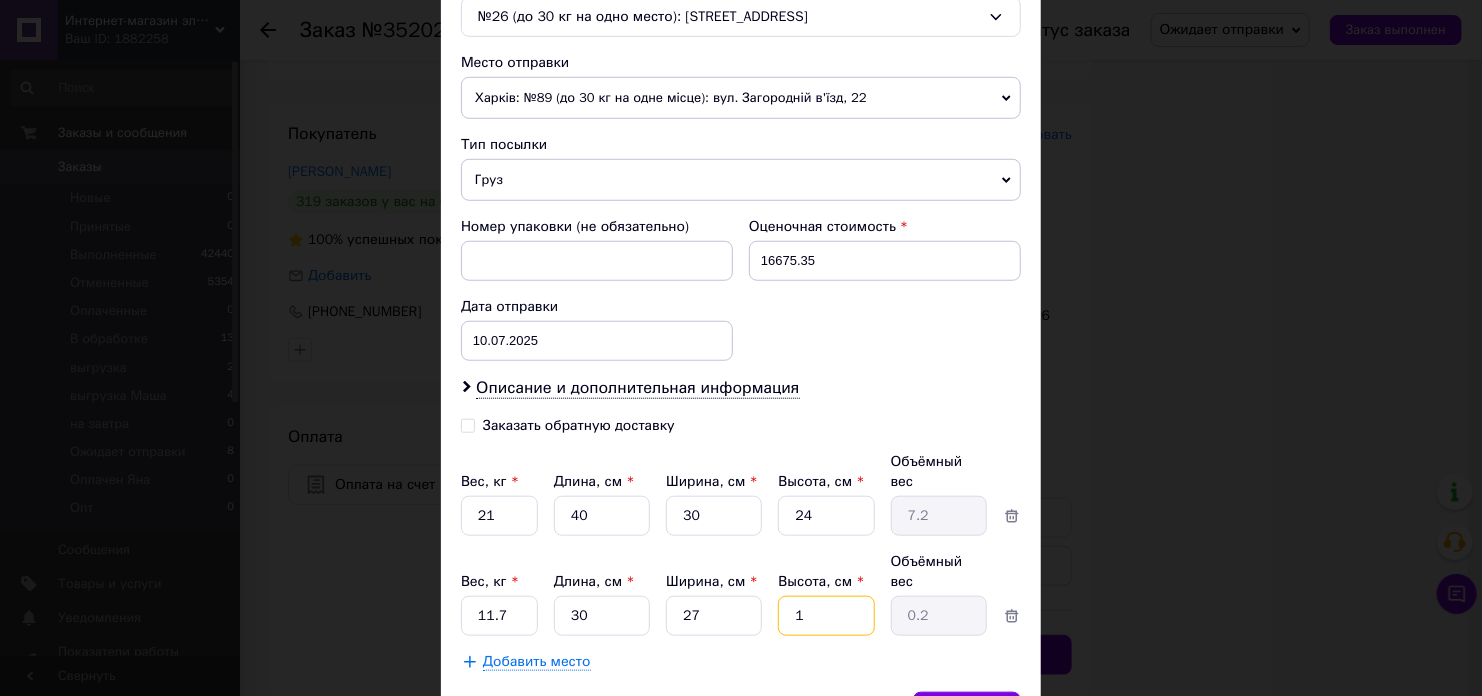 type on "14" 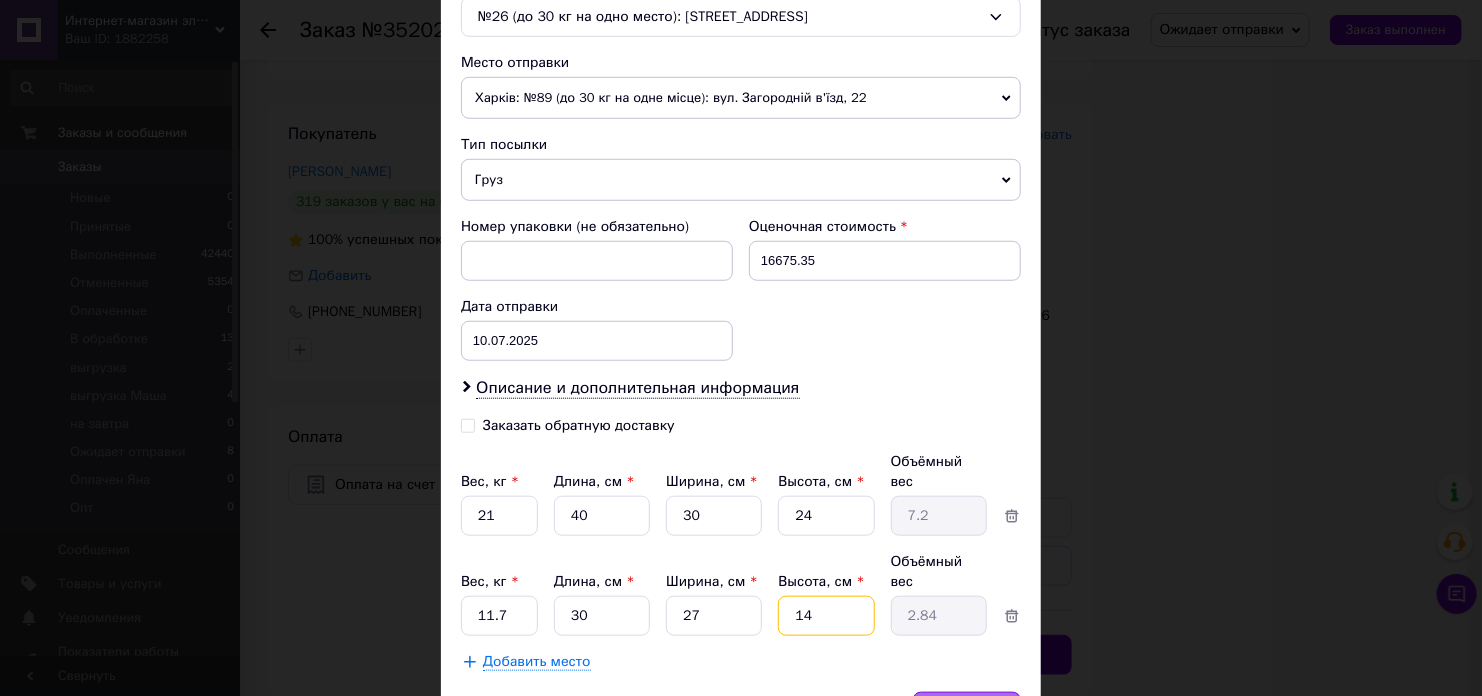 type on "14" 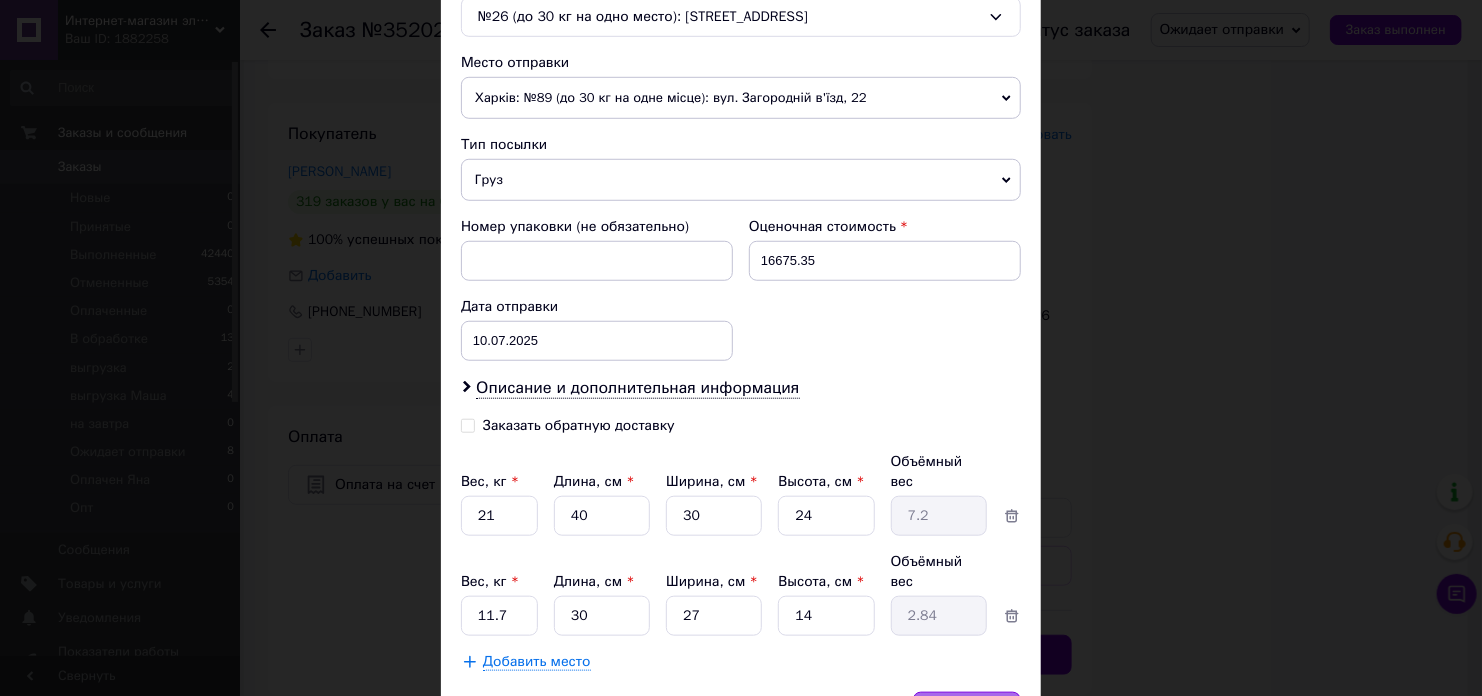click on "Сохранить" at bounding box center (967, 712) 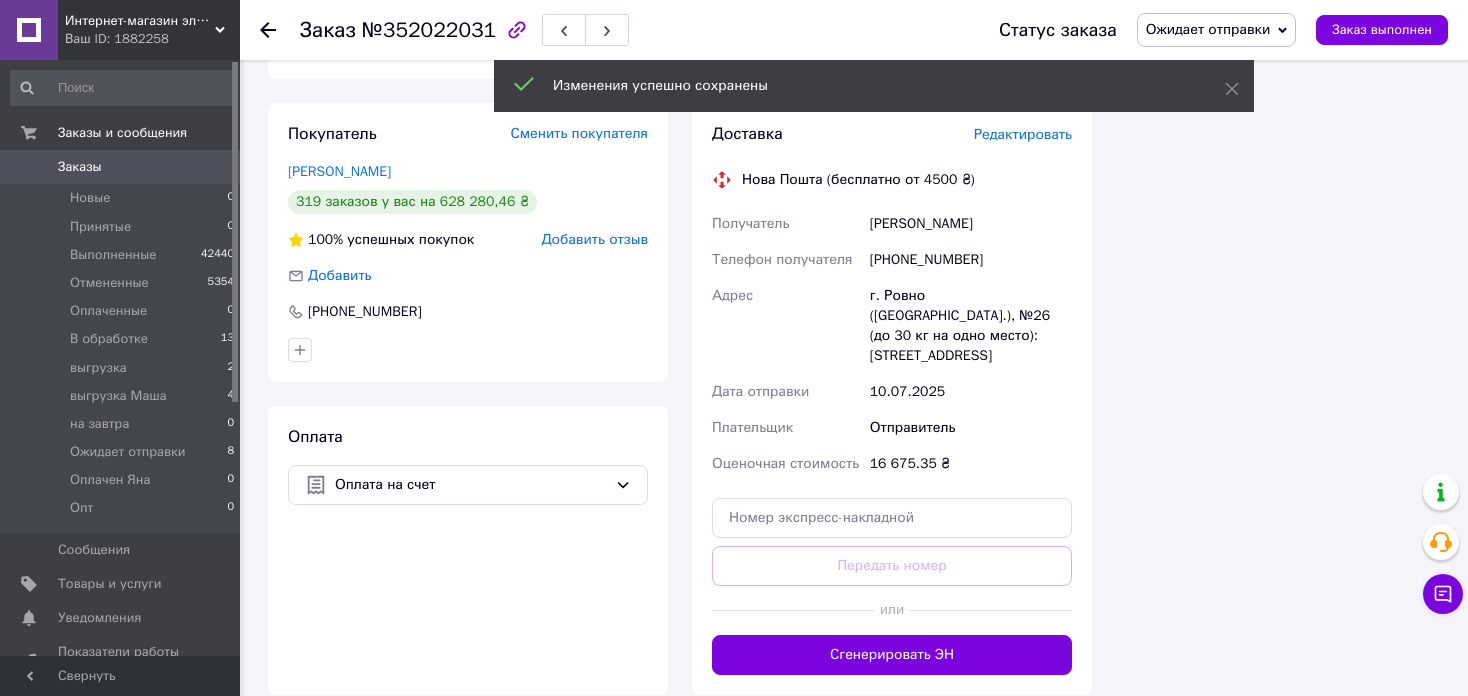 click 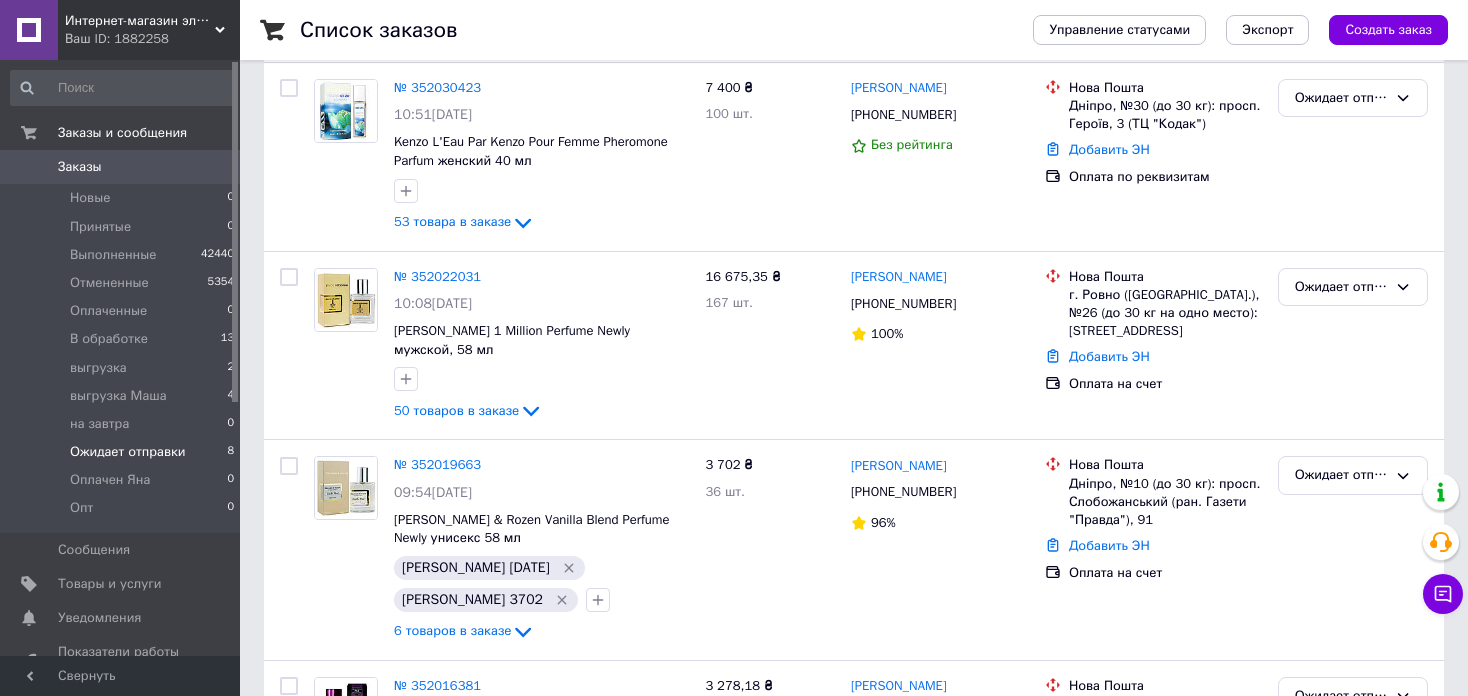 scroll, scrollTop: 500, scrollLeft: 0, axis: vertical 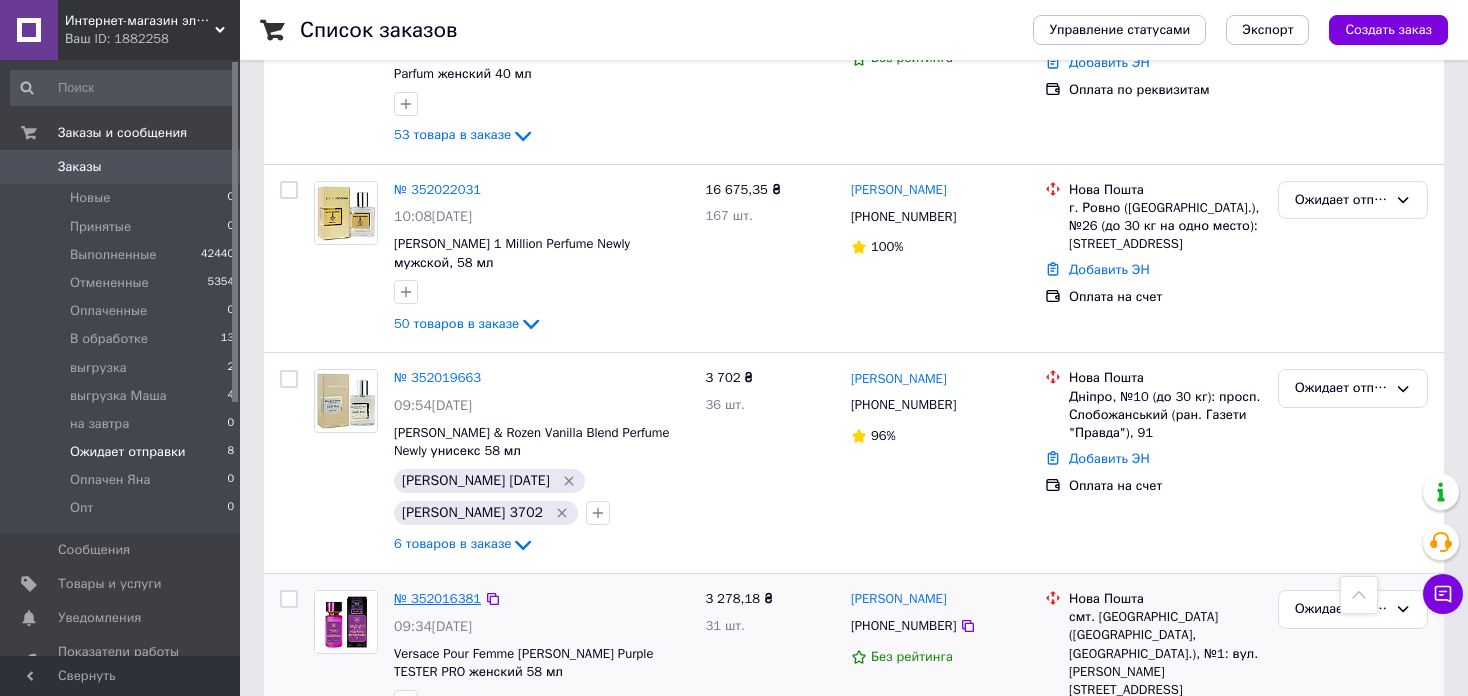 click on "№ 352016381" at bounding box center [437, 598] 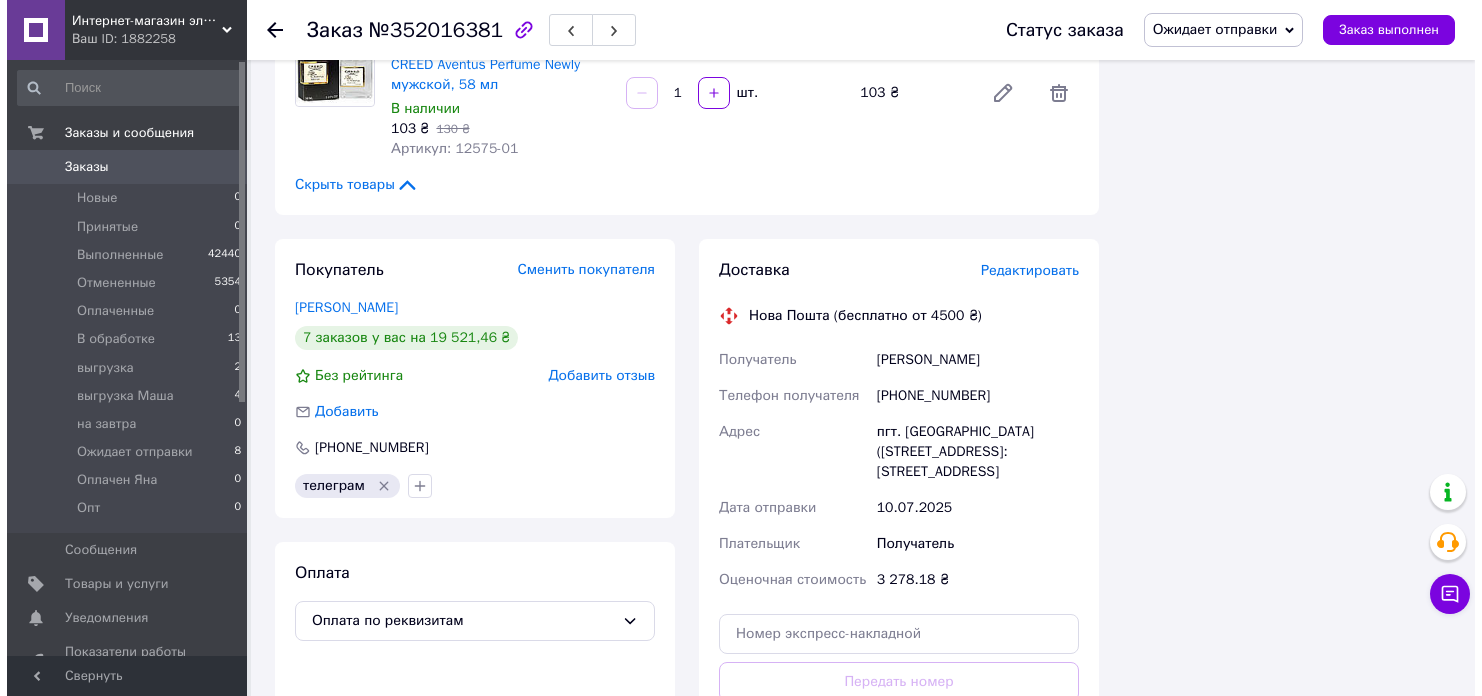 scroll, scrollTop: 2660, scrollLeft: 0, axis: vertical 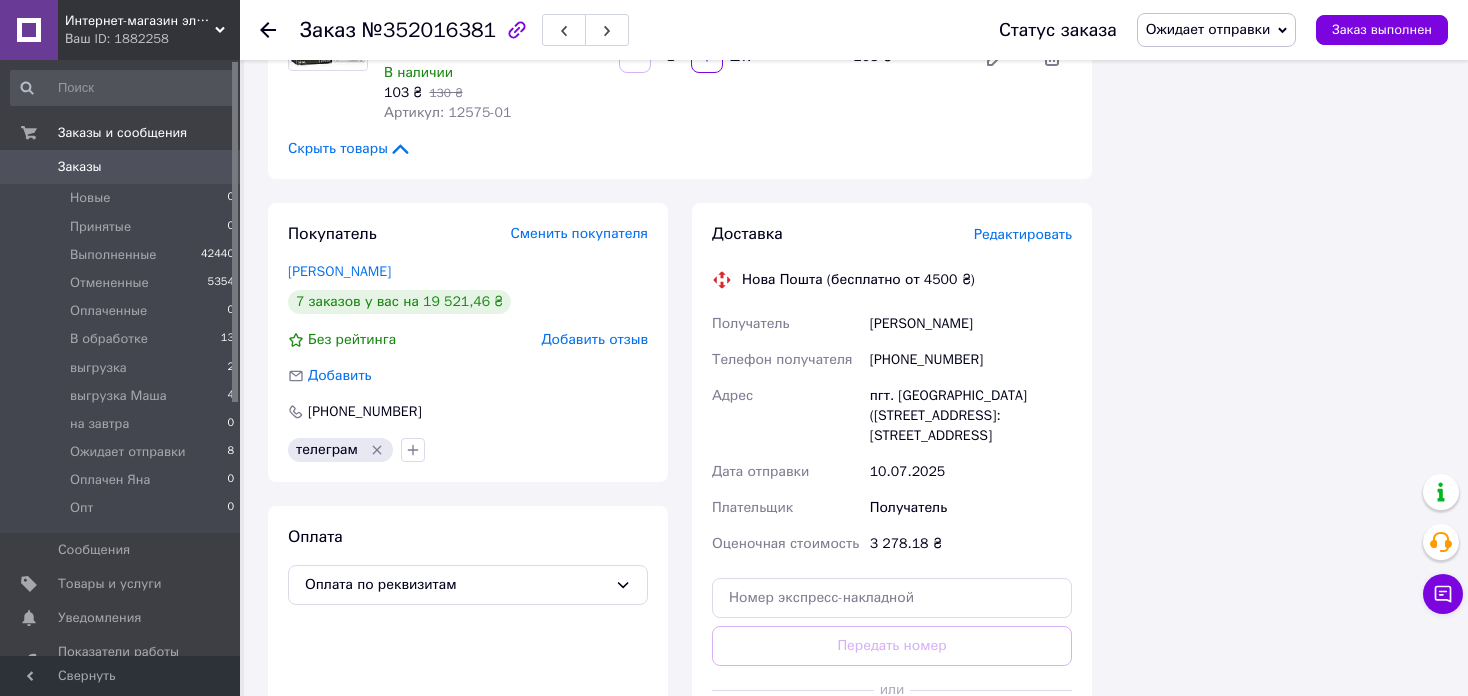 click on "Редактировать" at bounding box center [1023, 234] 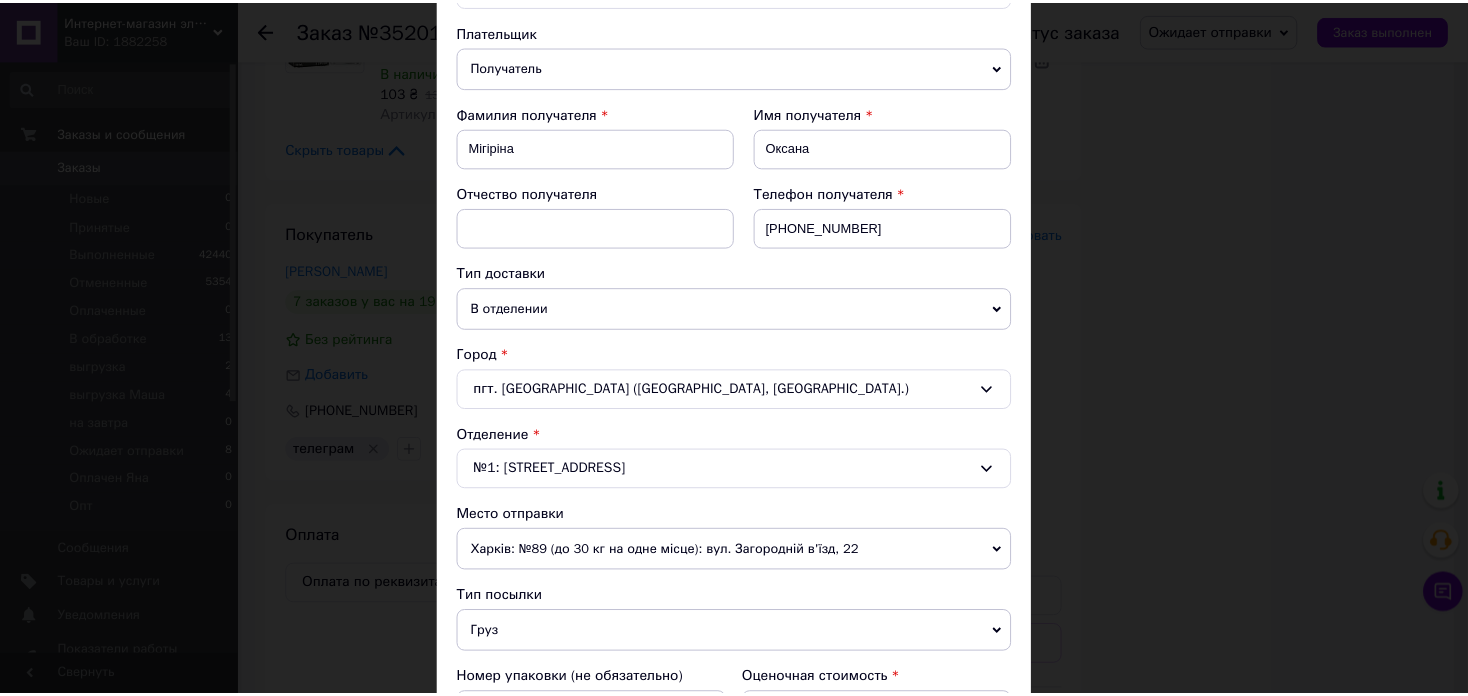 scroll, scrollTop: 600, scrollLeft: 0, axis: vertical 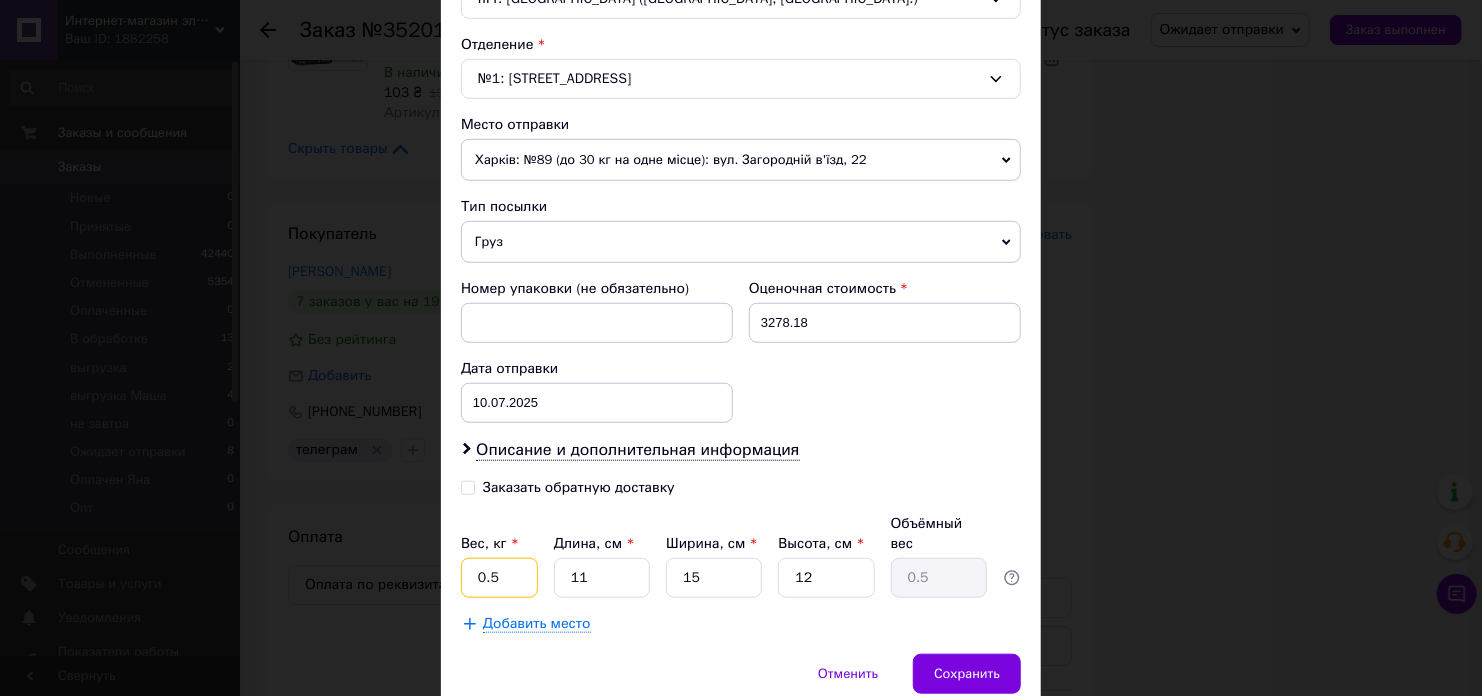 click on "0.5" at bounding box center [499, 578] 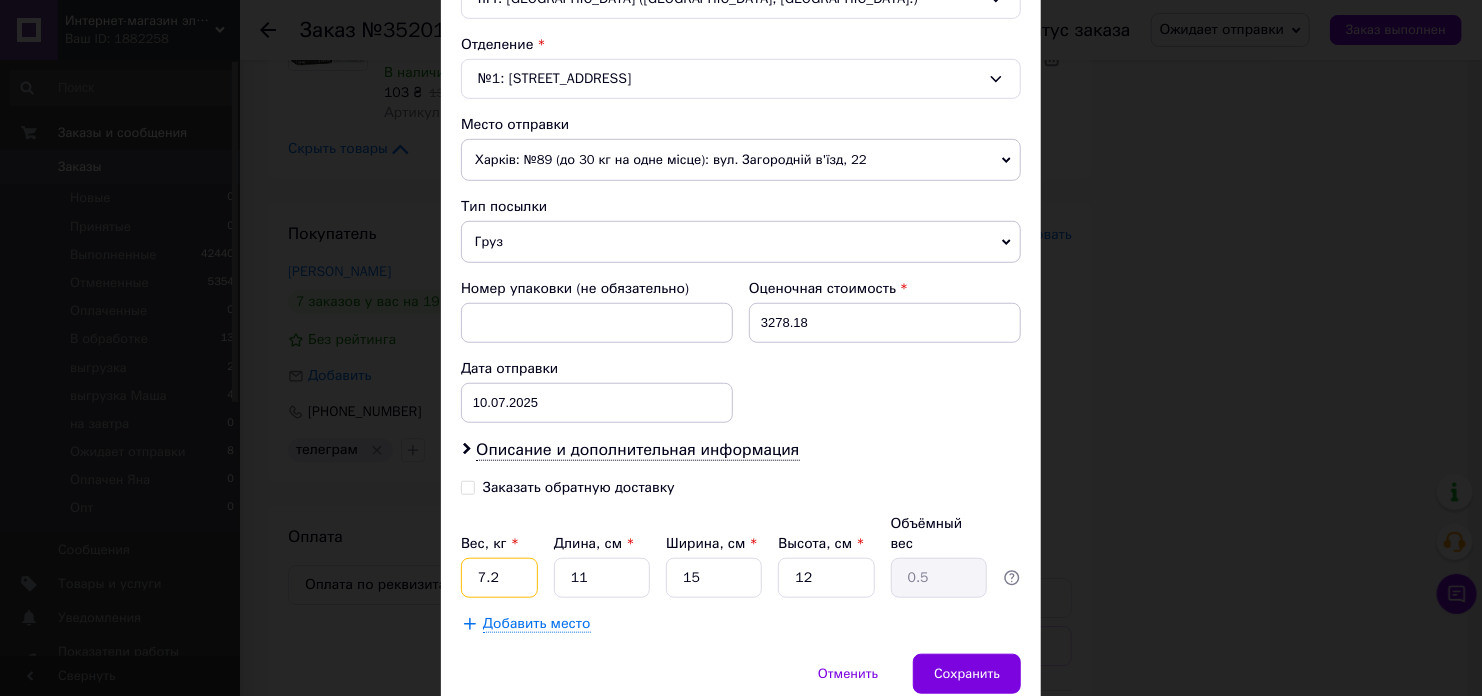 type on "7.2" 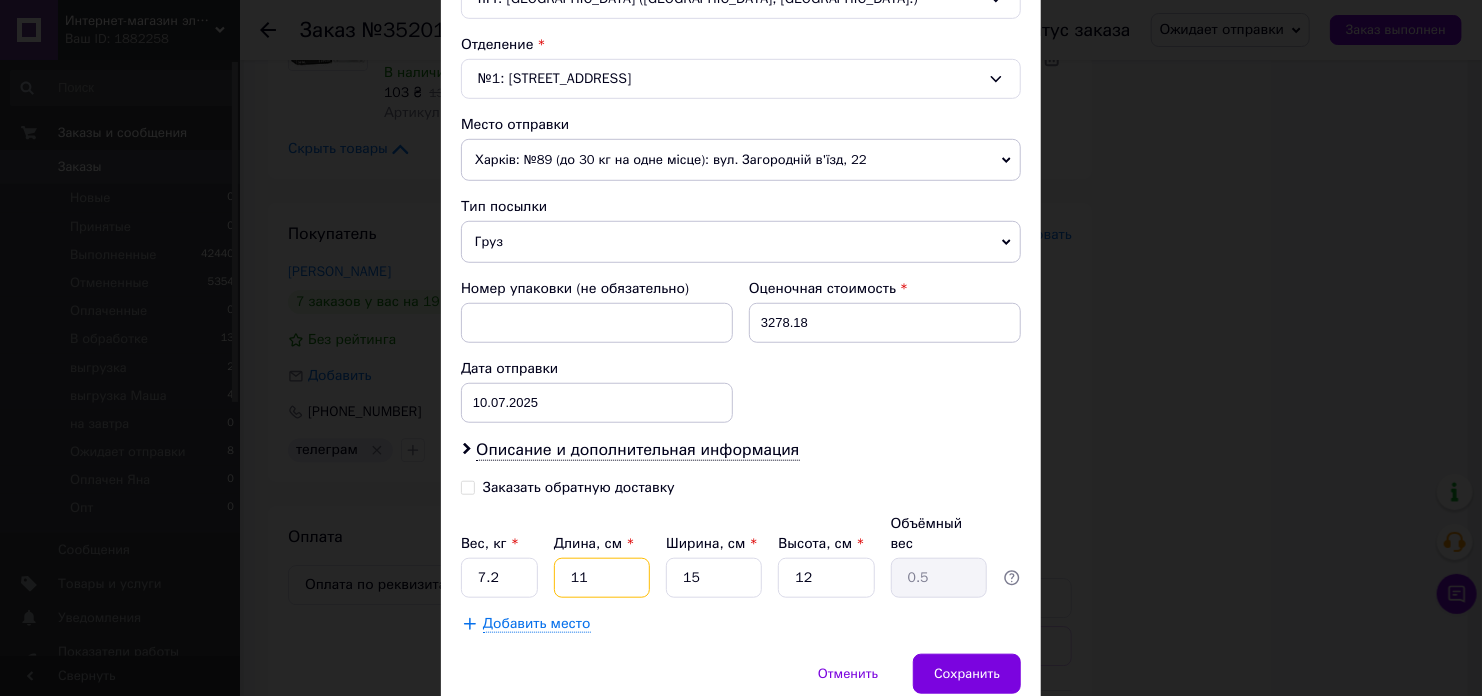 type on "3" 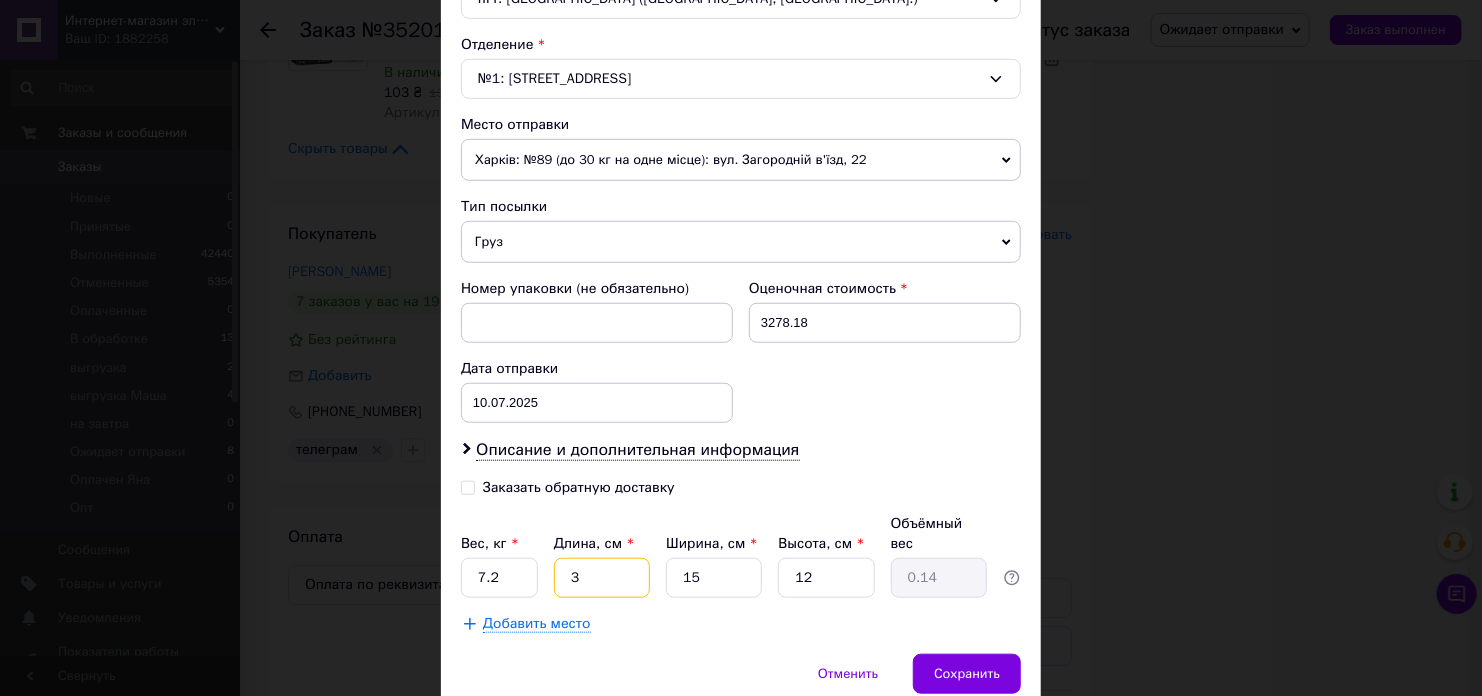 type on "30" 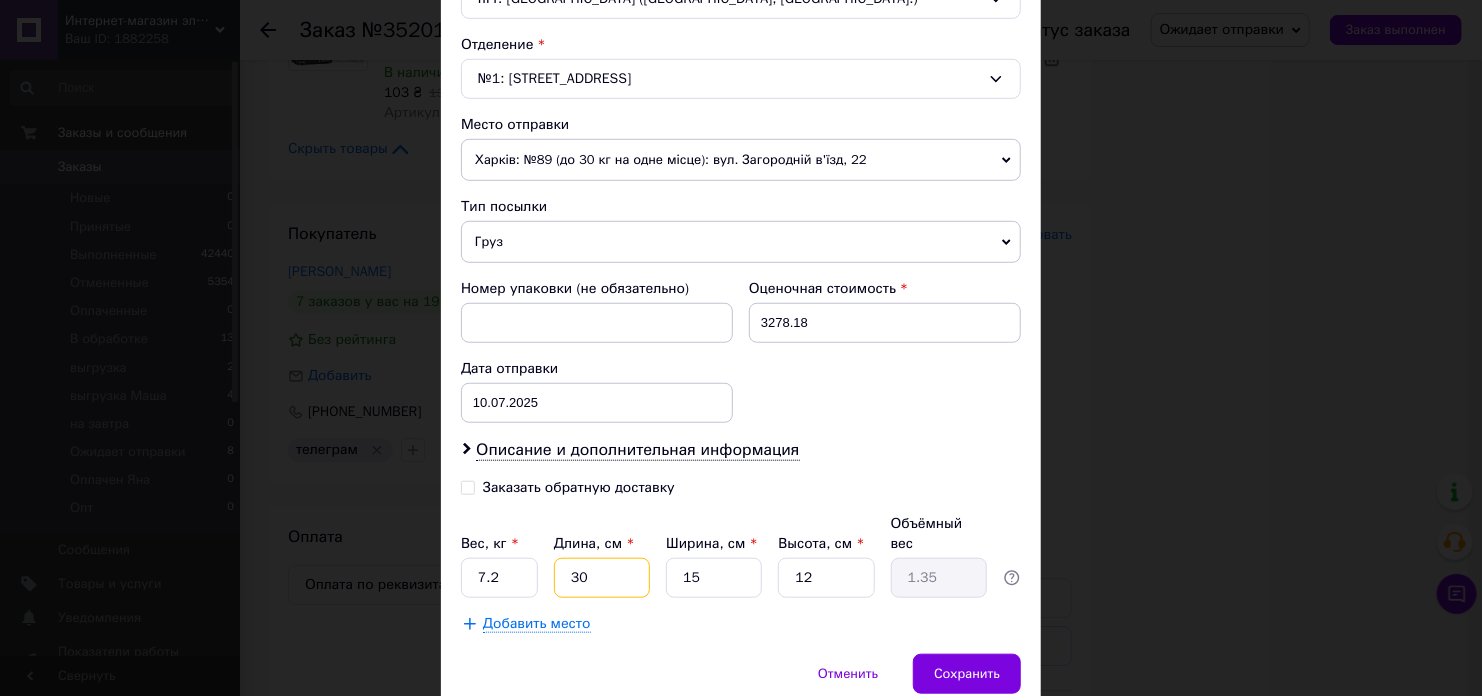 type on "30" 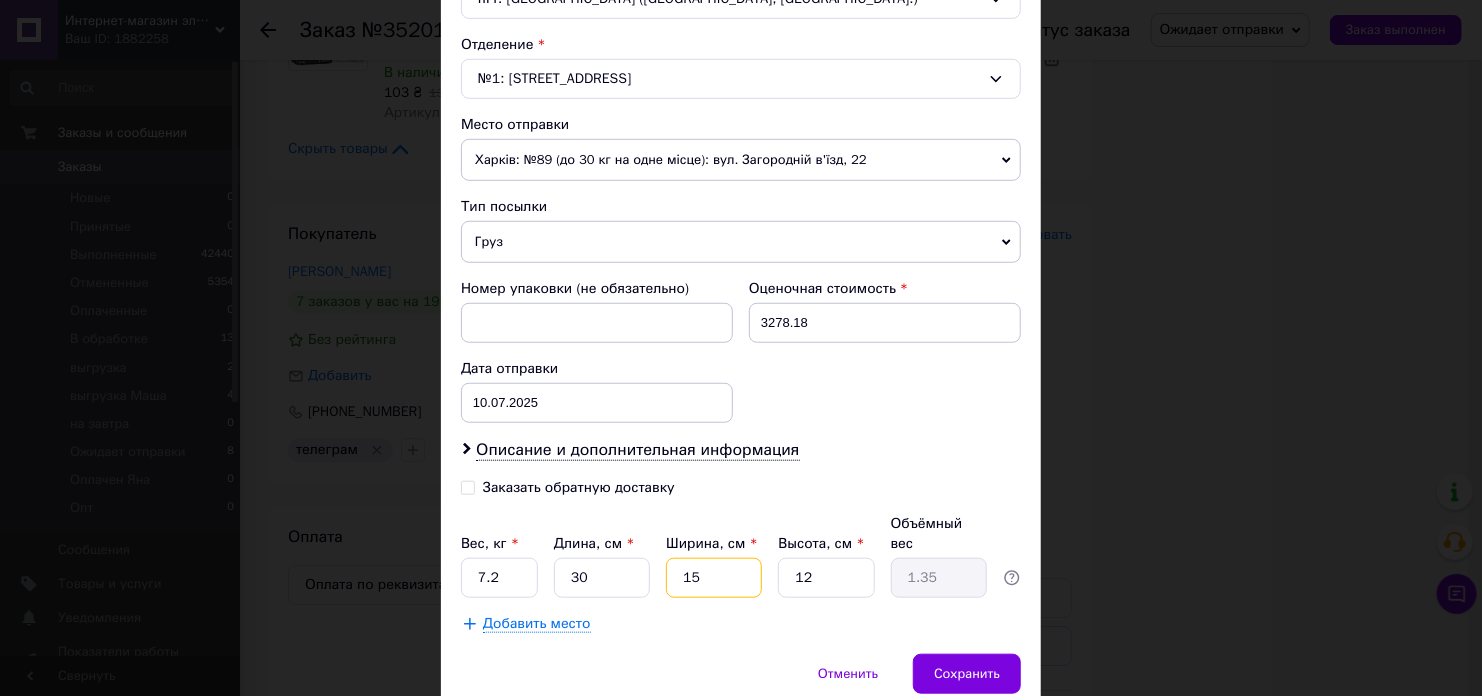 type on "2" 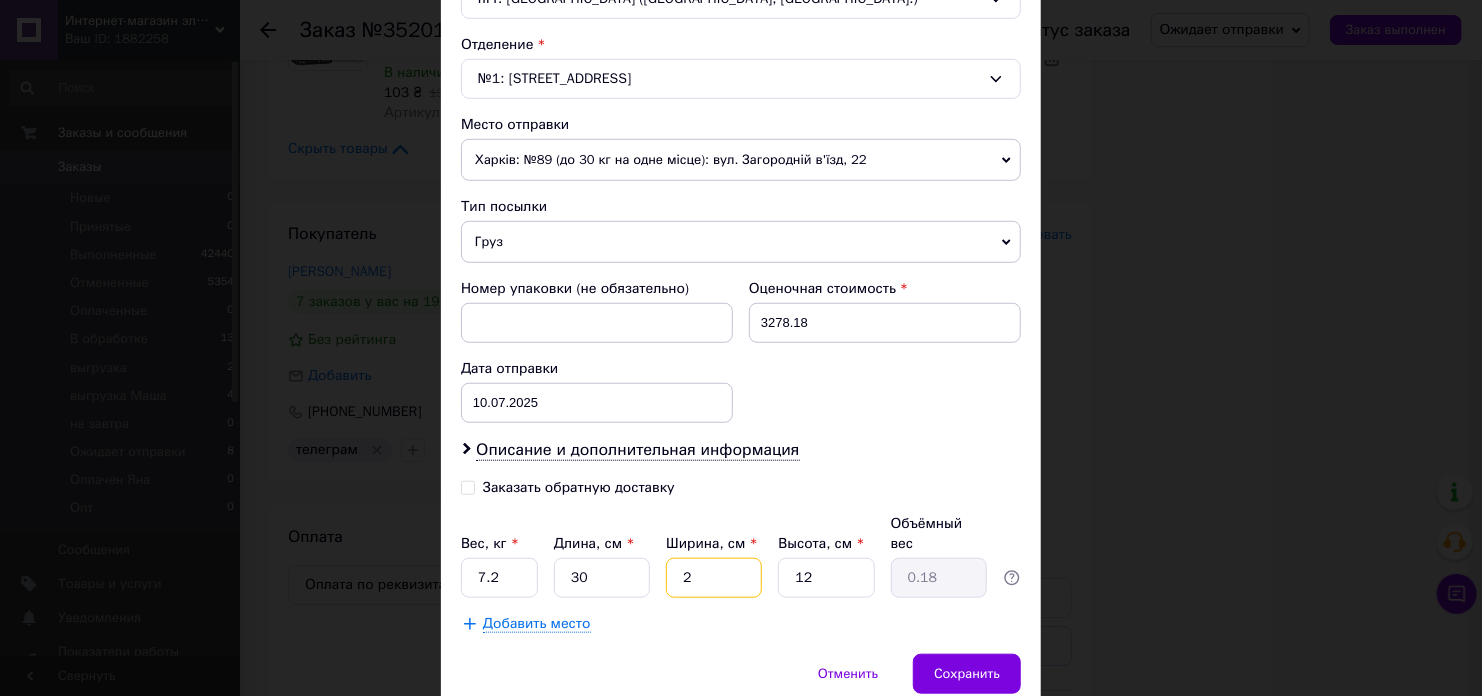 type on "27" 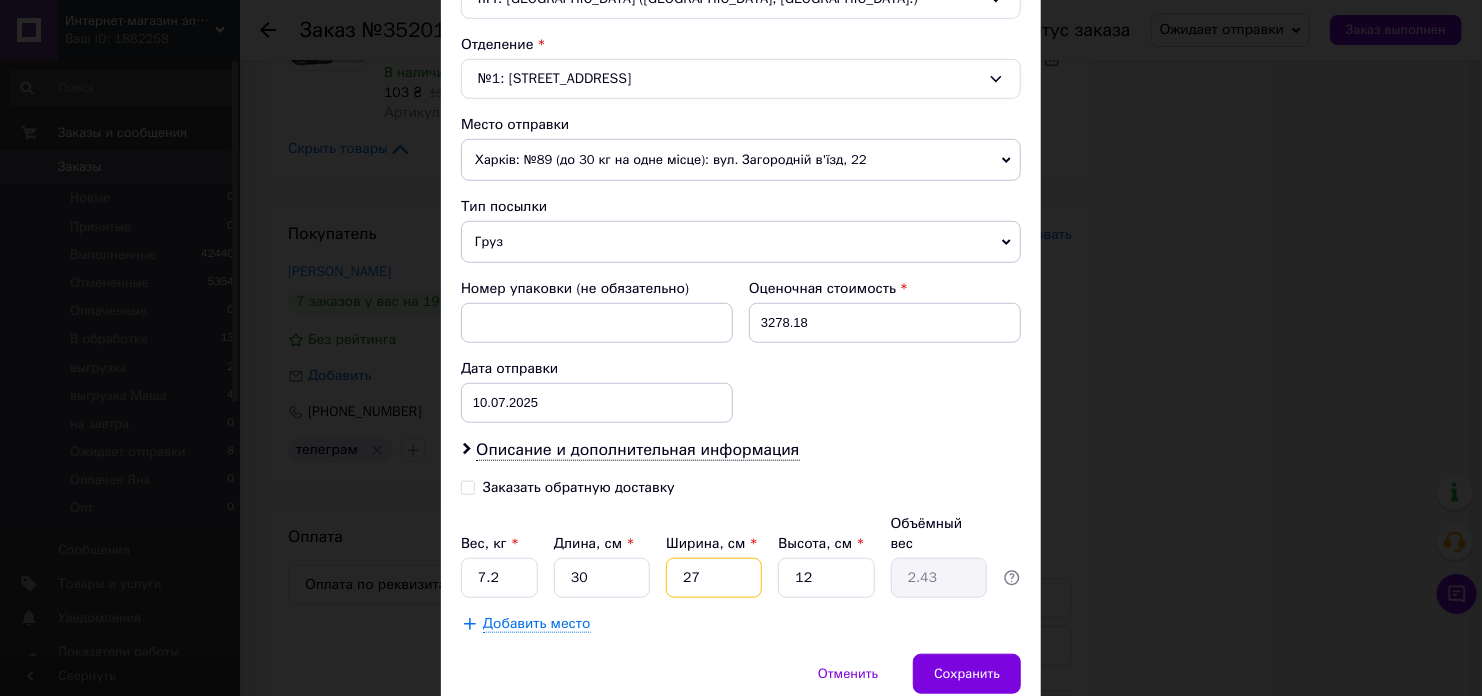 type on "27" 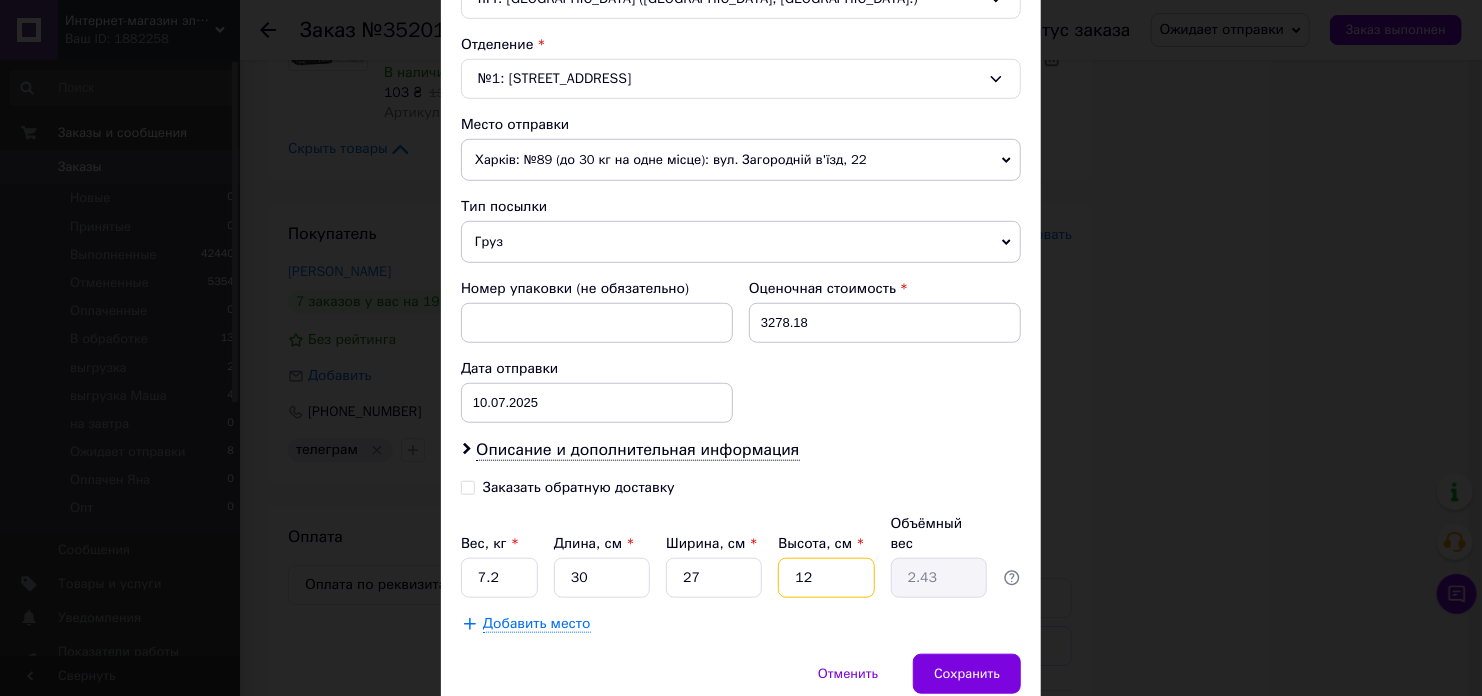 type on "2" 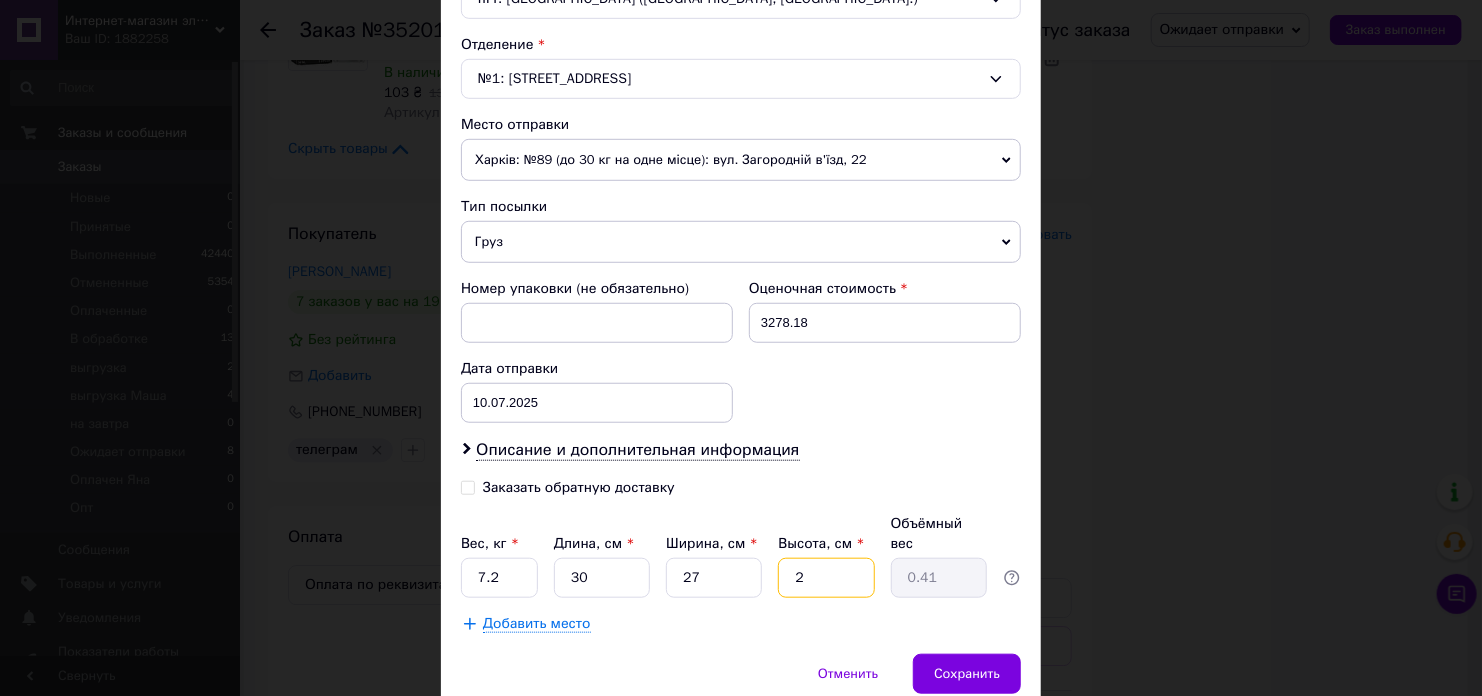type on "24" 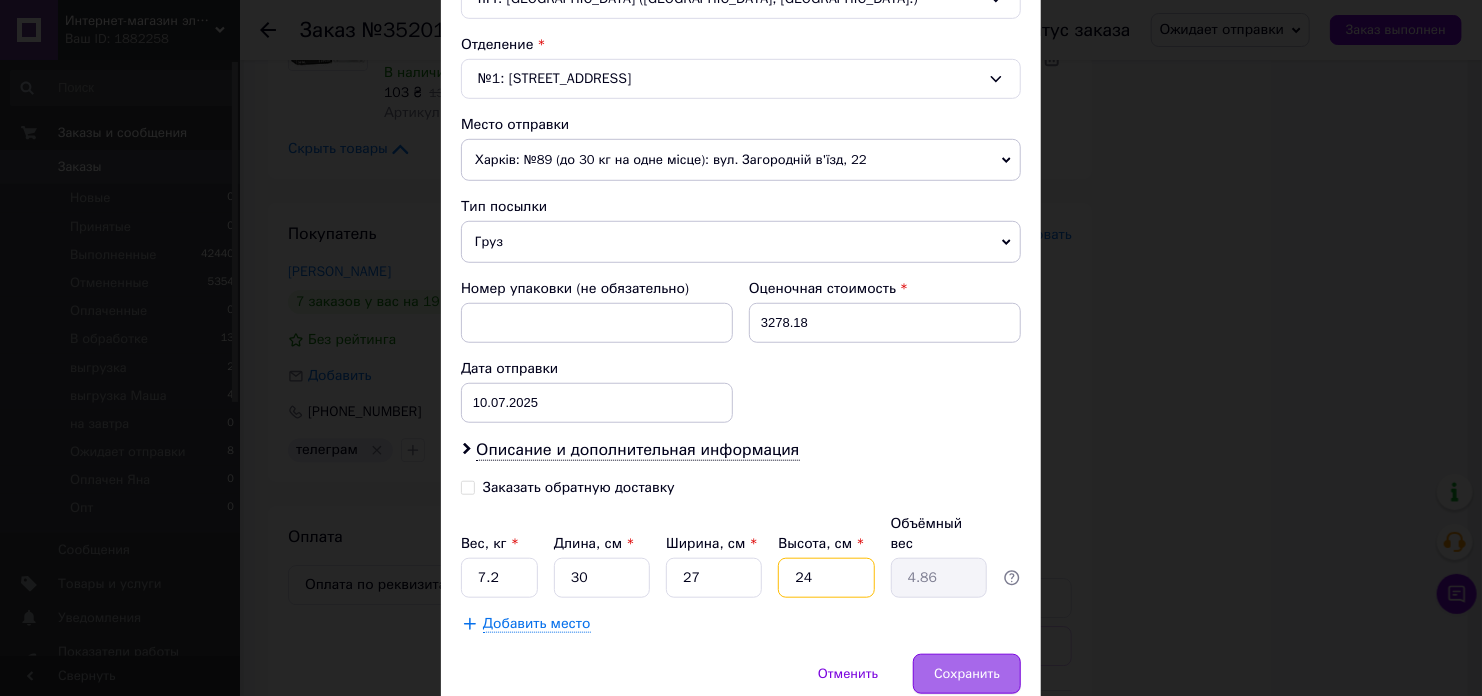 type on "24" 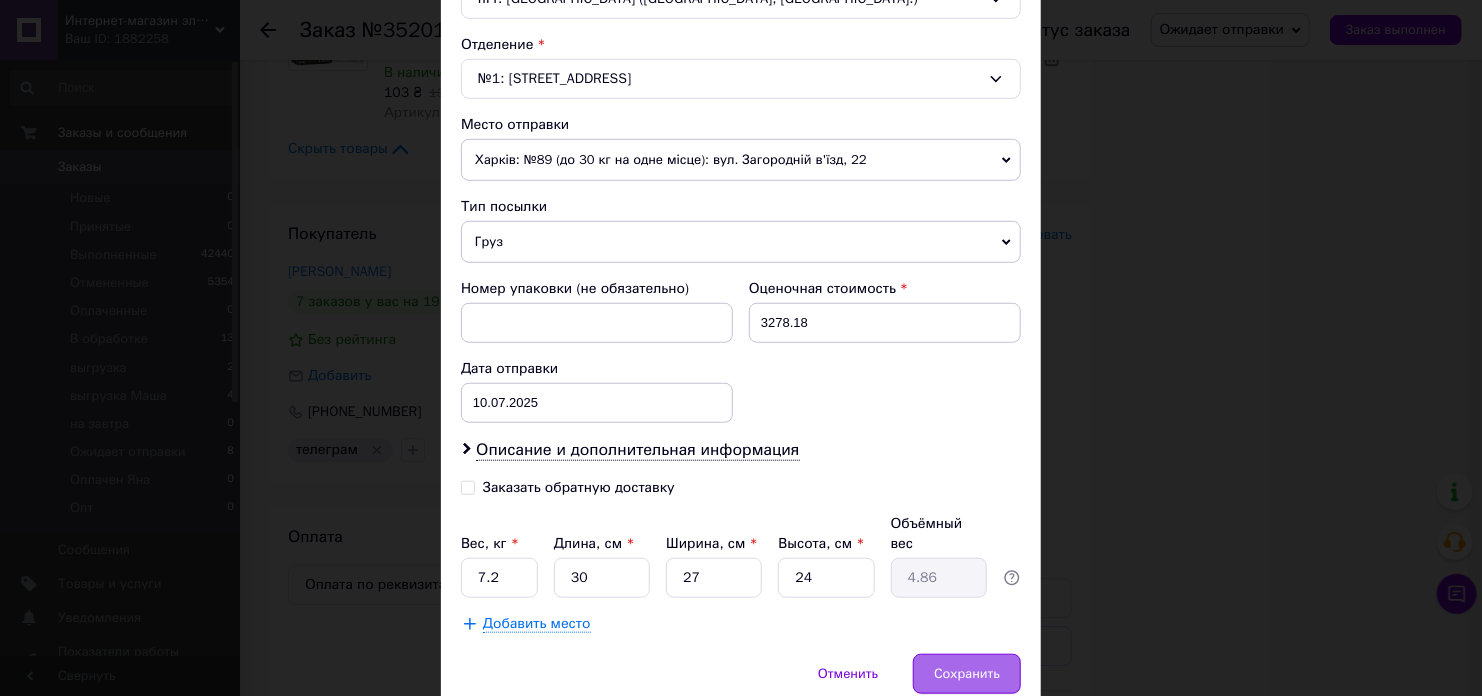 click on "Сохранить" at bounding box center (967, 674) 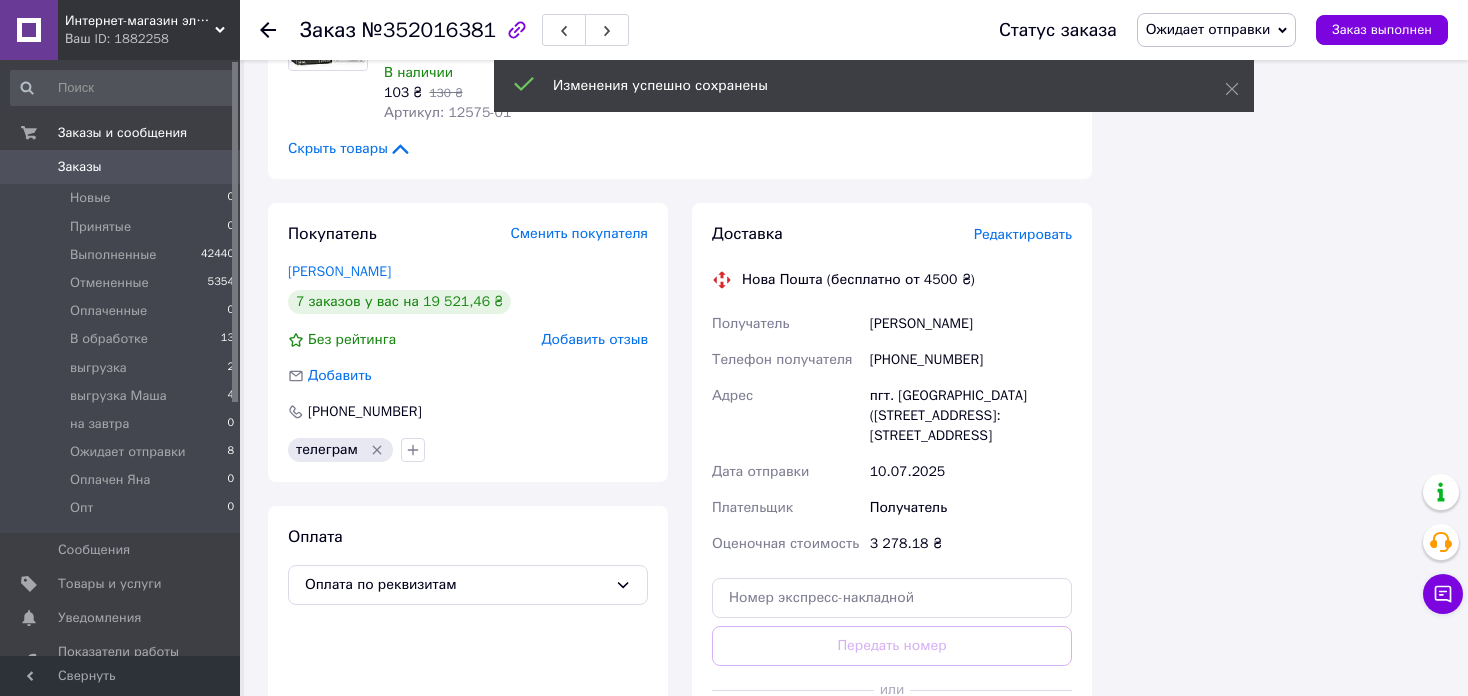 click on "Сгенерировать ЭН" at bounding box center (892, 735) 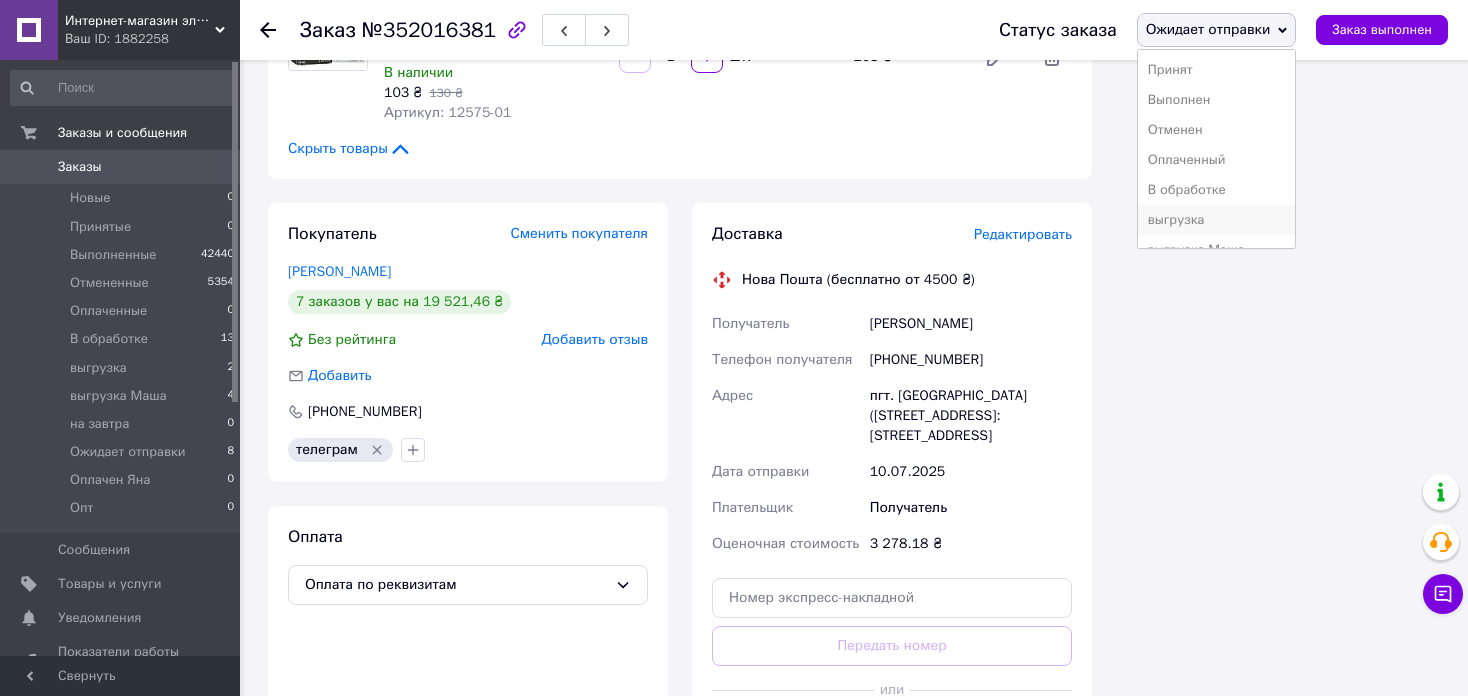 click on "выгрузка" at bounding box center (1217, 220) 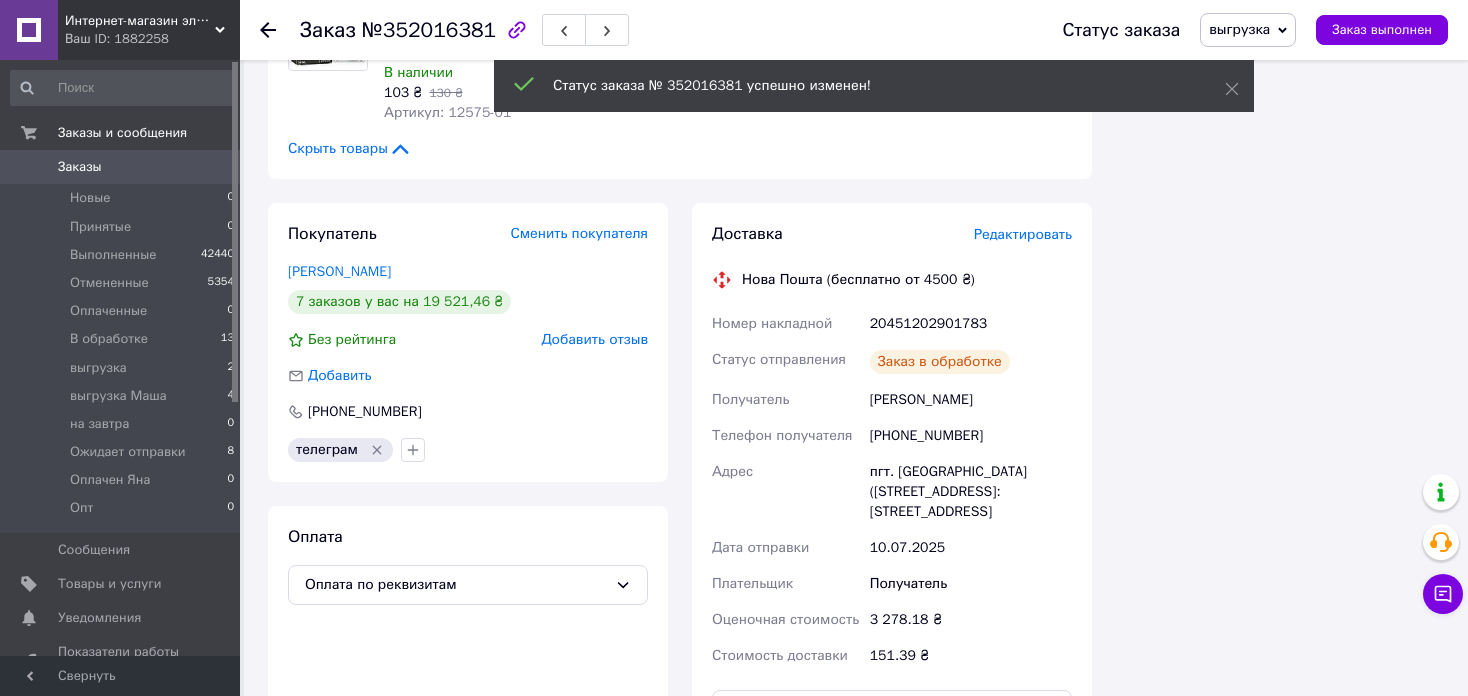 click 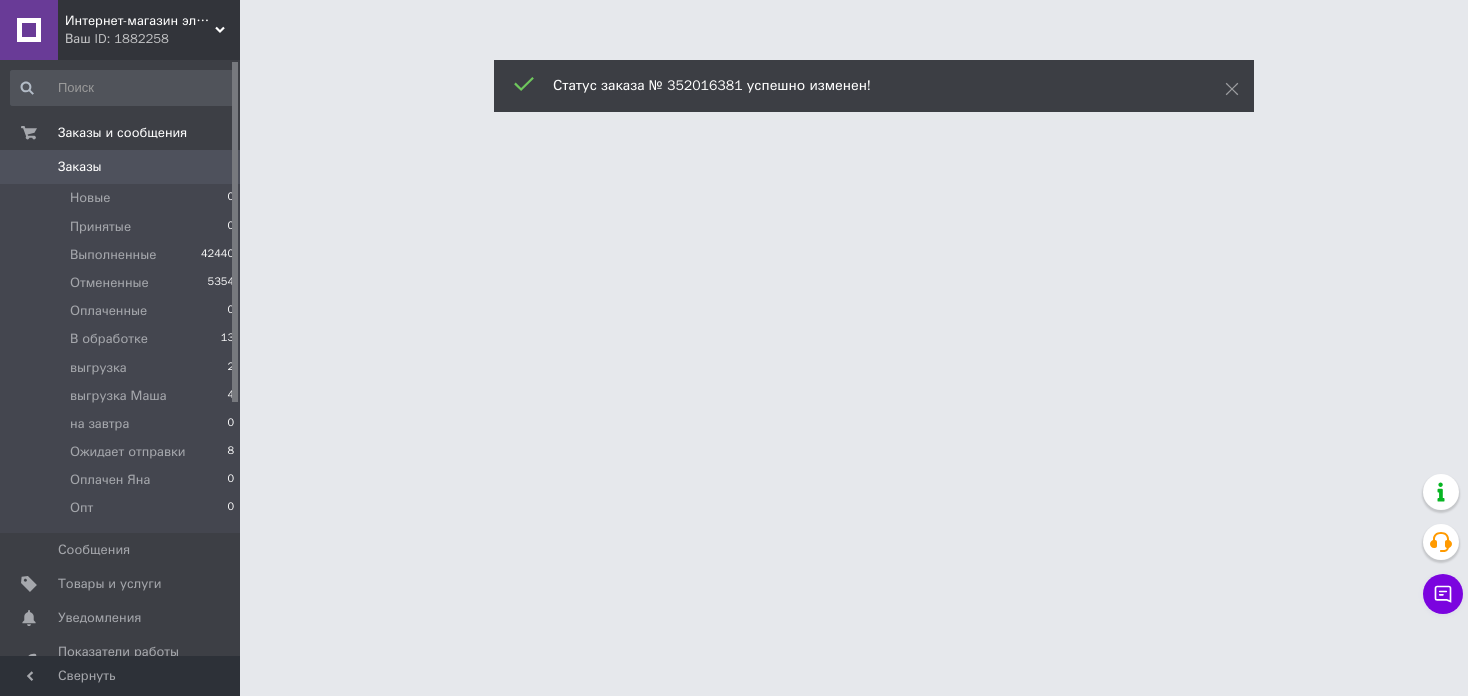 scroll, scrollTop: 0, scrollLeft: 0, axis: both 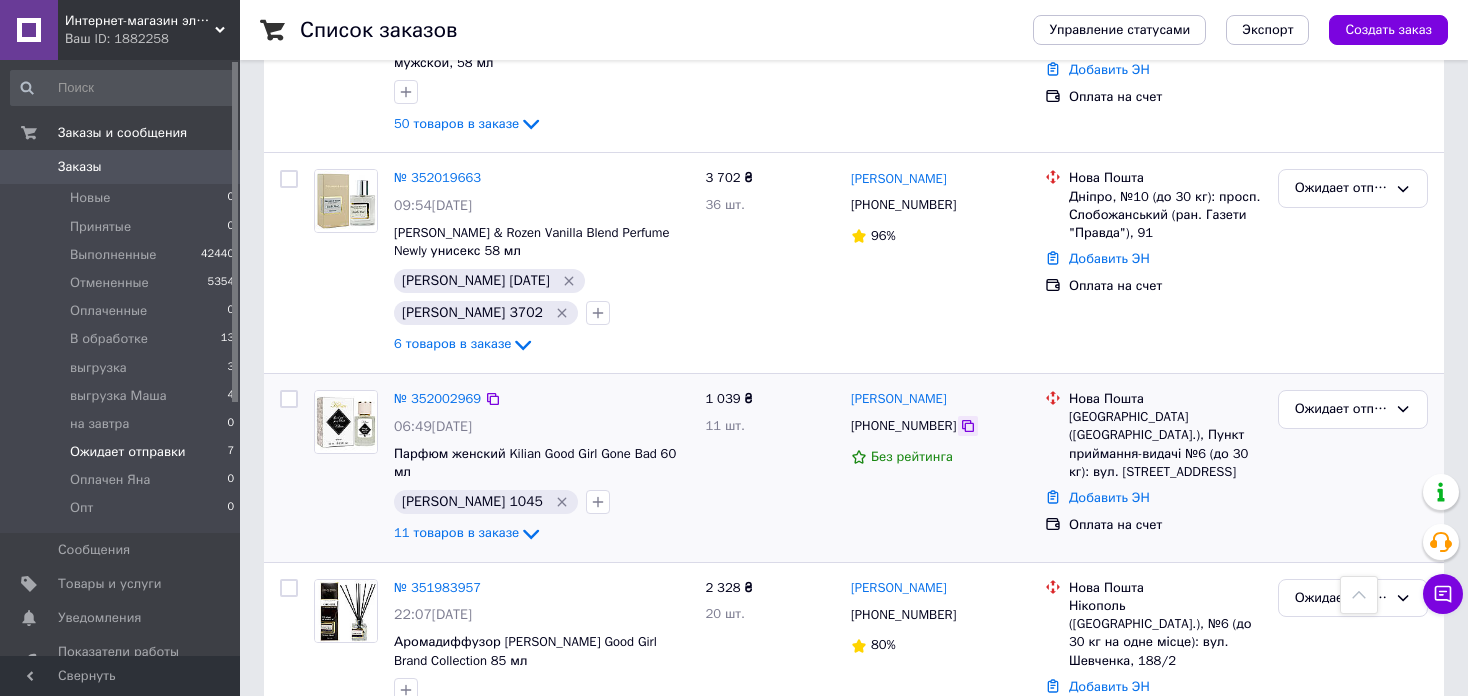 click 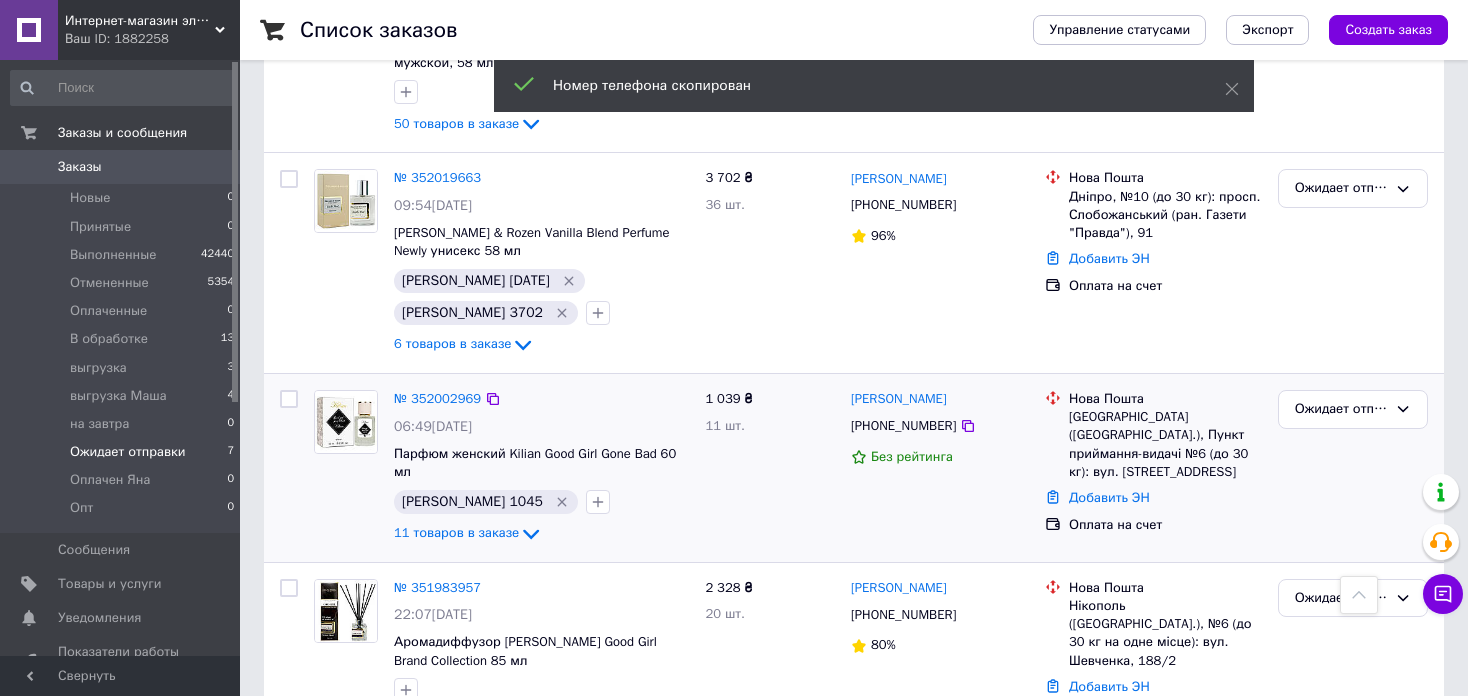 click 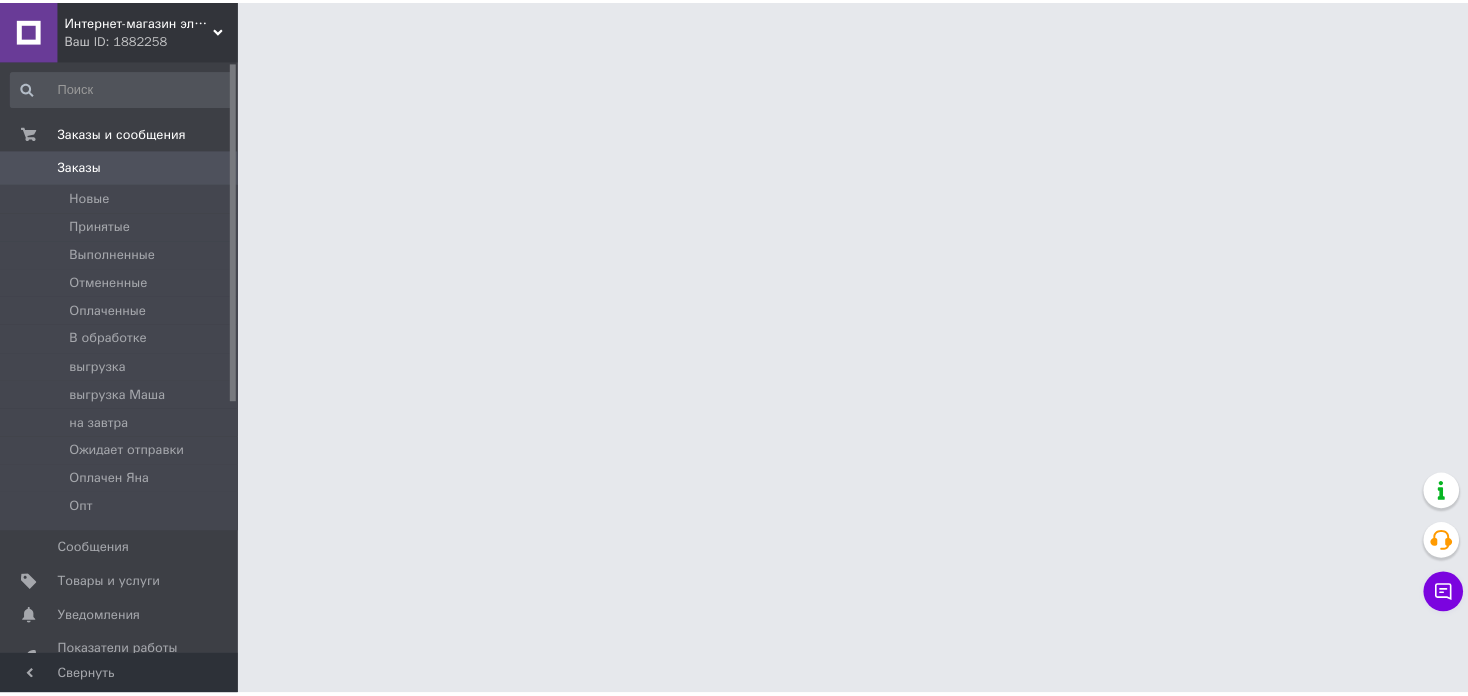 scroll, scrollTop: 0, scrollLeft: 0, axis: both 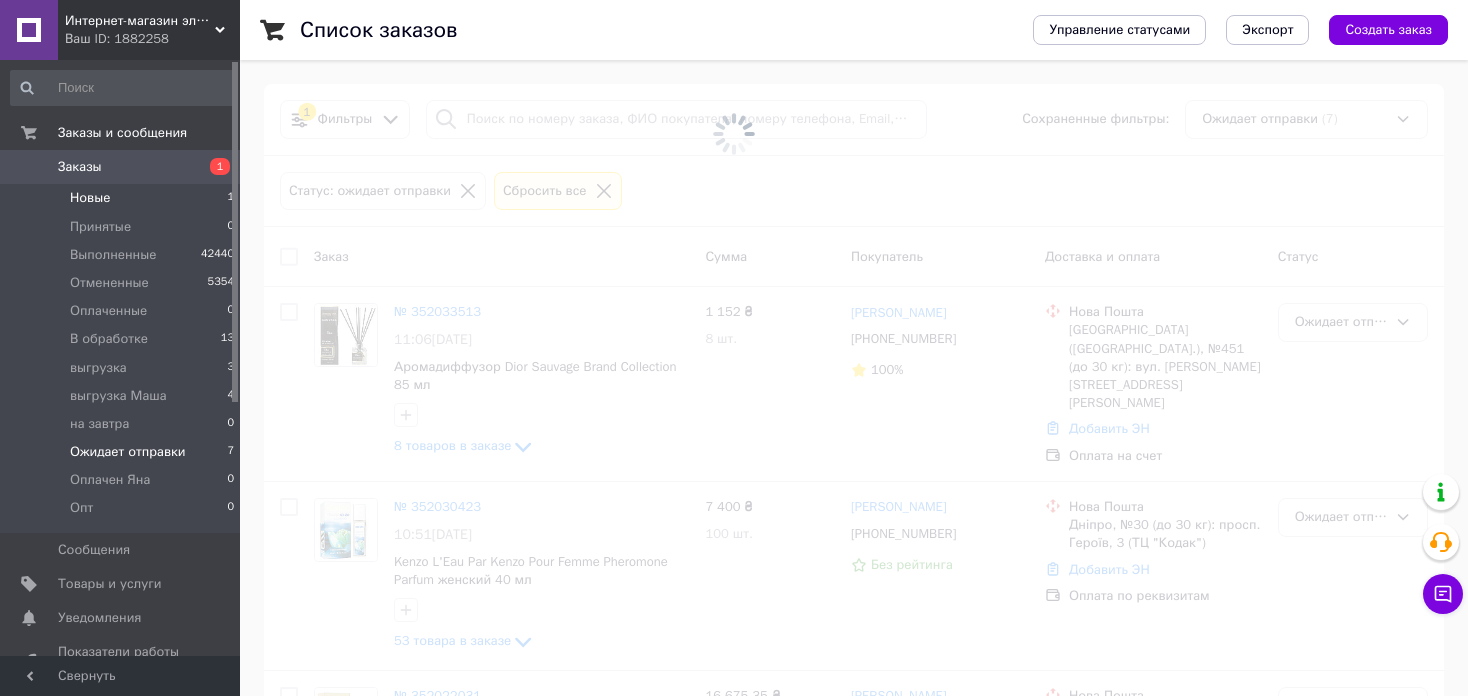 click on "Новые 1" at bounding box center [123, 198] 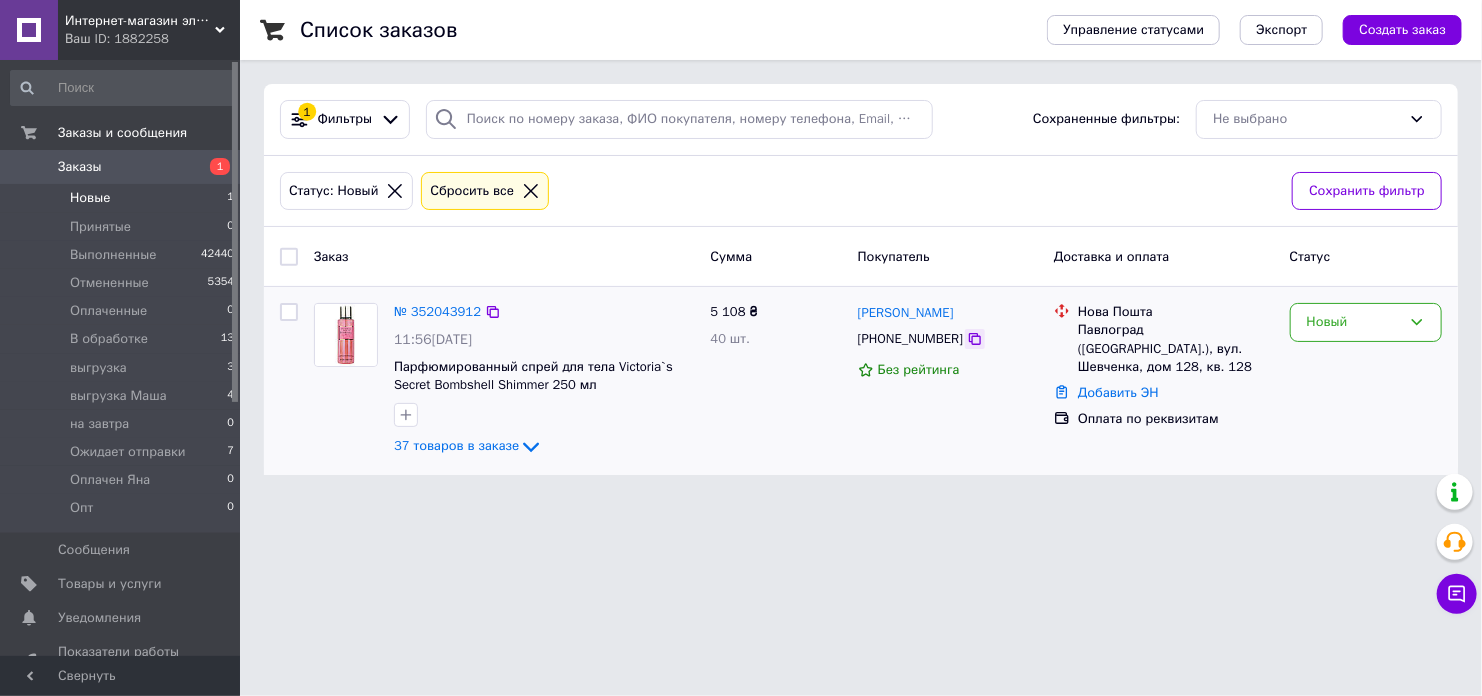 click 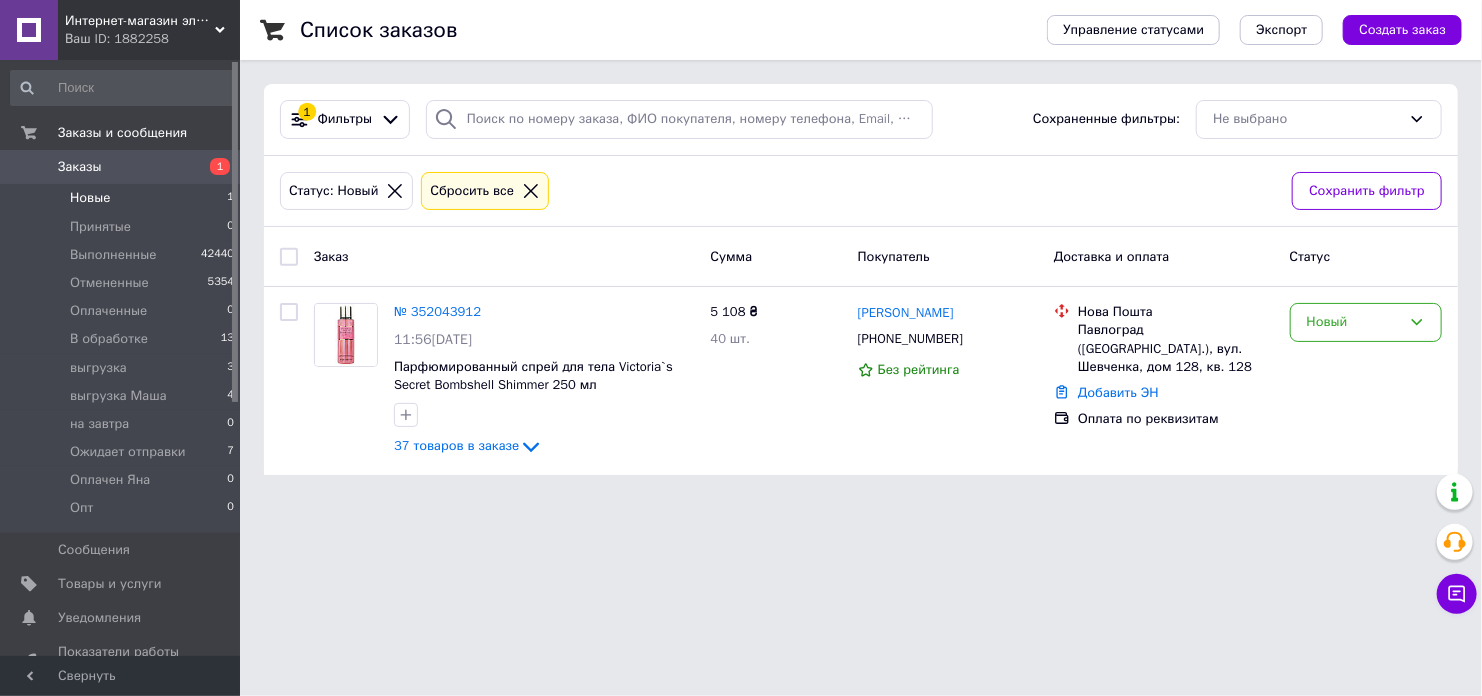 click on "Интернет-магазин элитной парфюмерии и косметики Boro Parfum Ваш ID: 1882258 Сайт Интернет-магазин элитной парфюмерии... Кабинет покупателя Проверить состояние системы Страница на портале Справка Выйти Заказы и сообщения Заказы 1 Новые 1 Принятые 0 Выполненные 42440 Отмененные 5354 Оплаченные 0 В обработке 13 выгрузка 3 выгрузка Маша 4 на завтра 0 Ожидает отправки 7 Оплачен Яна 0 Опт 0 Сообщения 0 Товары и услуги Уведомления 0 0 Показатели работы компании Панель управления Отзывы Клиенты Каталог ProSale Аналитика Маркет 1 Заказ" at bounding box center [741, 249] 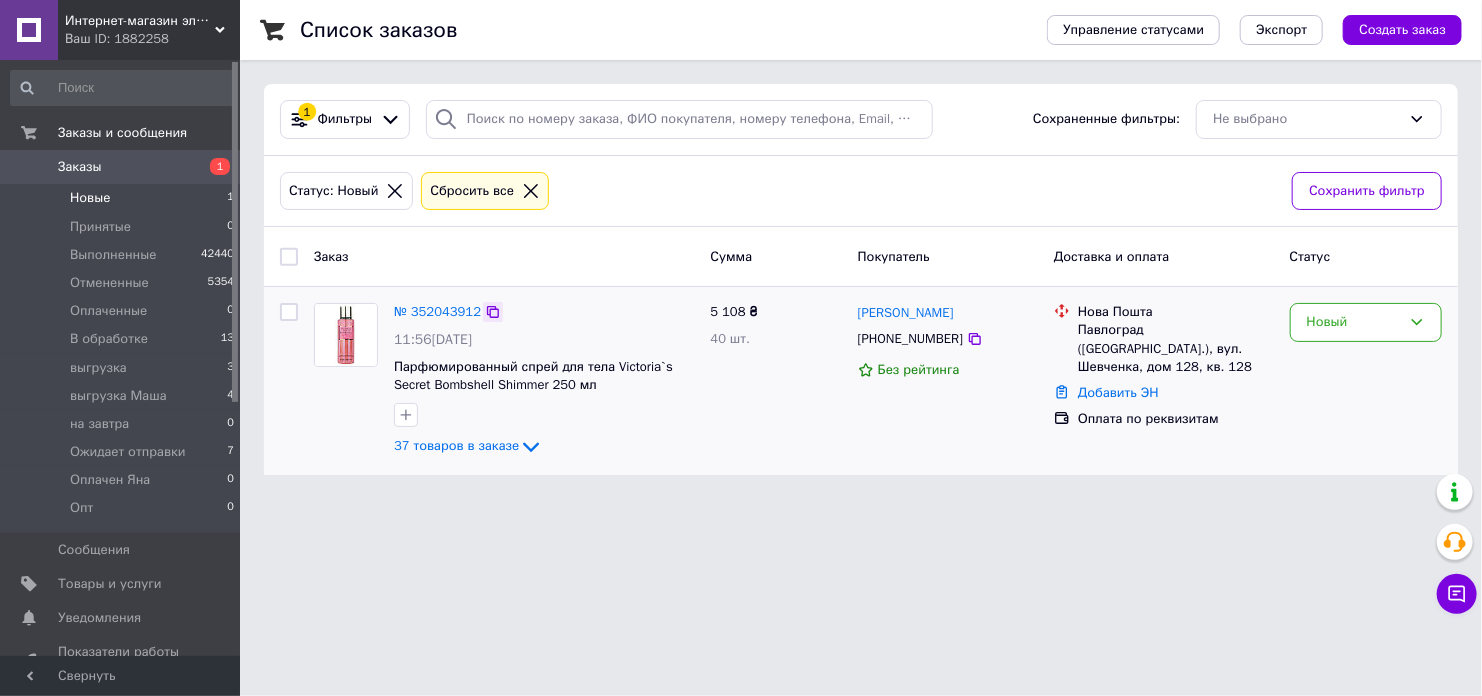 click 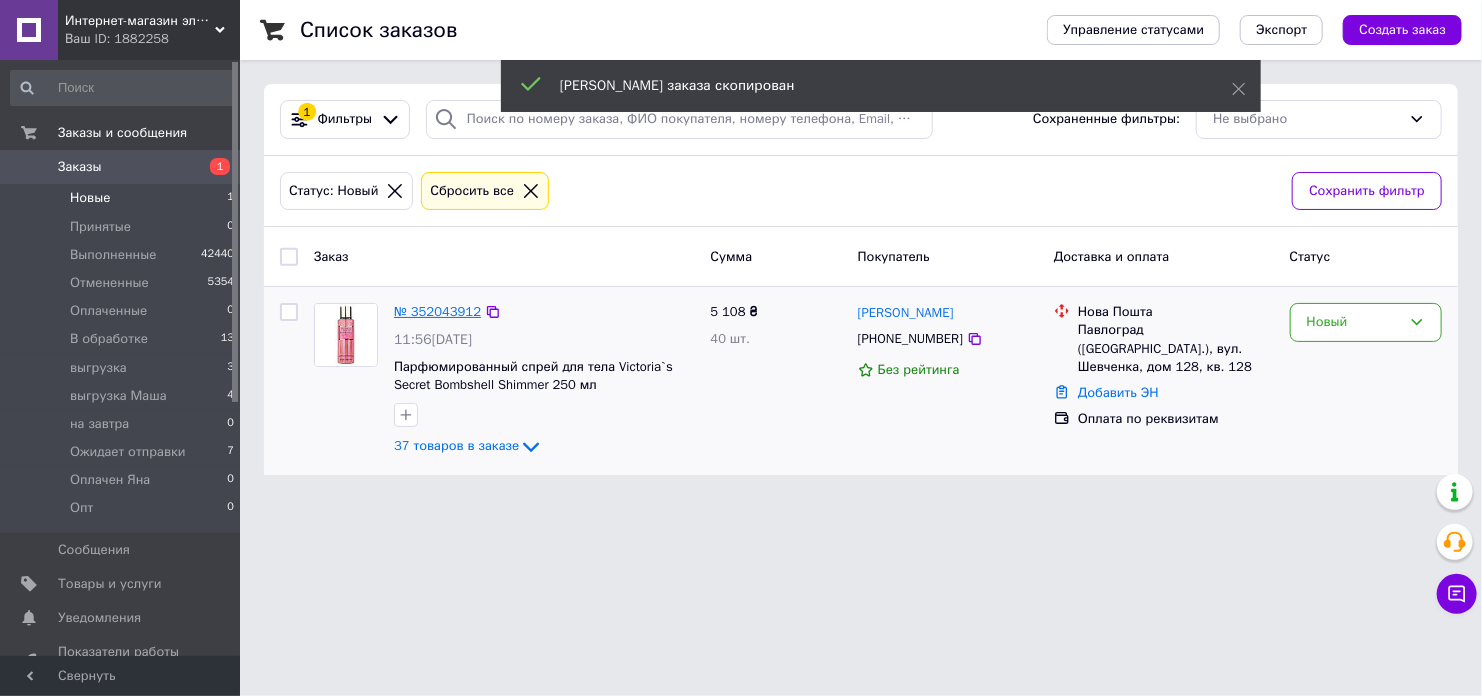 drag, startPoint x: 443, startPoint y: 311, endPoint x: 562, endPoint y: 440, distance: 175.50499 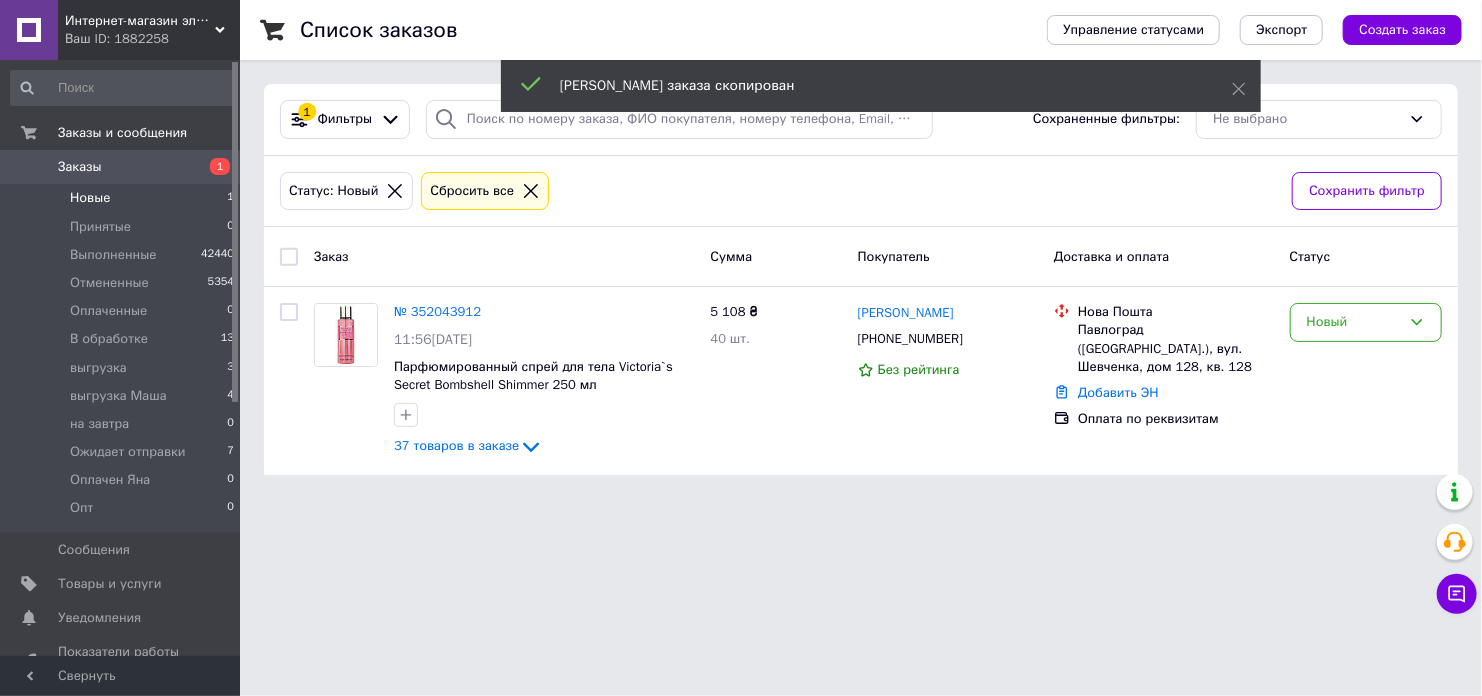 click on "№ 352043912" at bounding box center (437, 311) 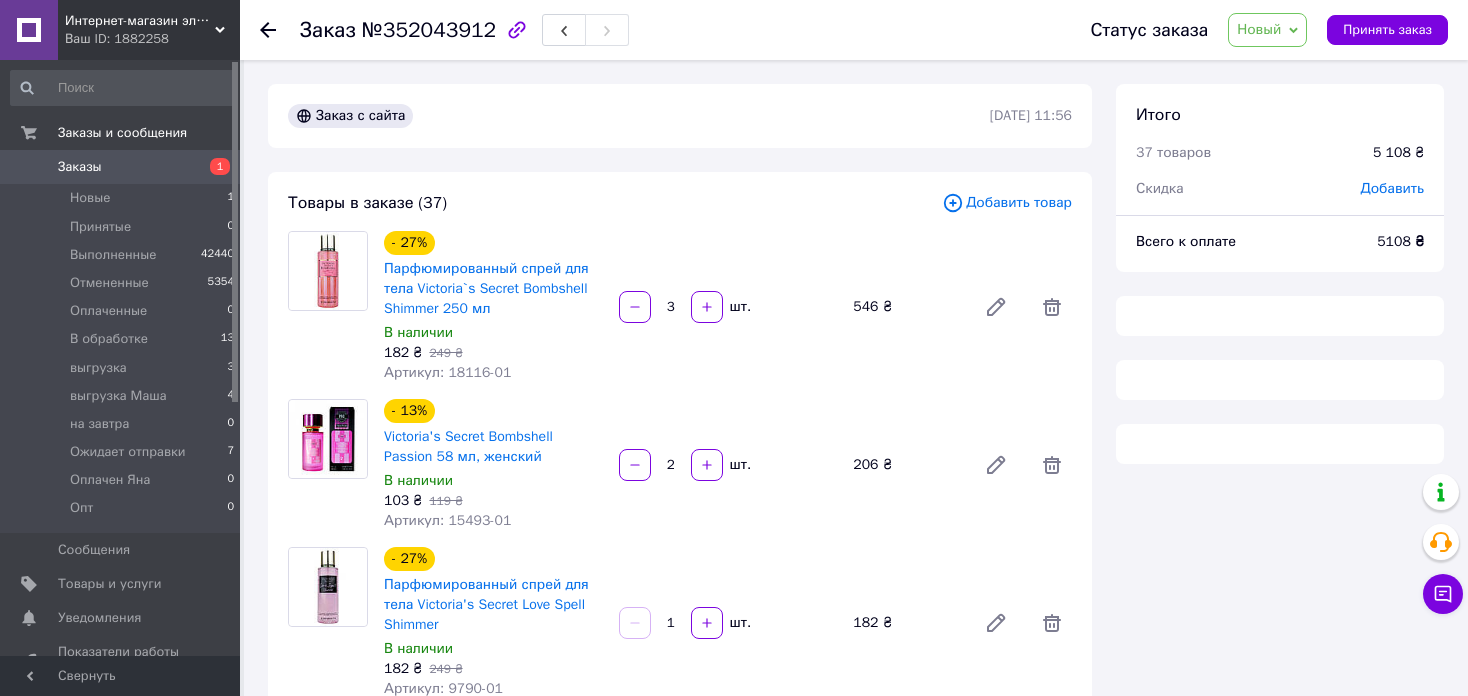 drag, startPoint x: 1415, startPoint y: 193, endPoint x: 1388, endPoint y: 213, distance: 33.600594 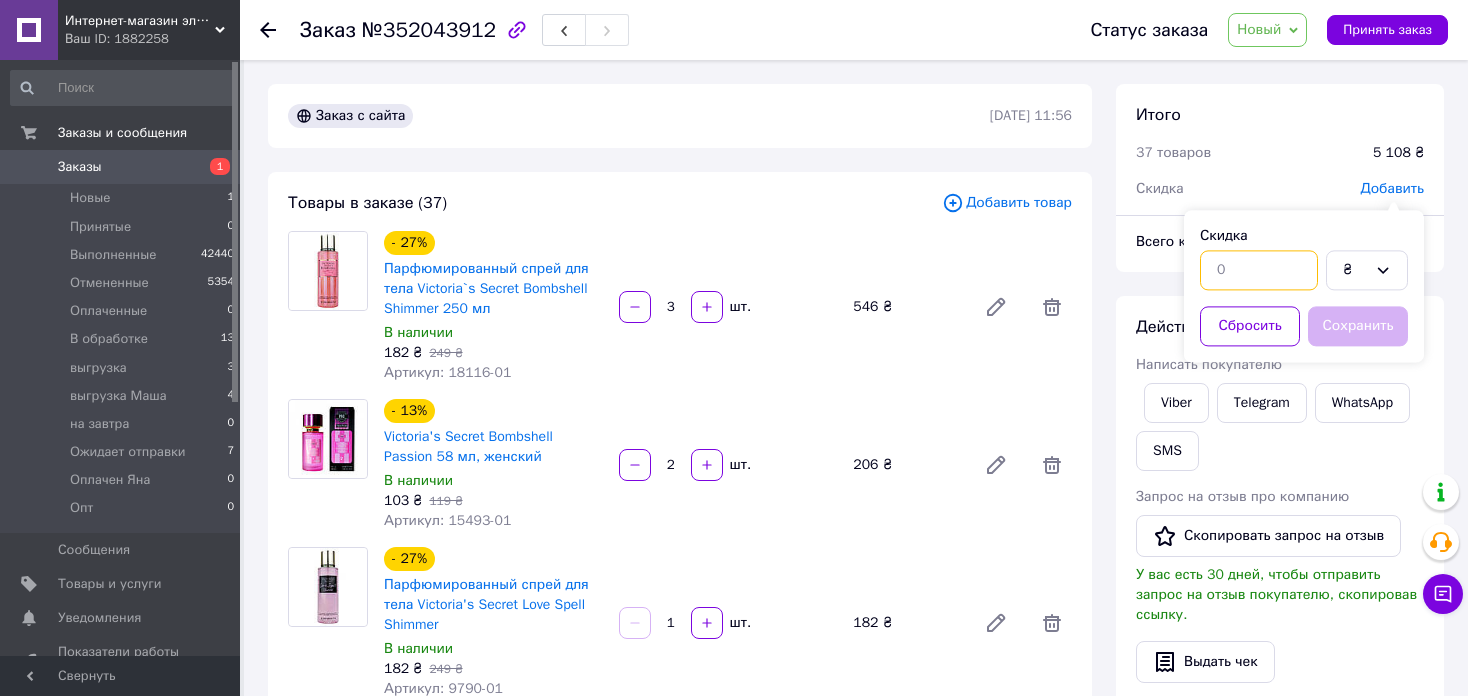 click at bounding box center (1259, 270) 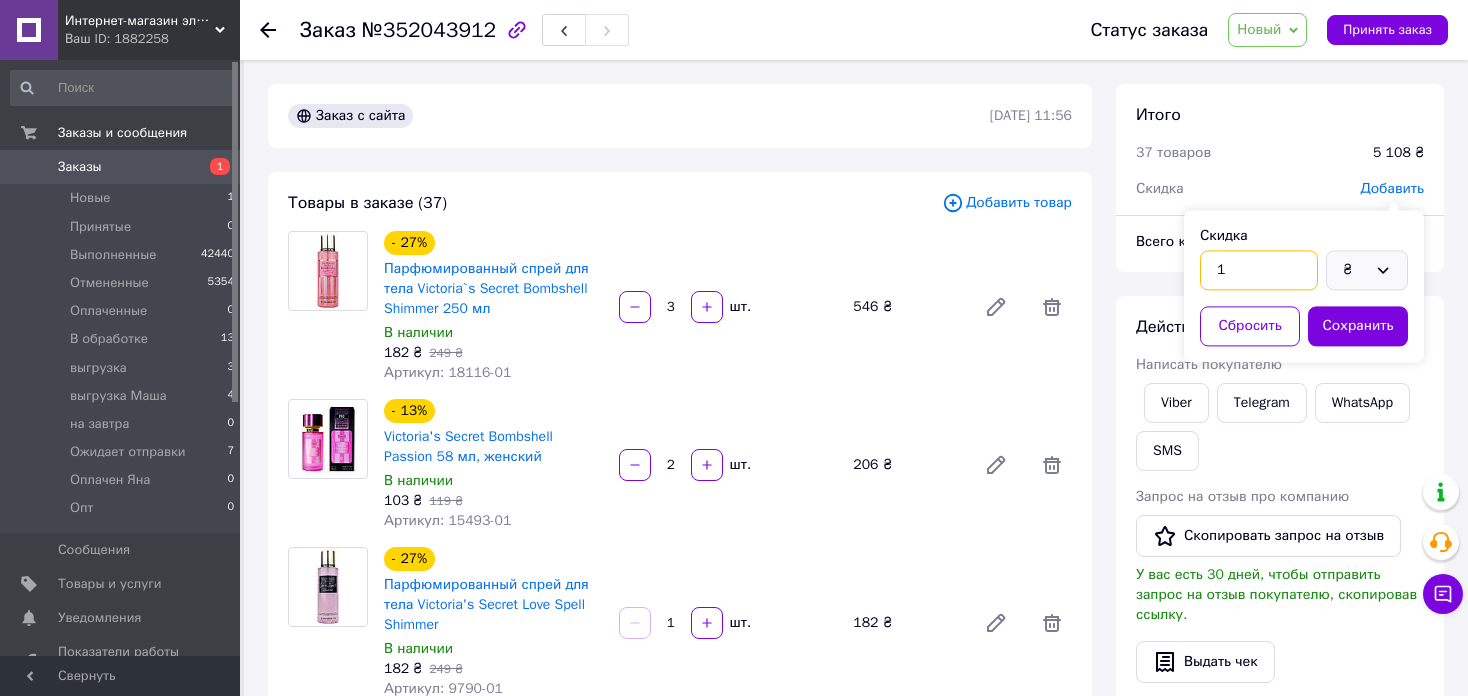 type on "1" 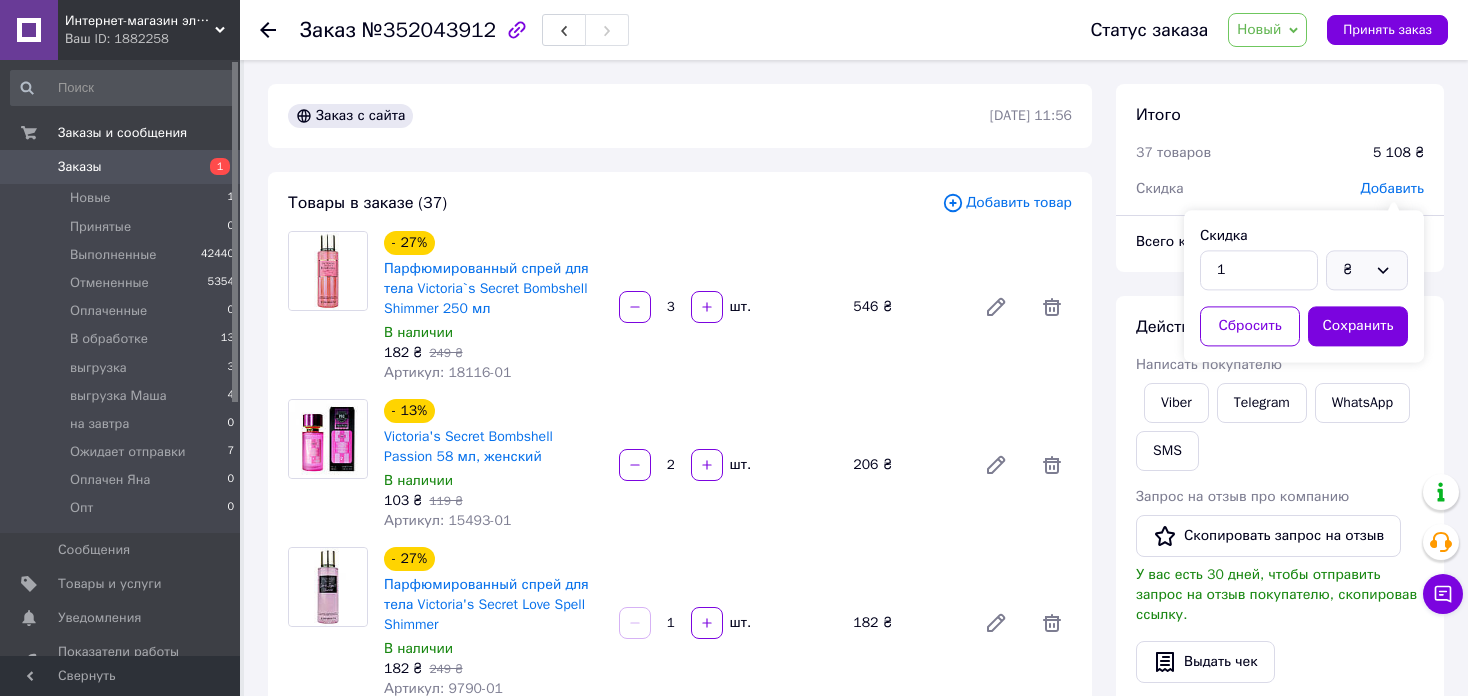 drag, startPoint x: 1356, startPoint y: 265, endPoint x: 1357, endPoint y: 289, distance: 24.020824 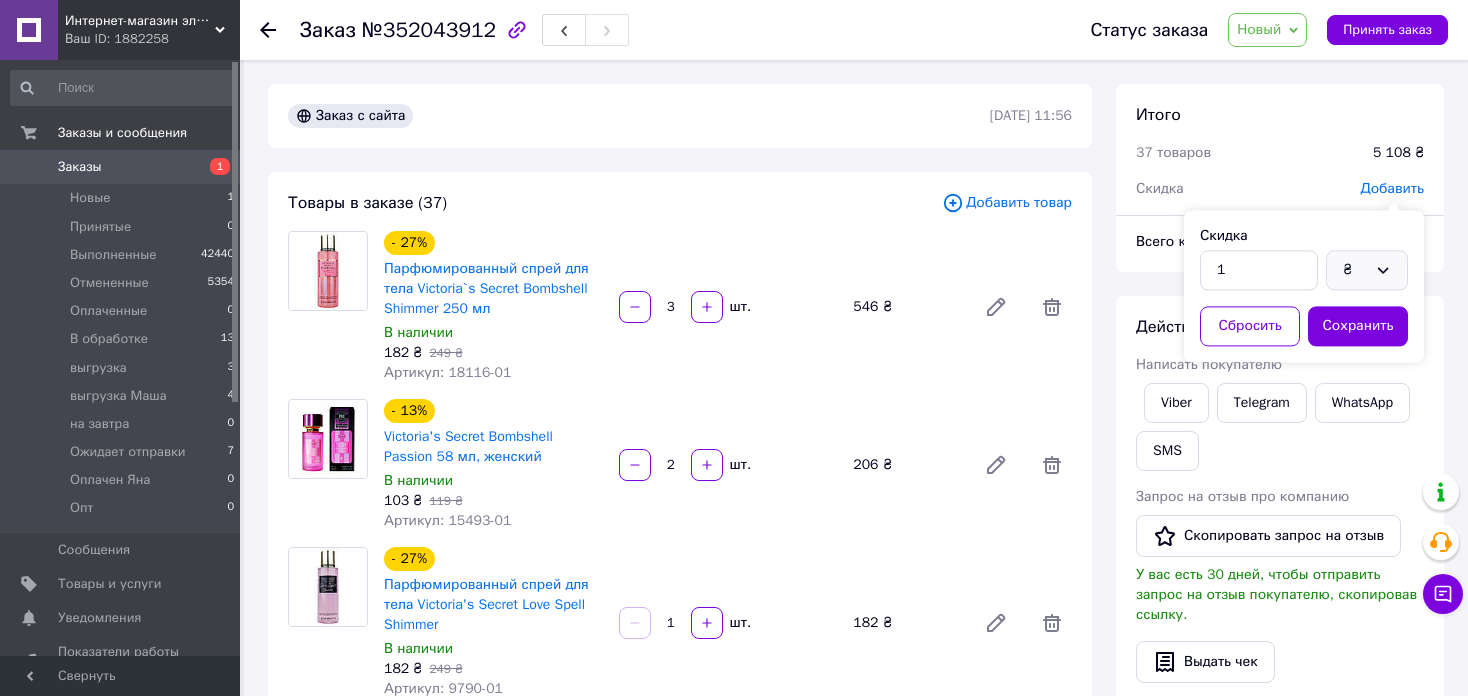 click on "₴" at bounding box center (1355, 270) 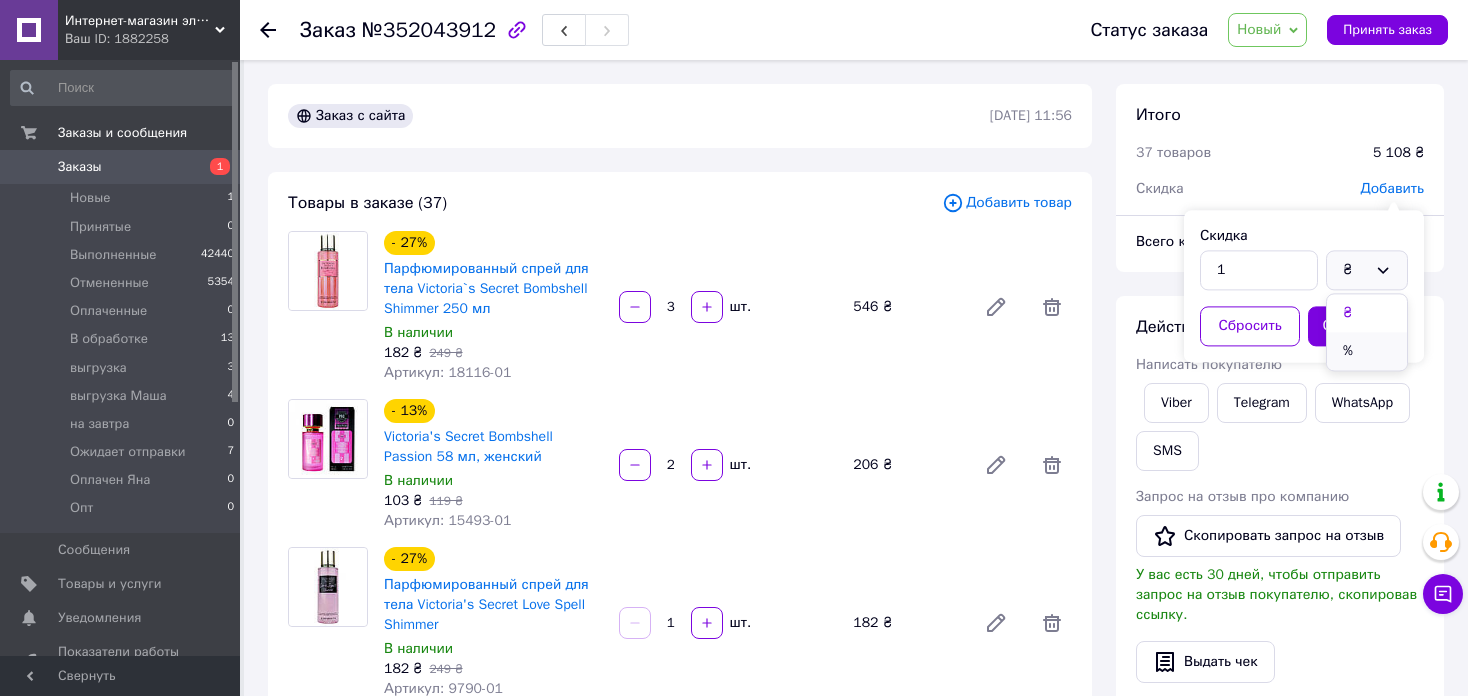 click on "%" at bounding box center [1367, 351] 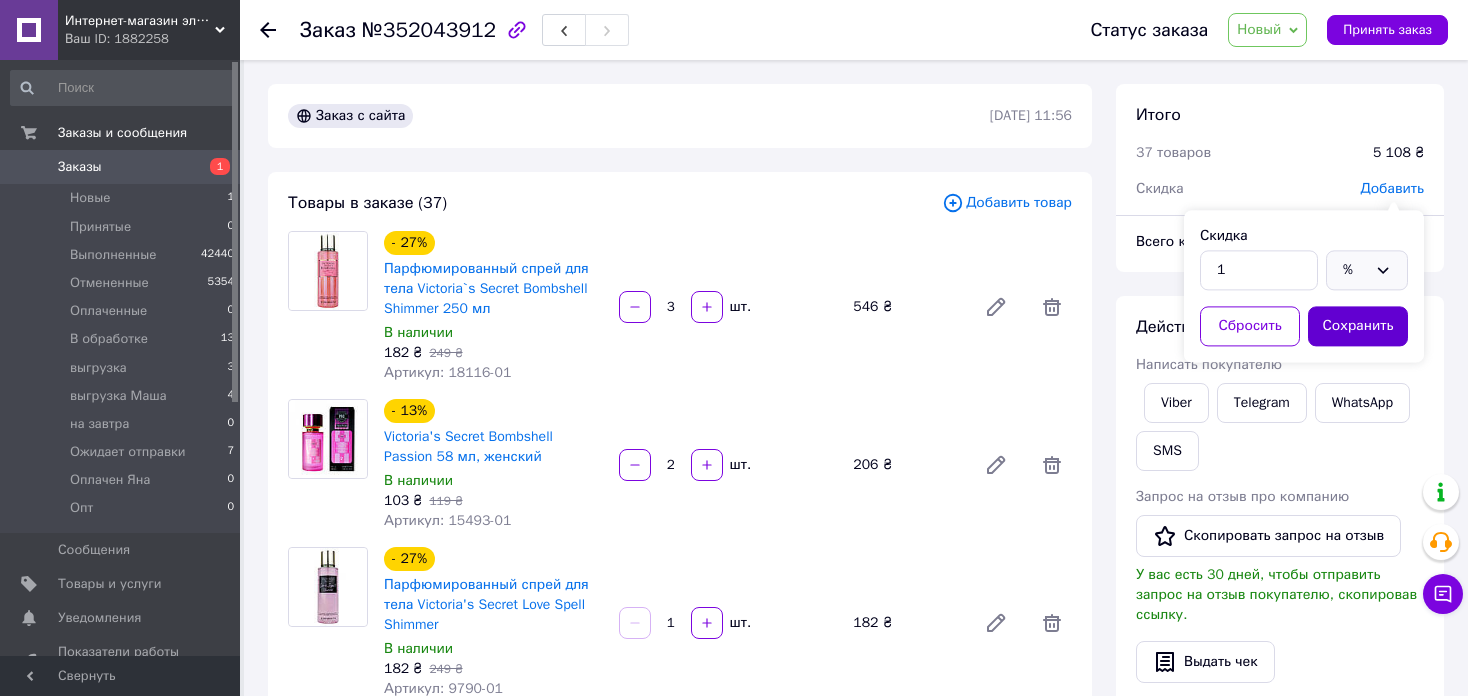 click on "Сохранить" at bounding box center (1358, 326) 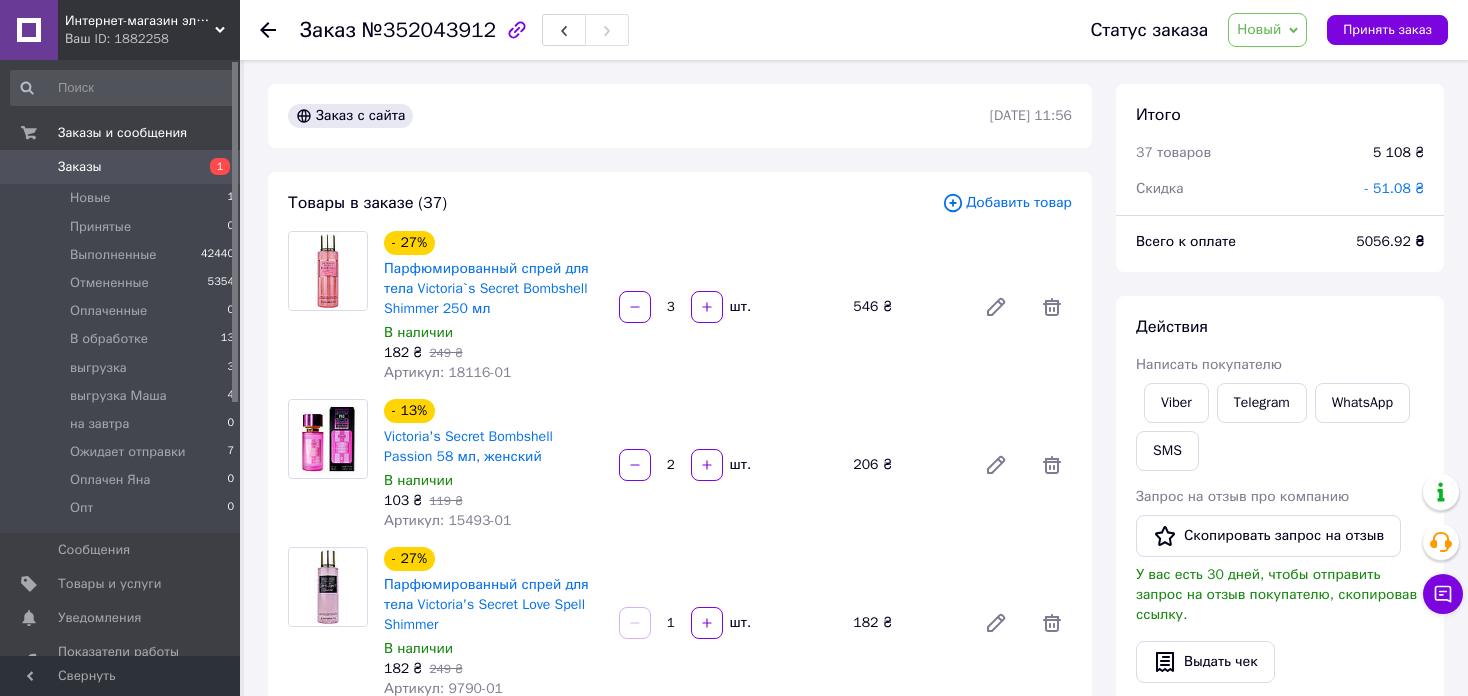 drag, startPoint x: 1448, startPoint y: 191, endPoint x: 1428, endPoint y: 174, distance: 26.24881 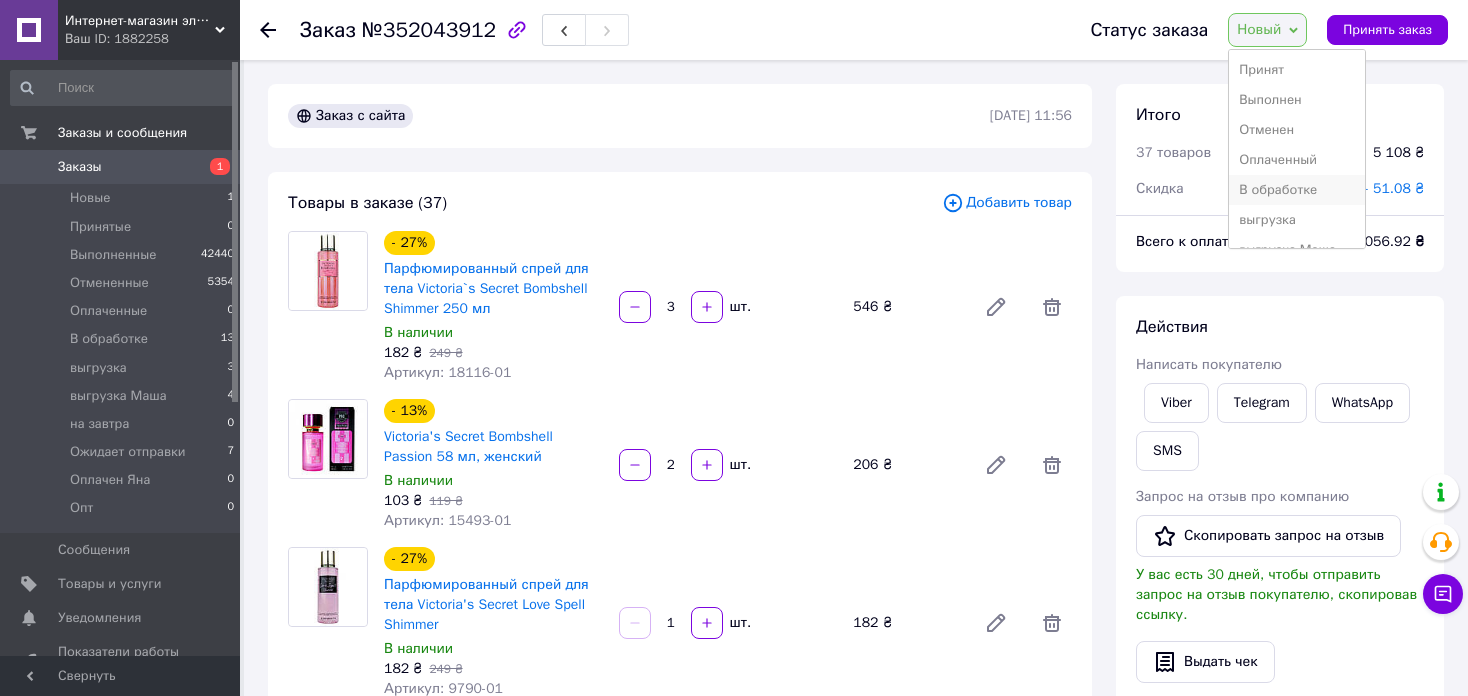 click on "В обработке" at bounding box center [1297, 190] 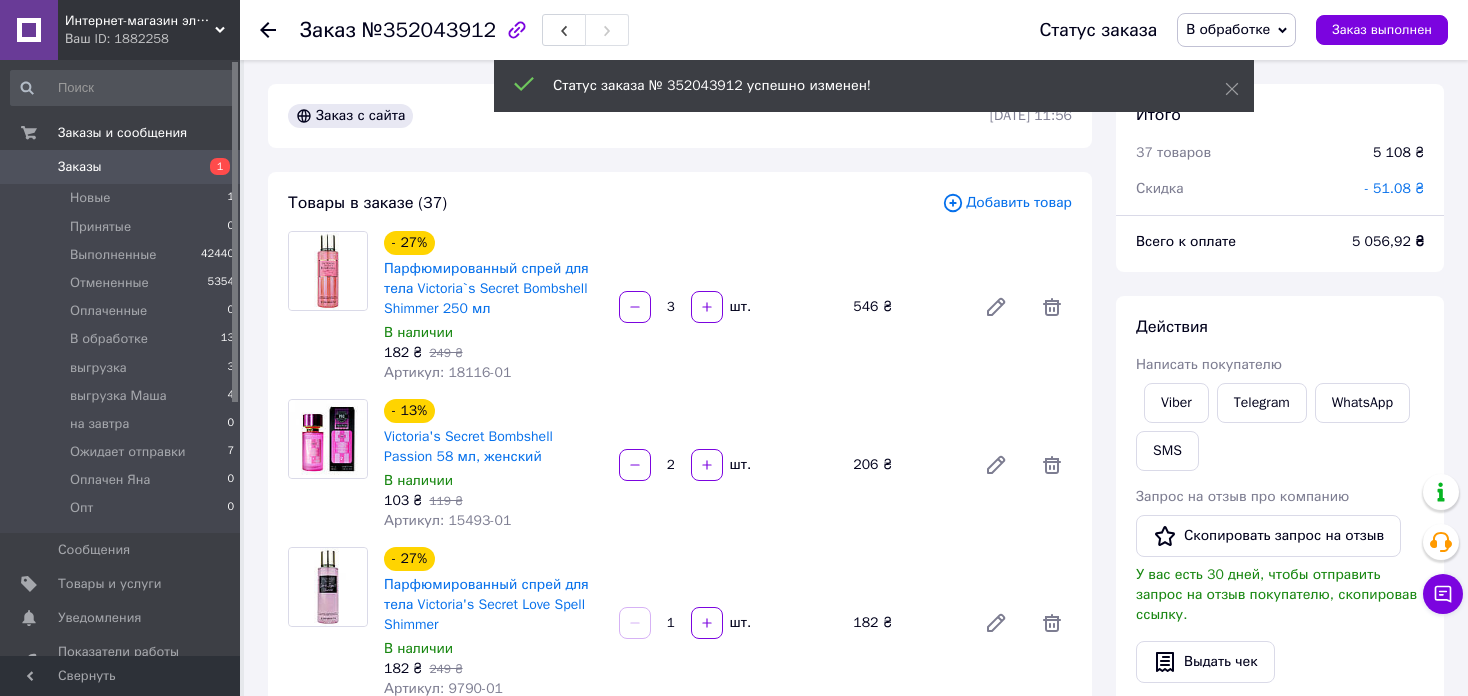 click 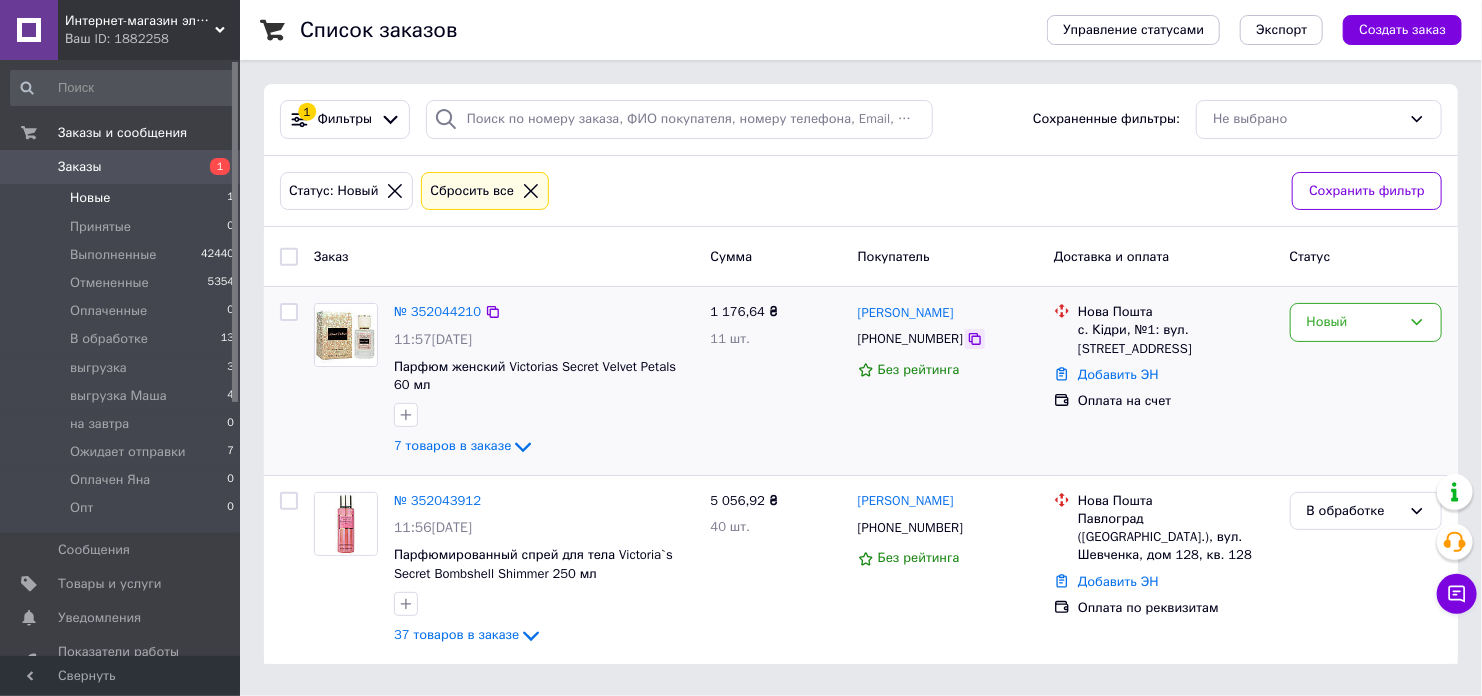 click 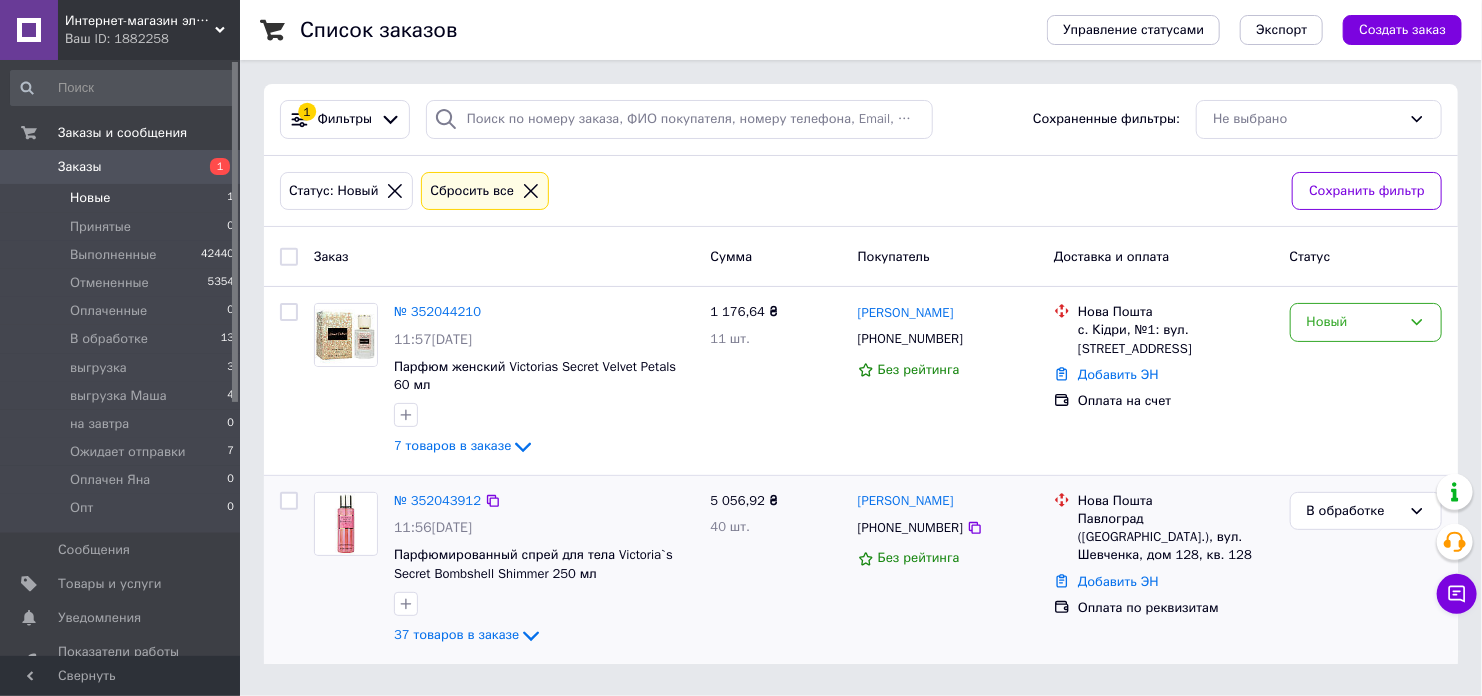 click on "№ 352043912 11:56, 10.07.2025 Парфюмированный спрей для тела Victoria`s Secret Bombshell Shimmer 250 мл 37 товаров в заказе 5 056,92 ₴ 40 шт. Светлана Полтавець +380664851628 Без рейтинга Нова Пошта Павлоград (Дніпропетровська обл.), вул. Шевченка, дом 128, кв. 128 Добавить ЭН Оплата по реквизитам В обработке" at bounding box center (861, 570) 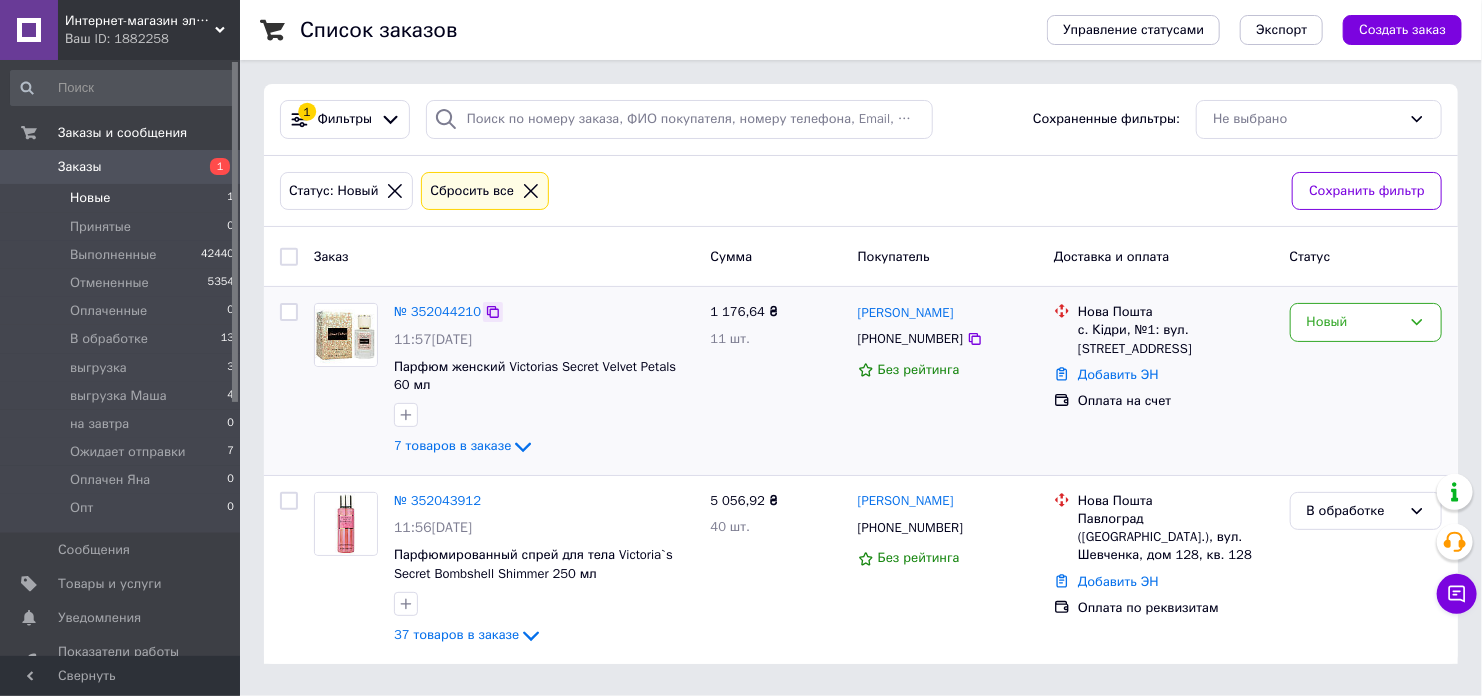 click 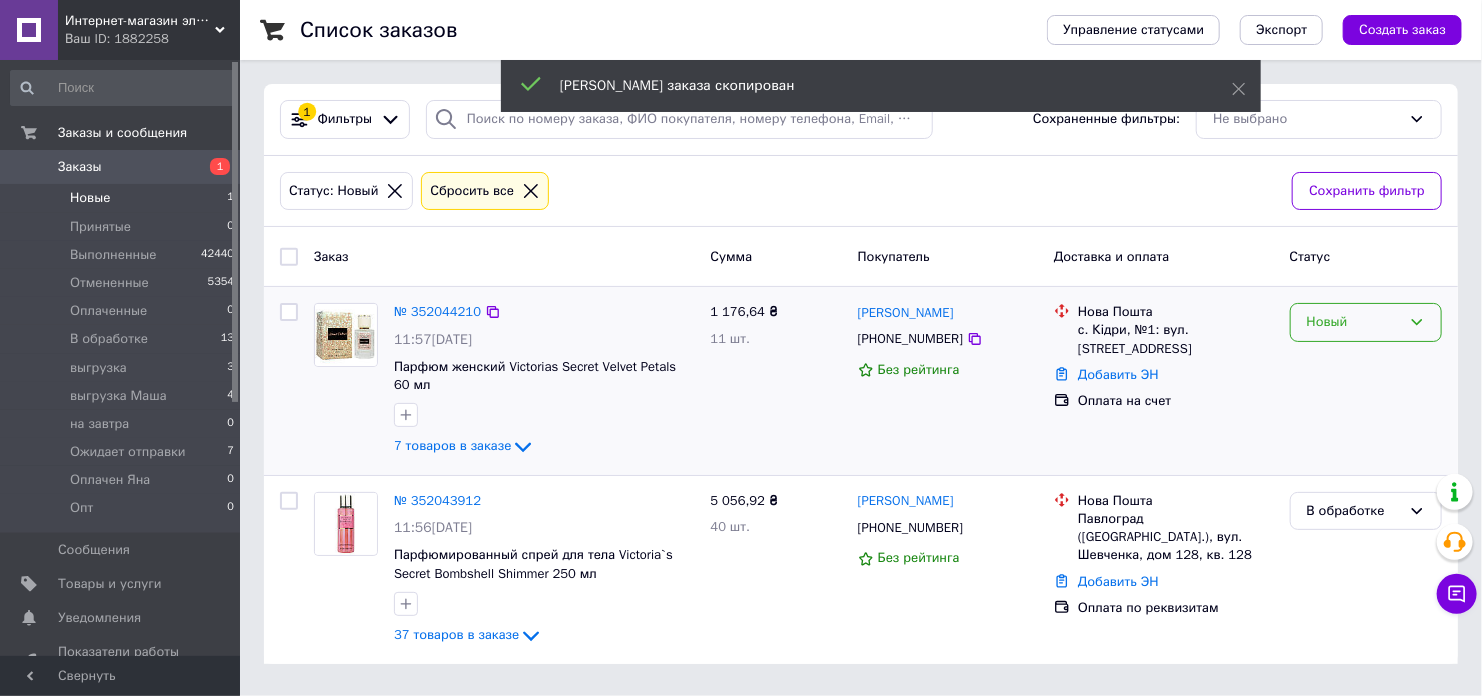 click on "Новый" at bounding box center (1354, 322) 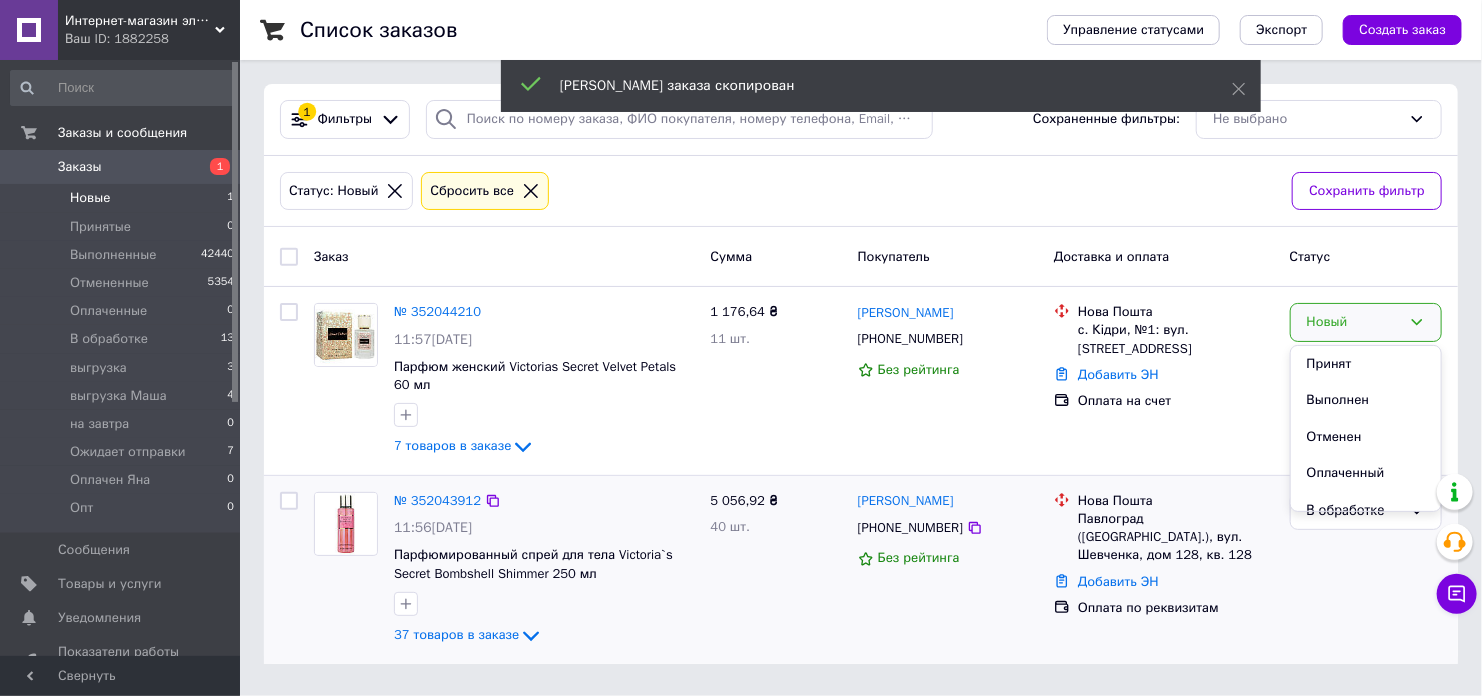 drag, startPoint x: 1363, startPoint y: 502, endPoint x: 1175, endPoint y: 657, distance: 243.65755 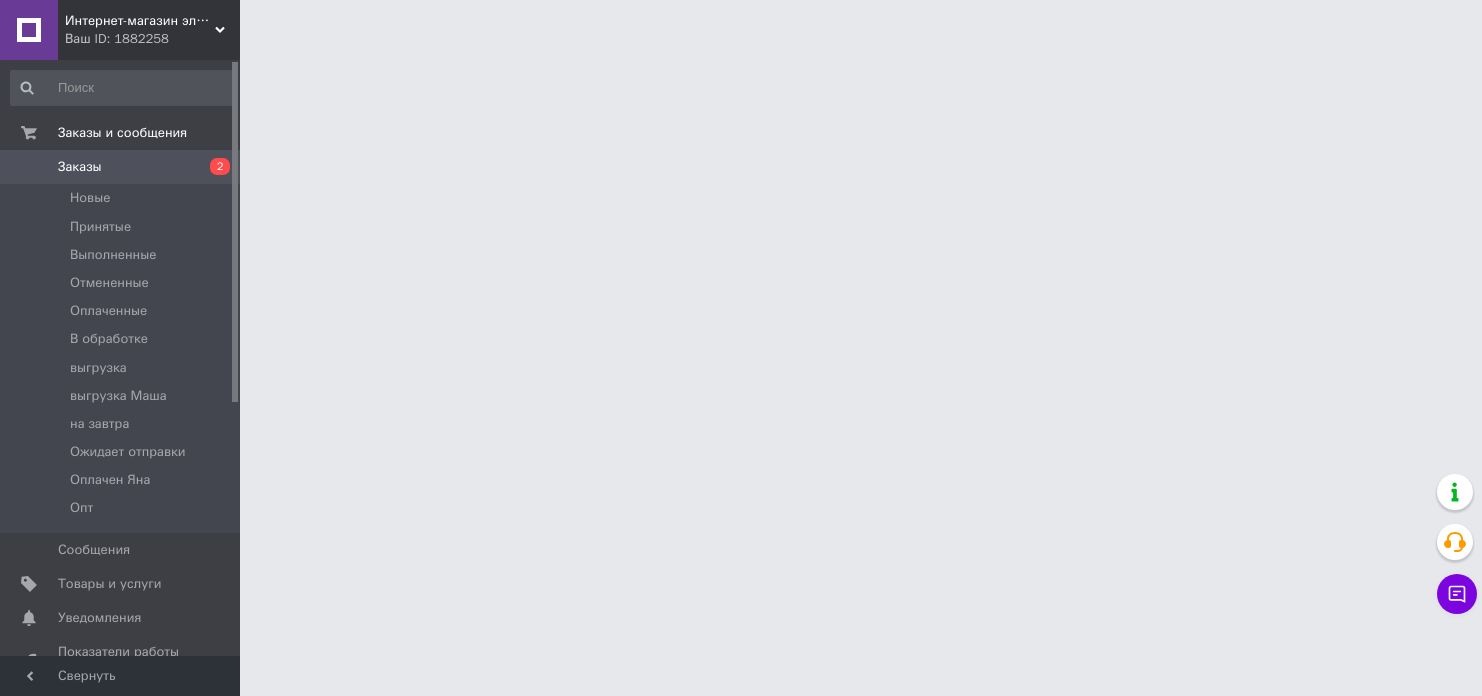 scroll, scrollTop: 0, scrollLeft: 0, axis: both 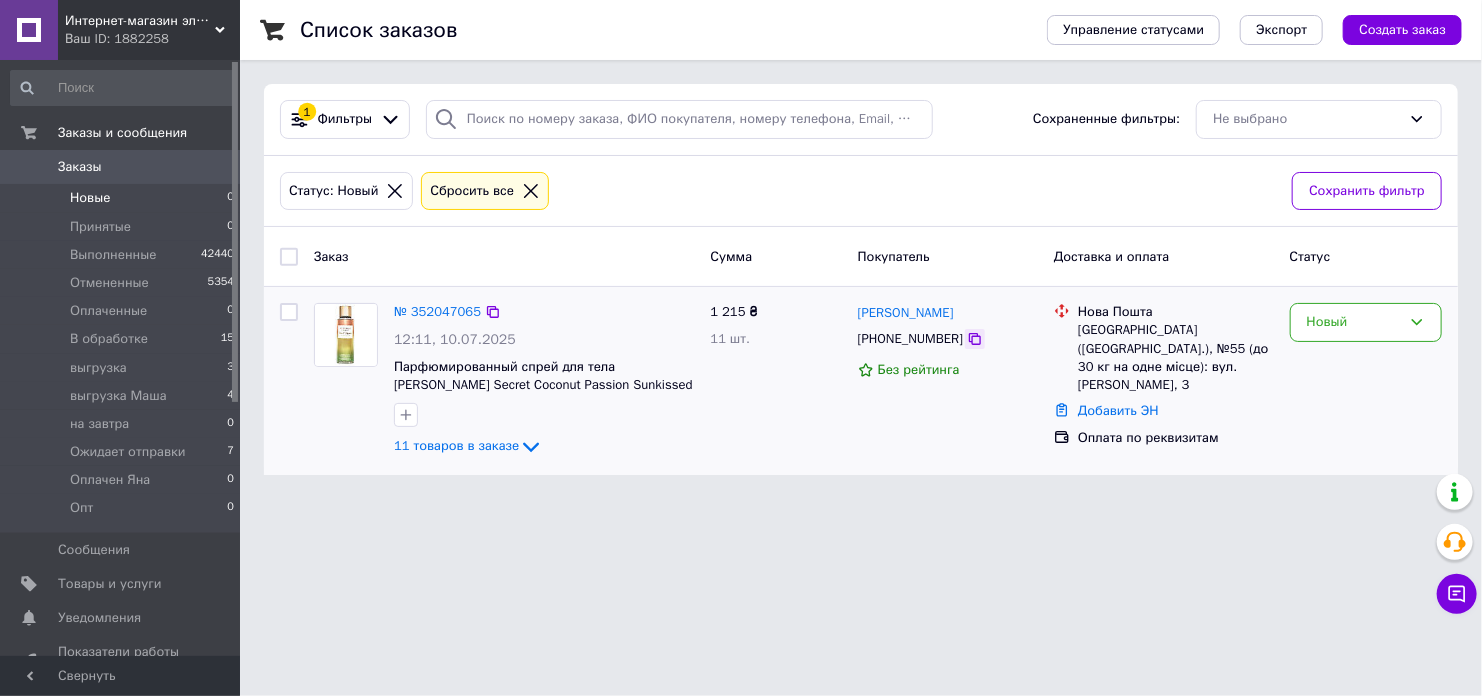 click 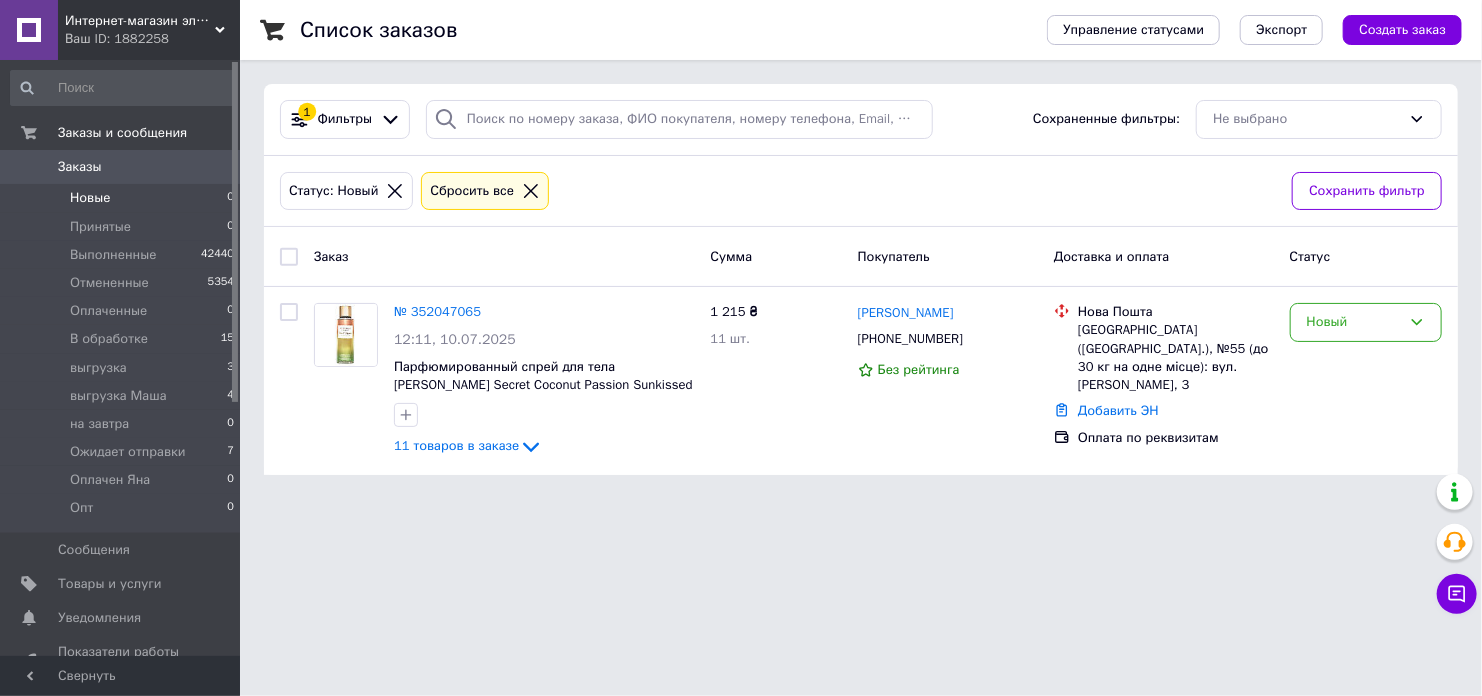 click on "Интернет-магазин элитной парфюмерии и косметики Boro Parfum Ваш ID: 1882258 Сайт Интернет-магазин элитной парфюмерии... Кабинет покупателя Проверить состояние системы Страница на портале Справка Выйти Заказы и сообщения Заказы 0 Новые 0 Принятые 0 Выполненные 42440 Отмененные 5354 Оплаченные 0 В обработке 15 выгрузка 3 выгрузка Маша 4 на завтра 0 Ожидает отправки 7 Оплачен Яна 0 Опт 0 Сообщения 0 Товары и услуги Уведомления 0 0 Показатели работы компании Панель управления Отзывы Клиенты Каталог ProSale Аналитика Маркет 1 Заказ" at bounding box center [741, 249] 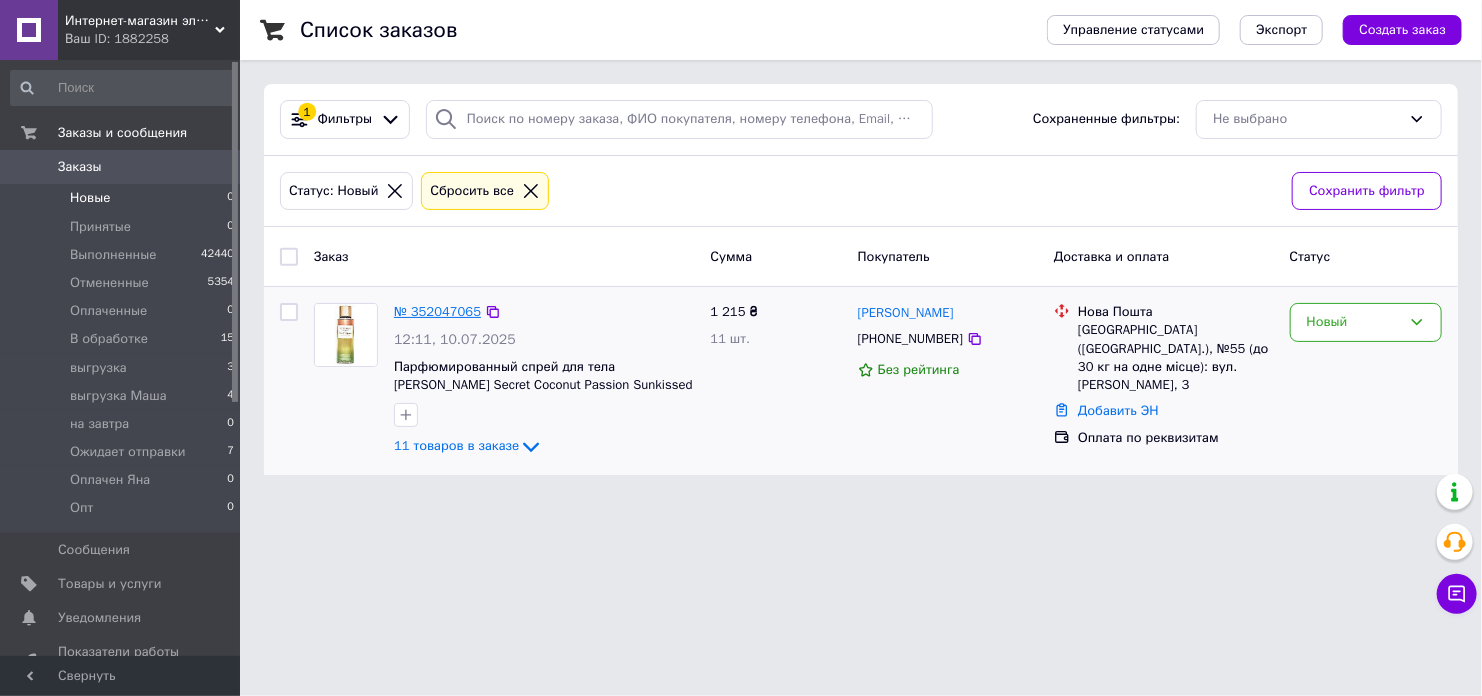 click on "№ 352047065" at bounding box center [437, 311] 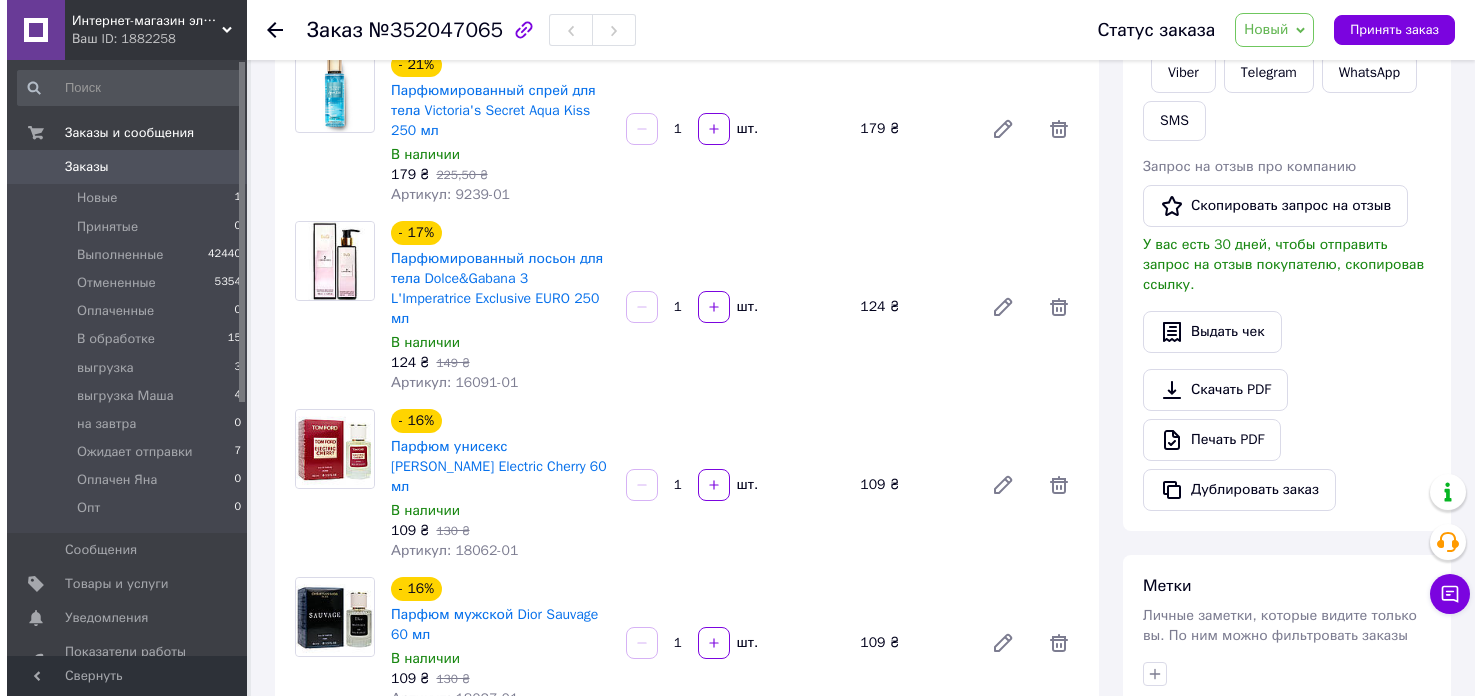 scroll, scrollTop: 166, scrollLeft: 0, axis: vertical 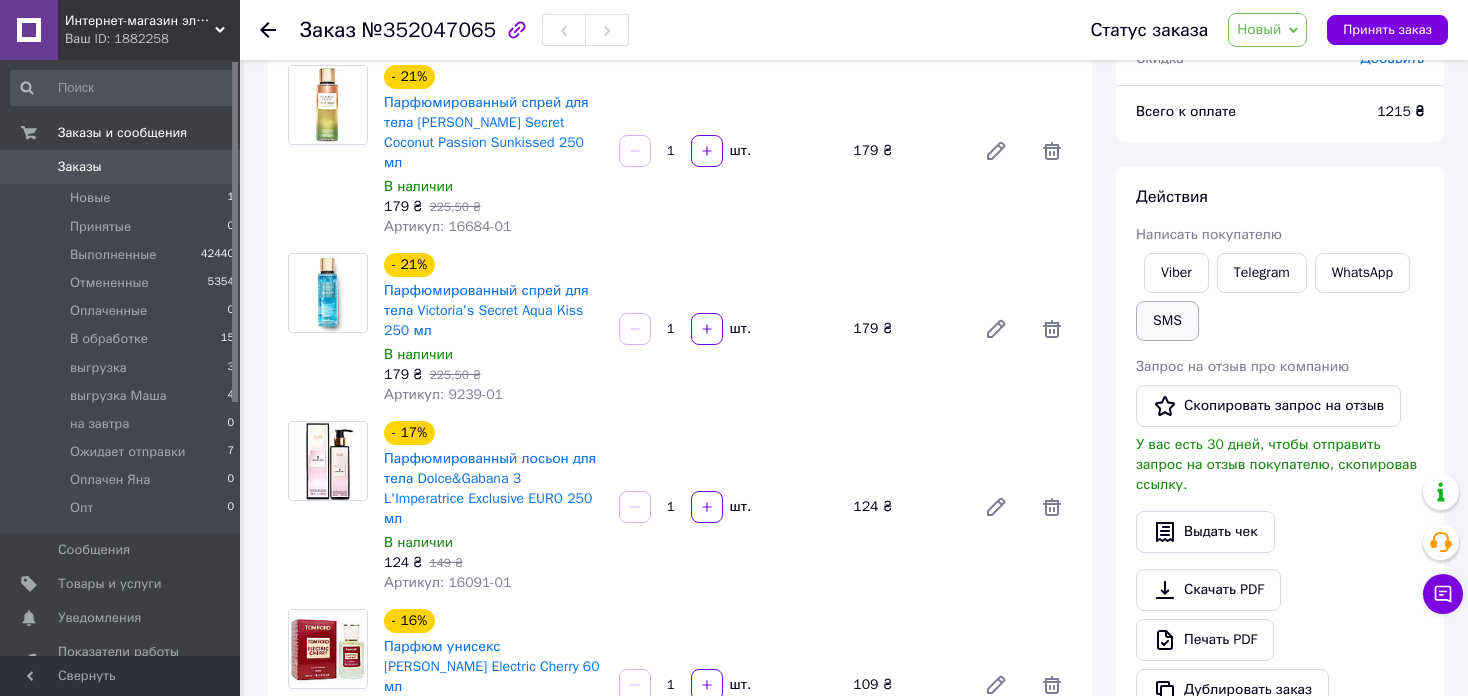 click on "SMS" at bounding box center (1167, 321) 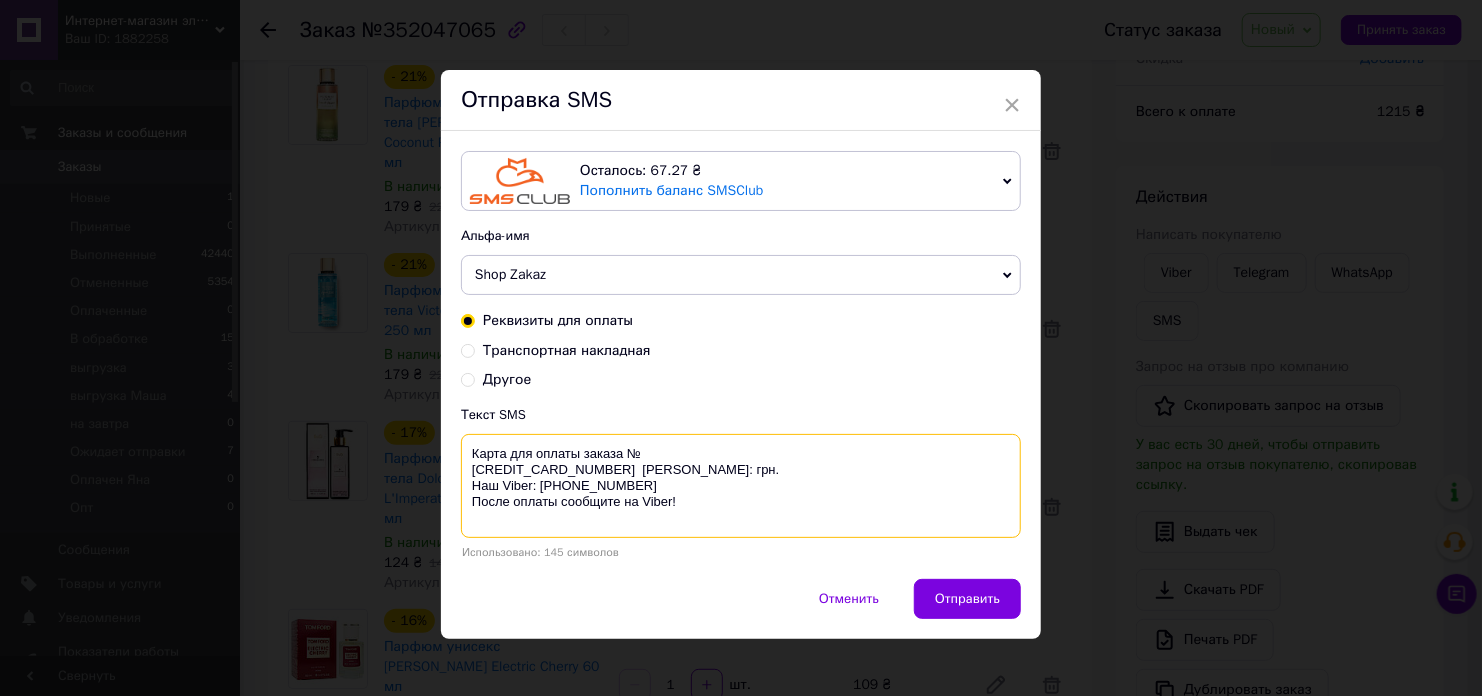 drag, startPoint x: 615, startPoint y: 519, endPoint x: 467, endPoint y: 429, distance: 173.21663 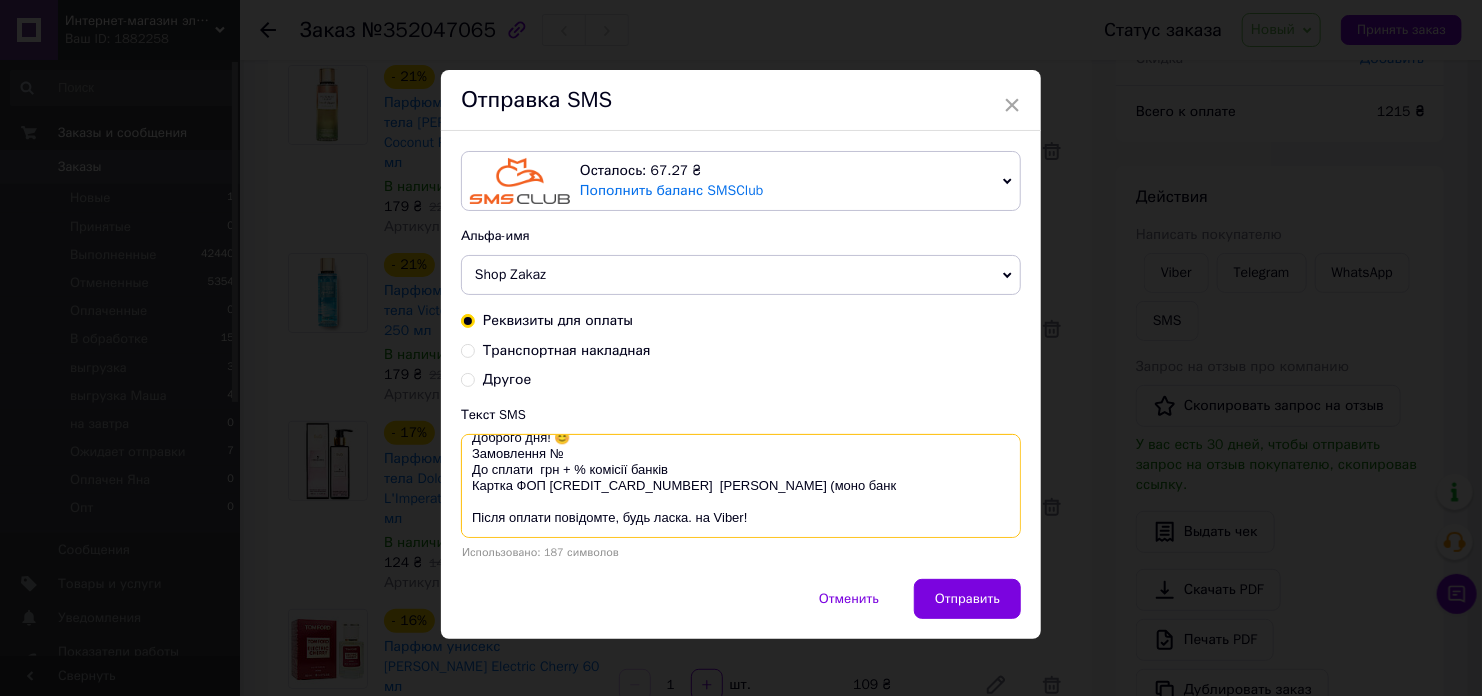 scroll, scrollTop: 16, scrollLeft: 0, axis: vertical 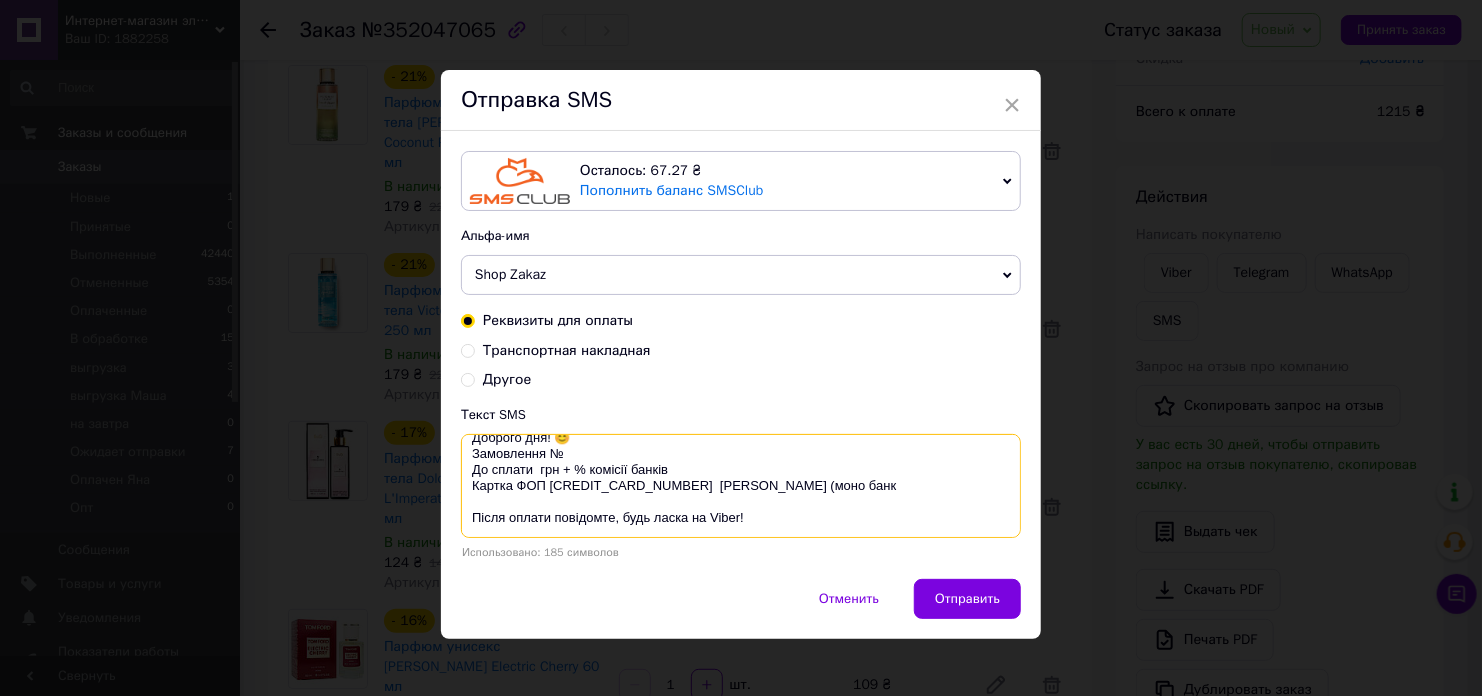 click on "Доброго дня! 😊
Замовлення №
До сплати  грн + % комісії банків
Картка ФОП 5408 8100 4085 4134  Тригуб Світлана Олександрівна (моно банк
Після оплати повідомте, будь ласка на Viber!" at bounding box center (741, 486) 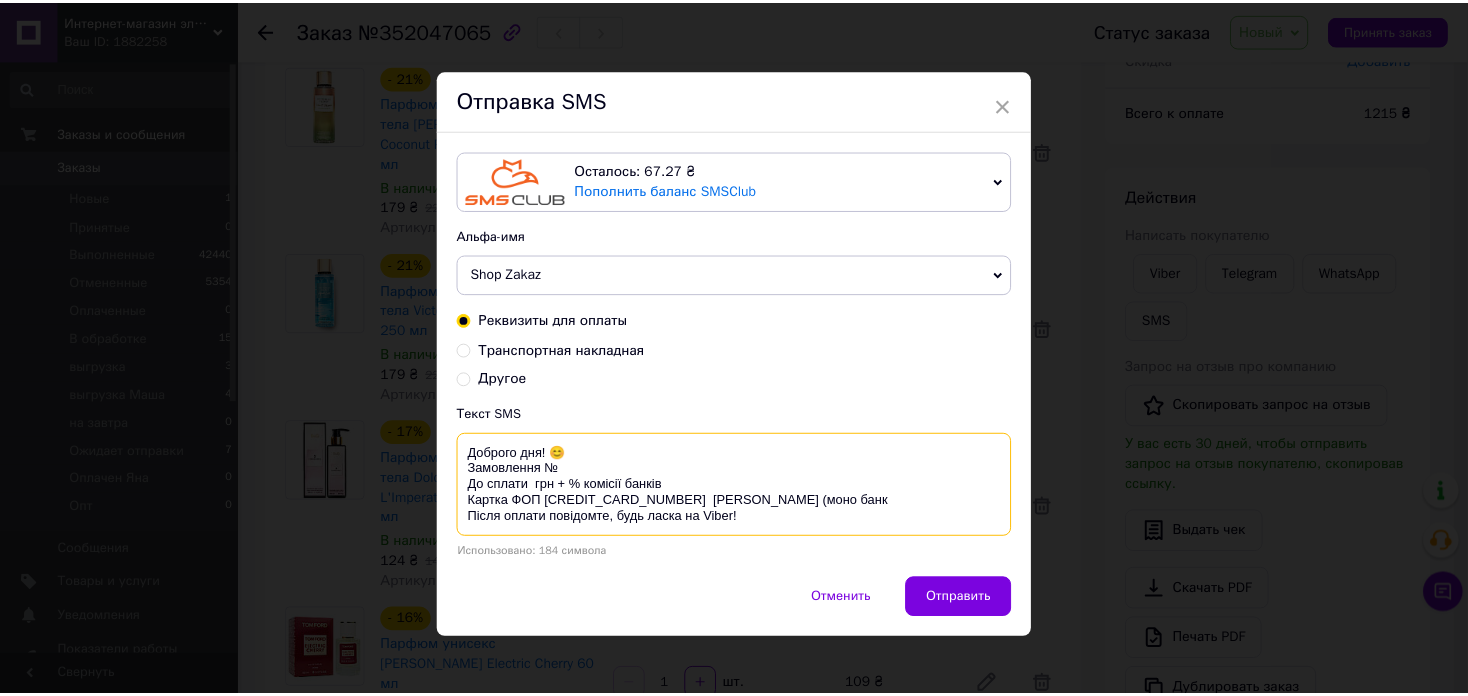 scroll, scrollTop: 0, scrollLeft: 0, axis: both 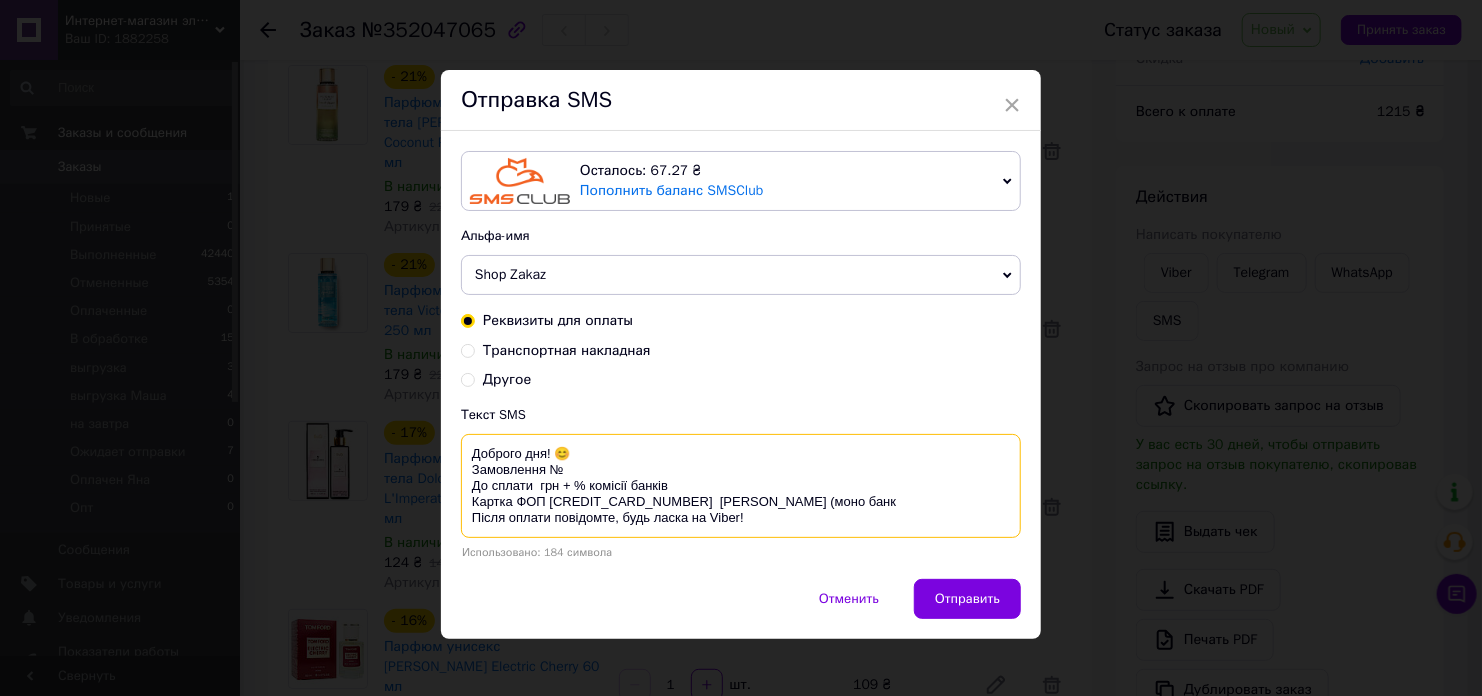 click on "Доброго дня! 😊
Замовлення №
До сплати  грн + % комісії банків
Картка ФОП 5408 8100 4085 4134  Тригуб Світлана Олександрівна (моно банк
Після оплати повідомте, будь ласка на Viber!" at bounding box center (741, 486) 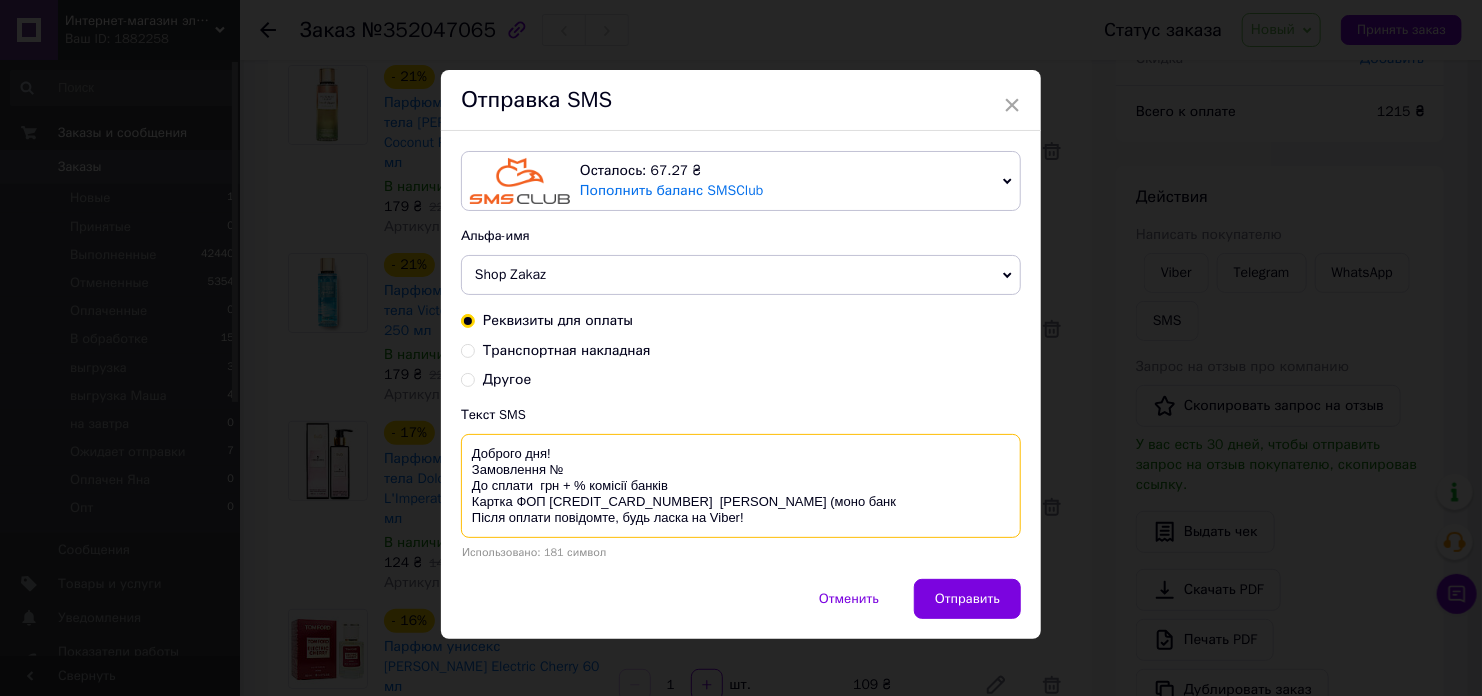click on "Доброго дня!
Замовлення №
До сплати  грн + % комісії банків
Картка ФОП 5408 8100 4085 4134  Тригуб Світлана Олександрівна (моно банк
Після оплати повідомте, будь ласка на Viber!" at bounding box center (741, 486) 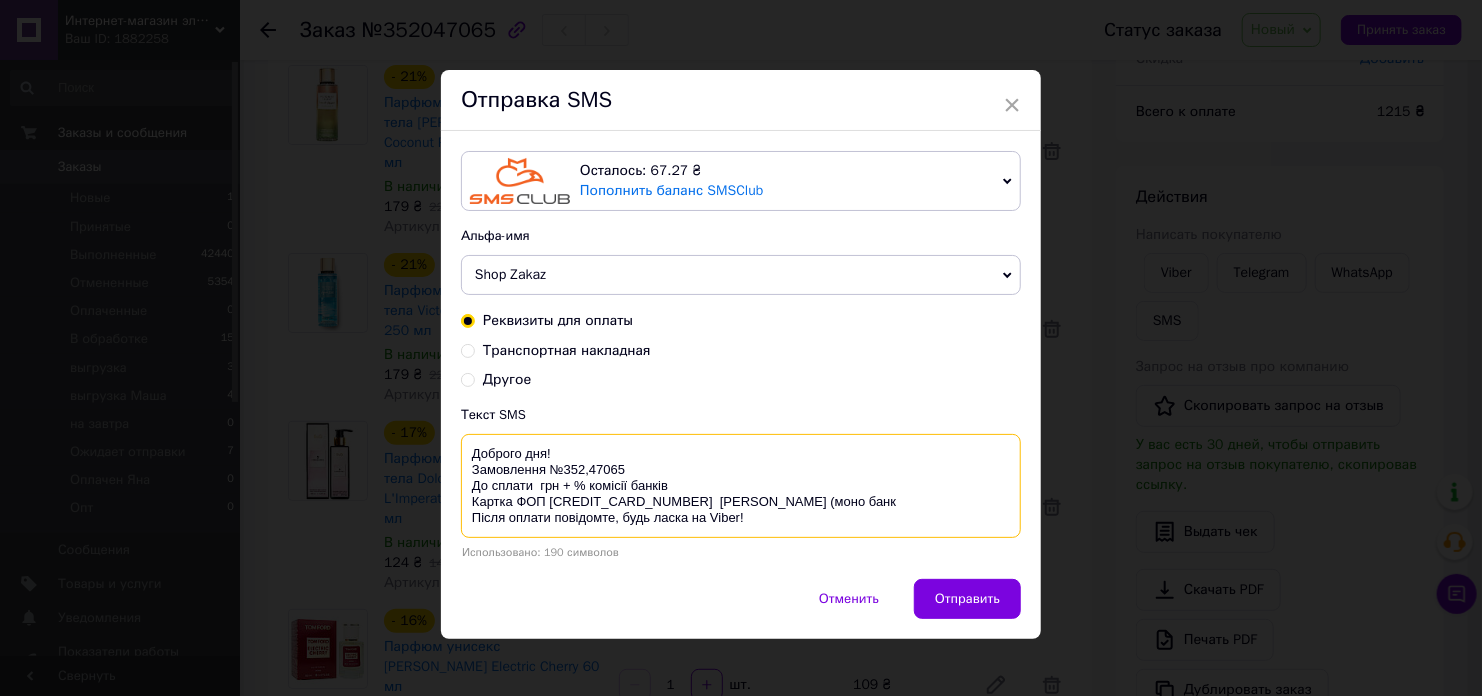 click on "Доброго дня!
Замовлення №352,47065
До сплати  грн + % комісії банків
Картка ФОП 5408 8100 4085 4134  Тригуб Світлана Олександрівна (моно банк
Після оплати повідомте, будь ласка на Viber!" at bounding box center [741, 486] 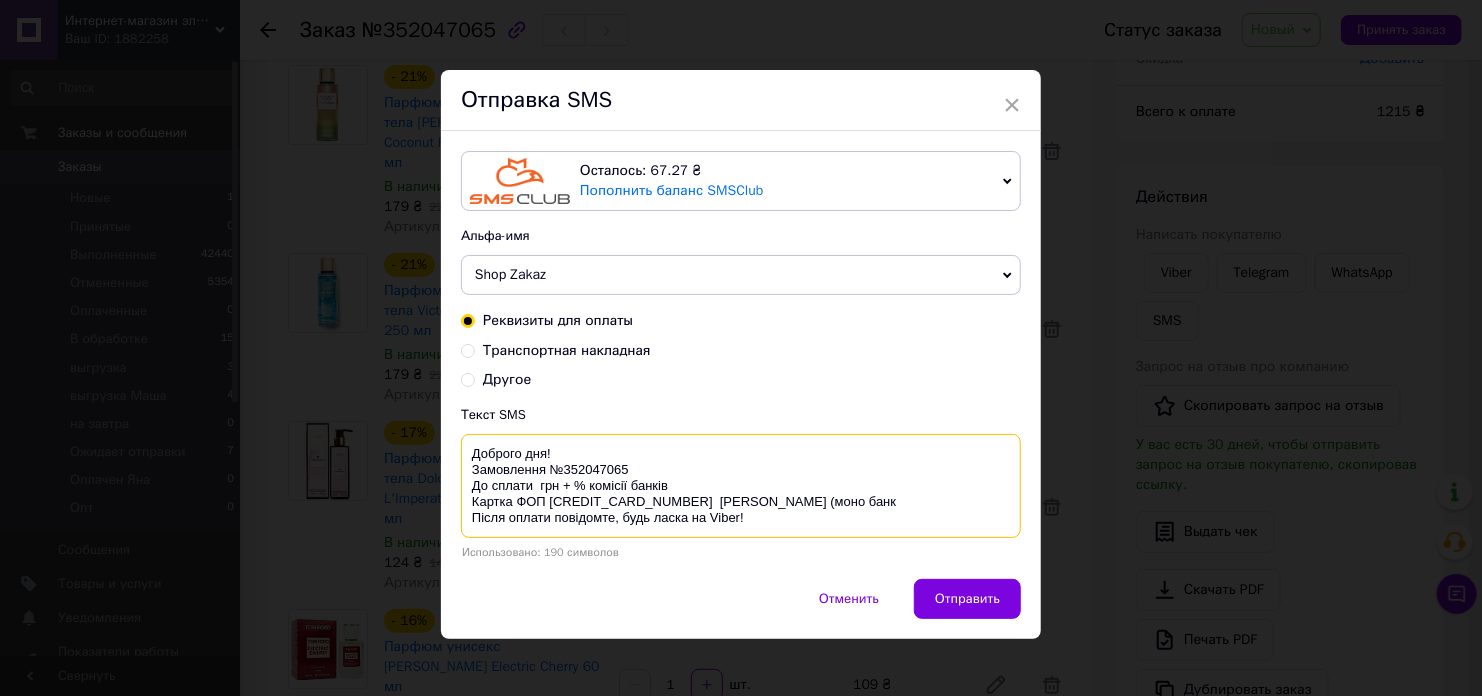 click on "Доброго дня!
Замовлення №352047065
До сплати  грн + % комісії банків
Картка ФОП 5408 8100 4085 4134  Тригуб Світлана Олександрівна (моно банк
Після оплати повідомте, будь ласка на Viber!" at bounding box center (741, 486) 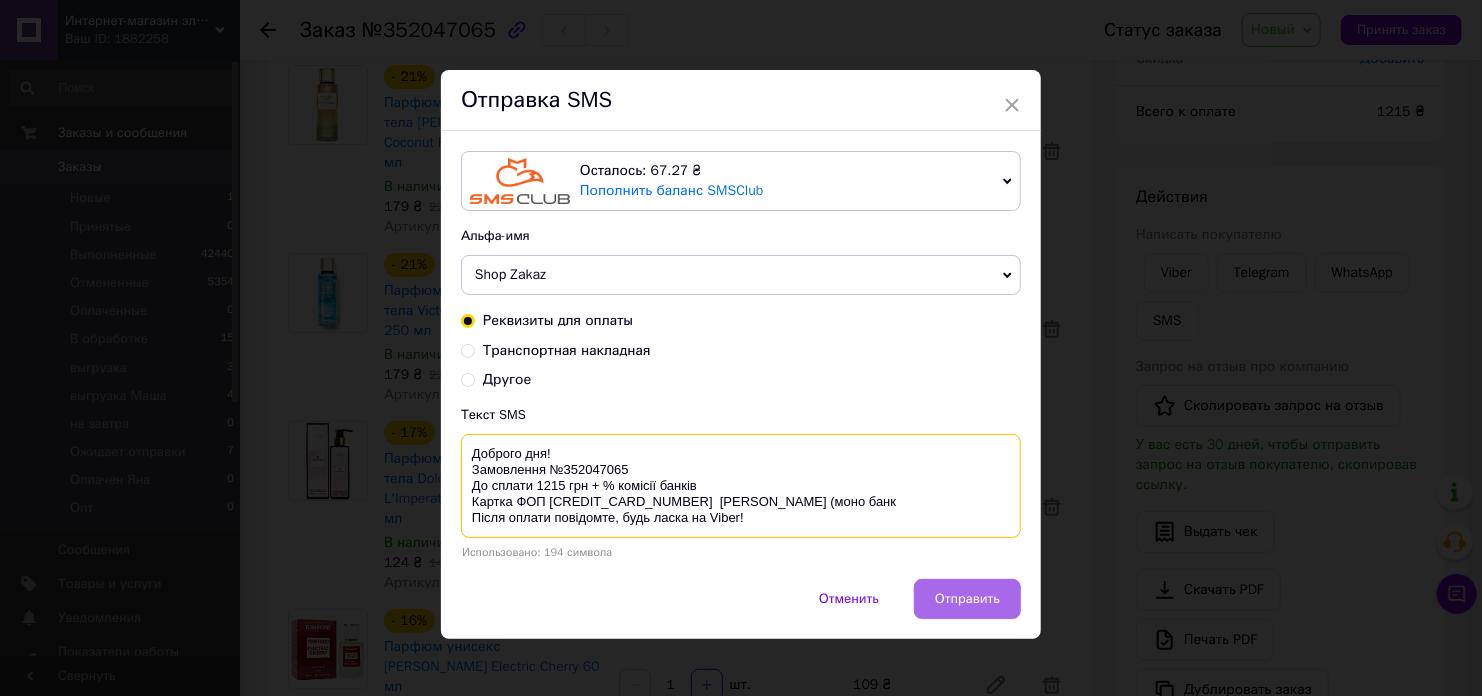 type on "Доброго дня!
Замовлення №352047065
До сплати 1215 грн + % комісії банків
Картка ФОП 5408 8100 4085 4134  Тригуб Світлана Олександрівна (моно банк
Після оплати повідомте, будь ласка на Viber!" 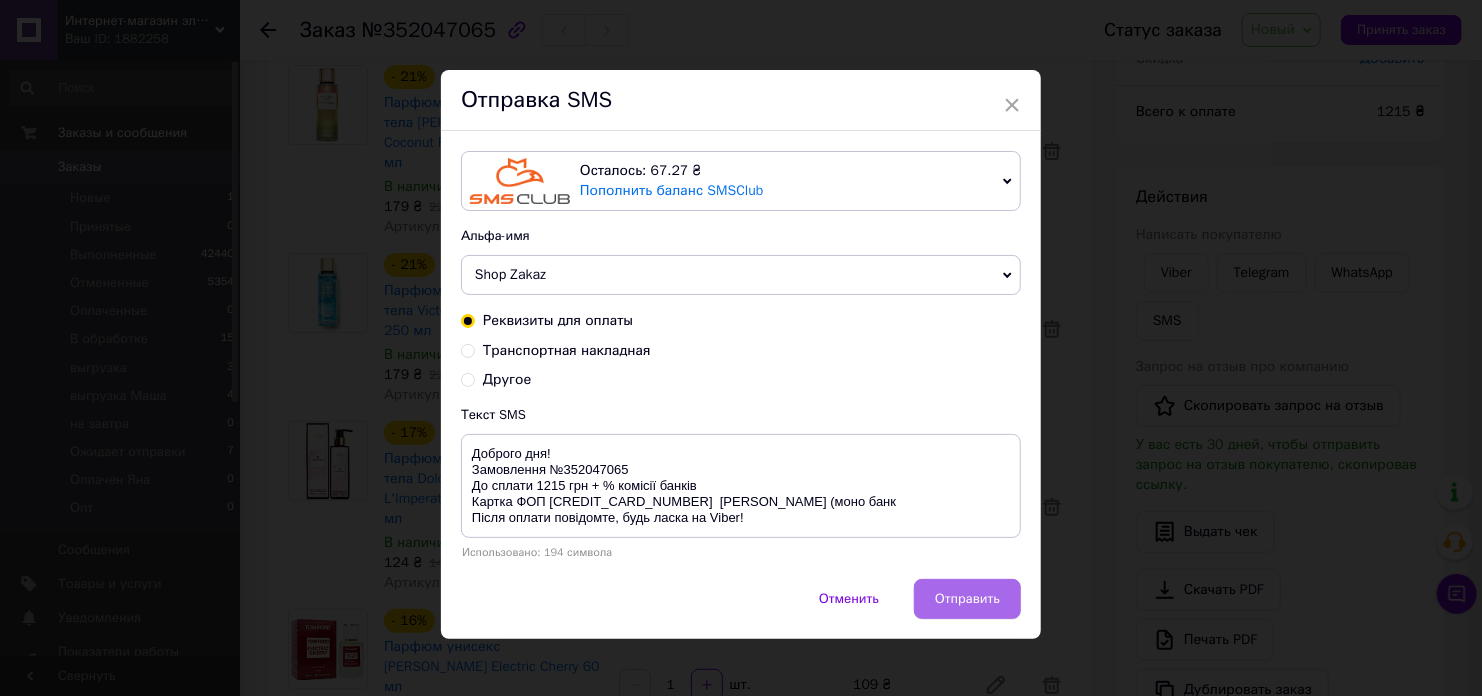 click on "Отправить" at bounding box center (967, 599) 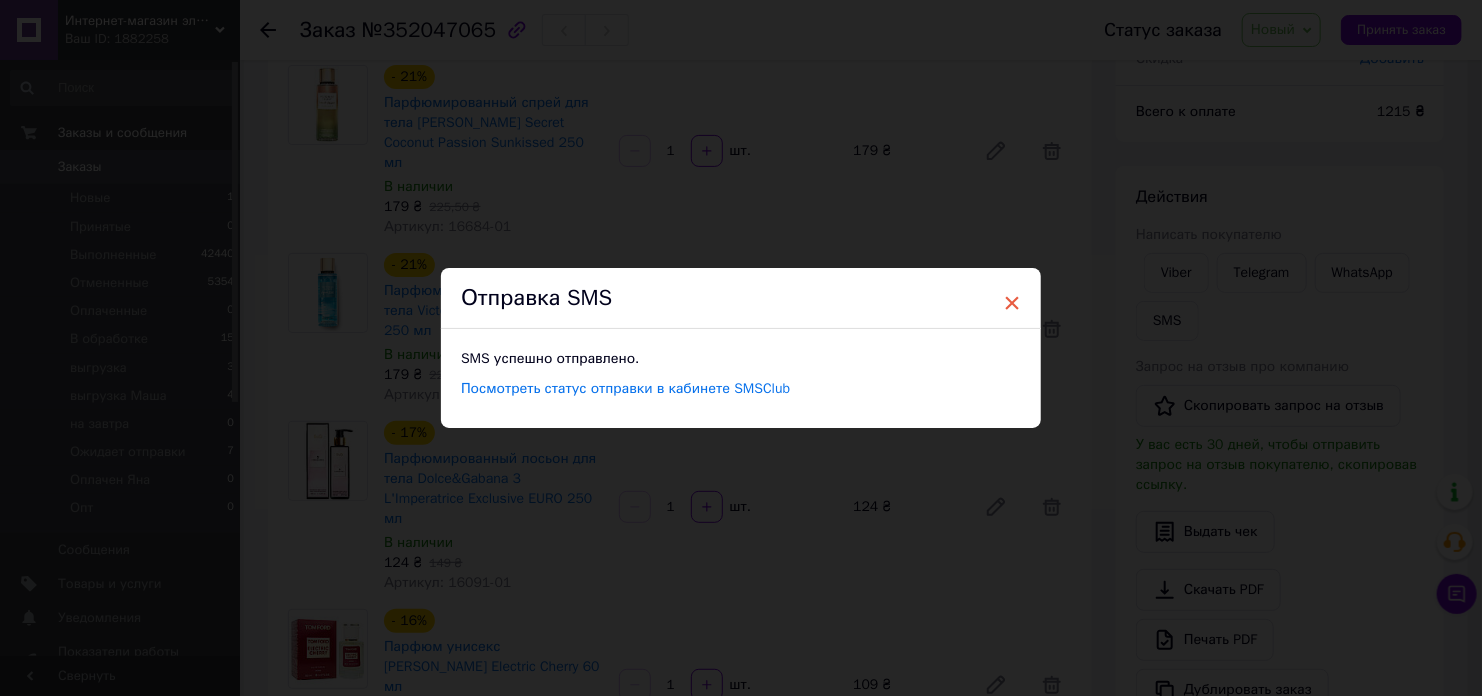 click on "×" at bounding box center [1012, 303] 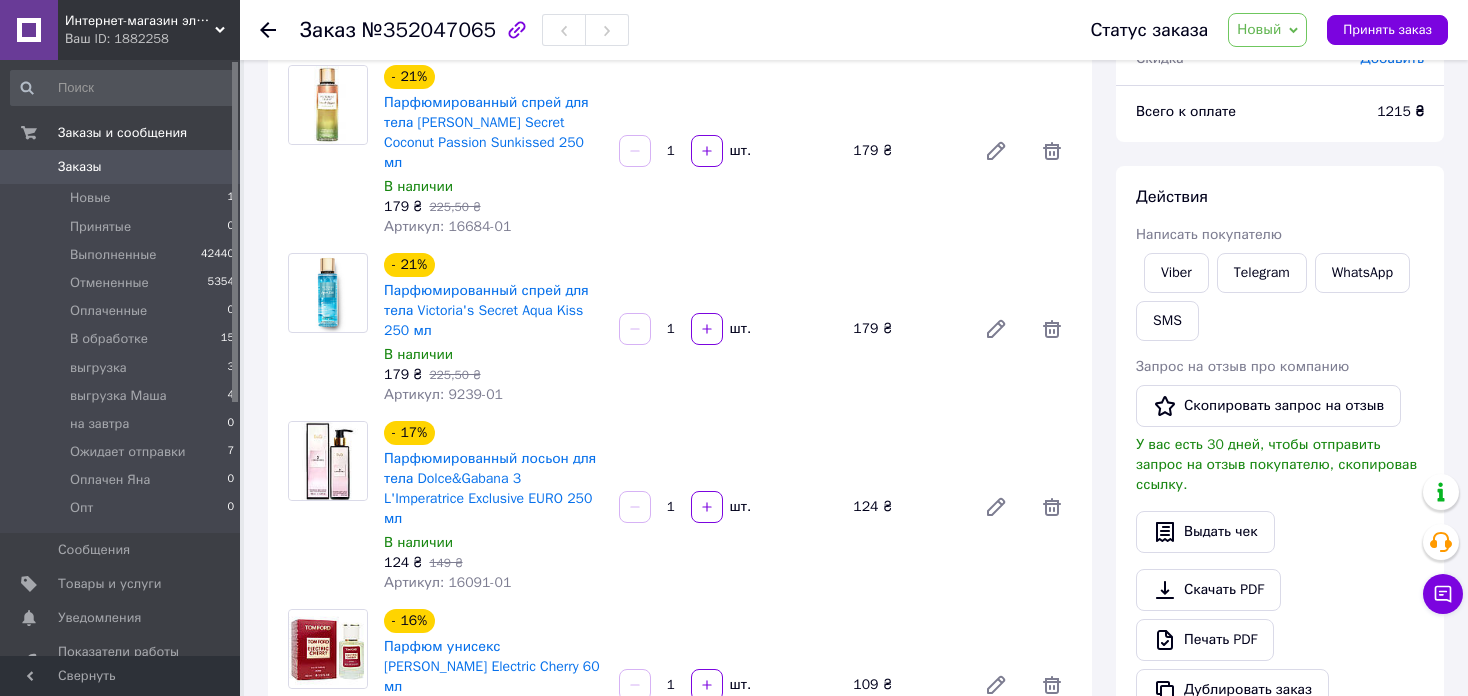 click on "Новый" at bounding box center (1259, 29) 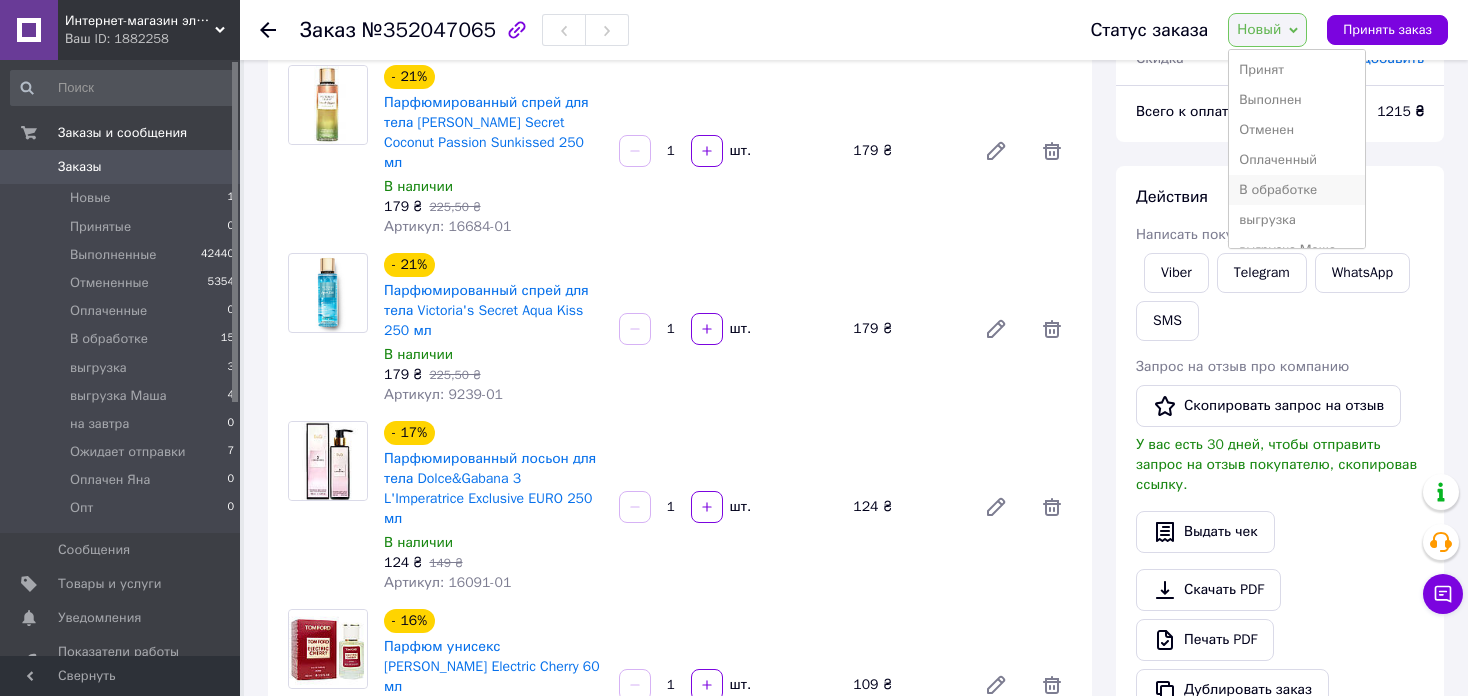 click on "В обработке" at bounding box center [1297, 190] 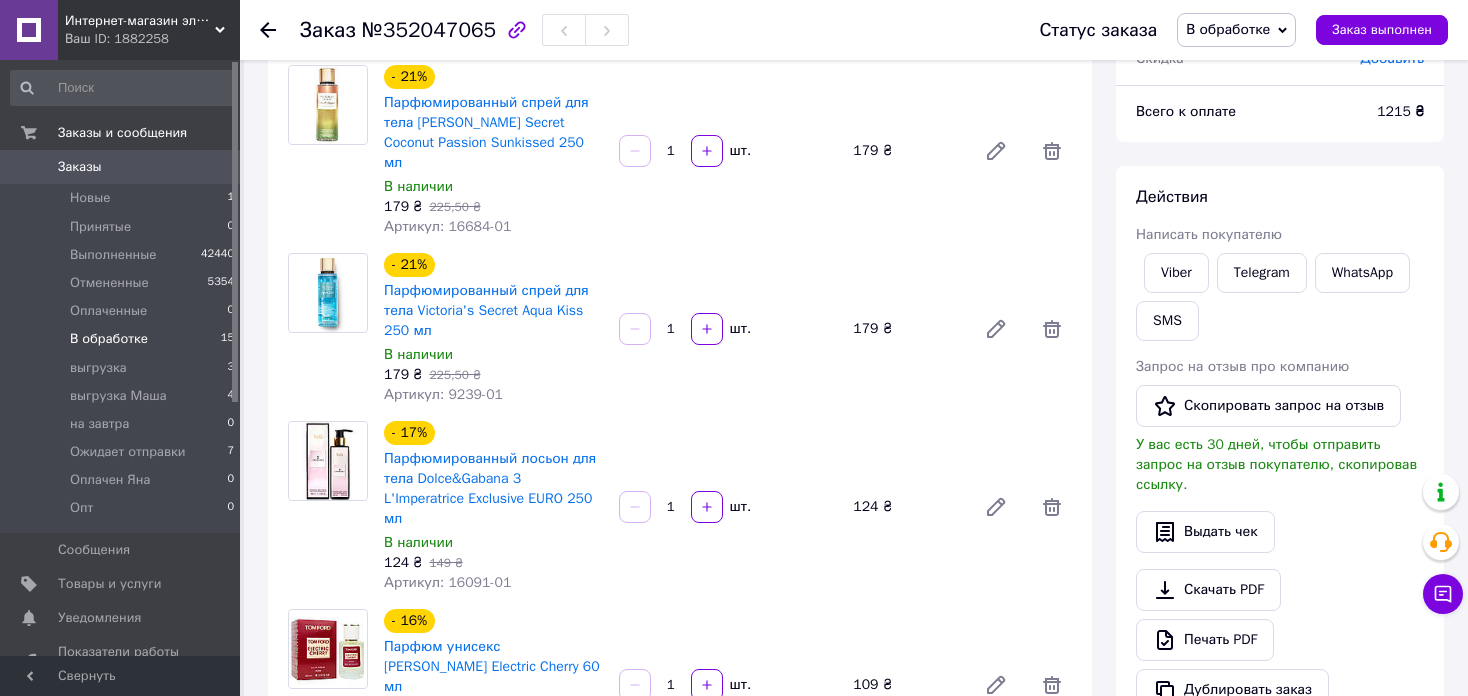 click on "В обработке 15" at bounding box center [123, 339] 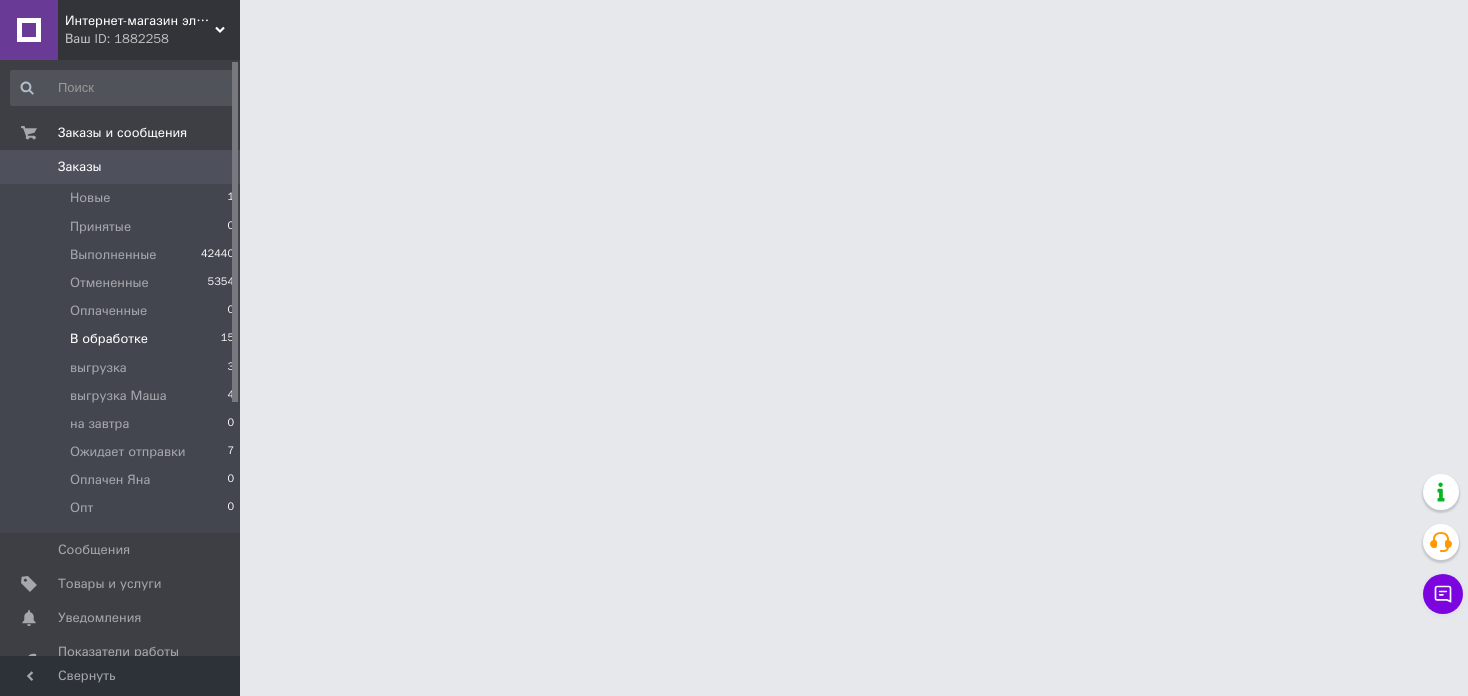 scroll, scrollTop: 0, scrollLeft: 0, axis: both 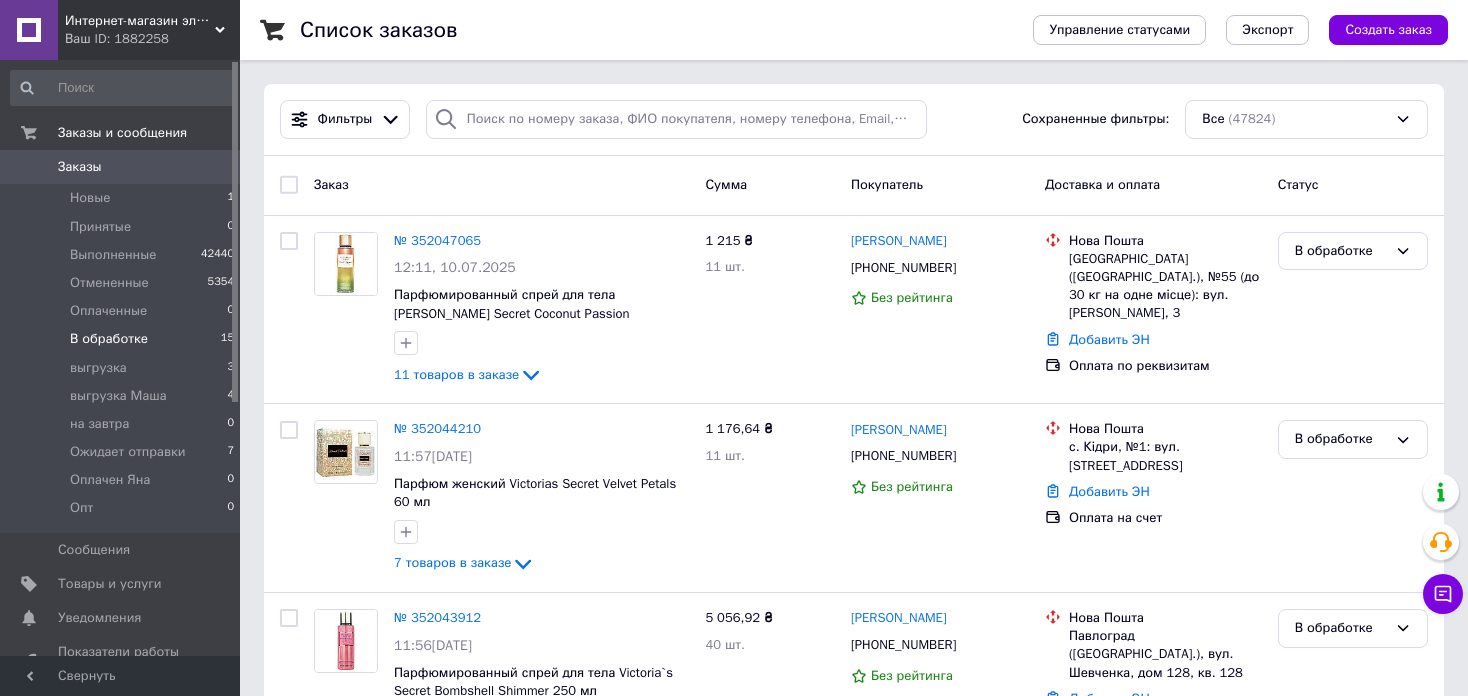 click on "В обработке 15" at bounding box center (123, 339) 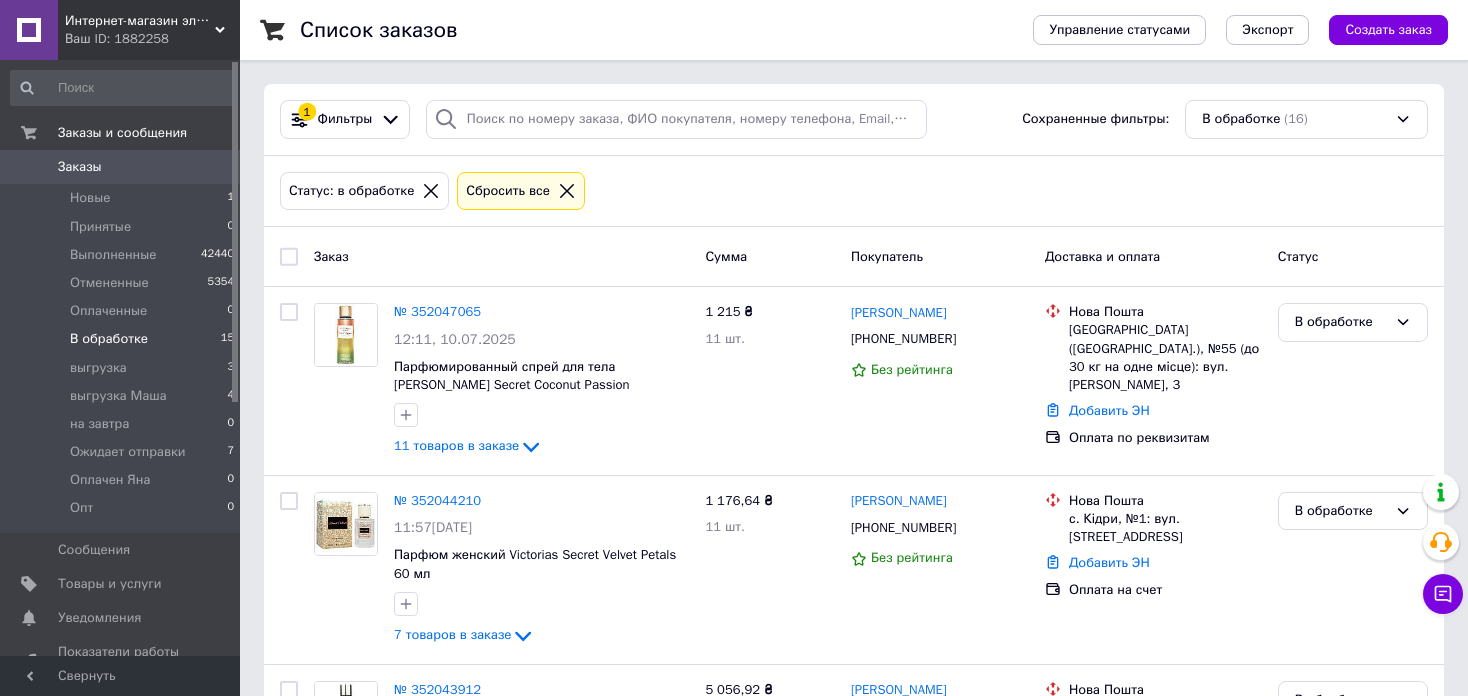 click on "Список заказов Управление статусами Экспорт Создать заказ 1 Фильтры Сохраненные фильтры: В обработке (16) Статус: в обработке Сбросить все Заказ Сумма Покупатель Доставка и оплата Статус № 352047065 12:11, 10.07.2025 Парфюмированный спрей для тела Victoria's Secret Coconut Passion Sunkissed 250 мл 11 товаров в заказе 1 215 ₴ 11 шт. Василина Стеценко +380979689477 Без рейтинга Нова Пошта Київ (Київська обл.), №55 (до 30 кг на одне місце): вул. Дениса Монастирського, 3 Добавить ЭН Оплата по реквизитам В обработке № 352044210 11:57, 10.07.2025 Парфюм женский Victorias Secret Velvet Petals 60 мл 7 товаров в заказе 1 176,64 ₴ 11 шт. +380684454920 100%" at bounding box center (854, 1668) 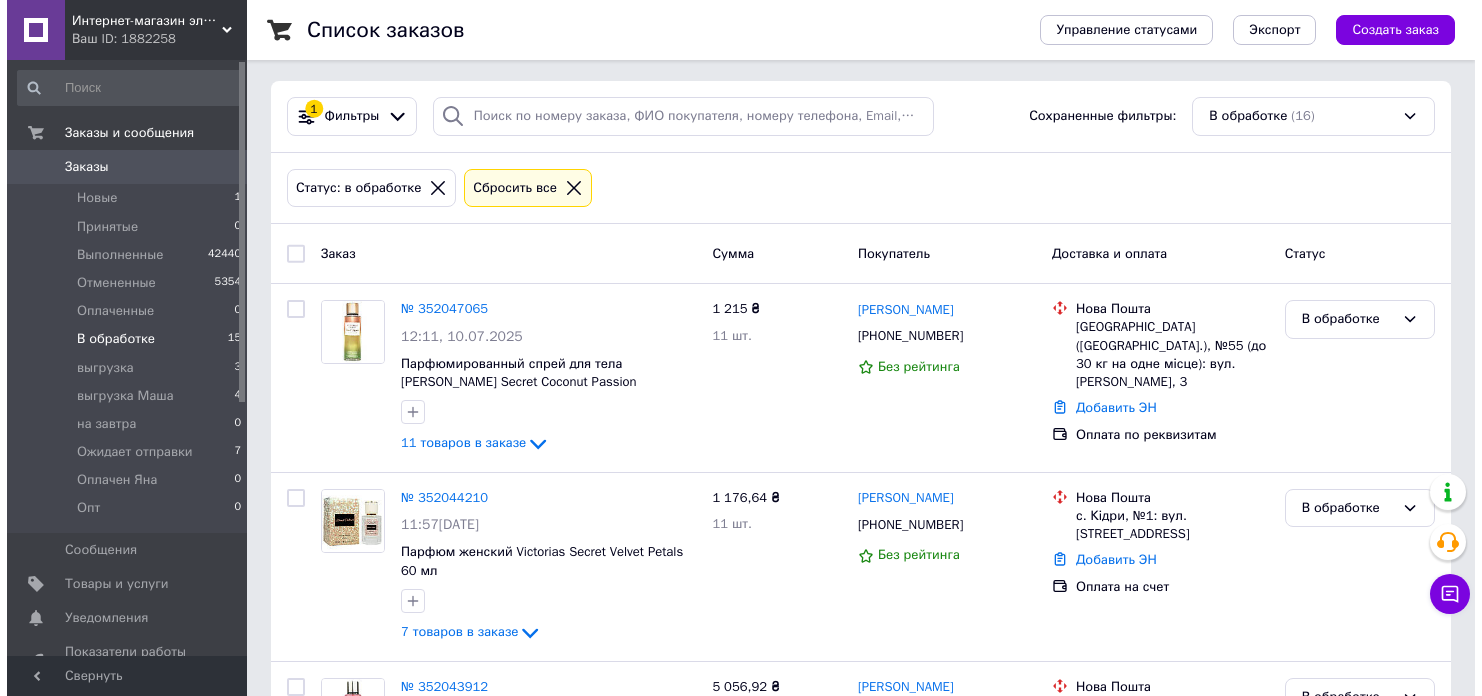 scroll, scrollTop: 0, scrollLeft: 0, axis: both 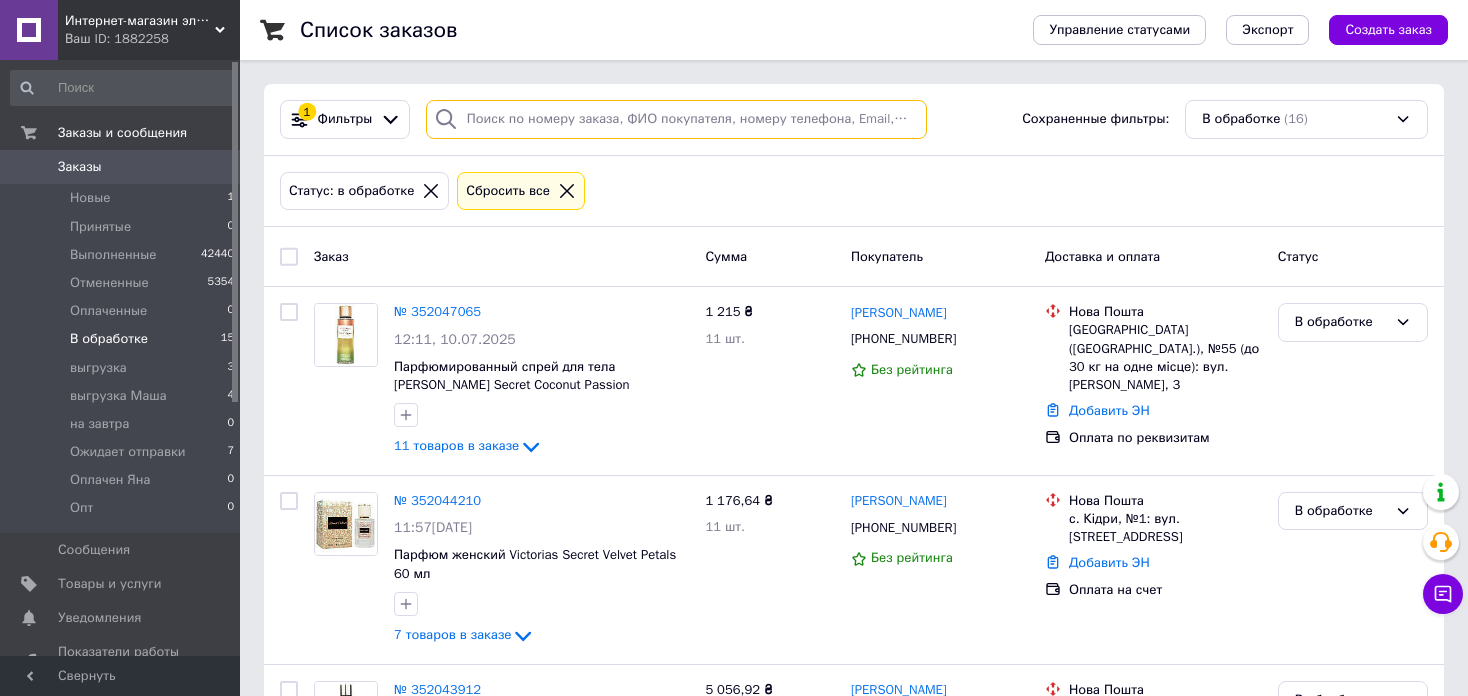 paste on "+380978538447" 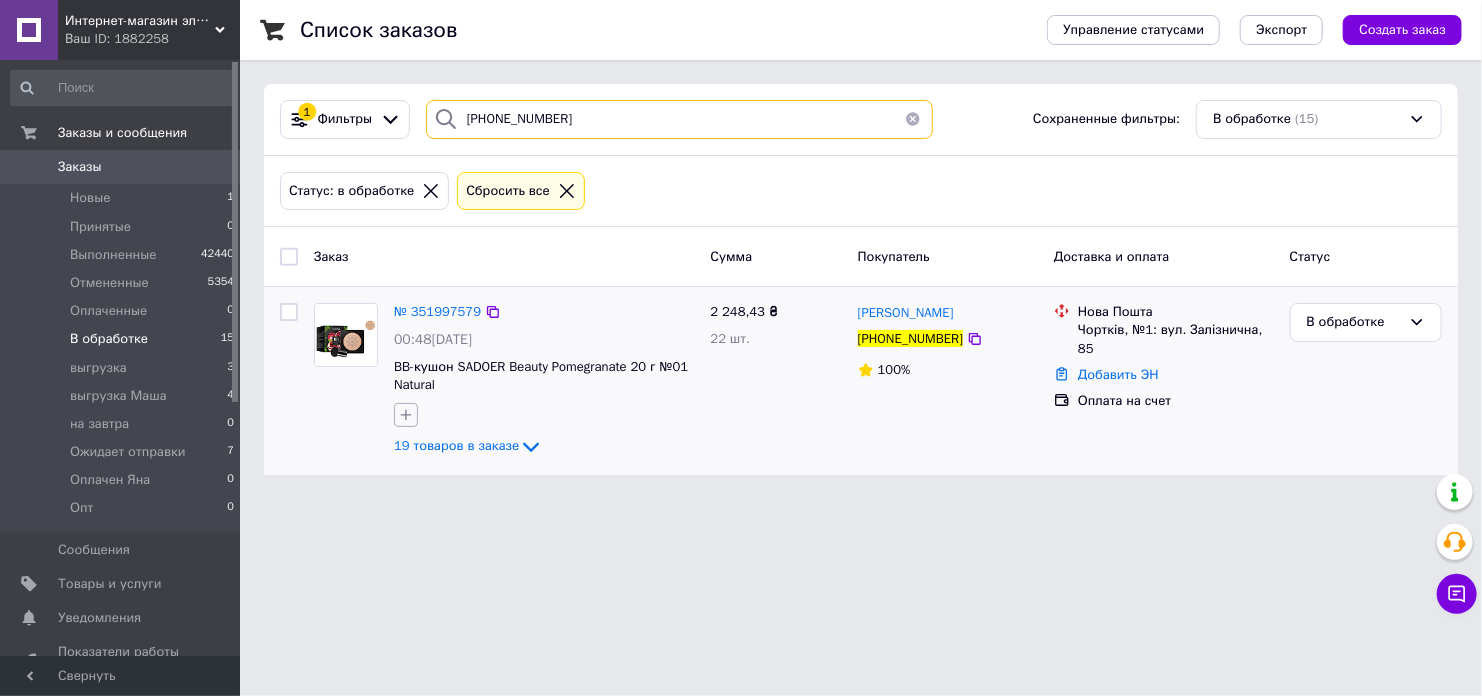 type on "+380978538447" 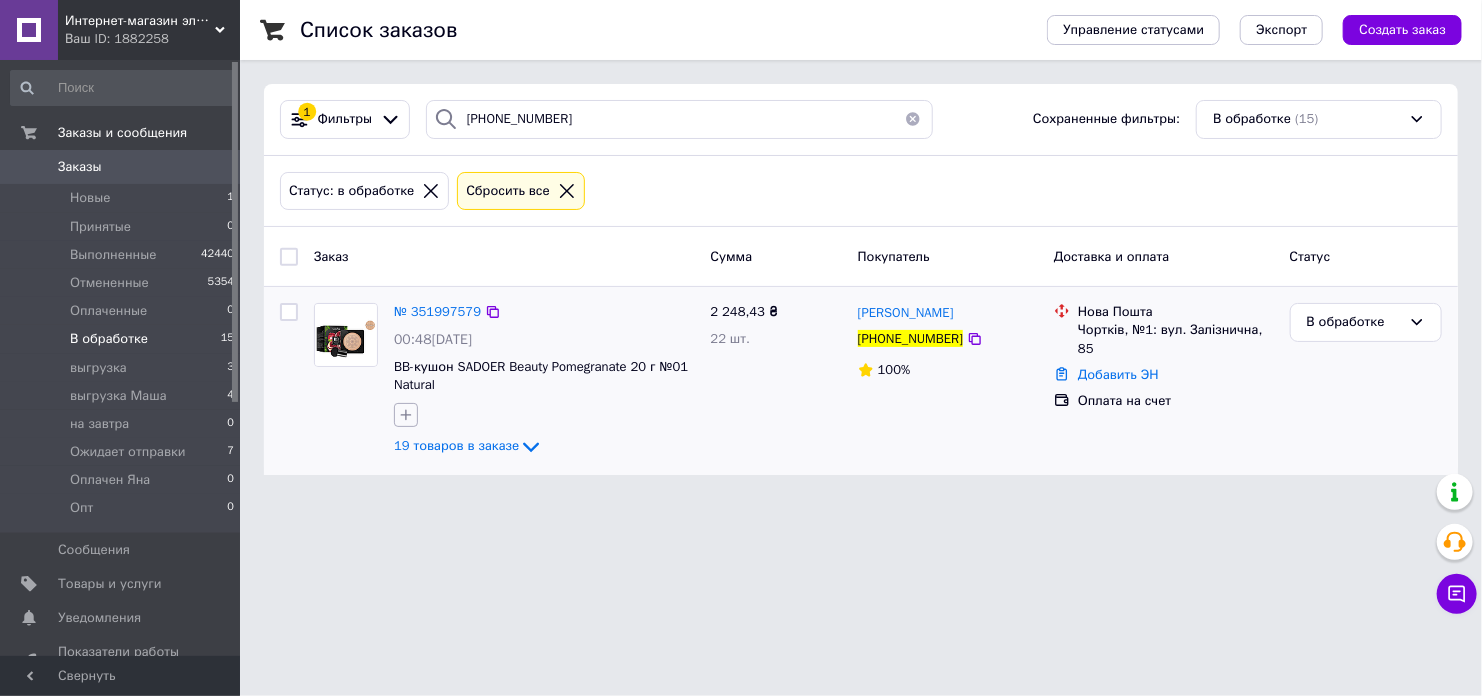 click 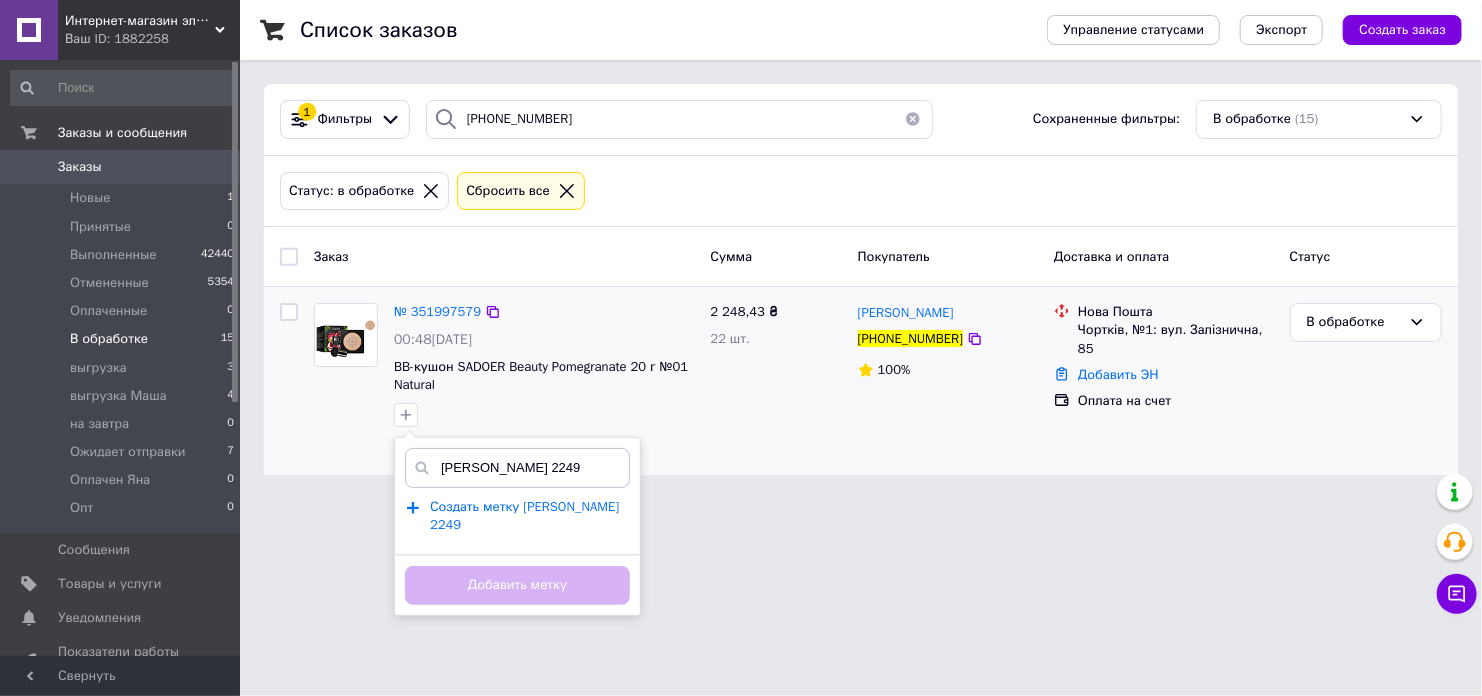 type on "олег 2249" 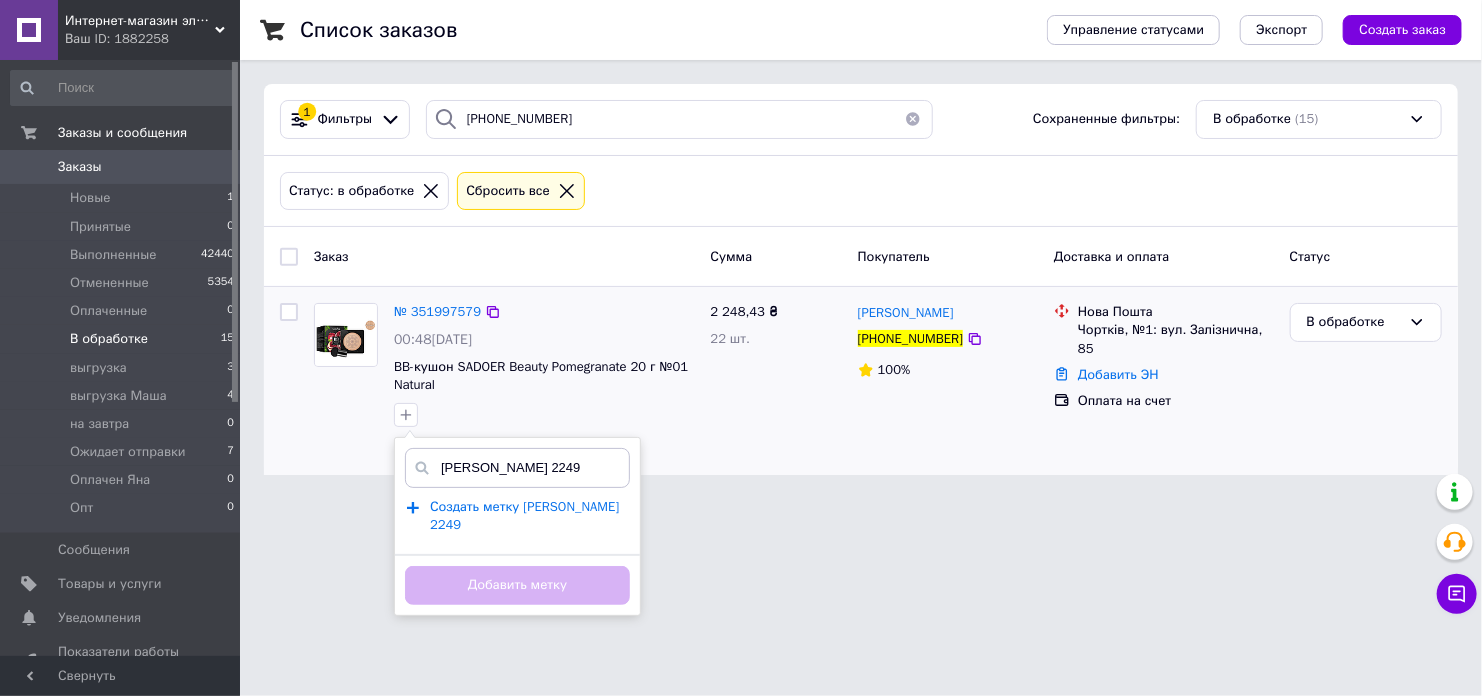 type 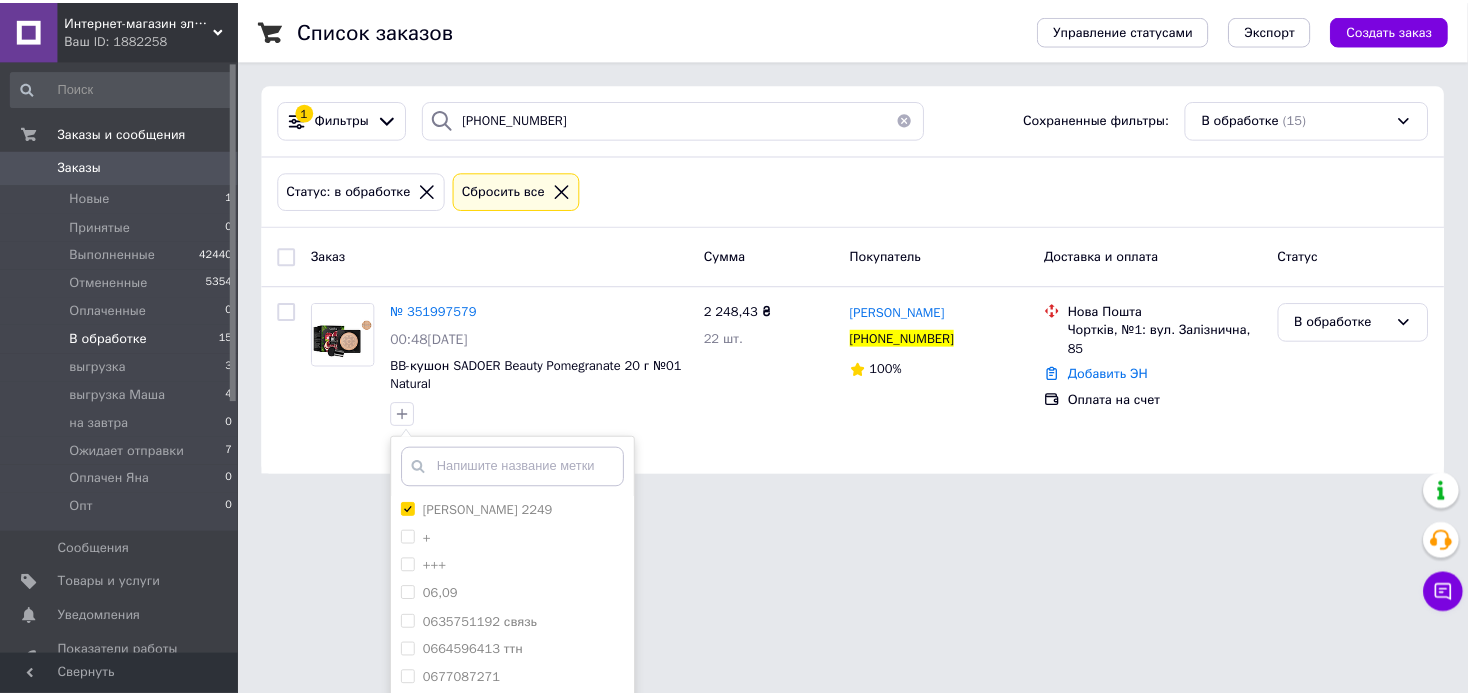 scroll, scrollTop: 166, scrollLeft: 0, axis: vertical 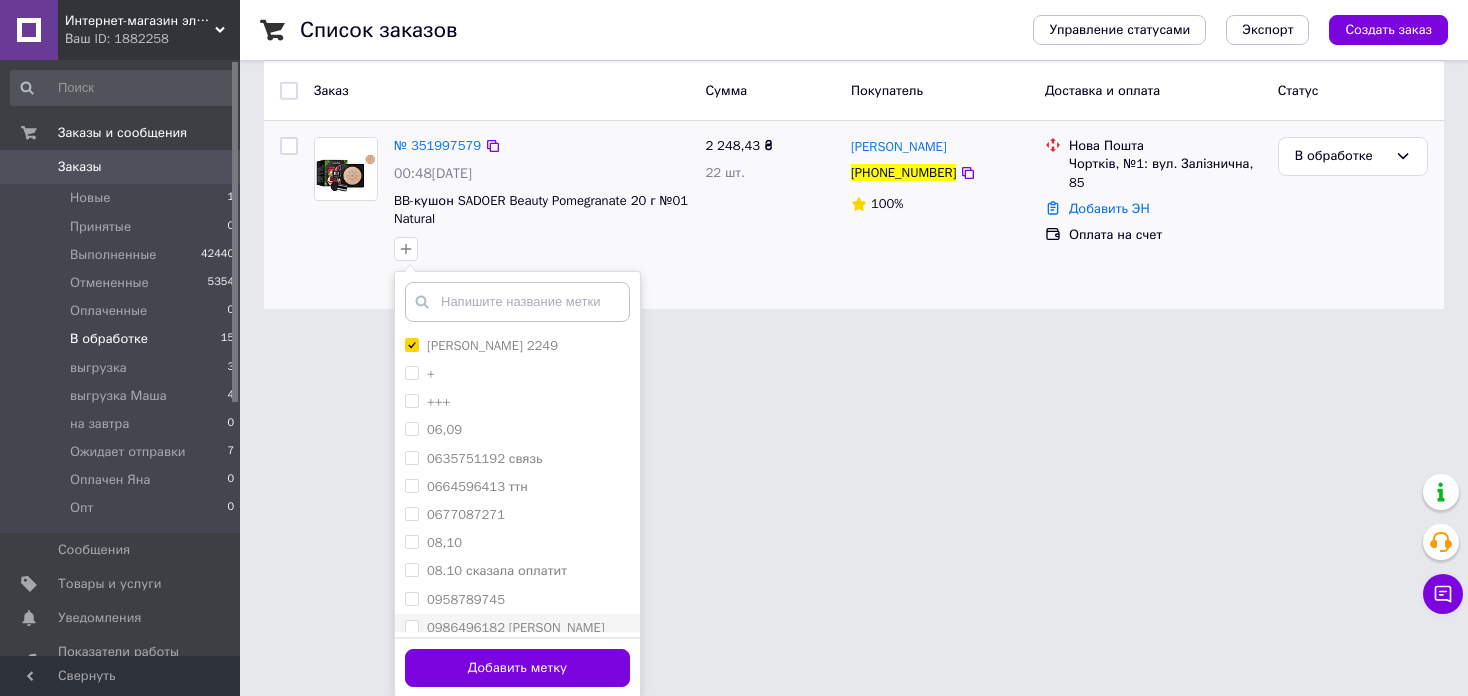 click on "Добавить метку" at bounding box center [517, 668] 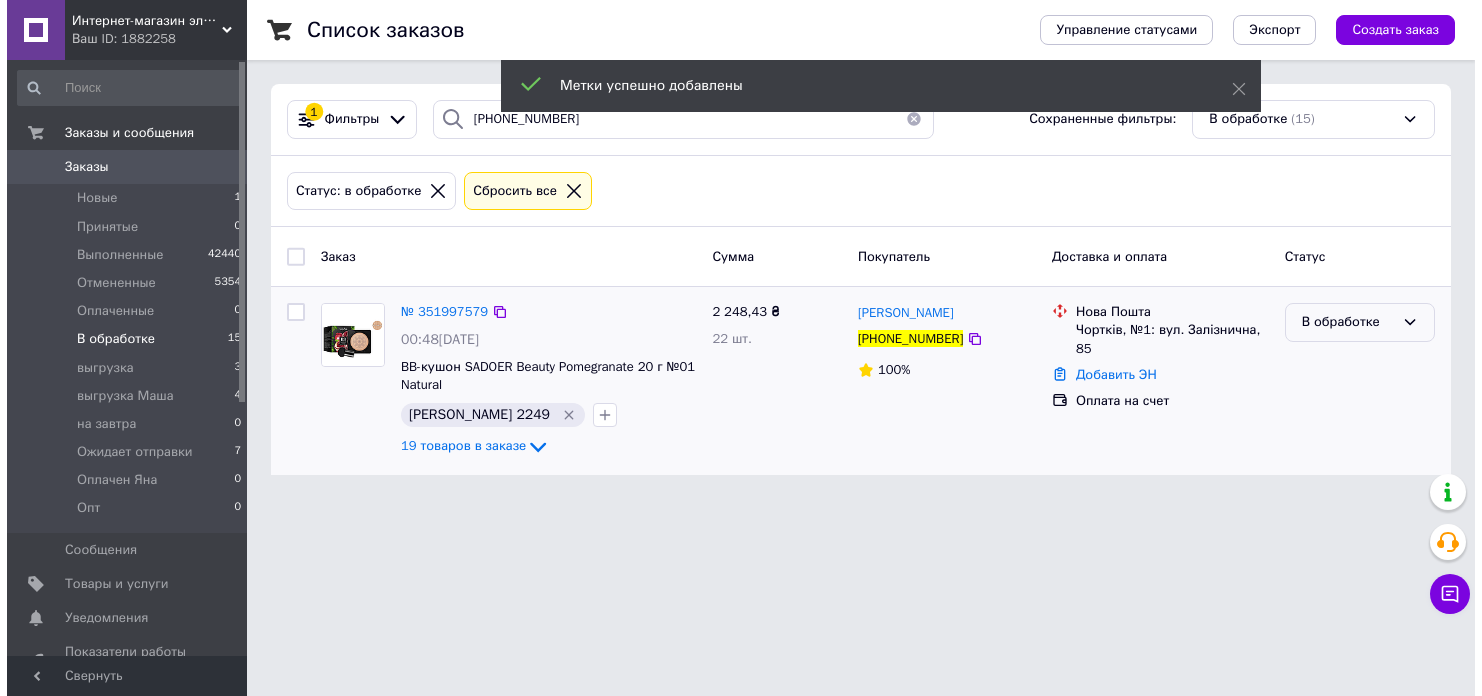 scroll, scrollTop: 0, scrollLeft: 0, axis: both 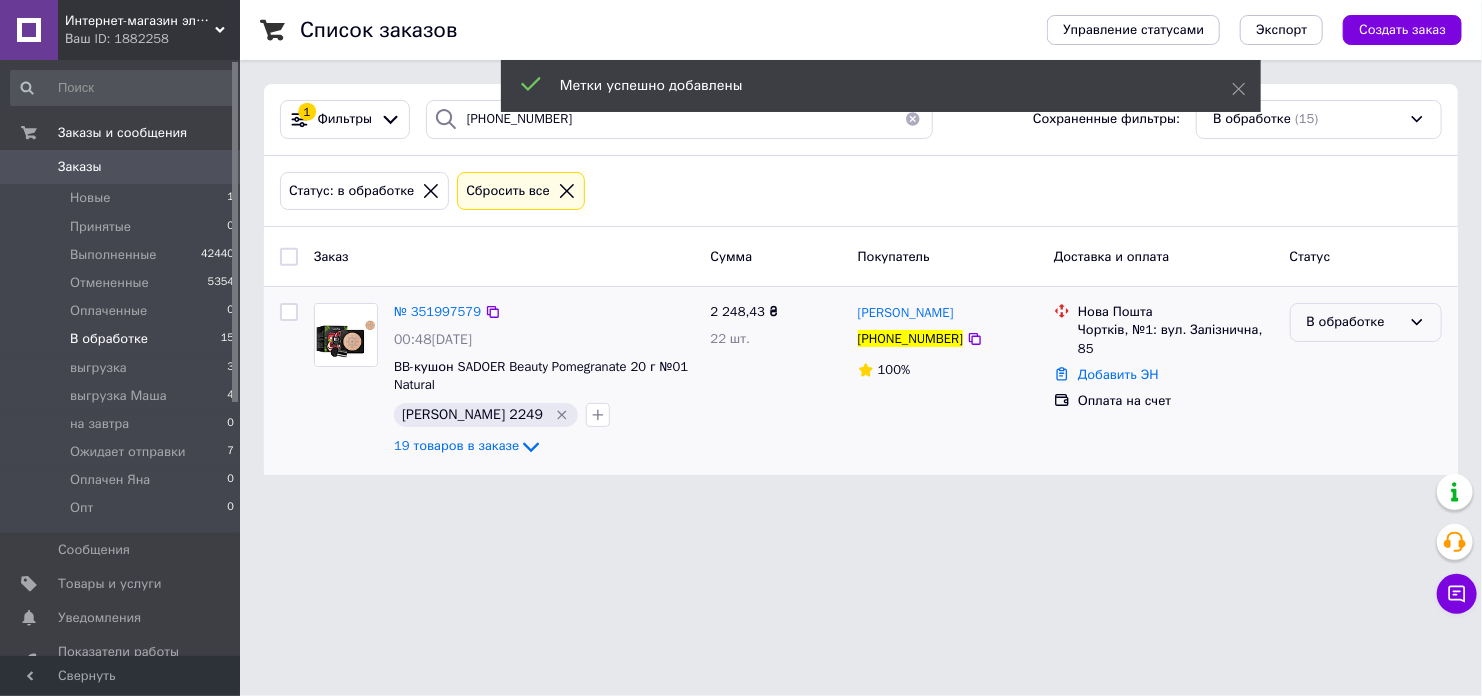 click on "В обработке" at bounding box center (1354, 322) 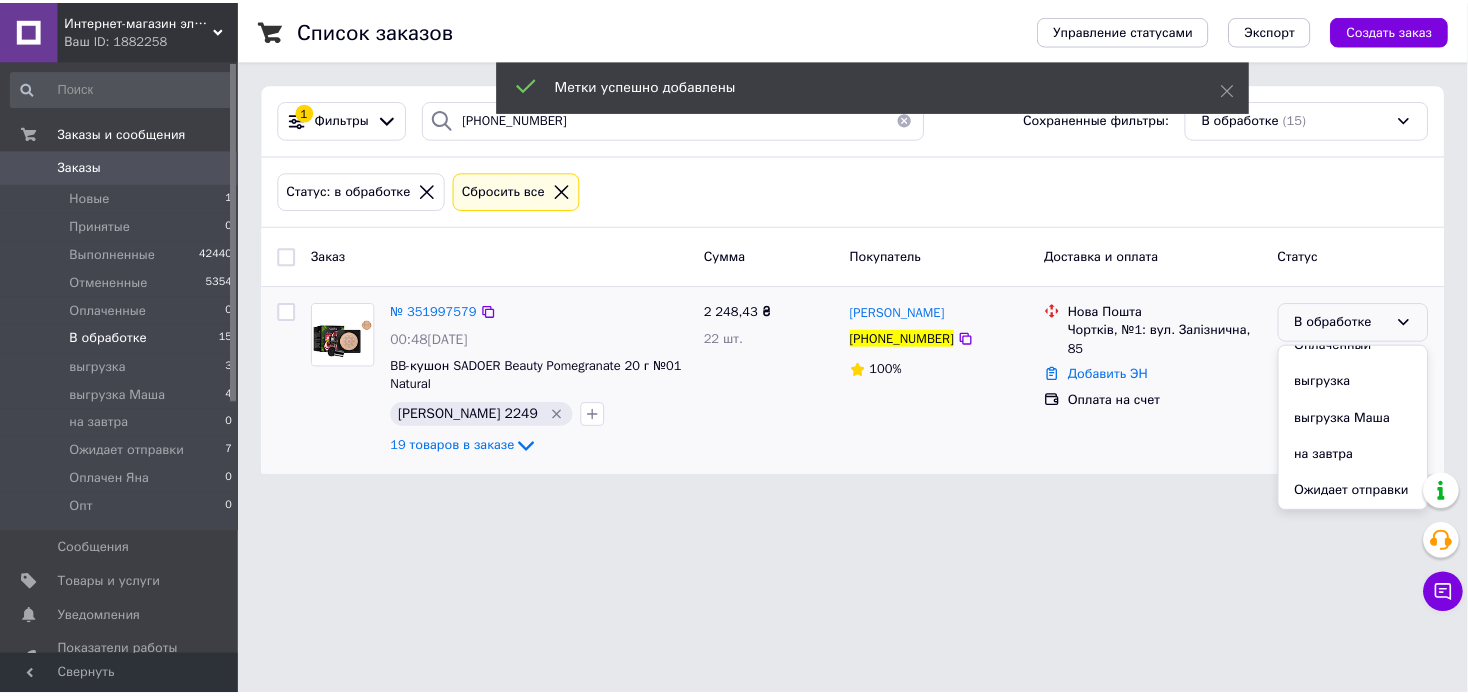 scroll, scrollTop: 200, scrollLeft: 0, axis: vertical 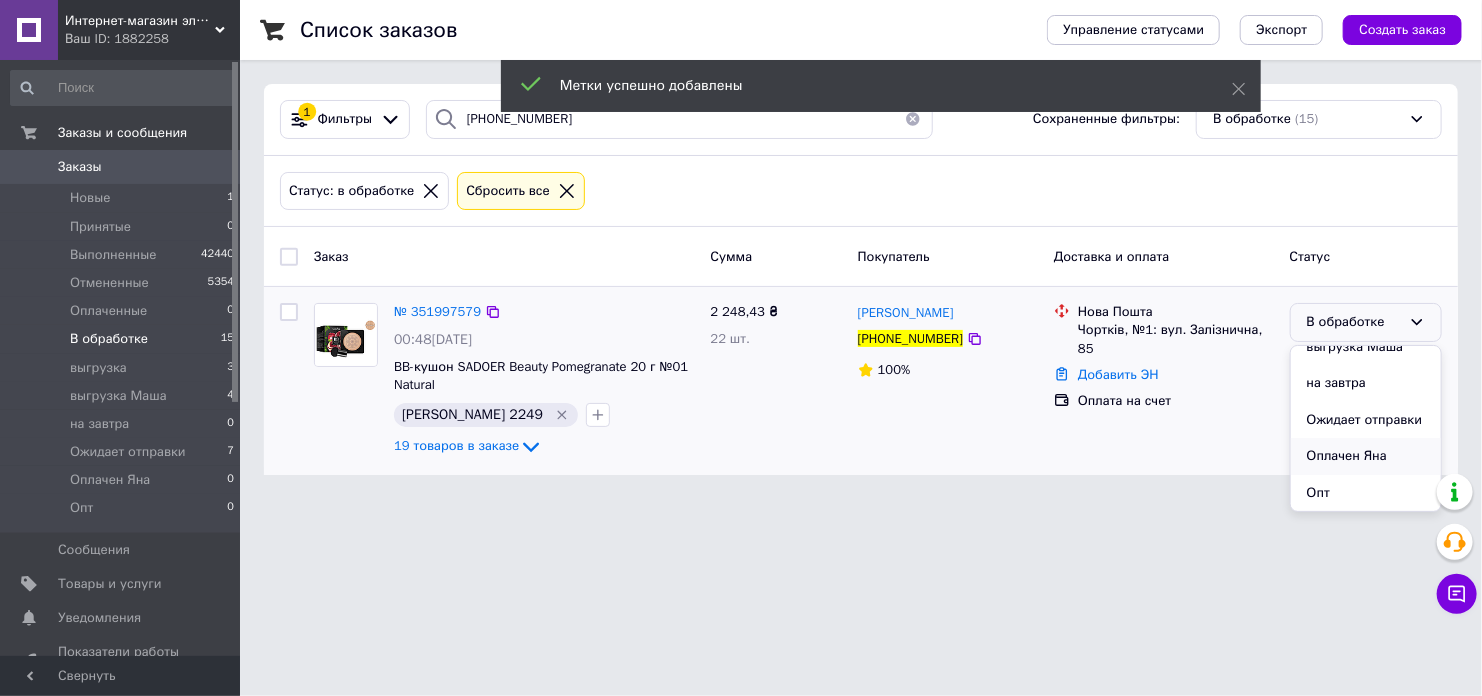 click on "Оплачен Яна" at bounding box center (1366, 456) 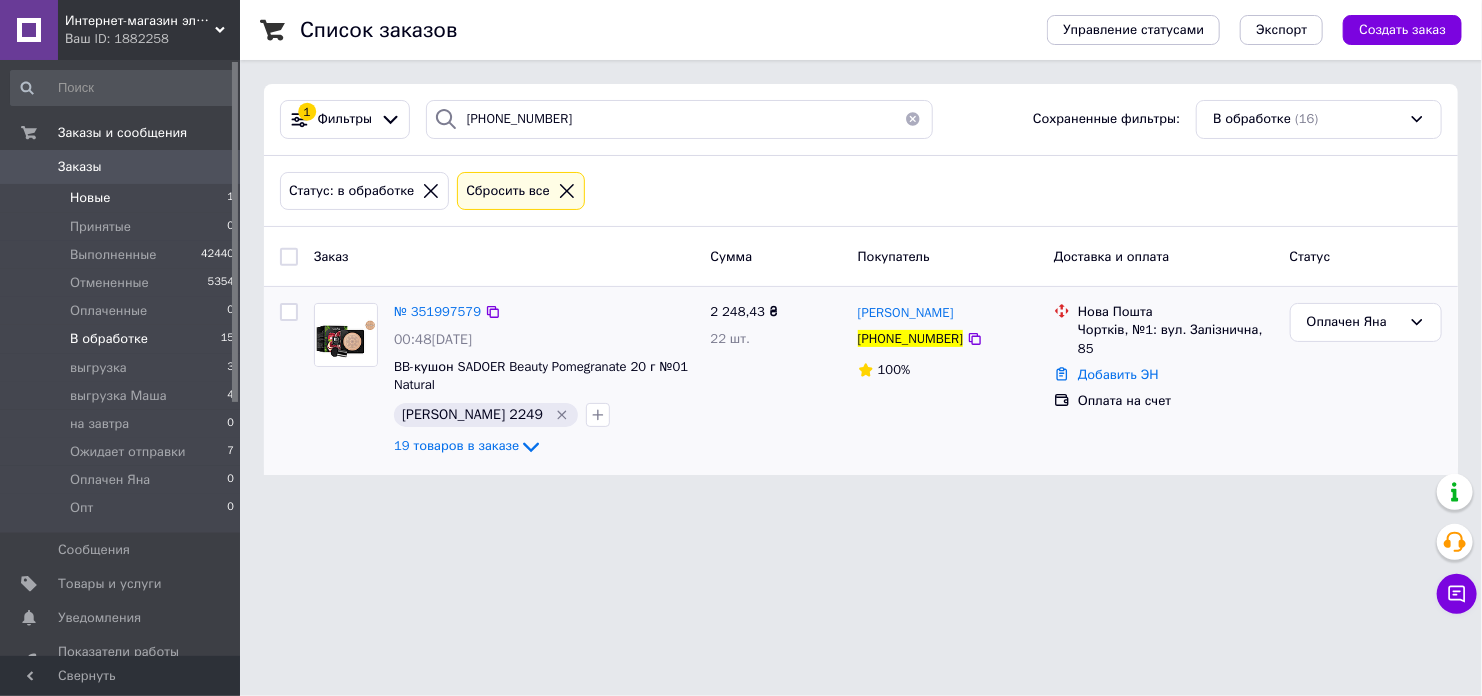click on "Новые 1" at bounding box center [123, 198] 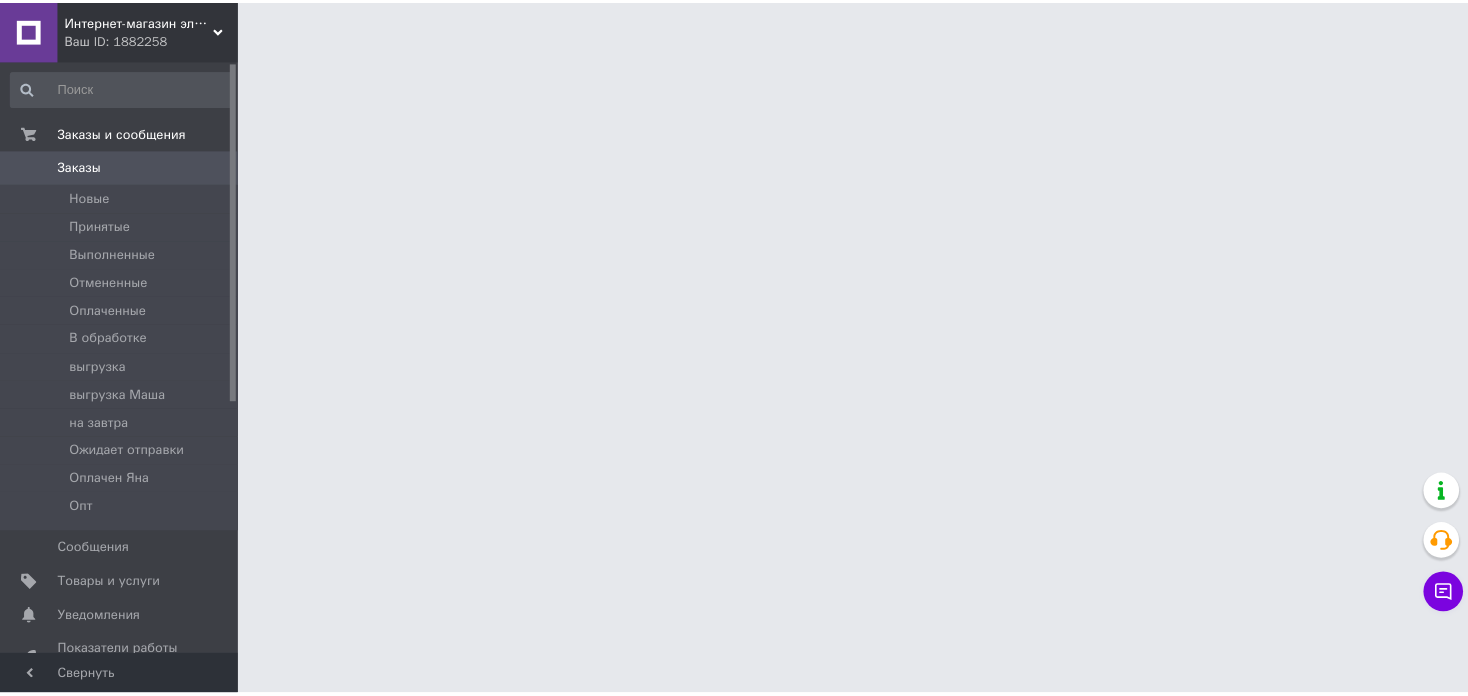scroll, scrollTop: 0, scrollLeft: 0, axis: both 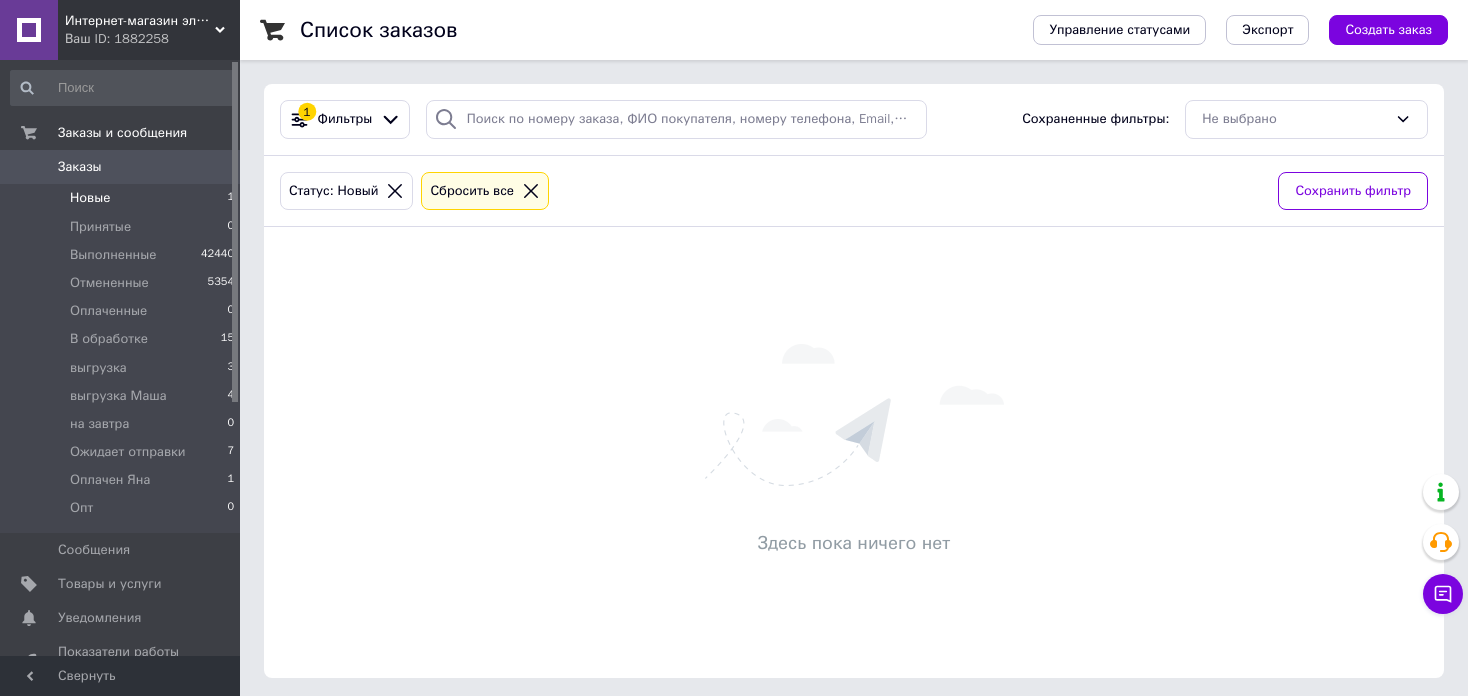 click on "Новые 1" at bounding box center (123, 198) 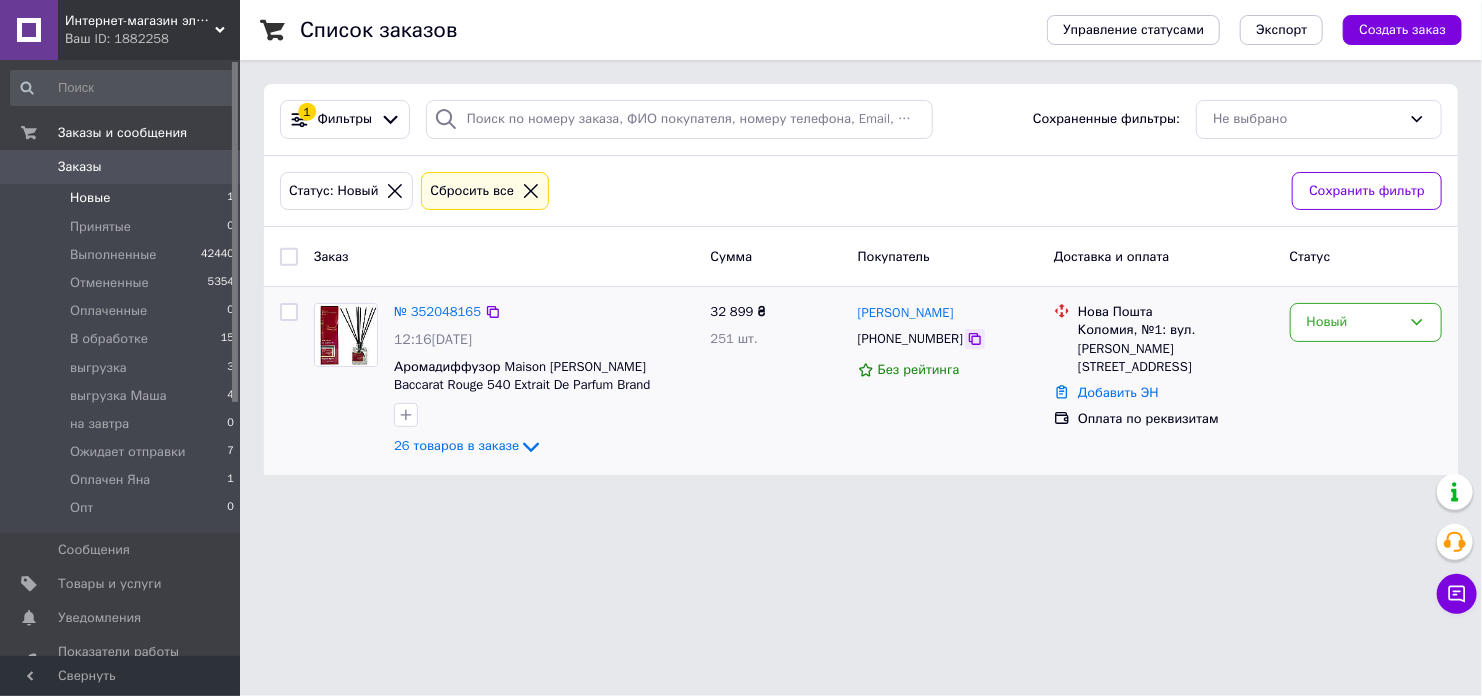 click 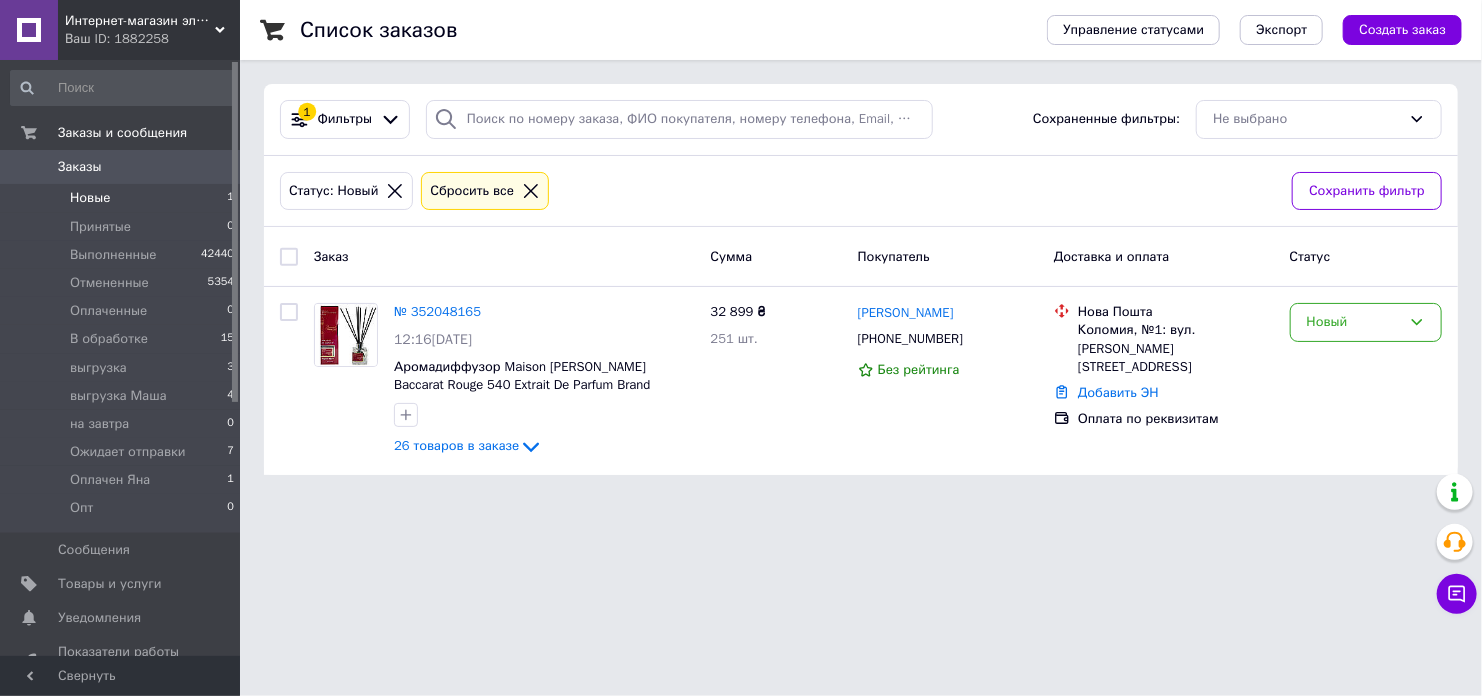 click on "Интернет-магазин элитной парфюмерии и косметики Boro Parfum Ваш ID: 1882258 Сайт Интернет-магазин элитной парфюмерии... Кабинет покупателя Проверить состояние системы Страница на портале Справка Выйти Заказы и сообщения Заказы 0 Новые 1 Принятые 0 Выполненные 42440 Отмененные 5354 Оплаченные 0 В обработке 15 выгрузка 3 выгрузка [PERSON_NAME] 4 на [DATE] 0 Ожидает отправки 7 Оплачен [PERSON_NAME] 1 Опт 0 Сообщения 0 Товары и услуги Уведомления 0 0 Показатели работы компании Панель управления Отзывы Клиенты Каталог ProSale Аналитика Маркет 1 Заказ" at bounding box center [741, 249] 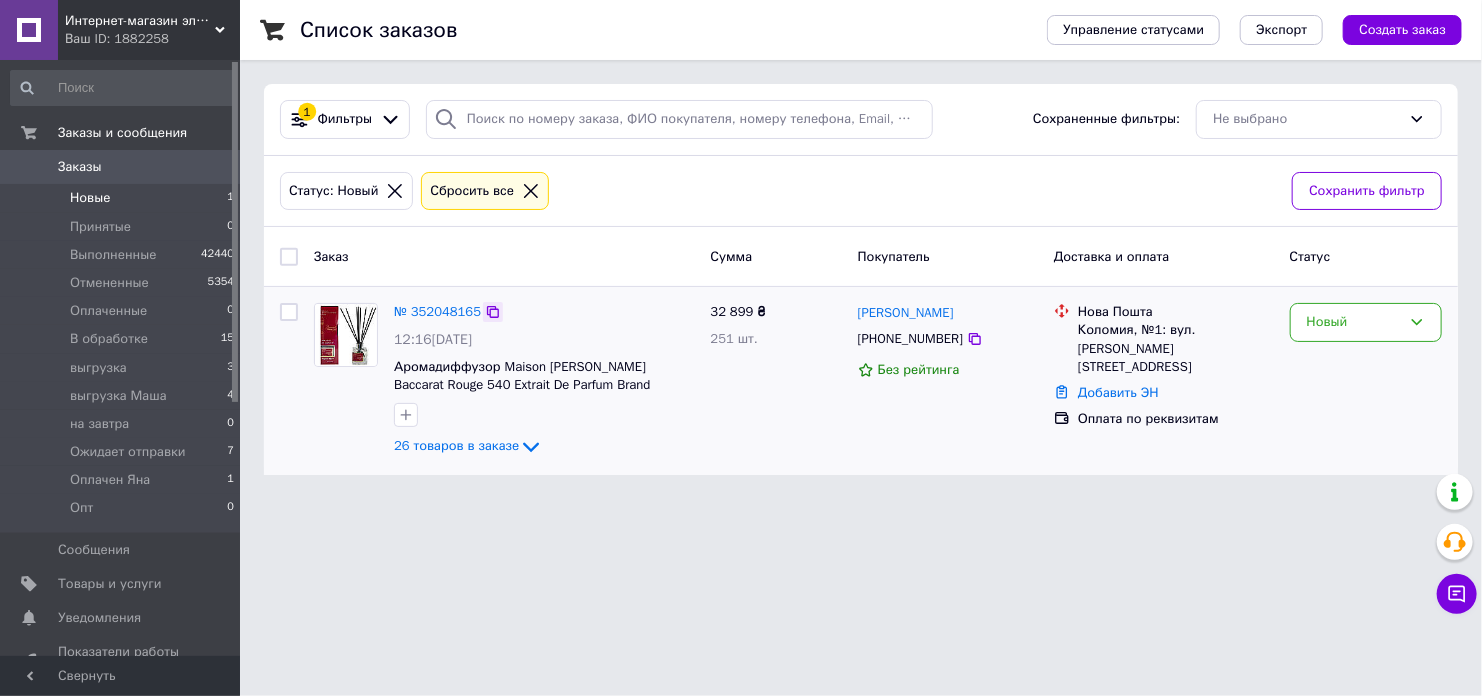 click 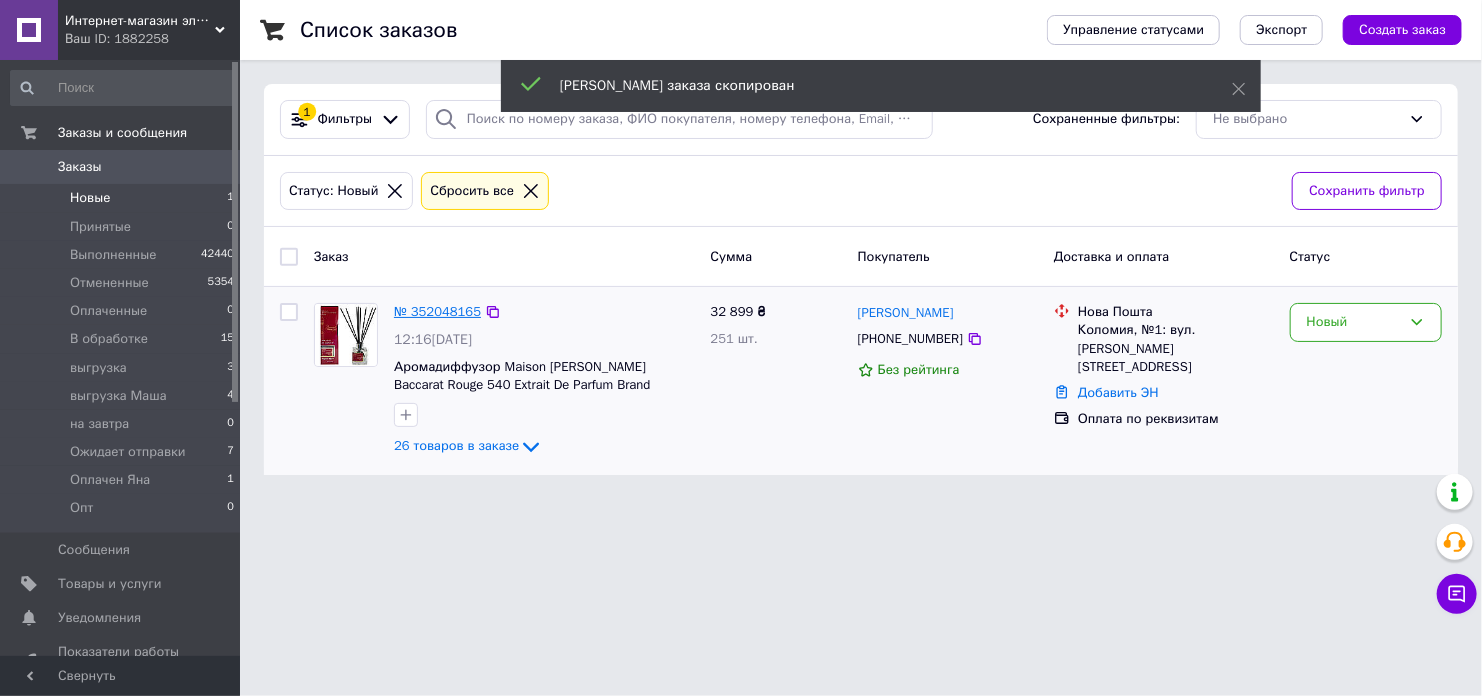click on "№ 352048165" at bounding box center (437, 311) 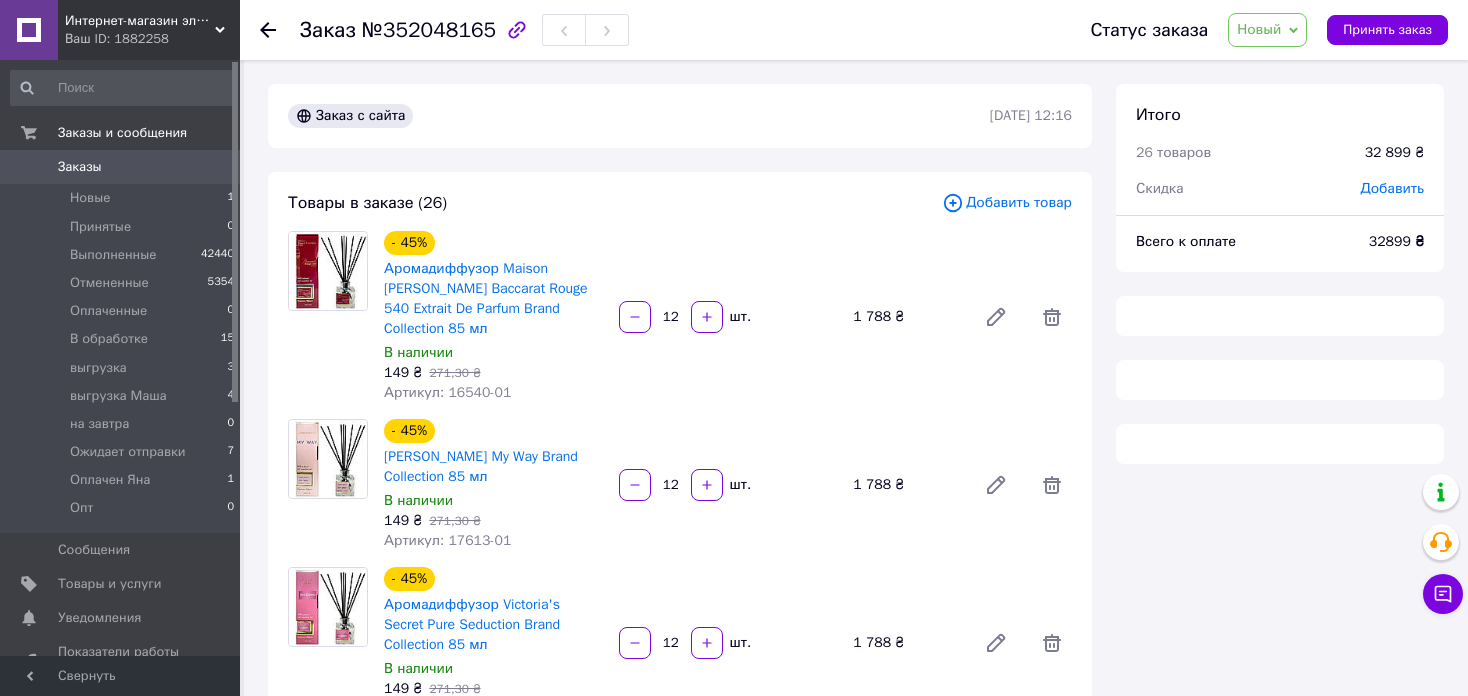 drag, startPoint x: 1403, startPoint y: 189, endPoint x: 1379, endPoint y: 205, distance: 28.84441 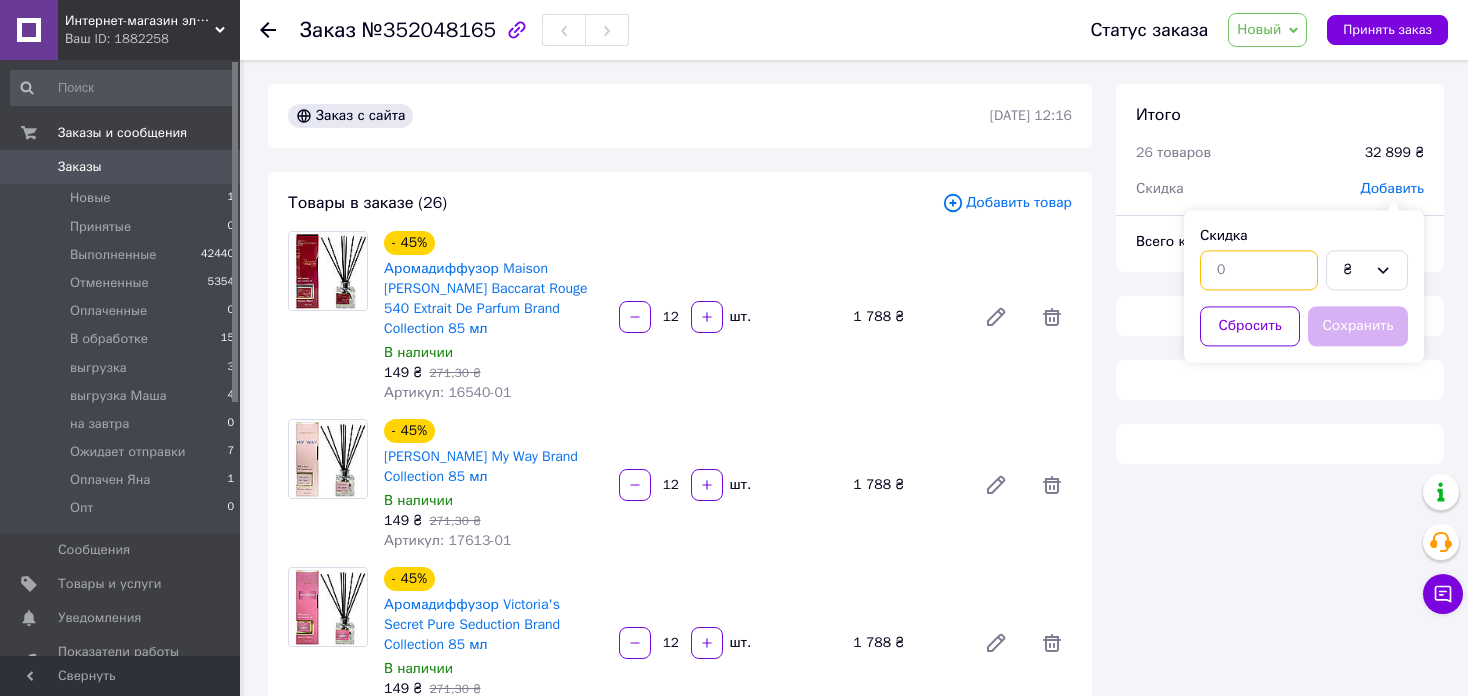 click at bounding box center (1259, 270) 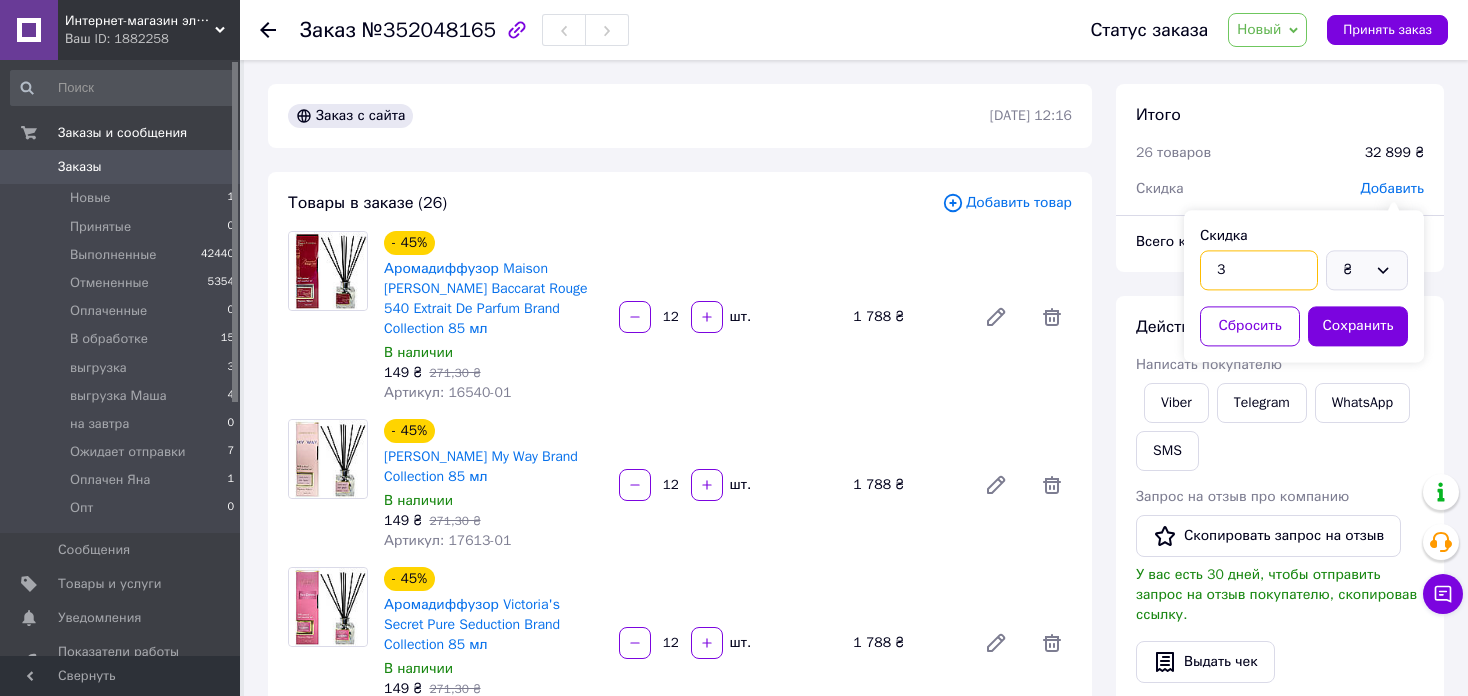 type on "3" 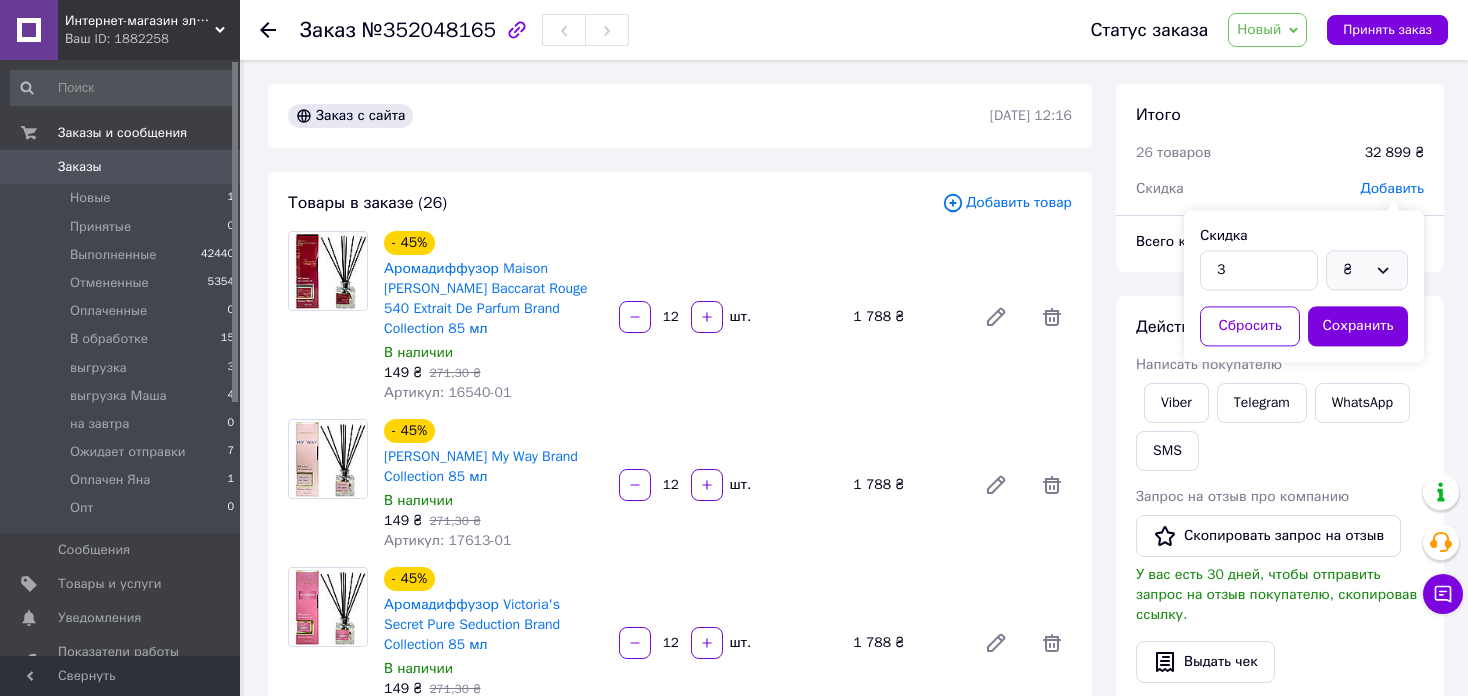 click on "₴" at bounding box center (1355, 270) 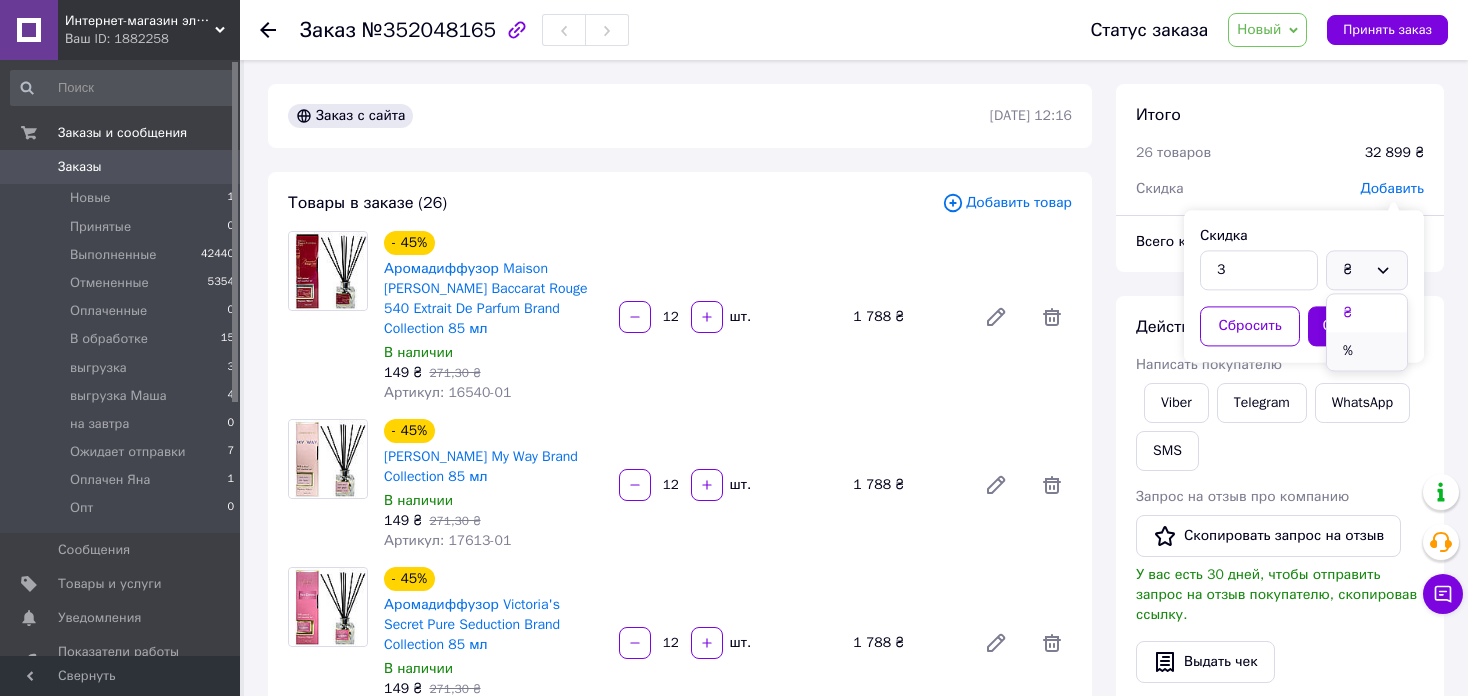 click on "%" at bounding box center [1367, 351] 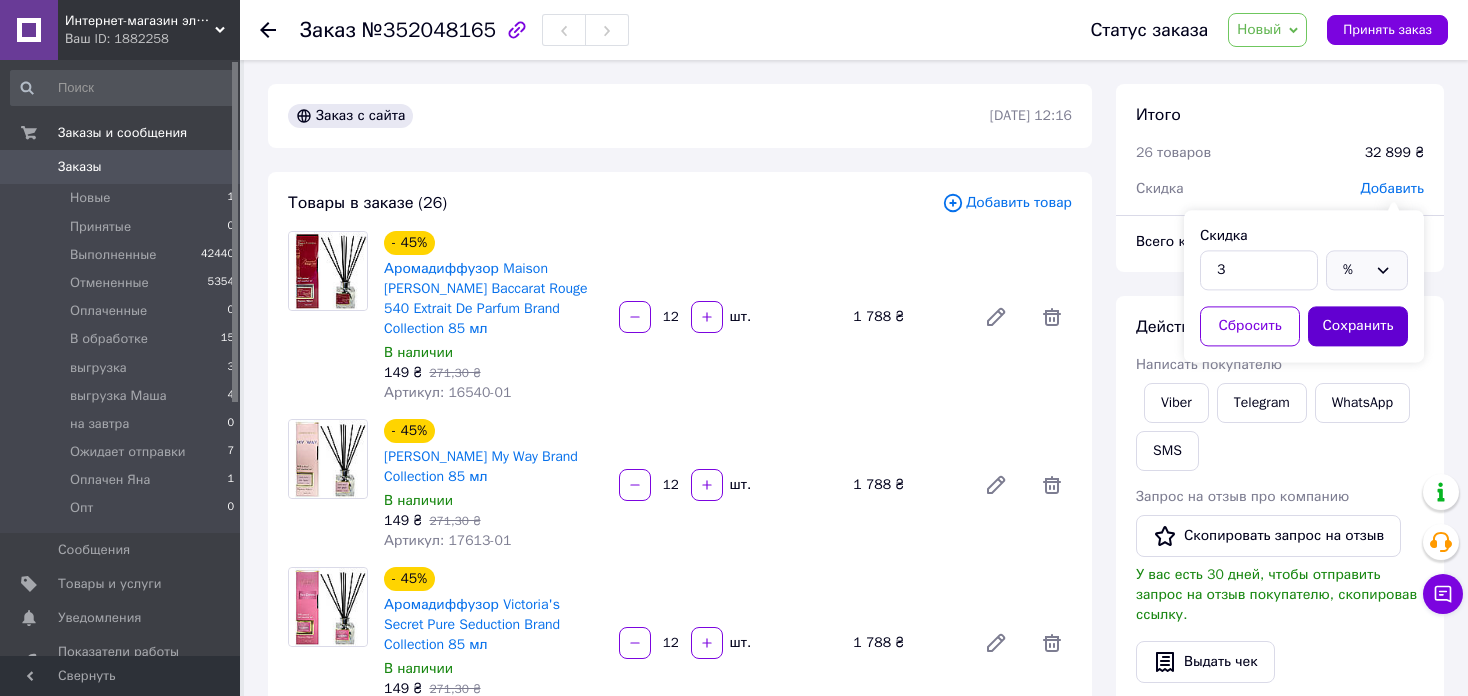 click on "Сохранить" at bounding box center (1358, 326) 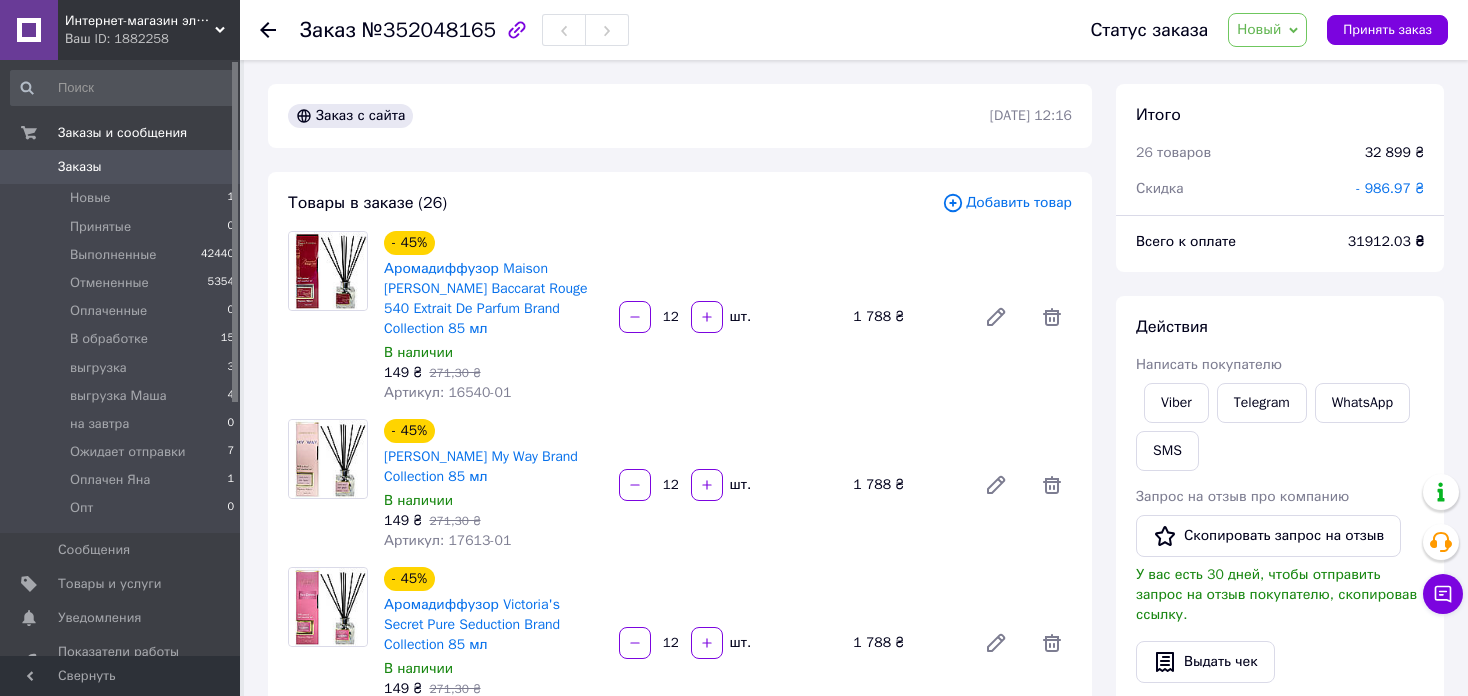 click on "Итого 26 товаров 32 899 ₴ Скидка - 986.97 ₴ Всего к оплате 31912.03 ₴ Действия Написать покупателю Viber Telegram WhatsApp SMS Запрос на отзыв про компанию   Скопировать запрос на отзыв У вас есть 30 дней, чтобы отправить запрос на отзыв покупателю, скопировав ссылку.   Выдать чек   Скачать PDF   Печать PDF   Дублировать заказ Метки Личные заметки, которые видите только вы. По ним можно фильтровать заказы Примечания Осталось 300 символов Очистить Сохранить" at bounding box center (1280, 704) 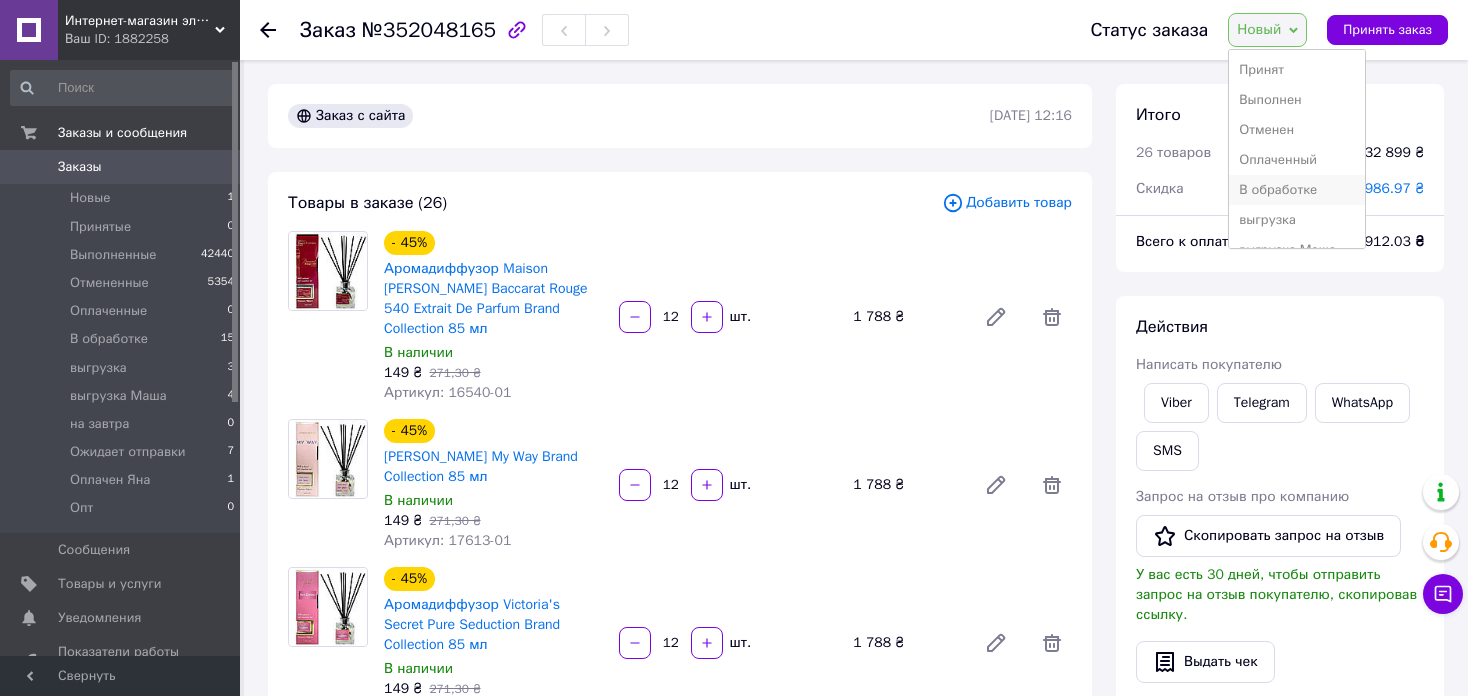 click on "В обработке" at bounding box center [1297, 190] 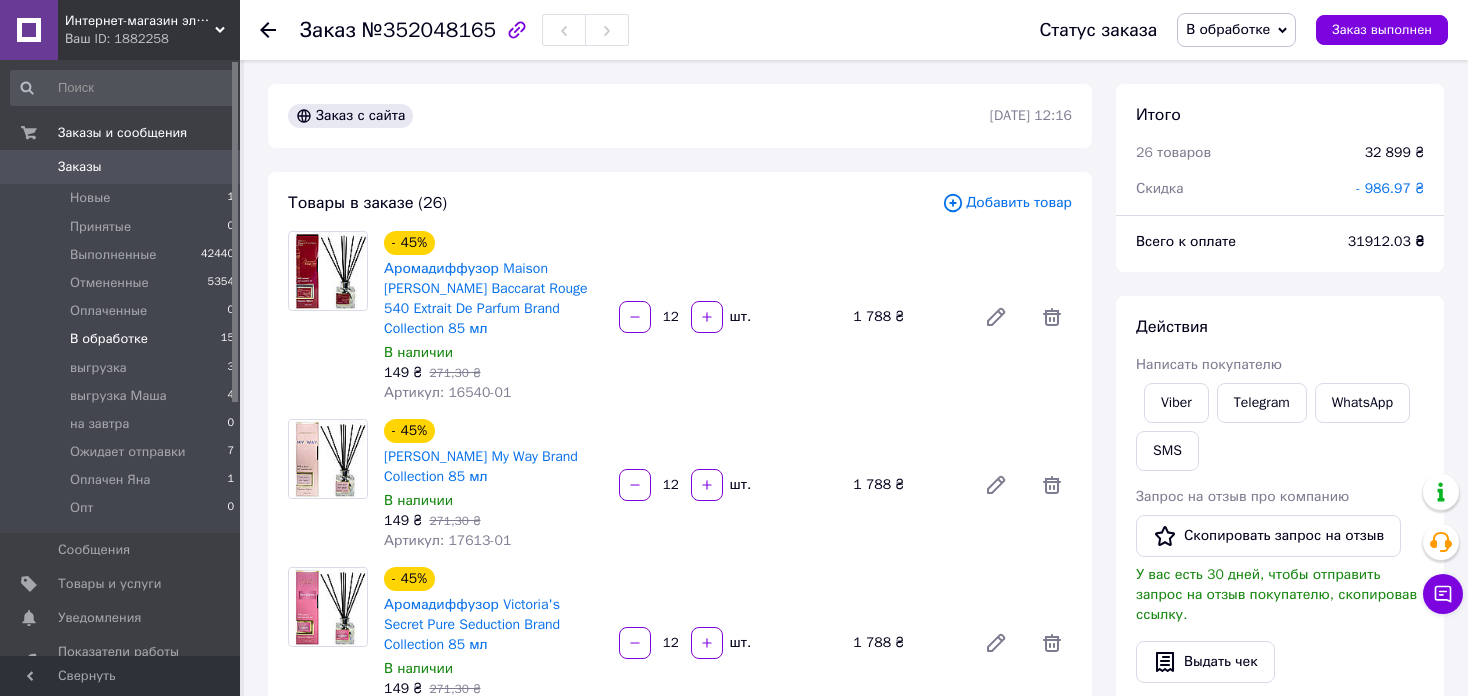 click on "В обработке 15" at bounding box center (123, 339) 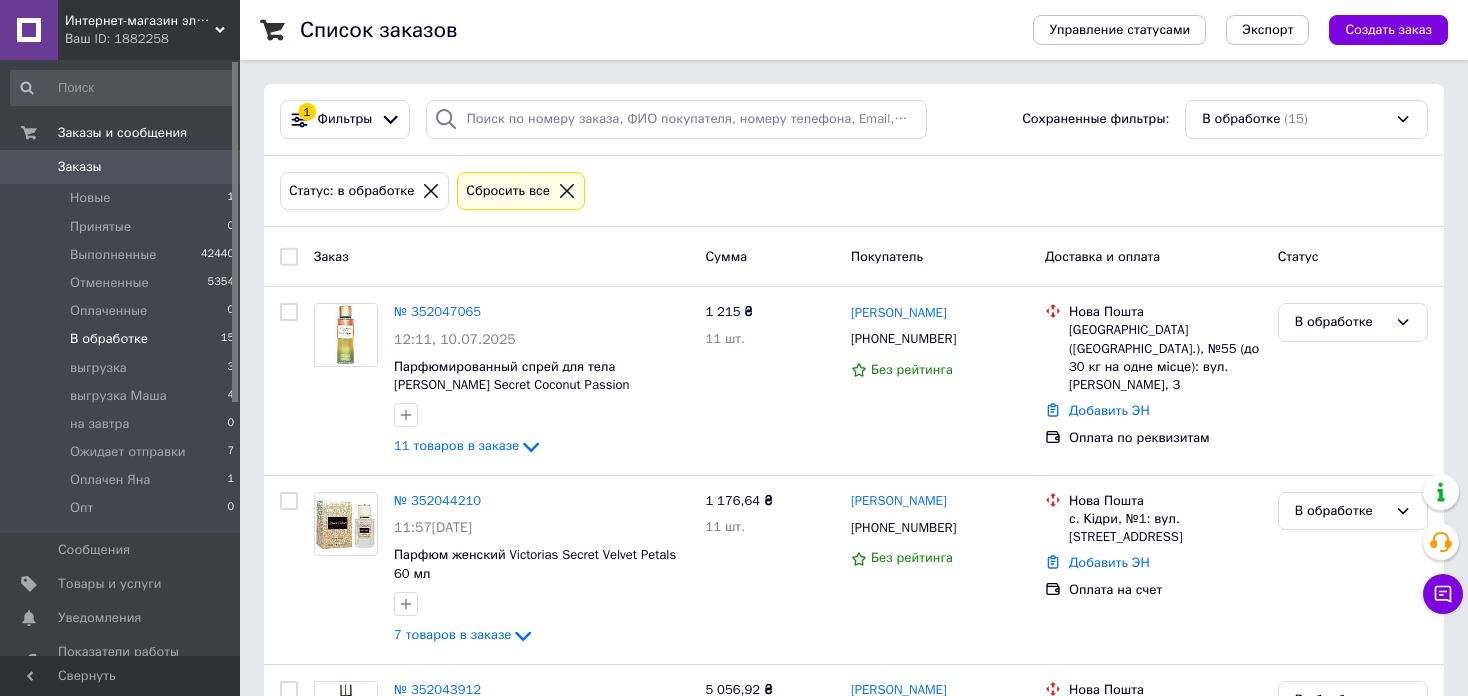 click on "В обработке 15" at bounding box center (123, 339) 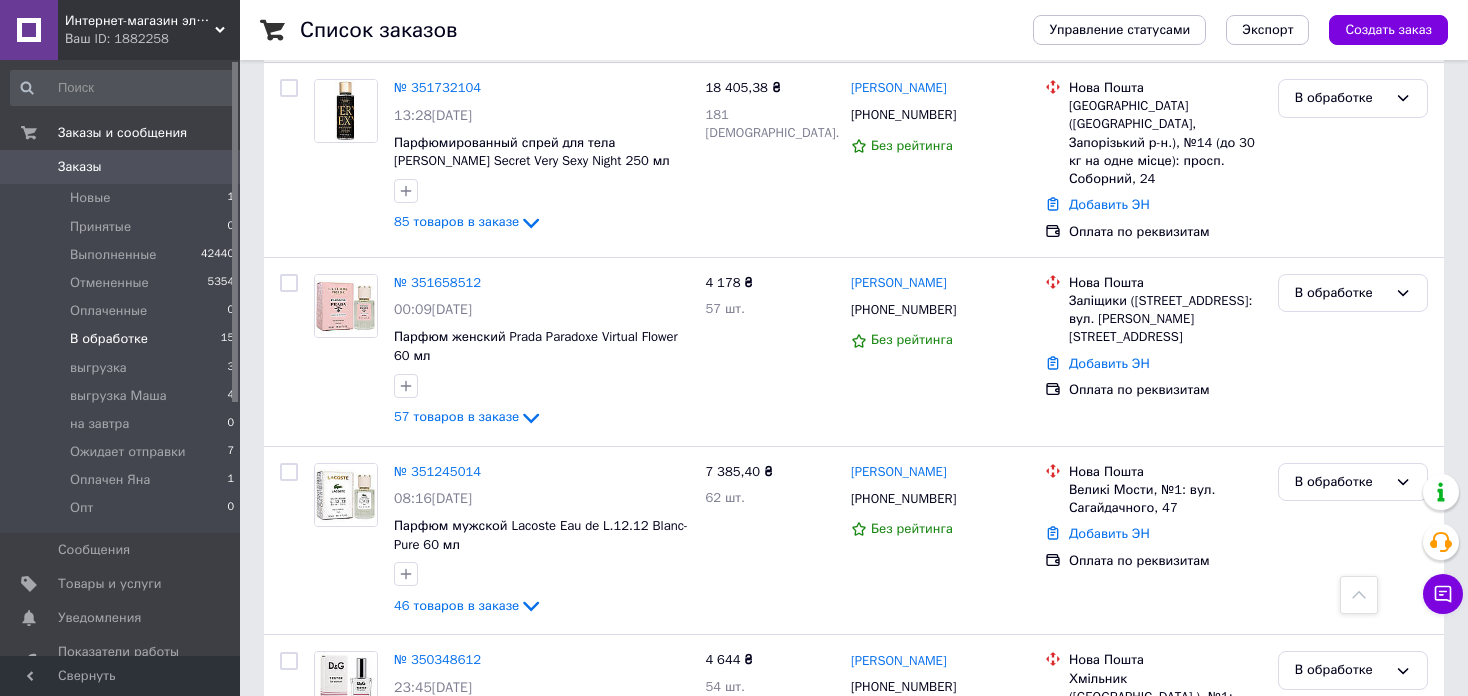 scroll, scrollTop: 2410, scrollLeft: 0, axis: vertical 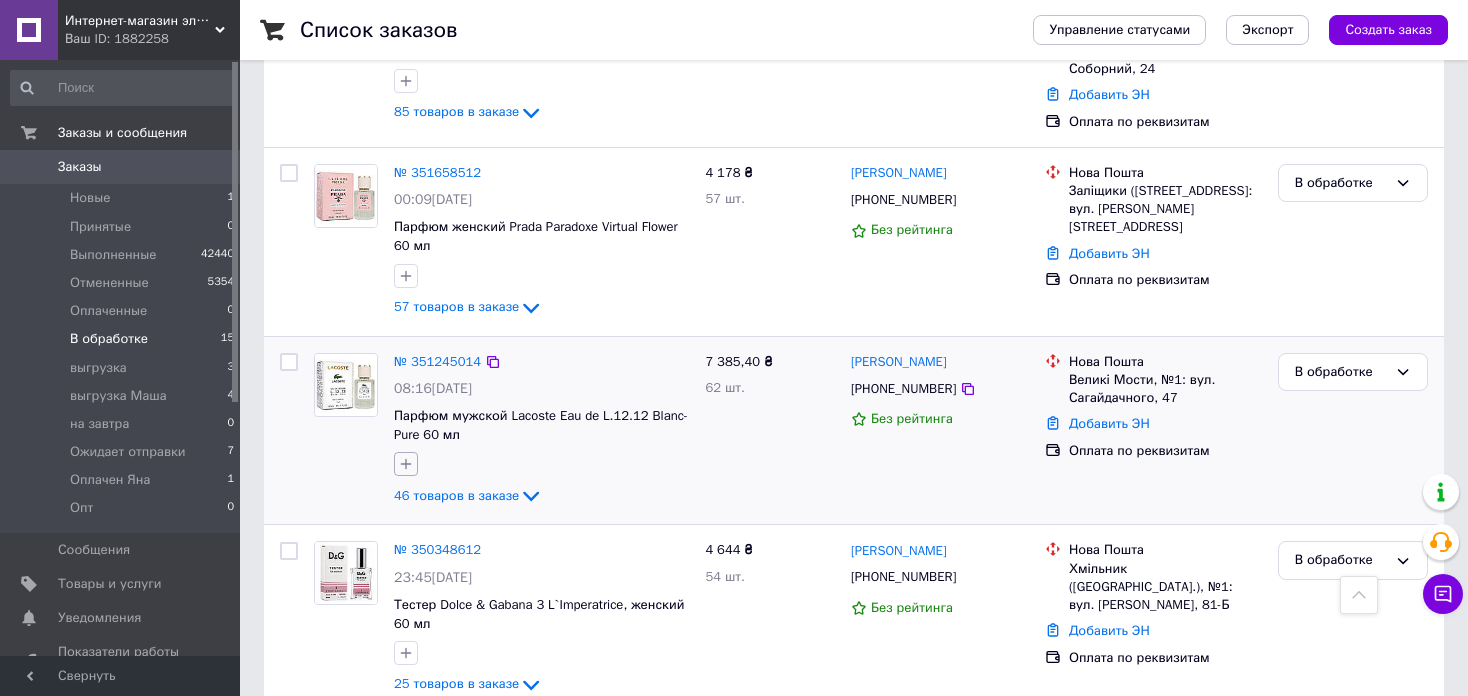 click 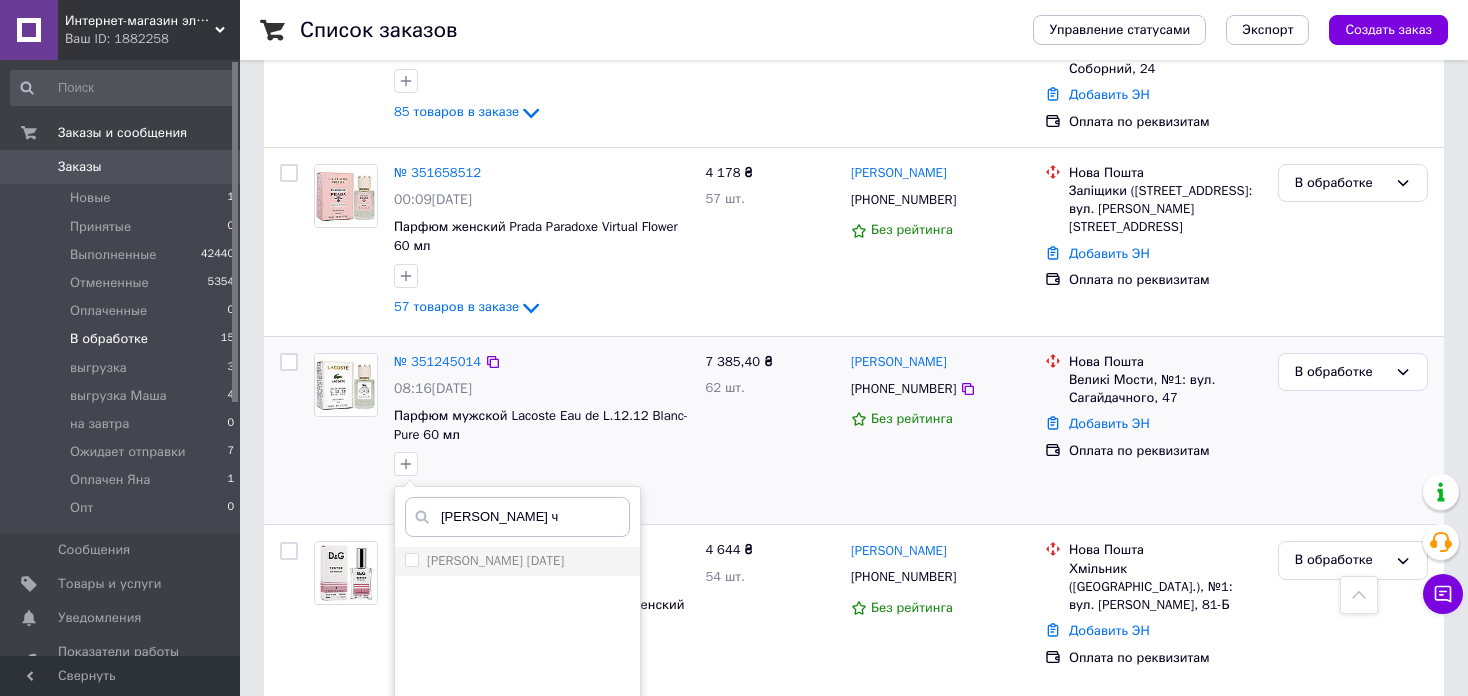 type on "маша ч" 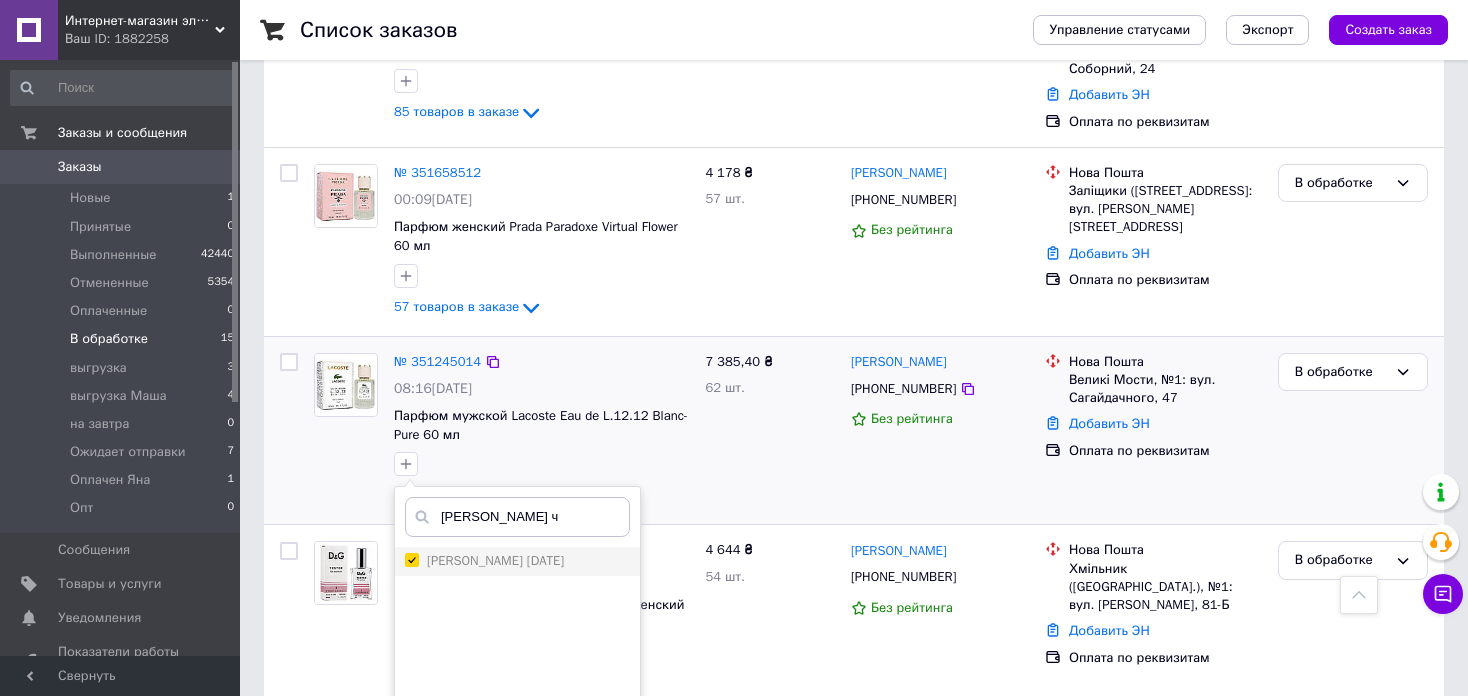 checkbox on "true" 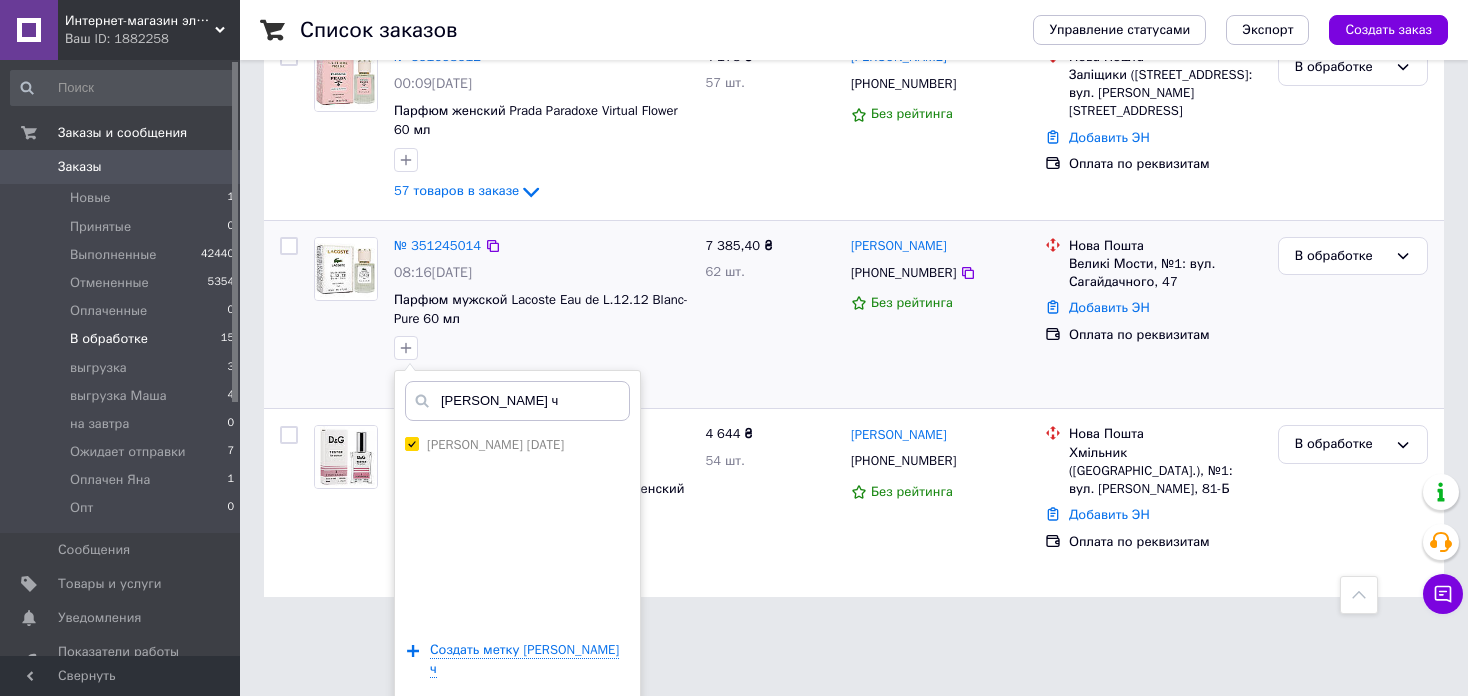 scroll, scrollTop: 2529, scrollLeft: 0, axis: vertical 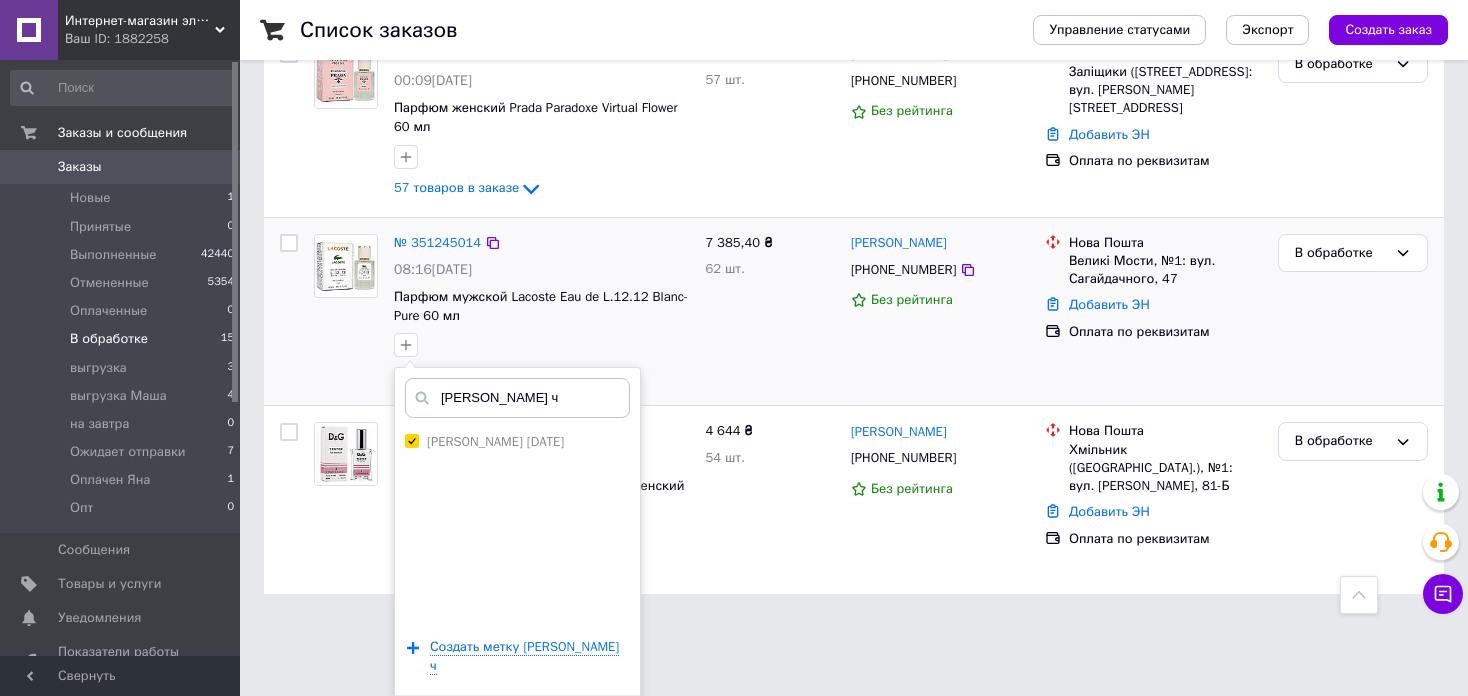 click on "Добавить метку" at bounding box center [517, 726] 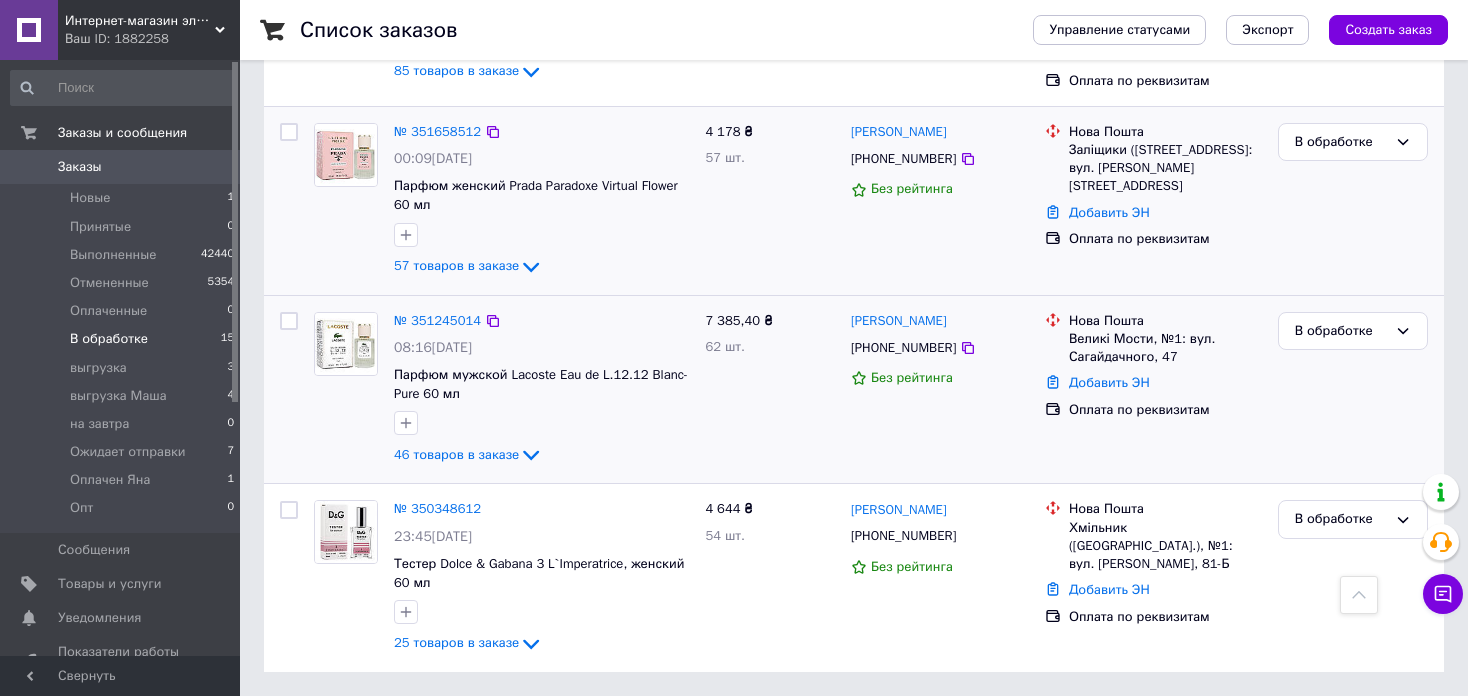 scroll, scrollTop: 2410, scrollLeft: 0, axis: vertical 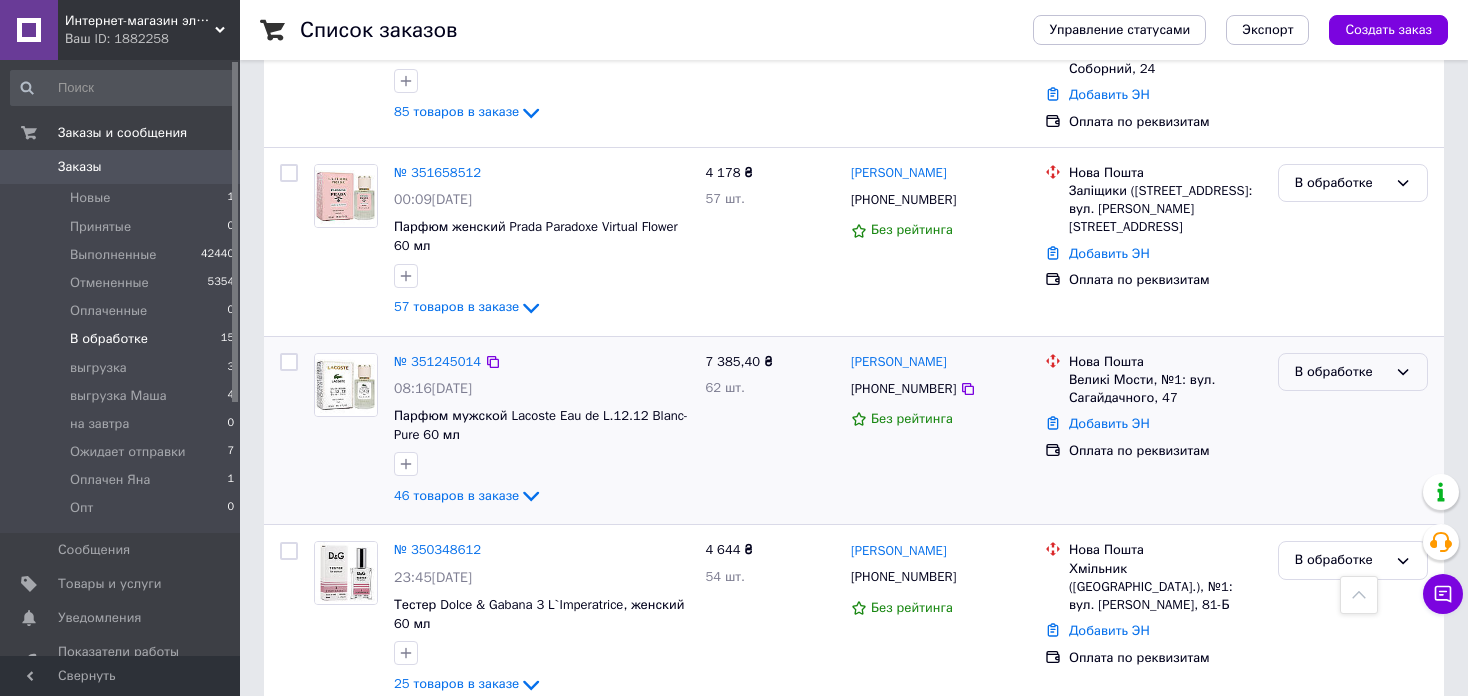 click on "В обработке" at bounding box center (1341, 372) 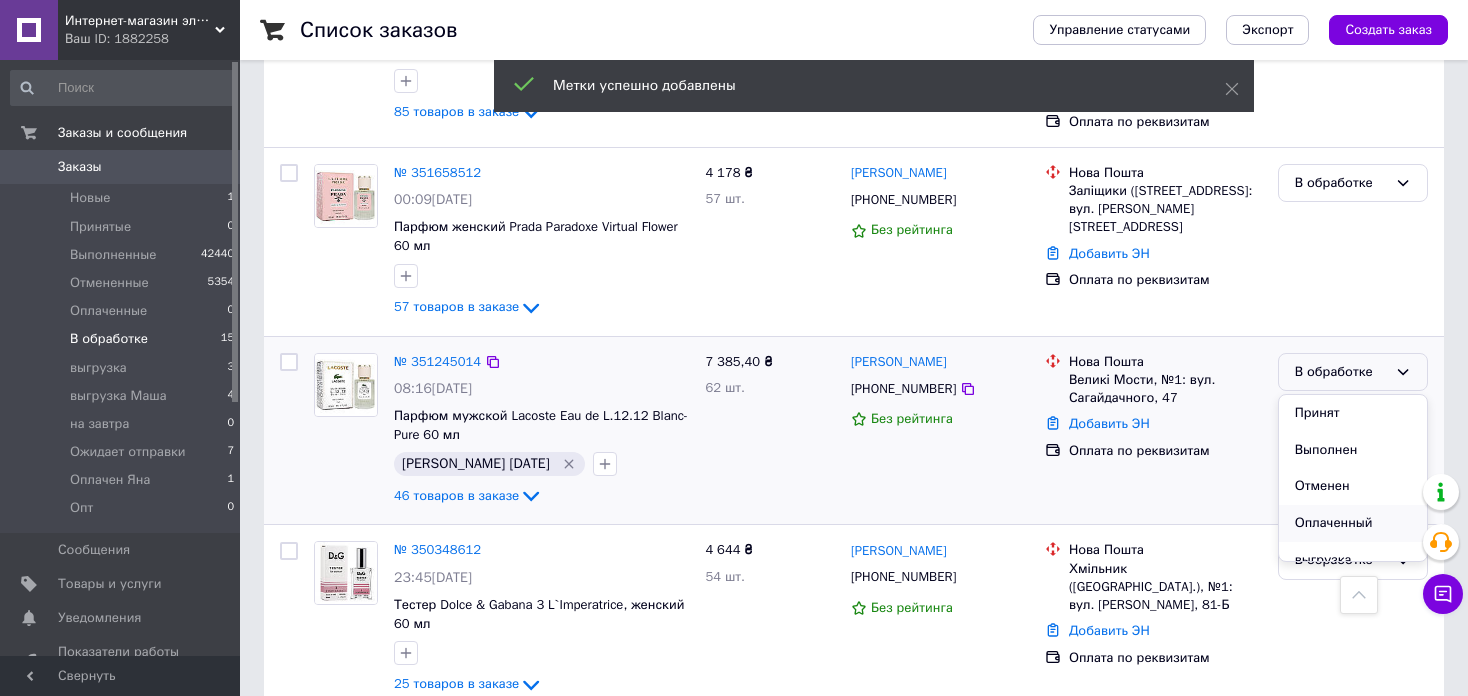 click on "Оплаченный" at bounding box center [1353, 523] 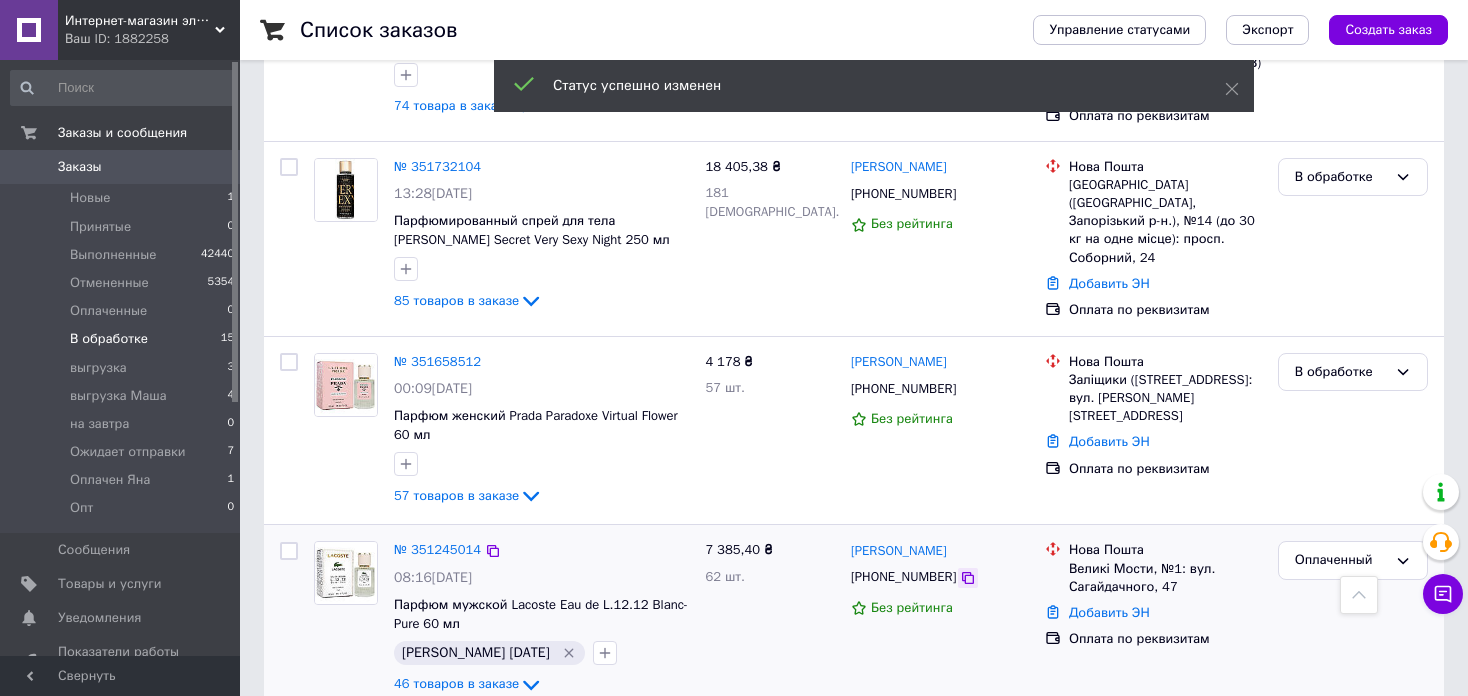 scroll, scrollTop: 2599, scrollLeft: 0, axis: vertical 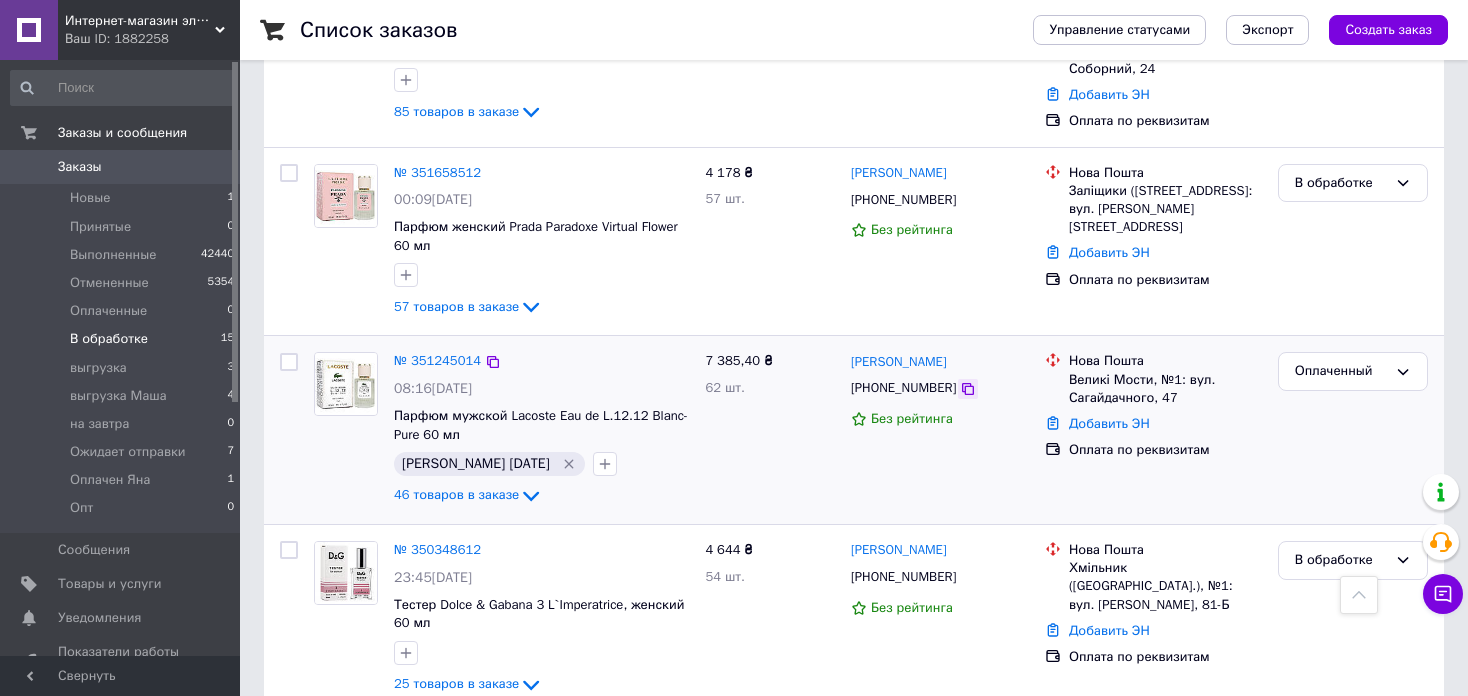 click 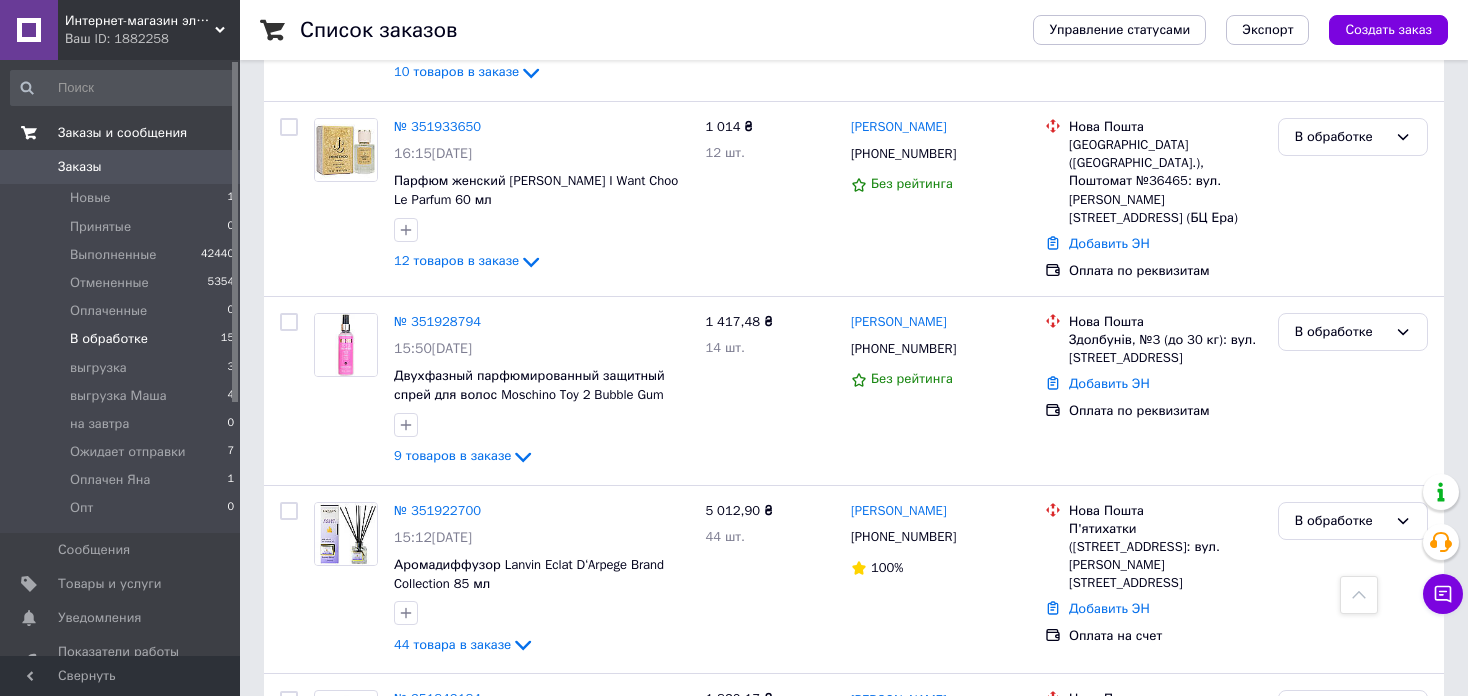 scroll, scrollTop: 799, scrollLeft: 0, axis: vertical 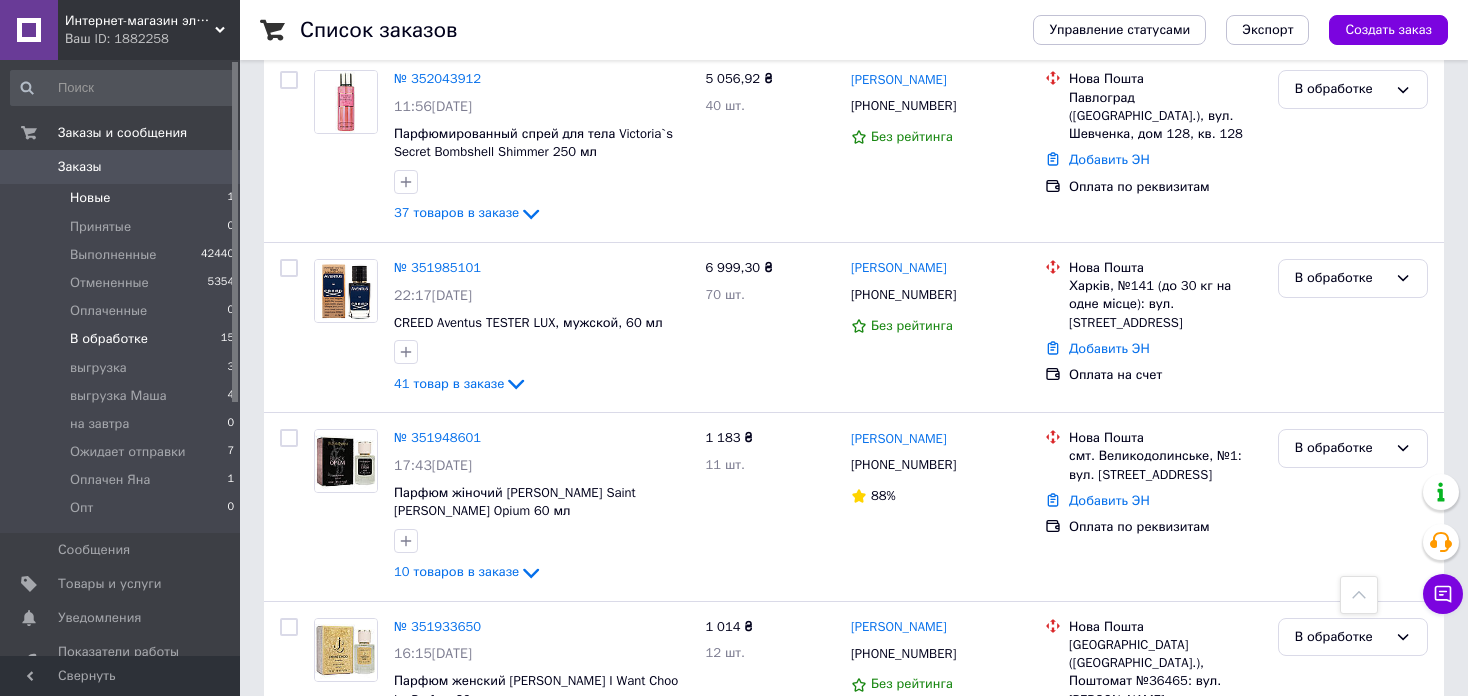 click on "Новые 1" at bounding box center [123, 198] 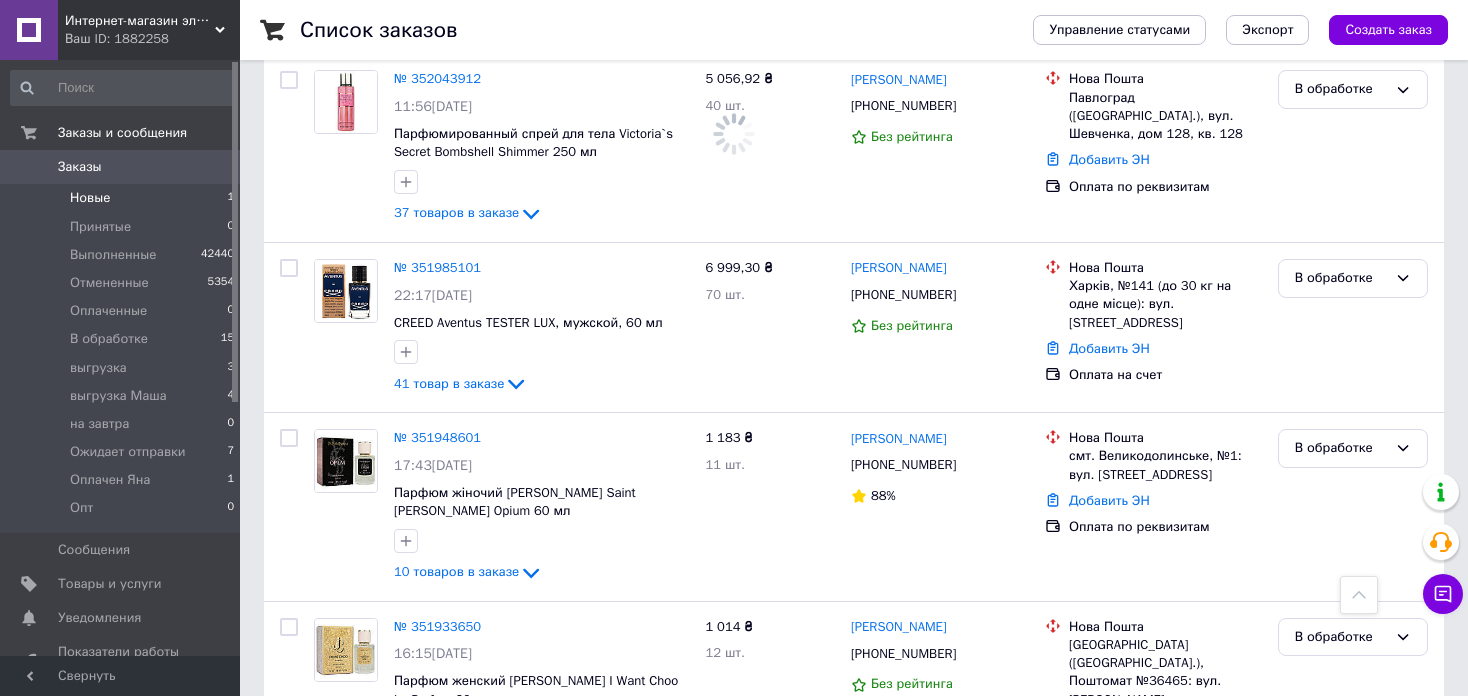 scroll, scrollTop: 0, scrollLeft: 0, axis: both 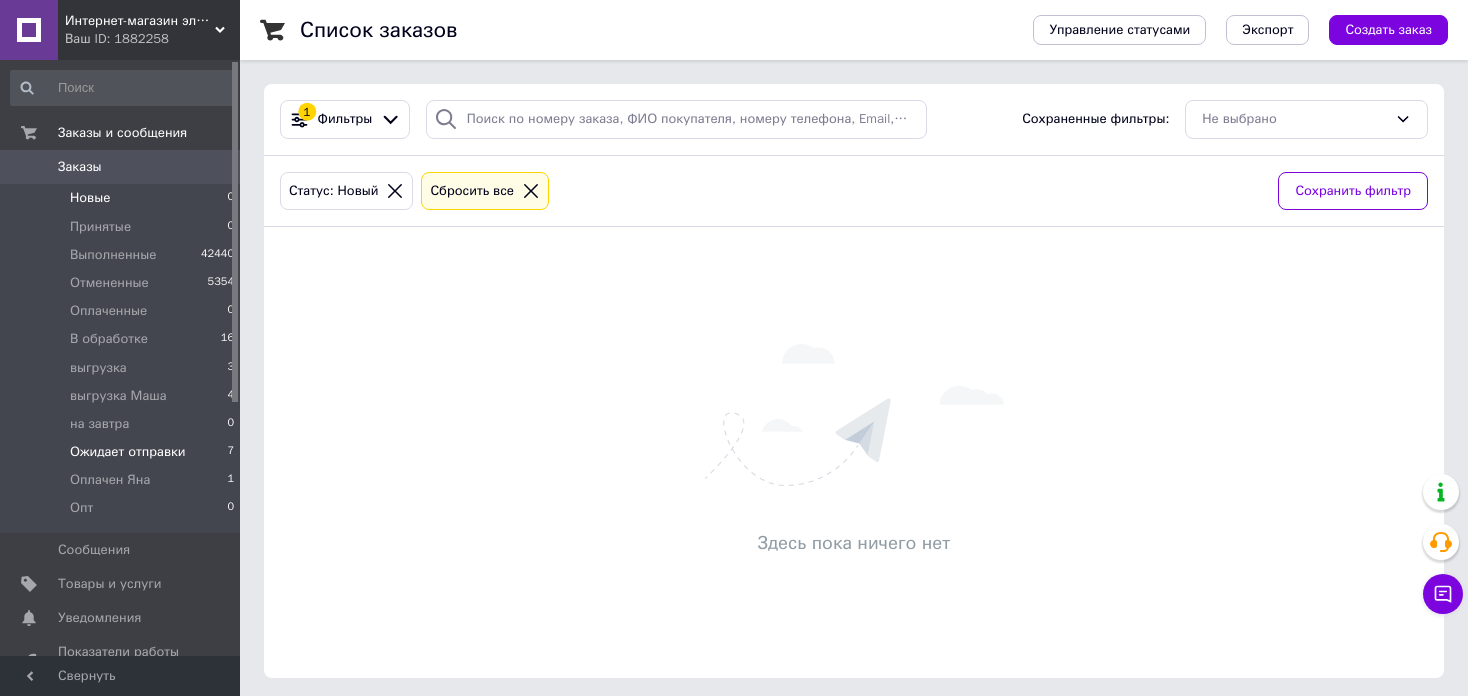 click on "Ожидает отправки 7" at bounding box center (123, 452) 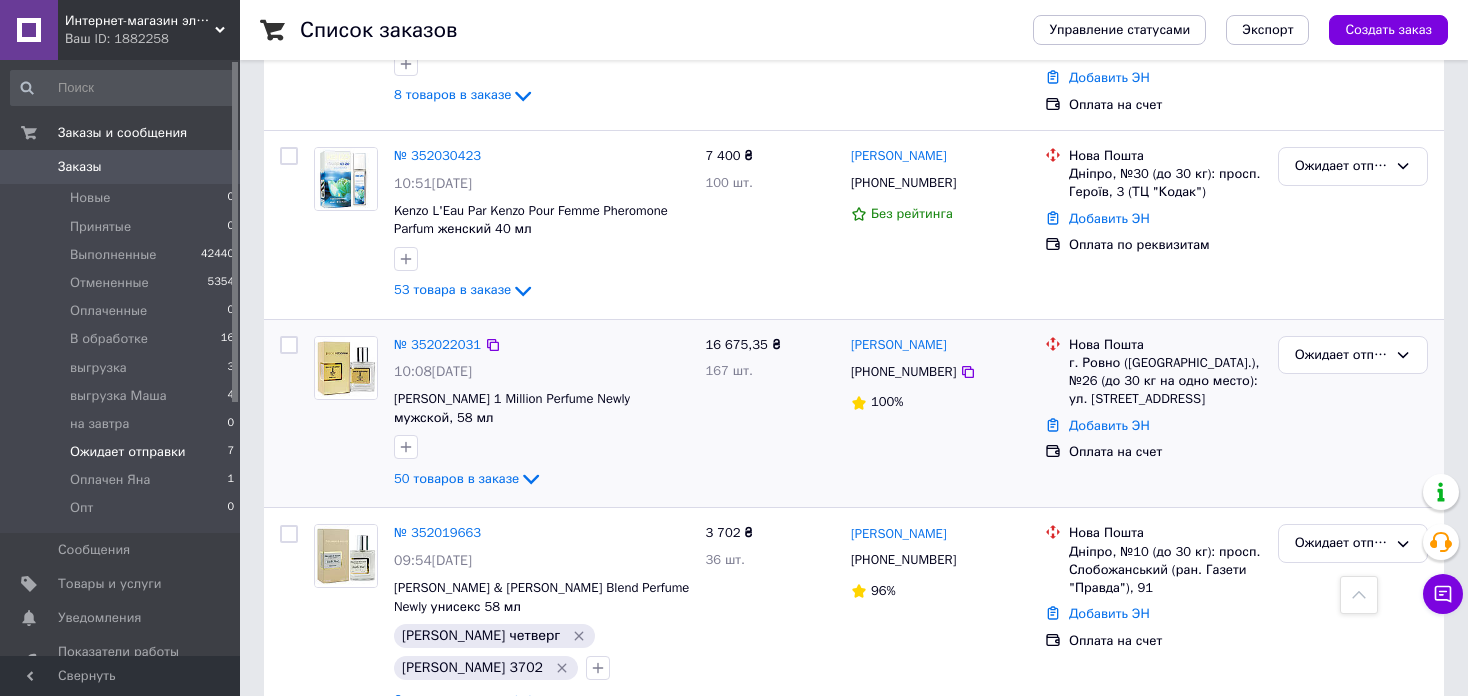 scroll, scrollTop: 500, scrollLeft: 0, axis: vertical 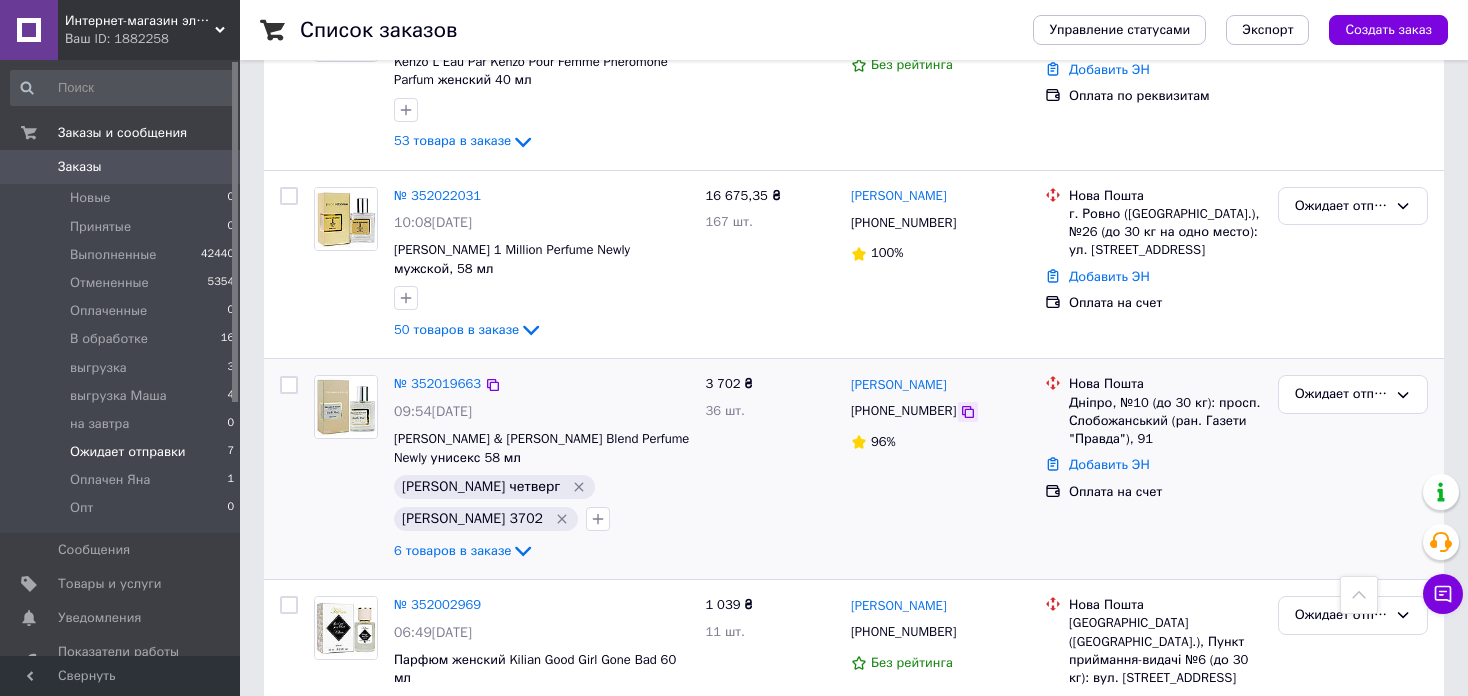click 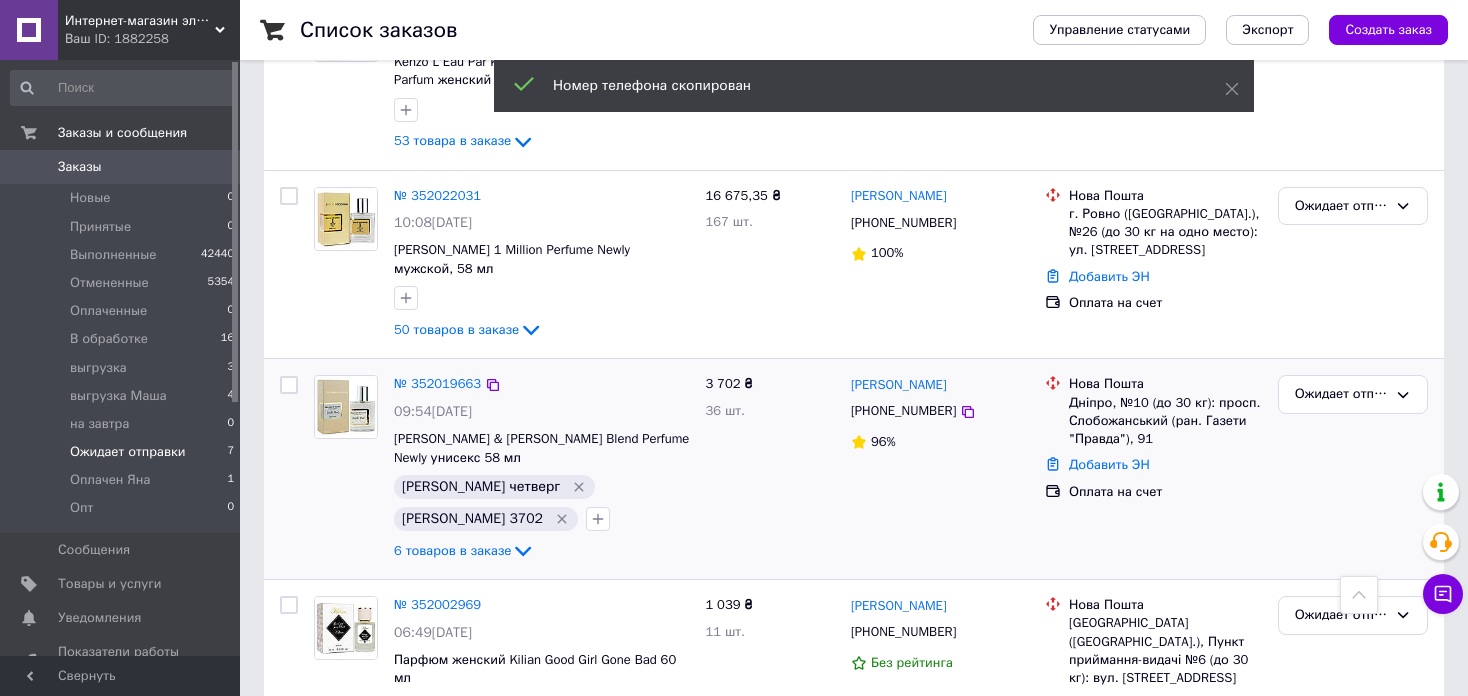 click 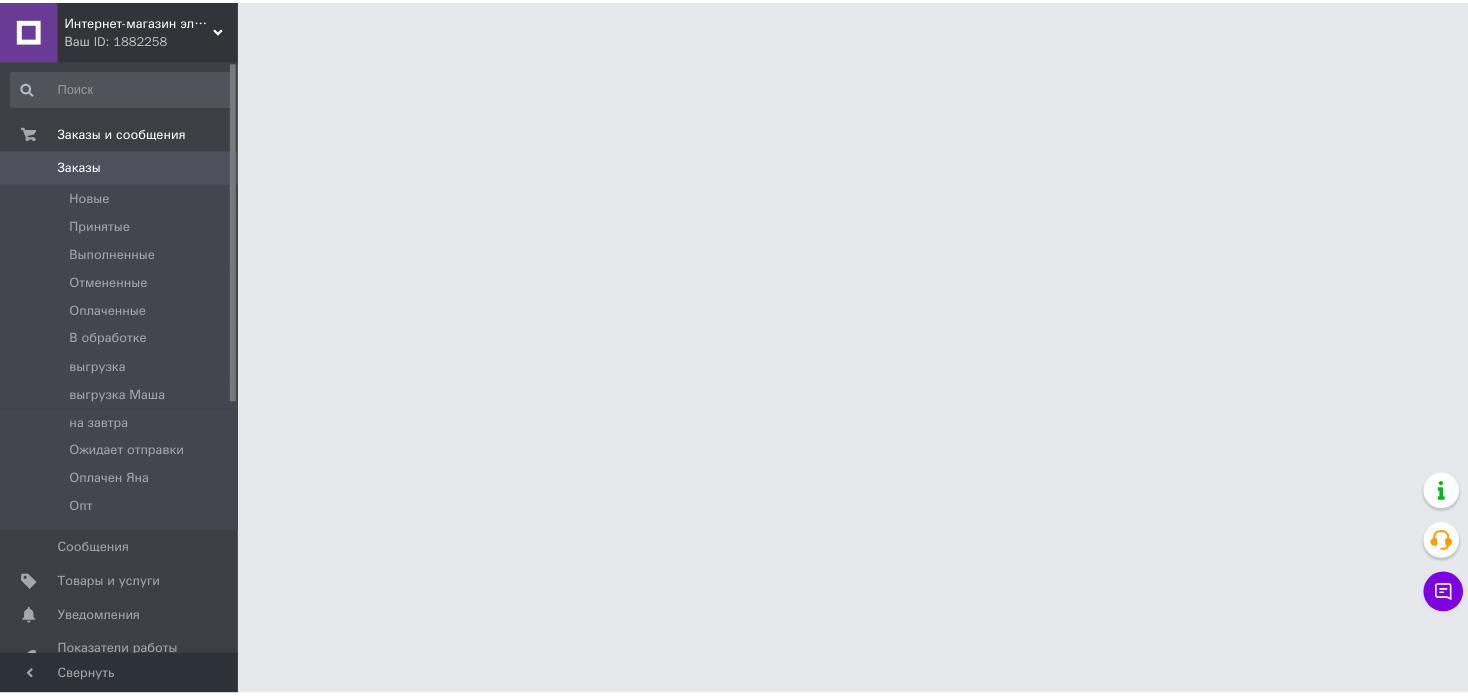 scroll, scrollTop: 0, scrollLeft: 0, axis: both 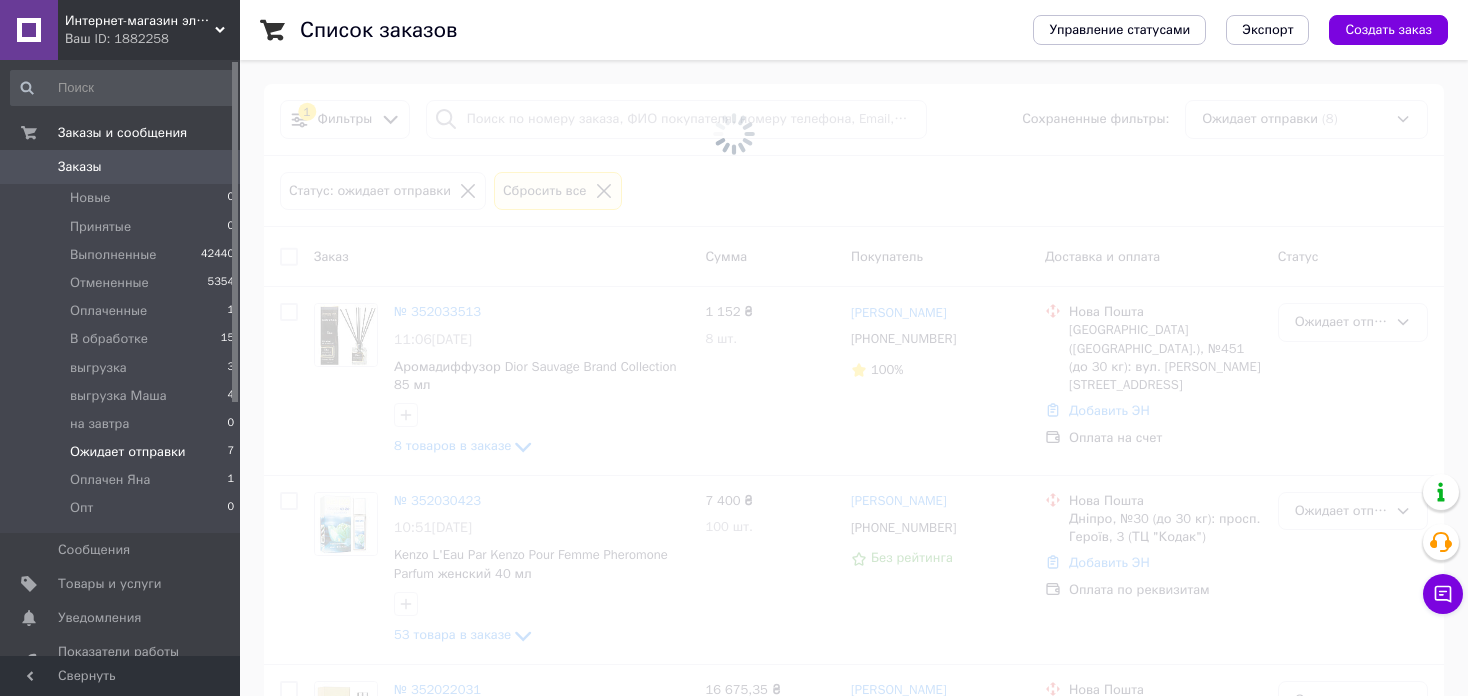 click on "Ожидает отправки 7" at bounding box center [123, 452] 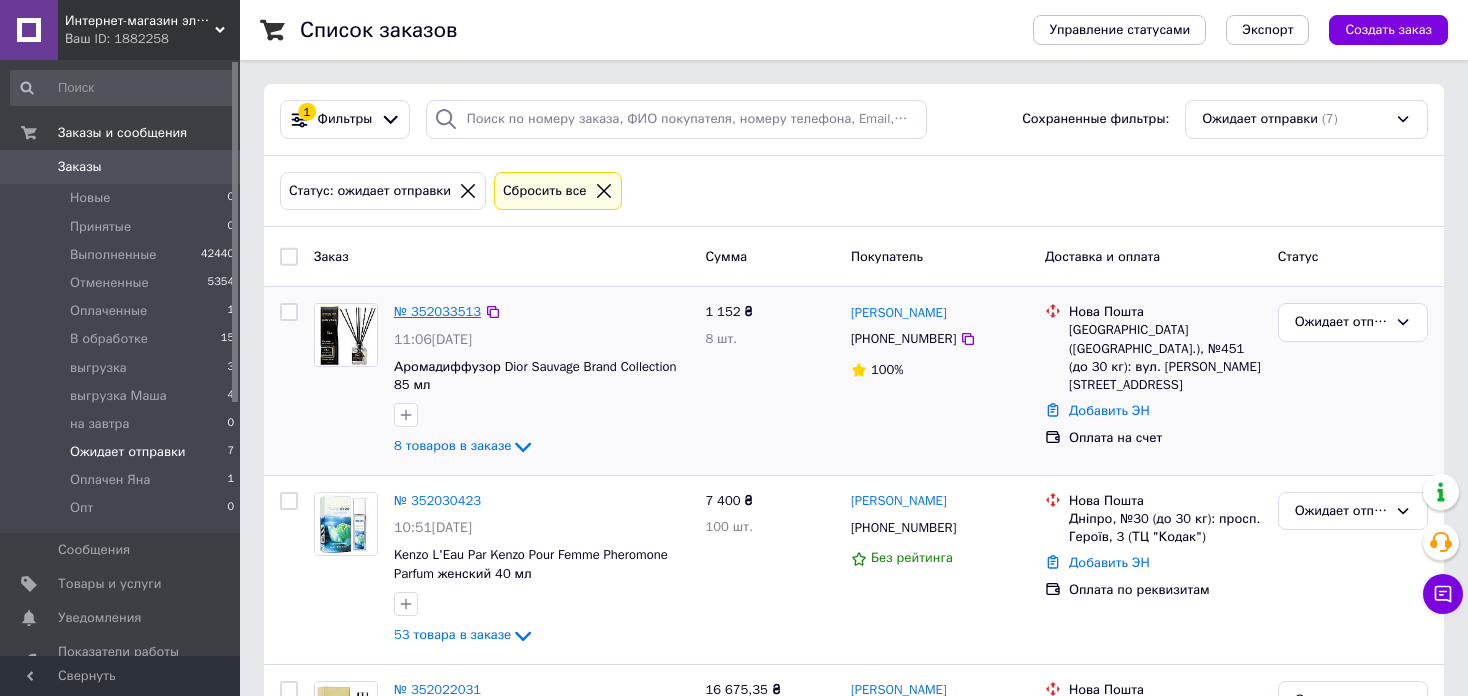 click on "№ 352033513" at bounding box center [437, 311] 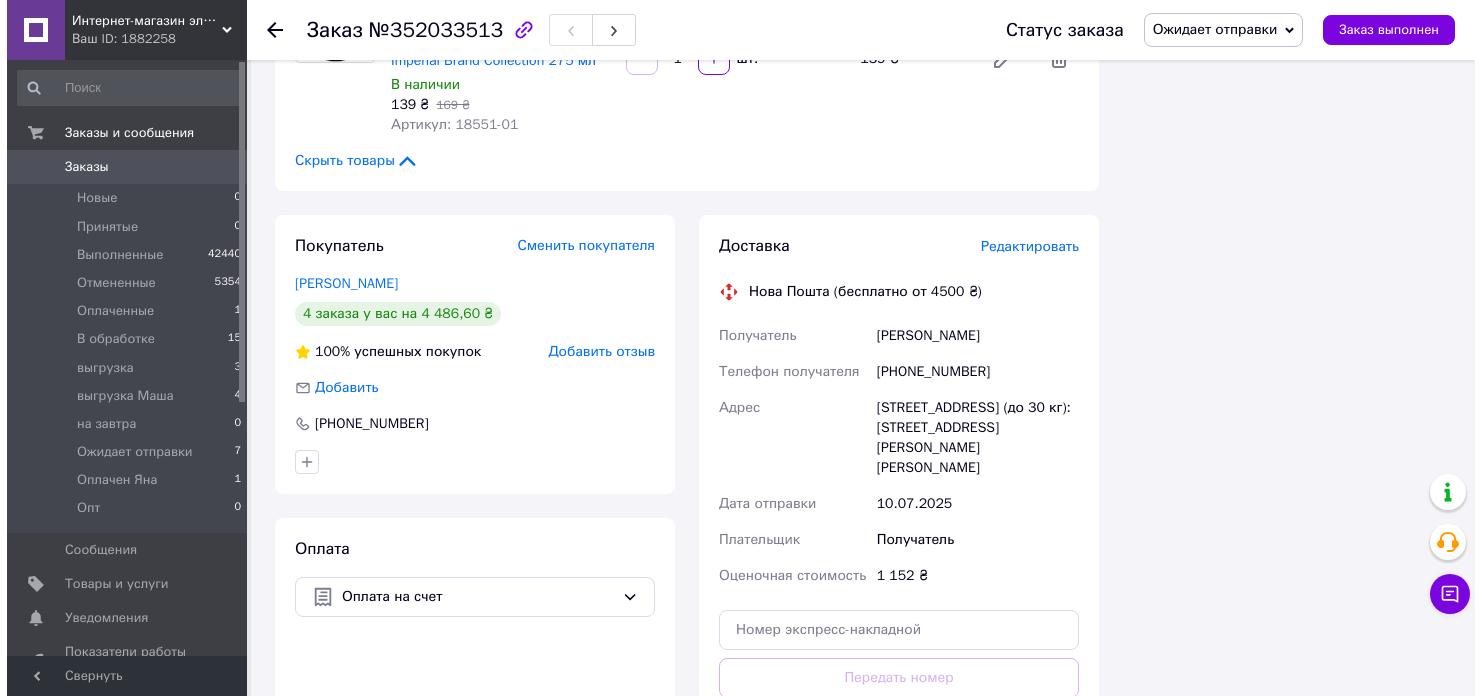 scroll, scrollTop: 1548, scrollLeft: 0, axis: vertical 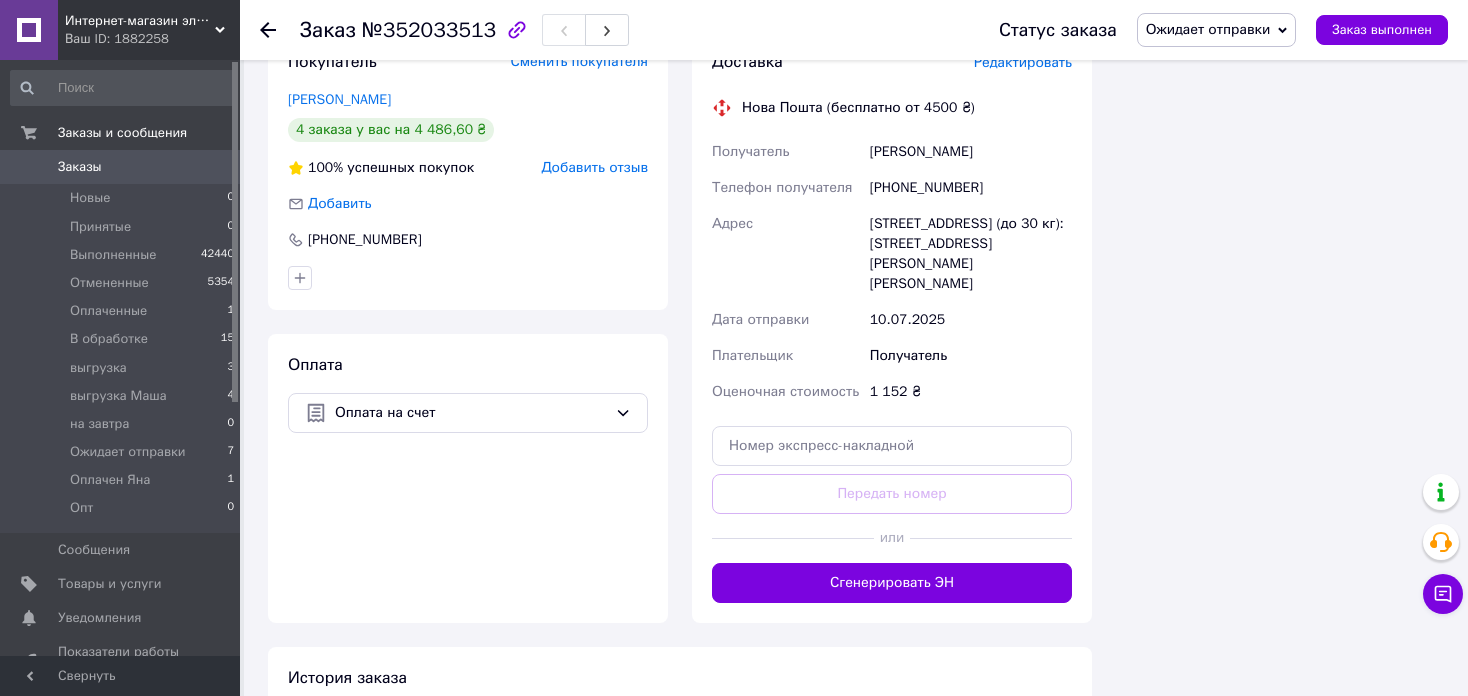 click on "Редактировать" at bounding box center (1023, 62) 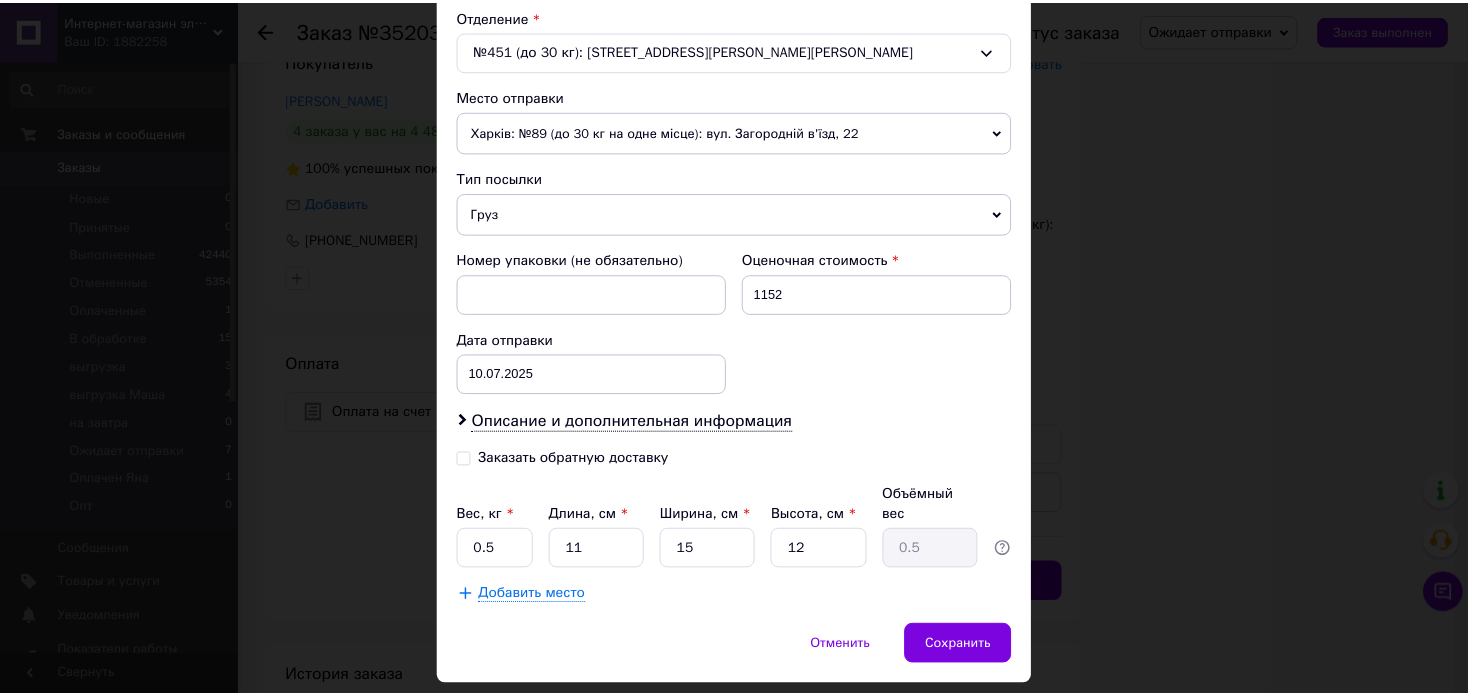 scroll, scrollTop: 662, scrollLeft: 0, axis: vertical 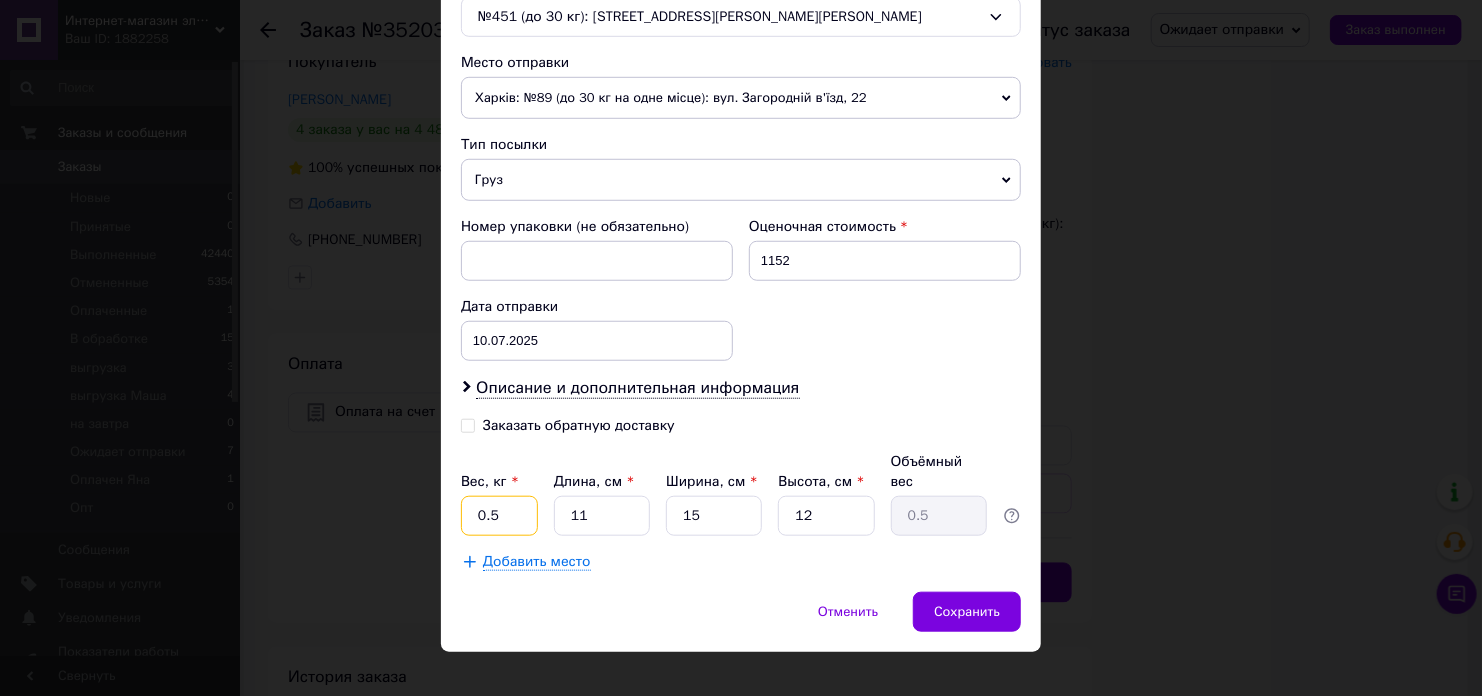 click on "0.5" at bounding box center (499, 516) 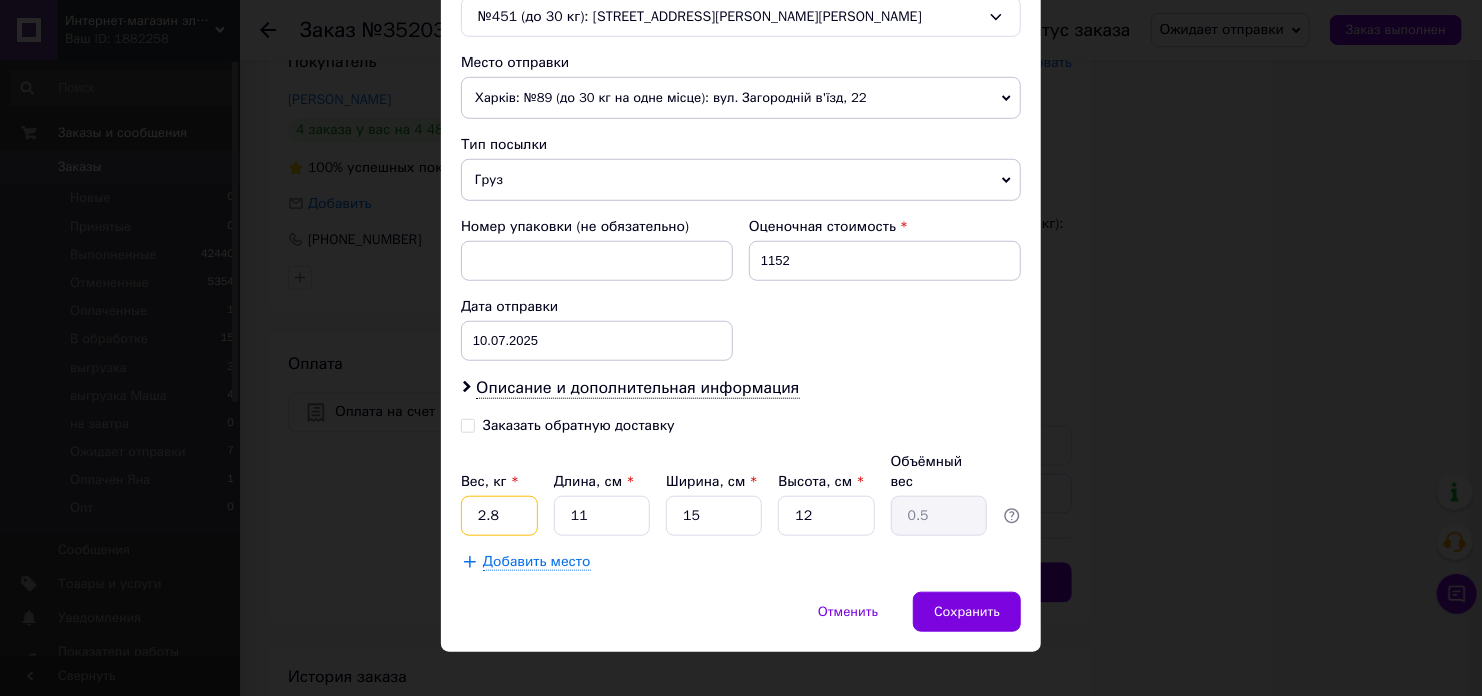type on "2.8" 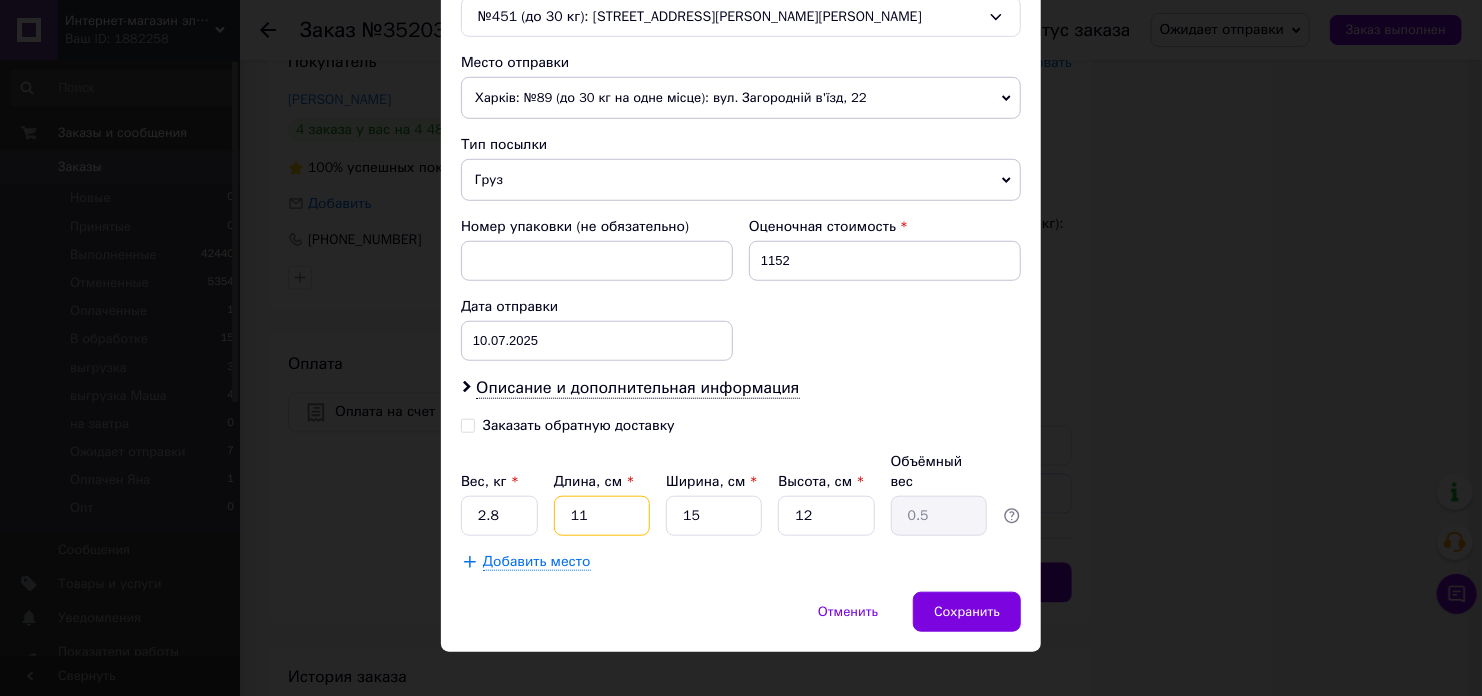 type on "2" 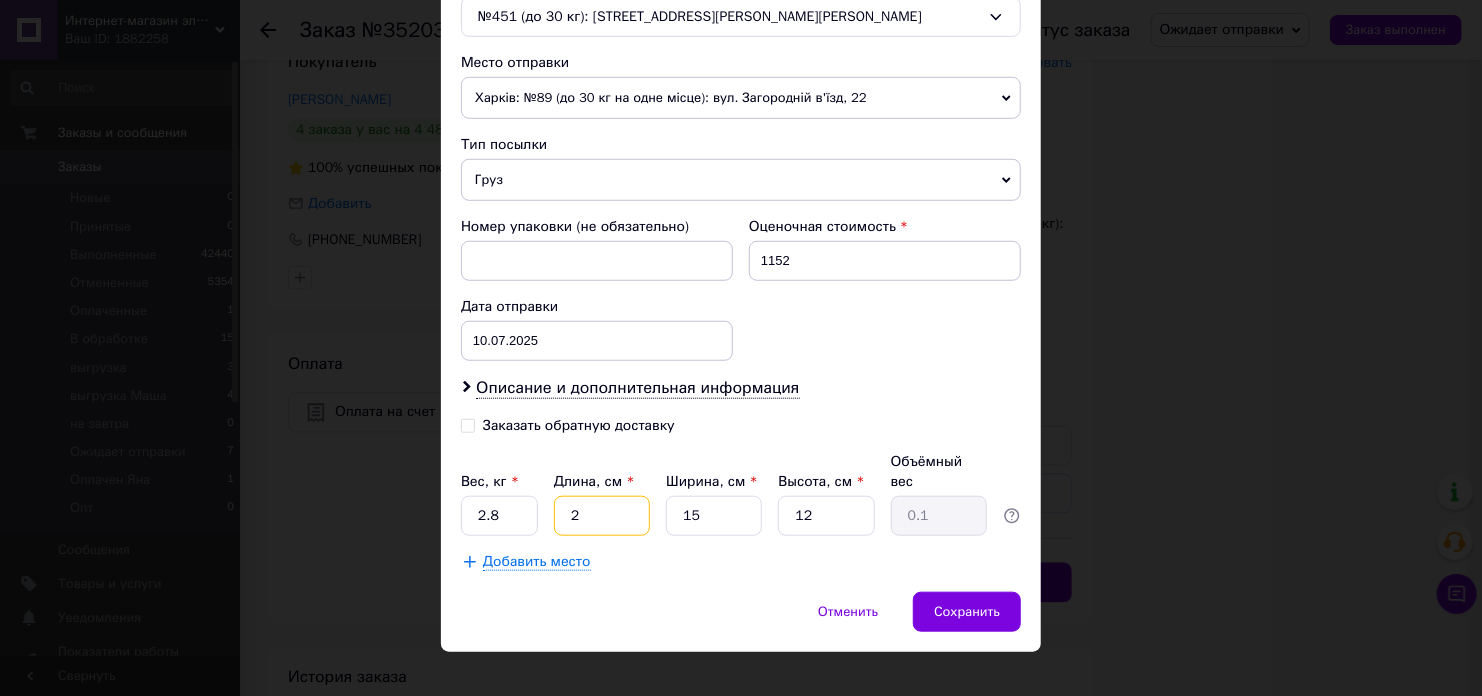 type on "26" 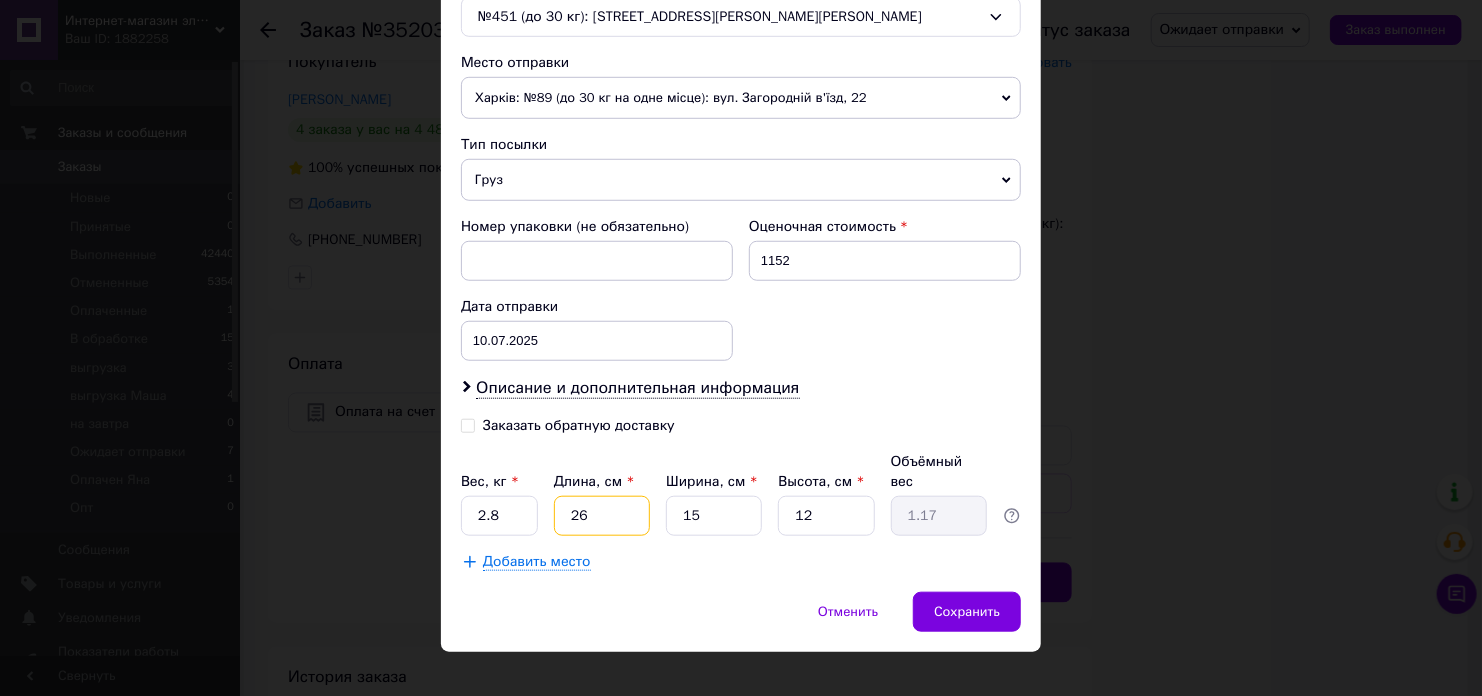 type on "26" 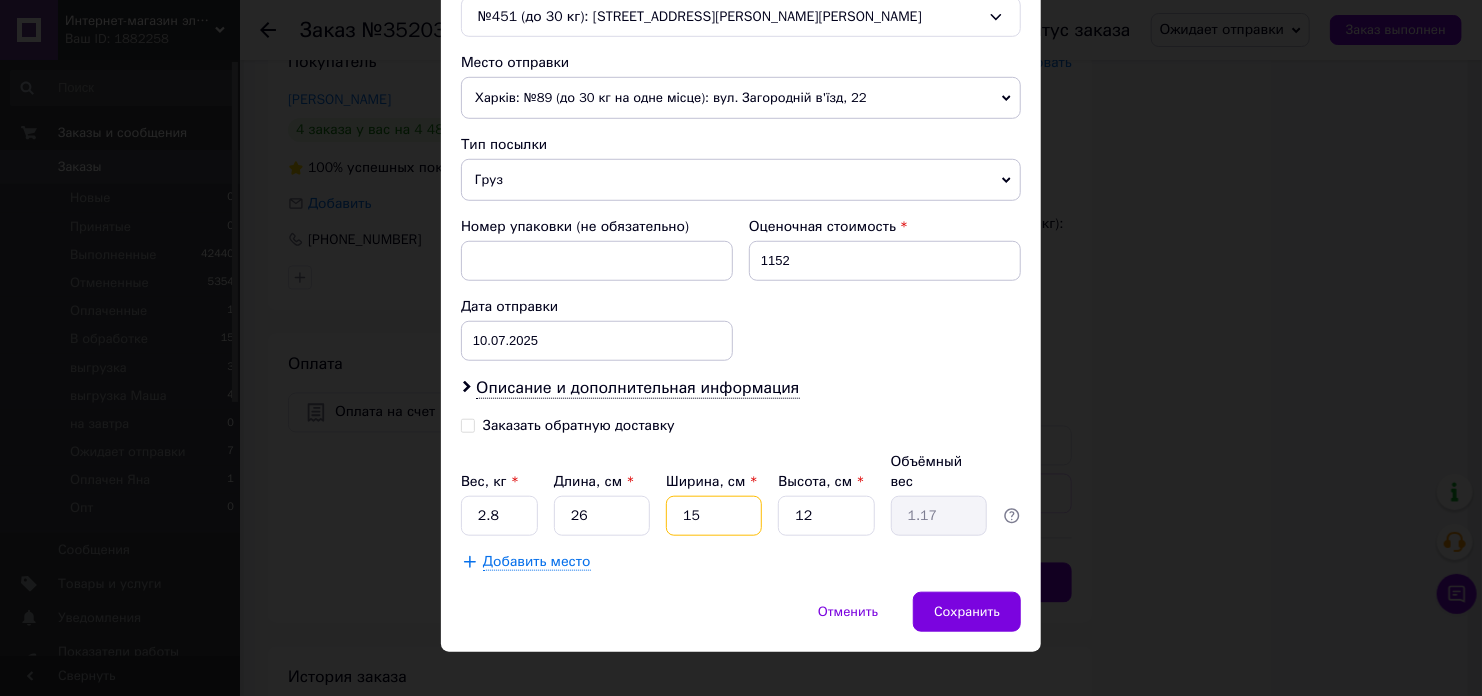 type on "2" 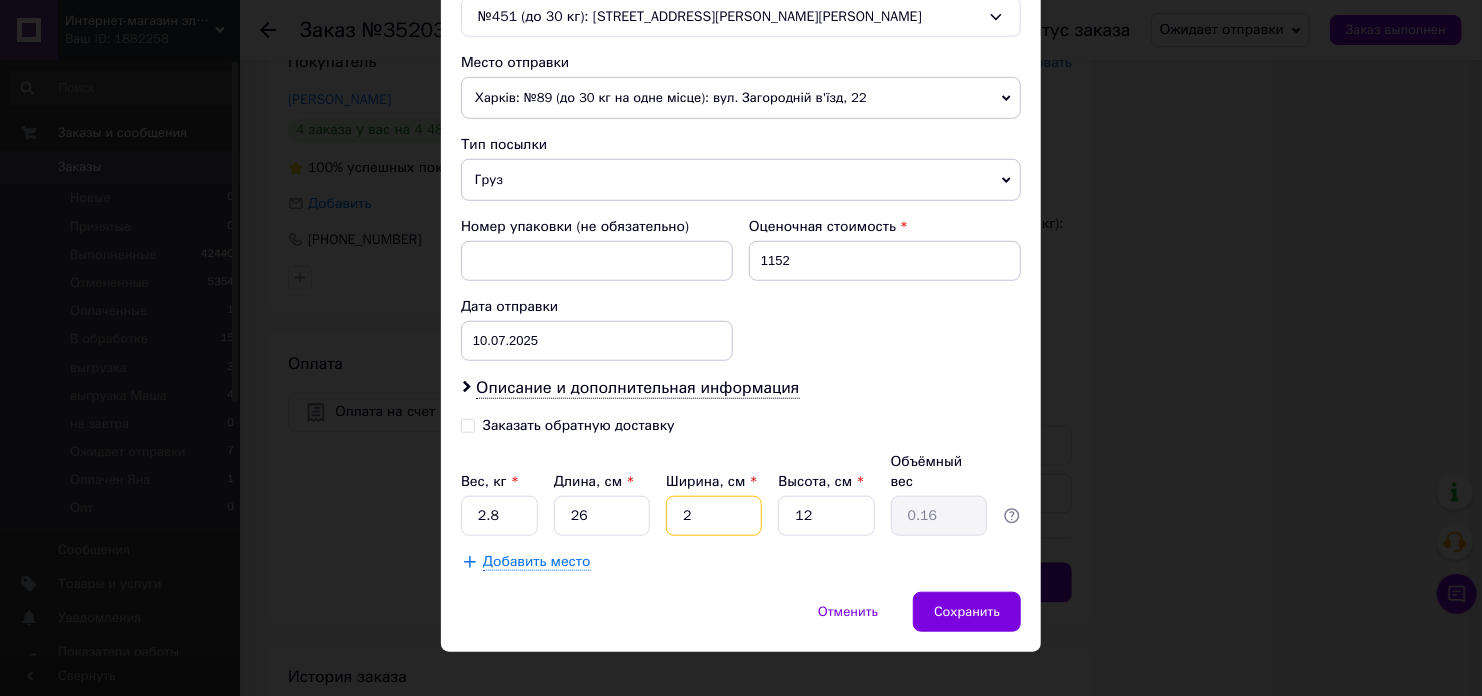 type on "22" 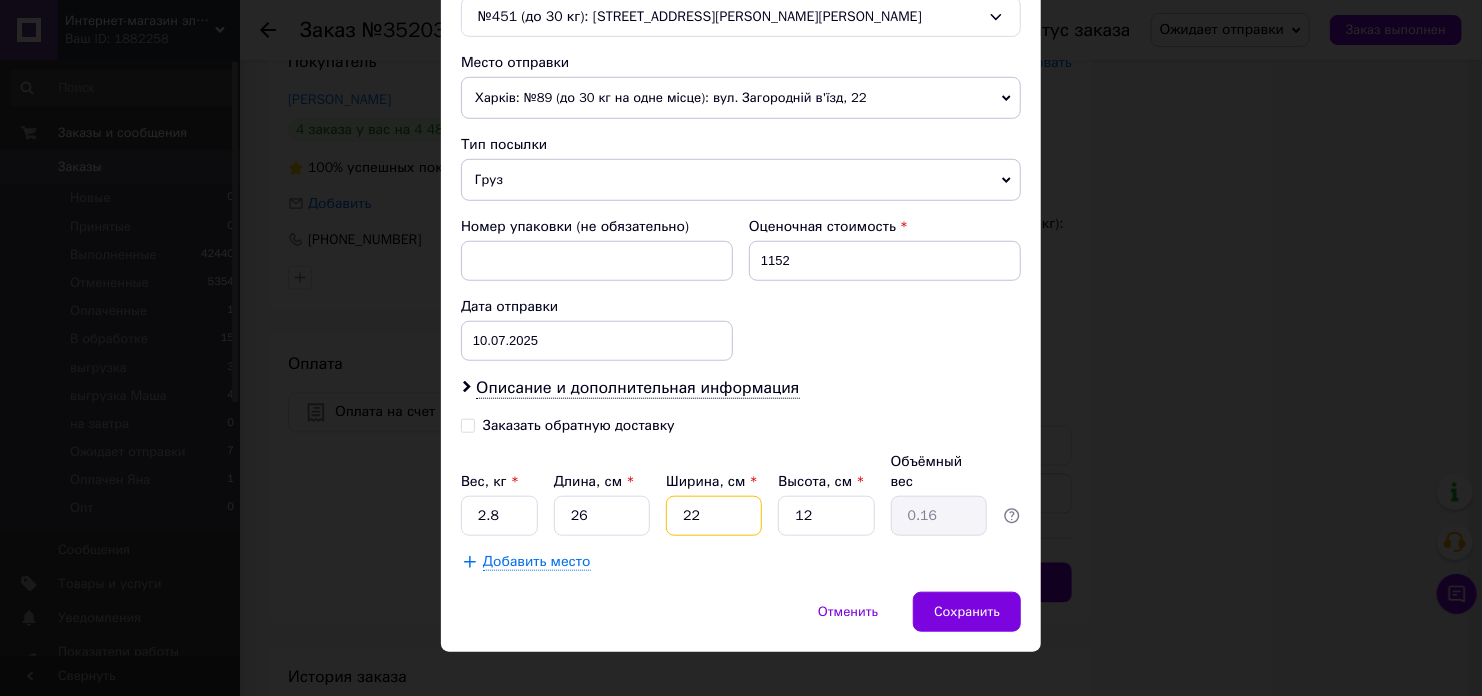 type on "1.72" 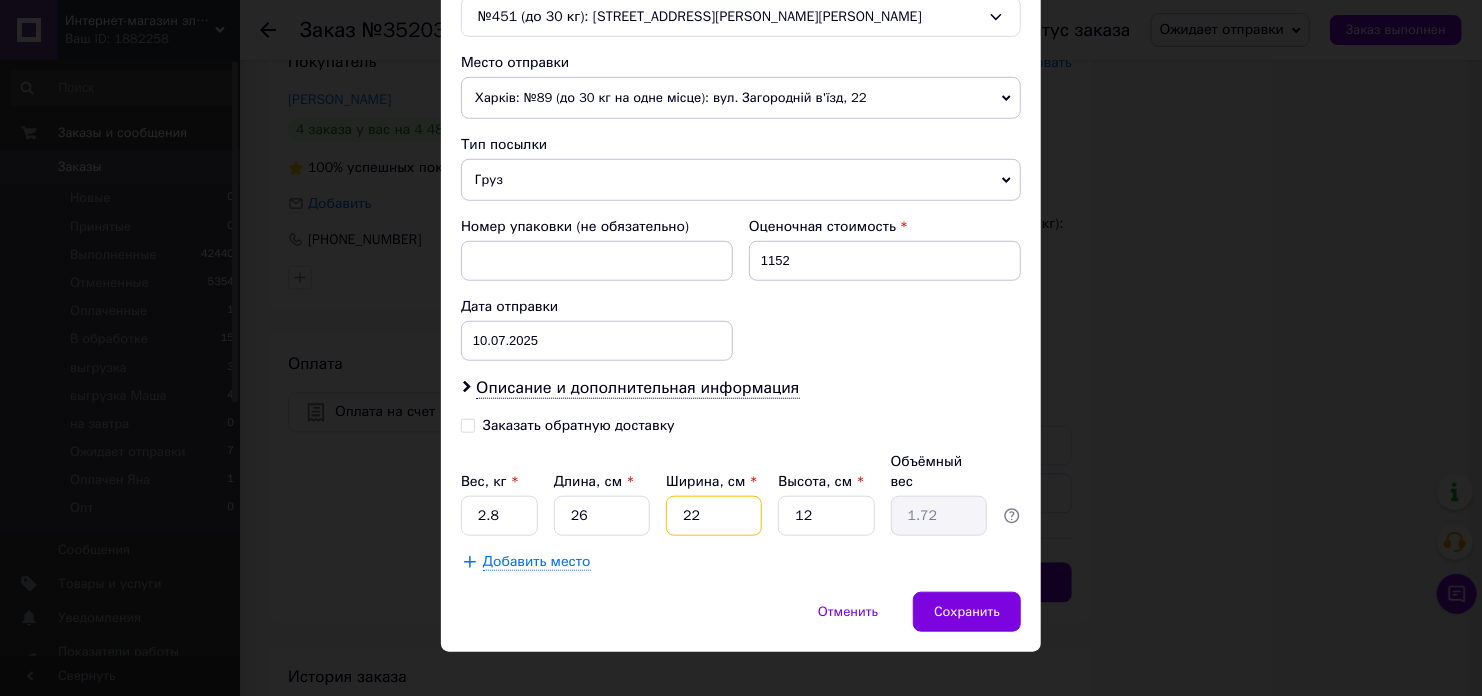 type on "22" 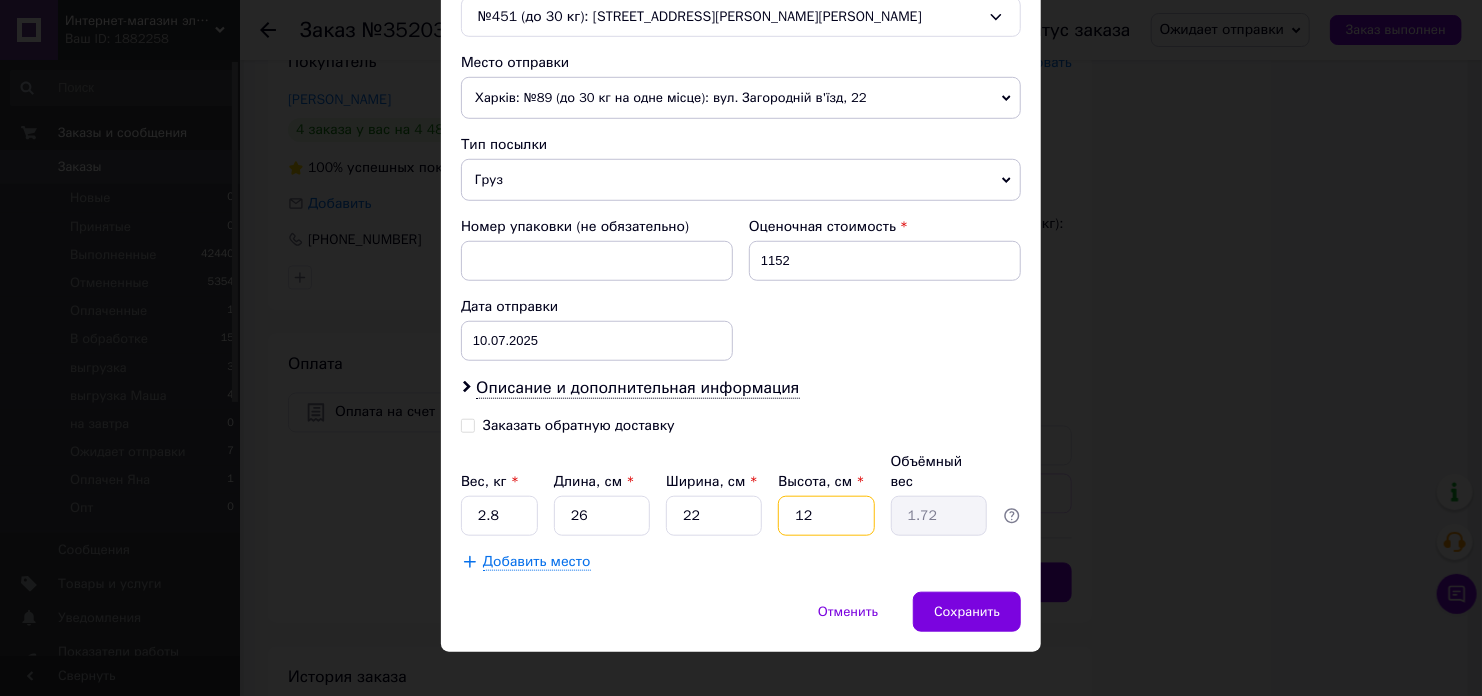 type on "1" 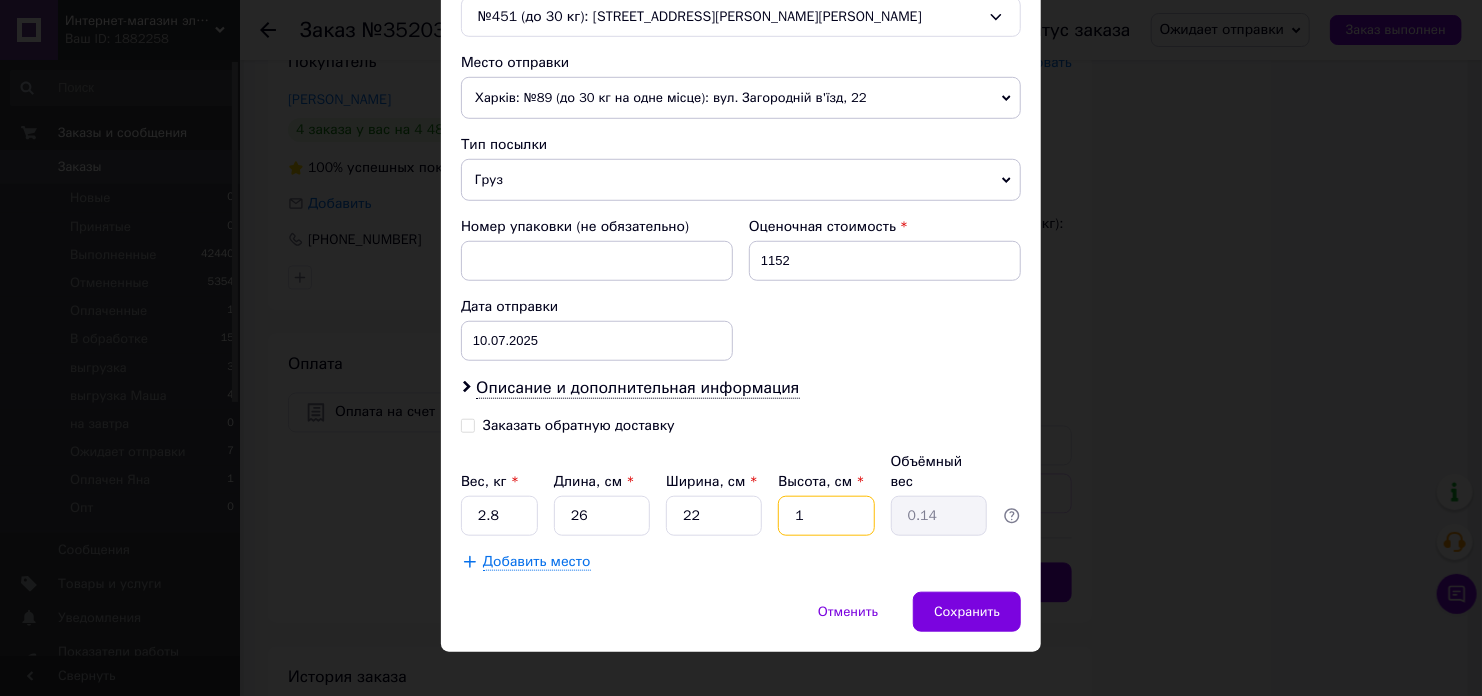 type on "18" 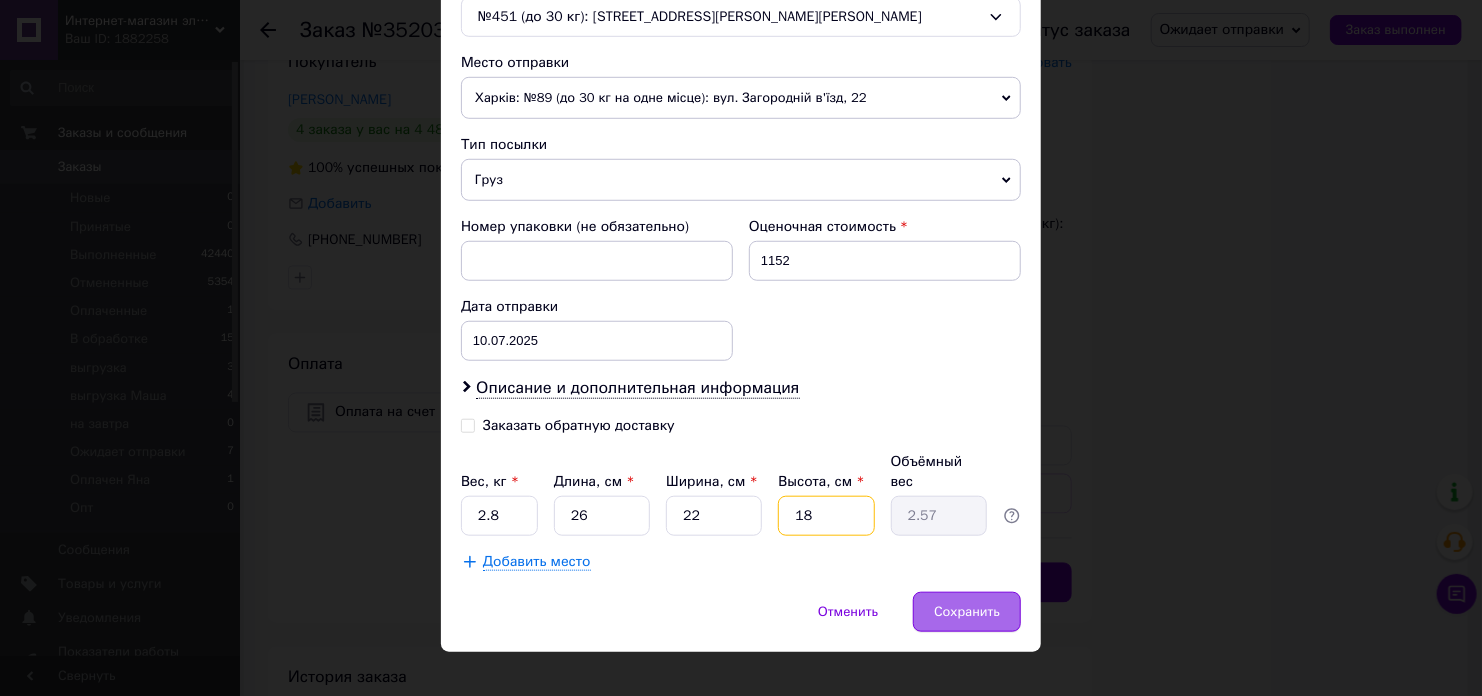 type on "18" 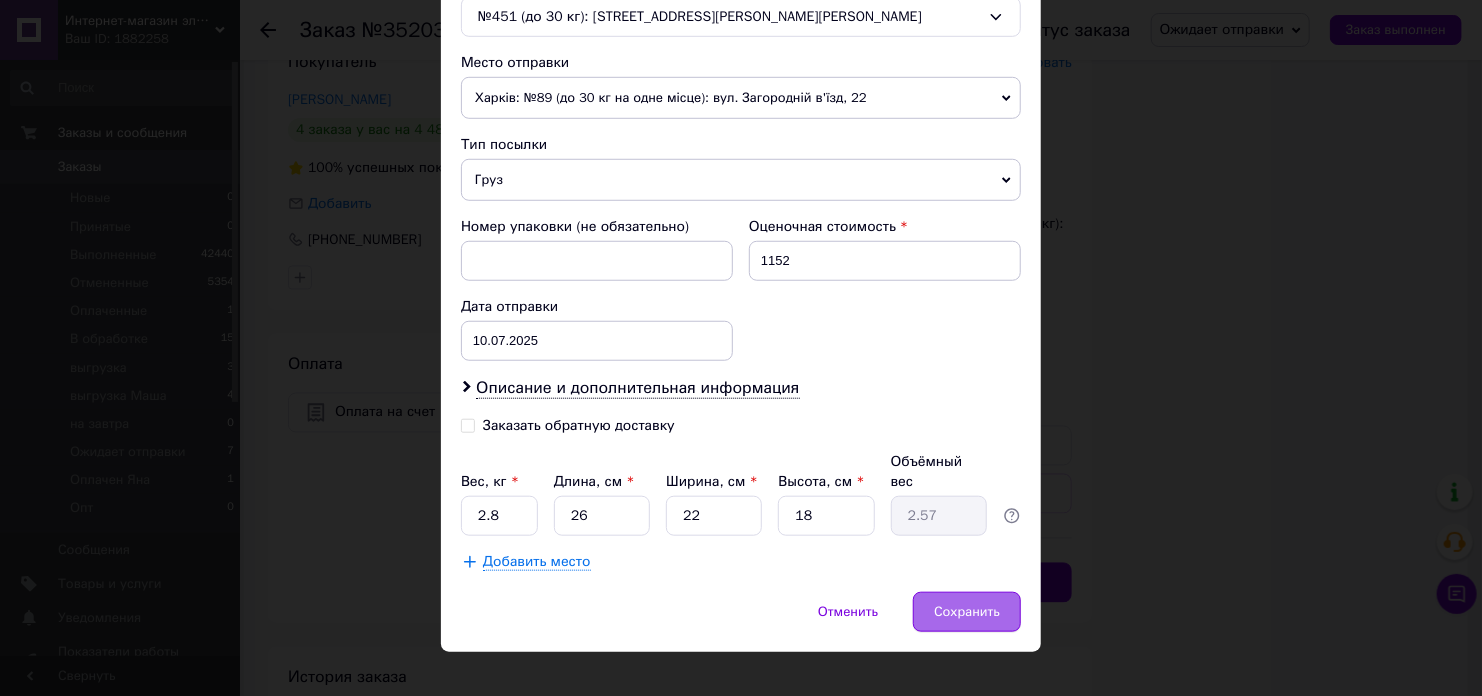 click on "Сохранить" at bounding box center (967, 612) 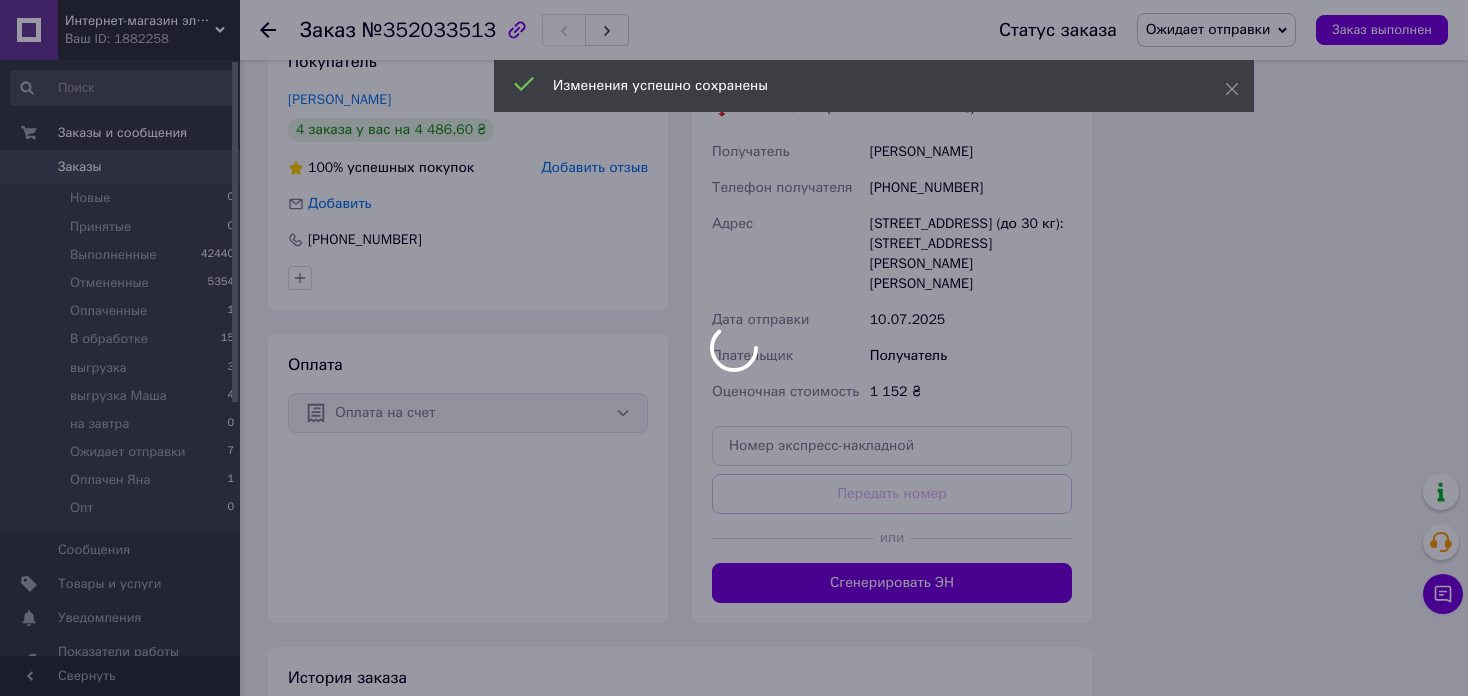 click at bounding box center [734, 348] 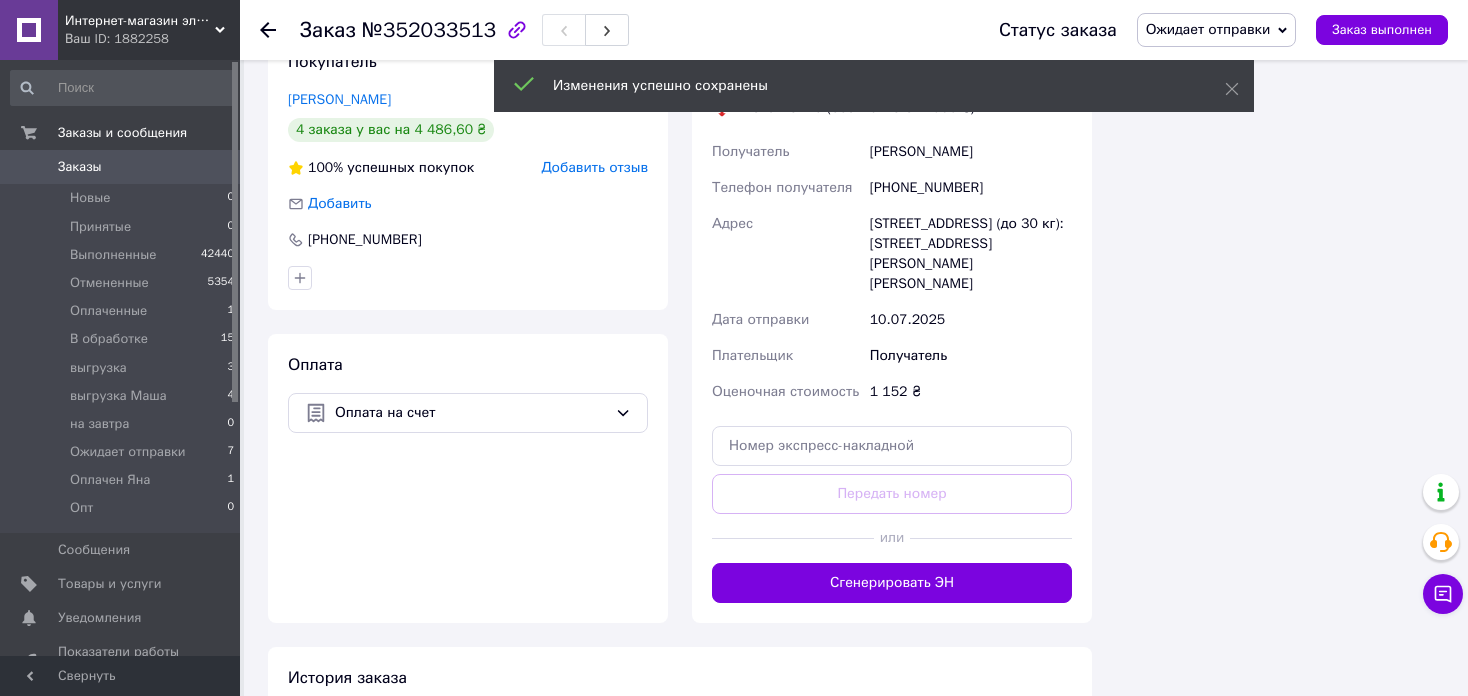 click on "Сгенерировать ЭН" at bounding box center (892, 583) 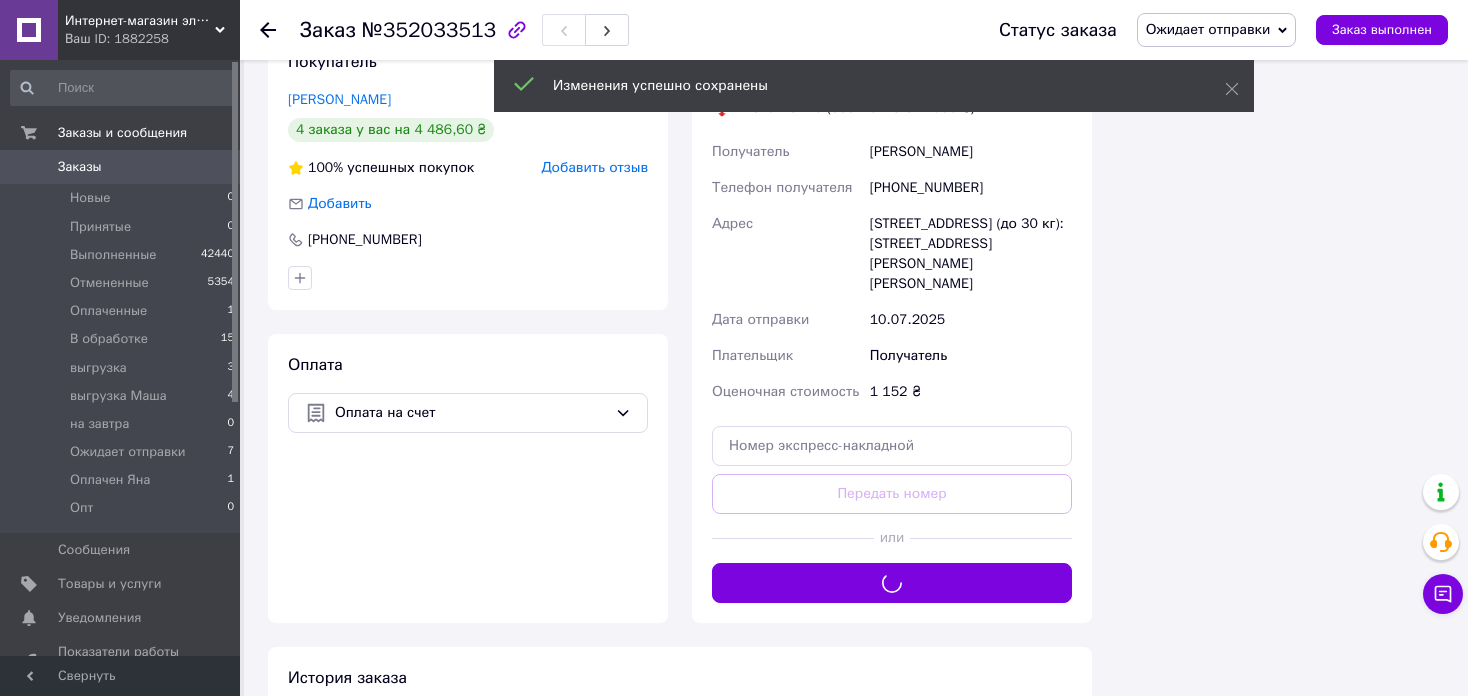 click on "Ожидает отправки" at bounding box center [1208, 29] 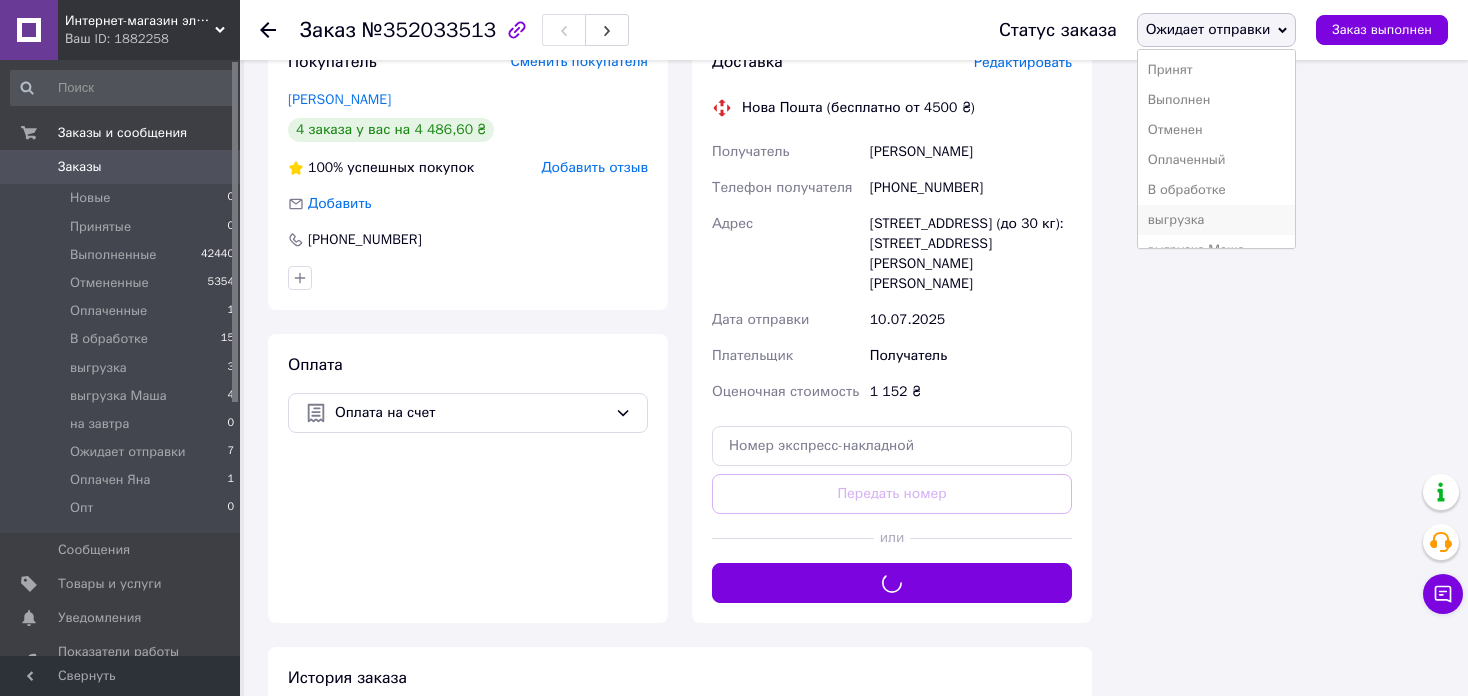 click on "выгрузка" at bounding box center (1217, 220) 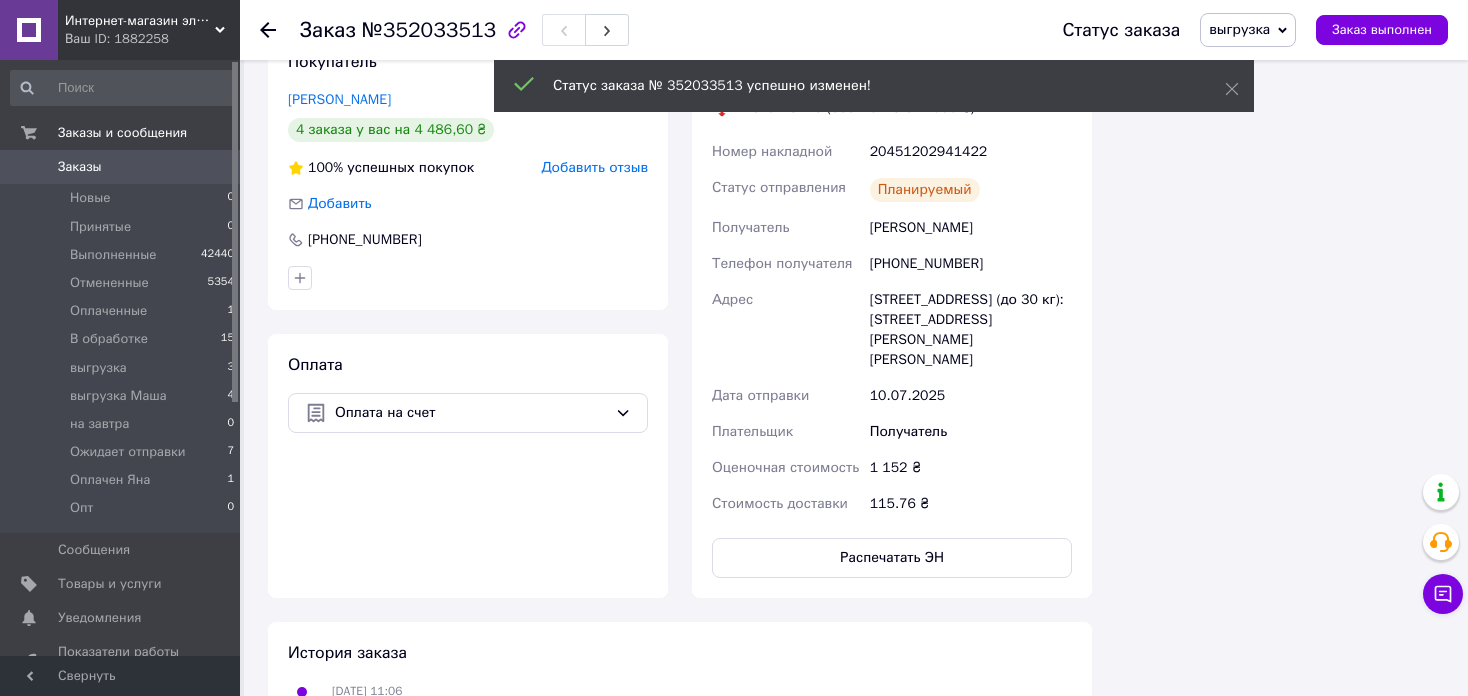 click 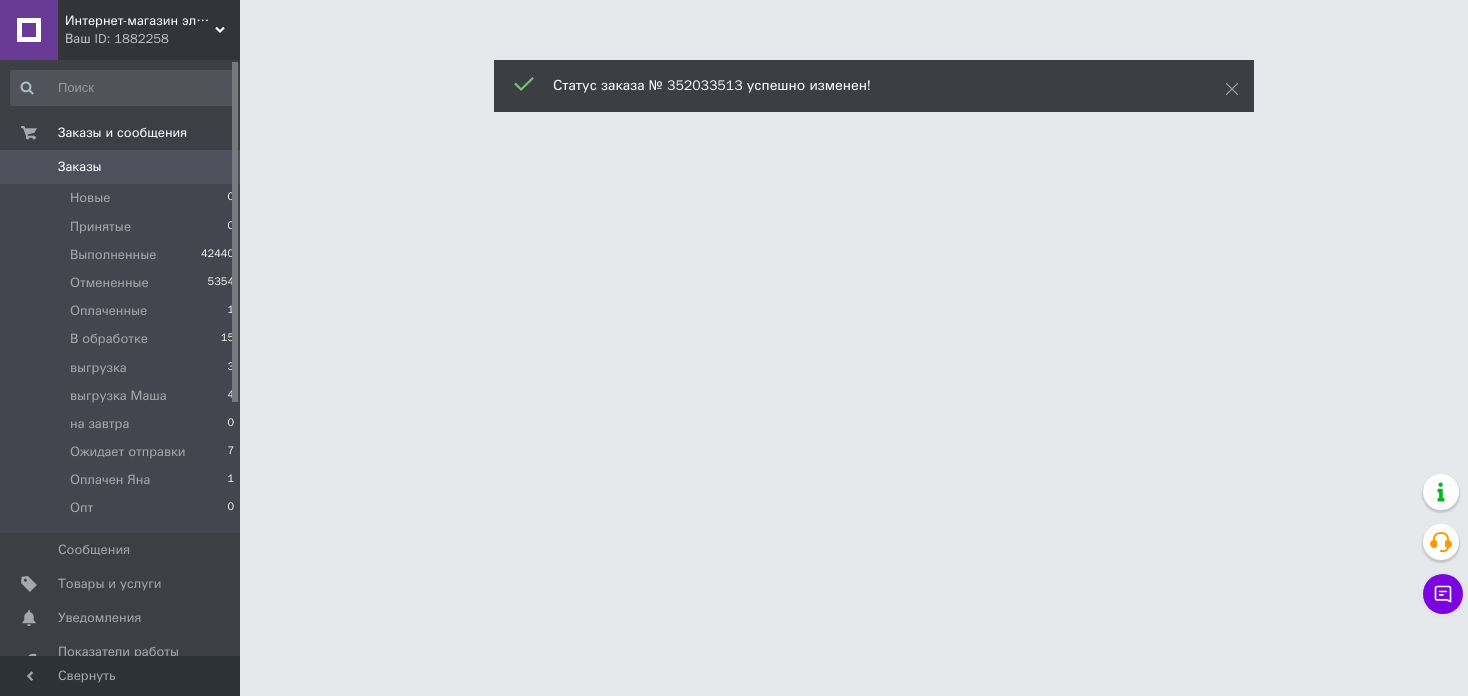 scroll, scrollTop: 0, scrollLeft: 0, axis: both 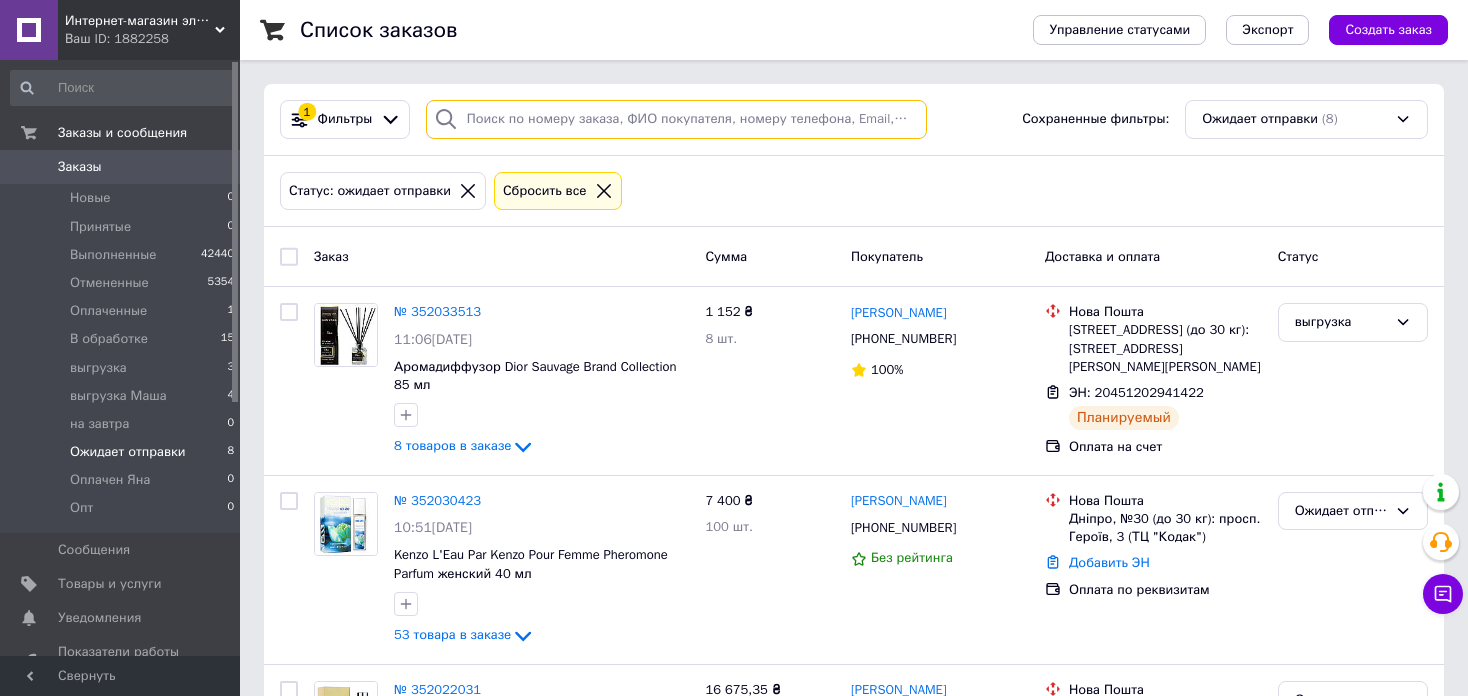 click at bounding box center (676, 119) 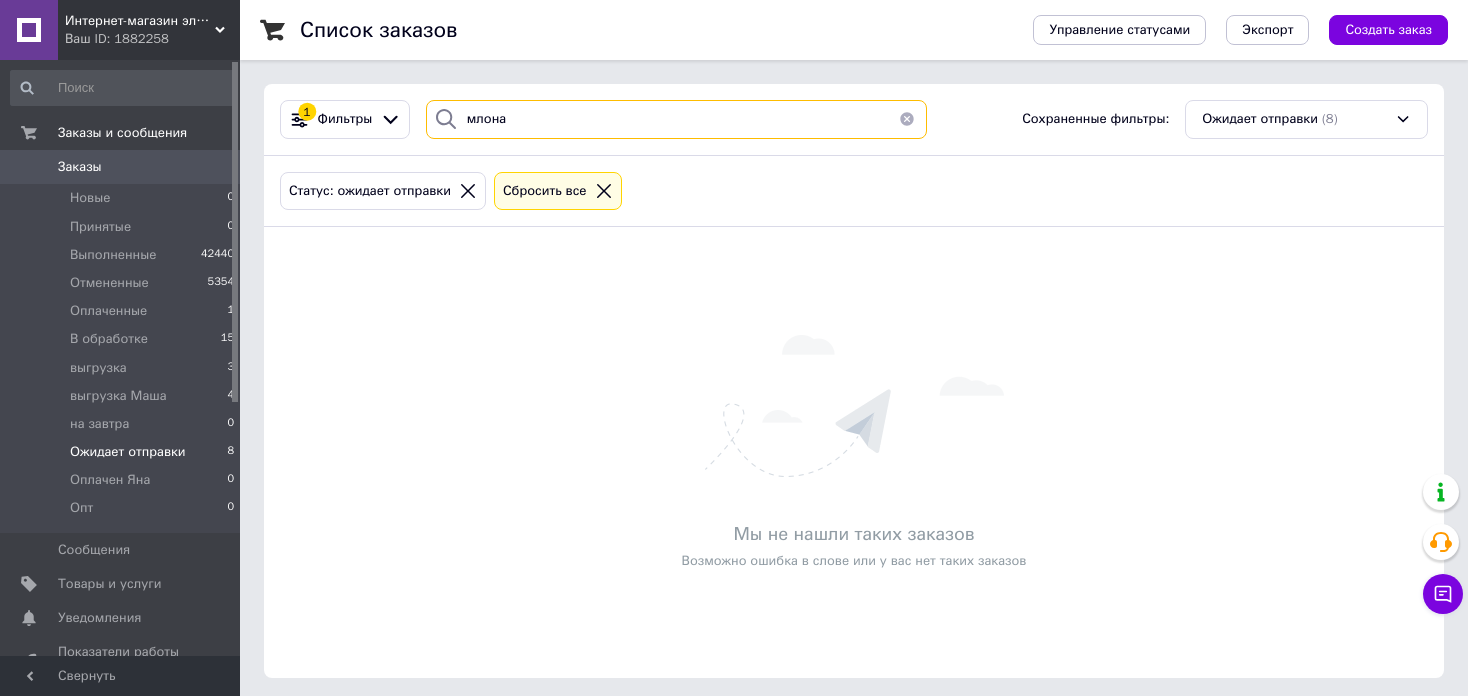 drag, startPoint x: 471, startPoint y: 121, endPoint x: 439, endPoint y: 121, distance: 32 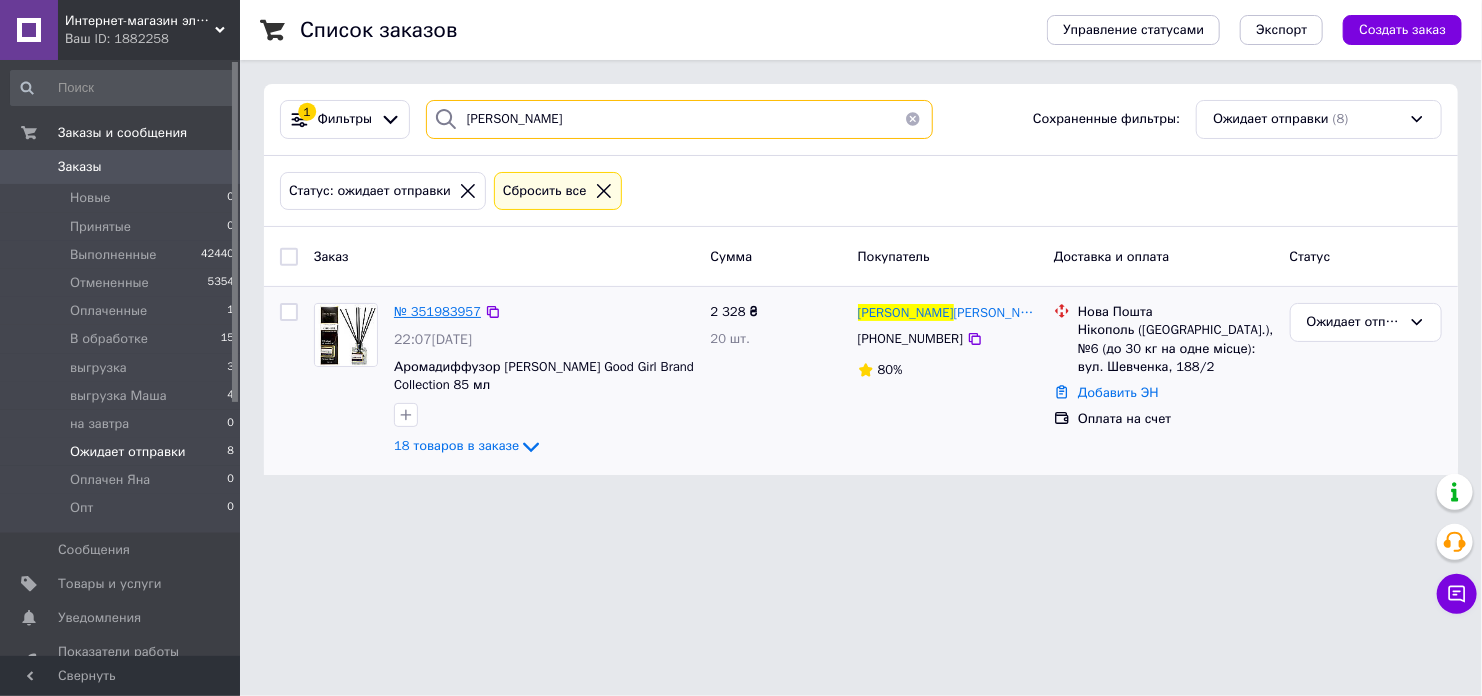 type on "илона" 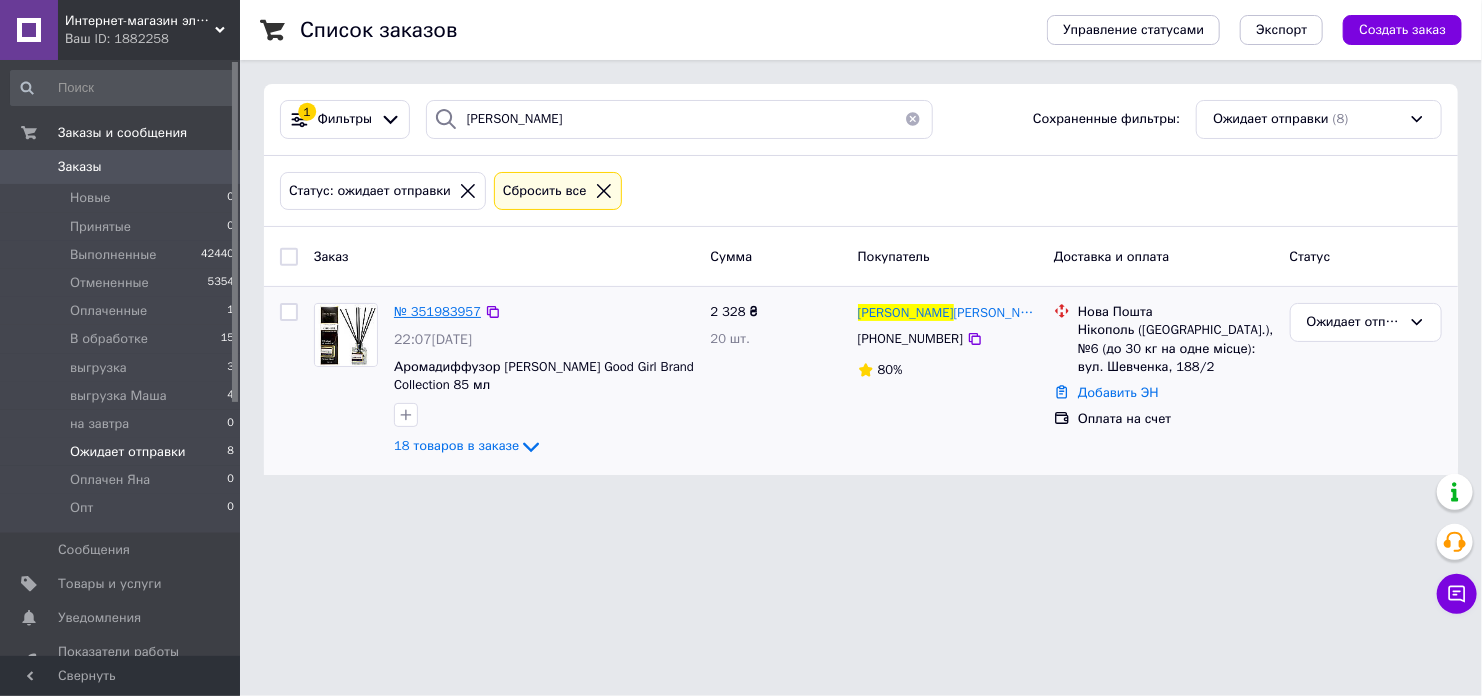 click on "№ 351983957" at bounding box center [437, 311] 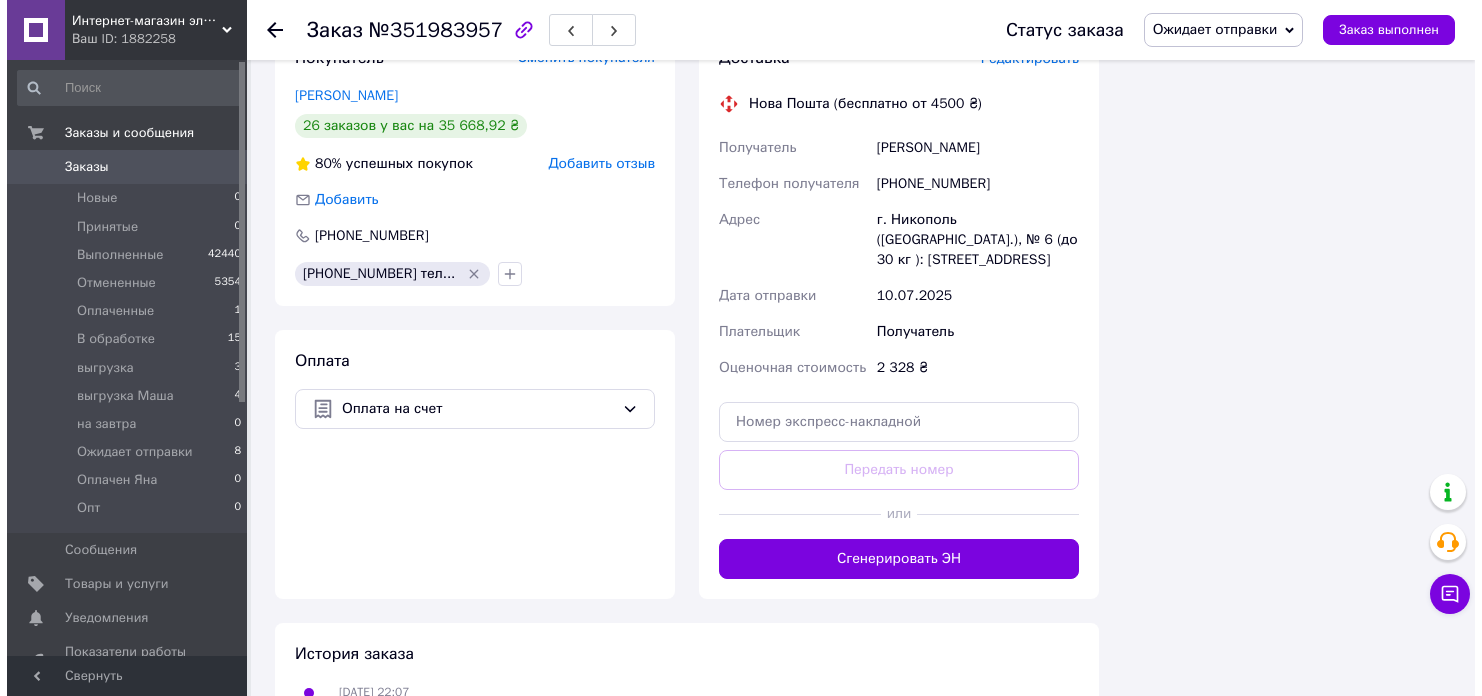 scroll, scrollTop: 3038, scrollLeft: 0, axis: vertical 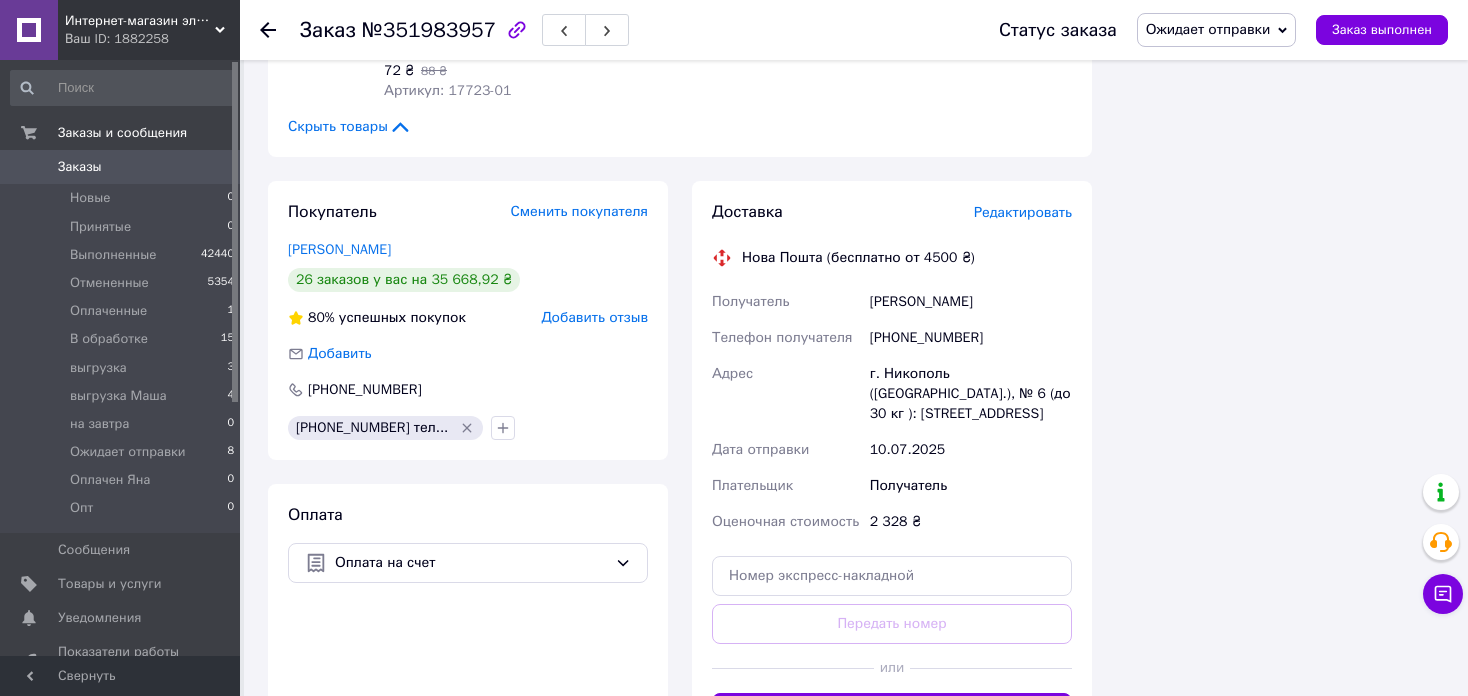 click on "Редактировать" at bounding box center (1023, 212) 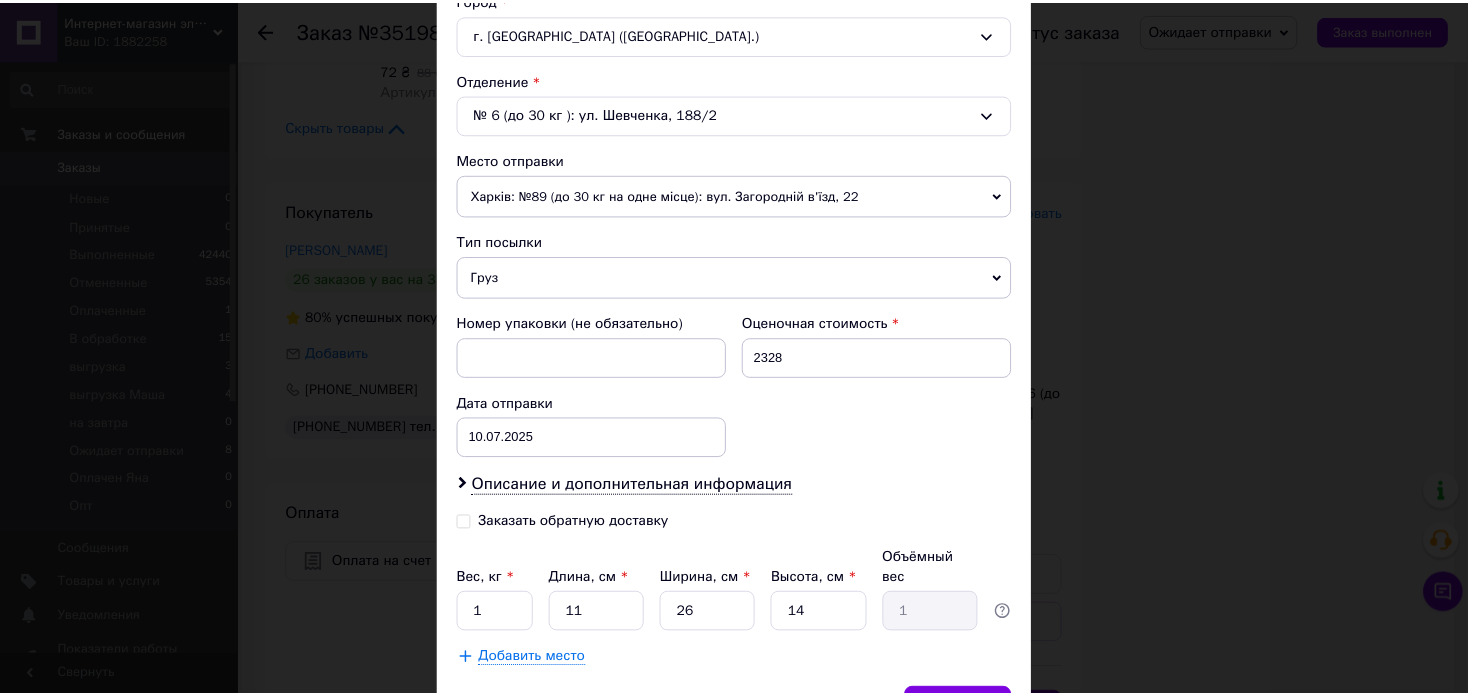 scroll, scrollTop: 662, scrollLeft: 0, axis: vertical 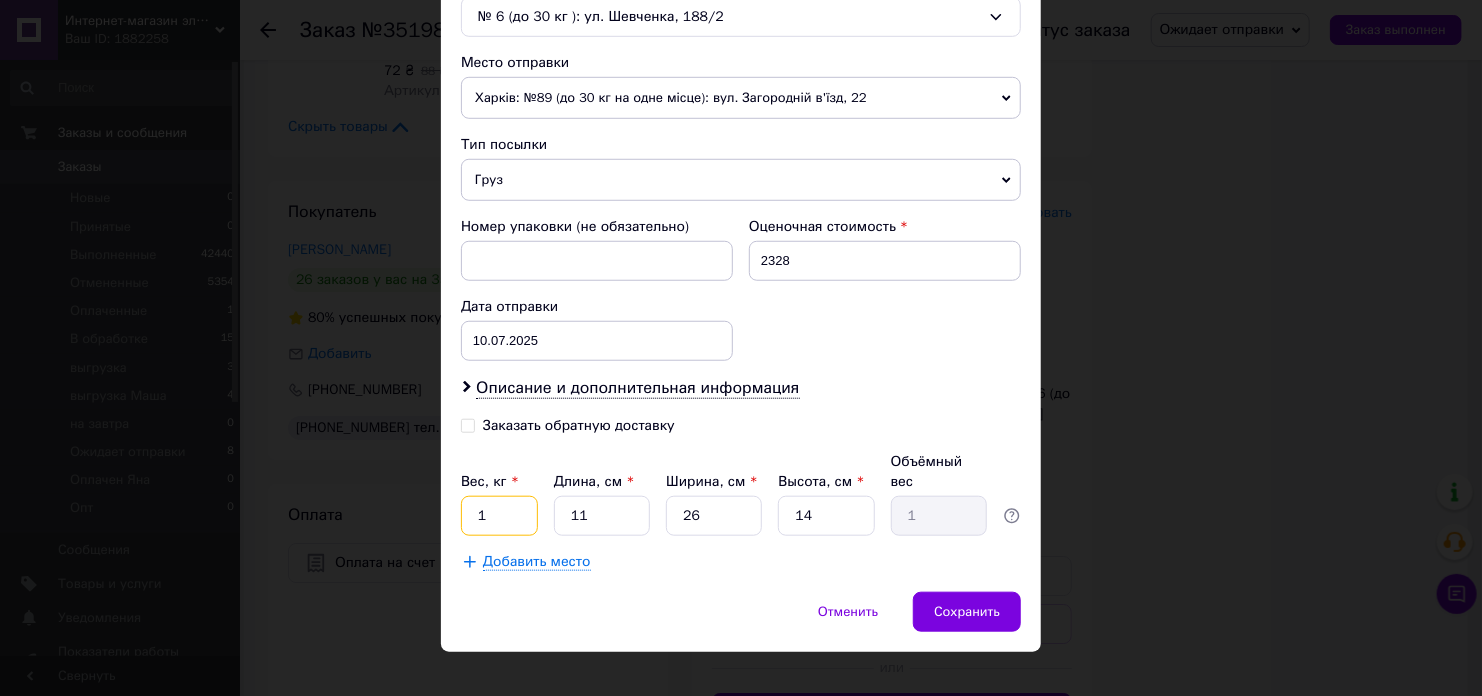 click on "1" at bounding box center (499, 516) 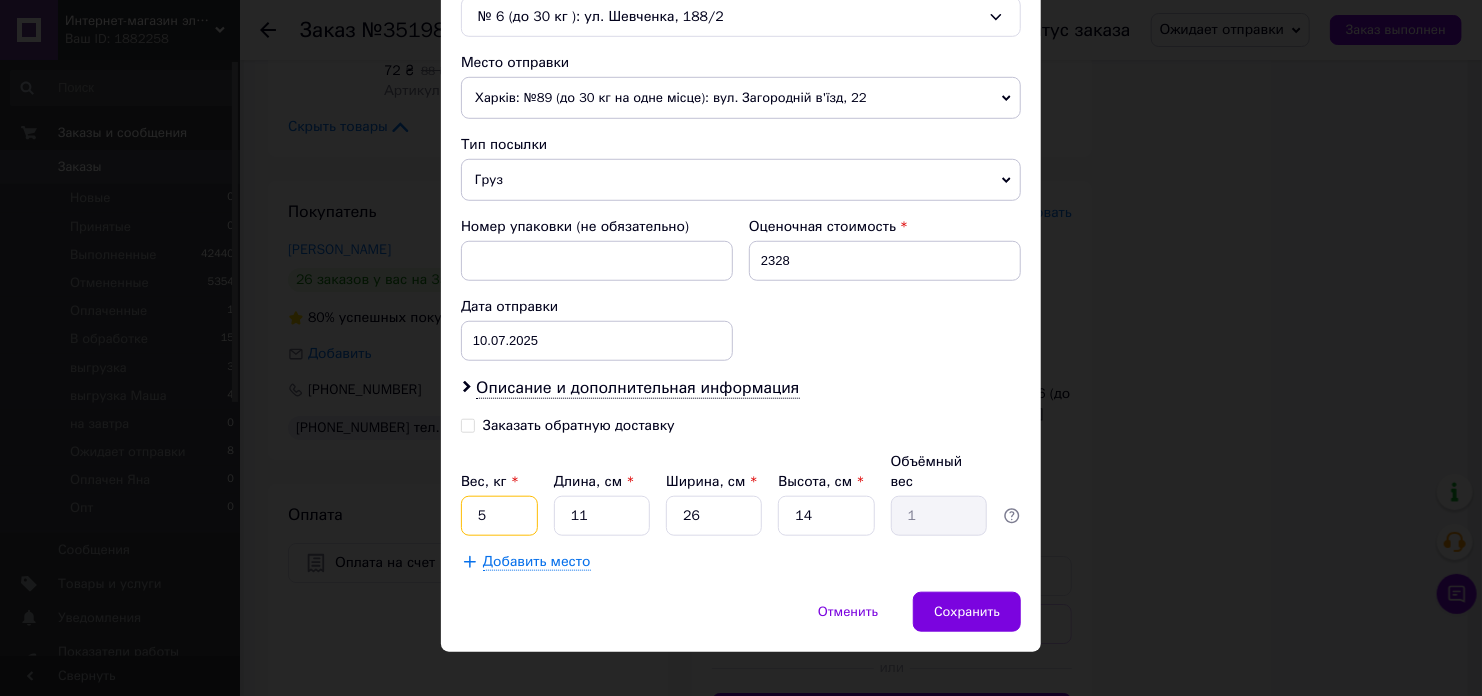 type on "5" 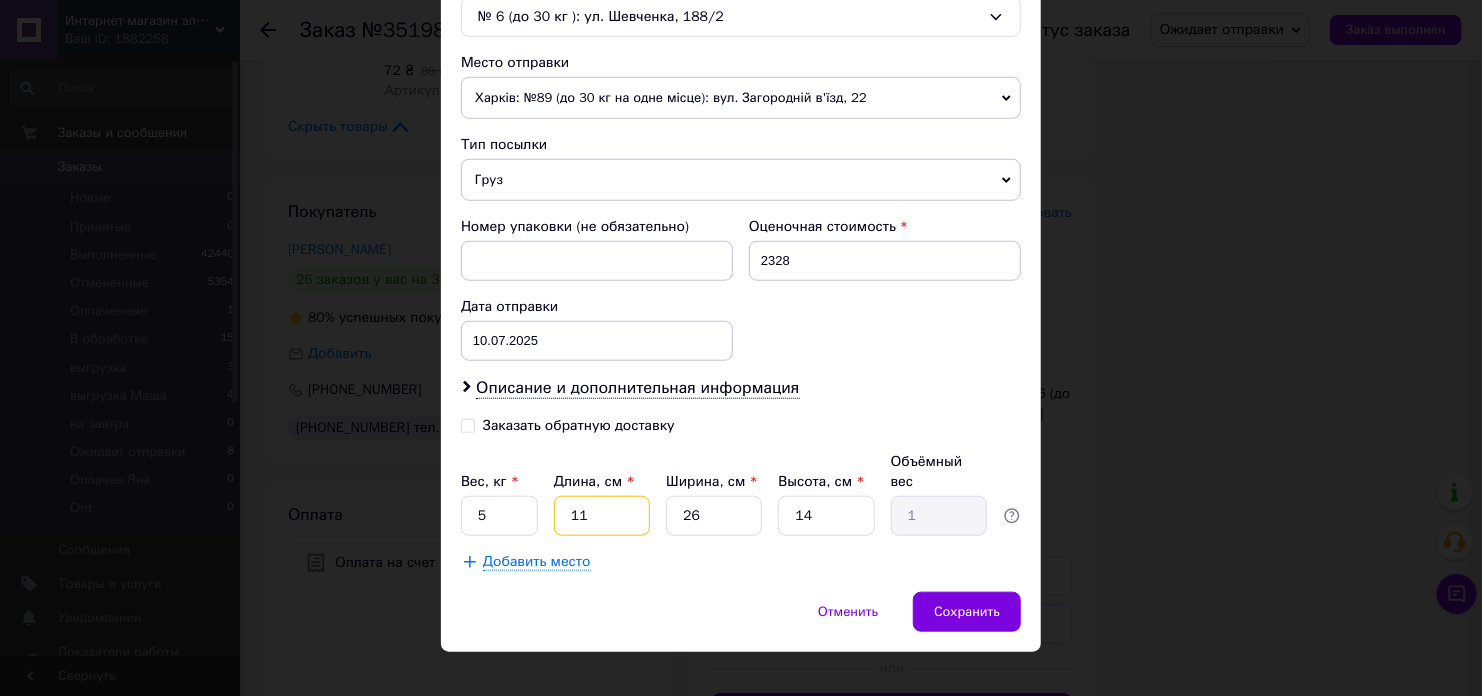 type on "3" 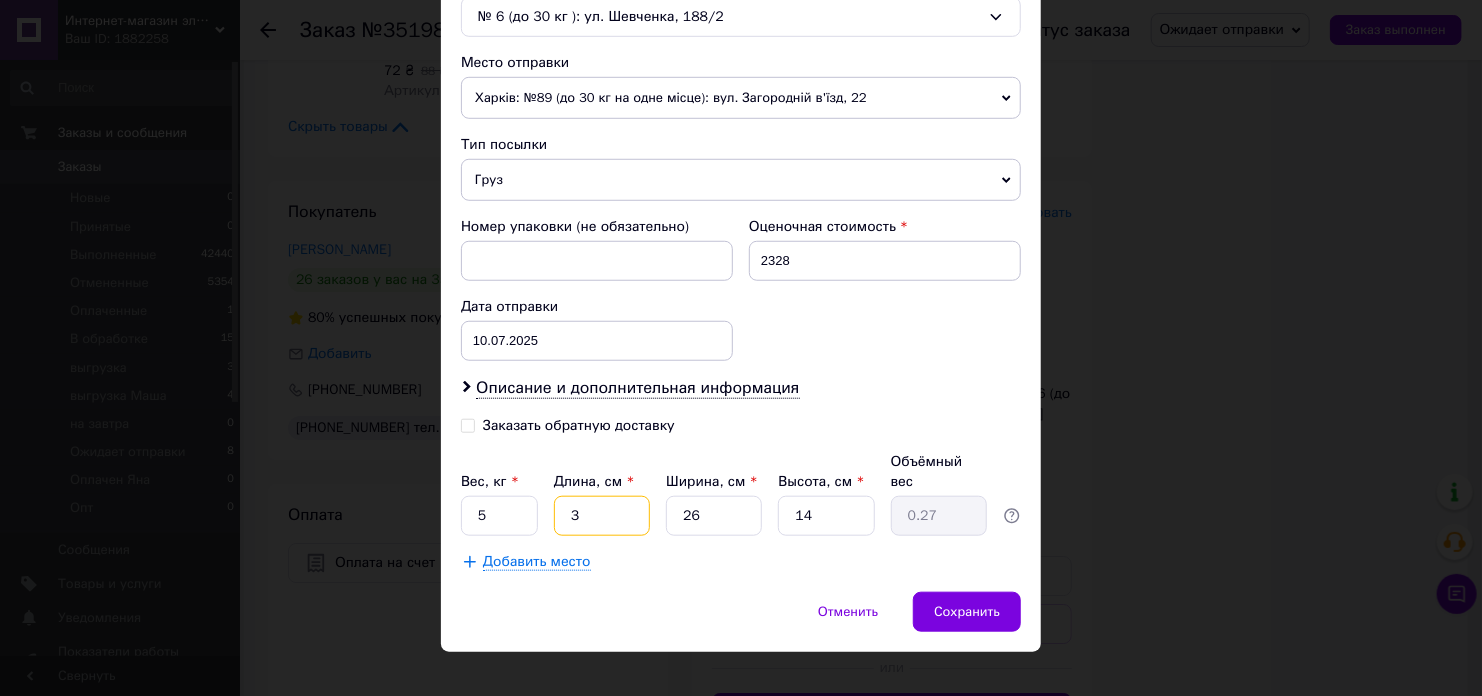 type on "30" 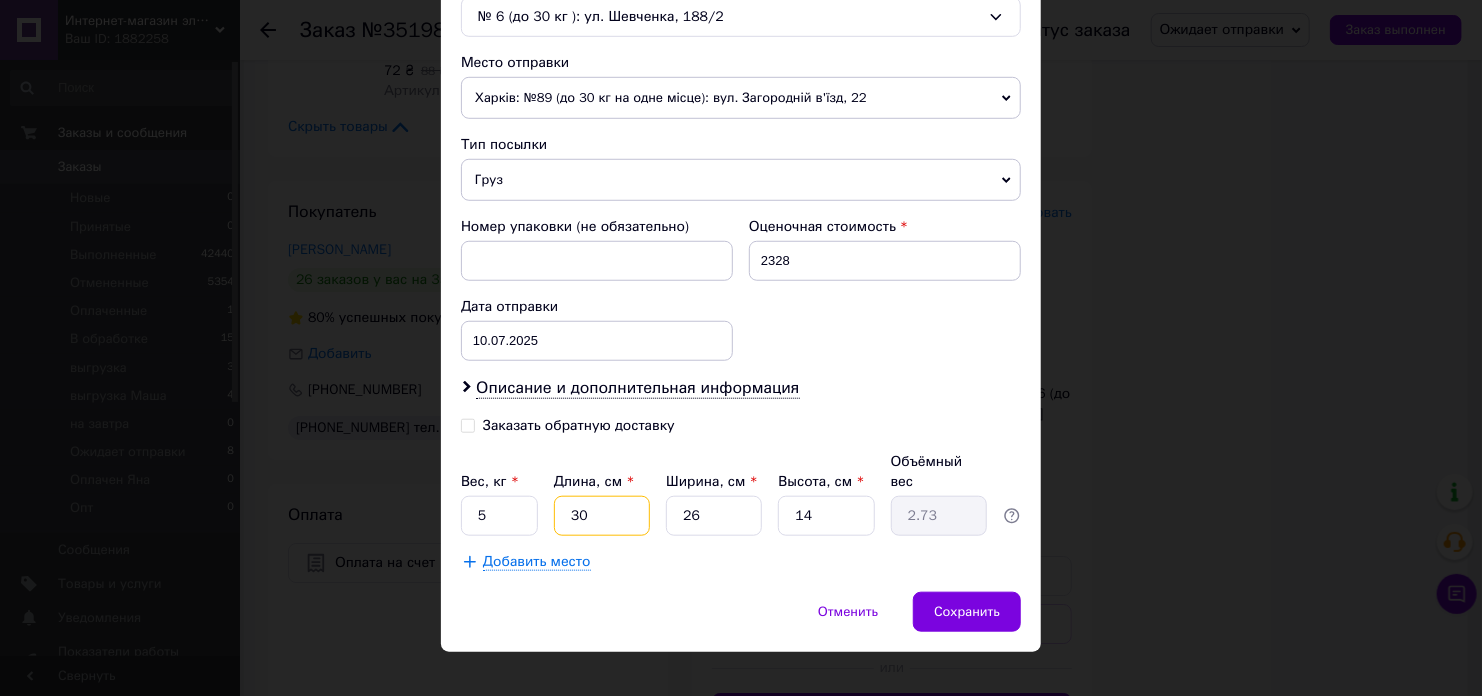 type on "30" 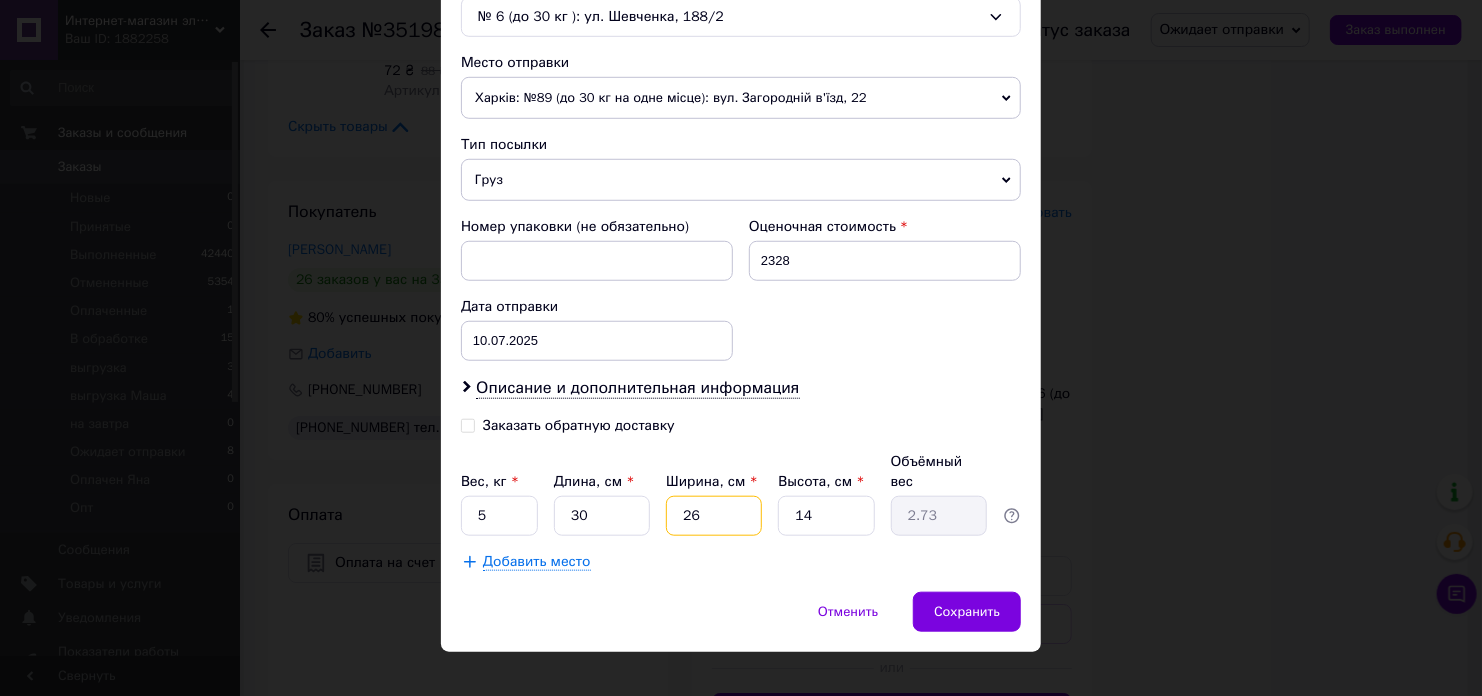 type on "2" 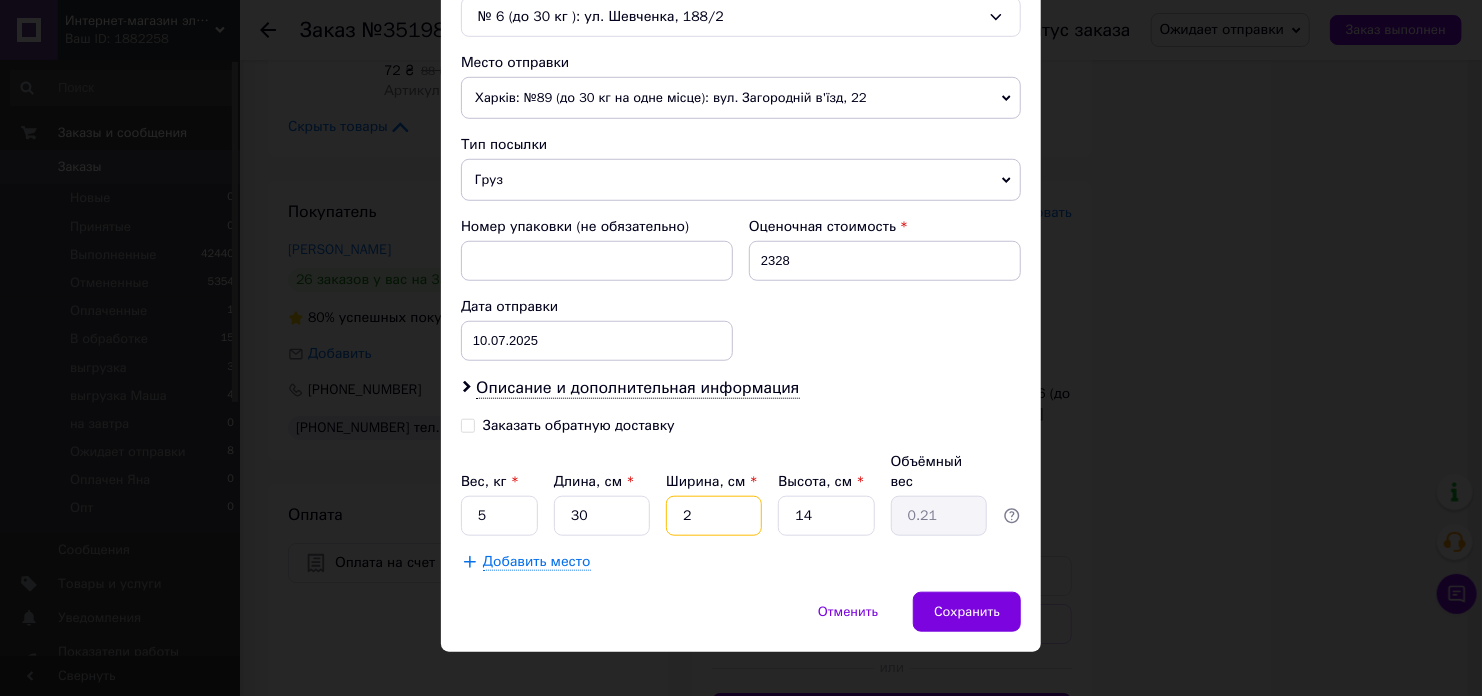type on "27" 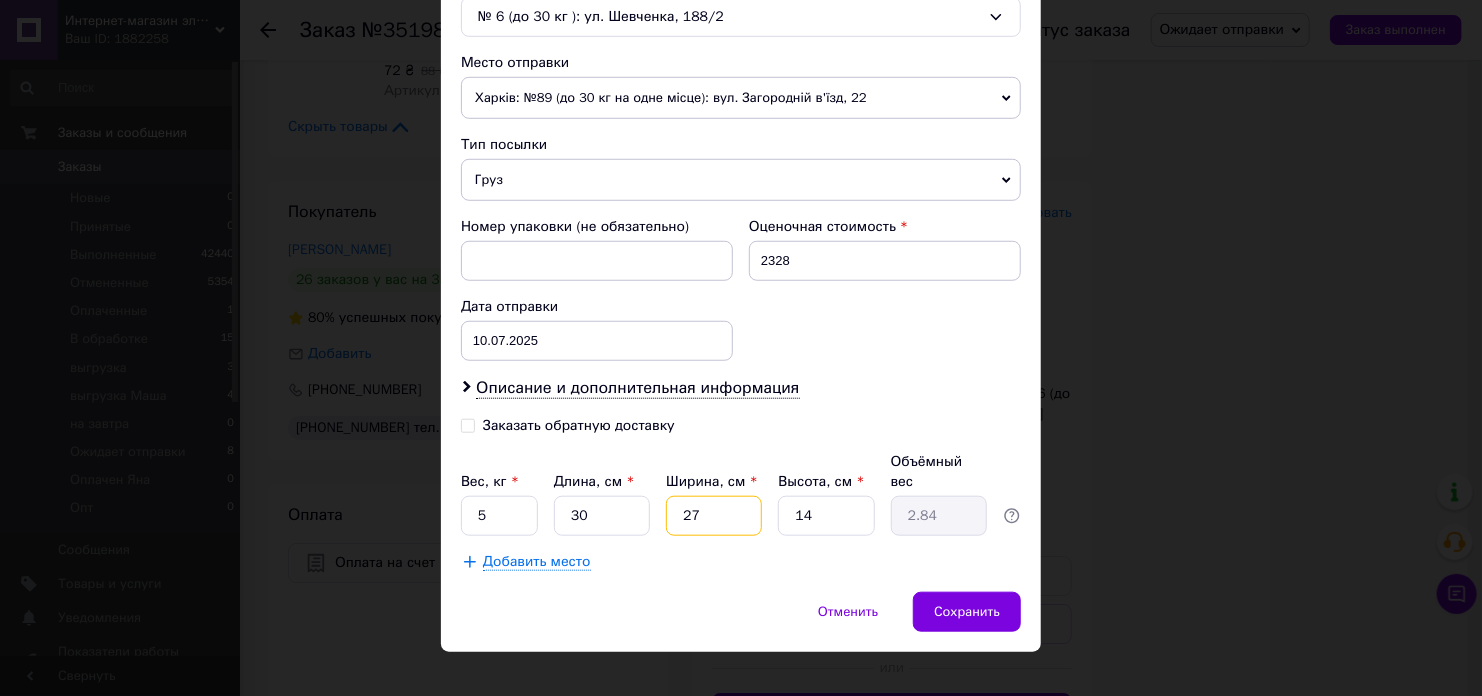 type on "27" 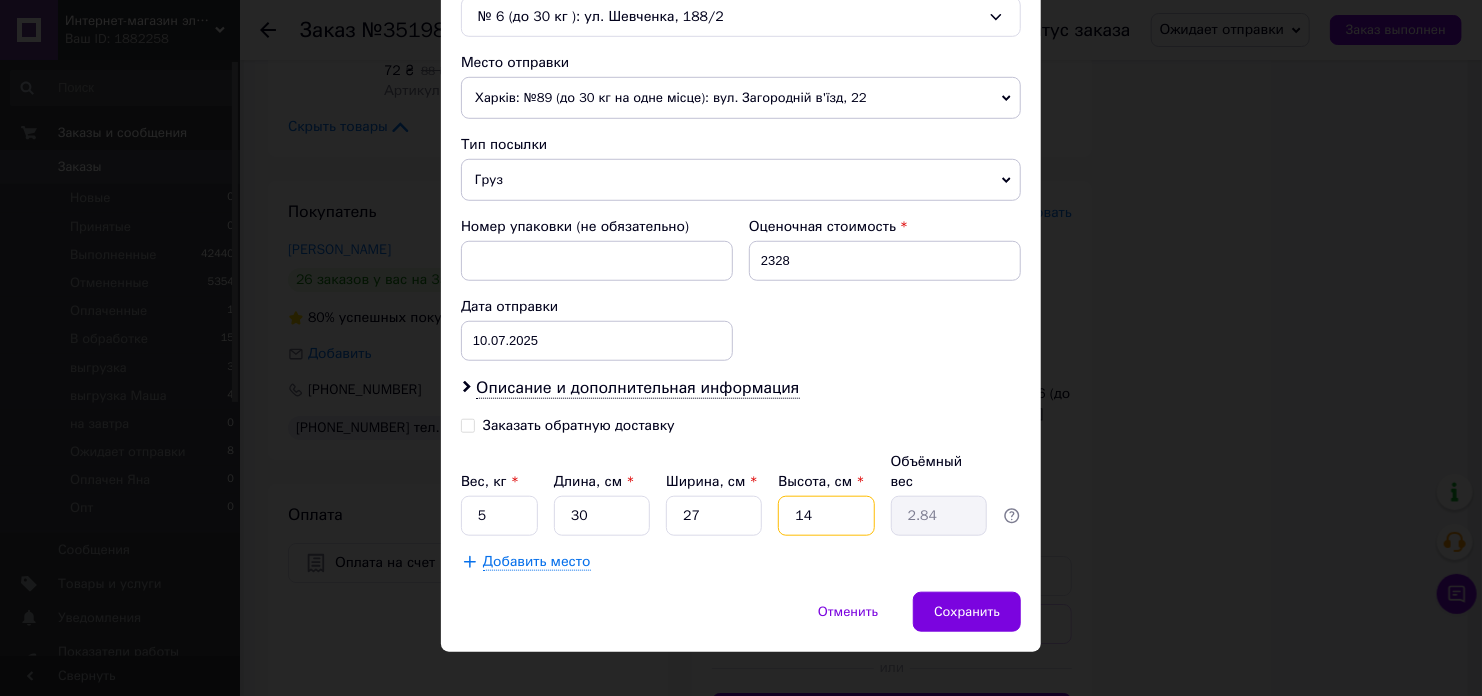 type on "1" 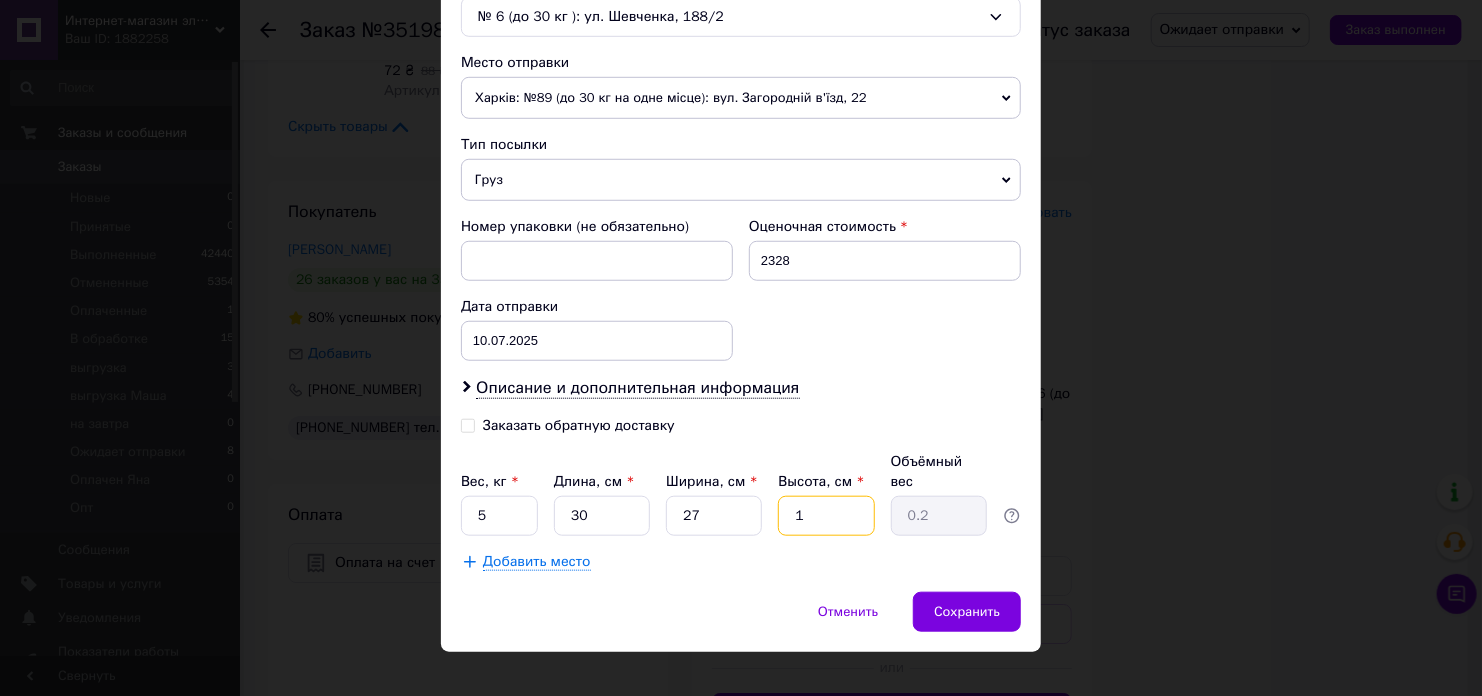 type on "14" 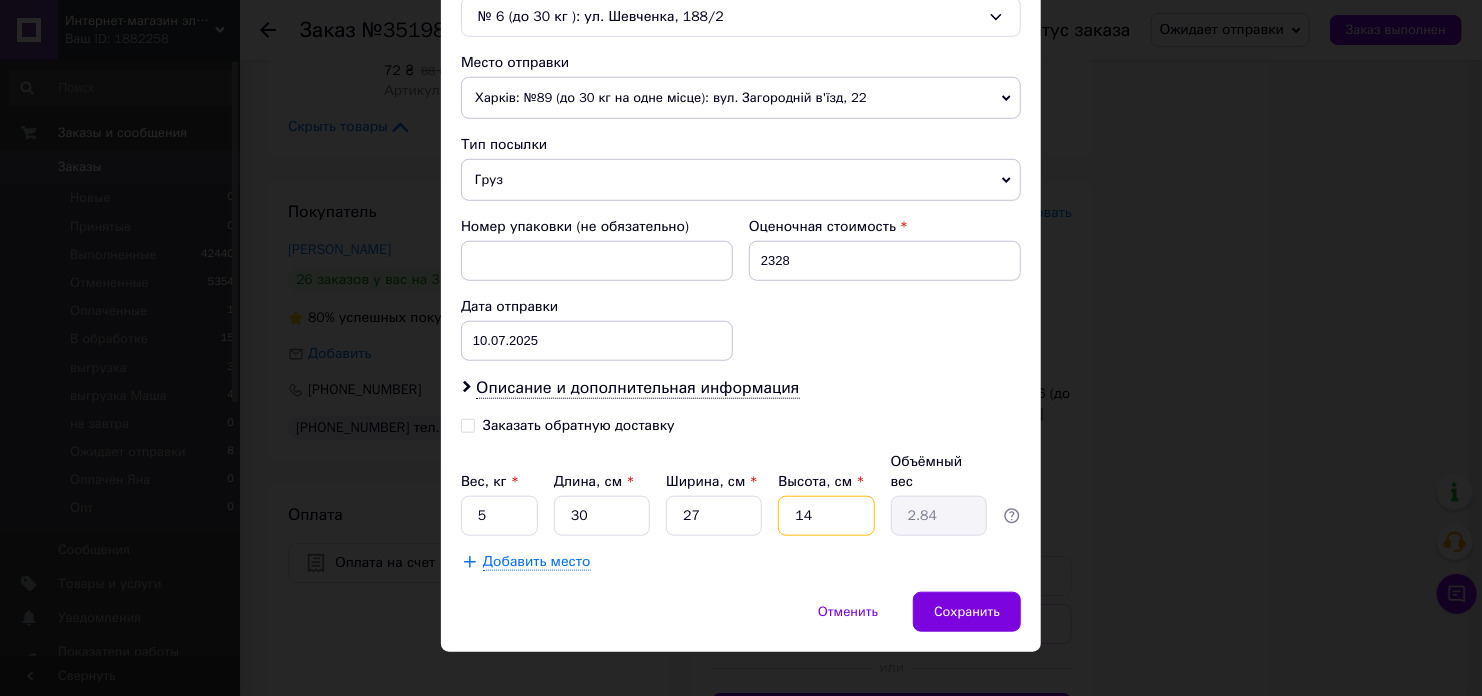 type on "1" 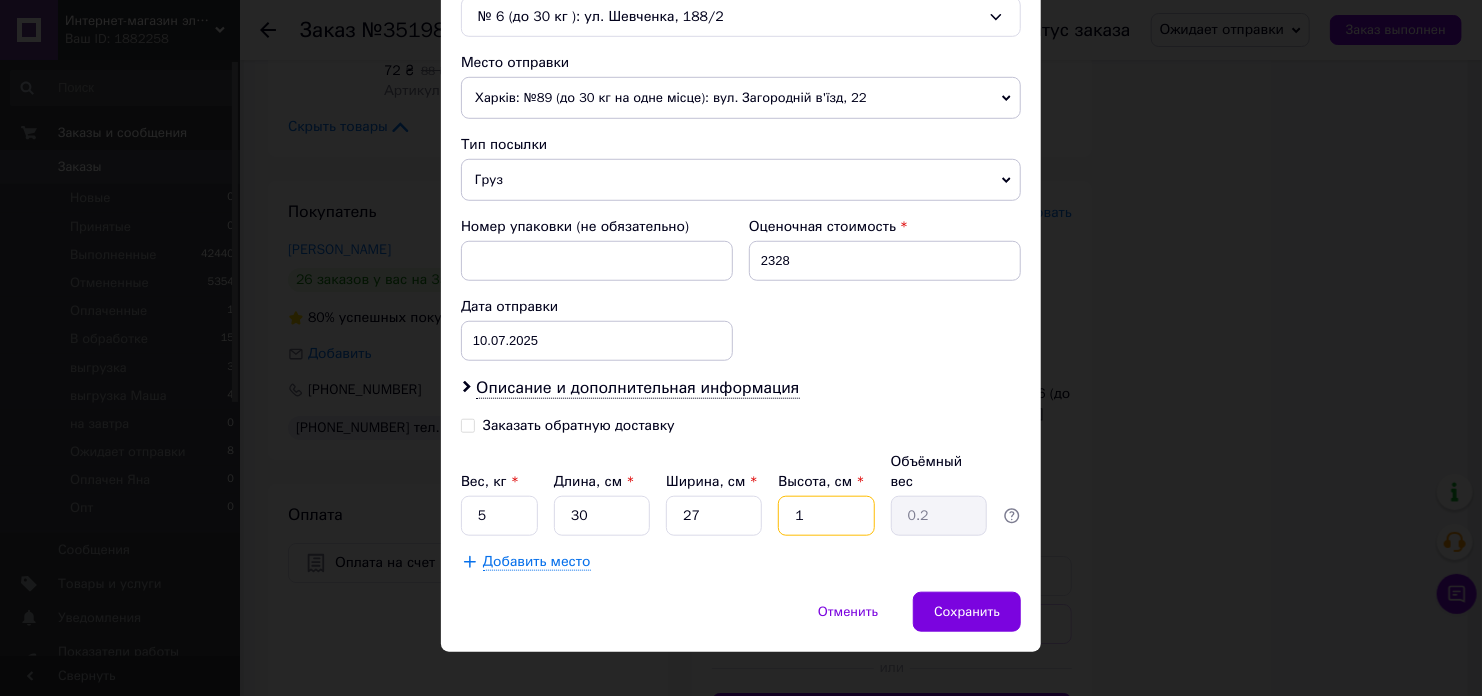 type 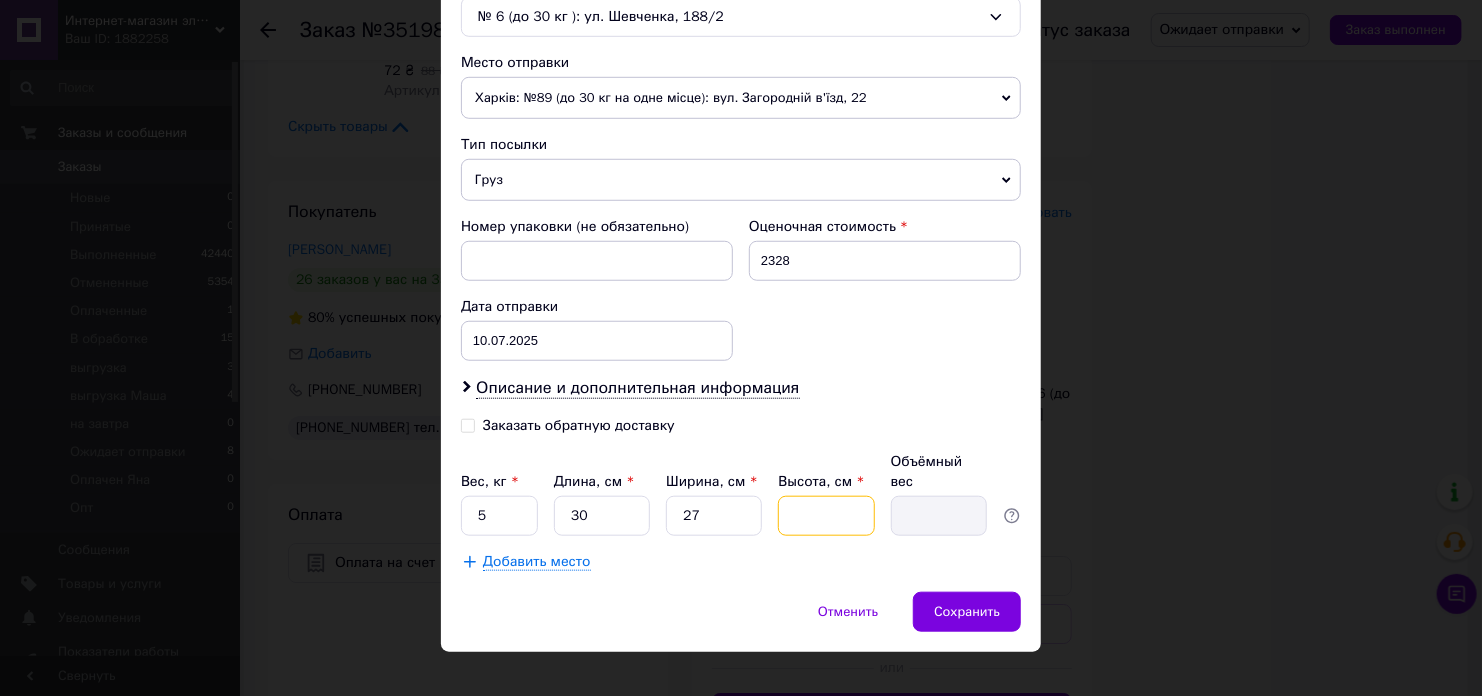 type on "2" 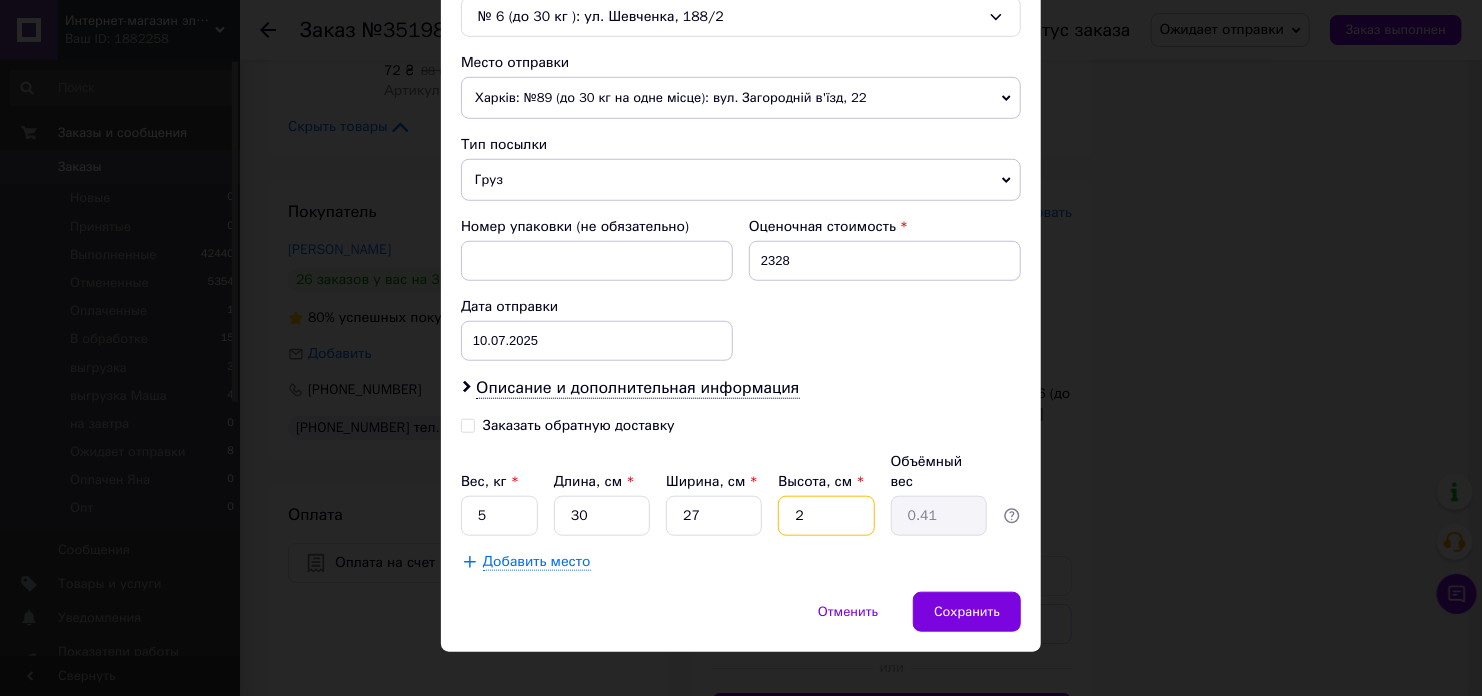 type on "24" 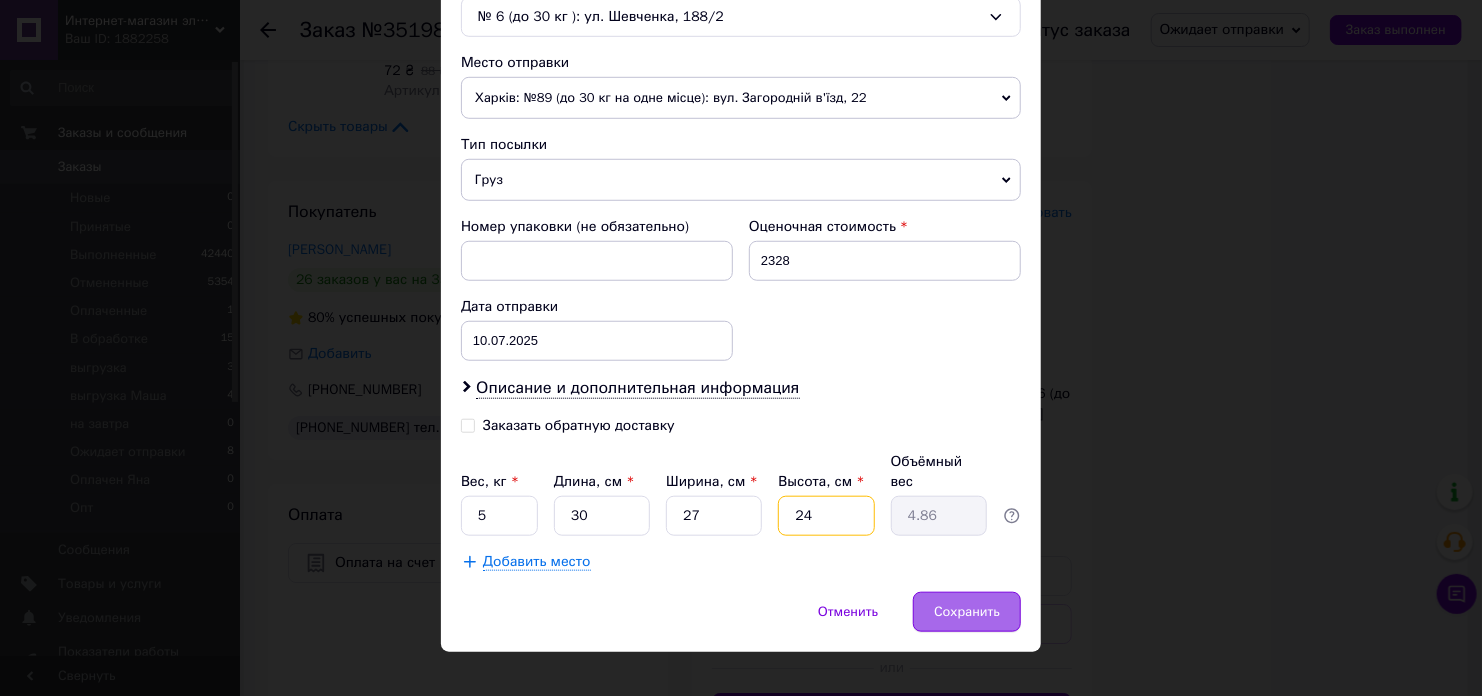 type on "24" 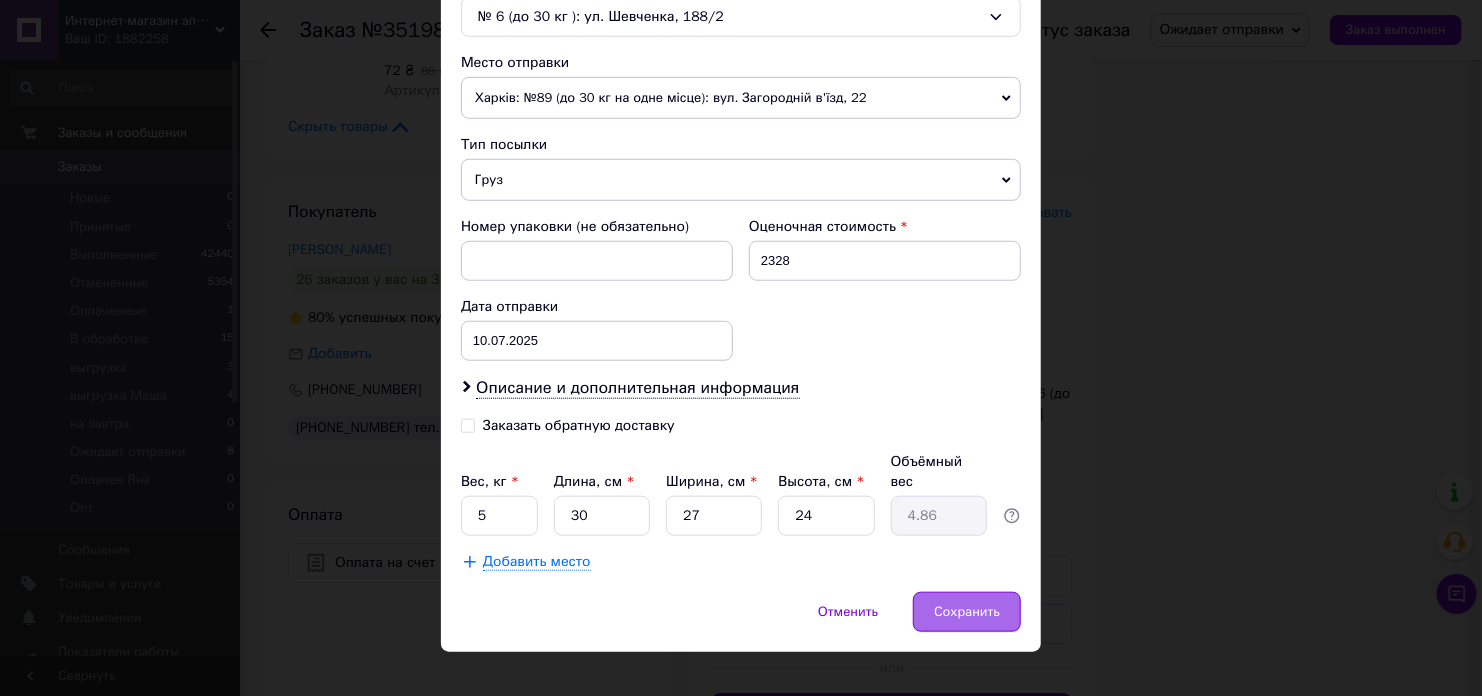click on "Сохранить" at bounding box center [967, 612] 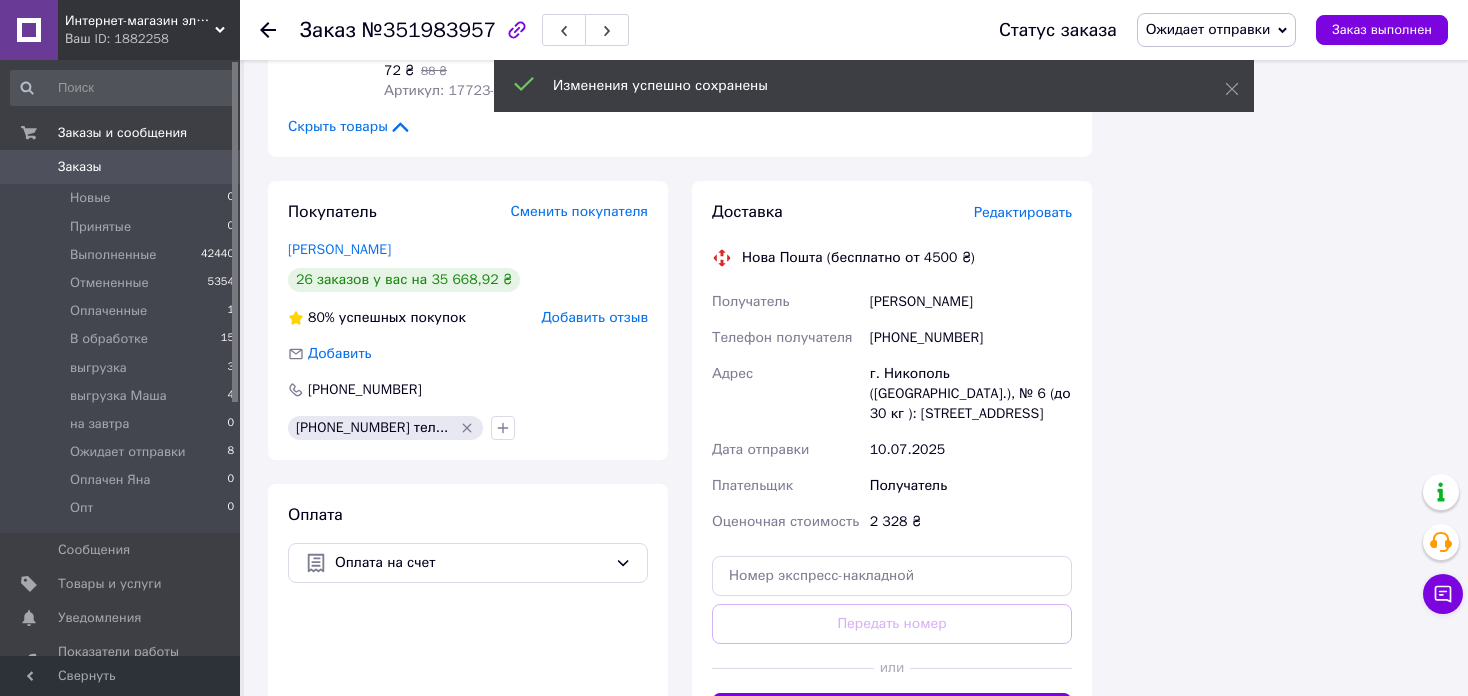 click on "Сгенерировать ЭН" at bounding box center (892, 713) 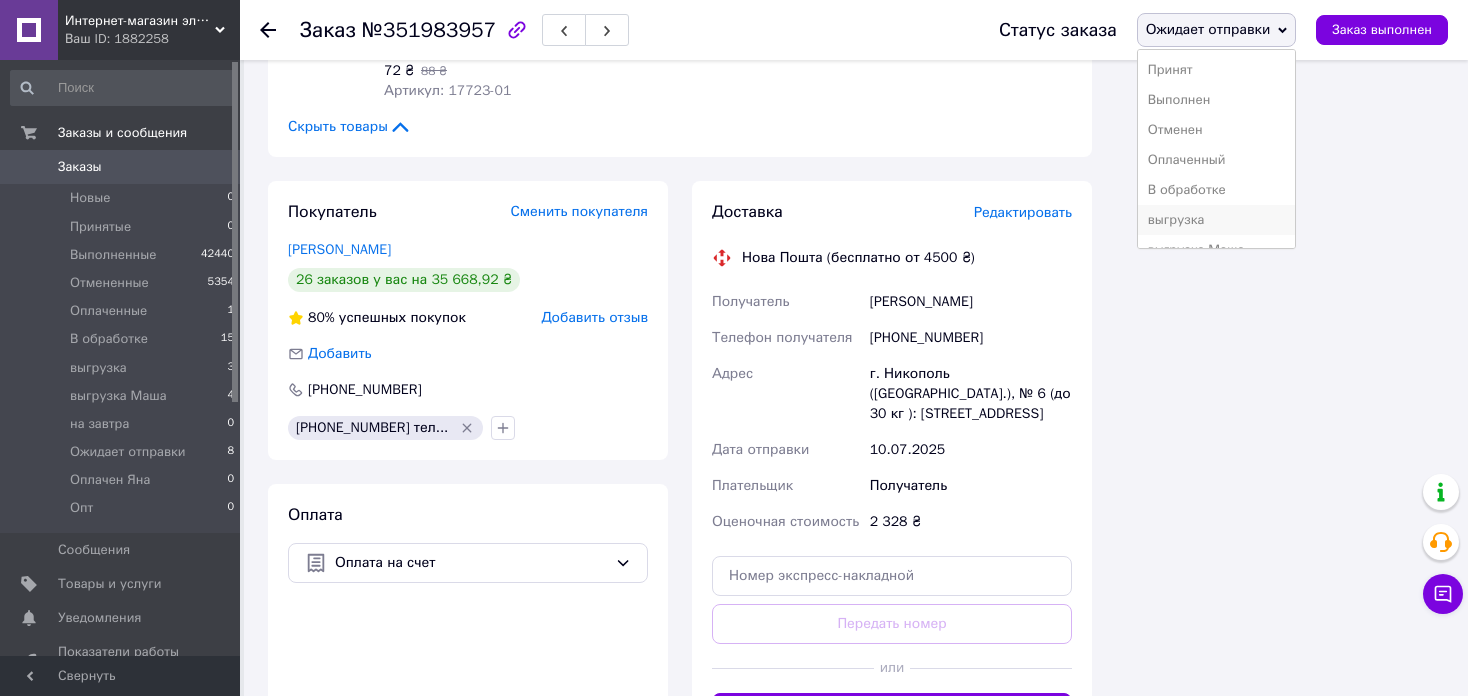 click on "выгрузка" at bounding box center [1217, 220] 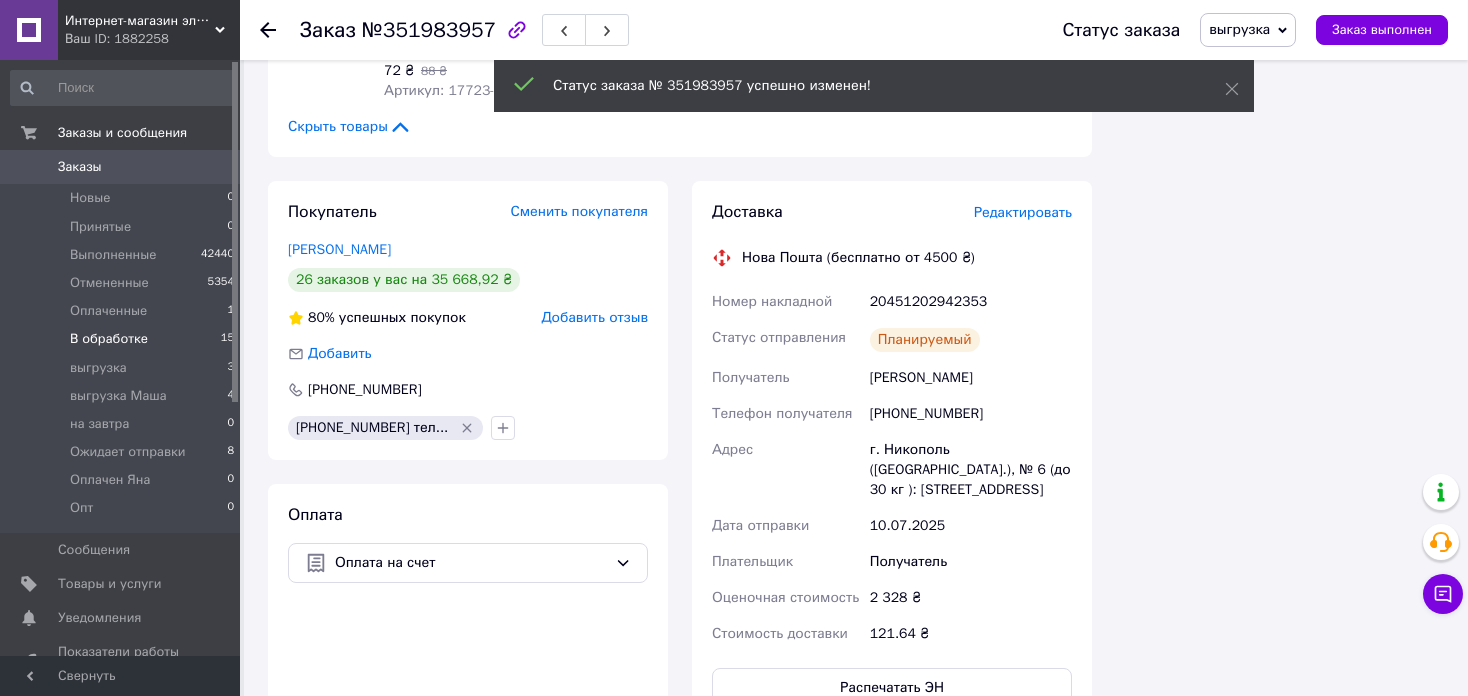 click on "В обработке 15" at bounding box center (123, 339) 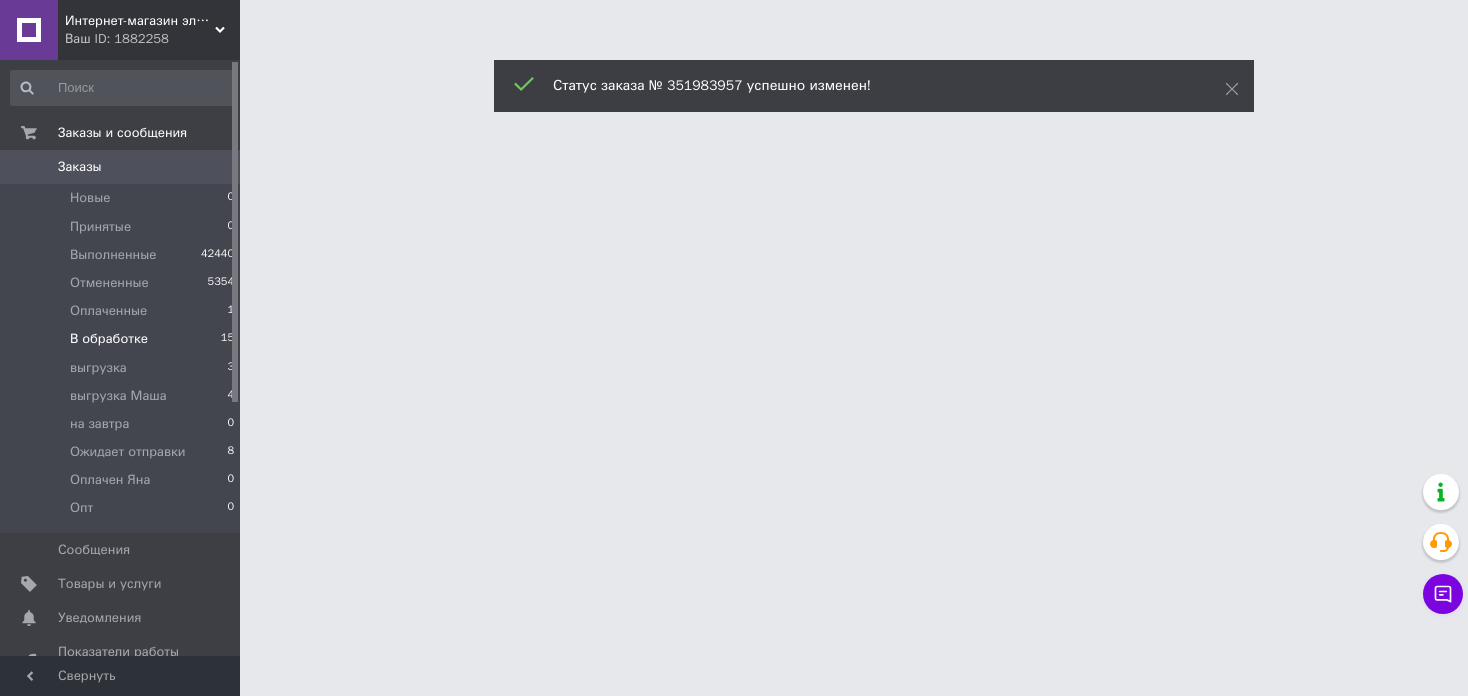 scroll, scrollTop: 0, scrollLeft: 0, axis: both 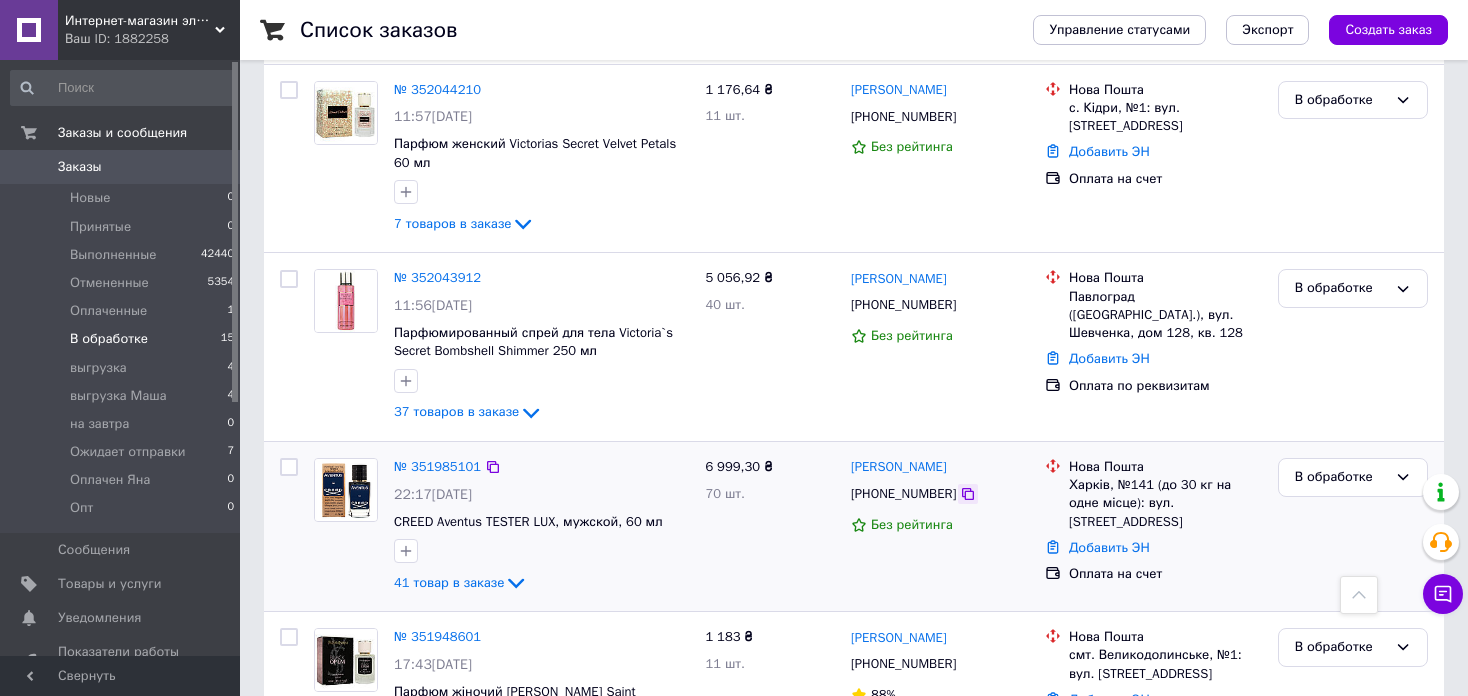 click 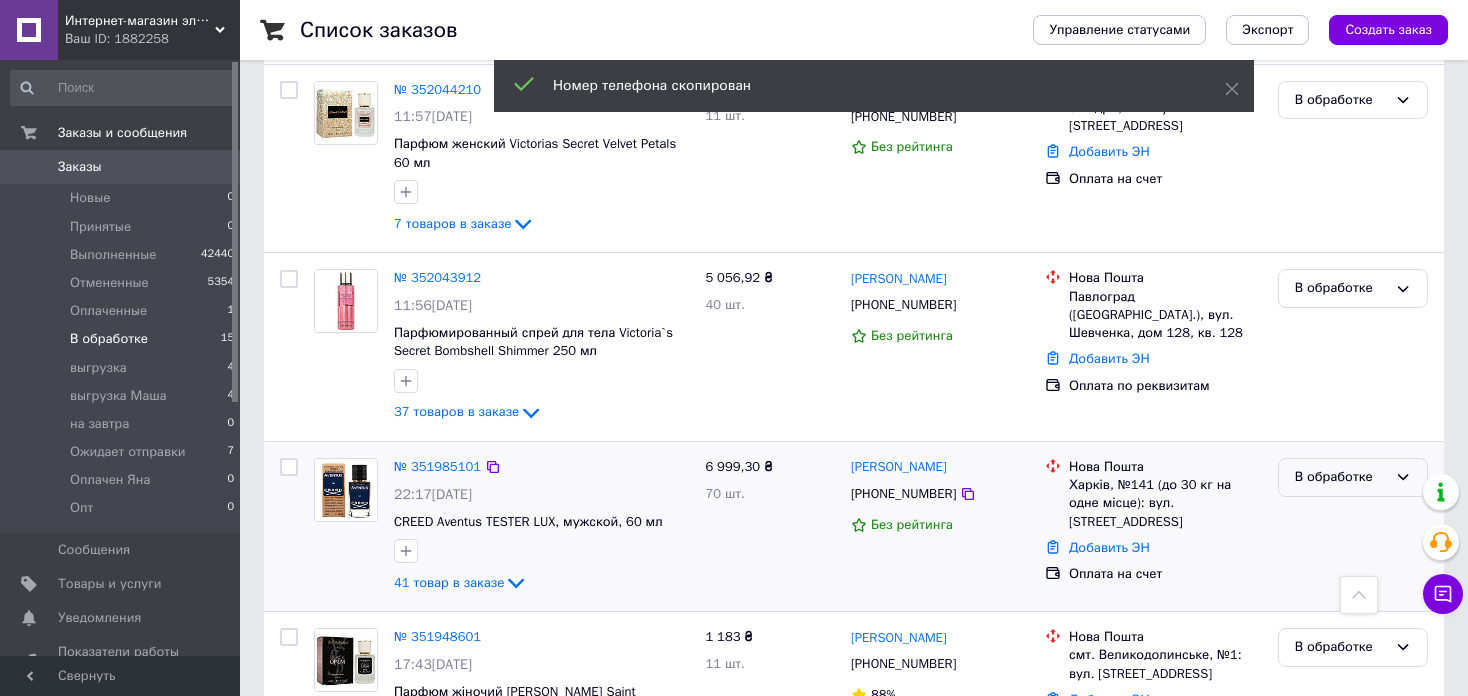 click on "В обработке" at bounding box center (1341, 477) 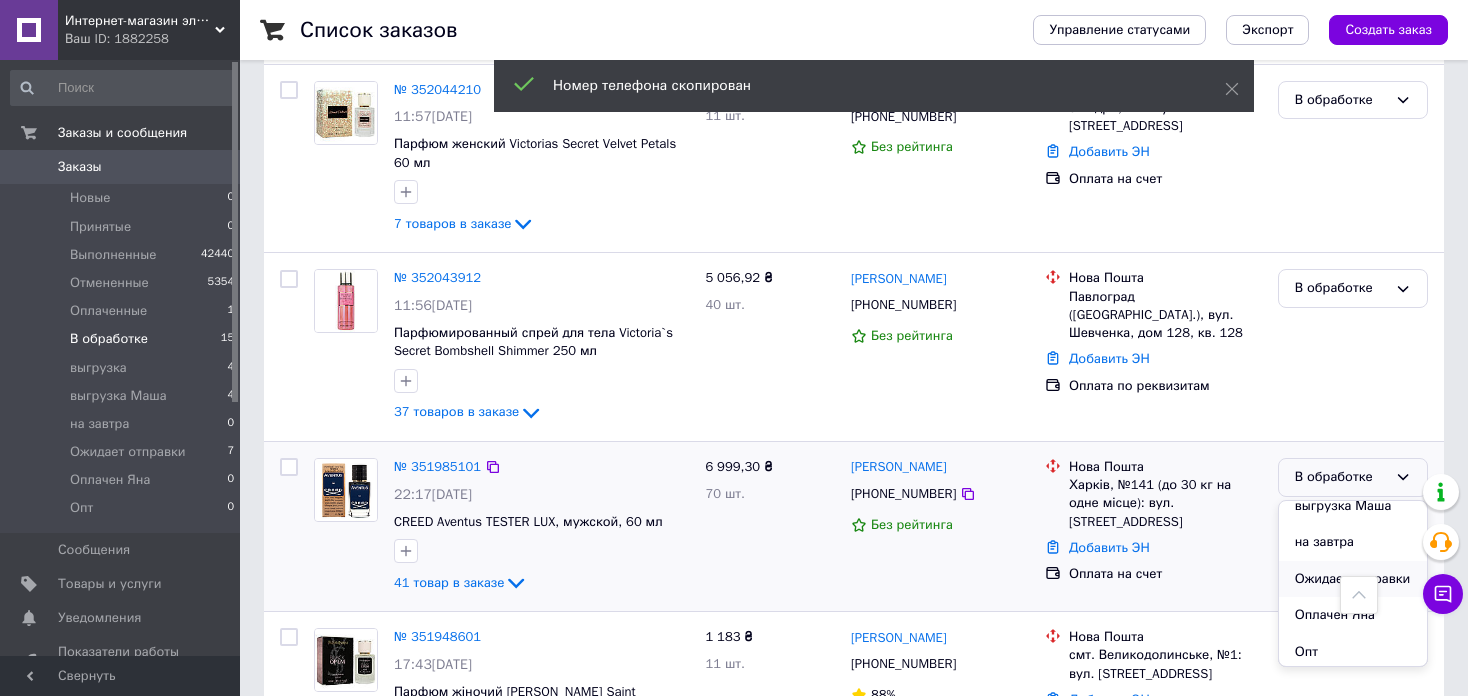 scroll, scrollTop: 200, scrollLeft: 0, axis: vertical 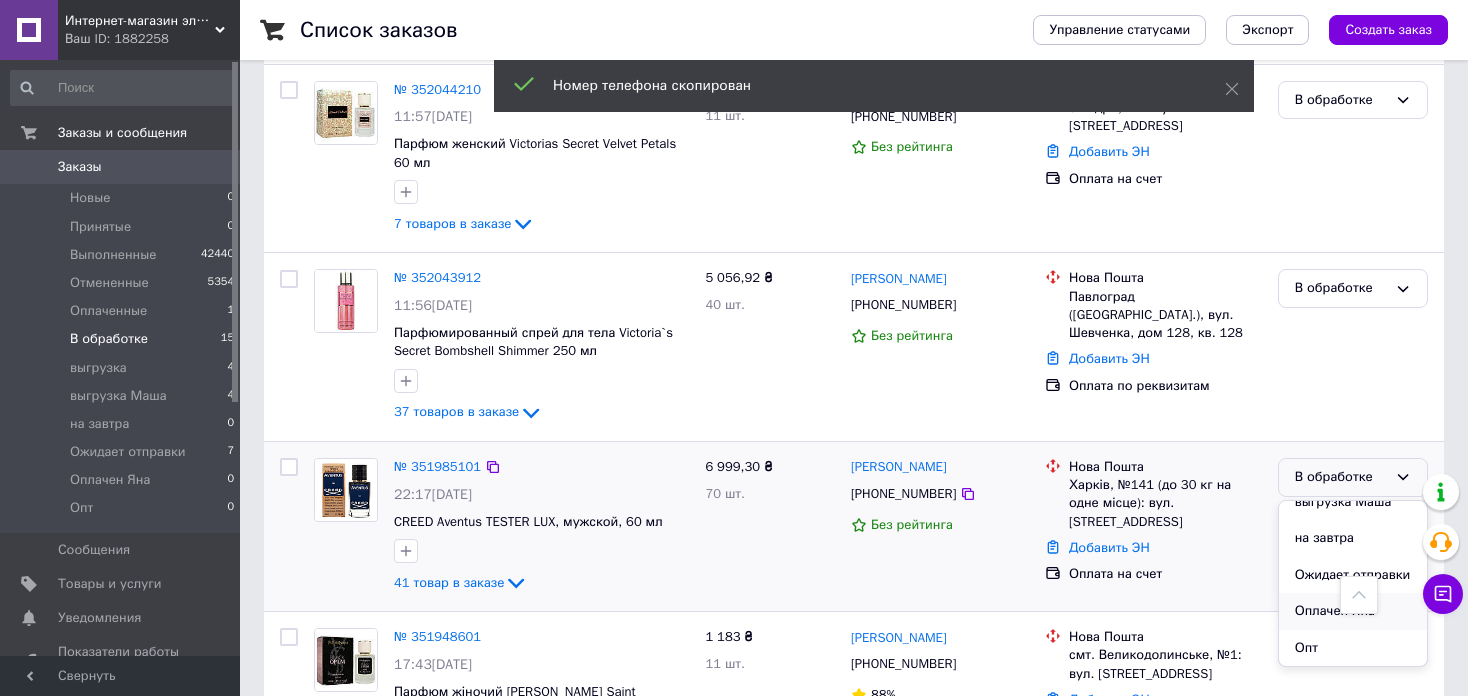 click on "Оплачен Яна" at bounding box center (1353, 611) 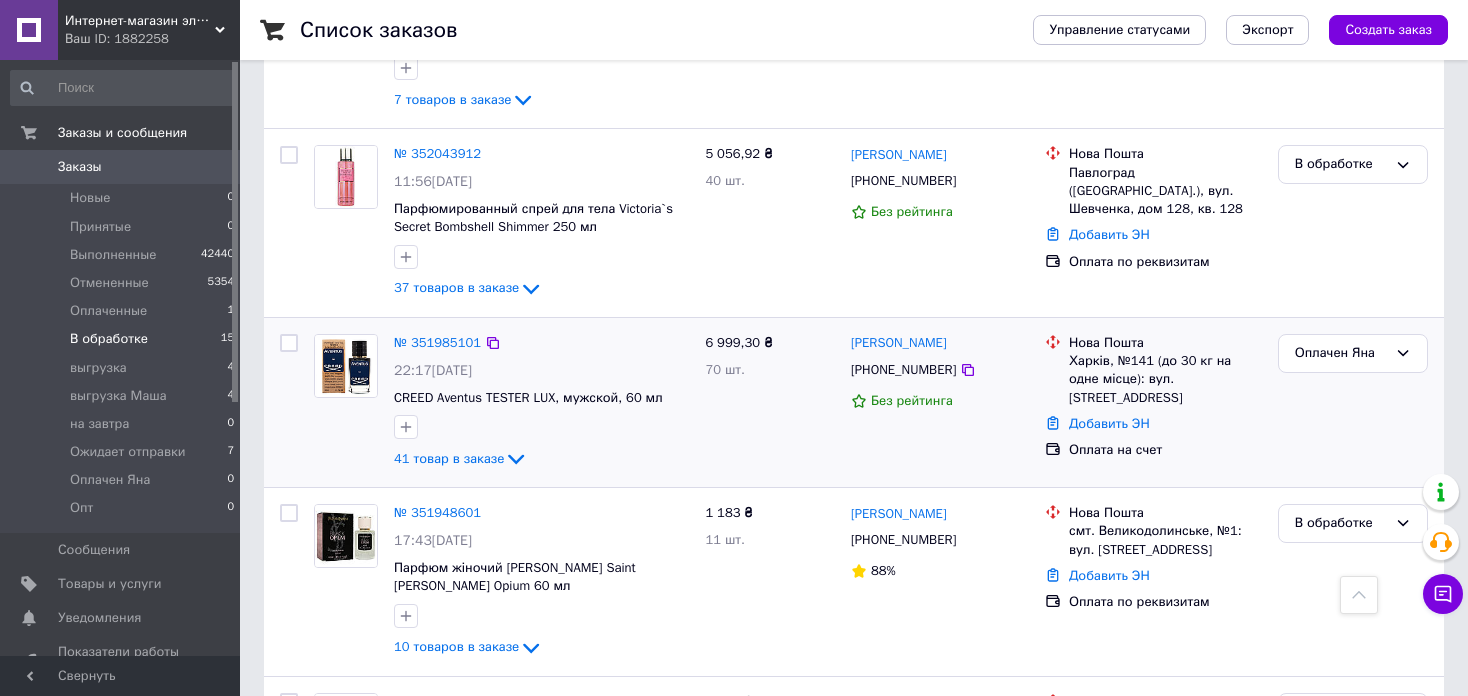 scroll, scrollTop: 700, scrollLeft: 0, axis: vertical 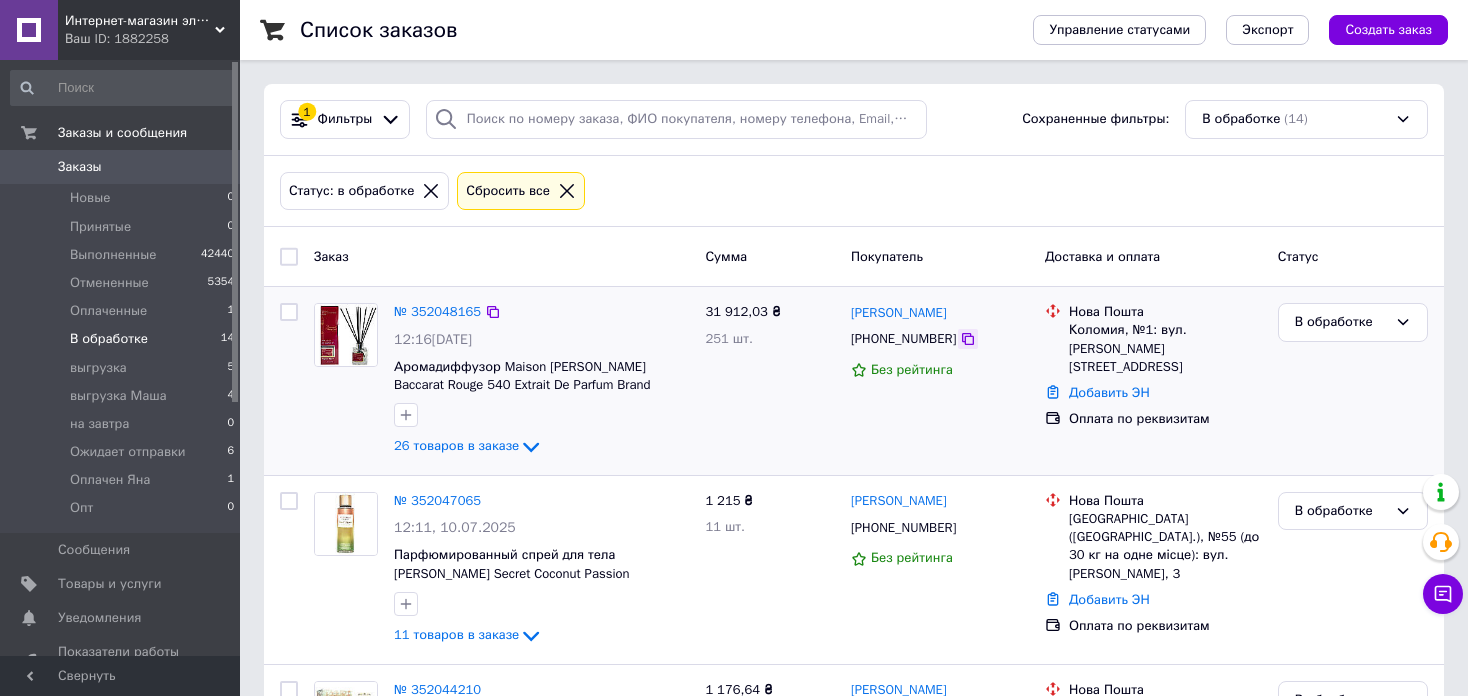 click 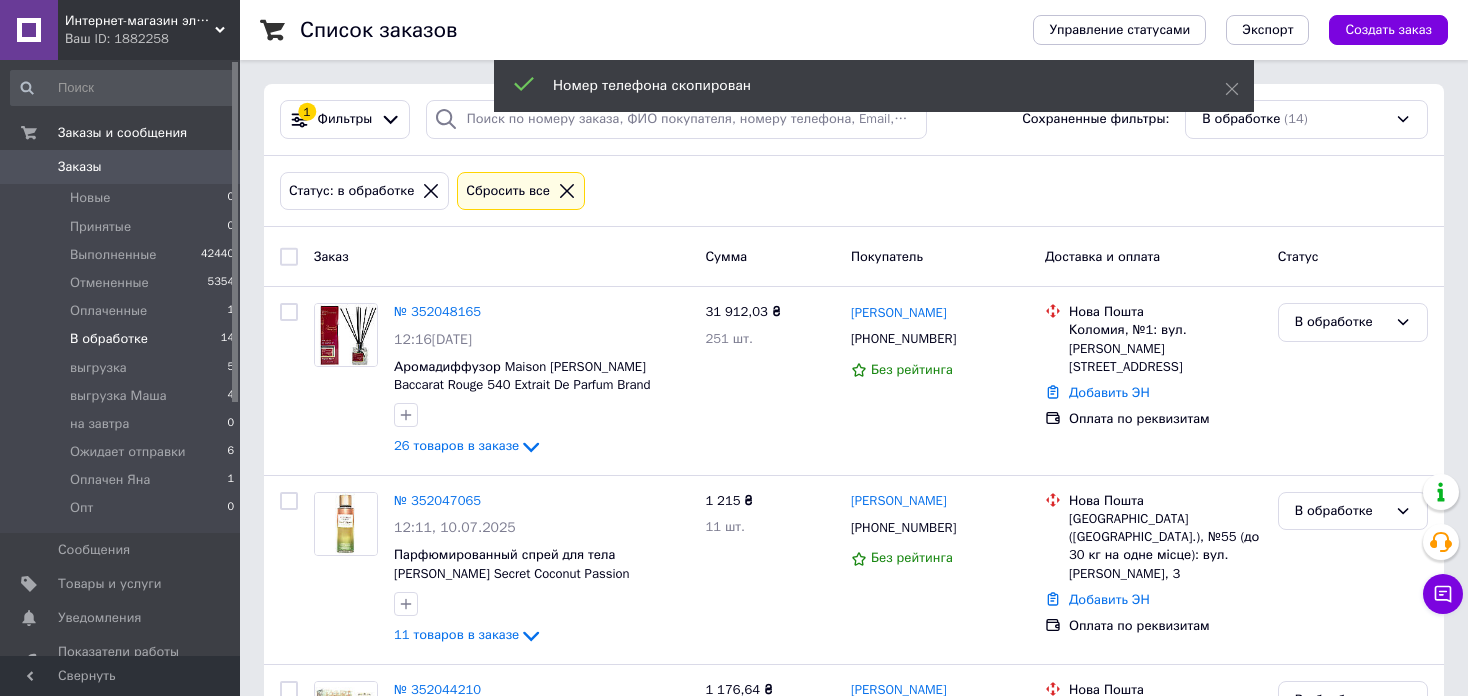 click 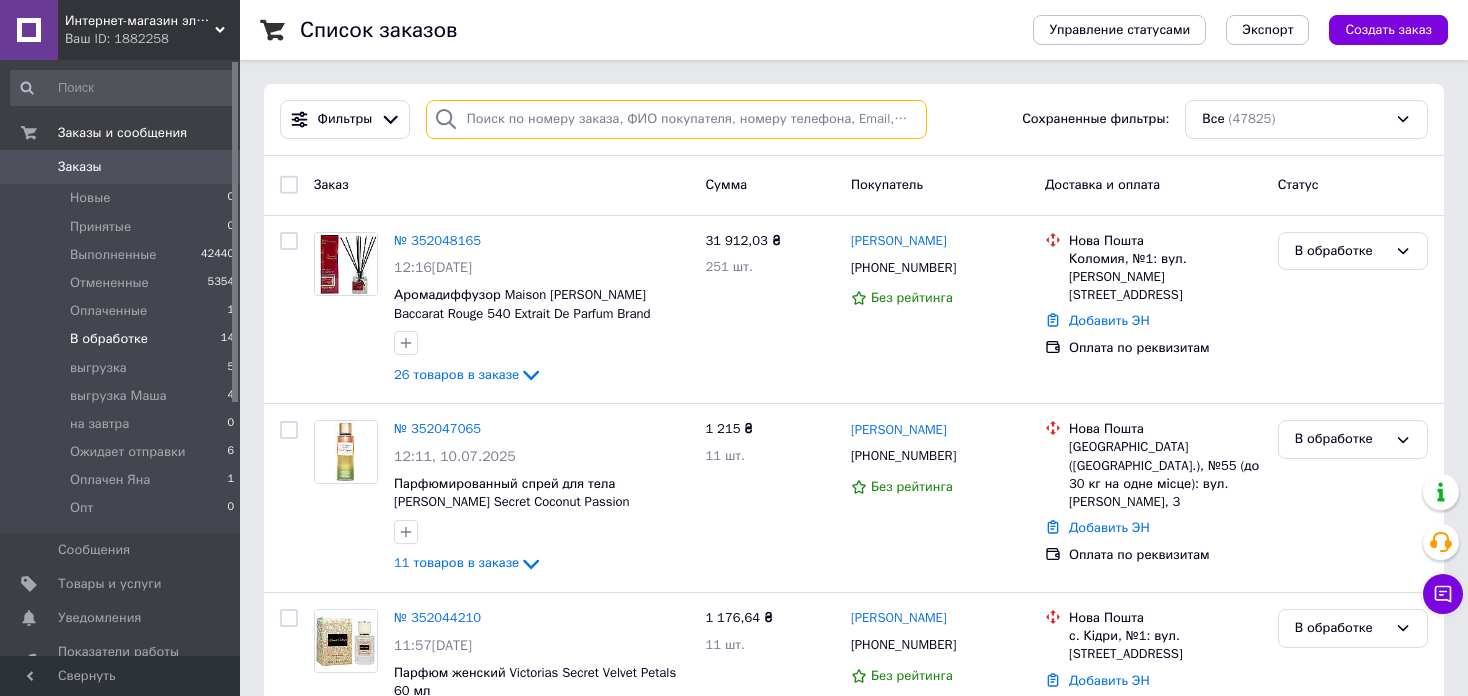 click at bounding box center [676, 119] 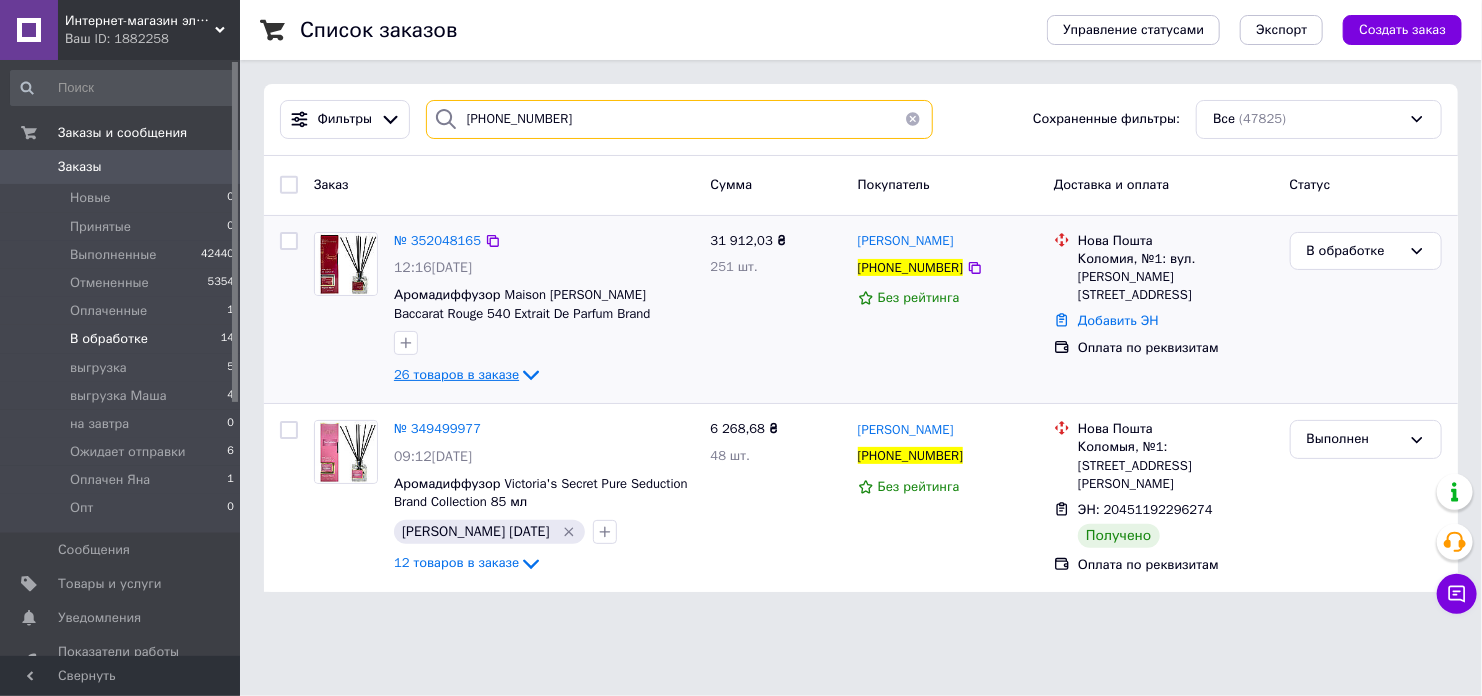 type on "[PHONE_NUMBER]" 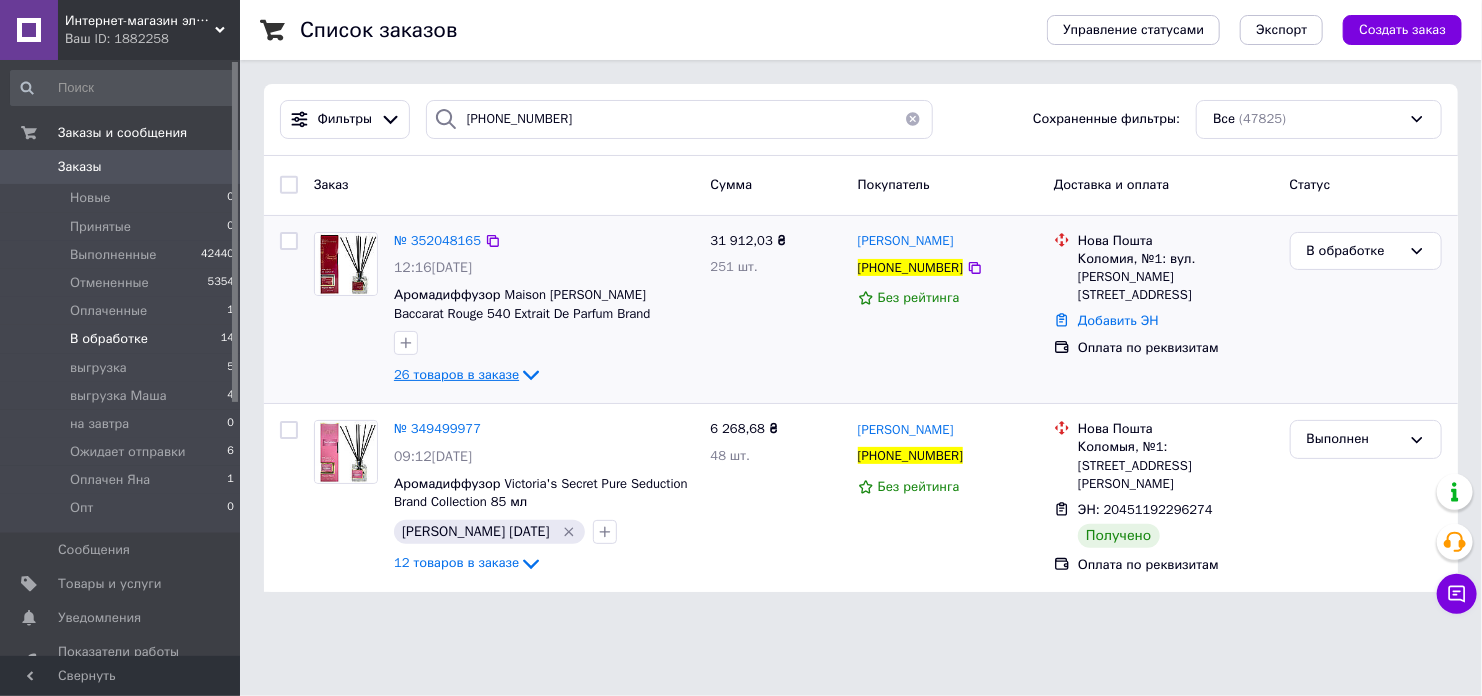 click on "26 товаров в заказе" at bounding box center [456, 374] 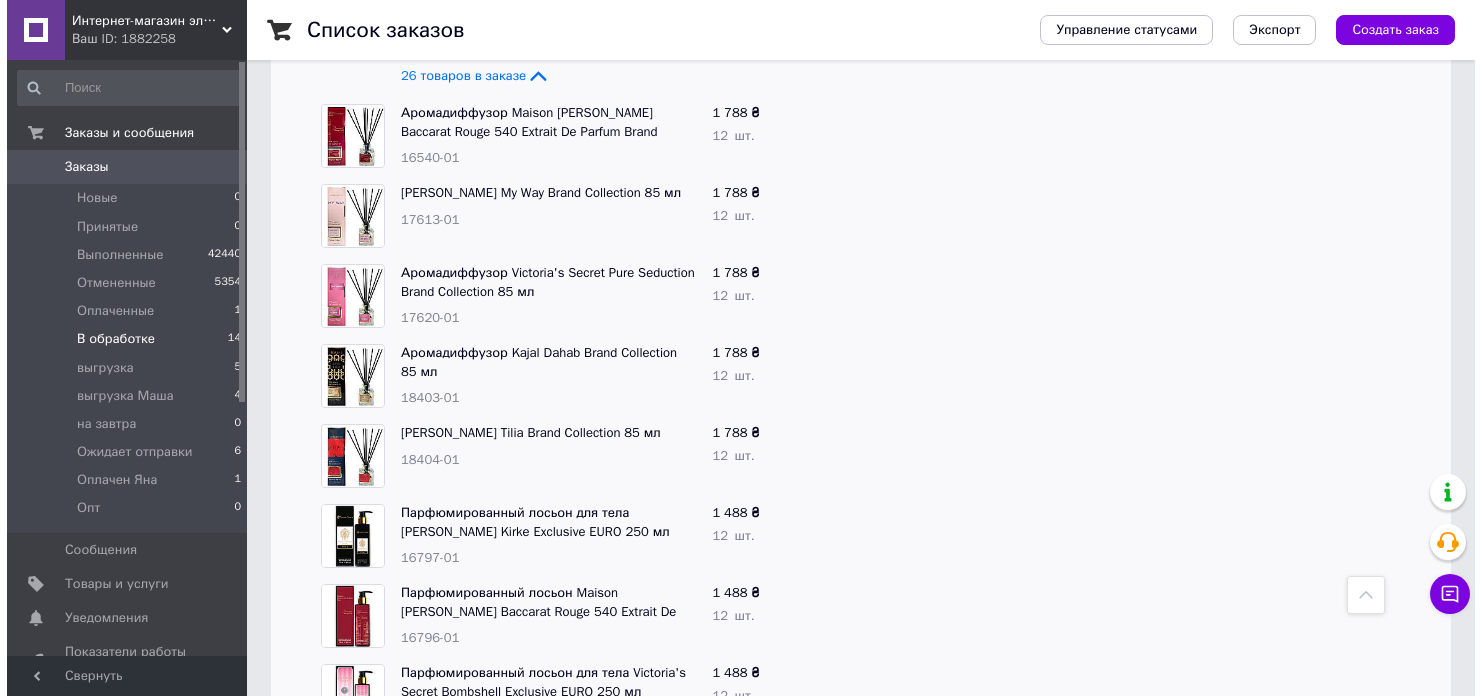 scroll, scrollTop: 0, scrollLeft: 0, axis: both 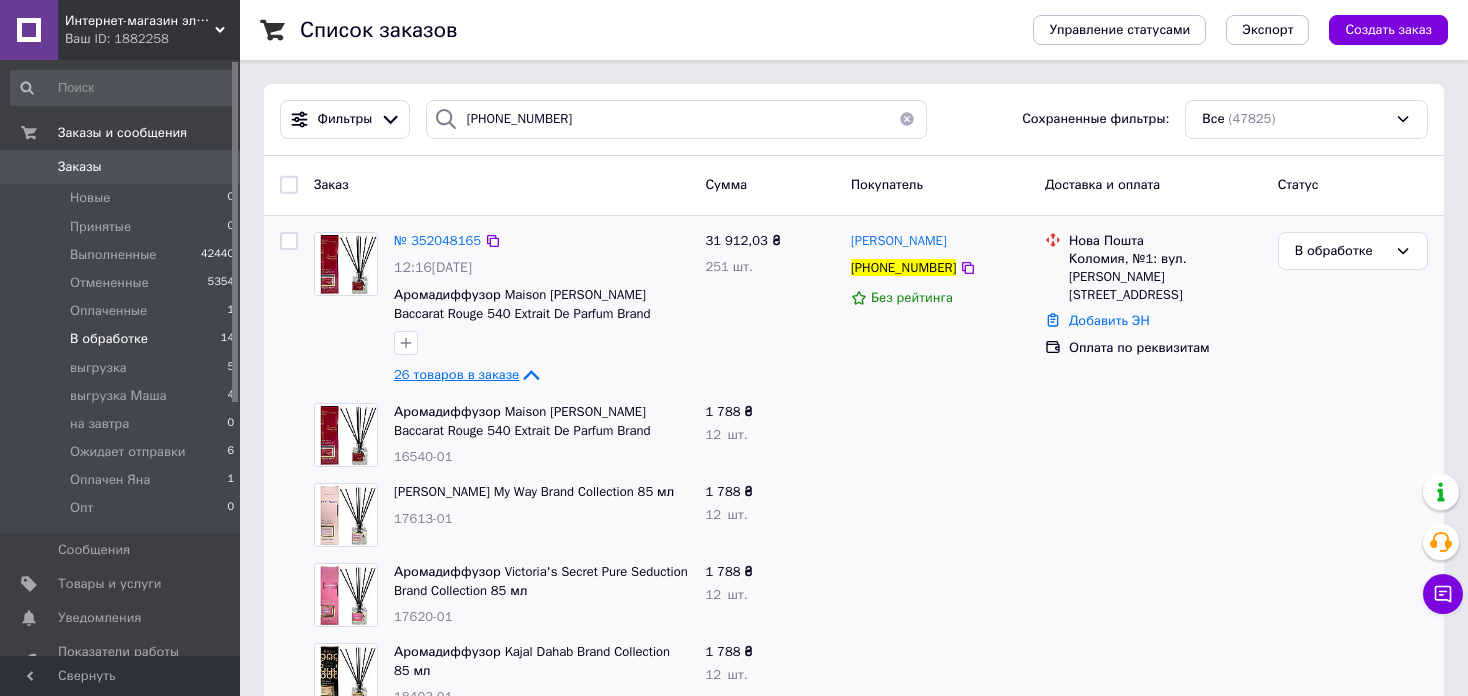 click 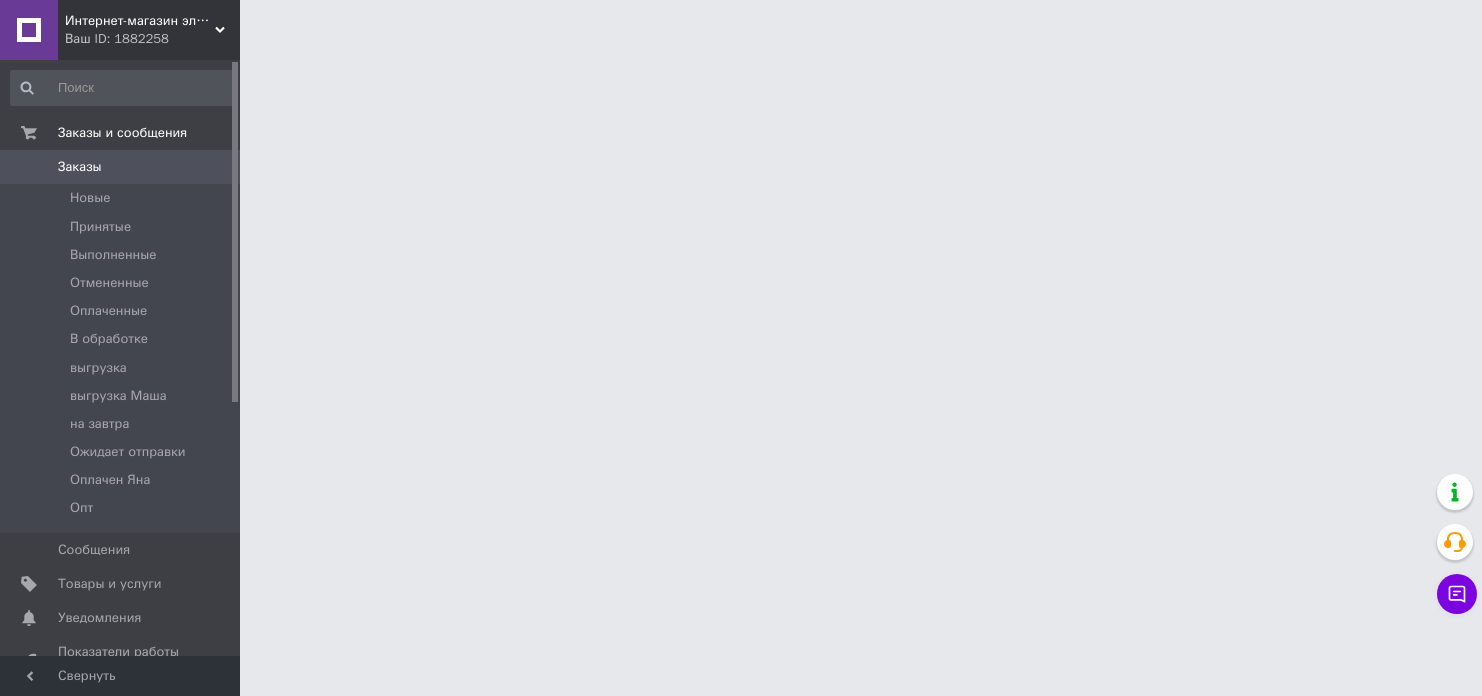 scroll, scrollTop: 0, scrollLeft: 0, axis: both 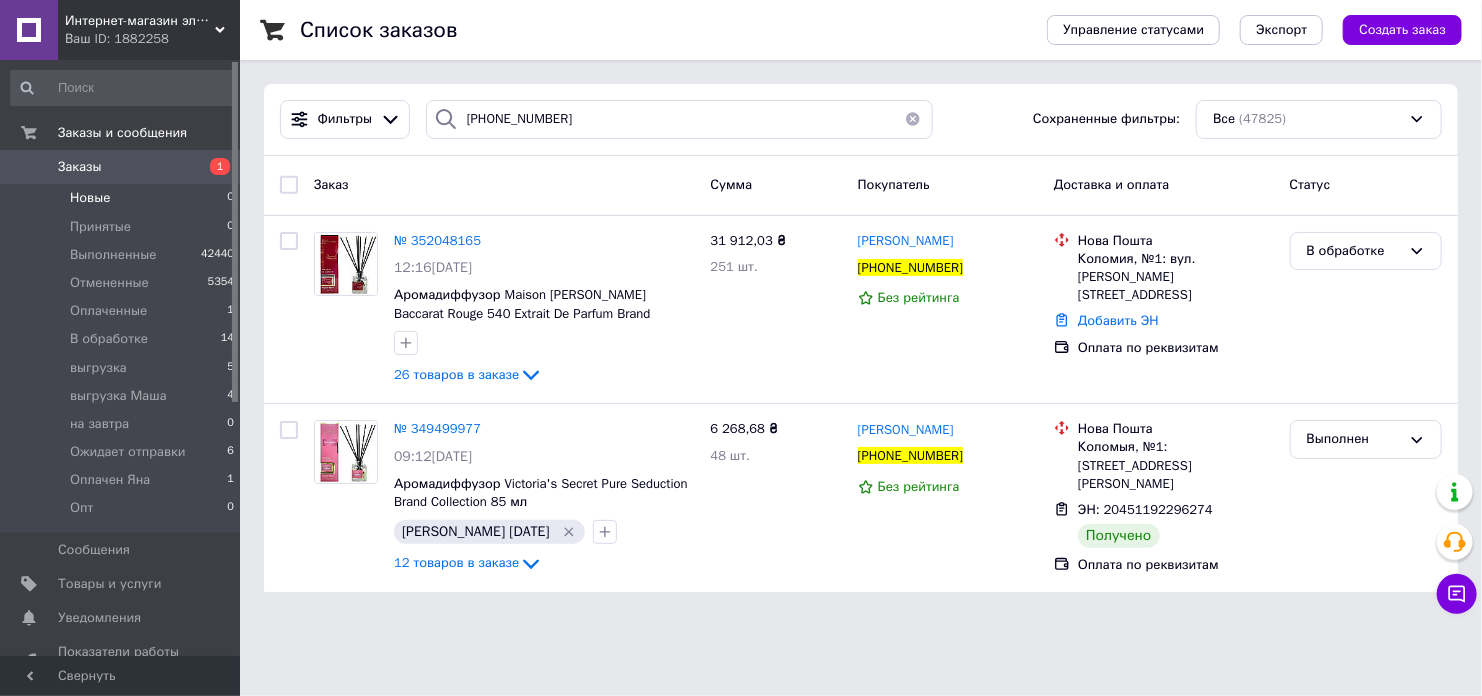 click on "Новые" at bounding box center (90, 198) 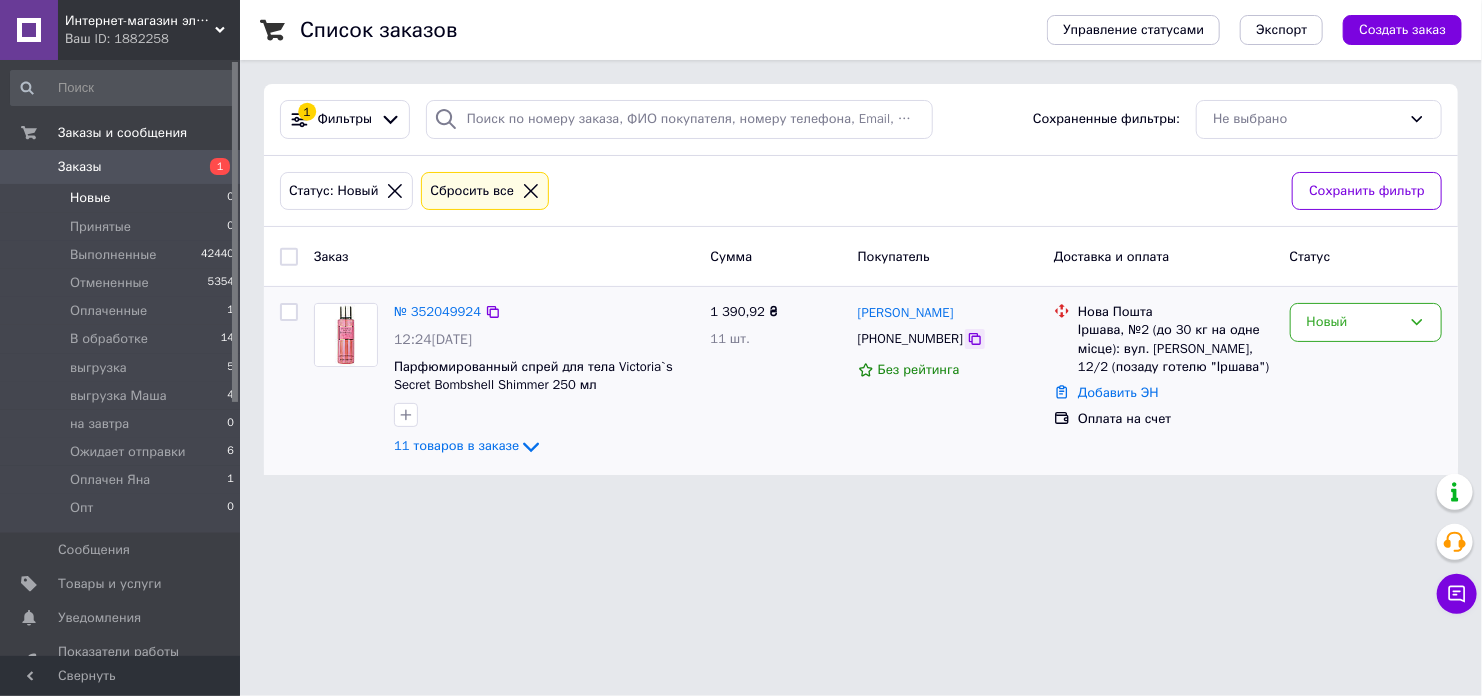click 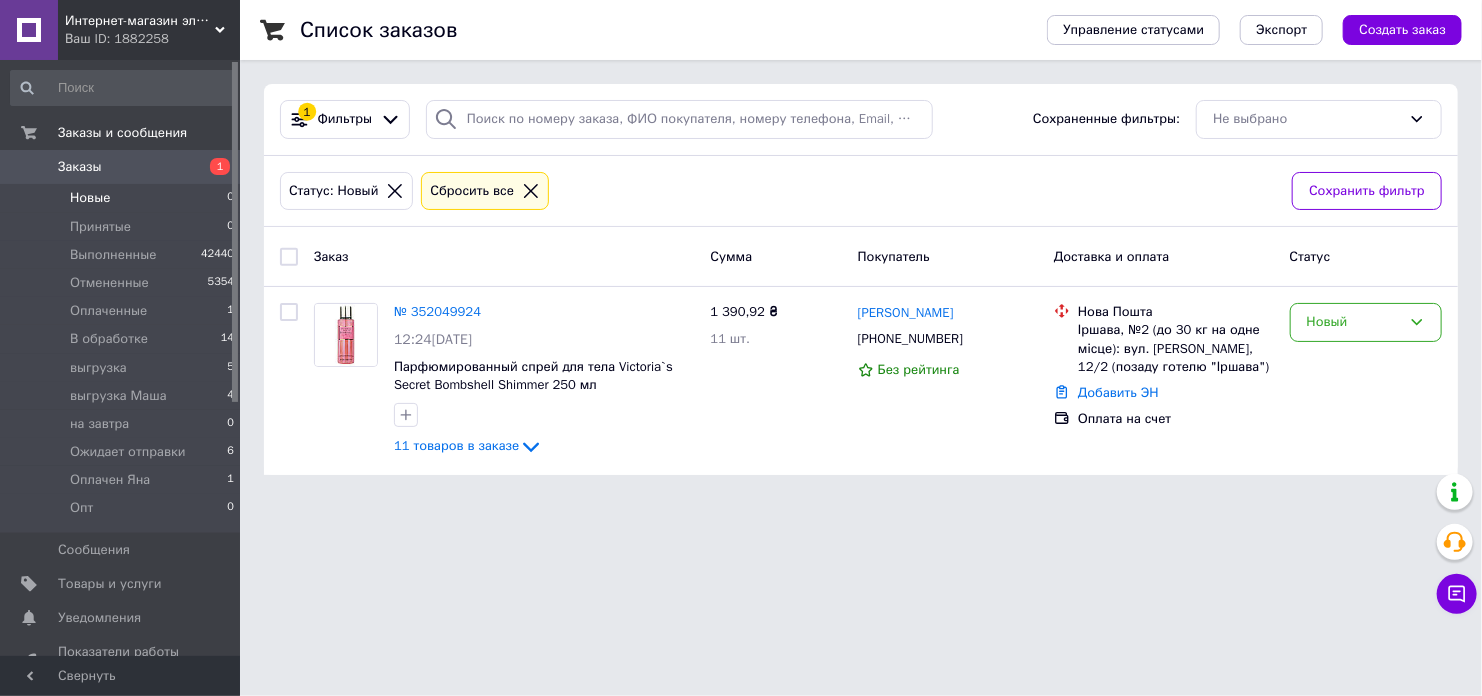 click on "Интернет-магазин элитной парфюмерии и косметики Boro Parfum Ваш ID: 1882258 Сайт Интернет-магазин элитной парфюмерии... Кабинет покупателя Проверить состояние системы Страница на портале Справка Выйти Заказы и сообщения Заказы 1 Новые 0 Принятые 0 Выполненные 42440 Отмененные 5354 Оплаченные 1 В обработке 14 выгрузка 5 выгрузка Маша 4 на завтра 0 Ожидает отправки 6 Оплачен Яна 1 Опт 0 Сообщения 0 Товары и услуги Уведомления 0 0 Показатели работы компании Панель управления Отзывы Клиенты Каталог ProSale Аналитика Маркет 1 Заказ" at bounding box center [741, 249] 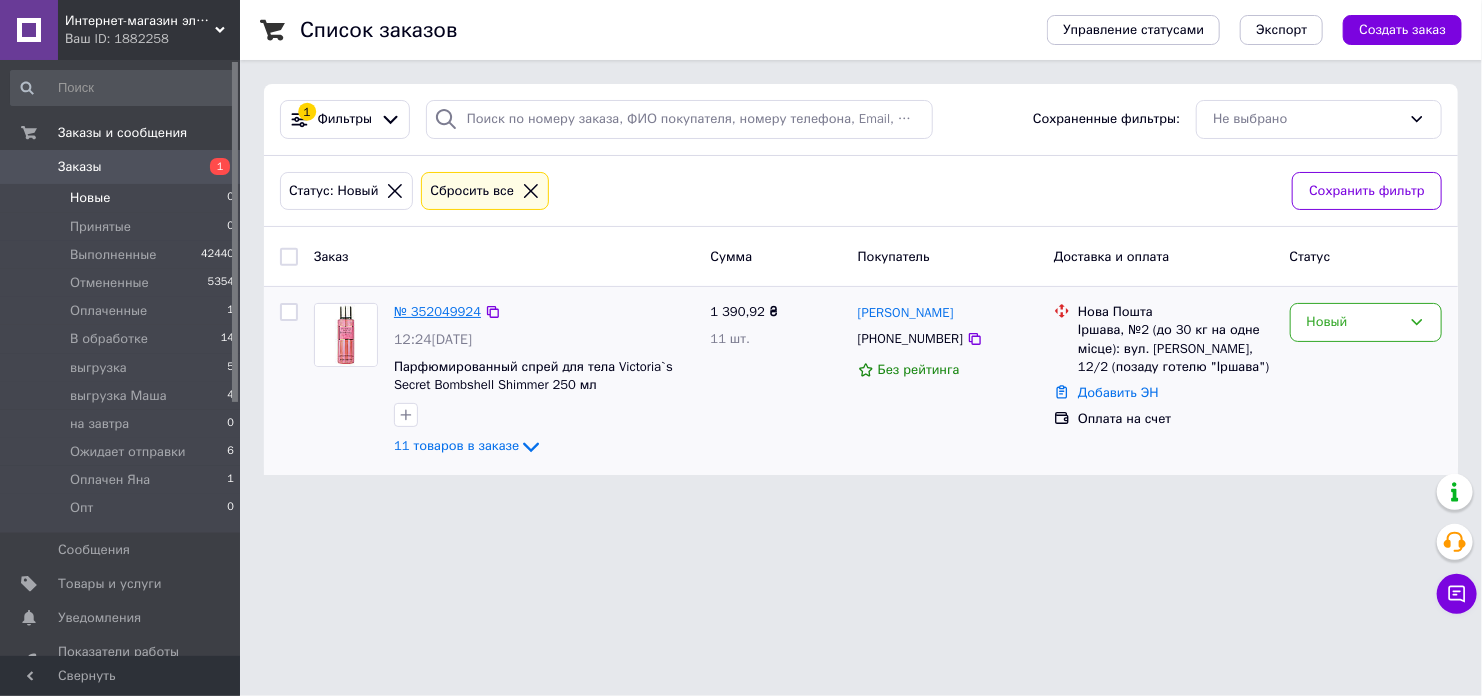 click on "№ 352049924" at bounding box center (437, 311) 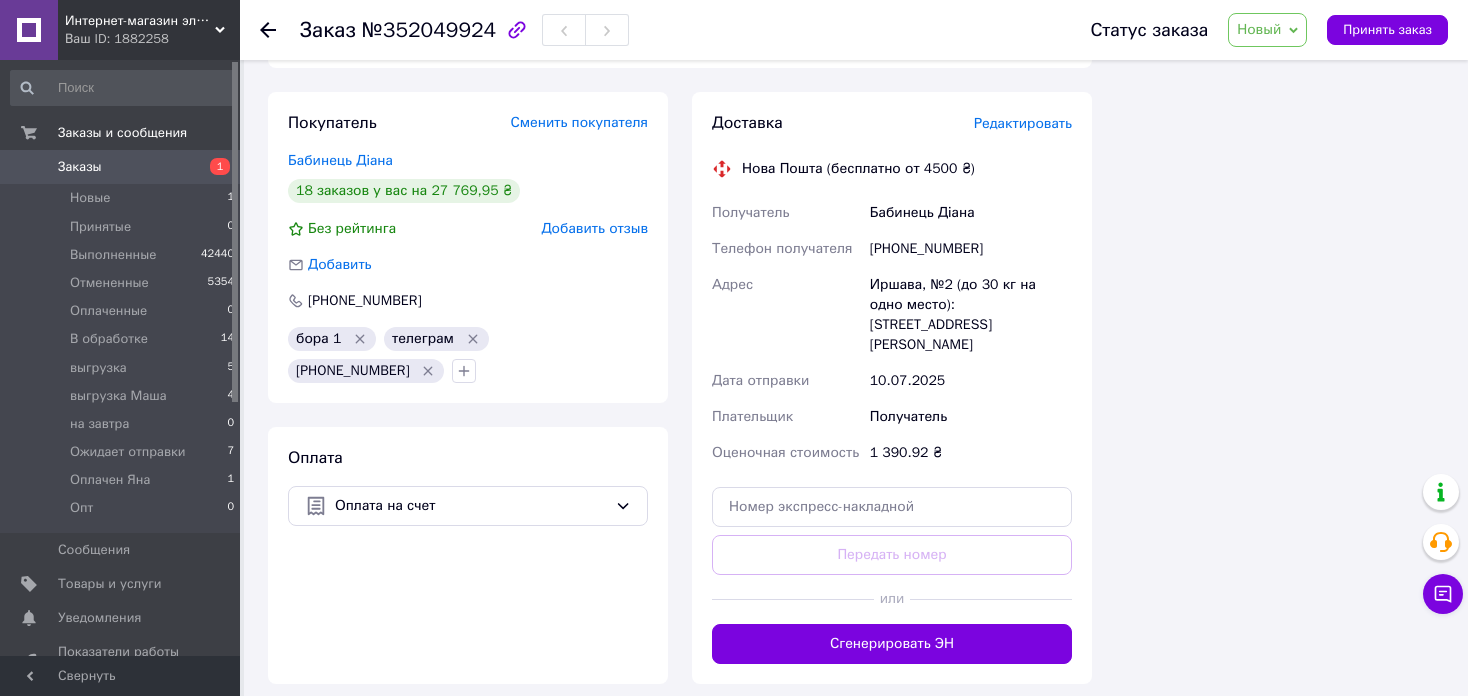 scroll, scrollTop: 2035, scrollLeft: 0, axis: vertical 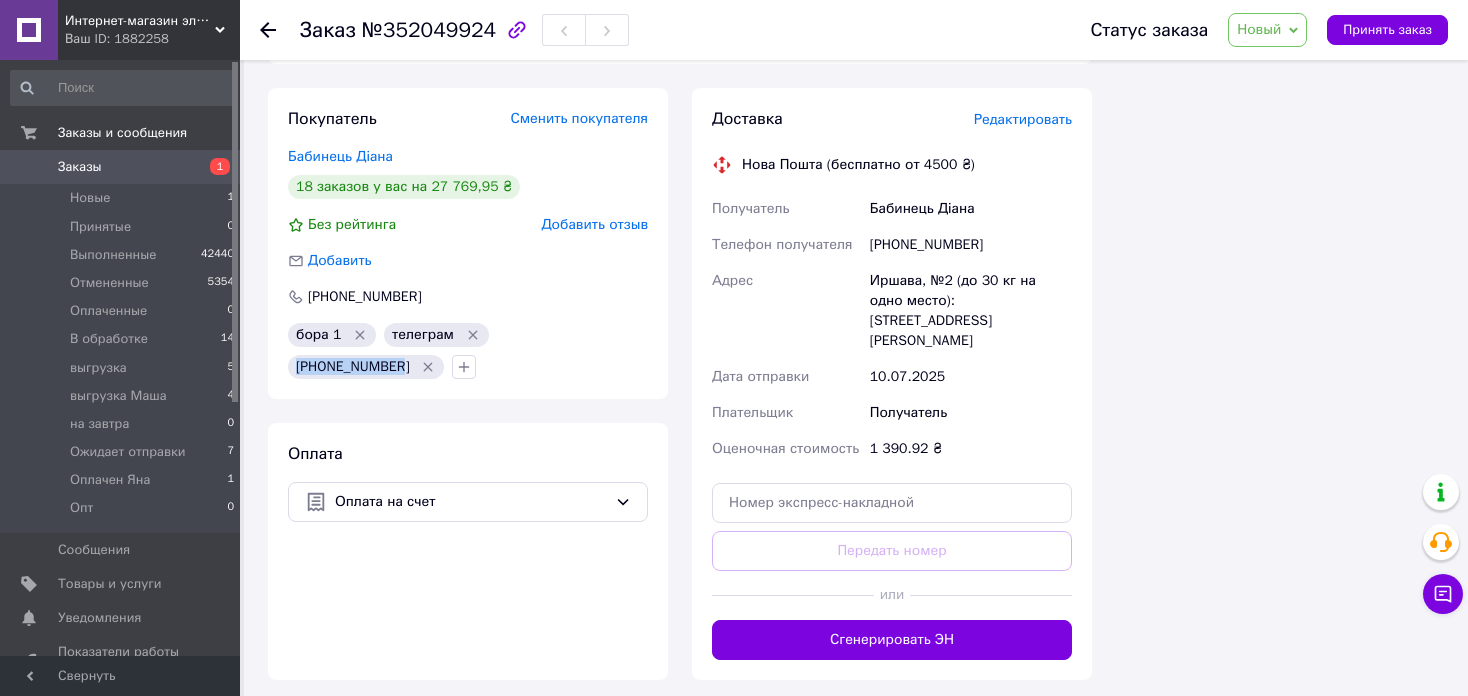 drag, startPoint x: 599, startPoint y: 309, endPoint x: 499, endPoint y: 308, distance: 100.005 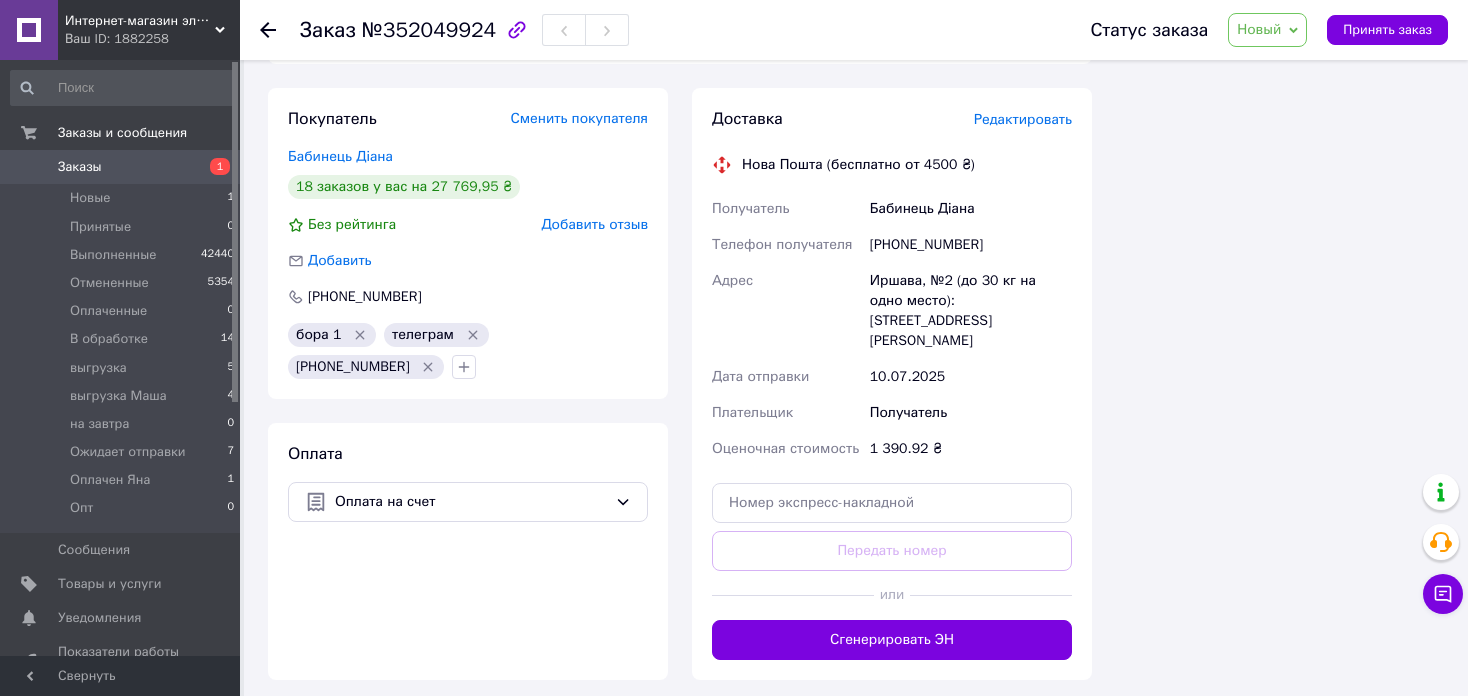 click on "Итого 11 товаров 1 390,92 ₴ Доставка Необходимо уточнить Скидка Добавить Всего к оплате 1390.92 ₴ Действия Написать покупателю Viber Telegram WhatsApp SMS Запрос на отзыв про компанию   Скопировать запрос на отзыв У вас есть 30 дней, чтобы отправить запрос на отзыв покупателю, скопировав ссылку.   Выдать чек   Скачать PDF   Печать PDF   Дублировать заказ Метки Личные заметки, которые видите только вы. По ним можно фильтровать заказы Примечания Осталось 300 символов Очистить Сохранить" at bounding box center (1280, -564) 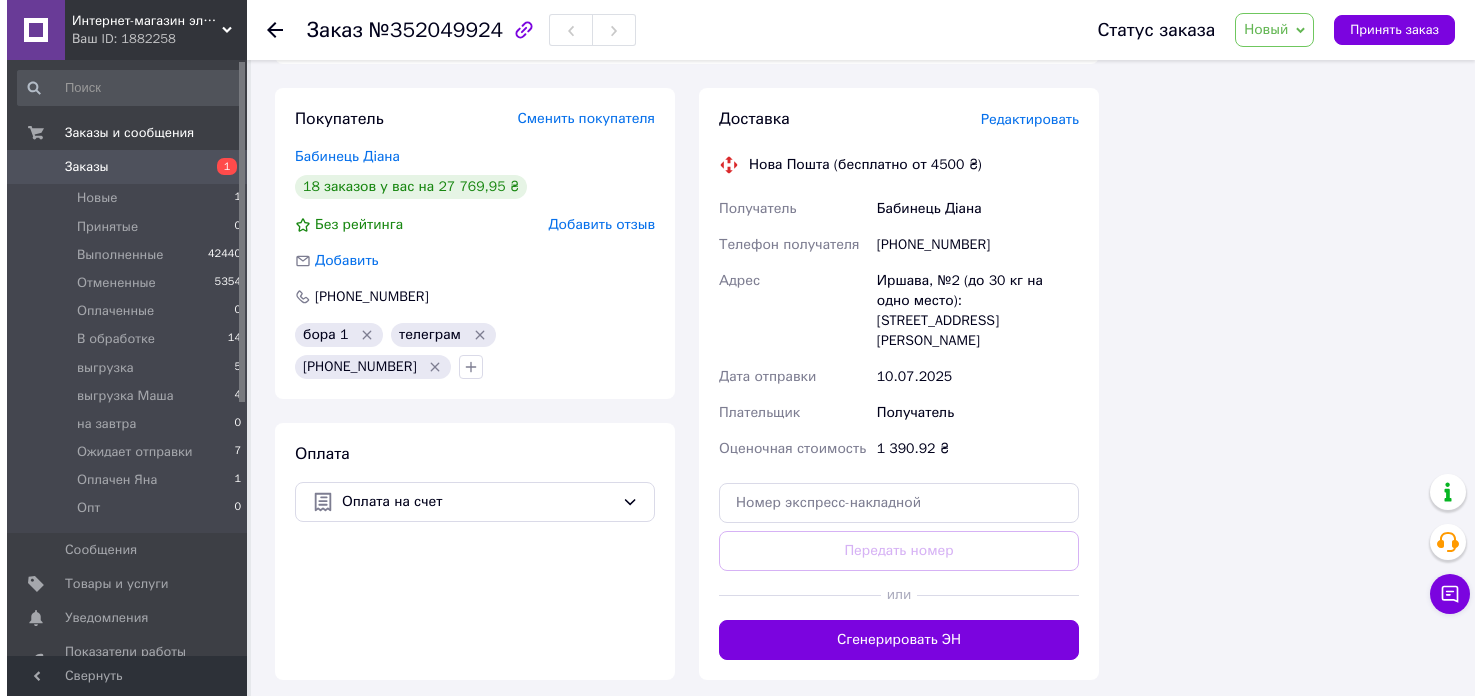 scroll, scrollTop: 0, scrollLeft: 0, axis: both 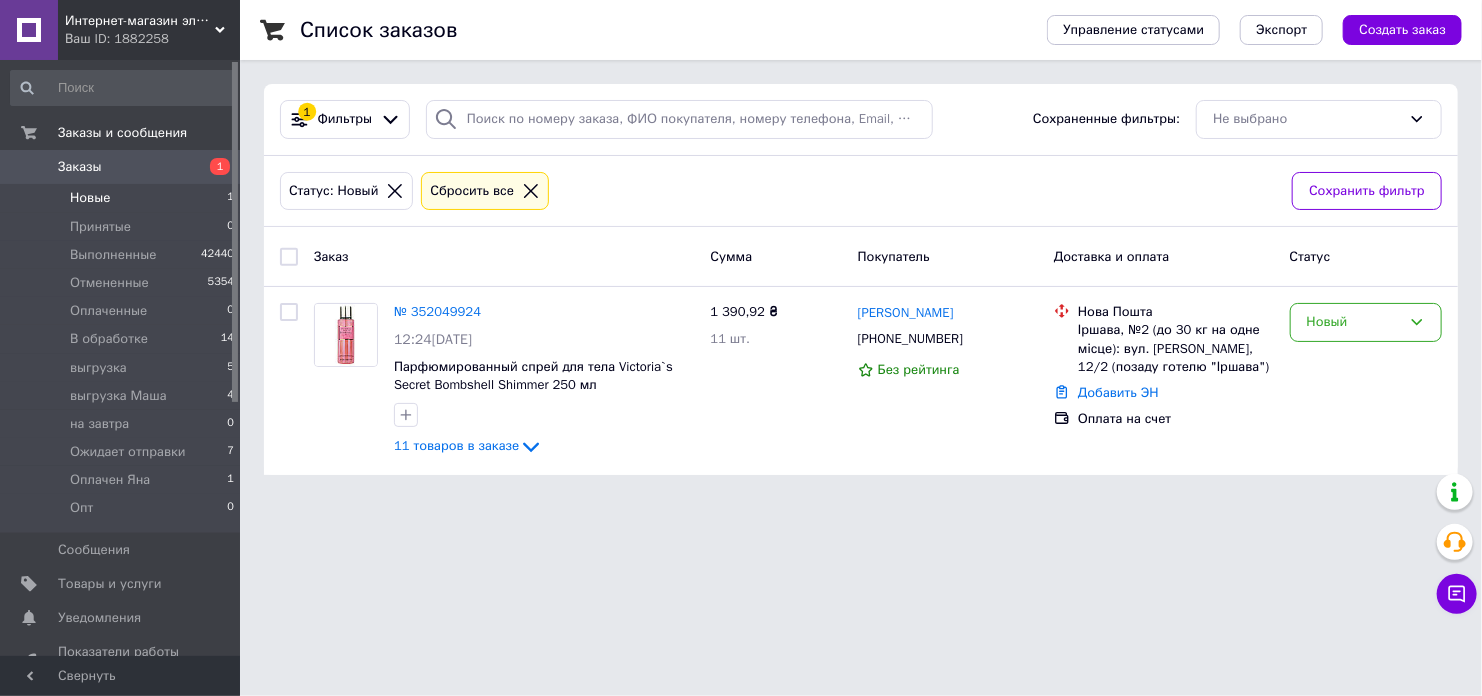 click on "Интернет-магазин элитной парфюмерии и косметики Boro Parfum Ваш ID: 1882258 Сайт Интернет-магазин элитной парфюмерии... Кабинет покупателя Проверить состояние системы Страница на портале Справка Выйти Заказы и сообщения Заказы 1 Новые 1 Принятые 0 Выполненные 42440 Отмененные 5354 Оплаченные 0 В обработке 14 выгрузка 5 выгрузка Маша 4 на завтра 0 Ожидает отправки 7 Оплачен Яна 1 Опт 0 Сообщения 0 Товары и услуги Уведомления 0 0 Показатели работы компании Панель управления Отзывы Клиенты Каталог ProSale Аналитика Маркет 1 Заказ" at bounding box center (741, 249) 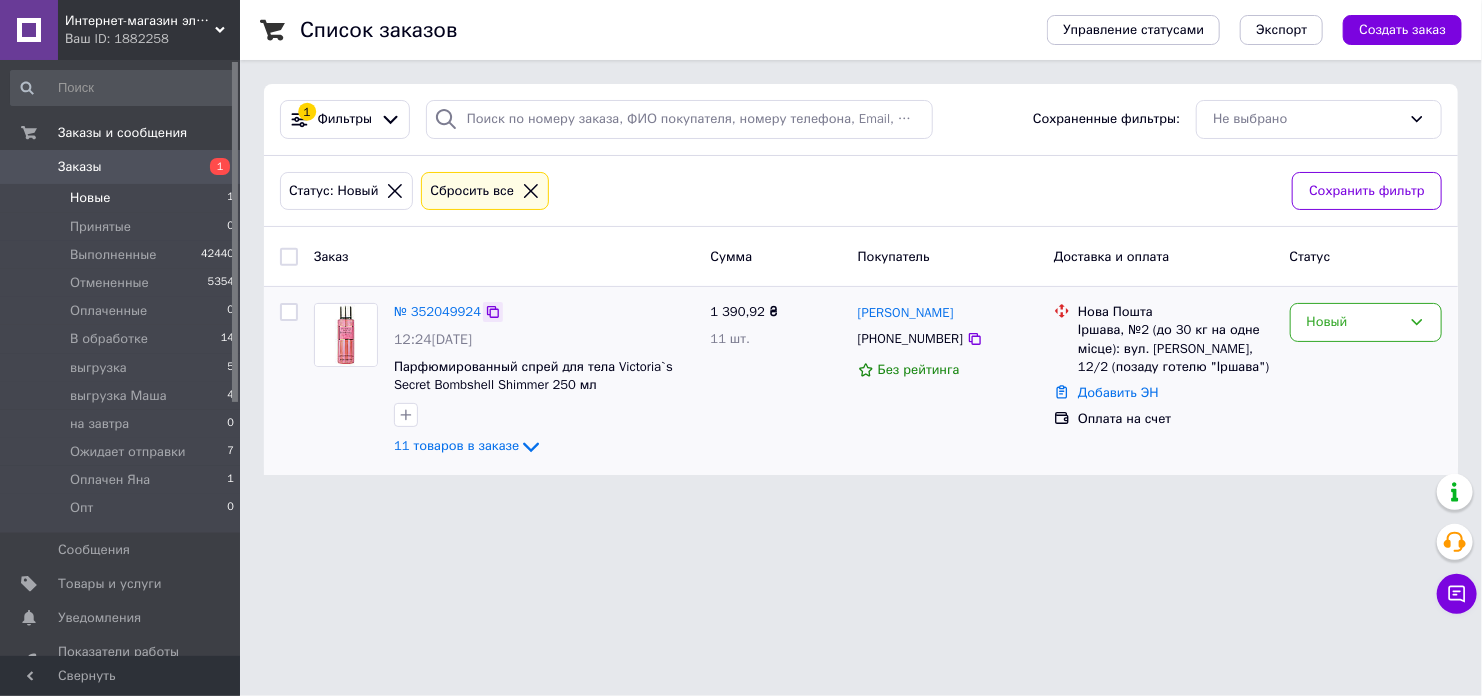 click 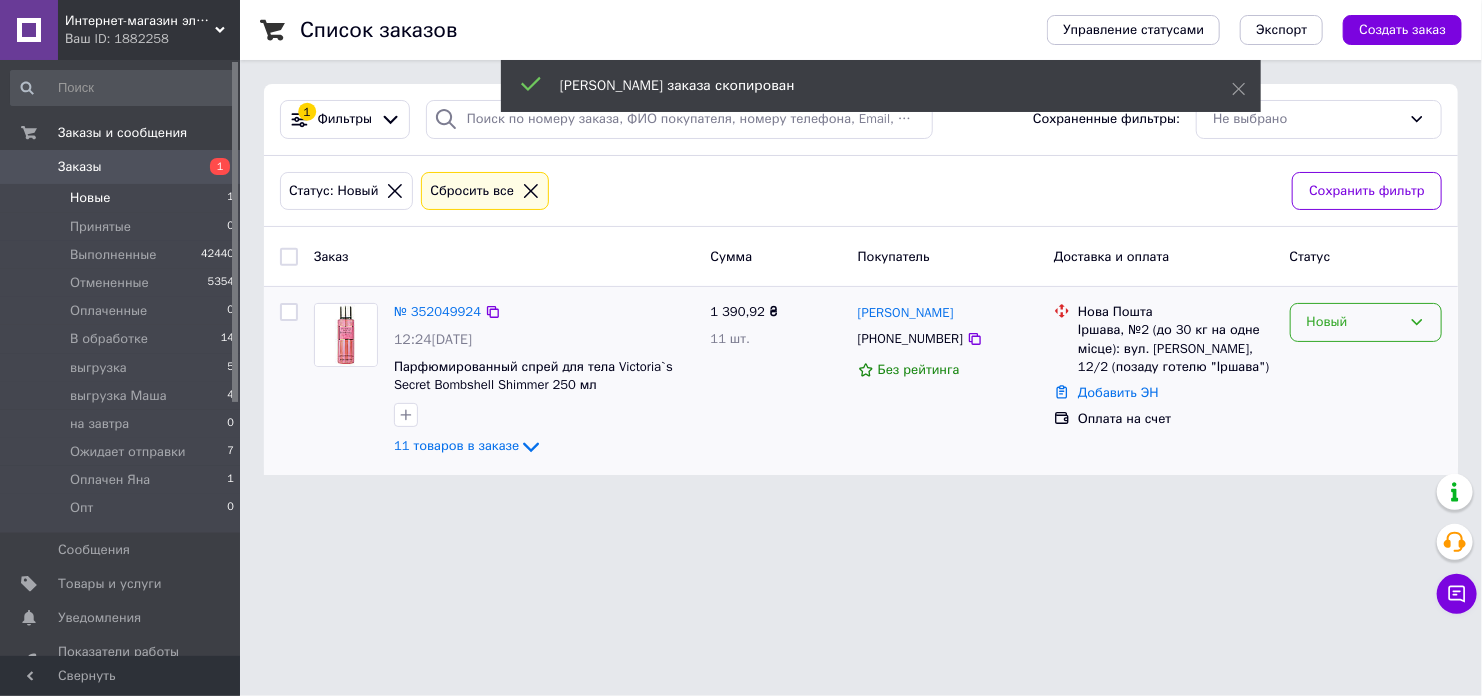 click on "Новый" at bounding box center [1354, 322] 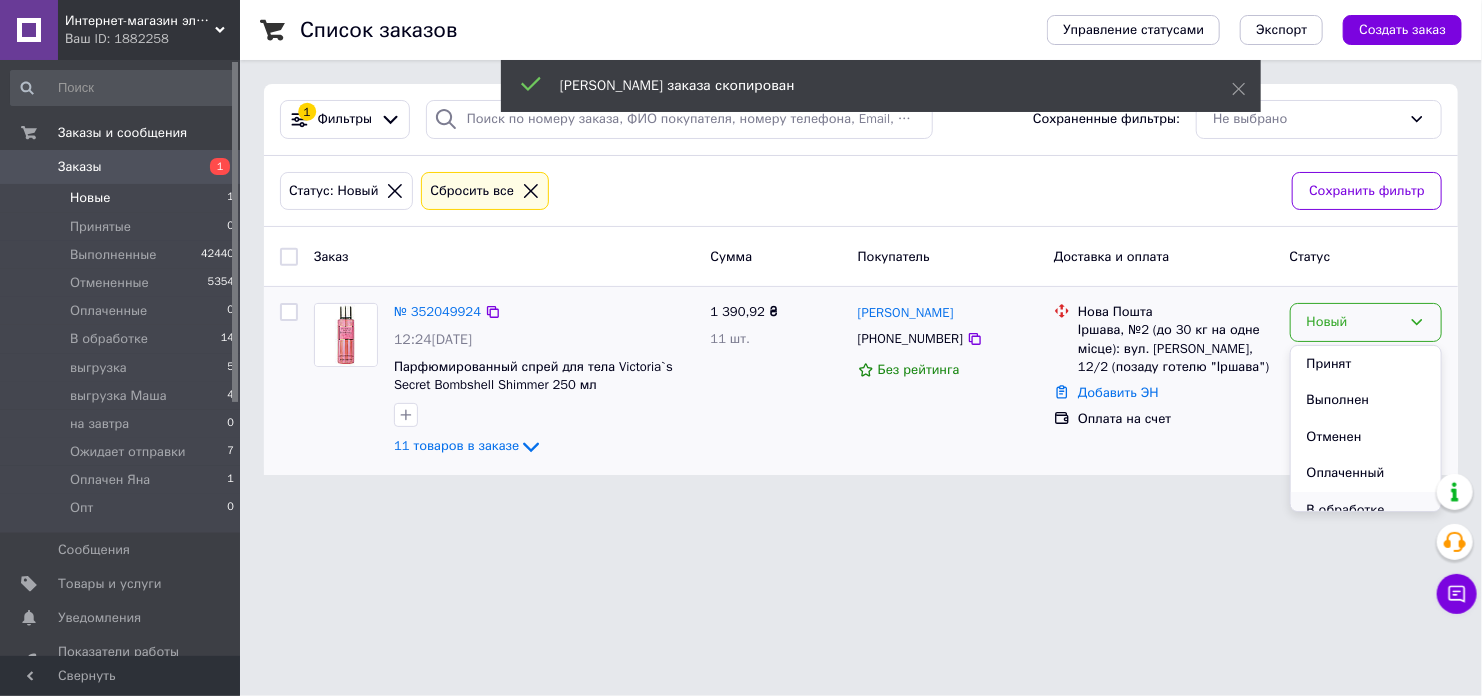 click on "В обработке" at bounding box center (1366, 510) 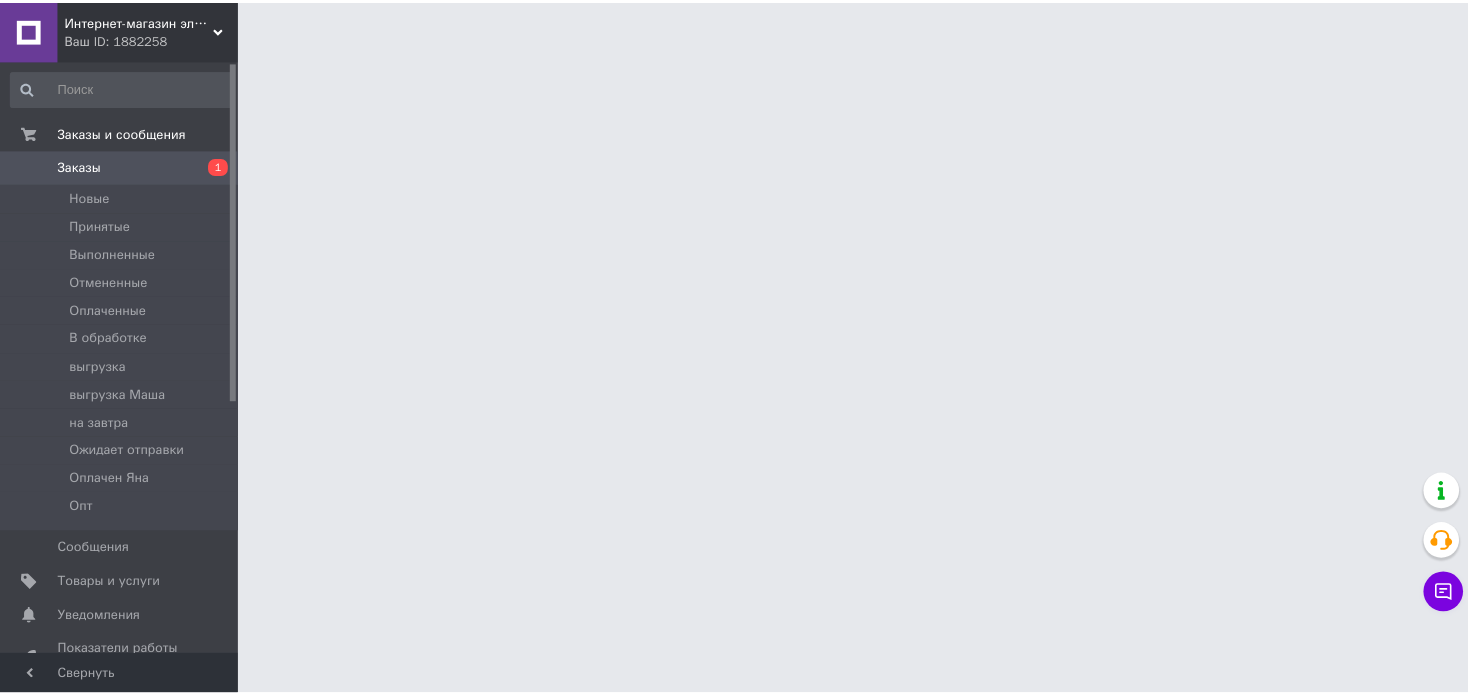 scroll, scrollTop: 0, scrollLeft: 0, axis: both 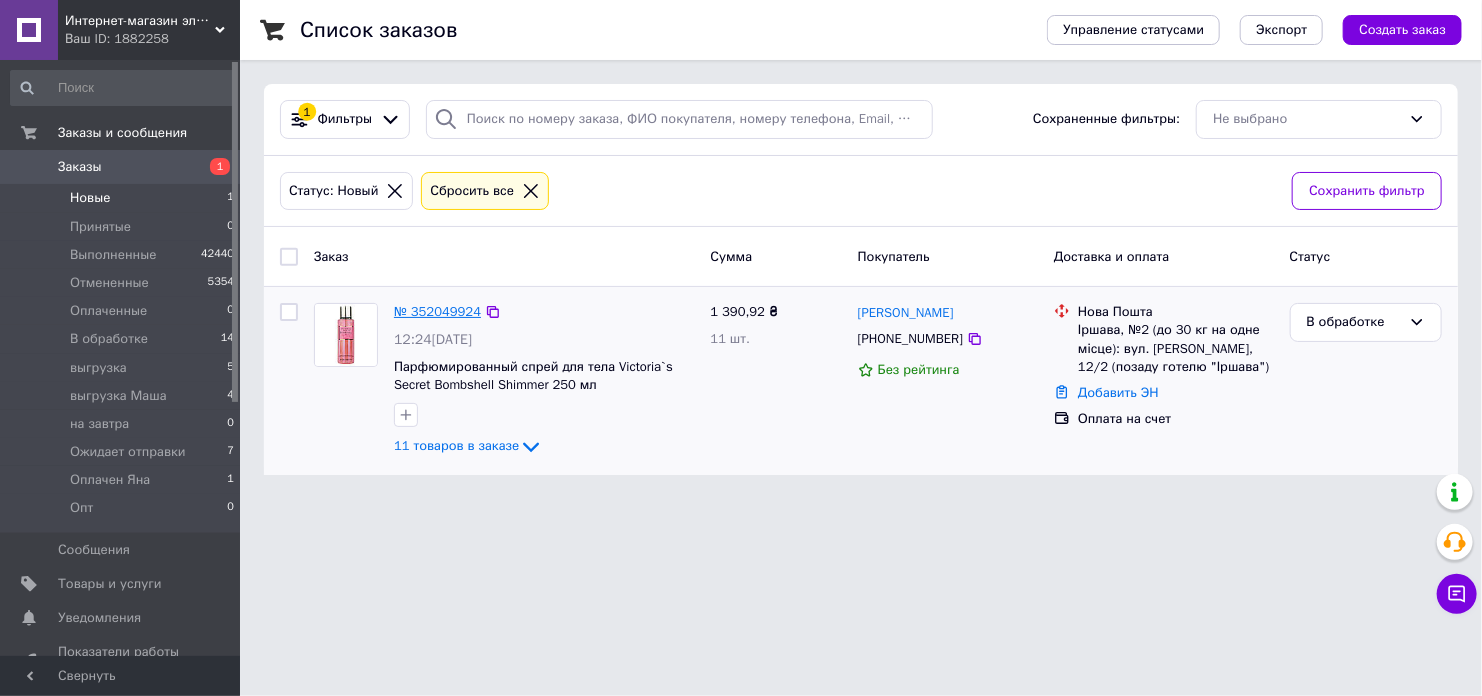 click on "№ 352049924" at bounding box center [437, 311] 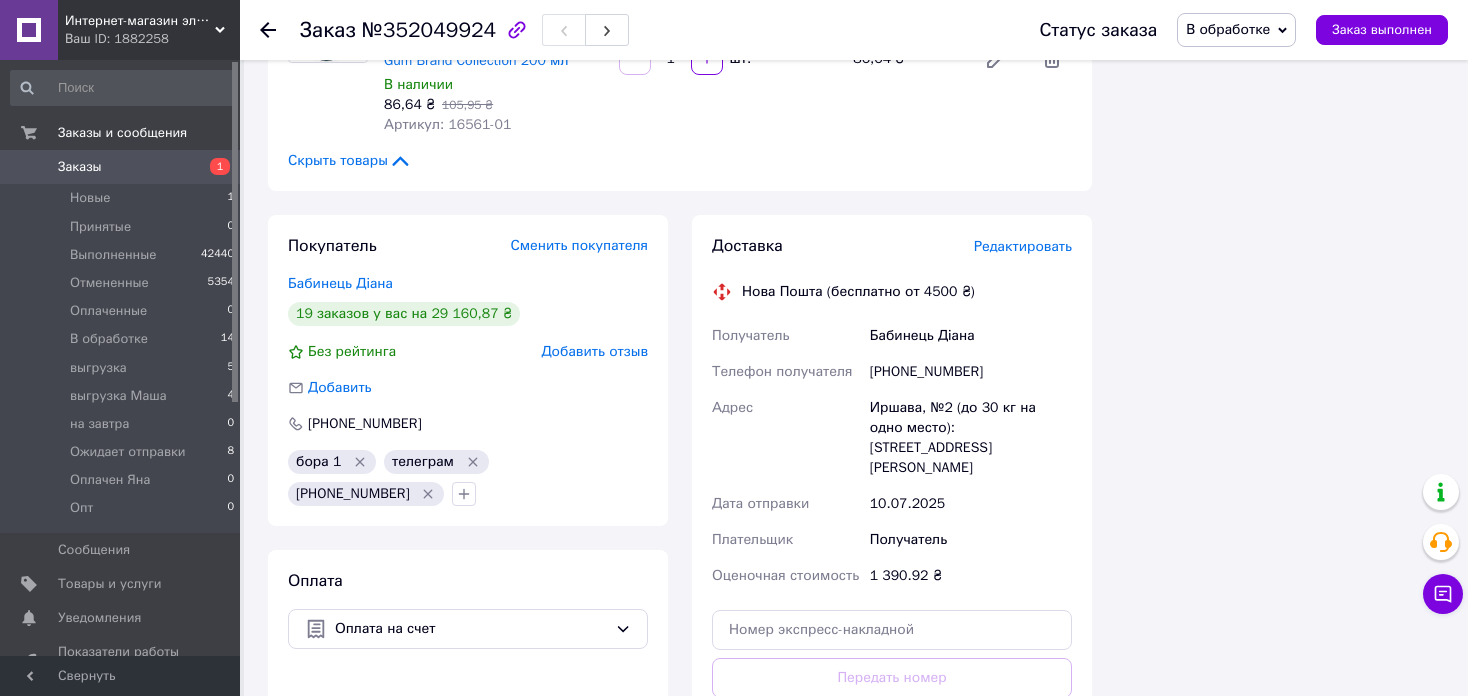 scroll, scrollTop: 2000, scrollLeft: 0, axis: vertical 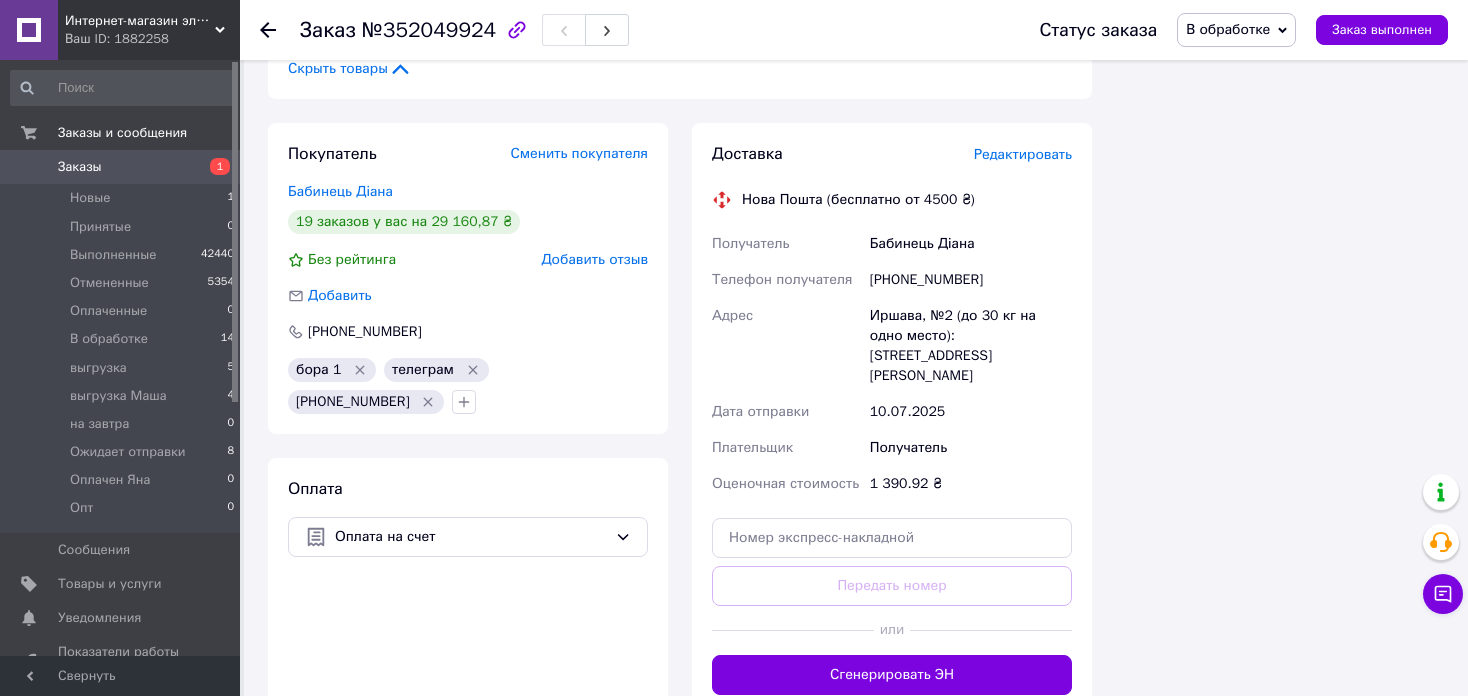 click 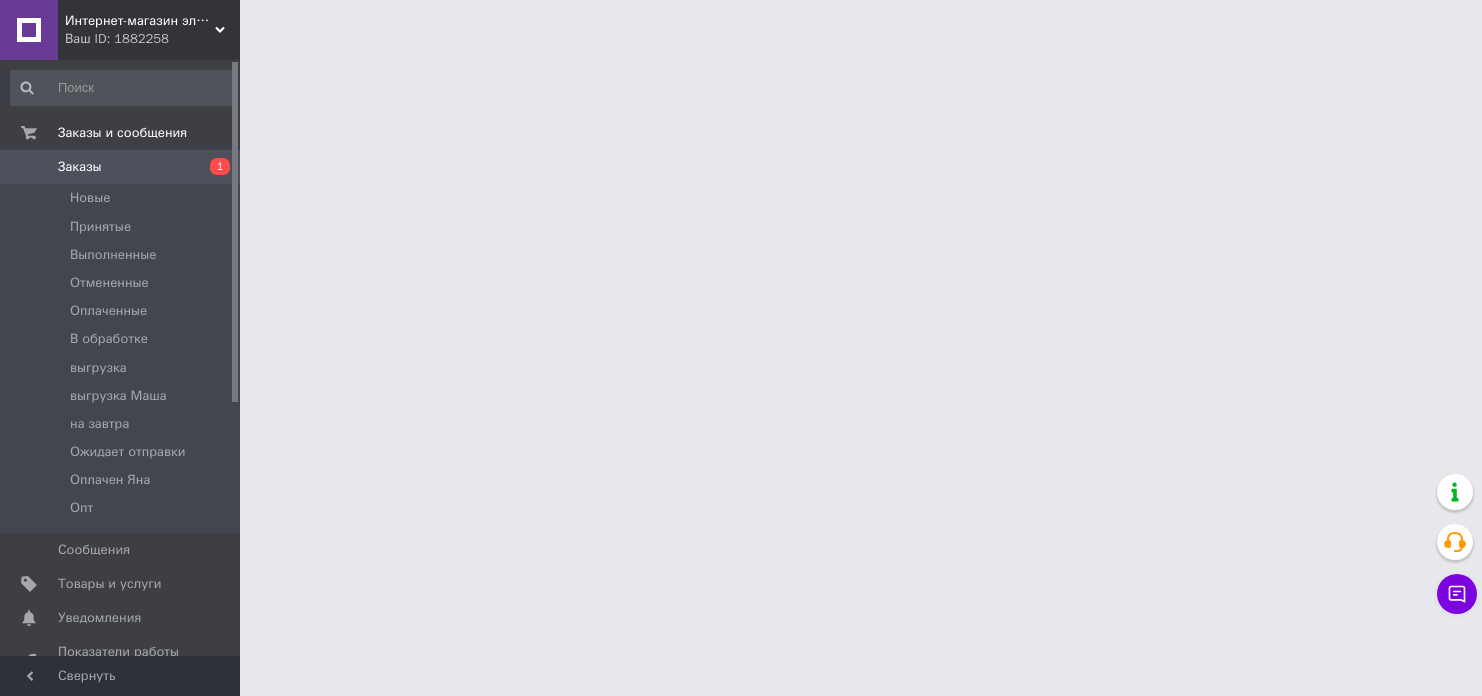 scroll, scrollTop: 0, scrollLeft: 0, axis: both 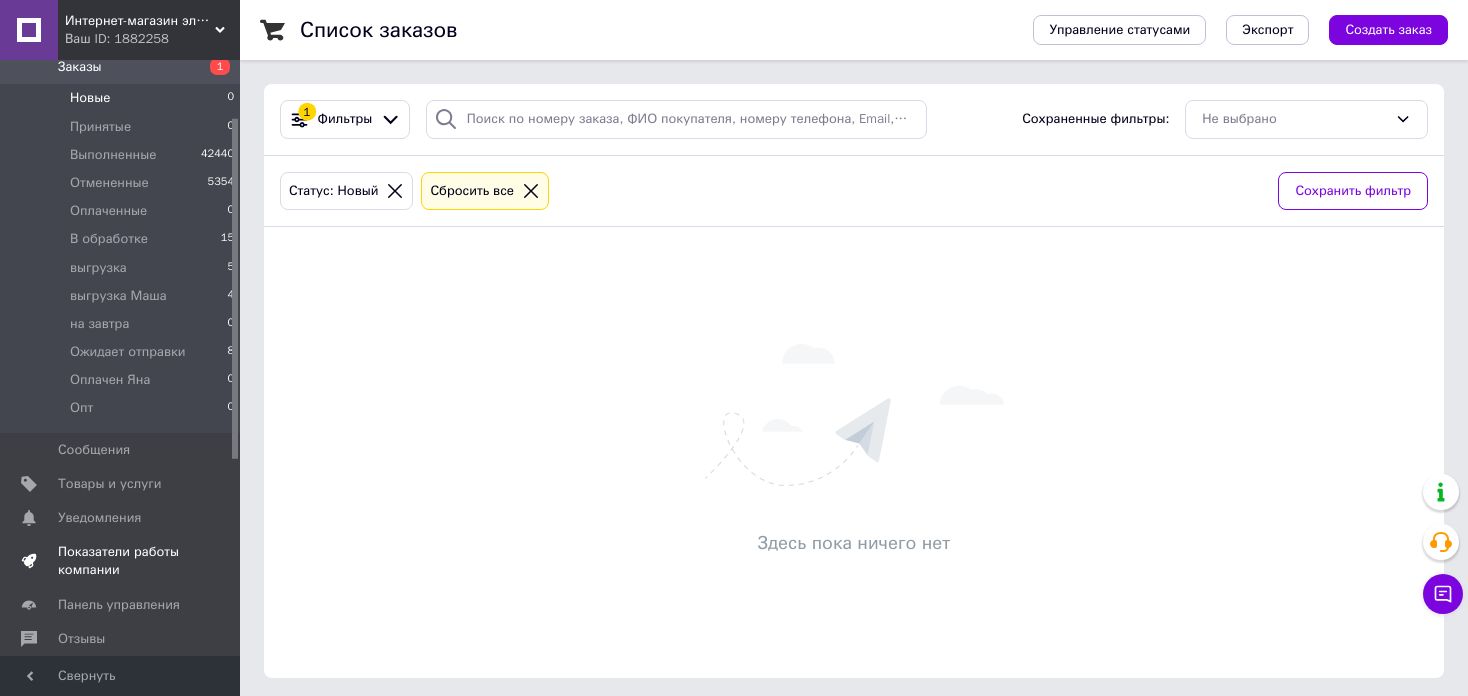click on "Показатели работы компании" at bounding box center [121, 561] 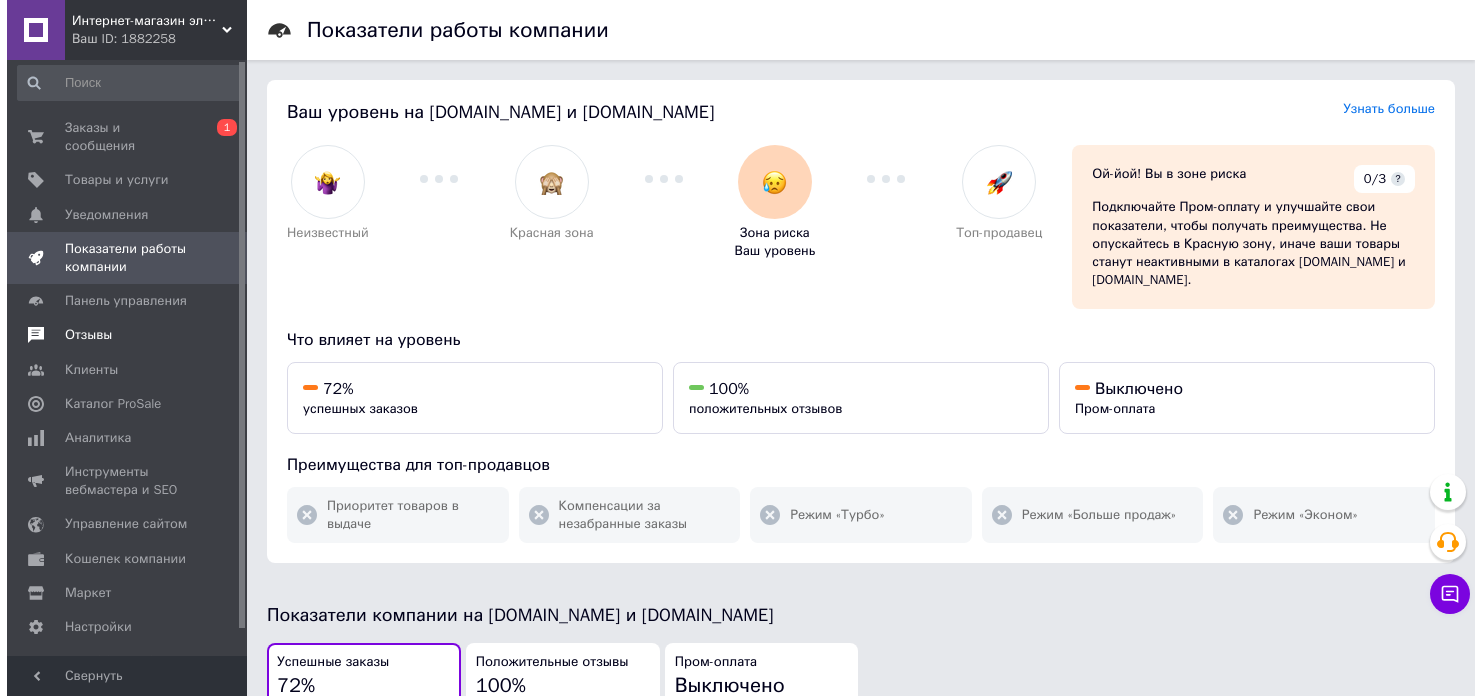 scroll, scrollTop: 0, scrollLeft: 0, axis: both 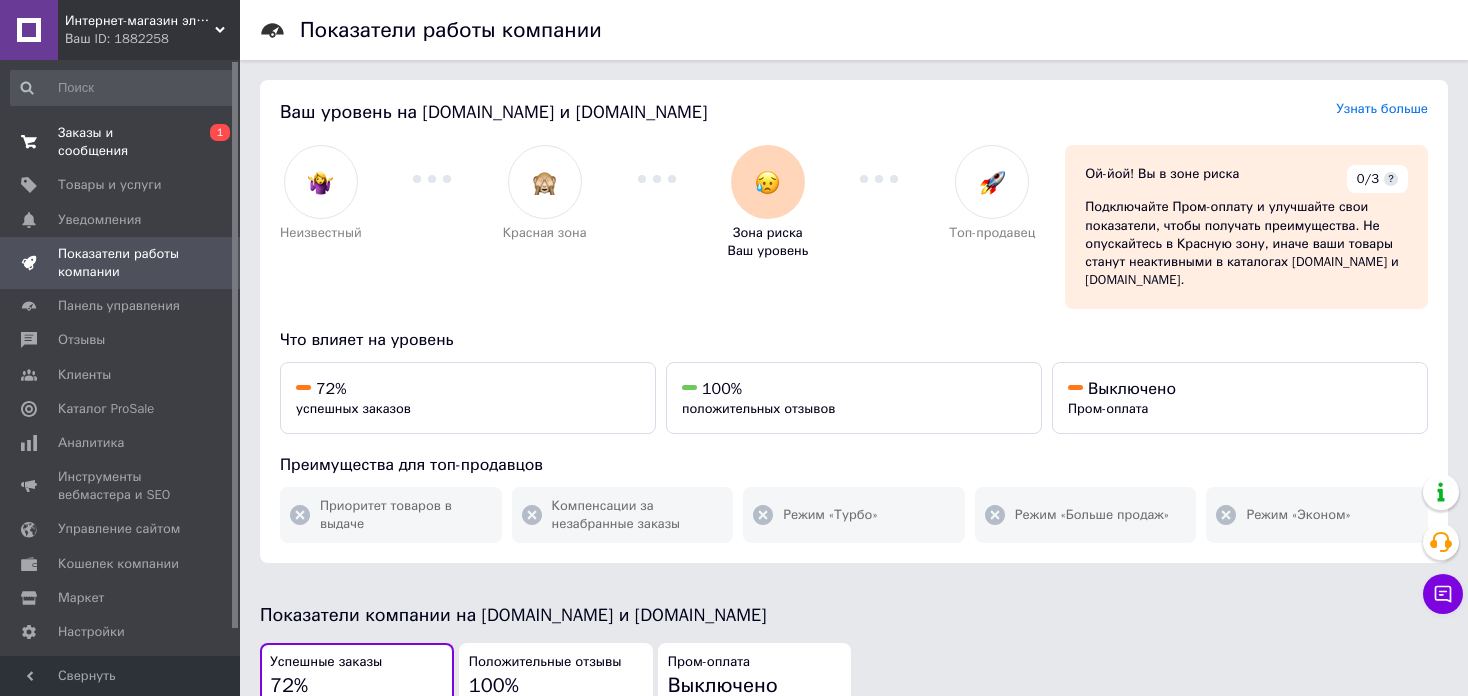 click on "Заказы и сообщения" at bounding box center [121, 142] 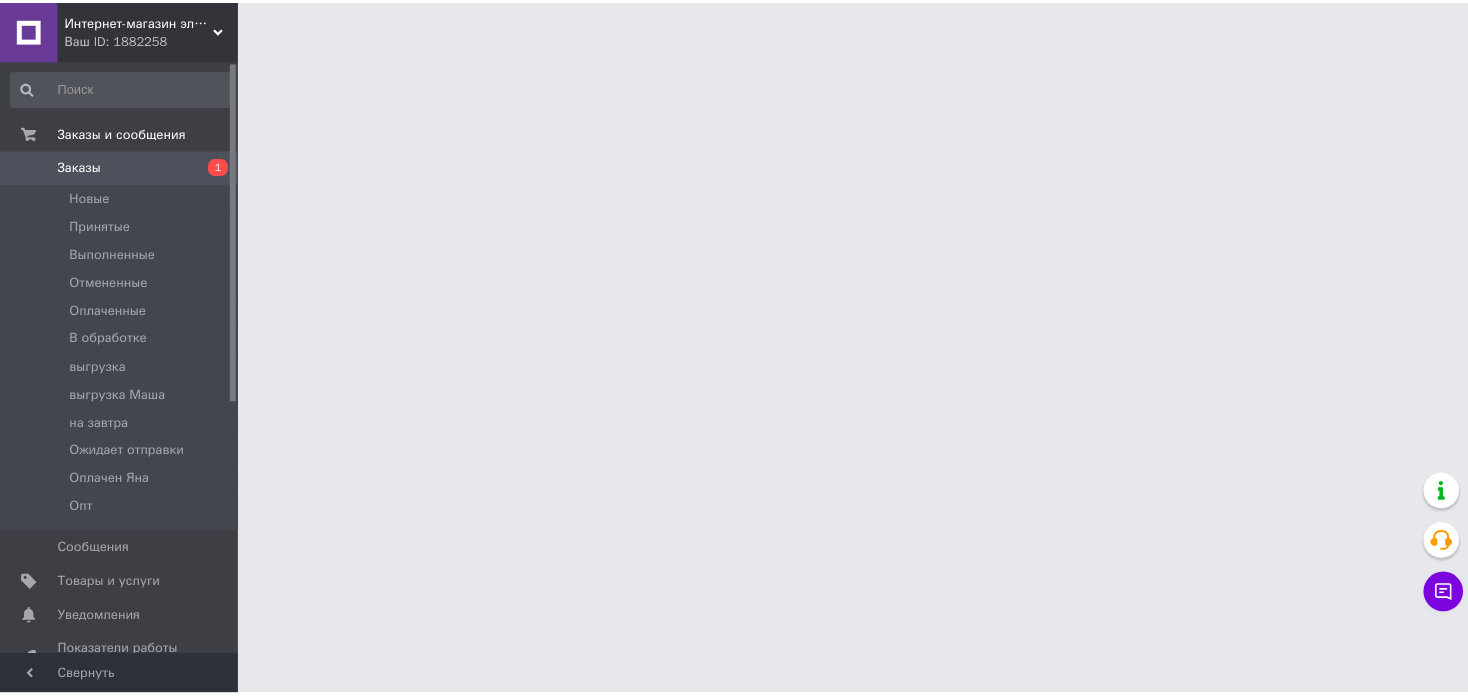 scroll, scrollTop: 0, scrollLeft: 0, axis: both 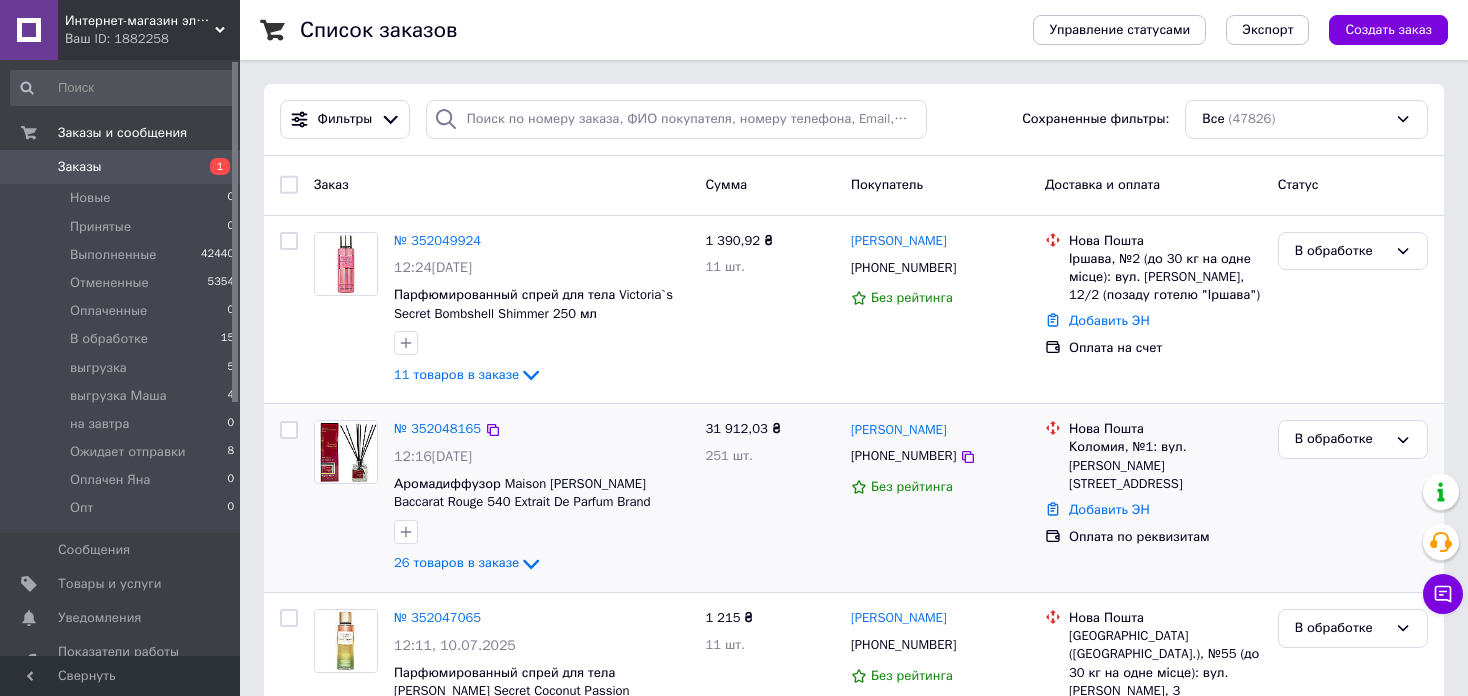 drag, startPoint x: 273, startPoint y: 660, endPoint x: 271, endPoint y: 590, distance: 70.028564 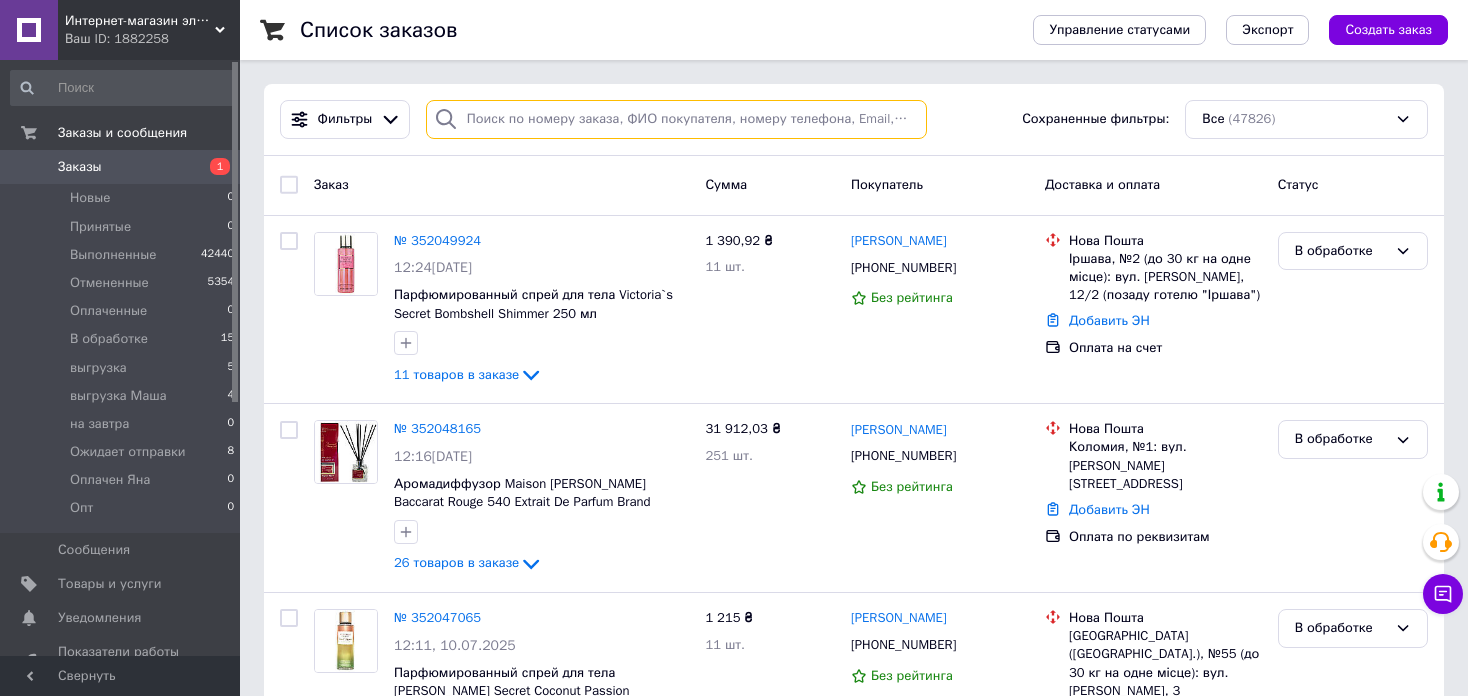 click at bounding box center (676, 119) 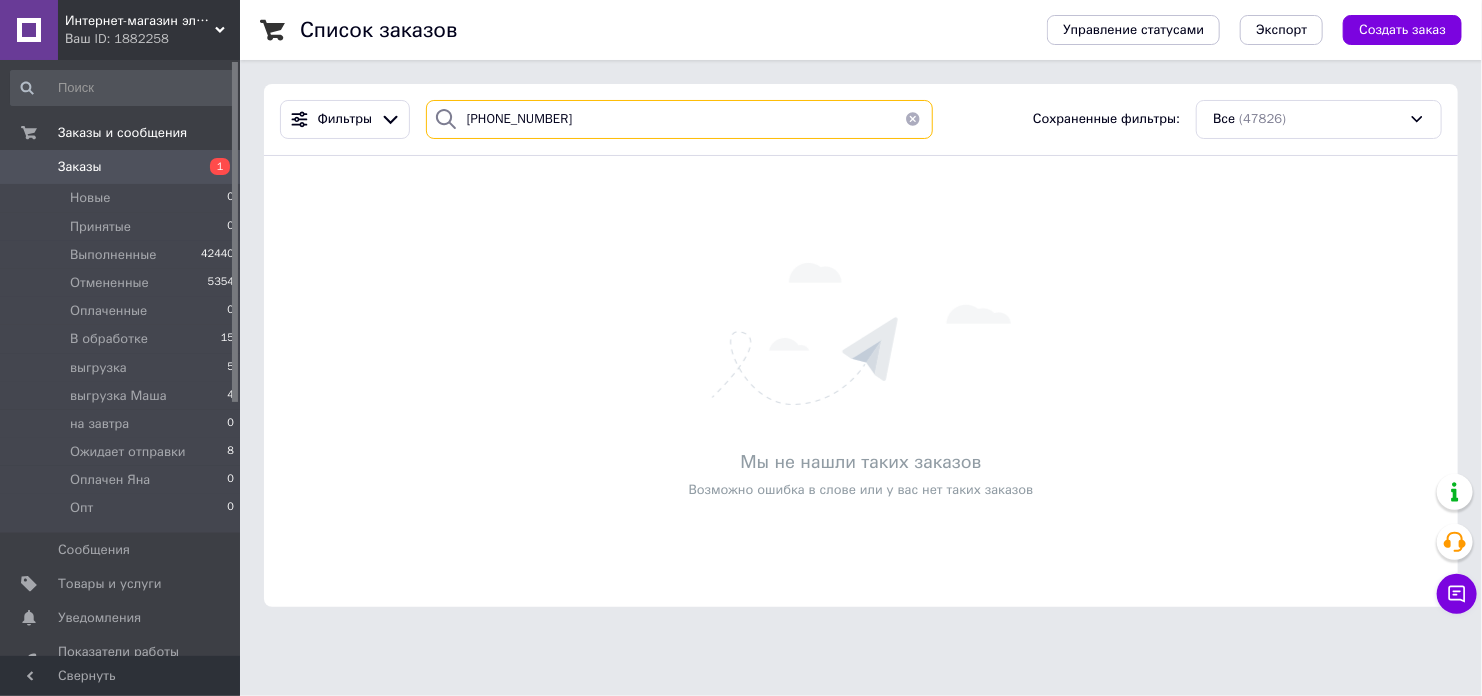 type on "+420773063391" 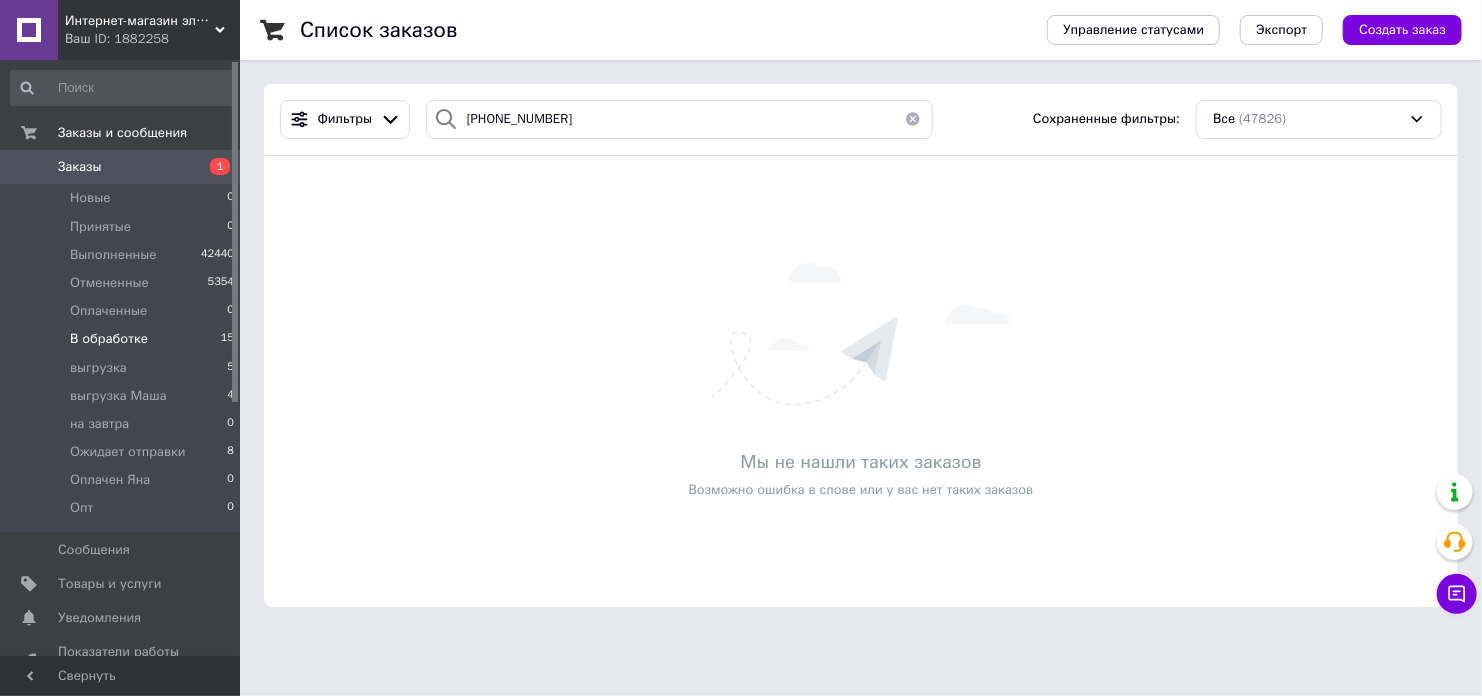 click on "В обработке 15" at bounding box center (123, 339) 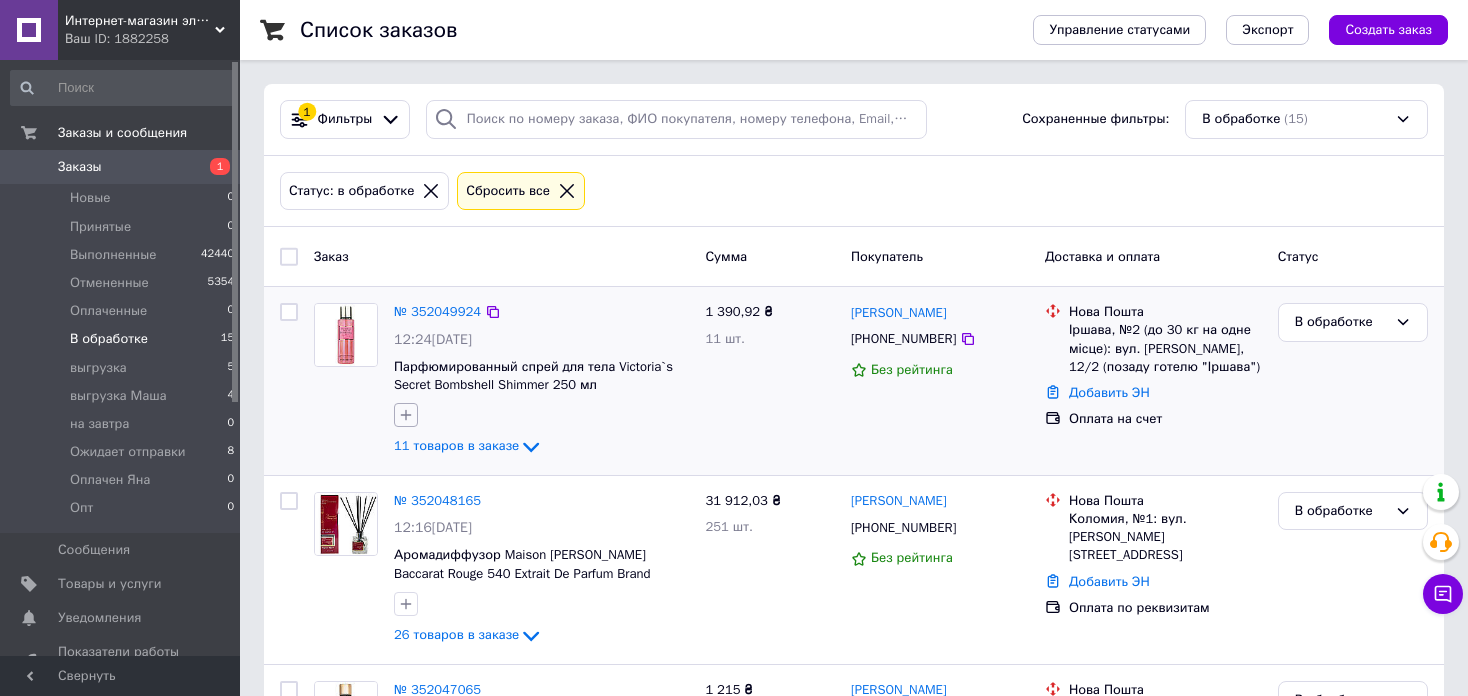 click 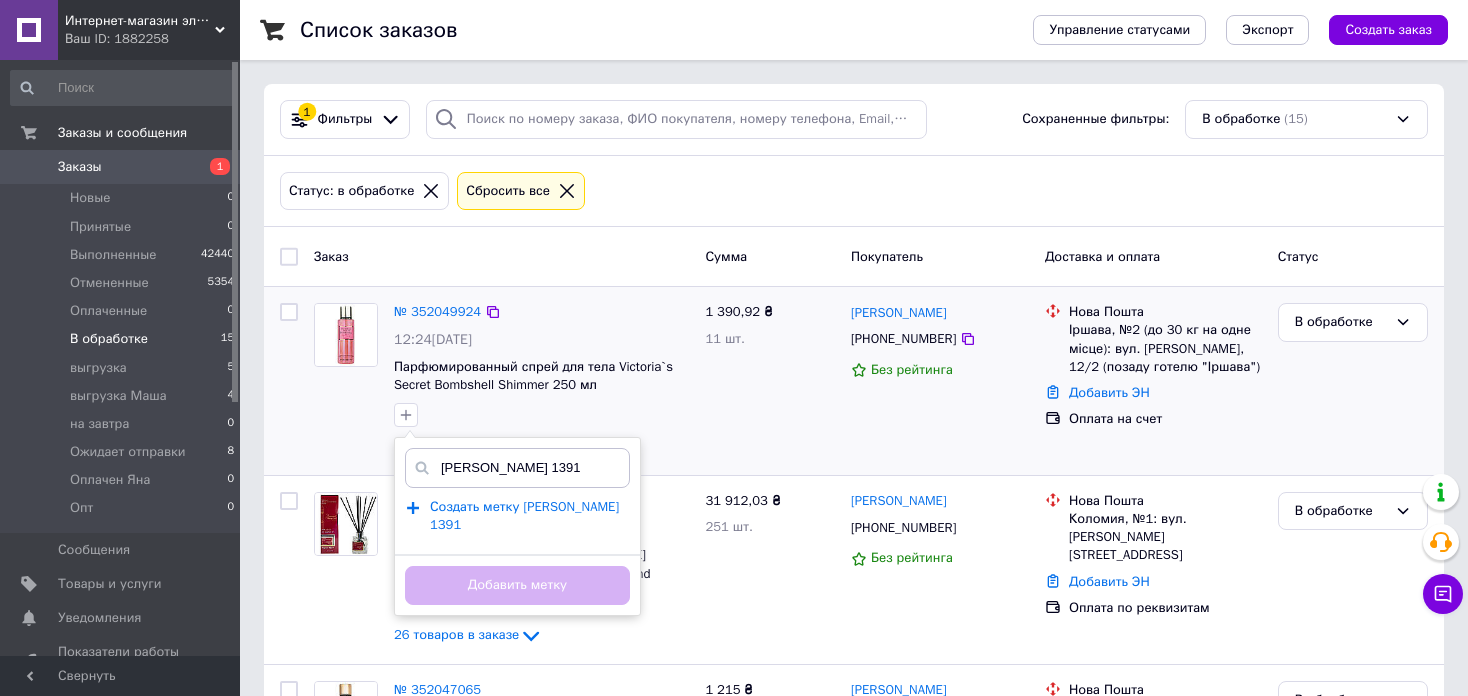 type on "олег 1391" 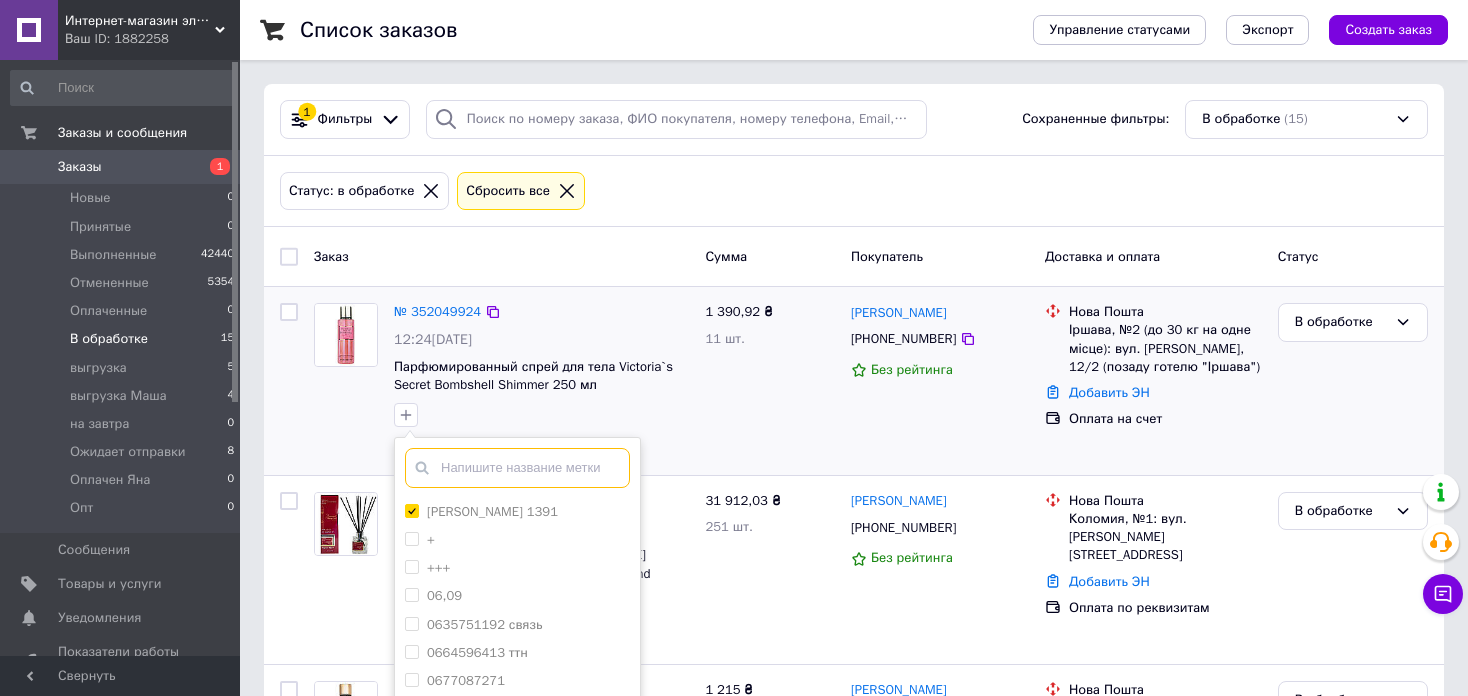 click at bounding box center [517, 468] 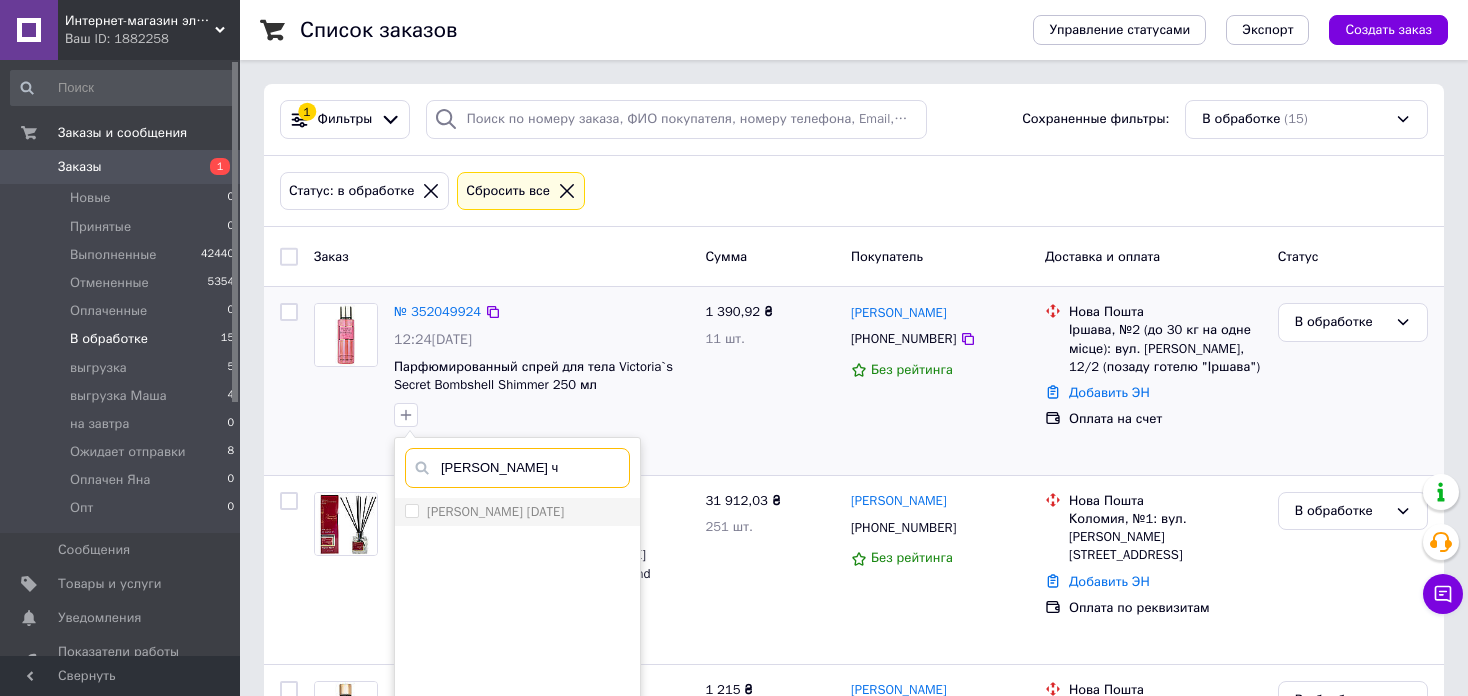 type on "маша ч" 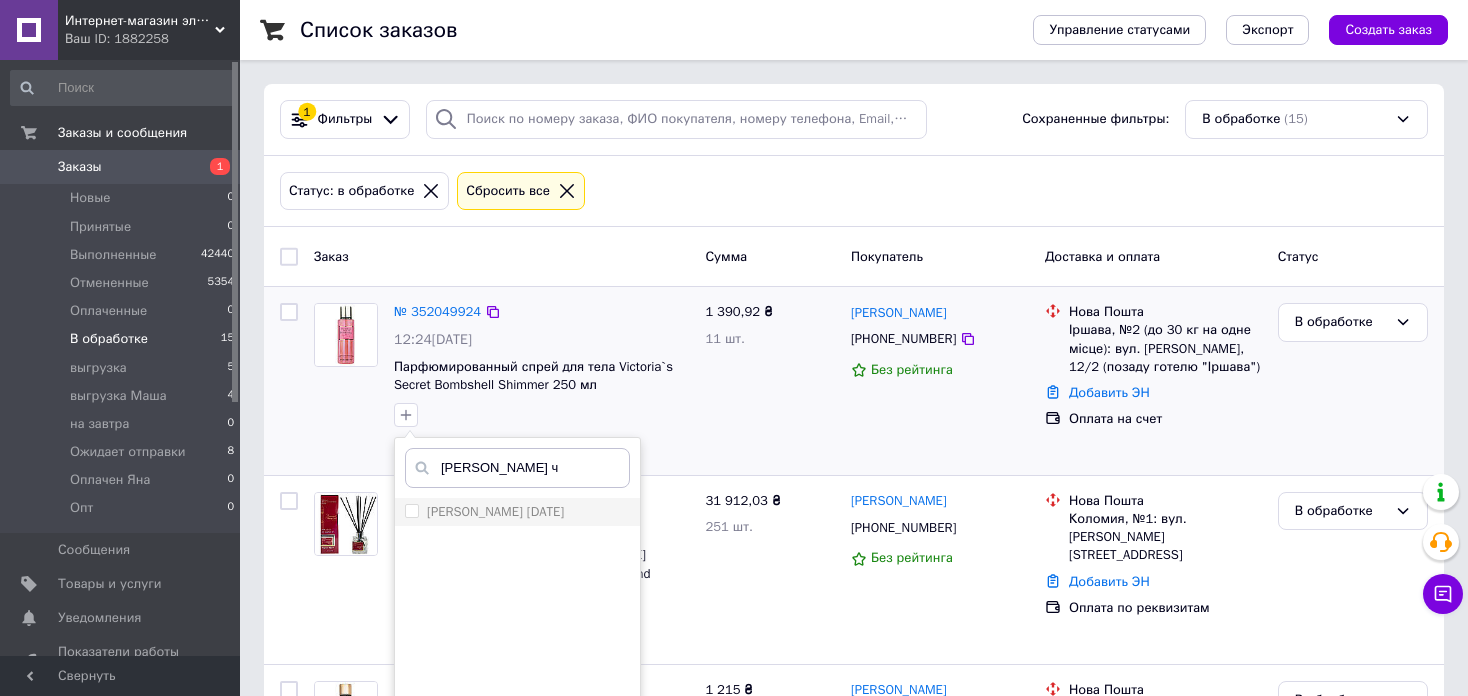 click on "маша четверг" at bounding box center (517, 512) 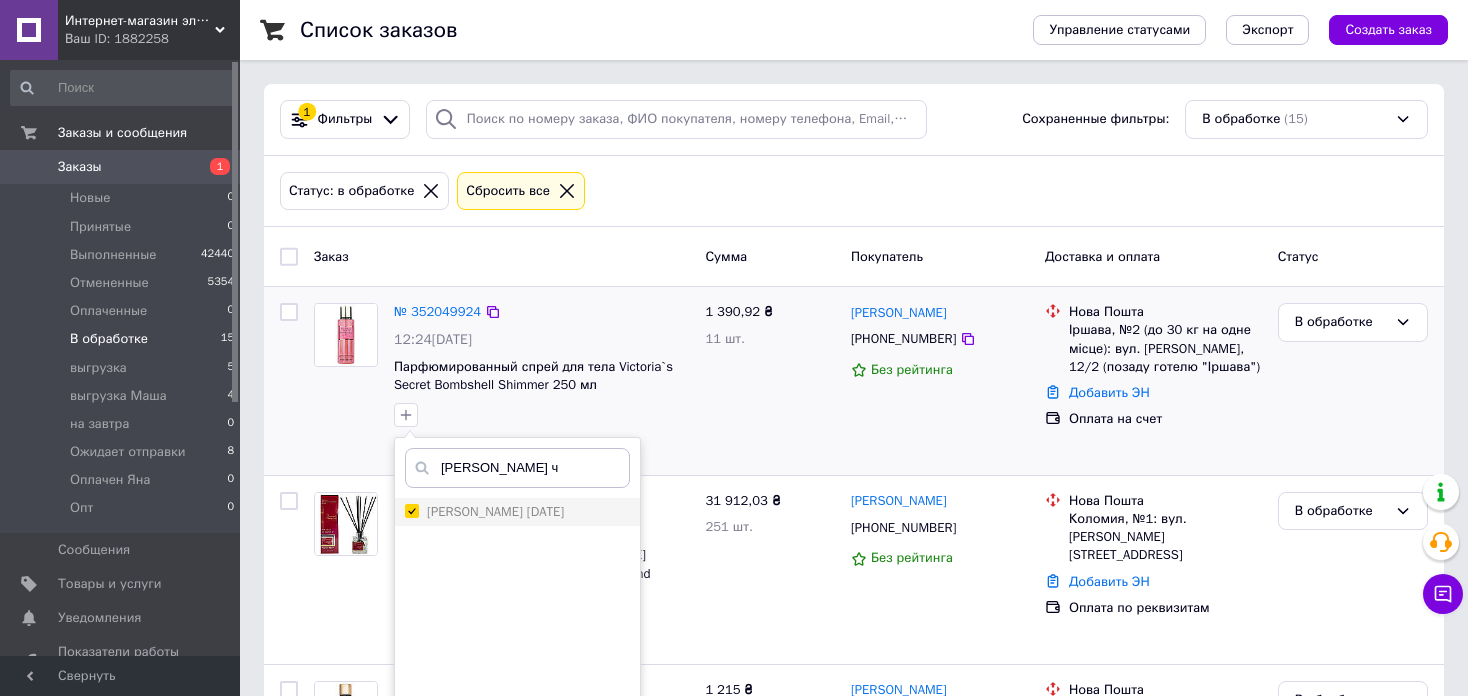 checkbox on "true" 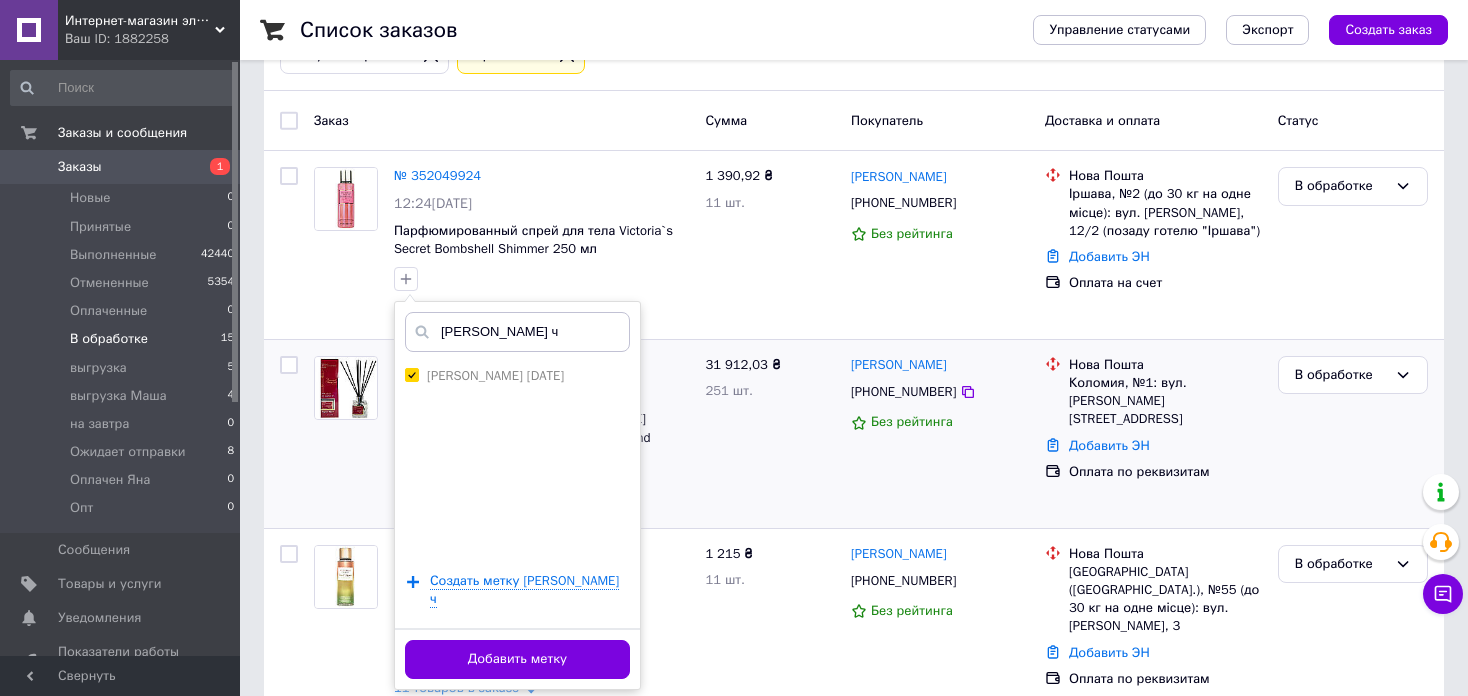 scroll, scrollTop: 200, scrollLeft: 0, axis: vertical 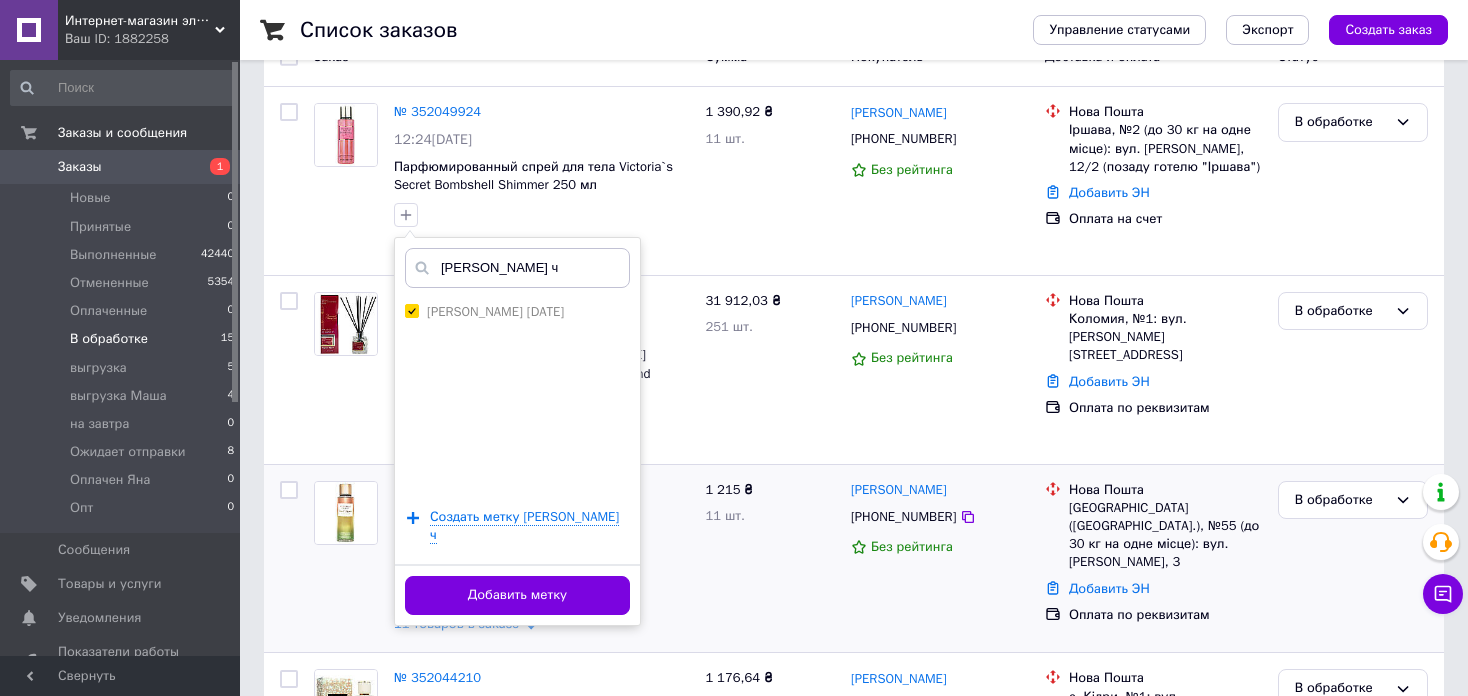 drag, startPoint x: 598, startPoint y: 570, endPoint x: 607, endPoint y: 565, distance: 10.29563 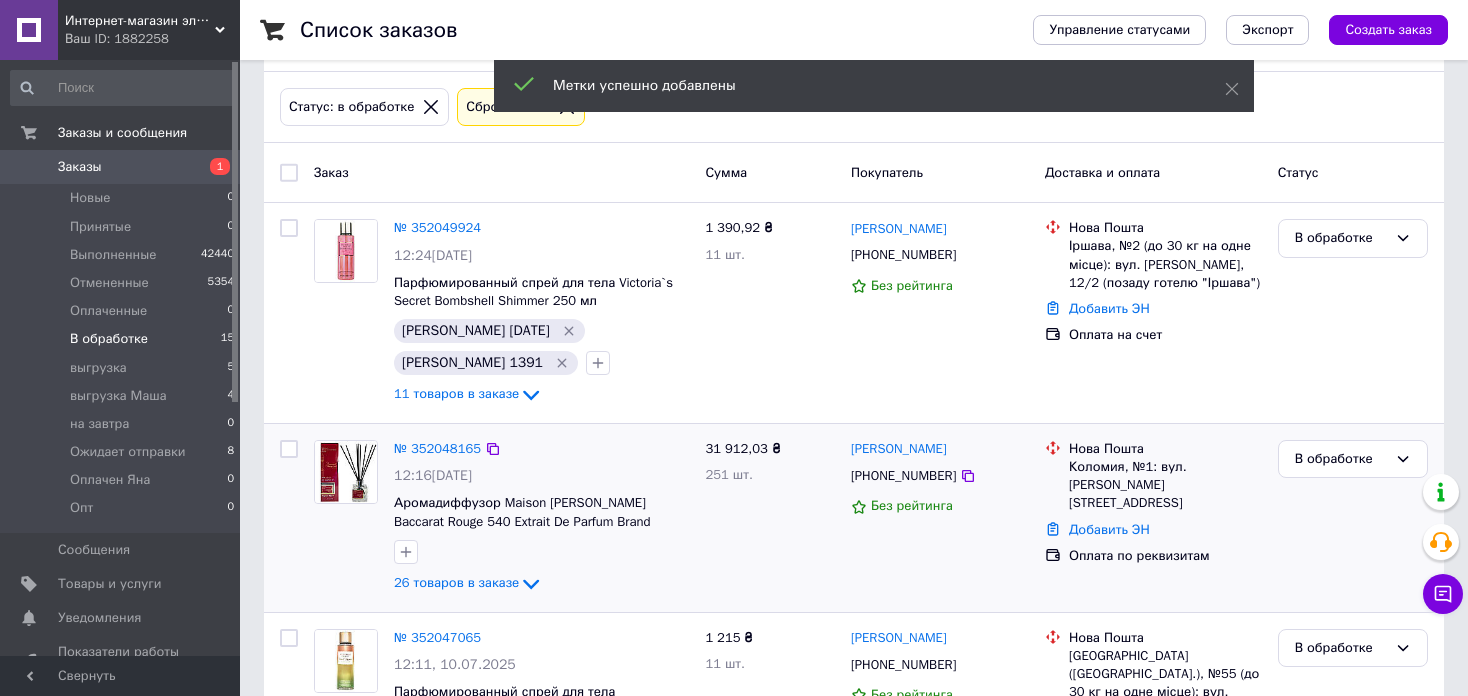 scroll, scrollTop: 0, scrollLeft: 0, axis: both 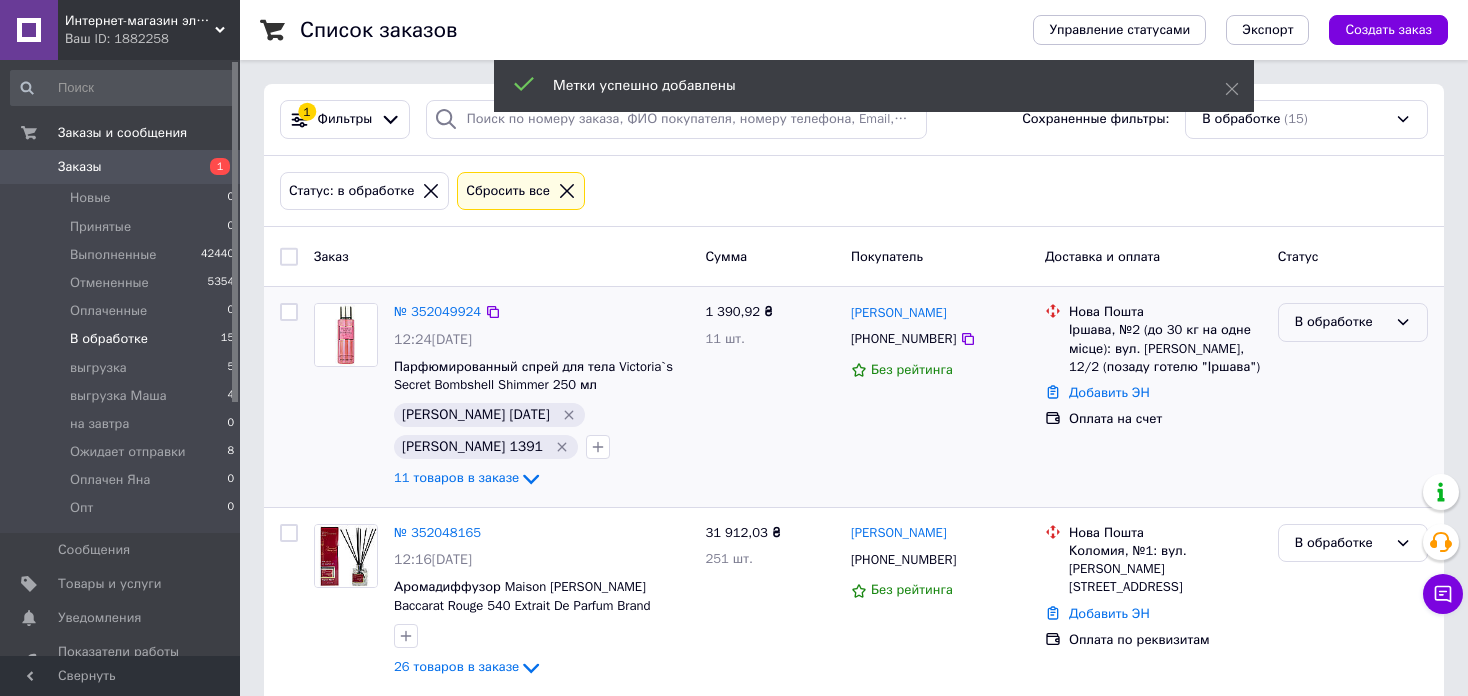 click on "В обработке" at bounding box center (1353, 322) 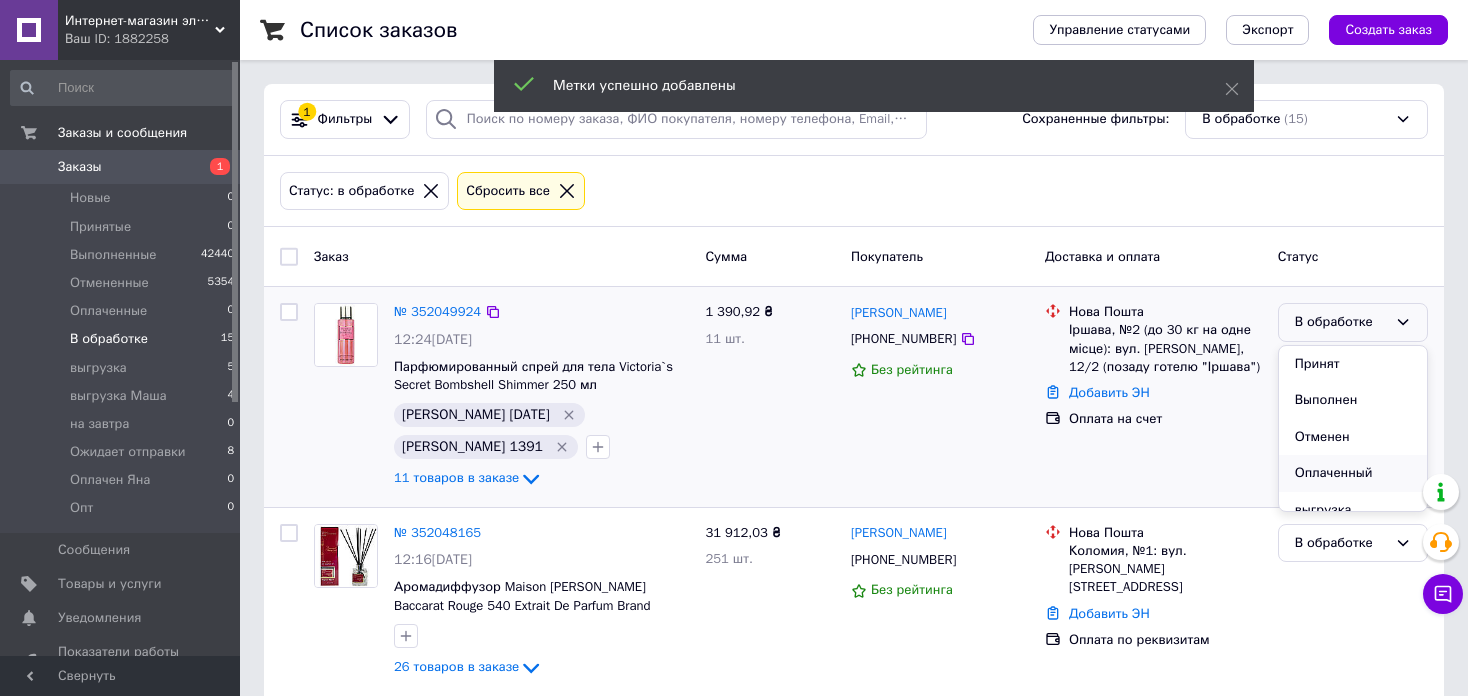 click on "Оплаченный" at bounding box center [1353, 473] 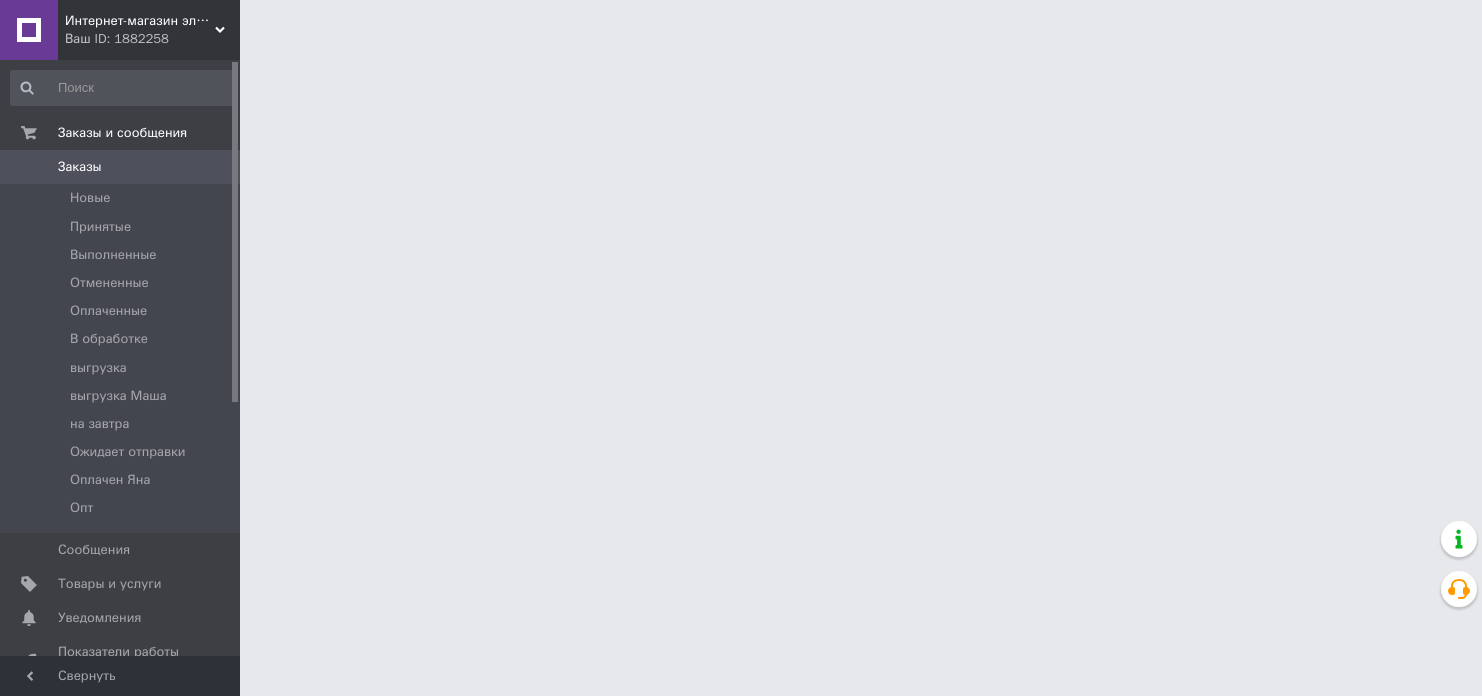 scroll, scrollTop: 0, scrollLeft: 0, axis: both 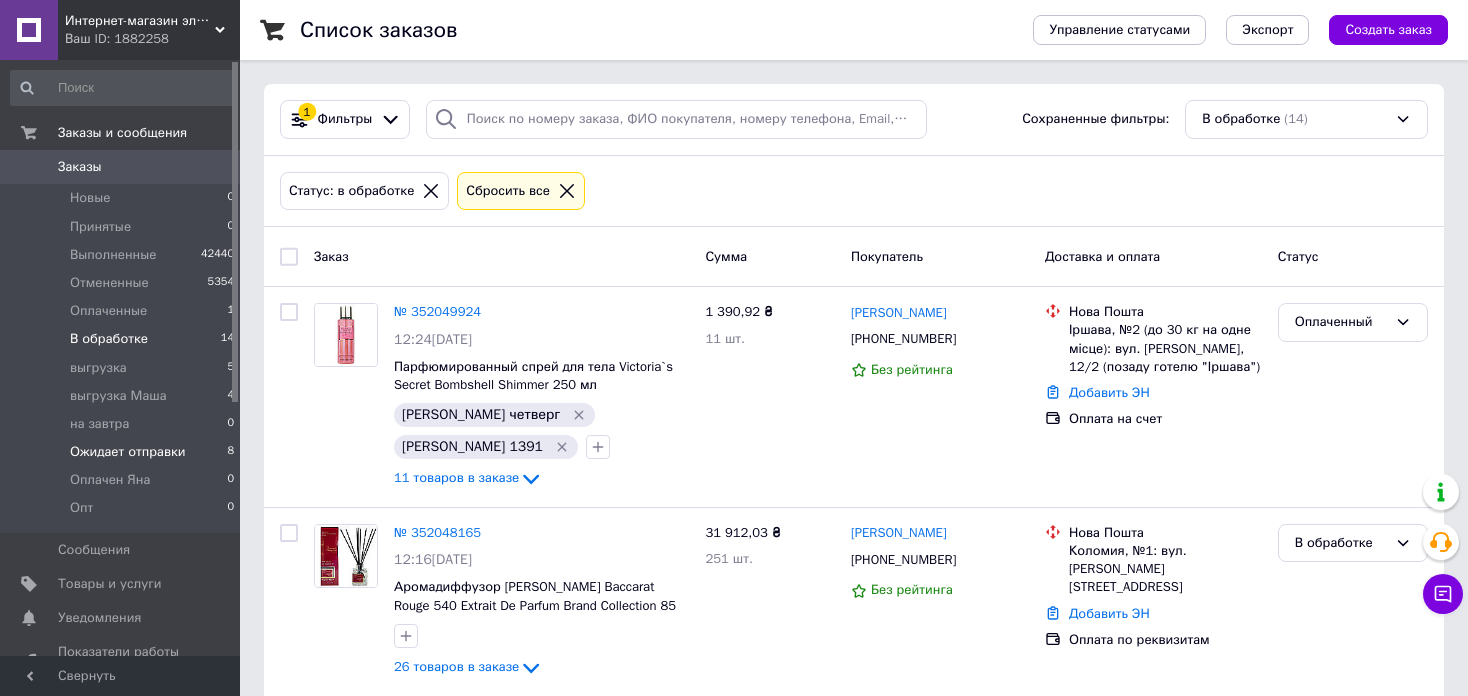click on "Ожидает отправки 8" at bounding box center [123, 452] 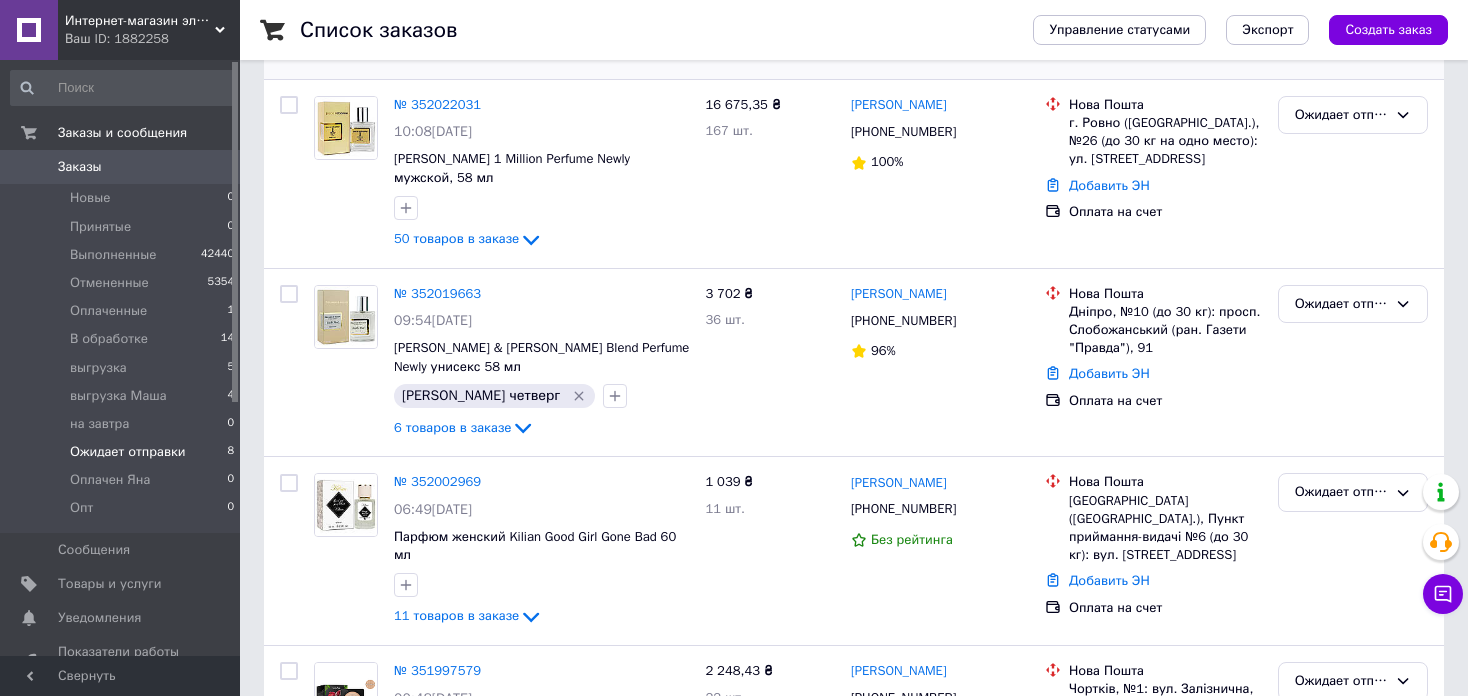 scroll, scrollTop: 400, scrollLeft: 0, axis: vertical 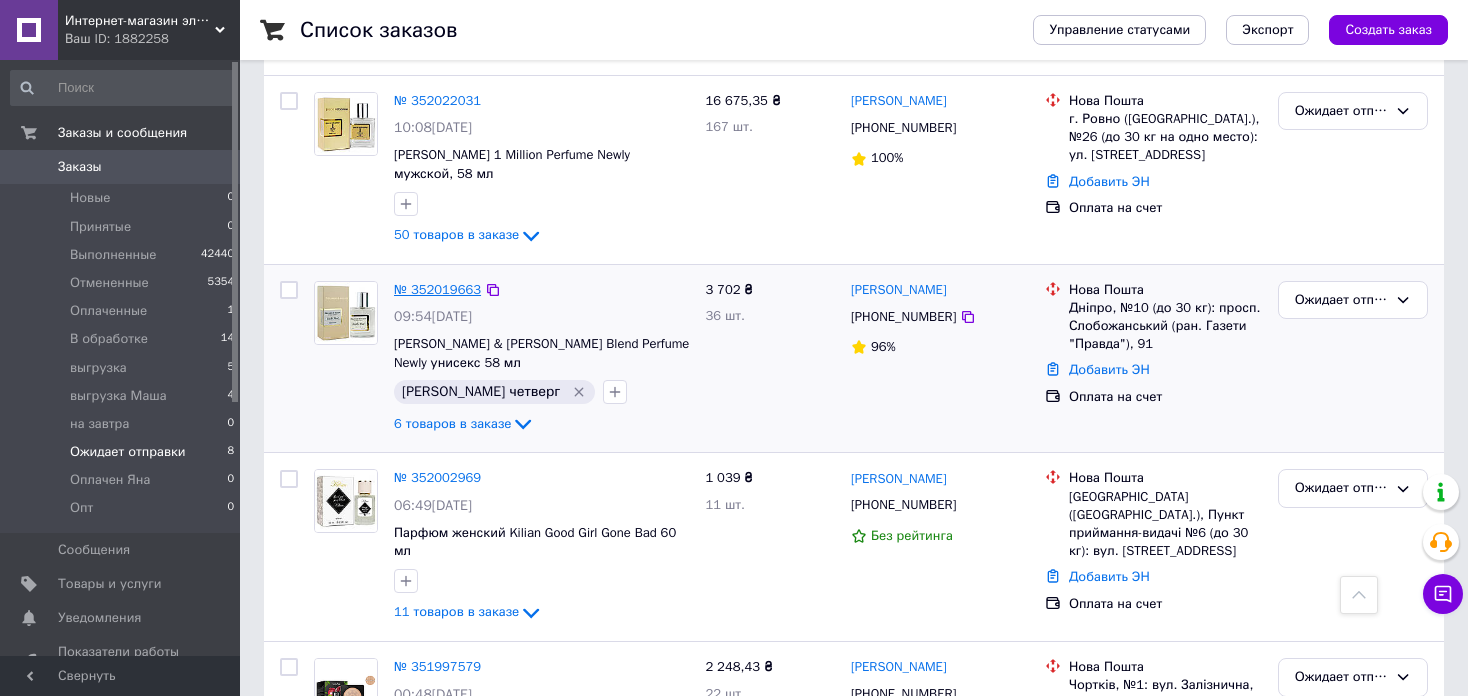click on "№ 352019663" at bounding box center [437, 289] 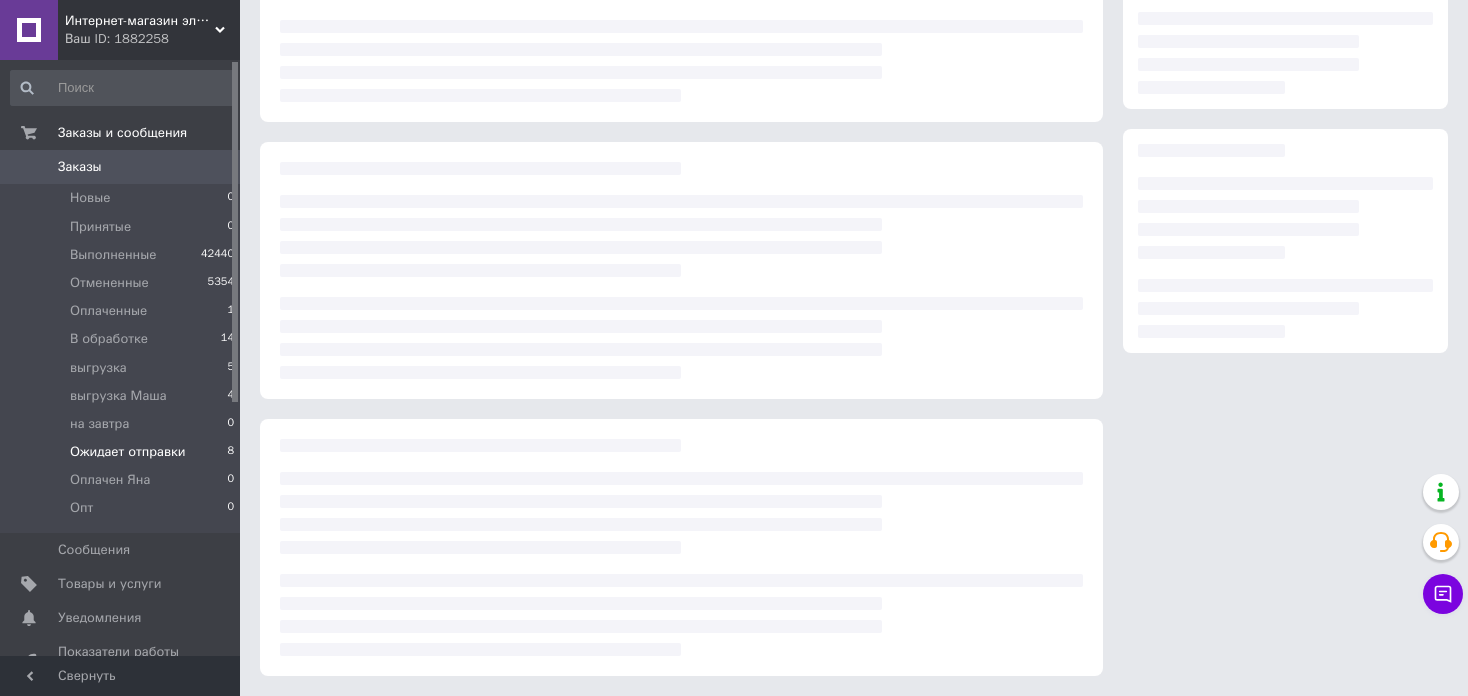 scroll, scrollTop: 0, scrollLeft: 0, axis: both 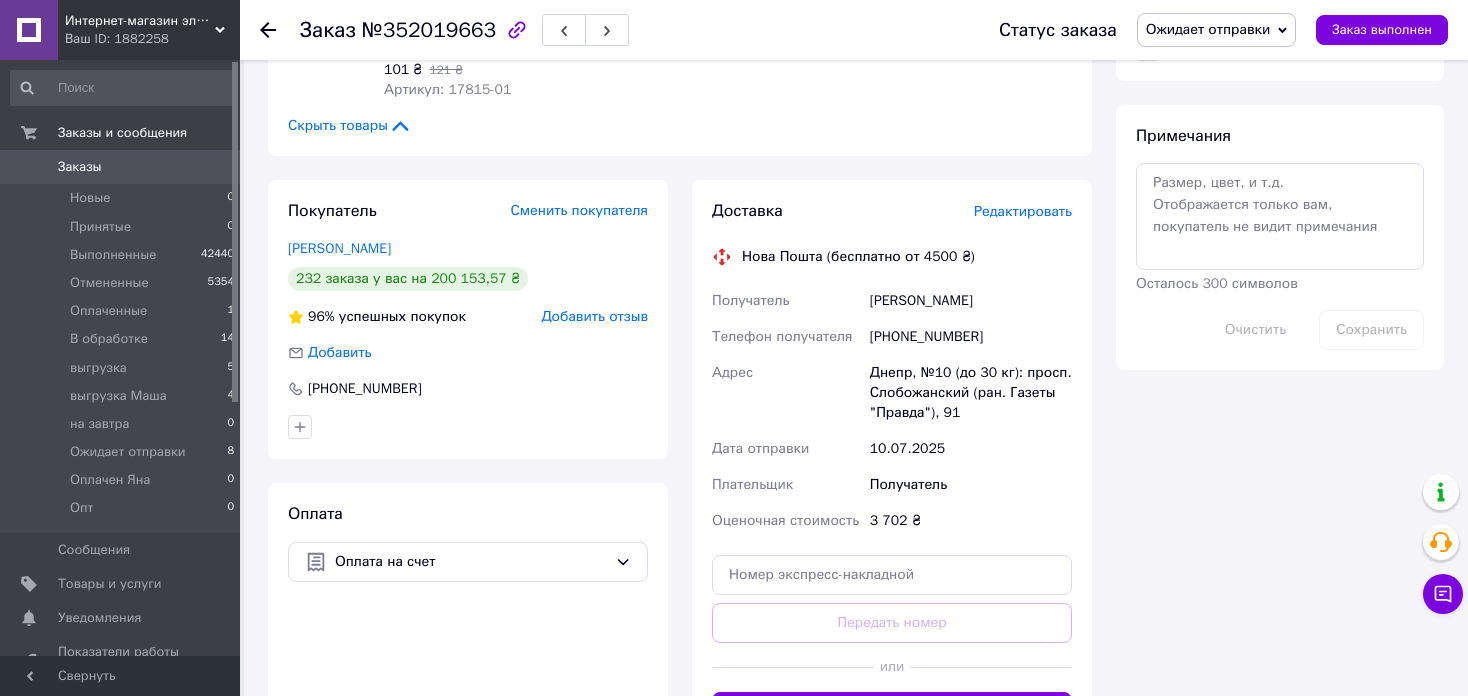 click on "Редактировать" at bounding box center [1023, 211] 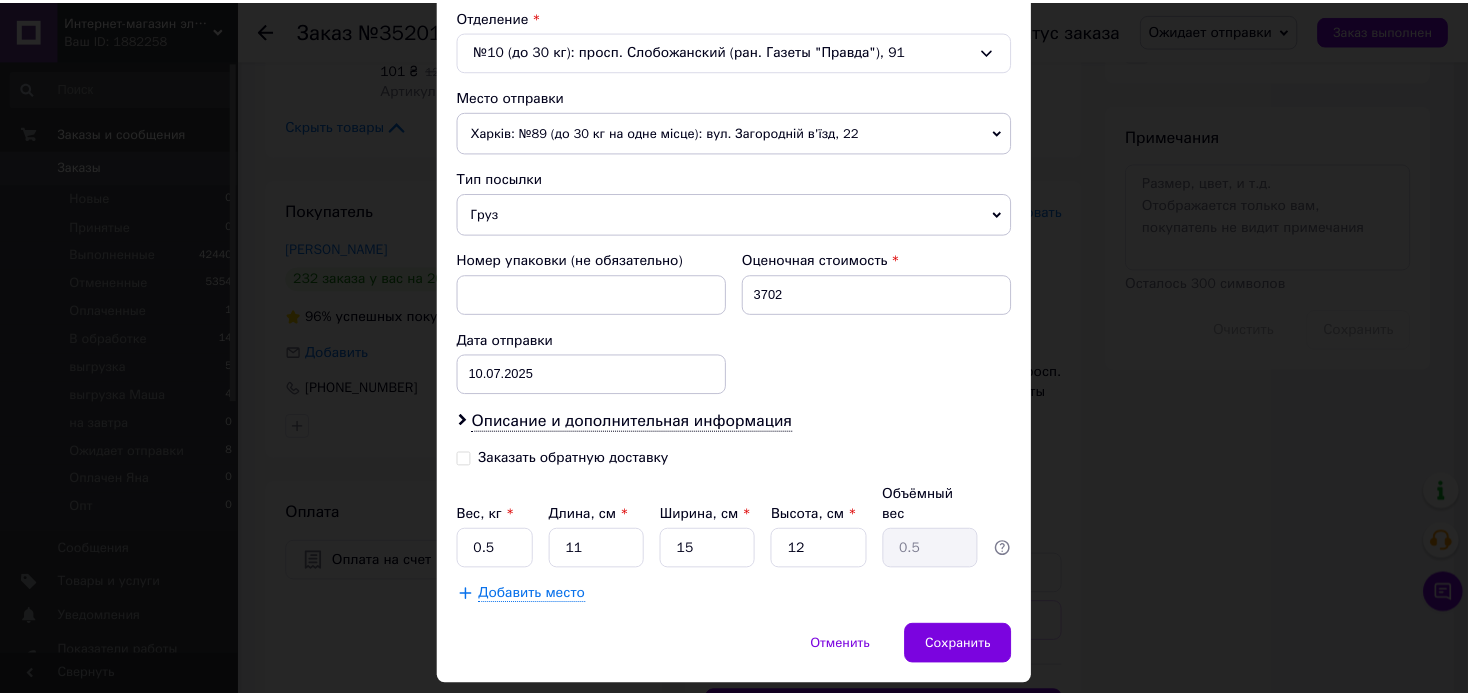 scroll, scrollTop: 662, scrollLeft: 0, axis: vertical 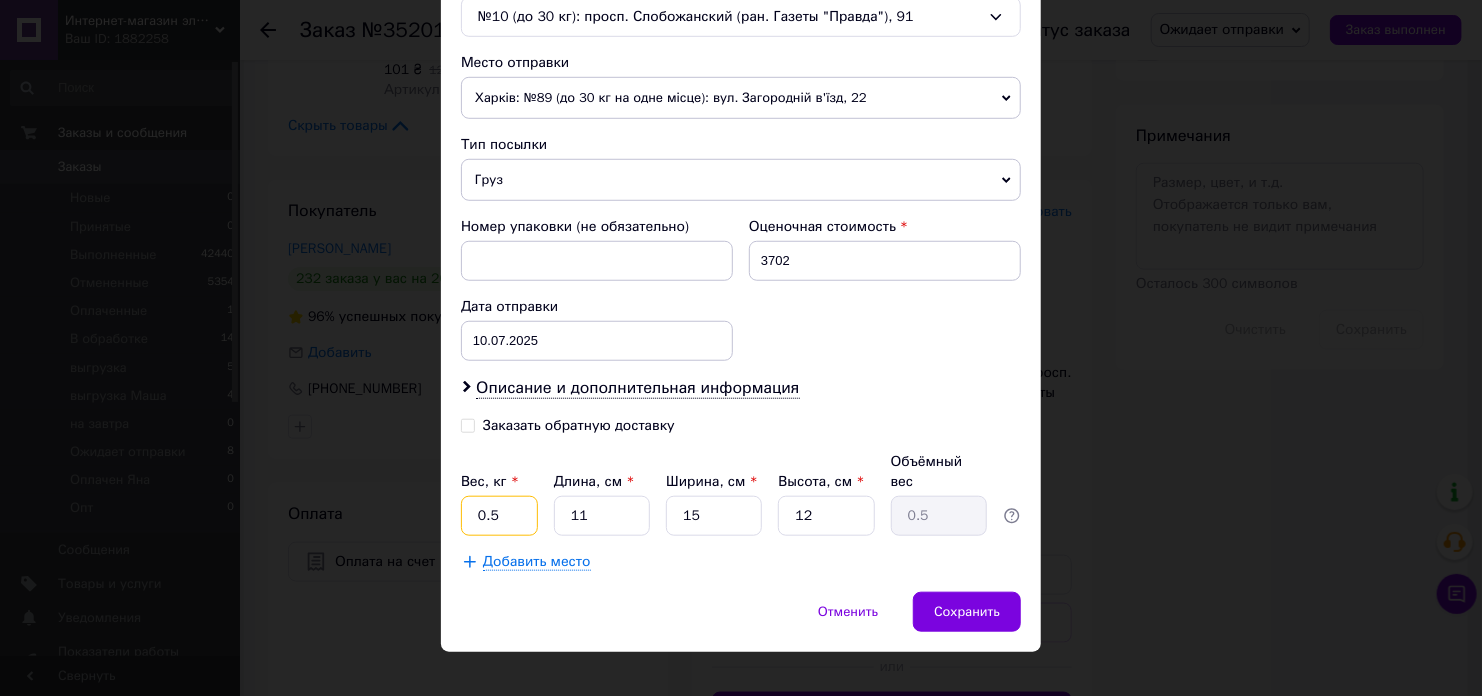 click on "0.5" at bounding box center [499, 516] 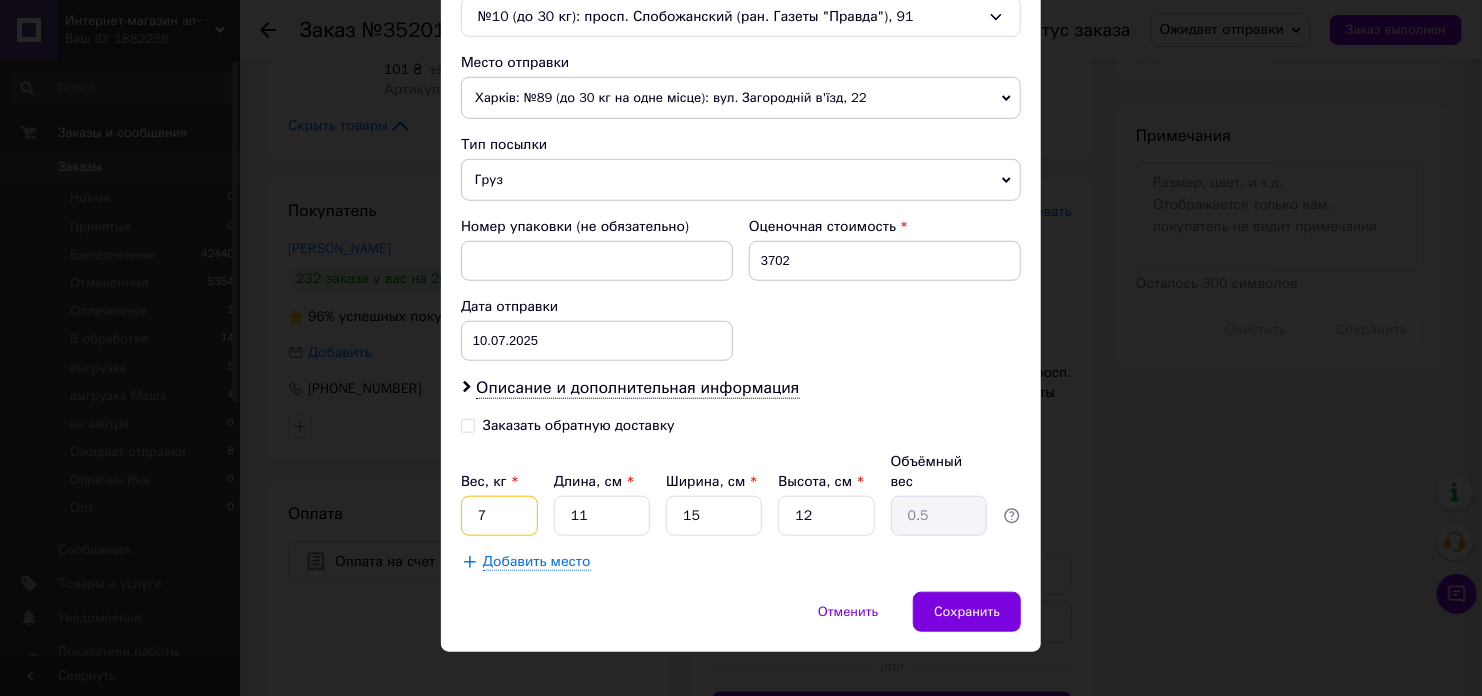 type on "7" 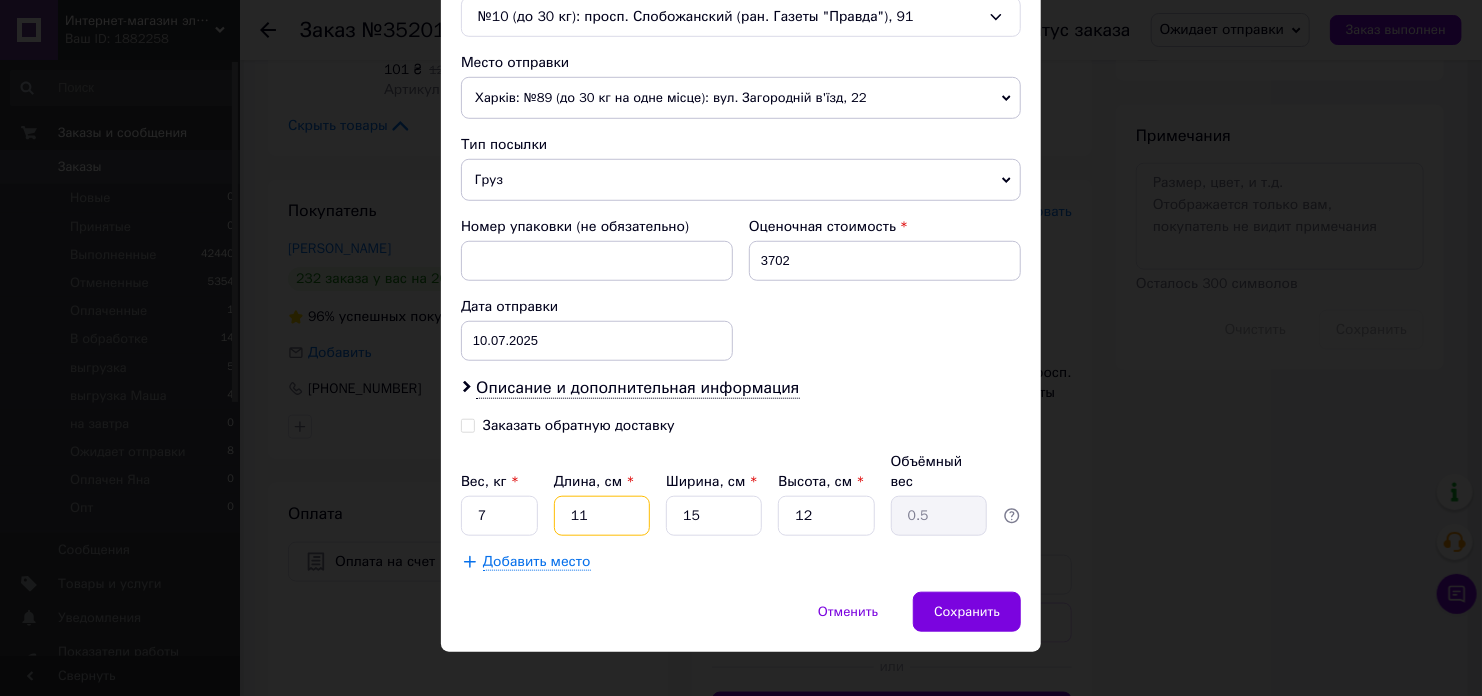 type on "3" 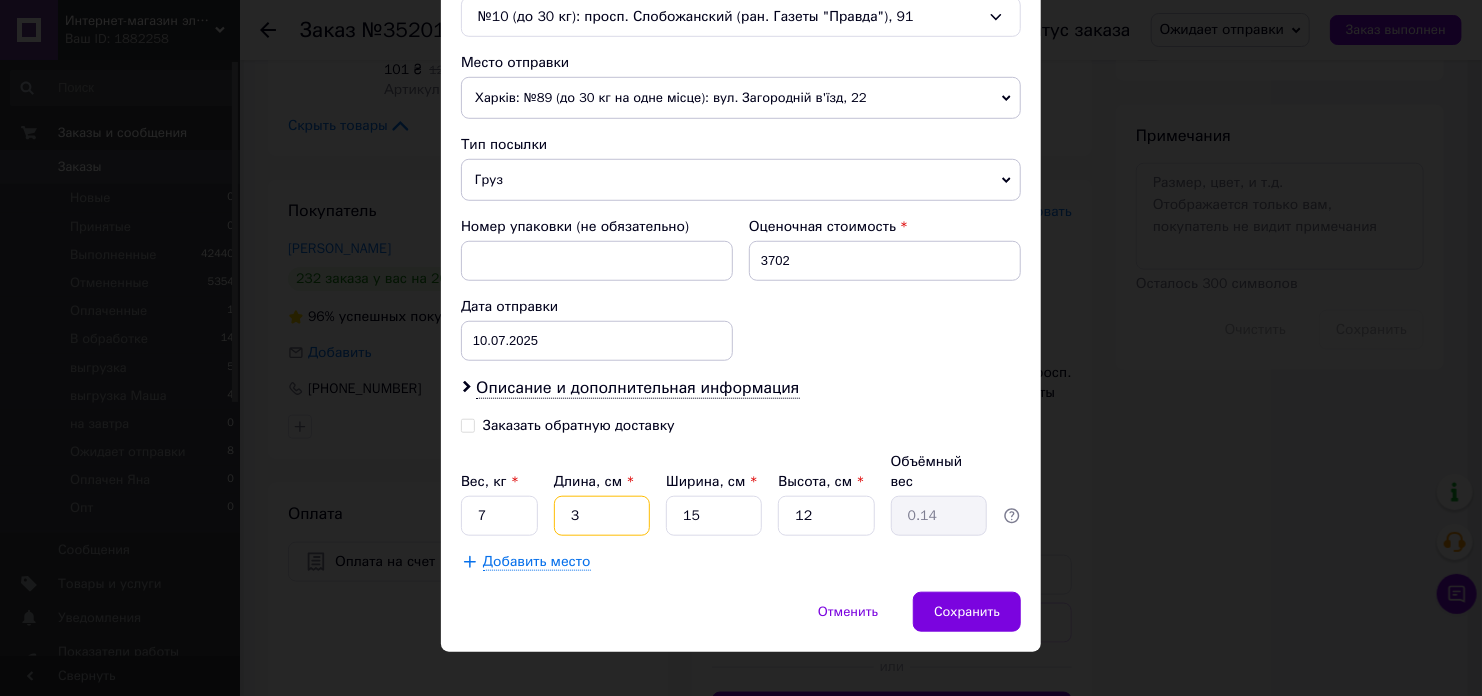 type on "30" 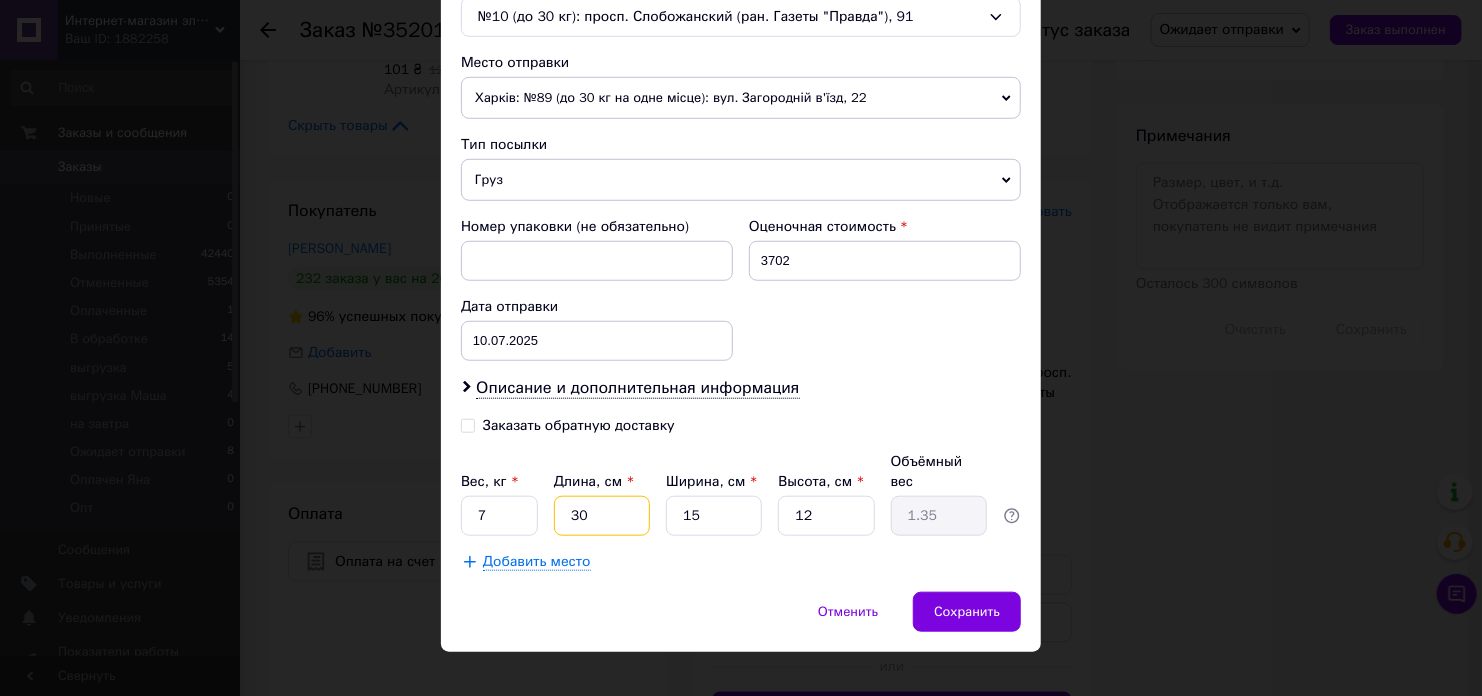 type on "30" 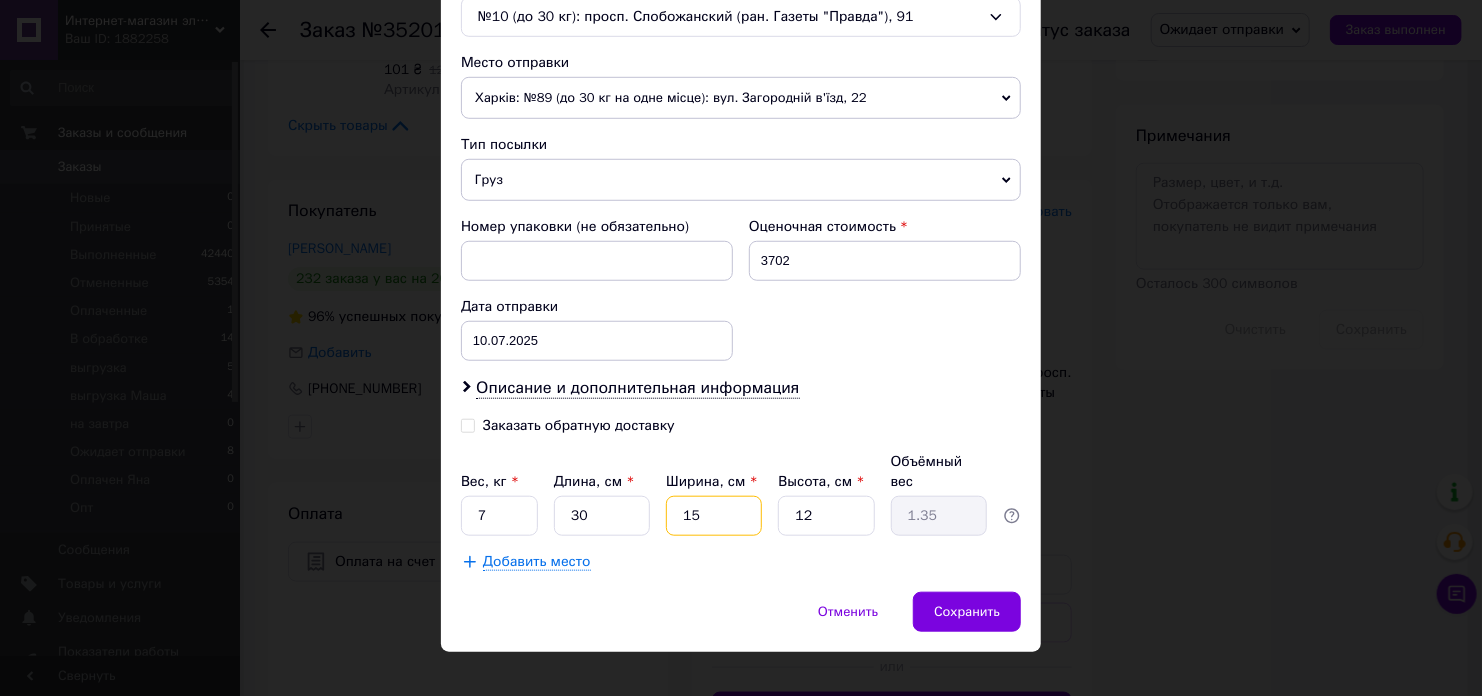 type on "2" 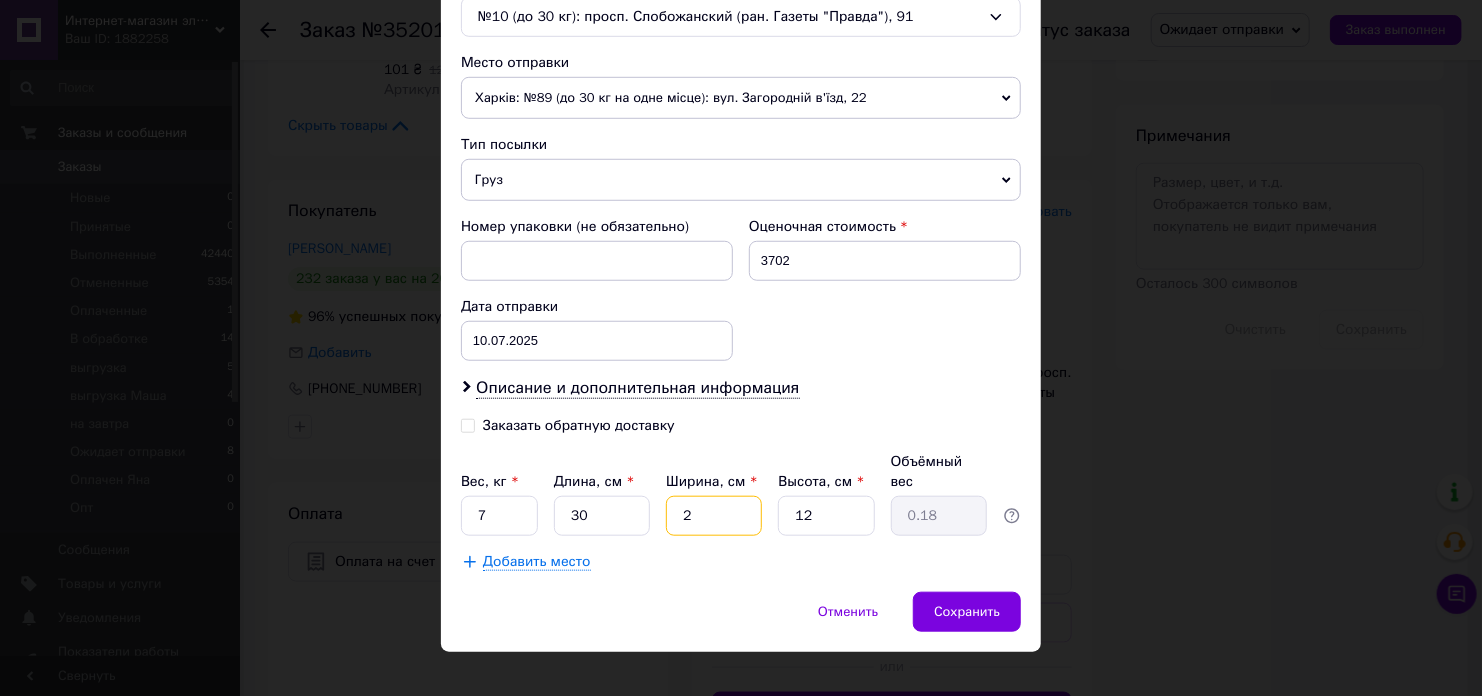 type on "27" 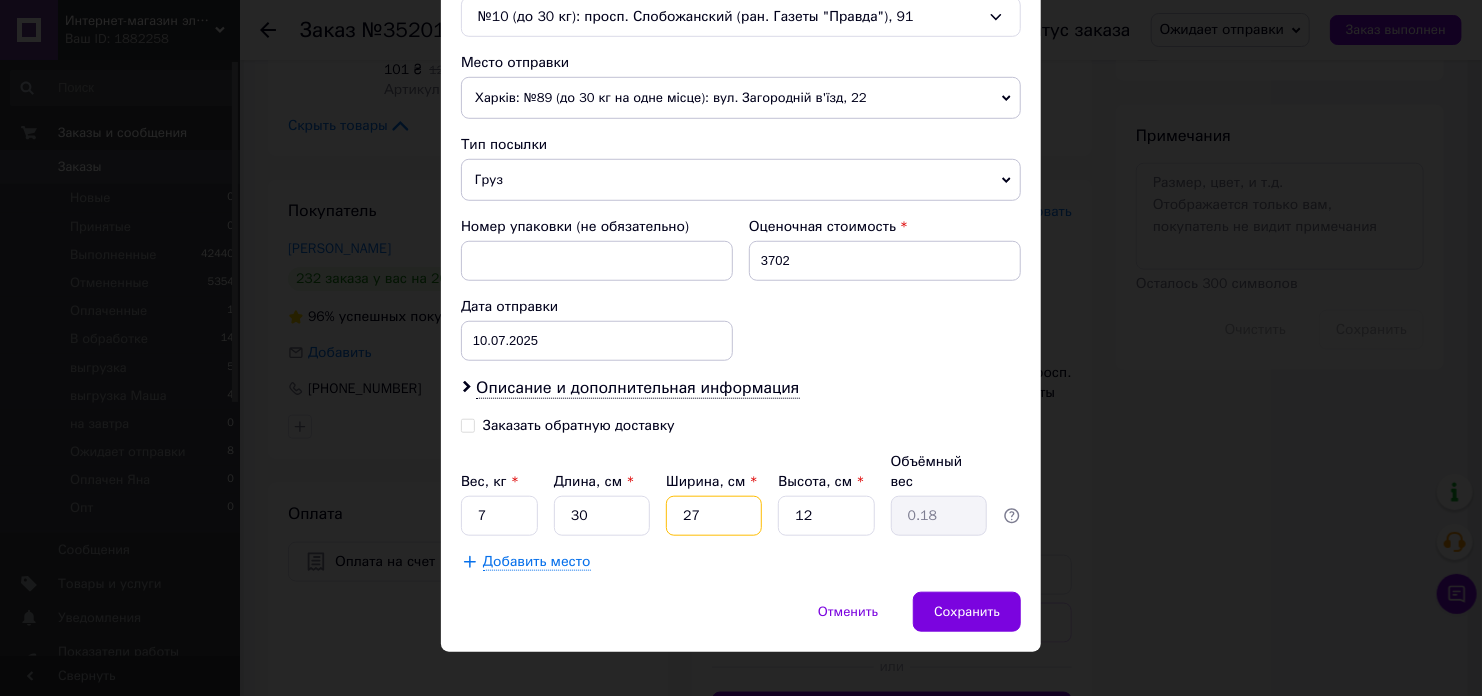 type on "2.43" 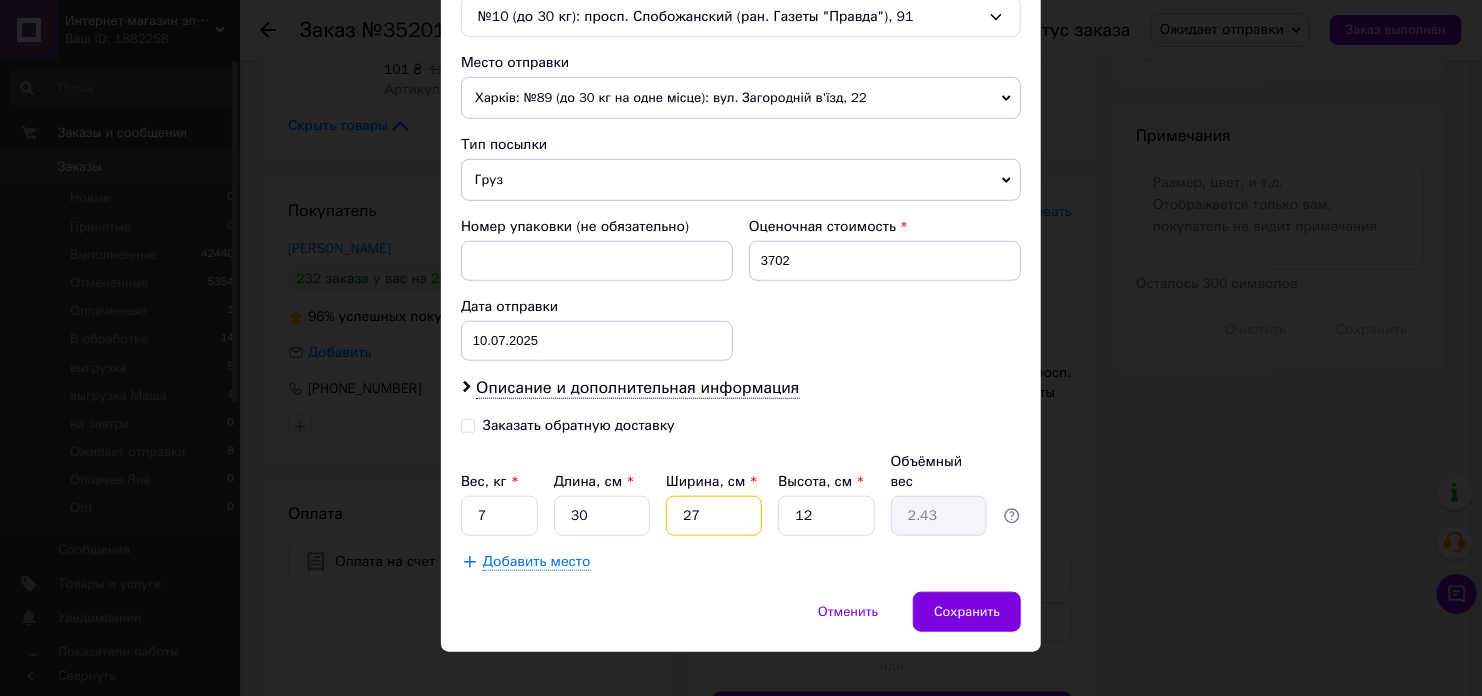 type on "27" 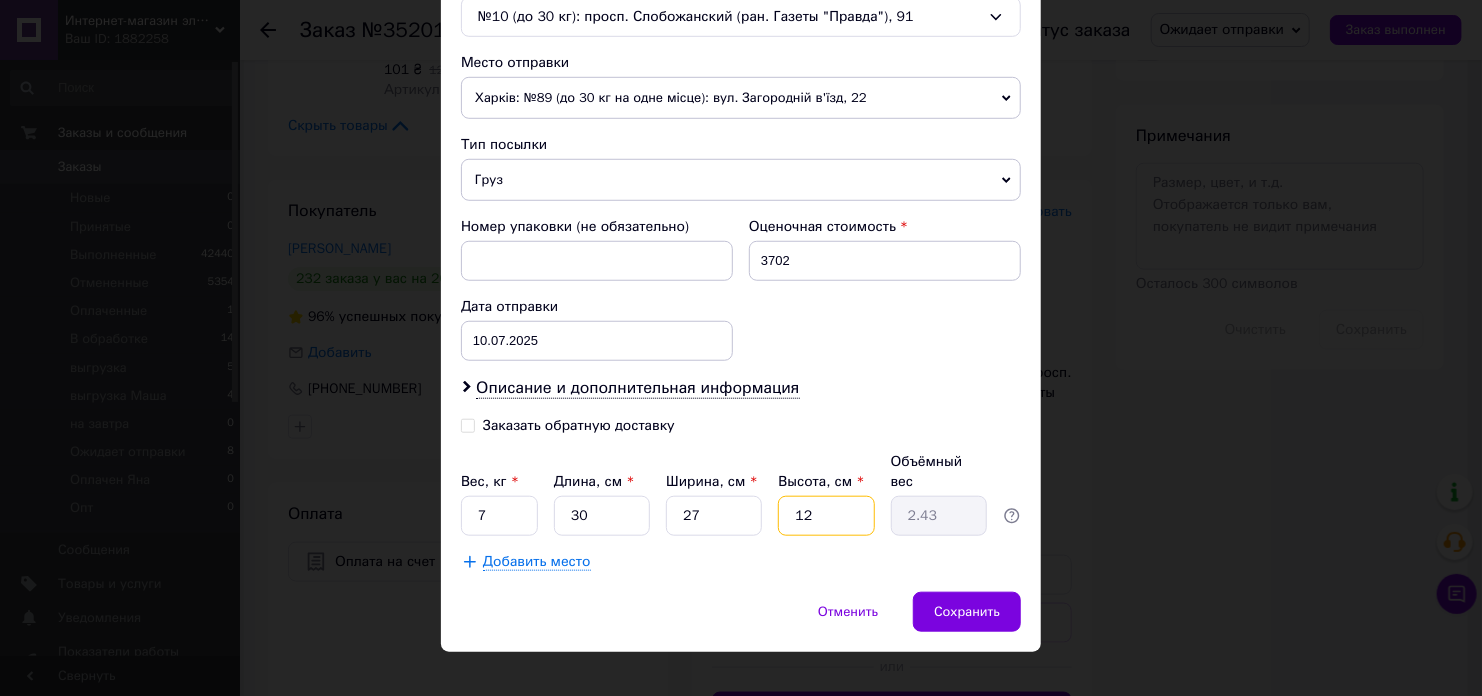type on "1" 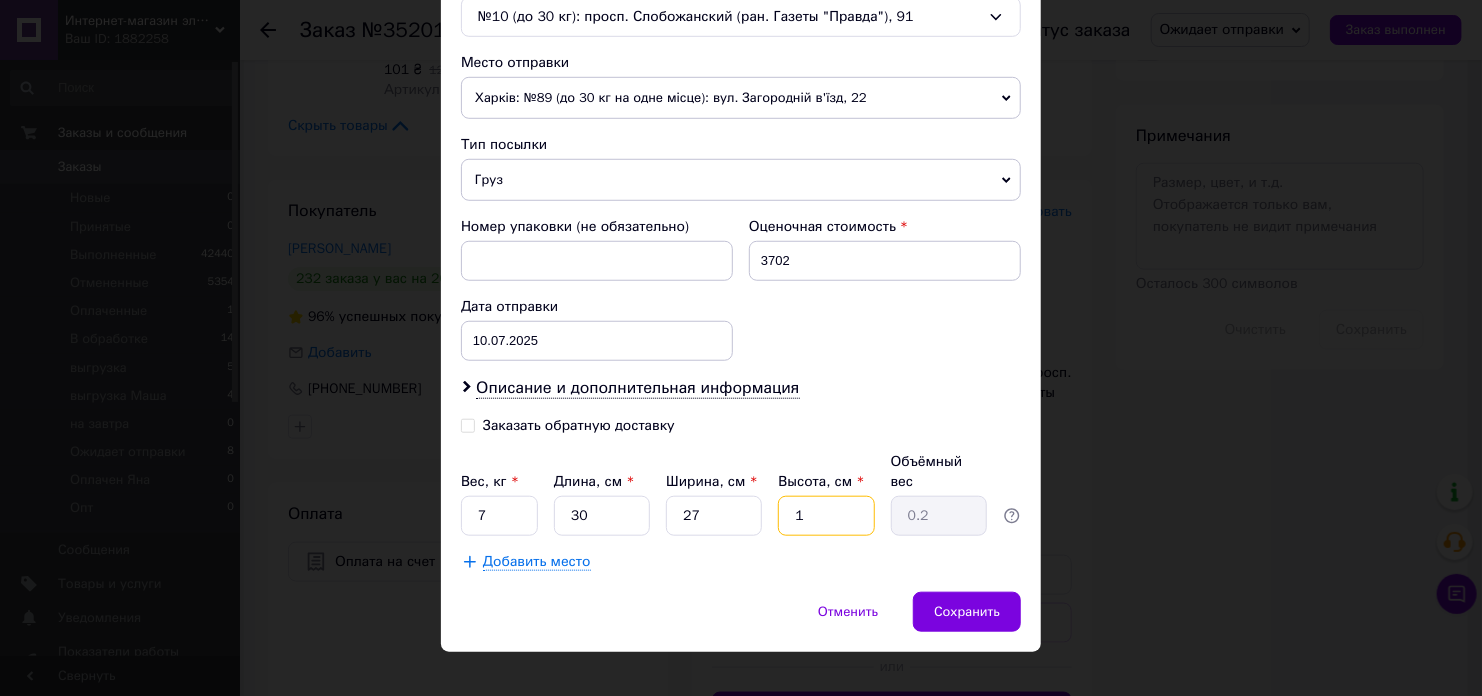 type on "14" 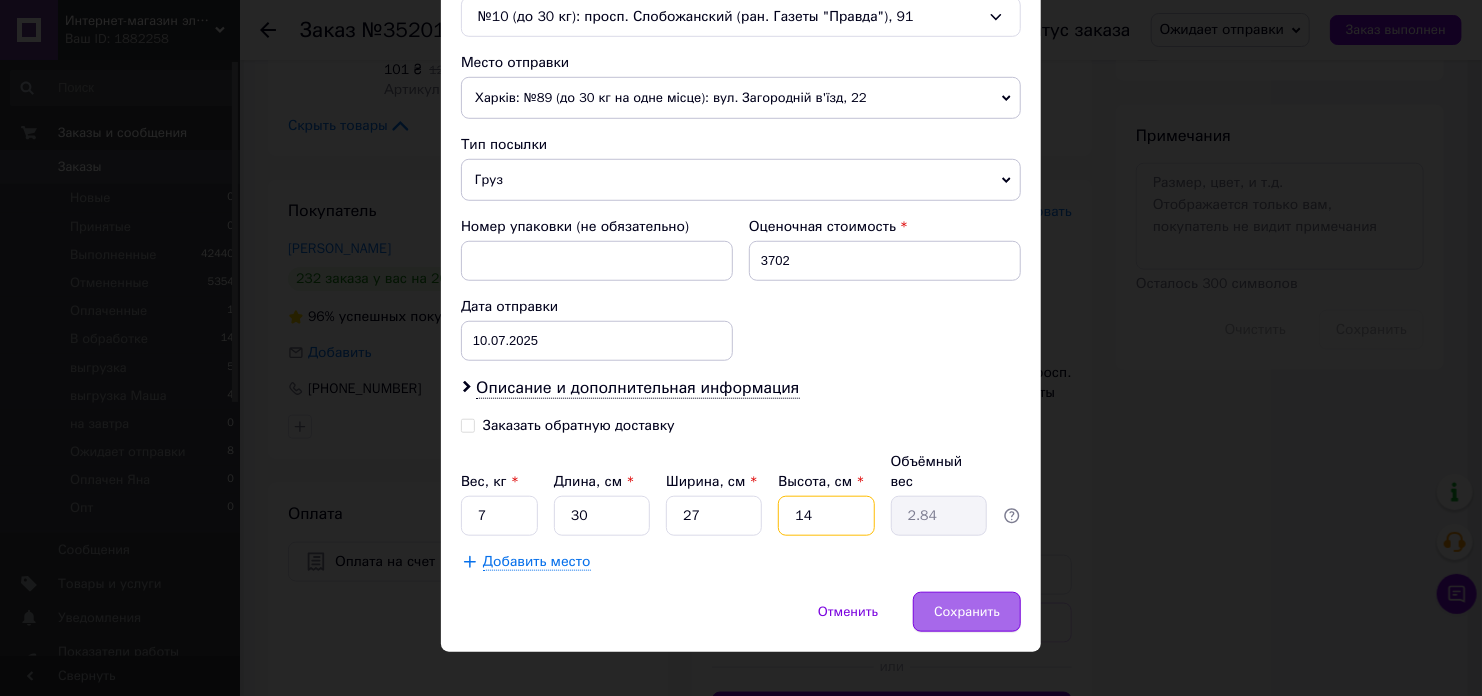 type on "14" 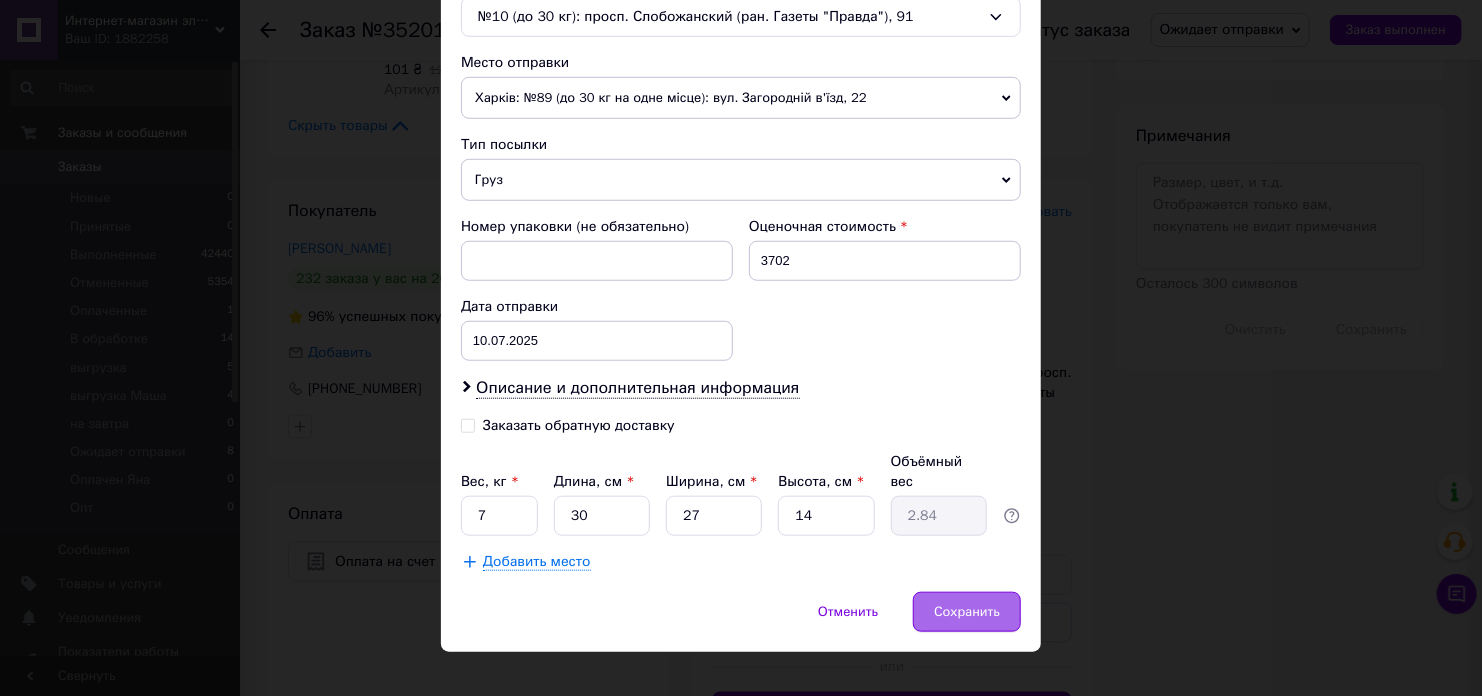click on "Сохранить" at bounding box center [967, 612] 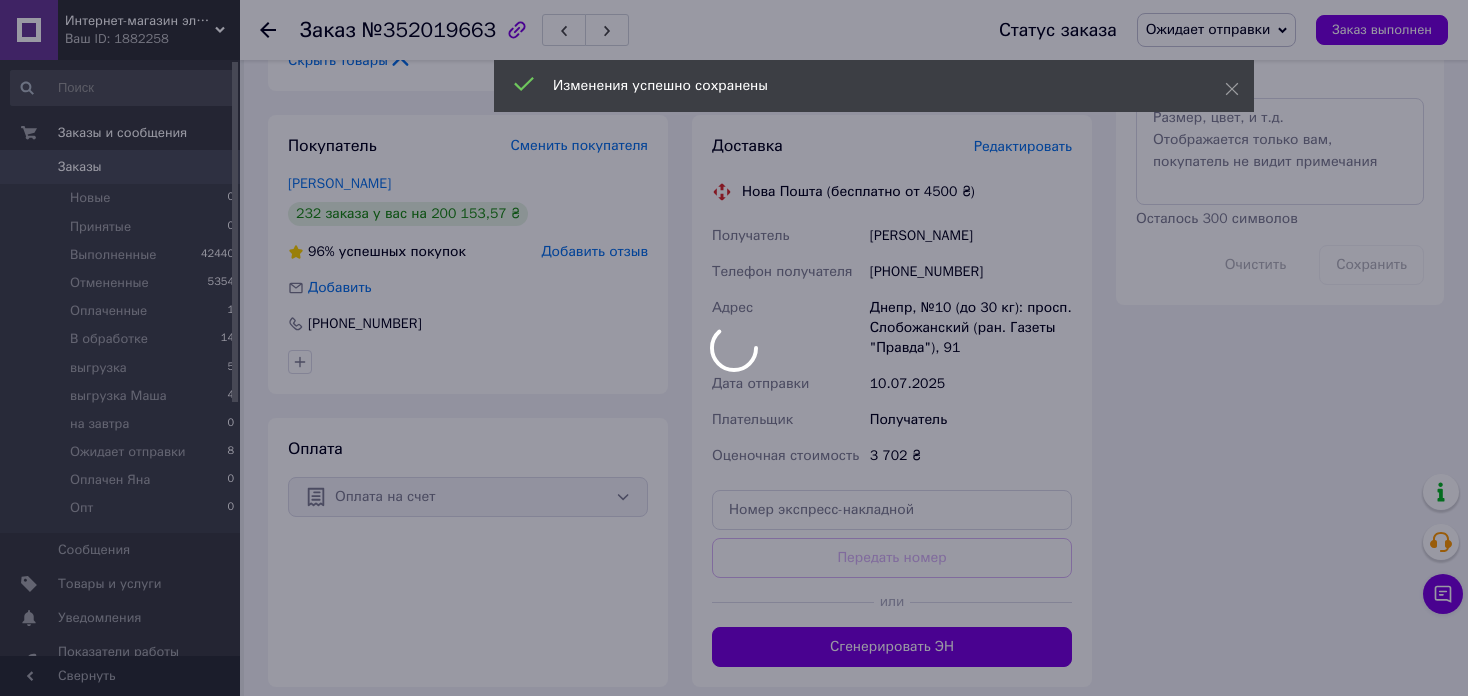 scroll, scrollTop: 1123, scrollLeft: 0, axis: vertical 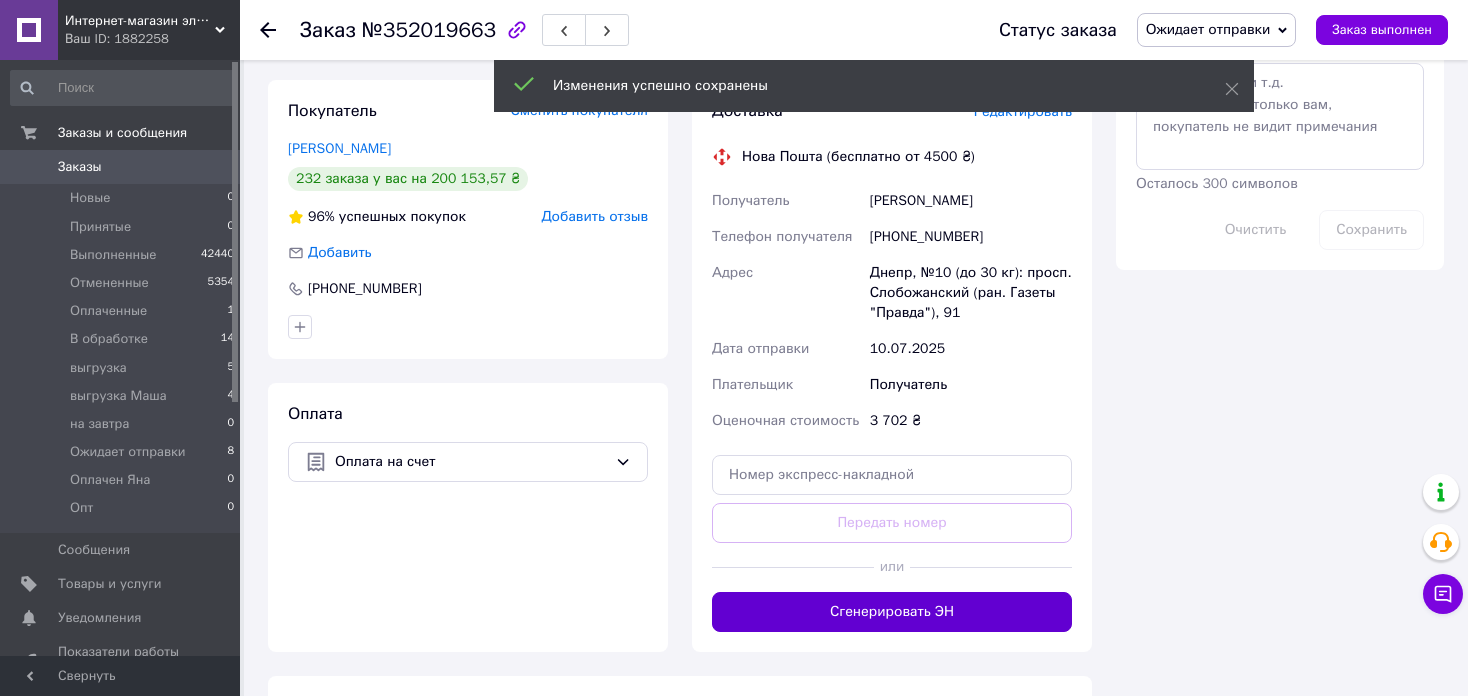 click on "Сгенерировать ЭН" at bounding box center (892, 612) 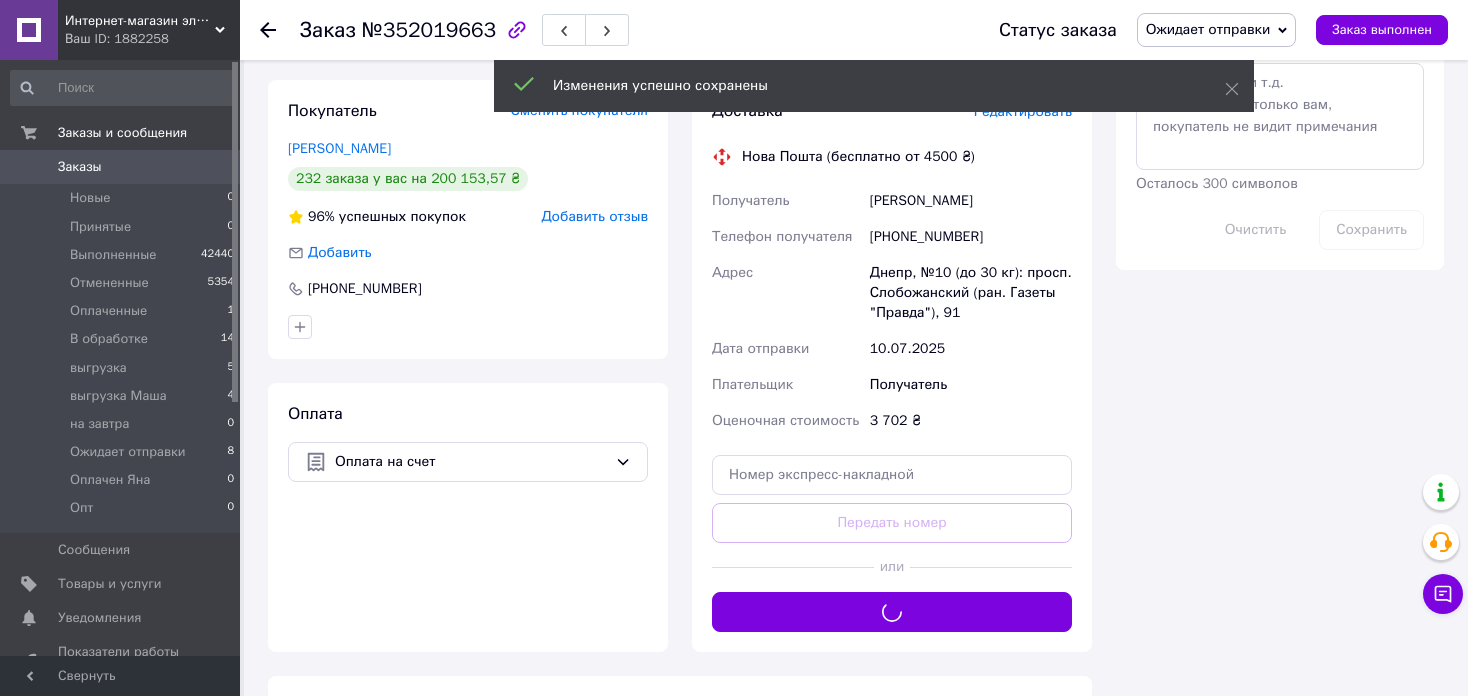 click on "Ожидает отправки" at bounding box center [1208, 29] 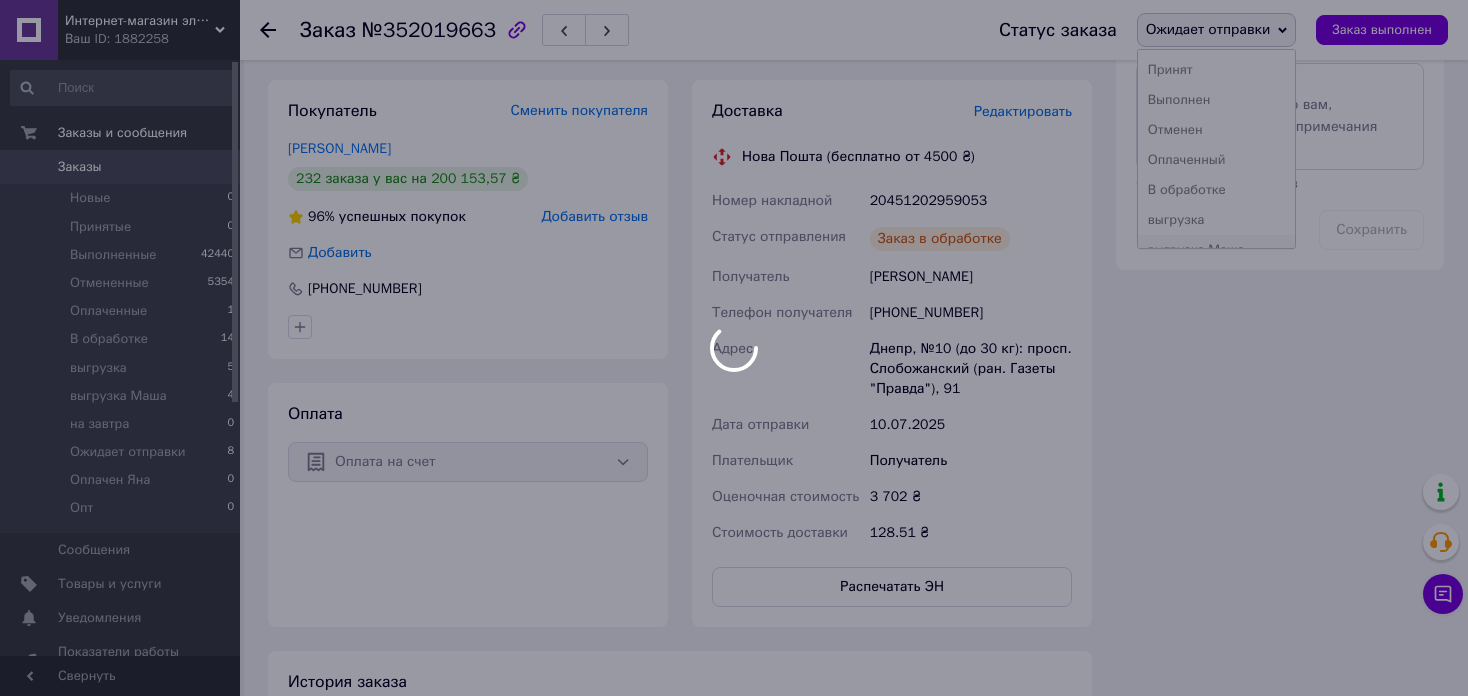 click on "Интернет-магазин элитной парфюмерии и косметики Boro Parfum Ваш ID: 1882258 Сайт Интернет-магазин элитной парфюмерии... Кабинет покупателя Проверить состояние системы Страница на портале Справка Выйти Заказы и сообщения Заказы 0 Новые 0 Принятые 0 Выполненные 42440 Отмененные 5354 Оплаченные 1 В обработке 14 выгрузка 5 выгрузка Маша 4 на завтра 0 Ожидает отправки 8 Оплачен Яна 0 Опт 0 Сообщения 0 Товары и услуги Уведомления 0 0 Показатели работы компании Панель управления Отзывы Клиенты Каталог ProSale Аналитика Кошелек компании" at bounding box center [734, 77] 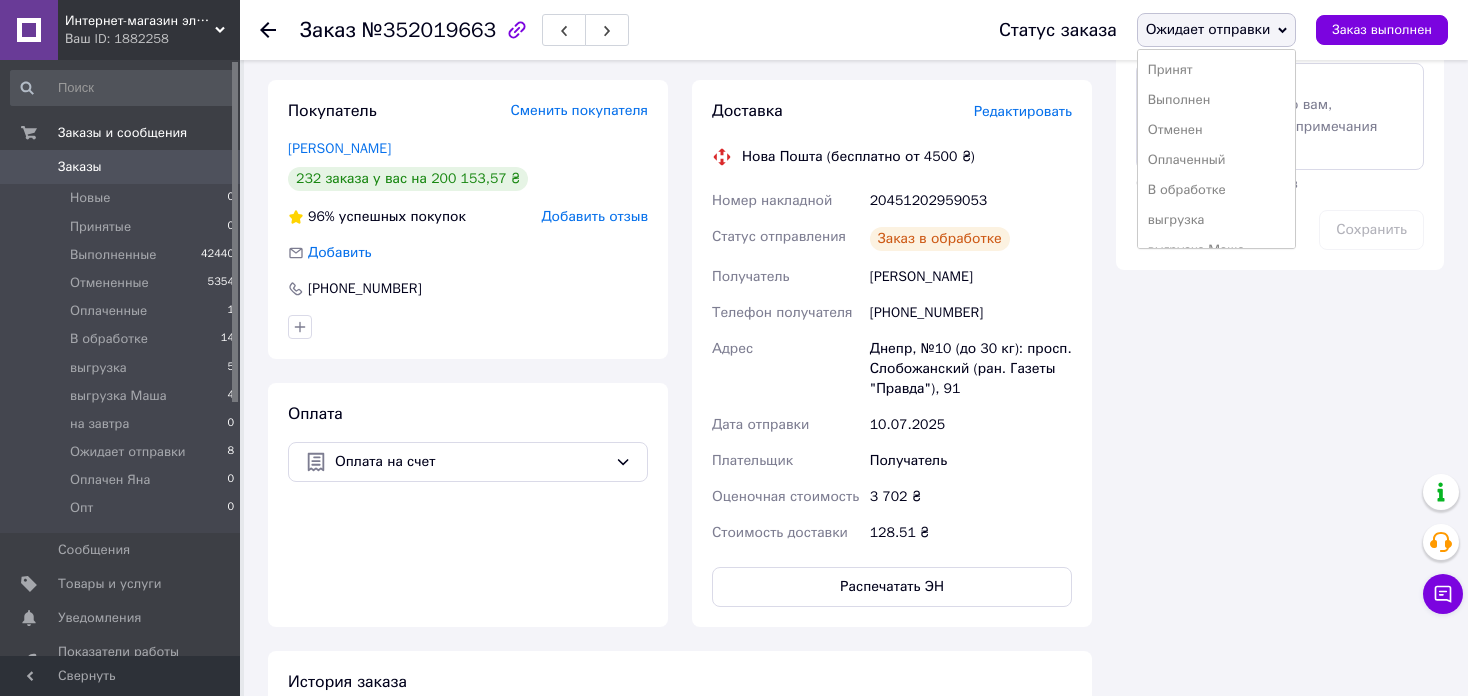 click on "выгрузка Маша" at bounding box center (1217, 250) 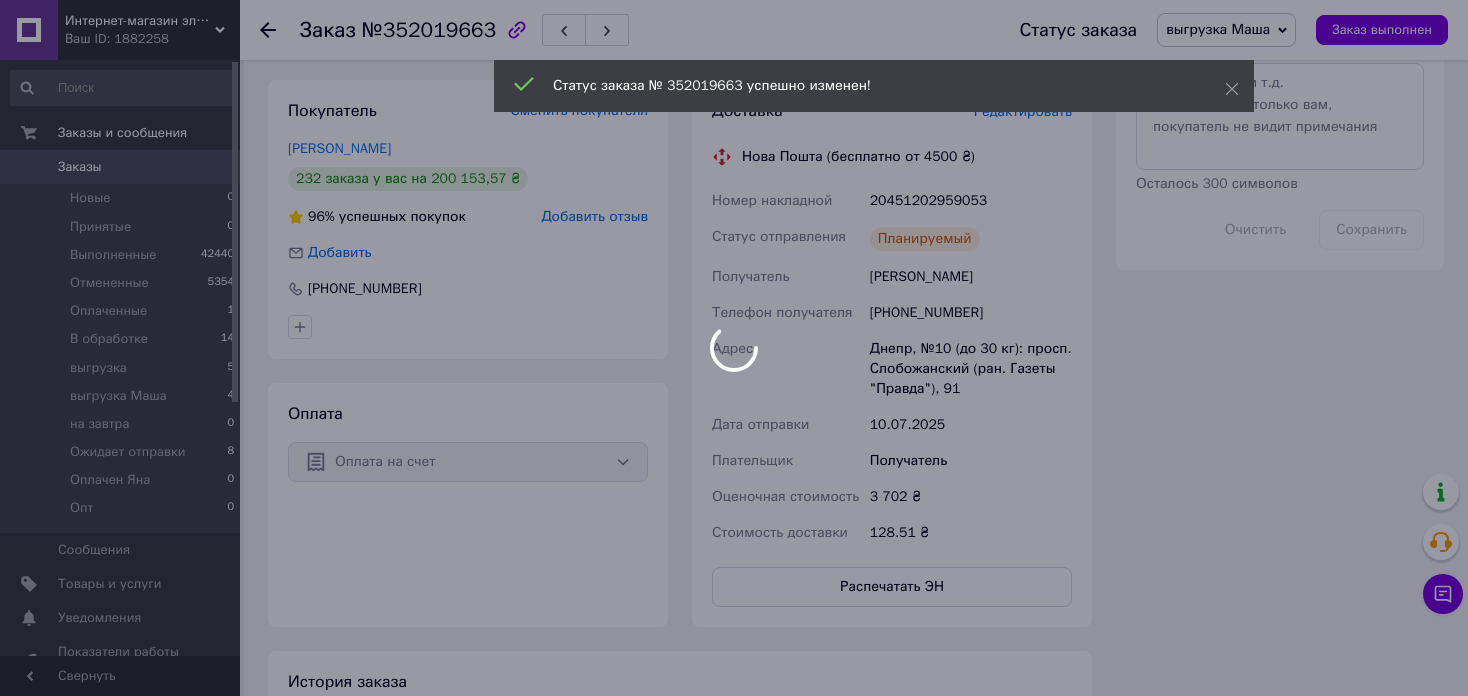 scroll, scrollTop: 44, scrollLeft: 0, axis: vertical 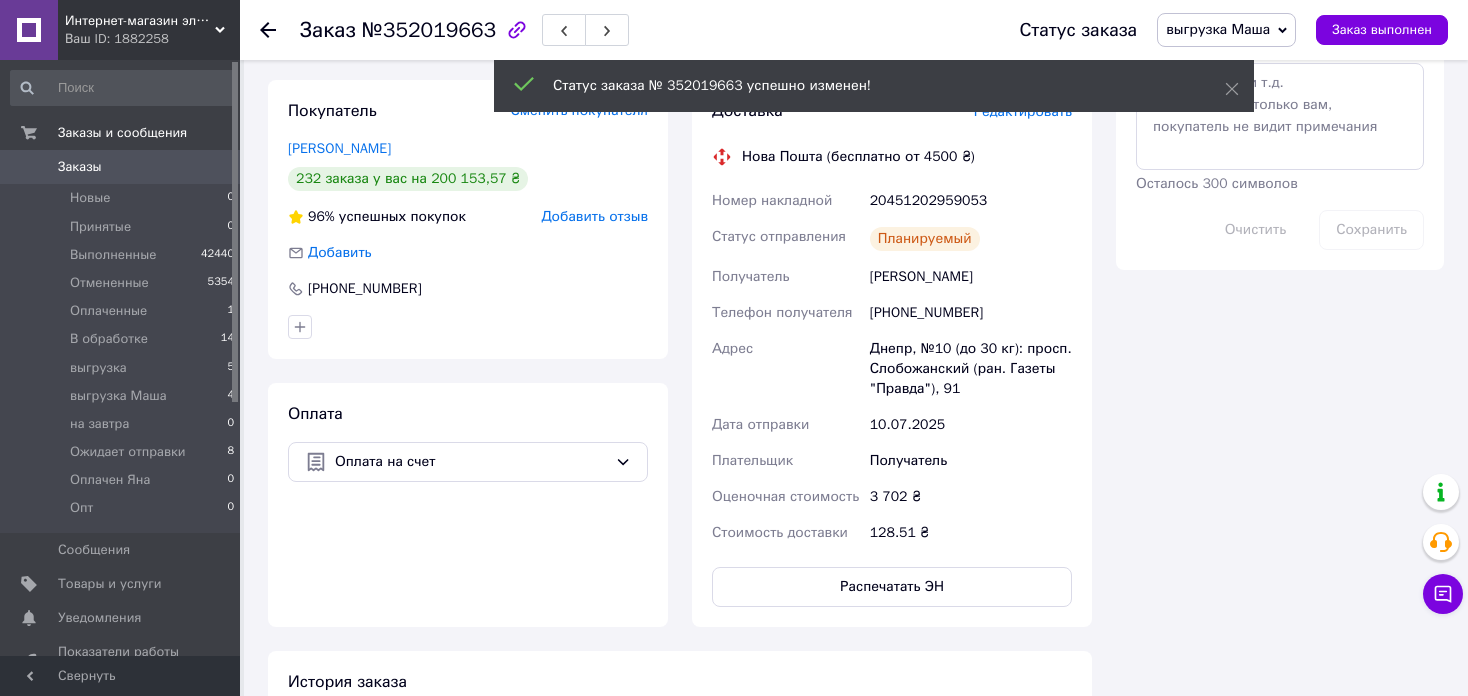 click 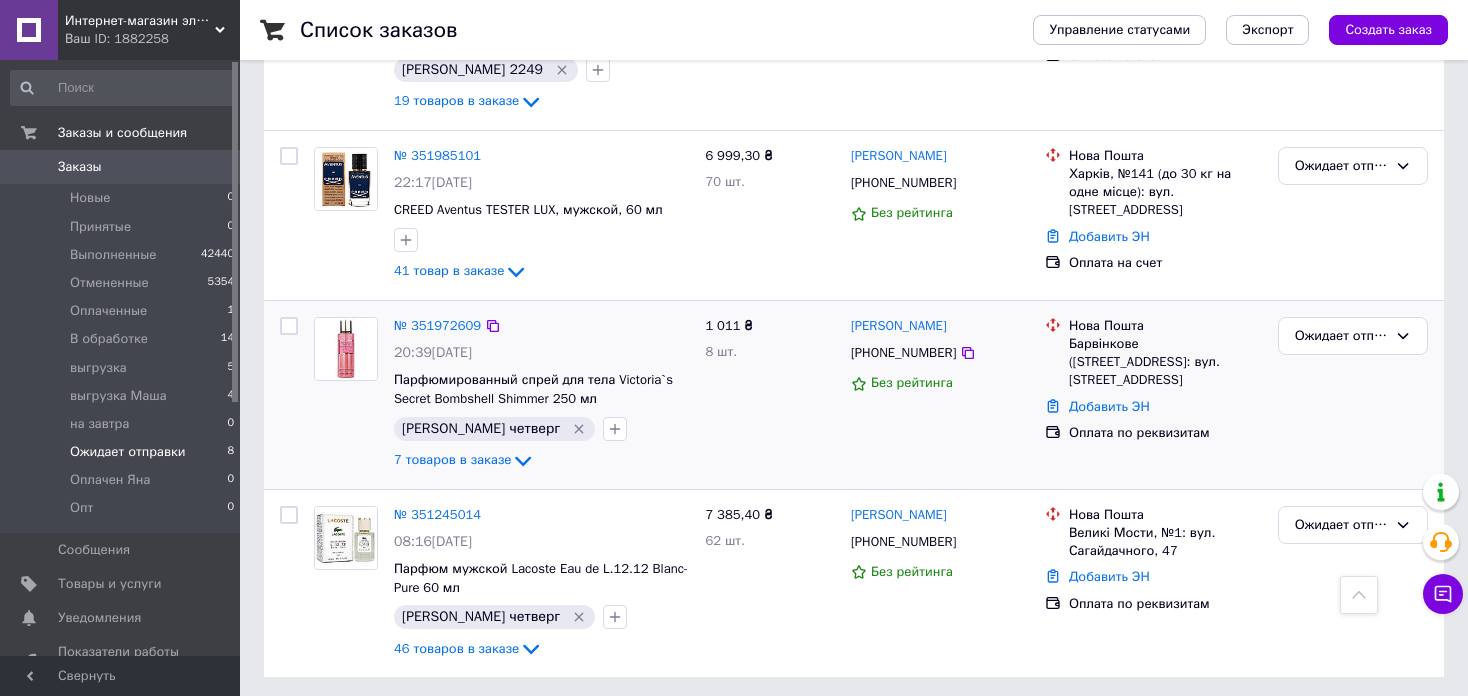 scroll, scrollTop: 1102, scrollLeft: 0, axis: vertical 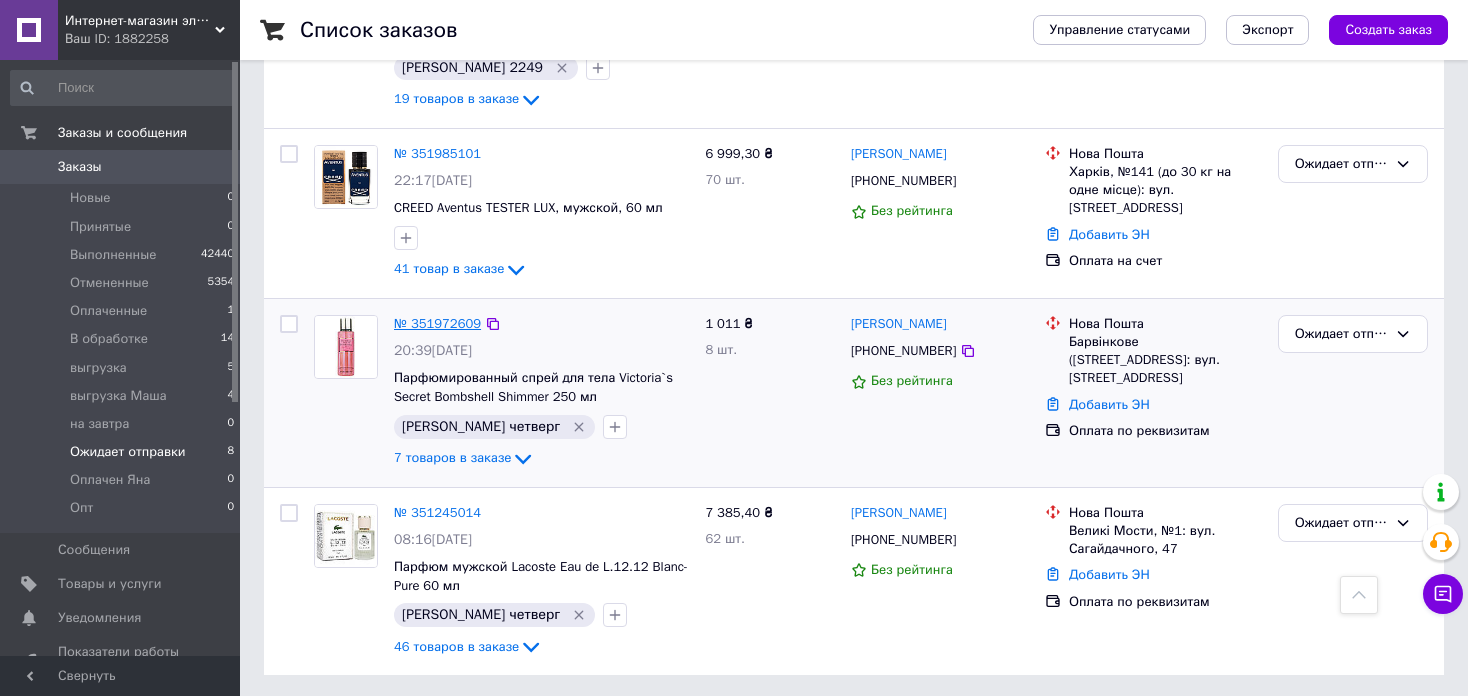 click on "№ 351972609" at bounding box center (437, 323) 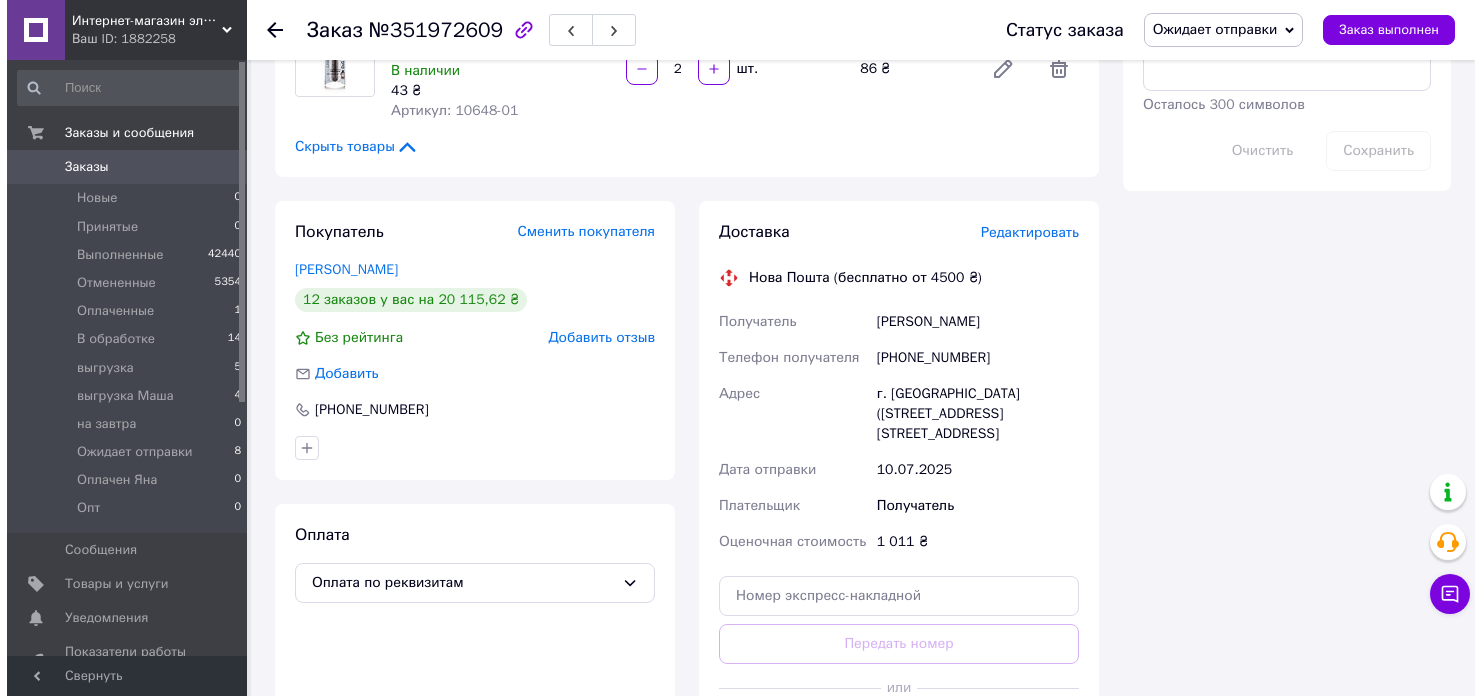 scroll, scrollTop: 1302, scrollLeft: 0, axis: vertical 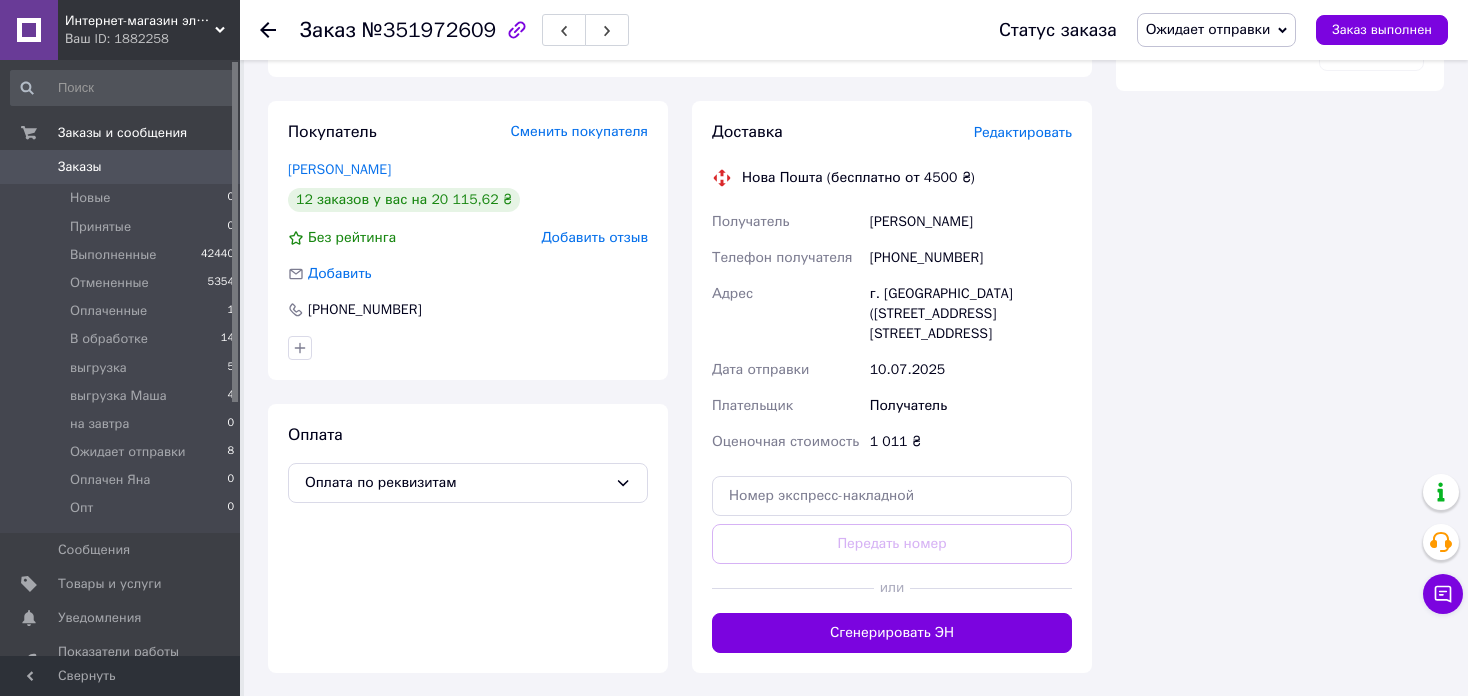 click on "Редактировать" at bounding box center [1023, 132] 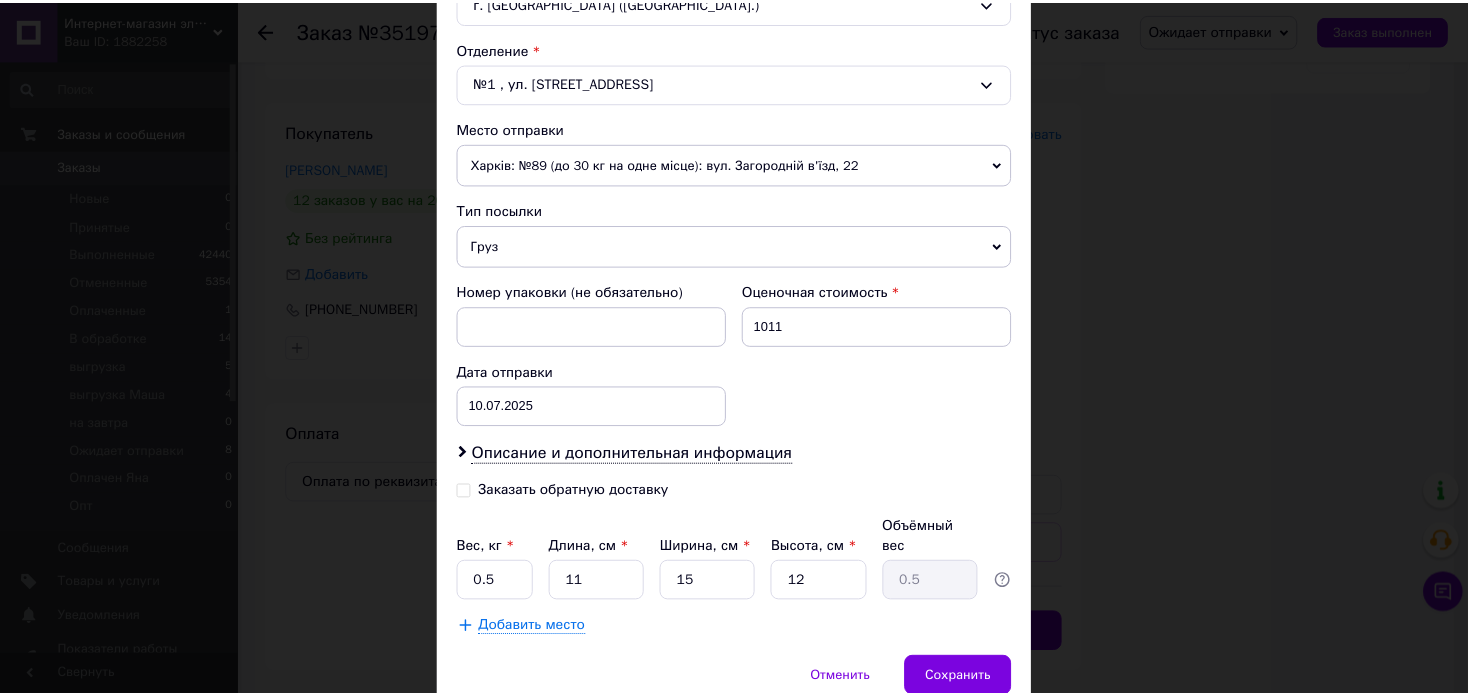 scroll, scrollTop: 662, scrollLeft: 0, axis: vertical 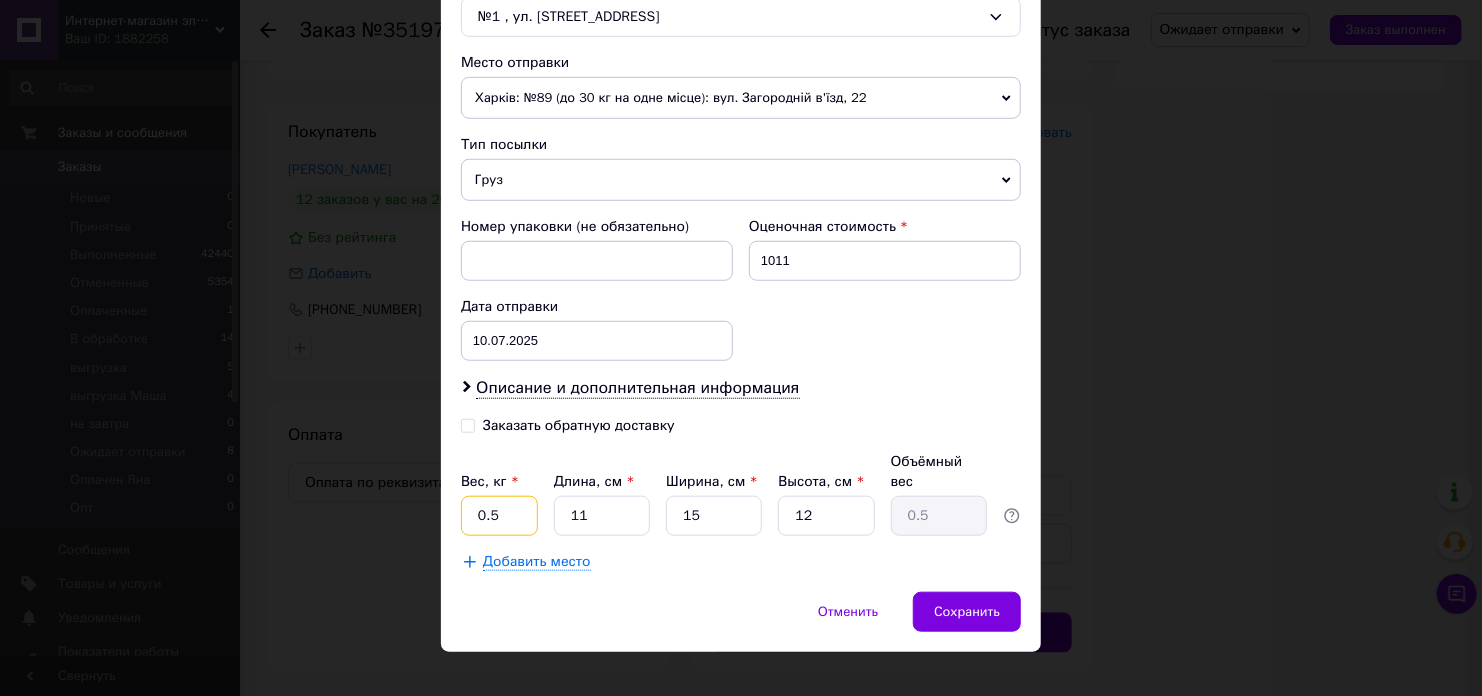 click on "0.5" at bounding box center (499, 516) 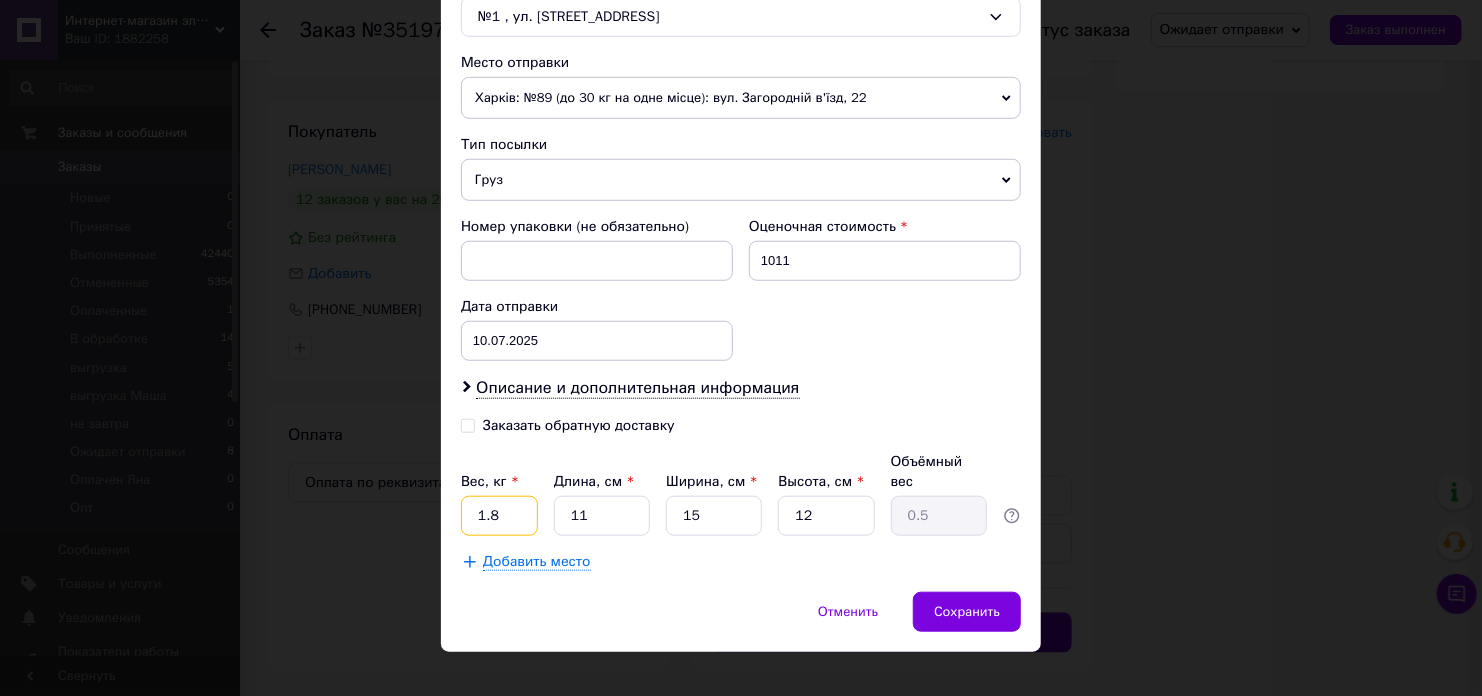 type on "1.8" 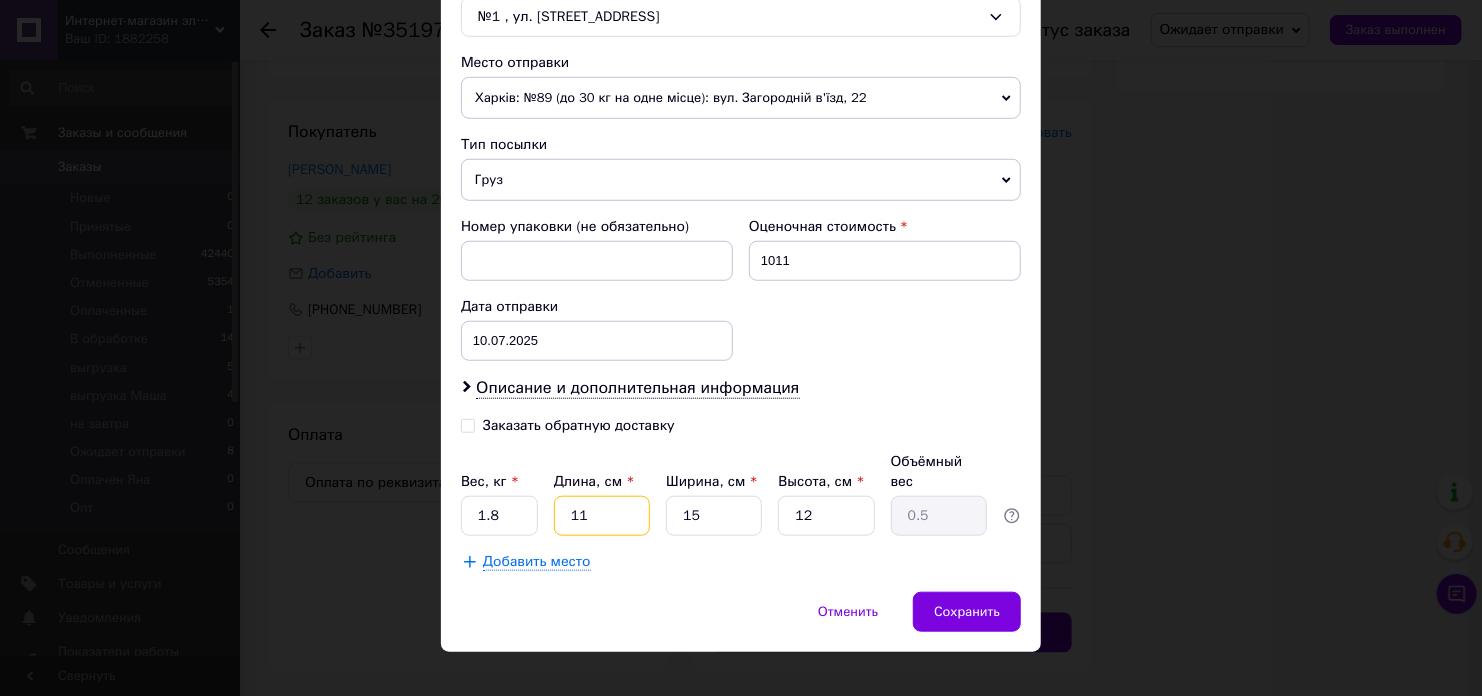 type on "2" 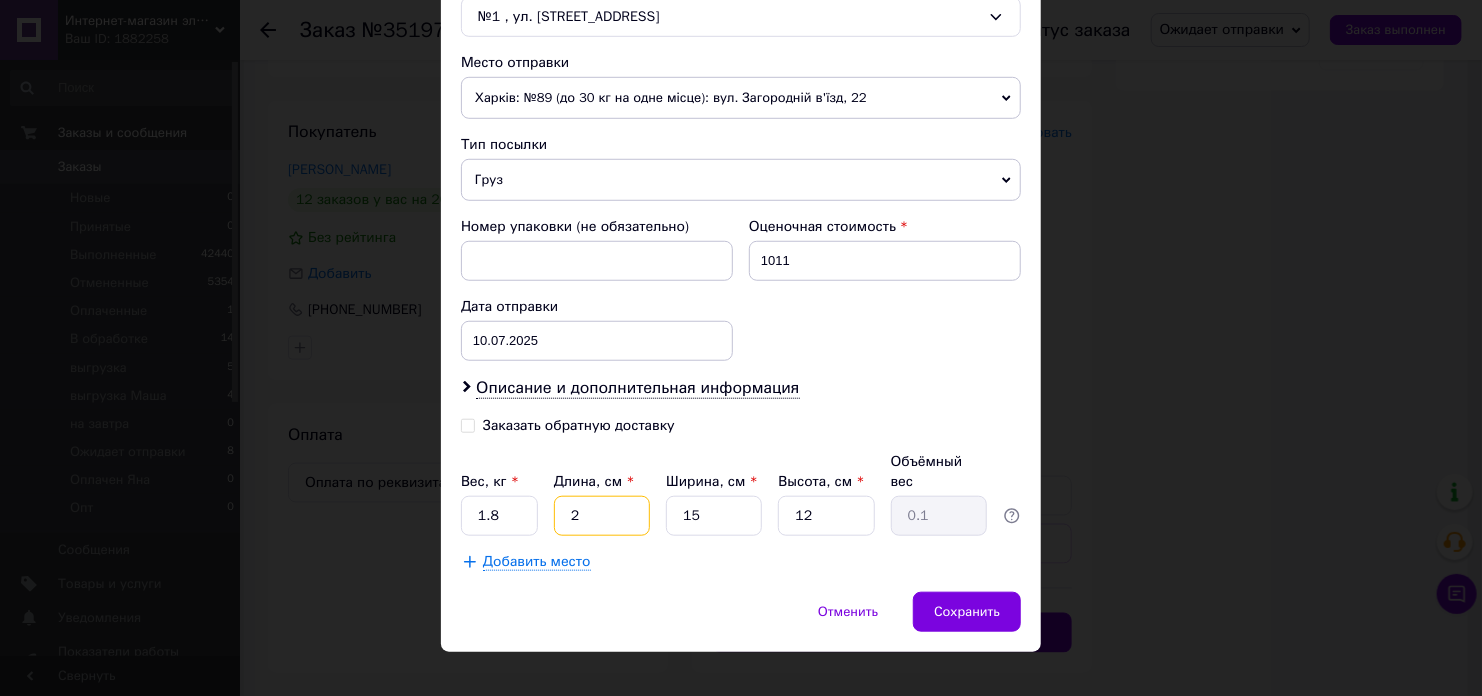type on "22" 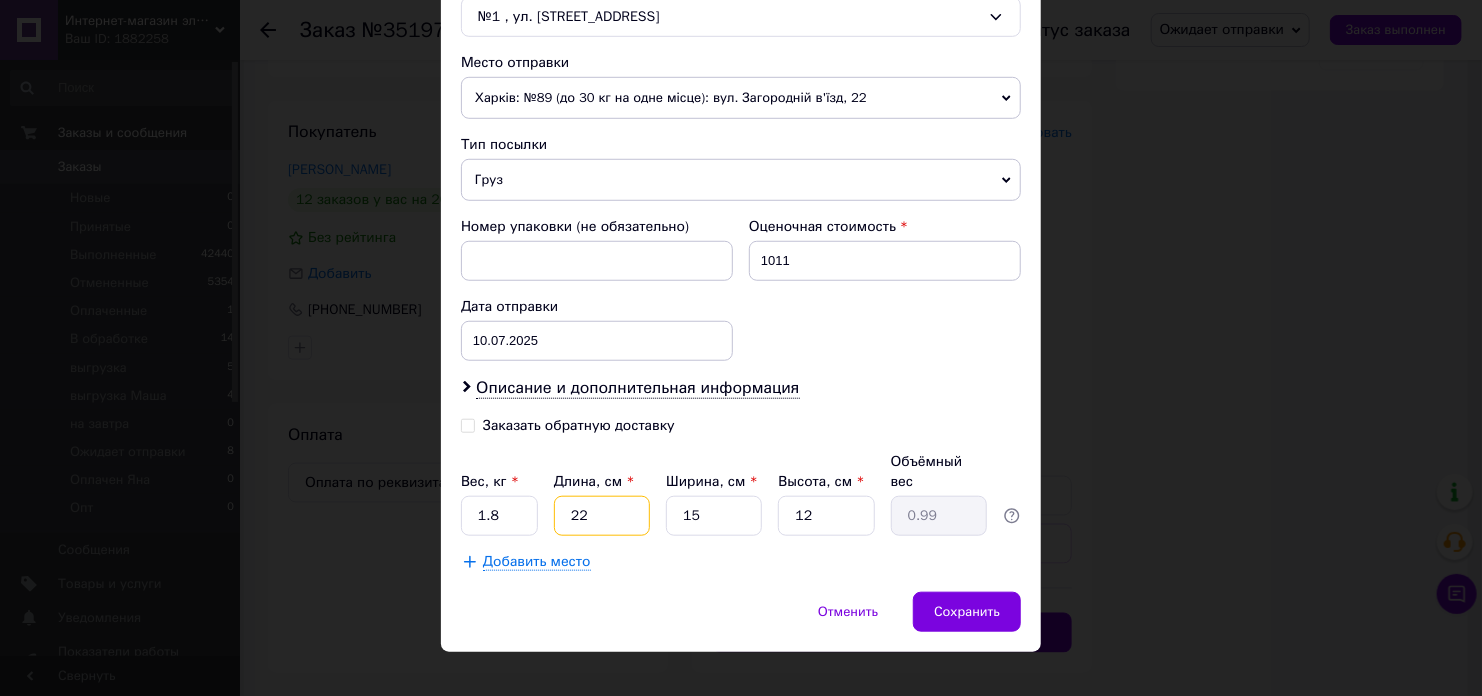 type on "22" 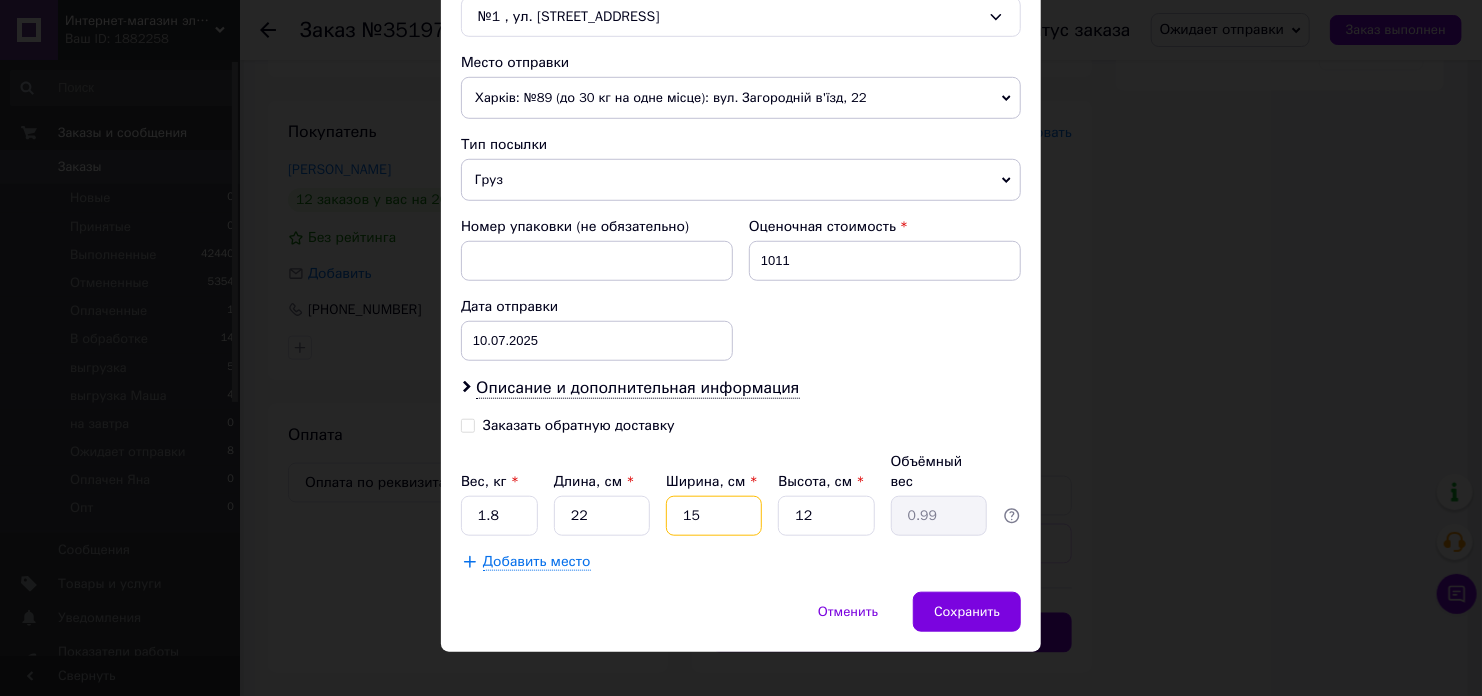 type on "1" 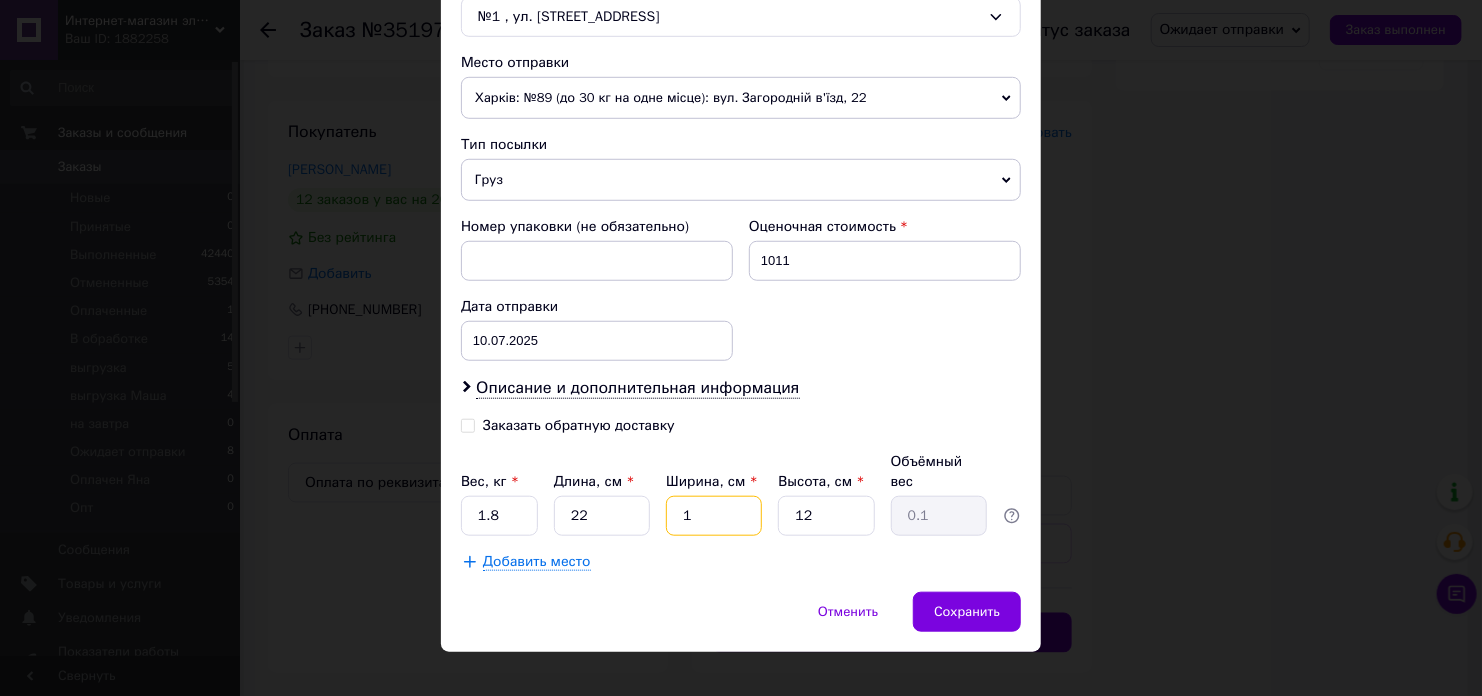 type on "17" 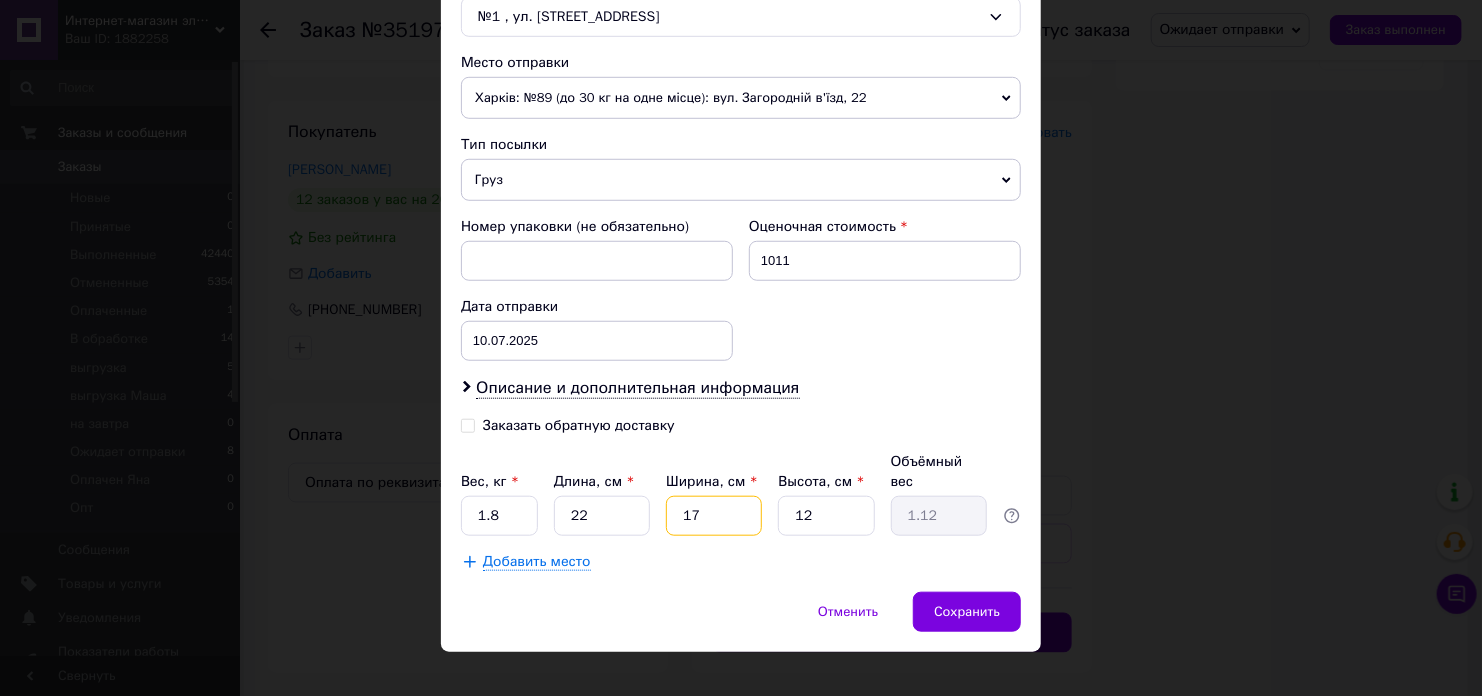 type on "17" 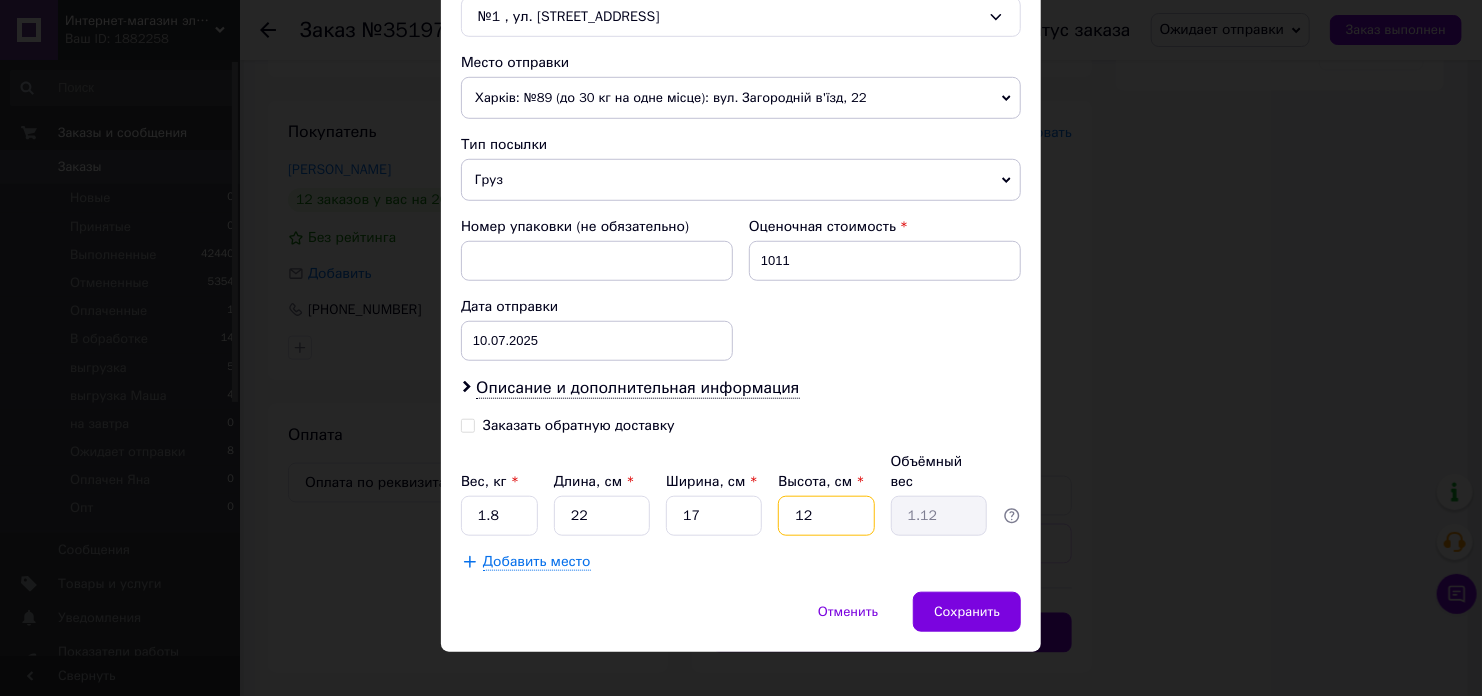 type on "1" 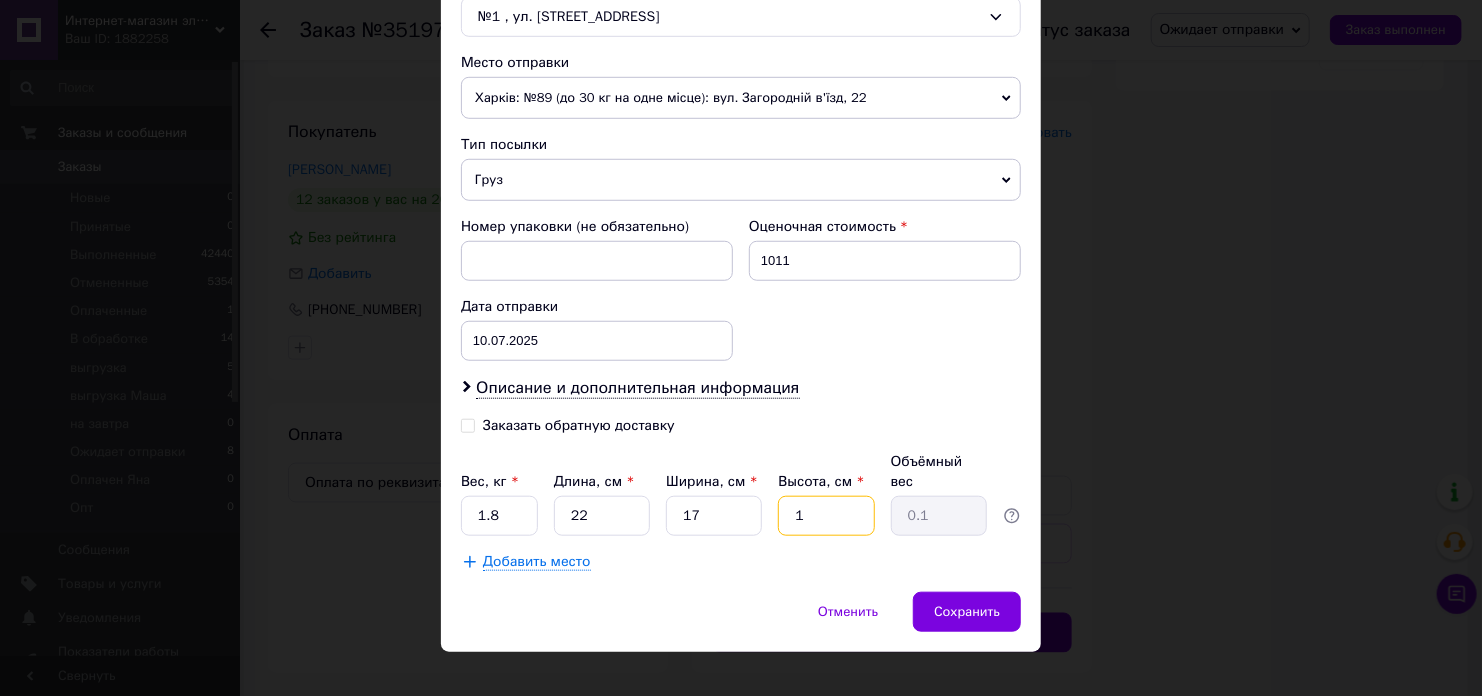 type on "14" 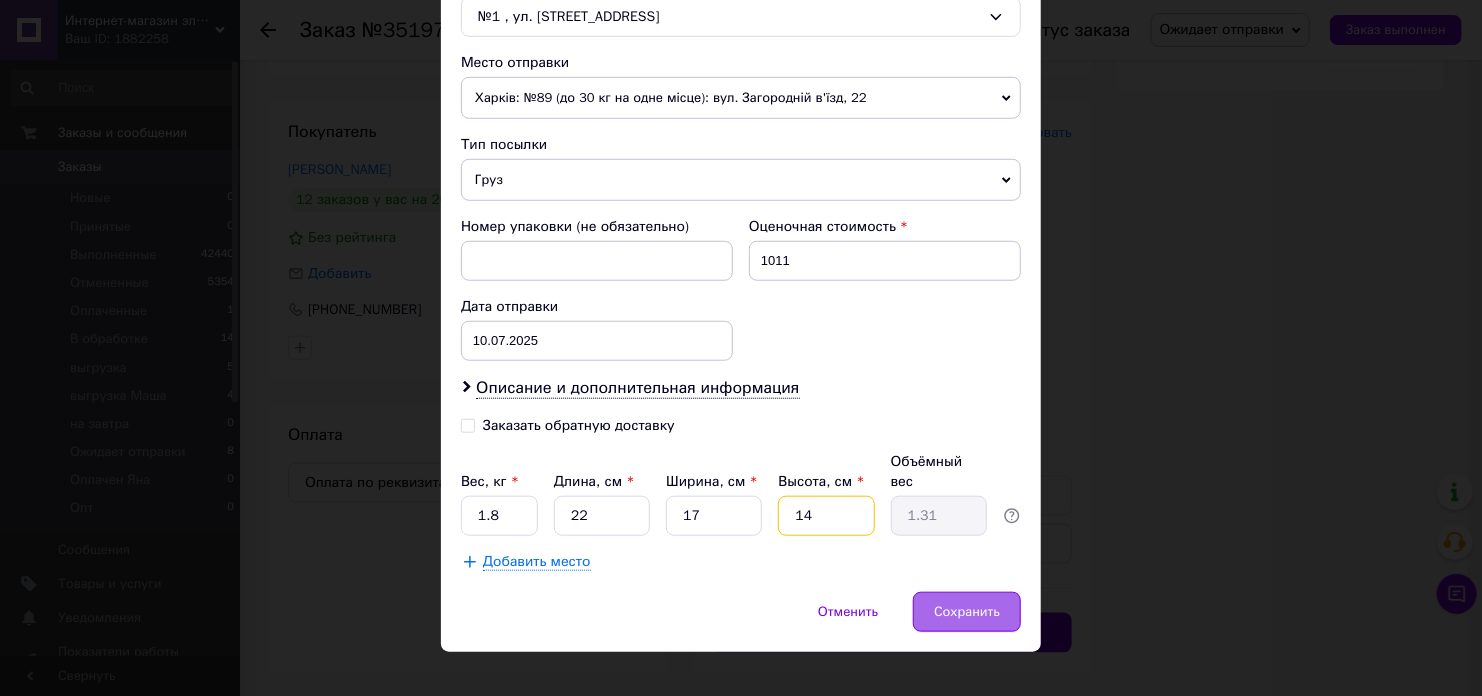 type on "14" 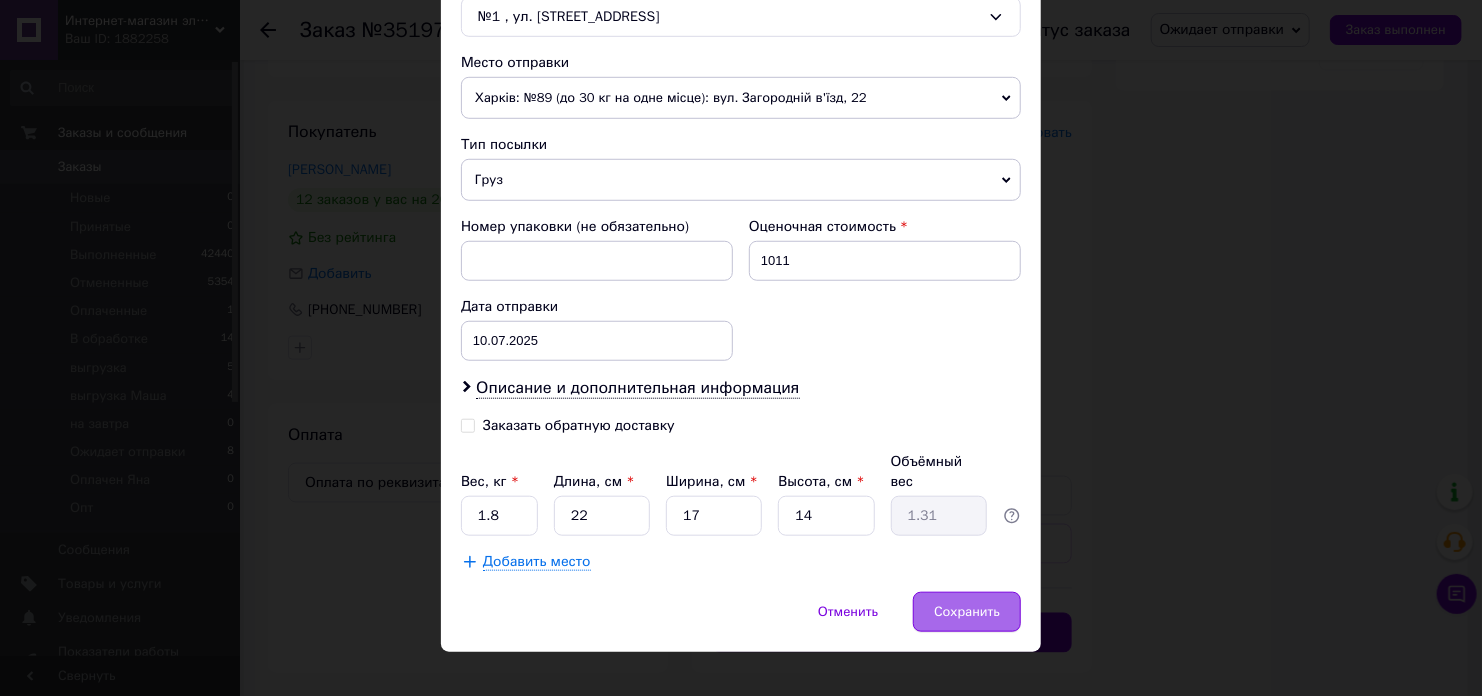 click on "Сохранить" at bounding box center (967, 612) 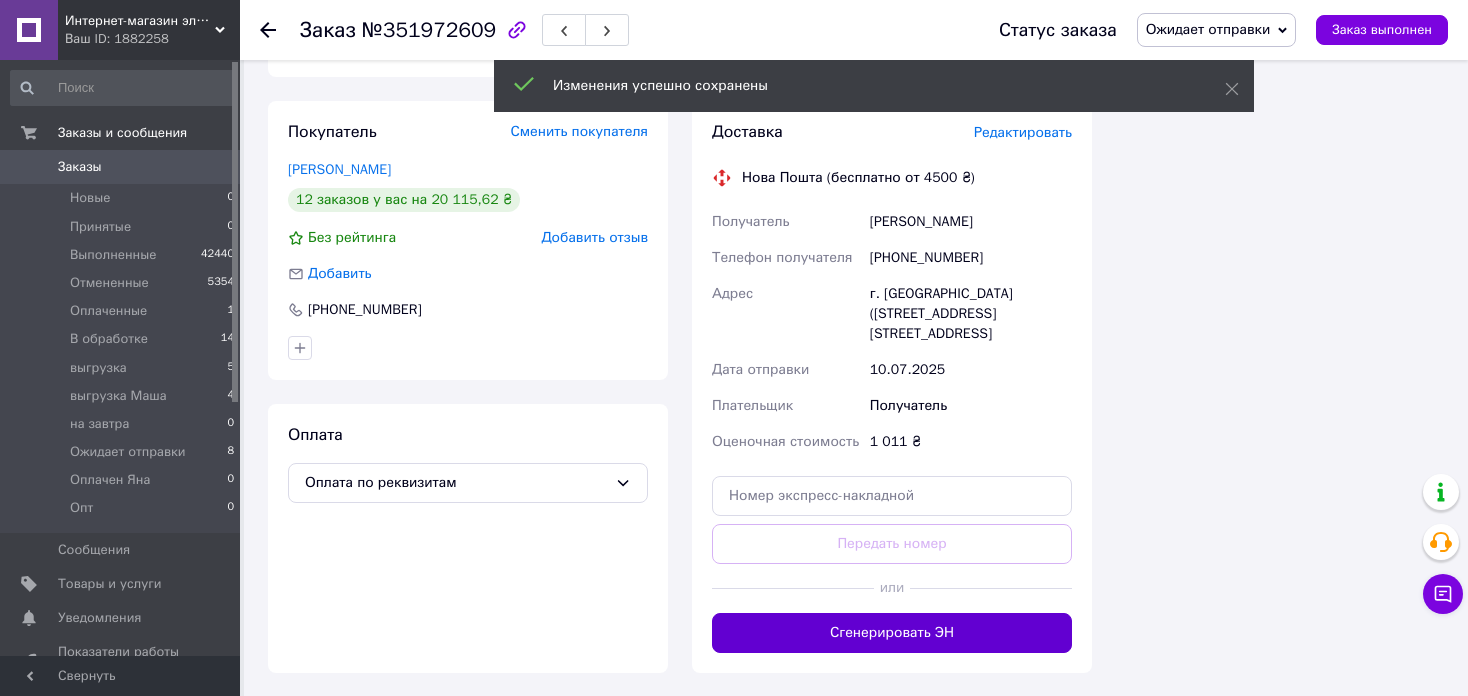 click on "Сгенерировать ЭН" at bounding box center (892, 633) 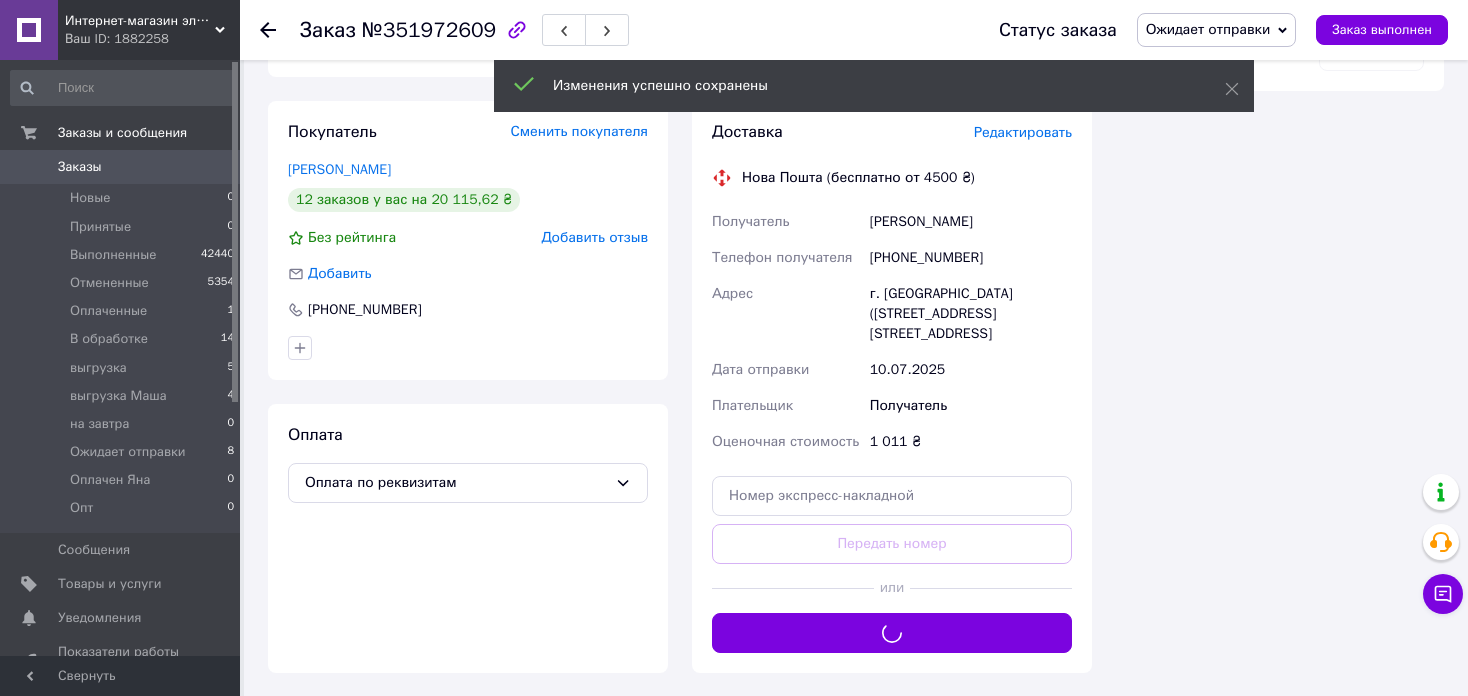 click on "Ожидает отправки" at bounding box center (1208, 29) 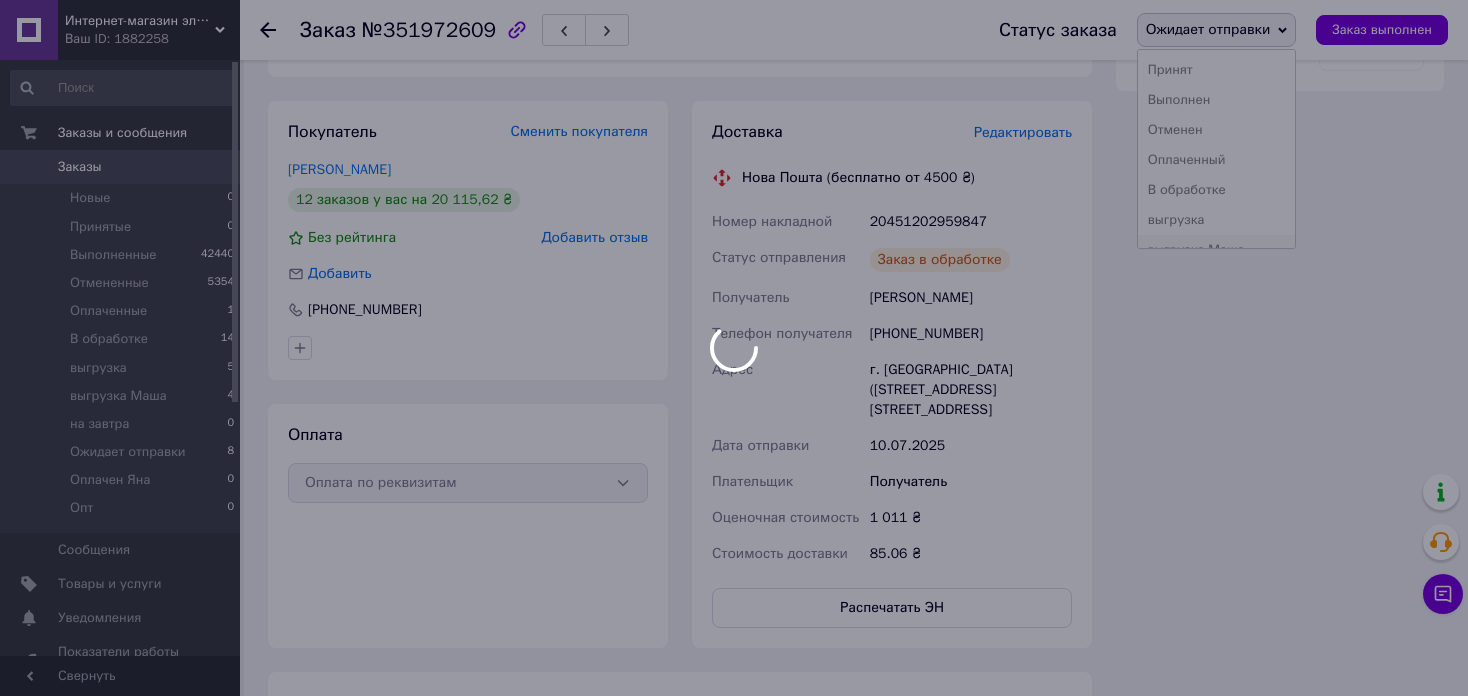 click on "выгрузка Маша" at bounding box center (1217, 250) 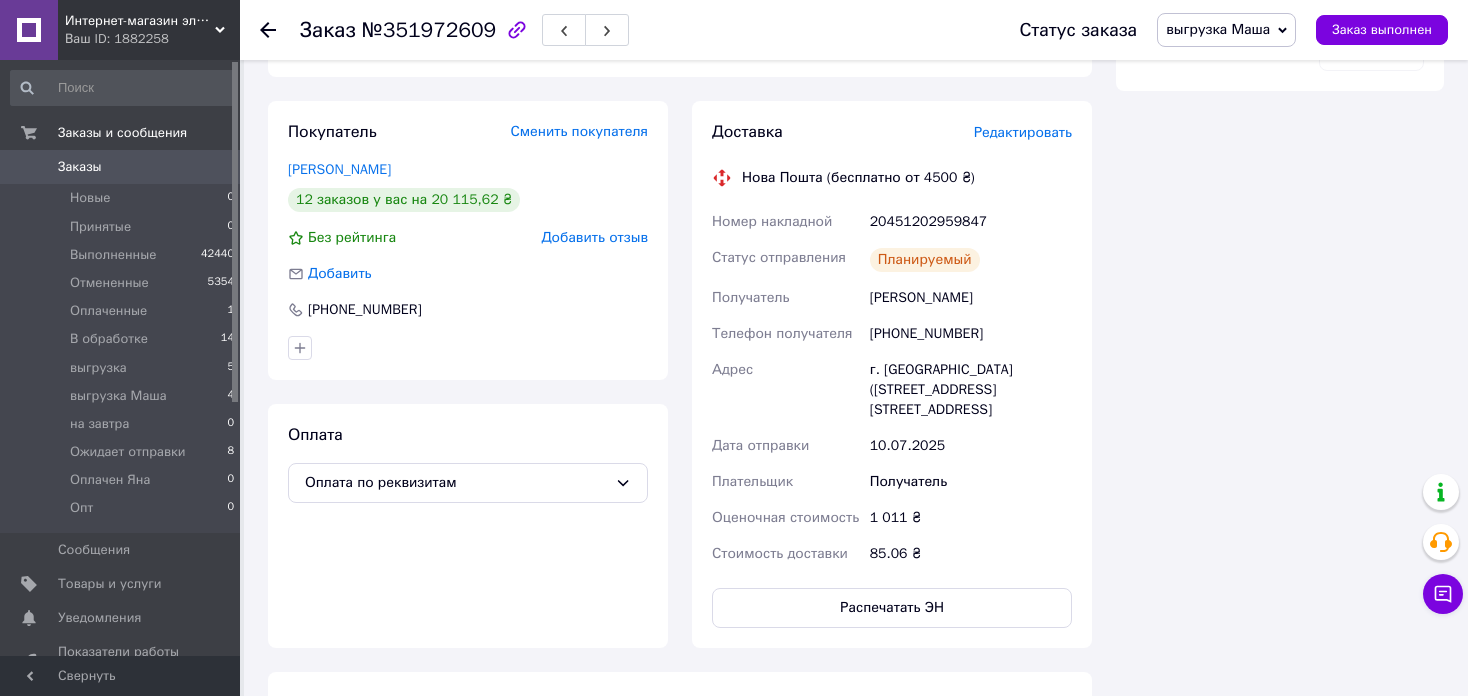 click 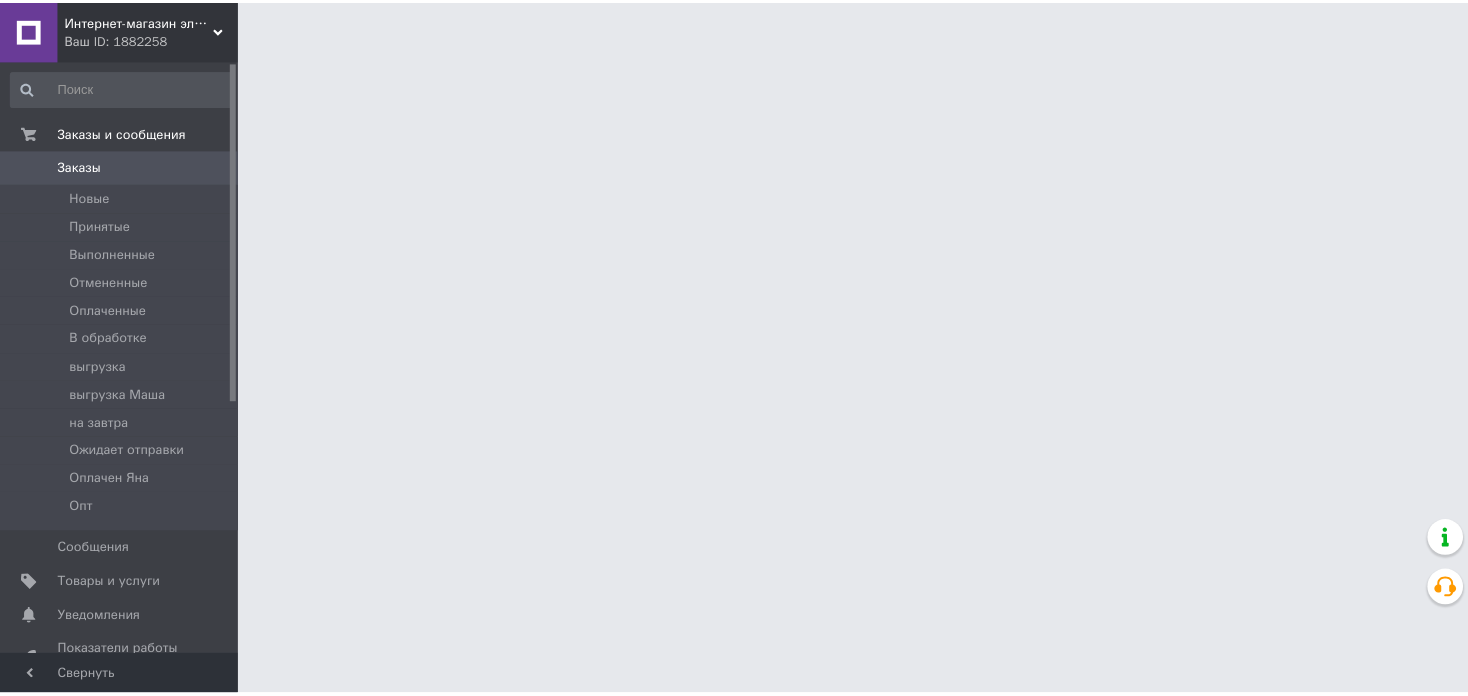 scroll, scrollTop: 0, scrollLeft: 0, axis: both 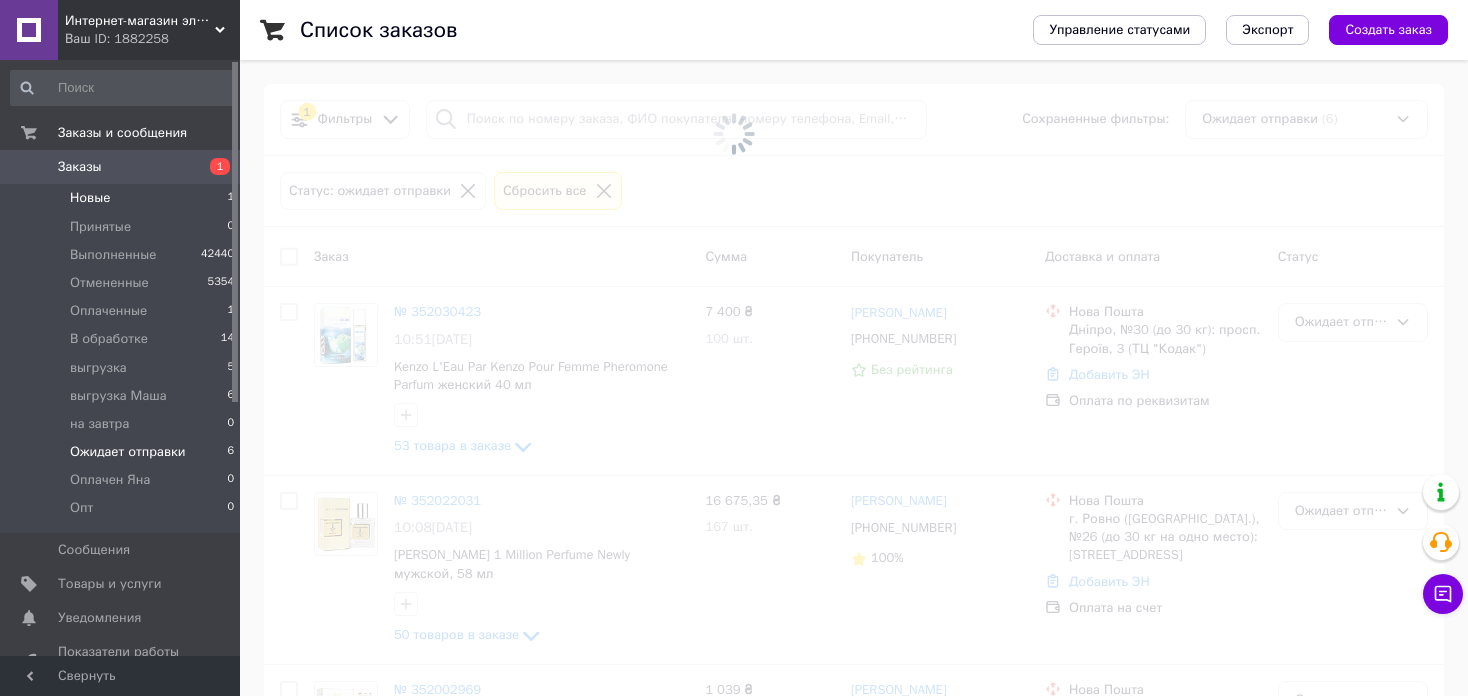 click on "Новые 1" at bounding box center (123, 198) 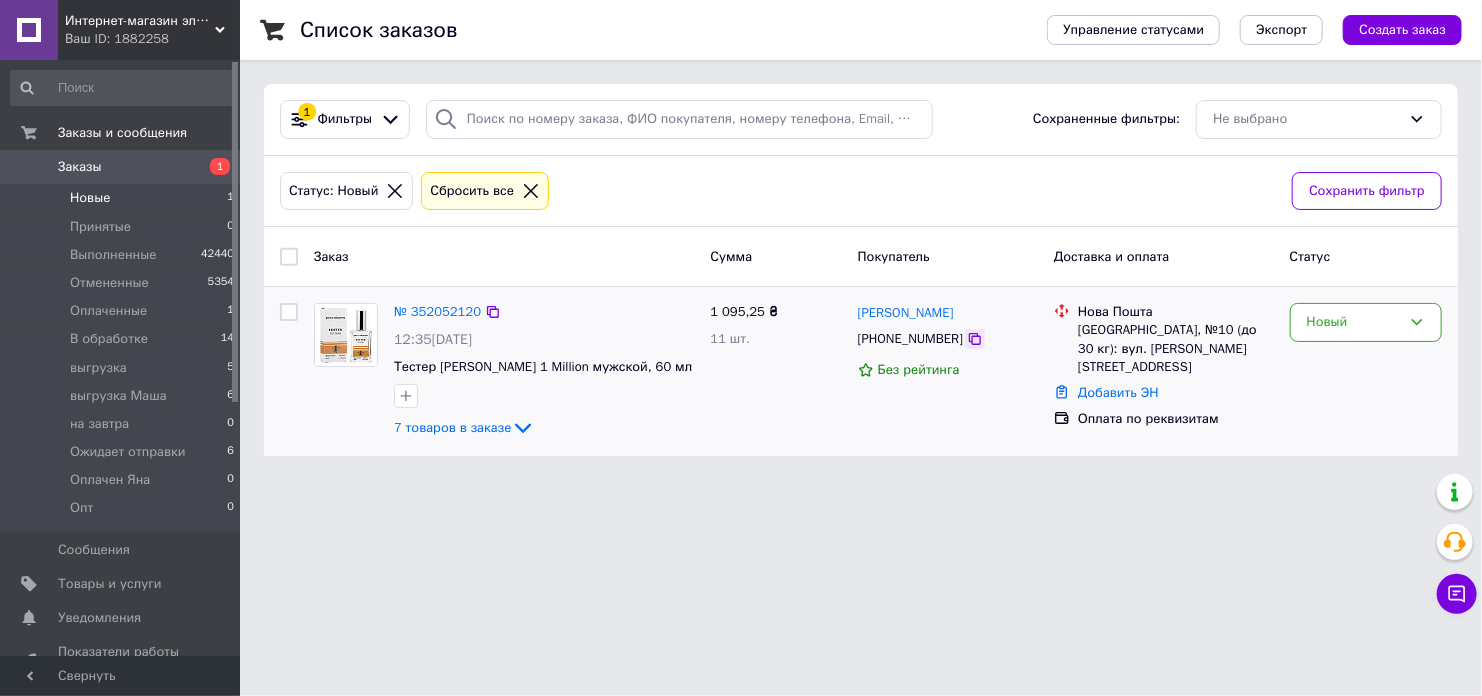 click 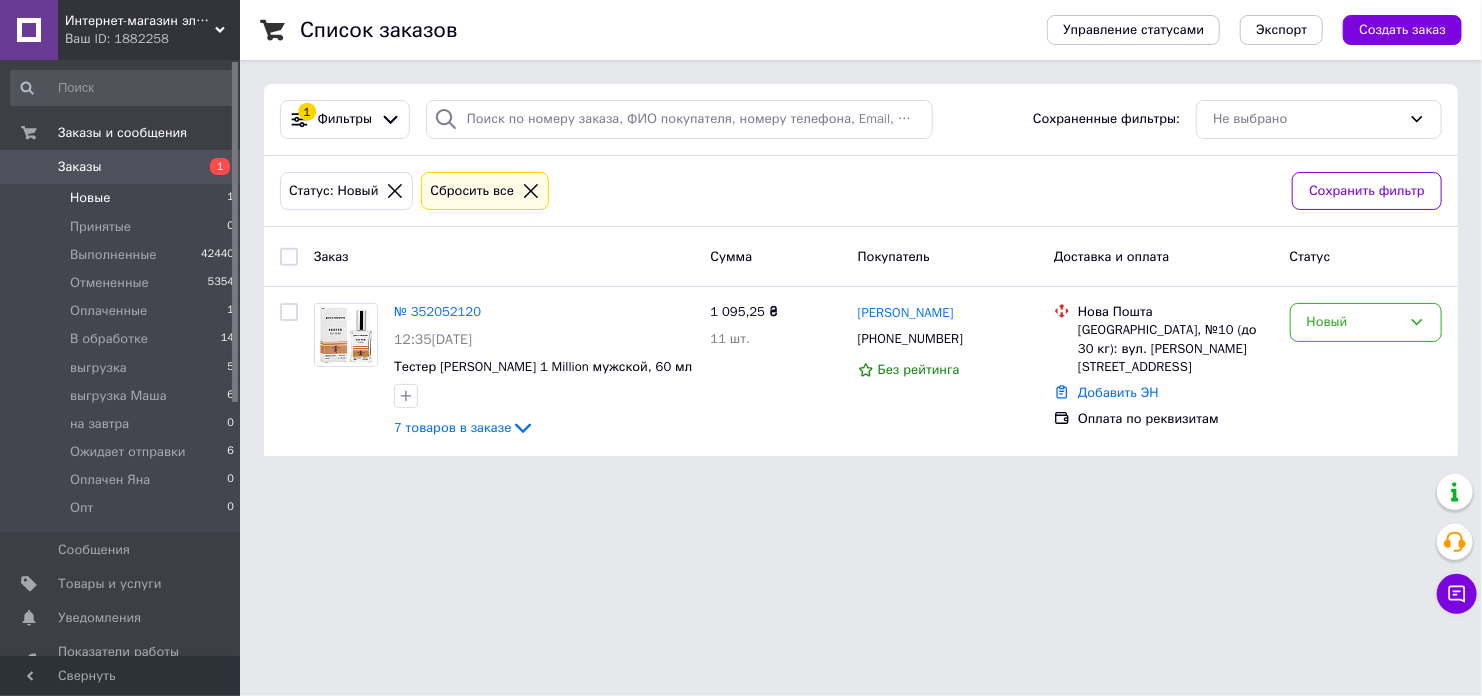 click on "Интернет-магазин элитной парфюмерии и косметики Boro Parfum Ваш ID: 1882258 Сайт Интернет-магазин элитной парфюмерии... Кабинет покупателя Проверить состояние системы Страница на портале Справка Выйти Заказы и сообщения Заказы 1 Новые 1 Принятые 0 Выполненные 42440 Отмененные 5354 Оплаченные 1 В обработке 14 выгрузка 5 выгрузка [PERSON_NAME] 6 на [DATE] 0 Ожидает отправки 6 Оплачен [PERSON_NAME] 0 Опт 0 Сообщения 0 Товары и услуги Уведомления 0 0 Показатели работы компании Панель управления Отзывы Клиенты Каталог ProSale Аналитика Маркет 1 Заказ" at bounding box center [741, 240] 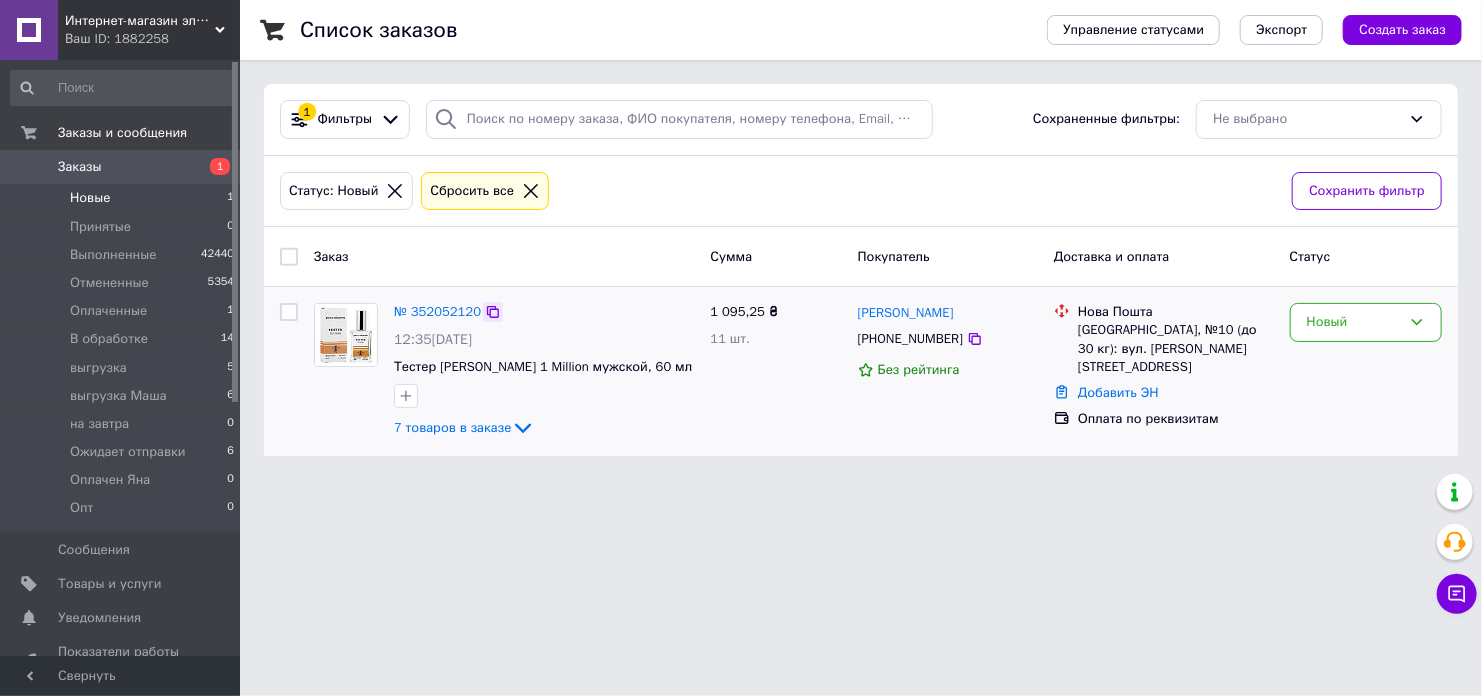 click 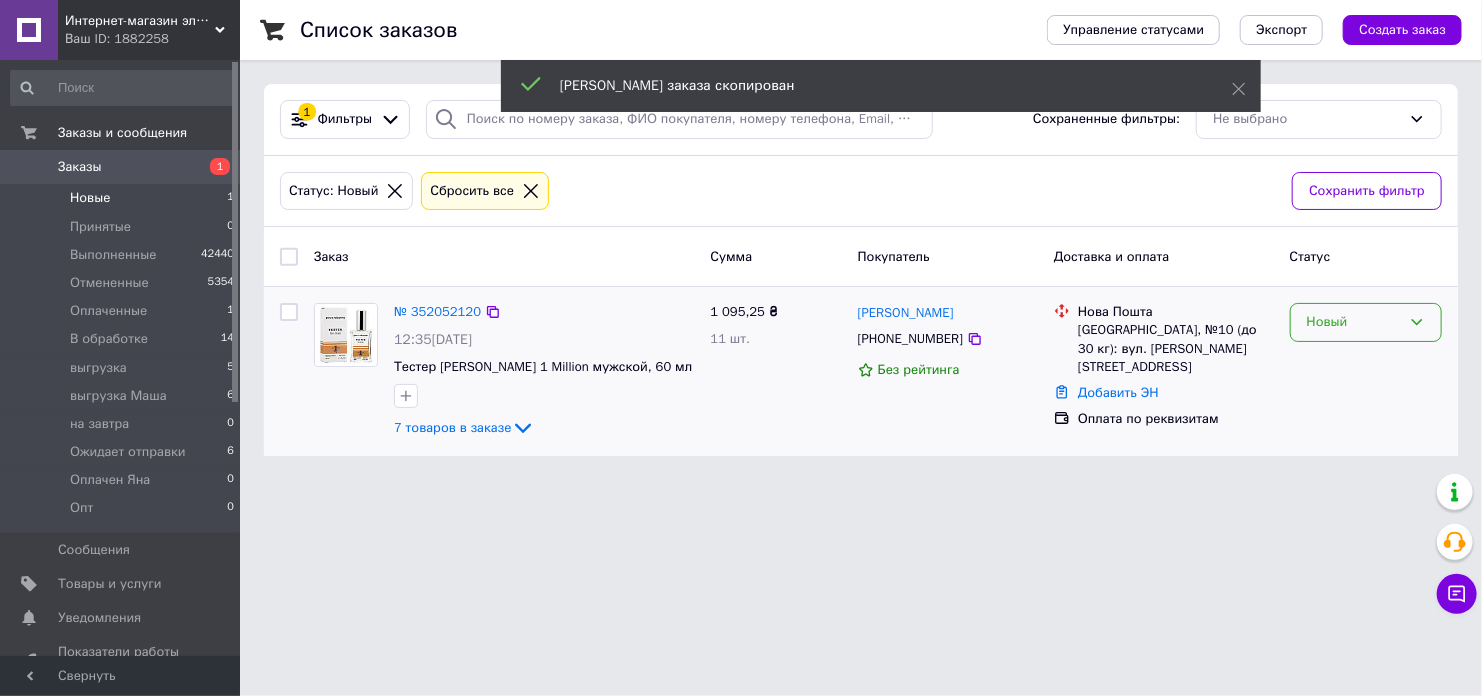 click on "Новый" at bounding box center [1354, 322] 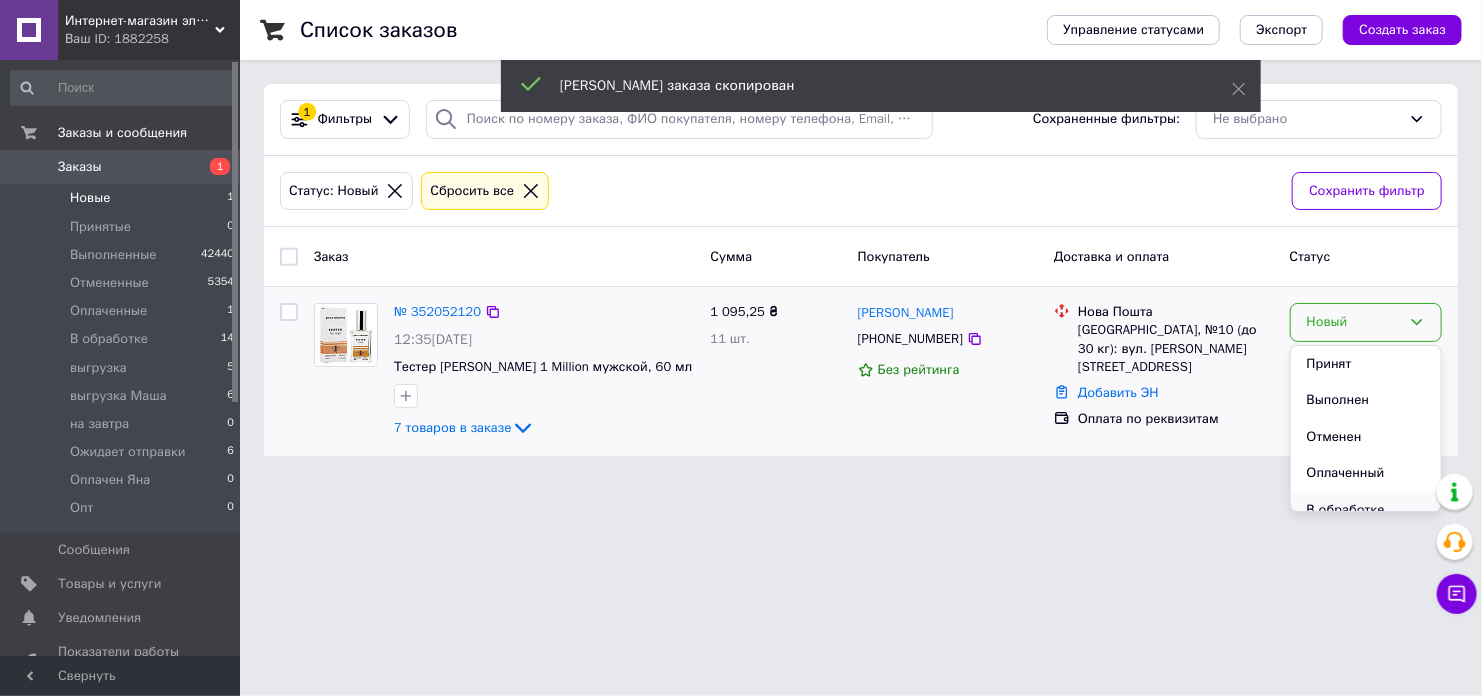 click on "В обработке" at bounding box center [1366, 510] 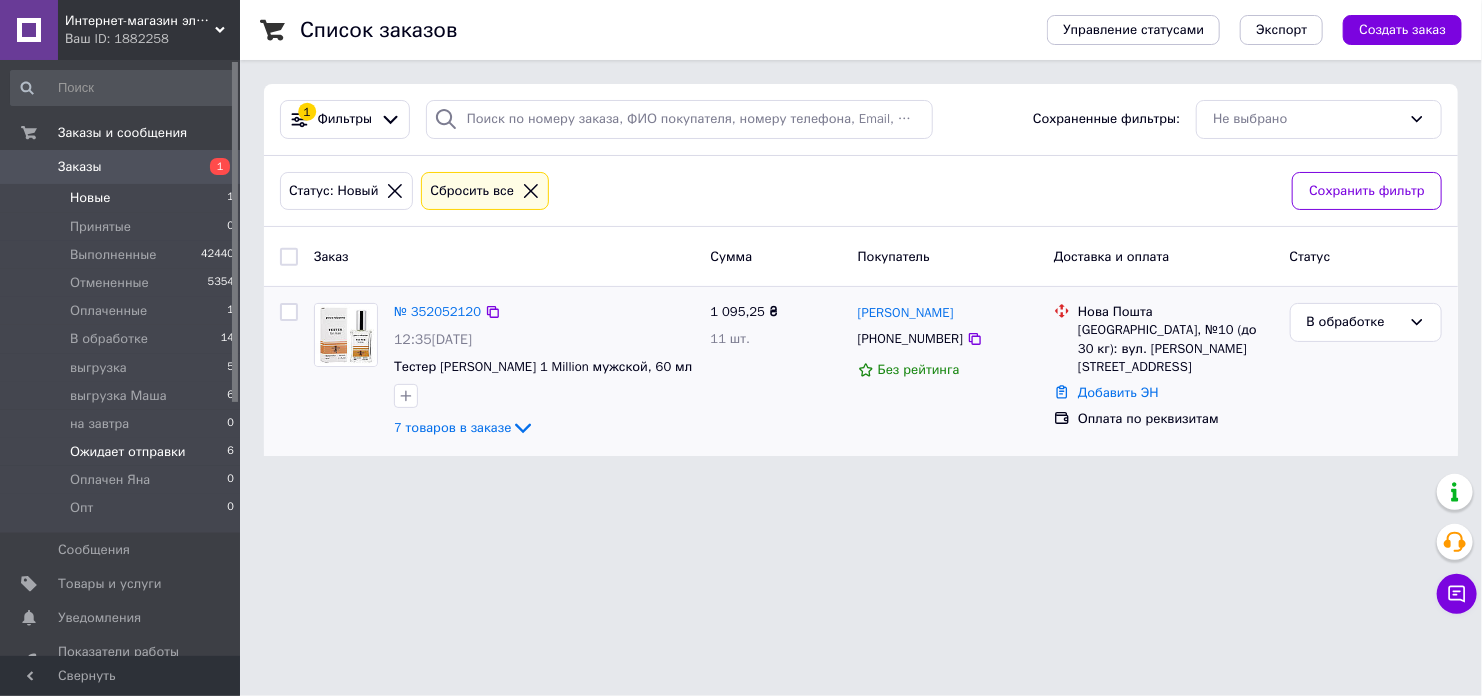 click on "Ожидает отправки 6" at bounding box center (123, 452) 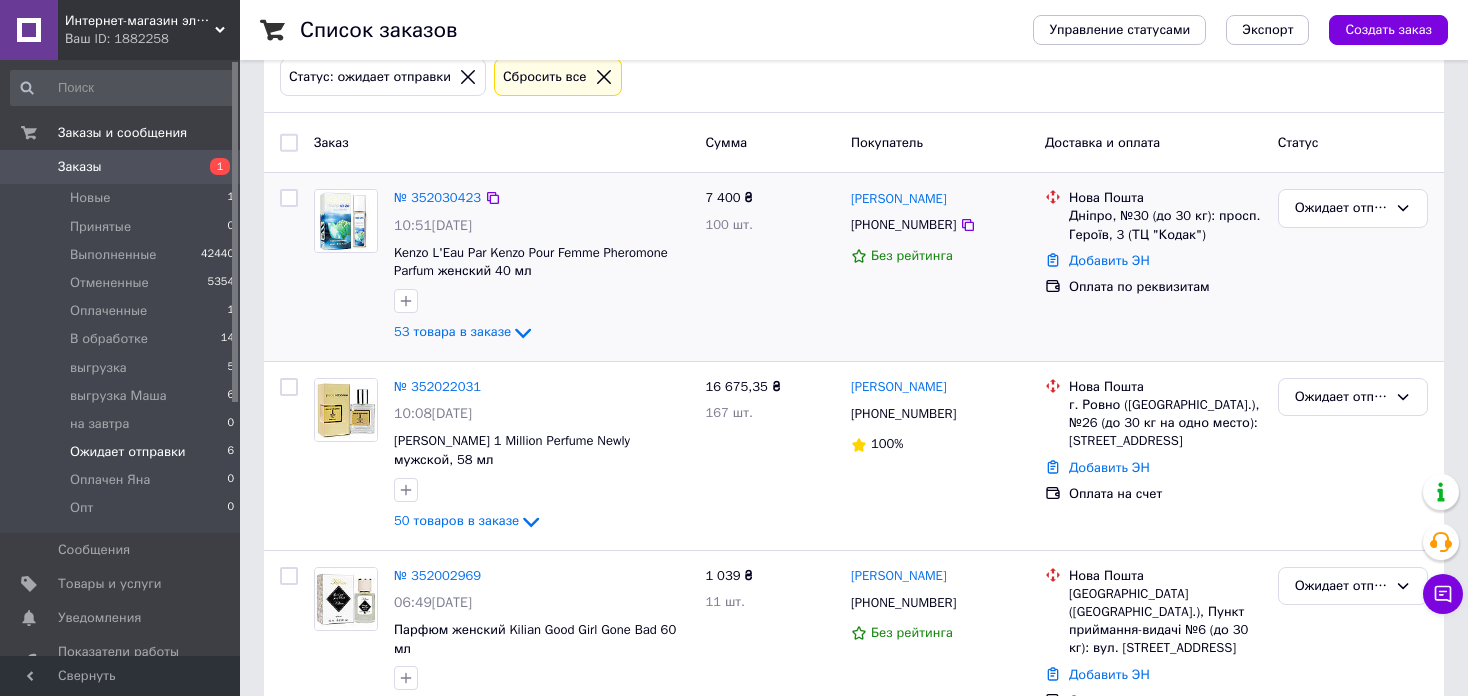 scroll, scrollTop: 400, scrollLeft: 0, axis: vertical 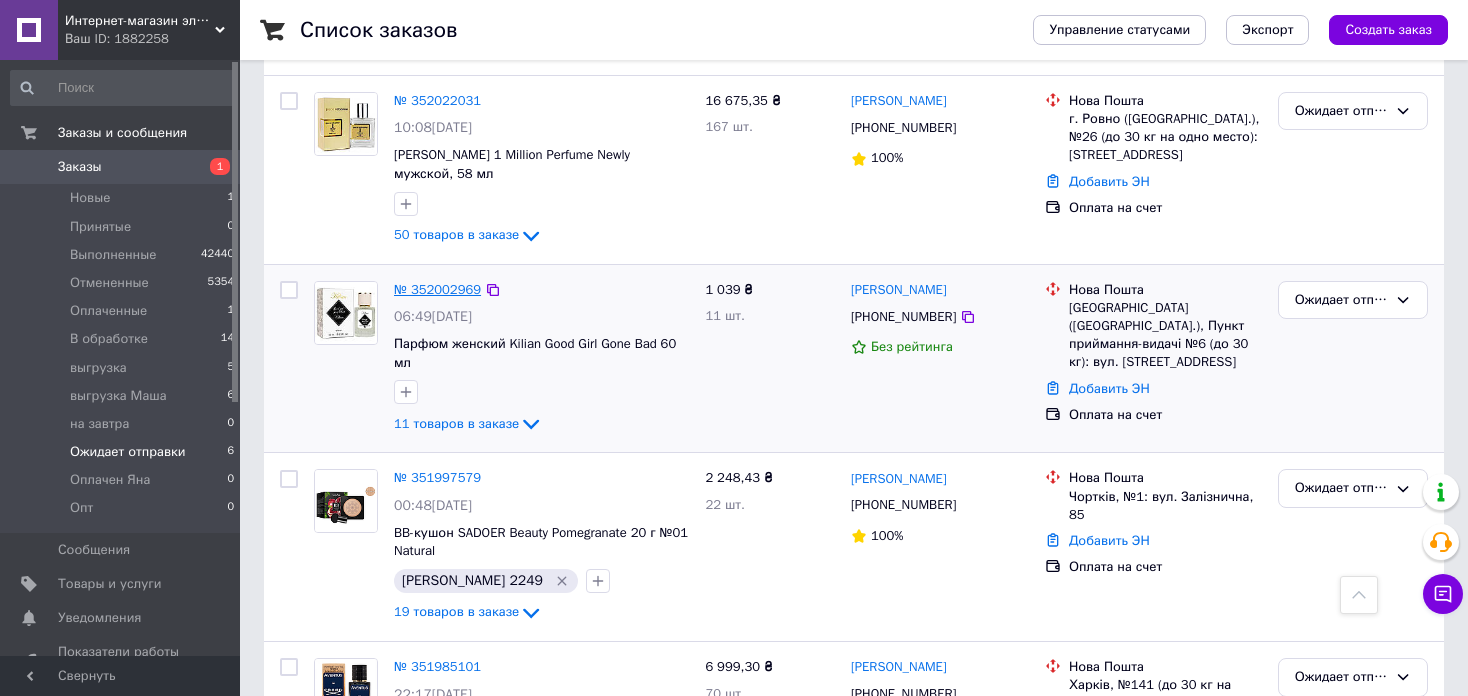 click on "№ 352002969" at bounding box center (437, 289) 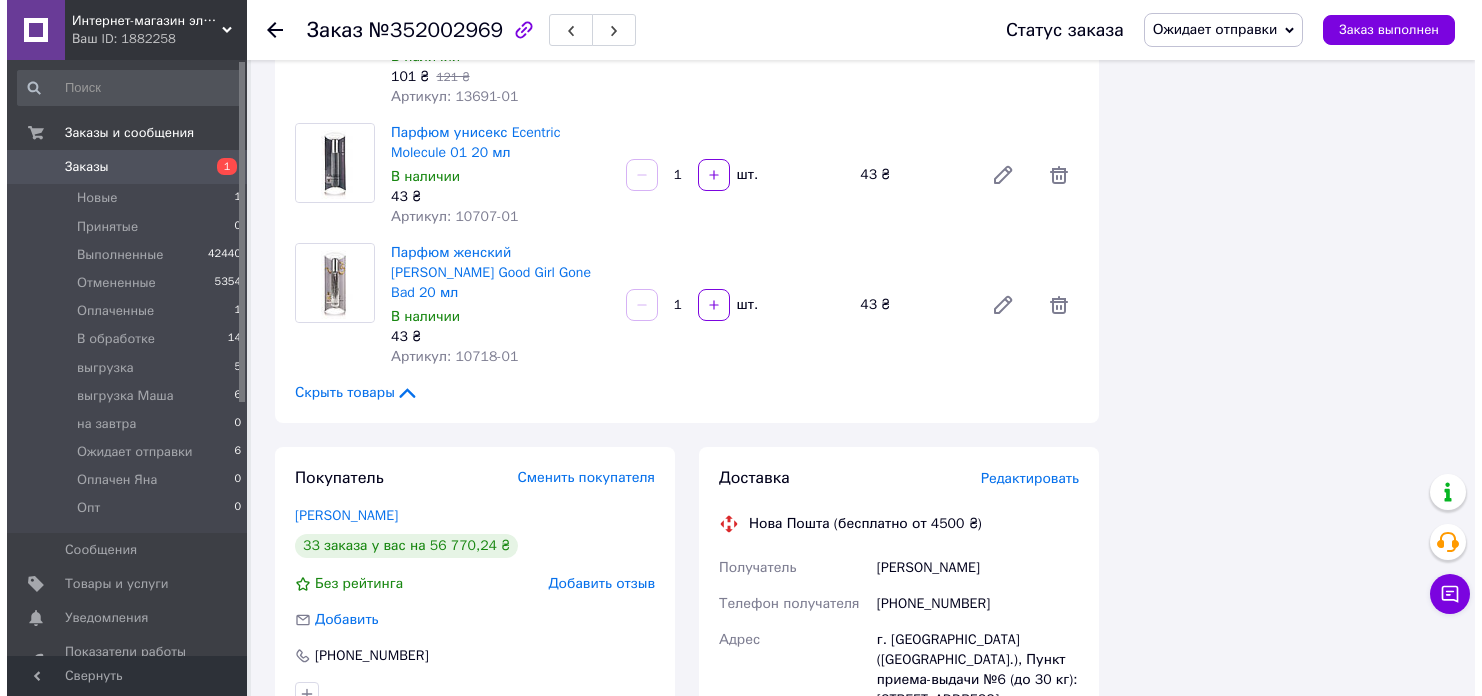 scroll, scrollTop: 1800, scrollLeft: 0, axis: vertical 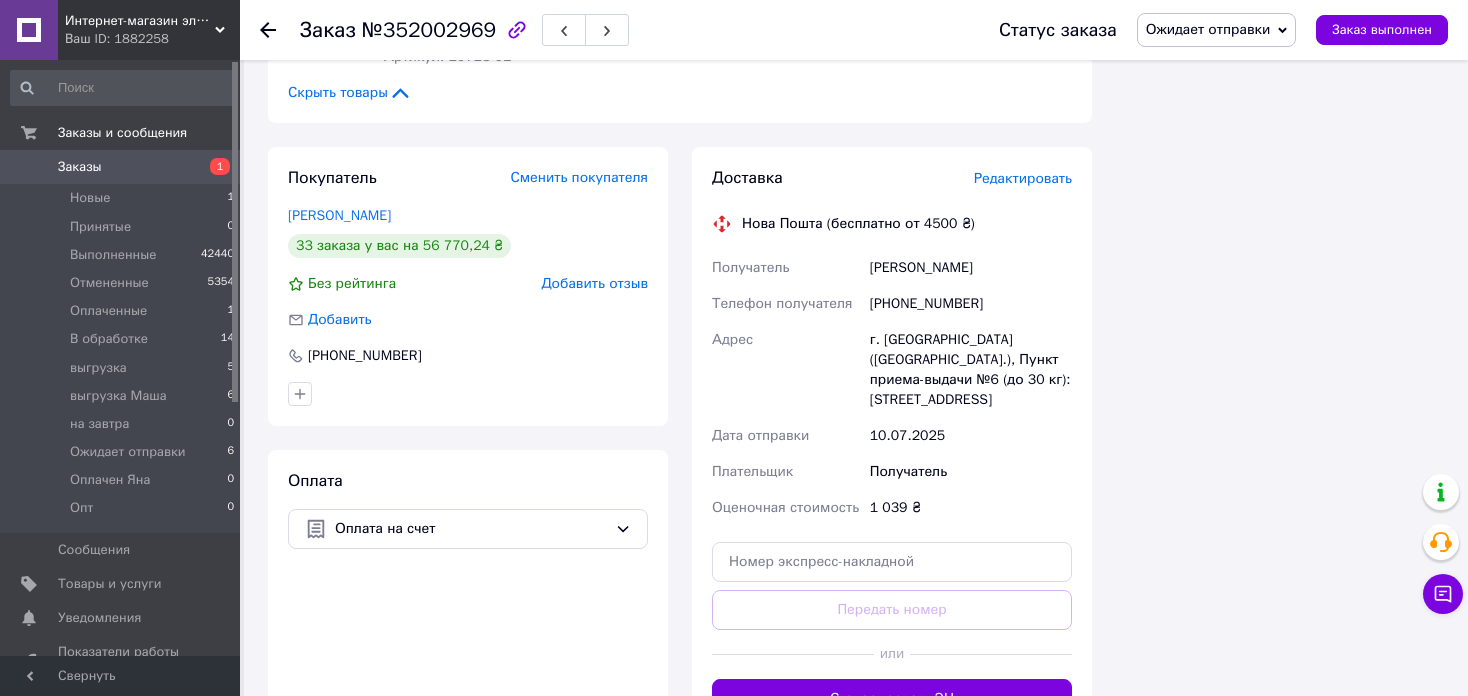 click on "Редактировать" at bounding box center (1023, 178) 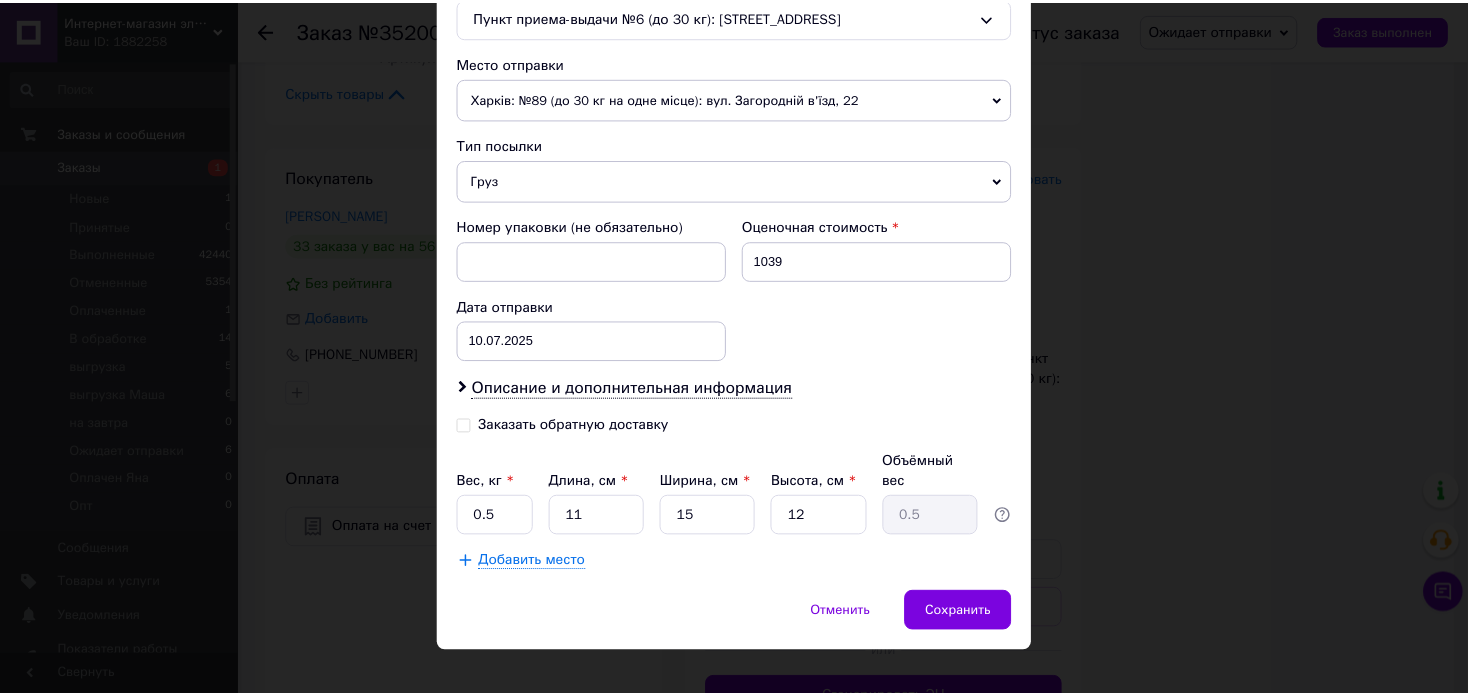 scroll, scrollTop: 662, scrollLeft: 0, axis: vertical 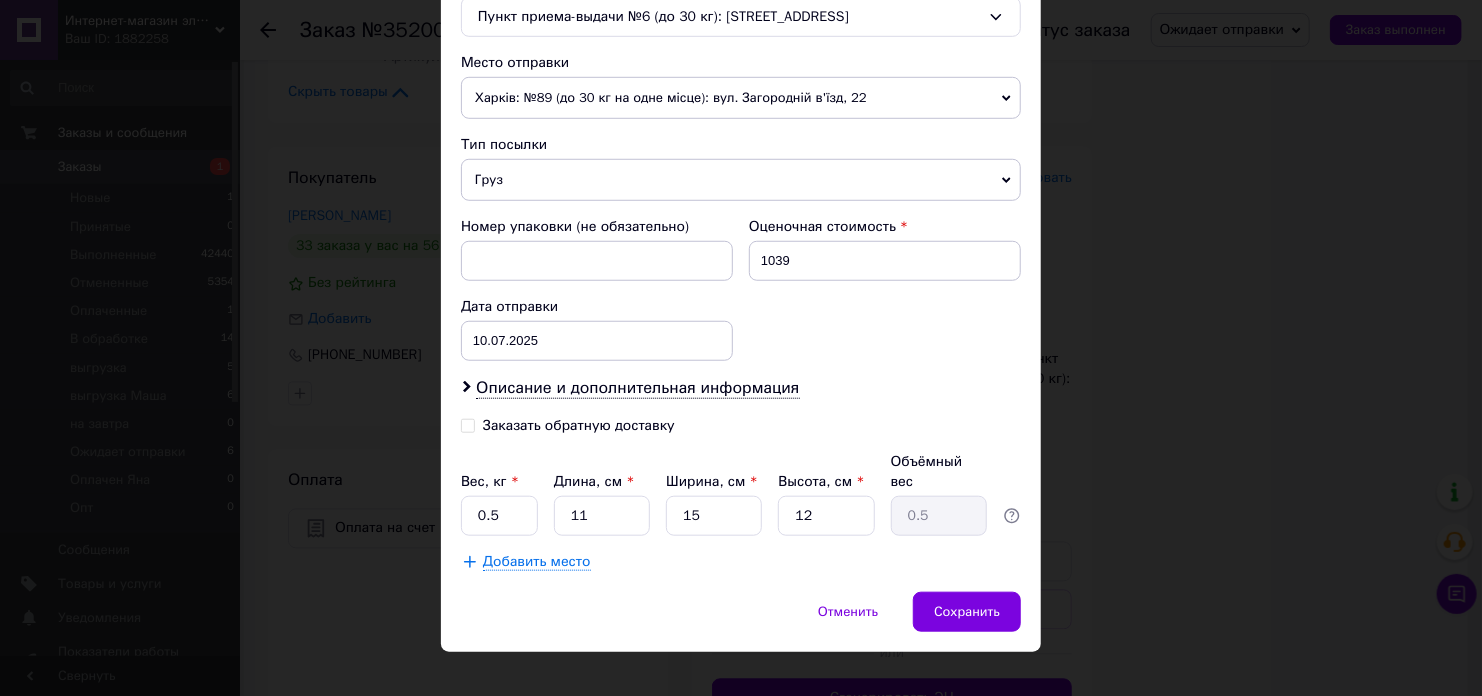 click on "Вес, кг   * 0.5 Длина, см   * 11 Ширина, см   * 15 Высота, см   * 12 Объёмный вес 0.5" at bounding box center (741, 494) 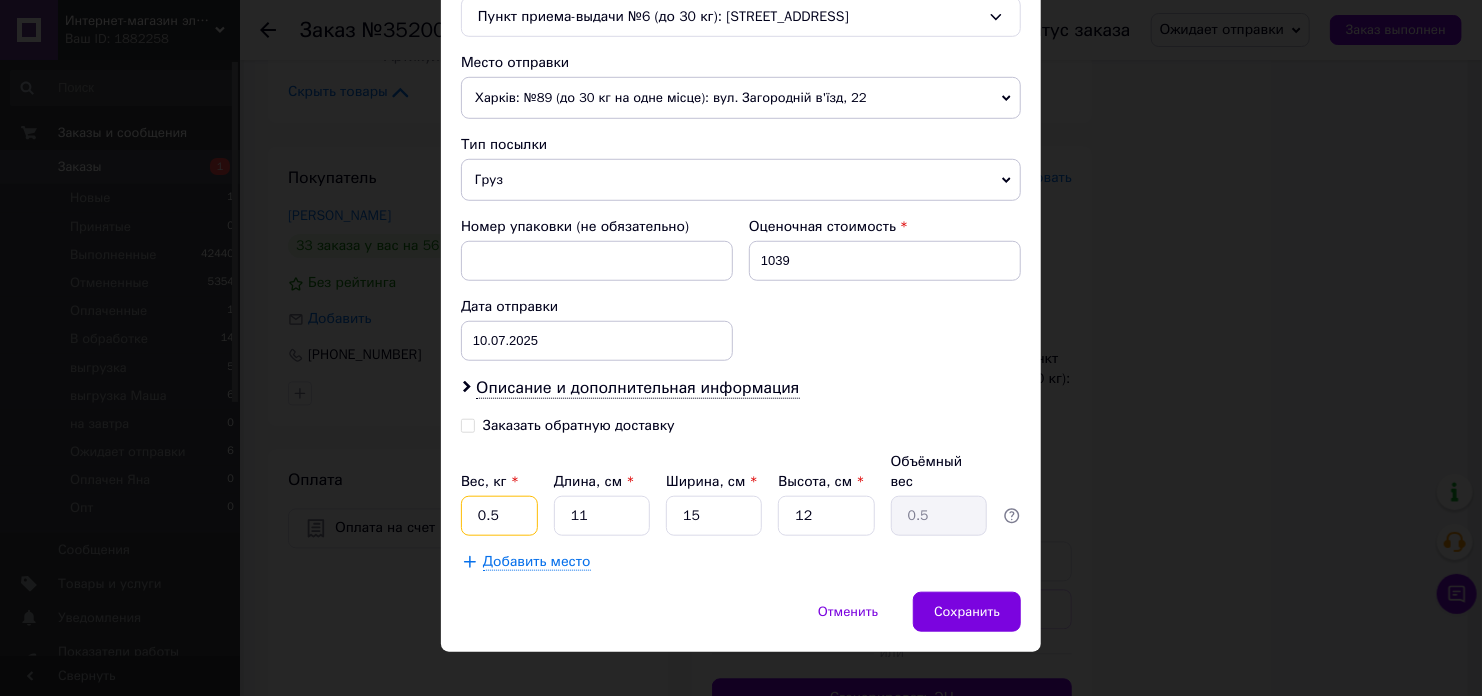 click on "0.5" at bounding box center (499, 516) 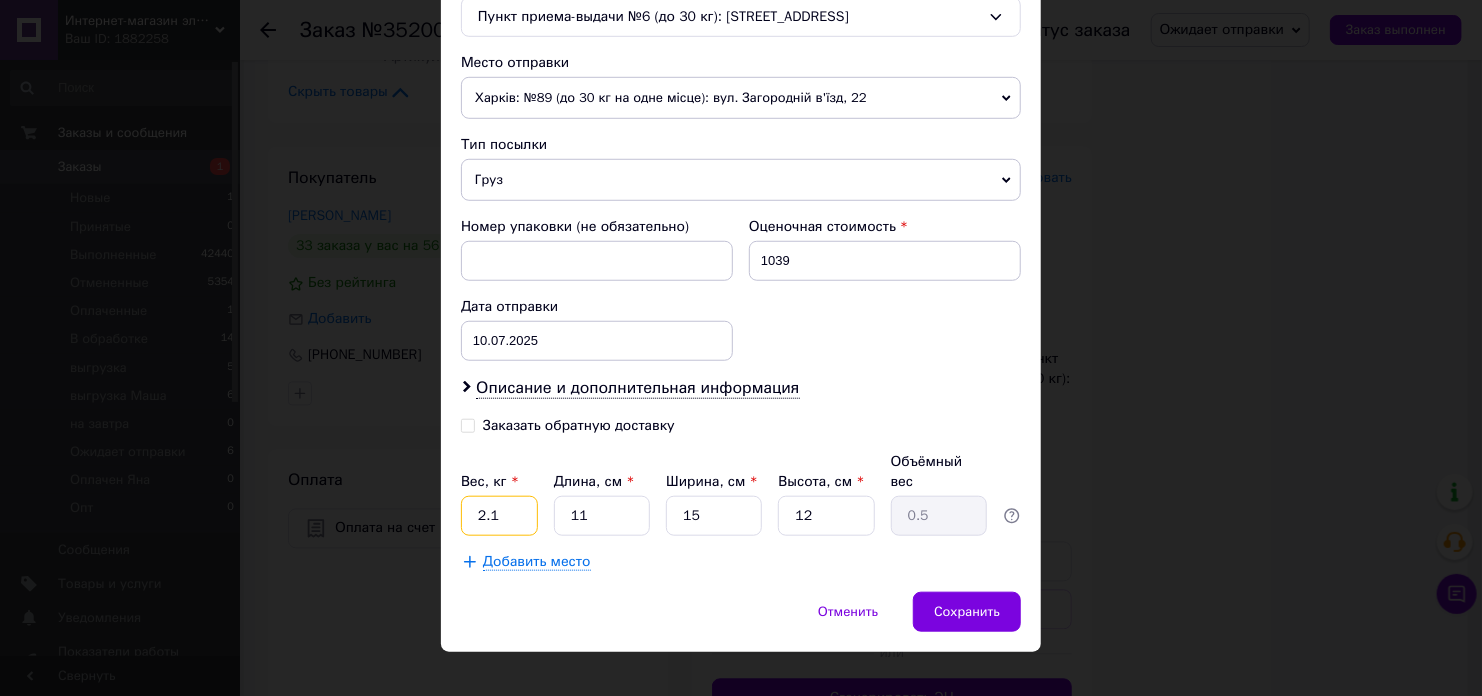 type on "2.1" 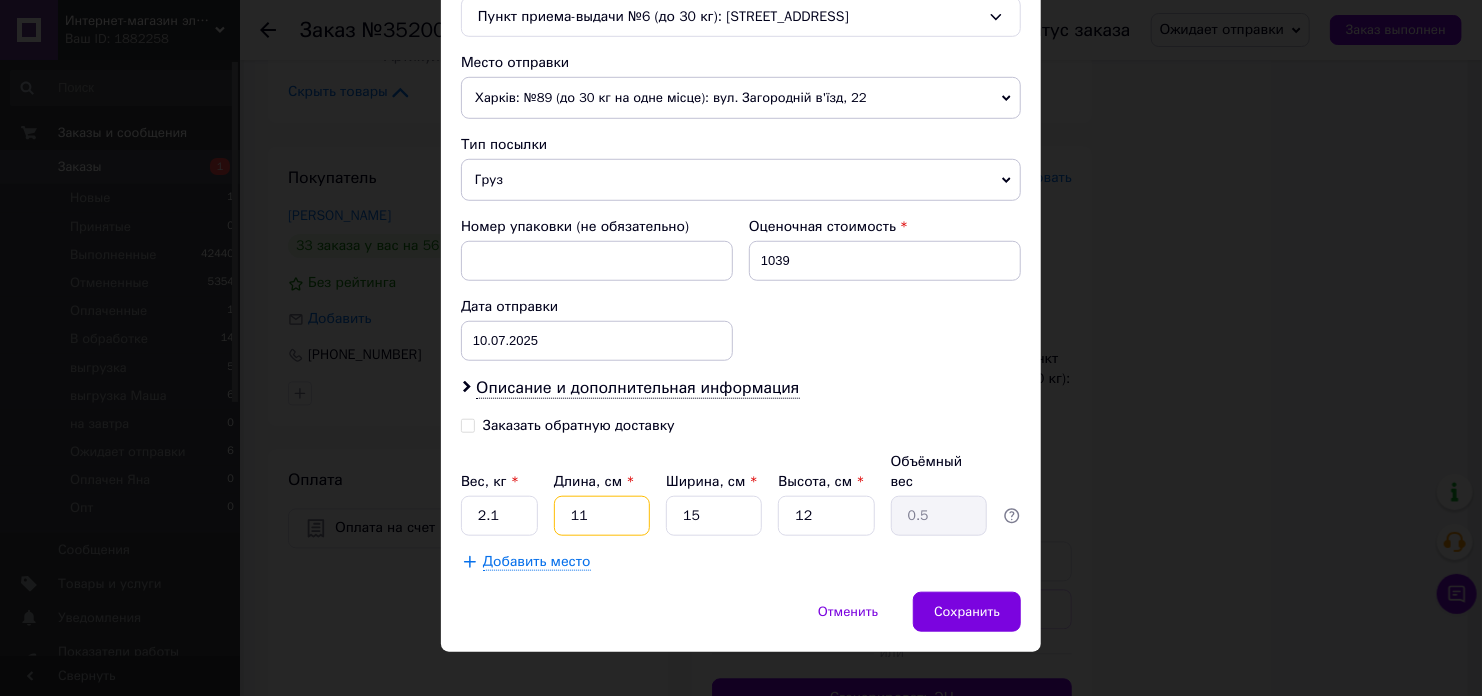 type on "2" 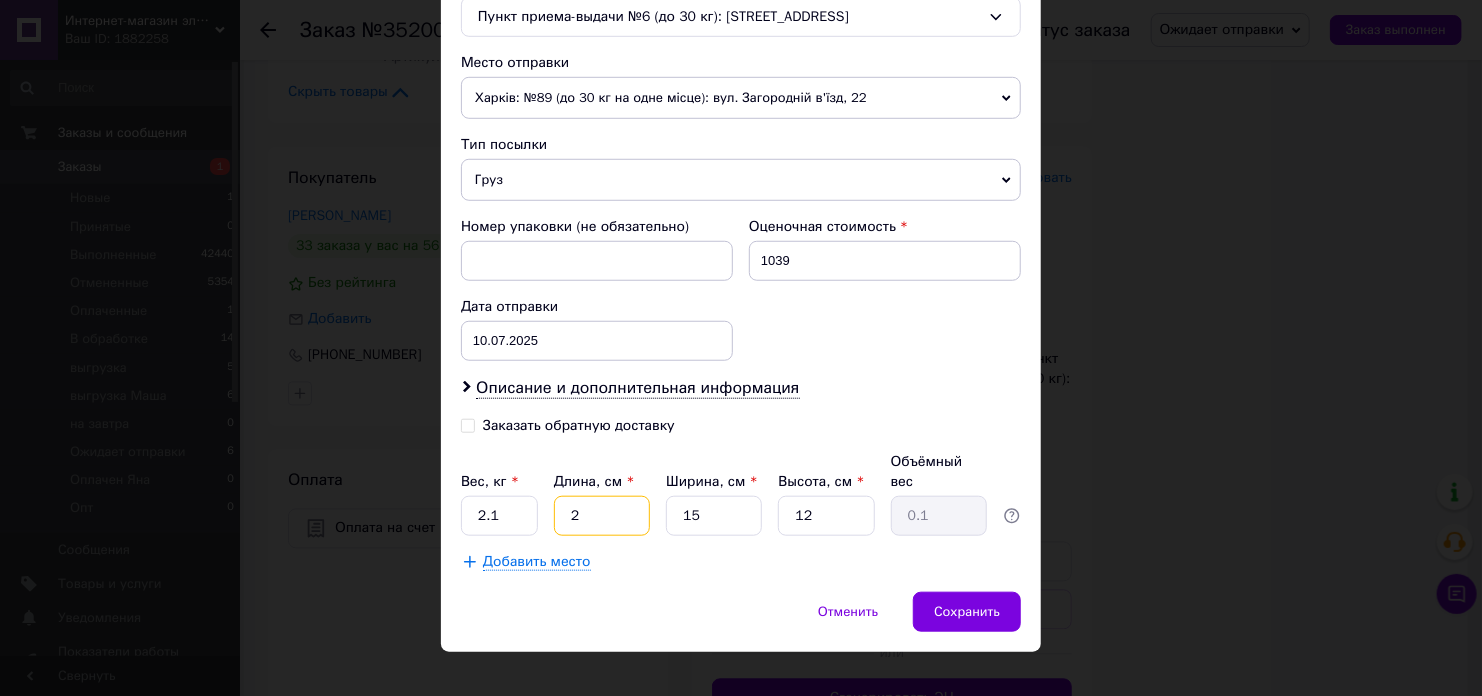 type on "22" 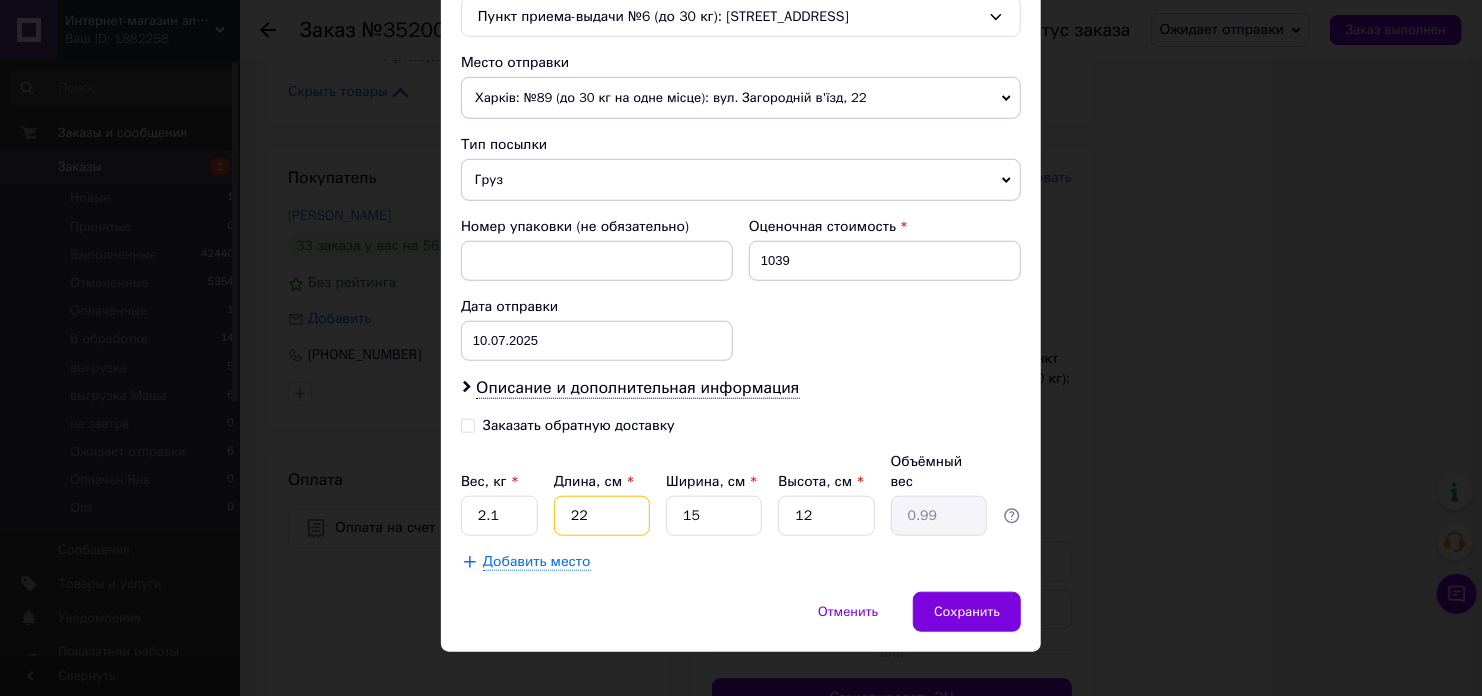 type on "22" 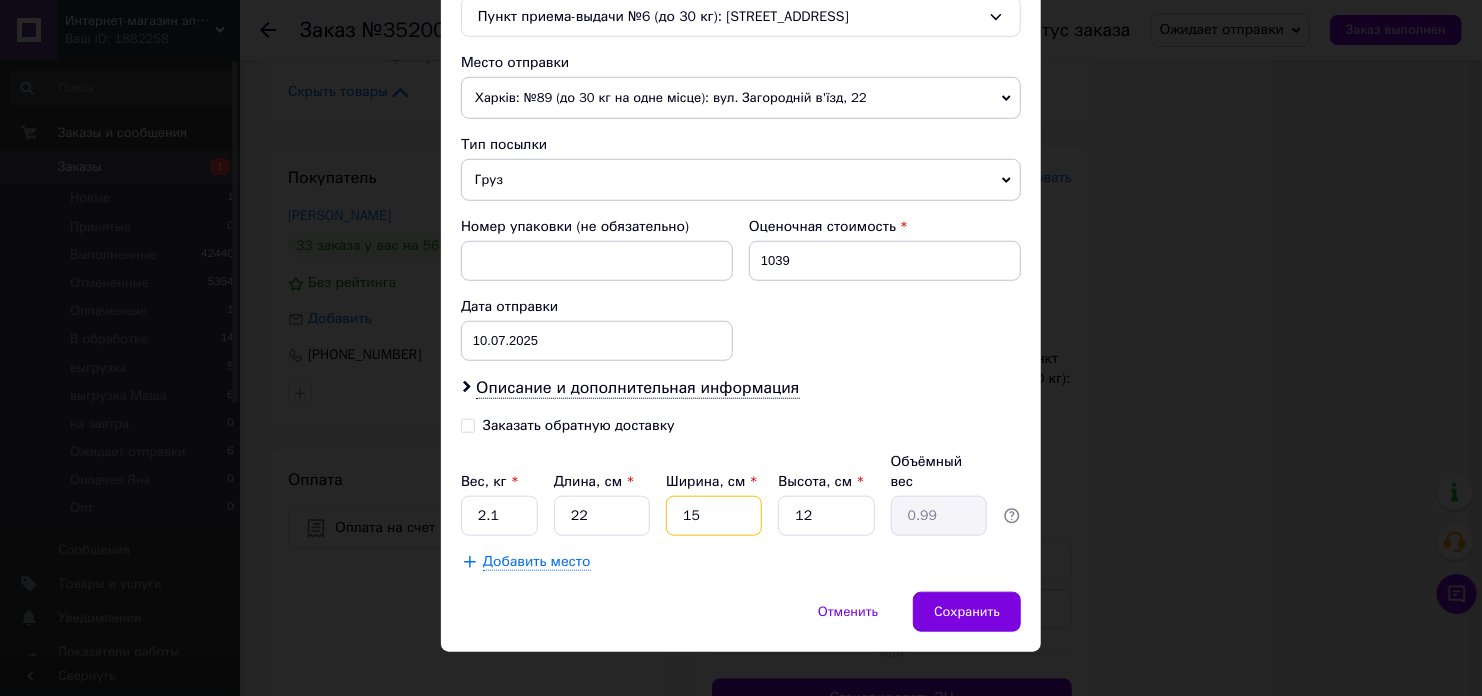 type on "1" 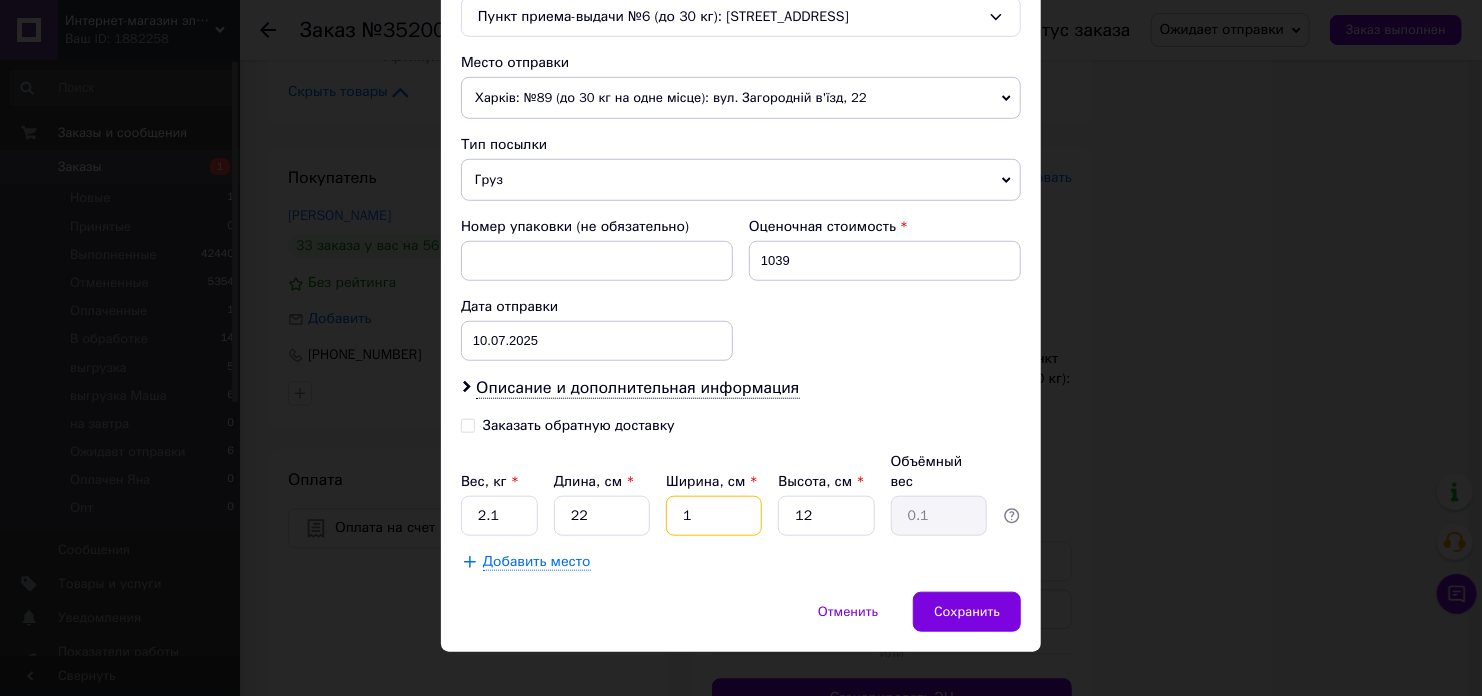 type on "17" 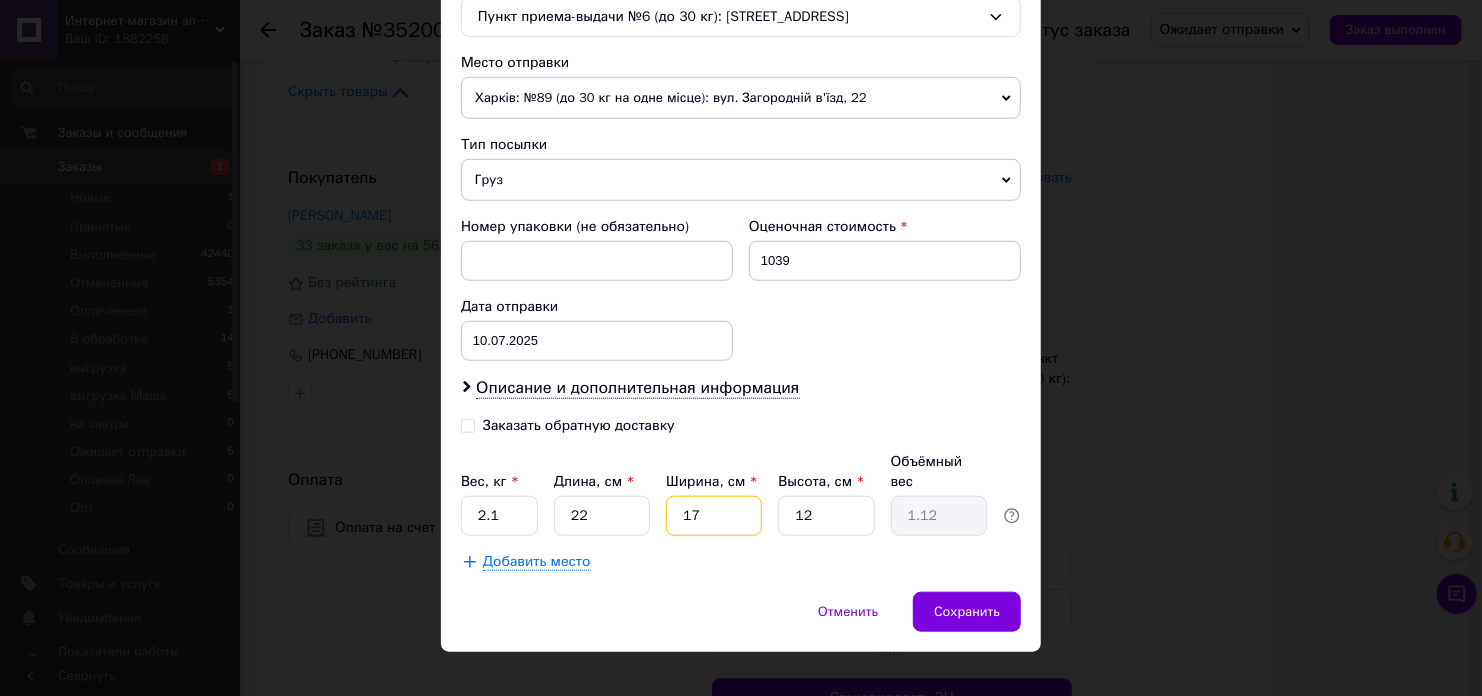 type on "17" 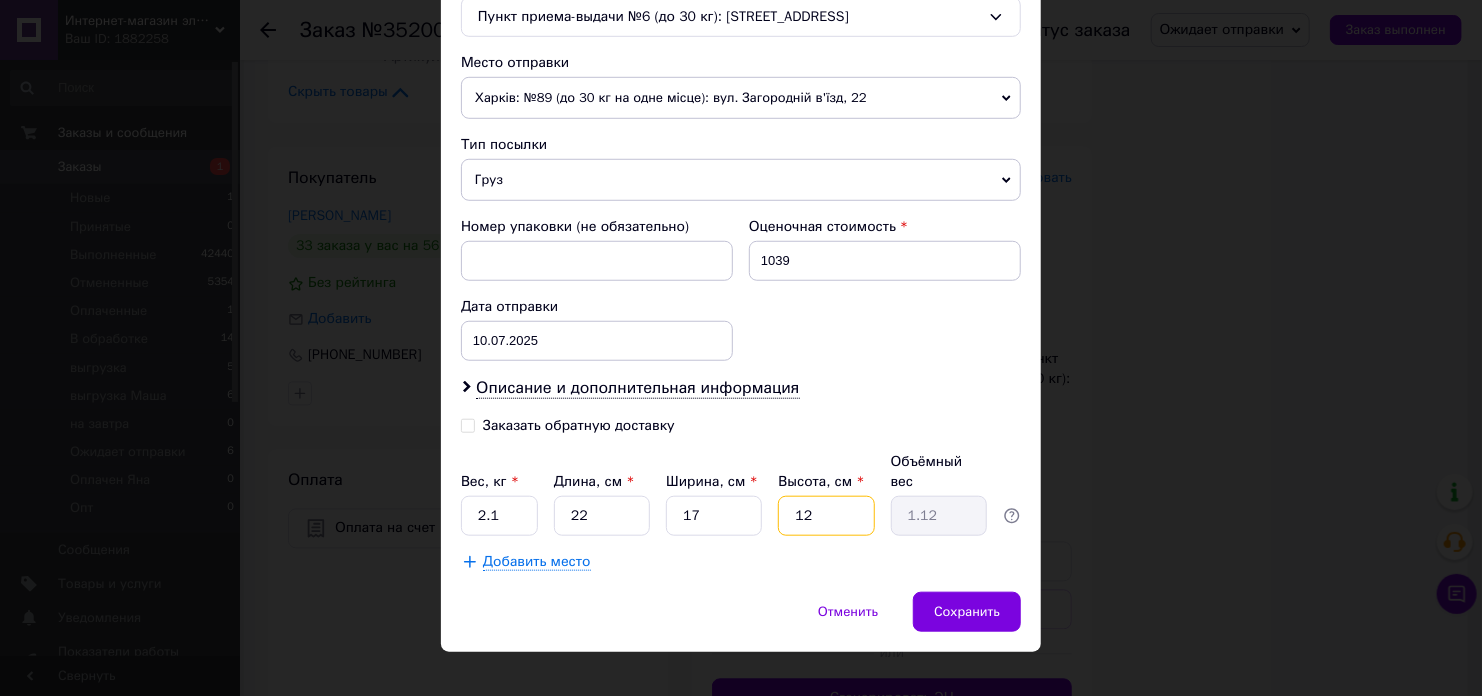 type on "1" 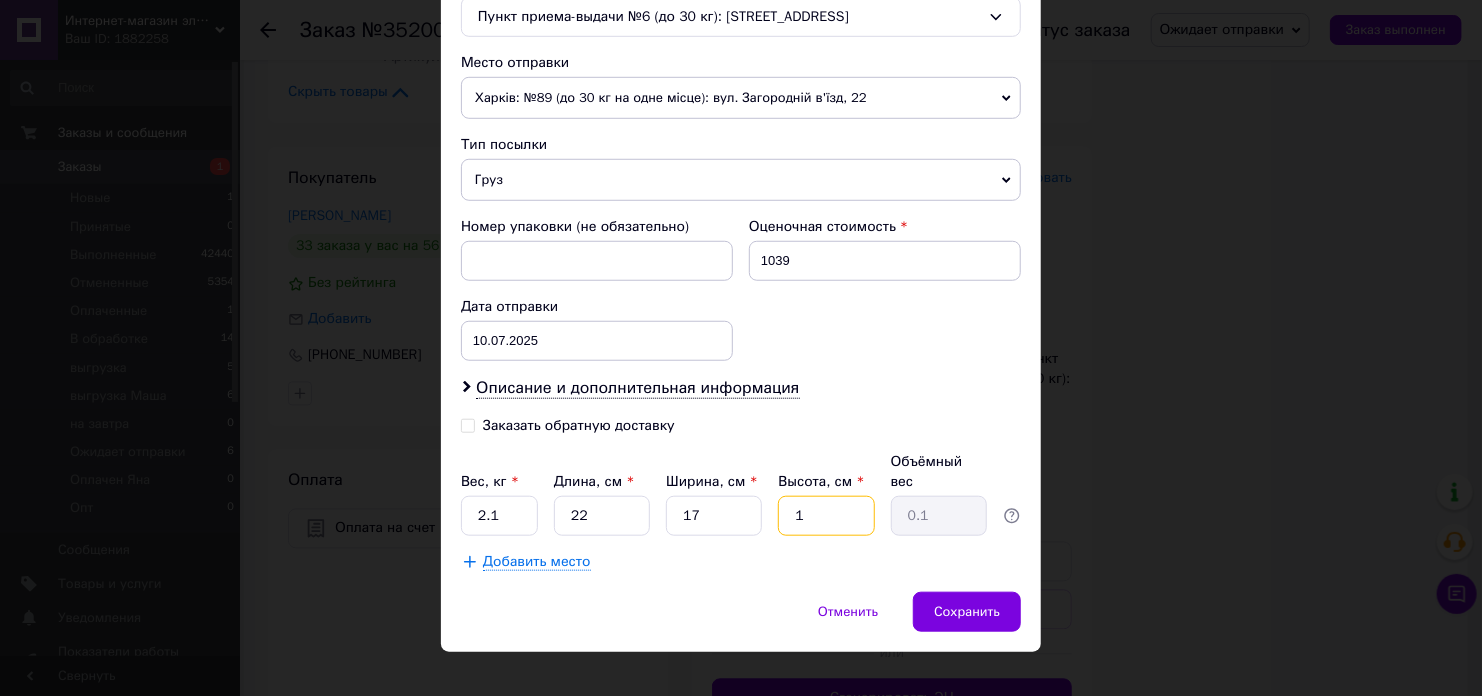 type on "14" 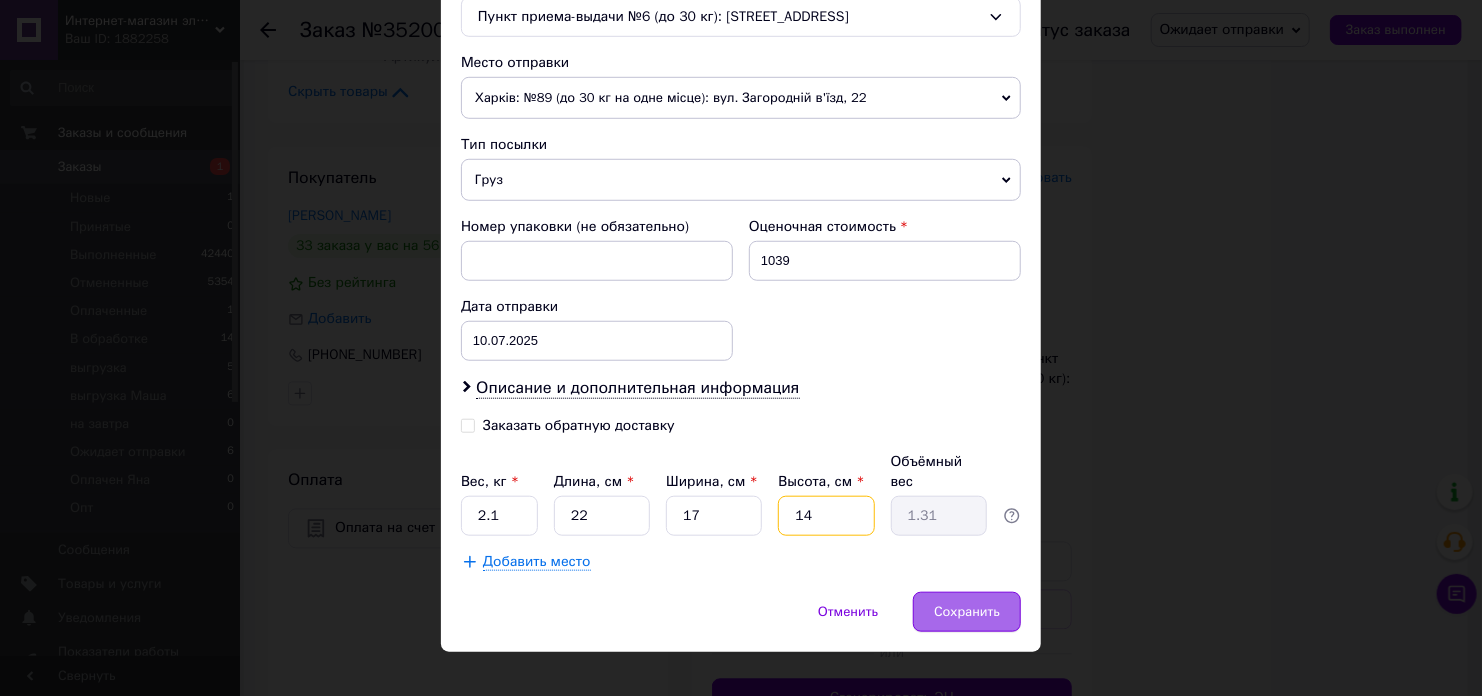 type on "14" 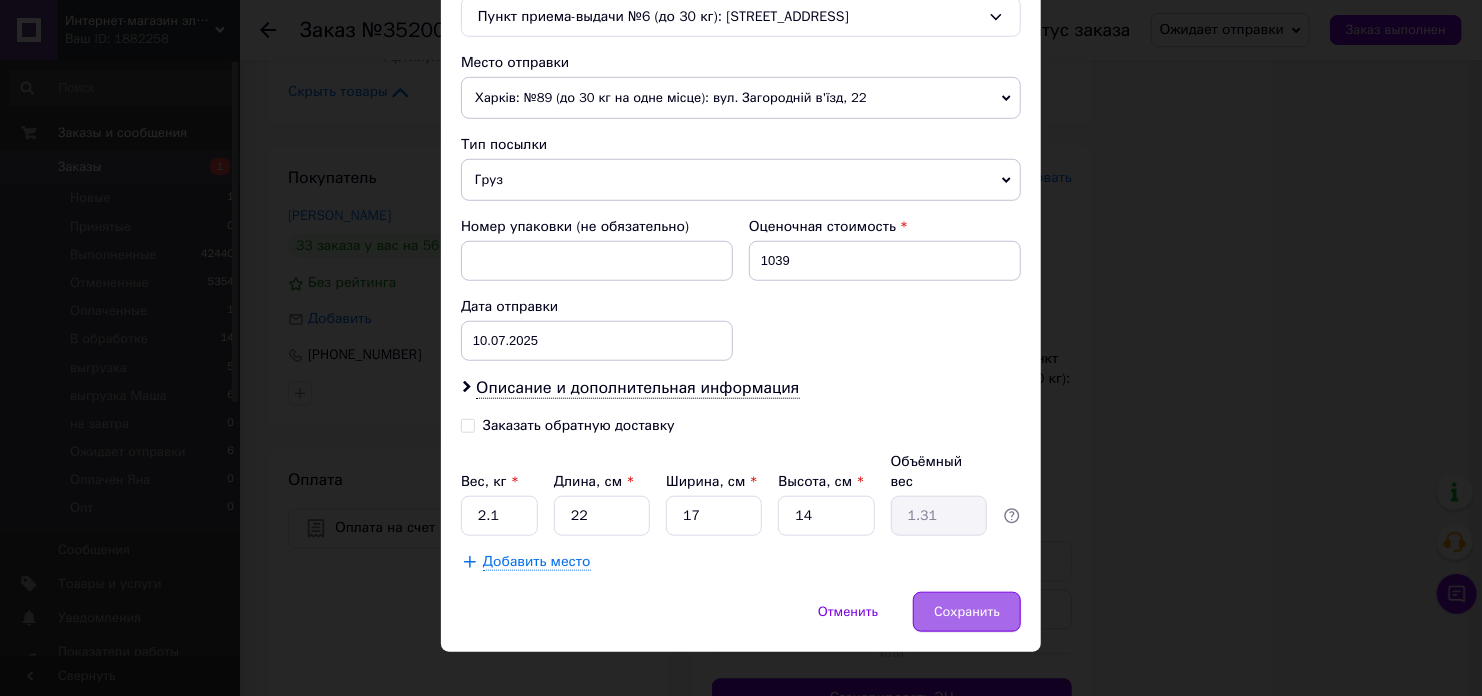click on "Сохранить" at bounding box center [967, 612] 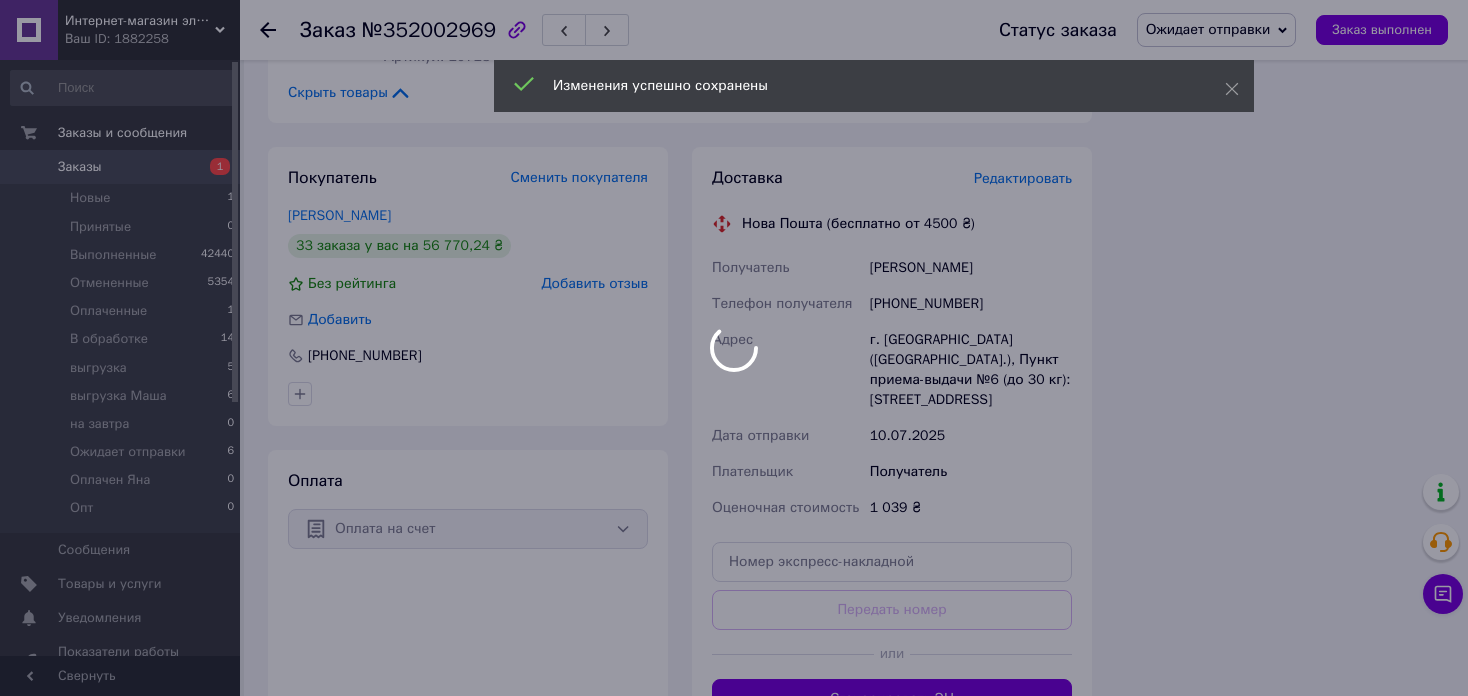 click at bounding box center [734, 348] 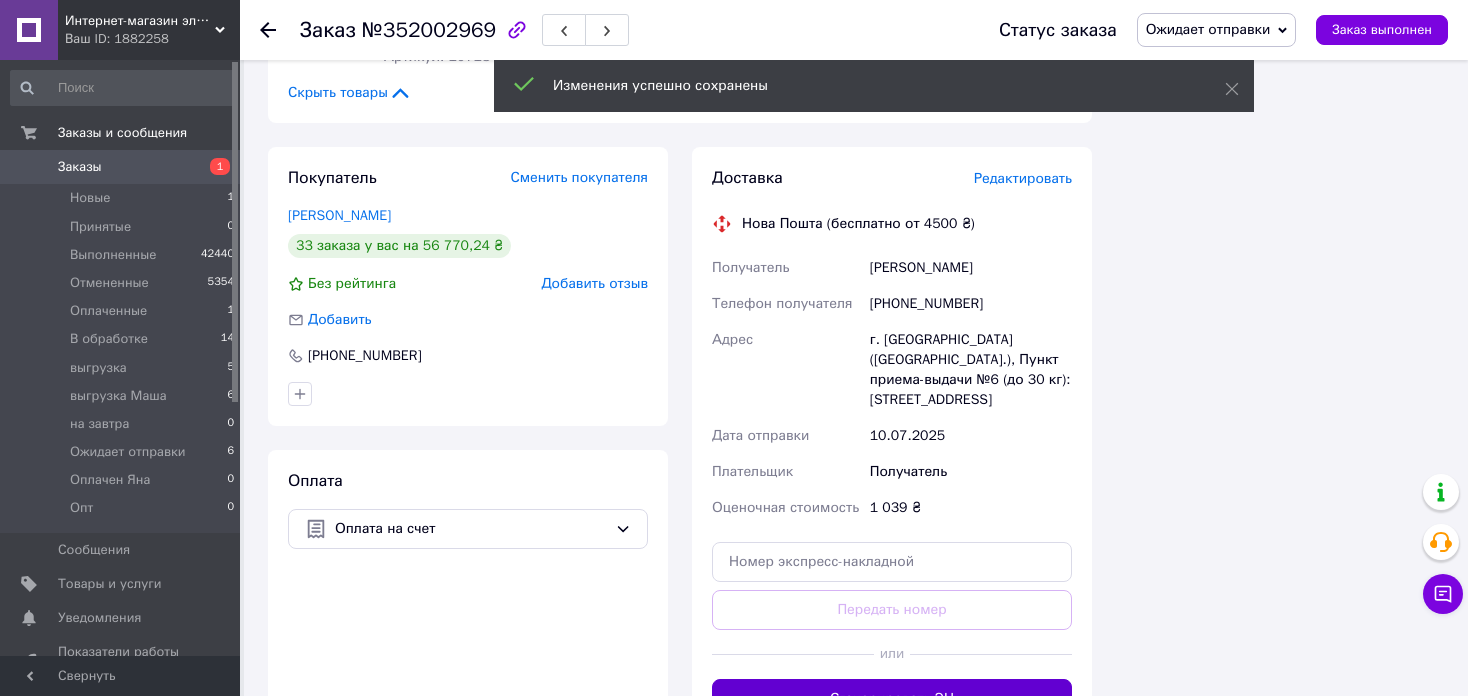 click on "Сгенерировать ЭН" at bounding box center [892, 699] 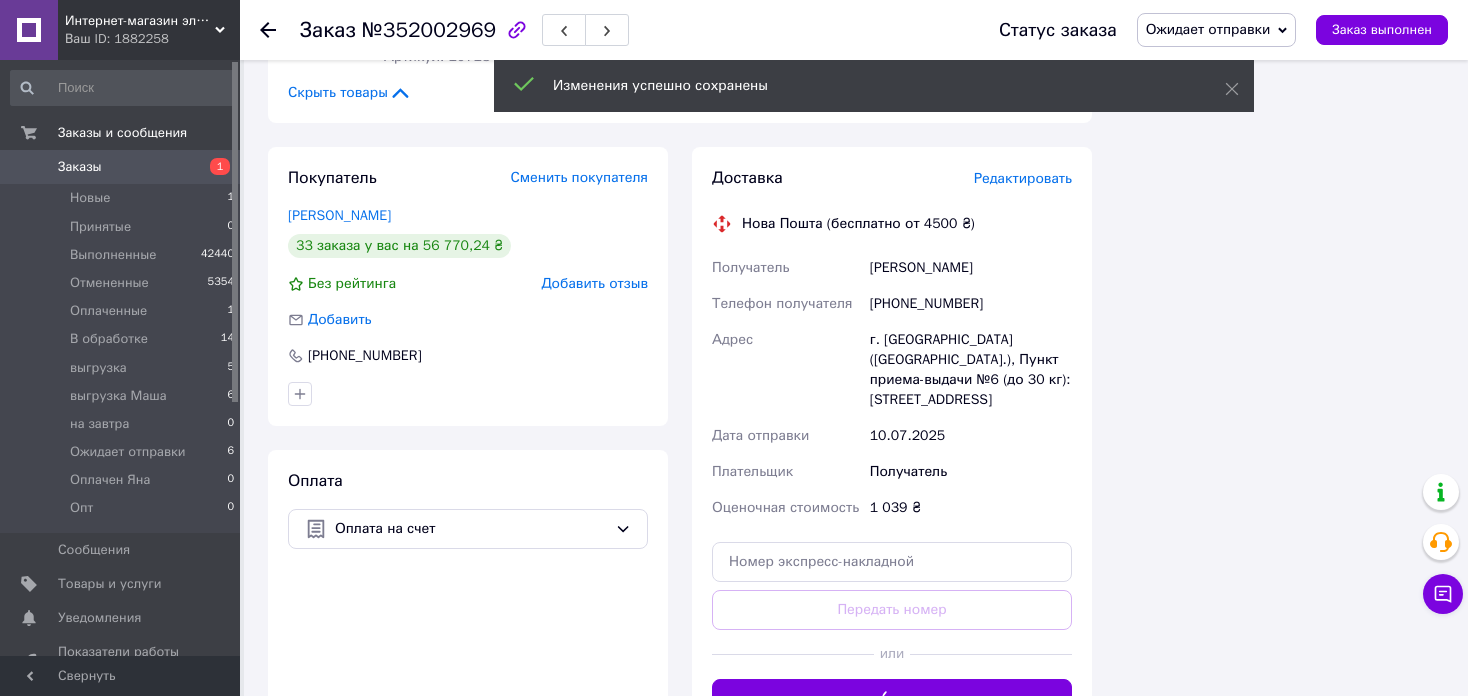 drag, startPoint x: 1278, startPoint y: 29, endPoint x: 1235, endPoint y: 133, distance: 112.53888 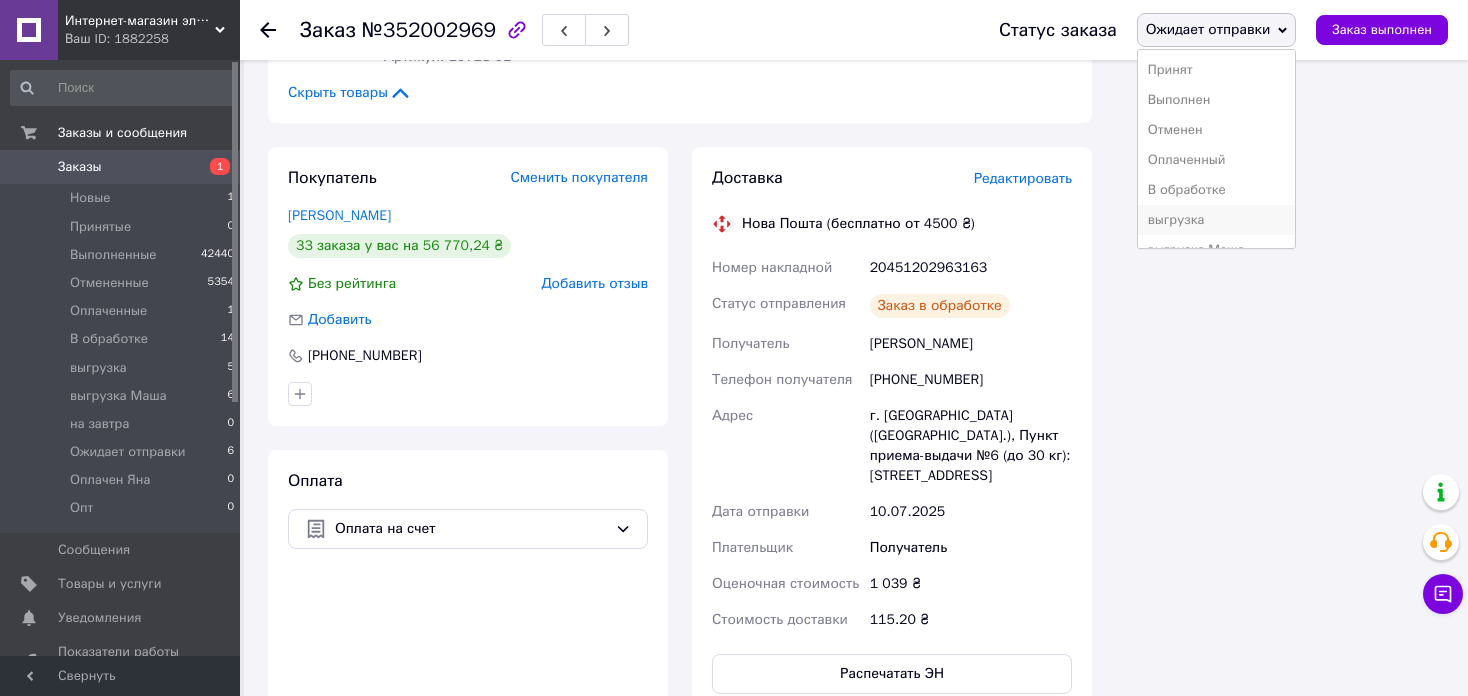 click on "выгрузка" at bounding box center [1217, 220] 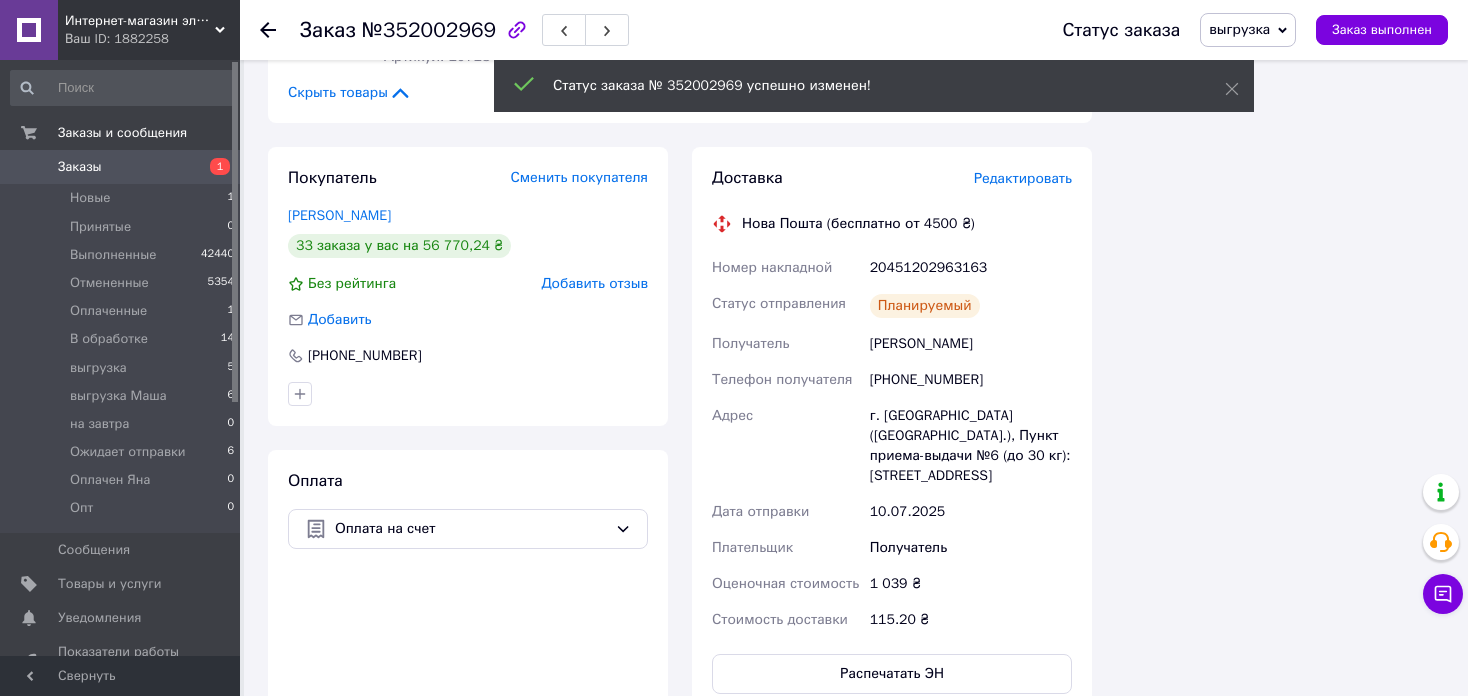 click 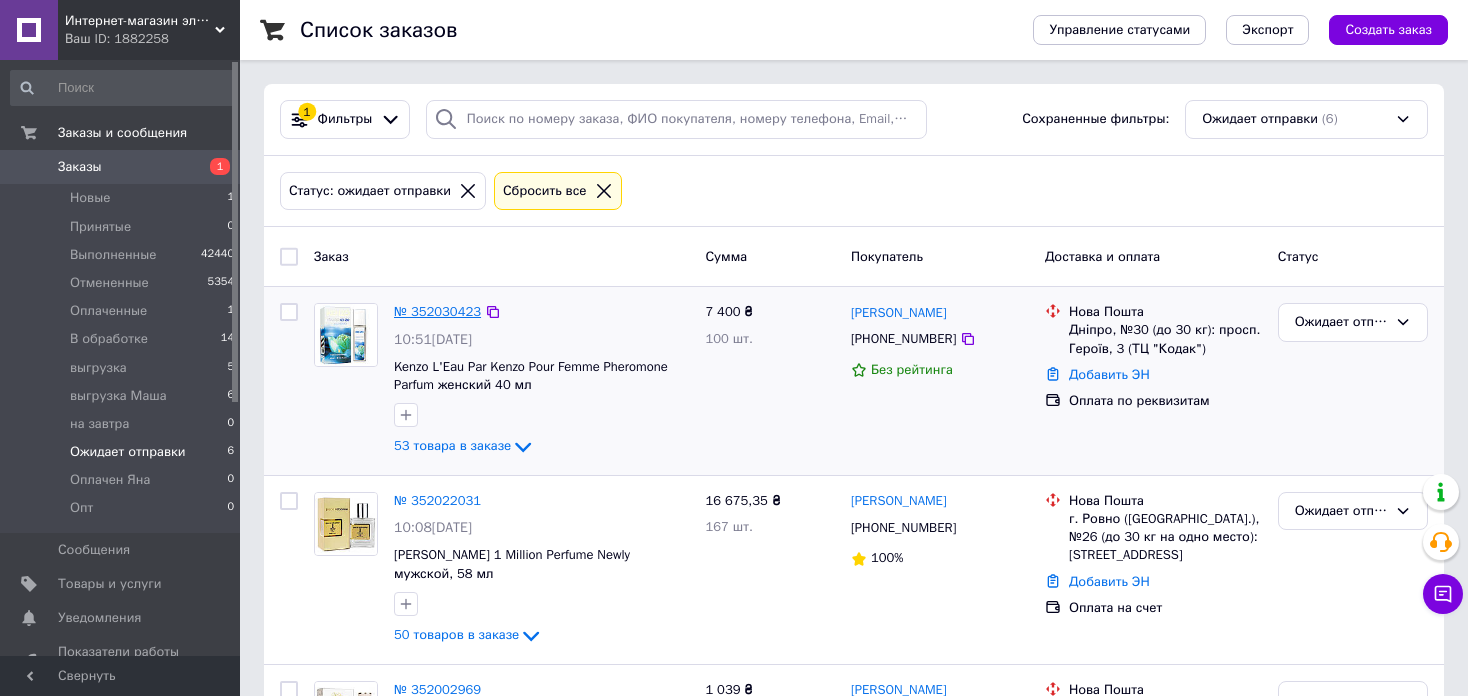 click on "№ 352030423" at bounding box center (437, 311) 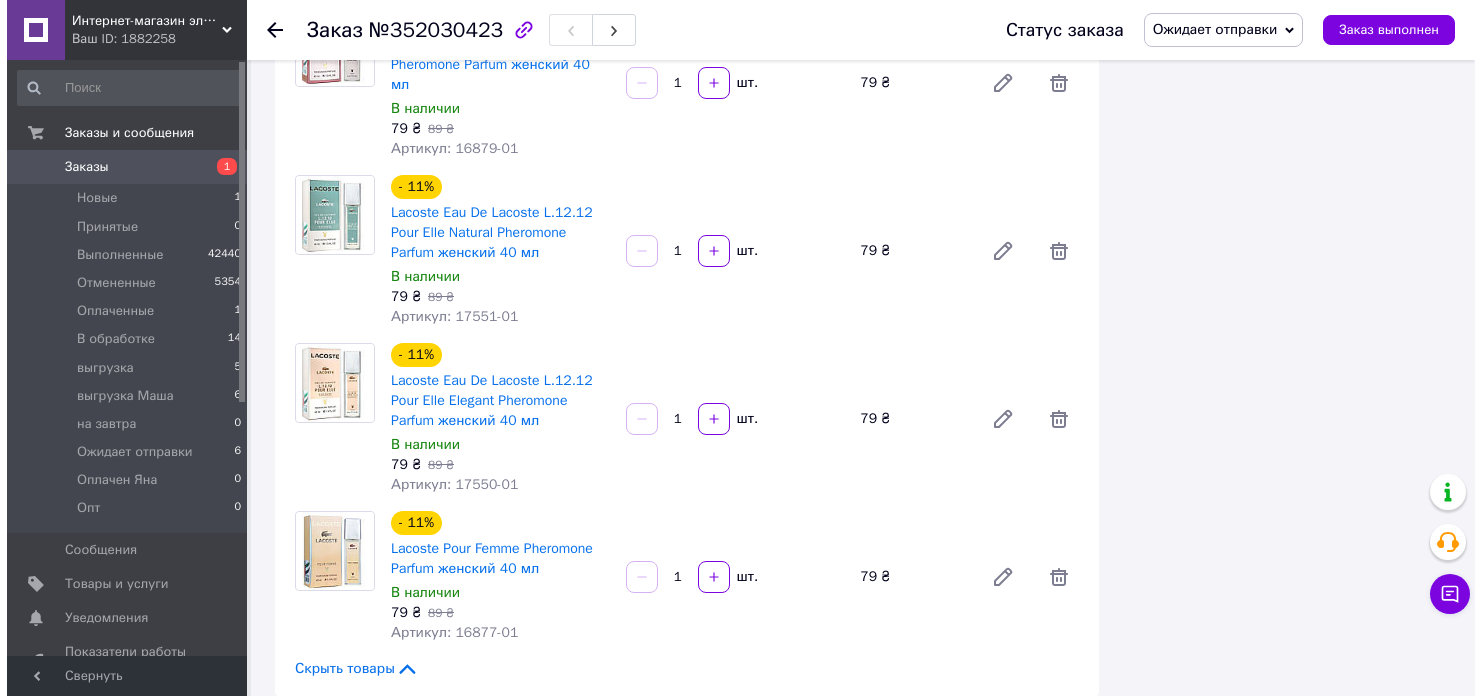 scroll, scrollTop: 8316, scrollLeft: 0, axis: vertical 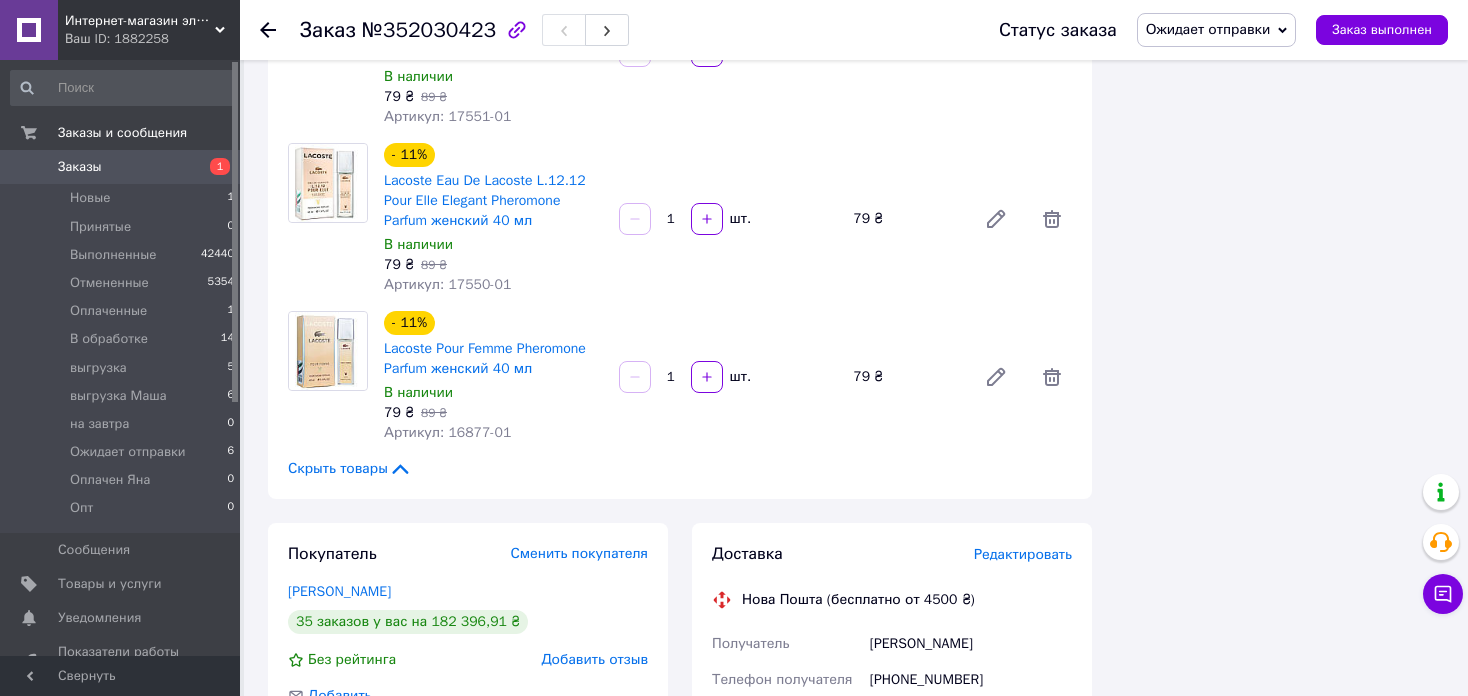 click on "Редактировать" at bounding box center [1023, 554] 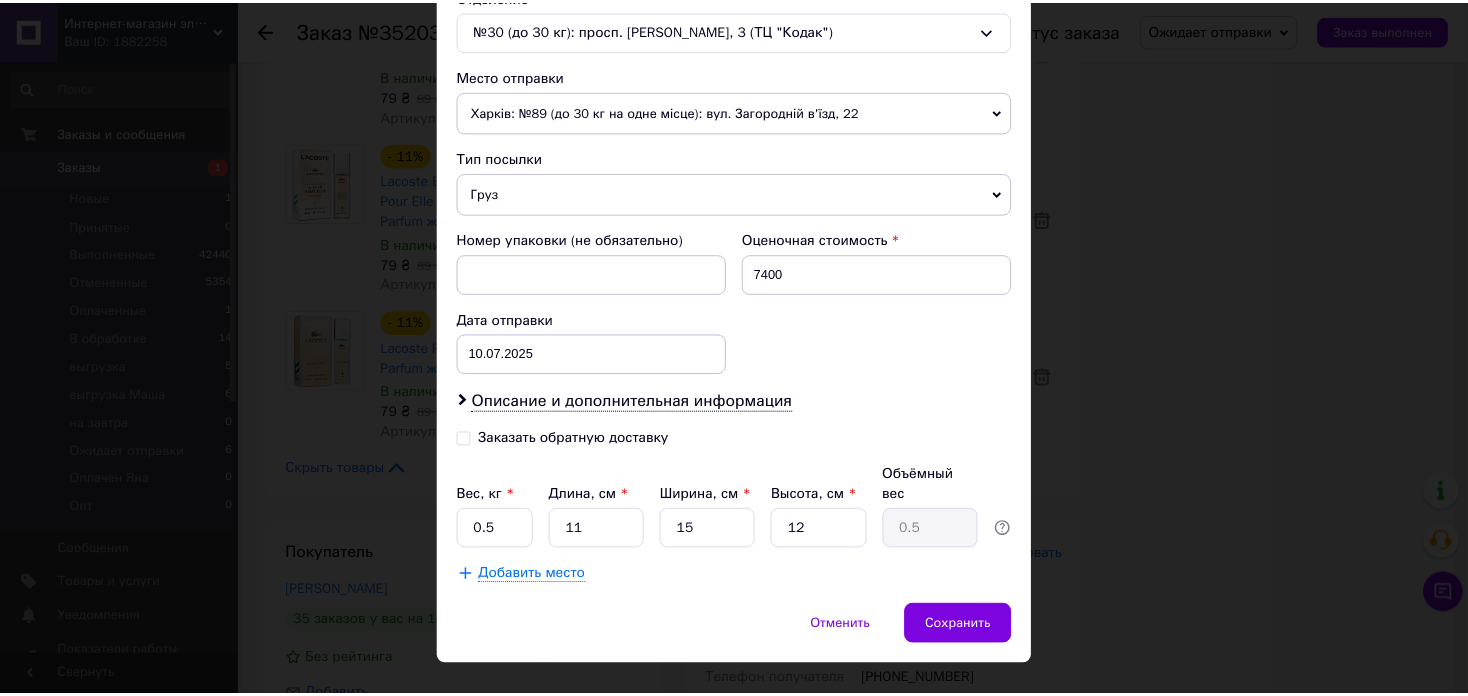 scroll, scrollTop: 662, scrollLeft: 0, axis: vertical 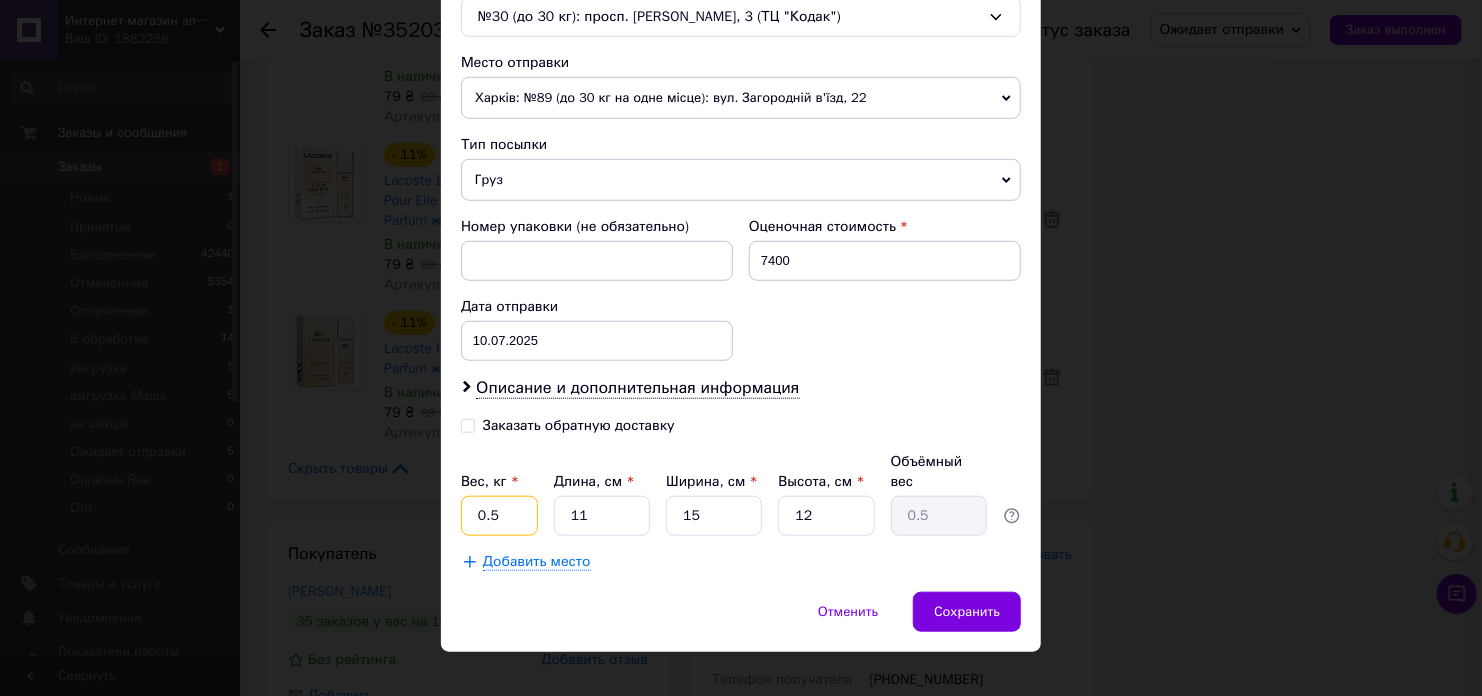 click on "0.5" at bounding box center [499, 516] 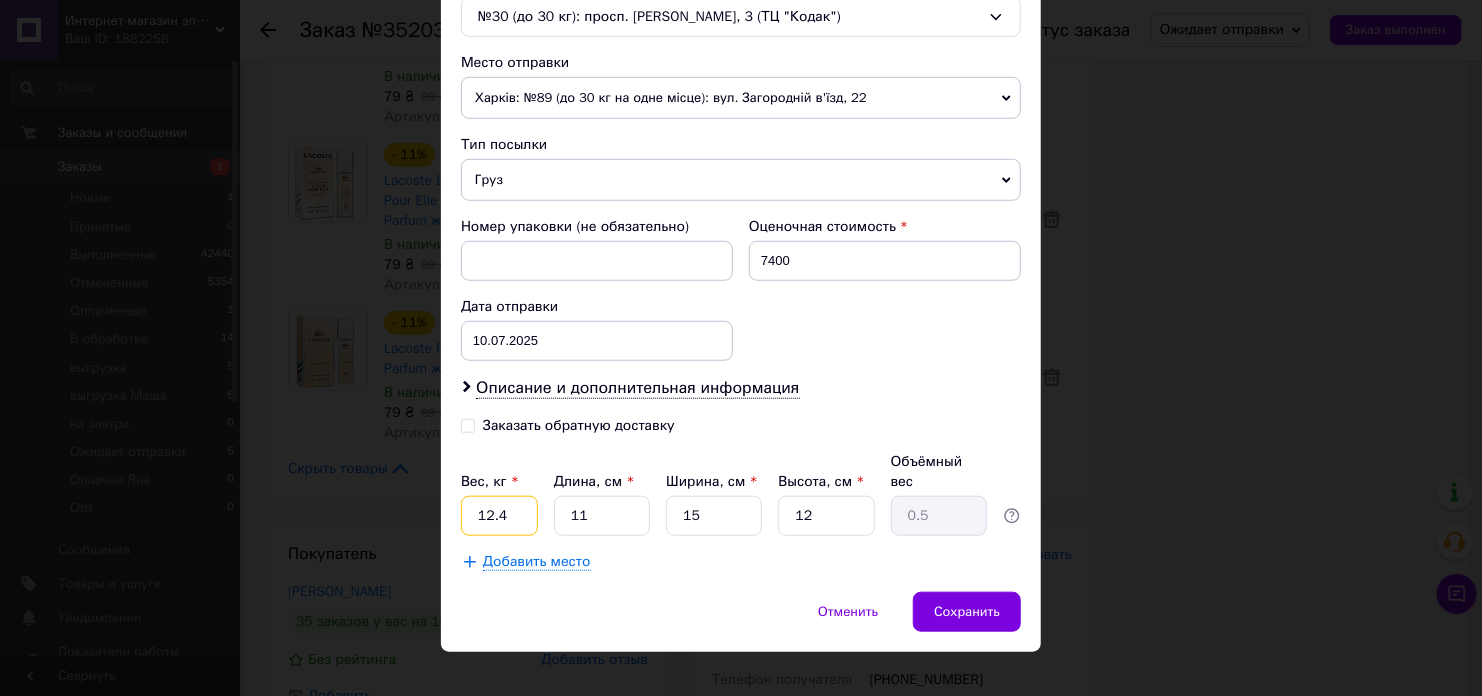 type on "12.4" 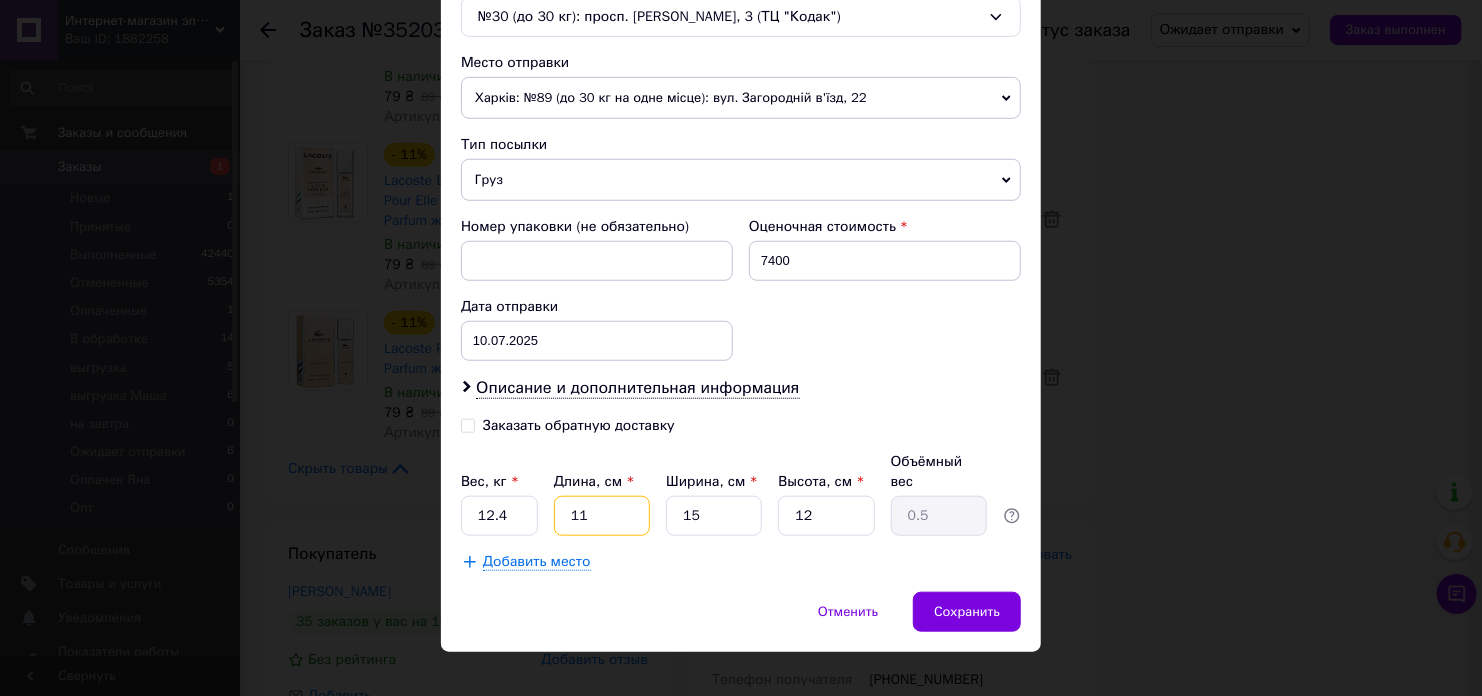 type on "3" 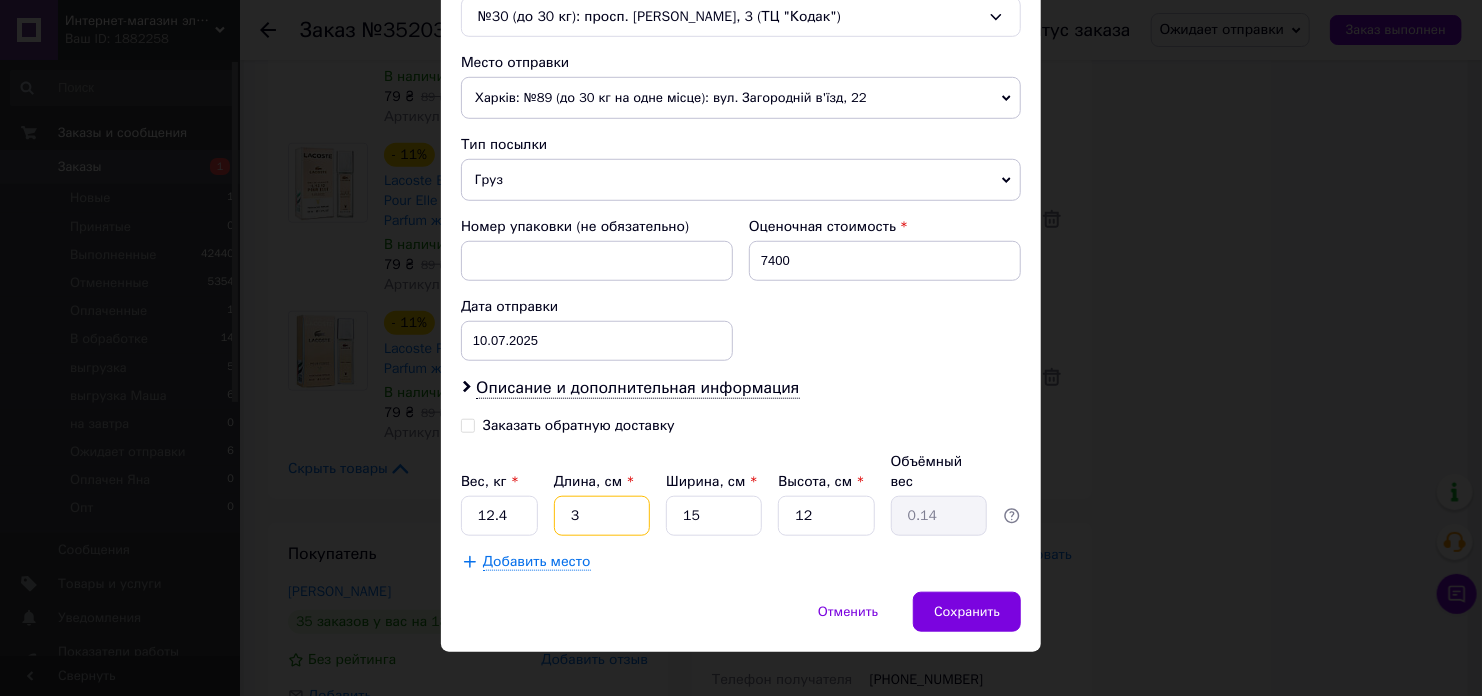 type on "36" 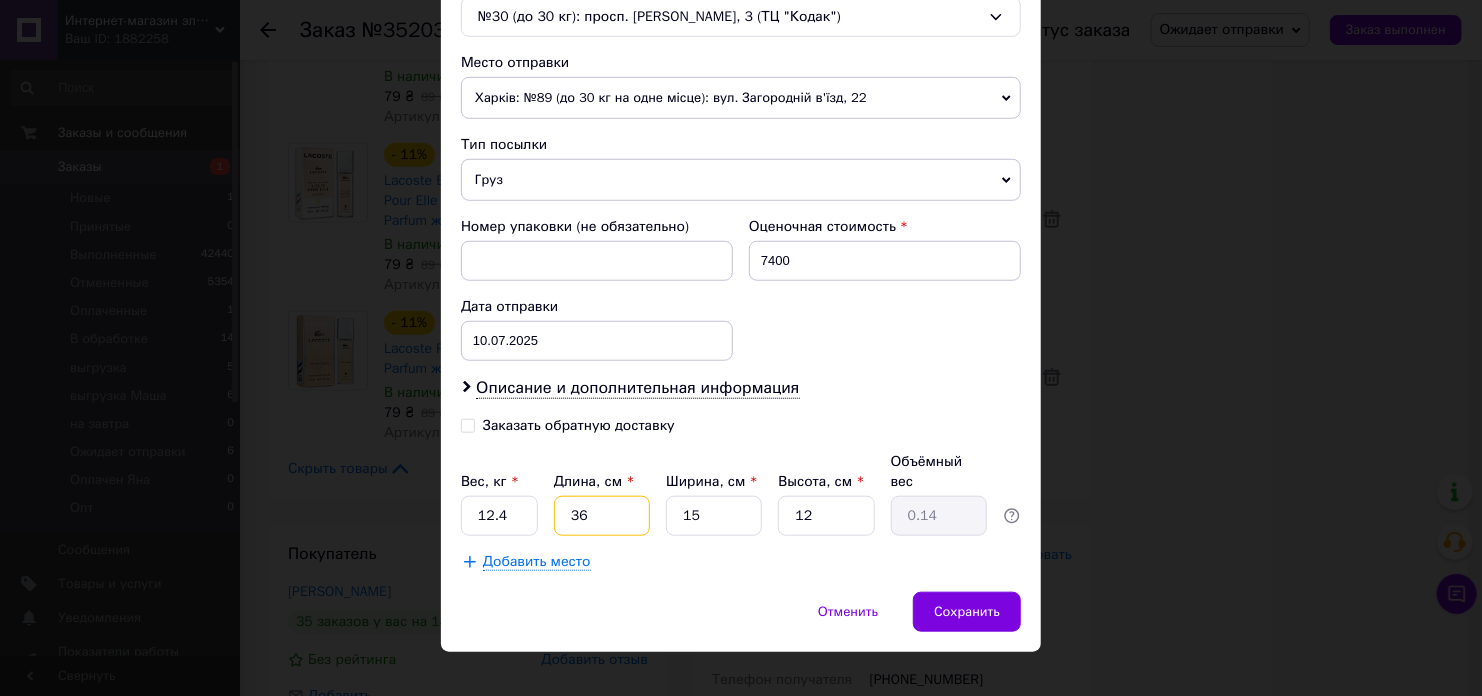 type on "1.62" 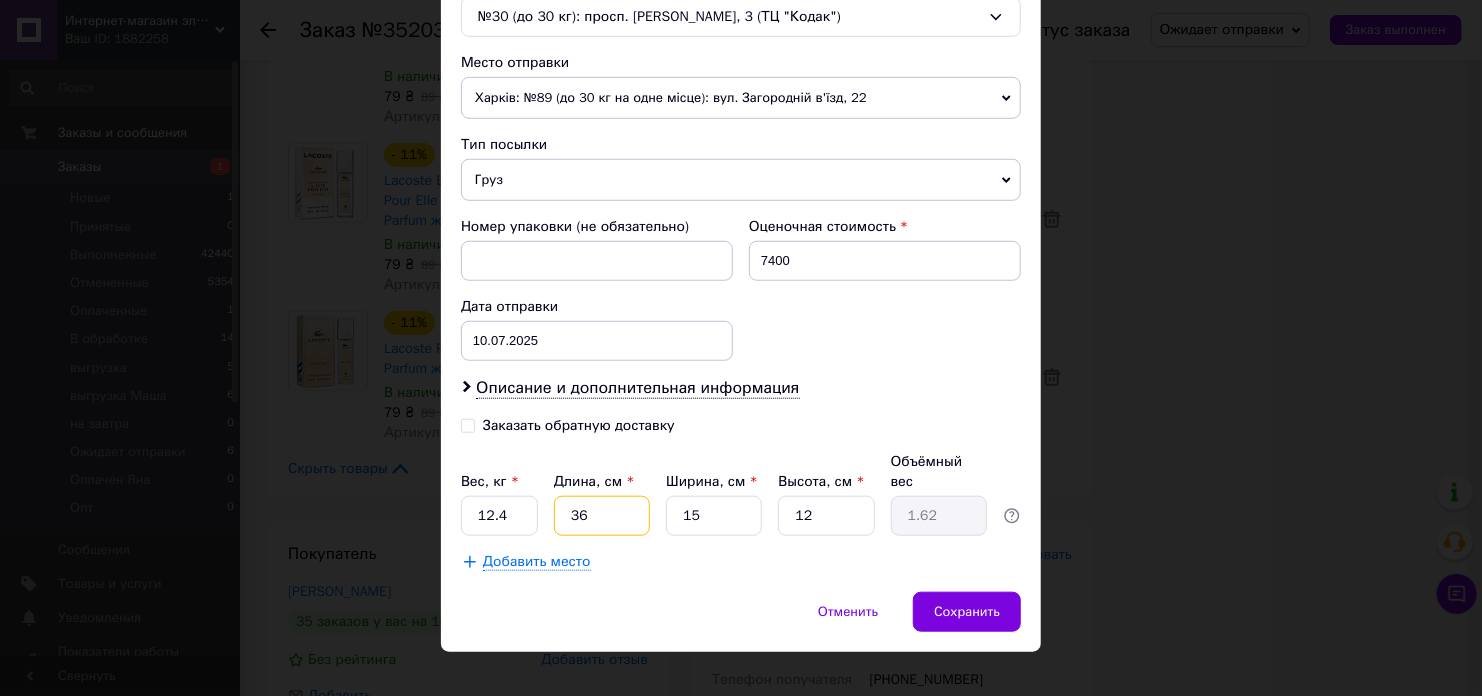 type on "36" 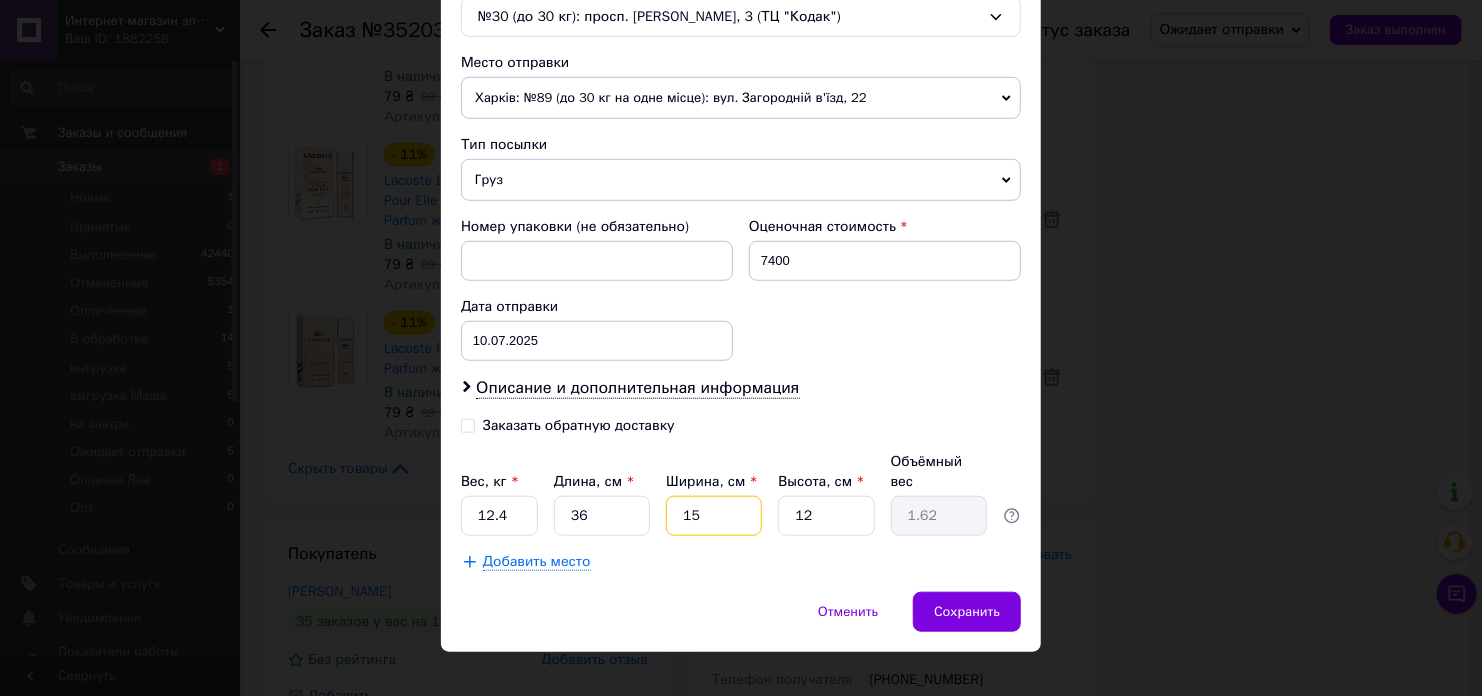 type on "2" 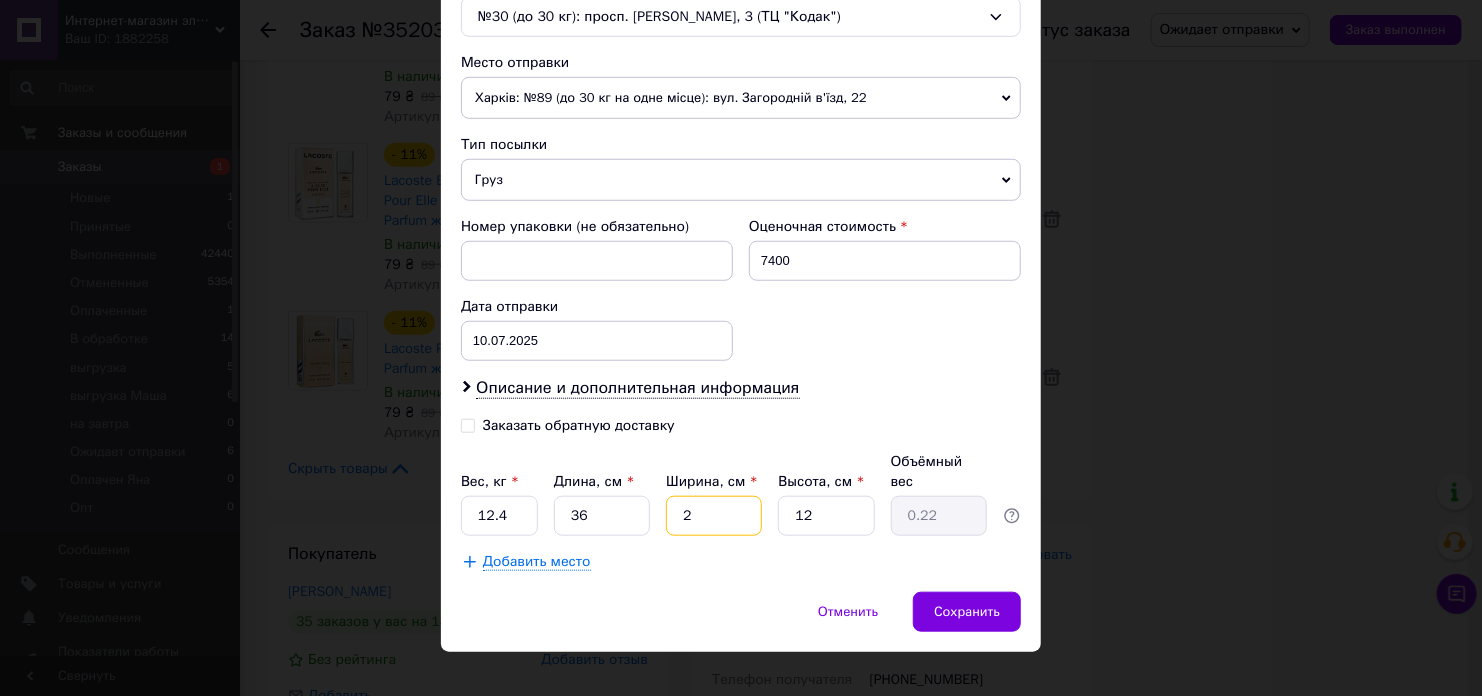 type on "26" 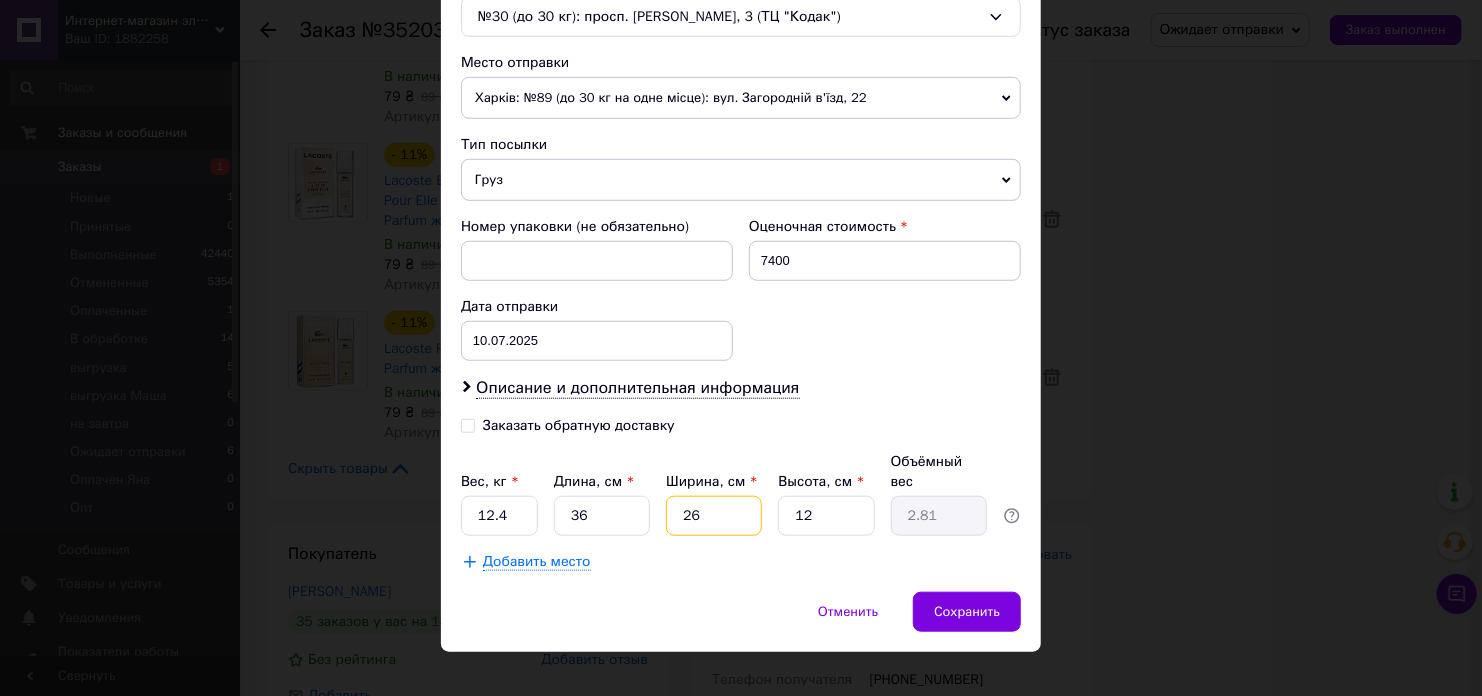 type on "26" 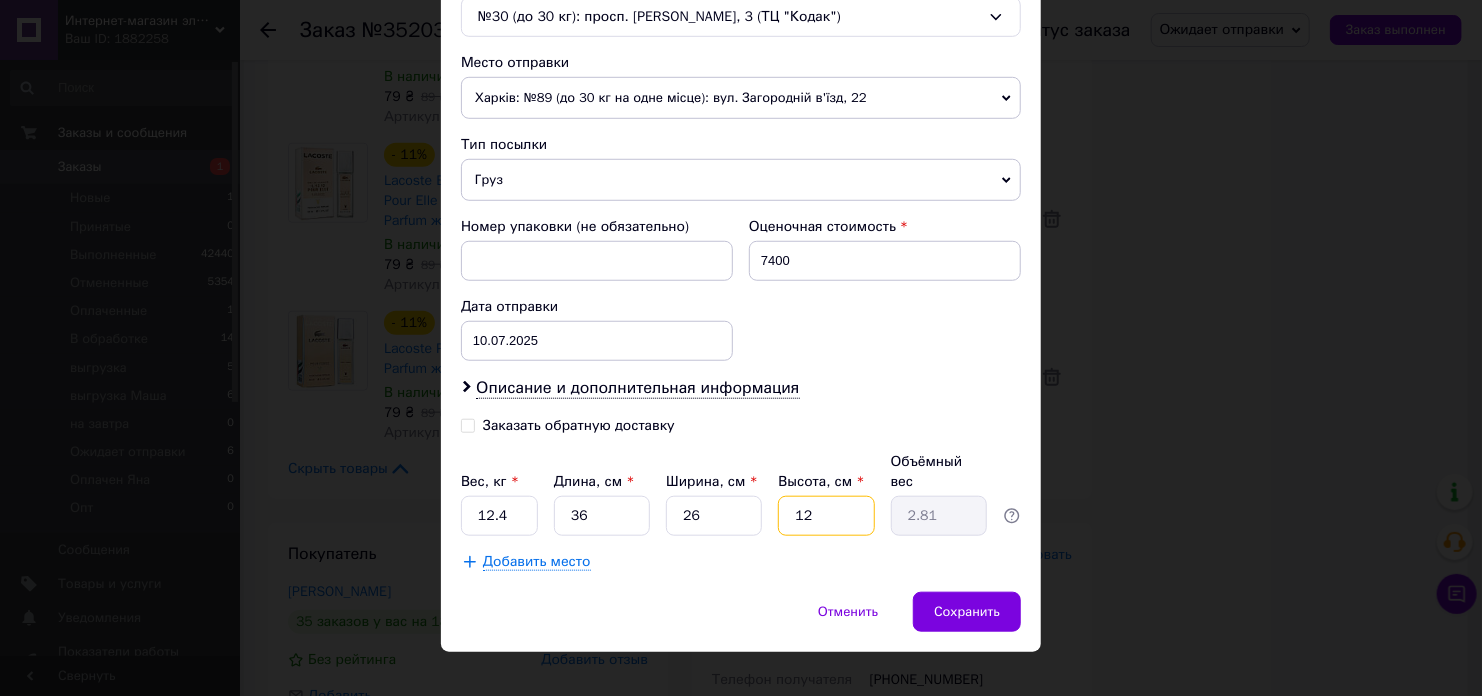 type on "2" 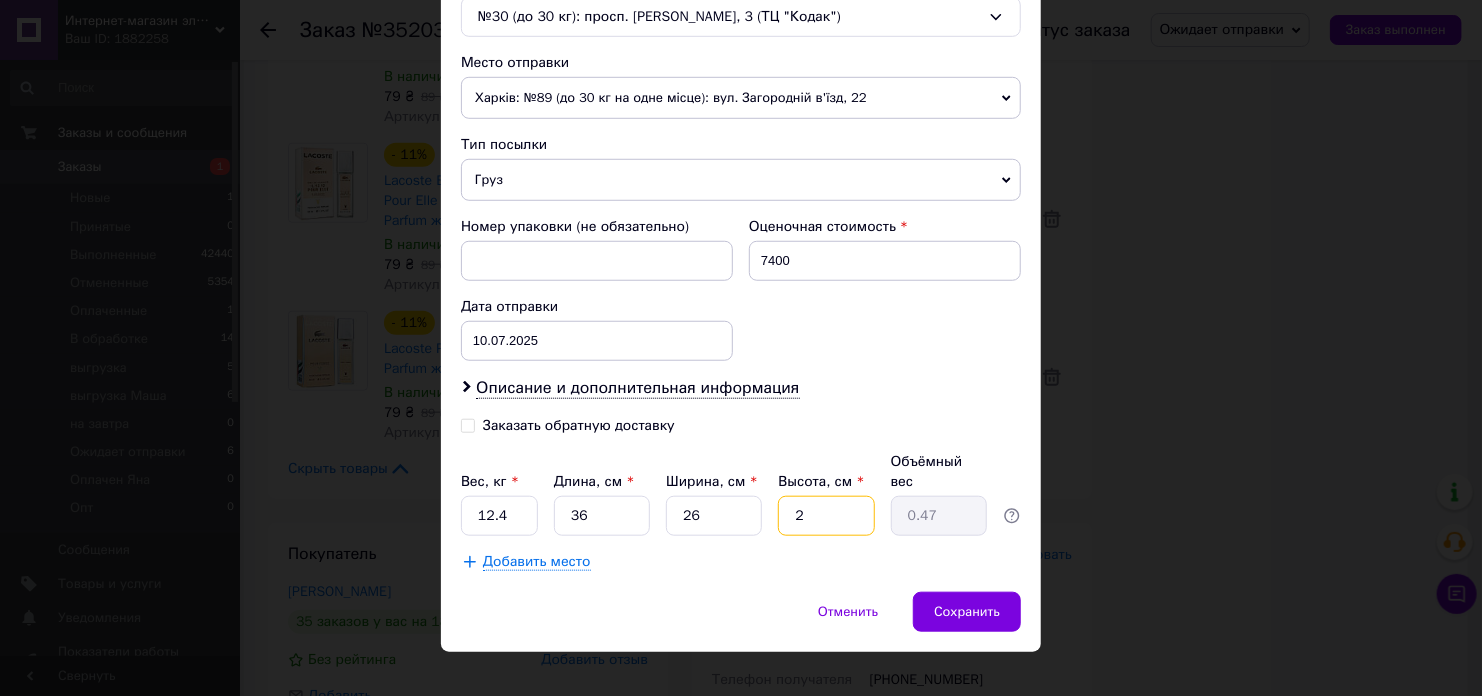 type on "26" 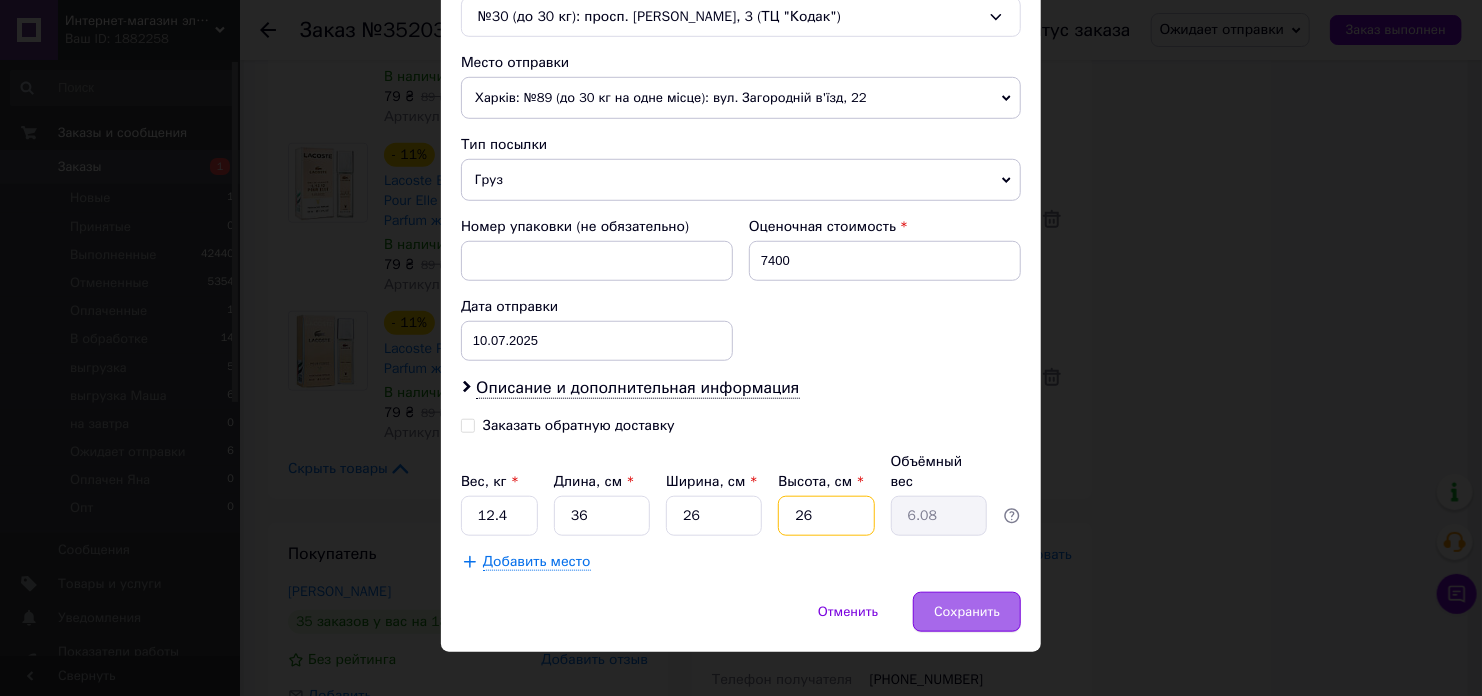 type on "26" 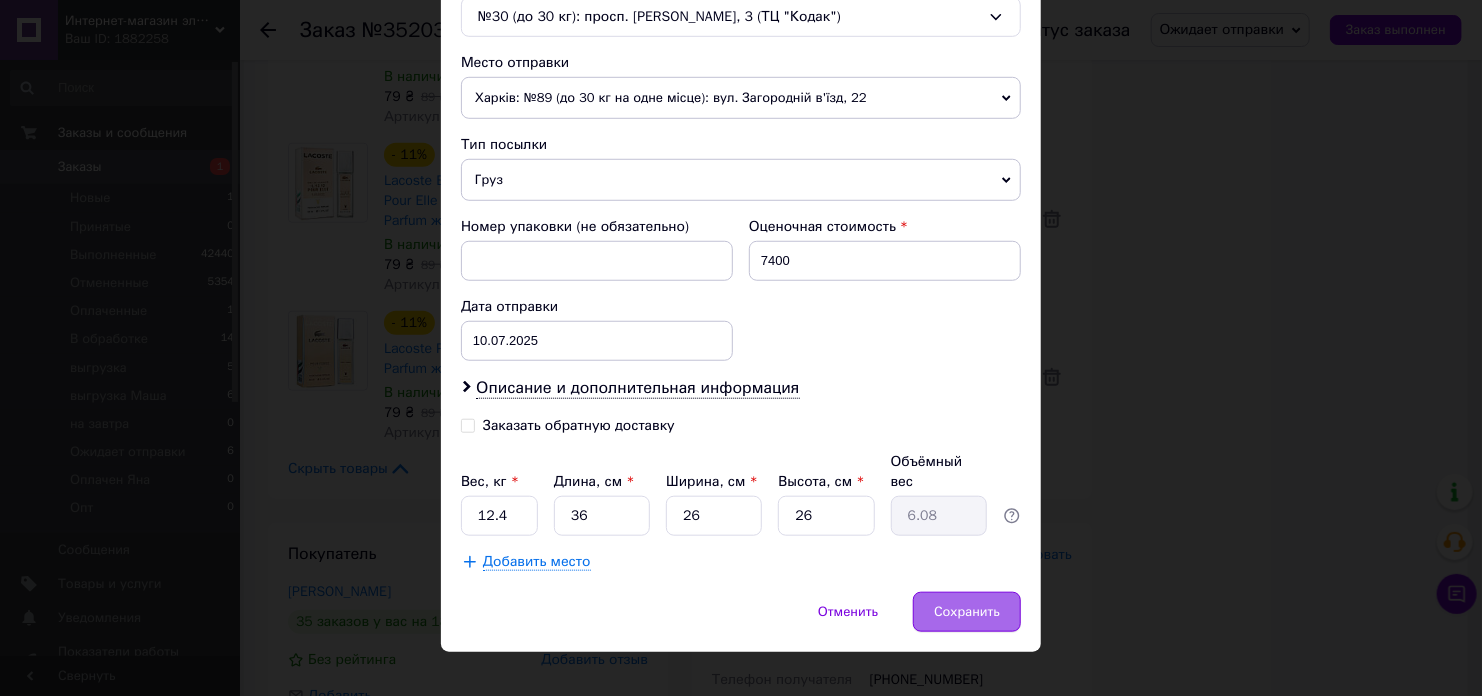 click on "Сохранить" at bounding box center [967, 612] 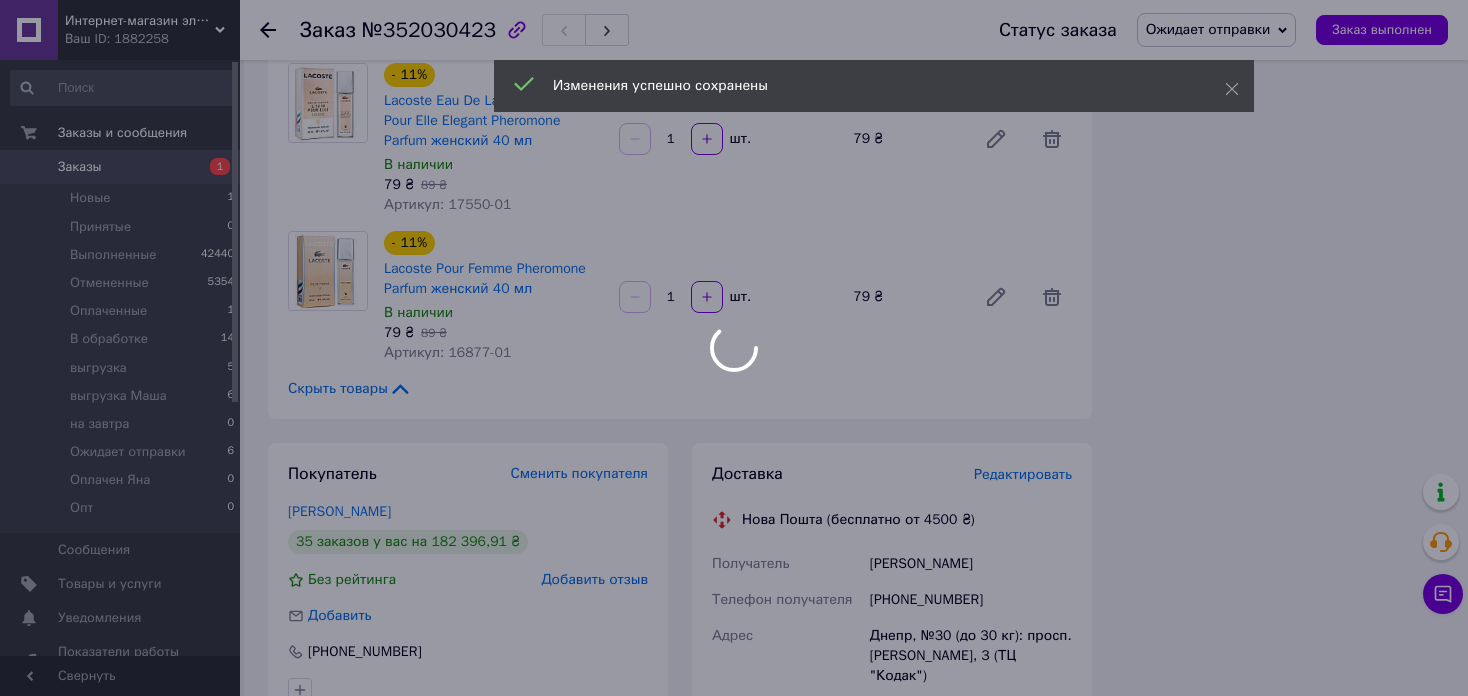 scroll, scrollTop: 8516, scrollLeft: 0, axis: vertical 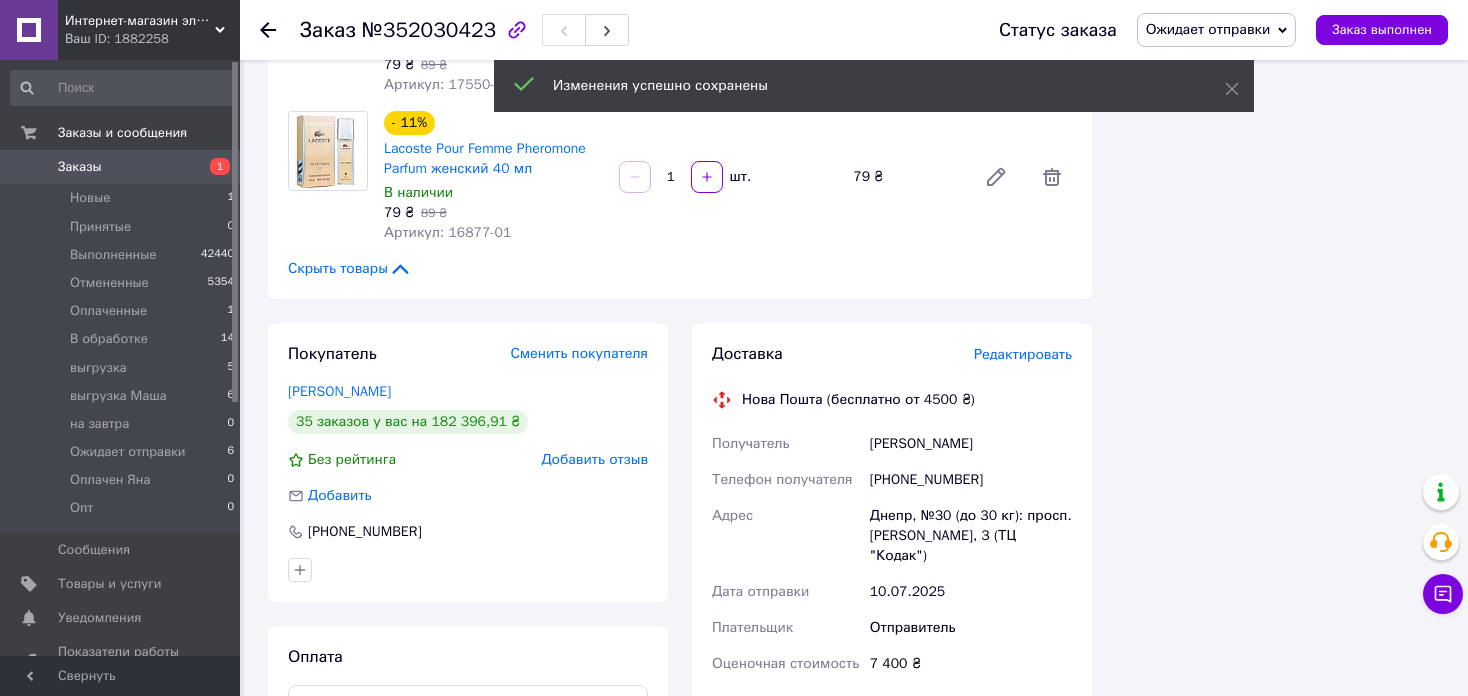 click on "Сгенерировать ЭН" at bounding box center [892, 855] 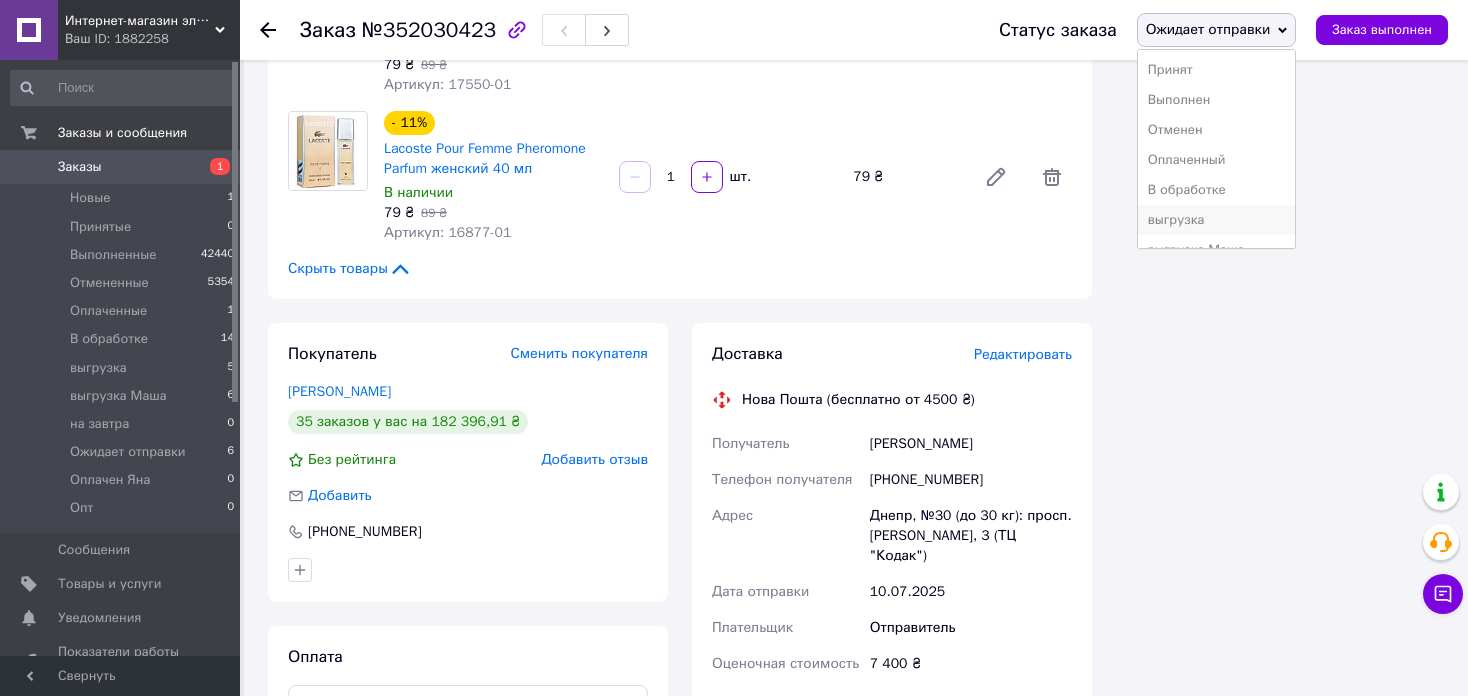 click on "выгрузка" at bounding box center (1217, 220) 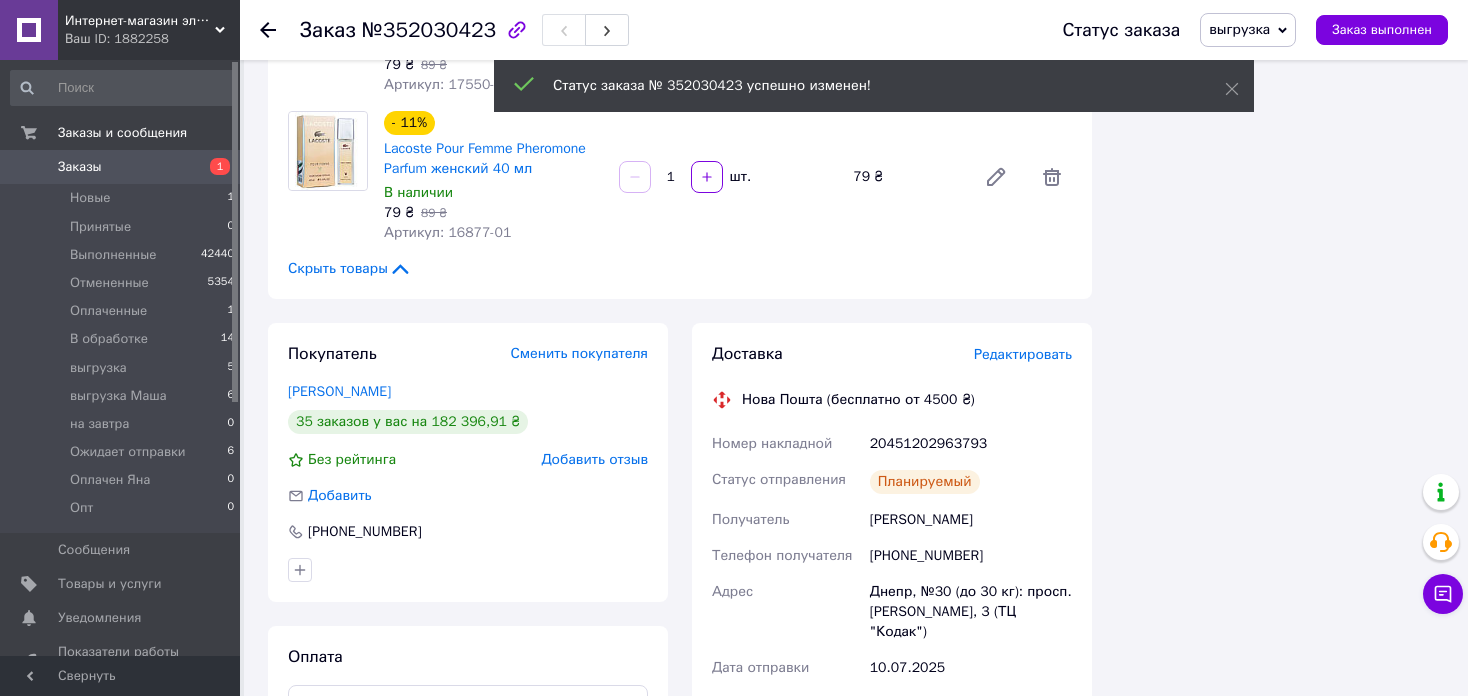 click 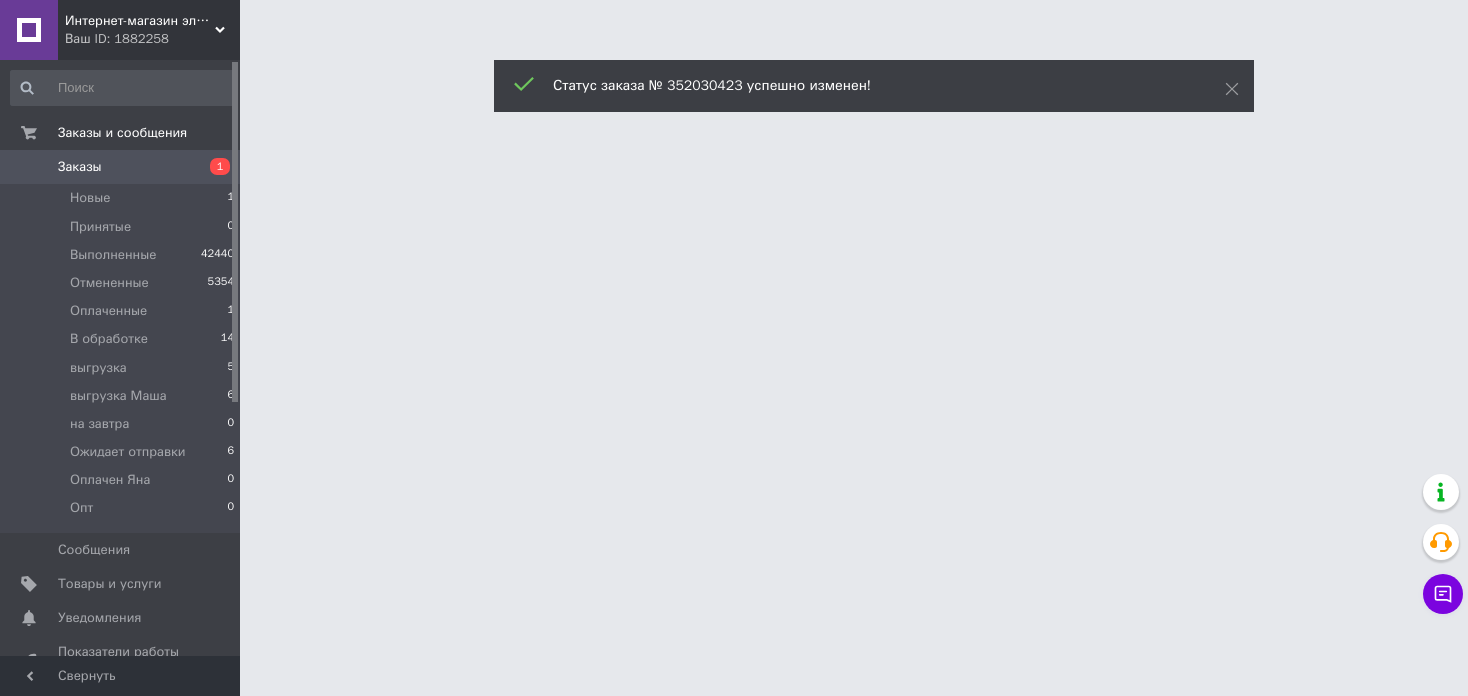 scroll, scrollTop: 0, scrollLeft: 0, axis: both 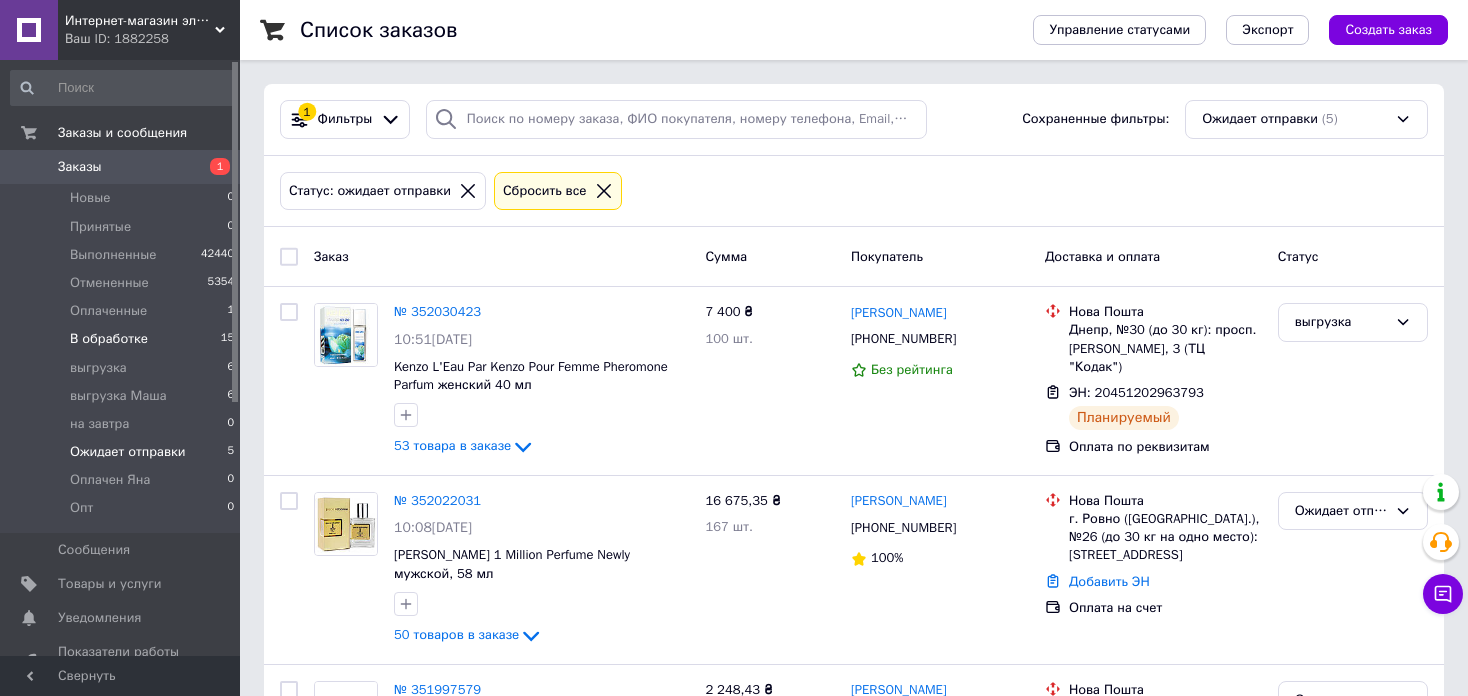 click on "В обработке" at bounding box center [109, 339] 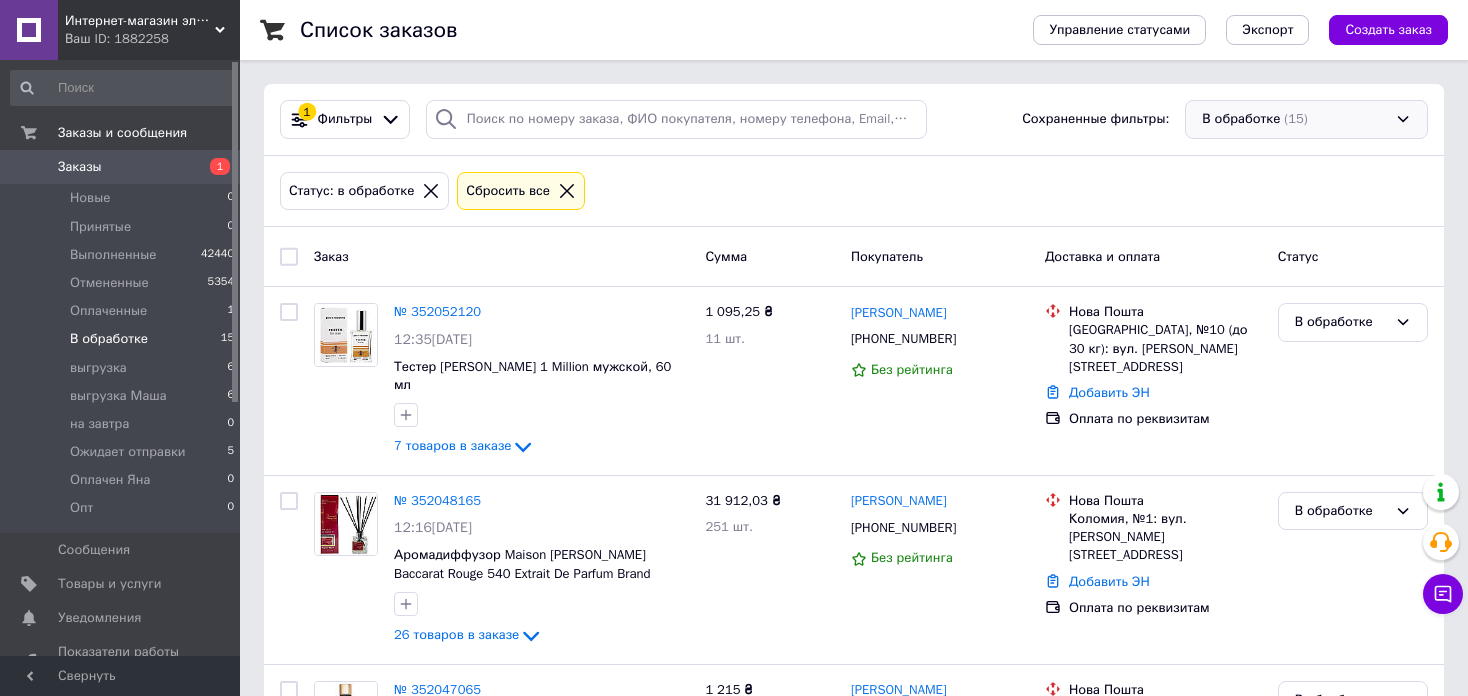 drag, startPoint x: 1450, startPoint y: 177, endPoint x: 1203, endPoint y: 123, distance: 252.83394 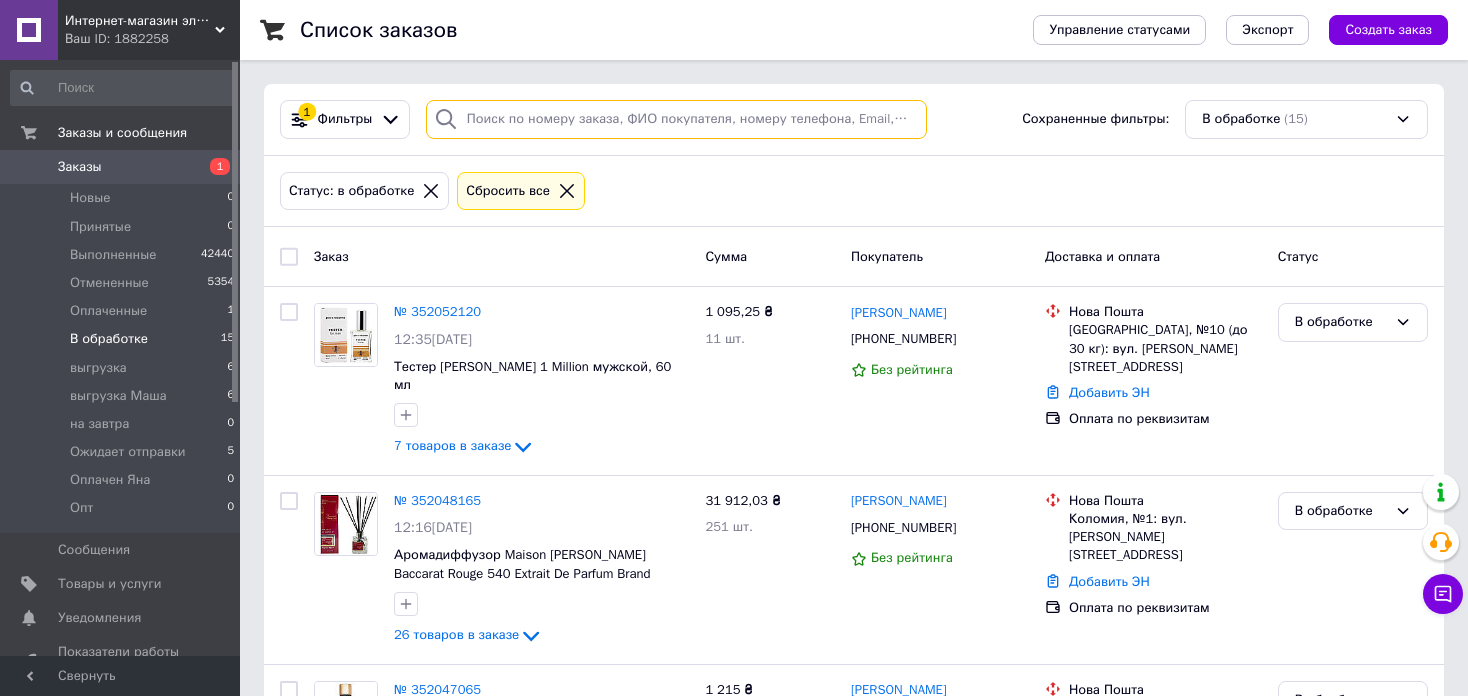click at bounding box center (676, 119) 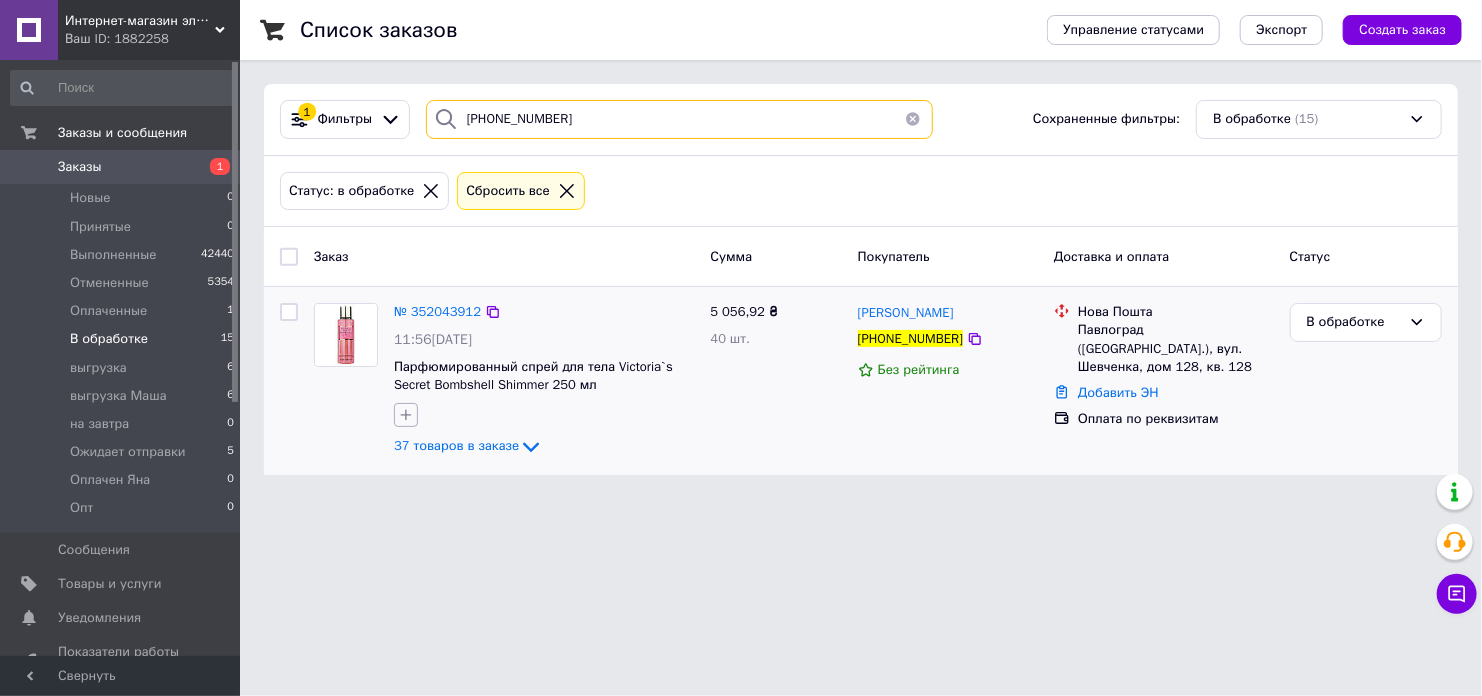 type on "[PHONE_NUMBER]" 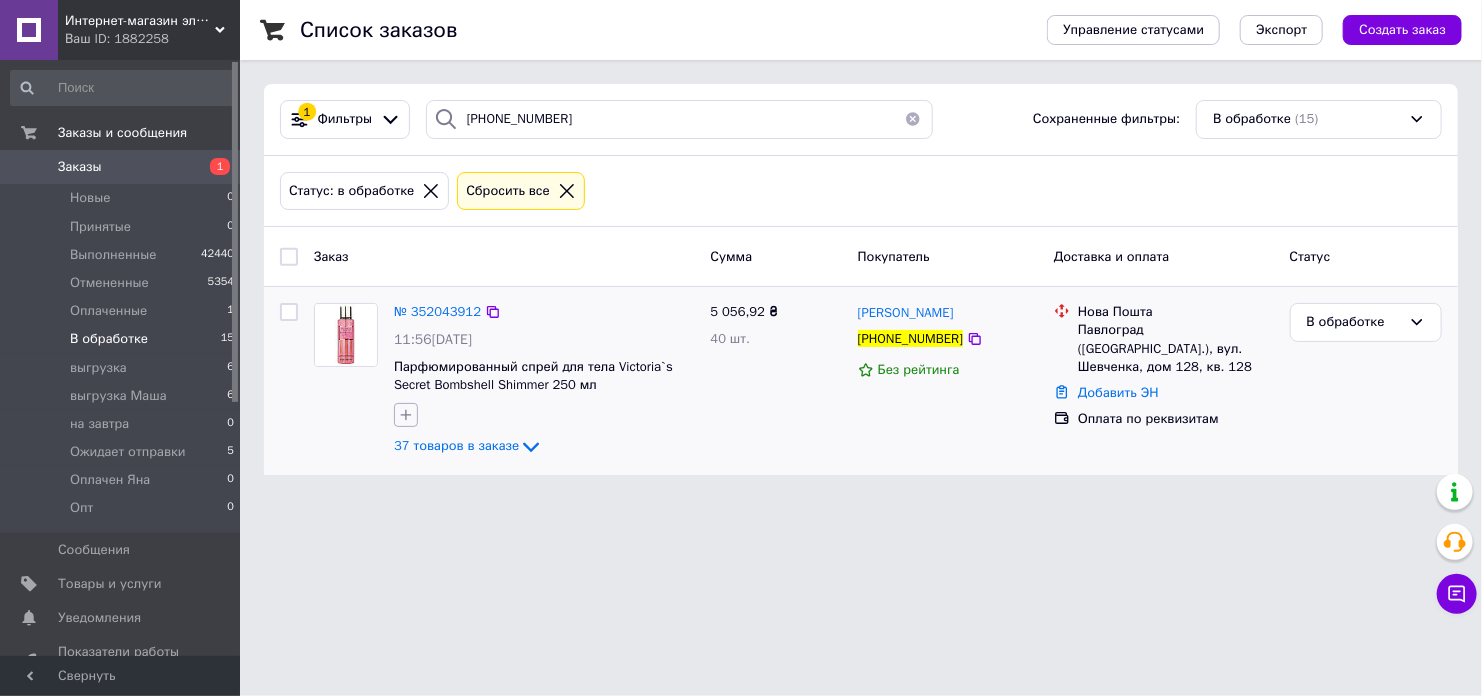 click 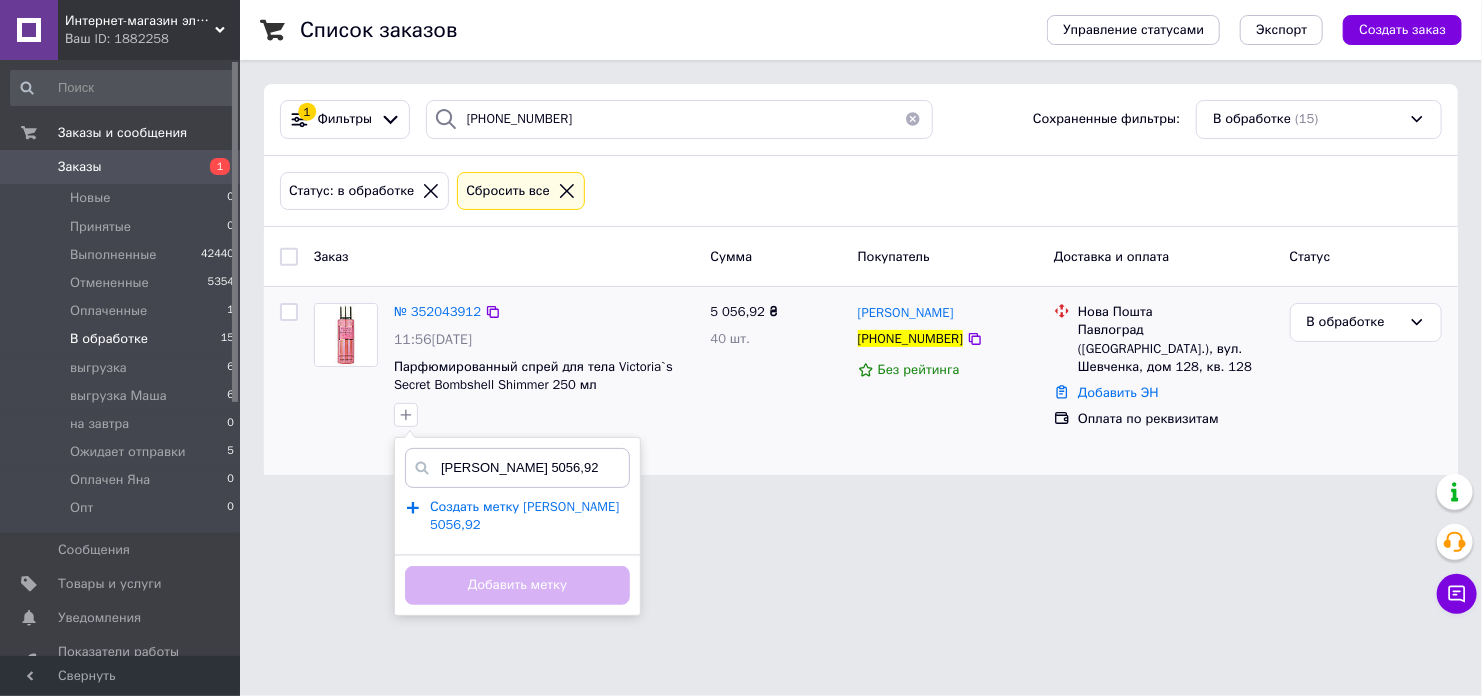 type on "[PERSON_NAME] 5056,92" 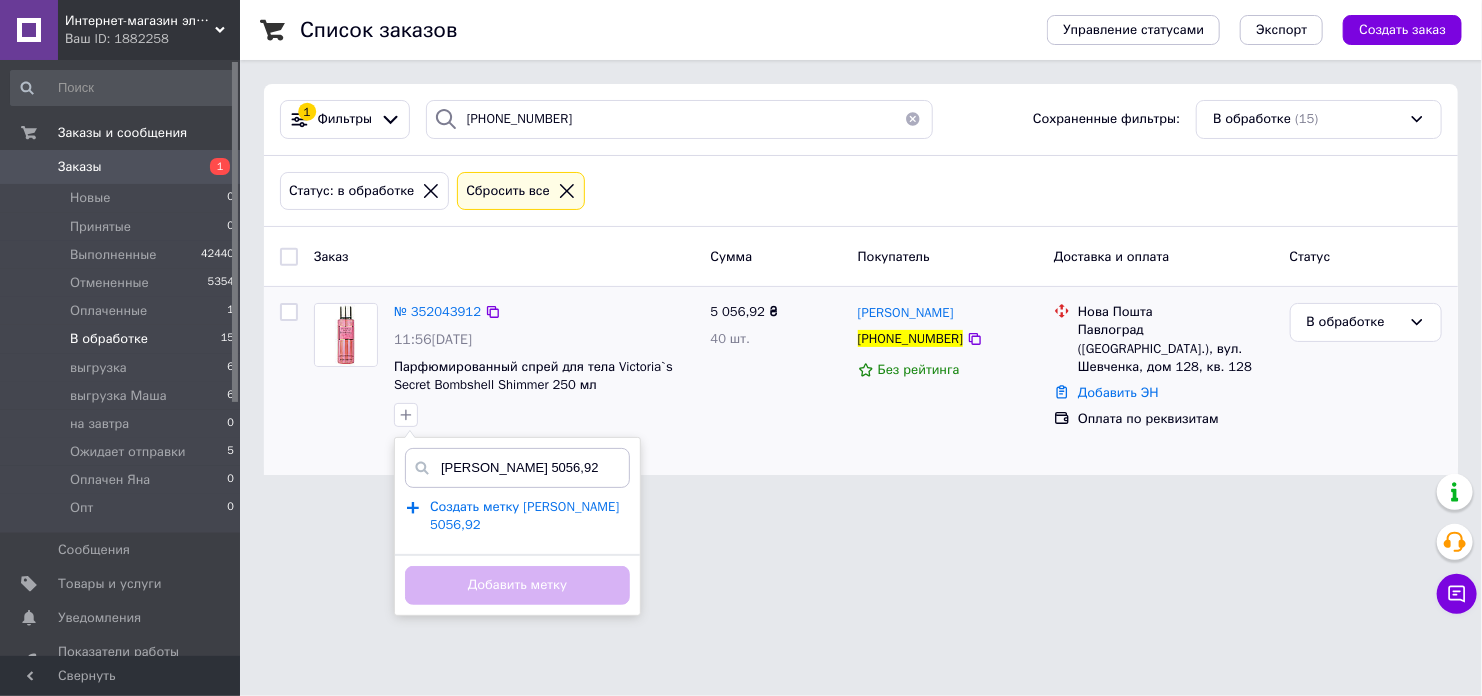 type 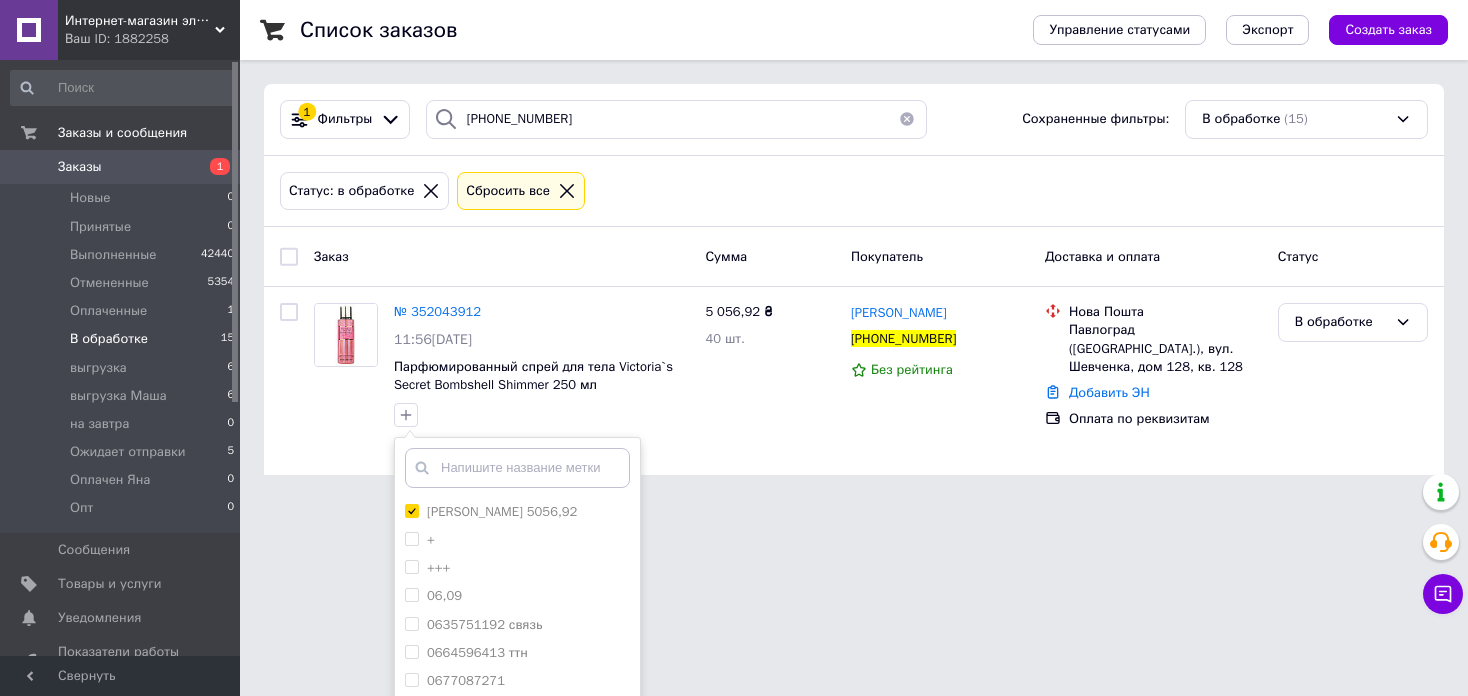 scroll, scrollTop: 166, scrollLeft: 0, axis: vertical 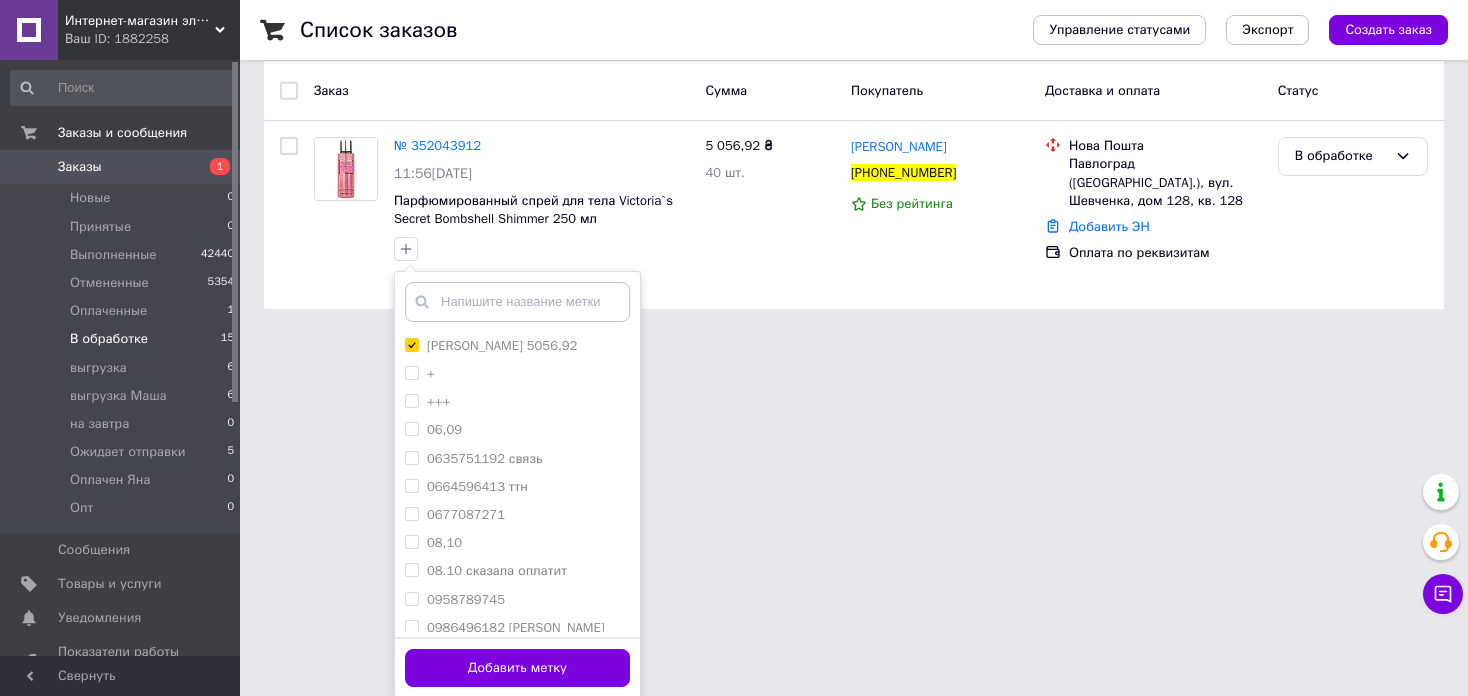 click on "Интернет-магазин элитной парфюмерии и косметики Boro Parfum Ваш ID: 1882258 Сайт Интернет-магазин элитной парфюмерии... Кабинет покупателя Проверить состояние системы Страница на портале Справка Выйти Заказы и сообщения Заказы 1 Новые 0 Принятые 0 Выполненные 42440 Отмененные 5354 Оплаченные 1 В обработке 15 выгрузка 6 выгрузка Маша 6 на завтра 0 Ожидает отправки 5 Оплачен Яна 0 Опт 0 Сообщения 0 Товары и услуги Уведомления 0 0 Показатели работы компании Панель управления Отзывы Клиенты Каталог ProSale Аналитика Маркет 1 (15) + +++" at bounding box center [734, 83] 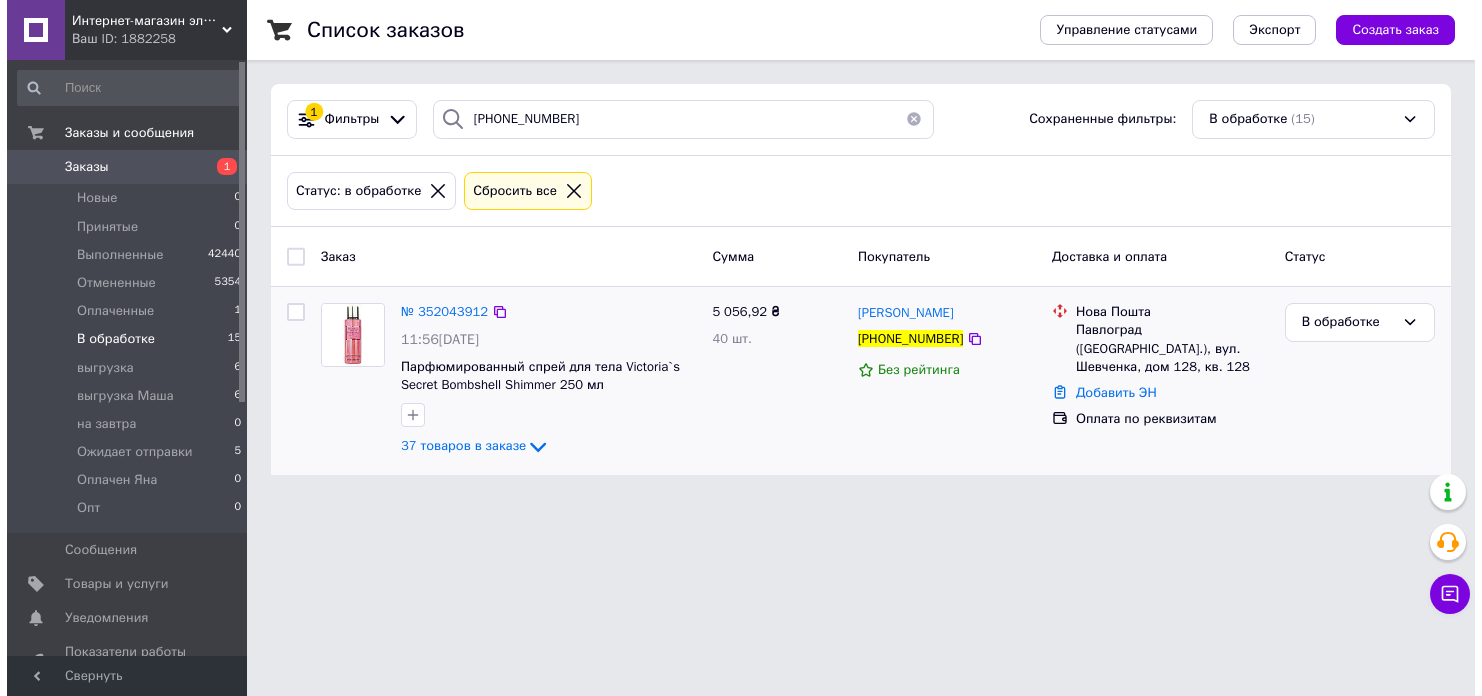 scroll, scrollTop: 0, scrollLeft: 0, axis: both 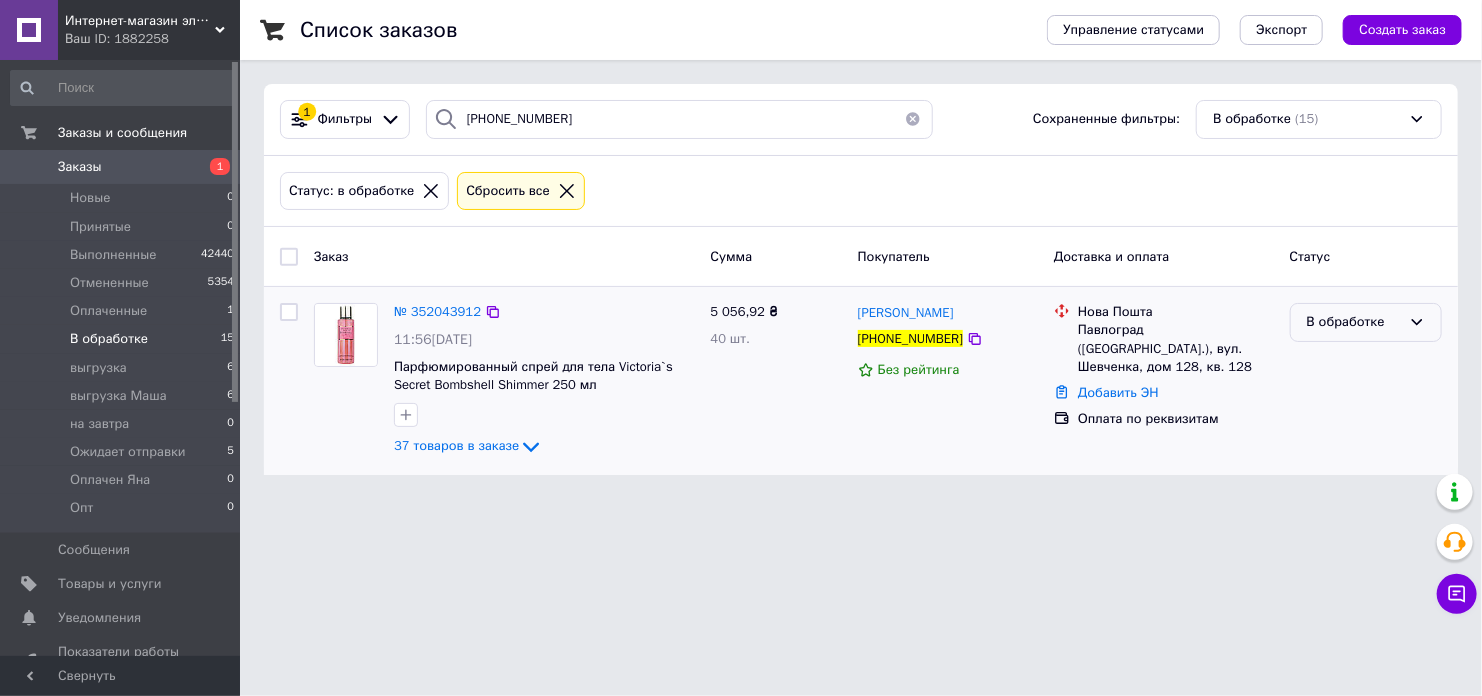 click on "В обработке" at bounding box center (1354, 322) 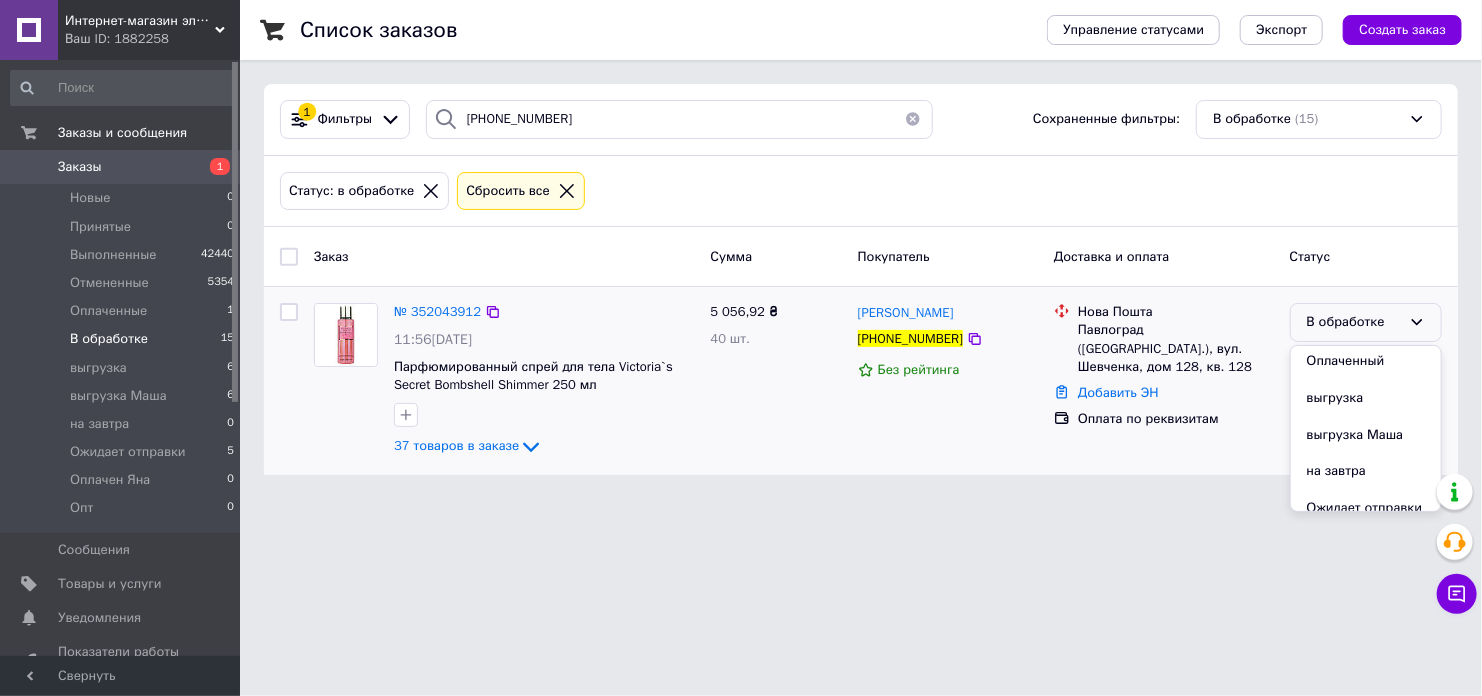 scroll, scrollTop: 200, scrollLeft: 0, axis: vertical 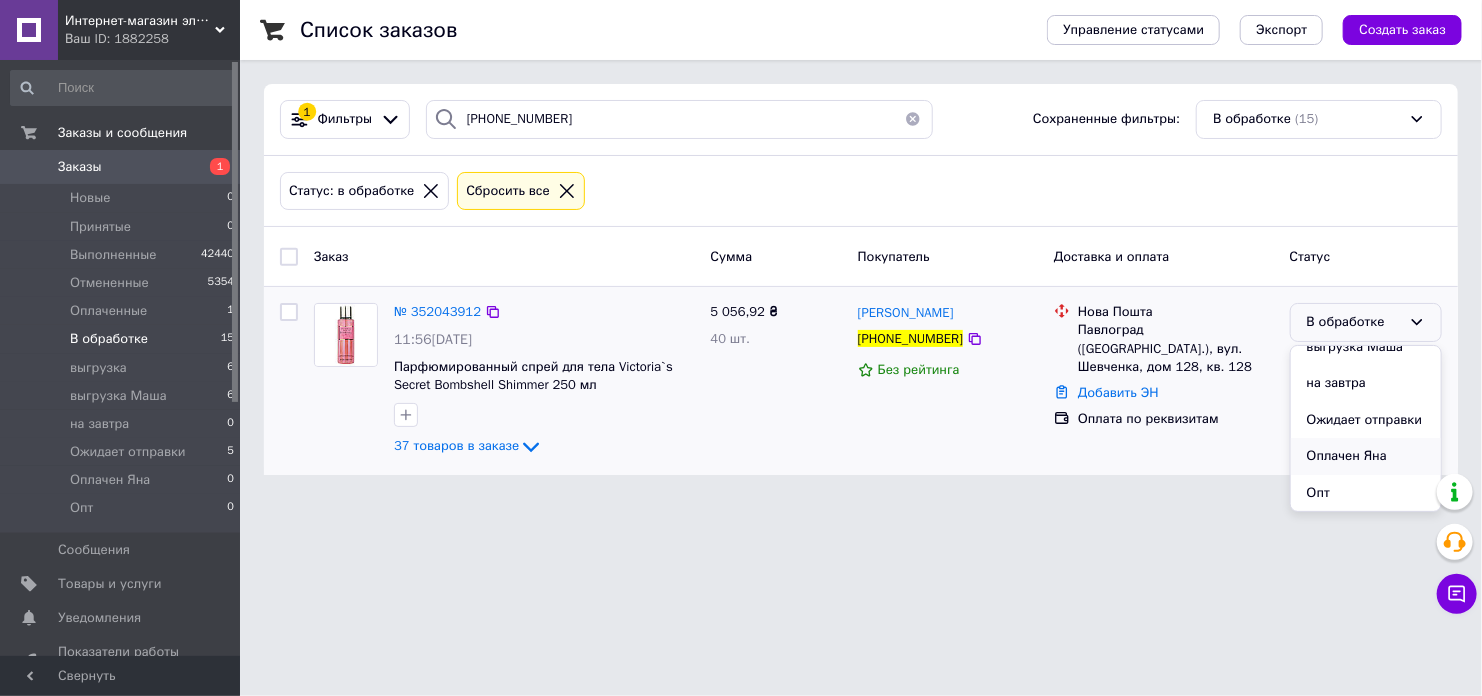 click on "Оплачен Яна" at bounding box center (1366, 456) 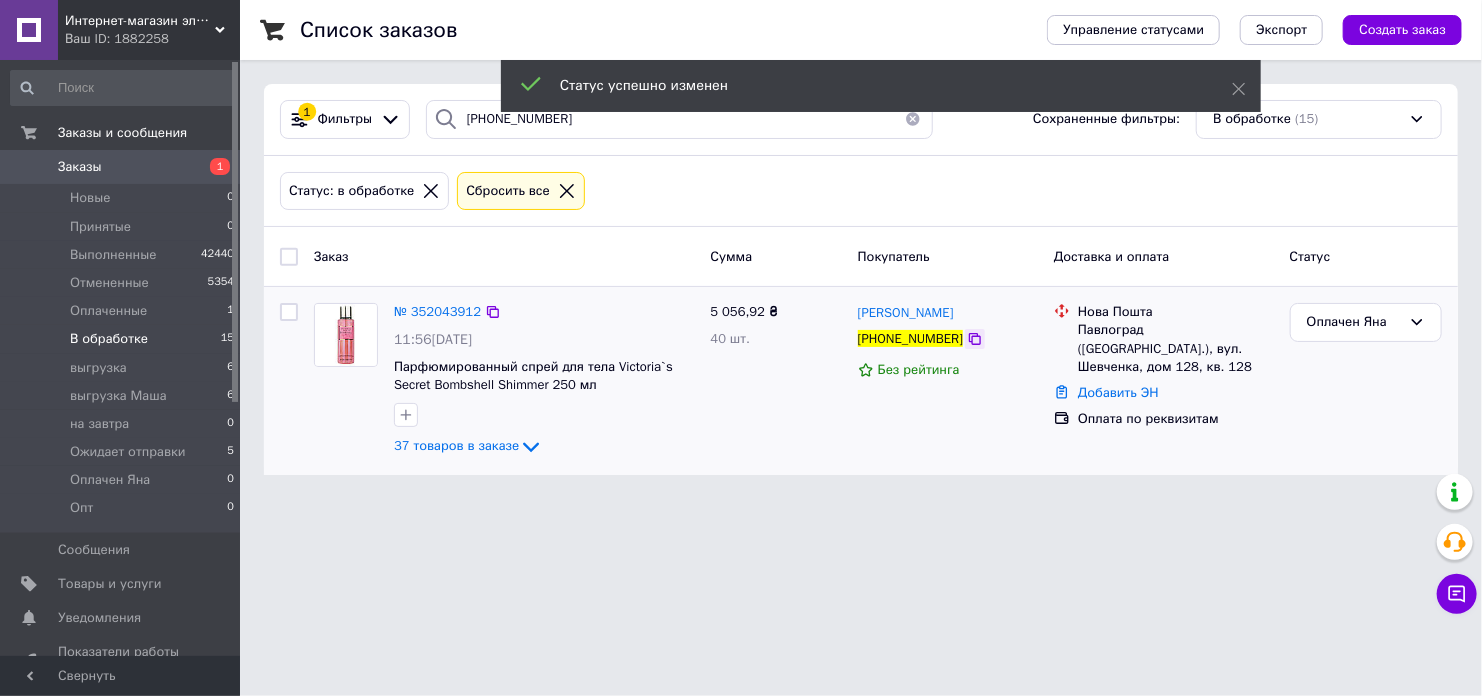 click 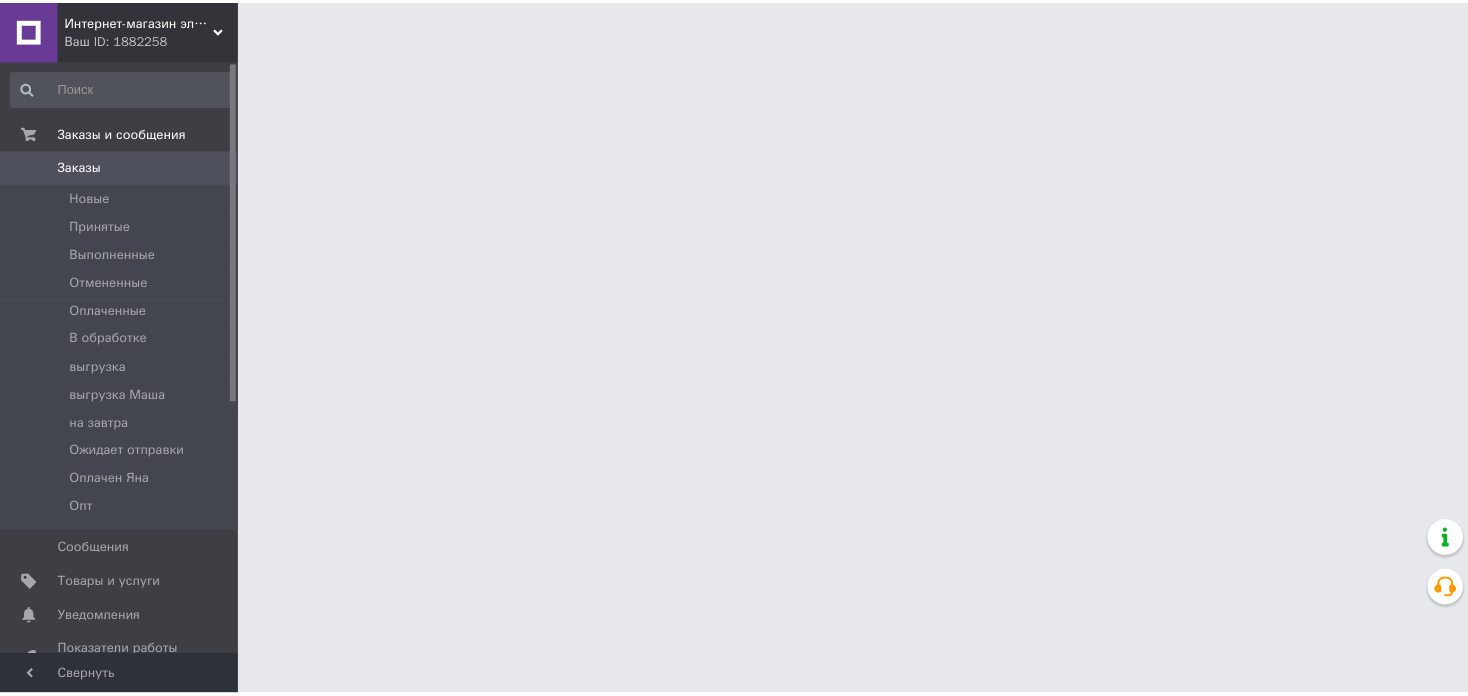 scroll, scrollTop: 0, scrollLeft: 0, axis: both 